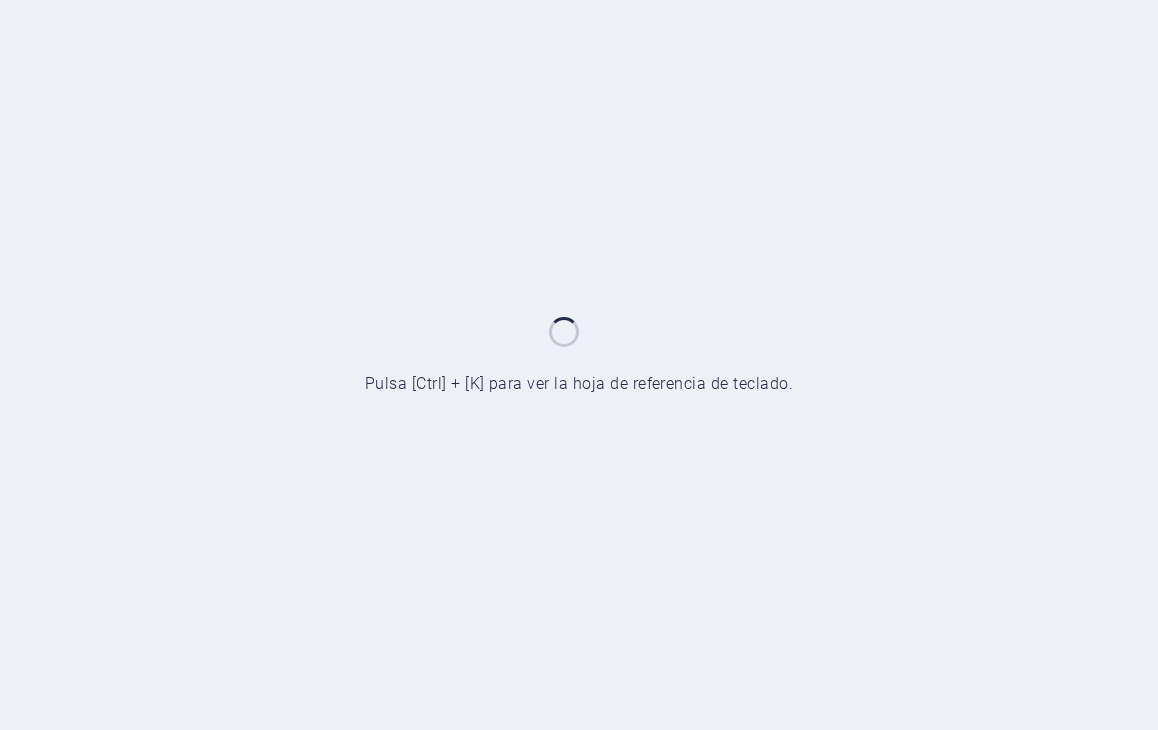 scroll, scrollTop: 0, scrollLeft: 0, axis: both 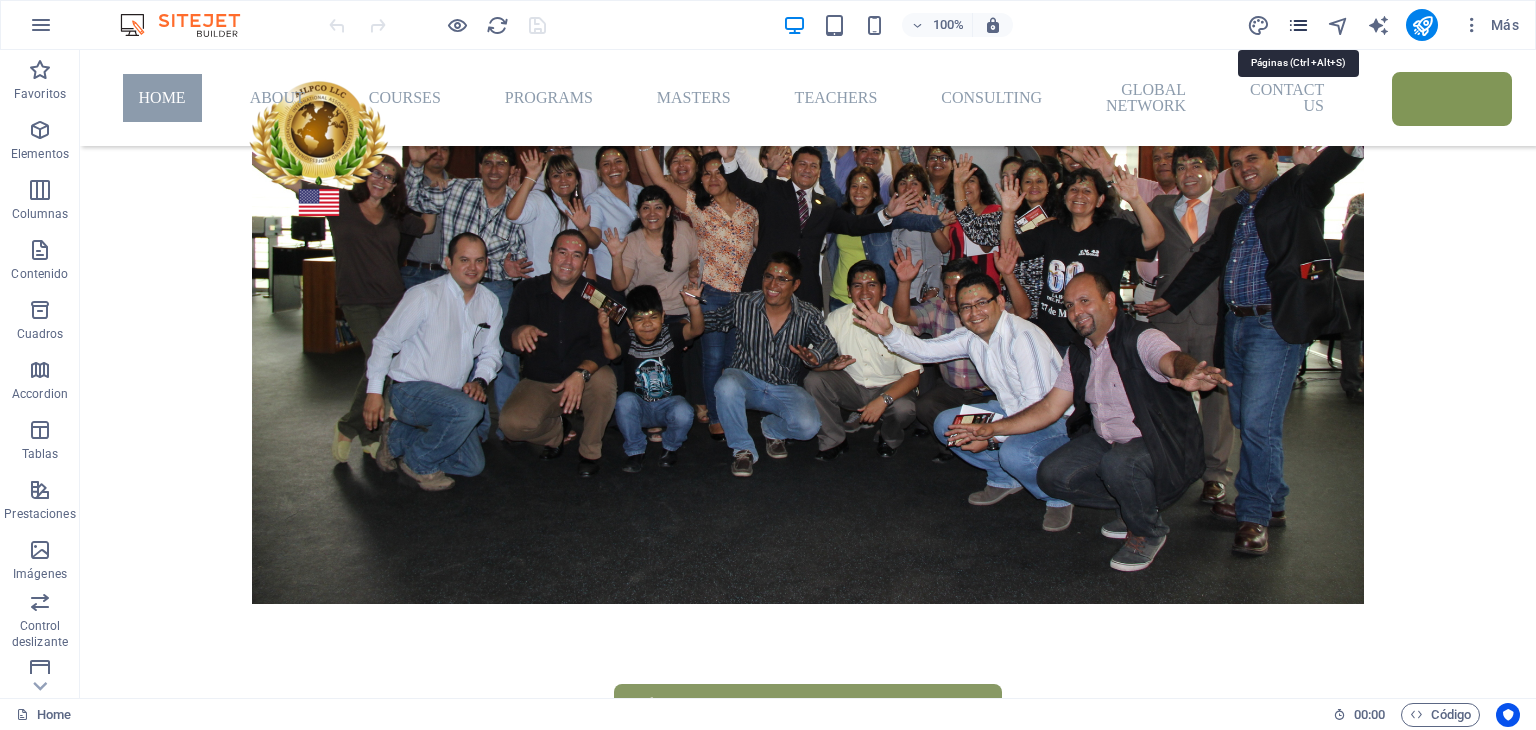 click at bounding box center [1298, 25] 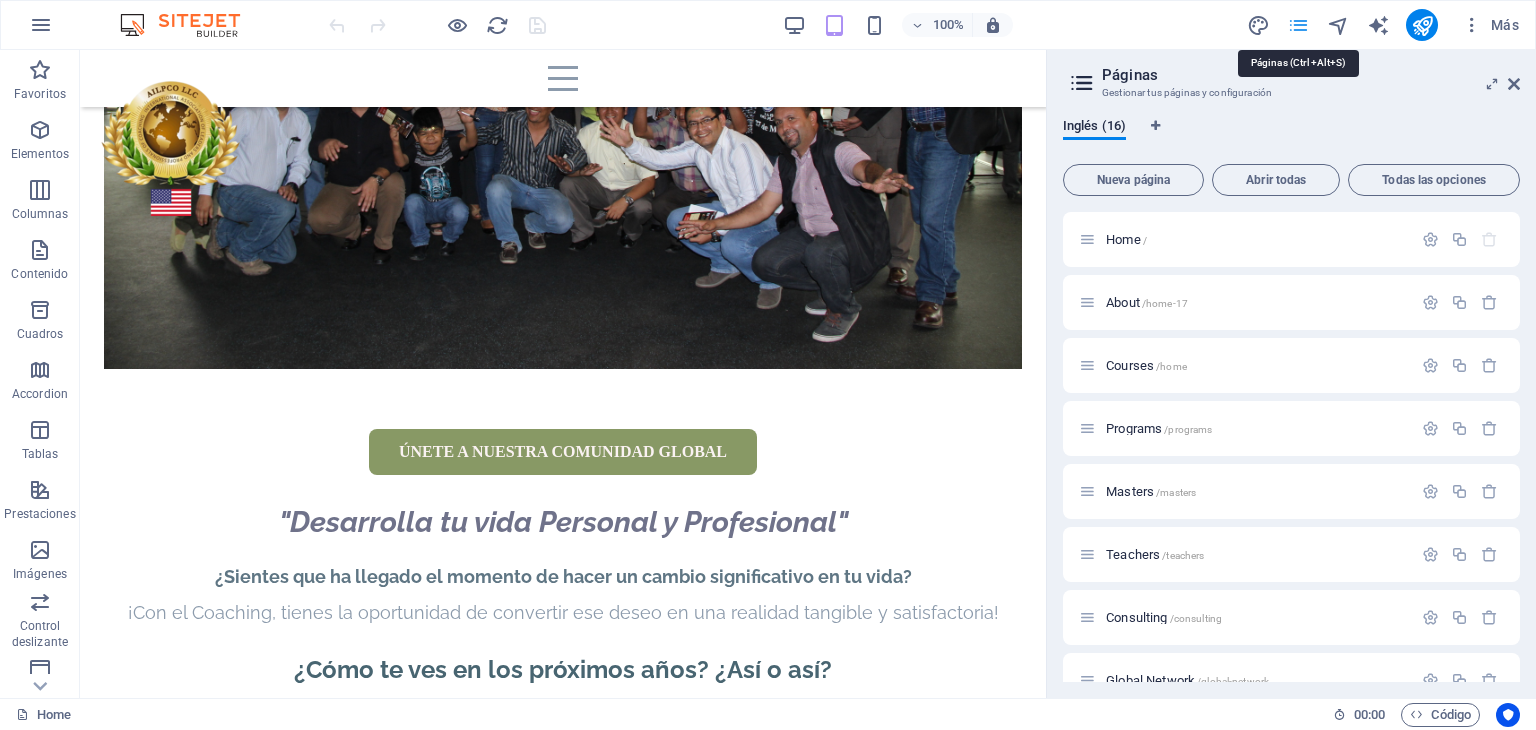 scroll, scrollTop: 1383, scrollLeft: 0, axis: vertical 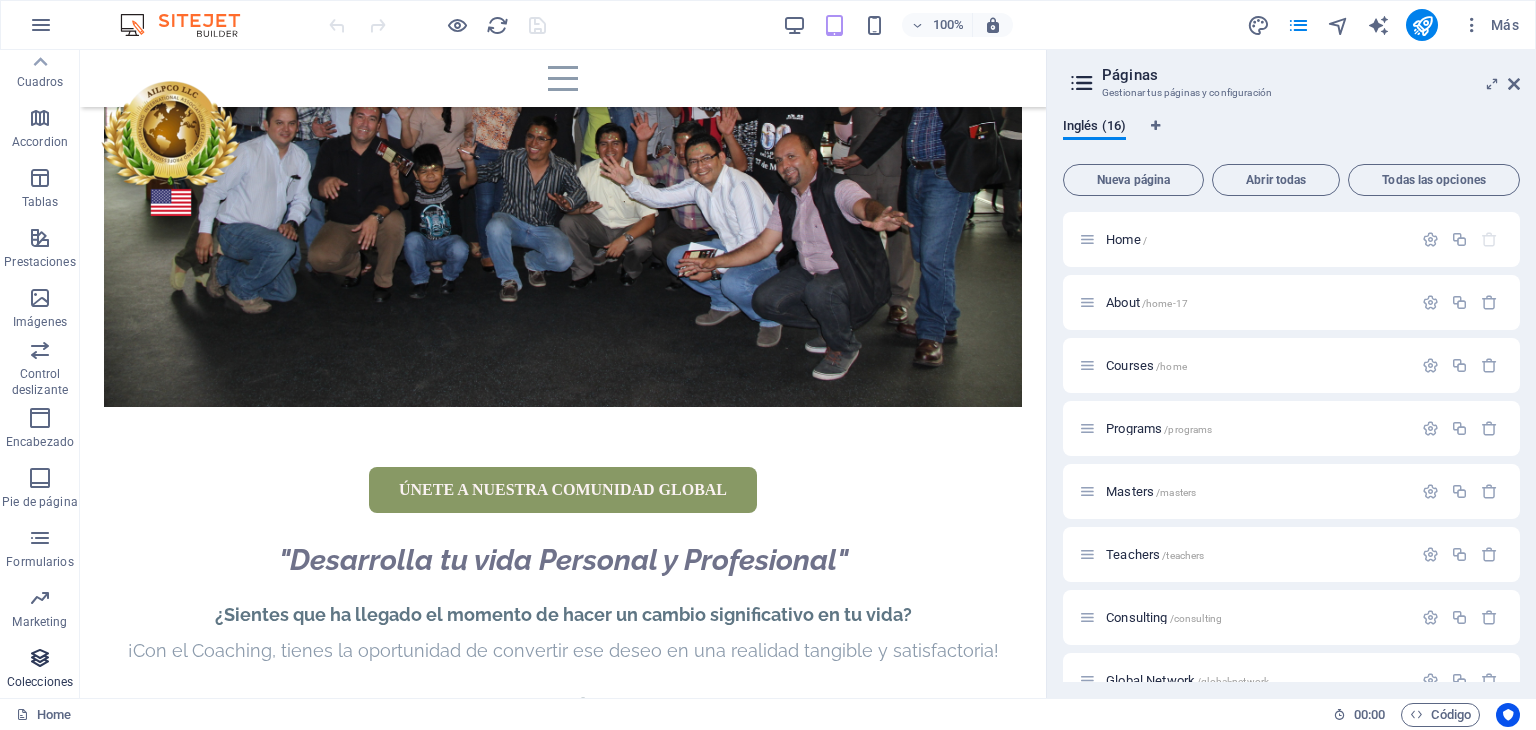 click at bounding box center (40, 658) 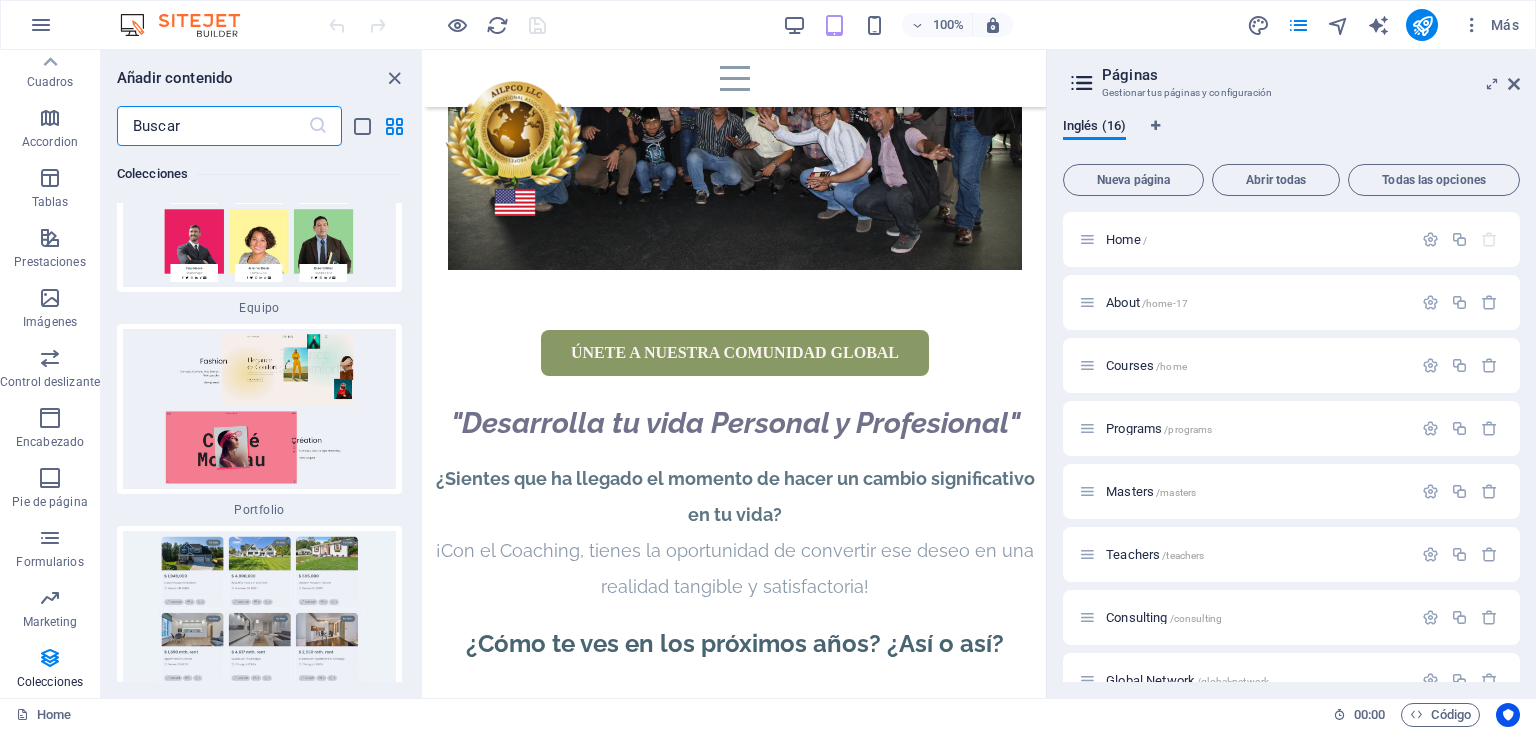 scroll, scrollTop: 38050, scrollLeft: 0, axis: vertical 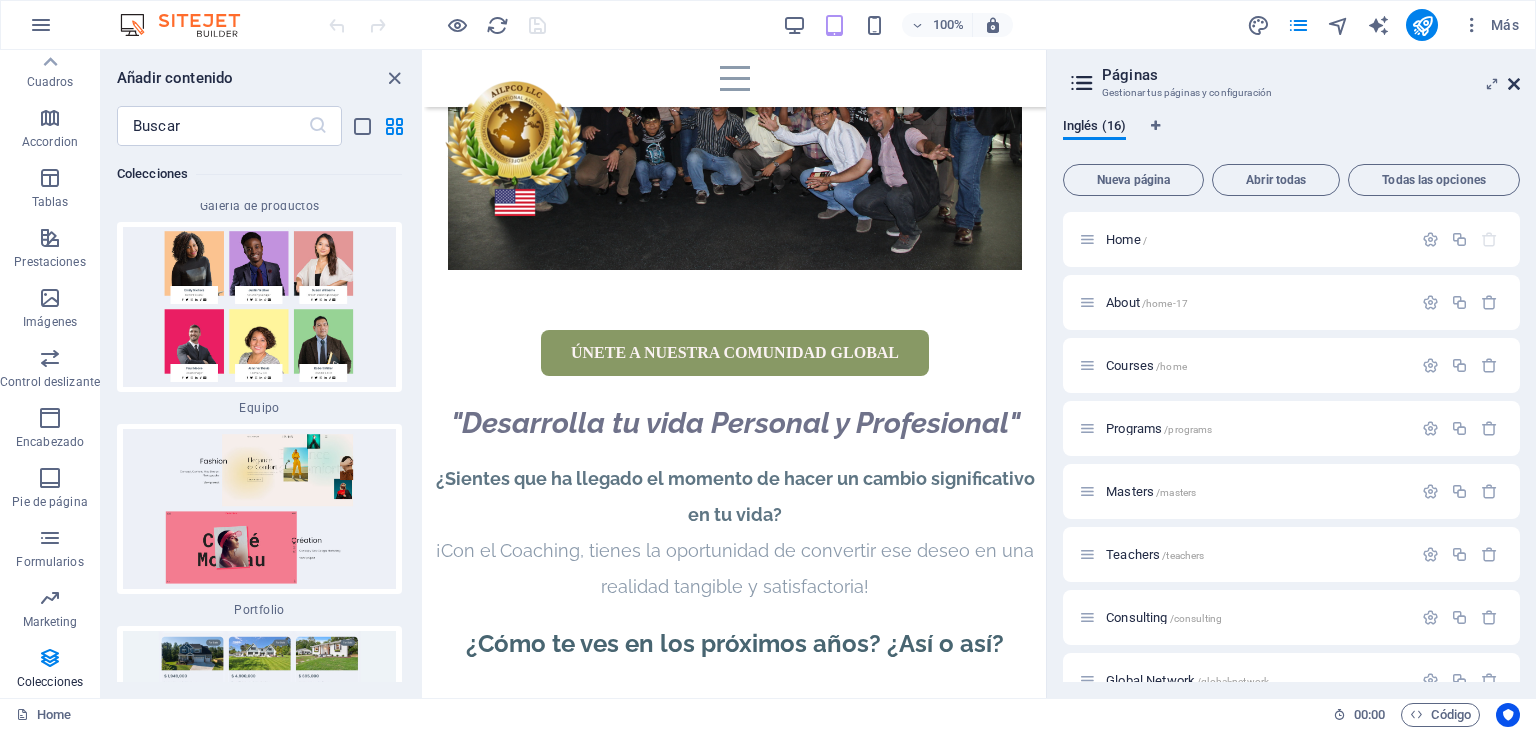 click at bounding box center [1514, 84] 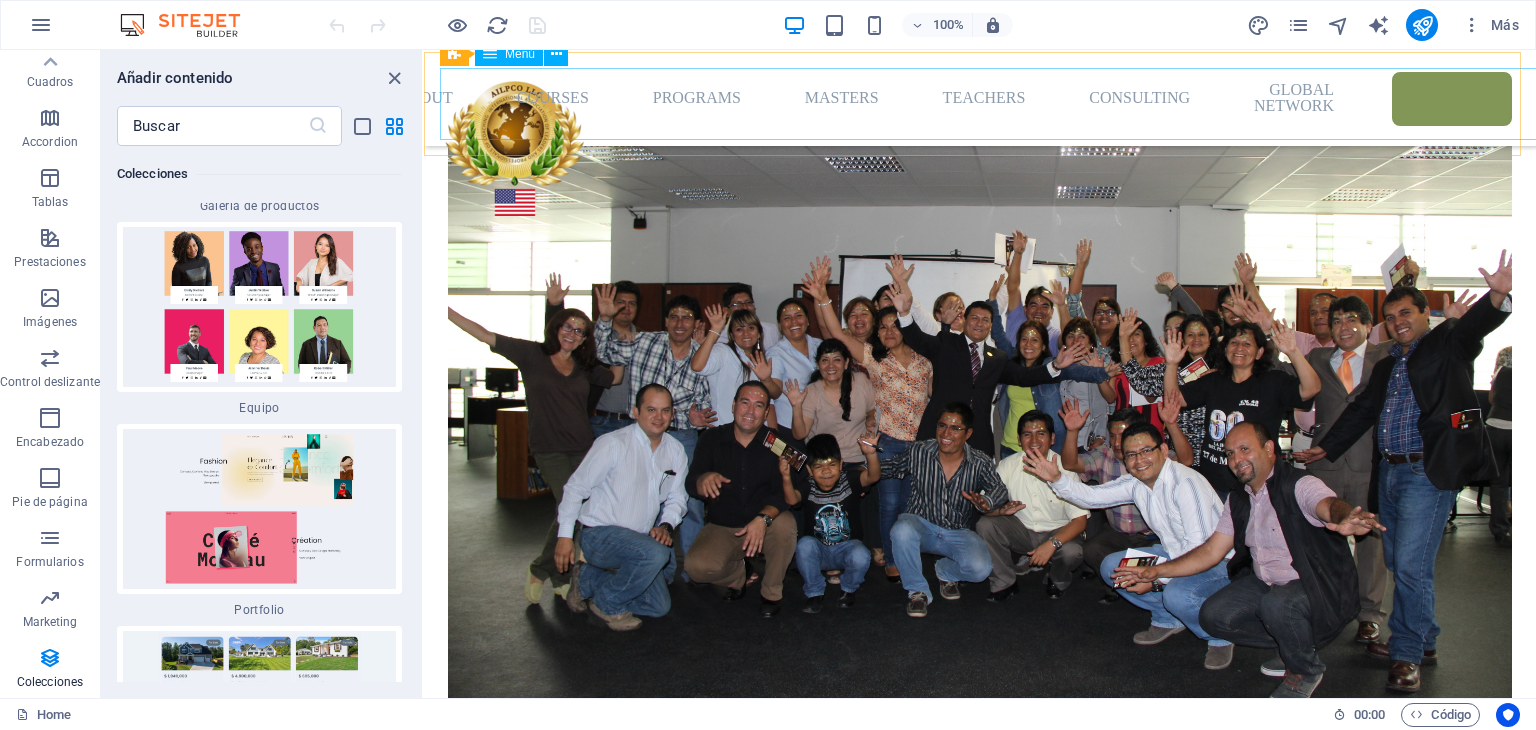scroll, scrollTop: 1258, scrollLeft: 0, axis: vertical 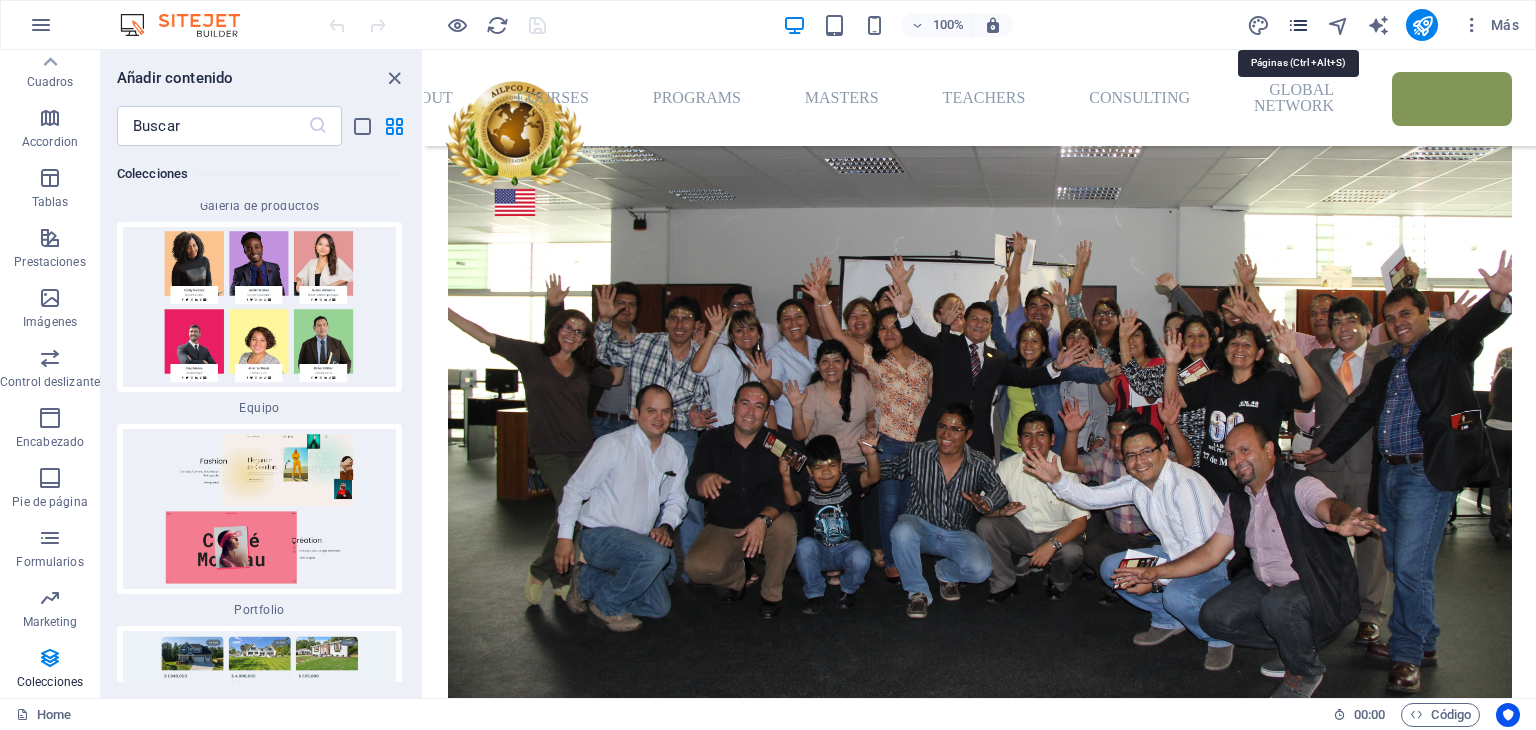click at bounding box center (1298, 25) 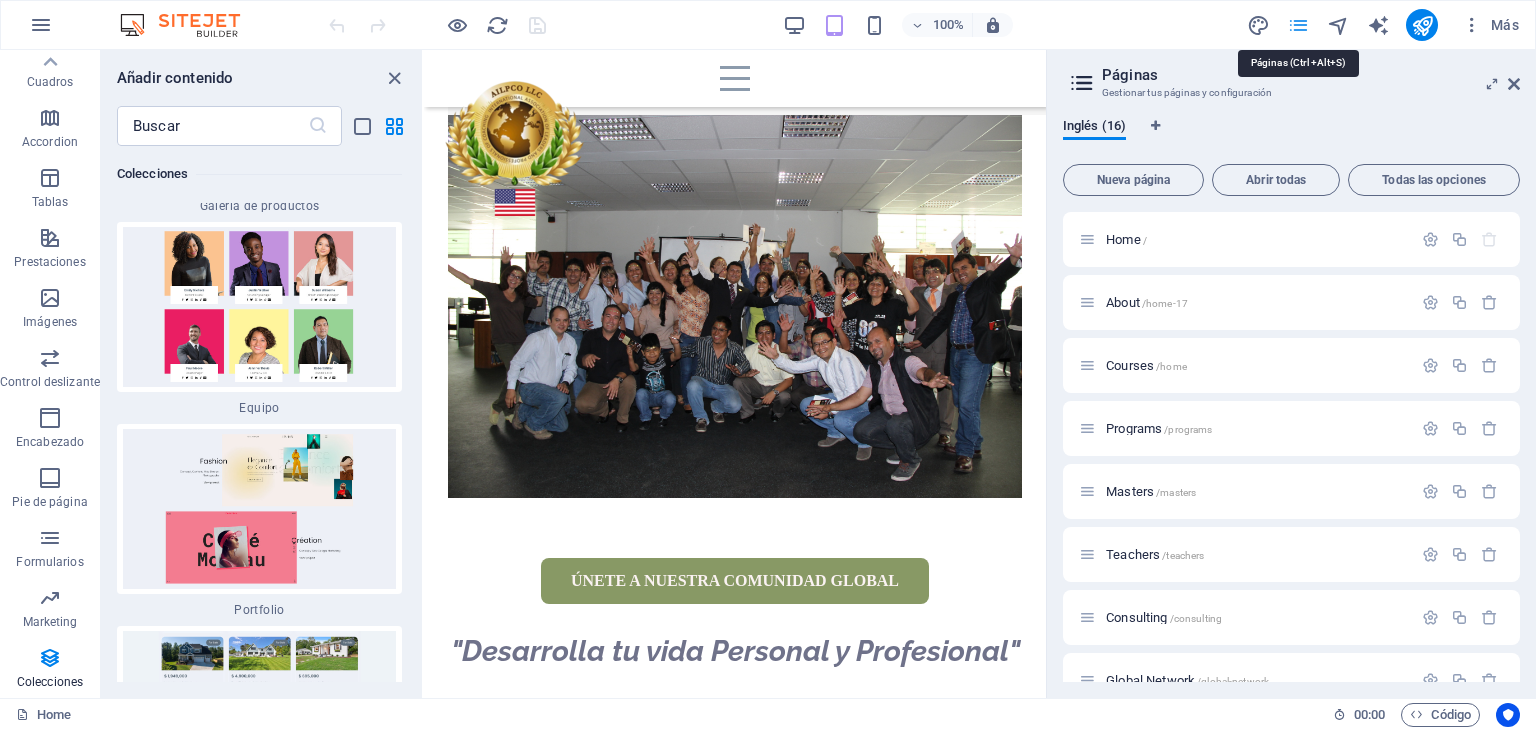 scroll, scrollTop: 1383, scrollLeft: 0, axis: vertical 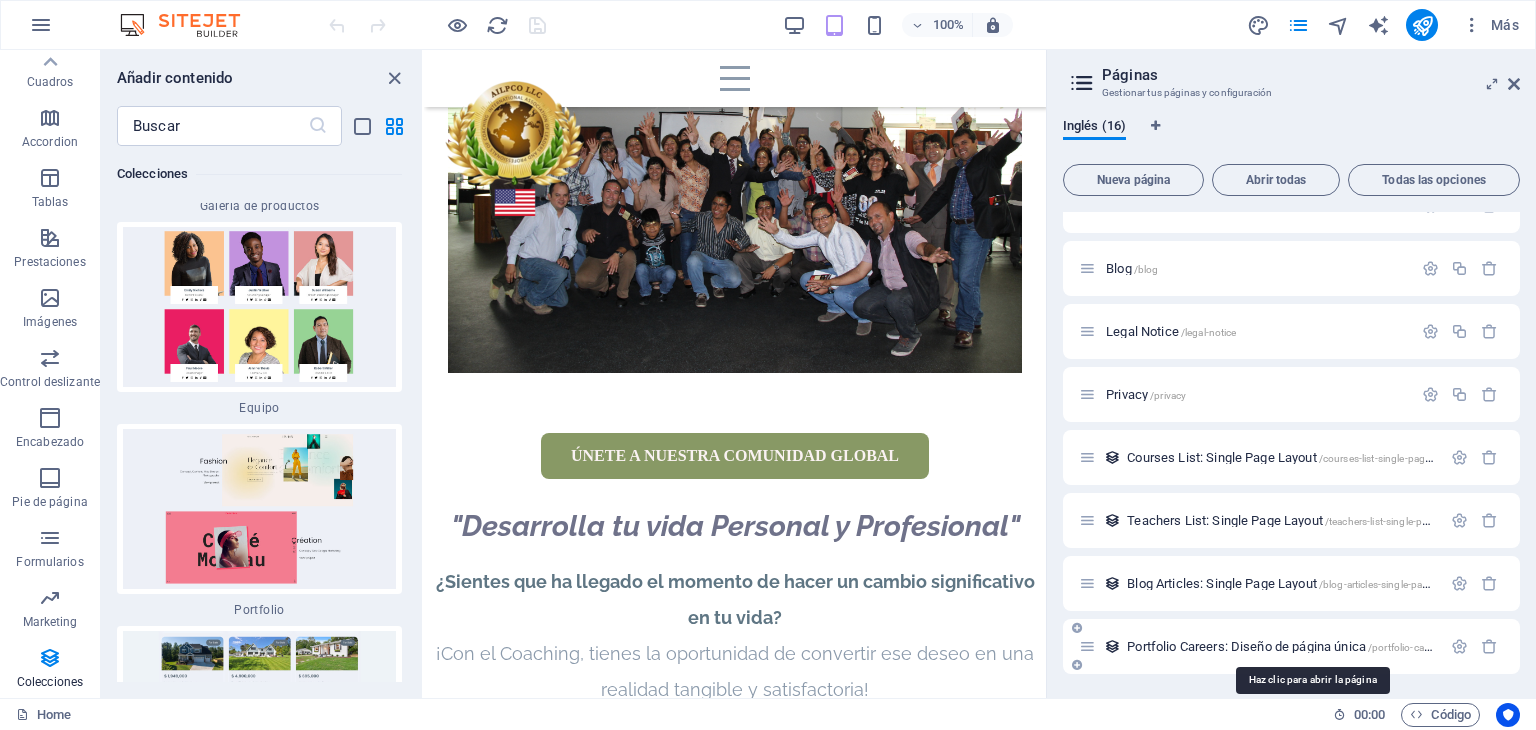 click on "Portfolio Careers: Diseño de página única /portfolio-careers-elemento" at bounding box center [1308, 646] 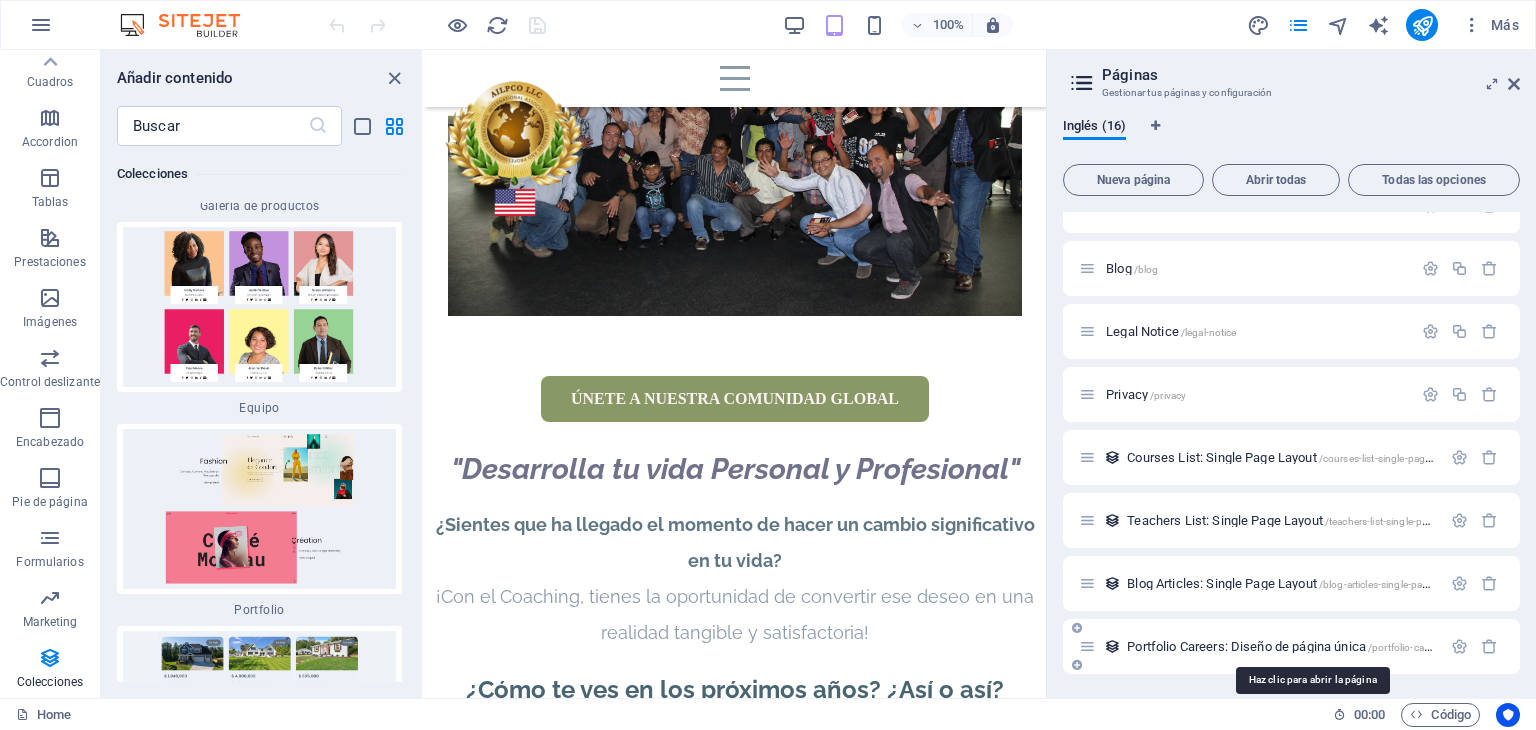scroll, scrollTop: 0, scrollLeft: 0, axis: both 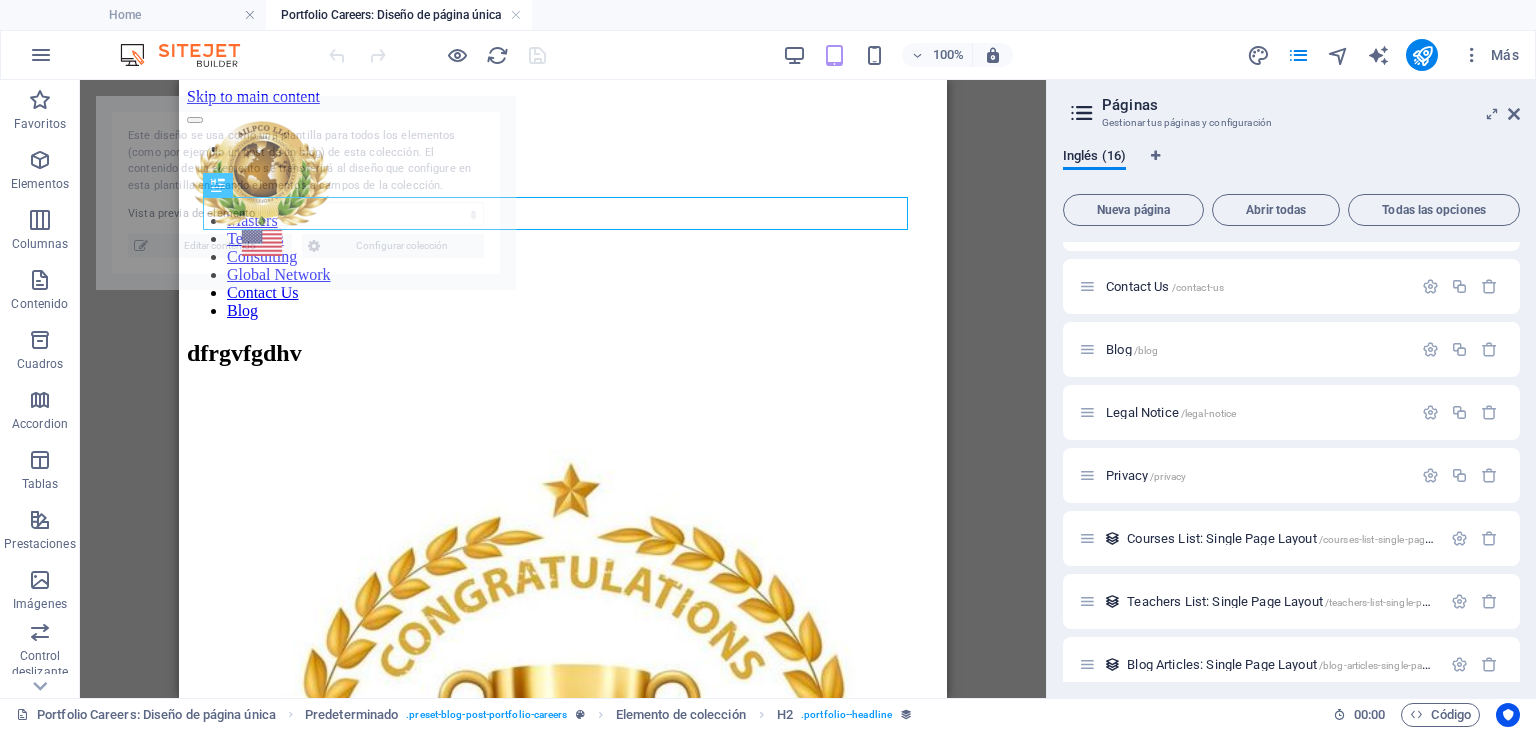 select on "688f7eec4e83bb4f540b9717" 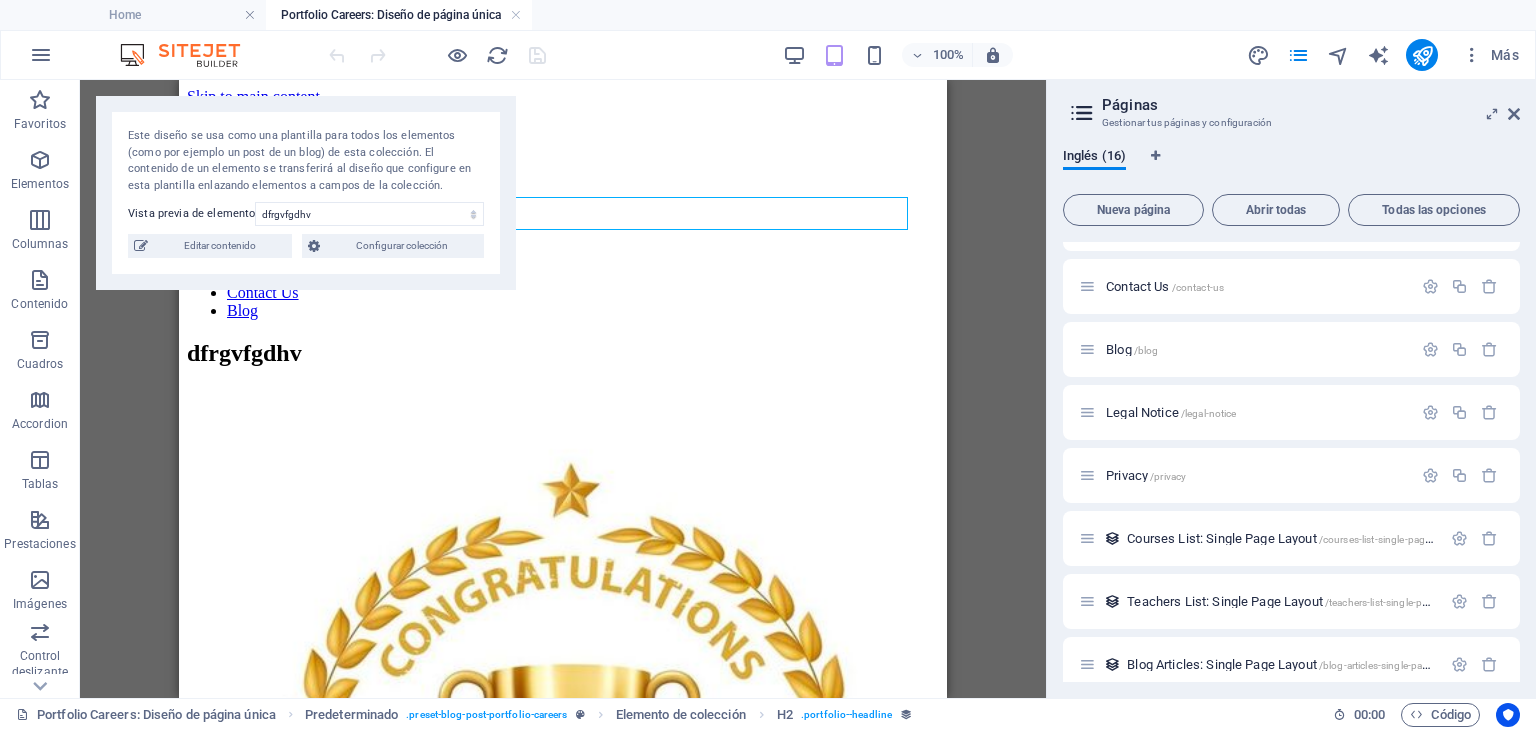 drag, startPoint x: 296, startPoint y: 10, endPoint x: 991, endPoint y: 289, distance: 748.90985 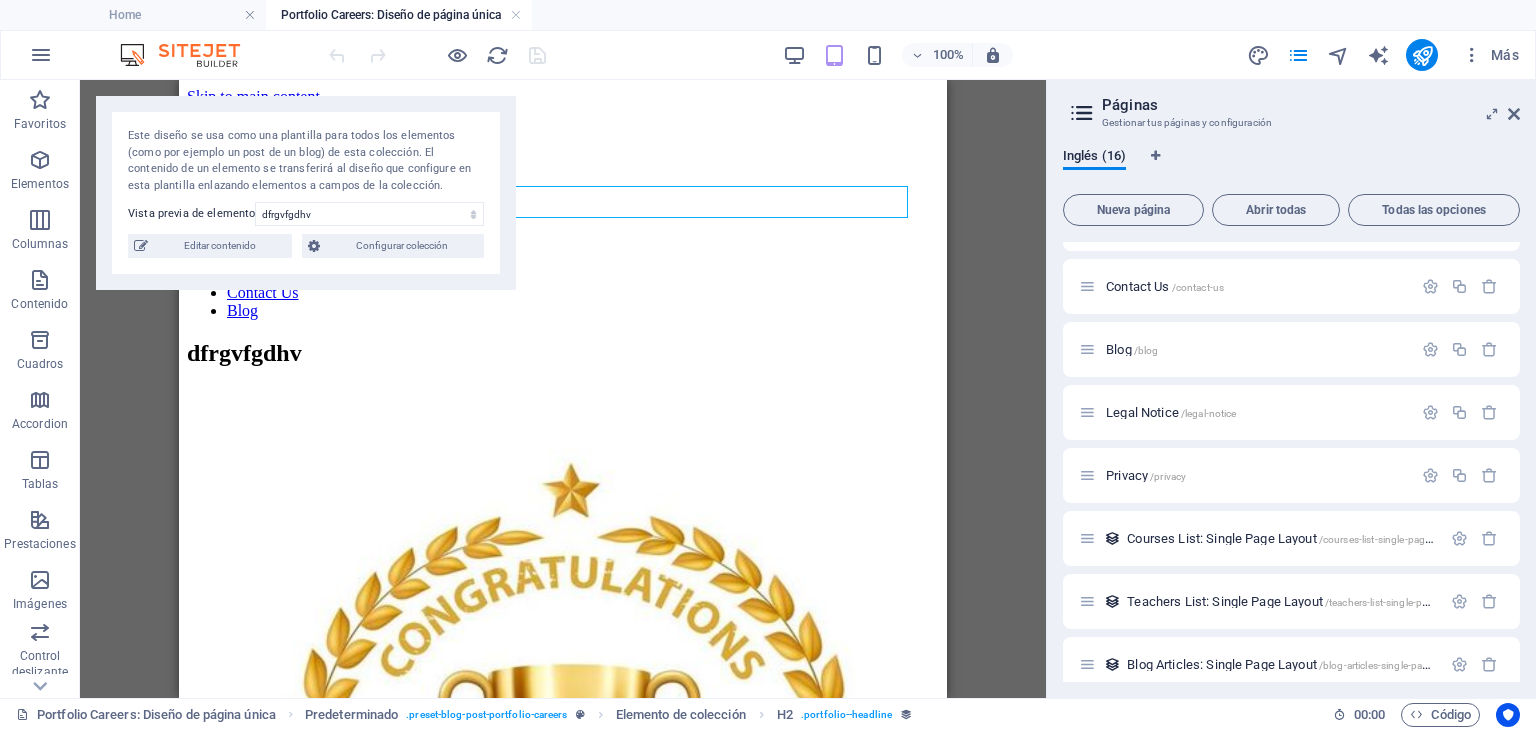 scroll, scrollTop: 24, scrollLeft: 0, axis: vertical 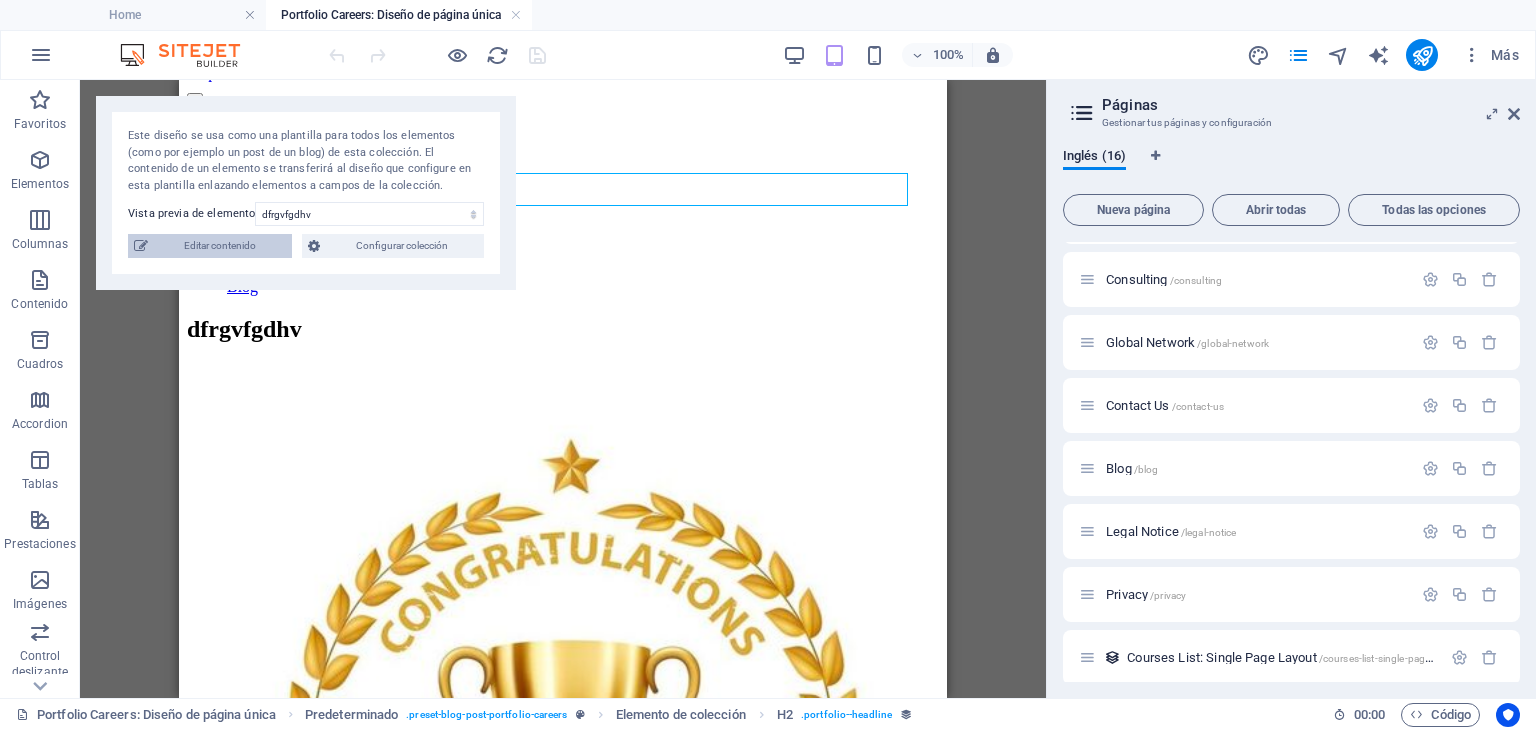 click on "Editar contenido" at bounding box center [220, 246] 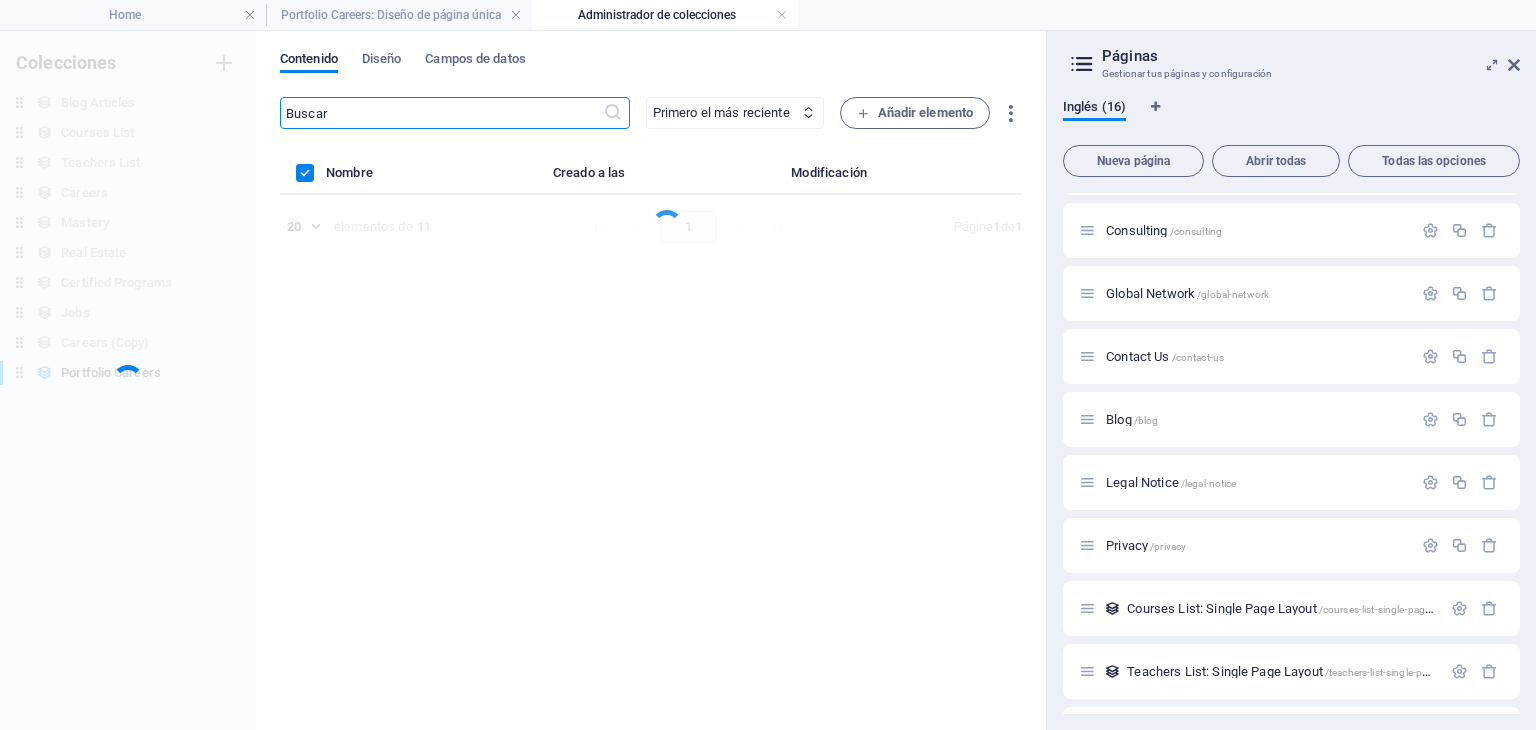 scroll, scrollTop: 0, scrollLeft: 0, axis: both 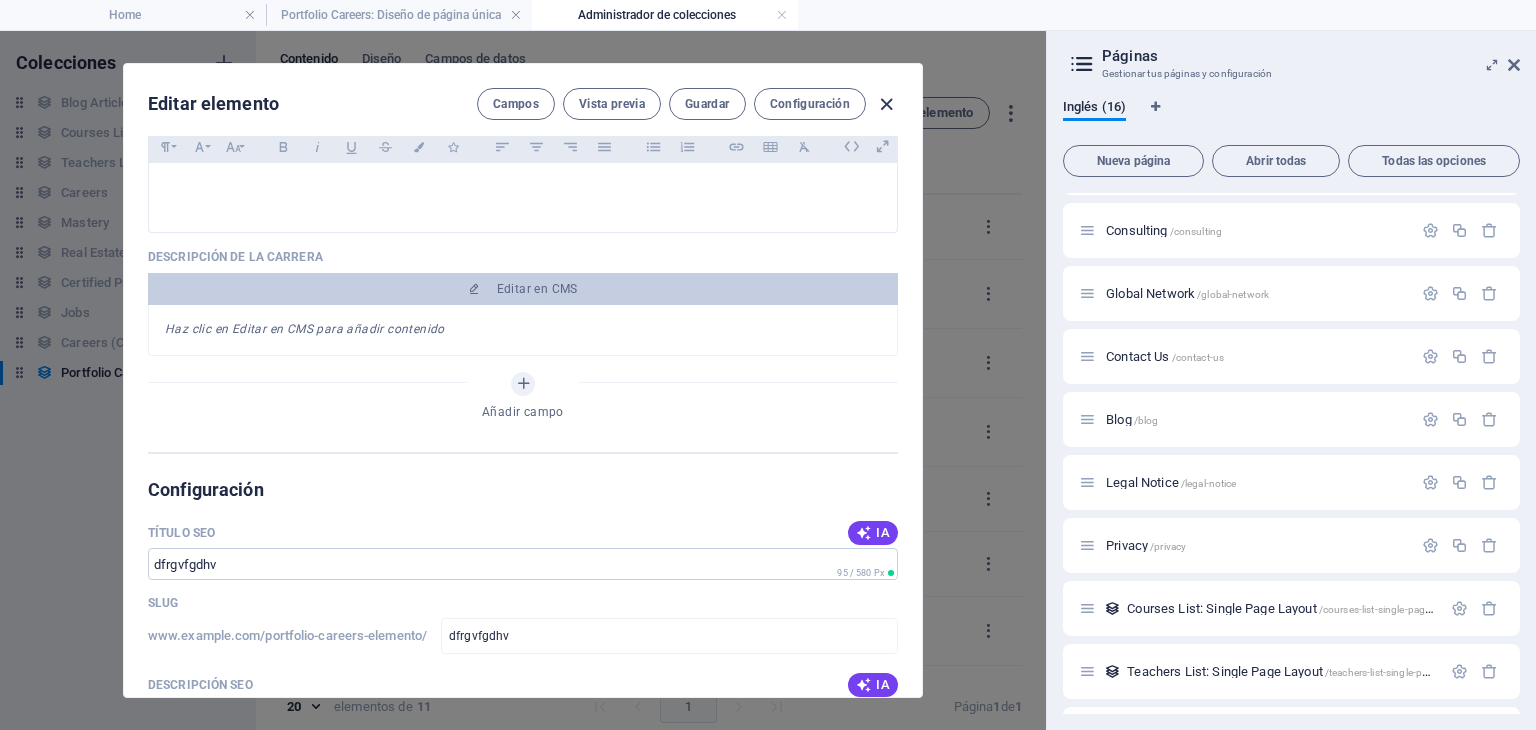 click at bounding box center (886, 104) 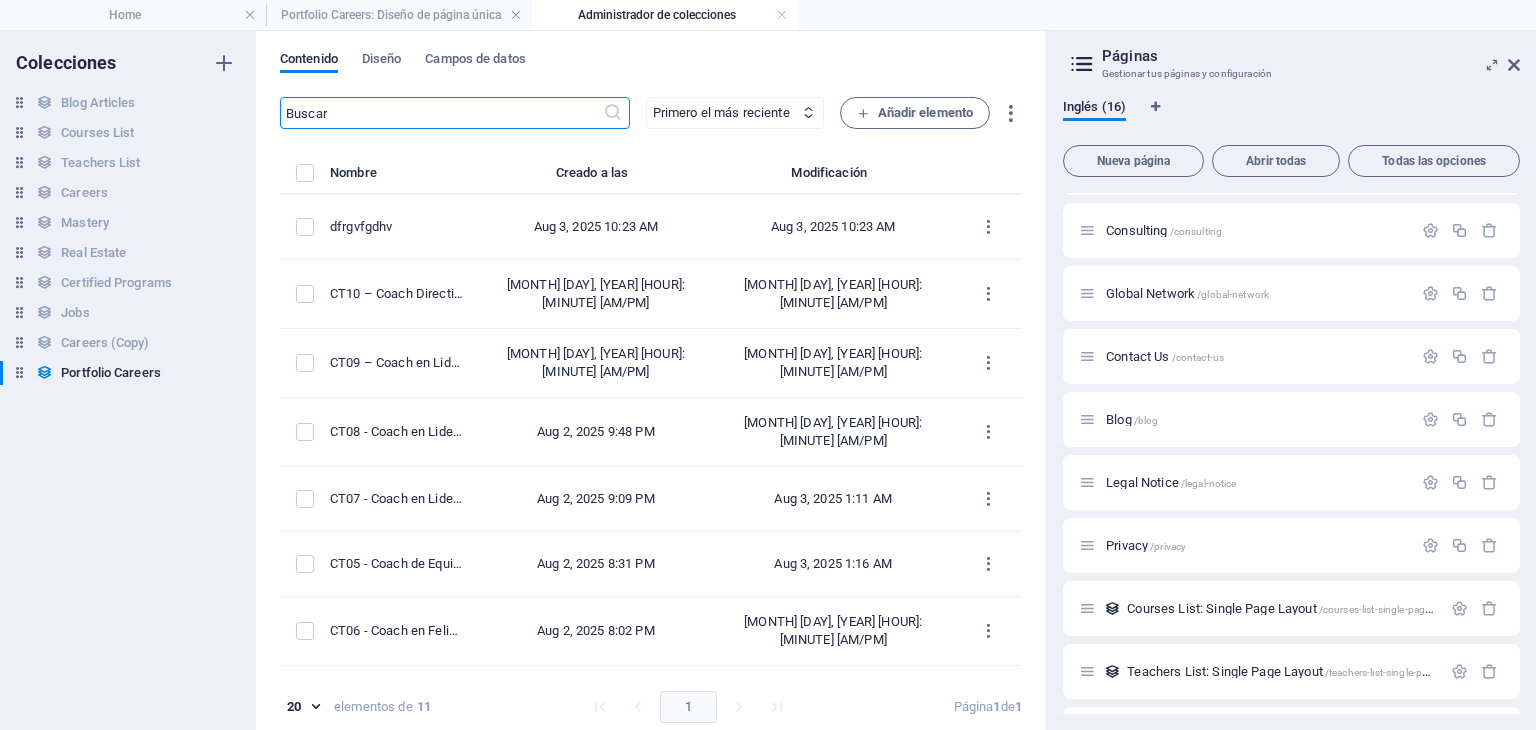 scroll, scrollTop: 0, scrollLeft: 0, axis: both 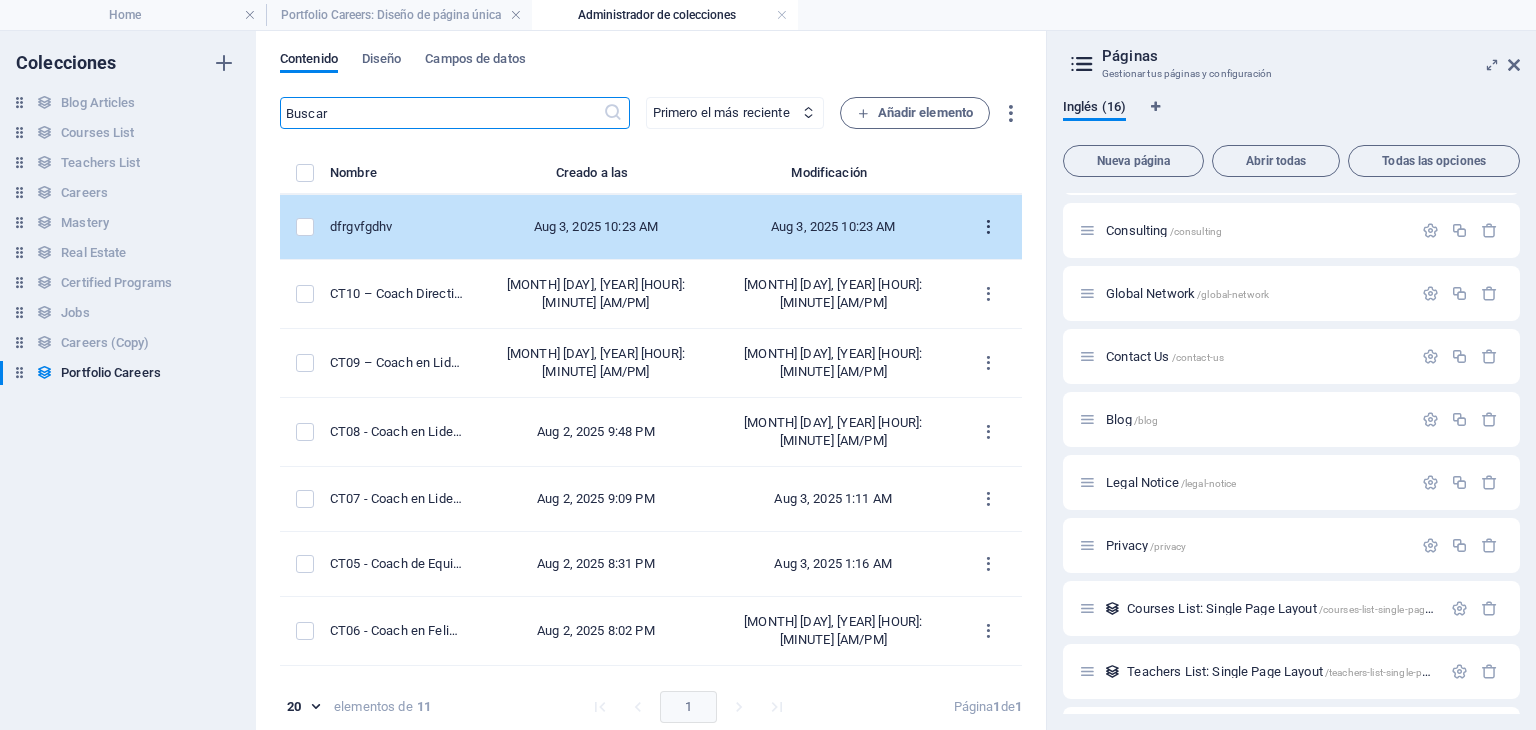 click at bounding box center [988, 227] 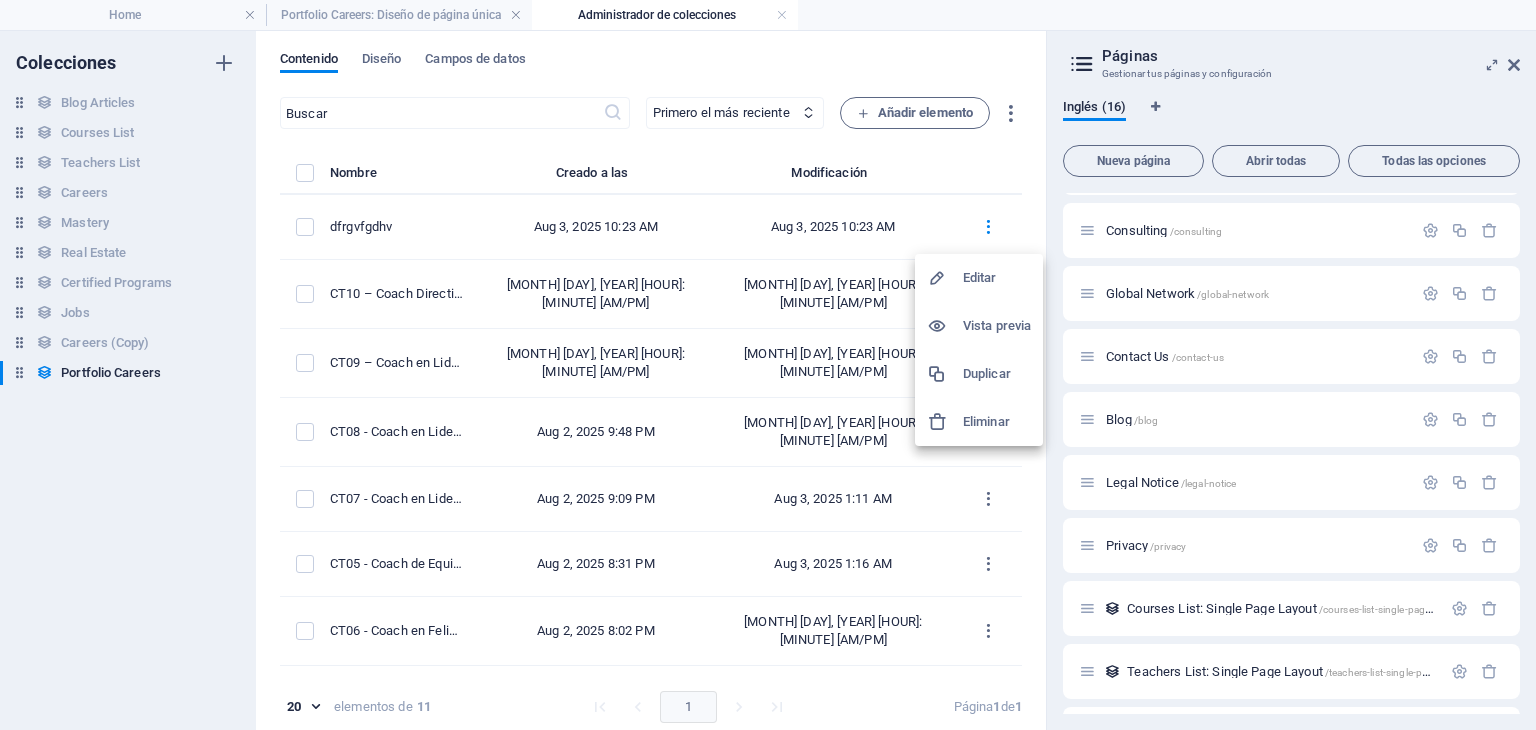 click on "Eliminar" at bounding box center [997, 422] 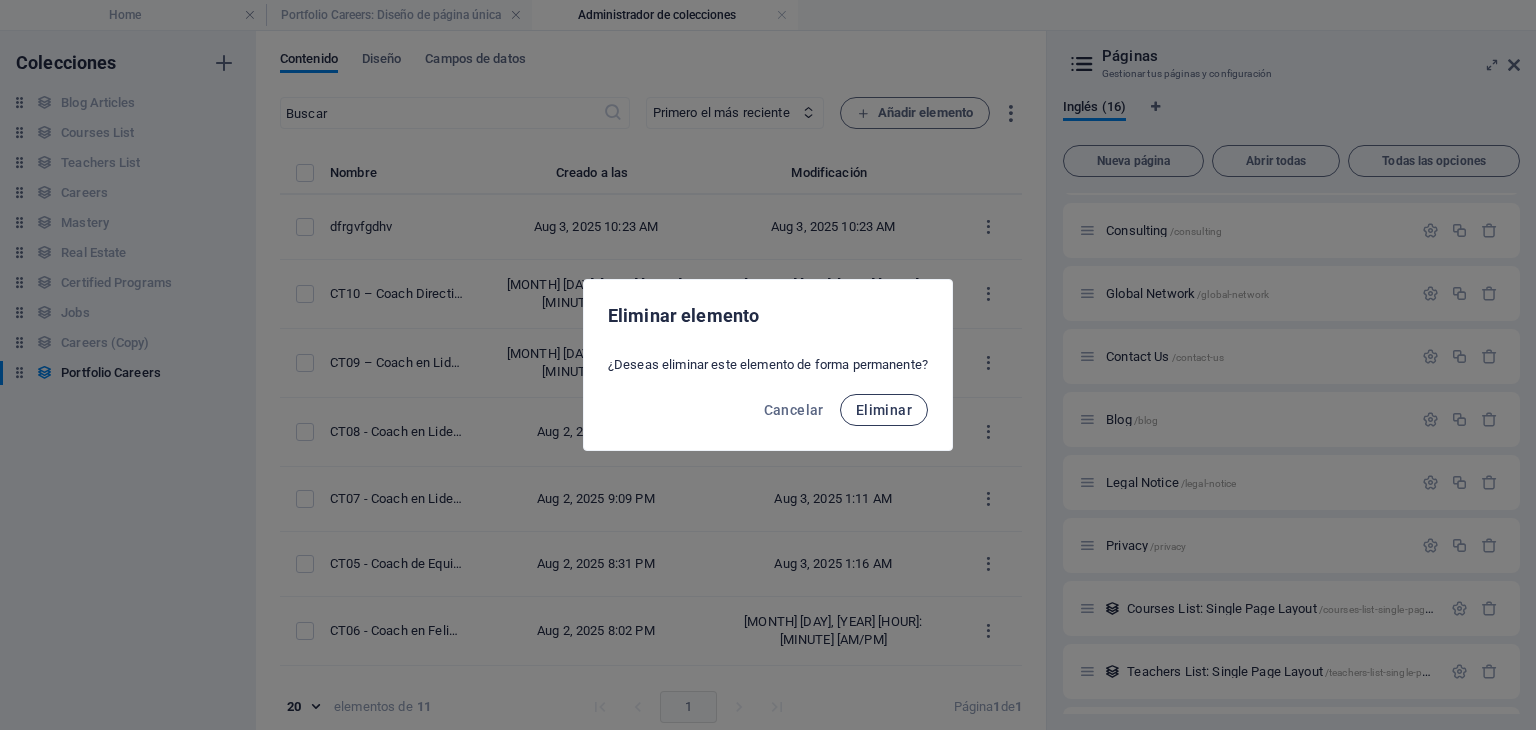 click on "Eliminar" at bounding box center [884, 410] 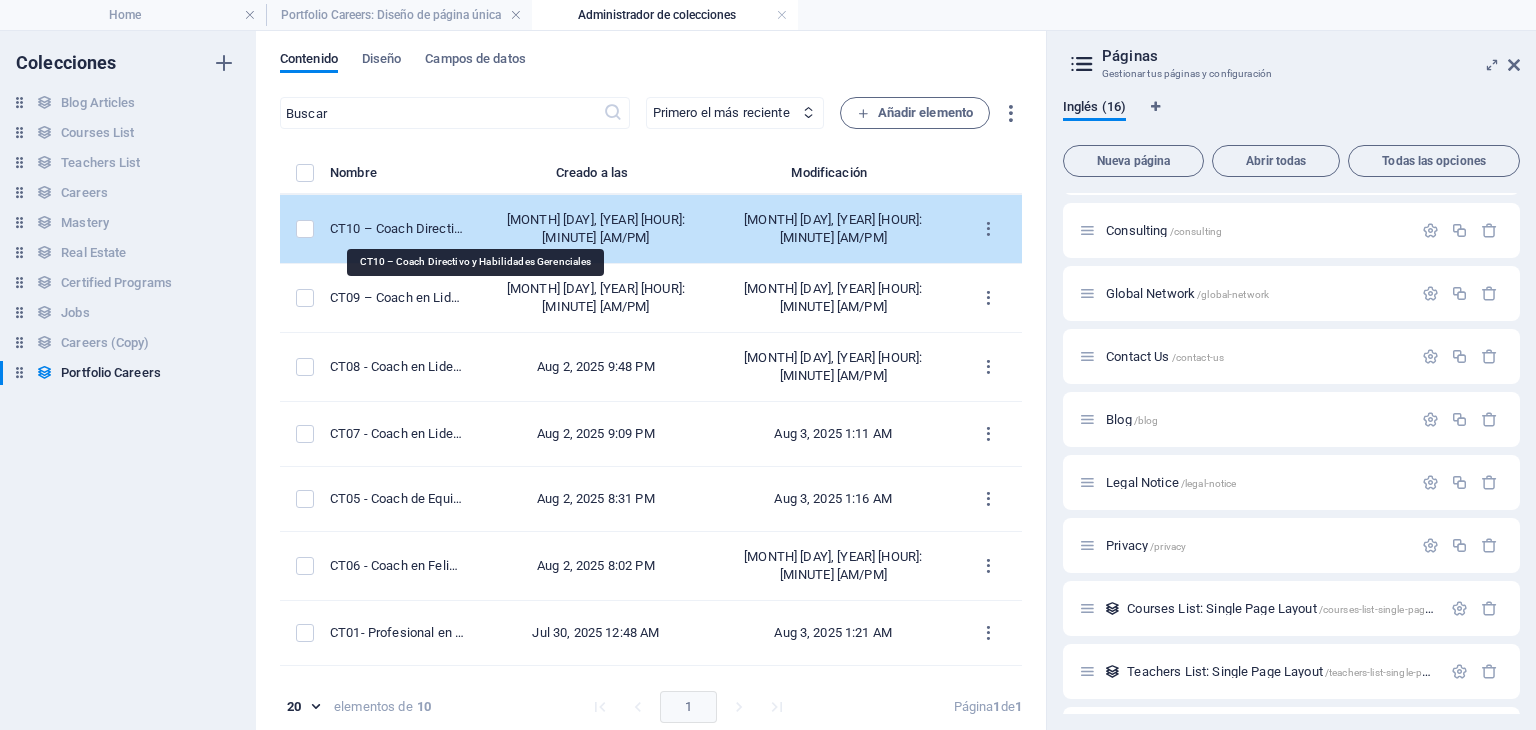 click on "CT10 – Coach Directivo y Habilidades Gerenciales" at bounding box center (397, 229) 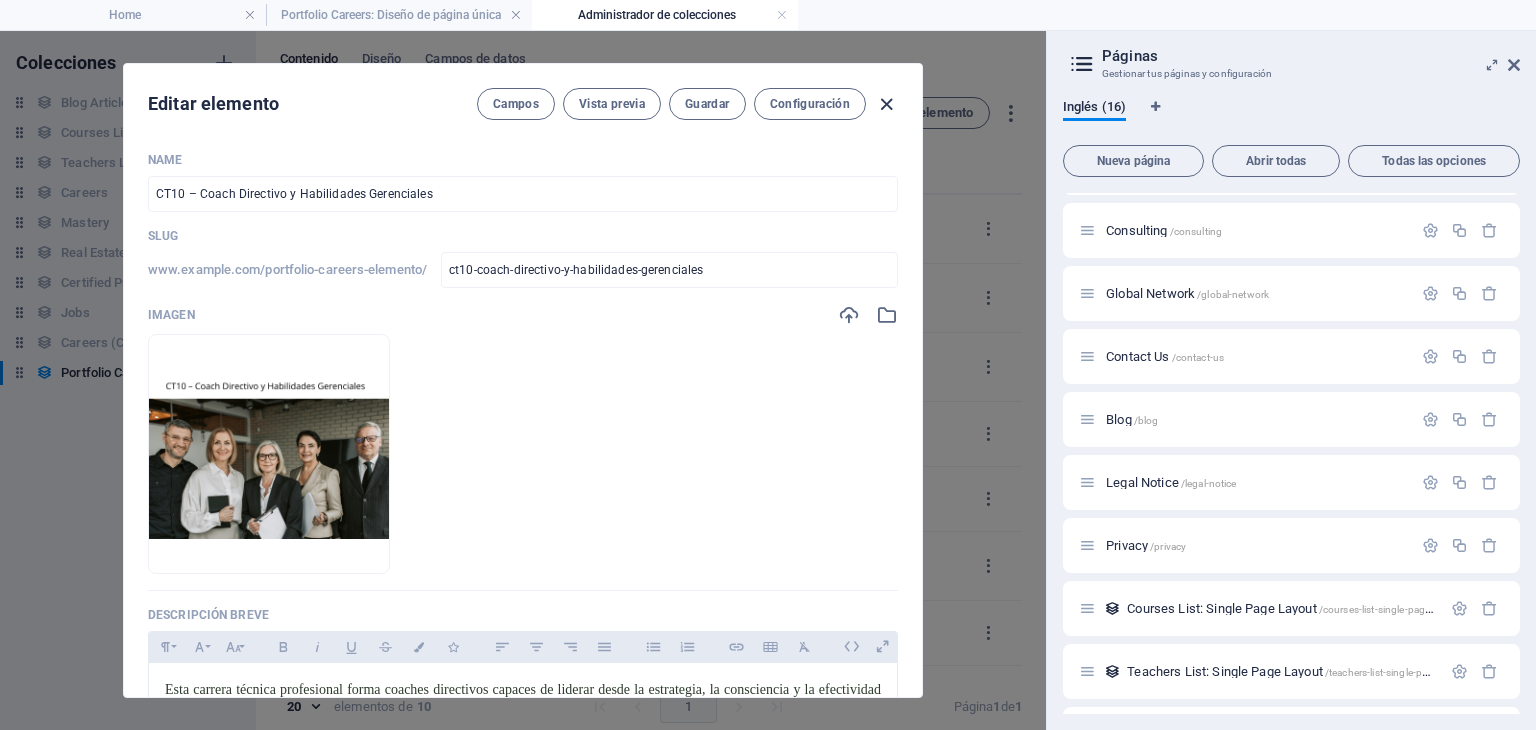 click at bounding box center (886, 104) 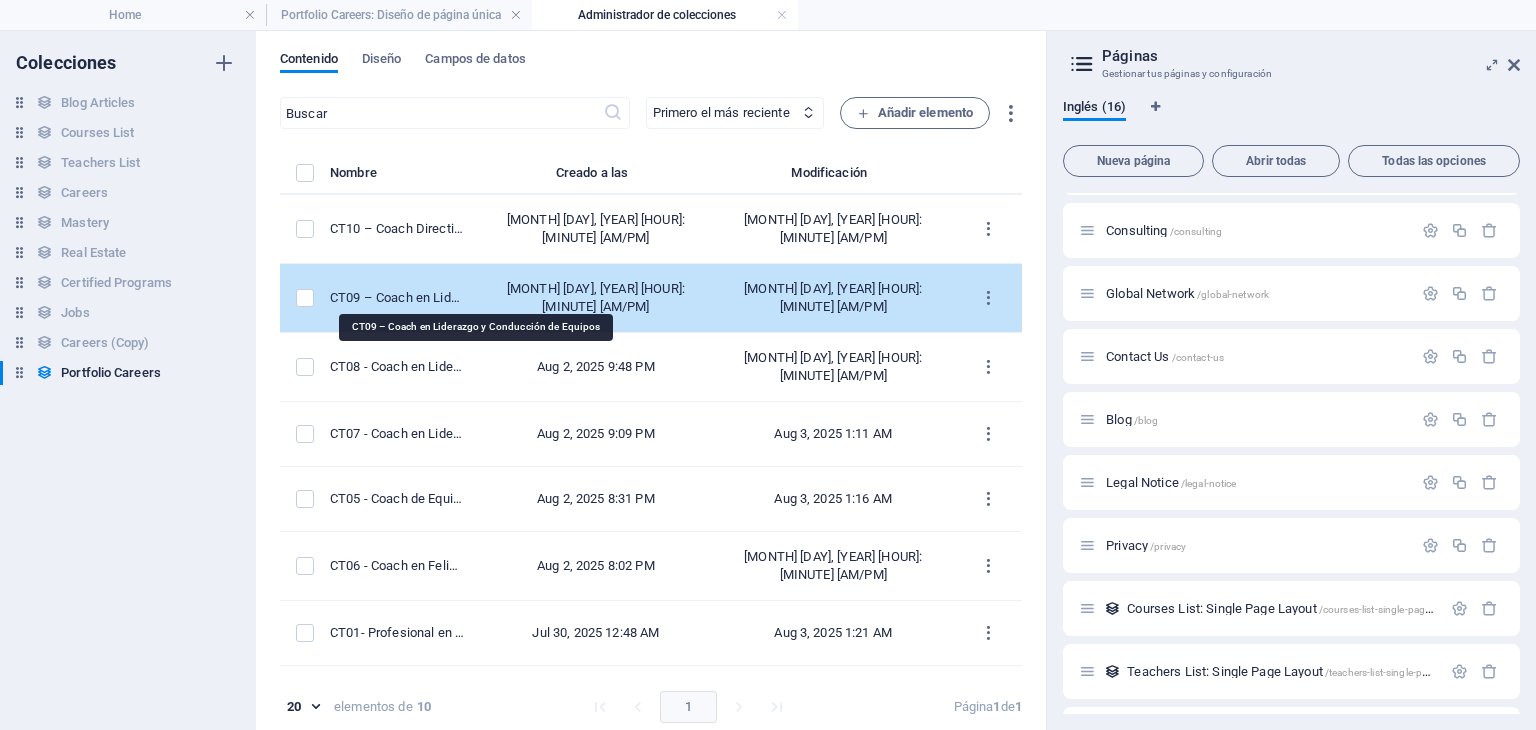 click on "CT09 – Coach en Liderazgo y Conducción de Equipos" at bounding box center [397, 298] 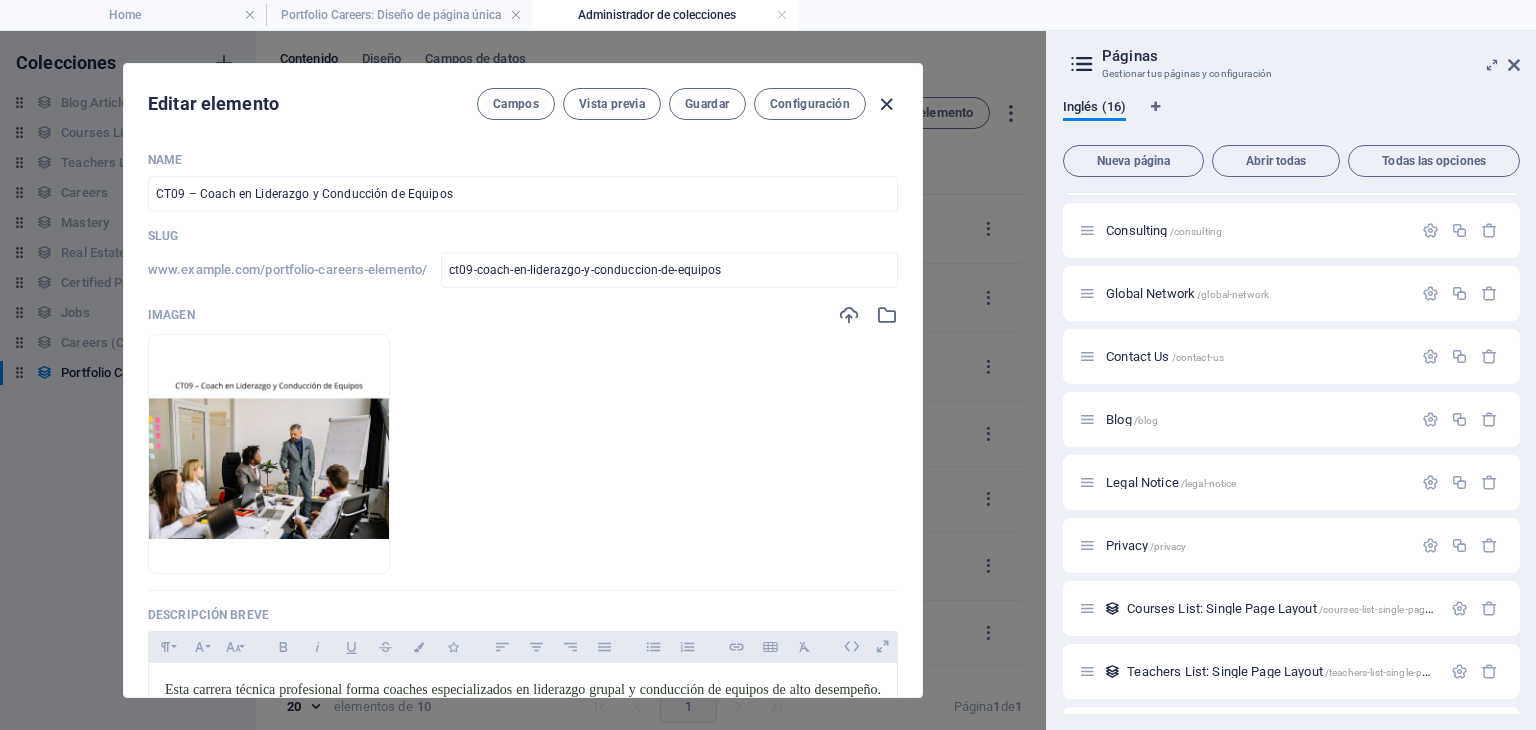 click at bounding box center (886, 104) 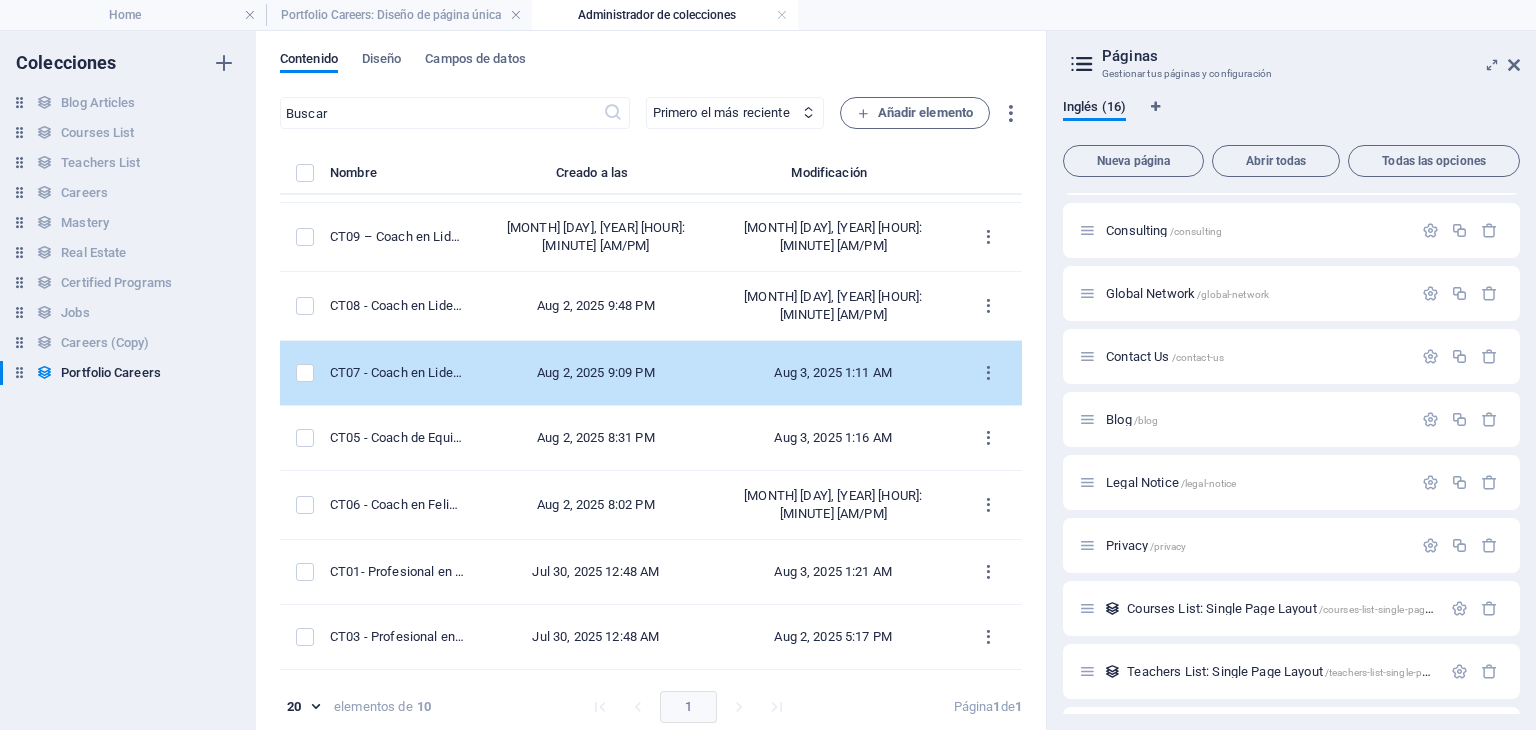 scroll, scrollTop: 100, scrollLeft: 0, axis: vertical 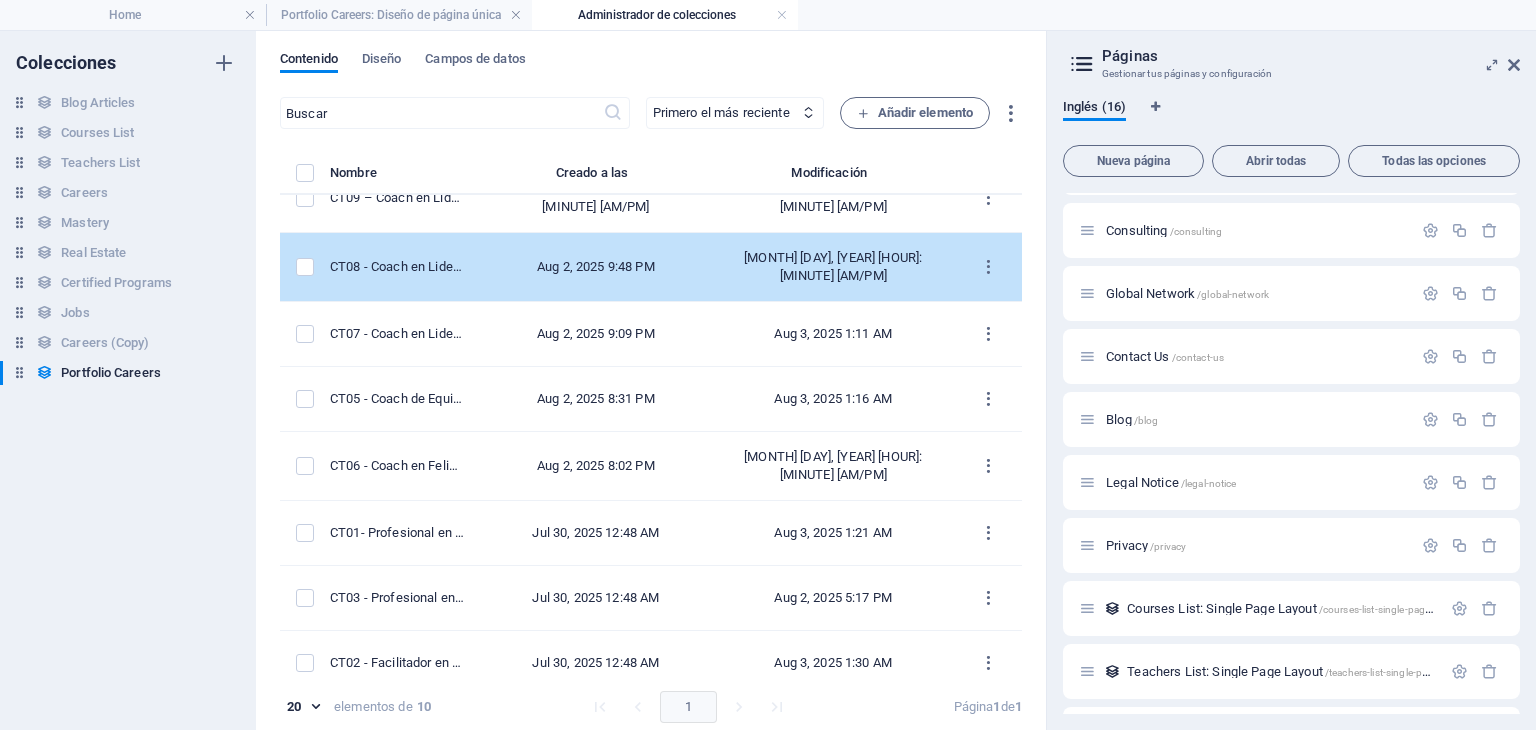 click on "CT08 - Coach en Liderazgo y Gestión del Talento Humano" at bounding box center (397, 267) 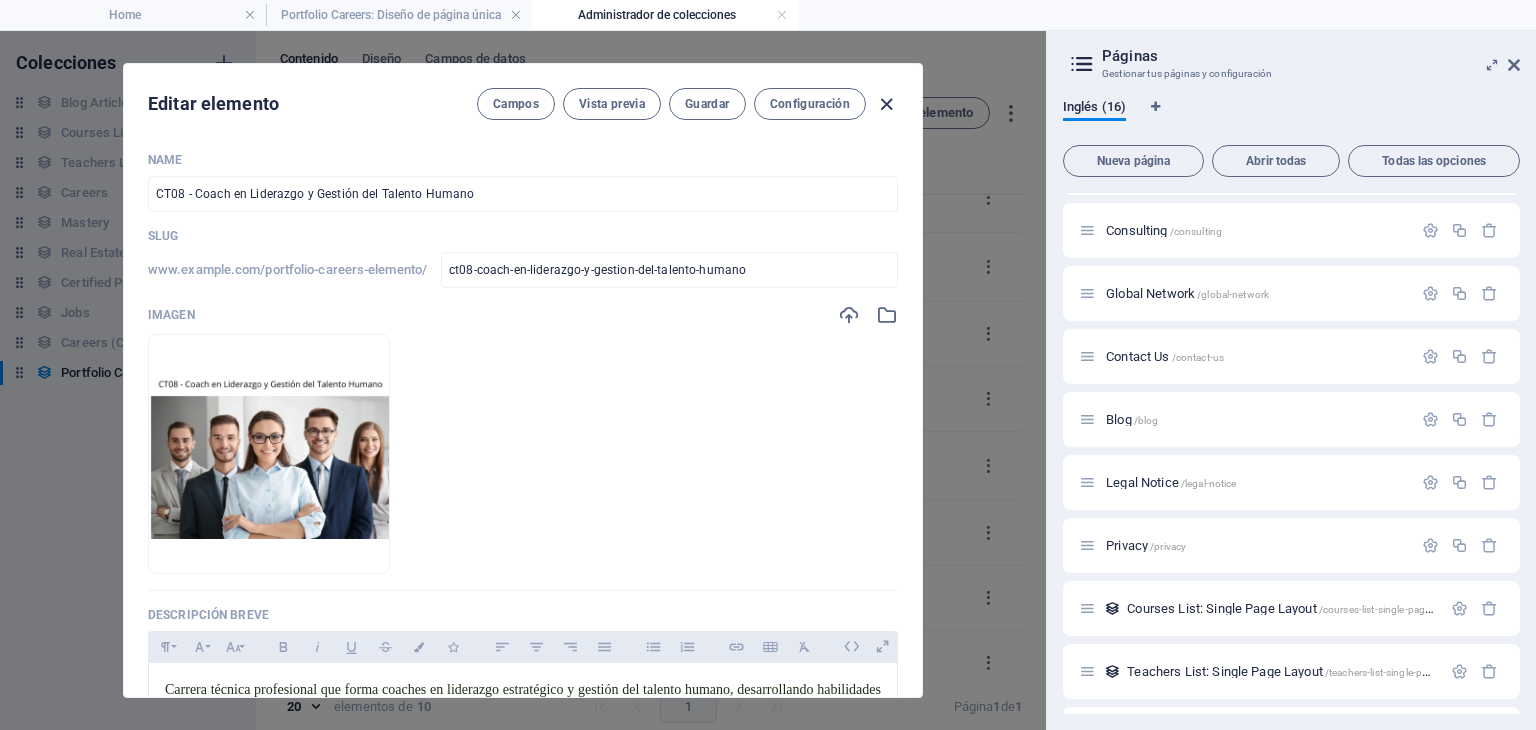 click at bounding box center [886, 104] 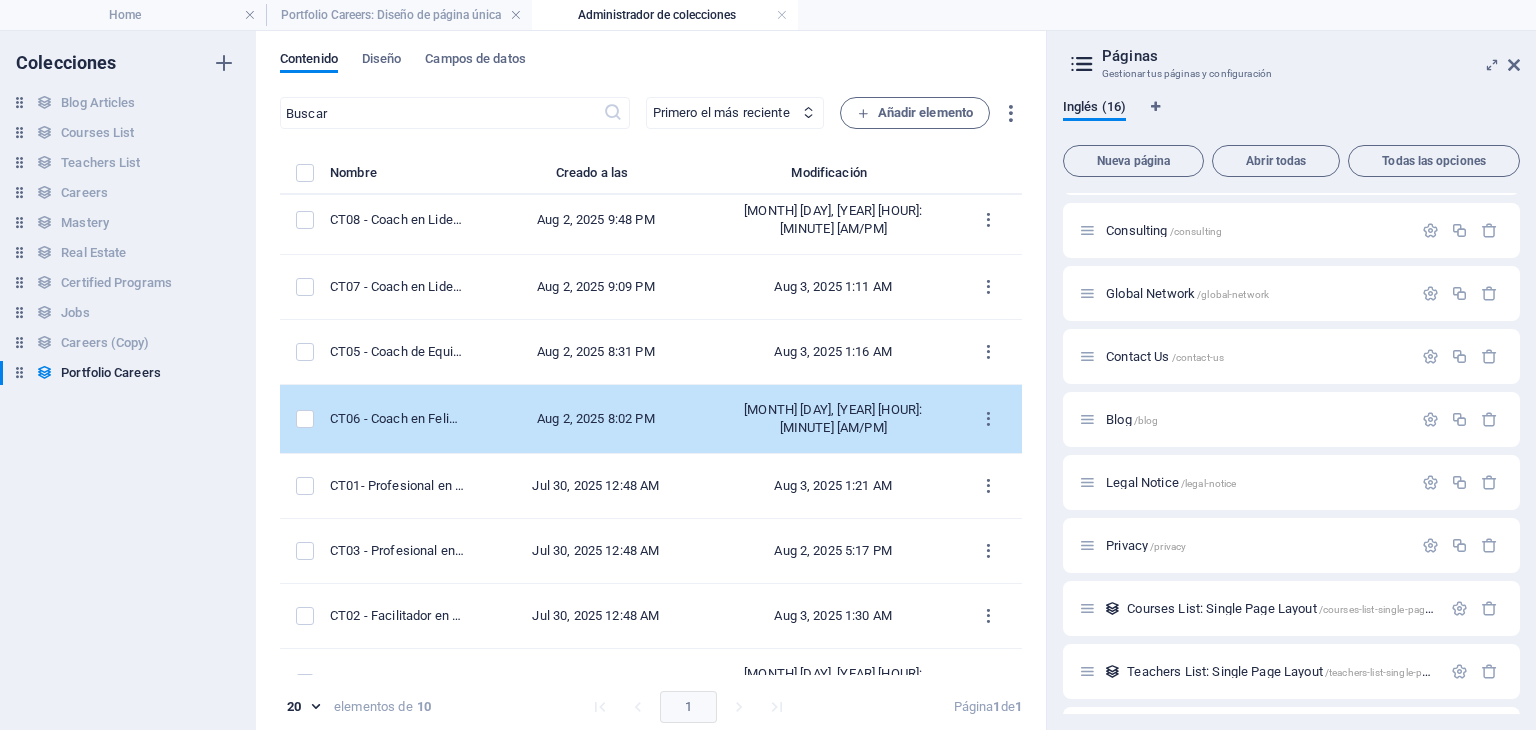 scroll, scrollTop: 168, scrollLeft: 0, axis: vertical 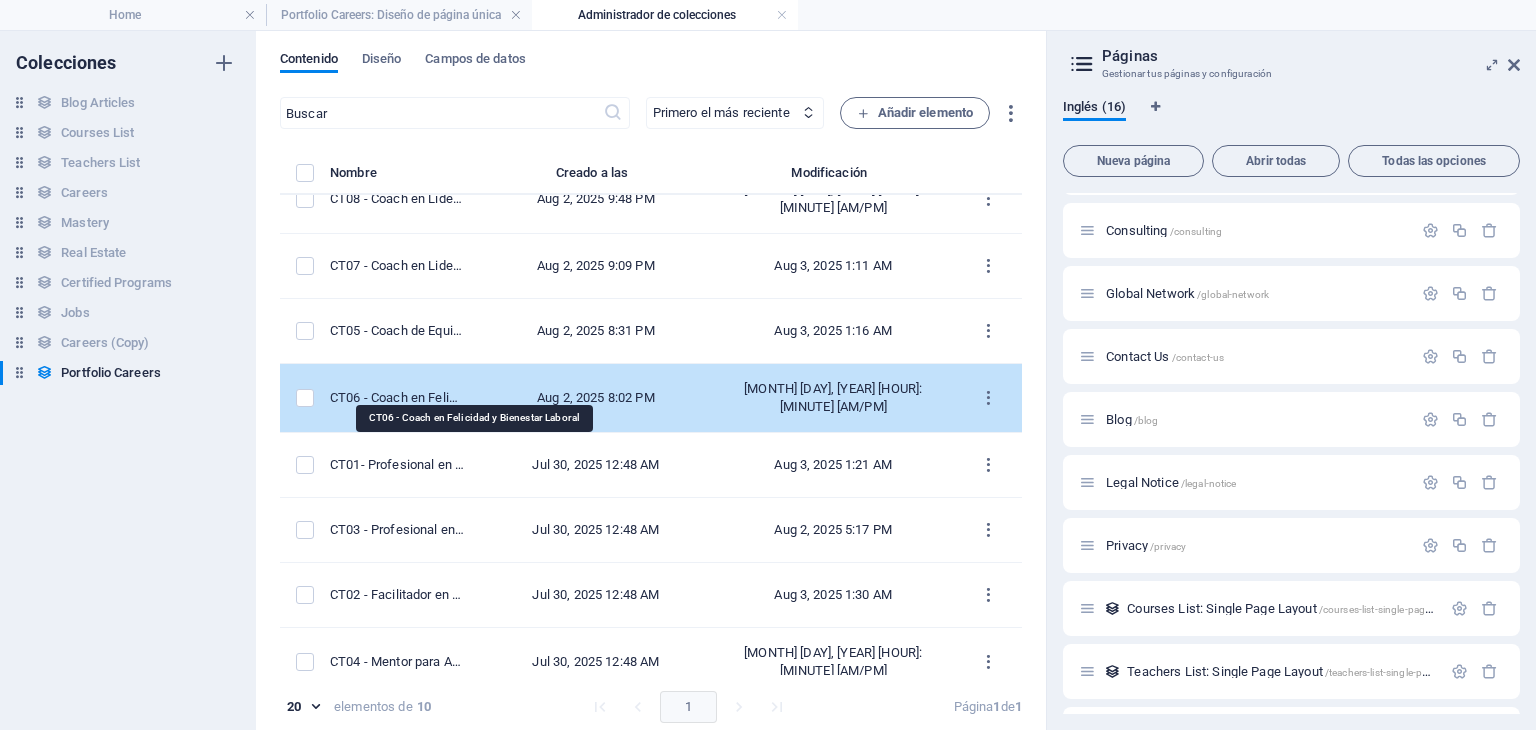 click on "CT06 - Coach en Felicidad y Bienestar Laboral" at bounding box center [397, 398] 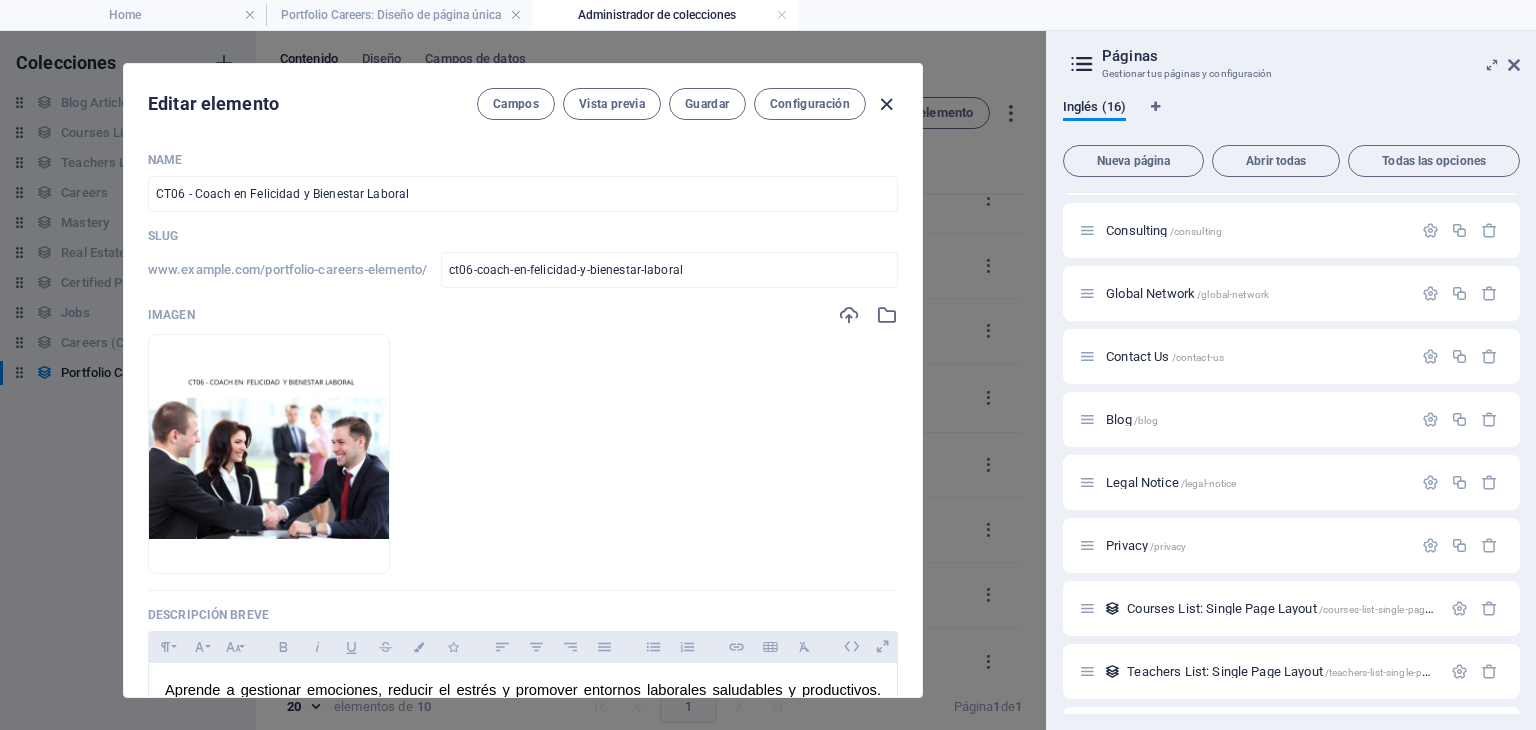 click at bounding box center [886, 104] 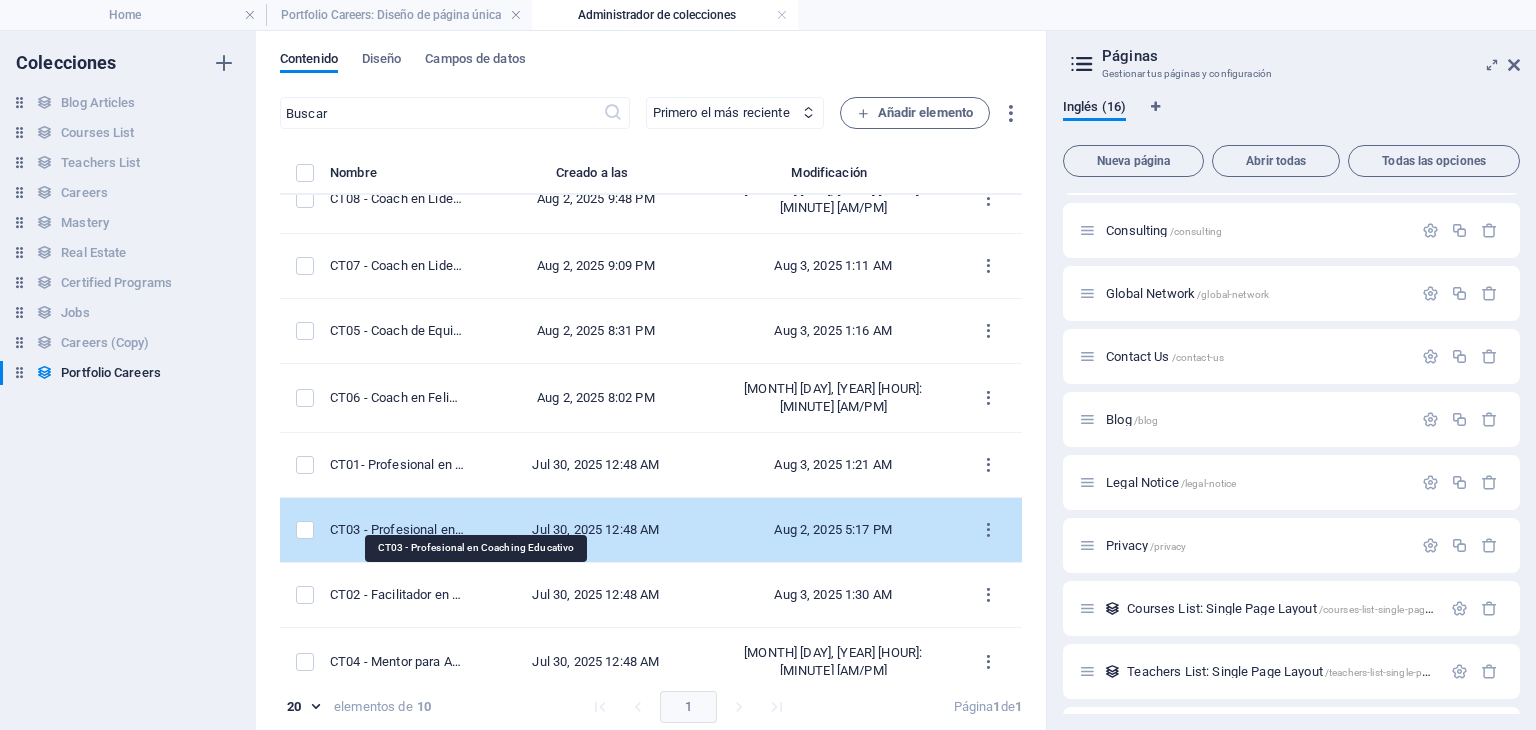 click on "CT03 - Profesional en Coaching Educativo" at bounding box center (397, 530) 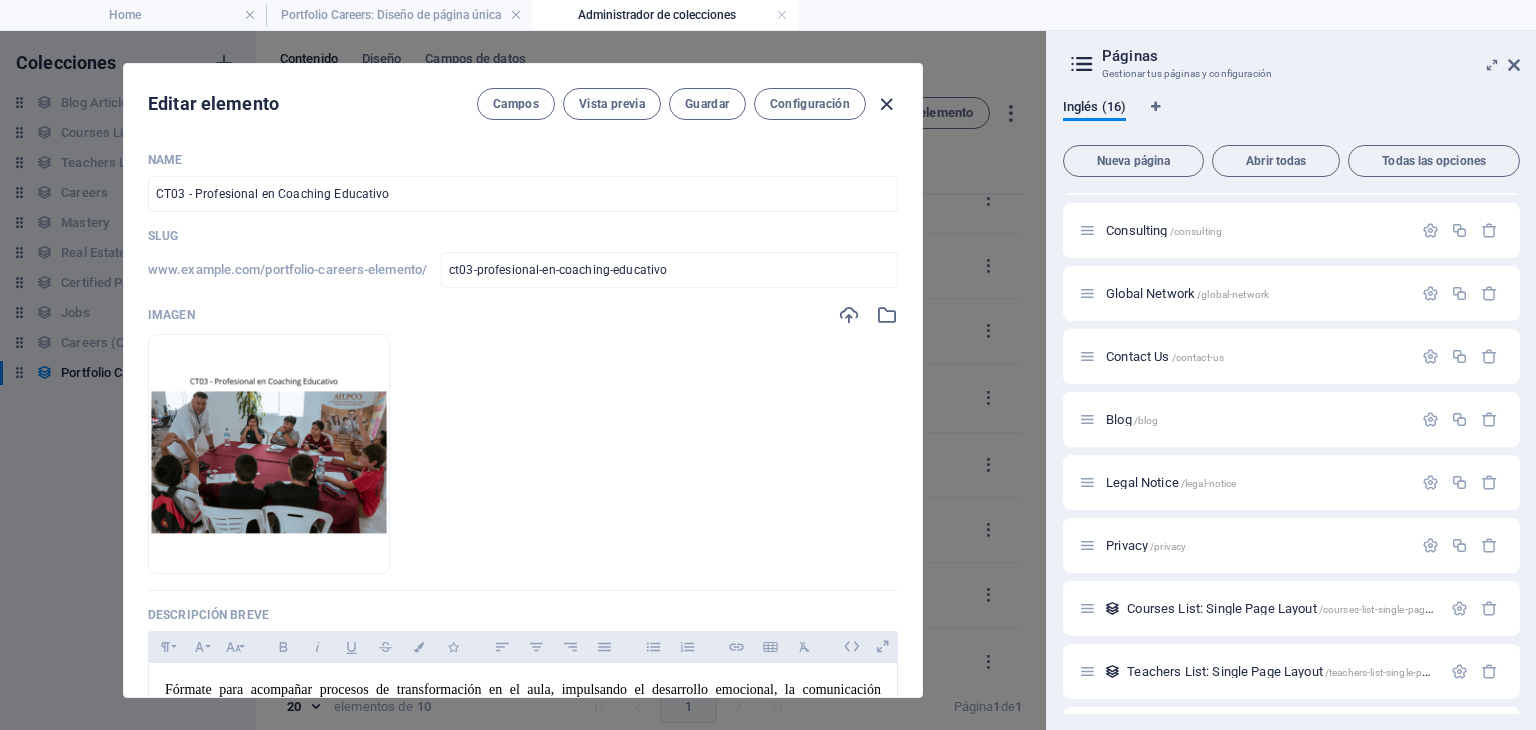 click at bounding box center (886, 104) 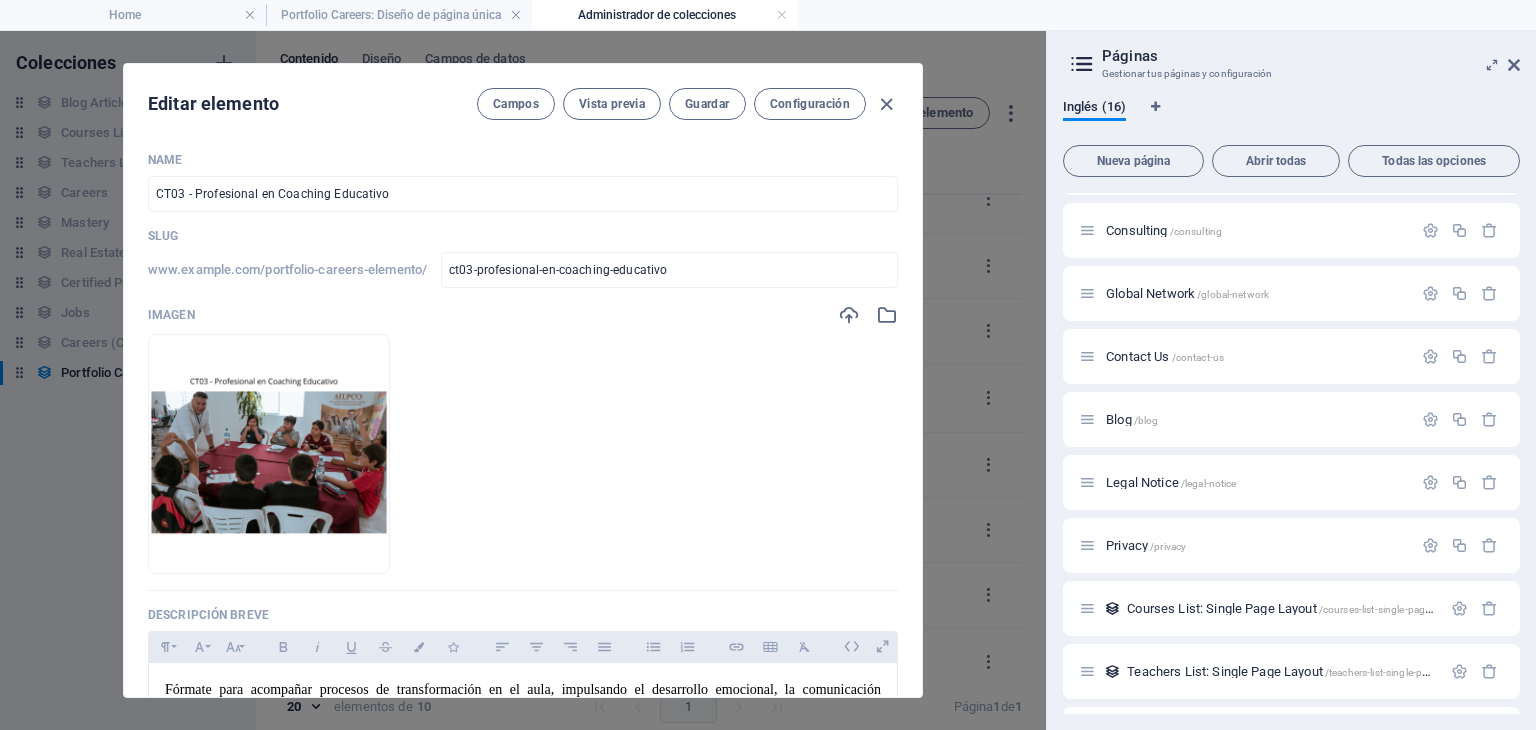 type 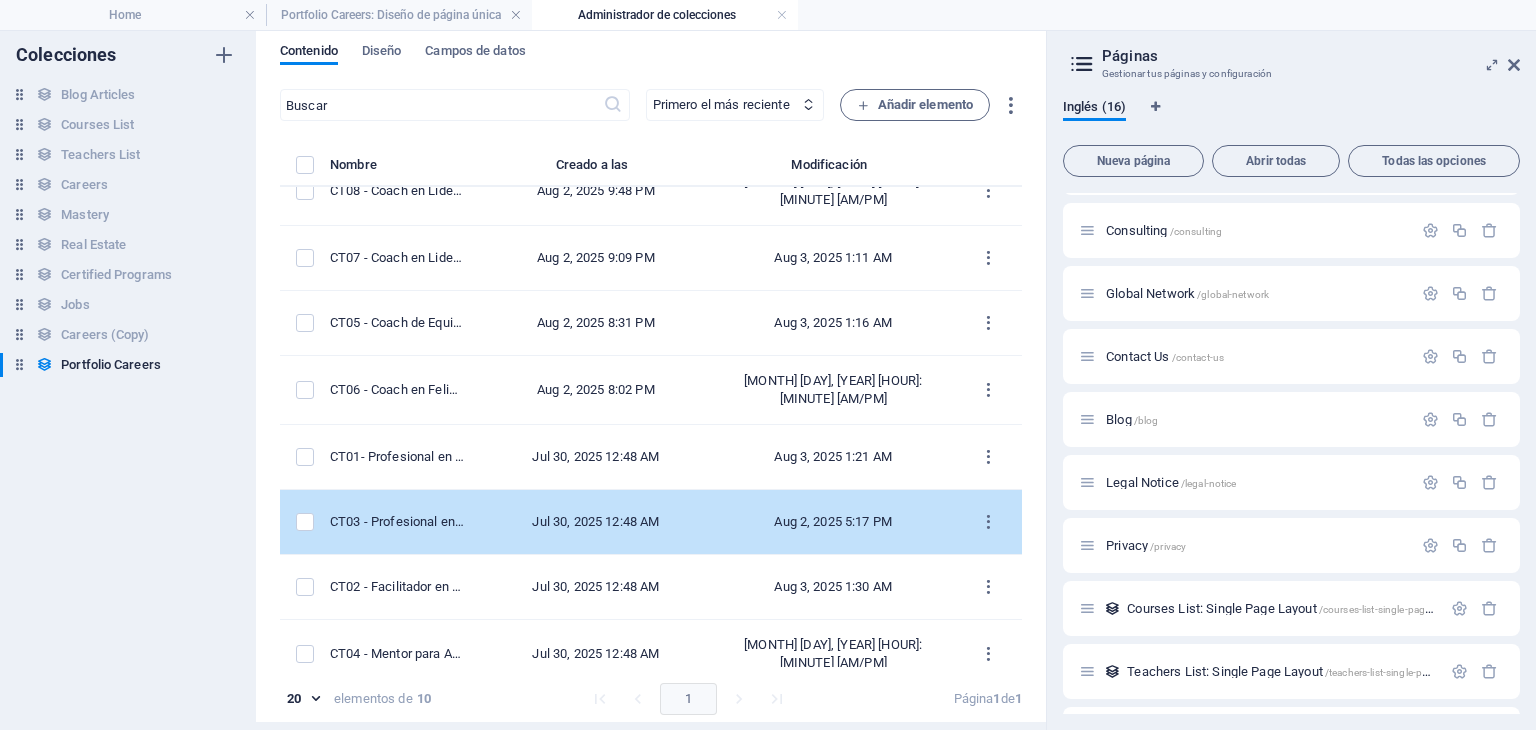 scroll, scrollTop: 8, scrollLeft: 0, axis: vertical 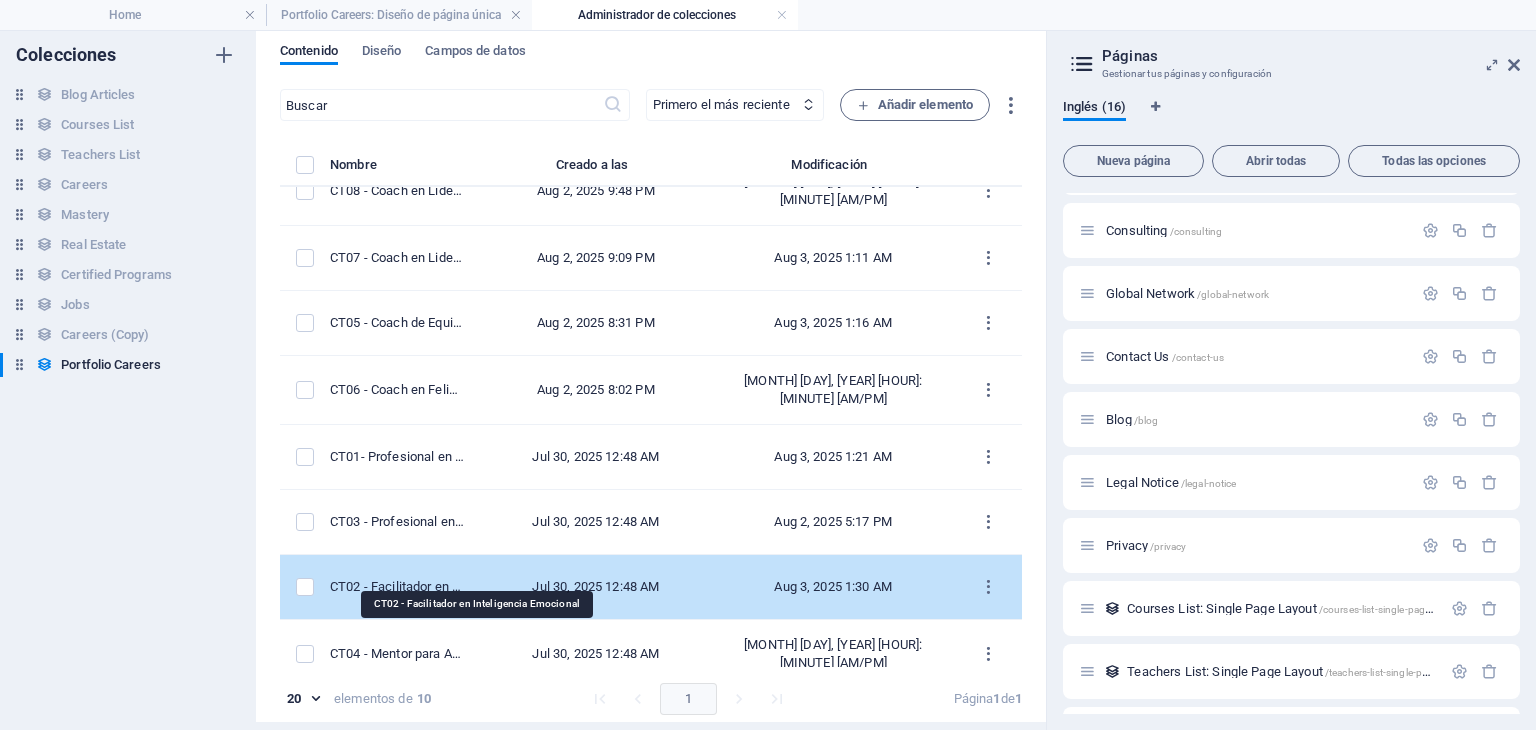 click on "CT02 - Facilitador en Inteligencia Emocional" at bounding box center [397, 587] 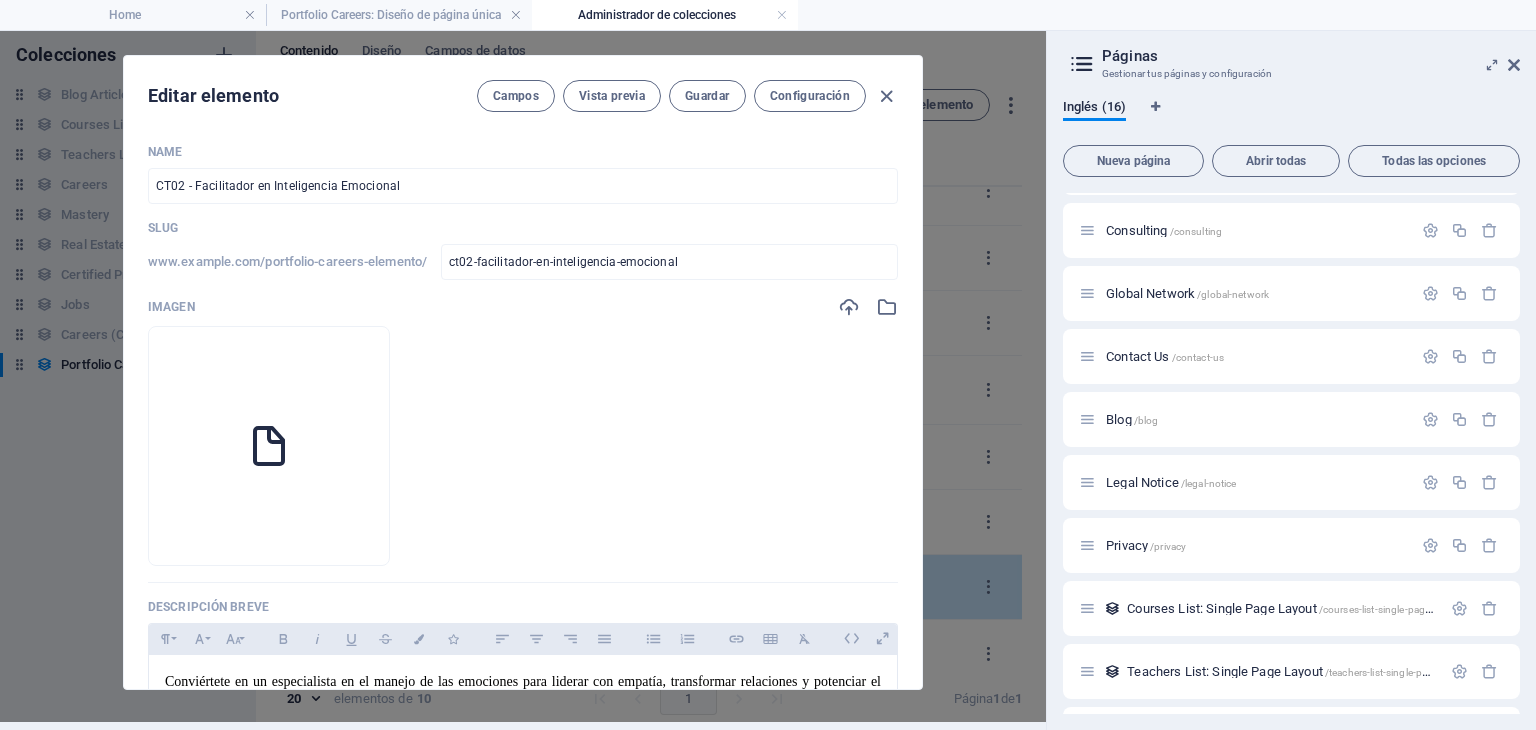 scroll, scrollTop: 0, scrollLeft: 0, axis: both 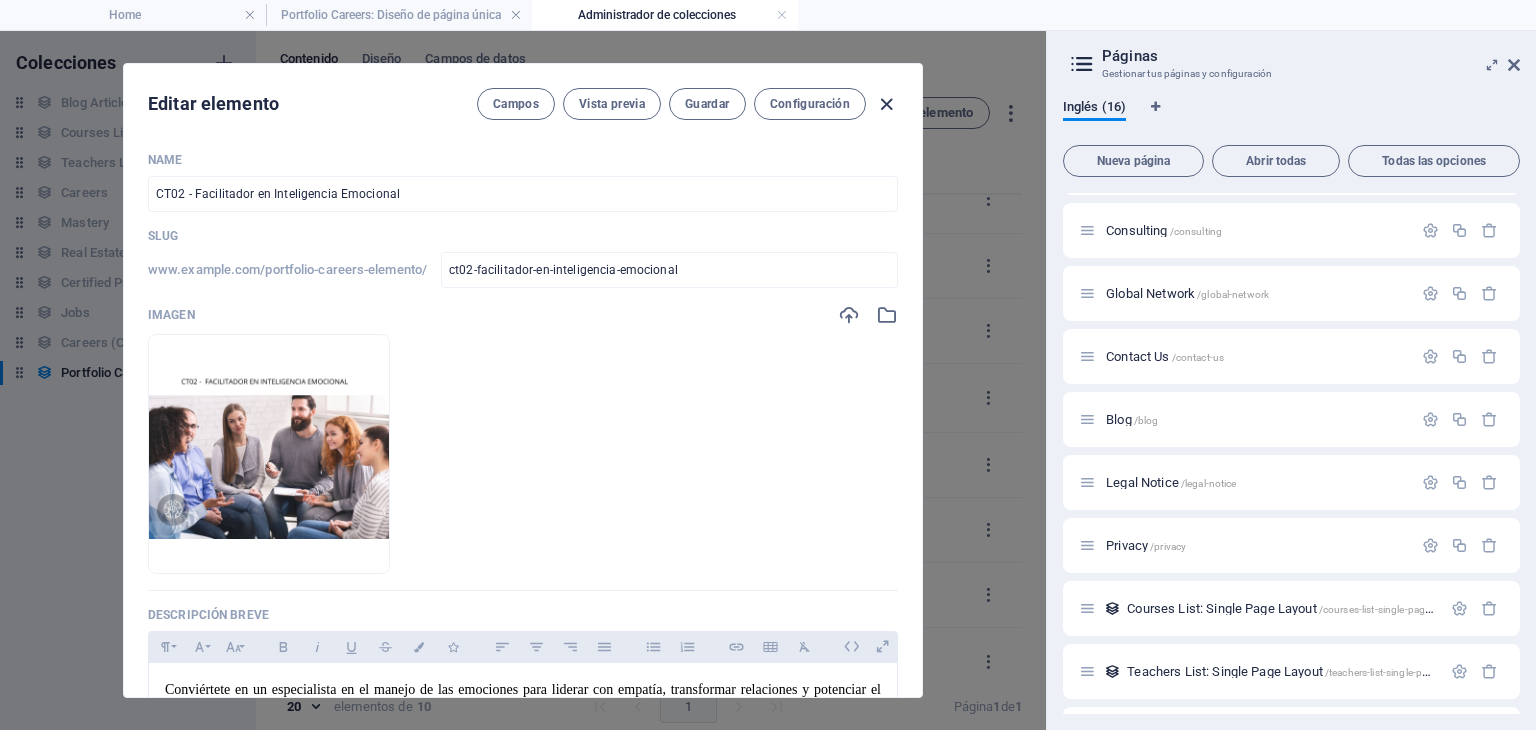 click at bounding box center [886, 104] 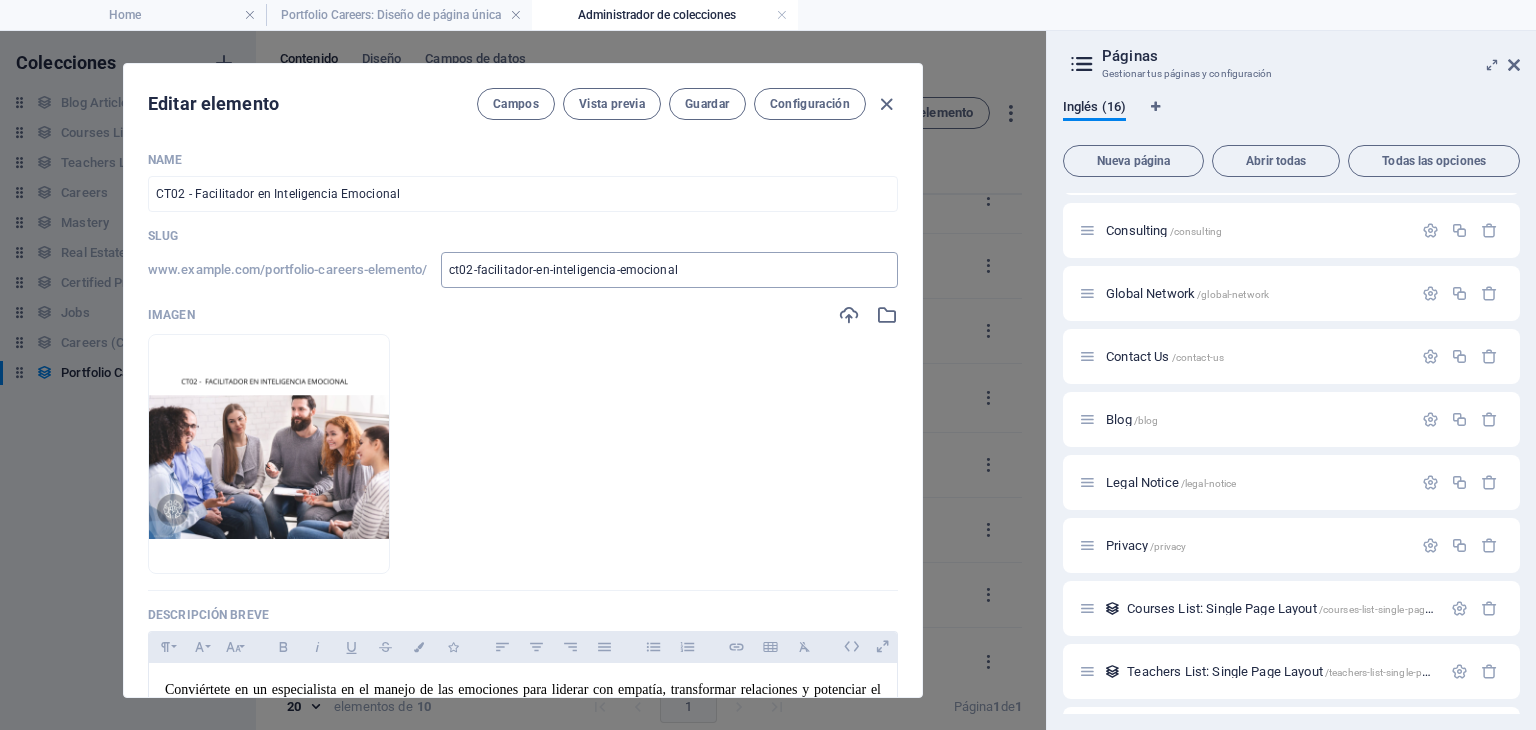 type 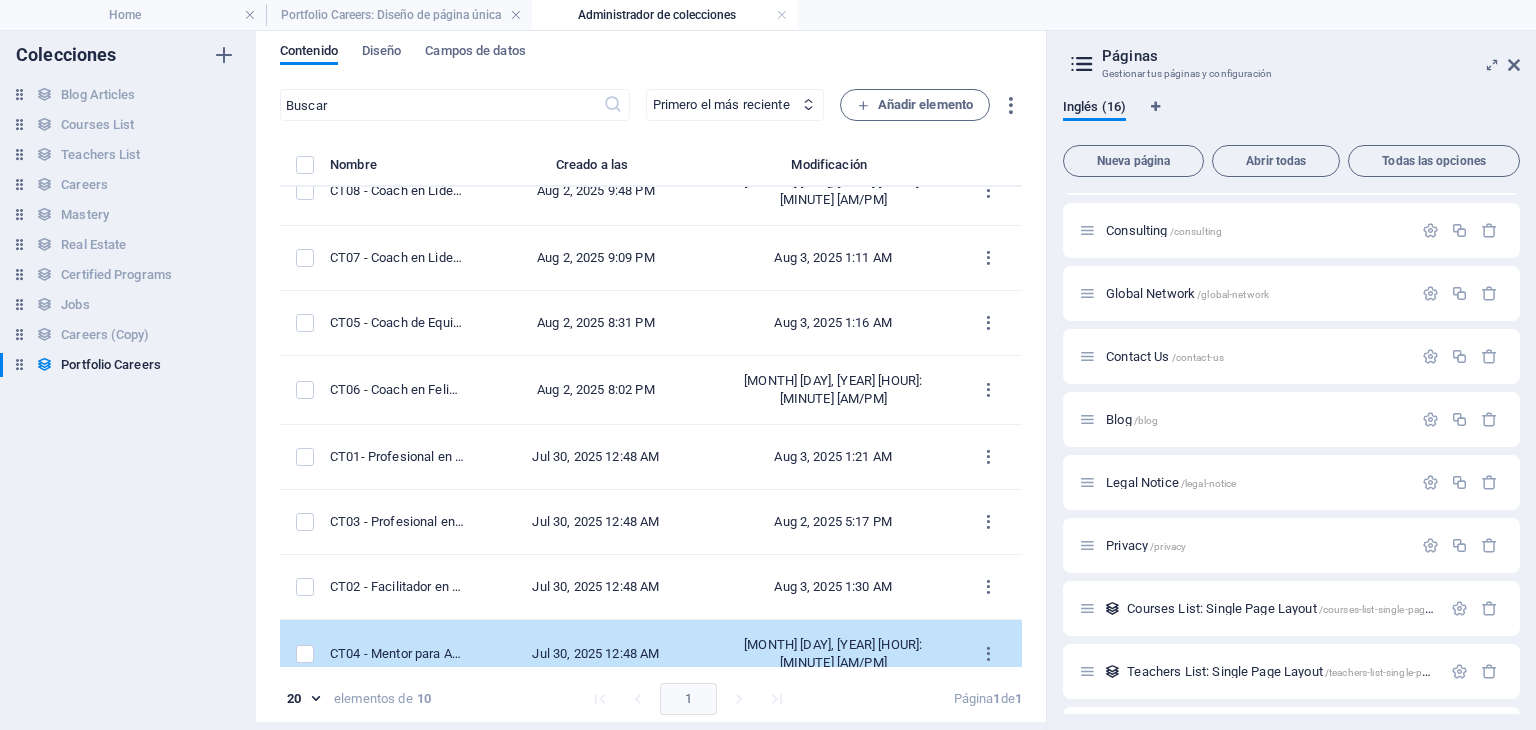 scroll, scrollTop: 8, scrollLeft: 0, axis: vertical 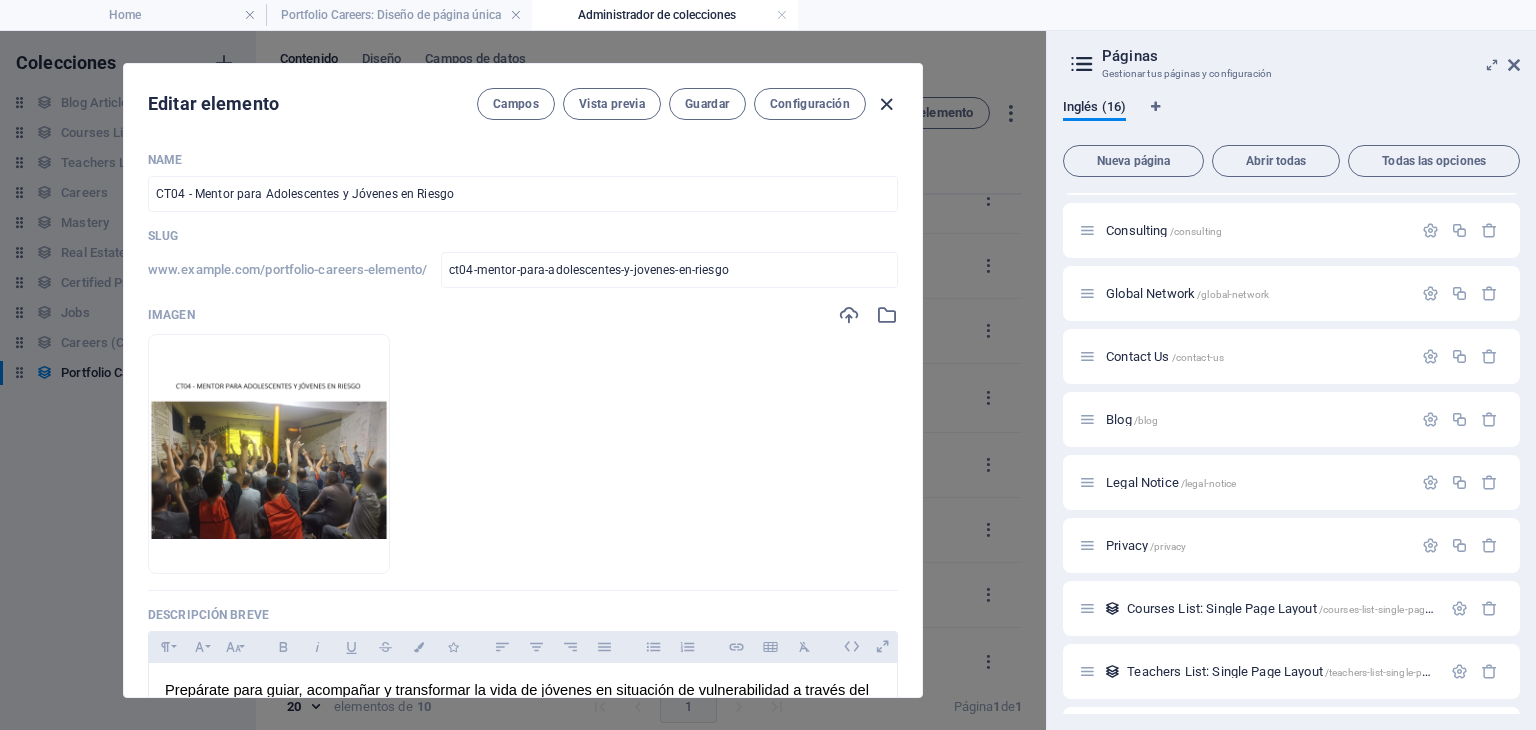 click at bounding box center (886, 104) 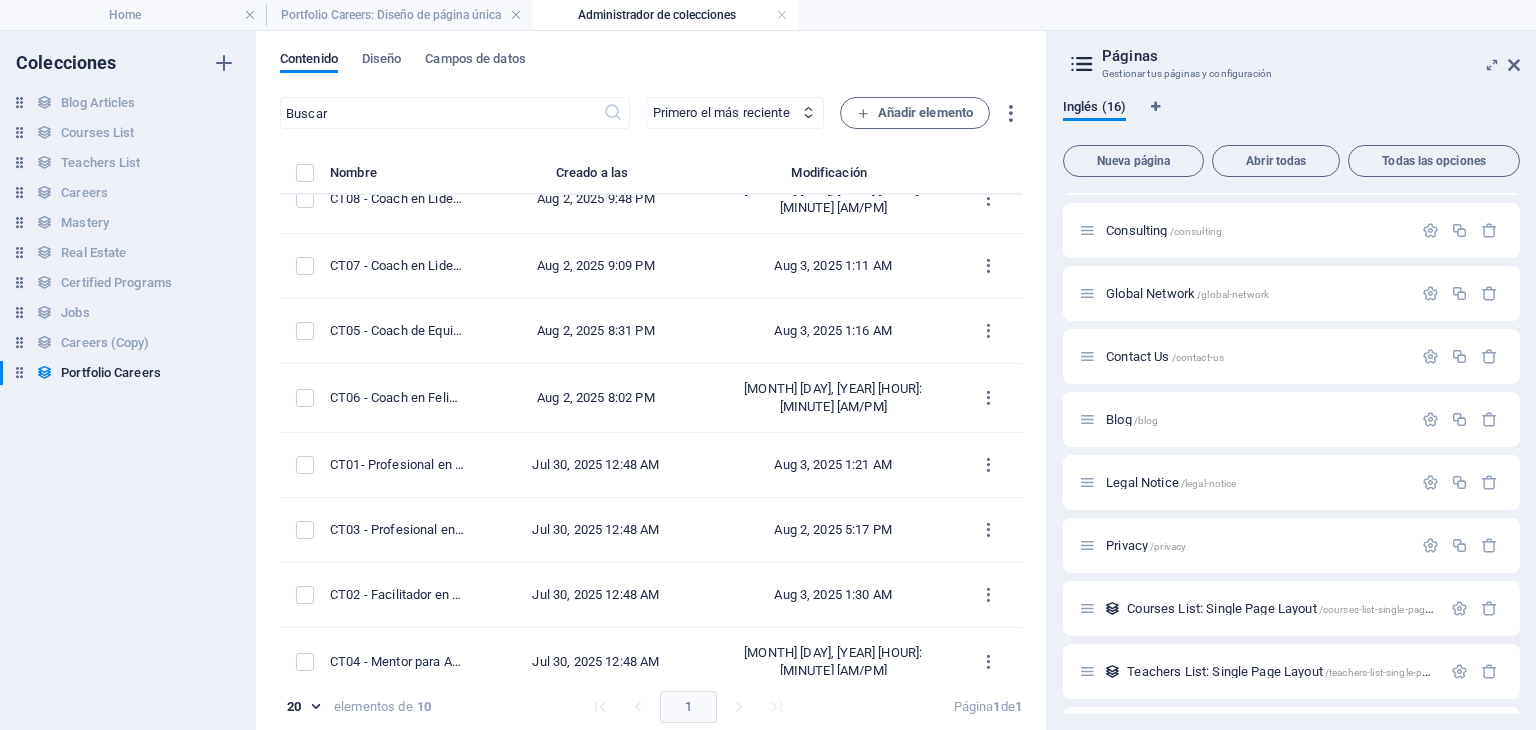 scroll, scrollTop: 8, scrollLeft: 0, axis: vertical 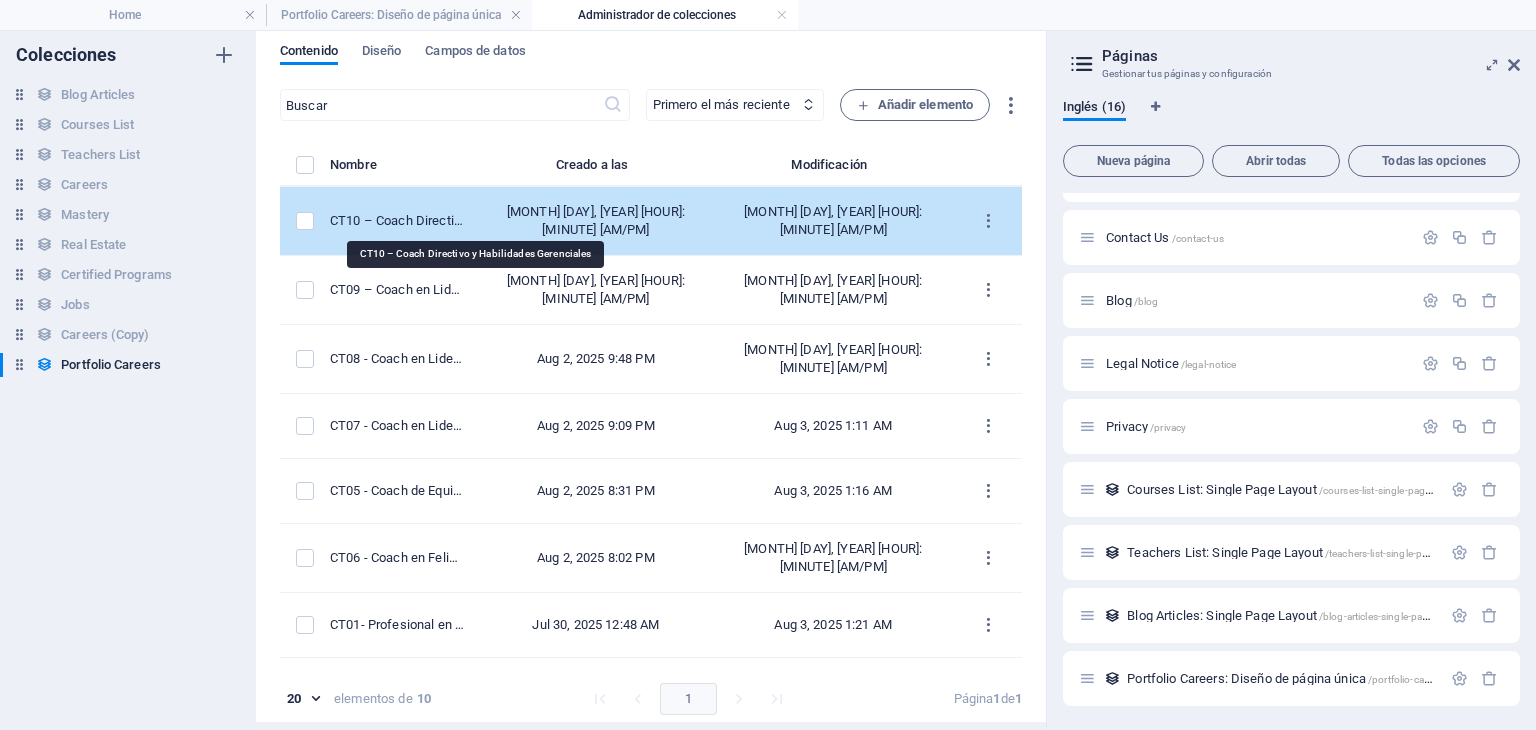 click on "CT10 – Coach Directivo y Habilidades Gerenciales" at bounding box center (397, 221) 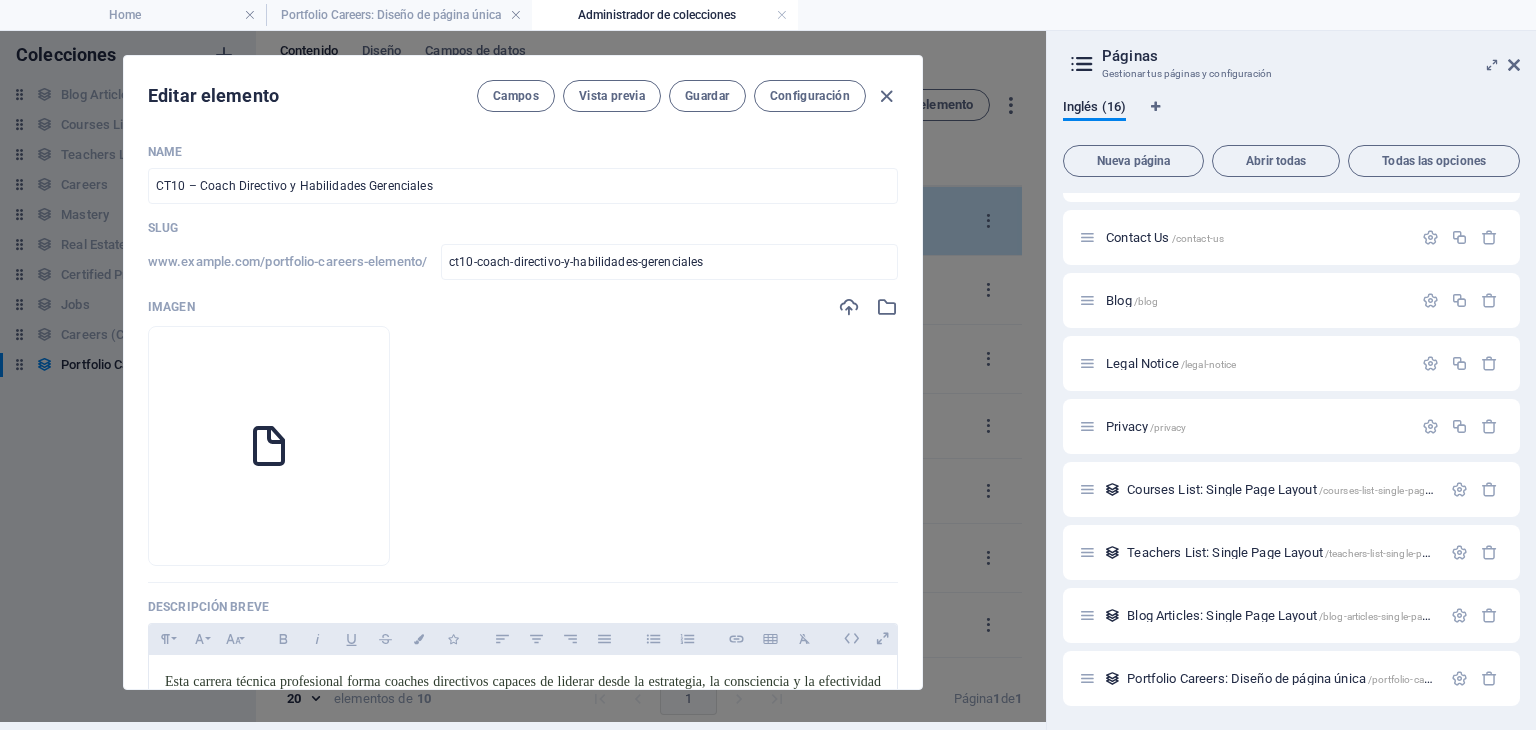 scroll, scrollTop: 0, scrollLeft: 0, axis: both 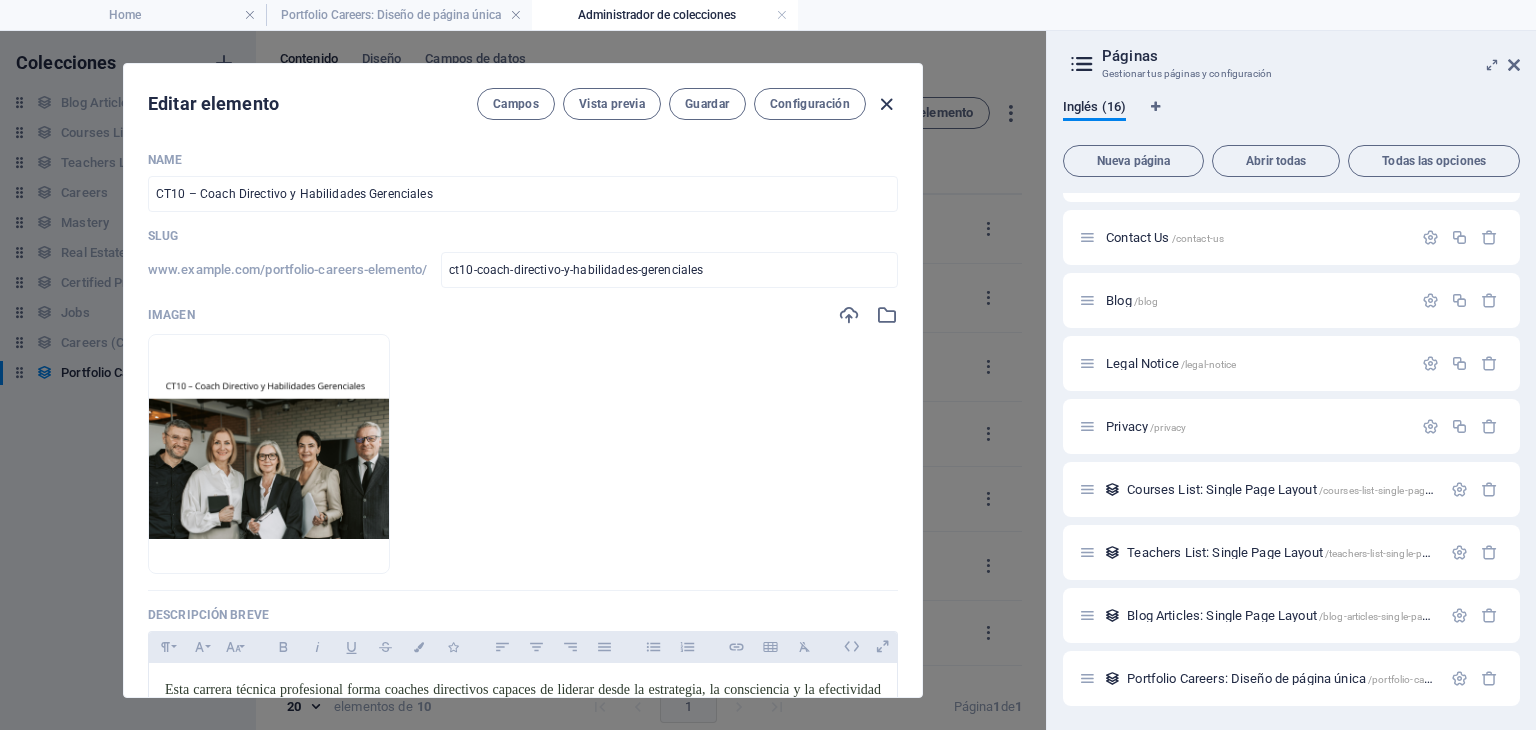 click at bounding box center [886, 104] 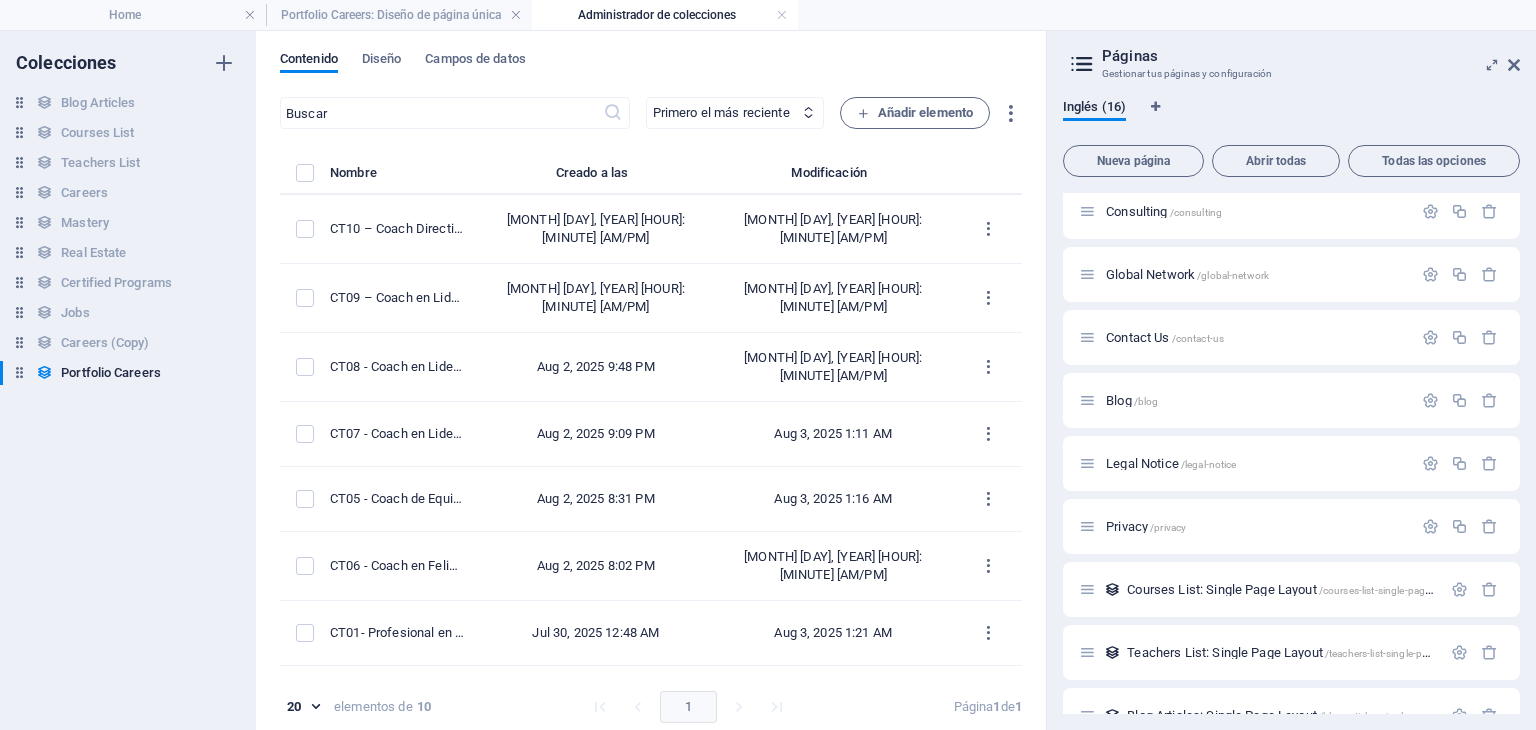 scroll, scrollTop: 487, scrollLeft: 0, axis: vertical 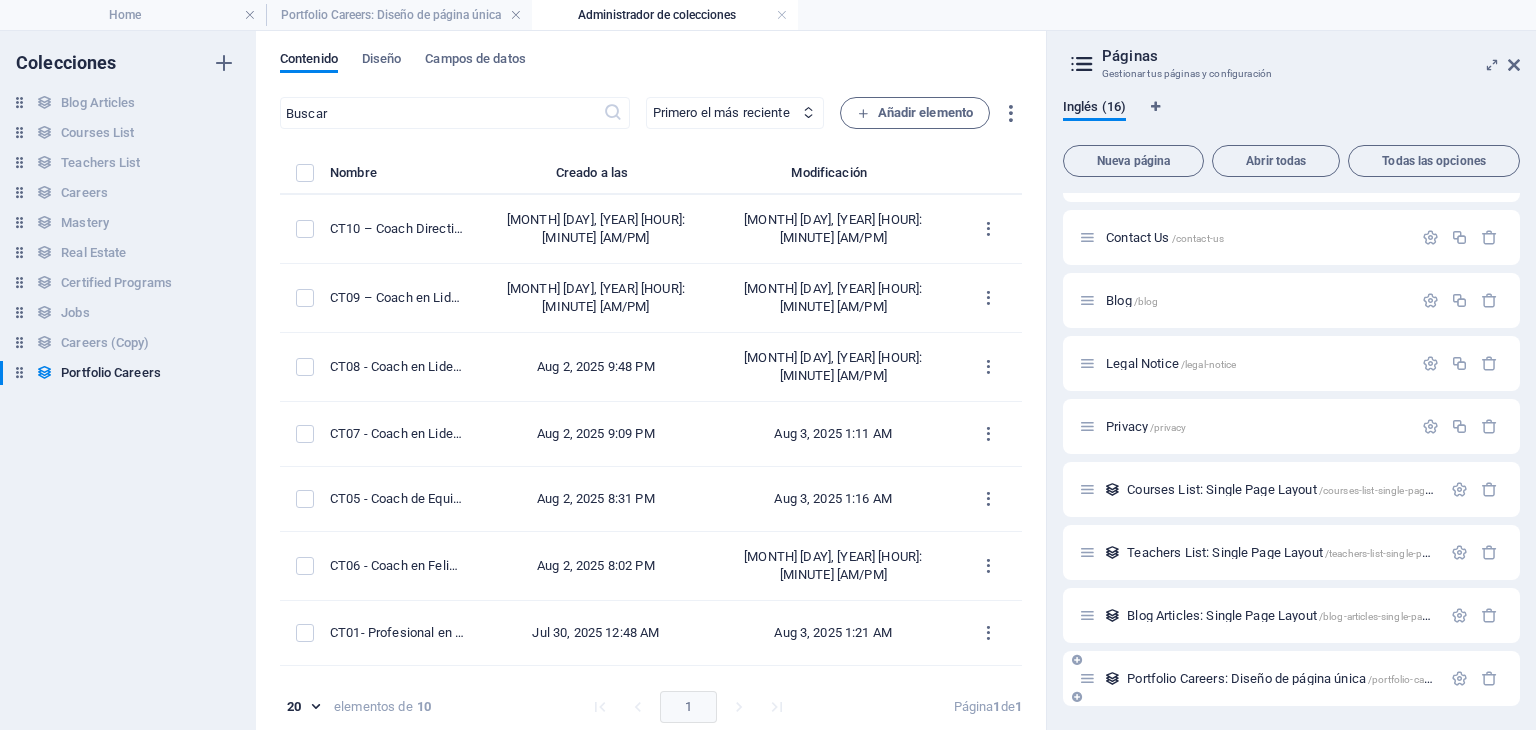 click on "Portfolio Careers: Diseño de página única /portfolio-careers-elemento" at bounding box center [1308, 678] 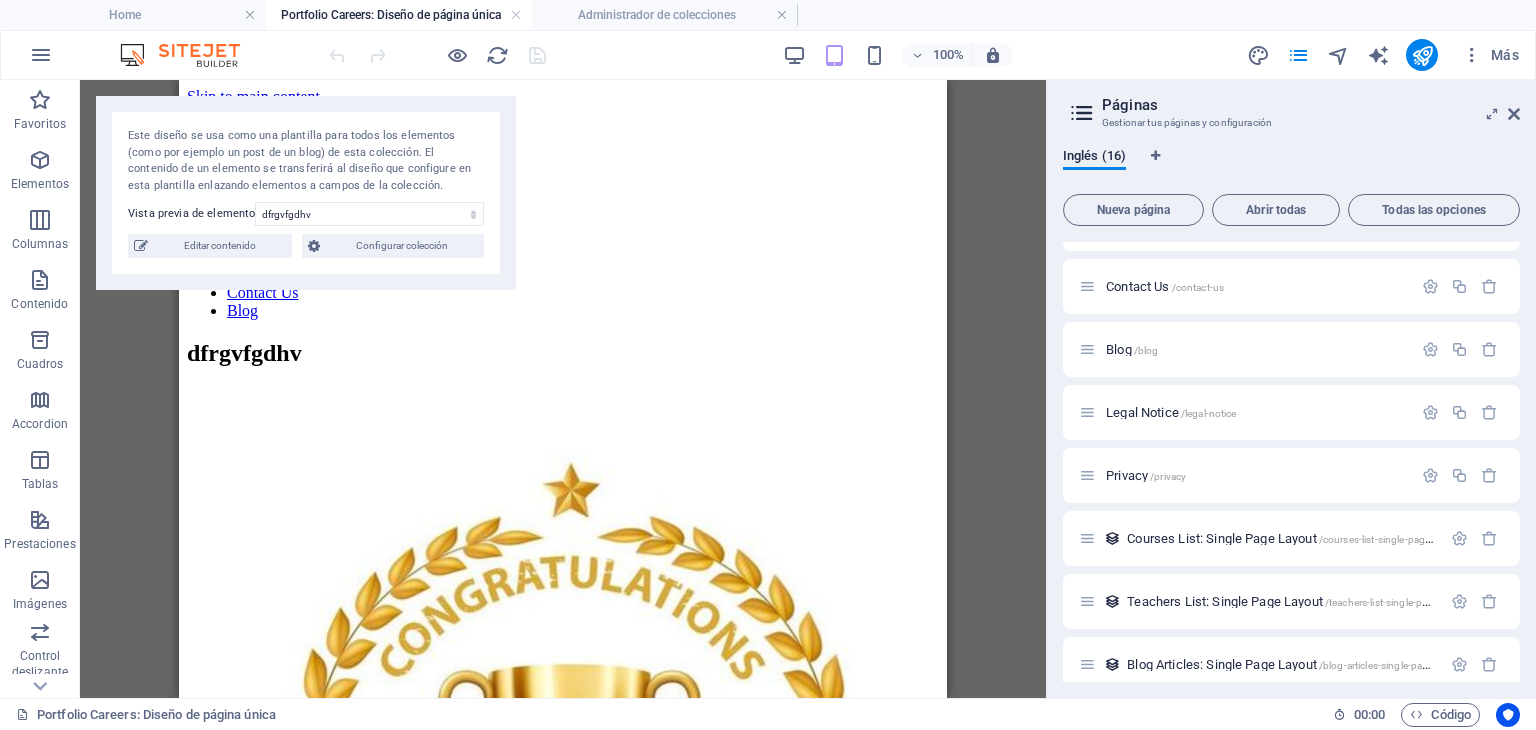 scroll, scrollTop: 24, scrollLeft: 0, axis: vertical 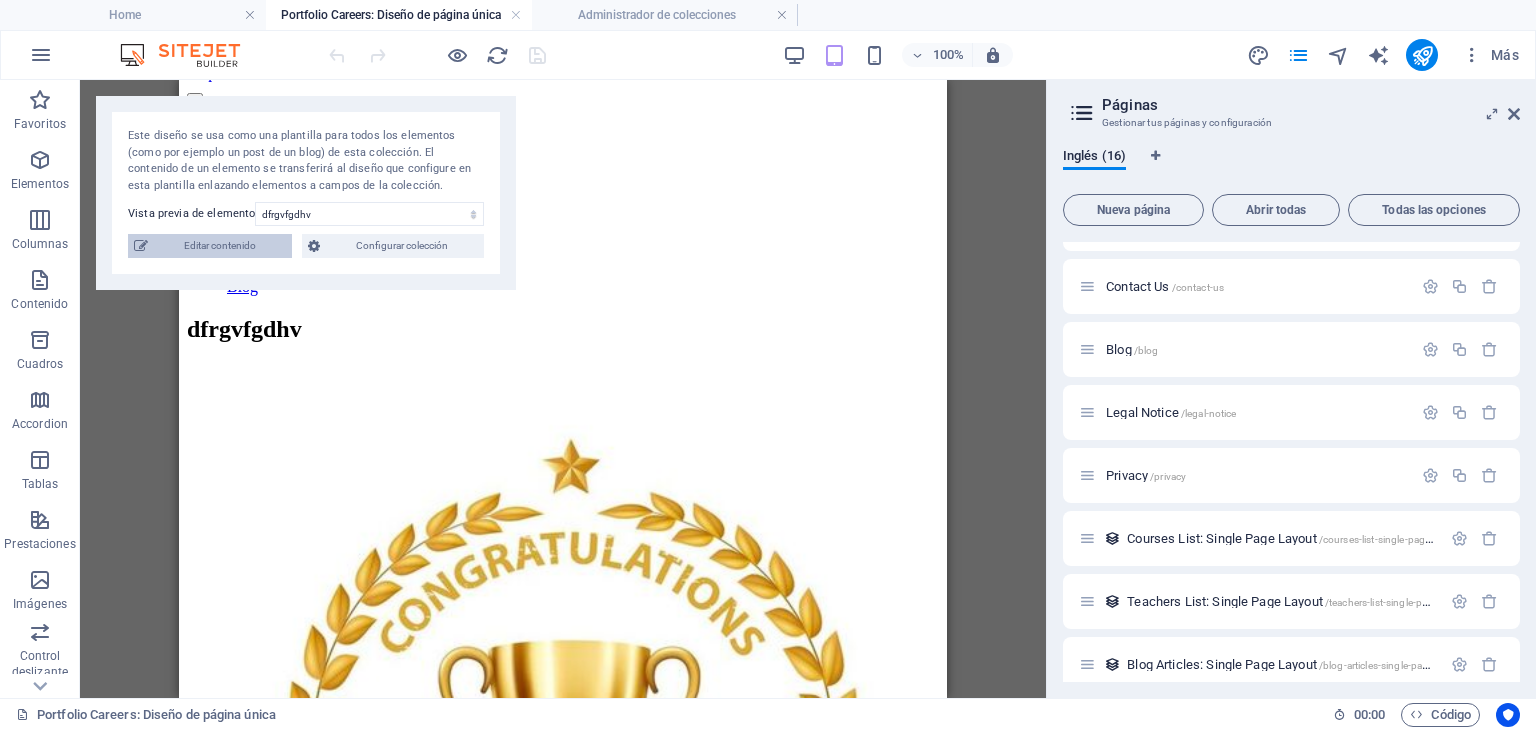 click on "Editar contenido" at bounding box center (220, 246) 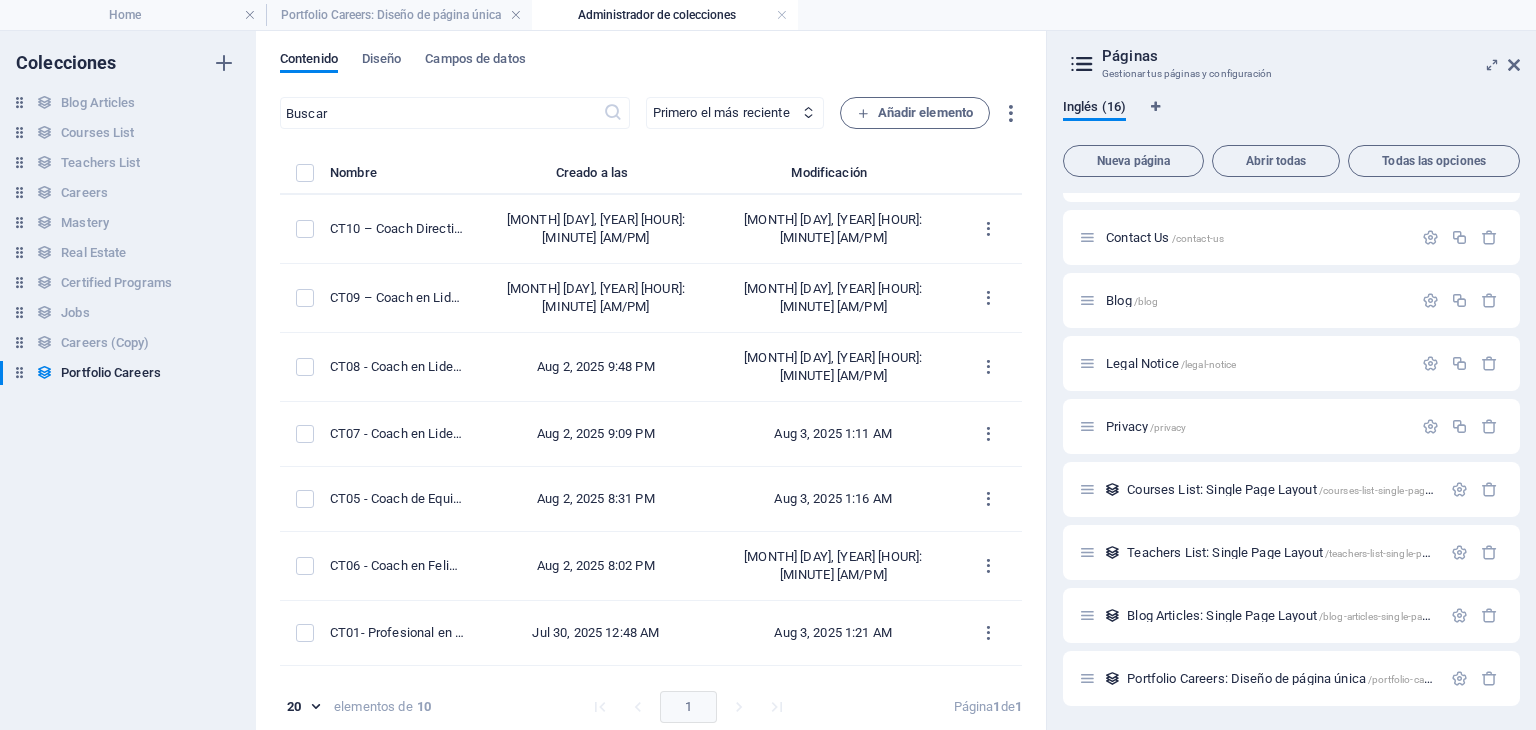 scroll, scrollTop: 0, scrollLeft: 0, axis: both 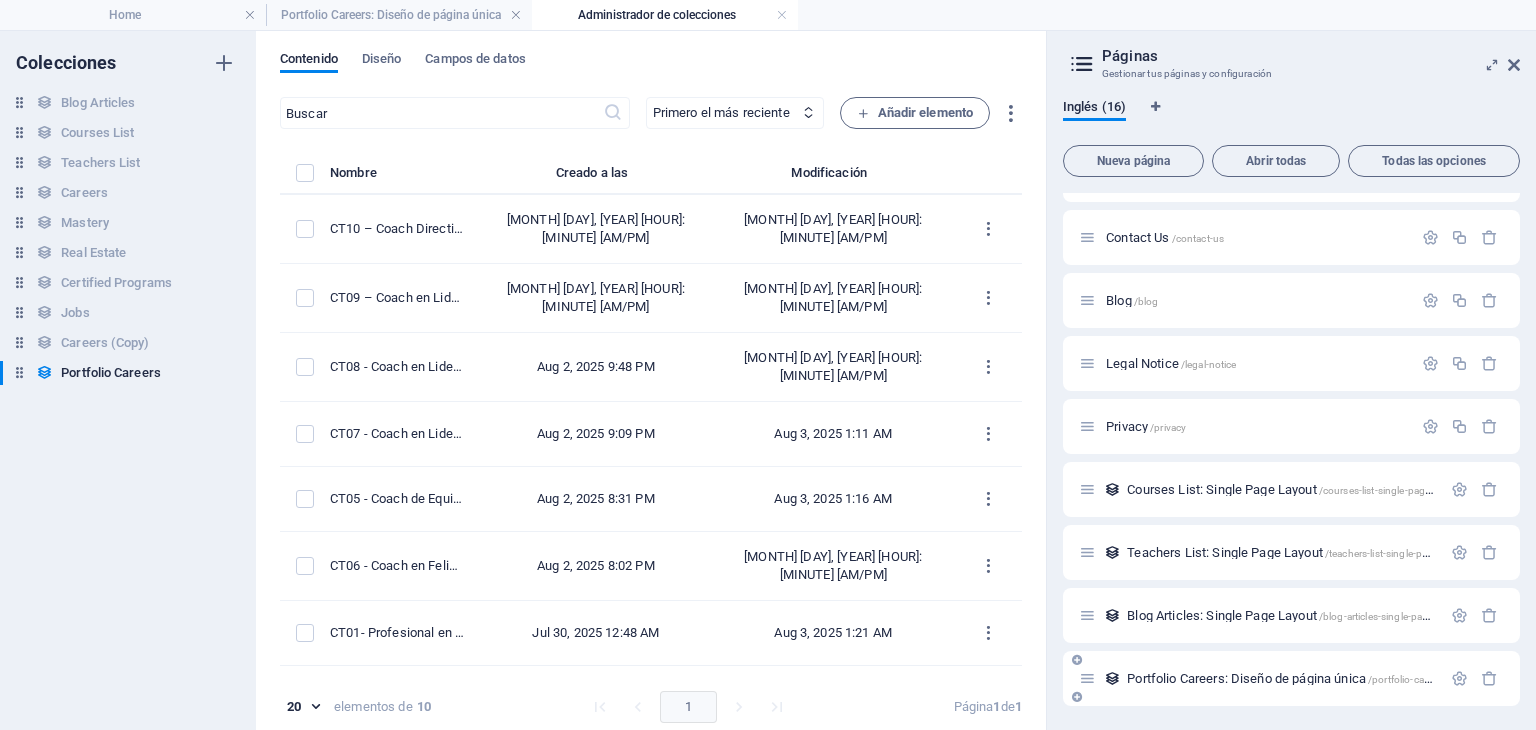 click on "Portfolio Careers: Diseño de página única /portfolio-careers-elemento" at bounding box center [1308, 678] 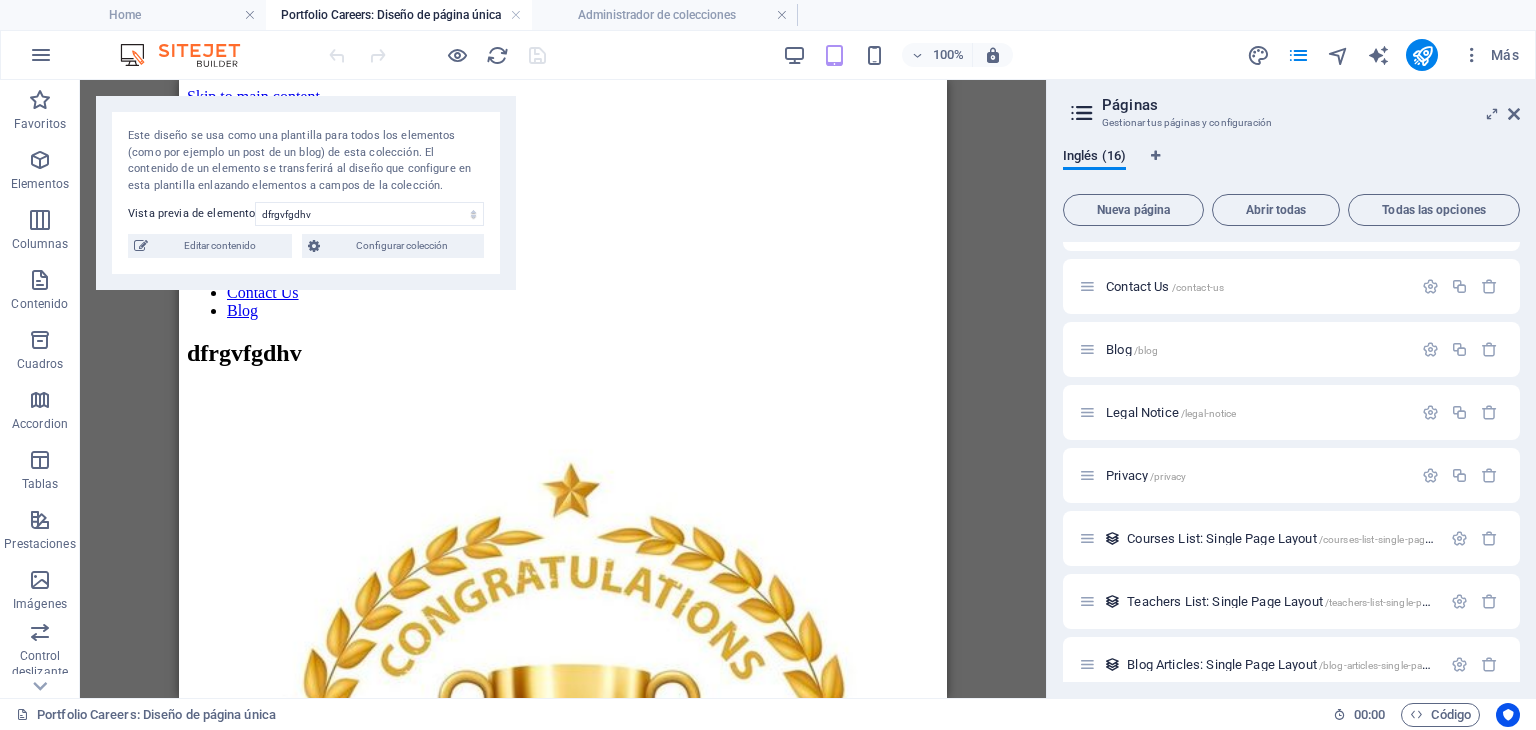 scroll, scrollTop: 24, scrollLeft: 0, axis: vertical 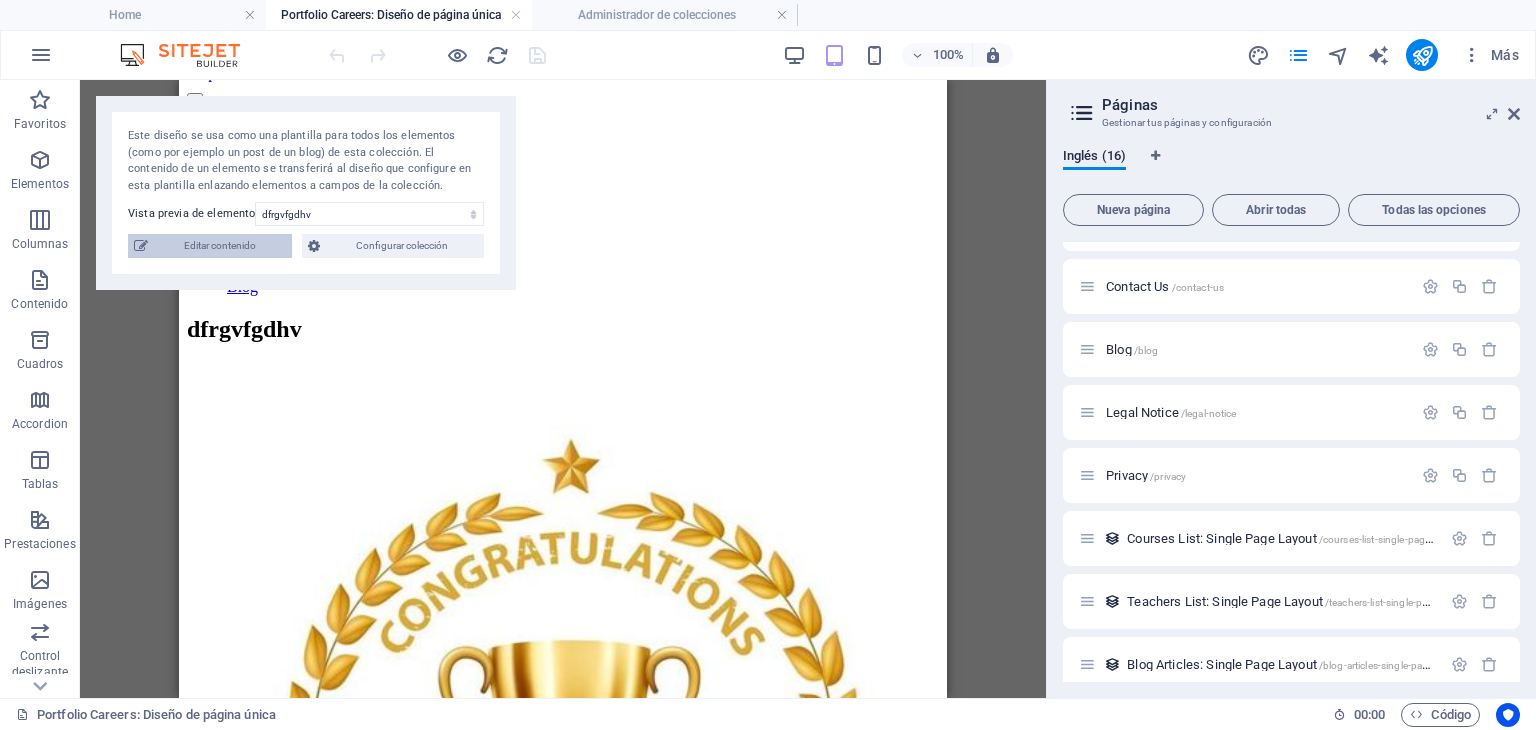 click on "Editar contenido" at bounding box center [220, 246] 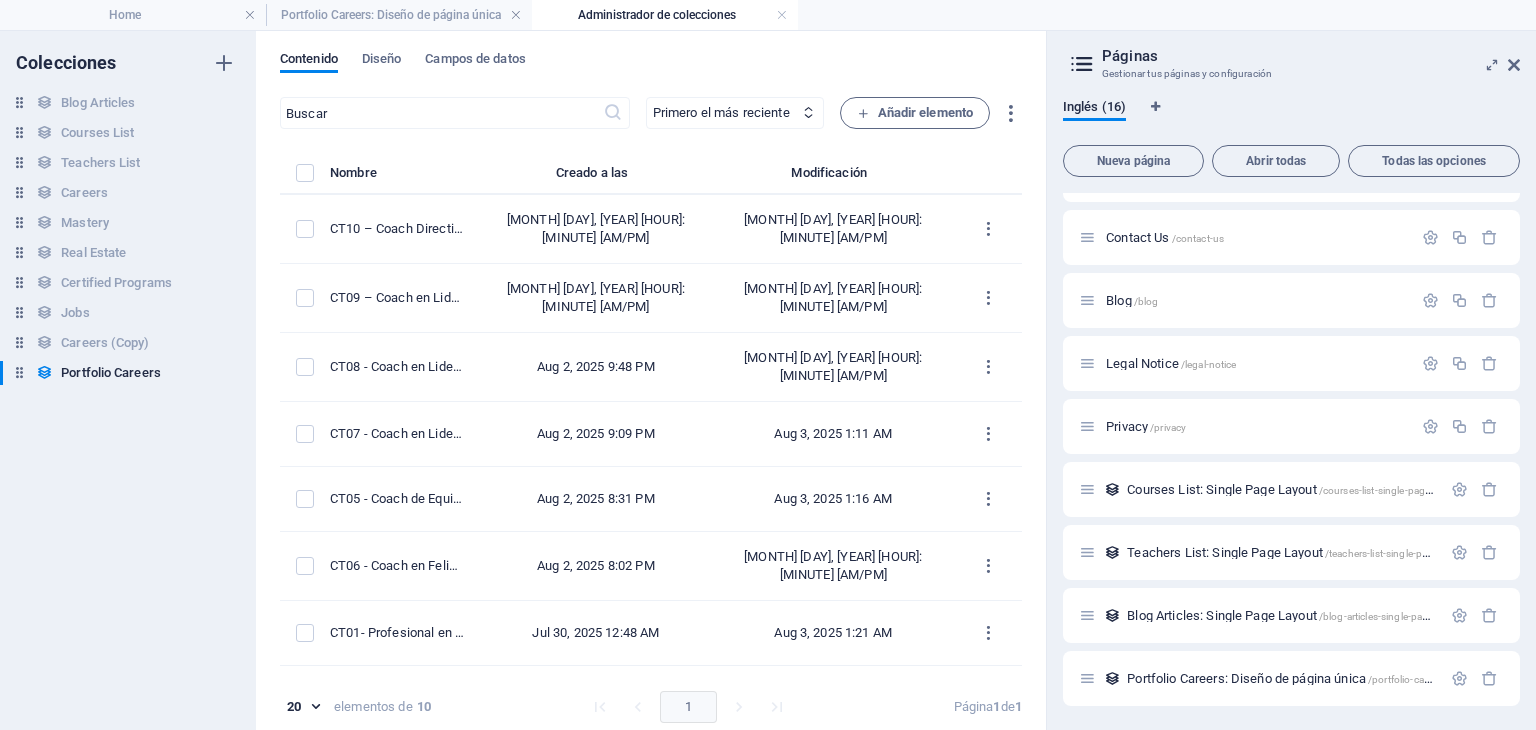 scroll, scrollTop: 0, scrollLeft: 0, axis: both 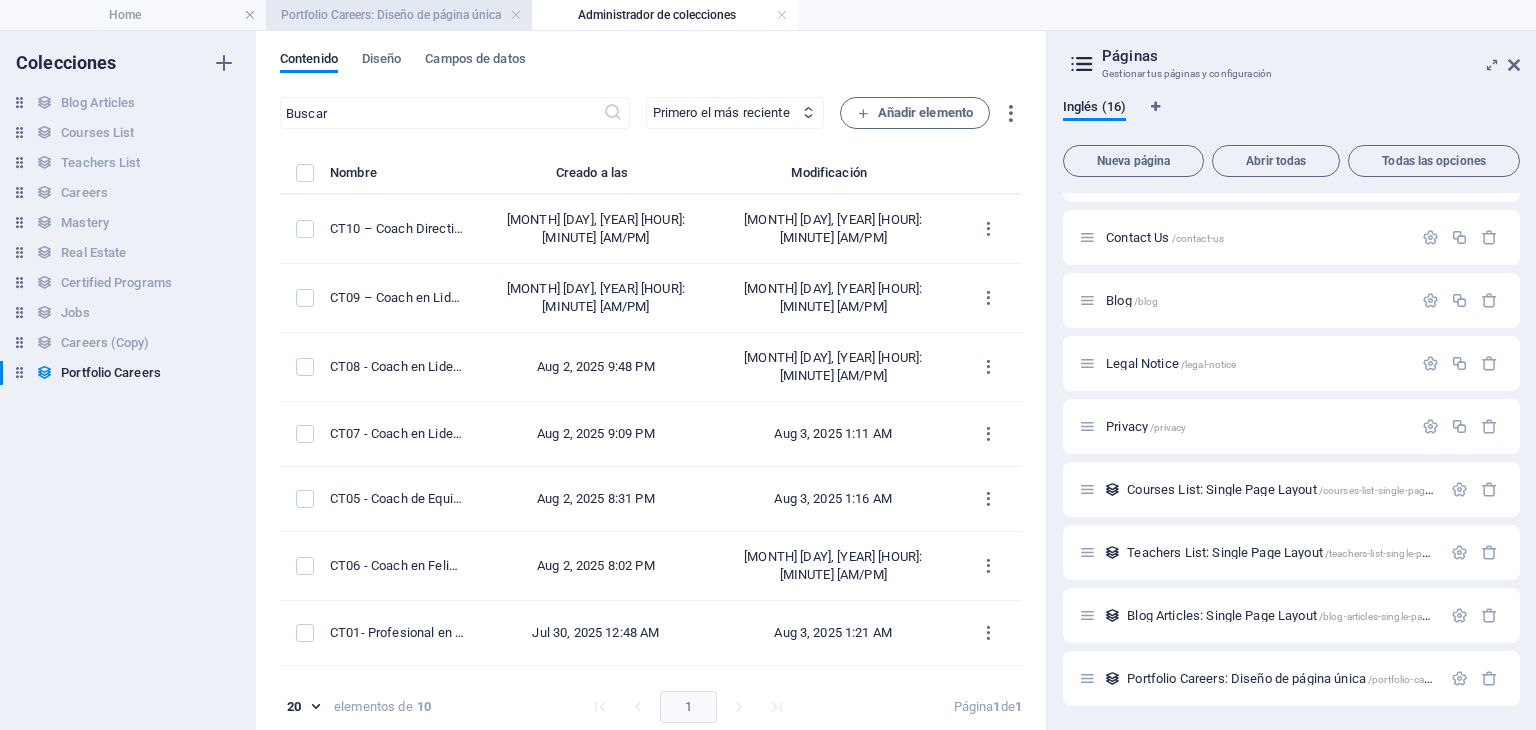 click on "Portfolio Careers: Diseño de página única" at bounding box center (399, 15) 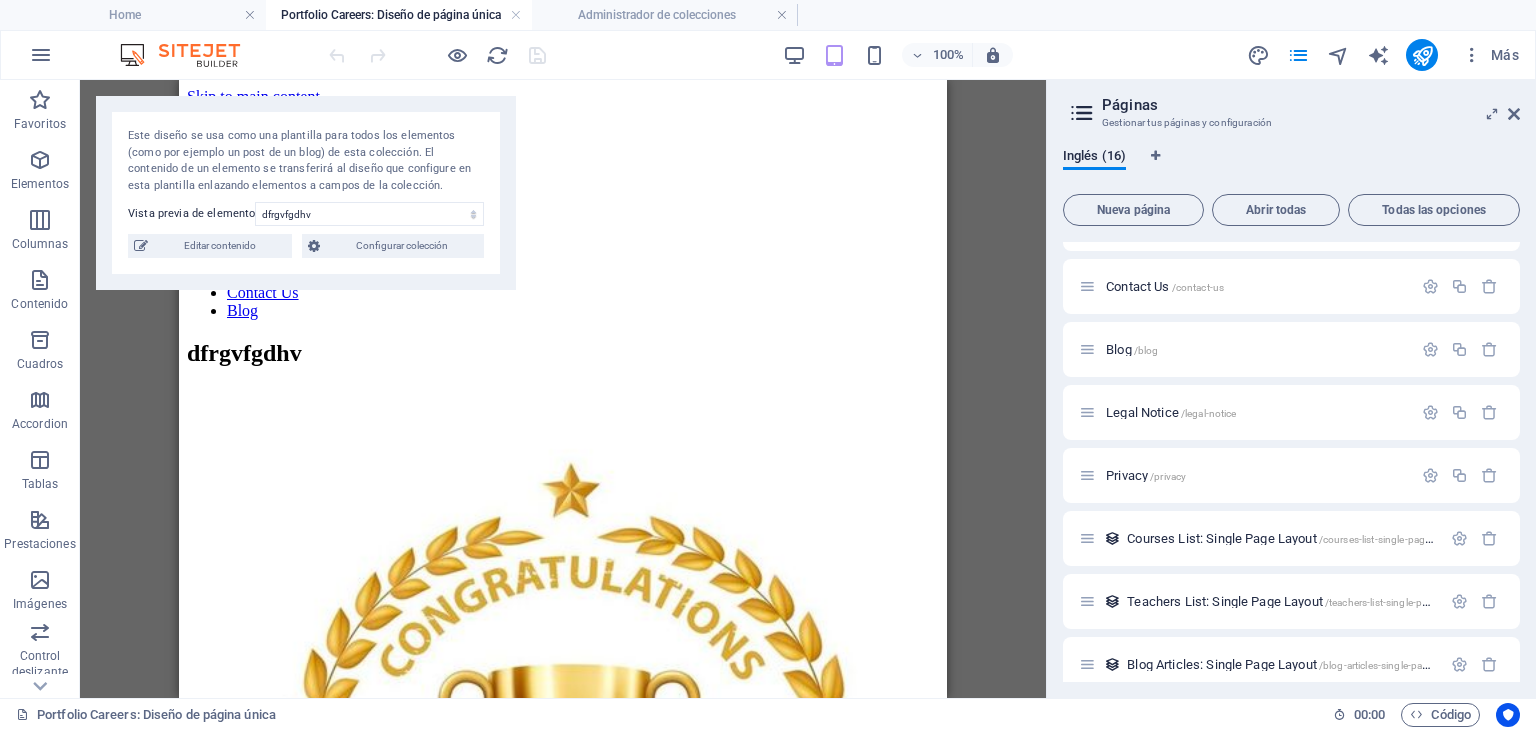 scroll, scrollTop: 24, scrollLeft: 0, axis: vertical 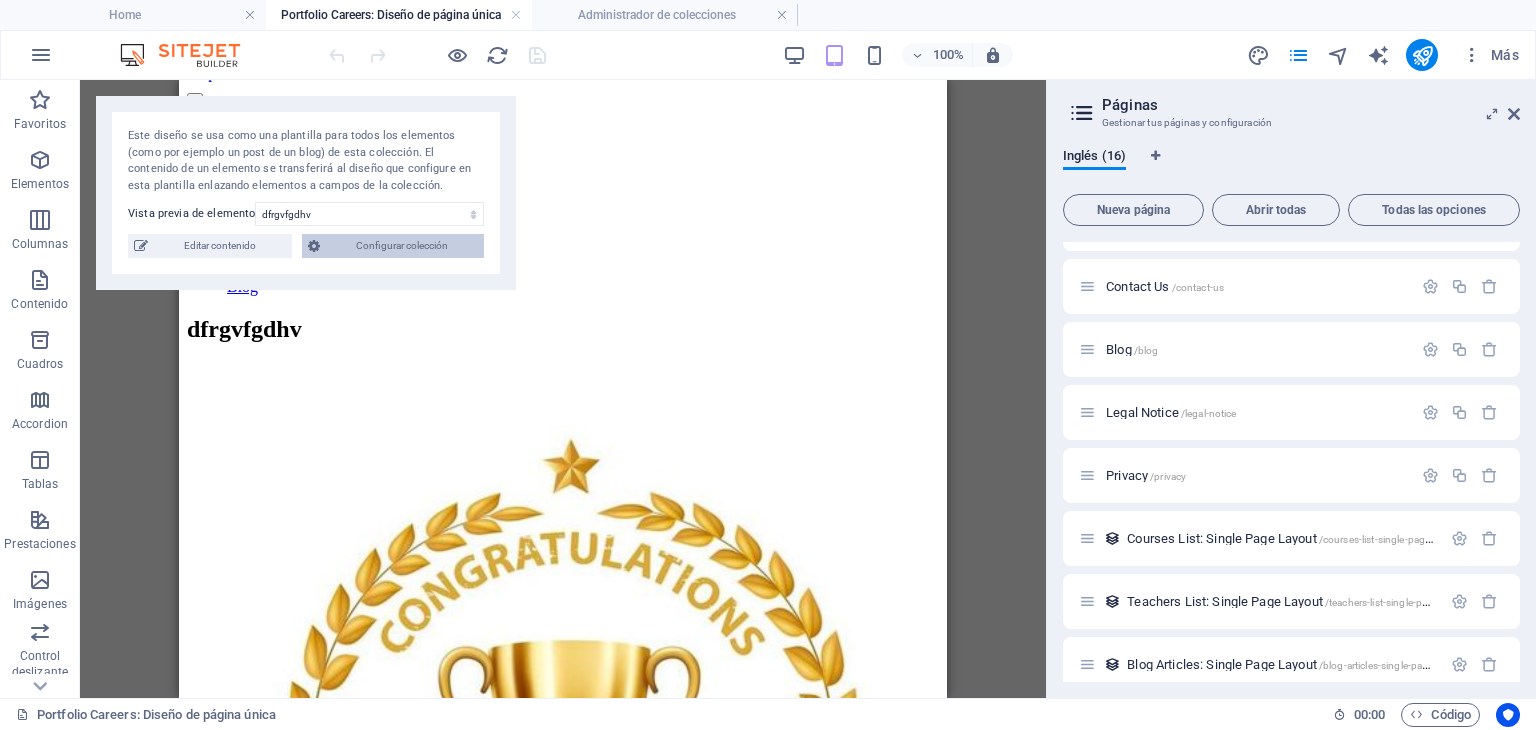click on "Configurar colección" at bounding box center (402, 246) 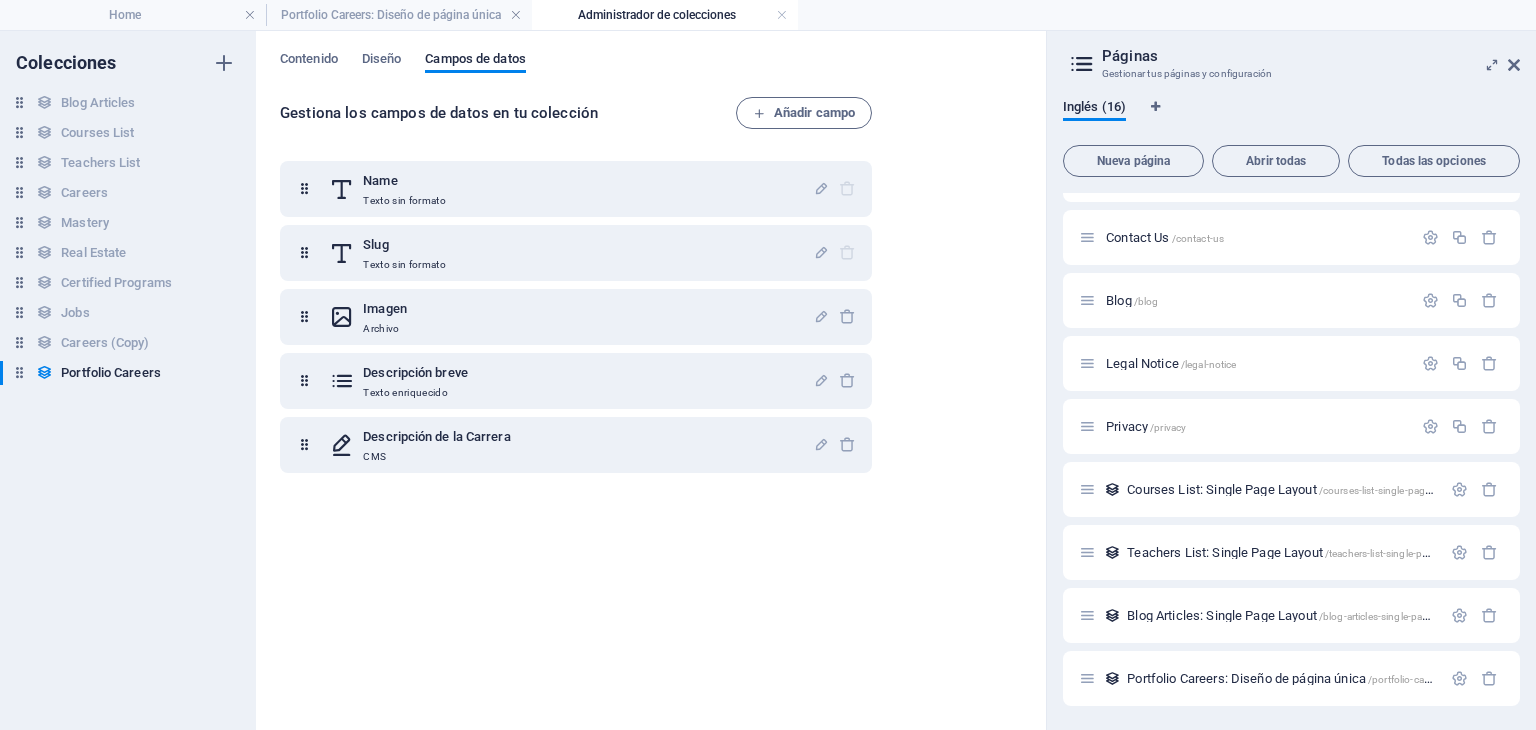 scroll, scrollTop: 0, scrollLeft: 0, axis: both 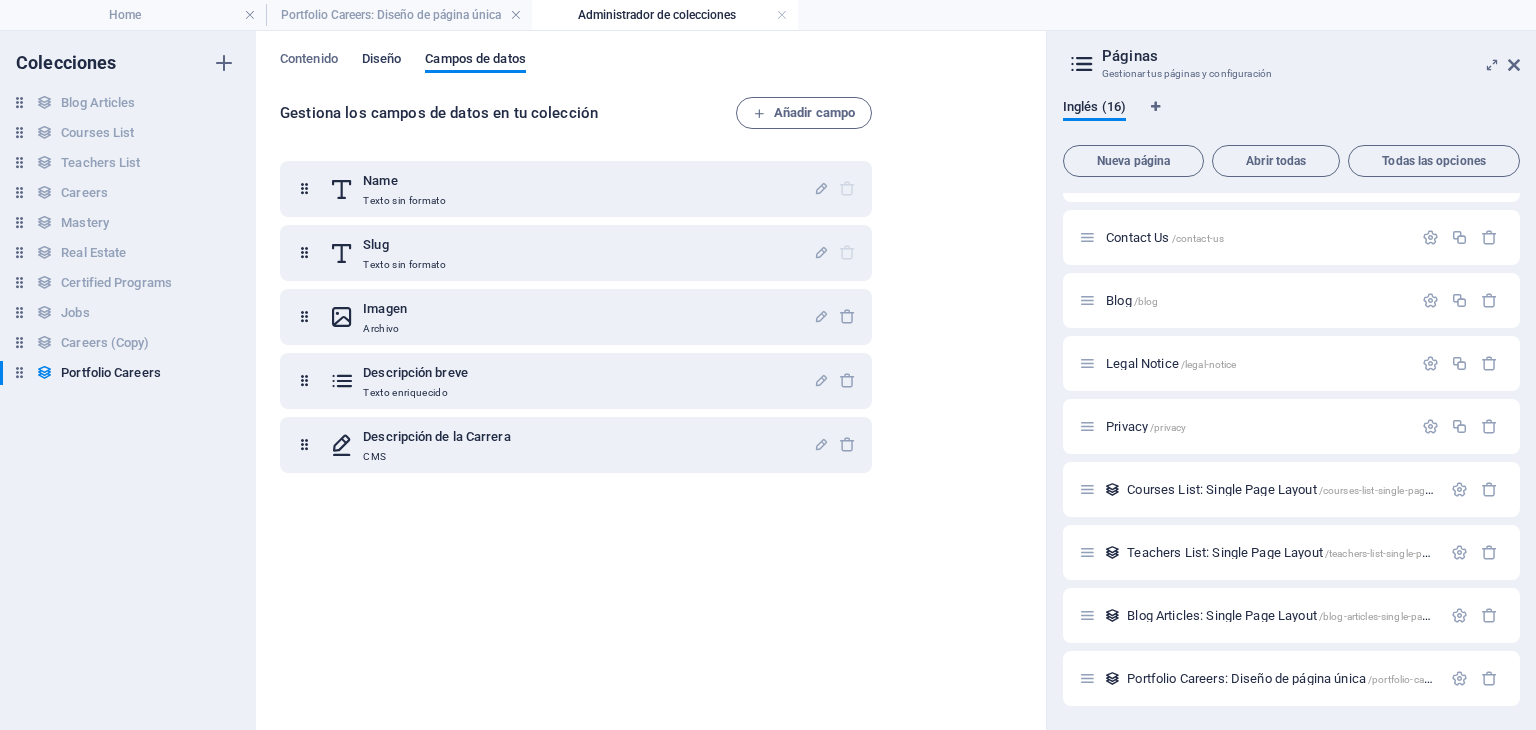 click on "Diseño" at bounding box center [382, 61] 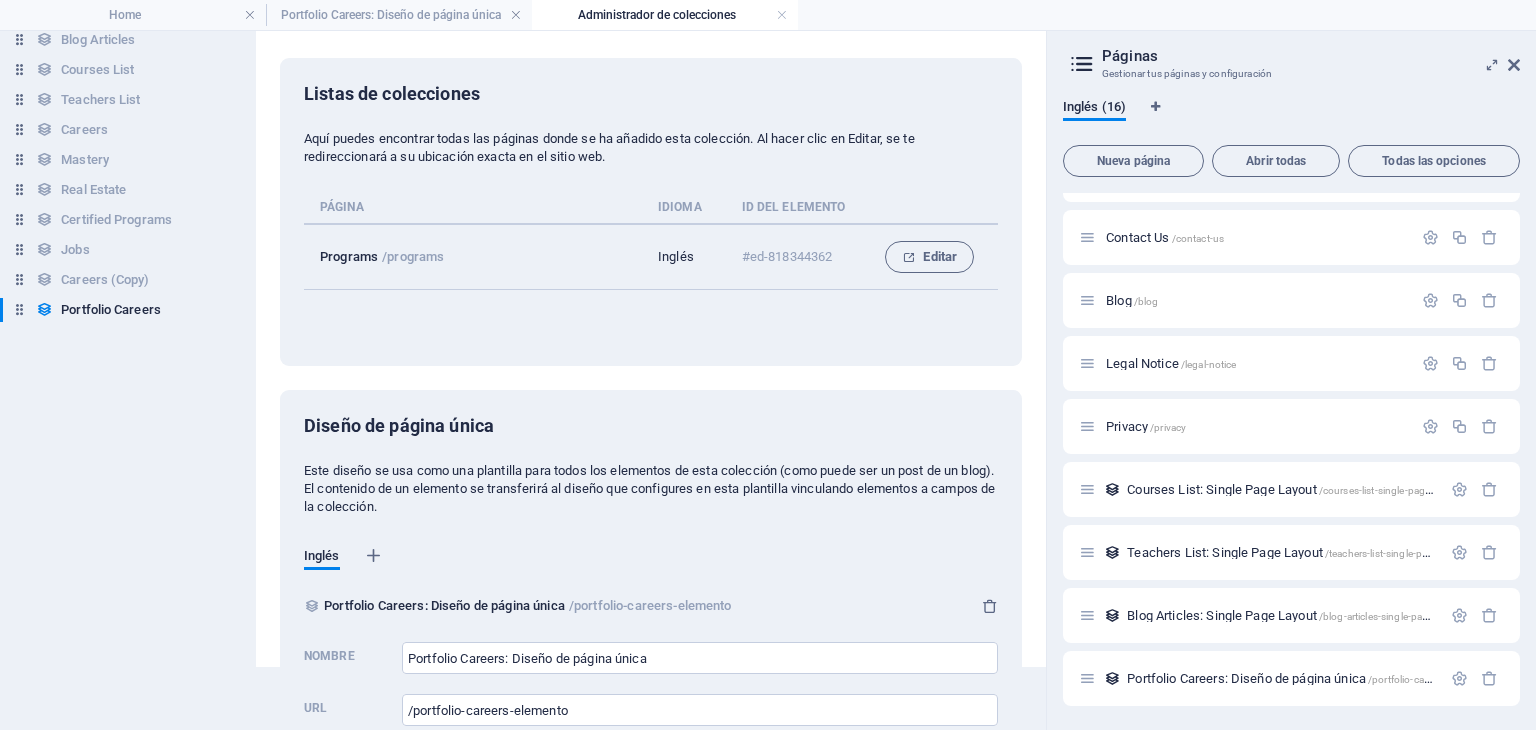 scroll, scrollTop: 0, scrollLeft: 0, axis: both 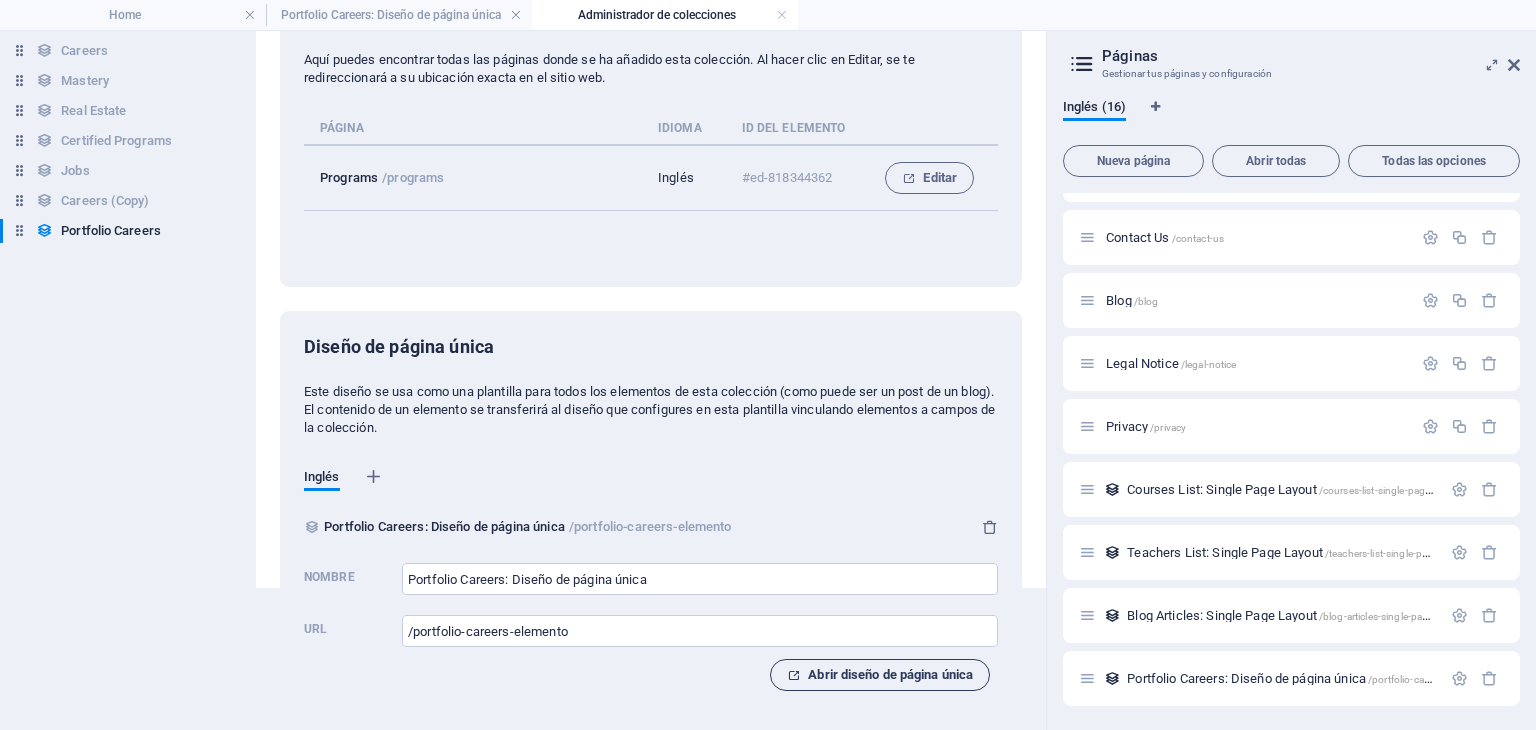 click on "Abrir diseño de página única" at bounding box center [880, 675] 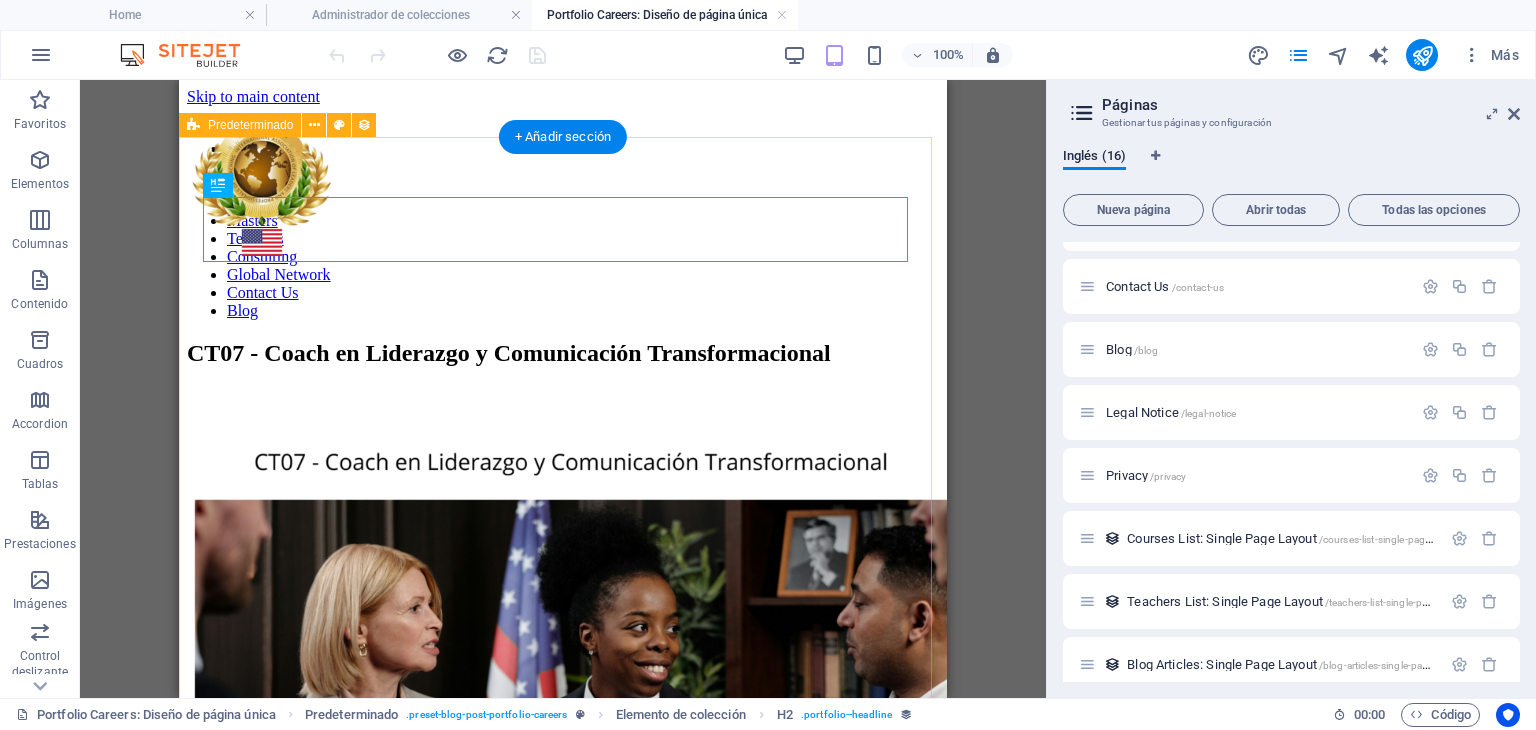 scroll, scrollTop: 0, scrollLeft: 0, axis: both 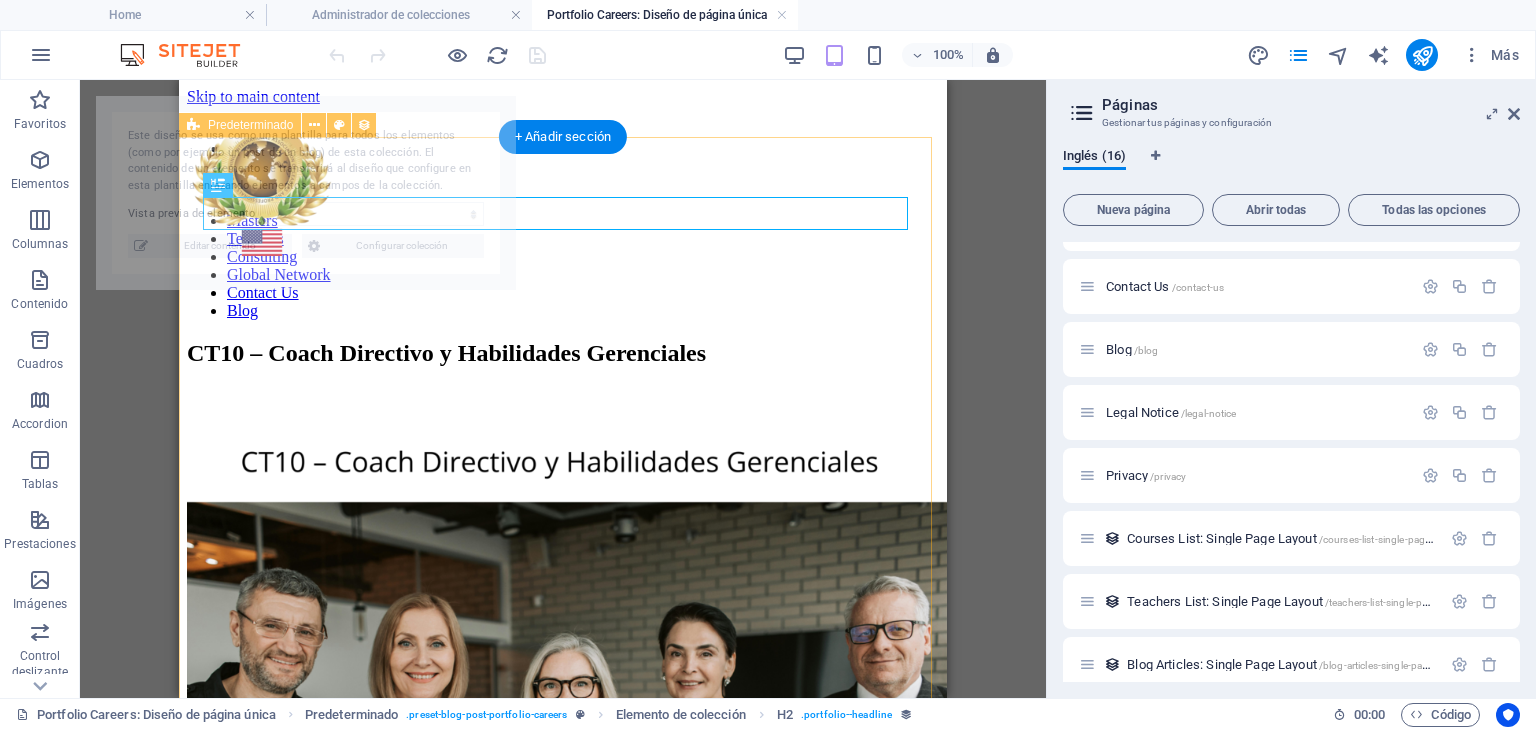 select on "688ee37802442c74c40337b7" 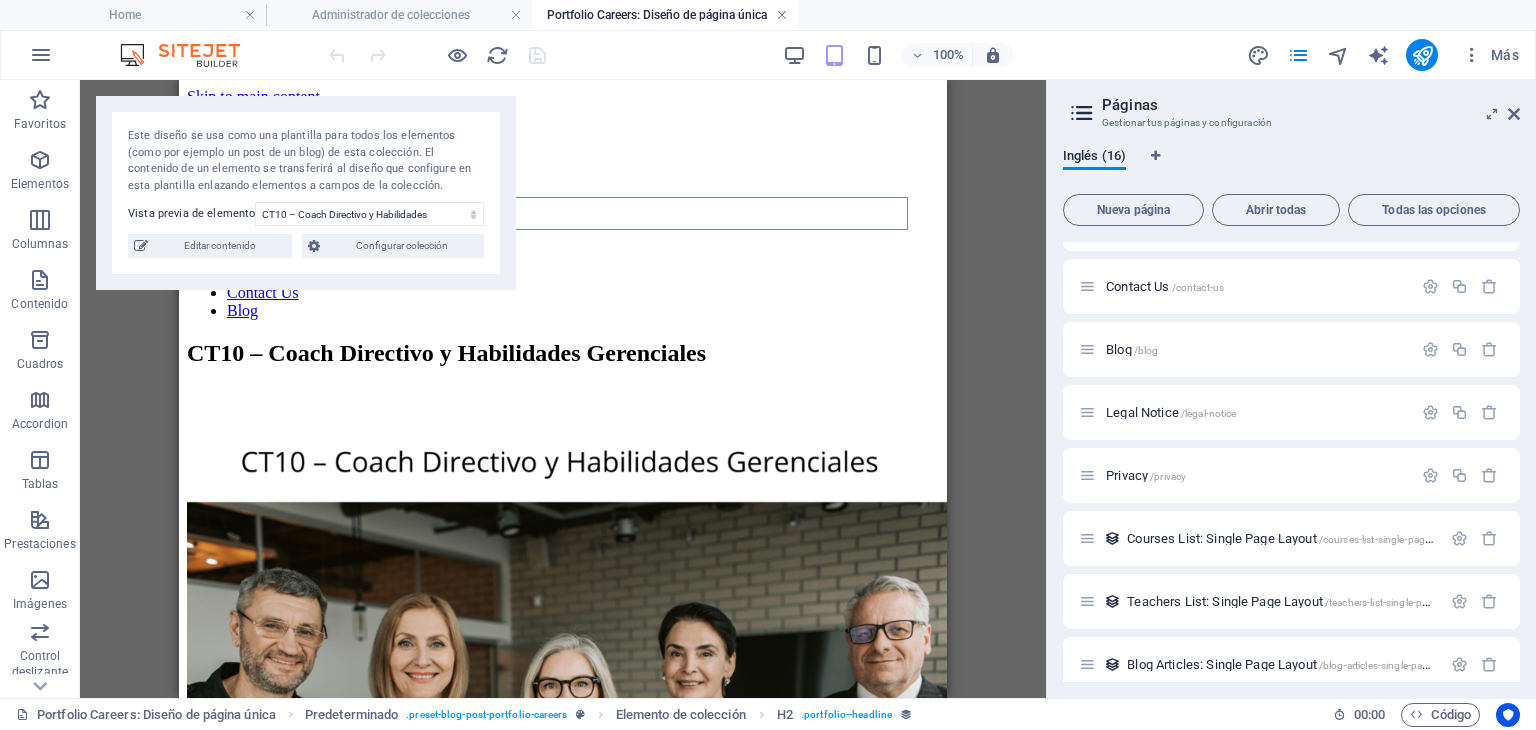 click at bounding box center (782, 15) 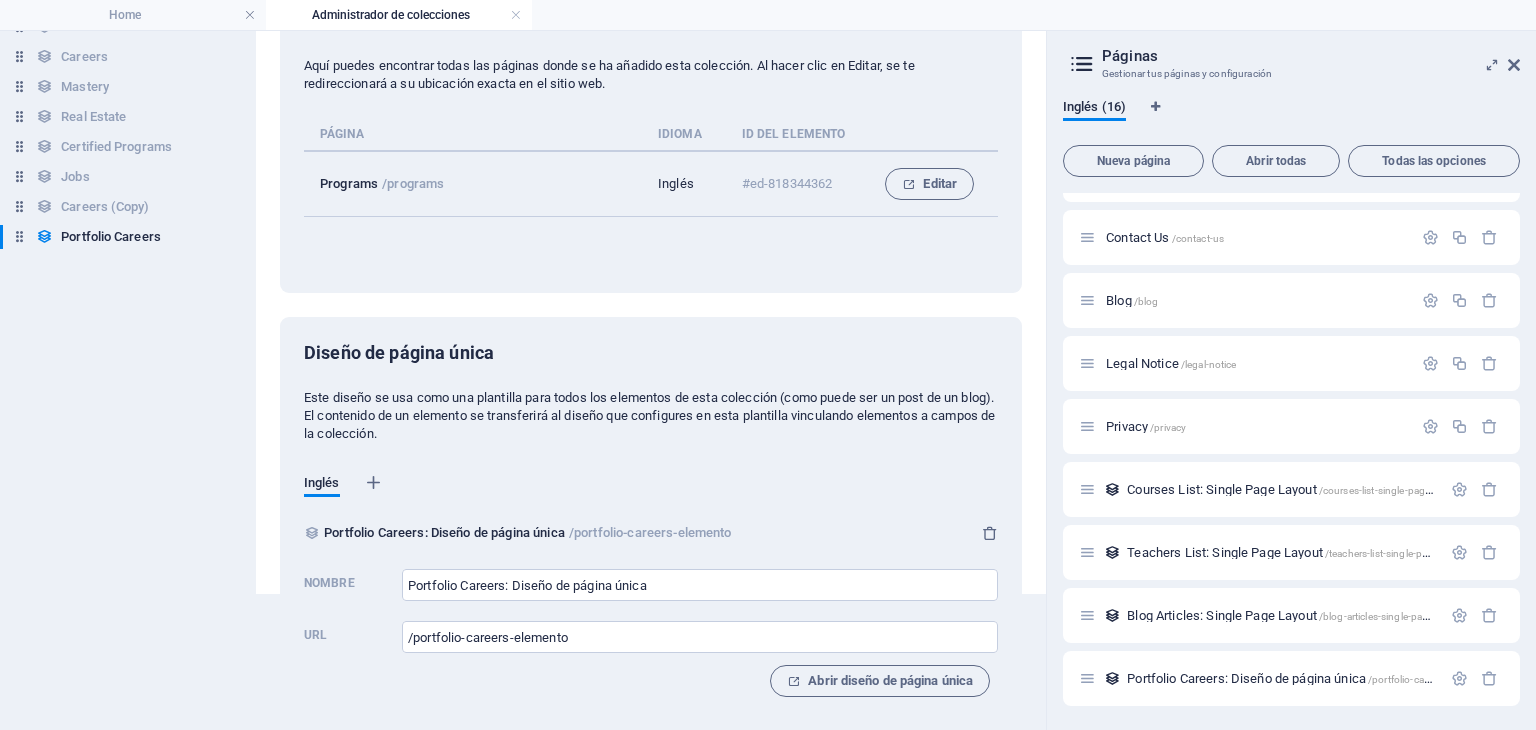 scroll, scrollTop: 142, scrollLeft: 0, axis: vertical 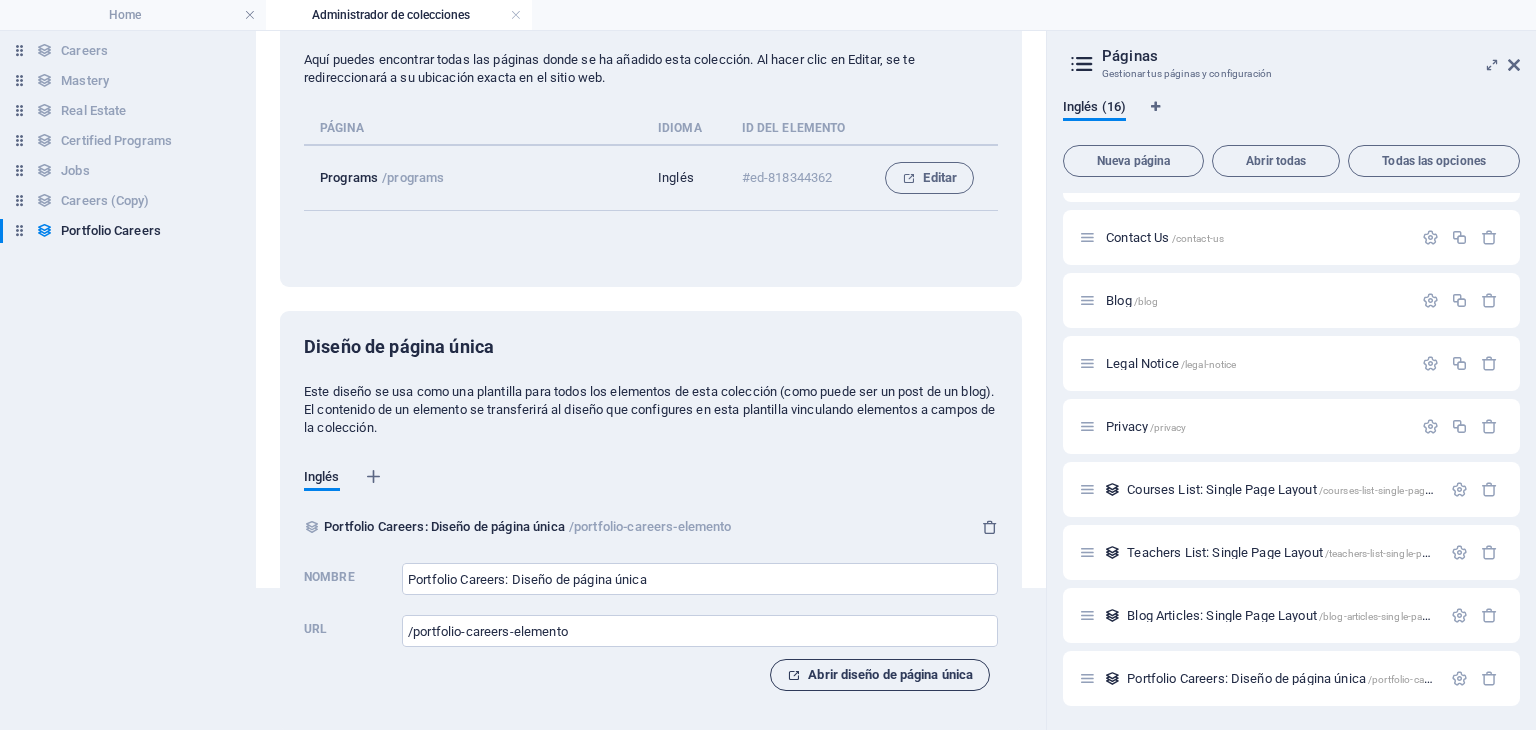 click on "Abrir diseño de página única" at bounding box center (880, 675) 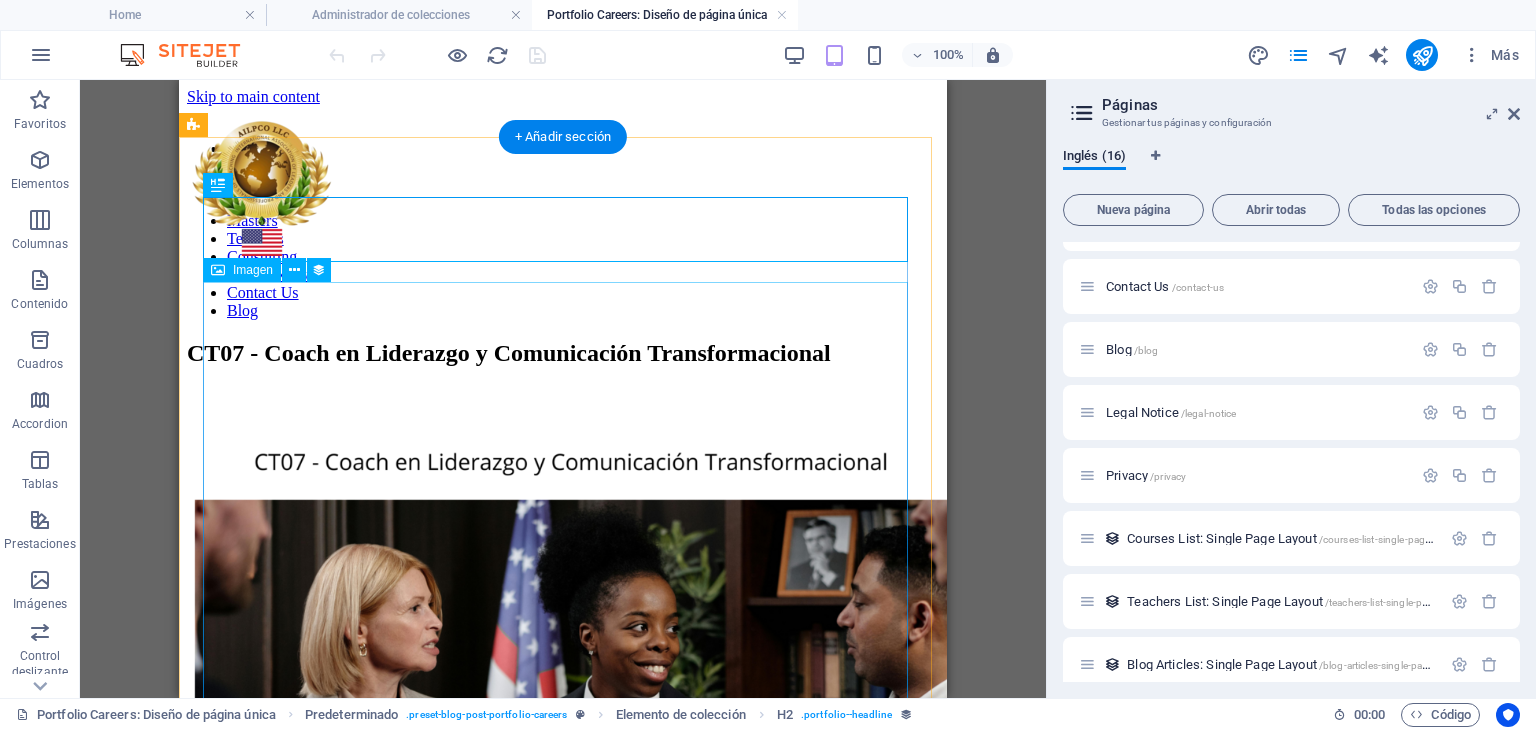 scroll, scrollTop: 0, scrollLeft: 0, axis: both 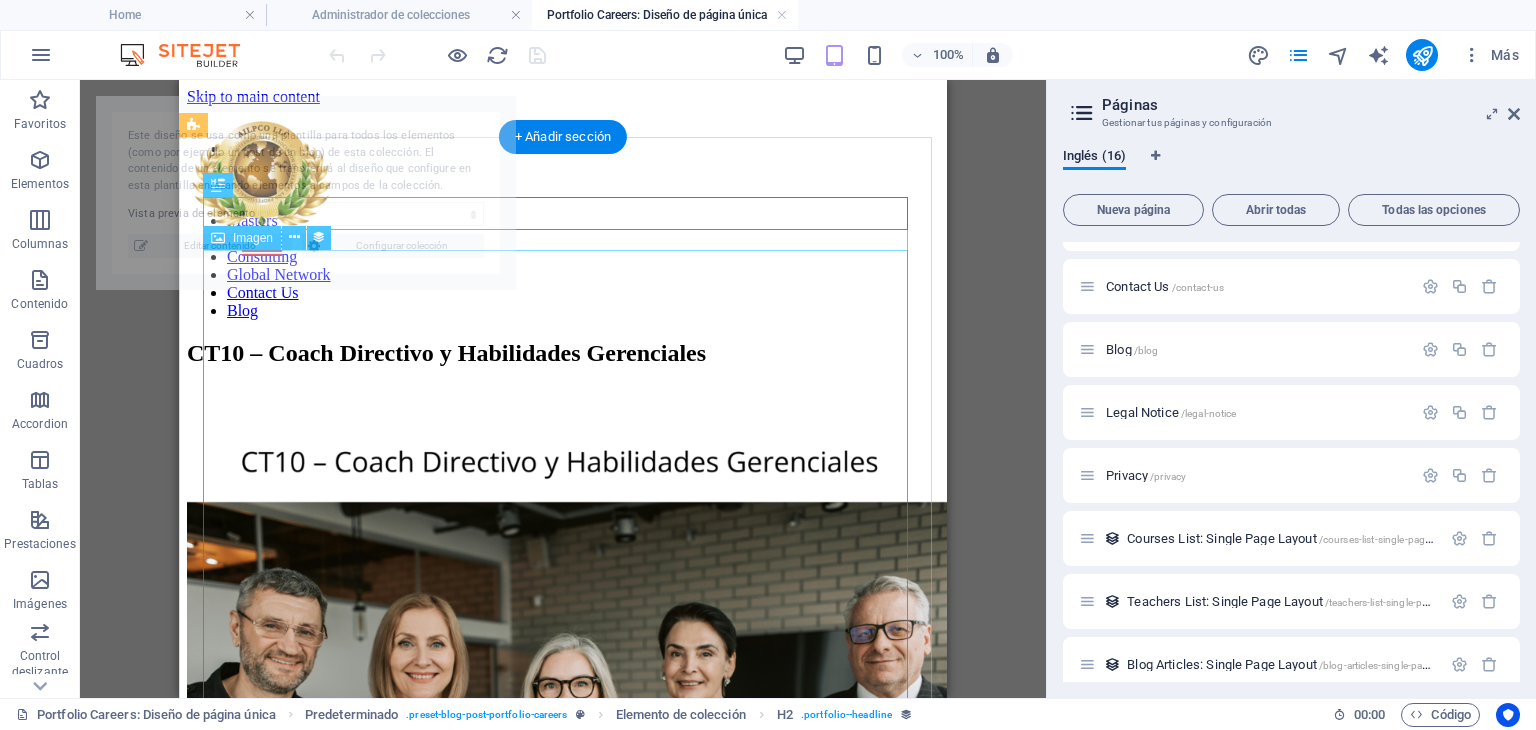select on "688ee37802442c74c40337b7" 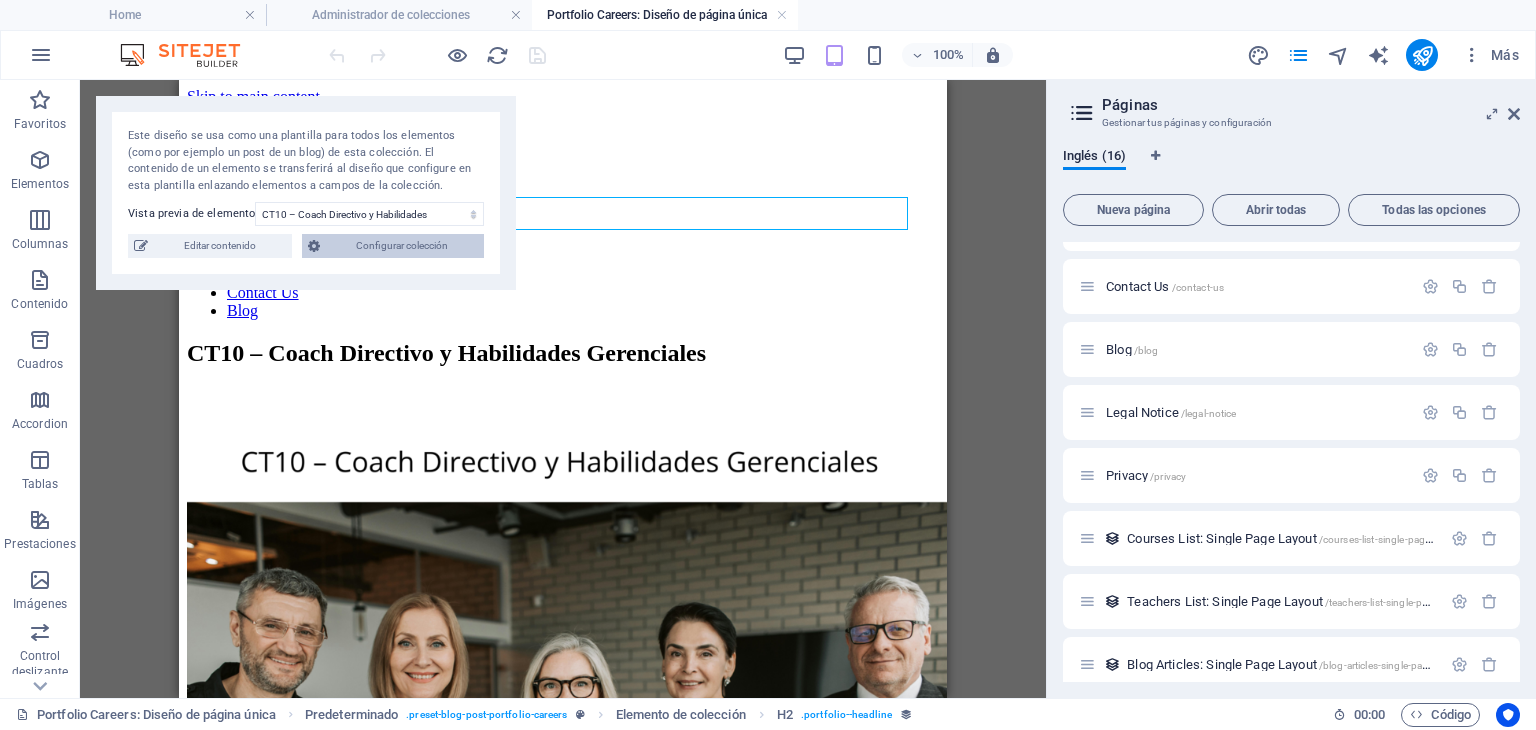 click on "Configurar colección" at bounding box center (402, 246) 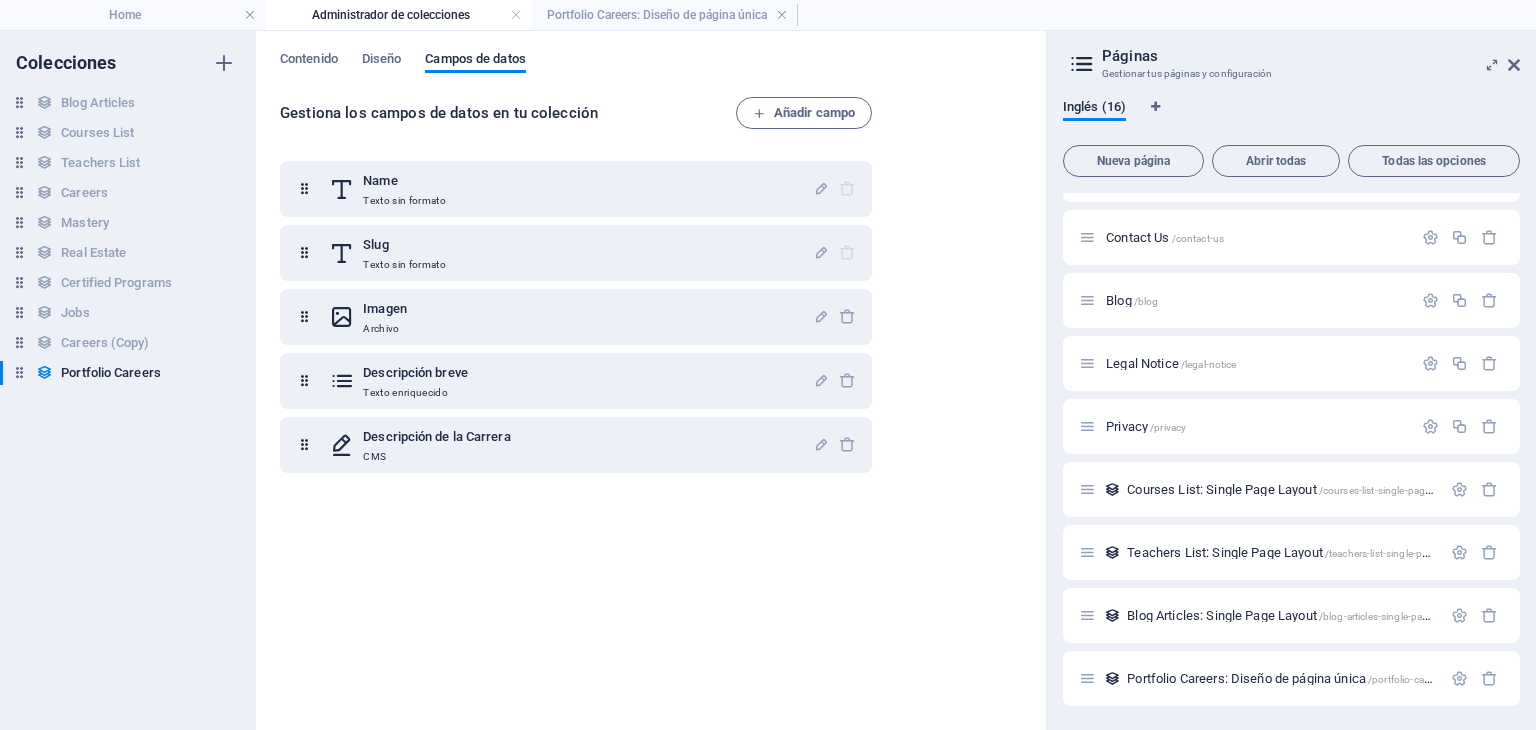 scroll, scrollTop: 0, scrollLeft: 0, axis: both 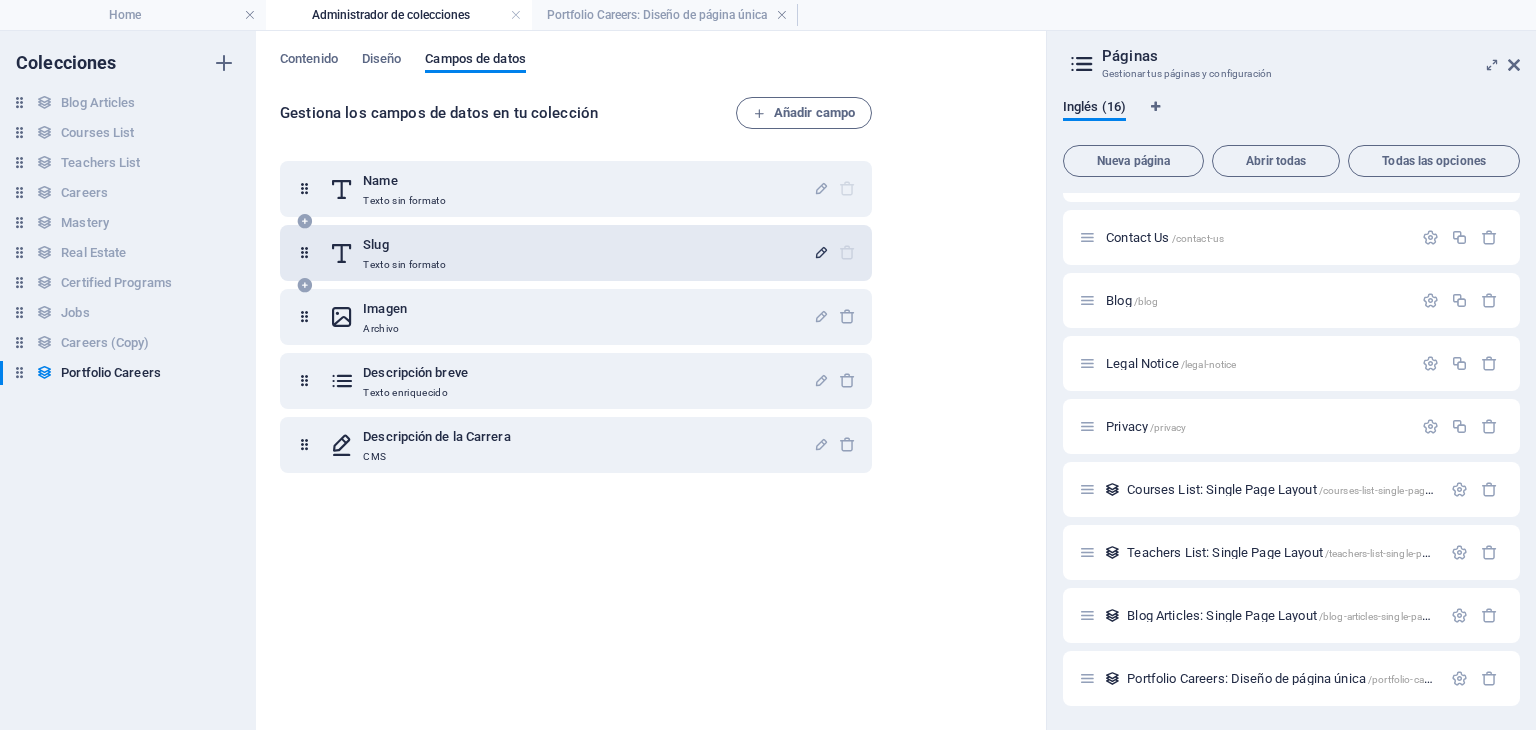 click at bounding box center (821, 252) 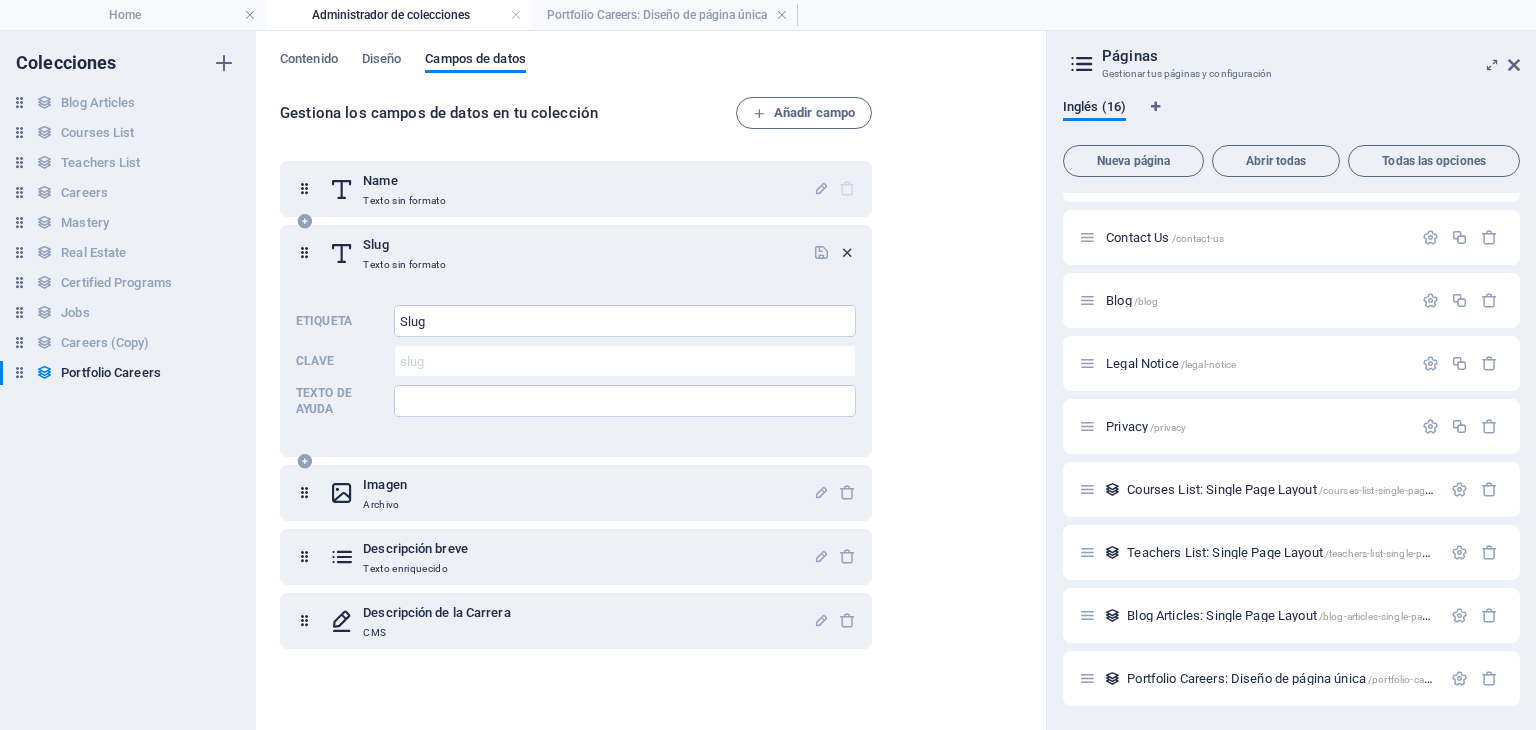 click at bounding box center [847, 252] 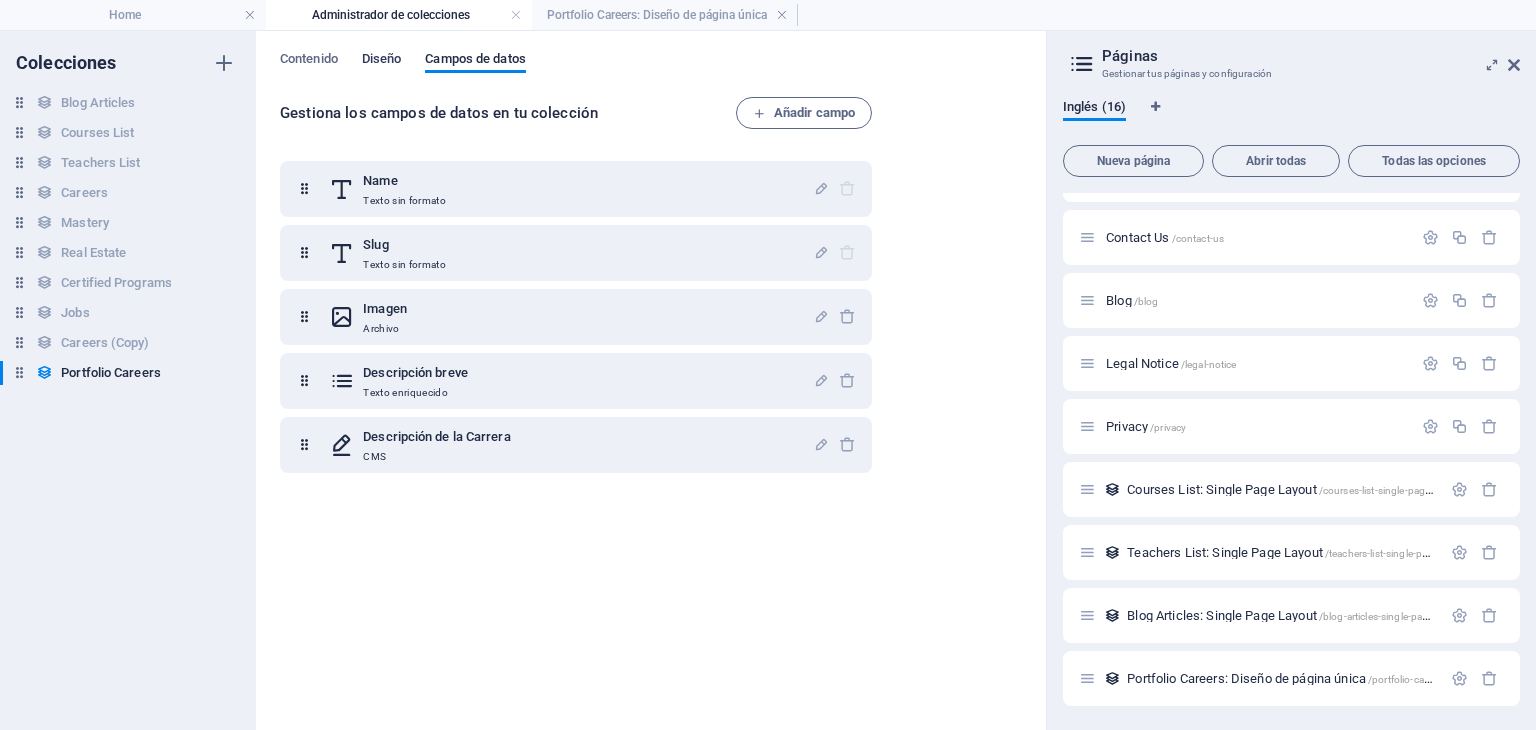 click on "Diseño" at bounding box center (382, 61) 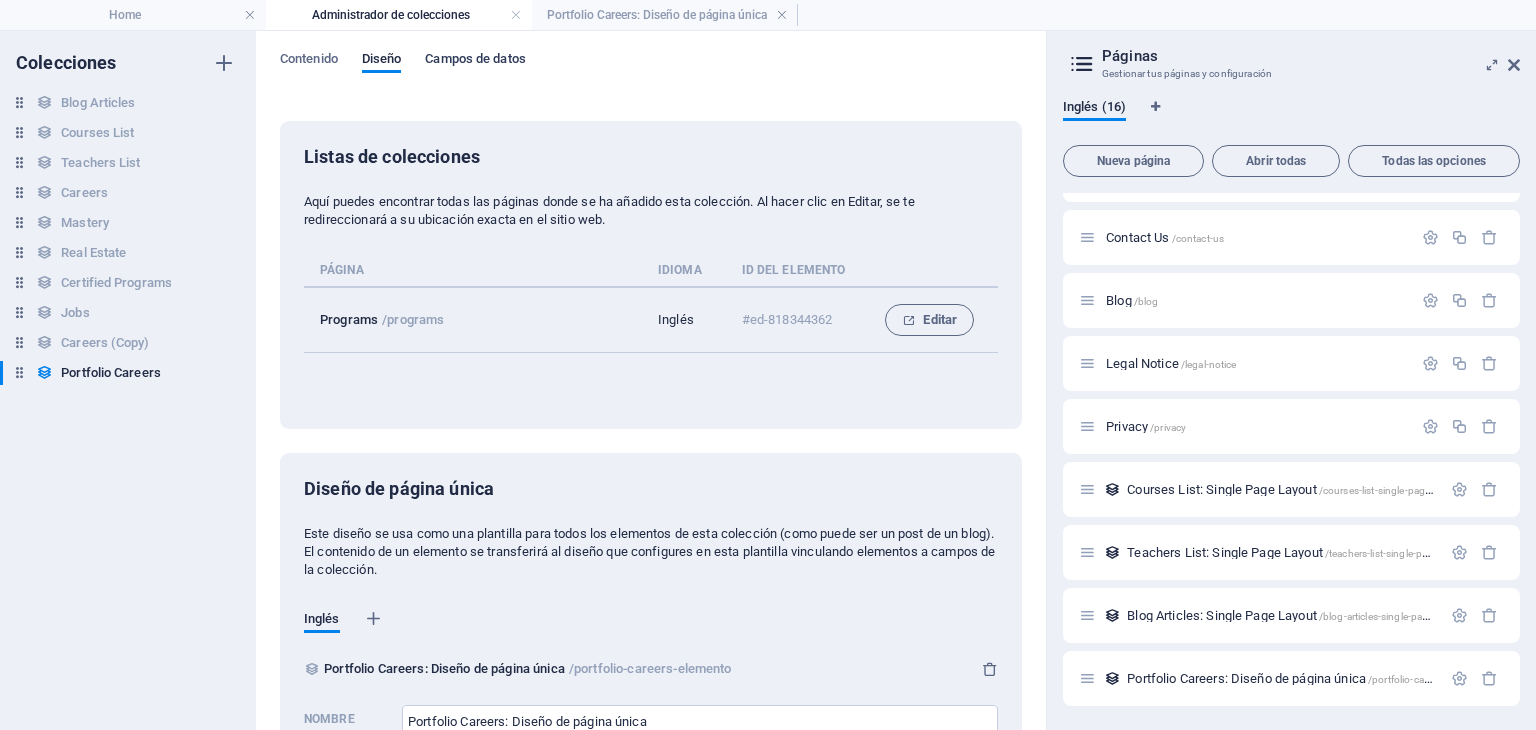 click on "Campos de datos" at bounding box center [475, 61] 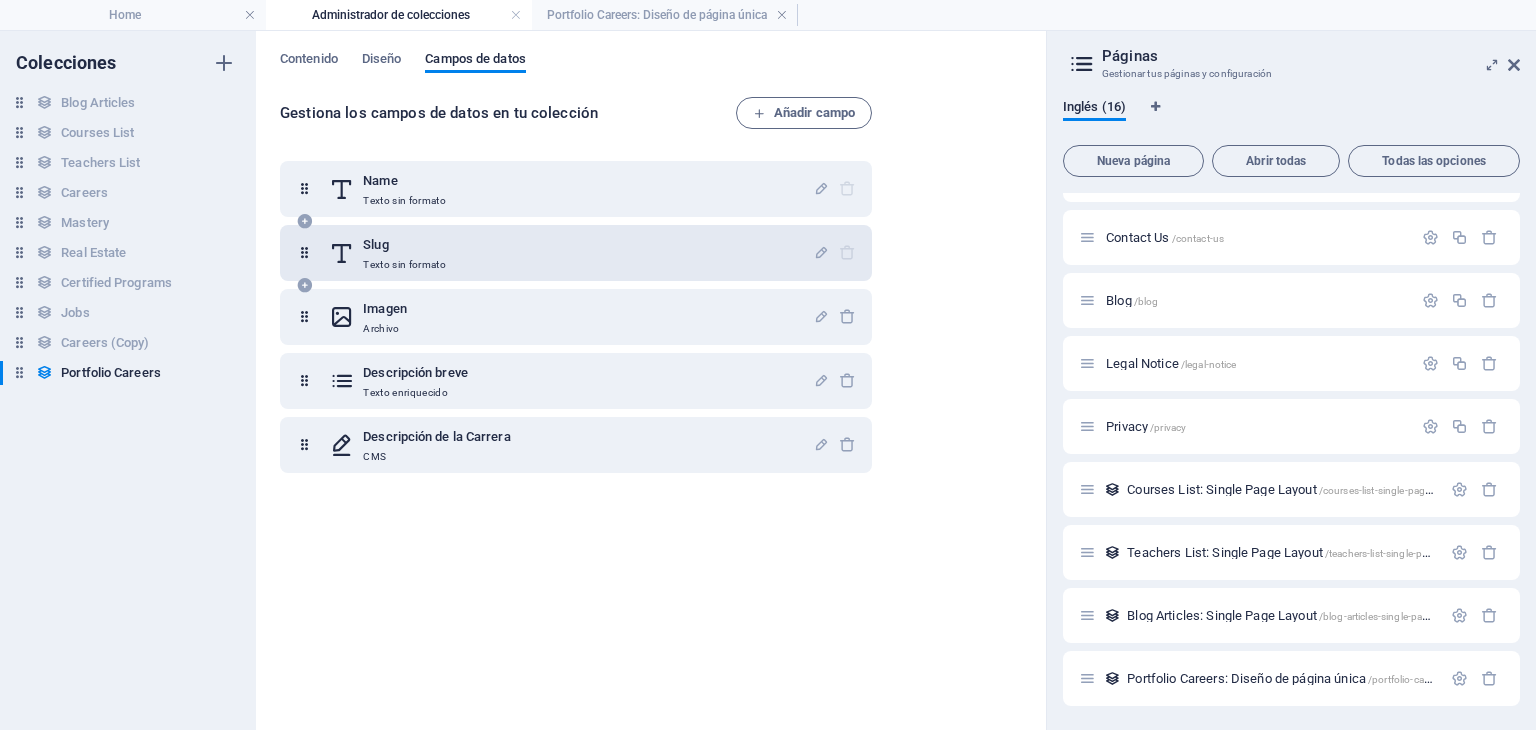 click on "Texto sin formato" at bounding box center [404, 265] 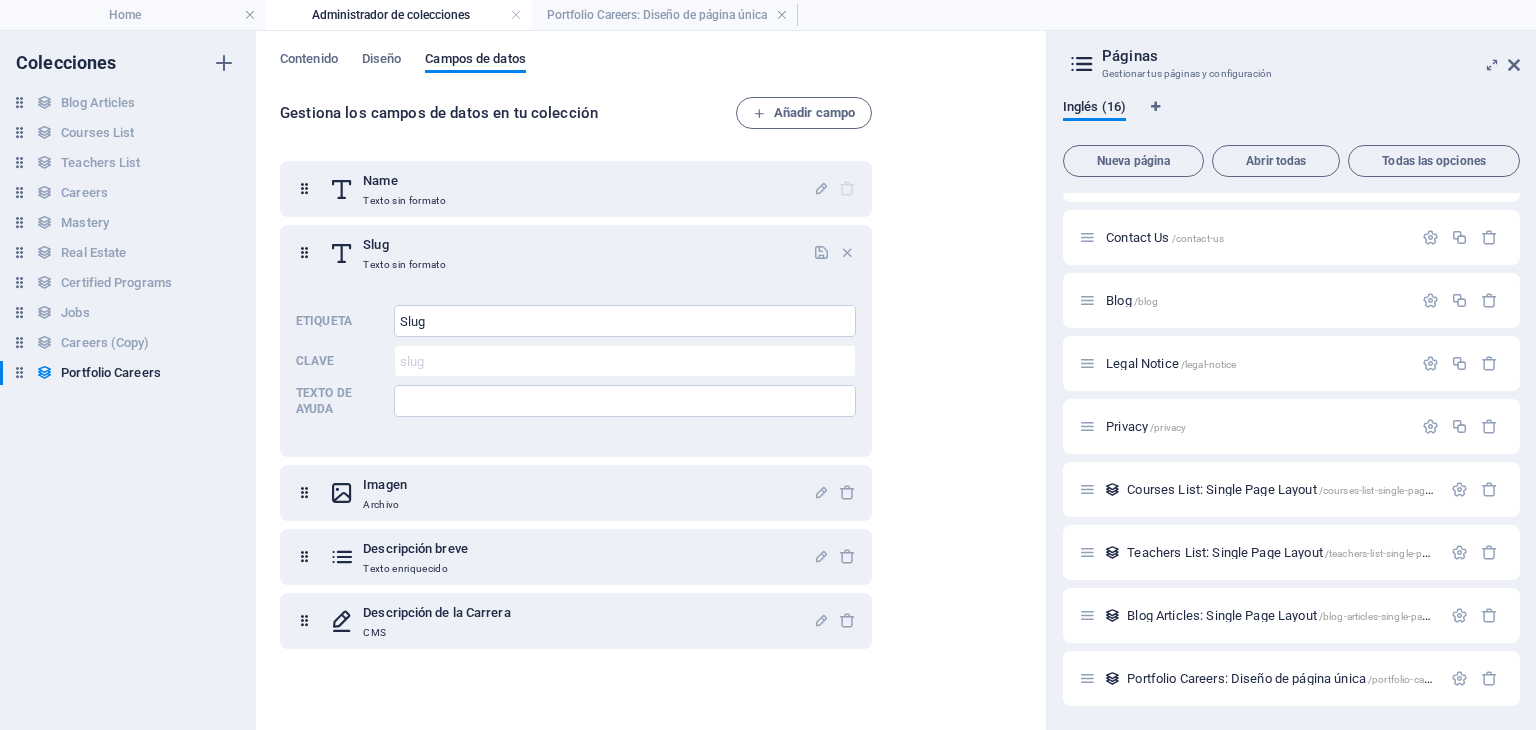 click on "Páginas Gestionar tus páginas y configuración Inglés (16) Nueva página Abrir todas Todas las opciones Home / About /home-17 Courses /home Programs /programs Masters /masters Teachers /teachers Consulting /consulting Global Network /global-network Contact Us /contact-us Blog /blog Legal Notice /legal-notice Privacy /privacy Courses List: Single Page Layout /courses-list-single-page-layout Teachers List: Single Page Layout /teachers-list-single-page-layout Blog Articles: Single Page Layout /blog-articles-single-page-layout Portfolio Careers: Diseño de página única /portfolio-careers-elemento" at bounding box center (1291, 380) 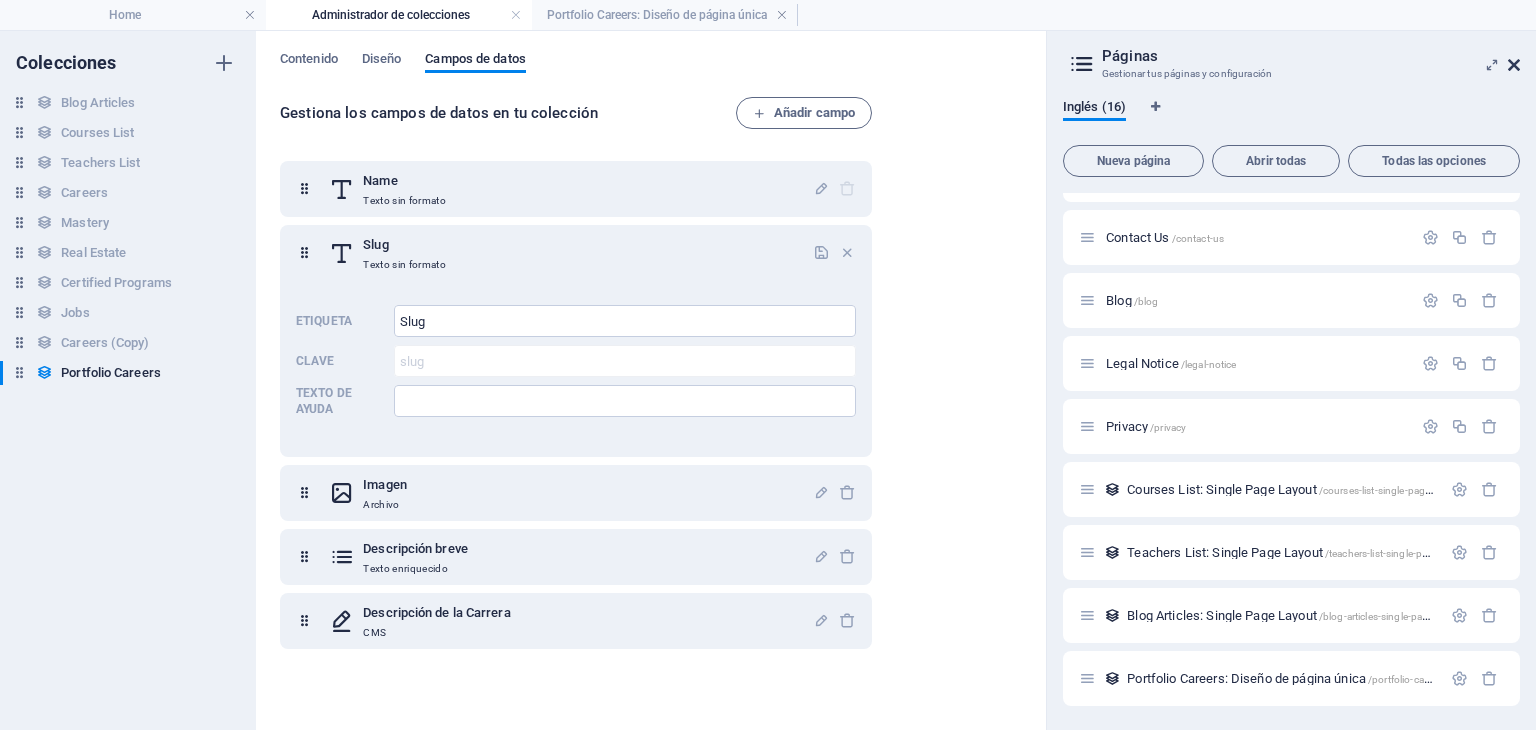 click at bounding box center [1514, 65] 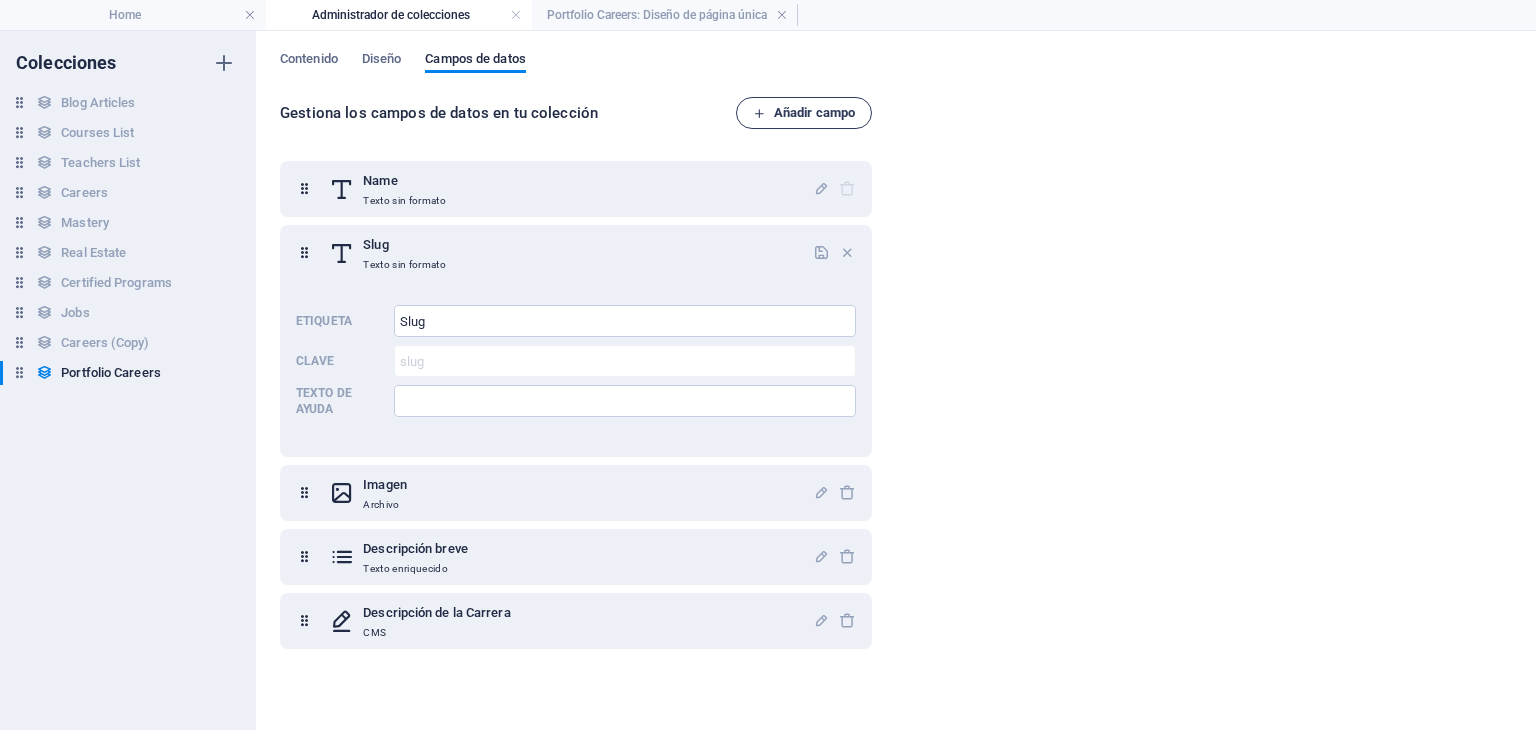 click on "Añadir campo" at bounding box center (804, 113) 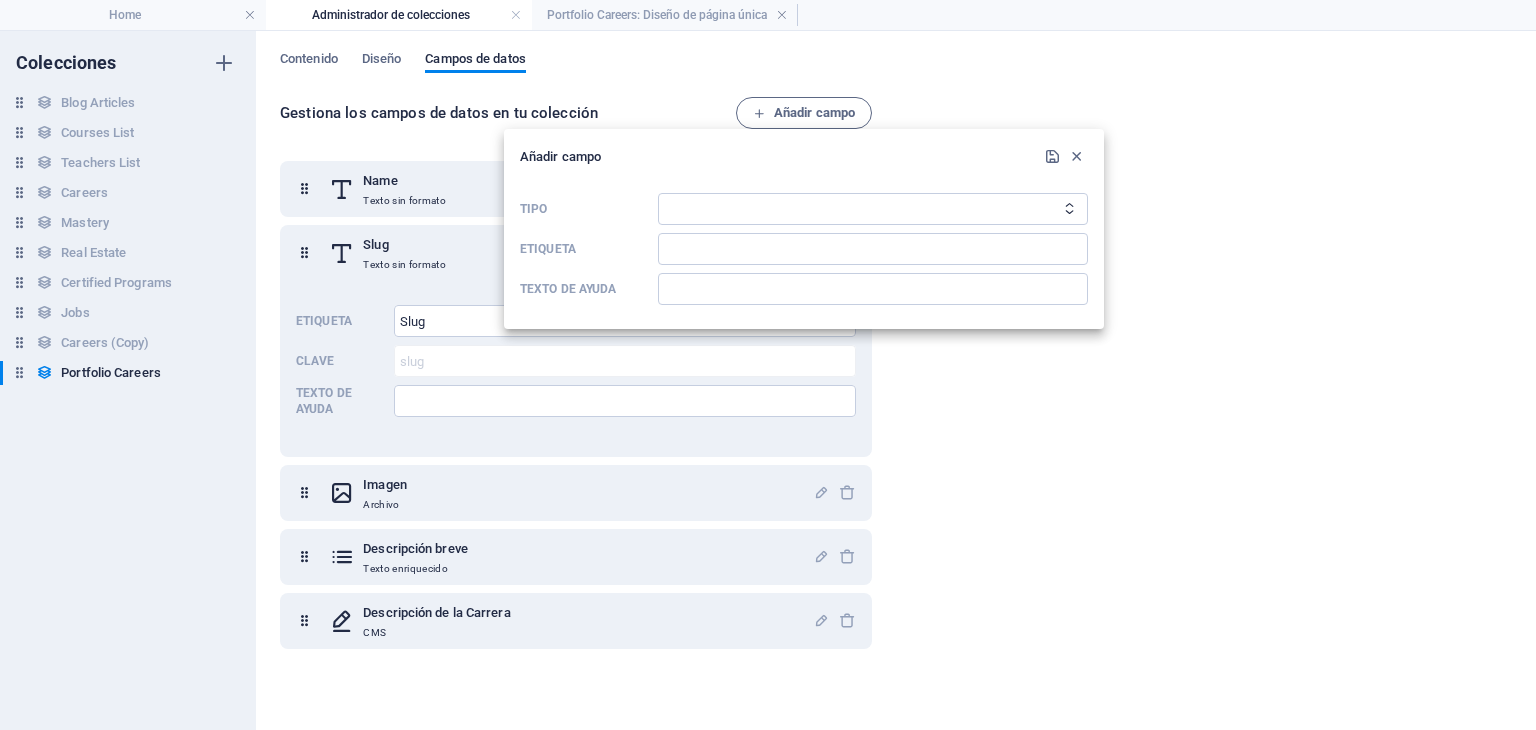 click at bounding box center [768, 365] 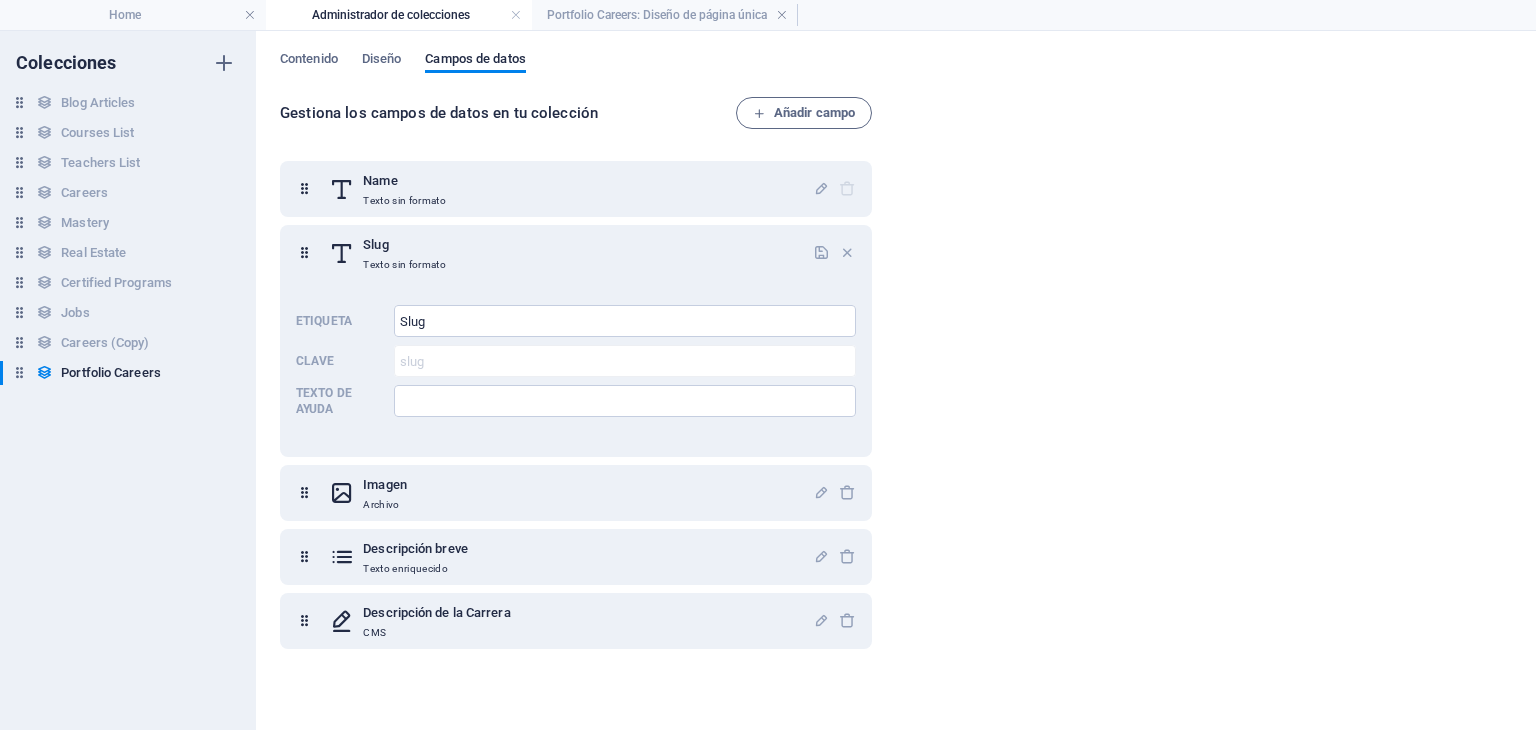 click on "Gestiona los campos de datos en tu colección" at bounding box center (508, 113) 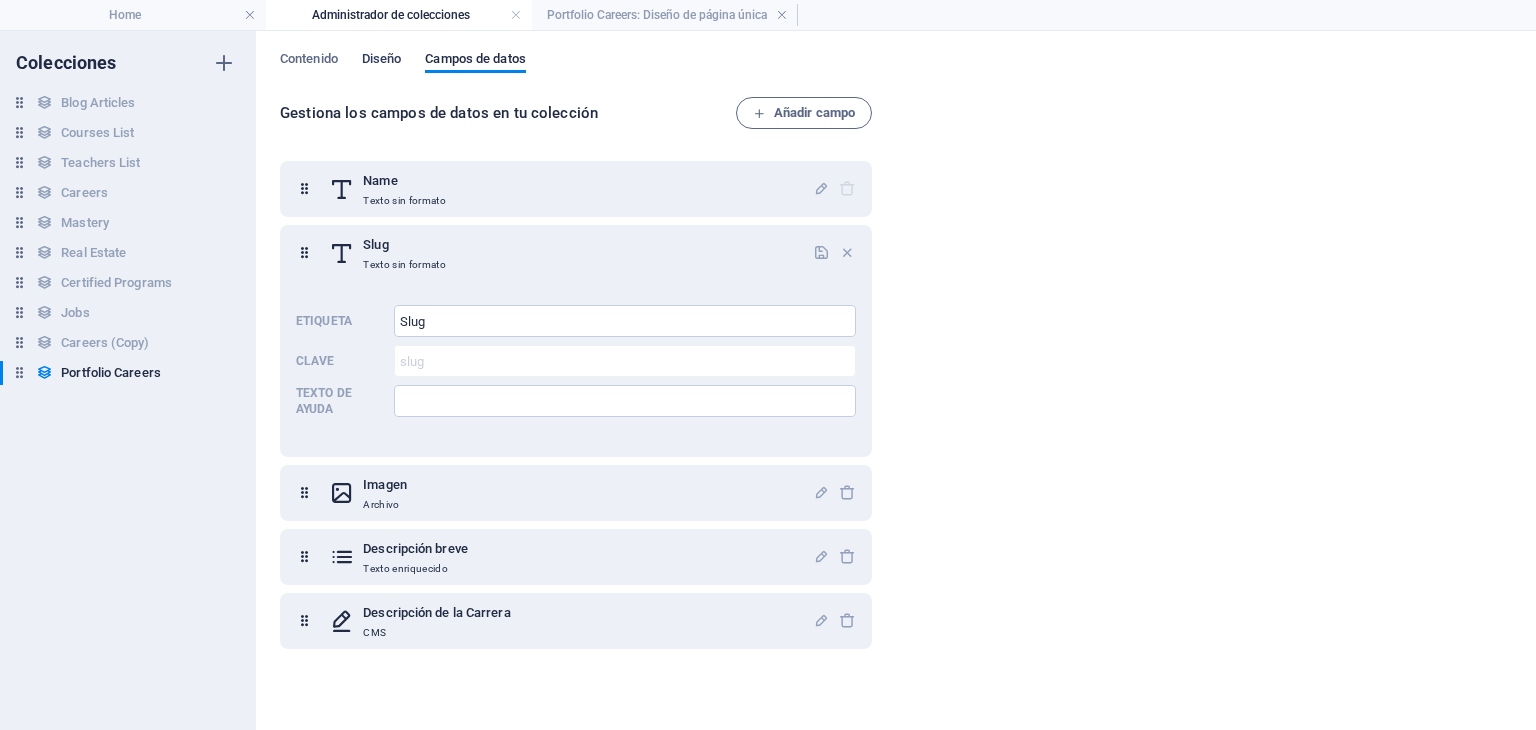 click on "Diseño" at bounding box center (382, 61) 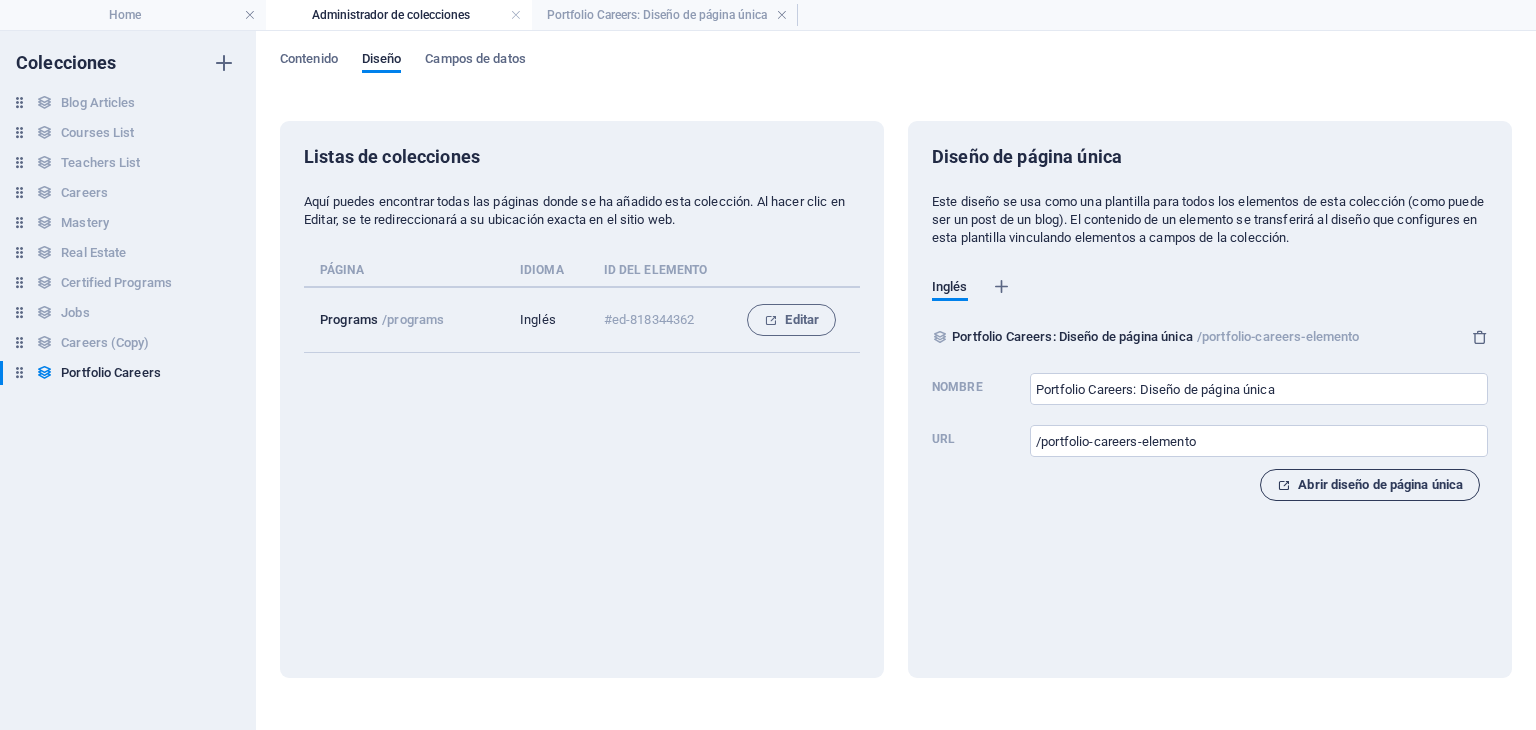 click on "Abrir diseño de página única" at bounding box center (1370, 485) 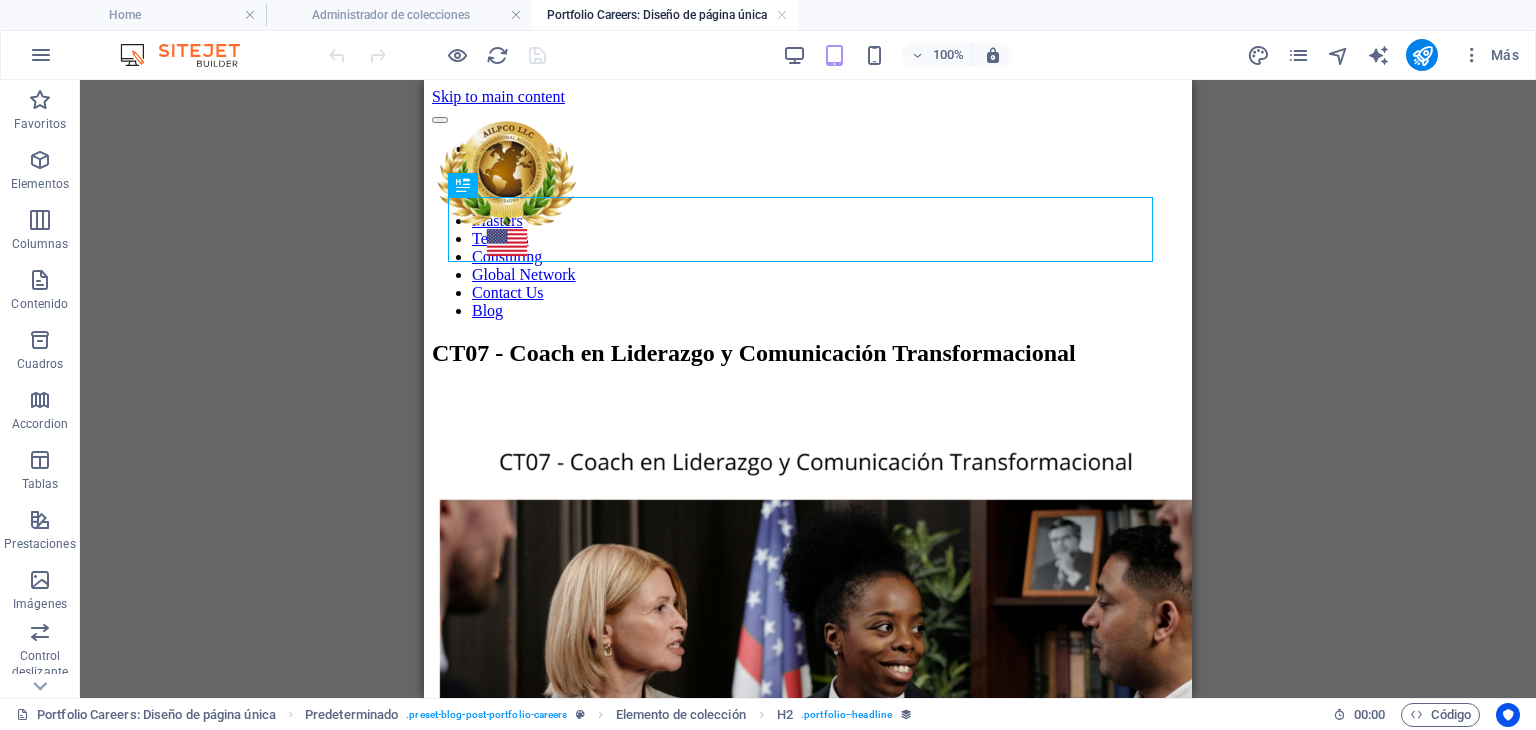 scroll, scrollTop: 0, scrollLeft: 0, axis: both 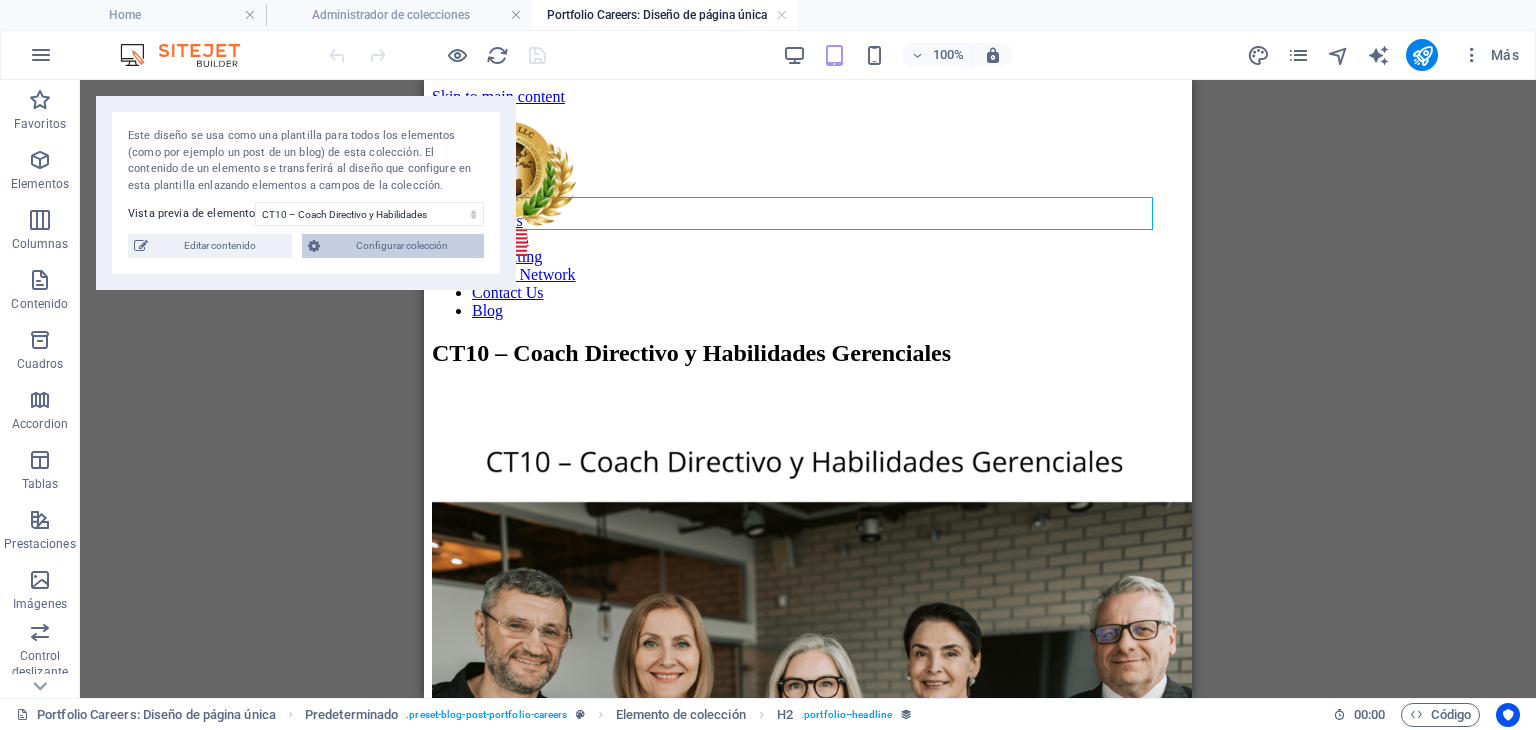 click on "Configurar colección" at bounding box center (402, 246) 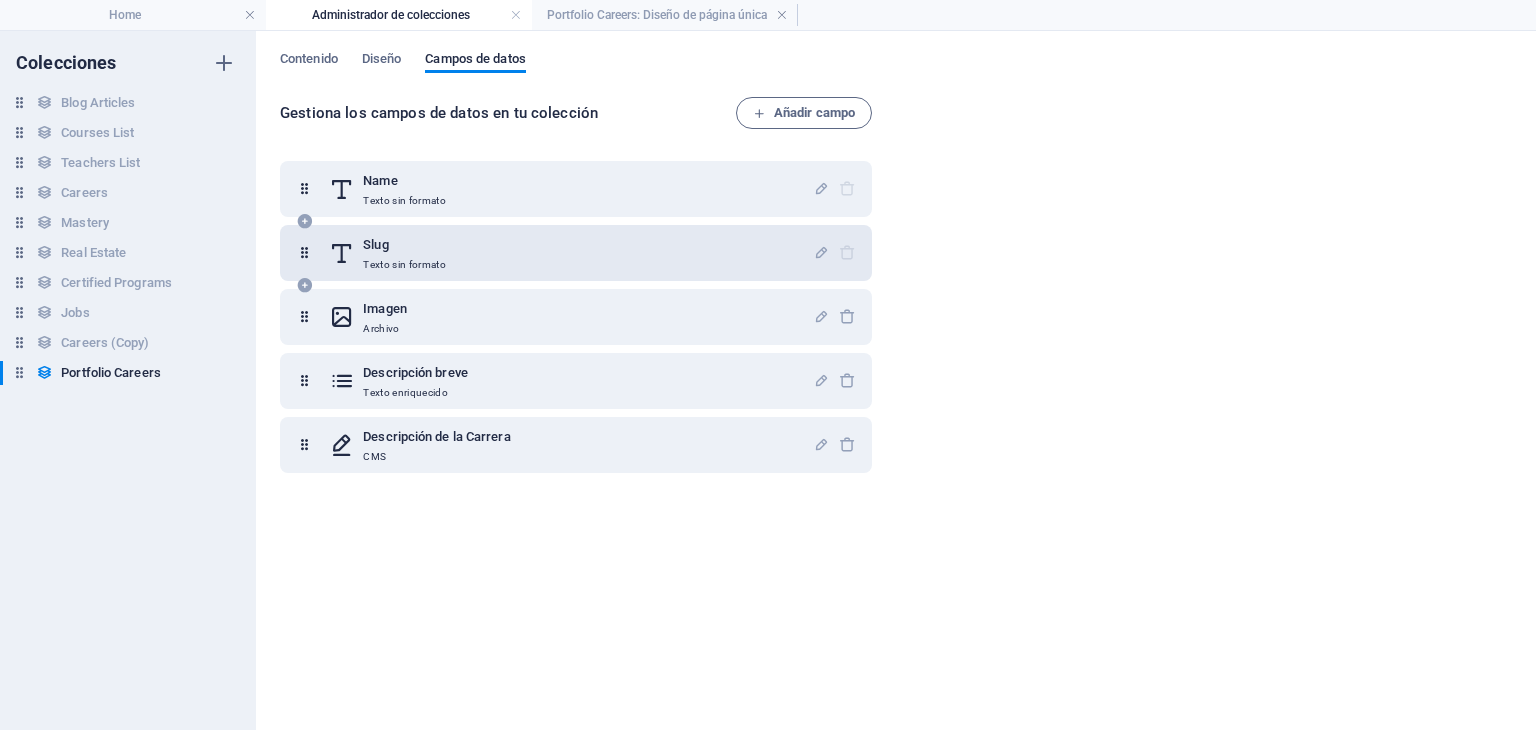 click on "Slug" at bounding box center (404, 245) 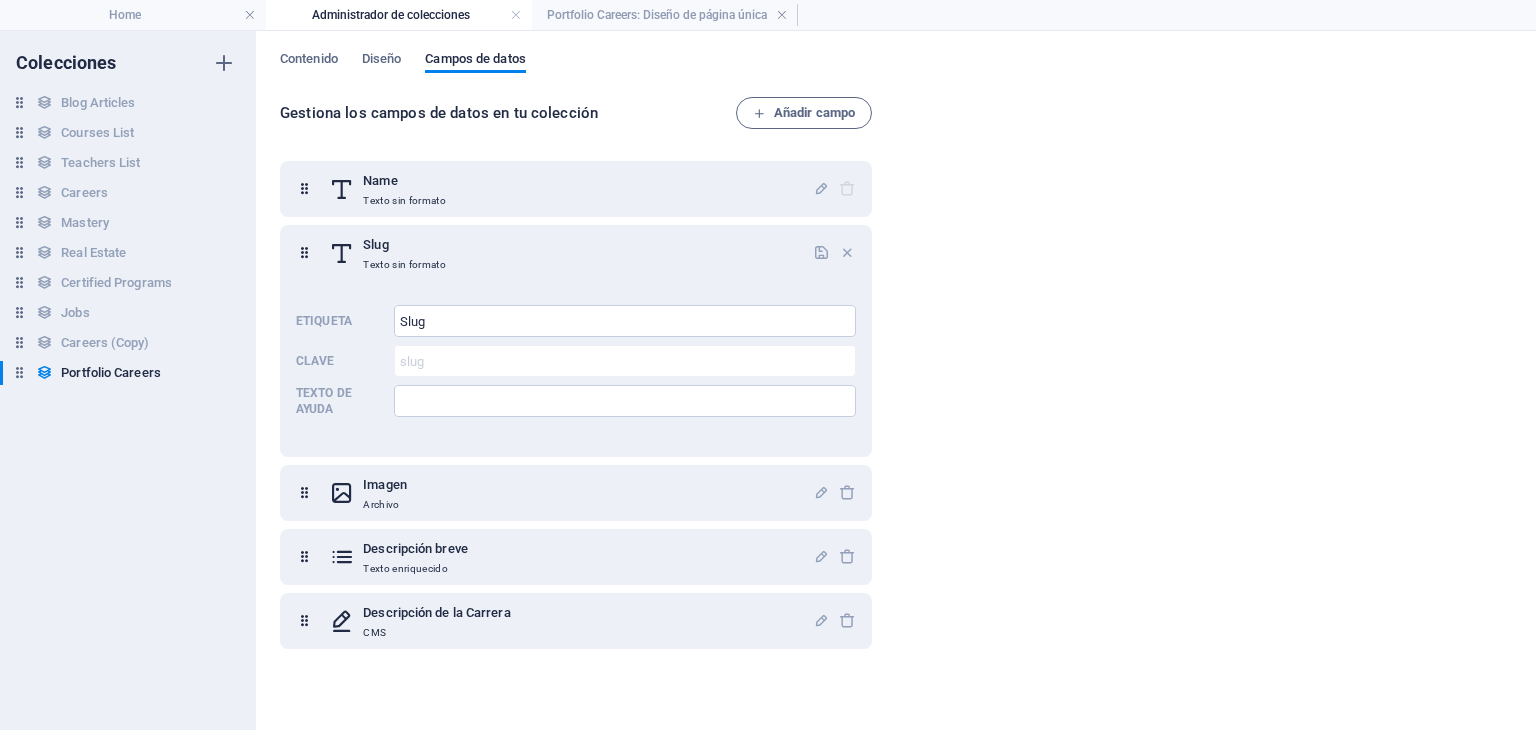 click on "Gestiona los campos de datos en tu colección Añadir campo Name Texto sin formato Slug Texto sin formato Etiqueta Slug ​ Clave slug ​ Texto de ayuda ​ Imagen Archivo Descripción breve Texto enriquecido Descripción de la Carrera CMS" at bounding box center (896, 403) 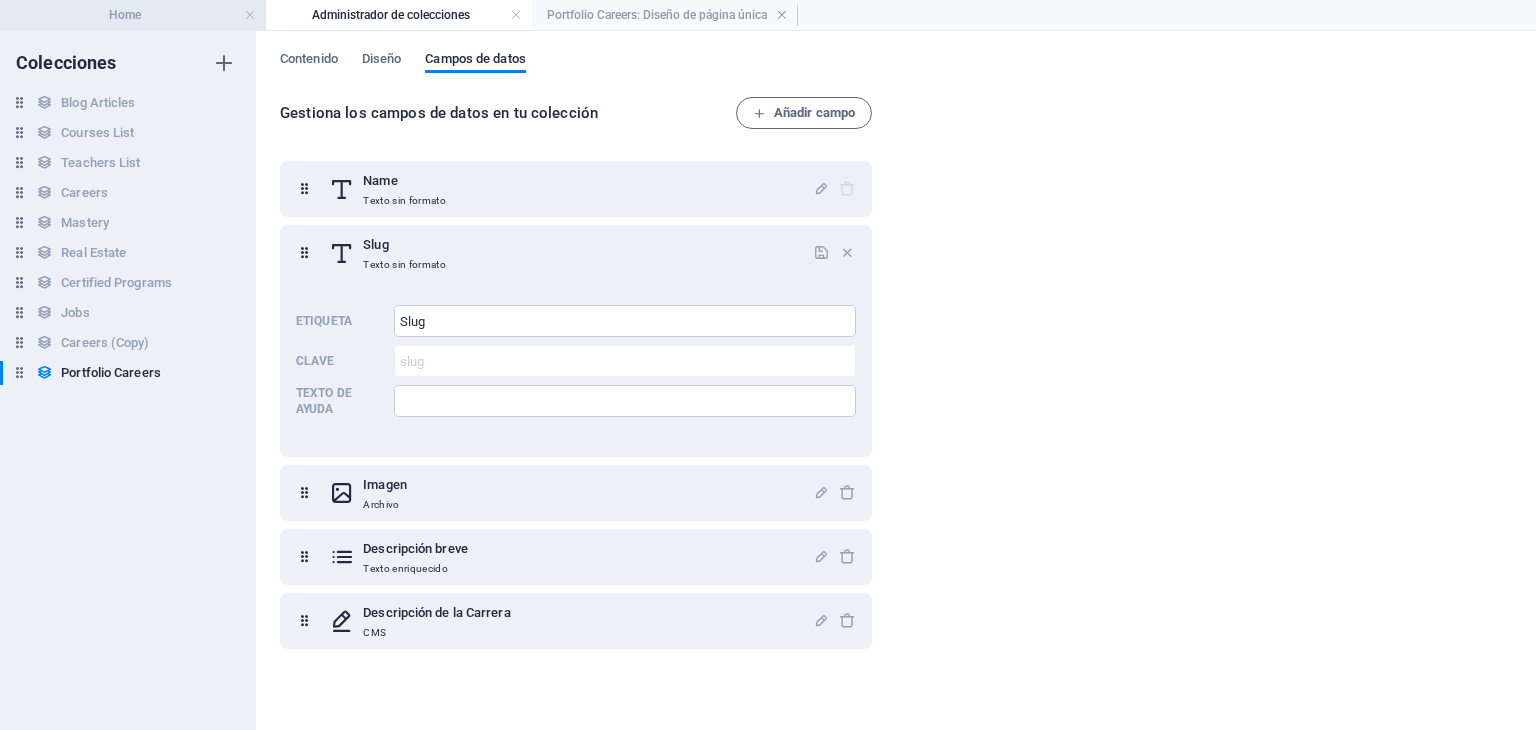 click on "Home" at bounding box center (133, 15) 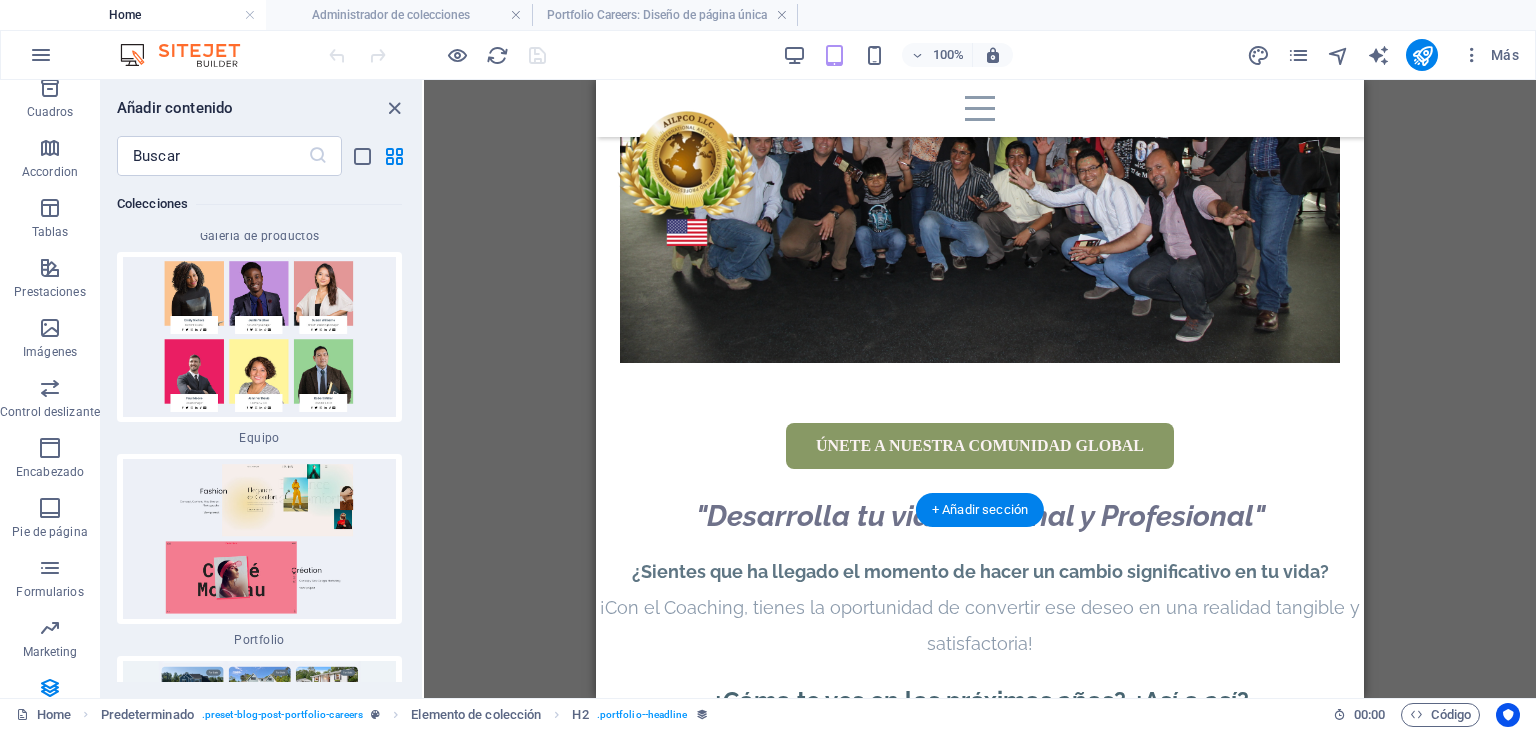scroll, scrollTop: 1283, scrollLeft: 0, axis: vertical 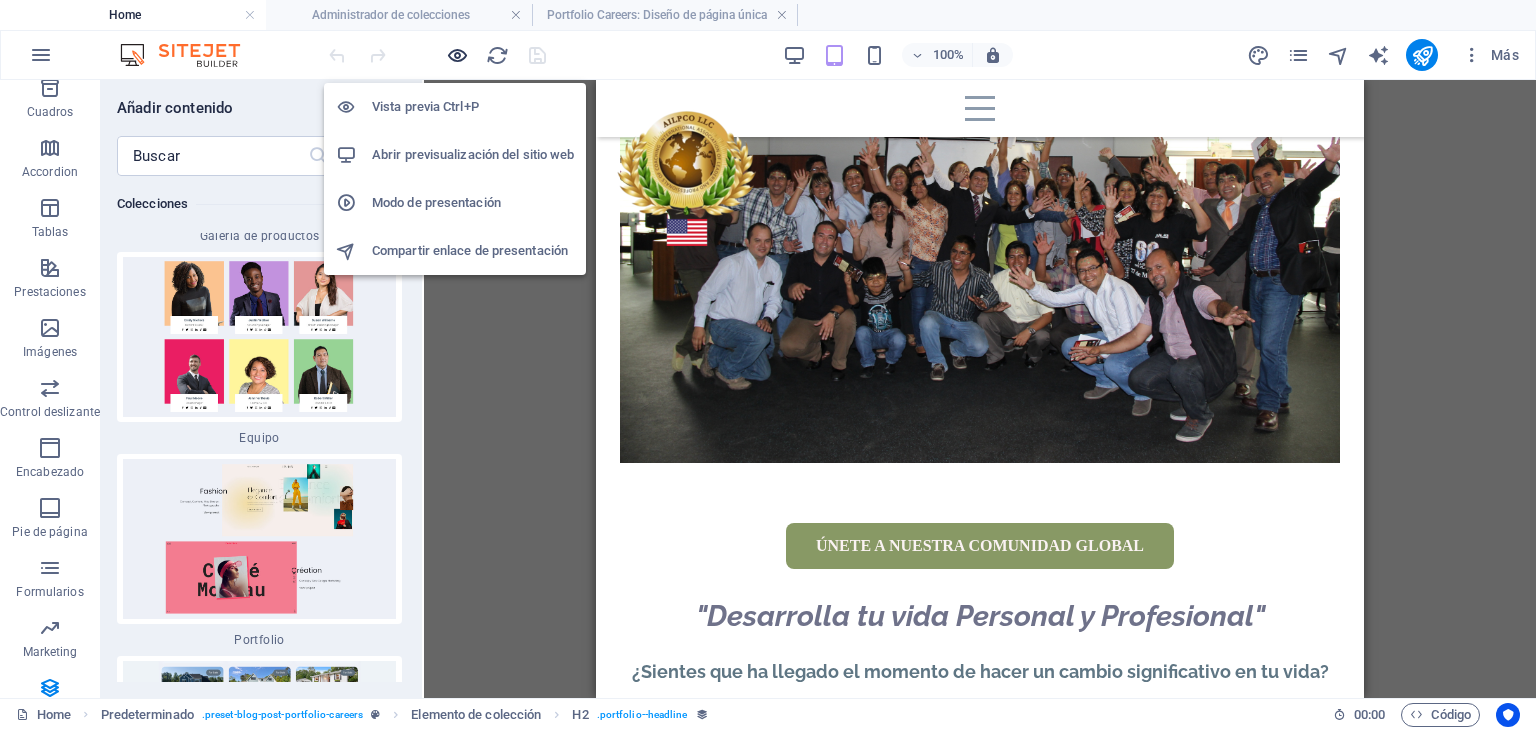 click at bounding box center [457, 55] 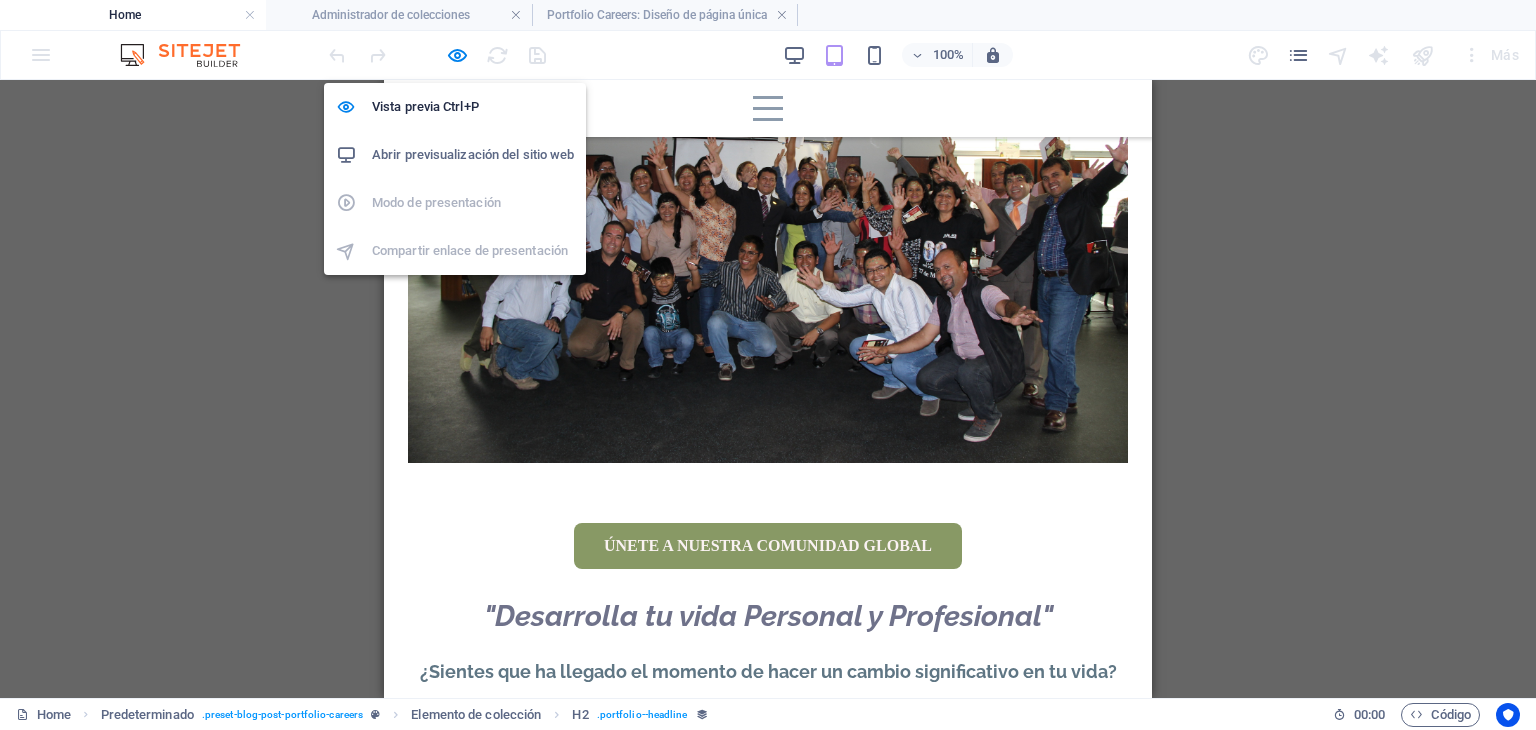 click on "Abrir previsualización del sitio web" at bounding box center [473, 155] 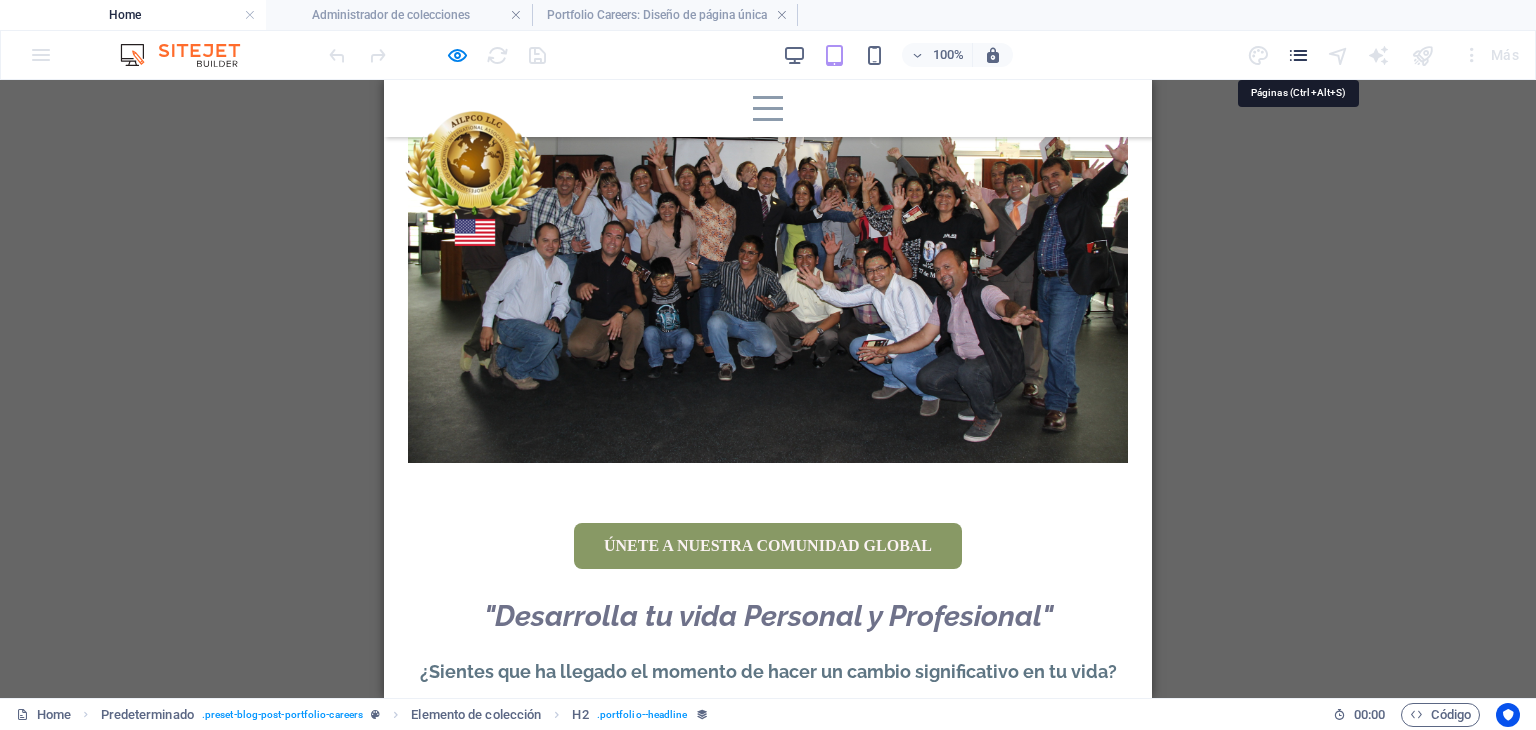 click at bounding box center (1298, 55) 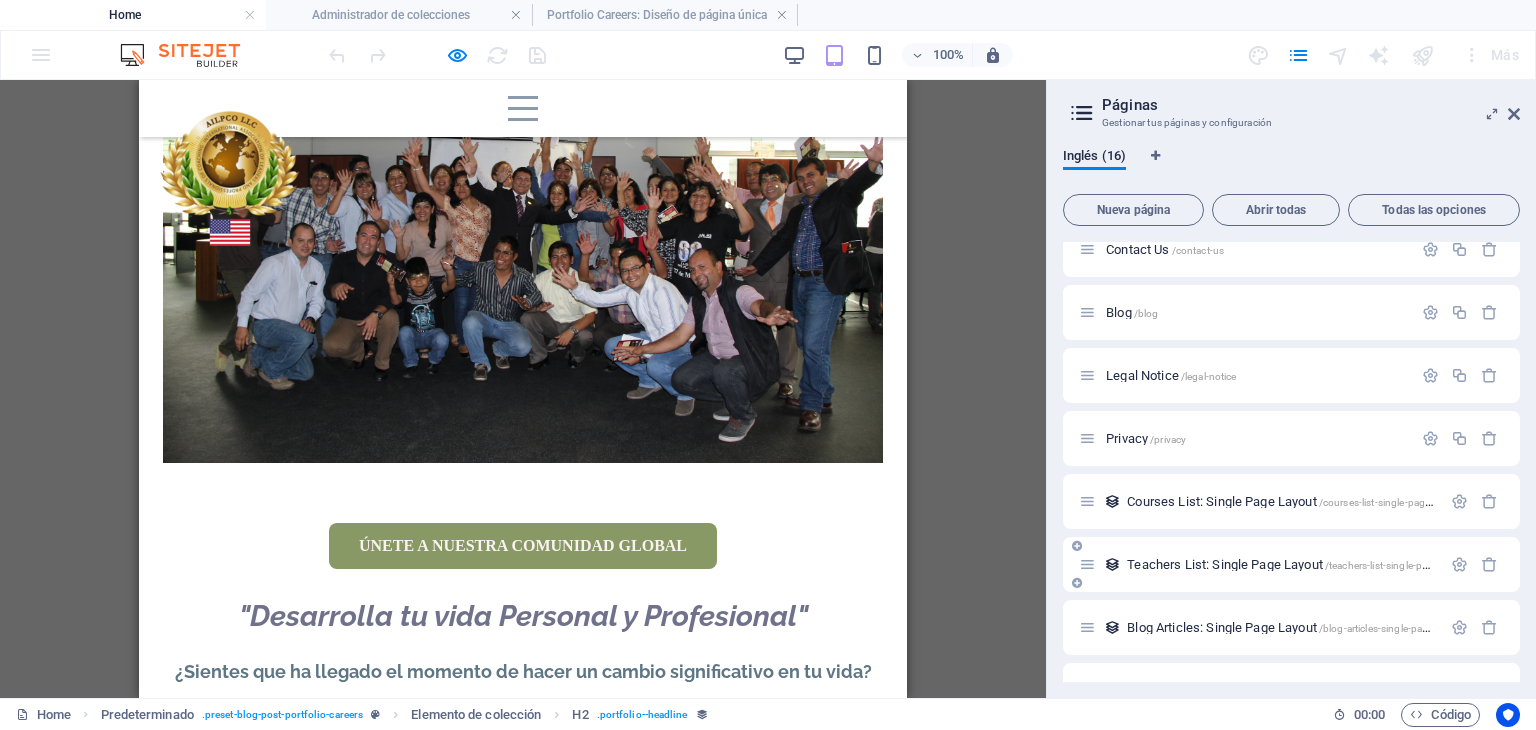 scroll, scrollTop: 568, scrollLeft: 0, axis: vertical 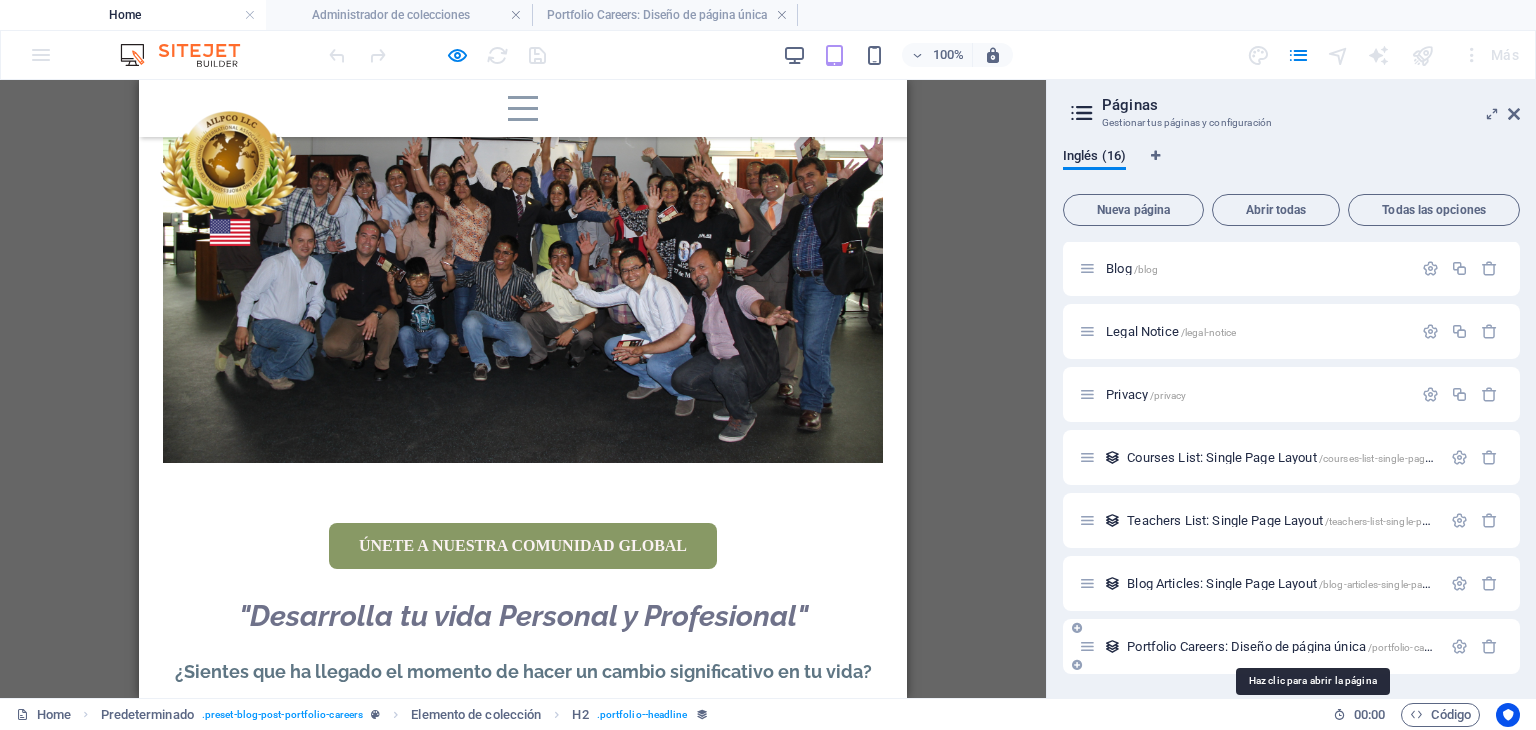 click on "Portfolio Careers: Diseño de página única /portfolio-careers-elemento" at bounding box center [1308, 646] 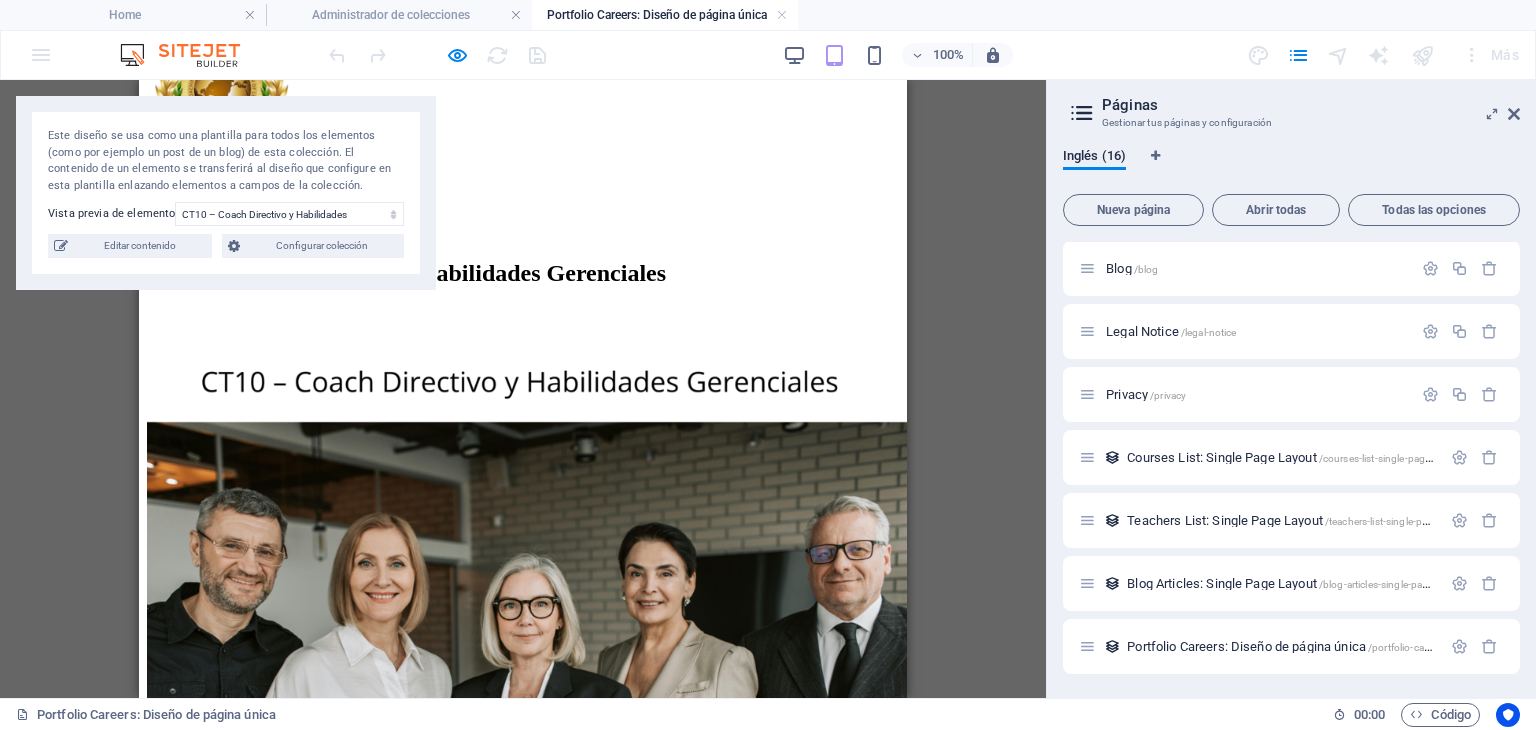 scroll, scrollTop: 0, scrollLeft: 0, axis: both 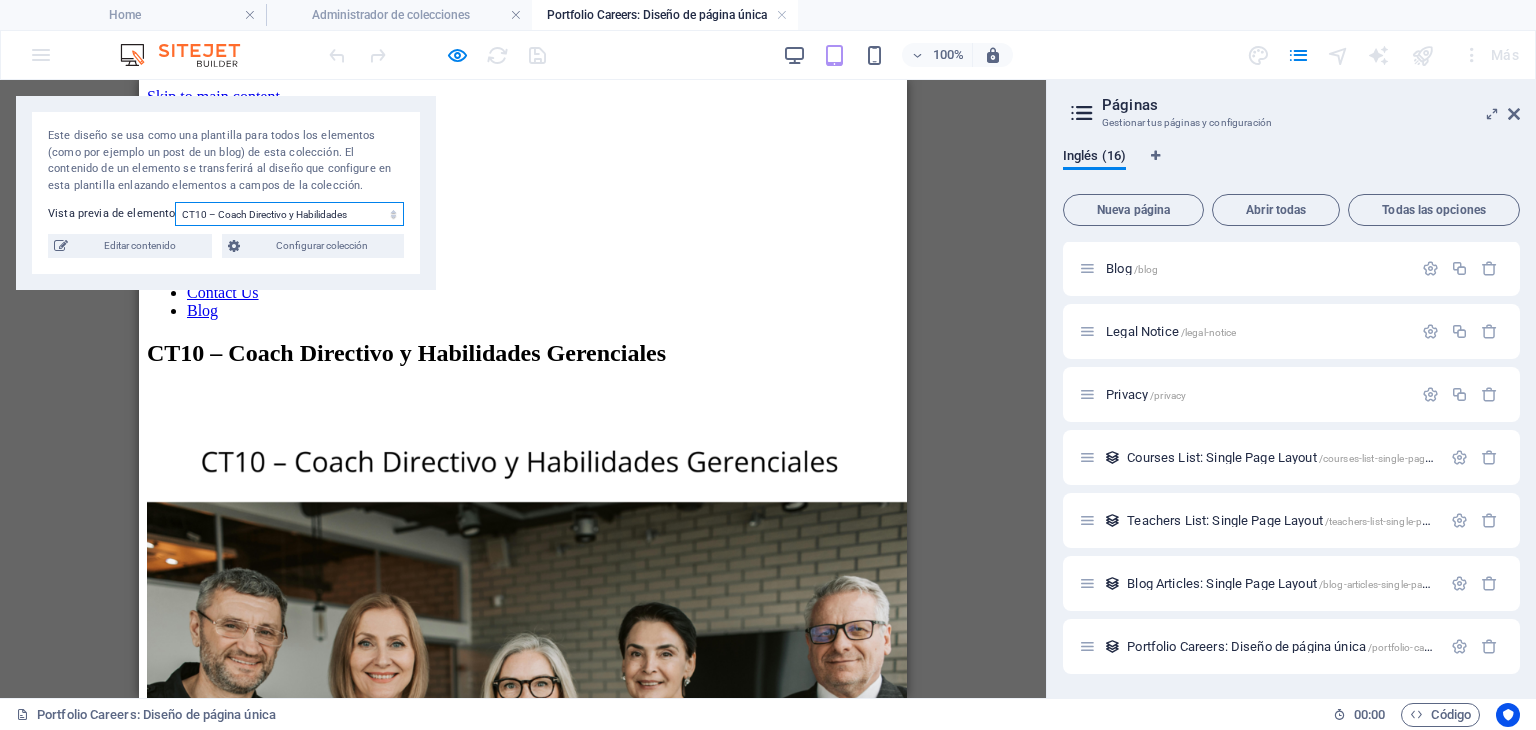 click on "CT10 – Coach Directivo y Habilidades Gerenciales CT09 – Coach en Liderazgo y Conducción de Equipos CT08 - Coach en Liderazgo y Gestión del Talento Humano CT07 - Coach en Liderazgo y Comunicación Transformacional CT05 - Coach de Equipos y Cultura Organizacional CT06 - Coach en Felicidad y Bienestar Laboral CT01- Profesional en Coaching Ontológico con PNL CT03 - Profesional en Coaching Educativo CT02 - Facilitador en Inteligencia Emocional CT04 - Mentor para Adolescentes y Jóvenes en Riesgo" at bounding box center [289, 214] 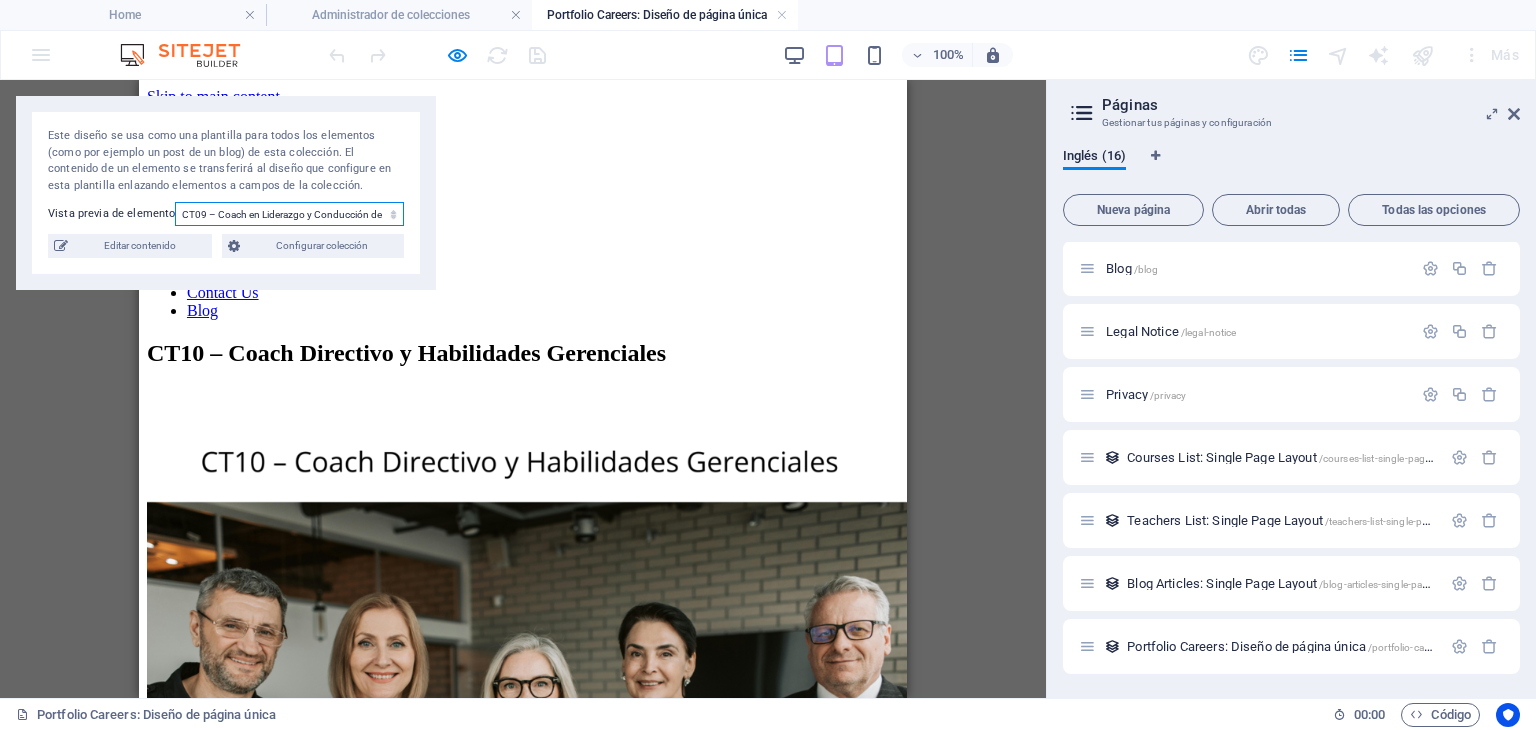 click on "CT10 – Coach Directivo y Habilidades Gerenciales CT09 – Coach en Liderazgo y Conducción de Equipos CT08 - Coach en Liderazgo y Gestión del Talento Humano CT07 - Coach en Liderazgo y Comunicación Transformacional CT05 - Coach de Equipos y Cultura Organizacional CT06 - Coach en Felicidad y Bienestar Laboral CT01- Profesional en Coaching Ontológico con PNL CT03 - Profesional en Coaching Educativo CT02 - Facilitador en Inteligencia Emocional CT04 - Mentor para Adolescentes y Jóvenes en Riesgo" at bounding box center (289, 214) 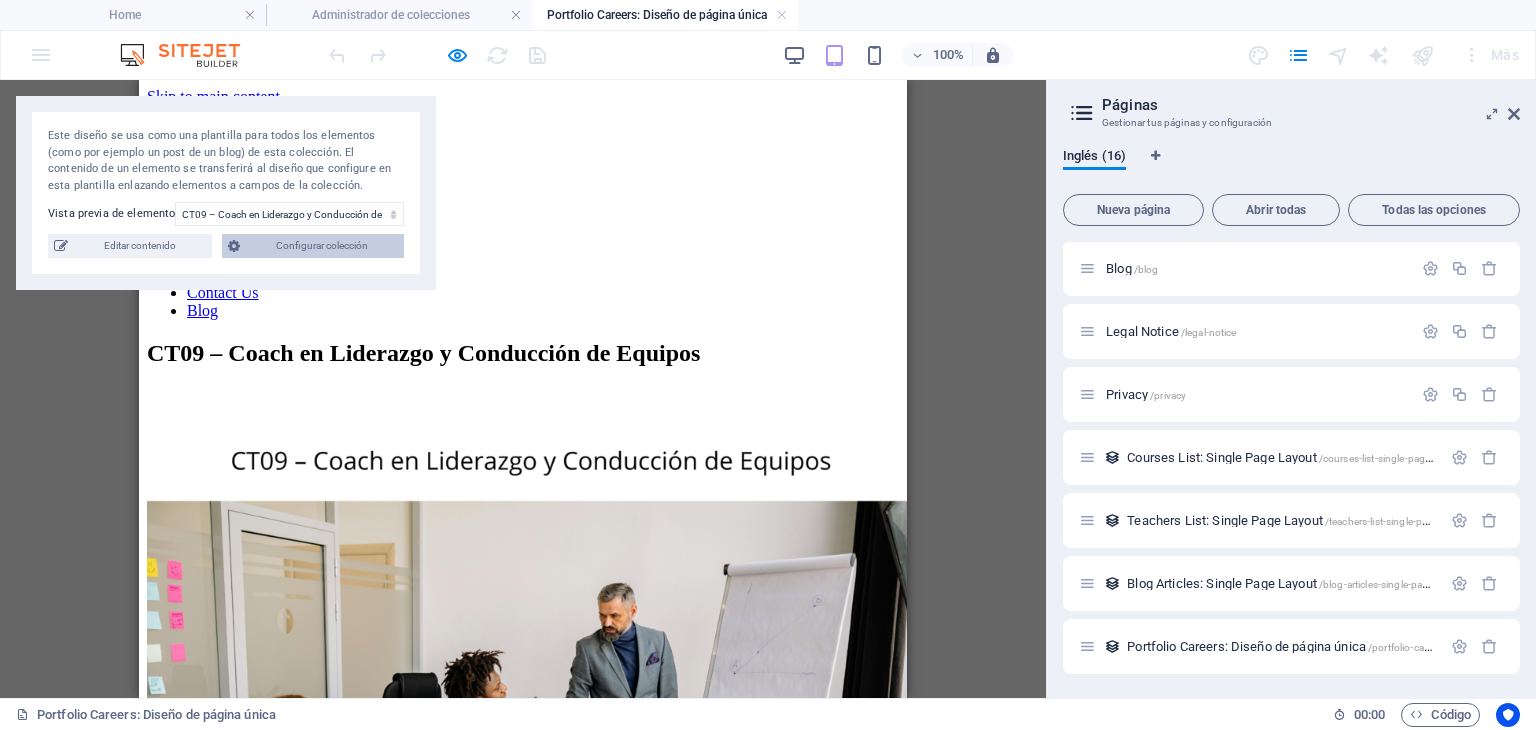 click on "Configurar colección" at bounding box center [322, 246] 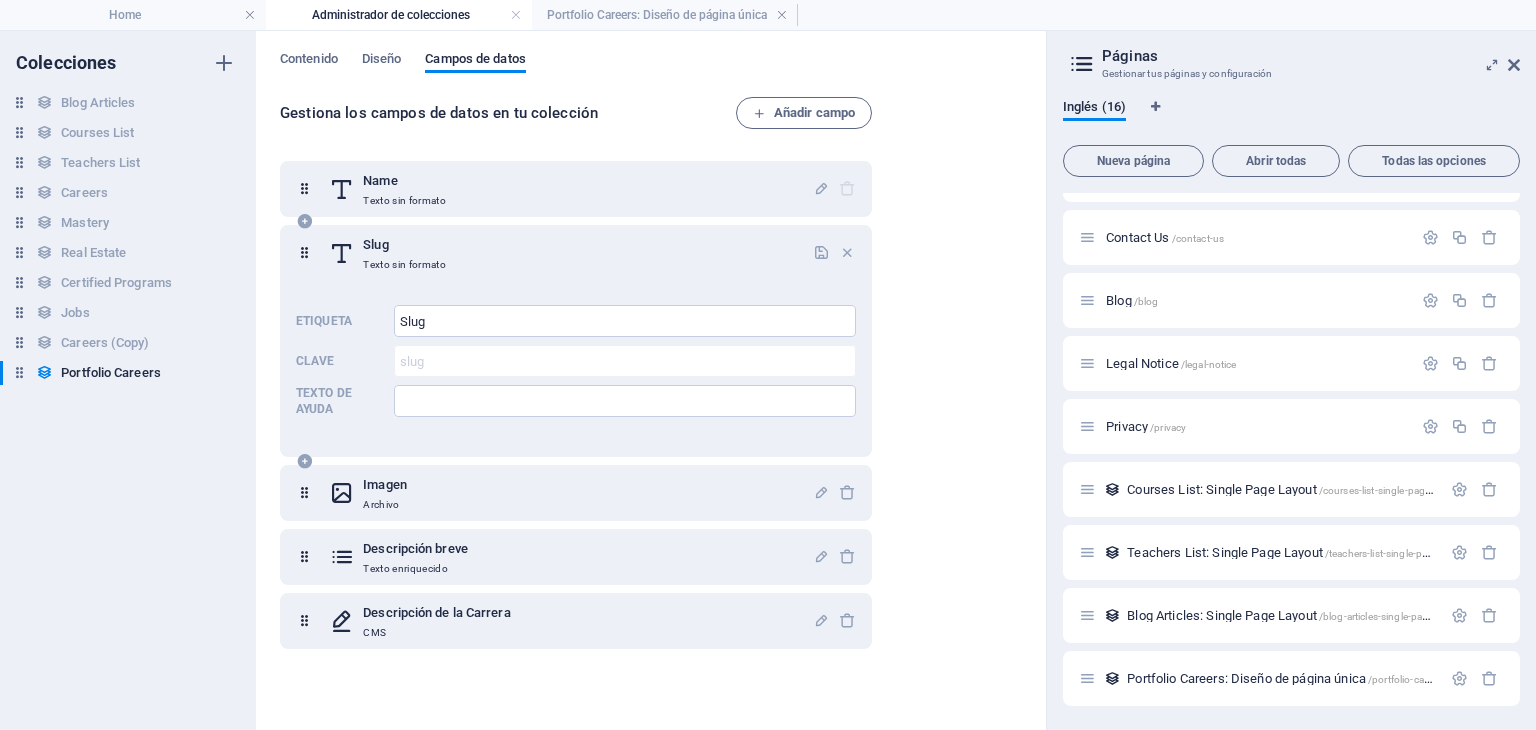 scroll, scrollTop: 487, scrollLeft: 0, axis: vertical 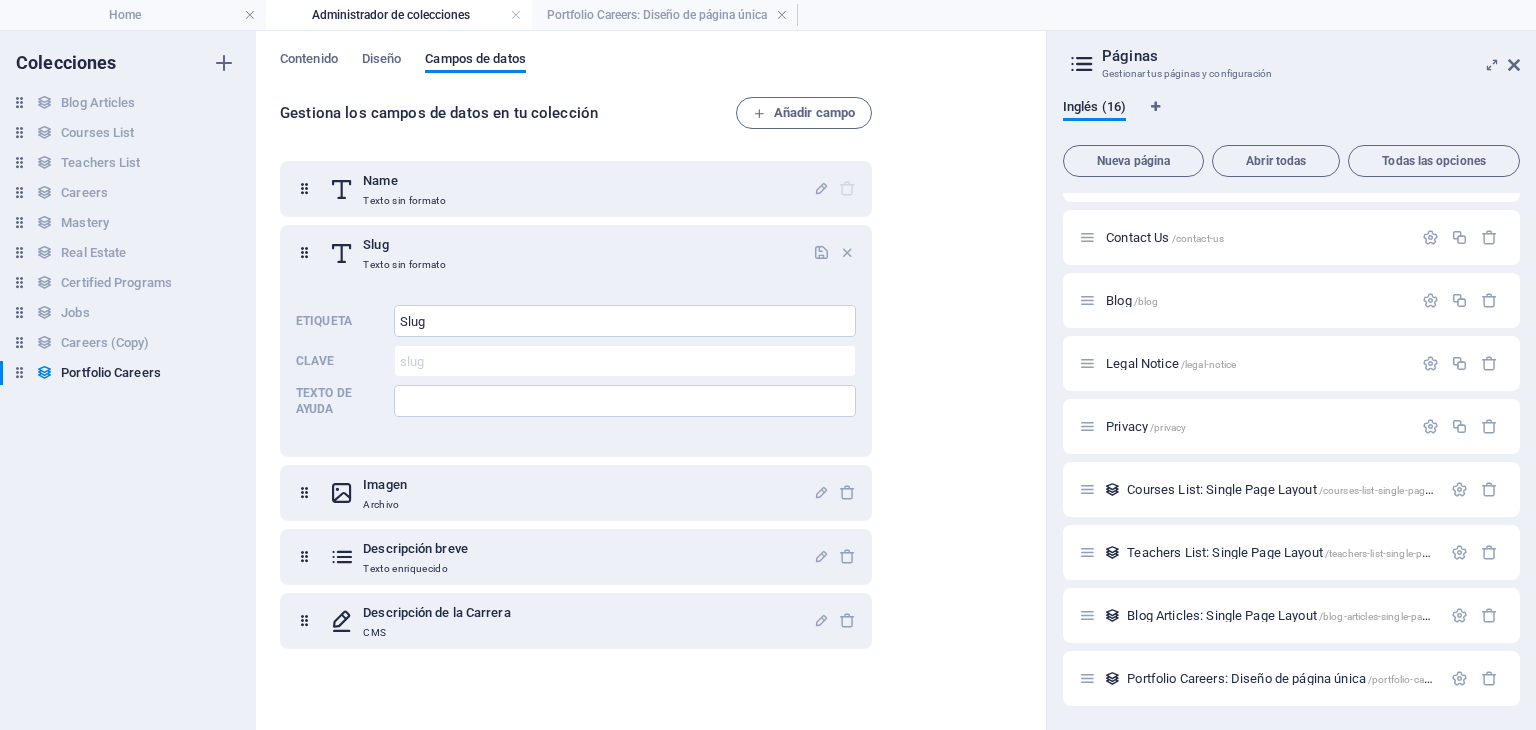 click at bounding box center (1082, 64) 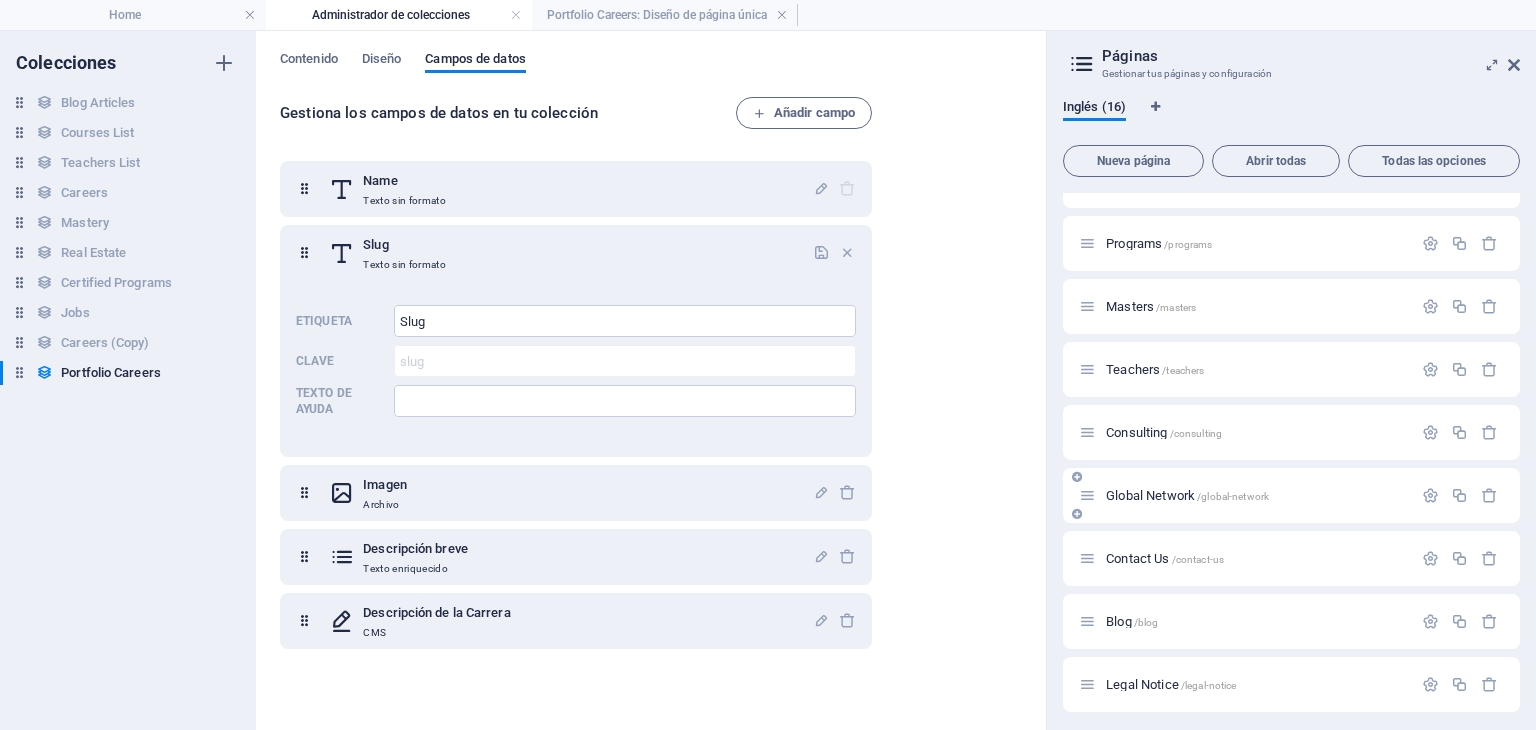 scroll, scrollTop: 0, scrollLeft: 0, axis: both 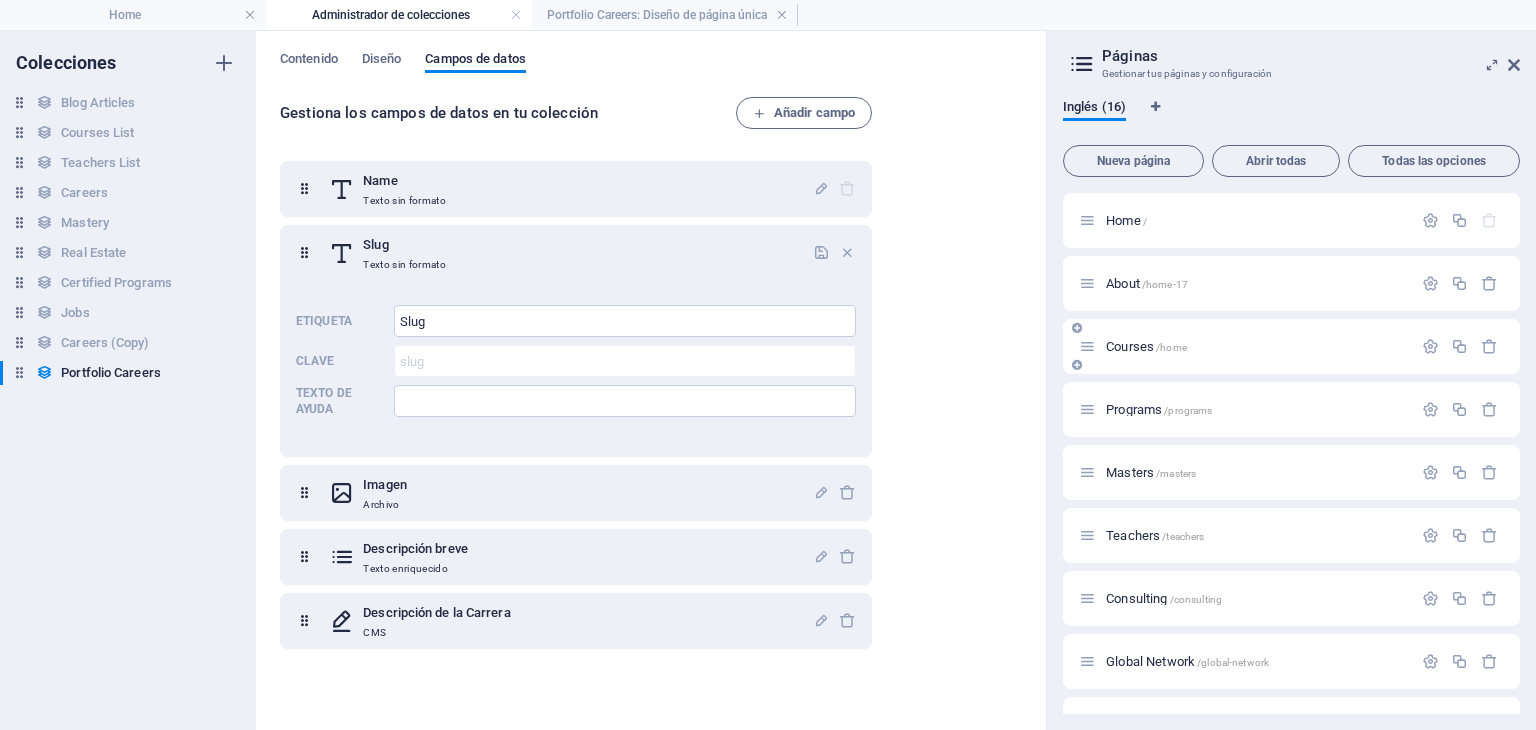 click on "Courses /home" at bounding box center (1146, 346) 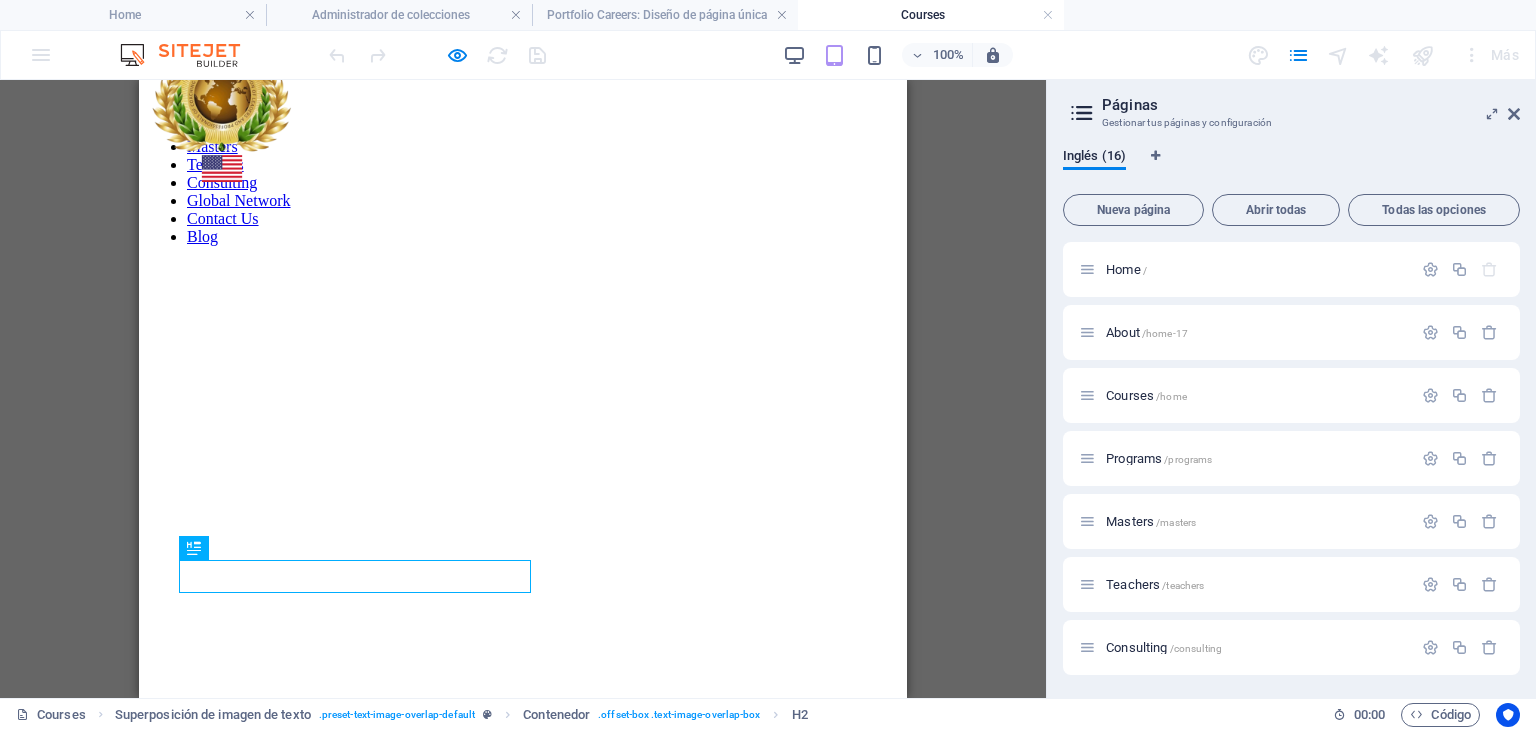 scroll, scrollTop: 0, scrollLeft: 0, axis: both 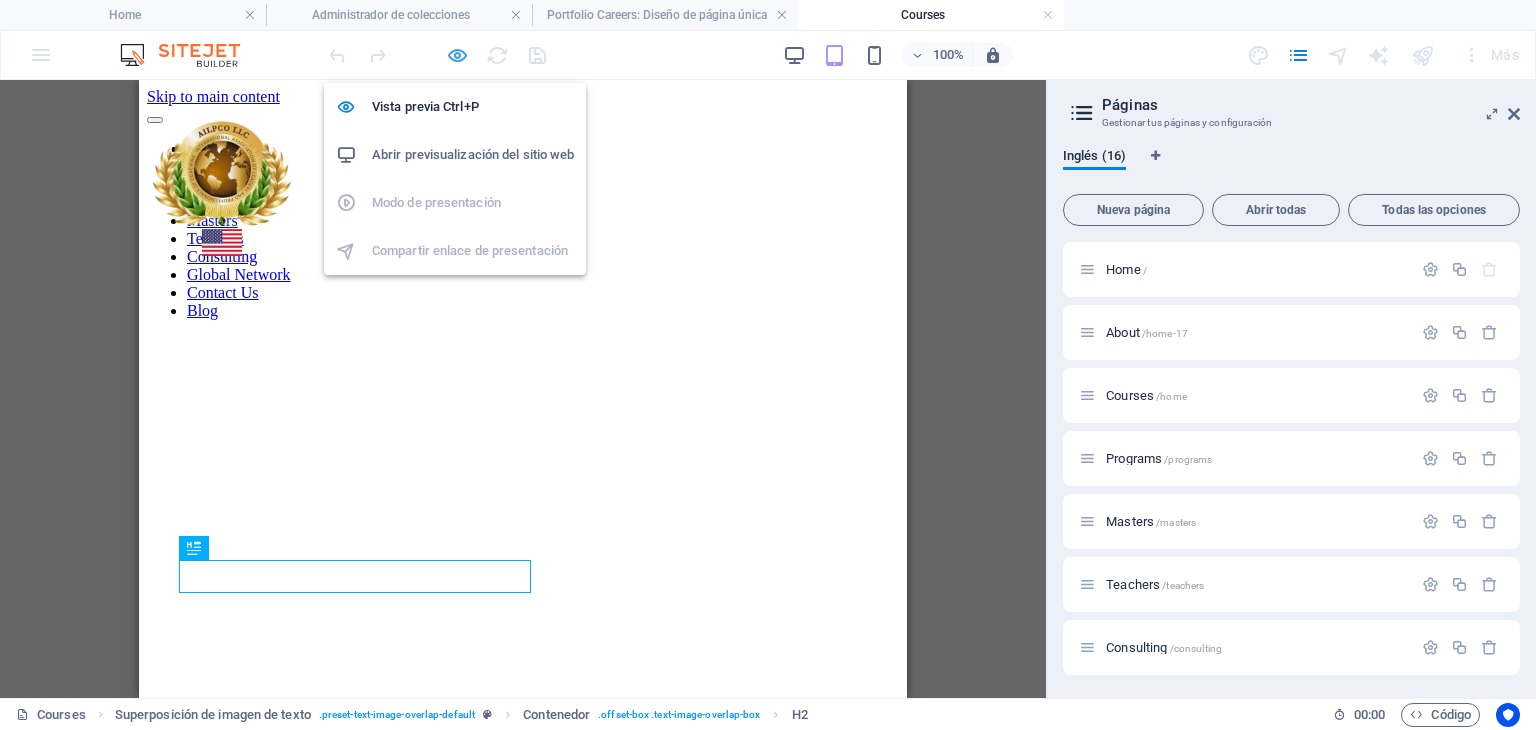 click at bounding box center [457, 55] 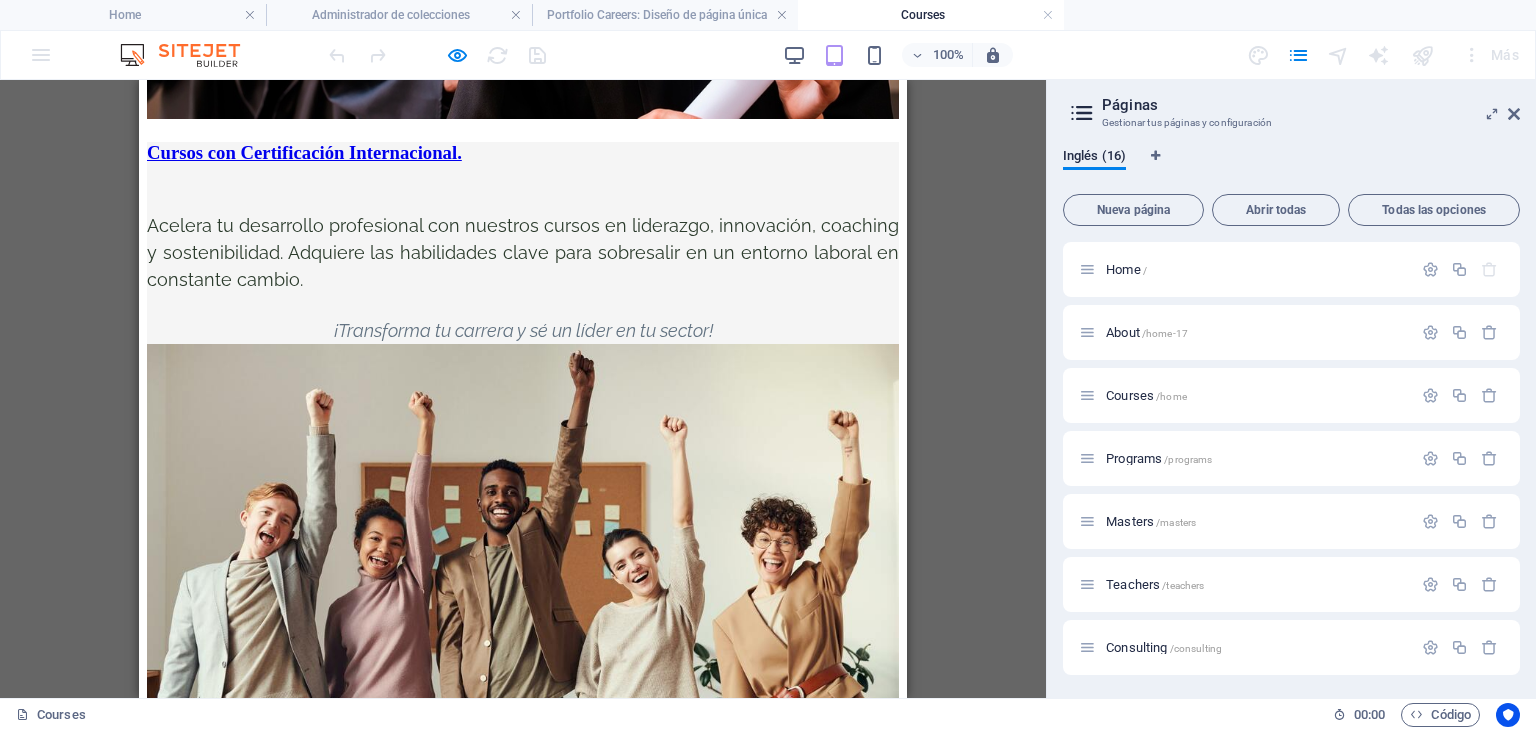 scroll, scrollTop: 1300, scrollLeft: 0, axis: vertical 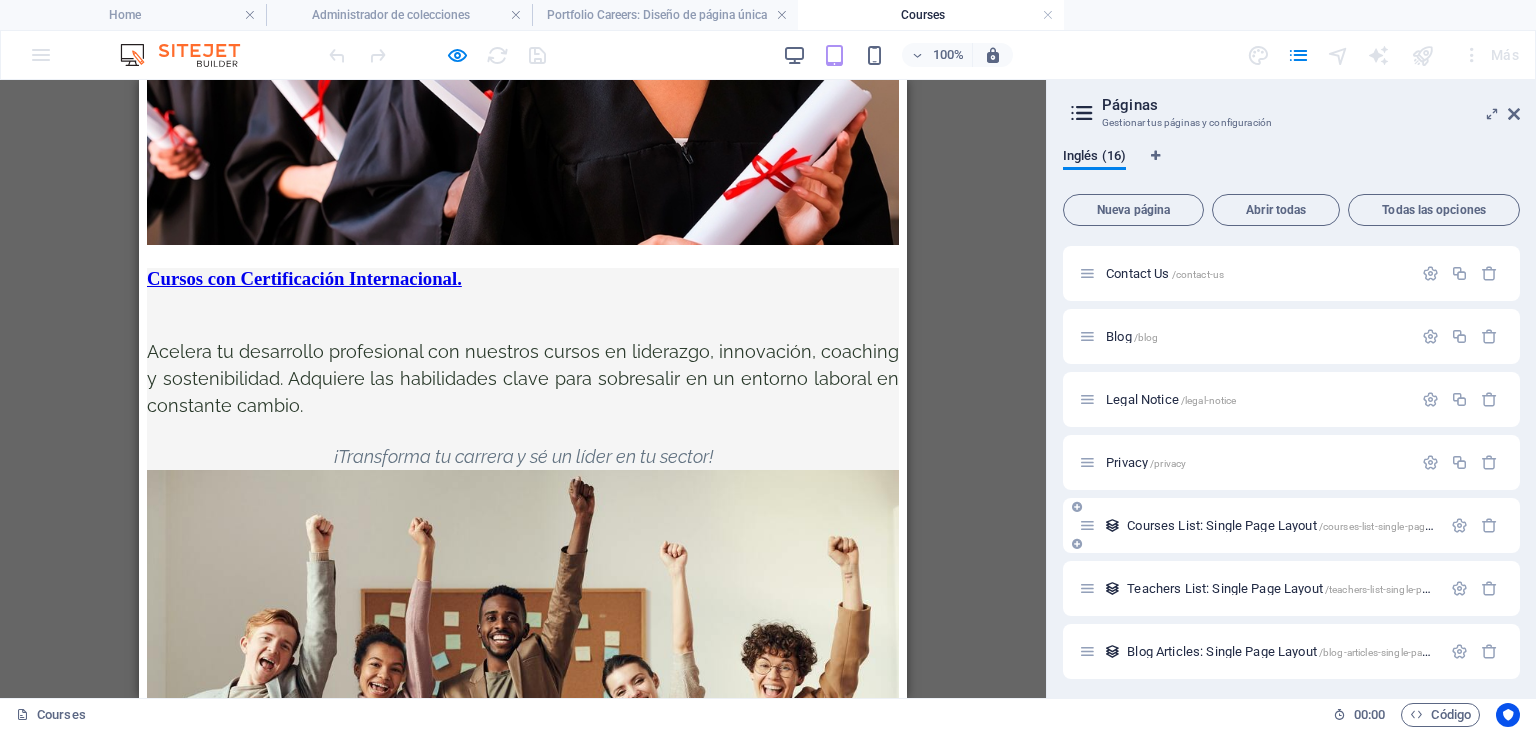 click on "Courses List: Single Page Layout /courses-list-single-page-layout" at bounding box center (1294, 525) 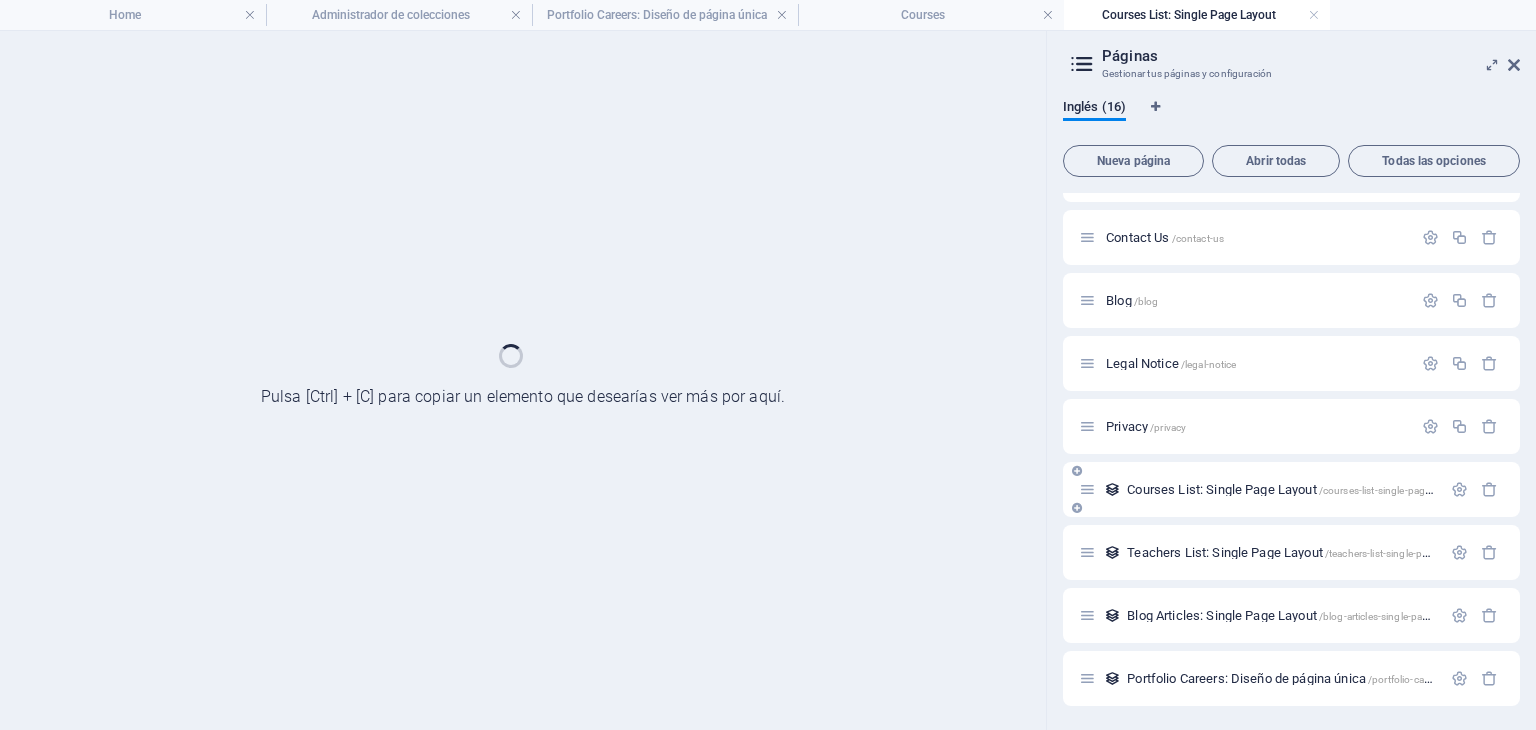 scroll, scrollTop: 487, scrollLeft: 0, axis: vertical 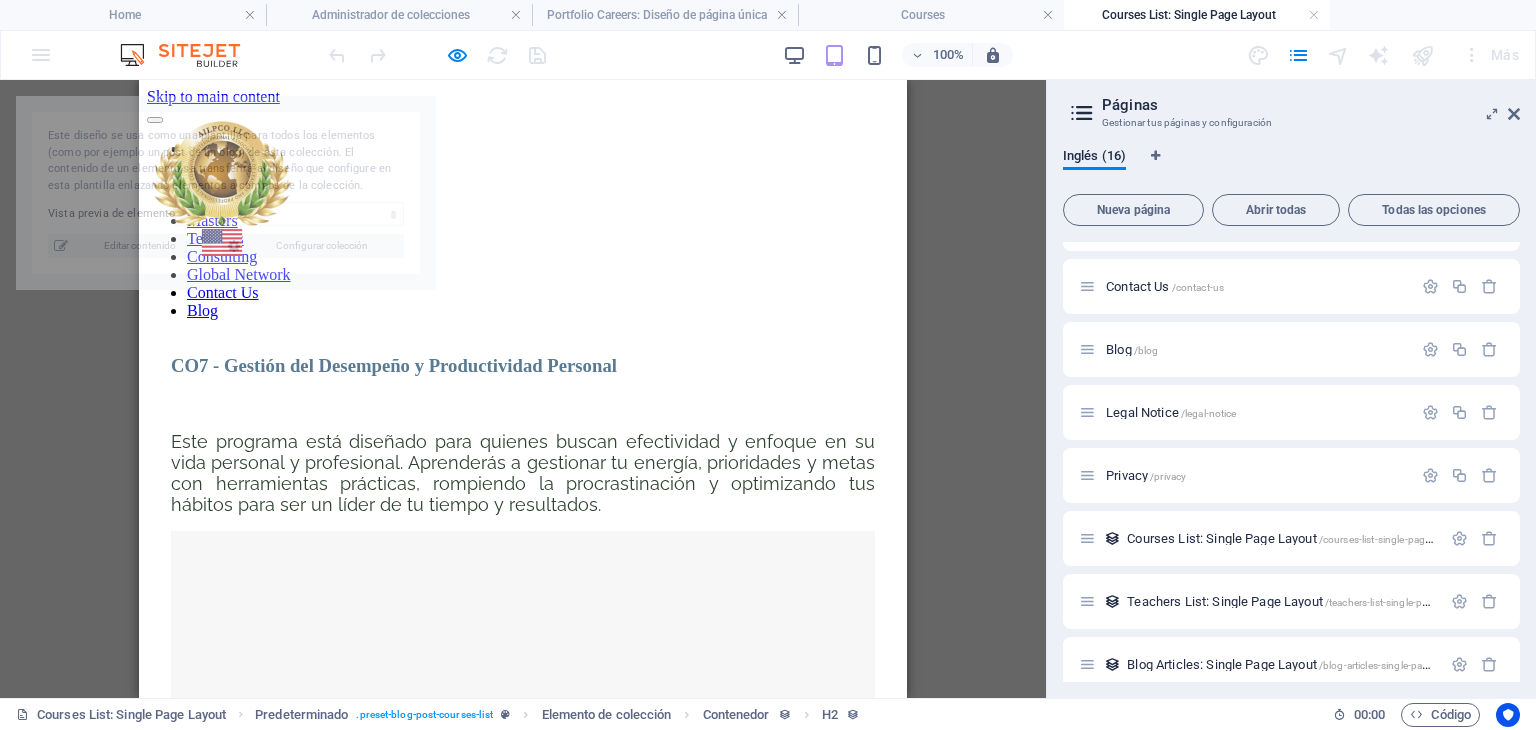 select on "688aee43f604658fe50c12e3" 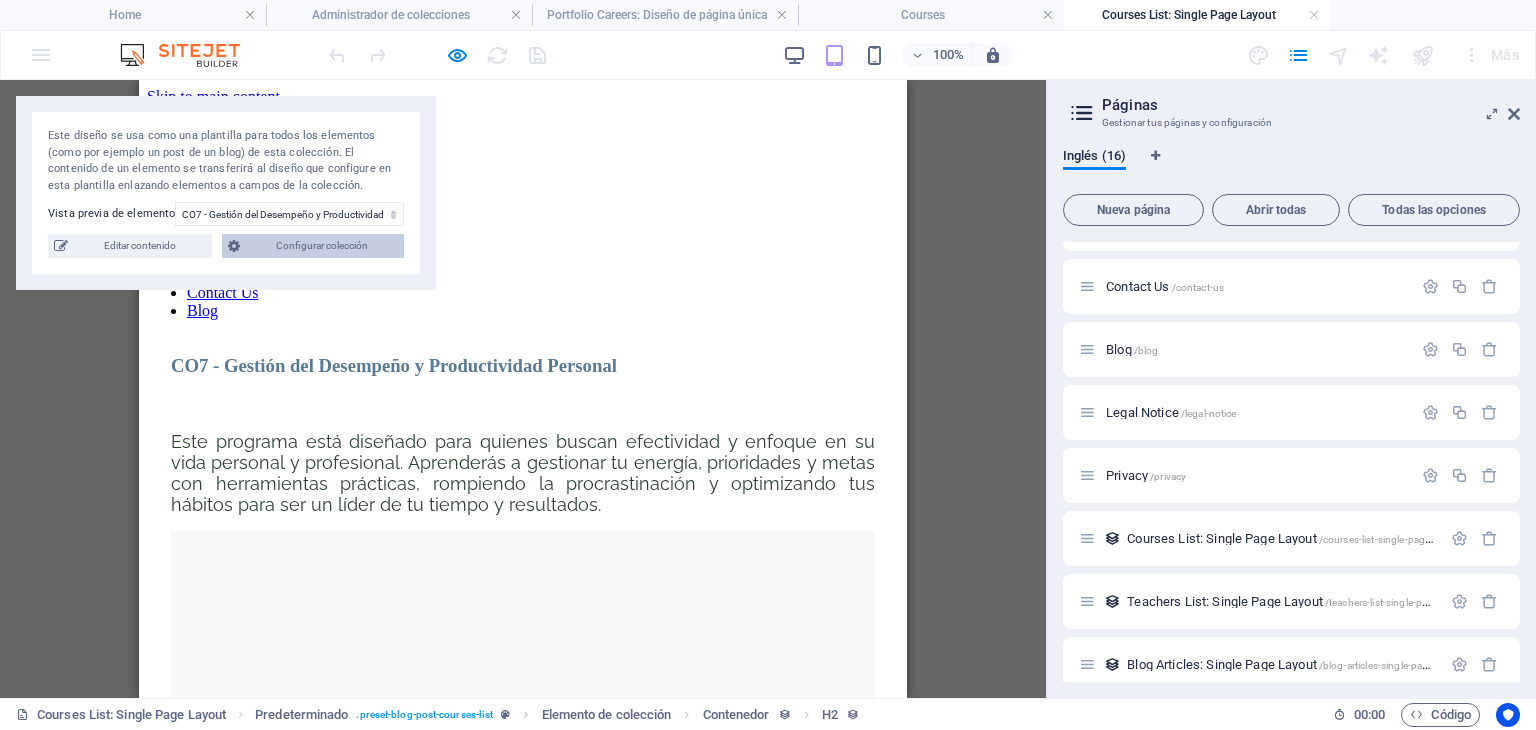 click on "Configurar colección" at bounding box center (322, 246) 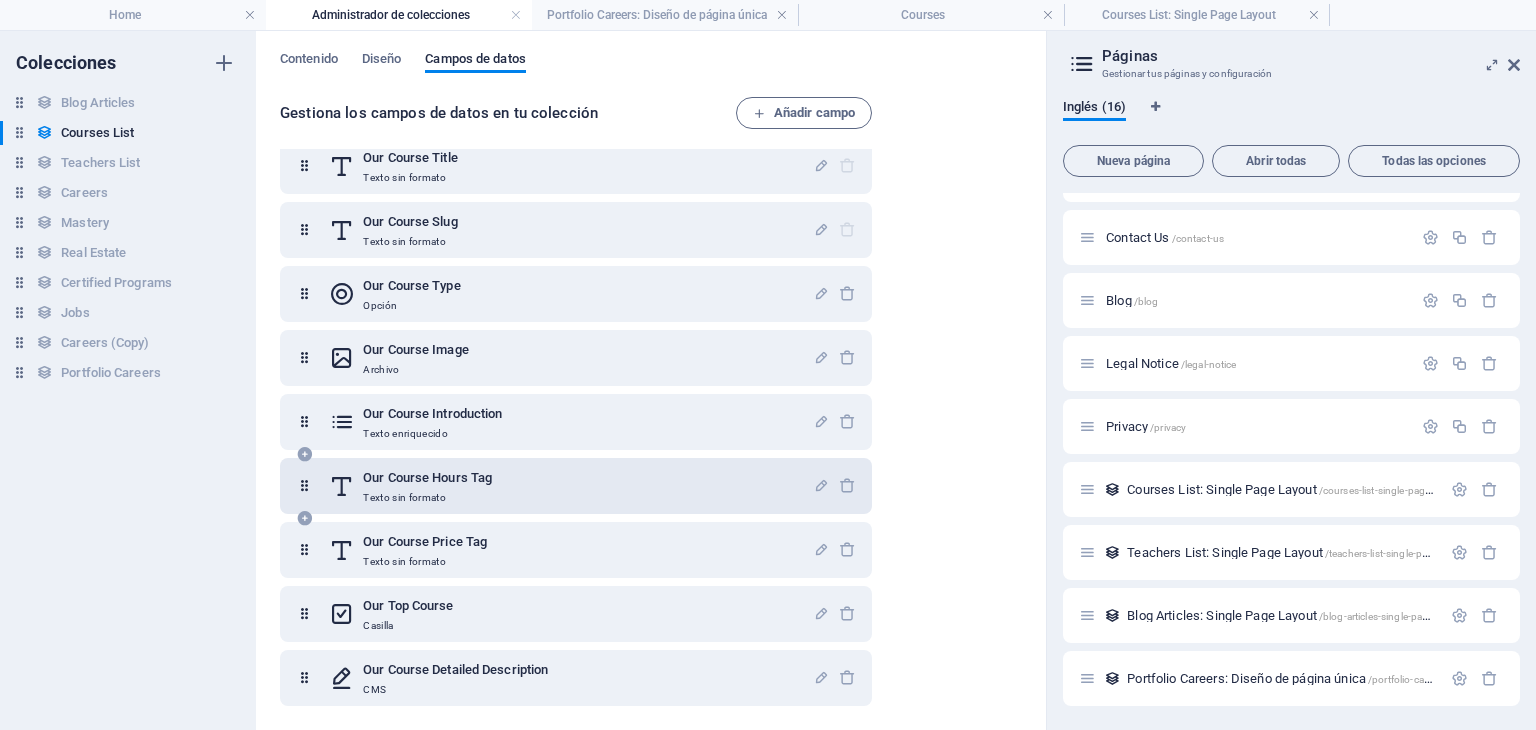 scroll, scrollTop: 24, scrollLeft: 0, axis: vertical 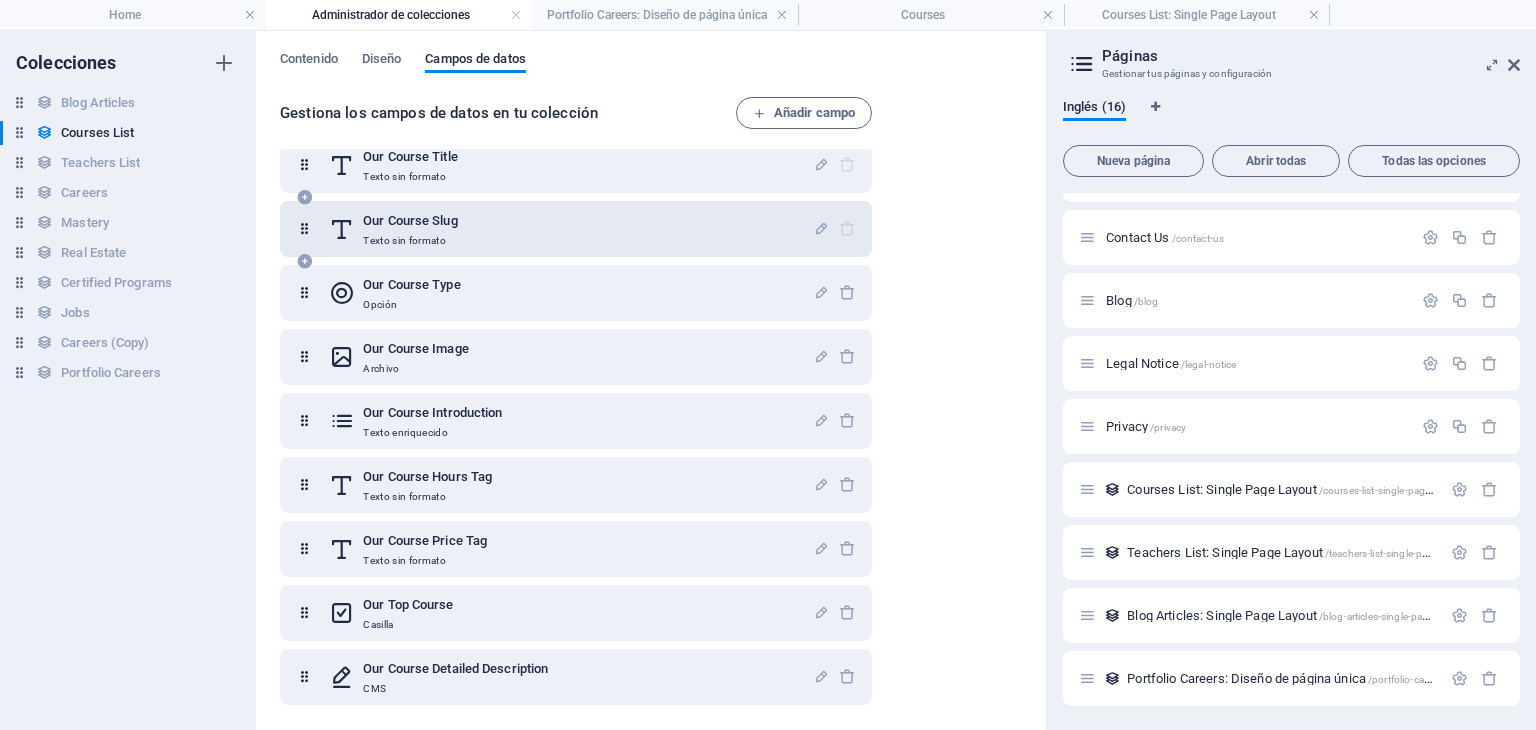 click on "Our Course Slug" at bounding box center [410, 221] 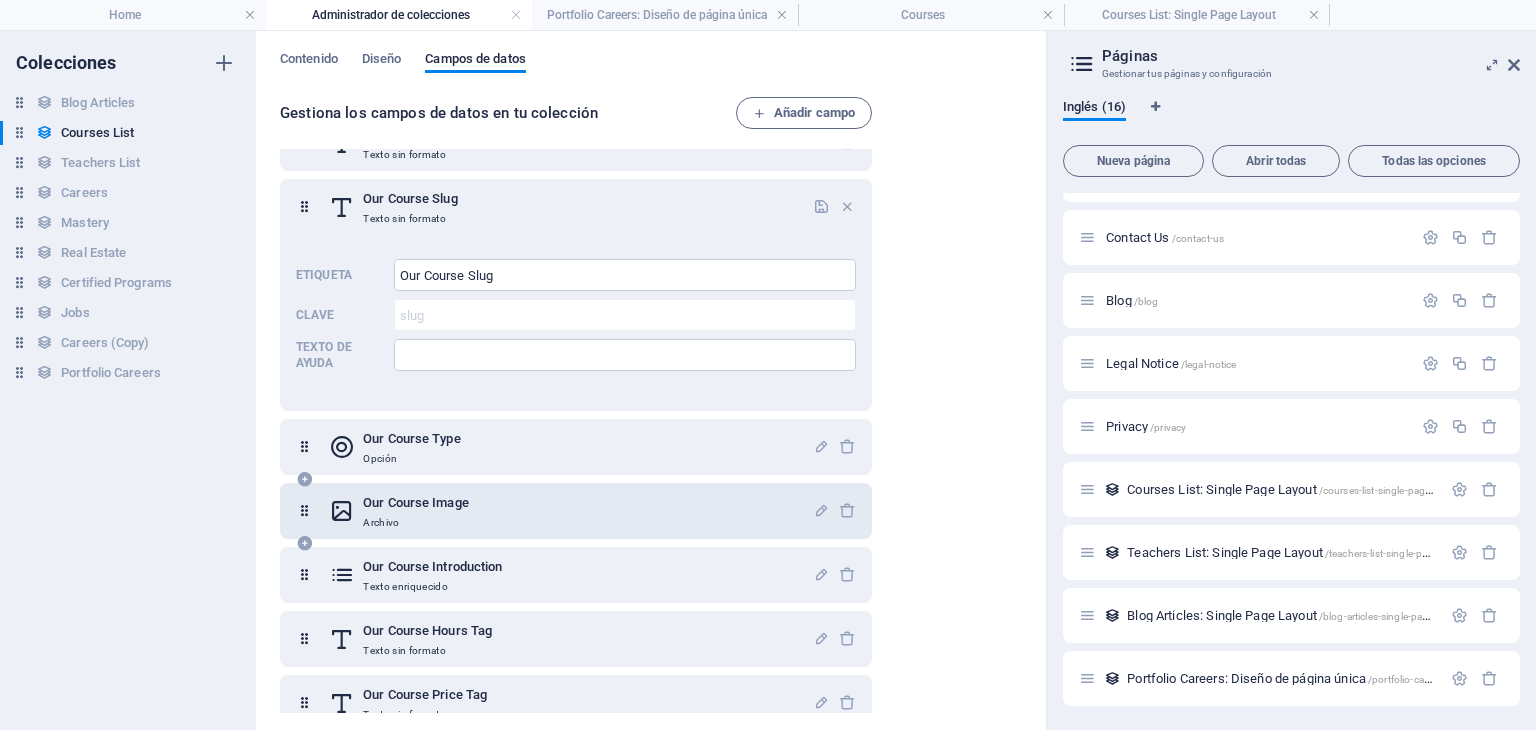 scroll, scrollTop: 0, scrollLeft: 0, axis: both 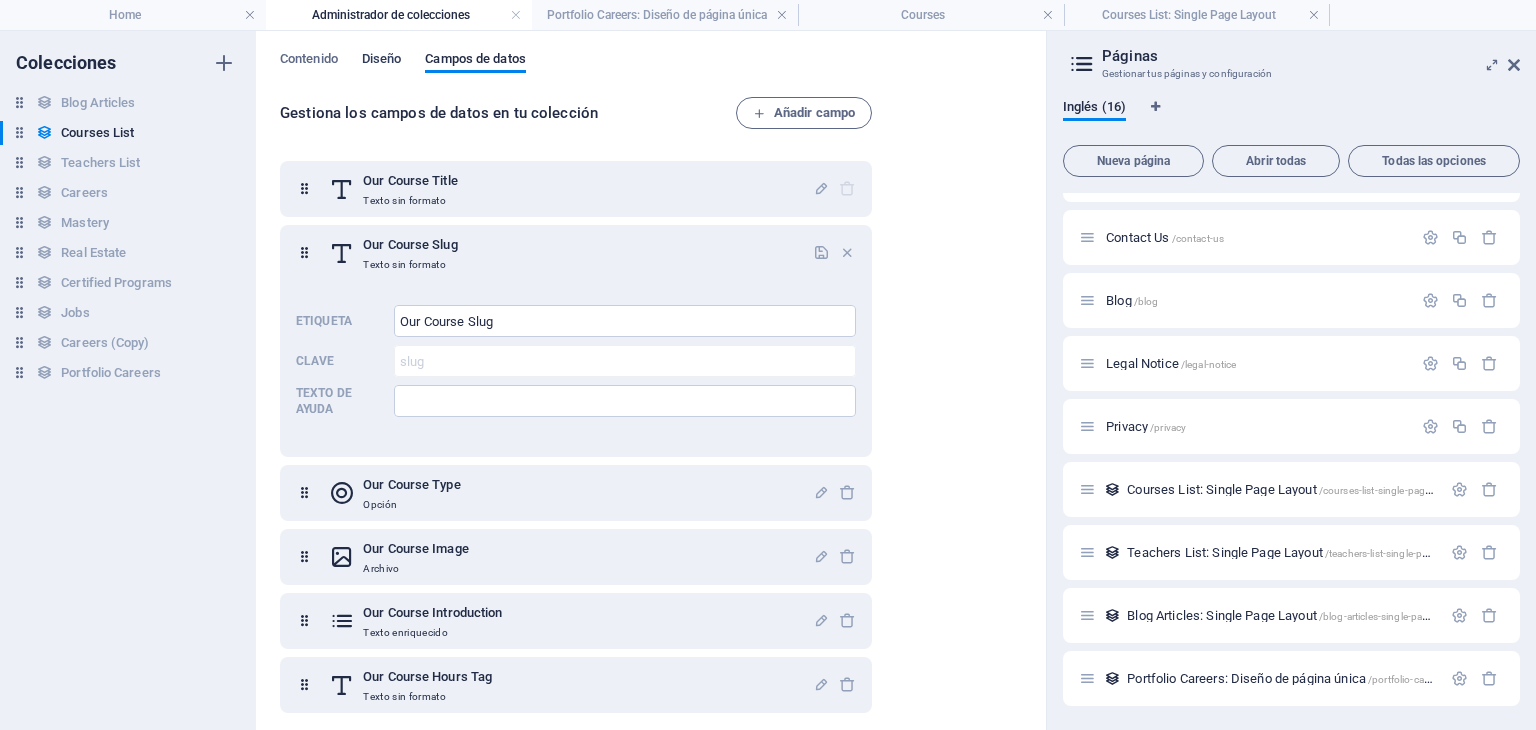 click on "Diseño" at bounding box center (382, 61) 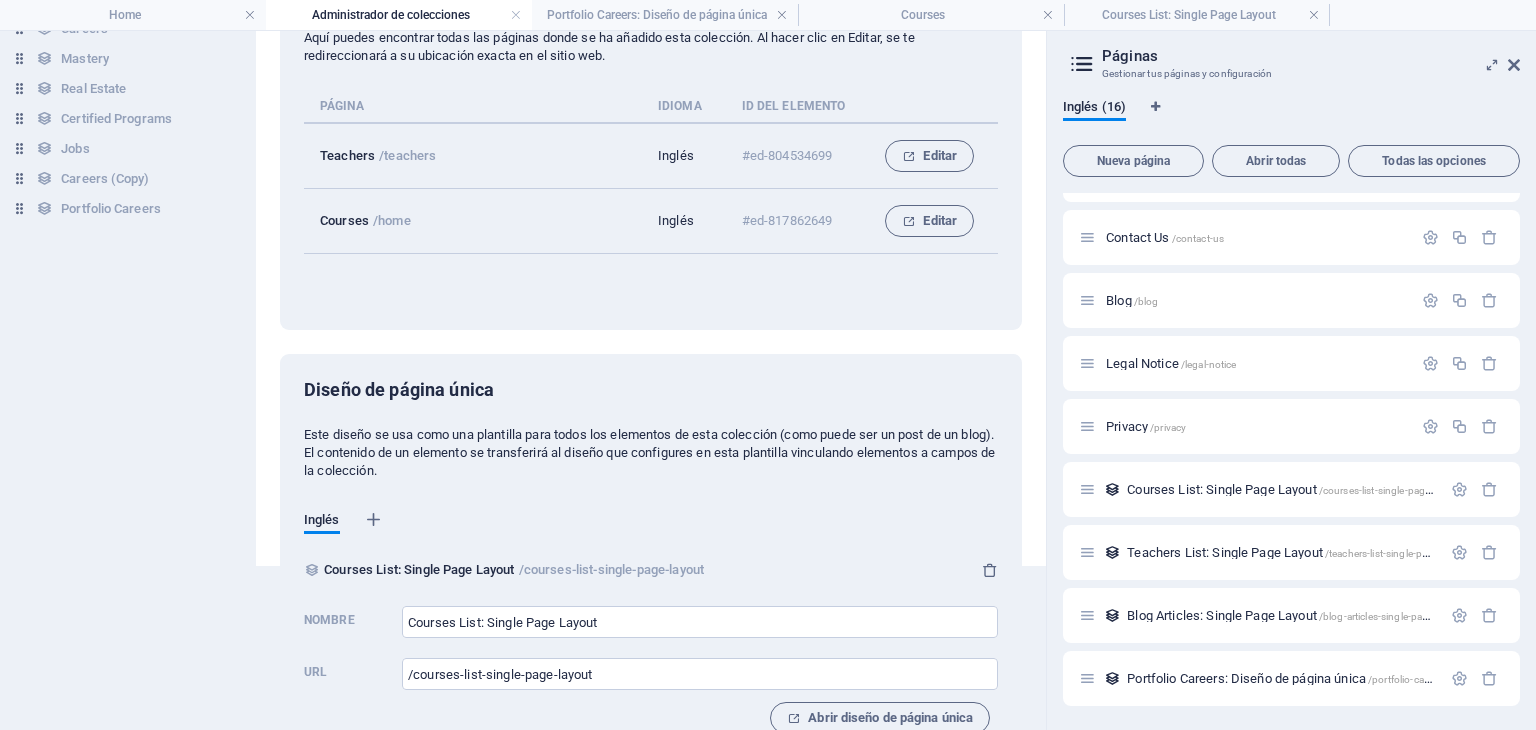 scroll, scrollTop: 207, scrollLeft: 0, axis: vertical 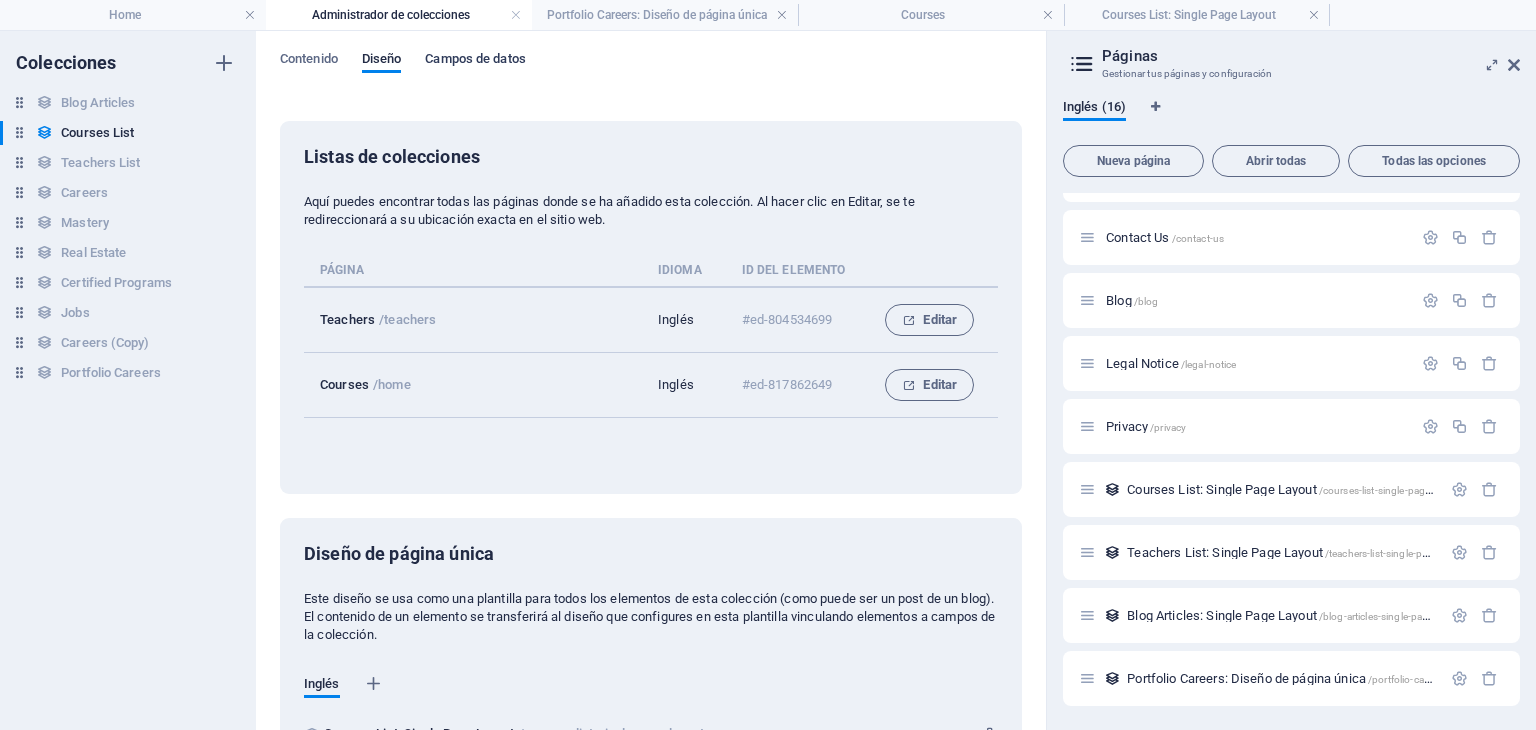 click on "Campos de datos" at bounding box center [475, 61] 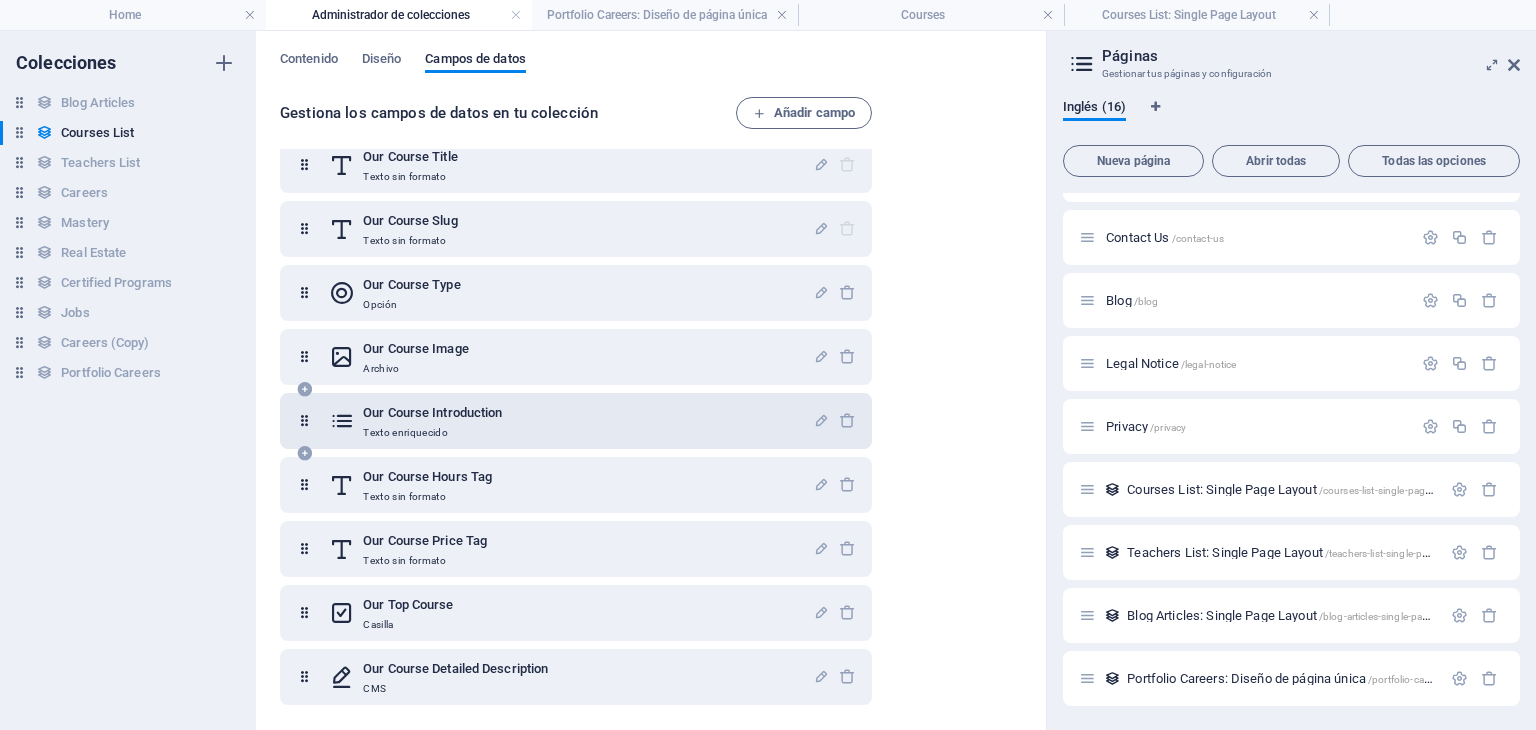 scroll, scrollTop: 0, scrollLeft: 0, axis: both 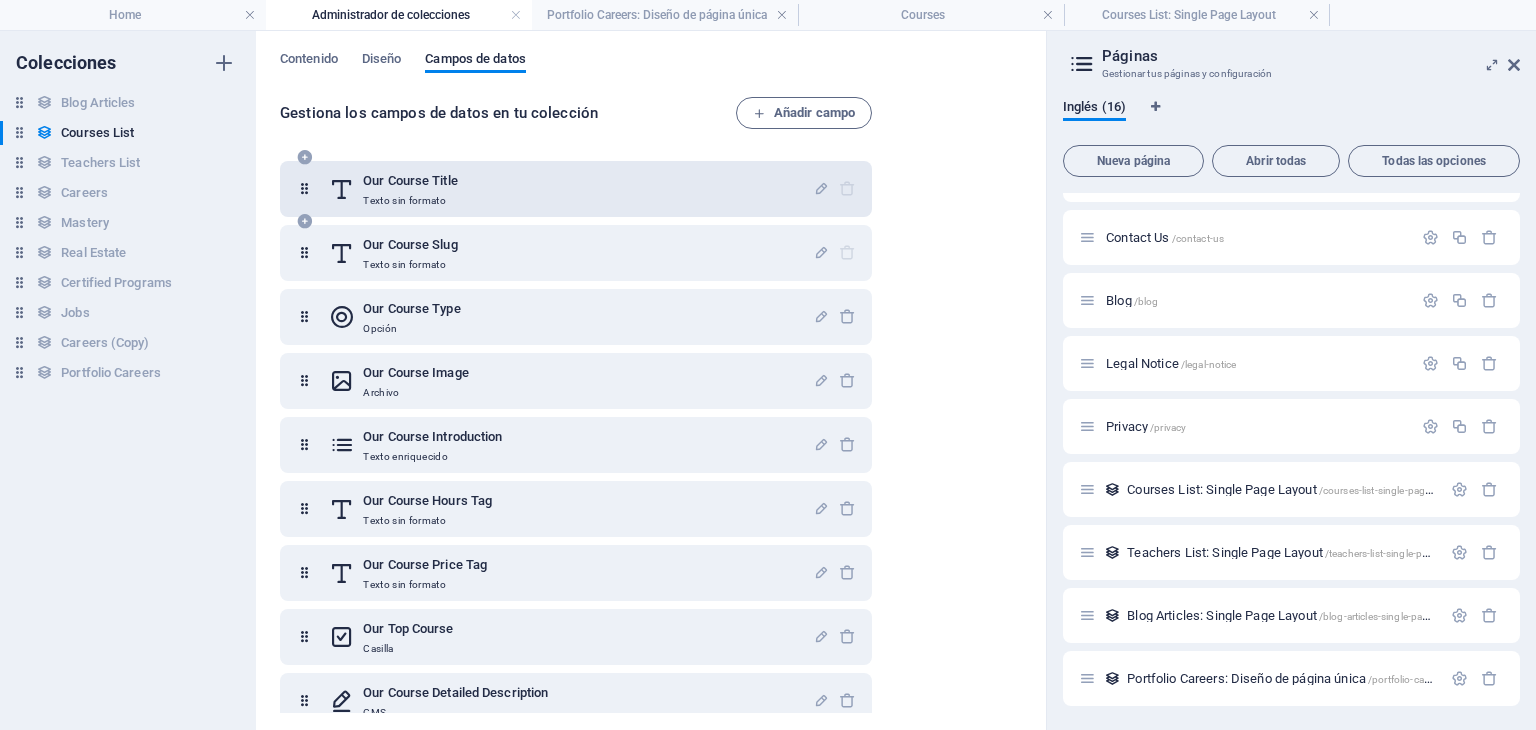 click on "Texto sin formato" at bounding box center [410, 201] 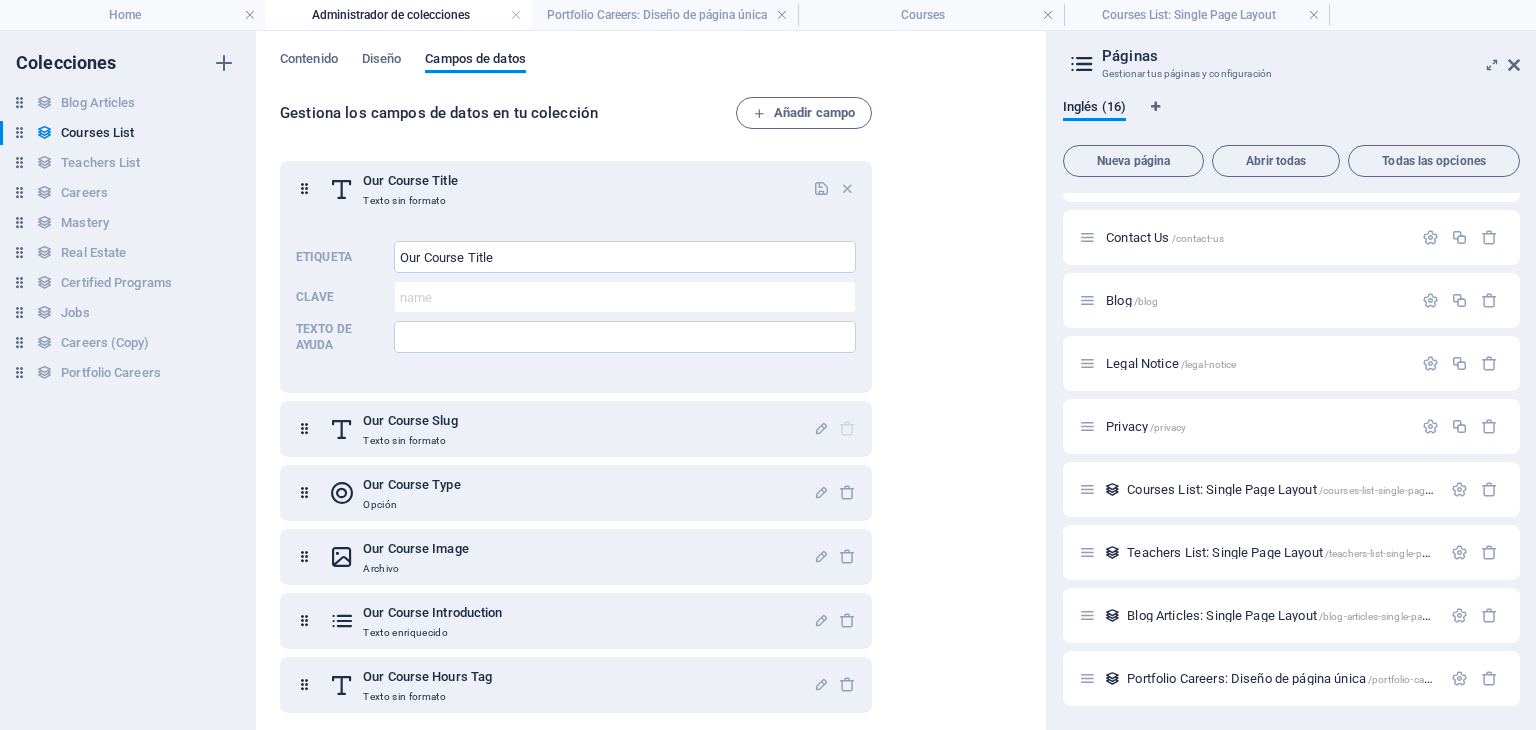click on "Gestiona los campos de datos en tu colección Añadir campo Our Course Title Texto sin formato Etiqueta Our Course Title ​ Clave name ​ Texto de ayuda ​ Our Course Slug Texto sin formato Our Course Type Opción Our Course Image Archivo Our Course Introduction Texto enriquecido Our Course Hours Tag Texto sin formato Our Course Price Tag Texto sin formato Our Top Course Casilla Our Course Detailed Description CMS" at bounding box center (651, 406) 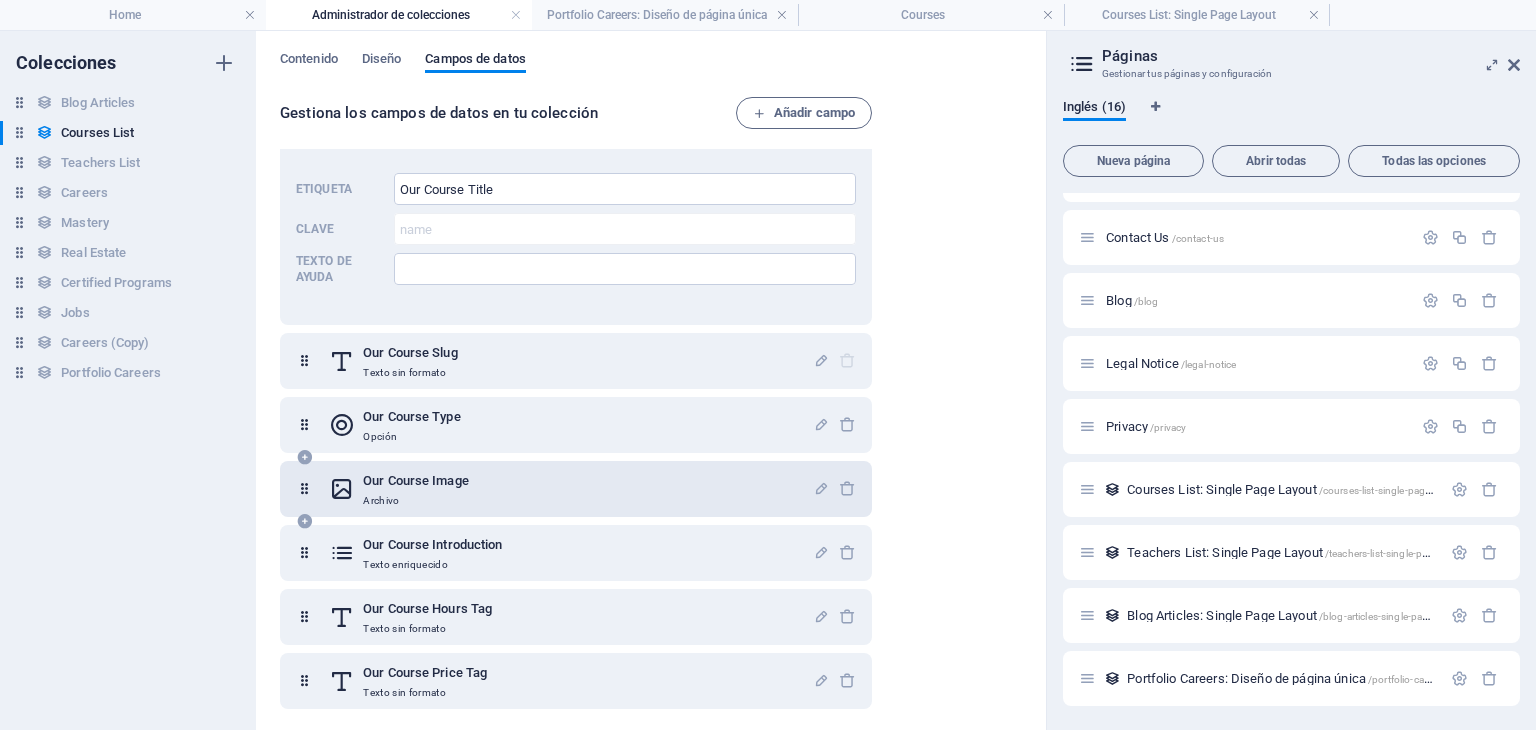 scroll, scrollTop: 100, scrollLeft: 0, axis: vertical 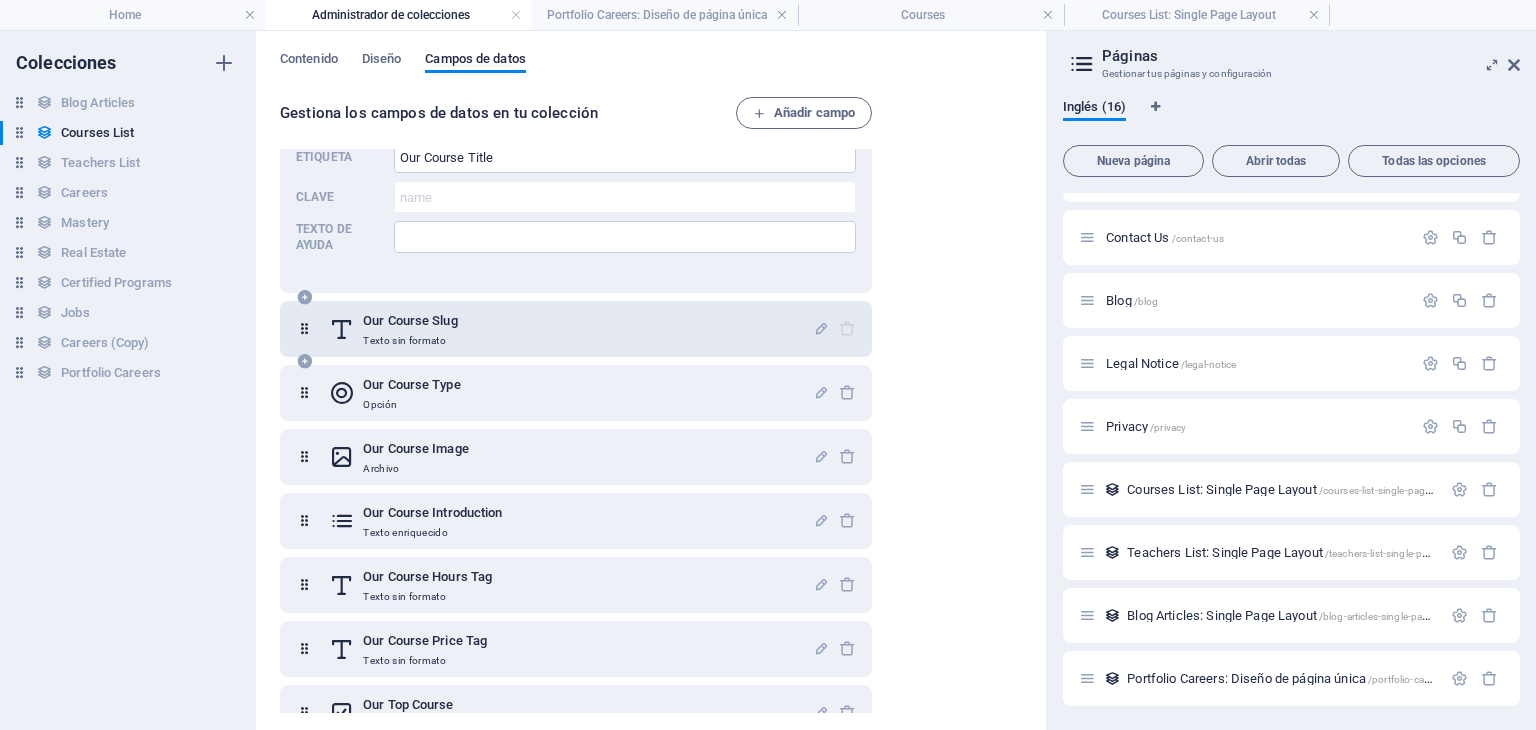 click on "Texto sin formato" at bounding box center (410, 341) 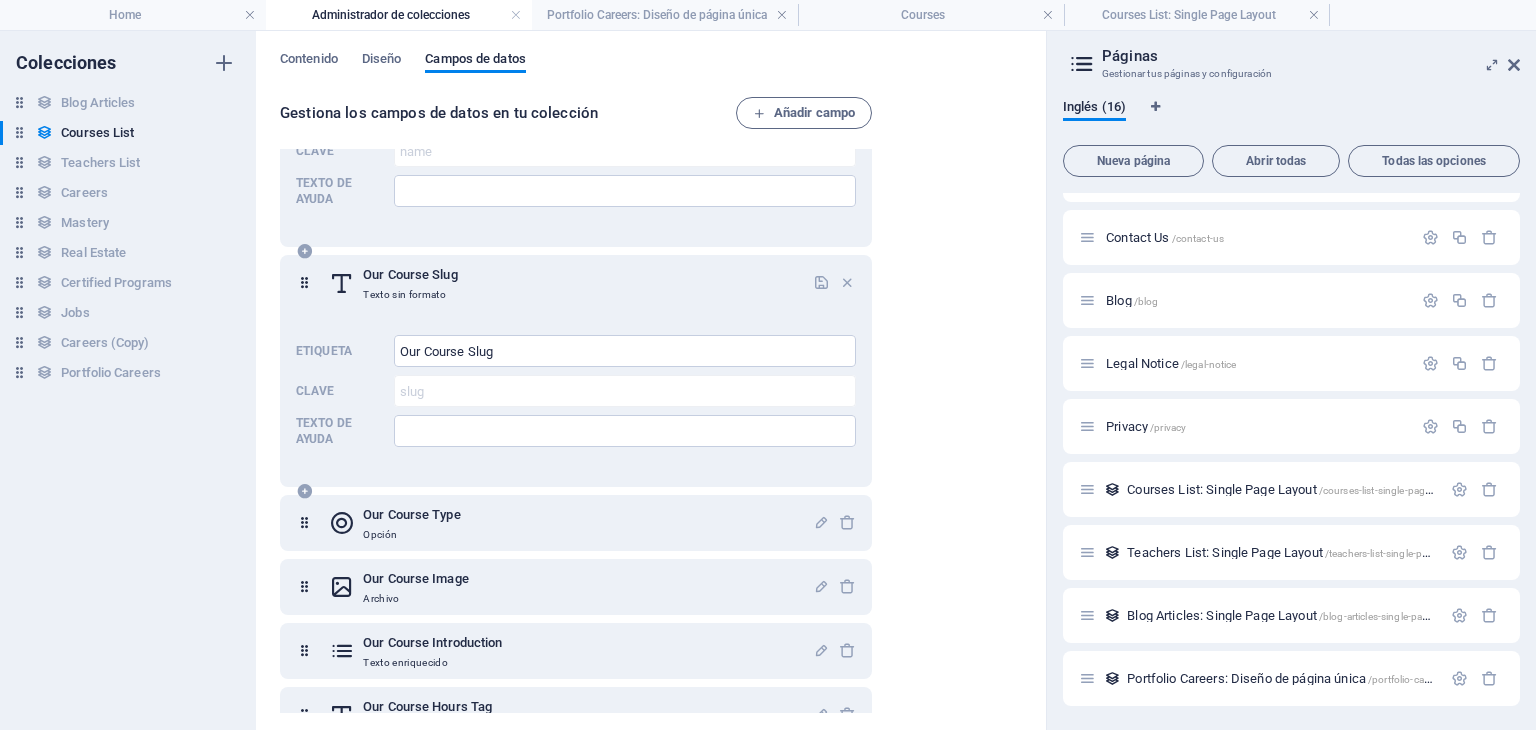 scroll, scrollTop: 0, scrollLeft: 0, axis: both 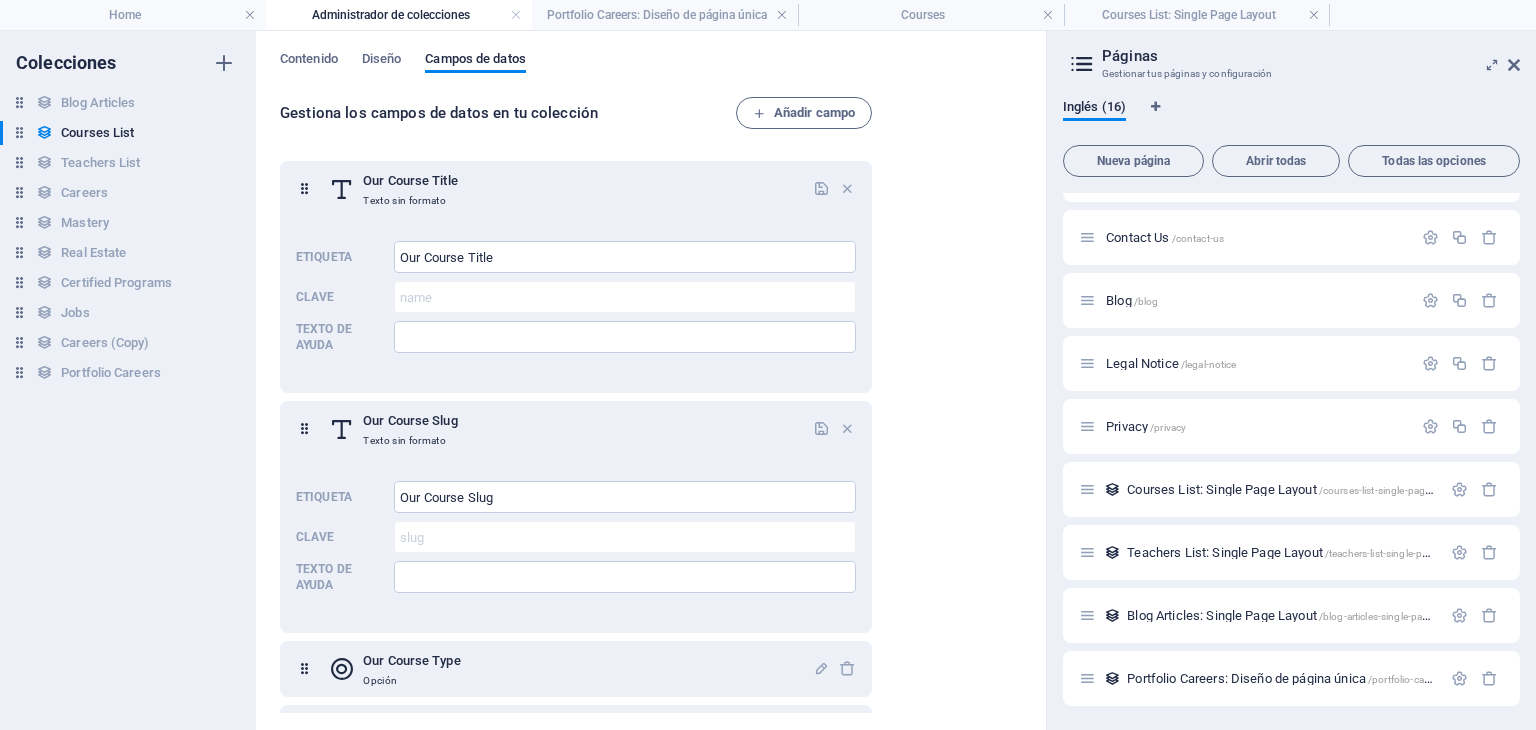 click on "Gestiona los campos de datos en tu colección Añadir campo Our Course Title Texto sin formato Etiqueta Our Course Title ​ Clave name ​ Texto de ayuda ​ Our Course Slug Texto sin formato Etiqueta Our Course Slug ​ Clave slug ​ Texto de ayuda ​ Our Course Type Opción Our Course Image Archivo Our Course Introduction Texto enriquecido Our Course Hours Tag Texto sin formato Our Course Price Tag Texto sin formato Our Top Course Casilla Our Course Detailed Description CMS" at bounding box center [651, 406] 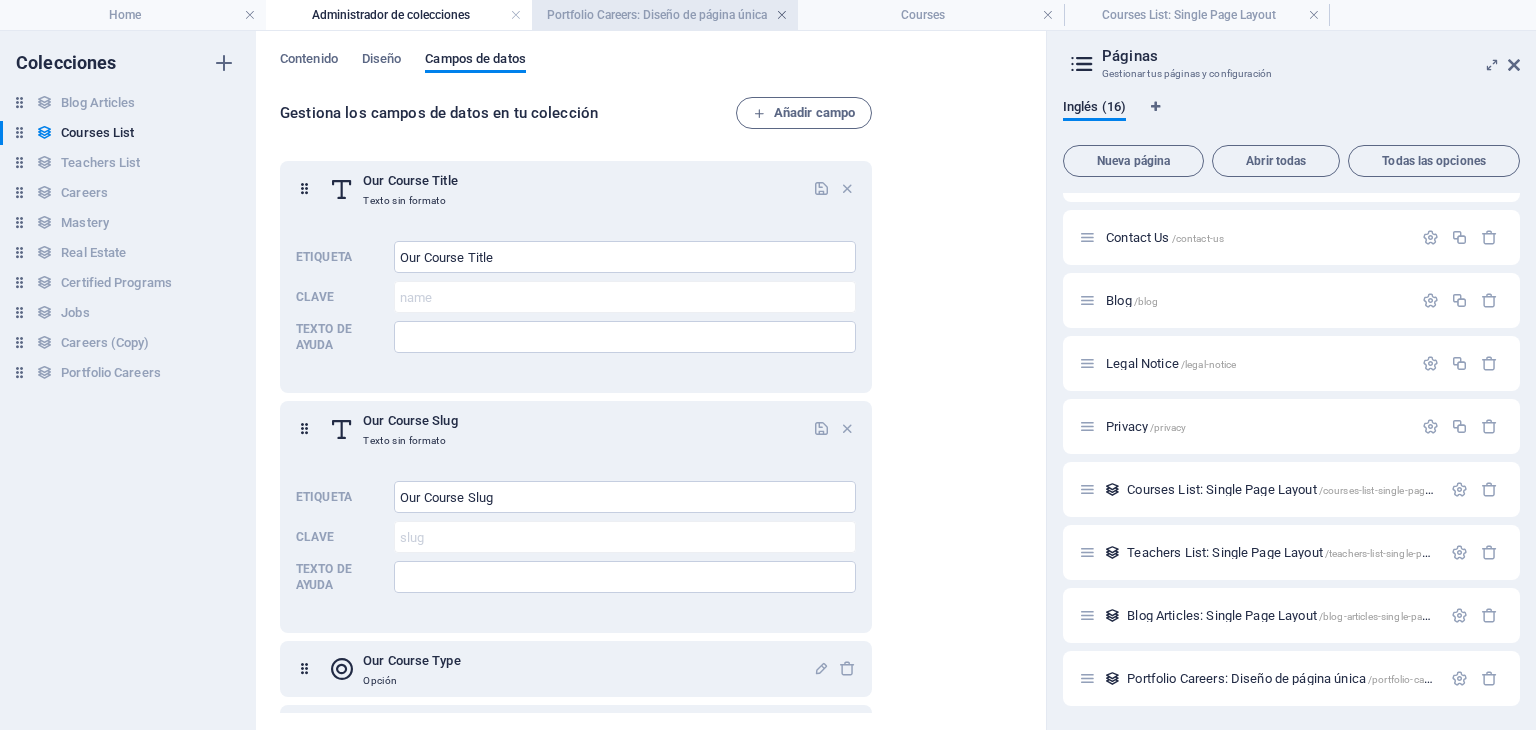 click at bounding box center (782, 15) 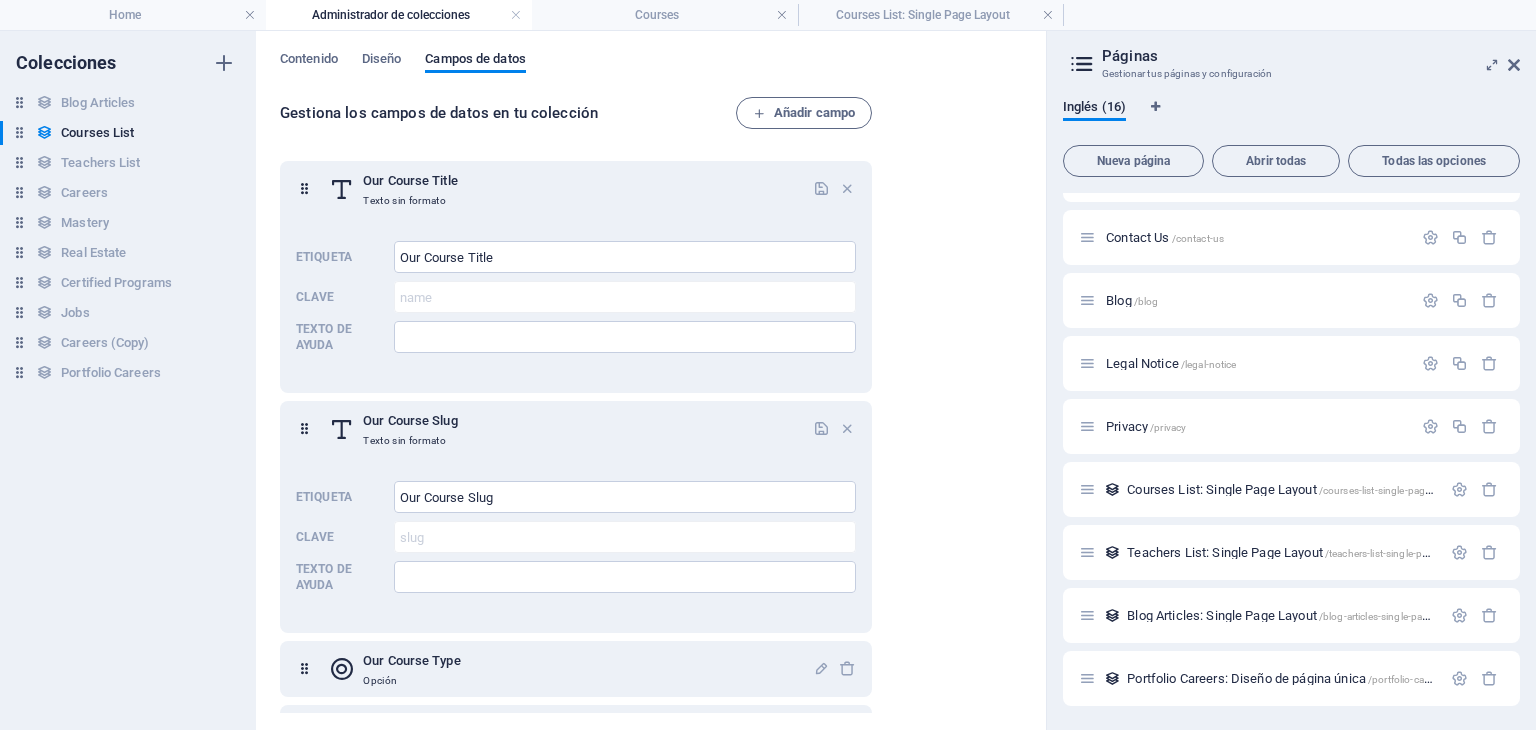 click at bounding box center (782, 15) 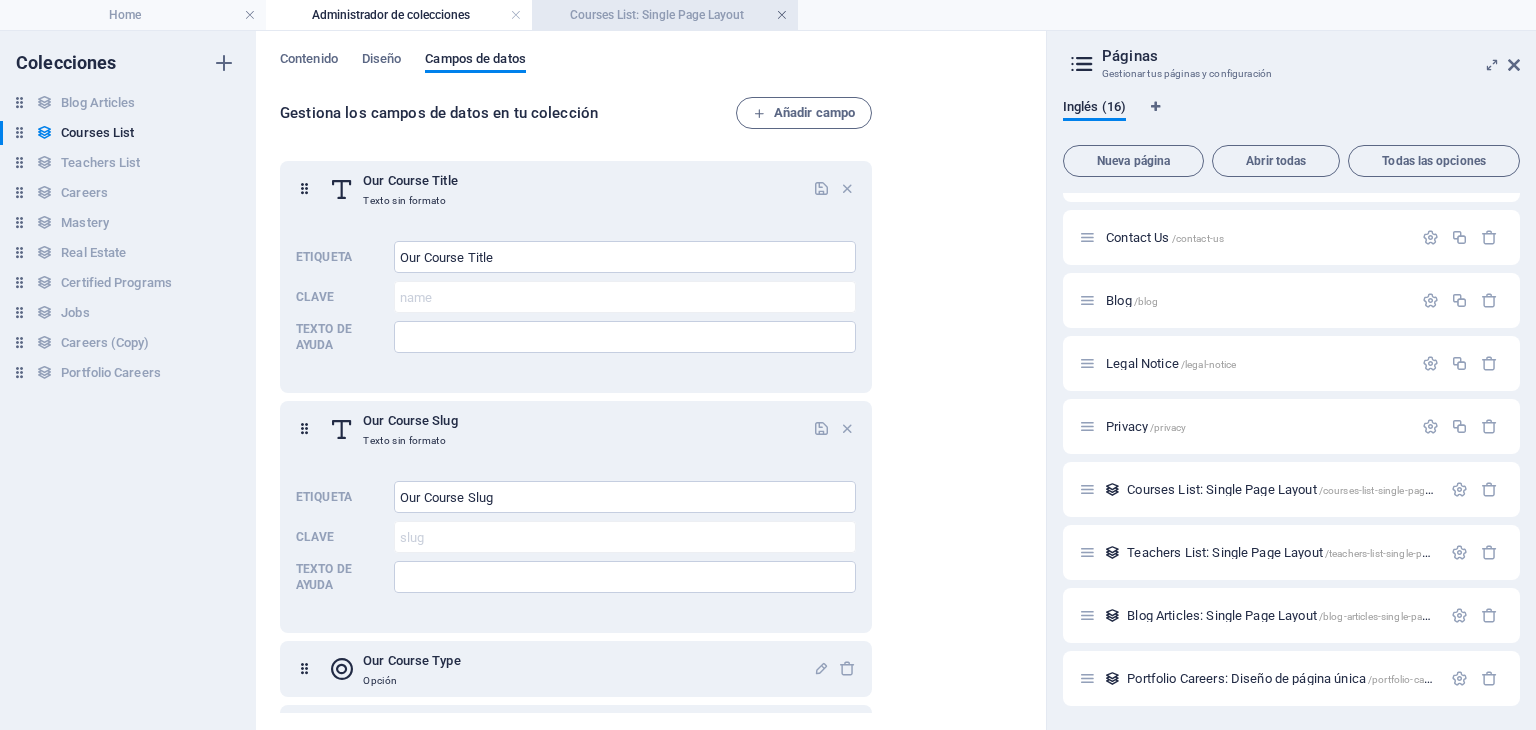 click at bounding box center (782, 15) 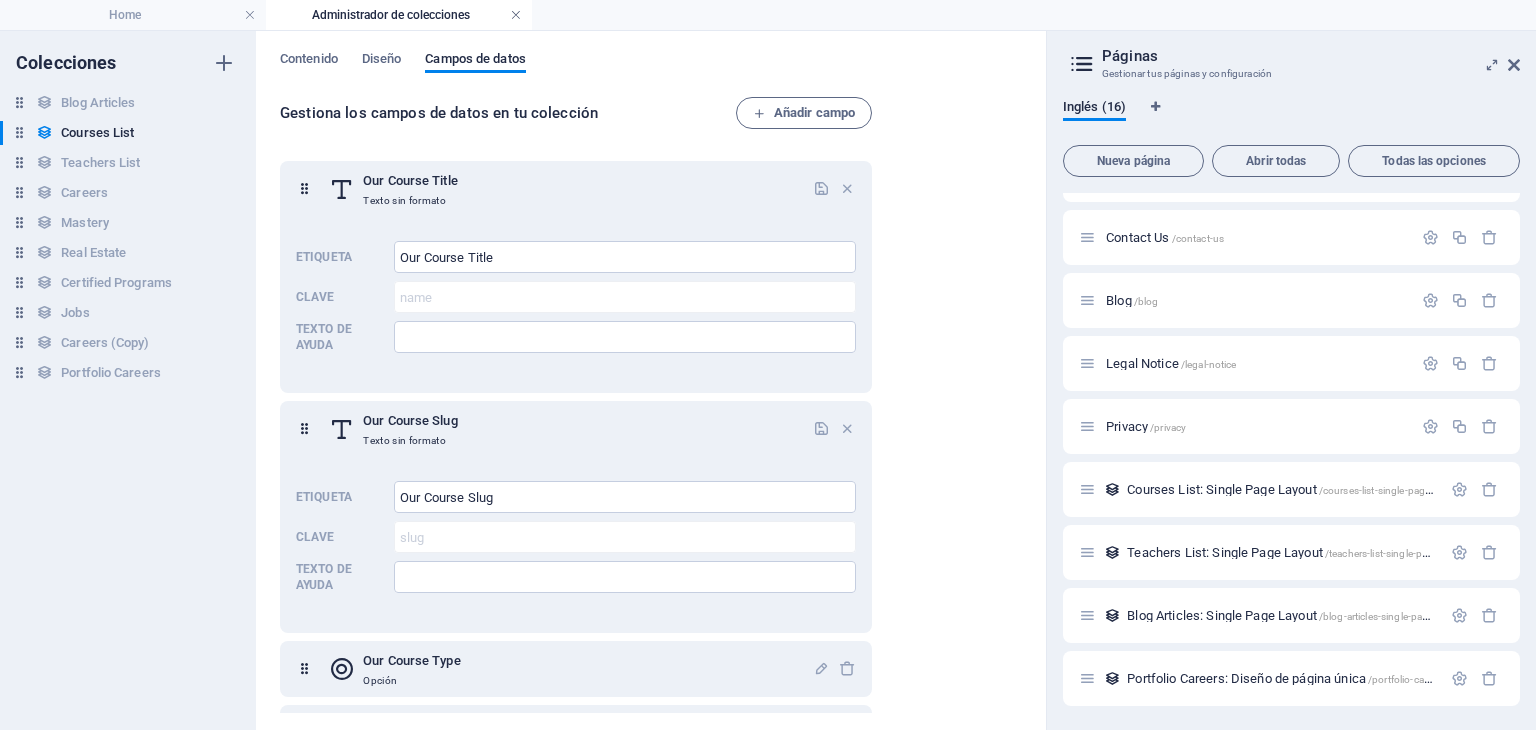 click at bounding box center [516, 15] 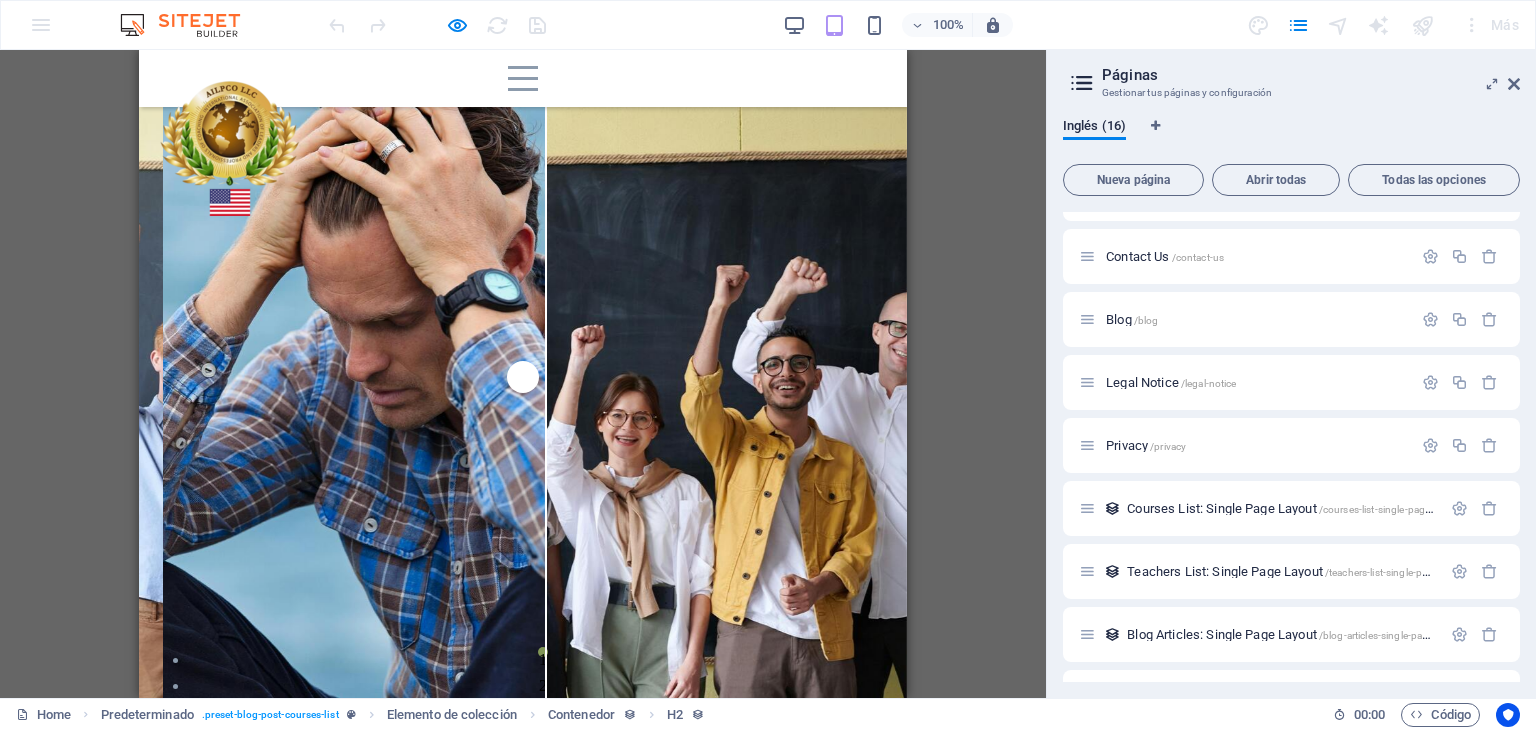 scroll, scrollTop: 1283, scrollLeft: 0, axis: vertical 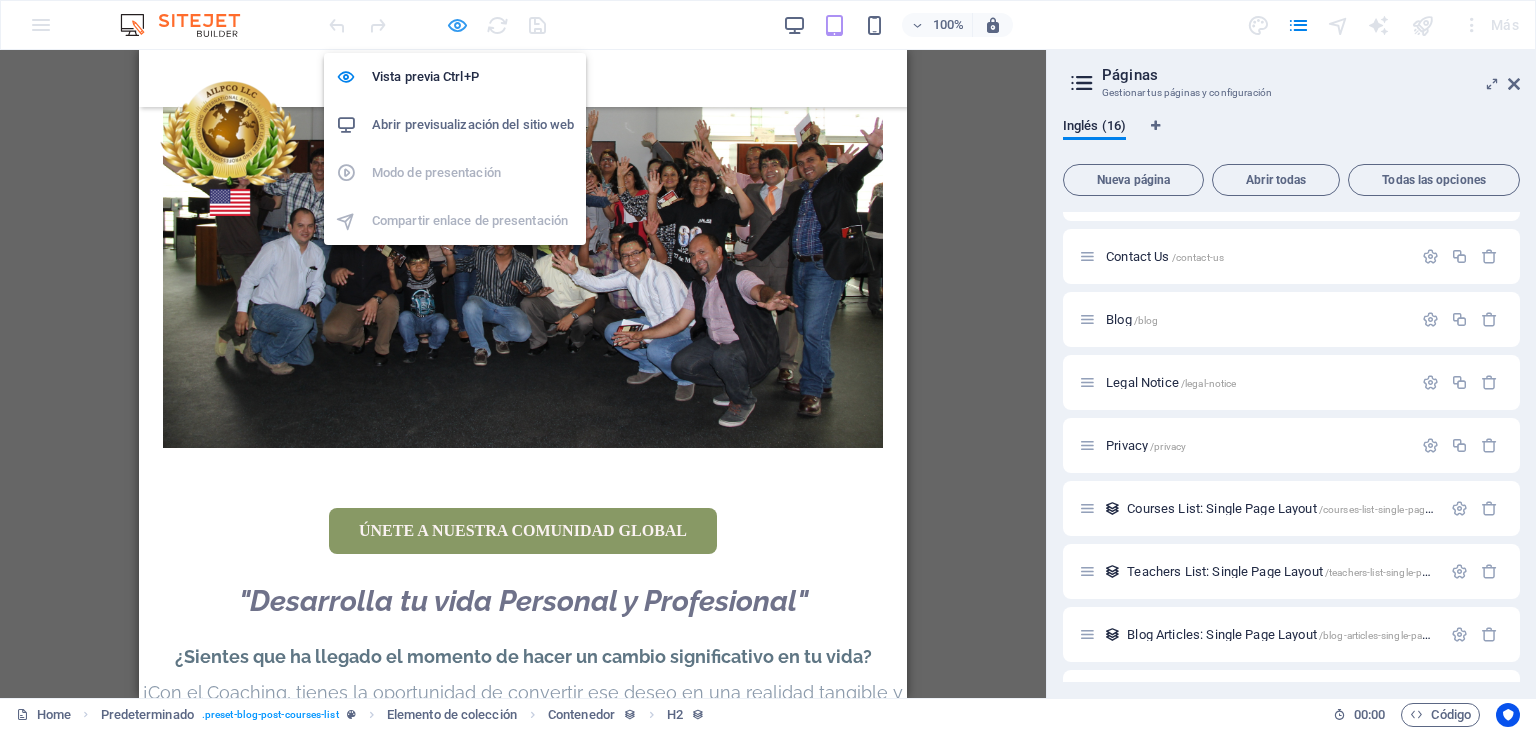 click at bounding box center [457, 25] 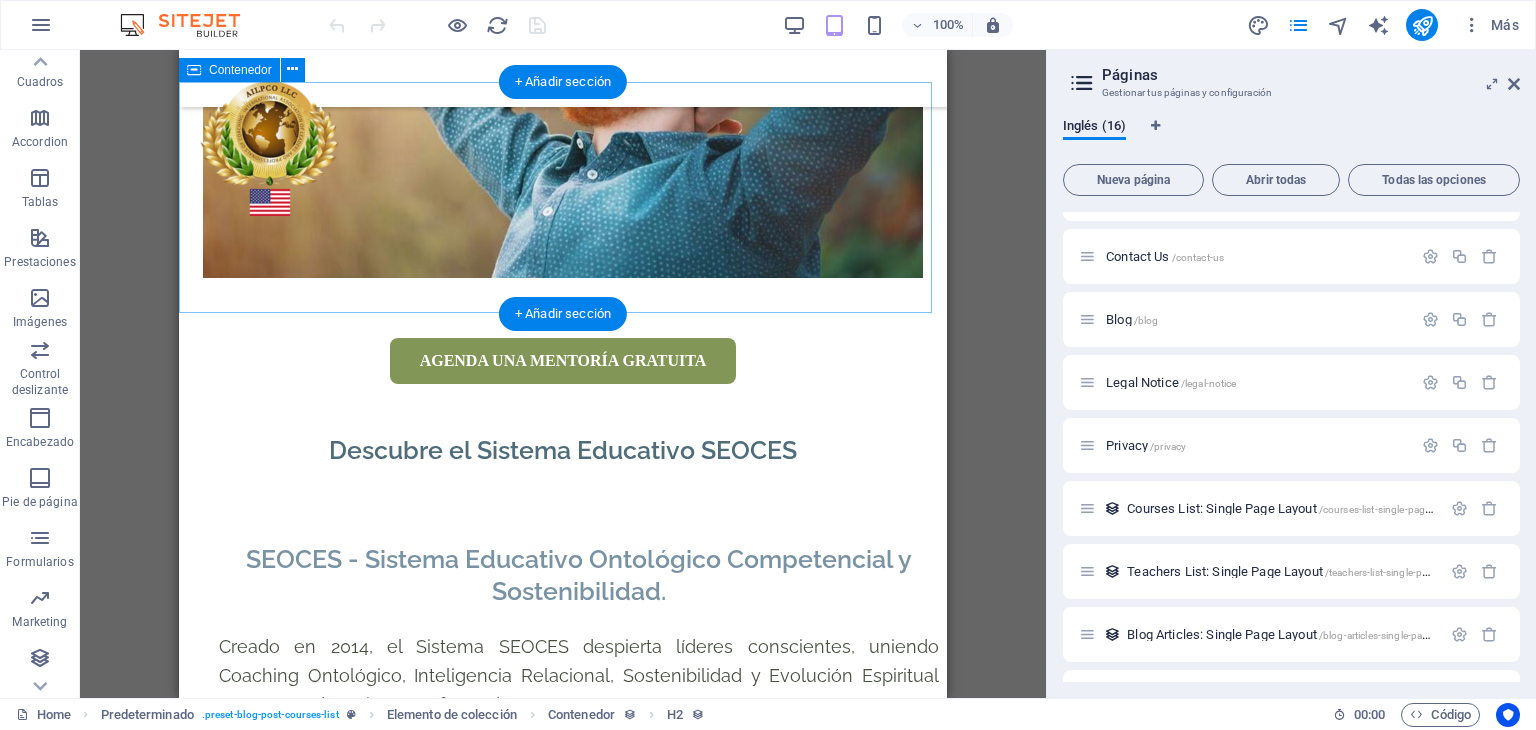 scroll, scrollTop: 2383, scrollLeft: 0, axis: vertical 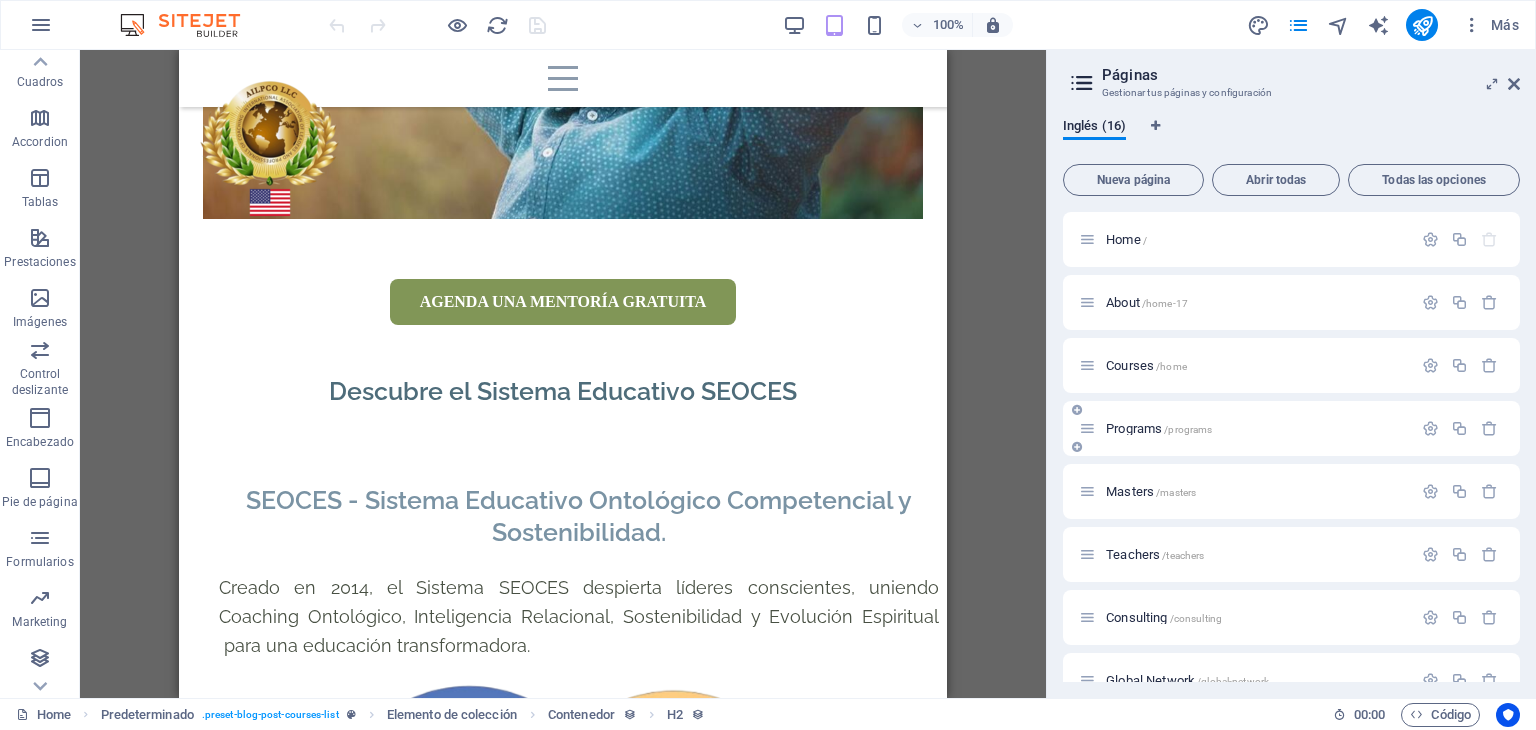 click on "Programs /programs" at bounding box center [1159, 428] 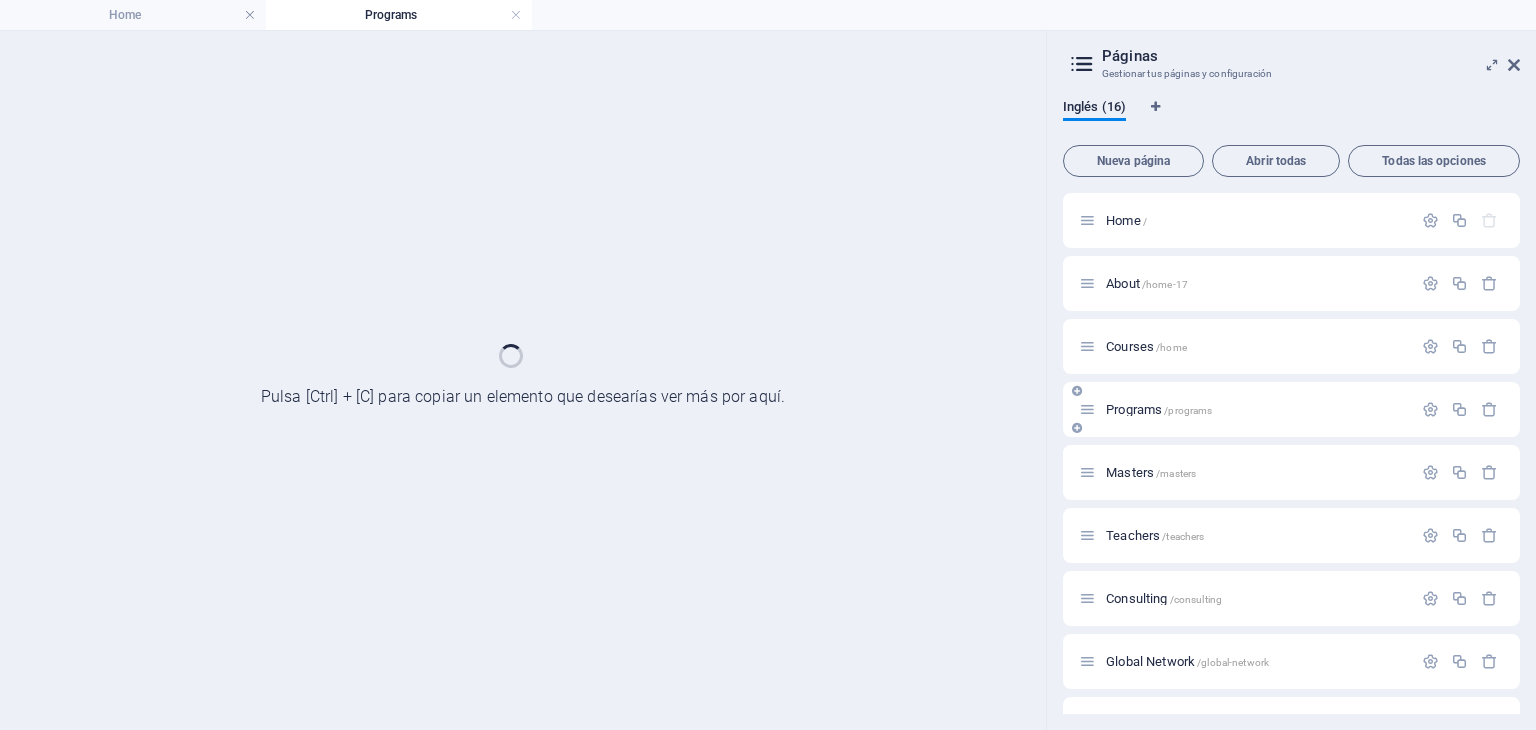 scroll, scrollTop: 0, scrollLeft: 0, axis: both 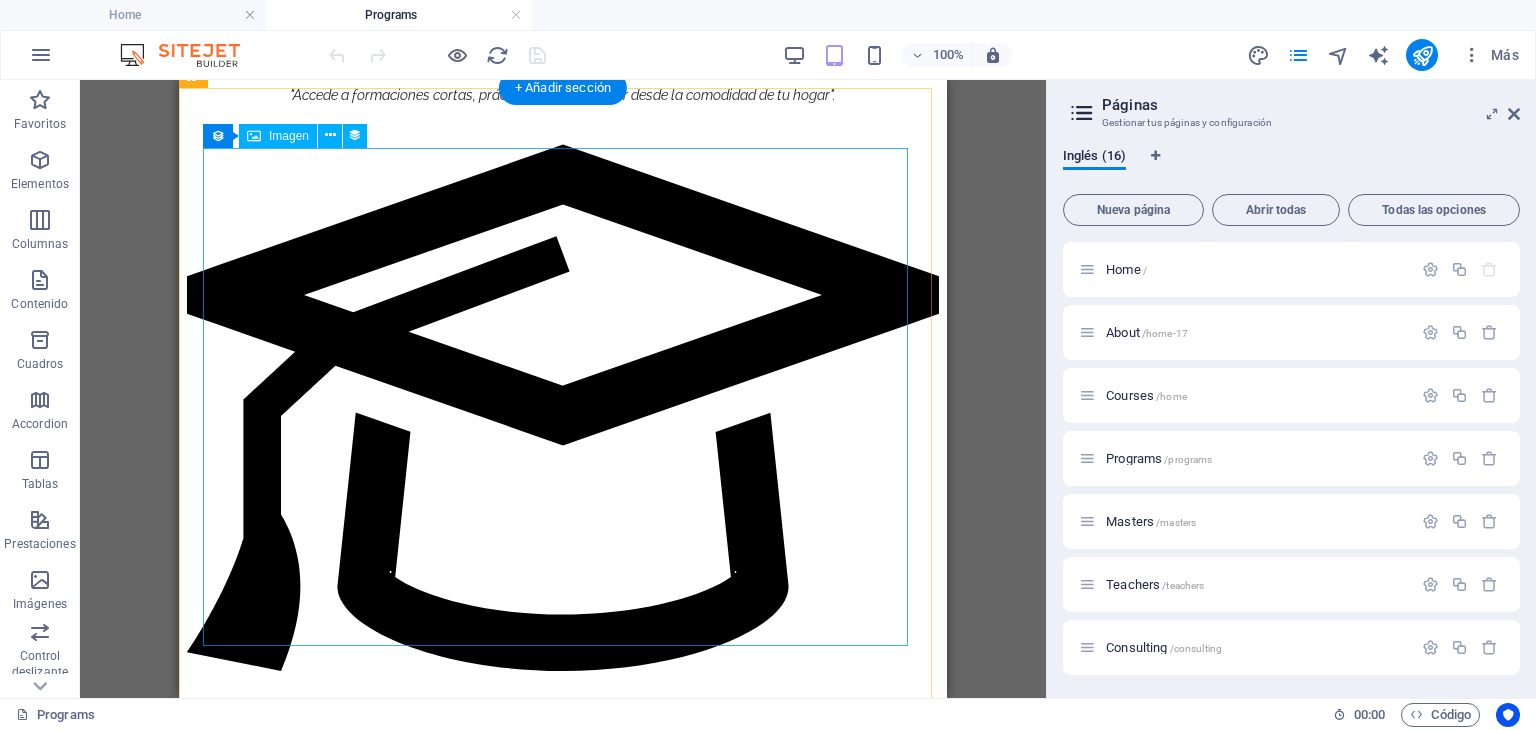 click at bounding box center [563, 1547] 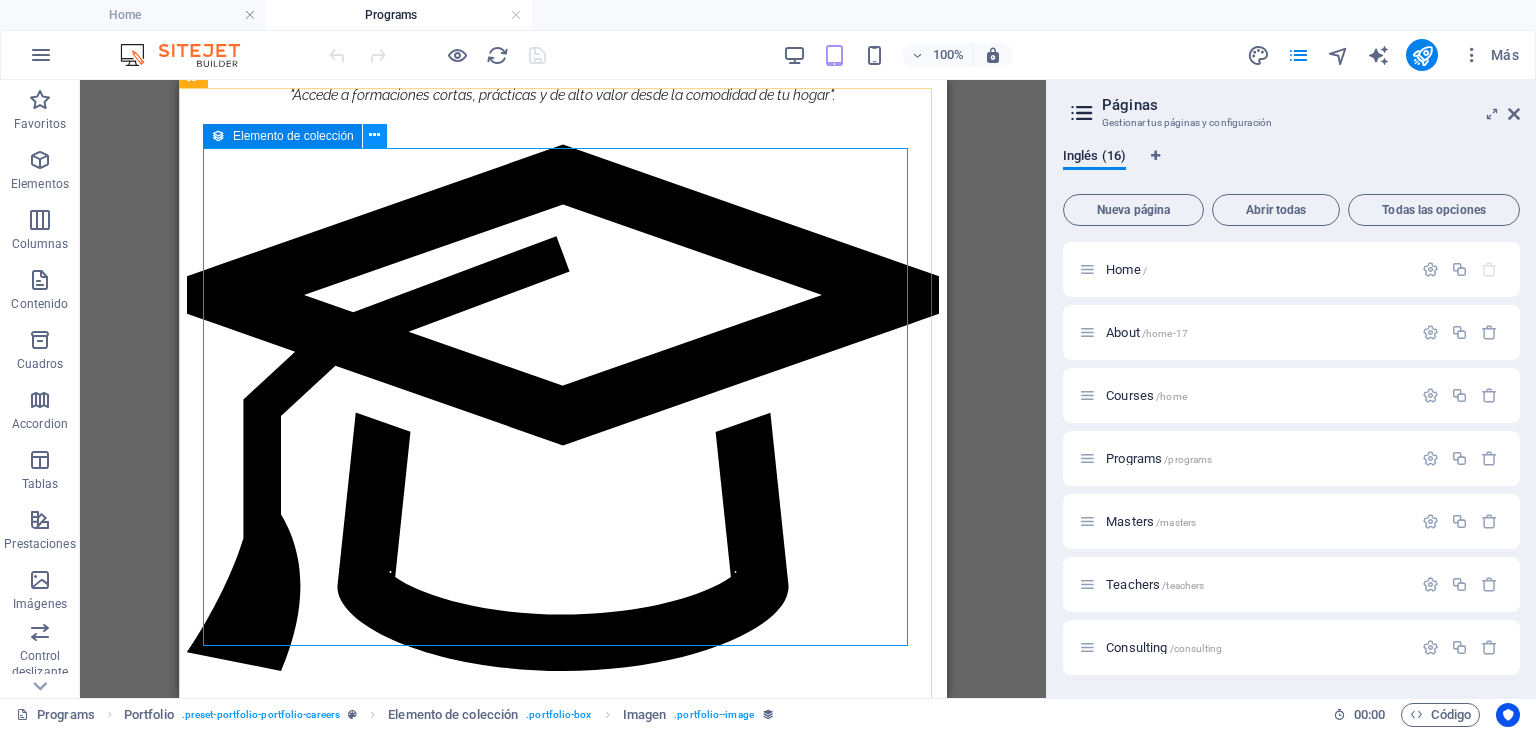 click at bounding box center (374, 135) 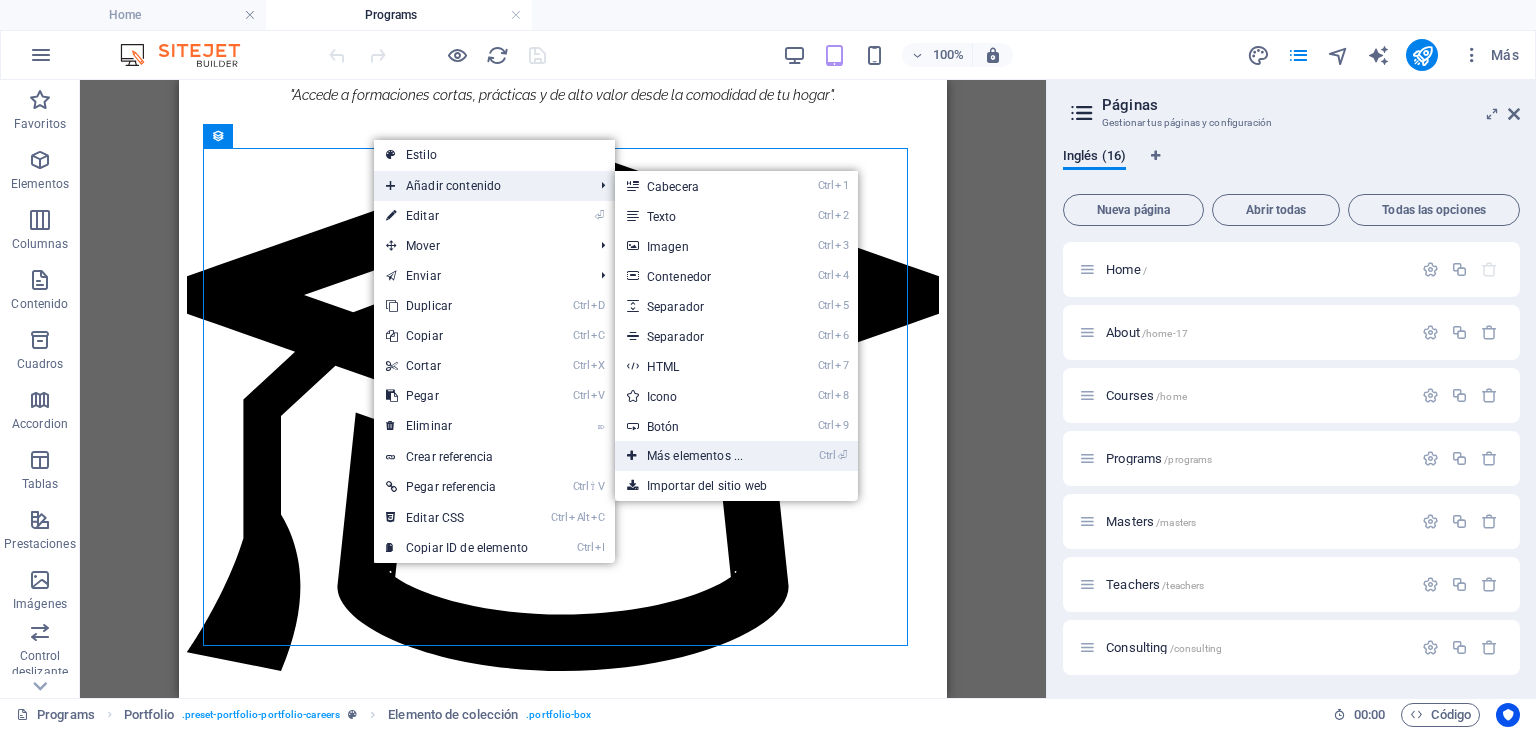 drag, startPoint x: 684, startPoint y: 462, endPoint x: 260, endPoint y: 383, distance: 431.29688 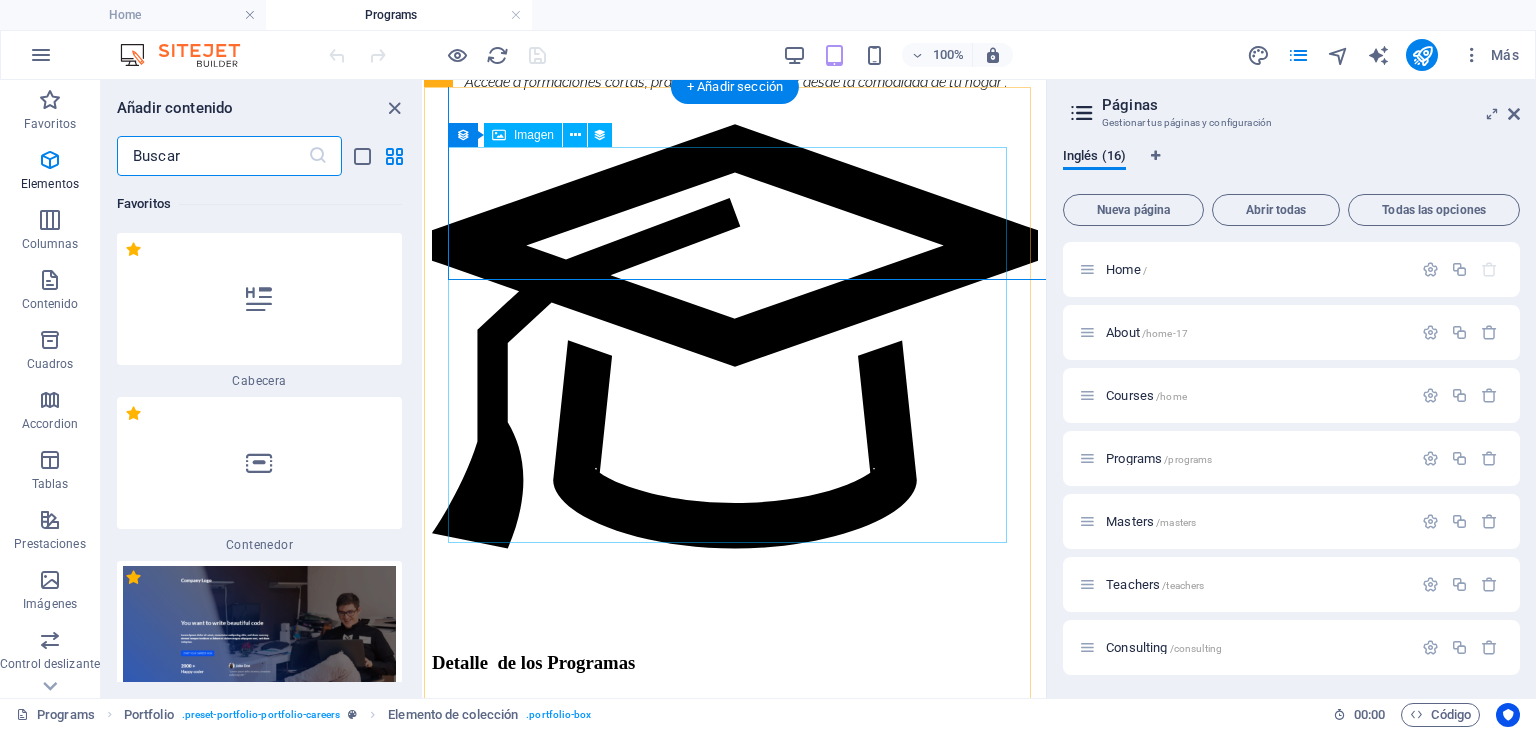 scroll, scrollTop: 2465, scrollLeft: 0, axis: vertical 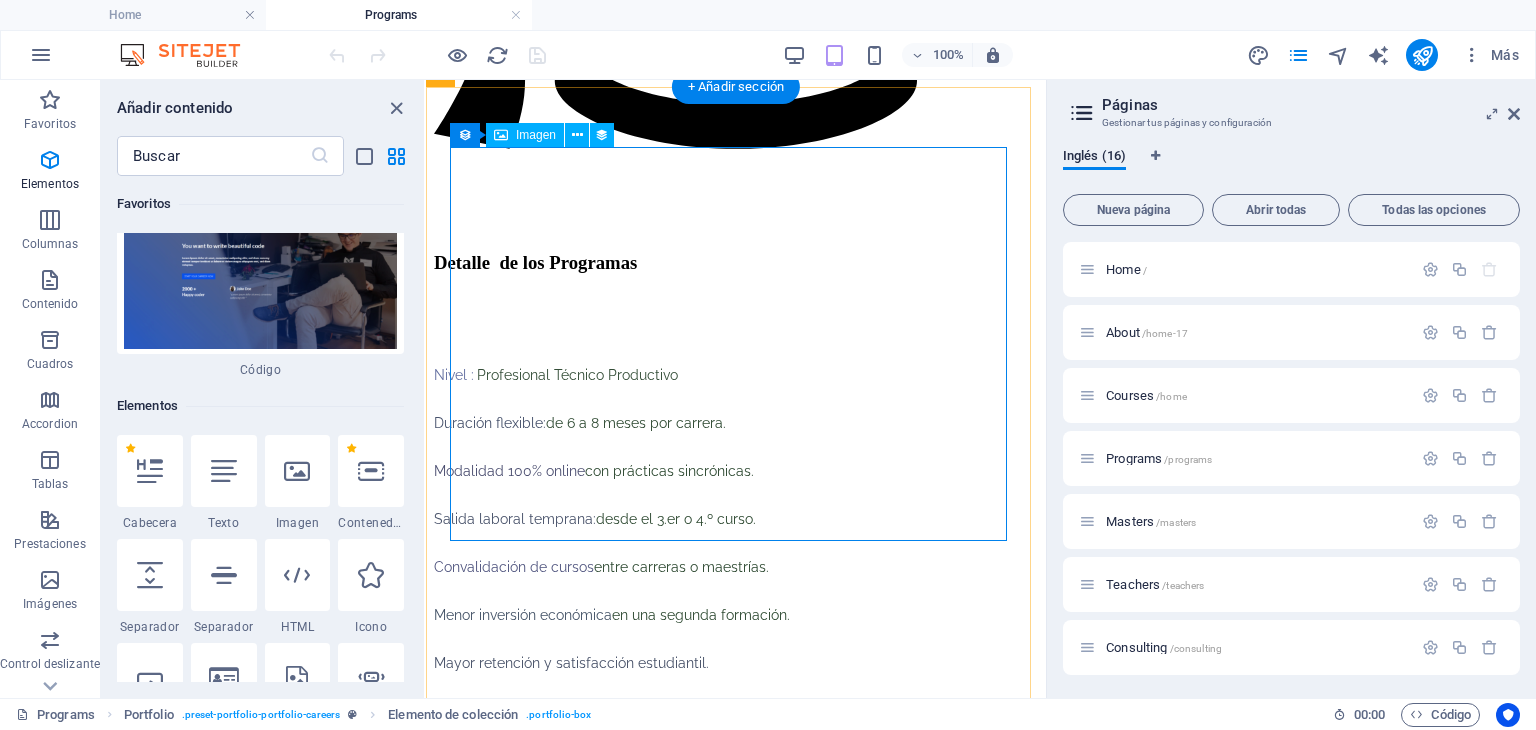 drag, startPoint x: 849, startPoint y: 501, endPoint x: 464, endPoint y: 415, distance: 394.48828 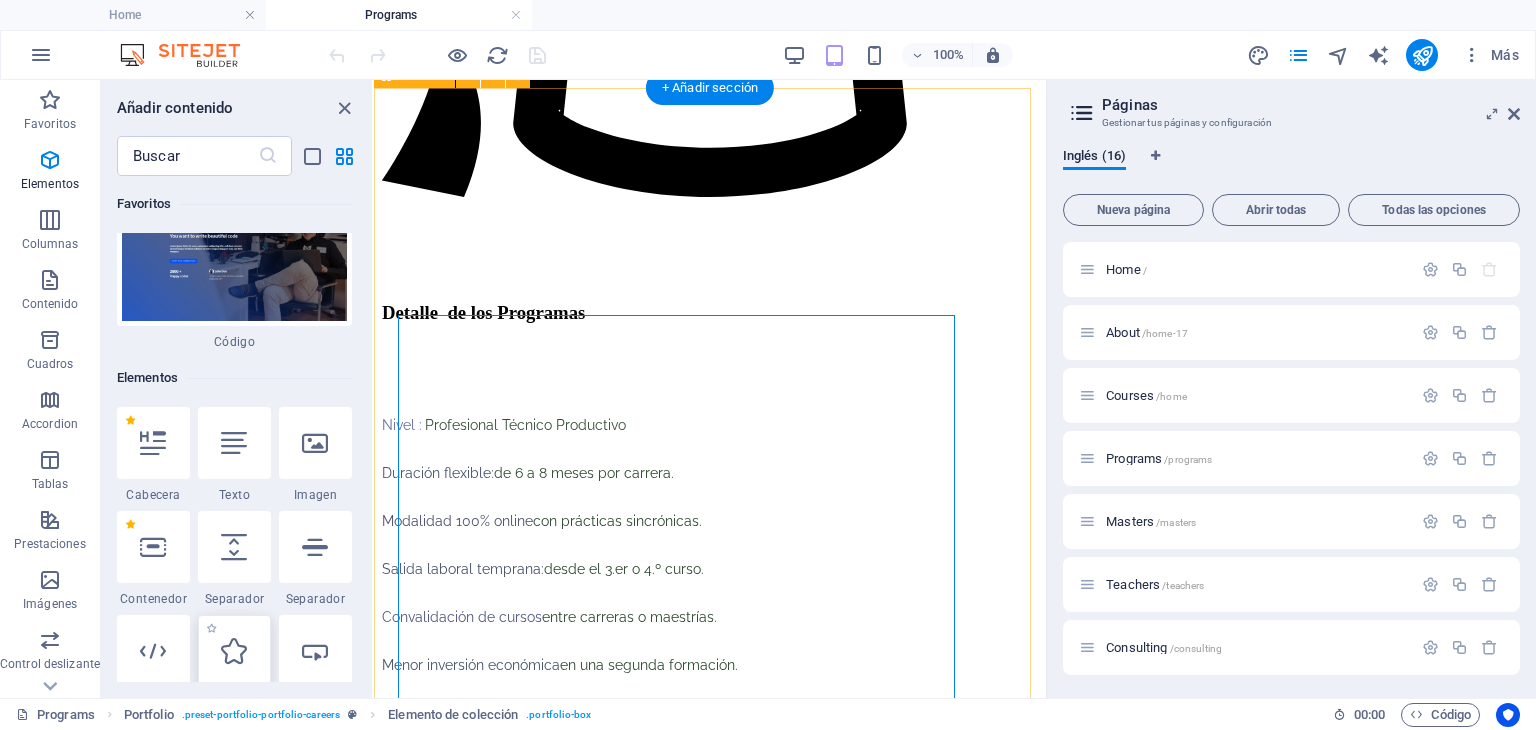 scroll, scrollTop: 2330, scrollLeft: 0, axis: vertical 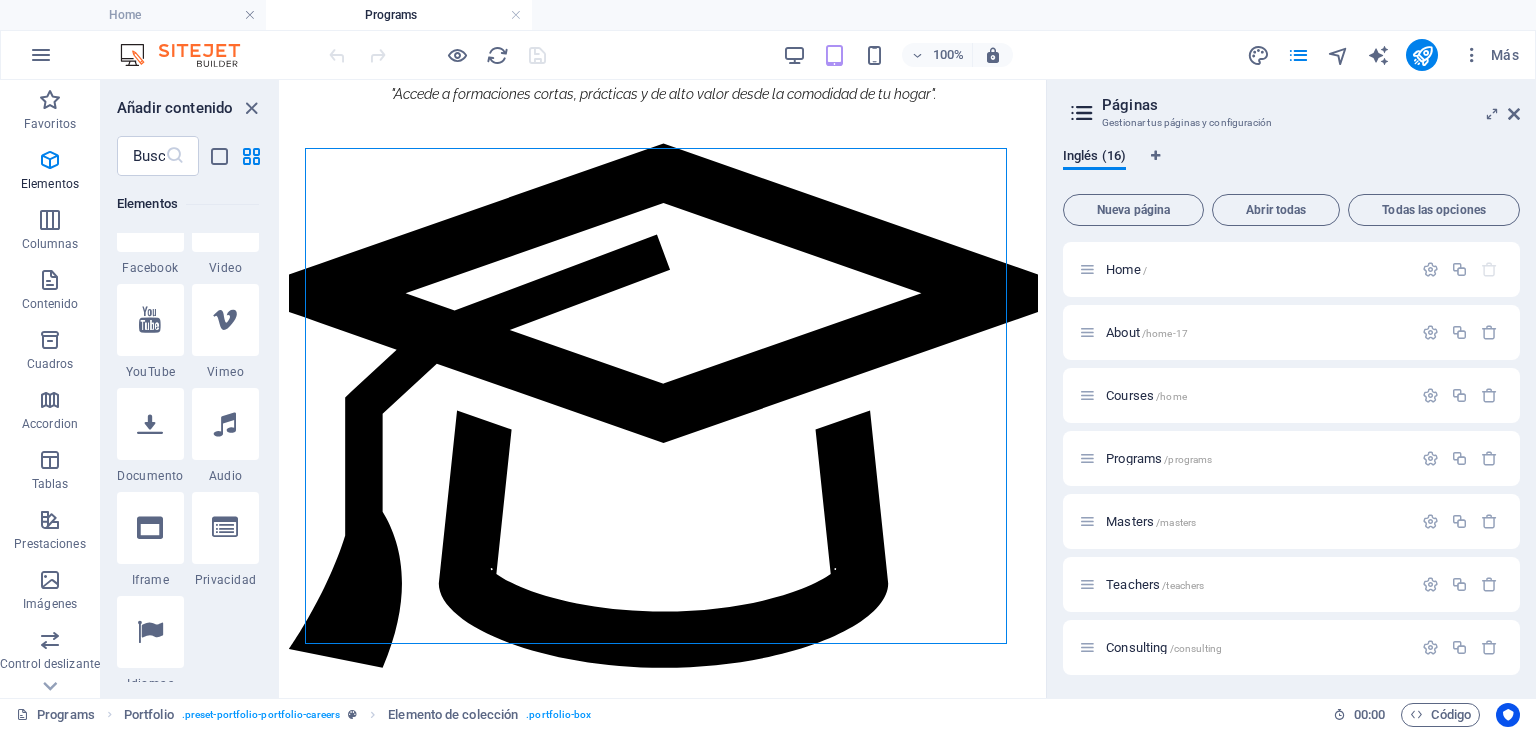 drag, startPoint x: 278, startPoint y: 270, endPoint x: 23, endPoint y: 194, distance: 266.08456 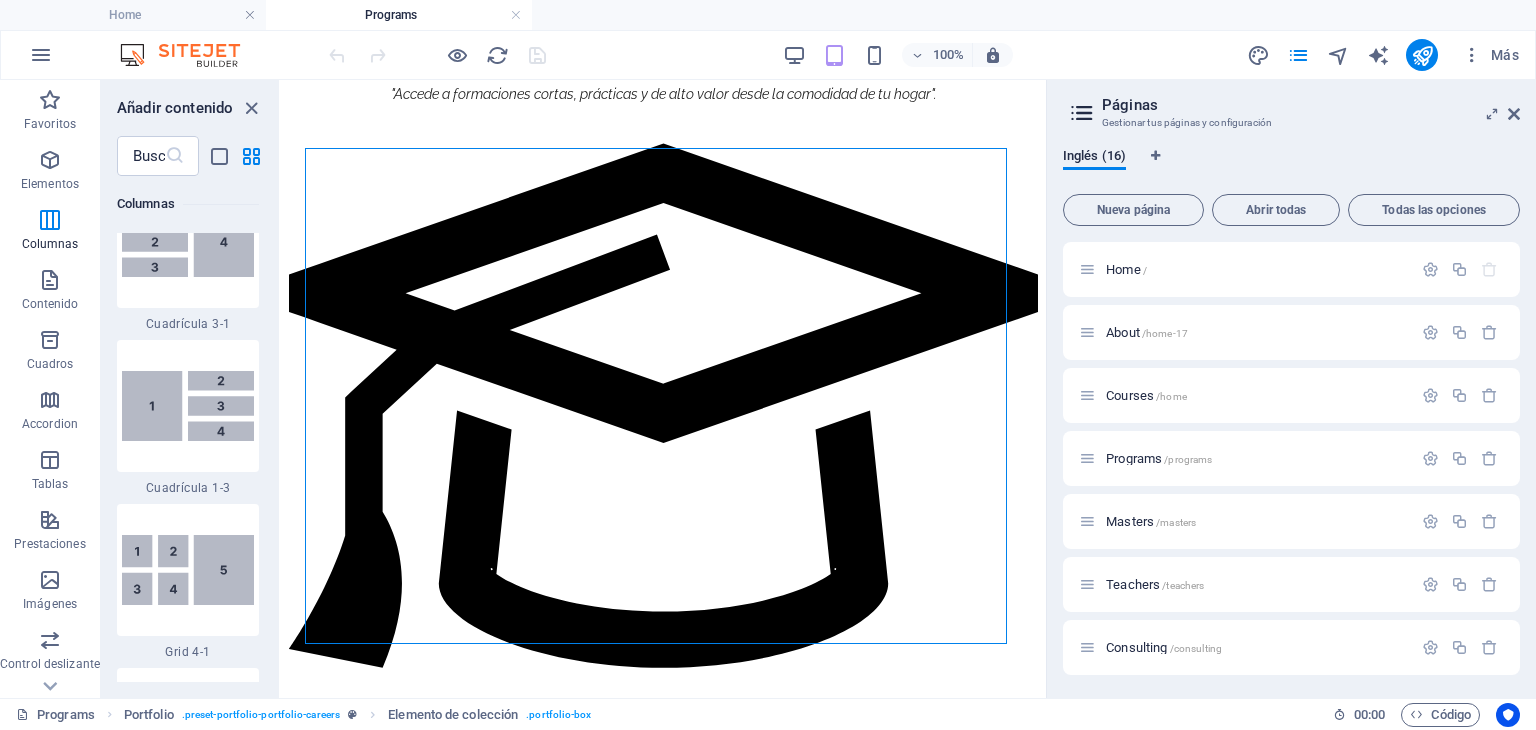 scroll, scrollTop: 5226, scrollLeft: 0, axis: vertical 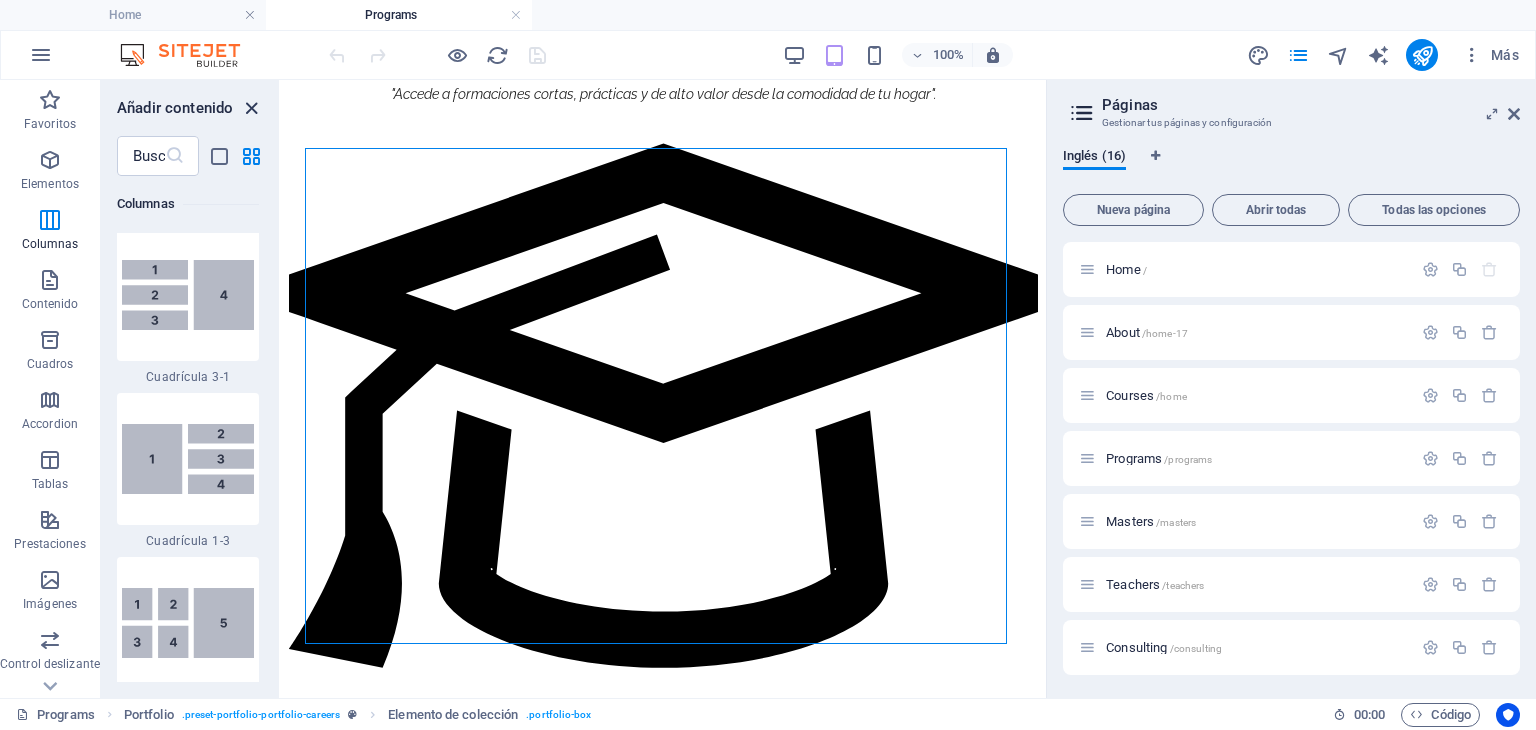 click at bounding box center [251, 108] 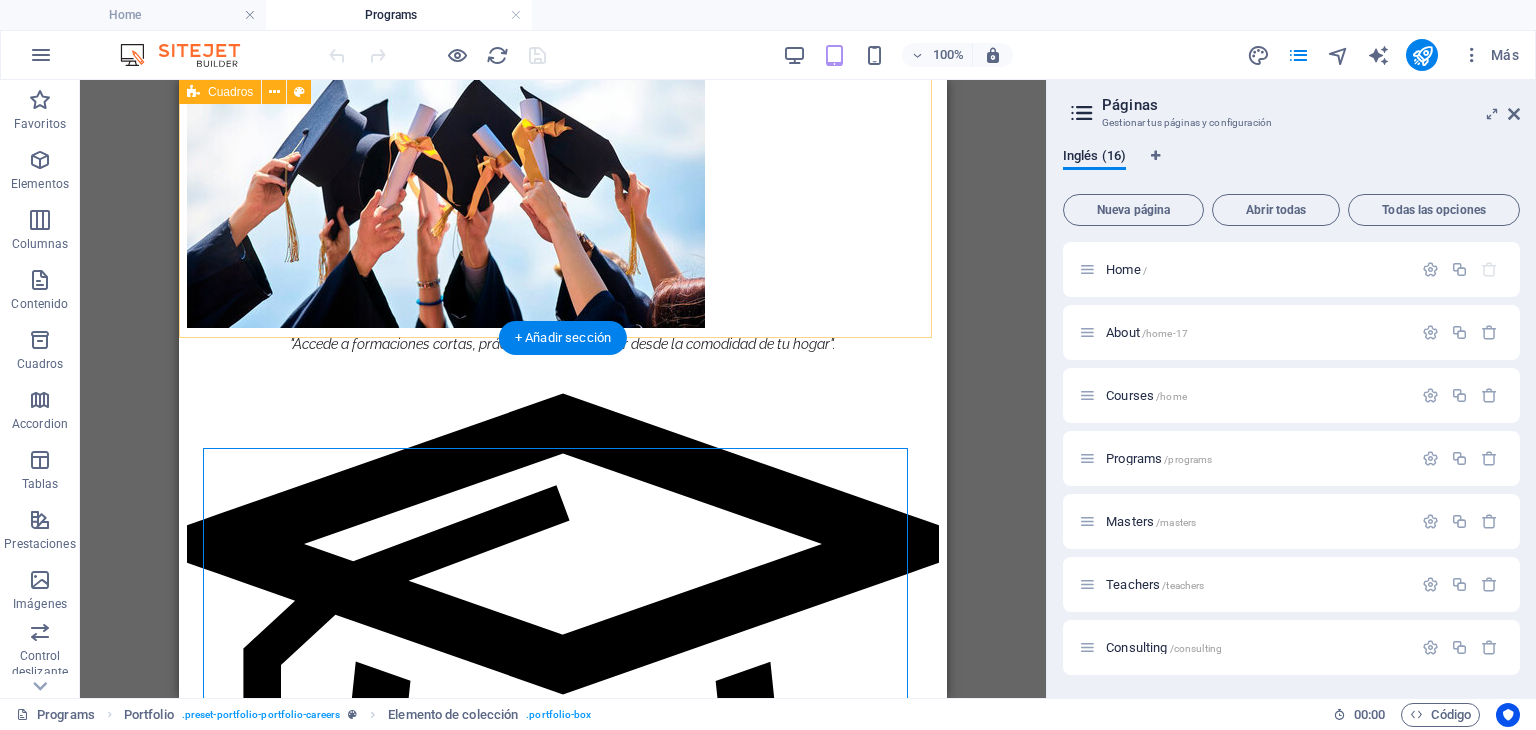 scroll, scrollTop: 1800, scrollLeft: 0, axis: vertical 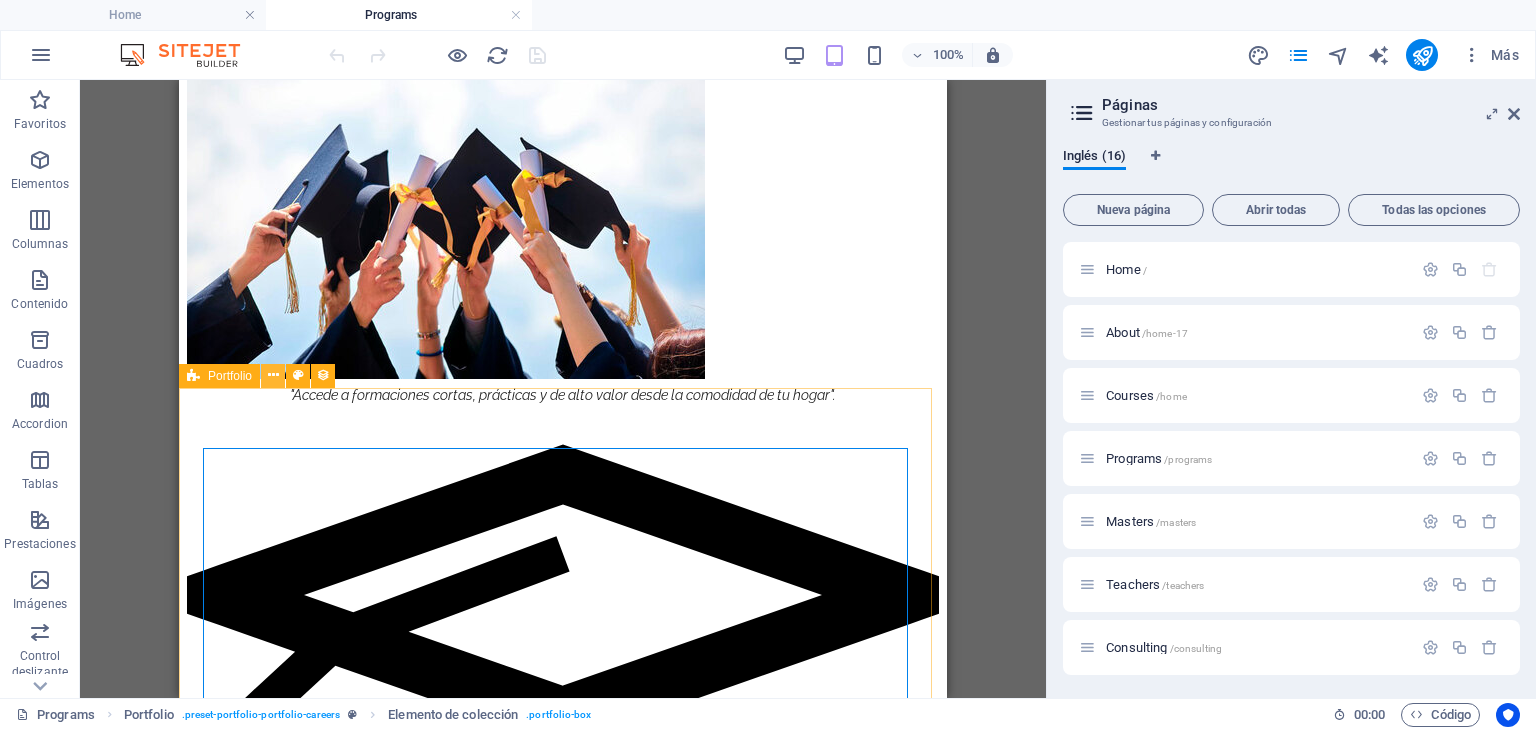 click at bounding box center (273, 375) 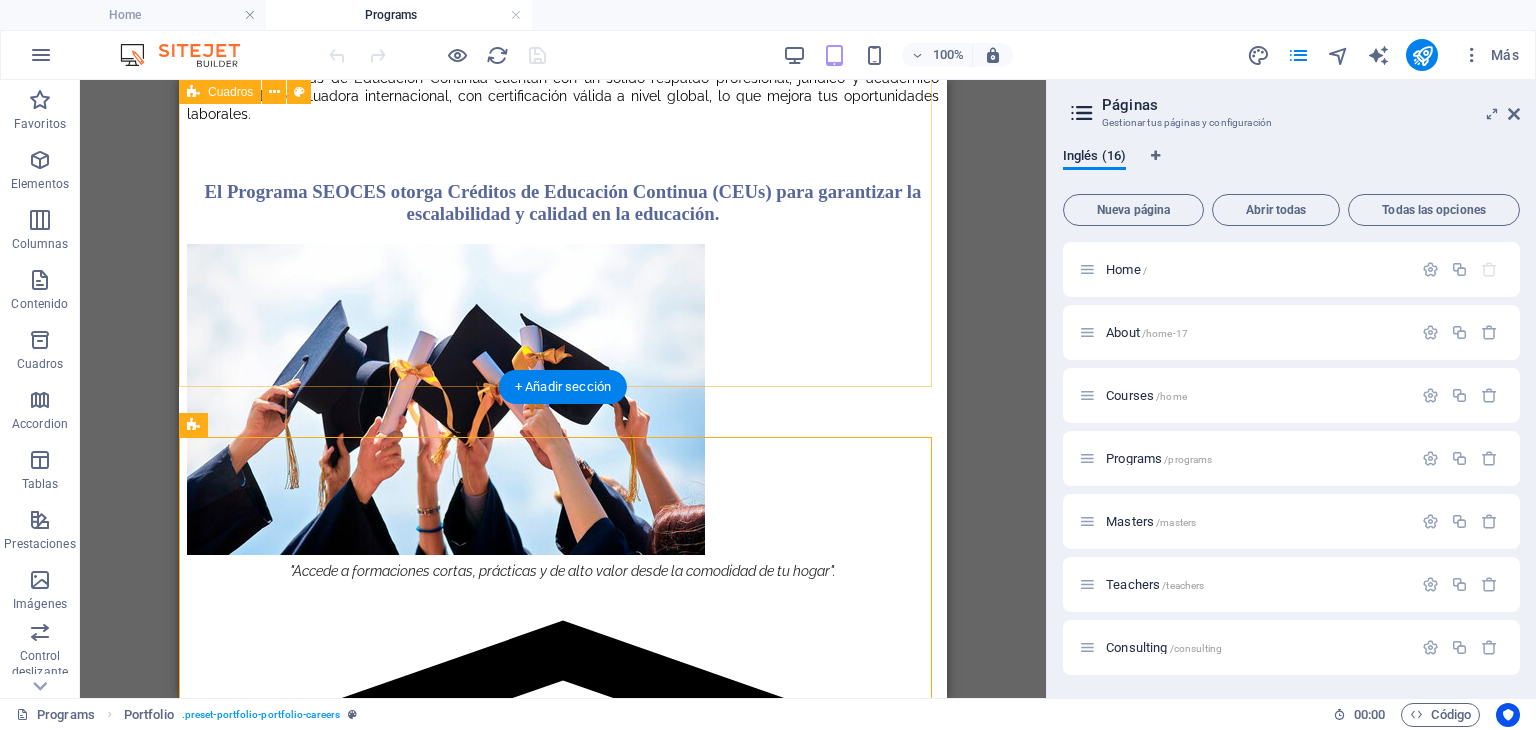 scroll, scrollTop: 1800, scrollLeft: 0, axis: vertical 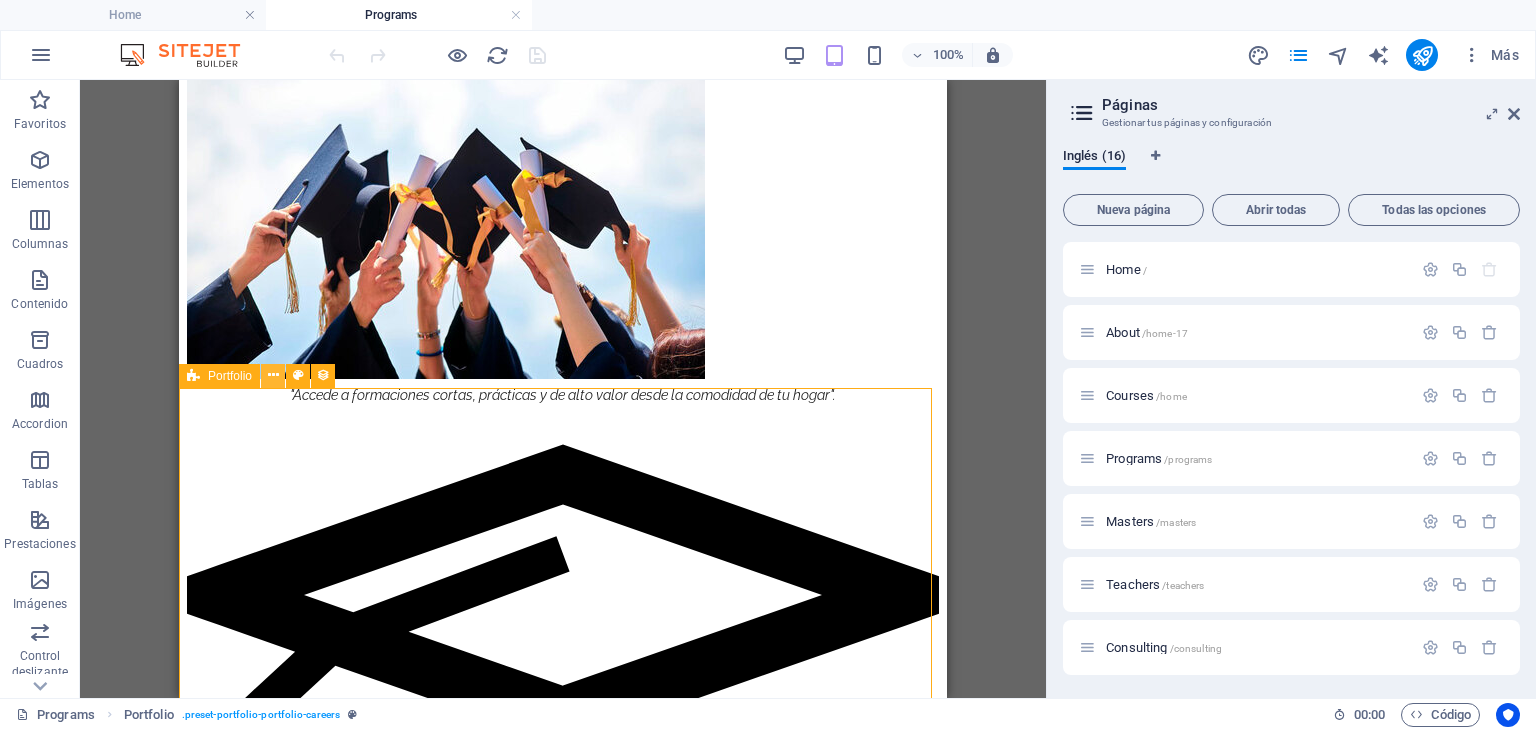 click at bounding box center [273, 375] 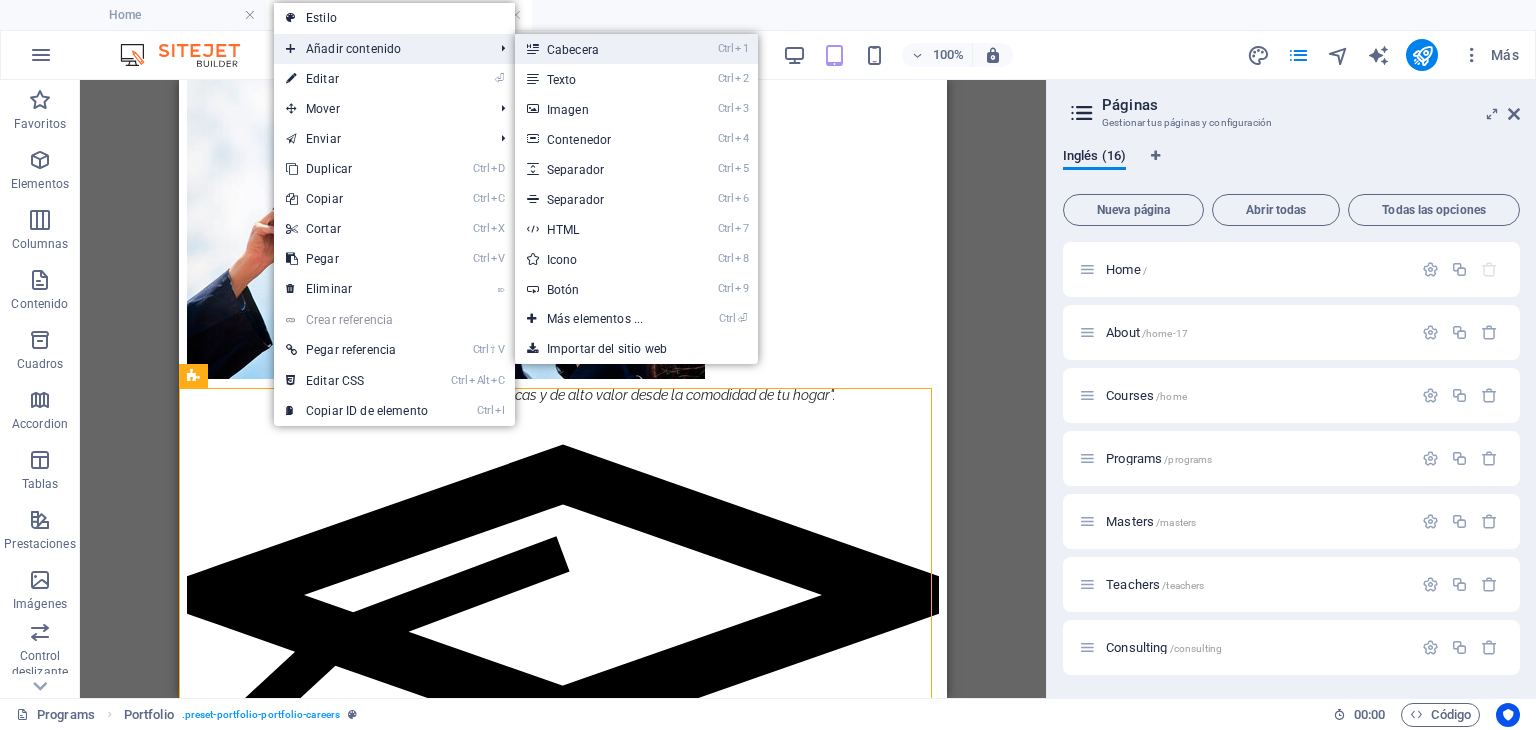 click on "Ctrl 1  Cabecera" at bounding box center (599, 49) 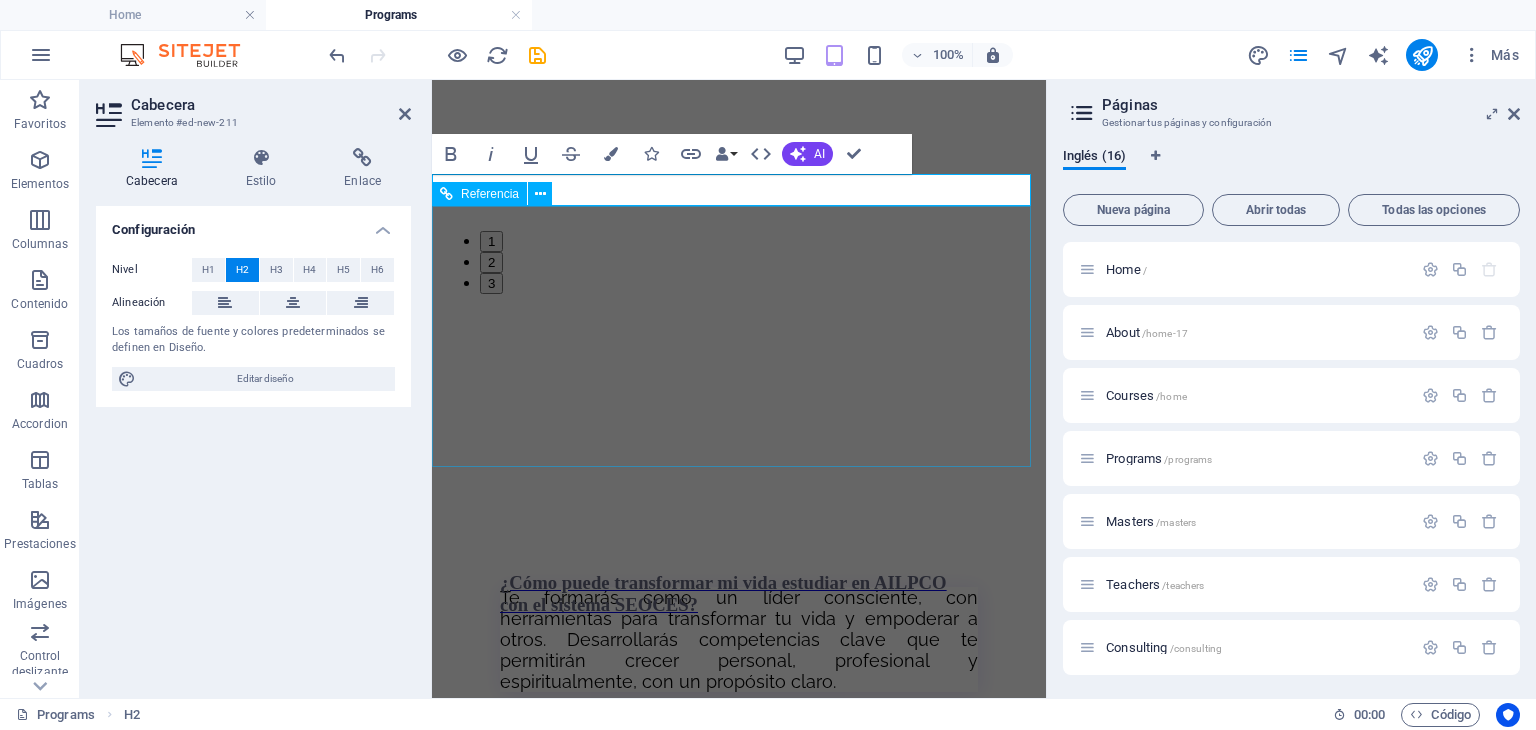 scroll, scrollTop: 8181, scrollLeft: 0, axis: vertical 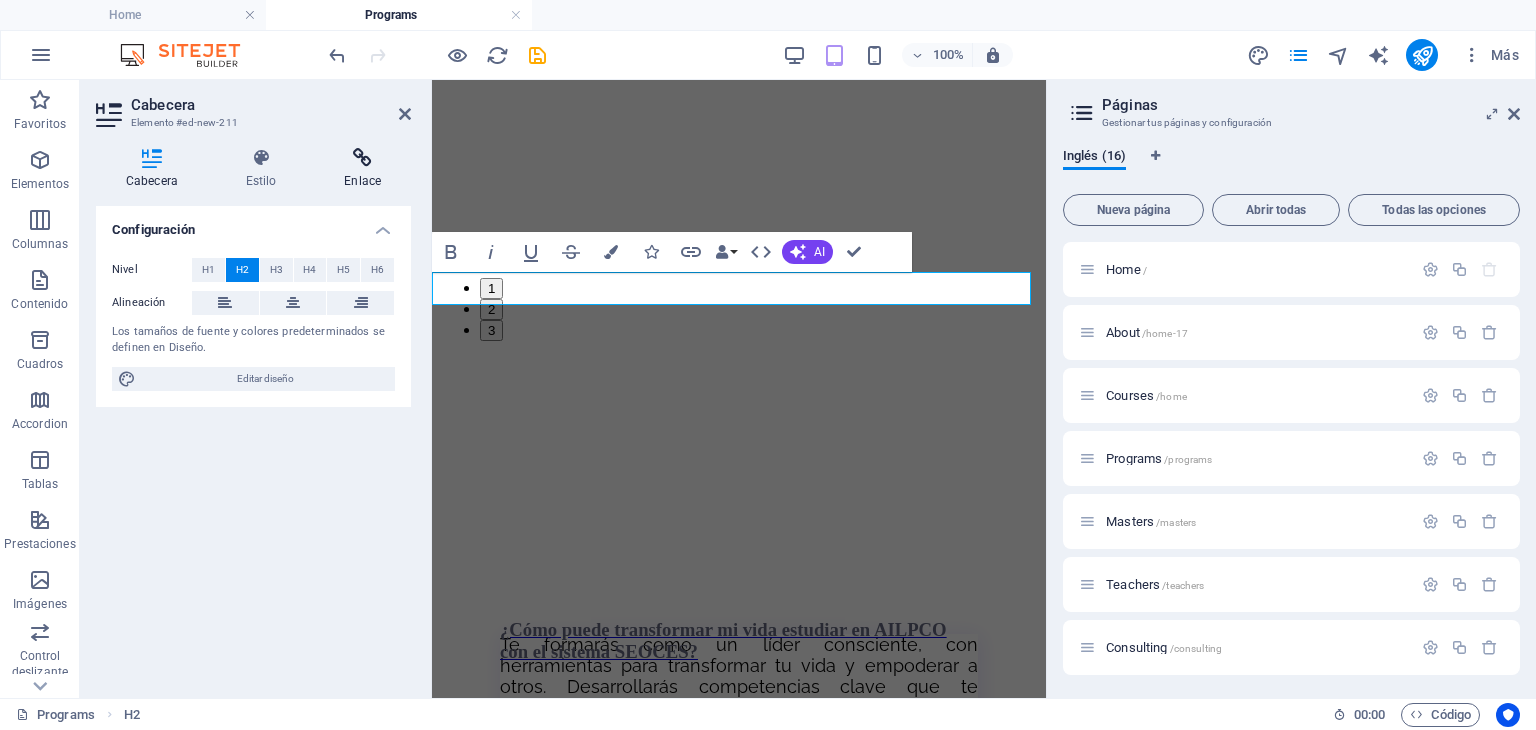 click at bounding box center [362, 158] 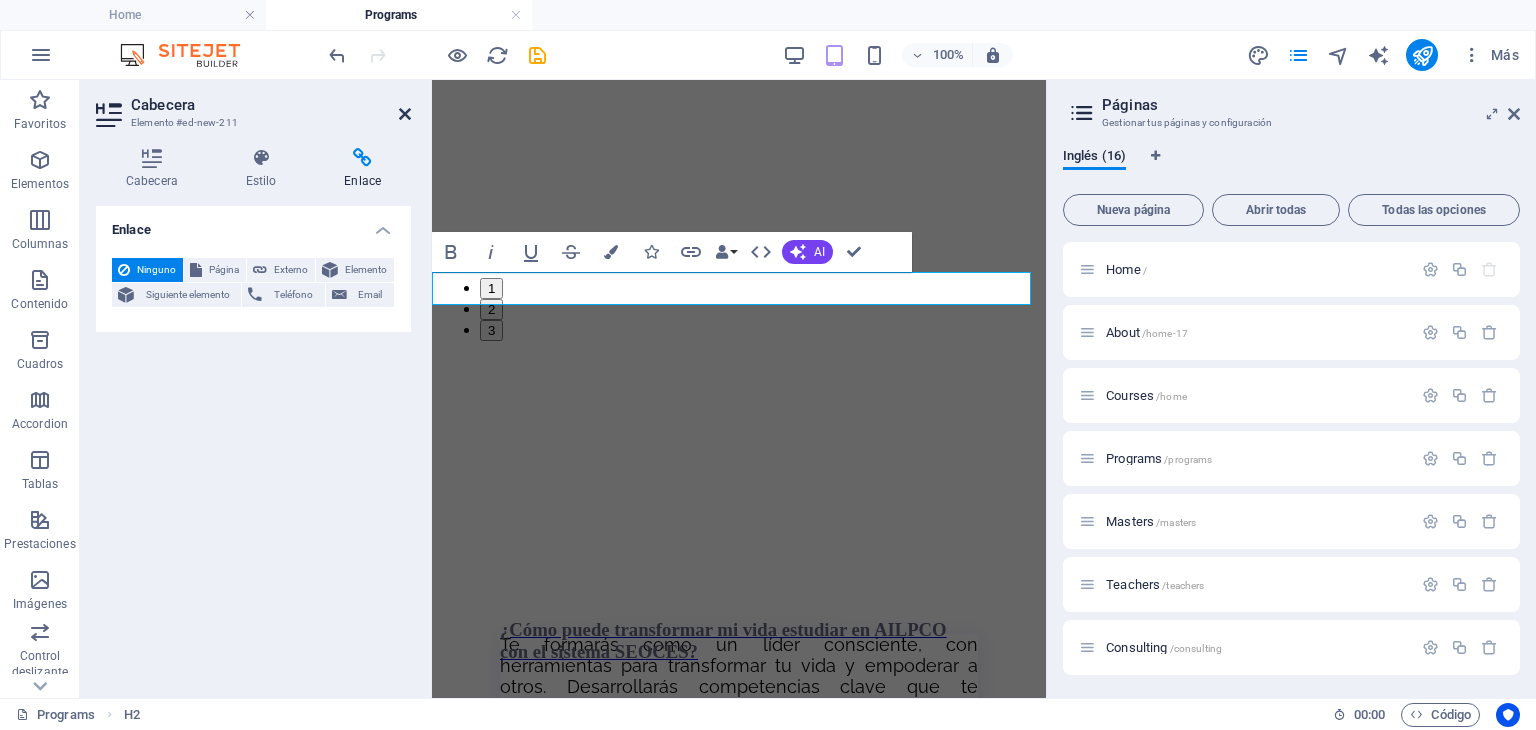 click at bounding box center (405, 114) 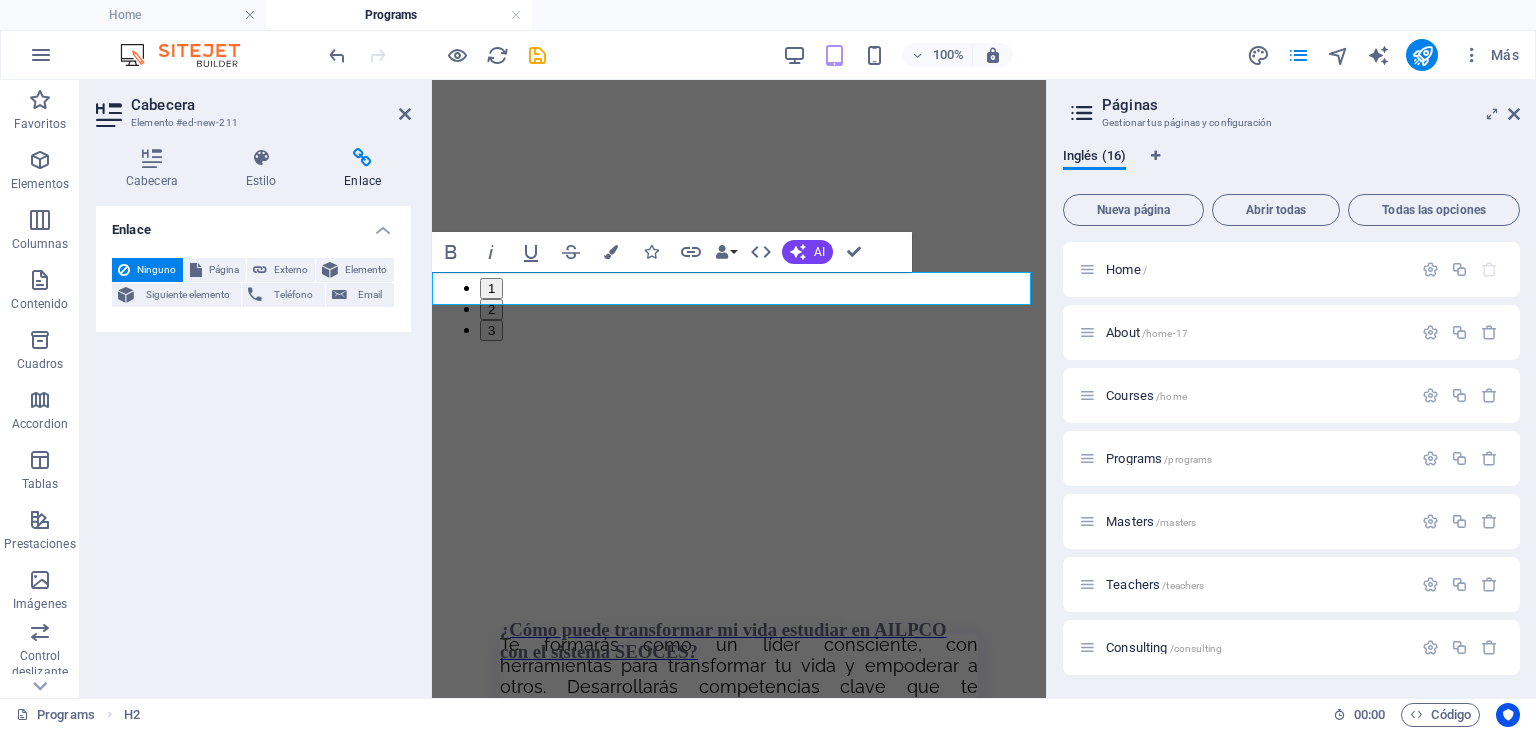 scroll, scrollTop: 8870, scrollLeft: 0, axis: vertical 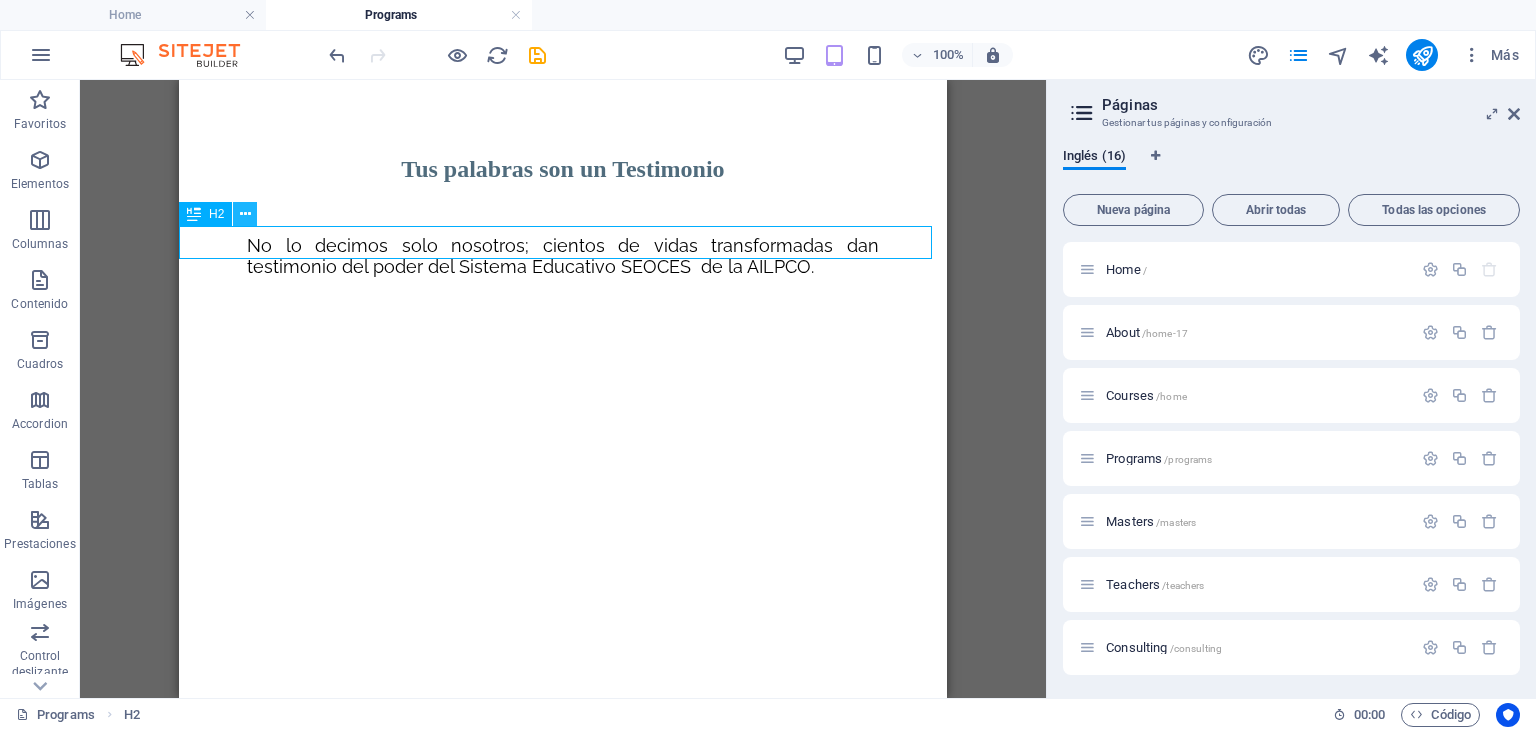 click at bounding box center (245, 214) 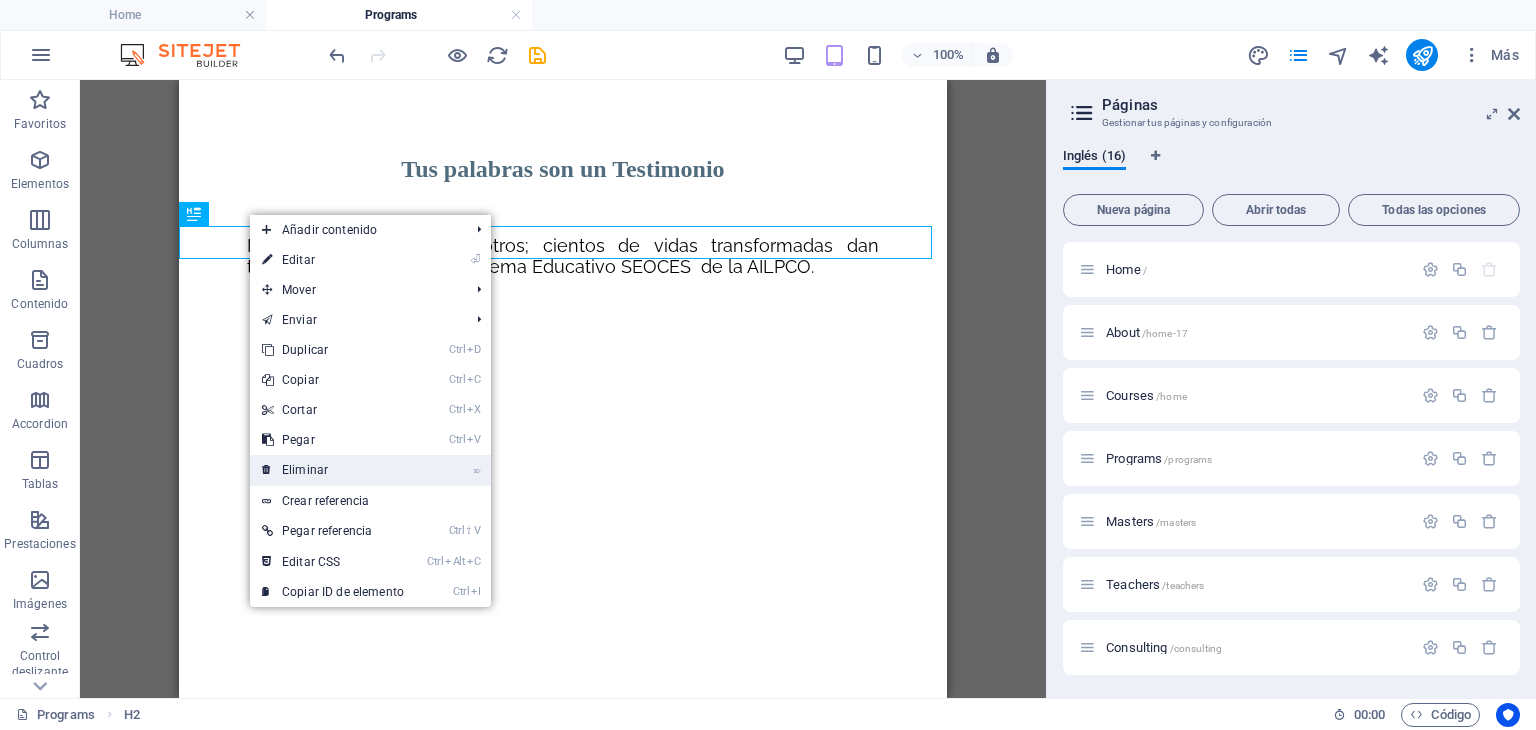drag, startPoint x: 317, startPoint y: 459, endPoint x: 221, endPoint y: 357, distance: 140.07141 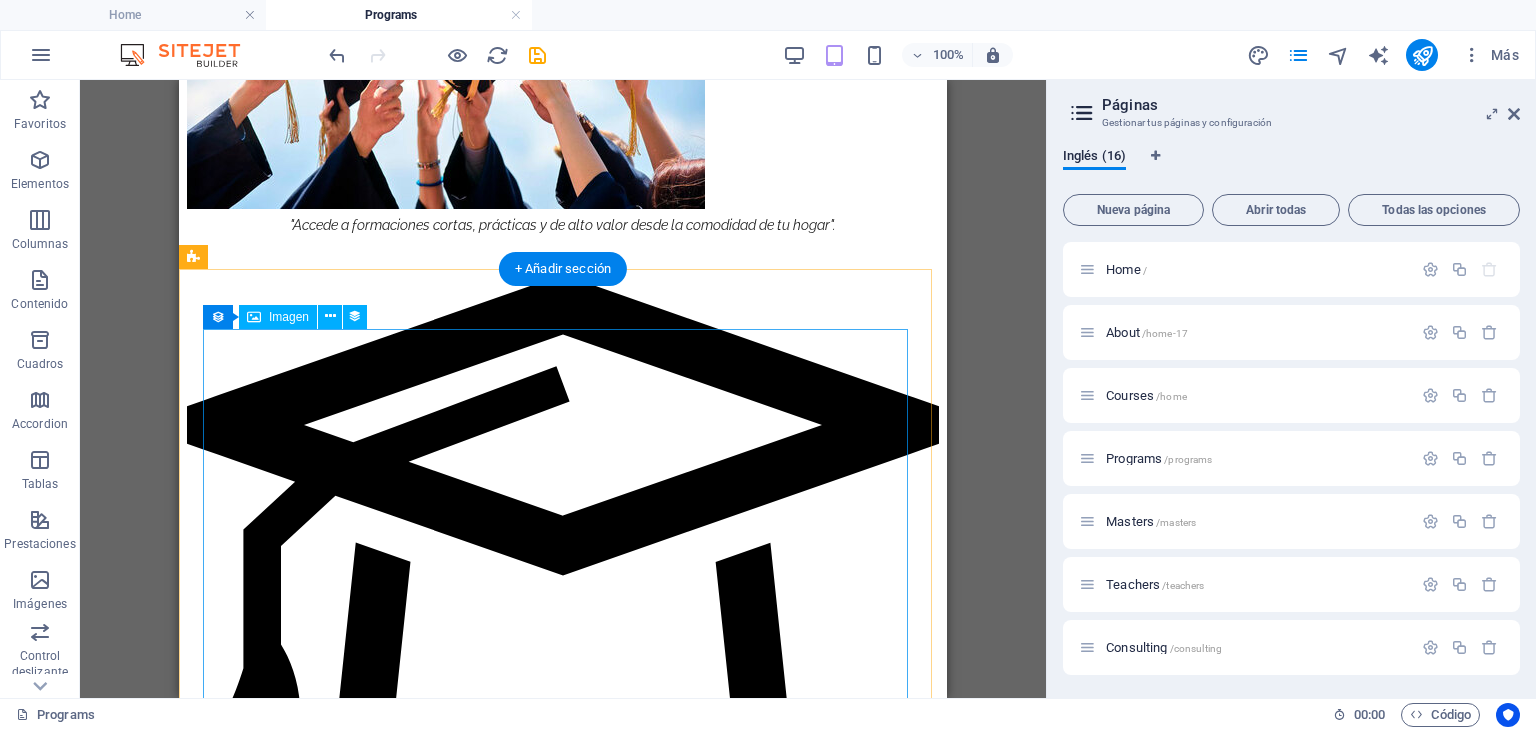scroll, scrollTop: 1870, scrollLeft: 0, axis: vertical 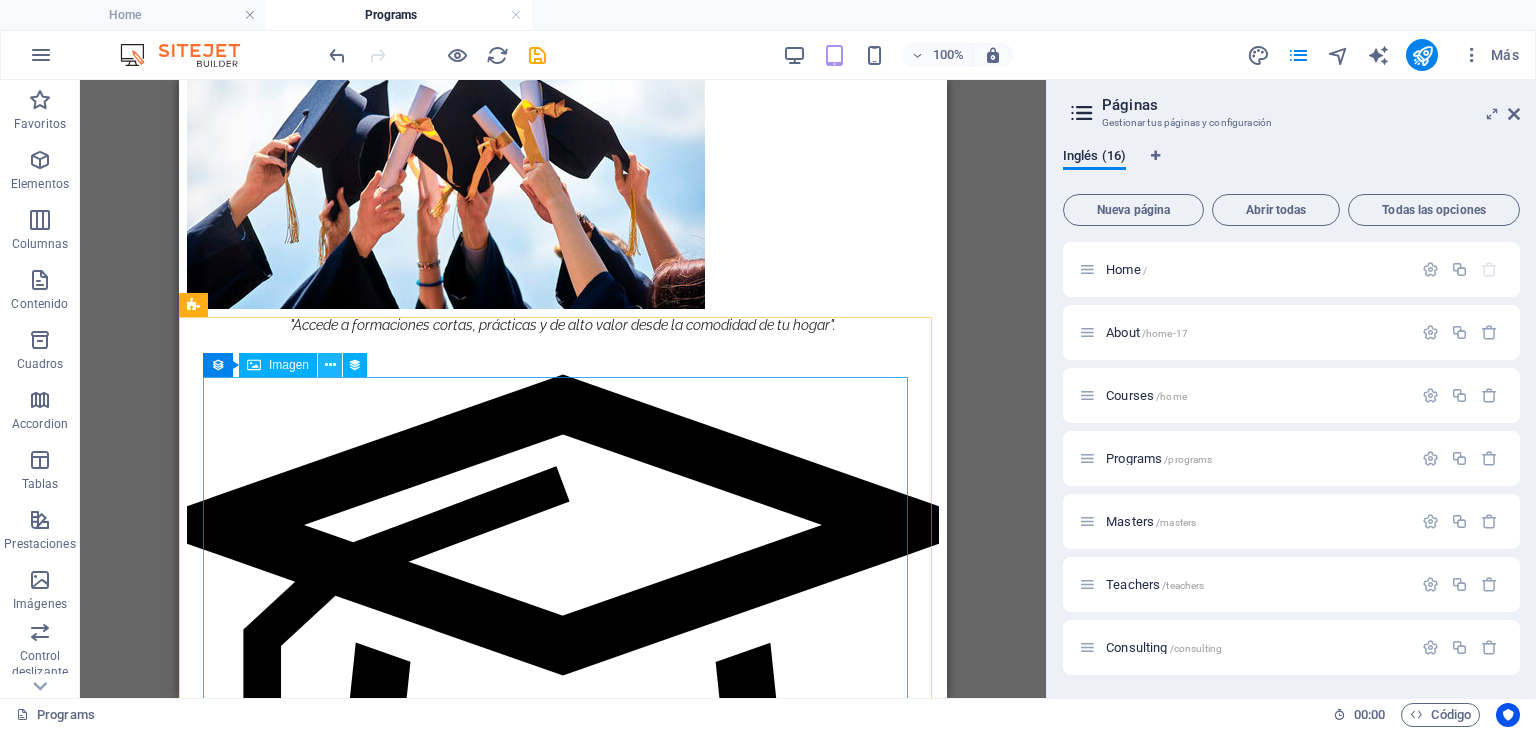 click at bounding box center [330, 365] 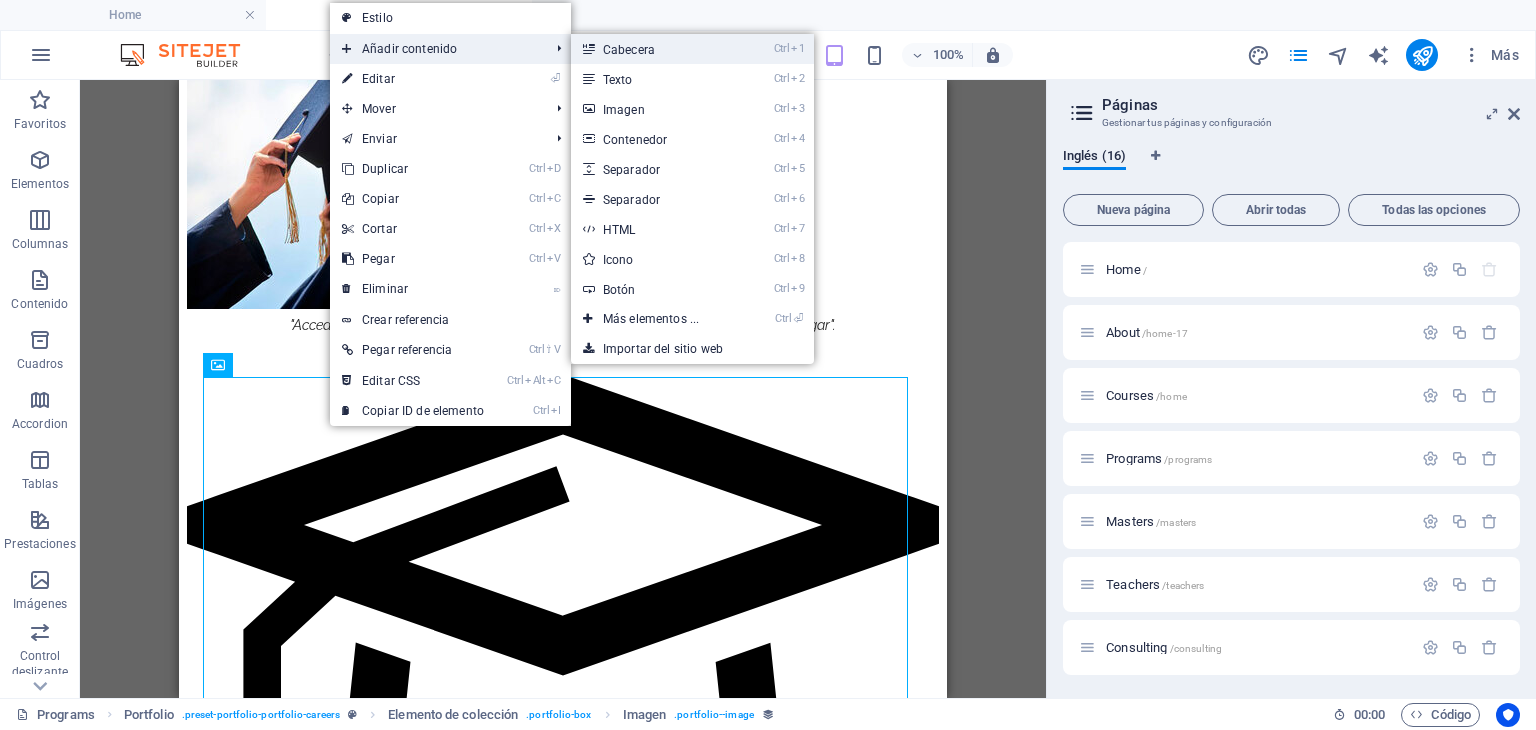 click on "Ctrl 1  Cabecera" at bounding box center (655, 49) 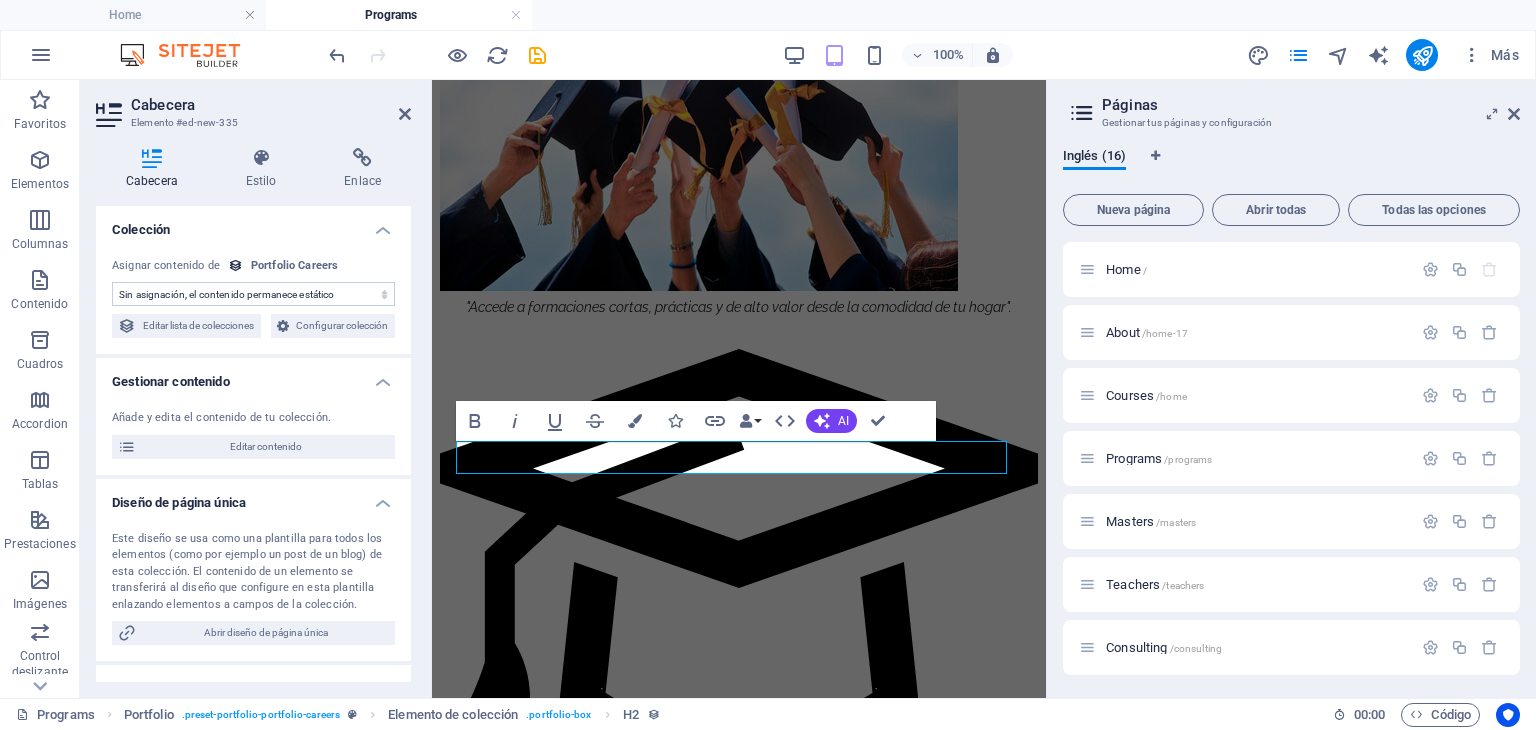 scroll, scrollTop: 2204, scrollLeft: 0, axis: vertical 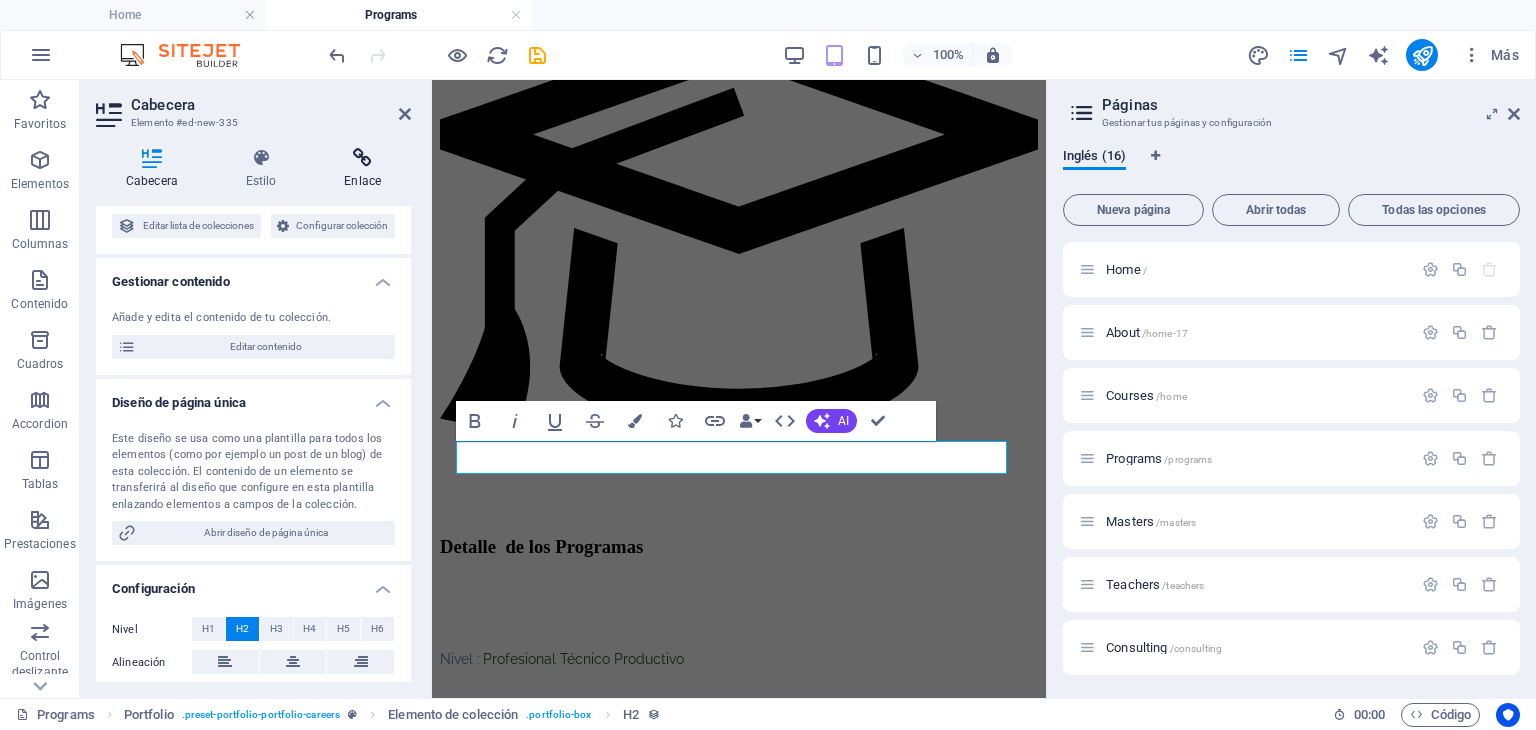 click at bounding box center (362, 158) 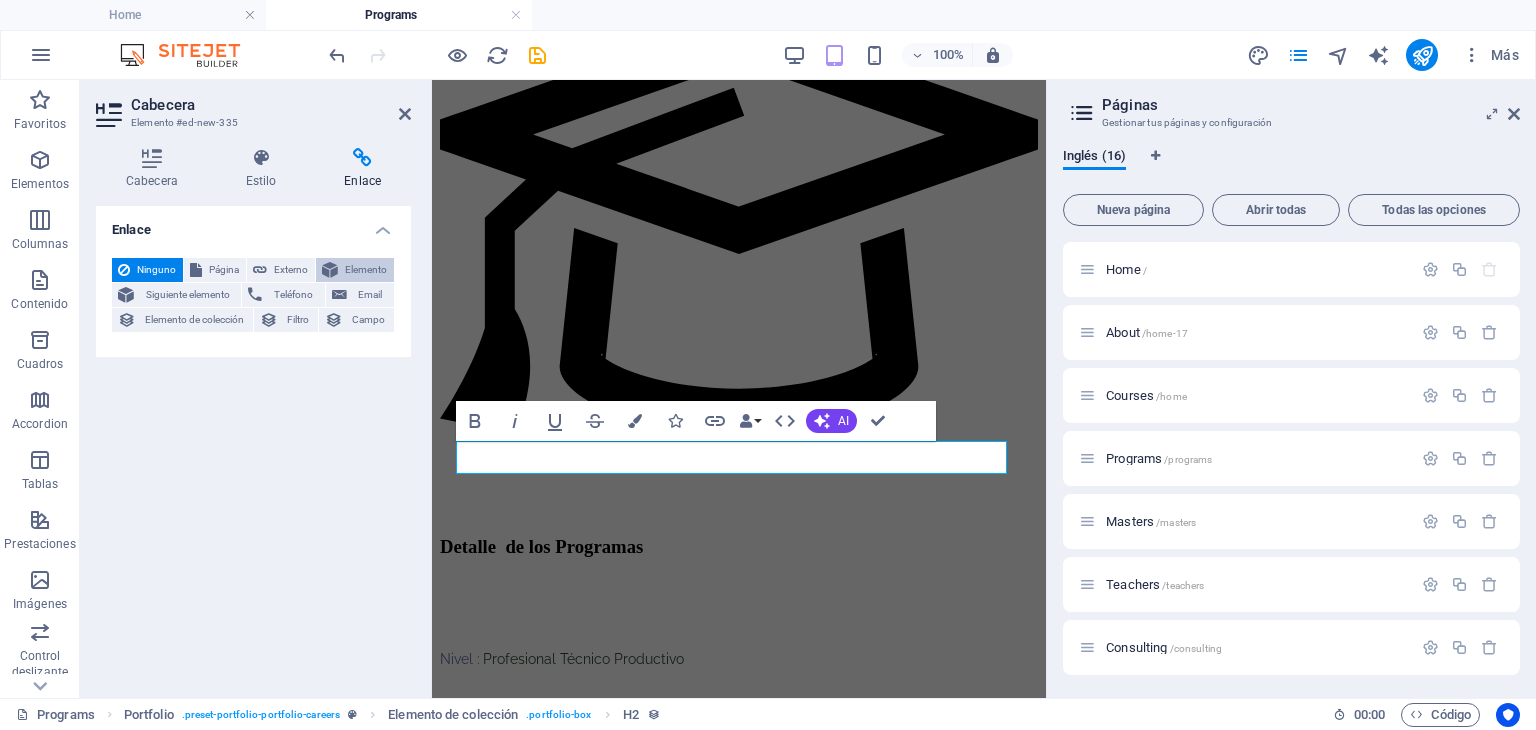 click at bounding box center (330, 270) 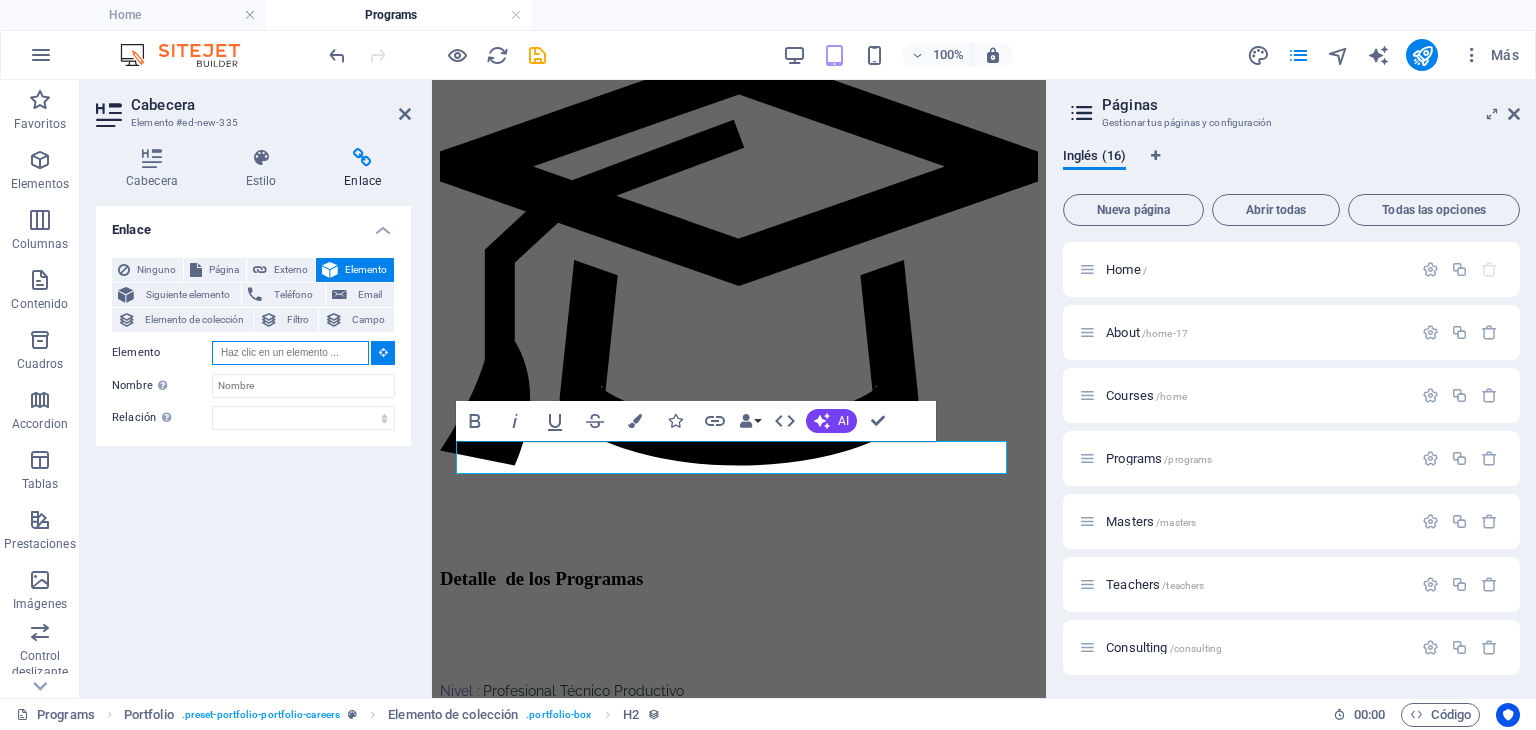 scroll, scrollTop: 2147, scrollLeft: 0, axis: vertical 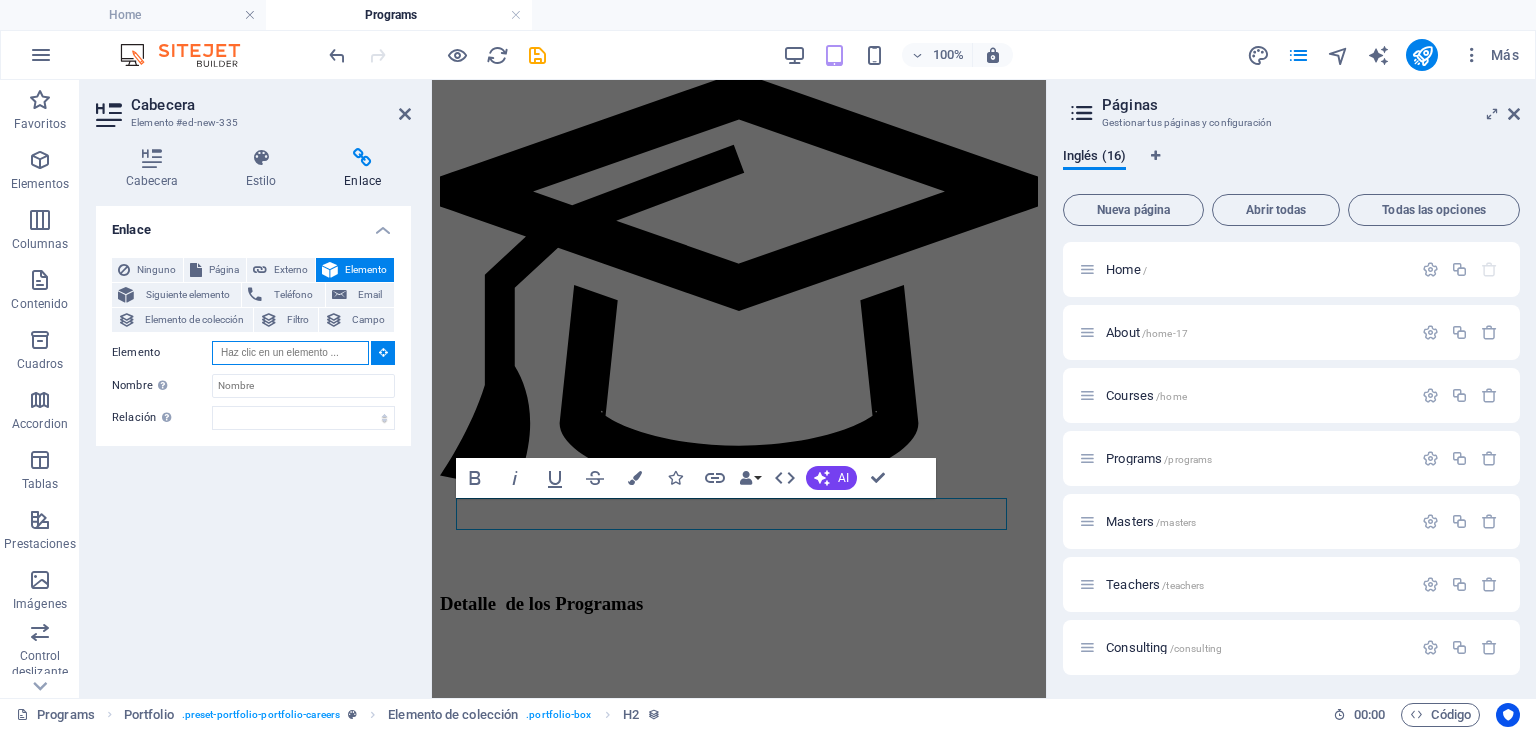 click on "Elemento" at bounding box center (290, 353) 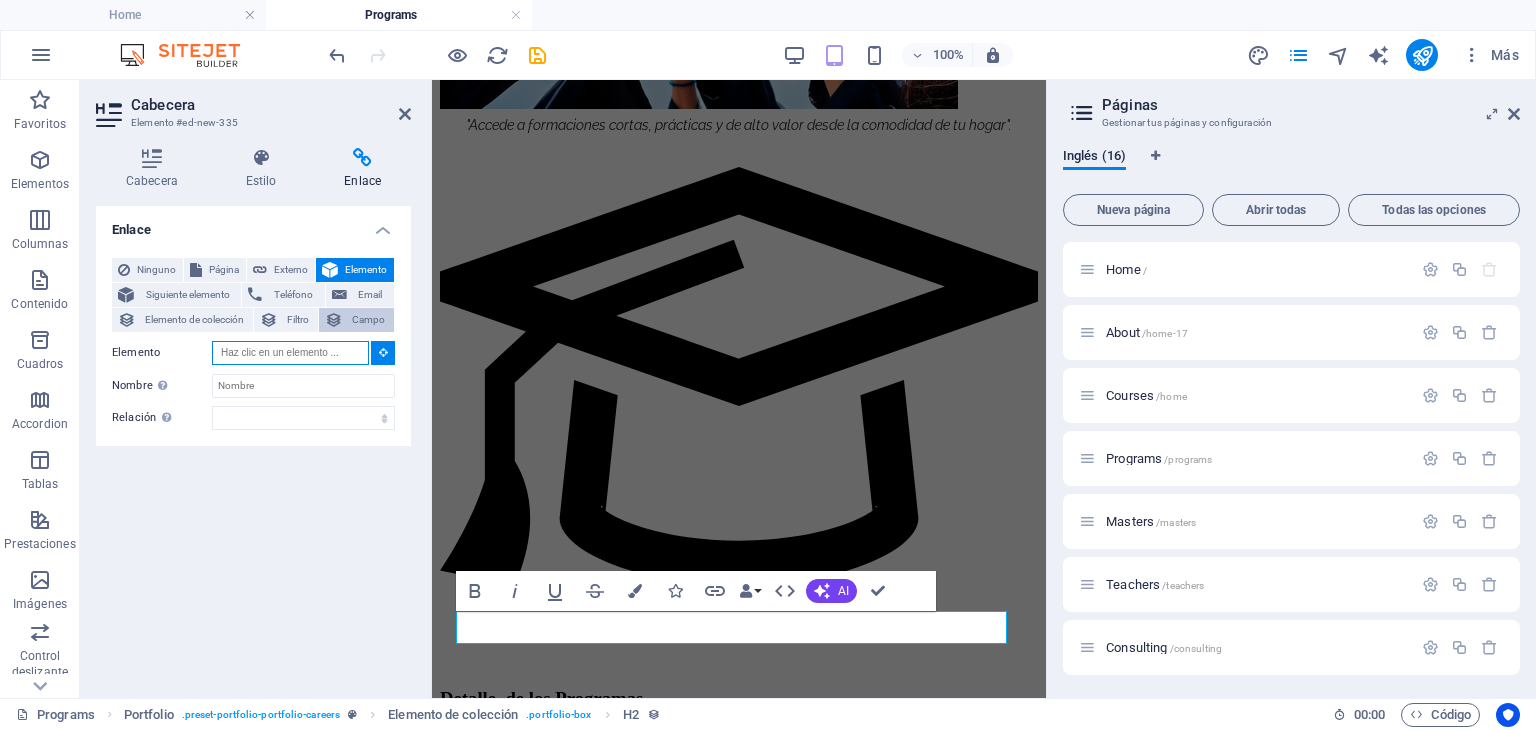 scroll, scrollTop: 2033, scrollLeft: 0, axis: vertical 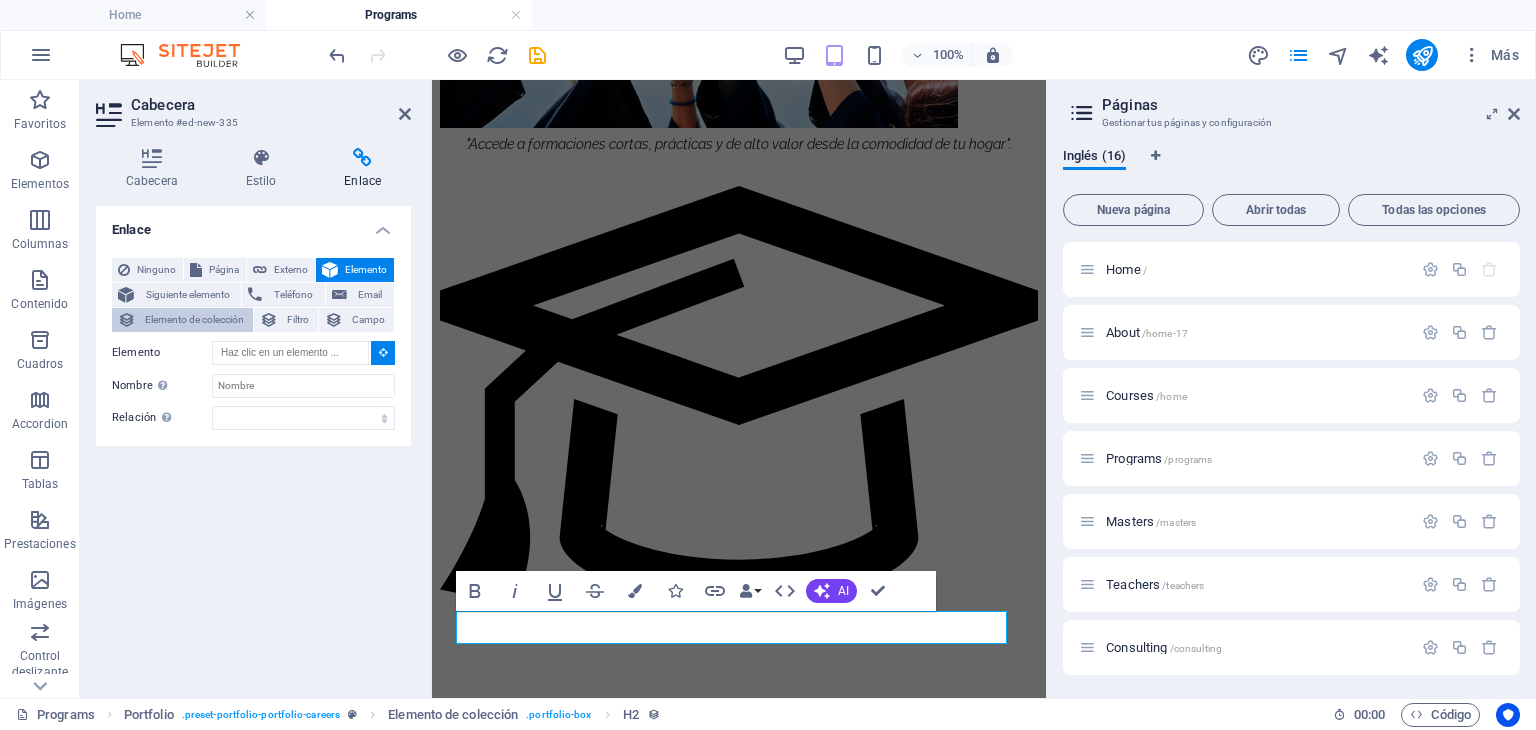 click on "Elemento de colección" at bounding box center (194, 320) 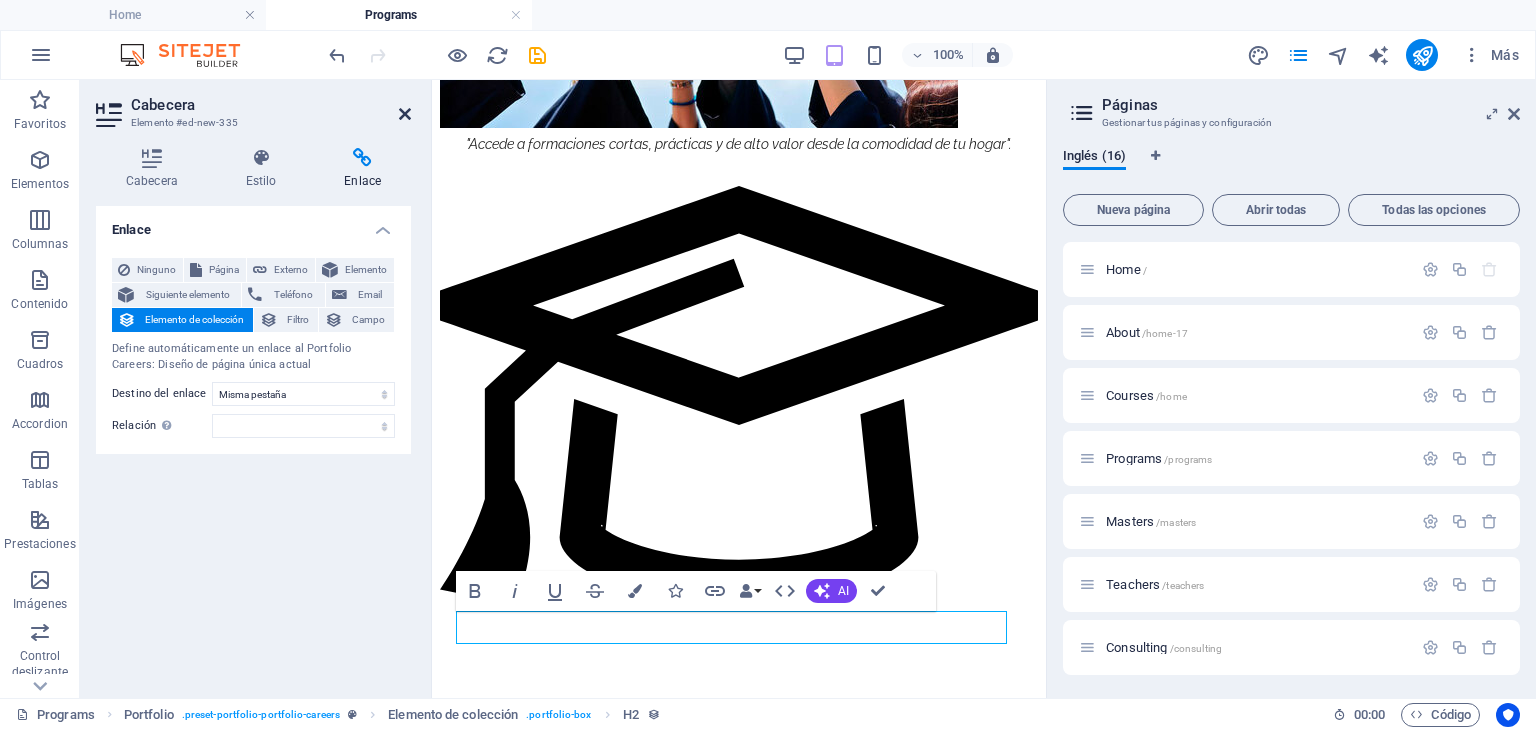 click at bounding box center (405, 114) 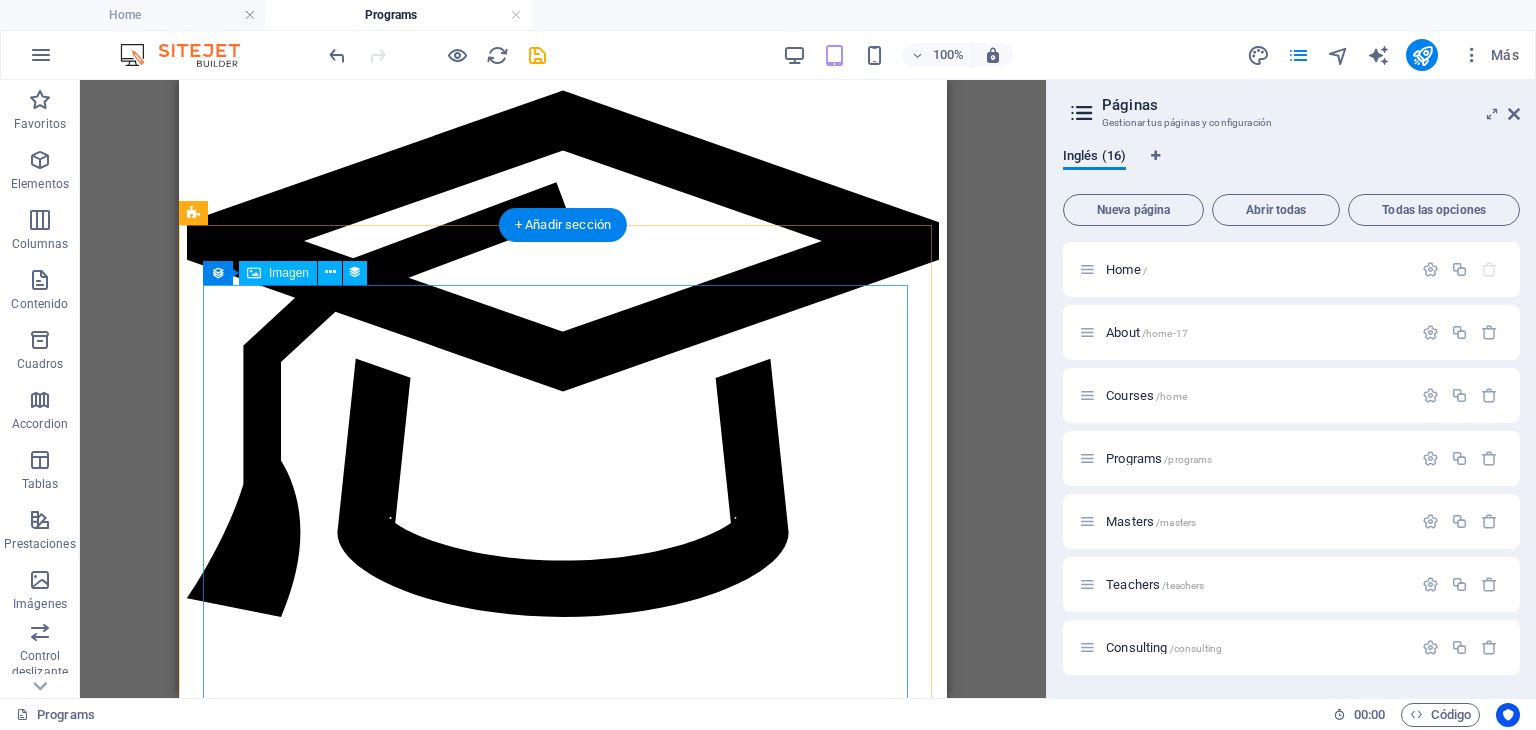 scroll, scrollTop: 2209, scrollLeft: 0, axis: vertical 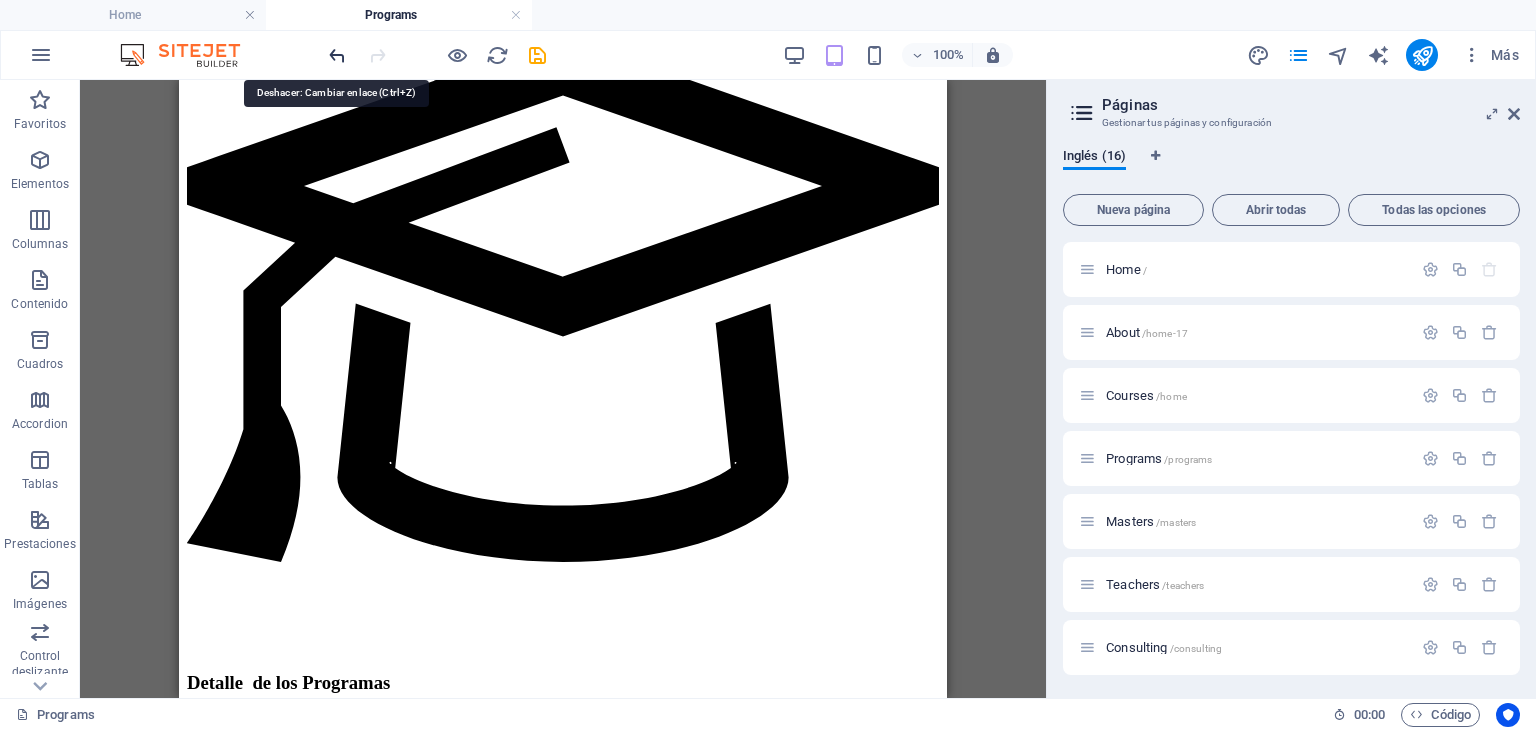 click at bounding box center (337, 55) 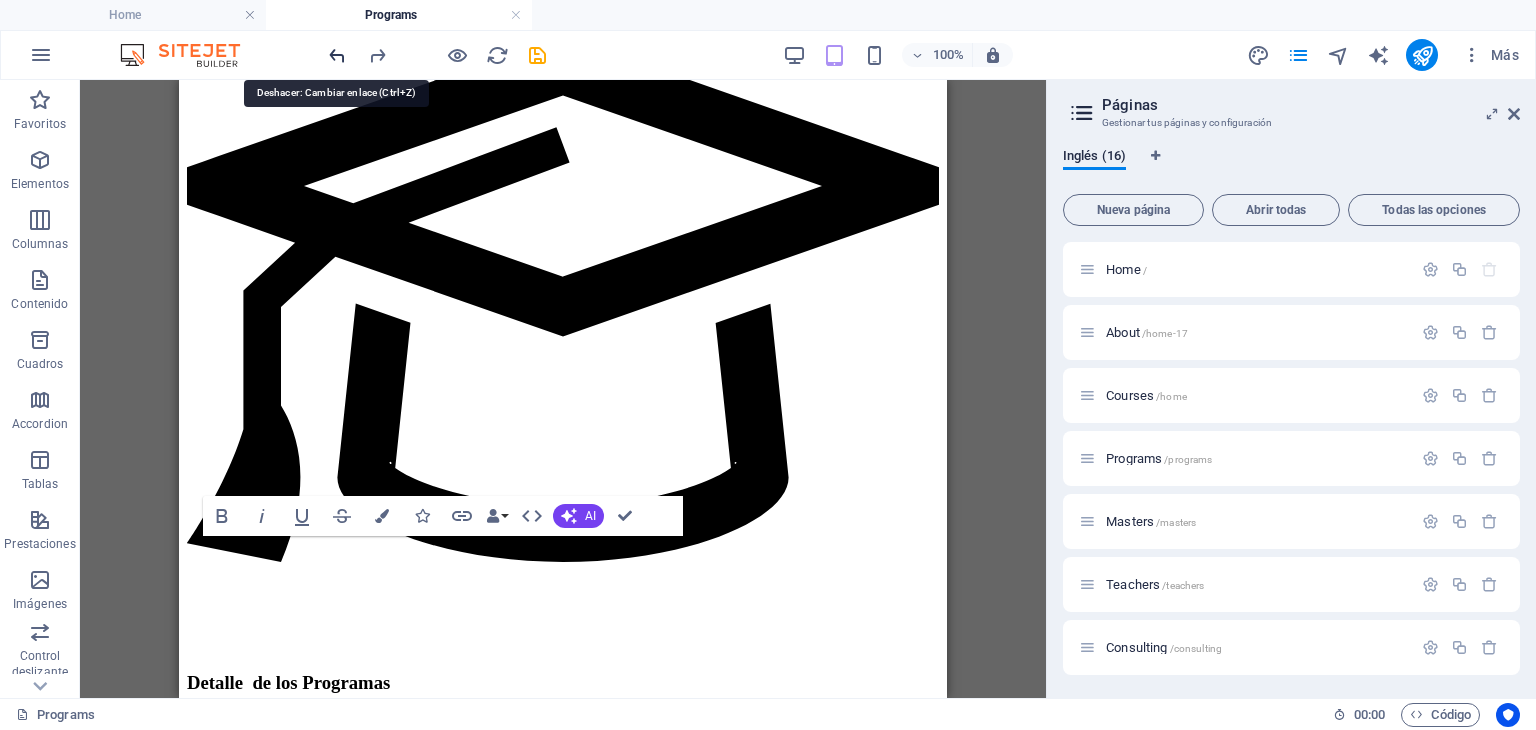 click at bounding box center [337, 55] 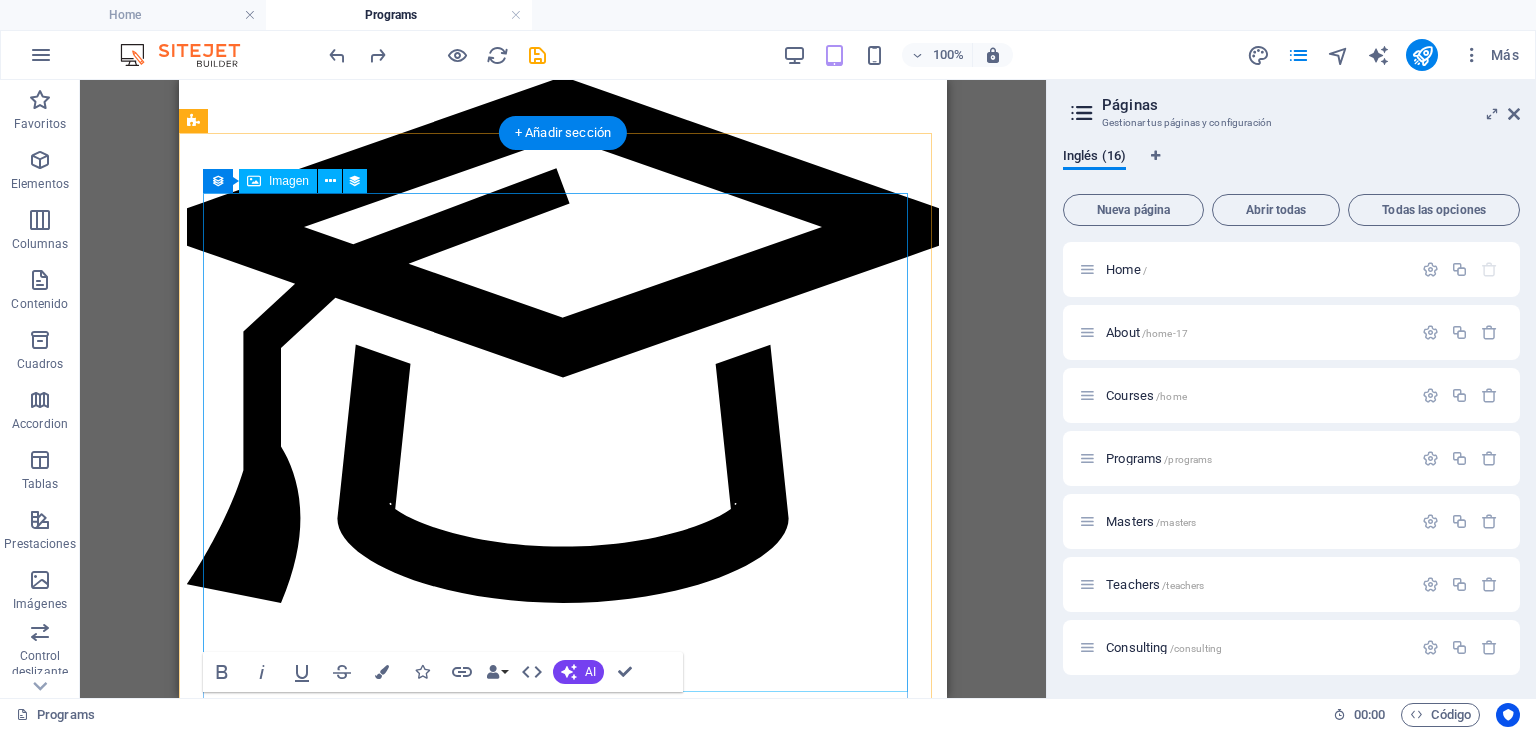 scroll, scrollTop: 2209, scrollLeft: 0, axis: vertical 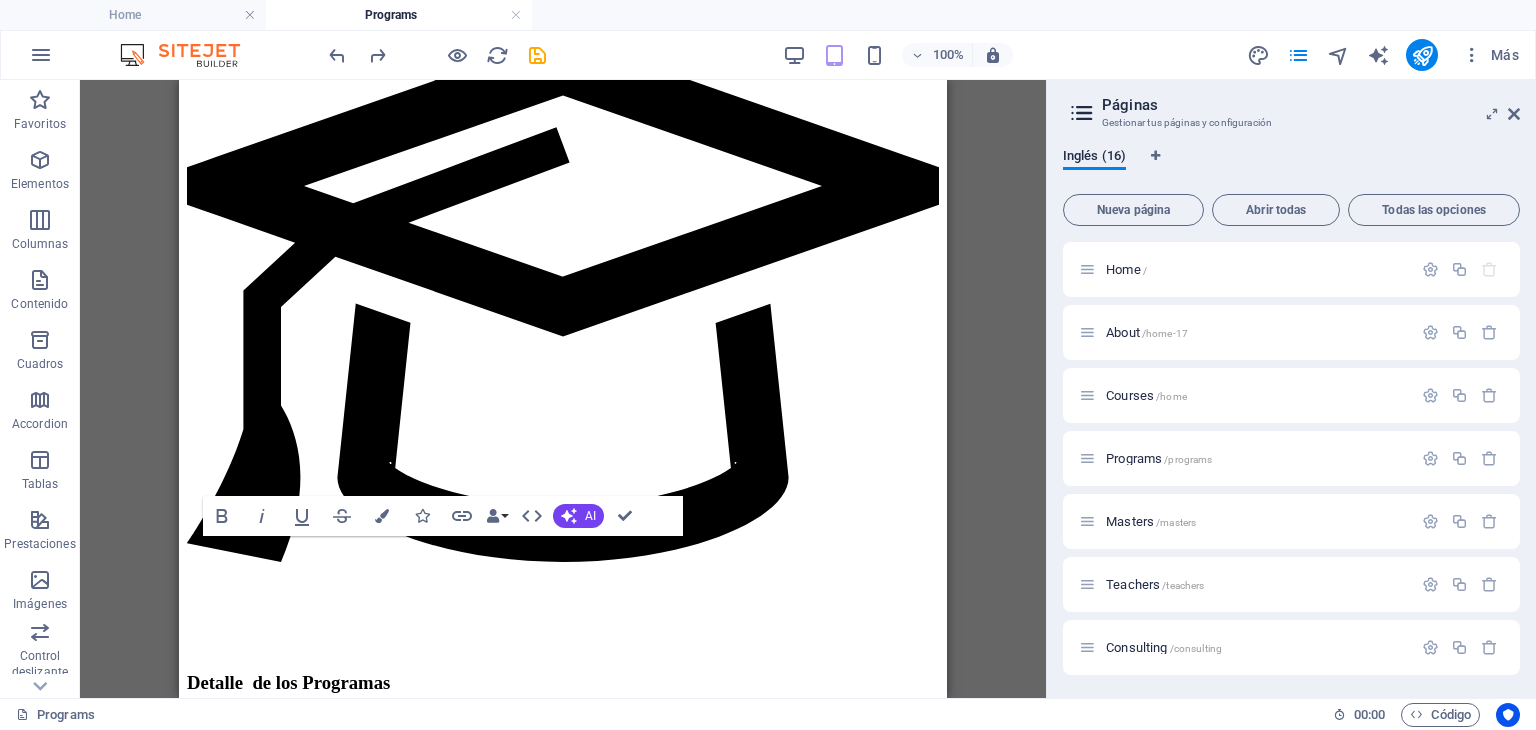 click on "H3   Superposición de imagen de texto   Contenedor   Imagen   H3   Separador   Imagen   Superposición de imagen de texto   Texto   Cuadros   Portfolio   Elemento de colección   Imagen   Portfolio   Elemento de colección   Referencia   Separador   H2   Botón   Contenedor   Botón   Referencia   Referencia   Elemento de colección   Imagen   Elemento de colección   Elemento de colección   Imagen   Elemento de colección   Elemento de colección   Portfolio   Imagen   Elemento de colección   Elemento de colección   Portfolio   Imagen   Elemento de colección   Elemento de colección   Imagen   Elemento de colección   Elemento de colección   Imagen   Elemento de colección   Elemento de colección   Imagen   Elemento de colección   Elemento de colección   Imagen   Elemento de colección   Elemento de colección   Imagen   Elemento de colección   H2   Cuadros   Contenedor   Contenedor   Texto   Contenedor Bold Italic Underline Strikethrough Colors Icons Link Data Bindings Empresa" at bounding box center [563, 389] 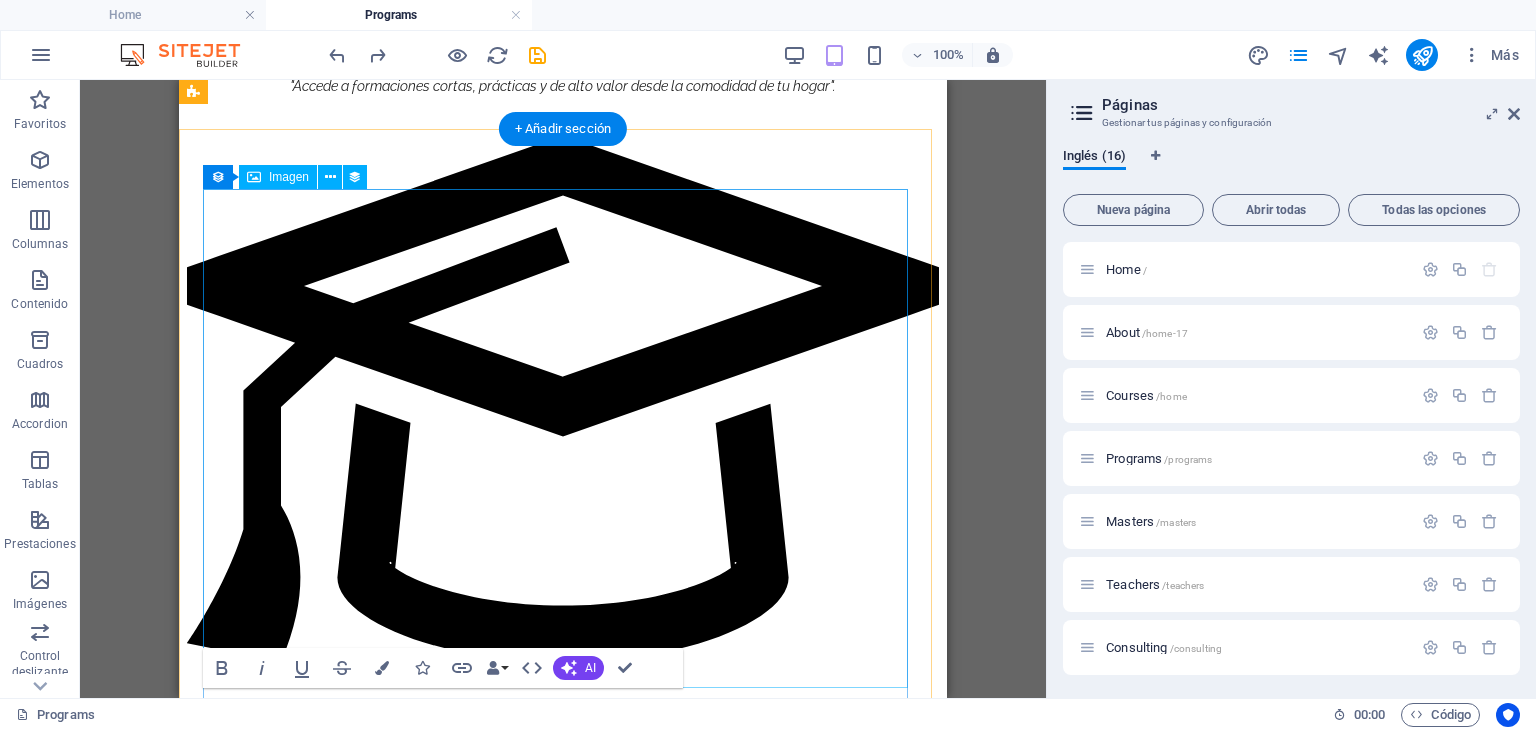 scroll, scrollTop: 2009, scrollLeft: 0, axis: vertical 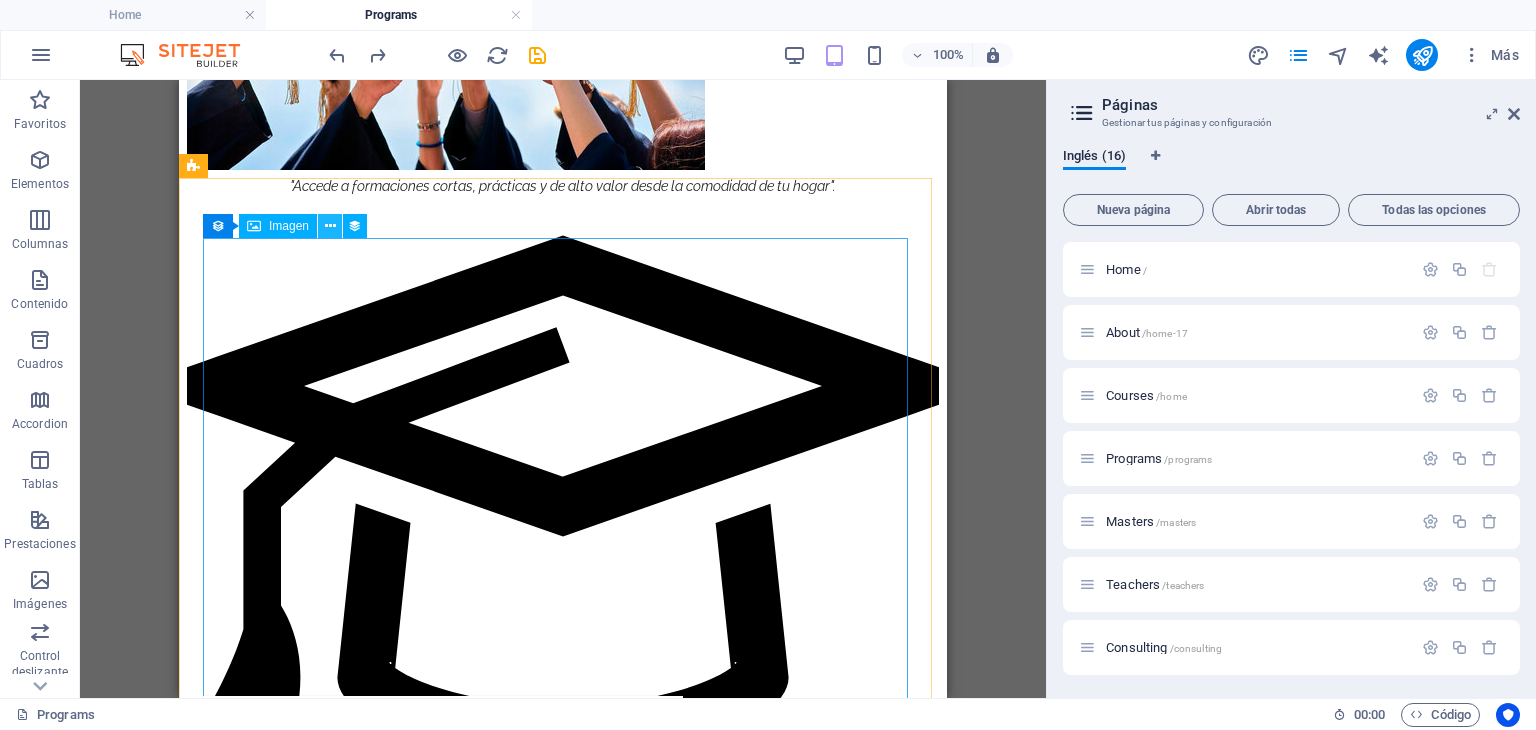 click at bounding box center (330, 226) 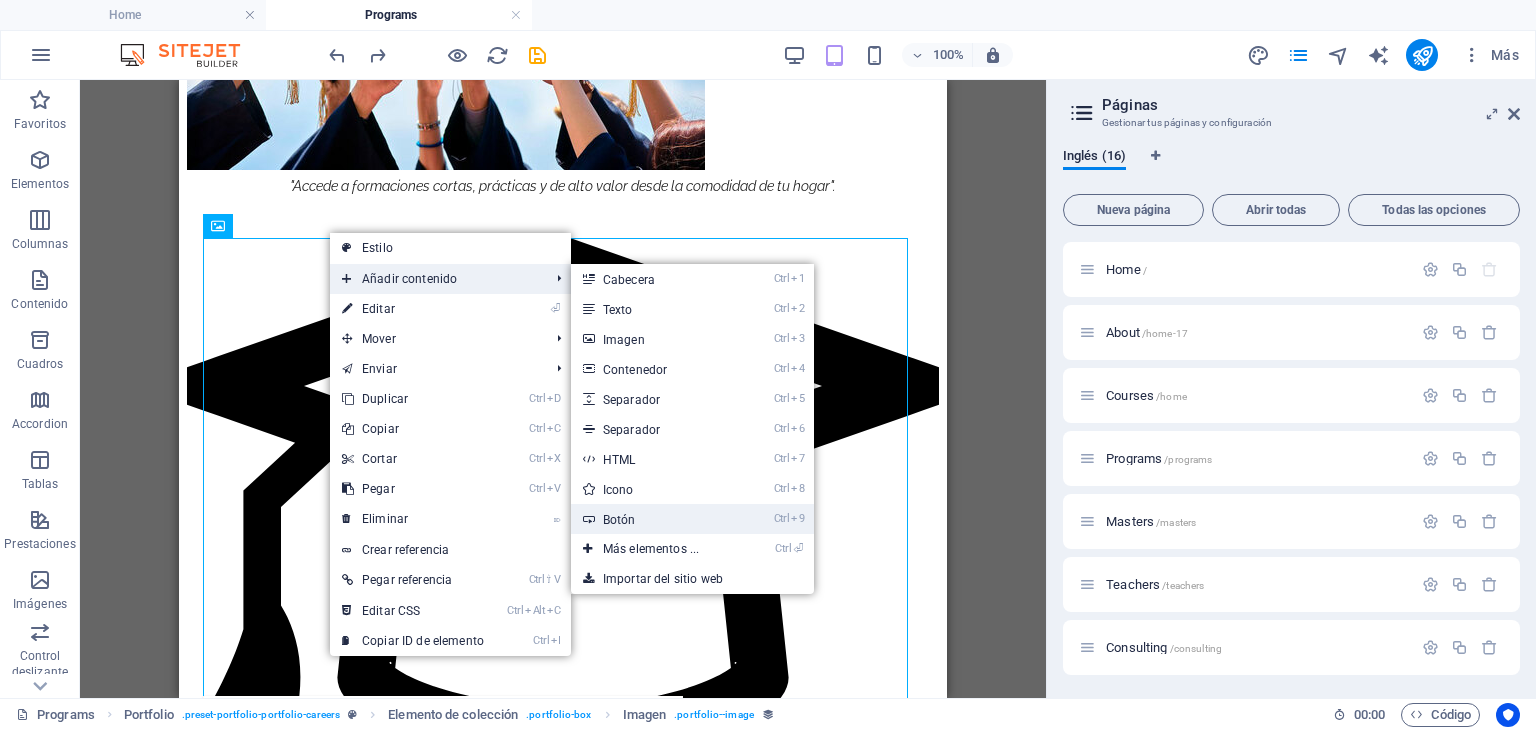 click on "Ctrl 9  Botón" at bounding box center [655, 519] 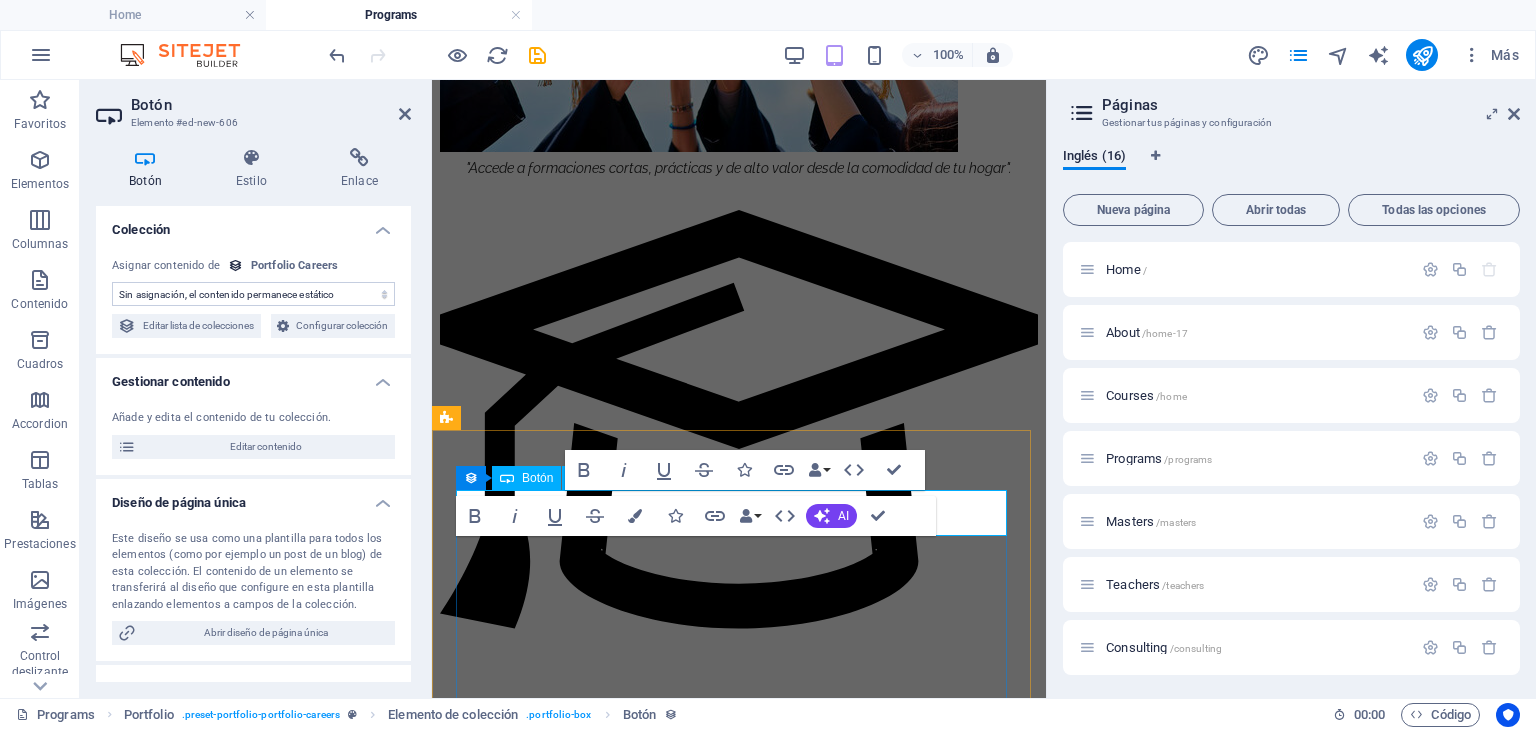 scroll, scrollTop: 2155, scrollLeft: 0, axis: vertical 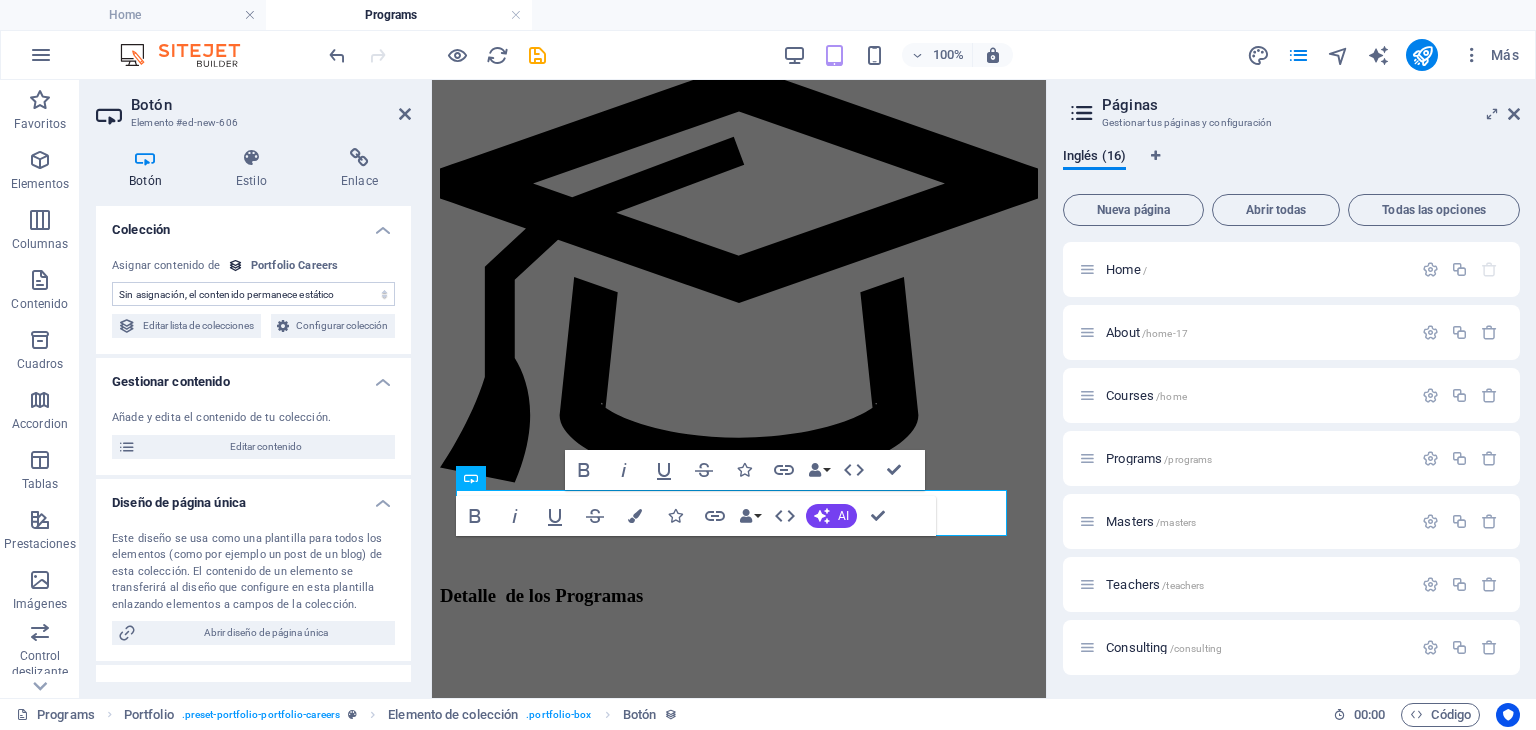 click on "Sin asignación, el contenido permanece estático Creado a las (Fecha) Actualizado a las (Fecha) Name (Texto sin formato) Slug (Texto sin formato) Imagen (Archivo) Descripción breve (Texto enriquecido) Descripción de la Carrera (CMS)" at bounding box center (253, 294) 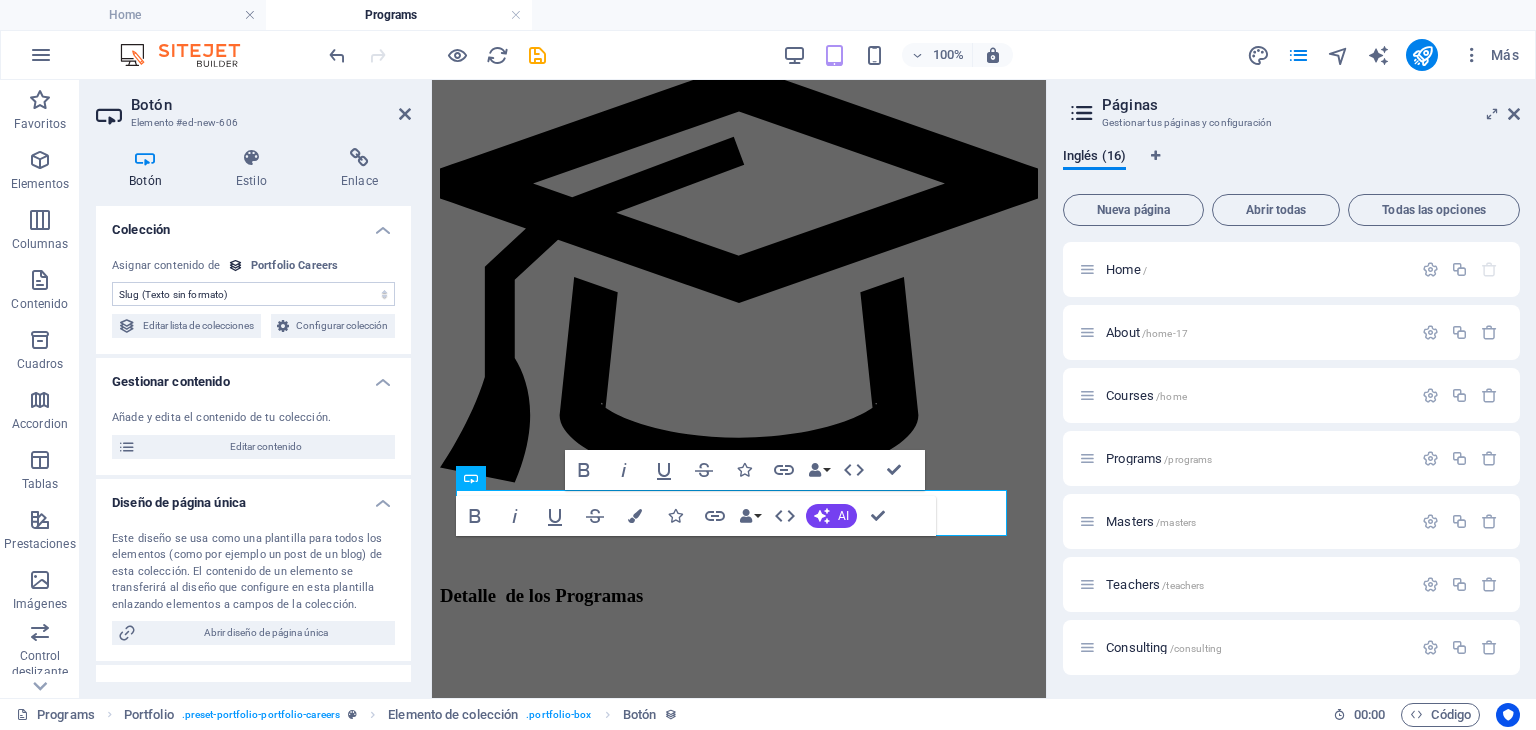 click on "Sin asignación, el contenido permanece estático Creado a las (Fecha) Actualizado a las (Fecha) Name (Texto sin formato) Slug (Texto sin formato) Imagen (Archivo) Descripción breve (Texto enriquecido) Descripción de la Carrera (CMS)" at bounding box center (253, 294) 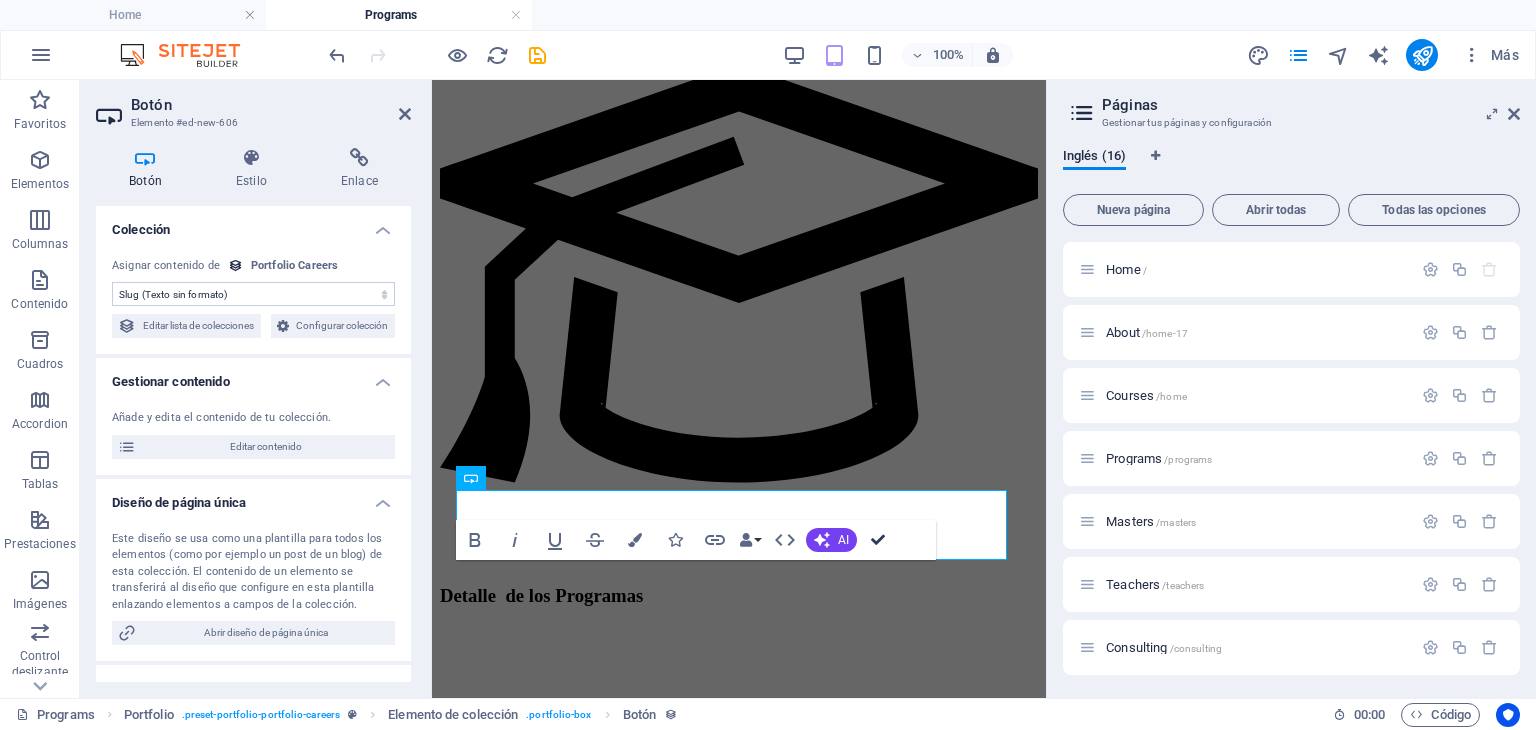 click at bounding box center [878, 540] 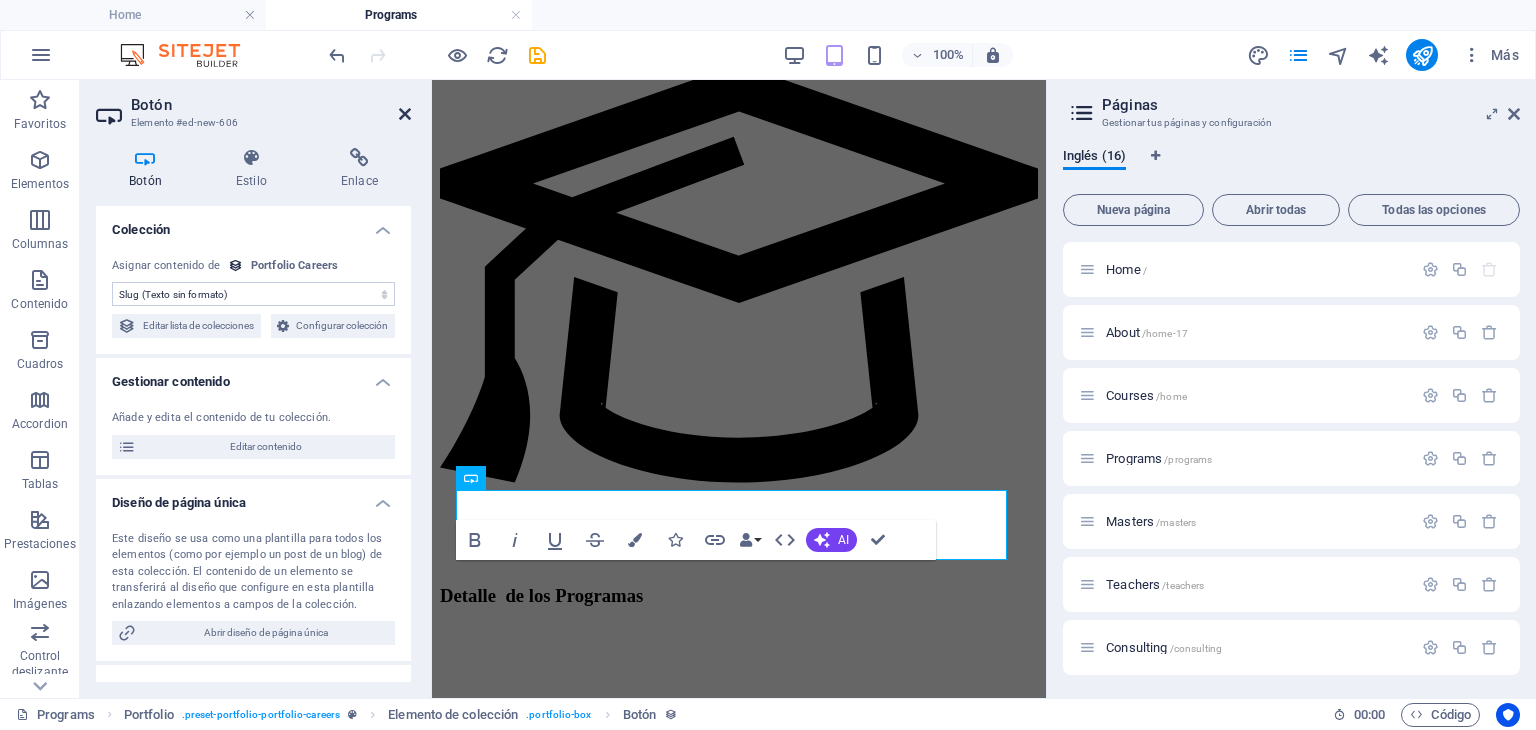 drag, startPoint x: 404, startPoint y: 110, endPoint x: 235, endPoint y: 28, distance: 187.84302 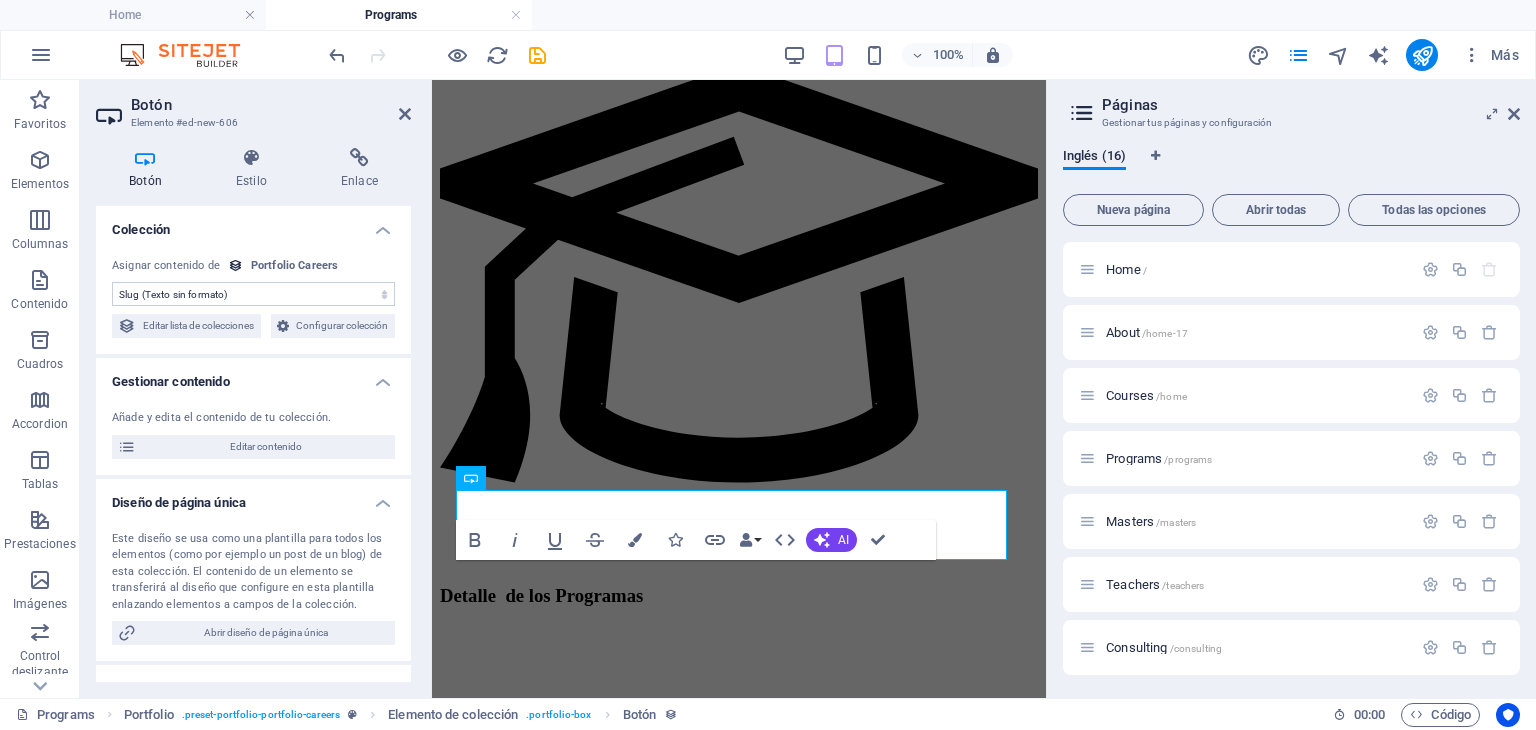 scroll, scrollTop: 2316, scrollLeft: 0, axis: vertical 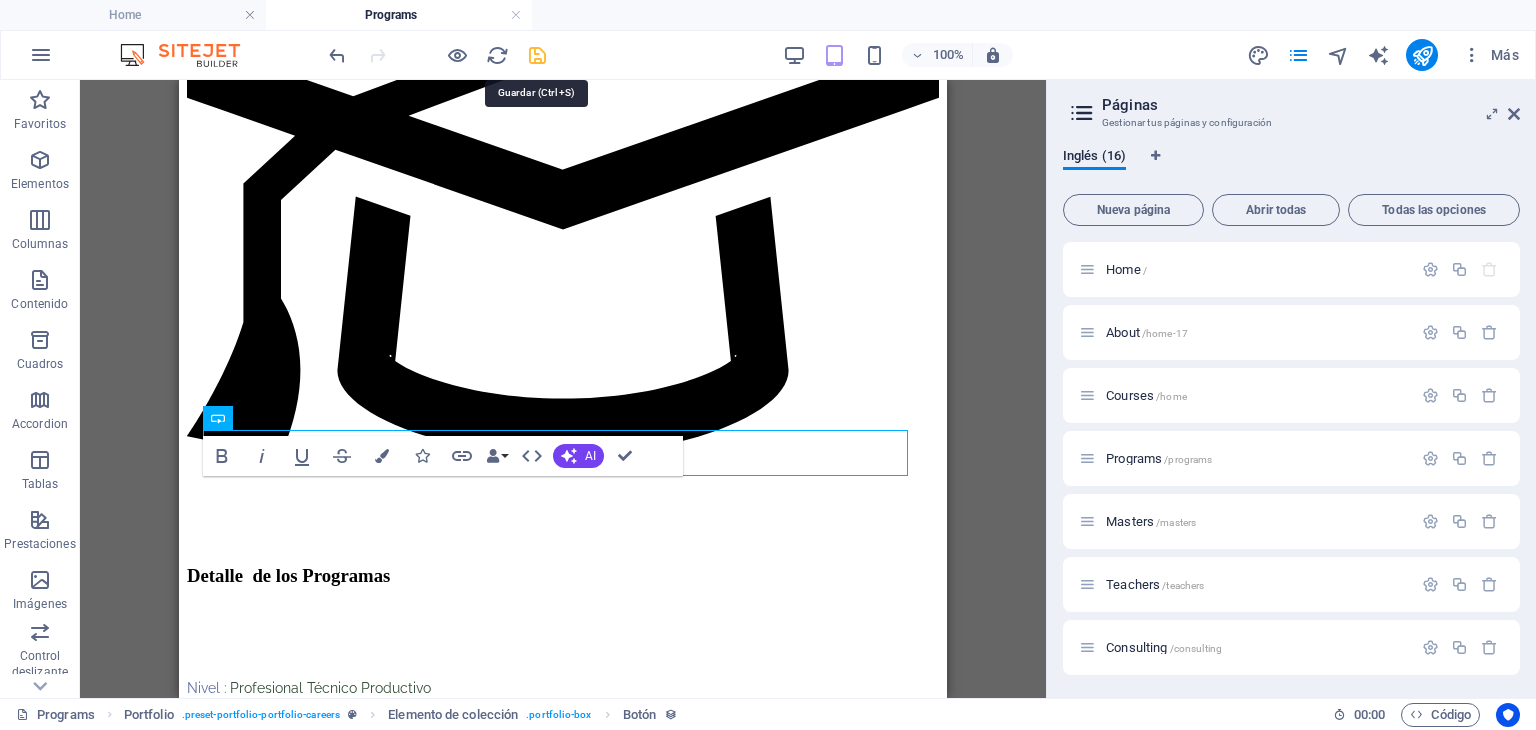 click at bounding box center (537, 55) 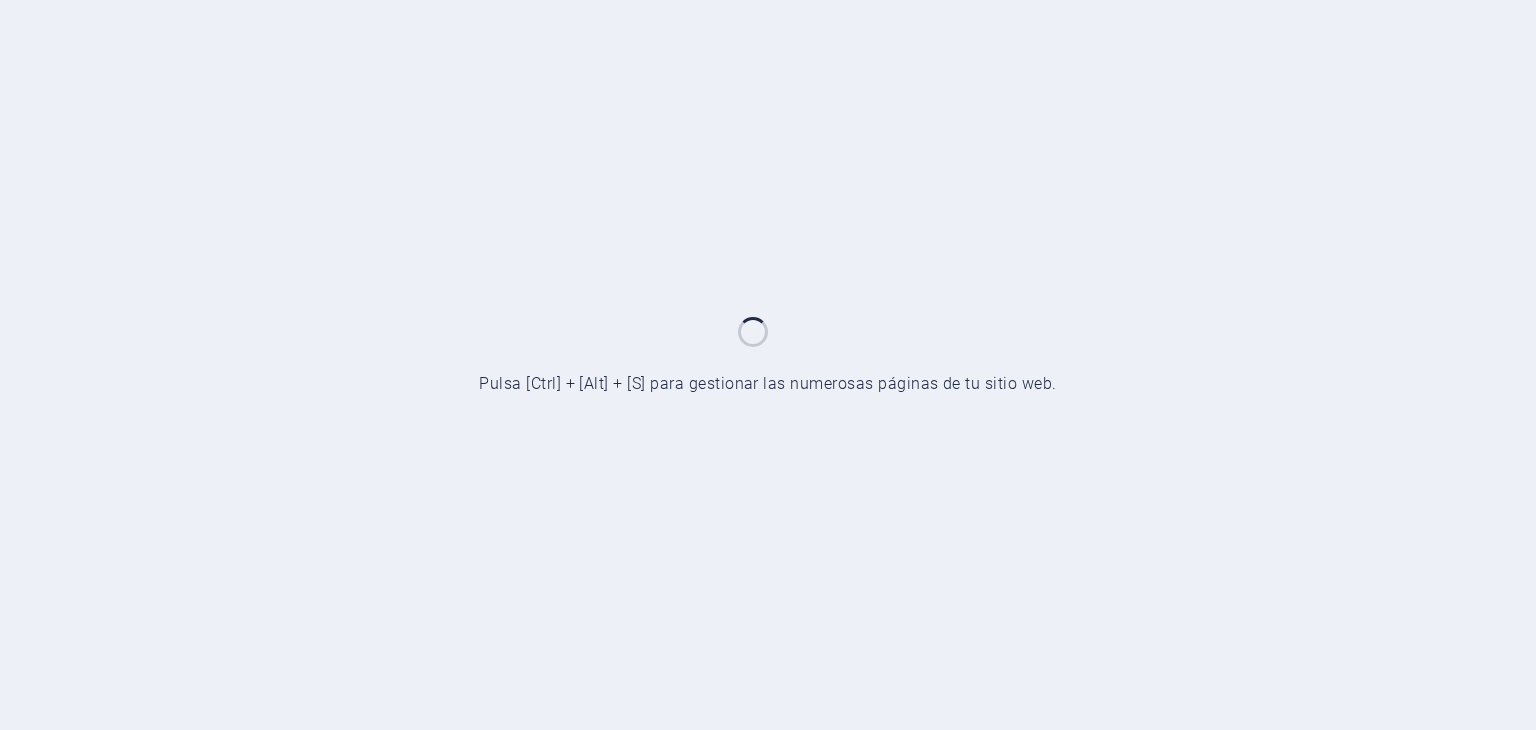 scroll, scrollTop: 0, scrollLeft: 0, axis: both 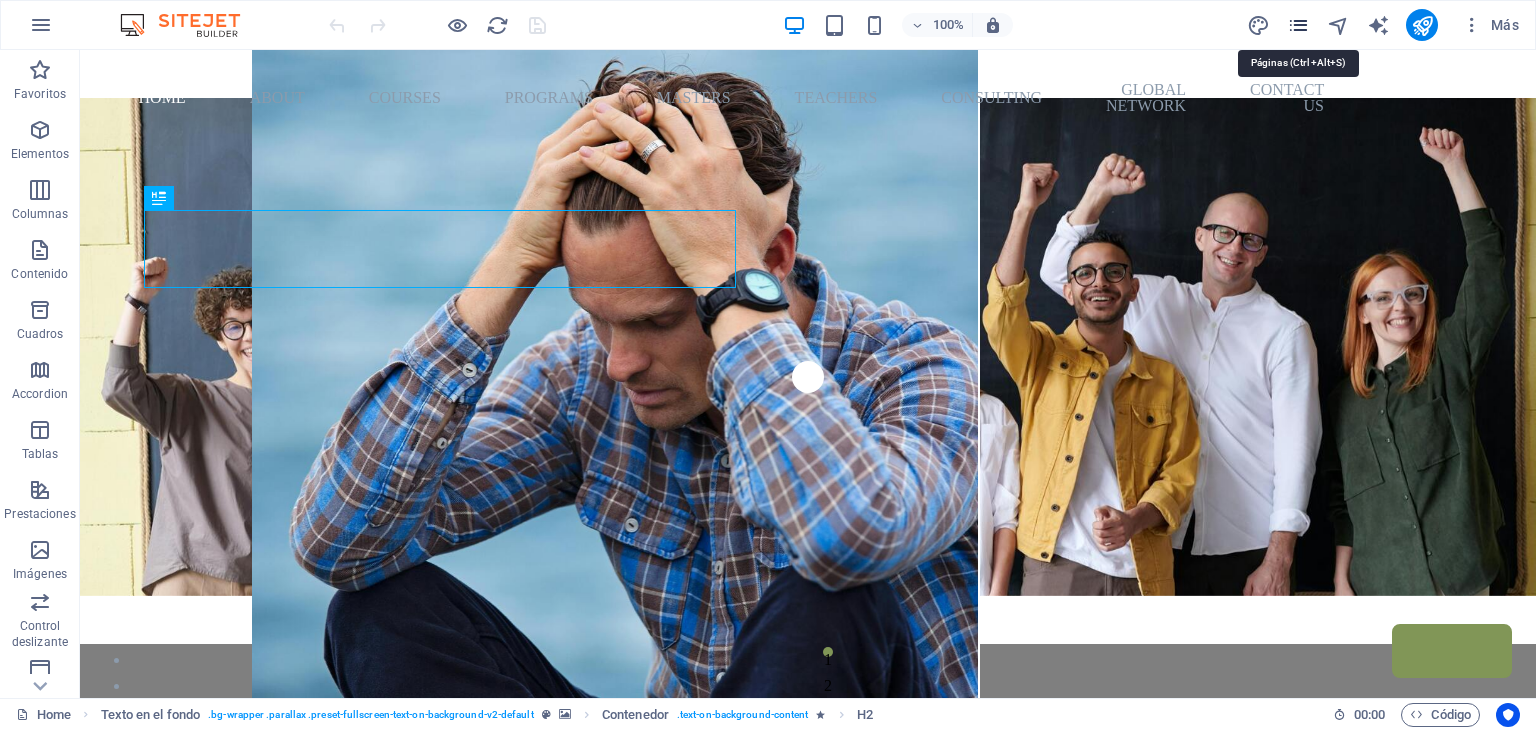 click at bounding box center (1298, 25) 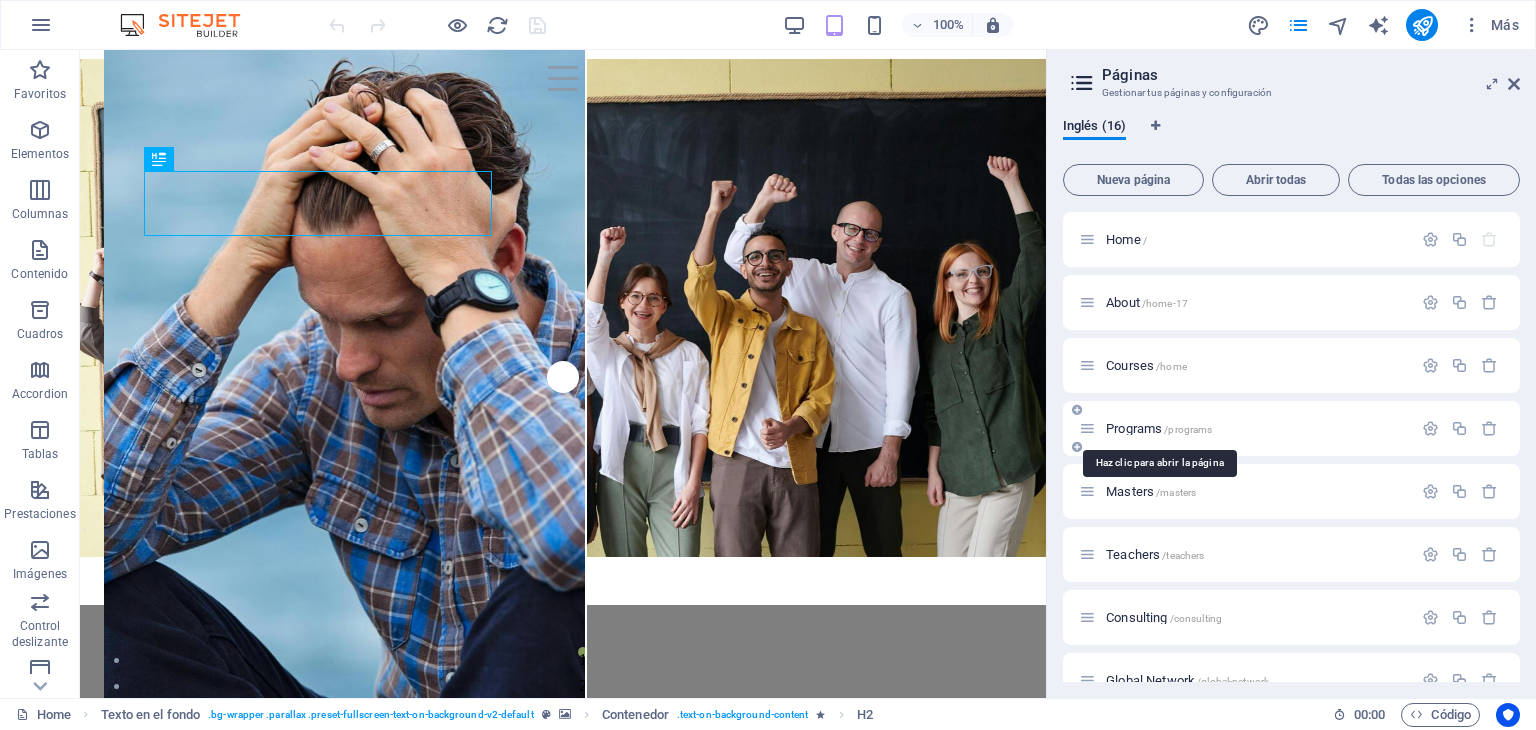 click on "Programs /programs" at bounding box center (1159, 428) 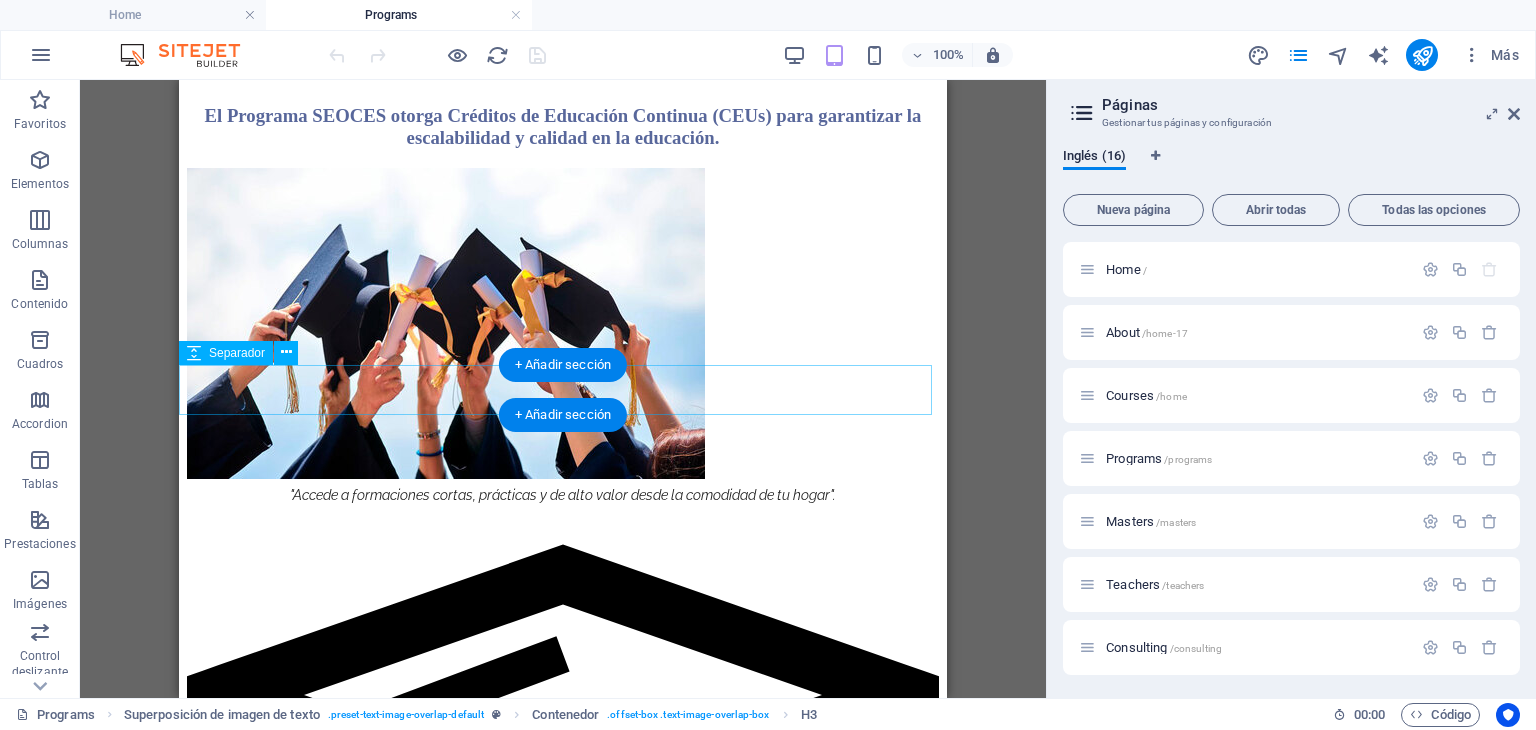 scroll, scrollTop: 2100, scrollLeft: 0, axis: vertical 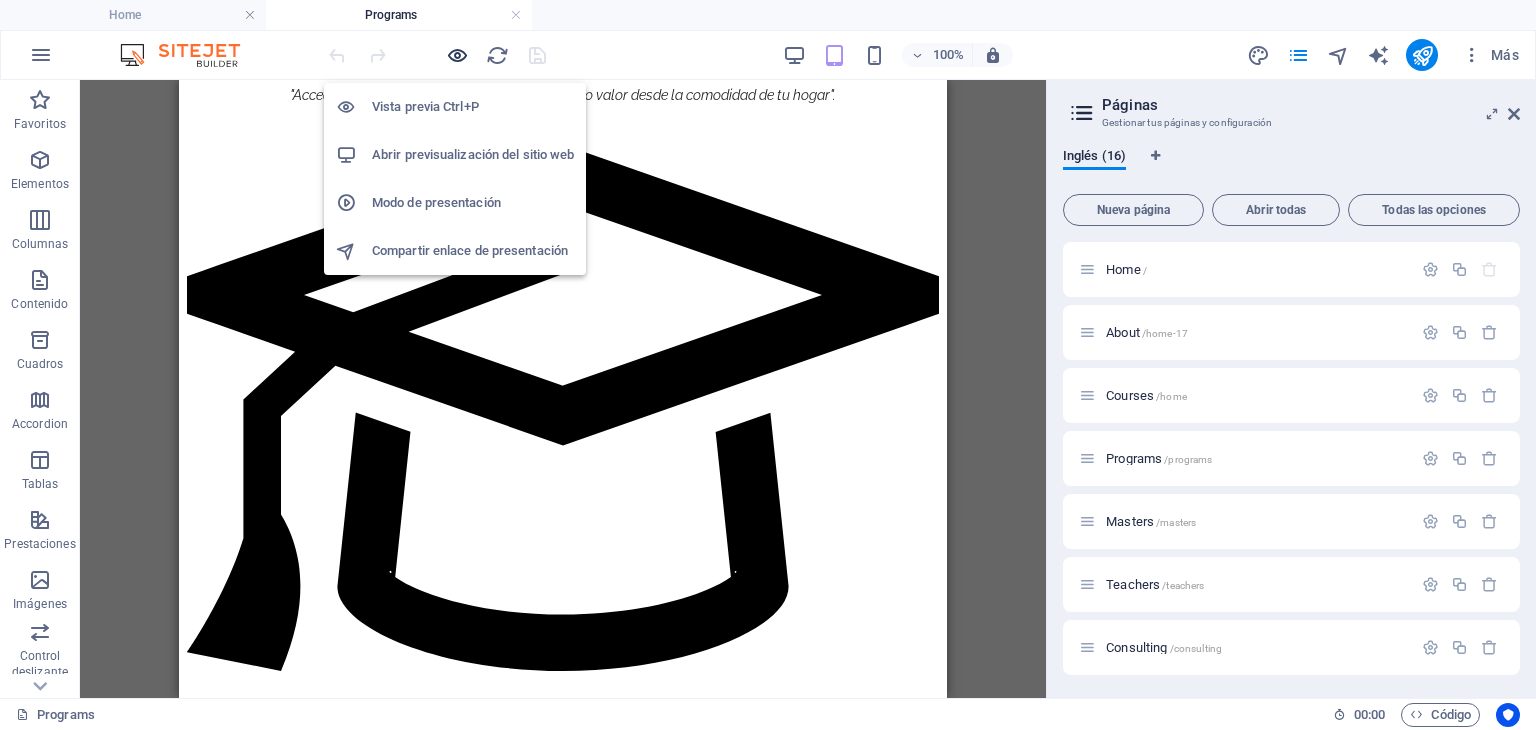 click at bounding box center (457, 55) 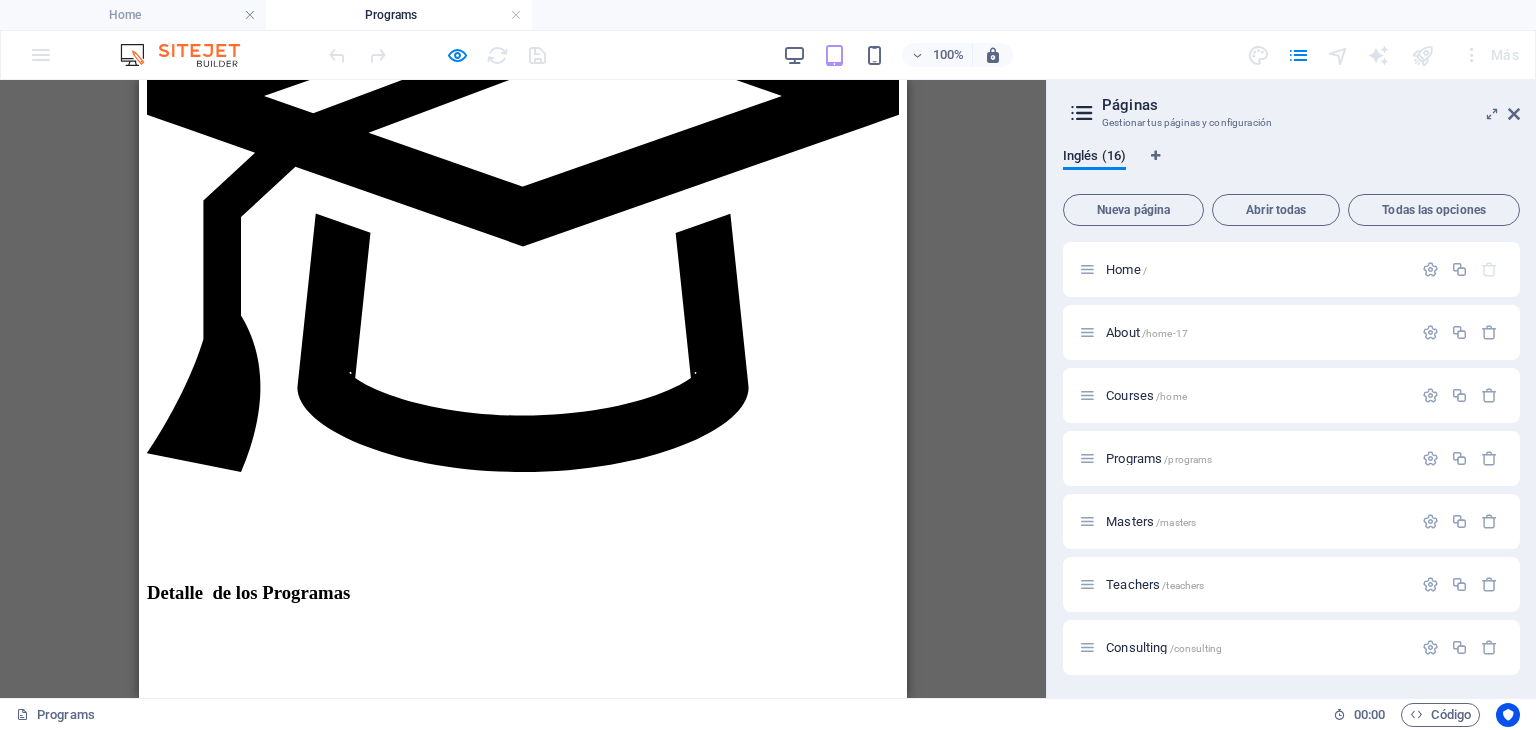 scroll, scrollTop: 2300, scrollLeft: 0, axis: vertical 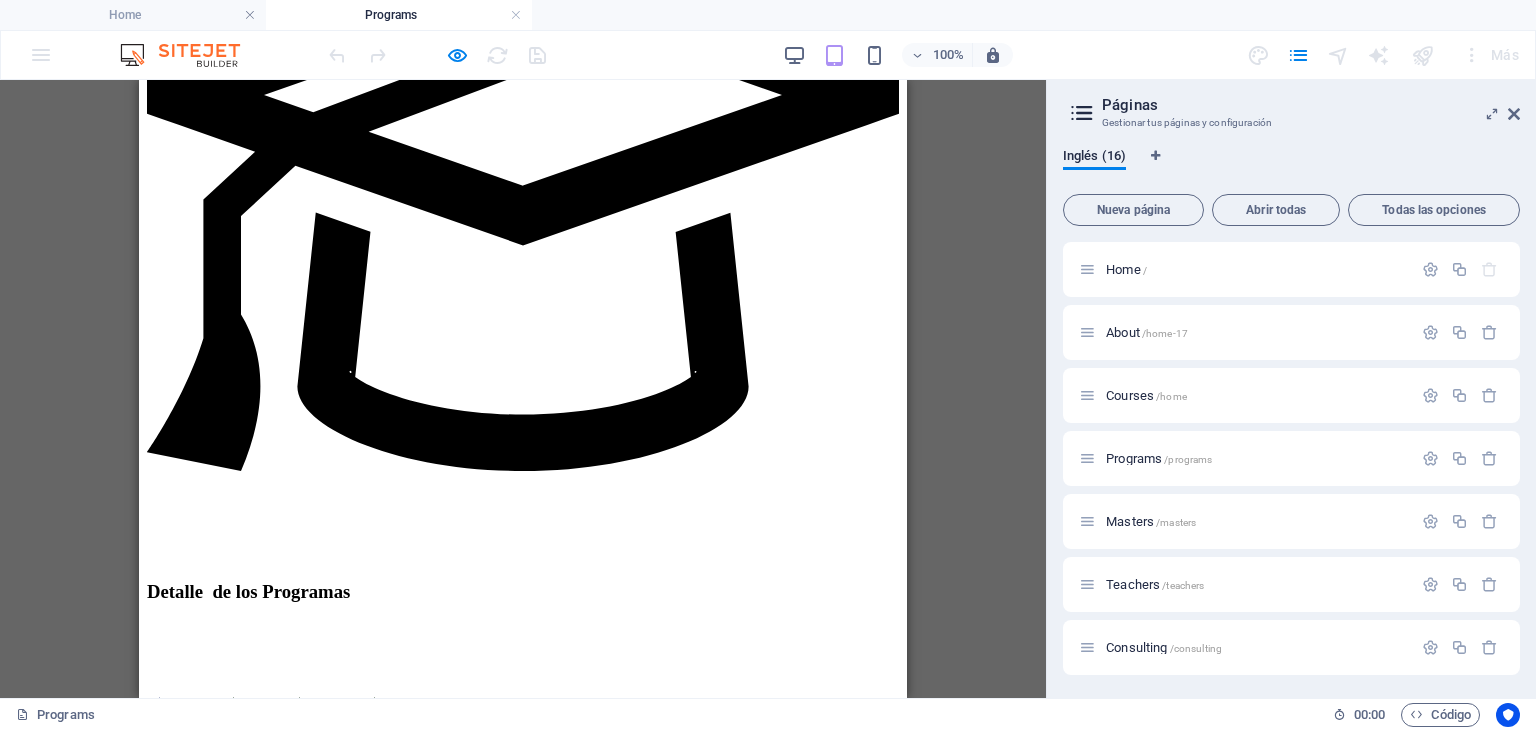 click on "ct10-coach-directivo-y-habilidades-gerenciales" at bounding box center (297, 1629) 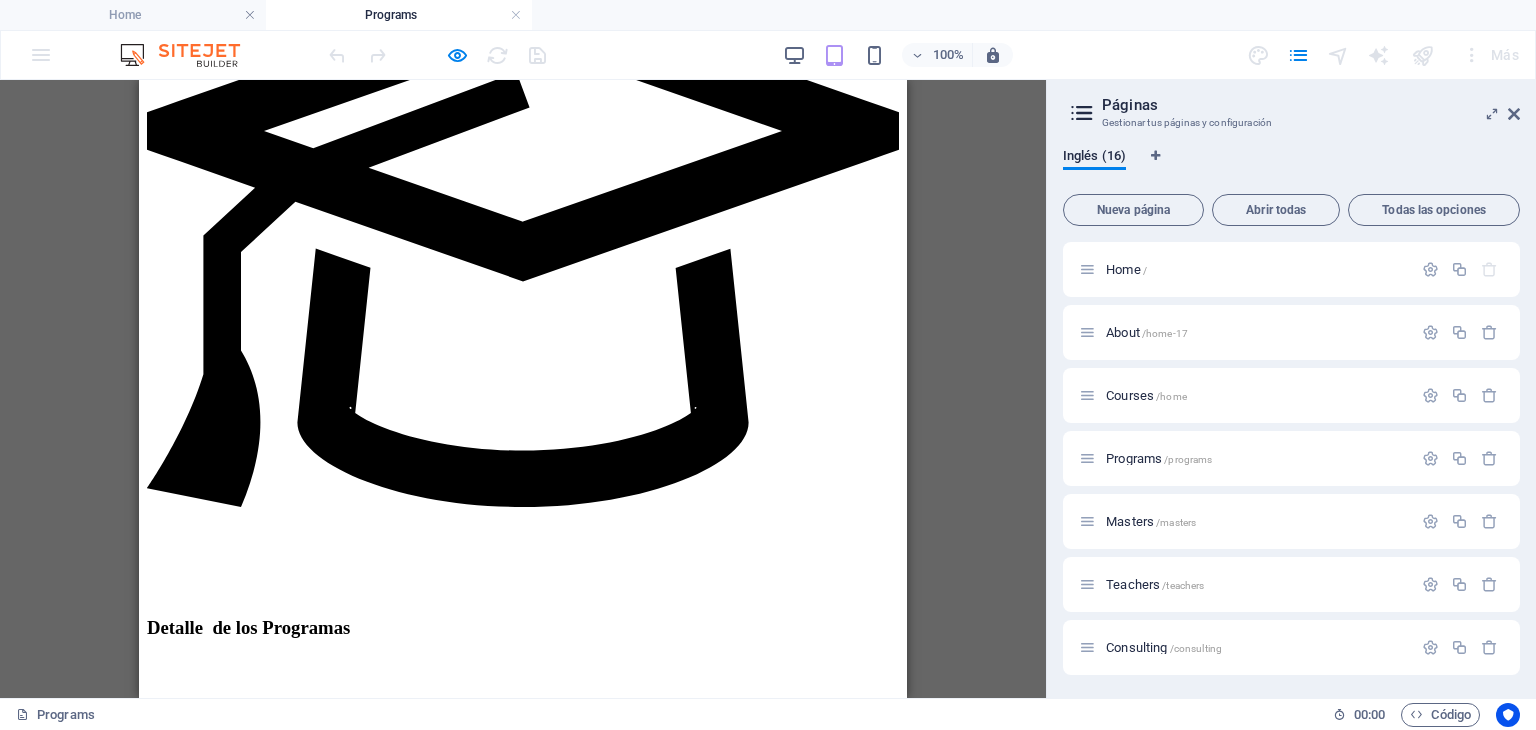 scroll, scrollTop: 2300, scrollLeft: 0, axis: vertical 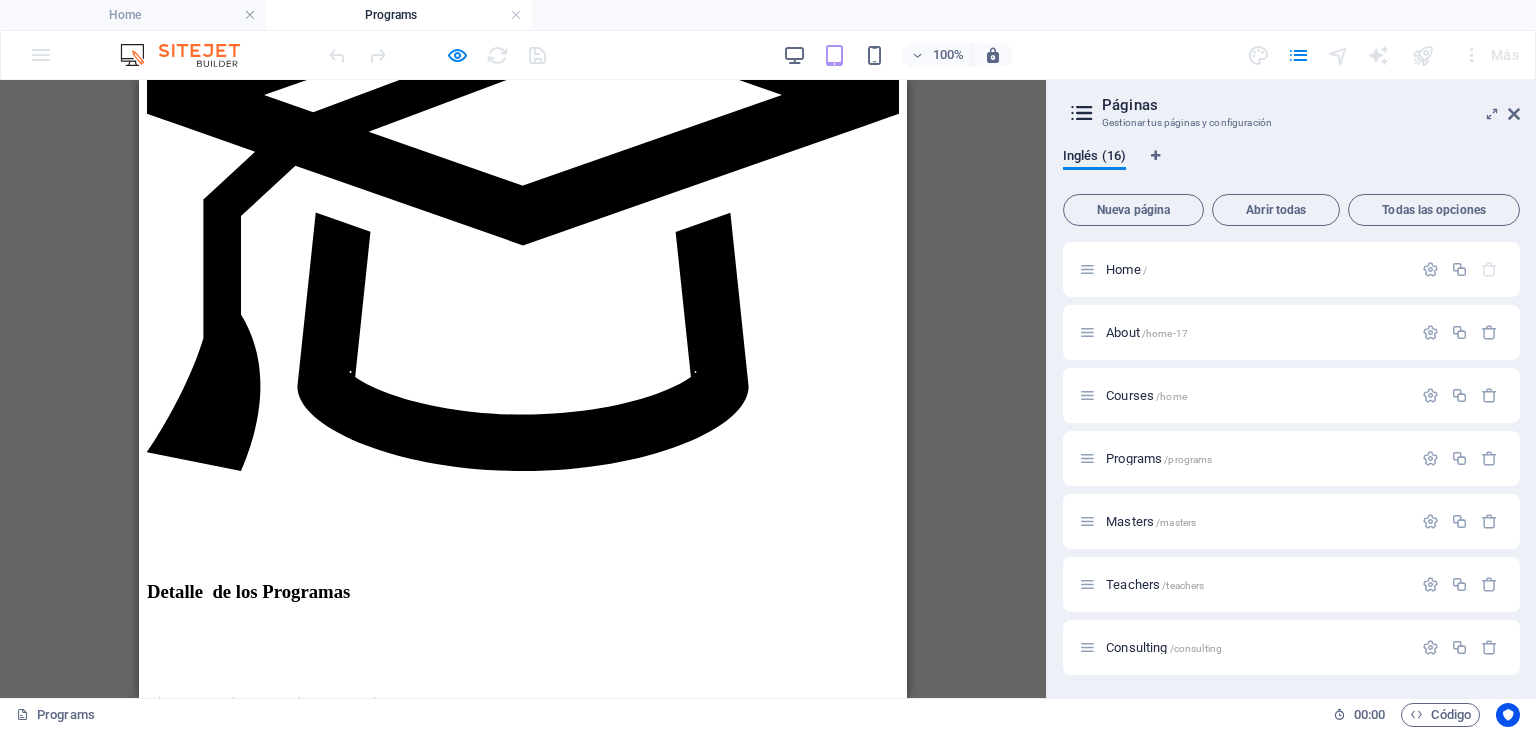 click on "ct10-coach-directivo-y-habilidades-gerenciales" at bounding box center (297, 1629) 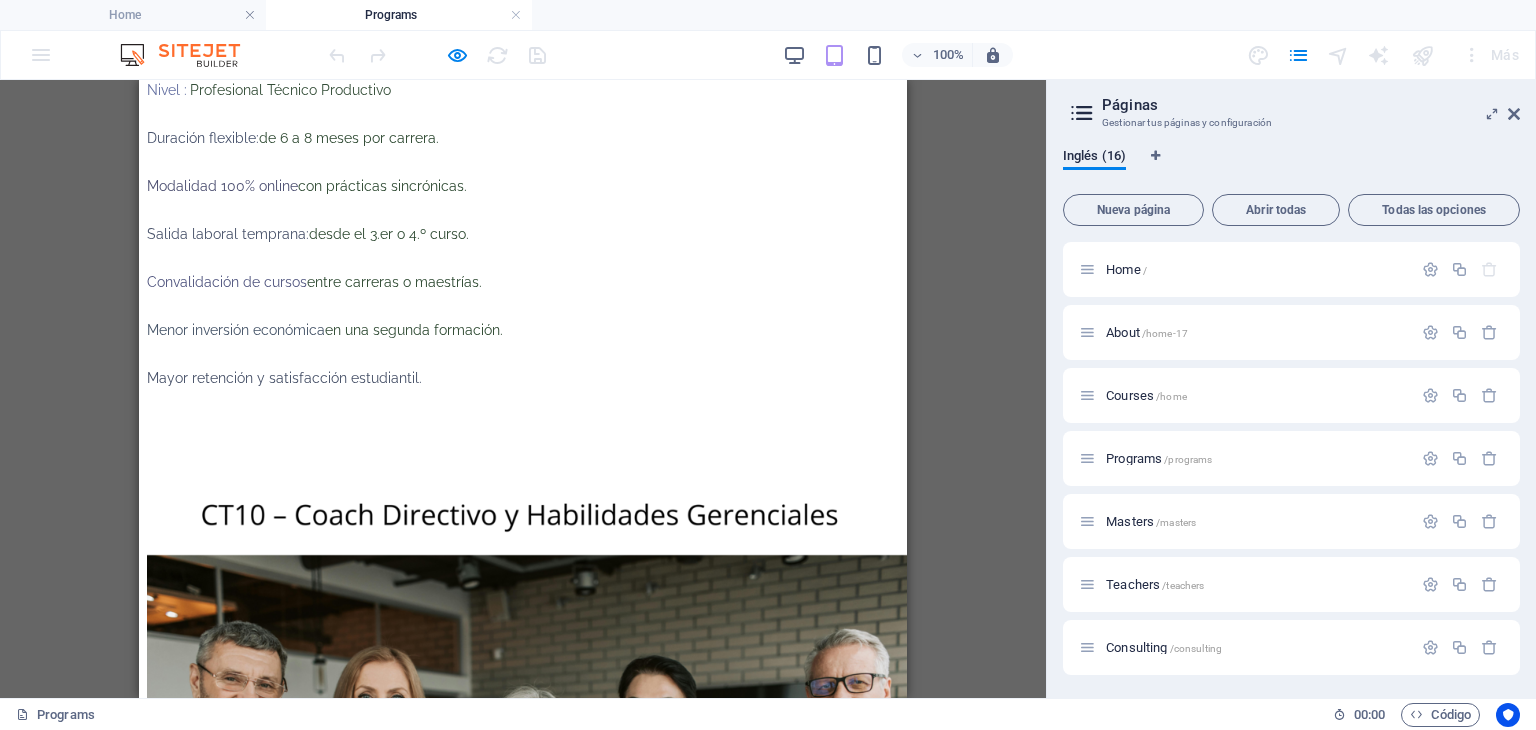 scroll, scrollTop: 3100, scrollLeft: 0, axis: vertical 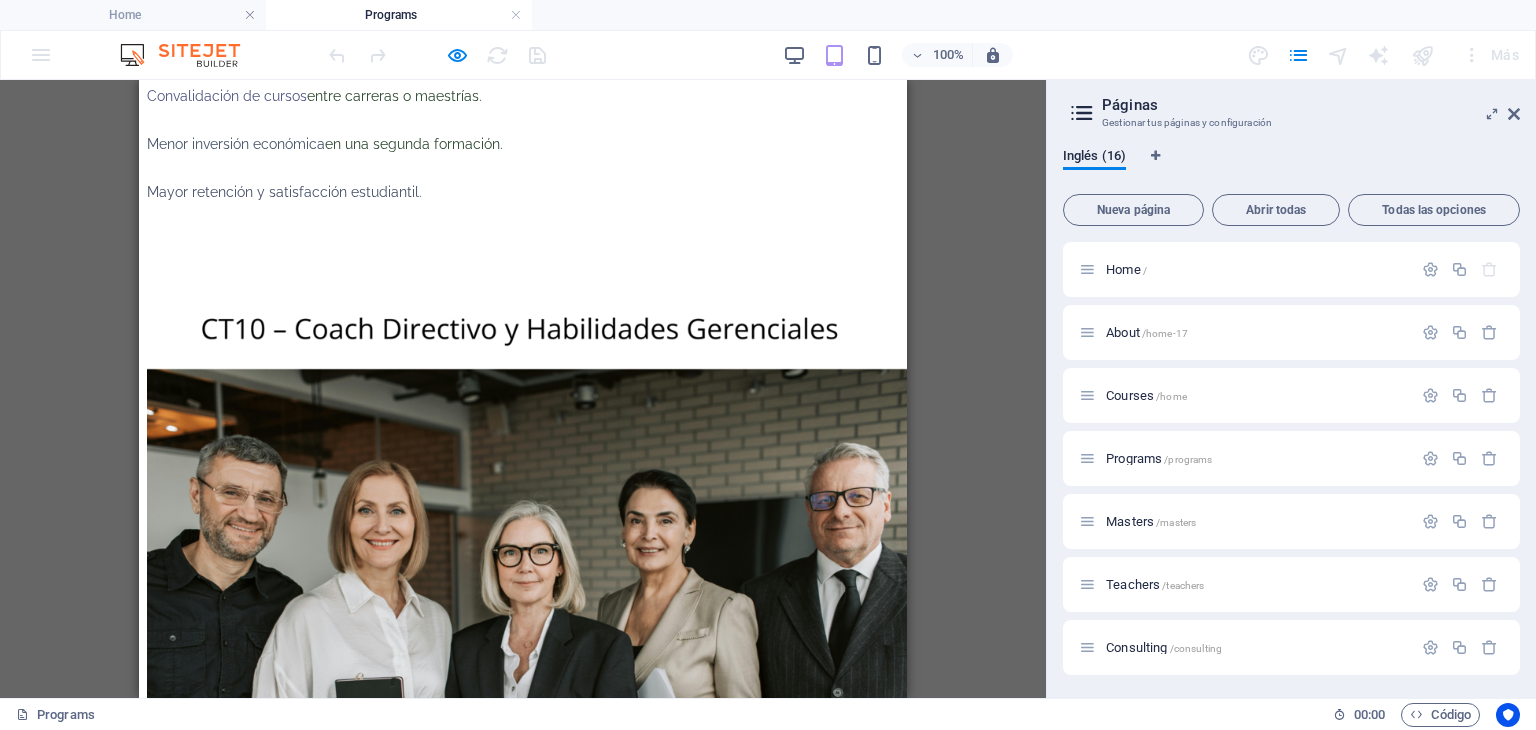 click on "ct09-coach-en-liderazgo-y-conduccion-de-equipos" at bounding box center (308, 1461) 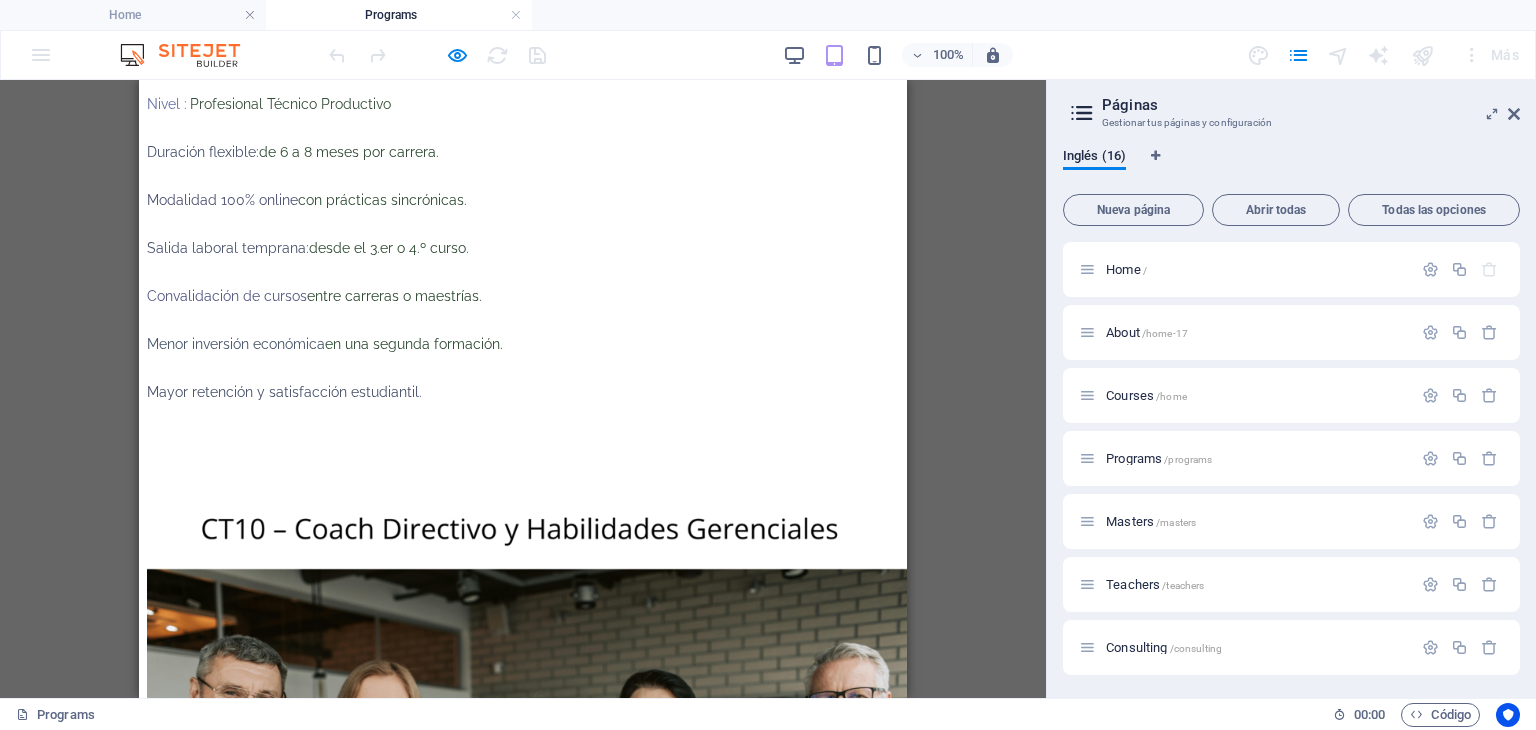 click on "ct09-coach-en-liderazgo-y-conduccion-de-equipos" at bounding box center (308, 1661) 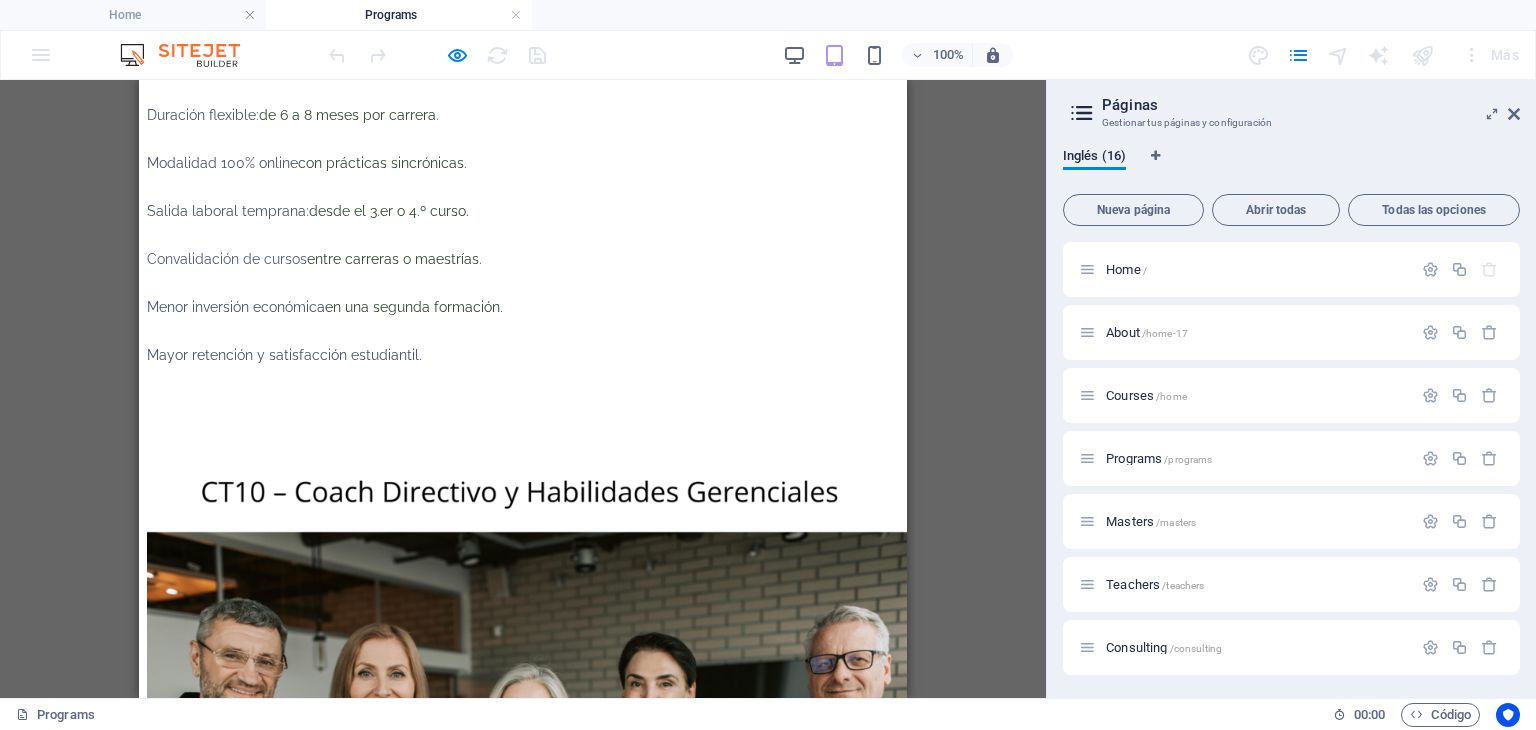scroll, scrollTop: 3000, scrollLeft: 0, axis: vertical 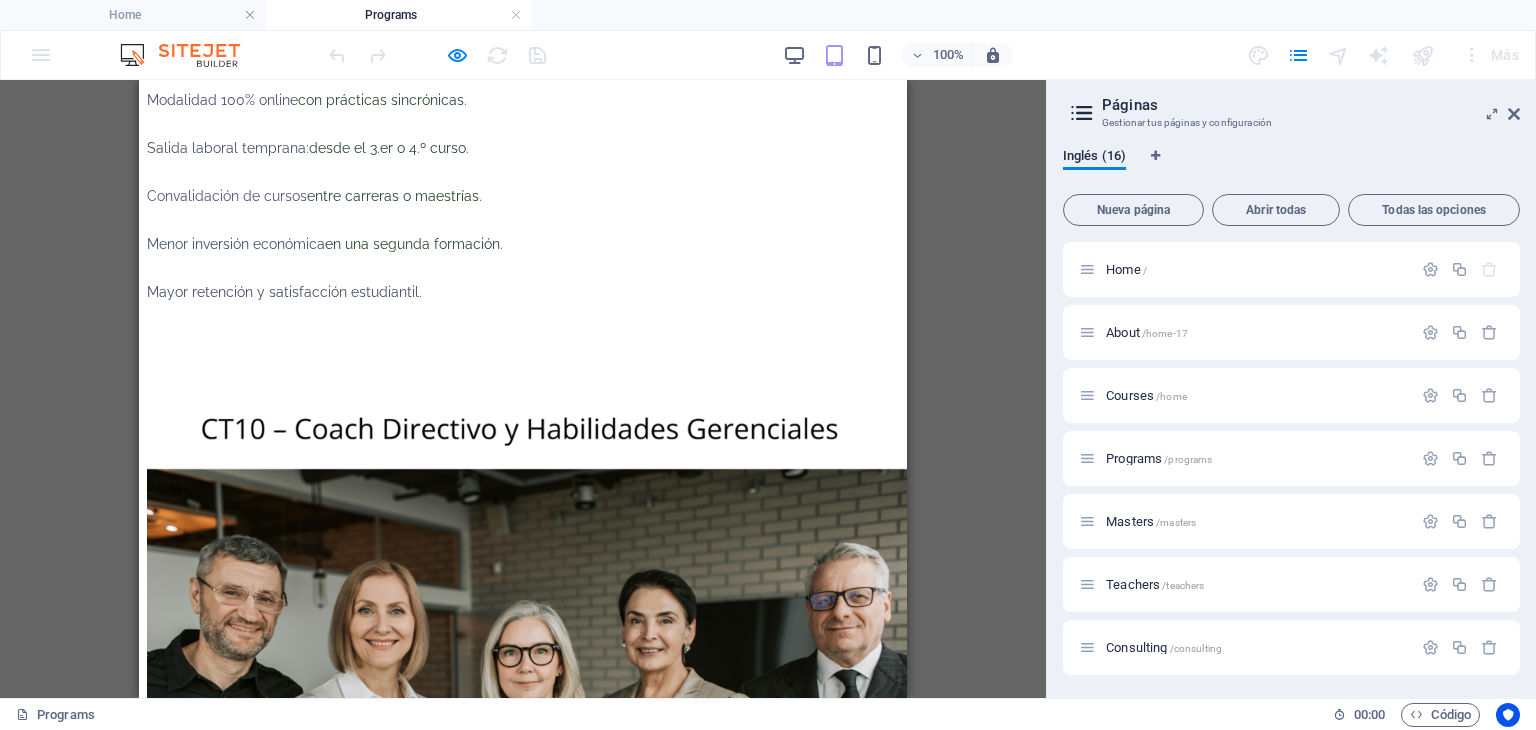 click on "ct09-coach-en-liderazgo-y-conduccion-de-equipos" at bounding box center [308, 1561] 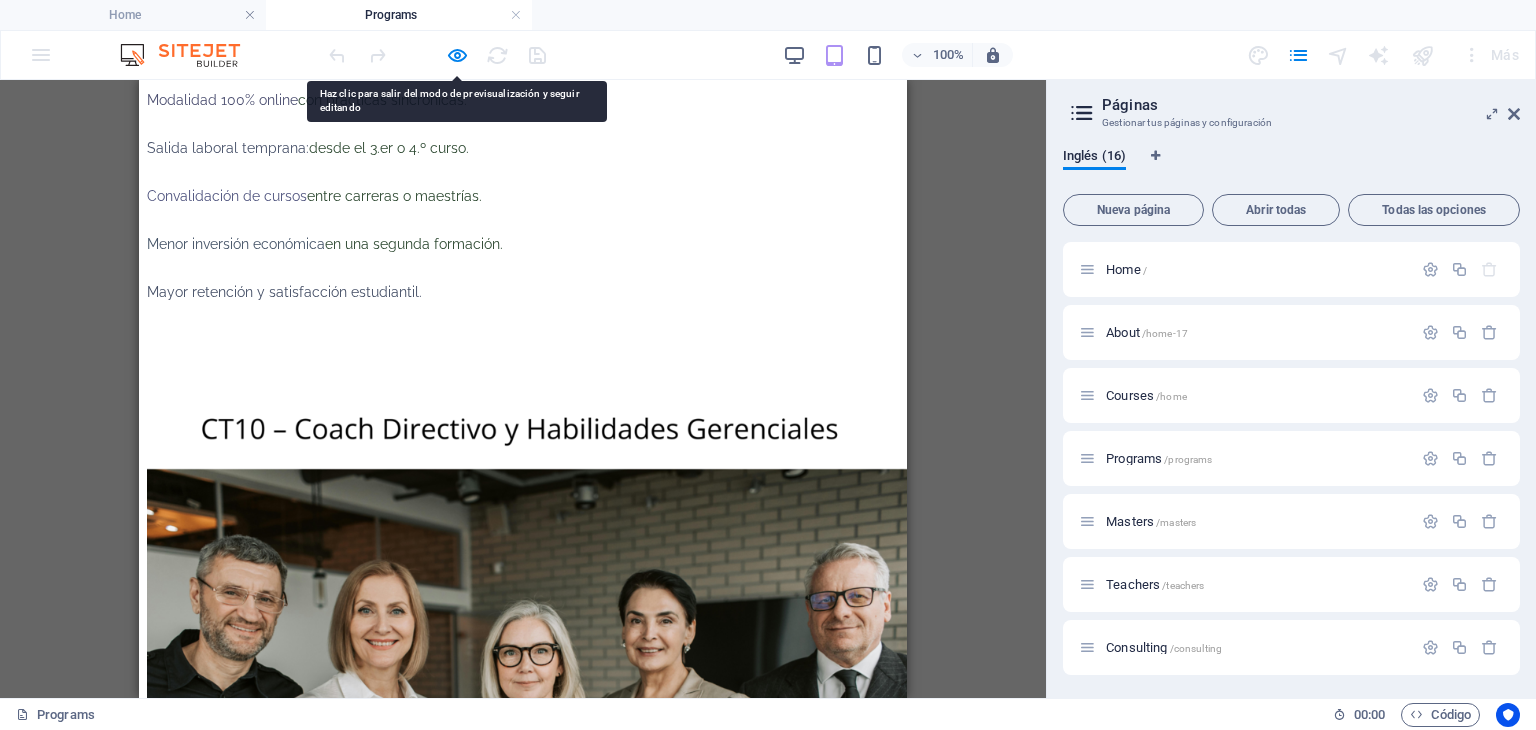click on "ct09-coach-en-liderazgo-y-conduccion-de-equipos" at bounding box center (308, 1561) 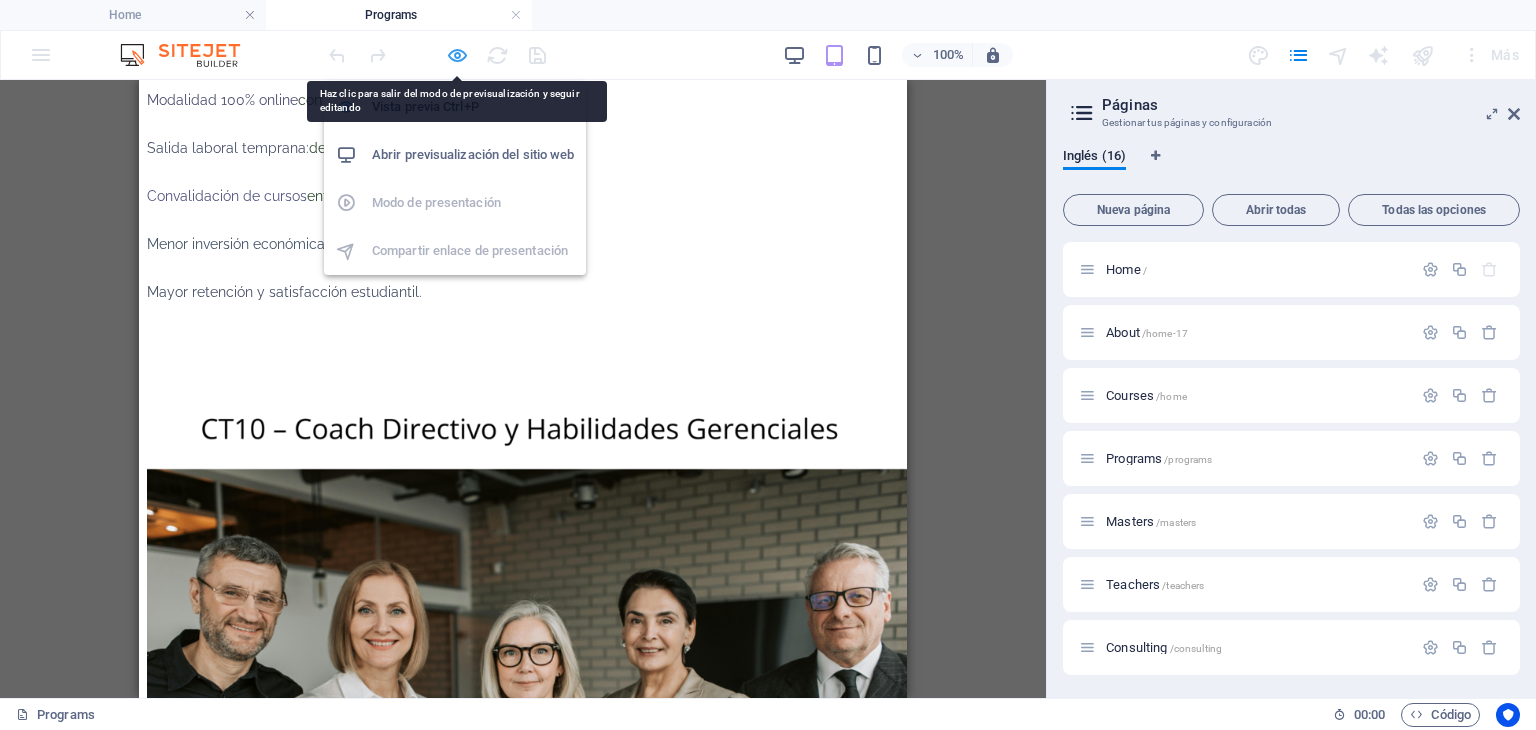 click at bounding box center [457, 55] 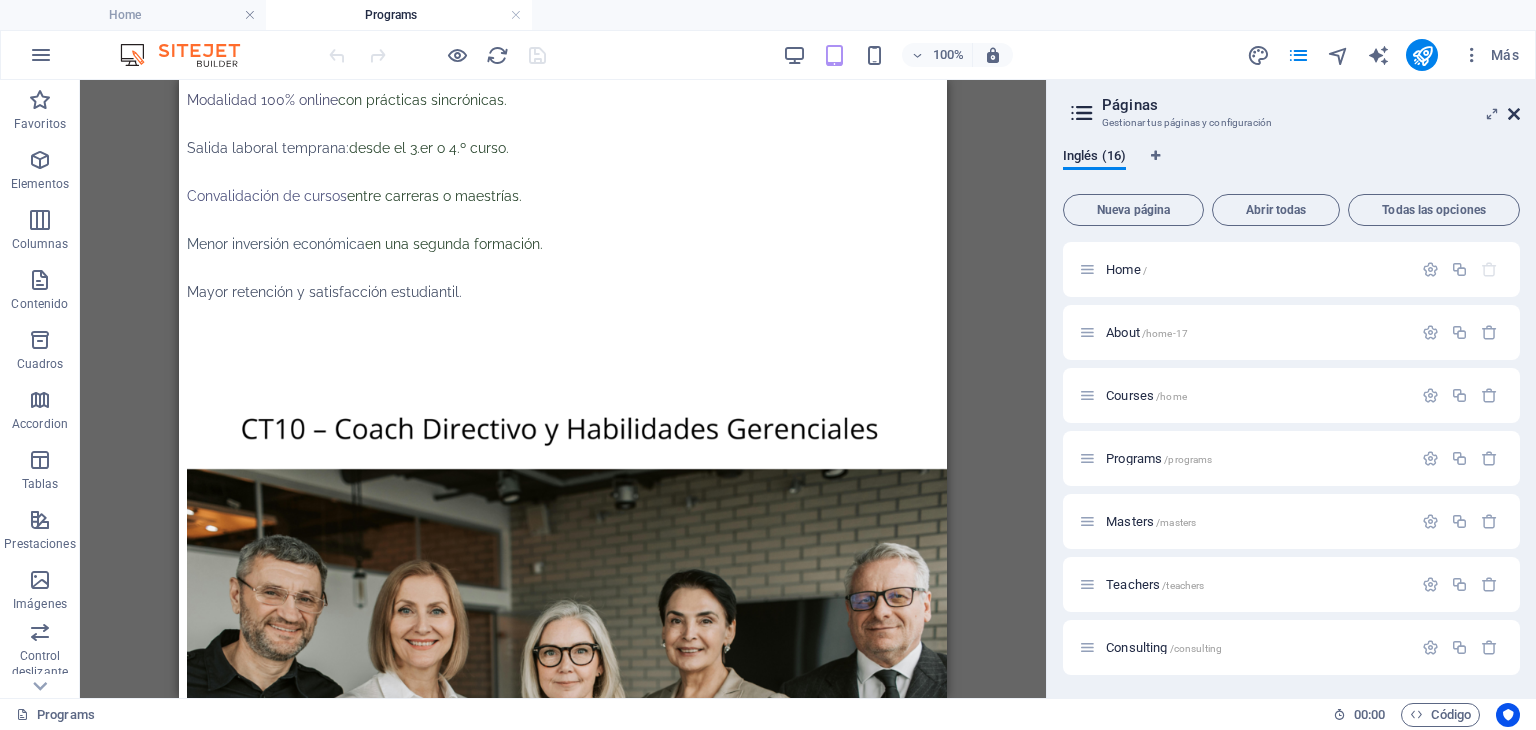 click at bounding box center [1514, 114] 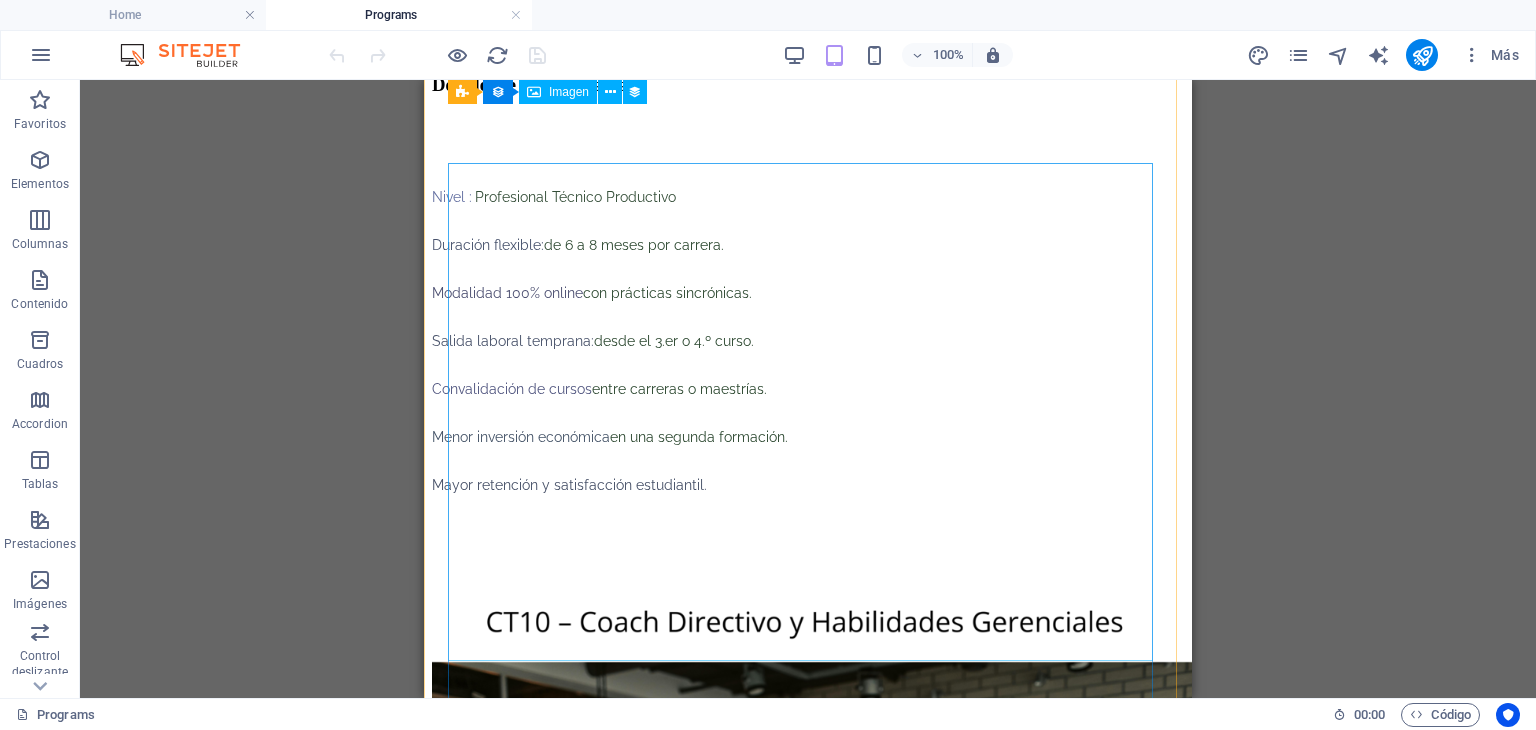 scroll, scrollTop: 2800, scrollLeft: 0, axis: vertical 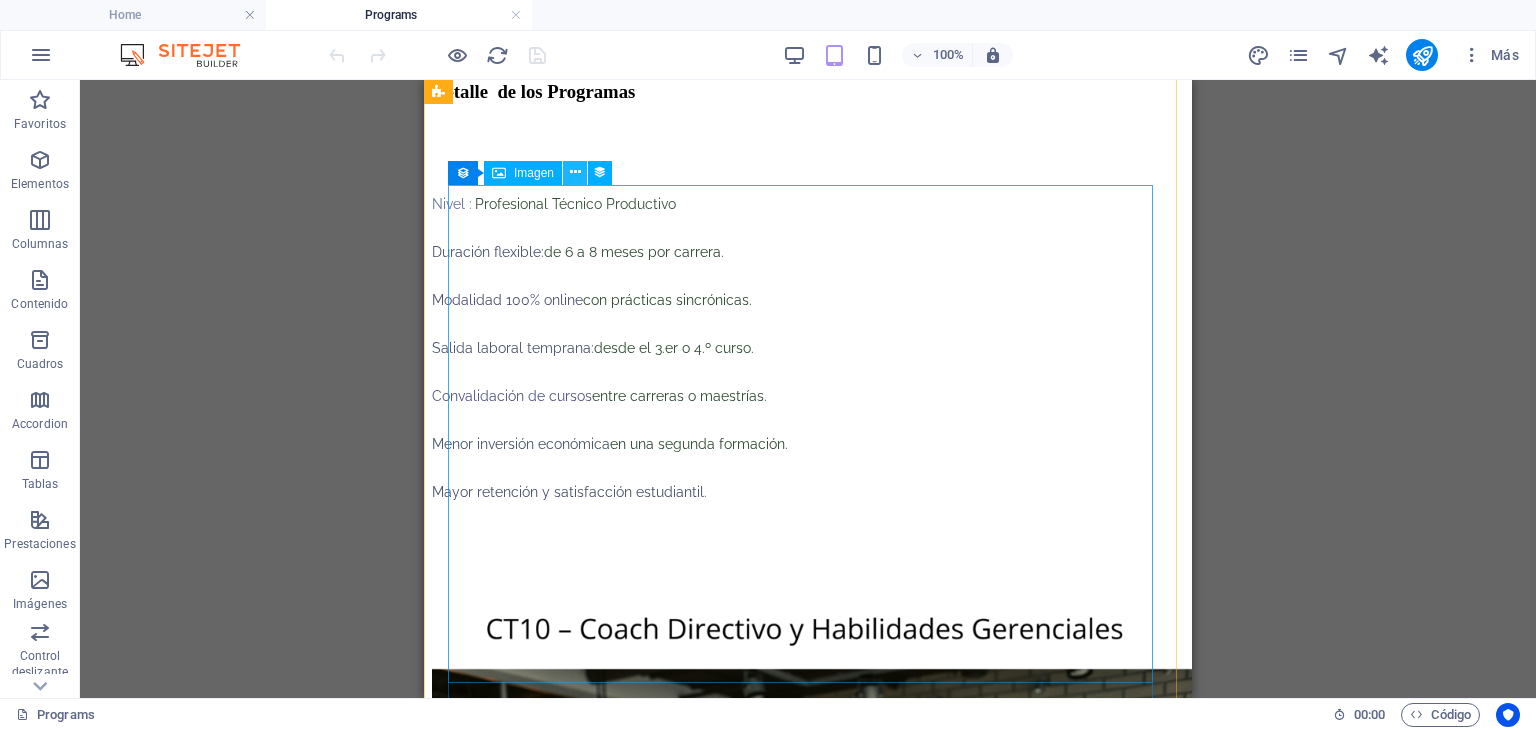 click at bounding box center [575, 172] 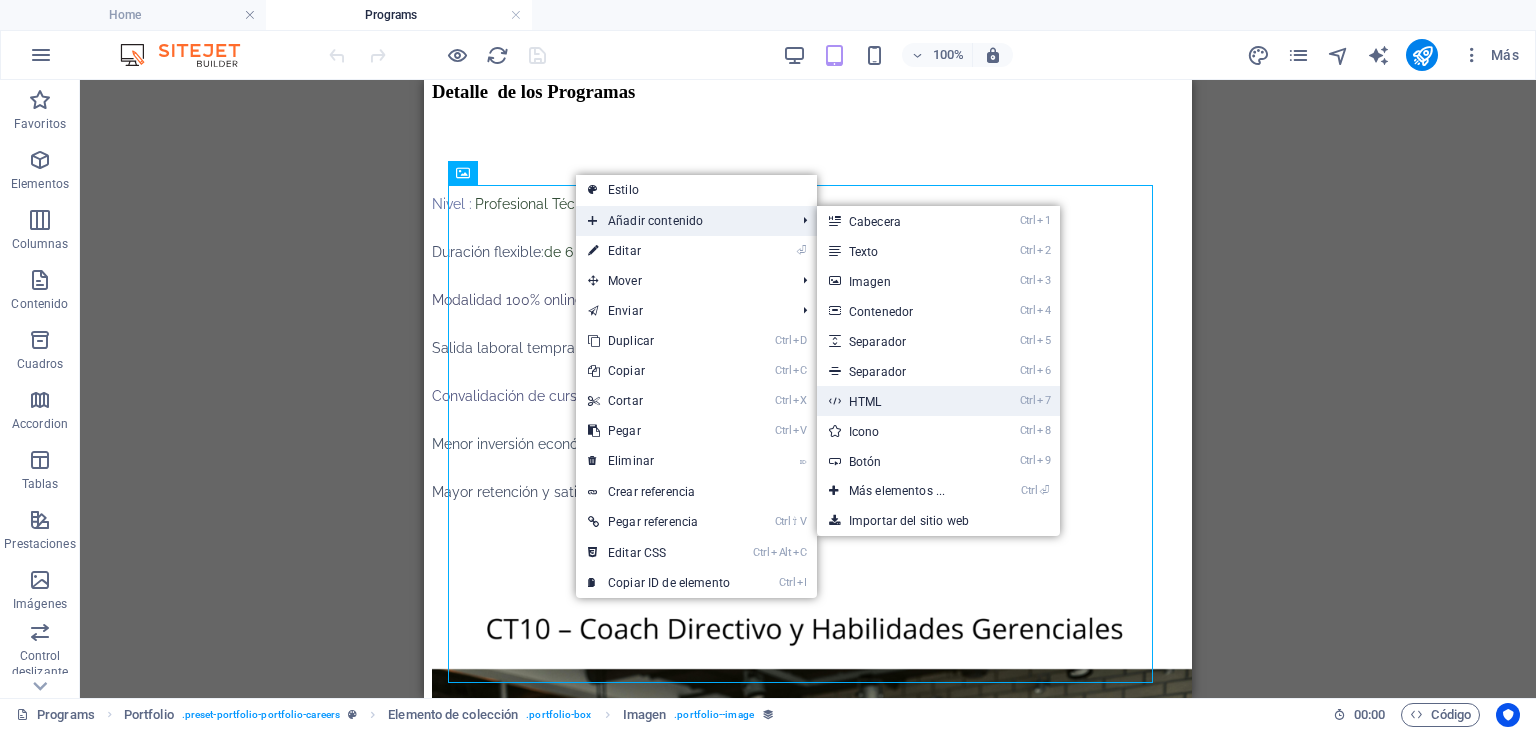 click on "Ctrl 7  HTML" at bounding box center [901, 401] 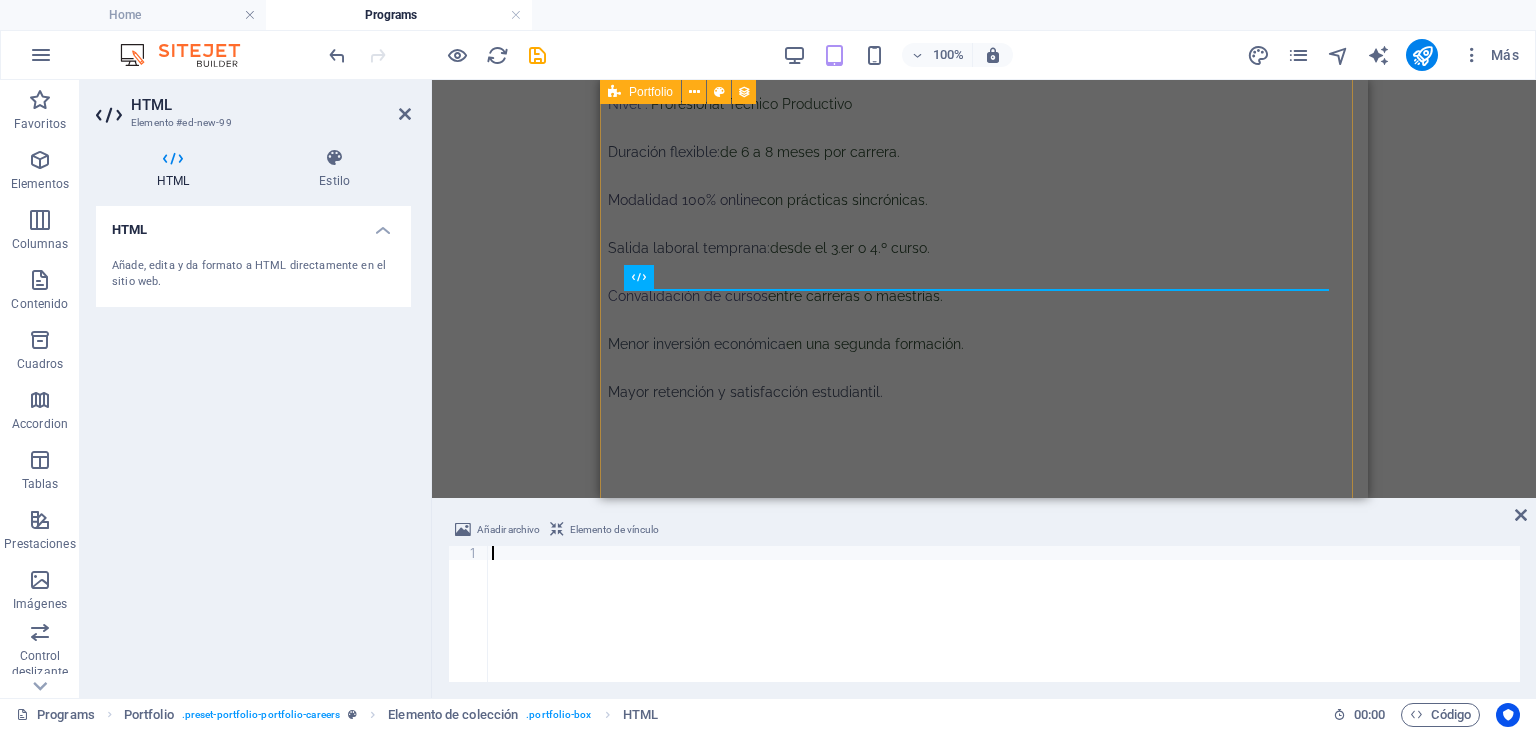scroll, scrollTop: 3193, scrollLeft: 0, axis: vertical 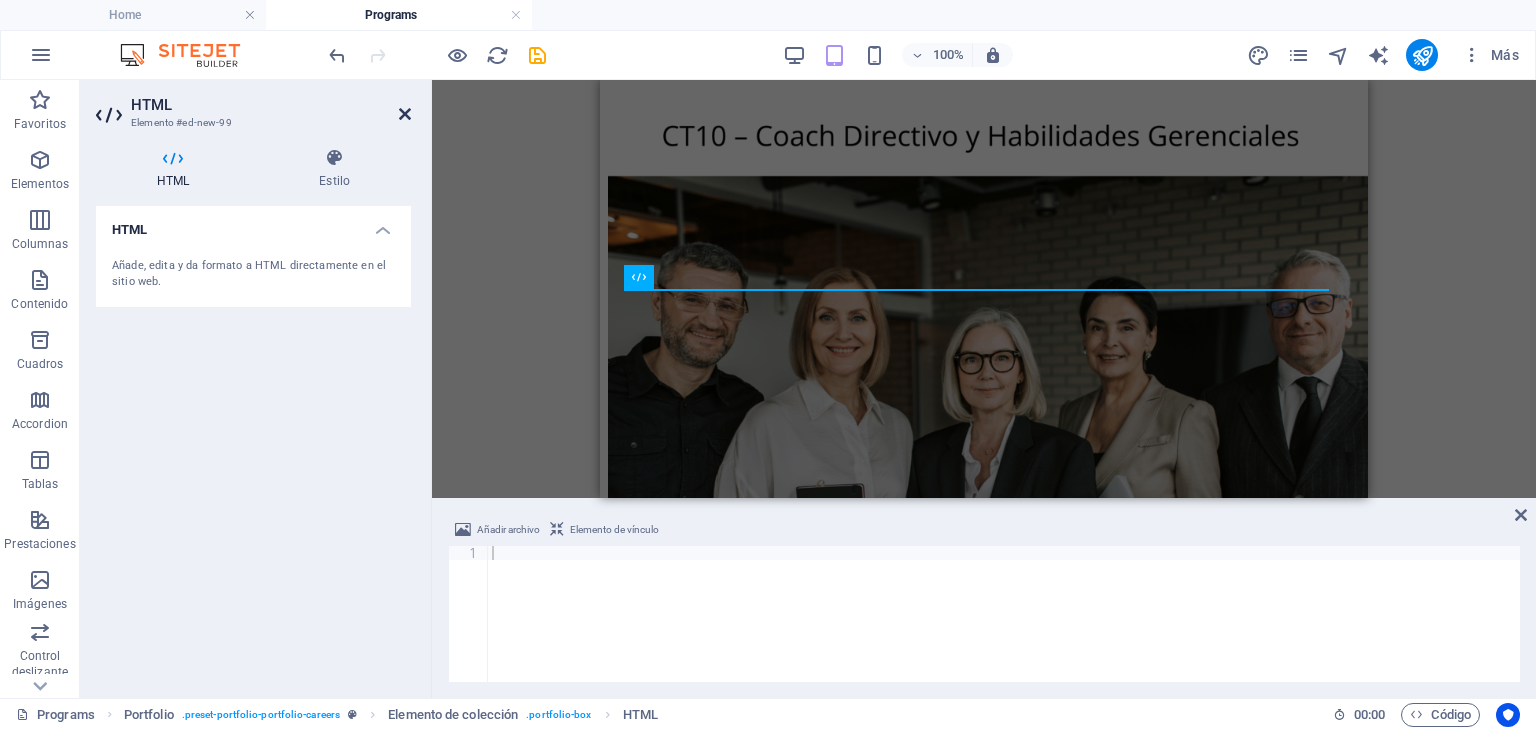 click at bounding box center (405, 114) 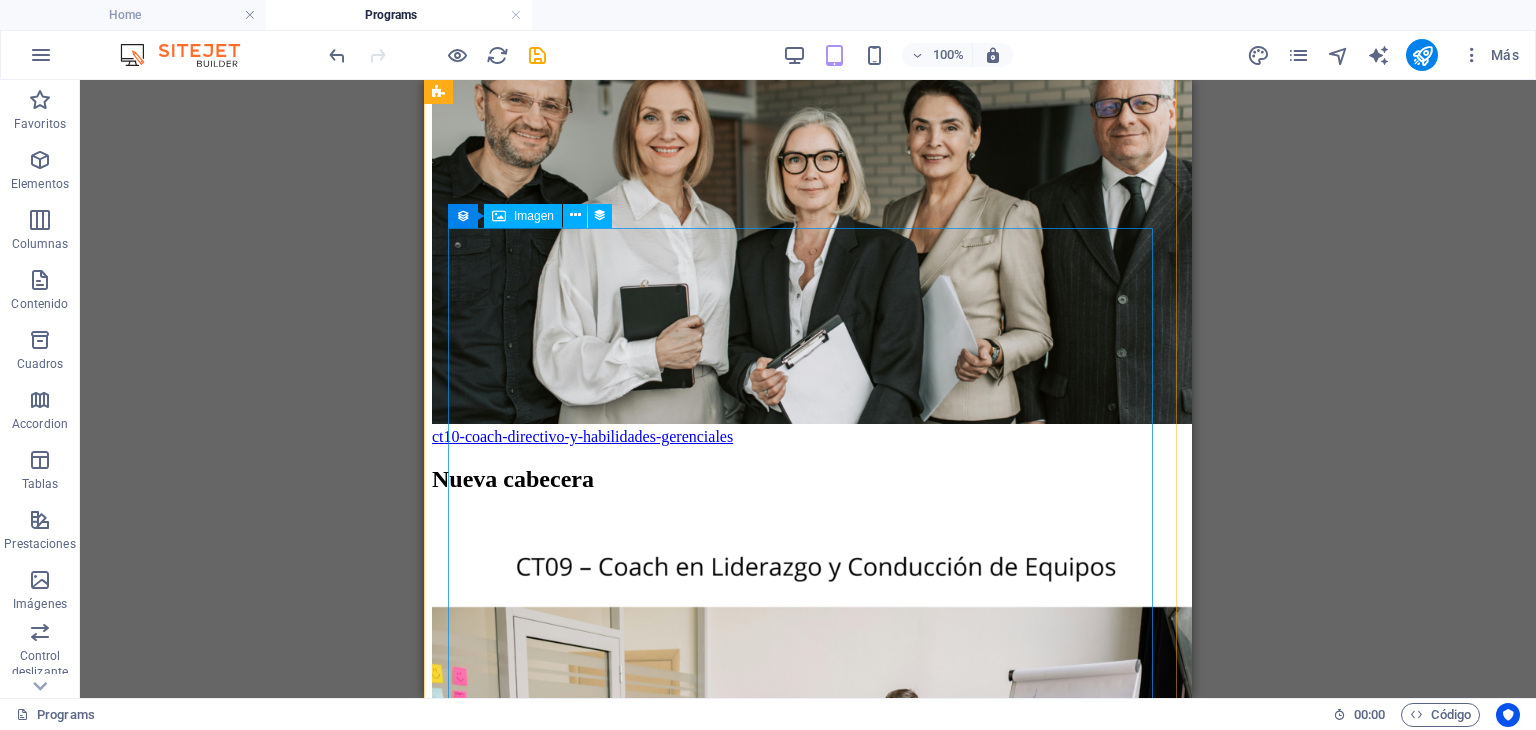 scroll, scrollTop: 3393, scrollLeft: 0, axis: vertical 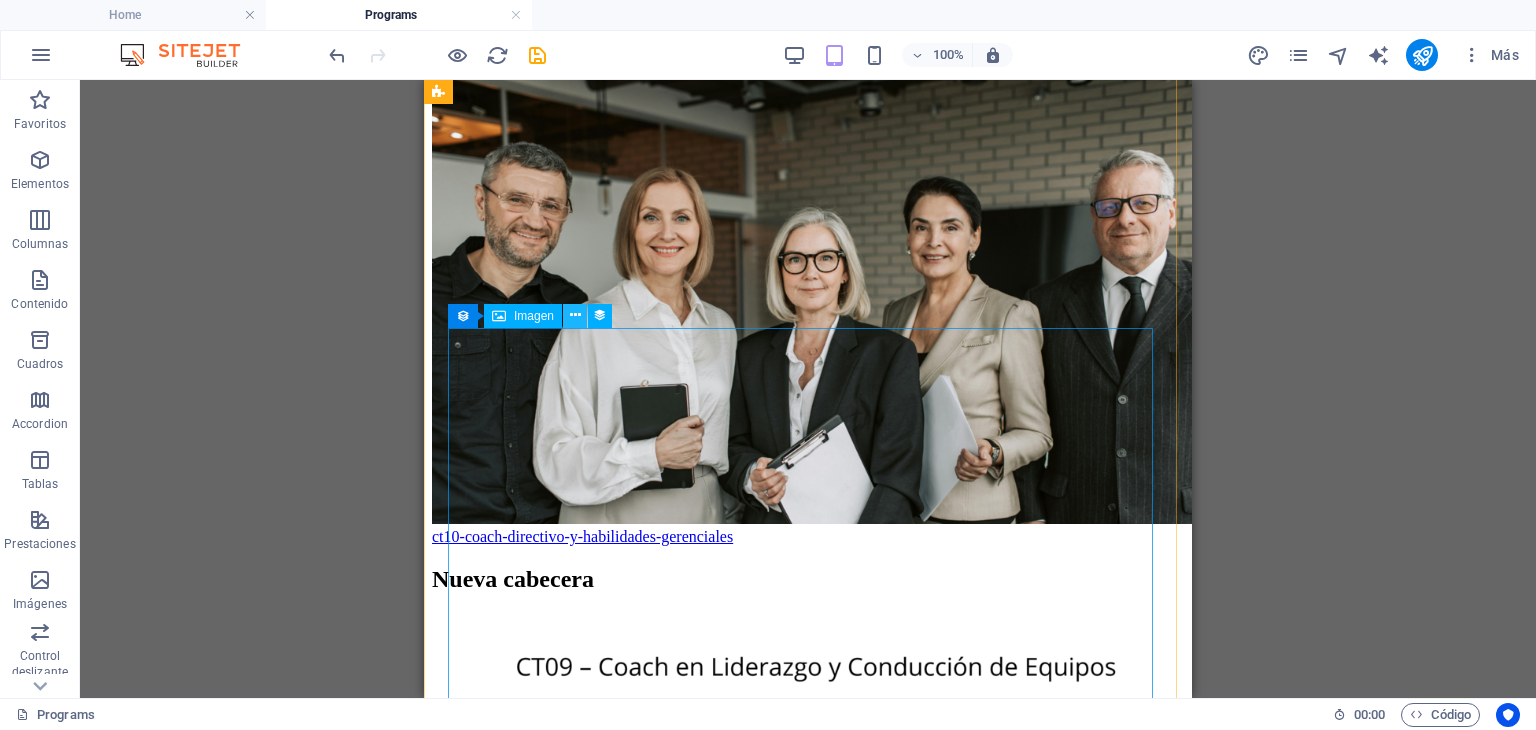click at bounding box center (575, 315) 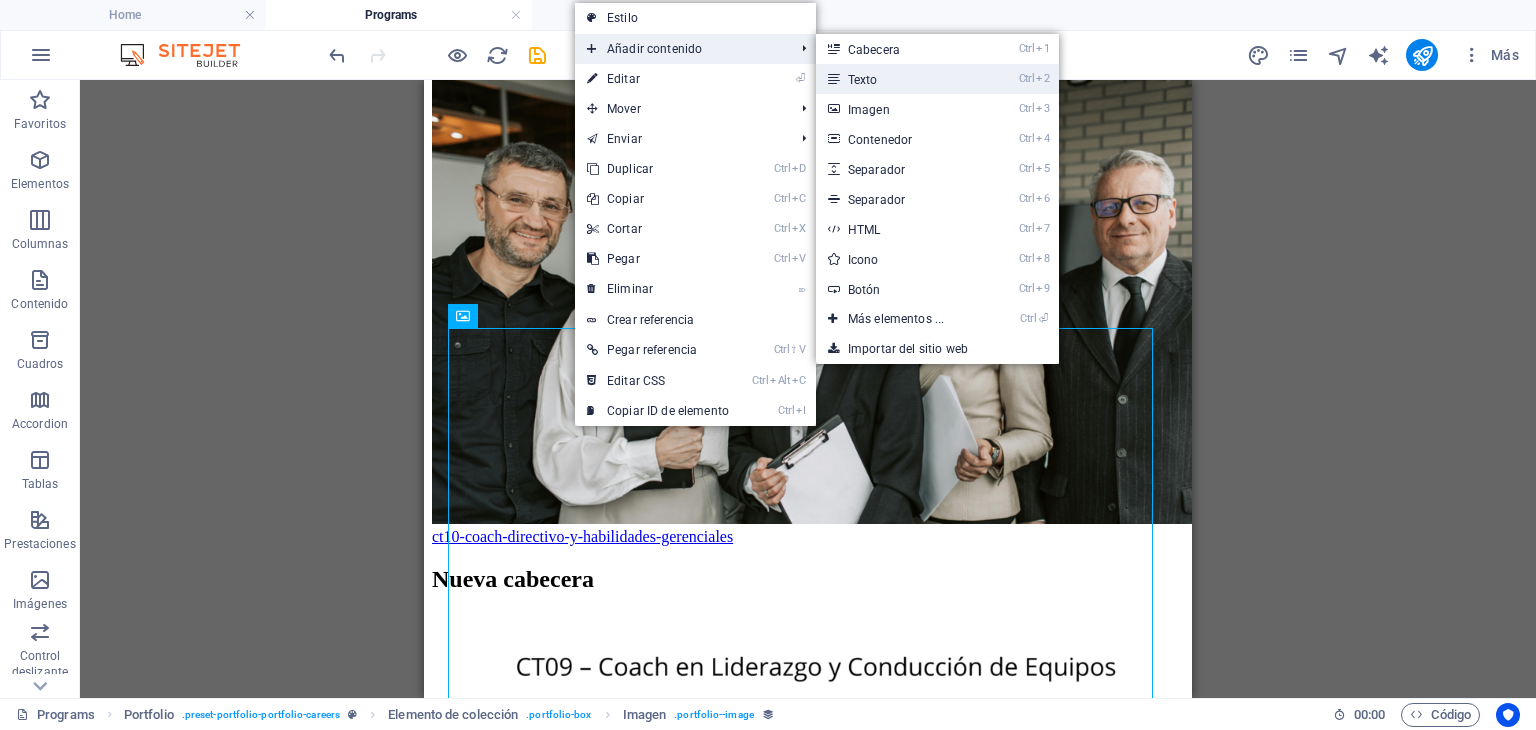 click on "Ctrl 2  Texto" at bounding box center (900, 79) 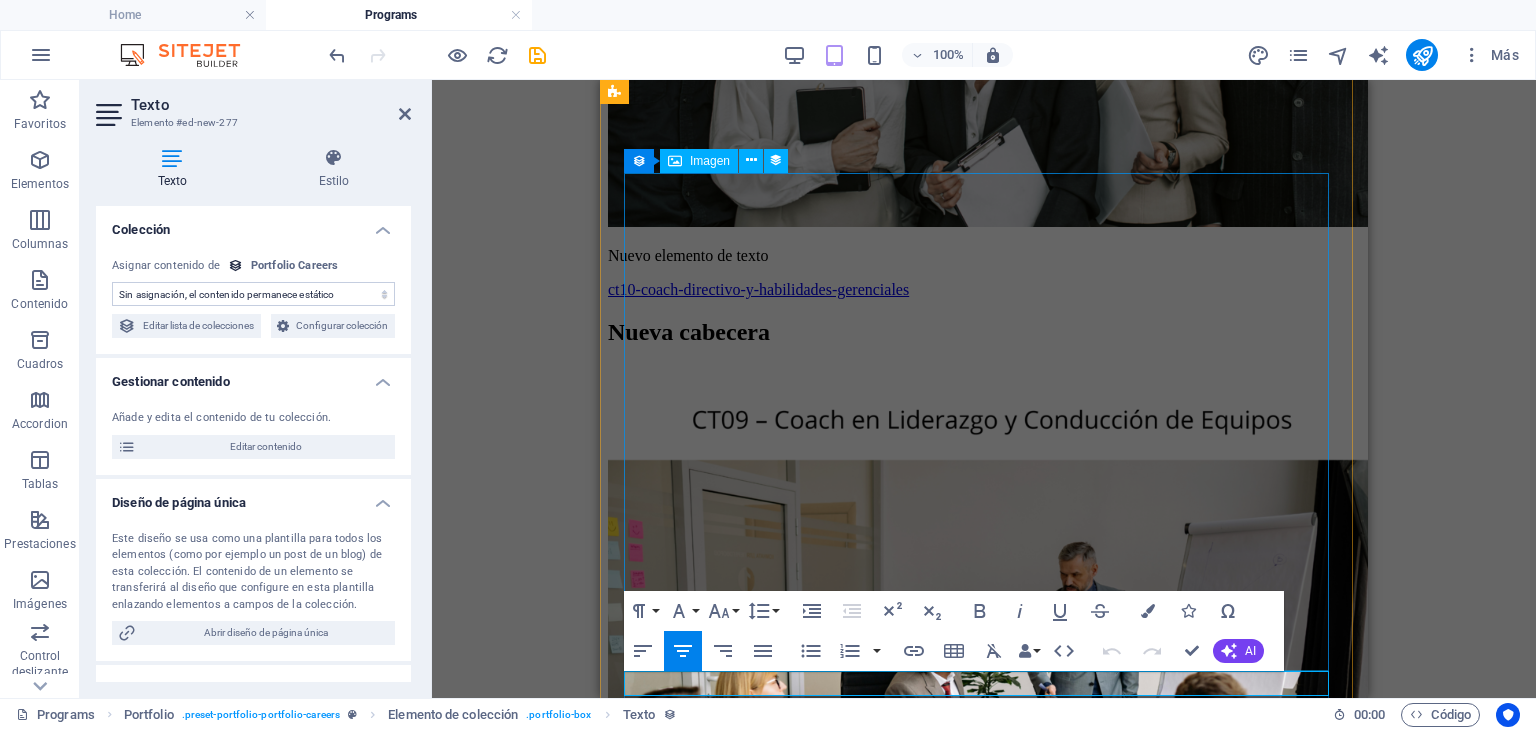 scroll, scrollTop: 3694, scrollLeft: 0, axis: vertical 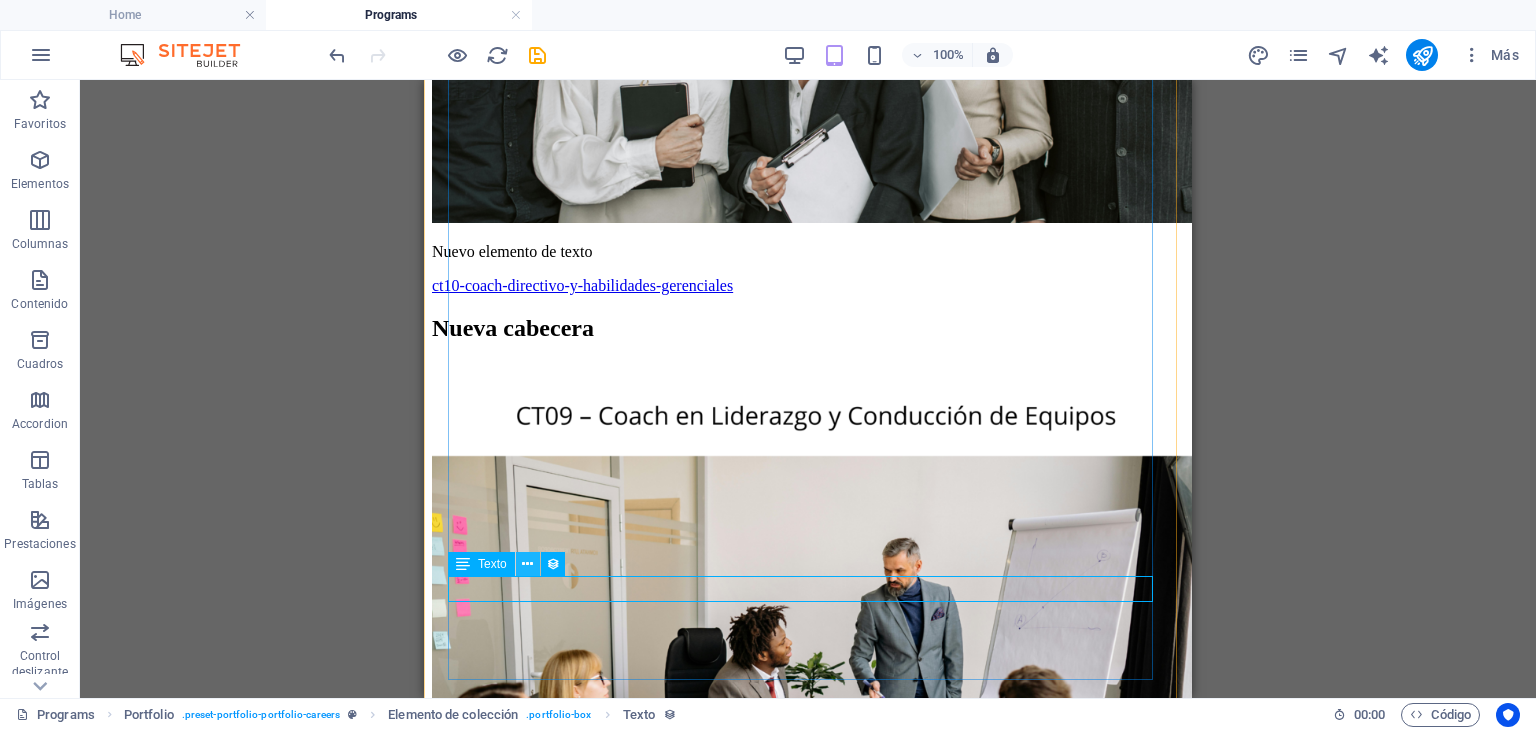 click at bounding box center (527, 564) 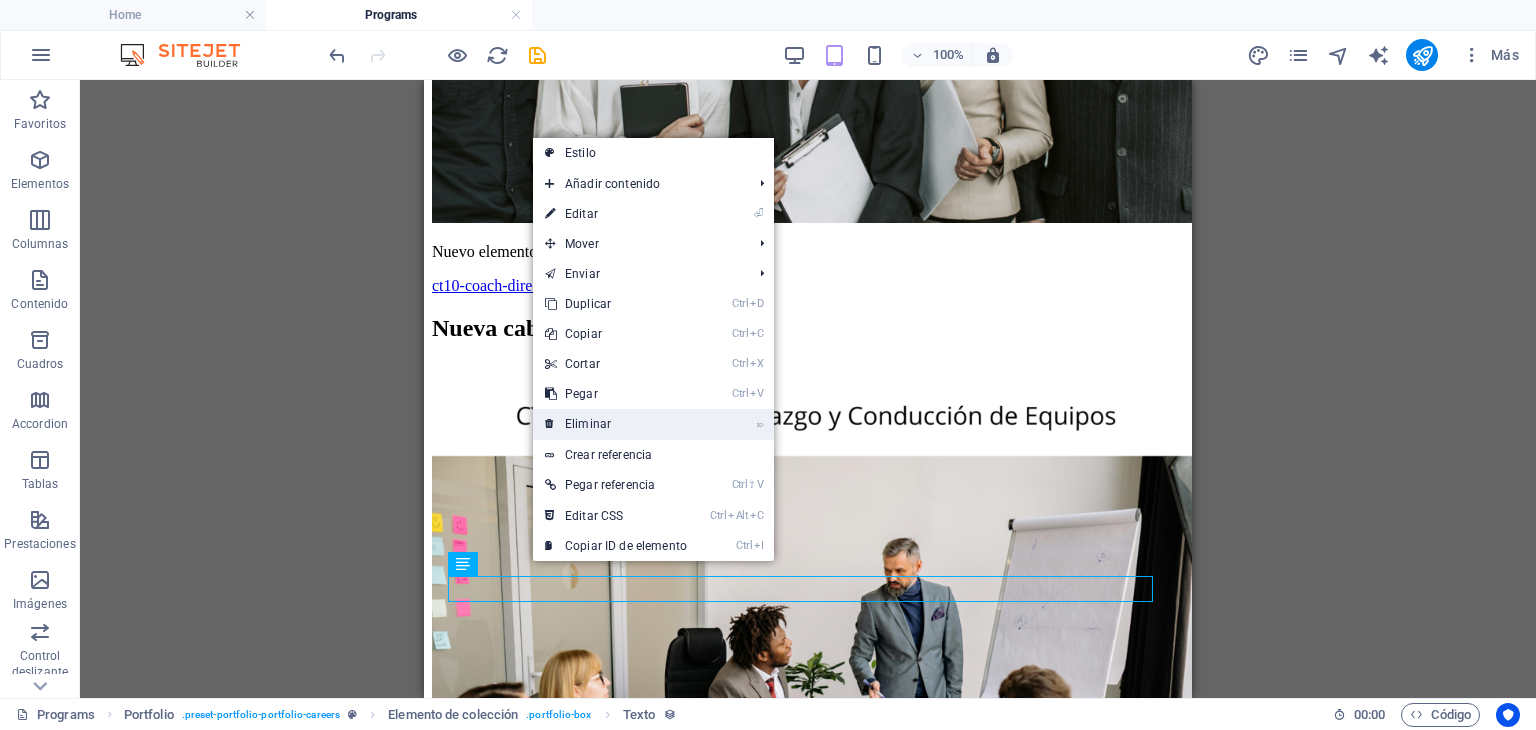 click on "⌦  Eliminar" at bounding box center (616, 424) 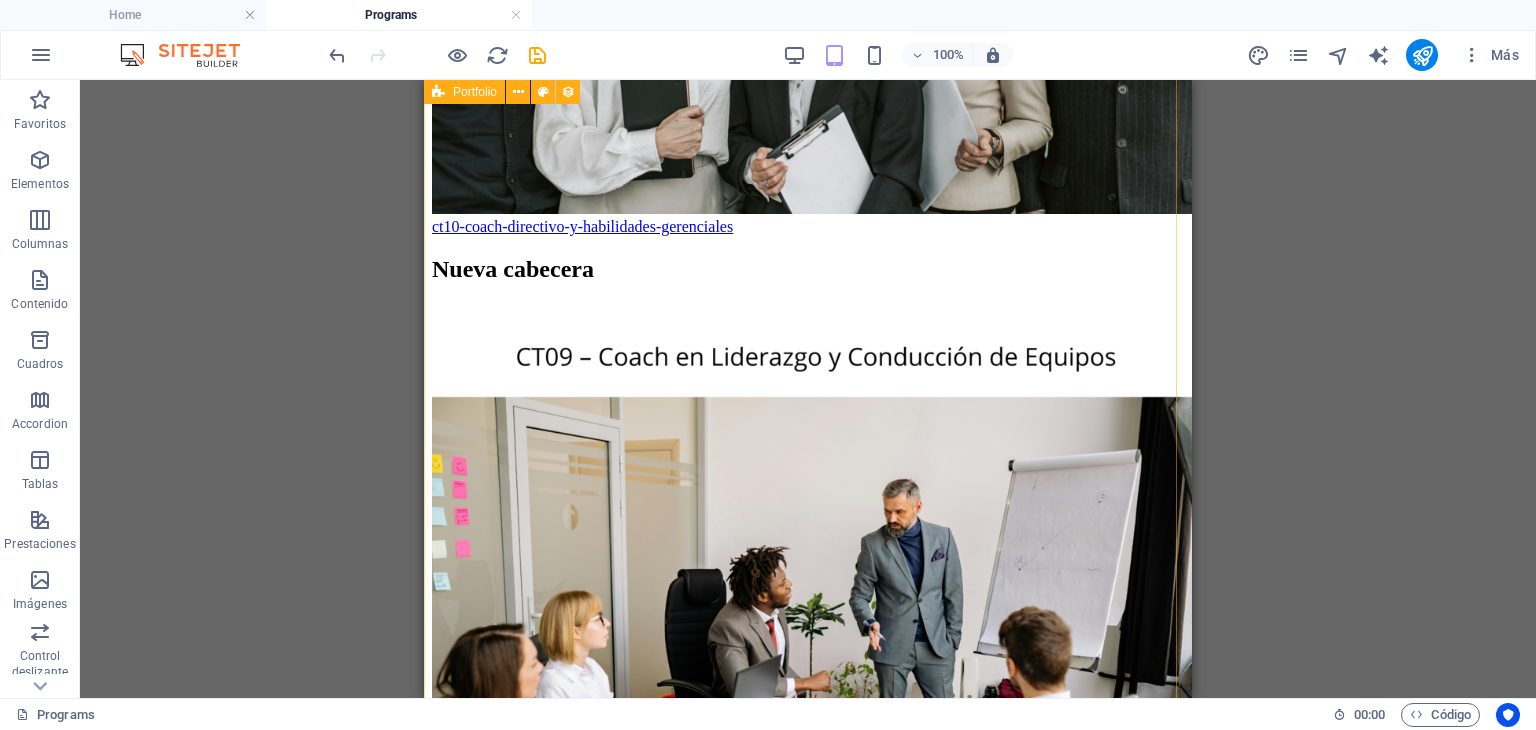 scroll, scrollTop: 3843, scrollLeft: 0, axis: vertical 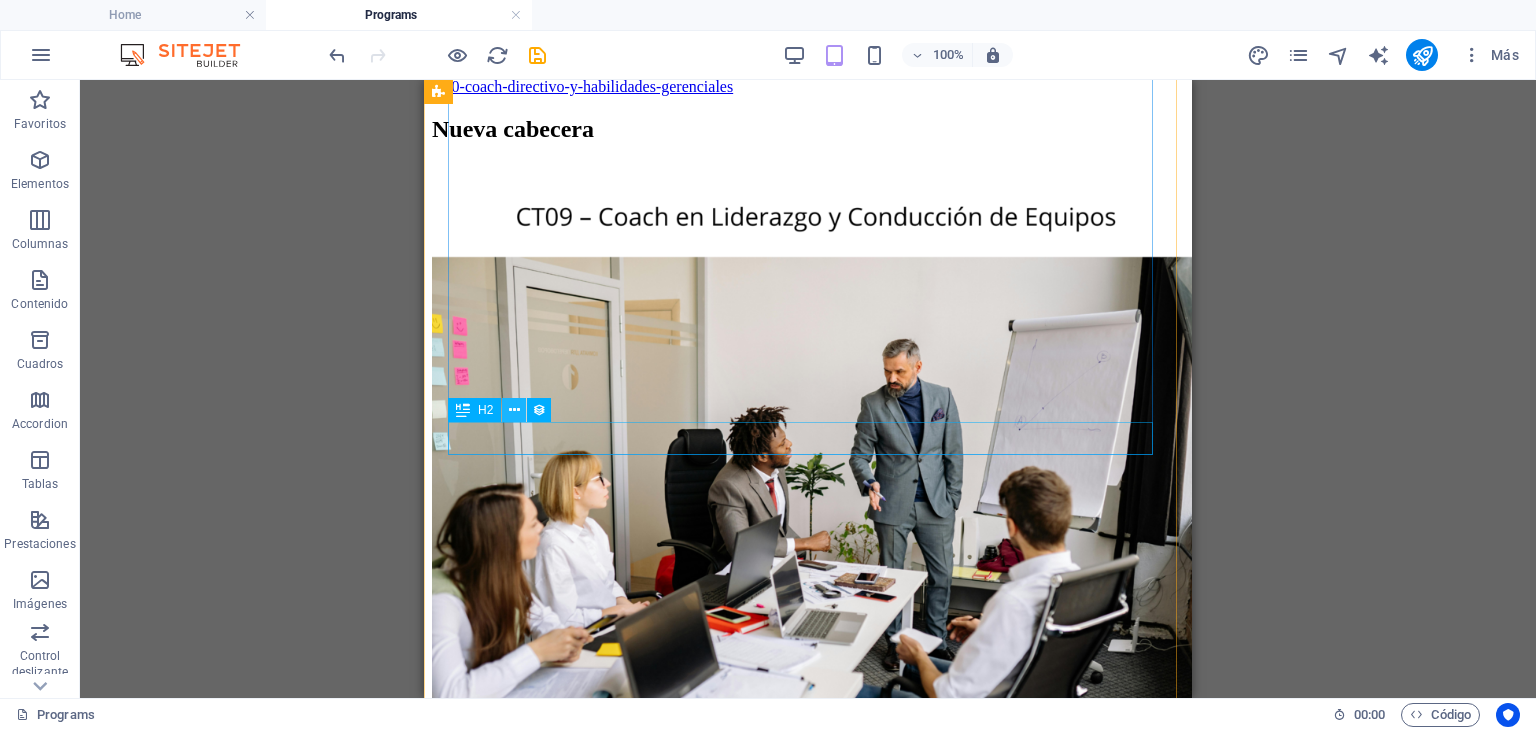 click at bounding box center [514, 410] 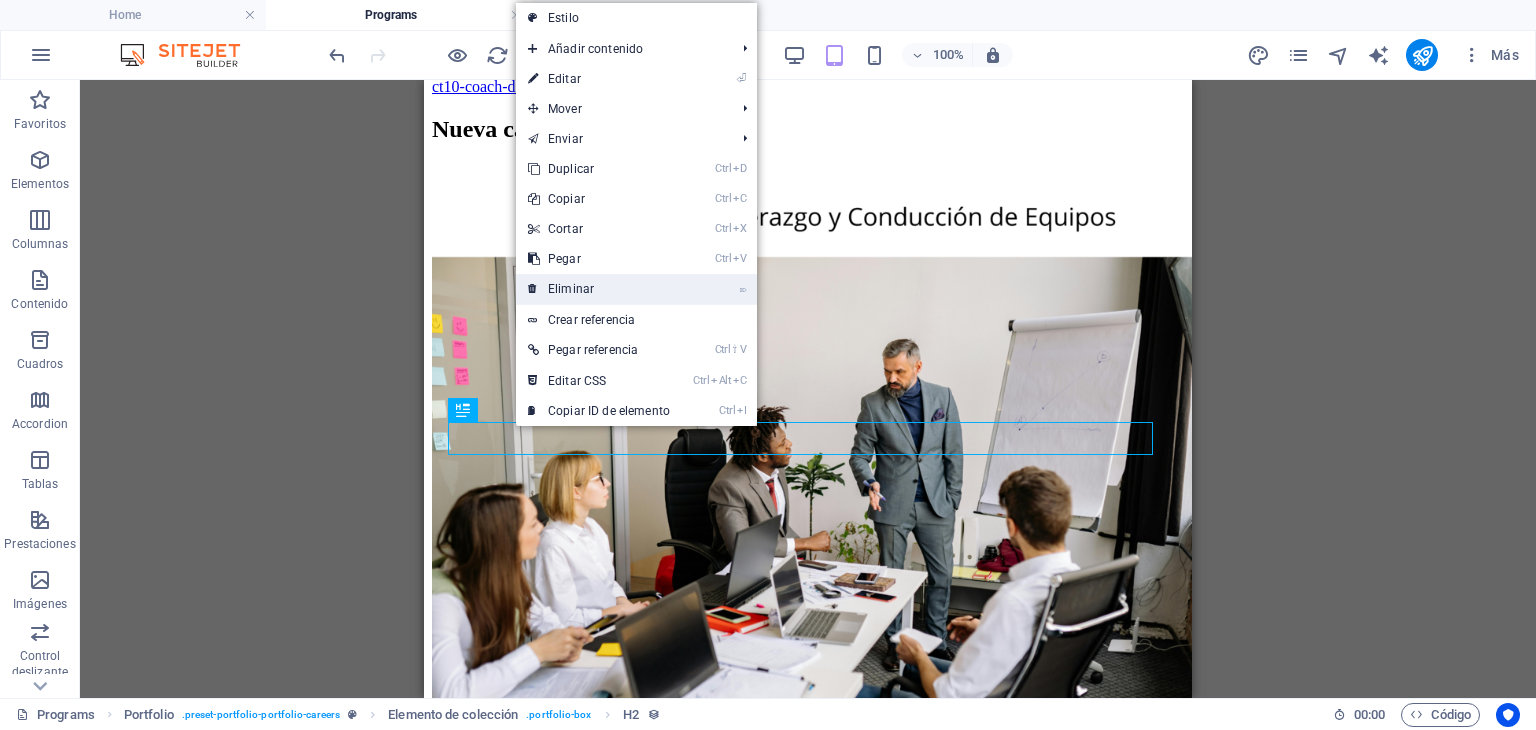 drag, startPoint x: 555, startPoint y: 295, endPoint x: 132, endPoint y: 214, distance: 430.6855 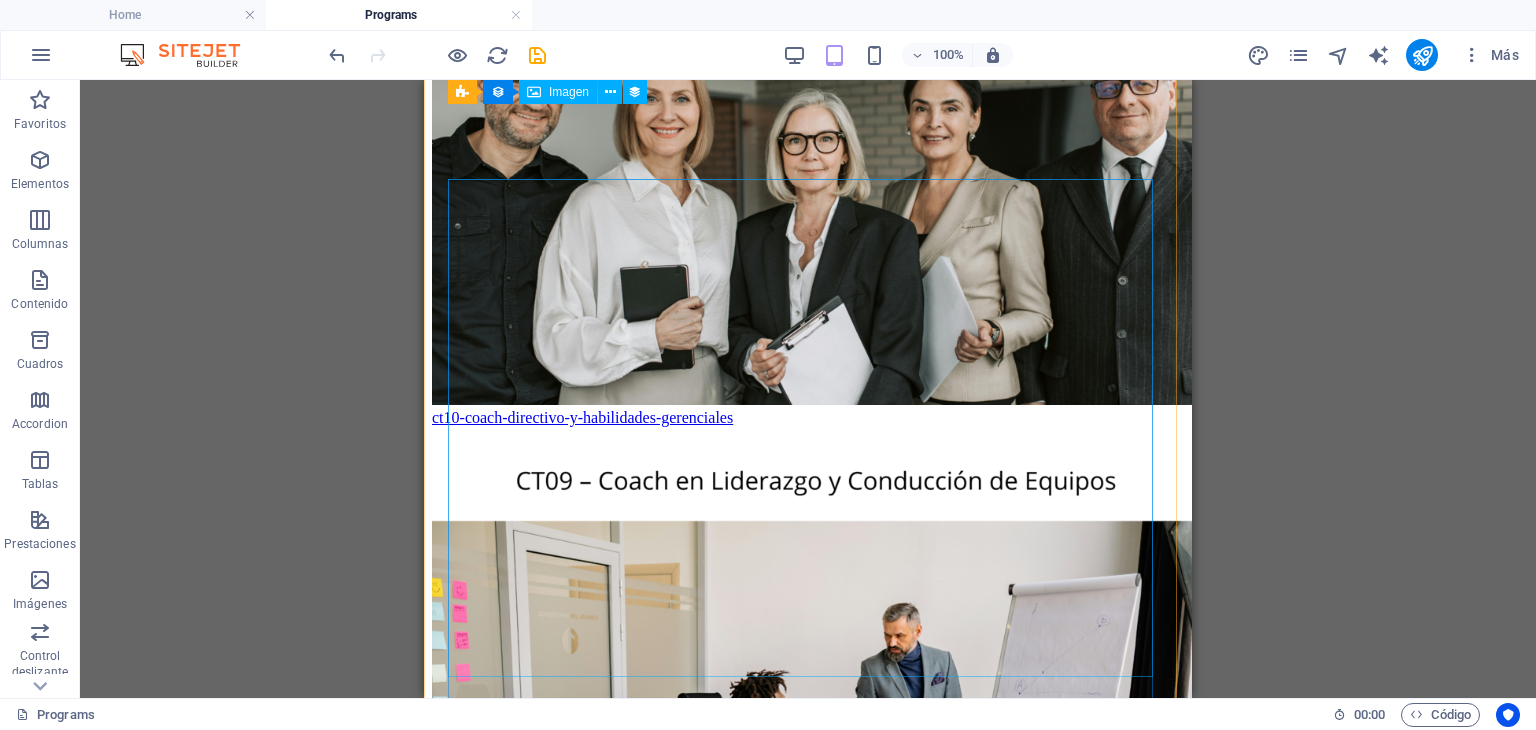 scroll, scrollTop: 3477, scrollLeft: 0, axis: vertical 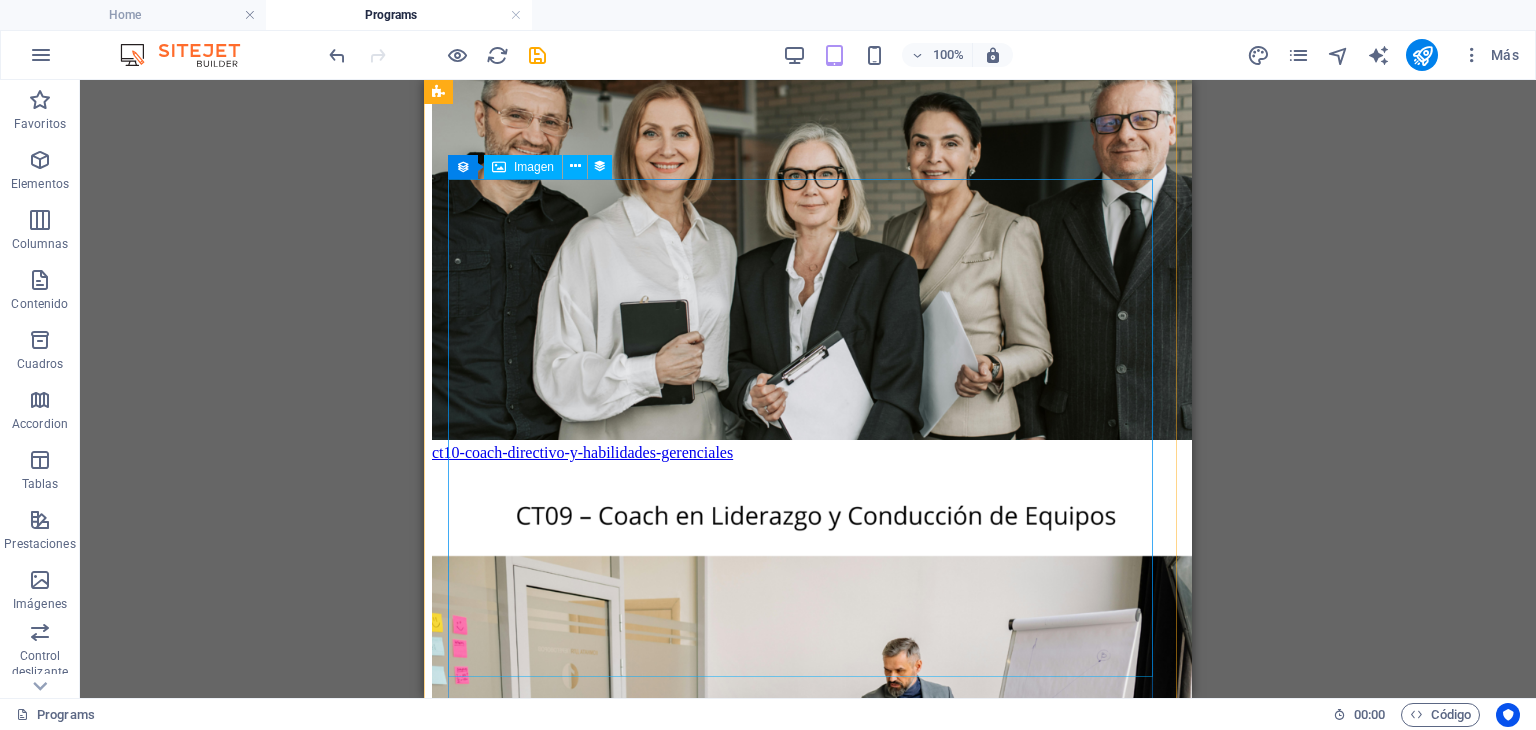 click at bounding box center [808, 1300] 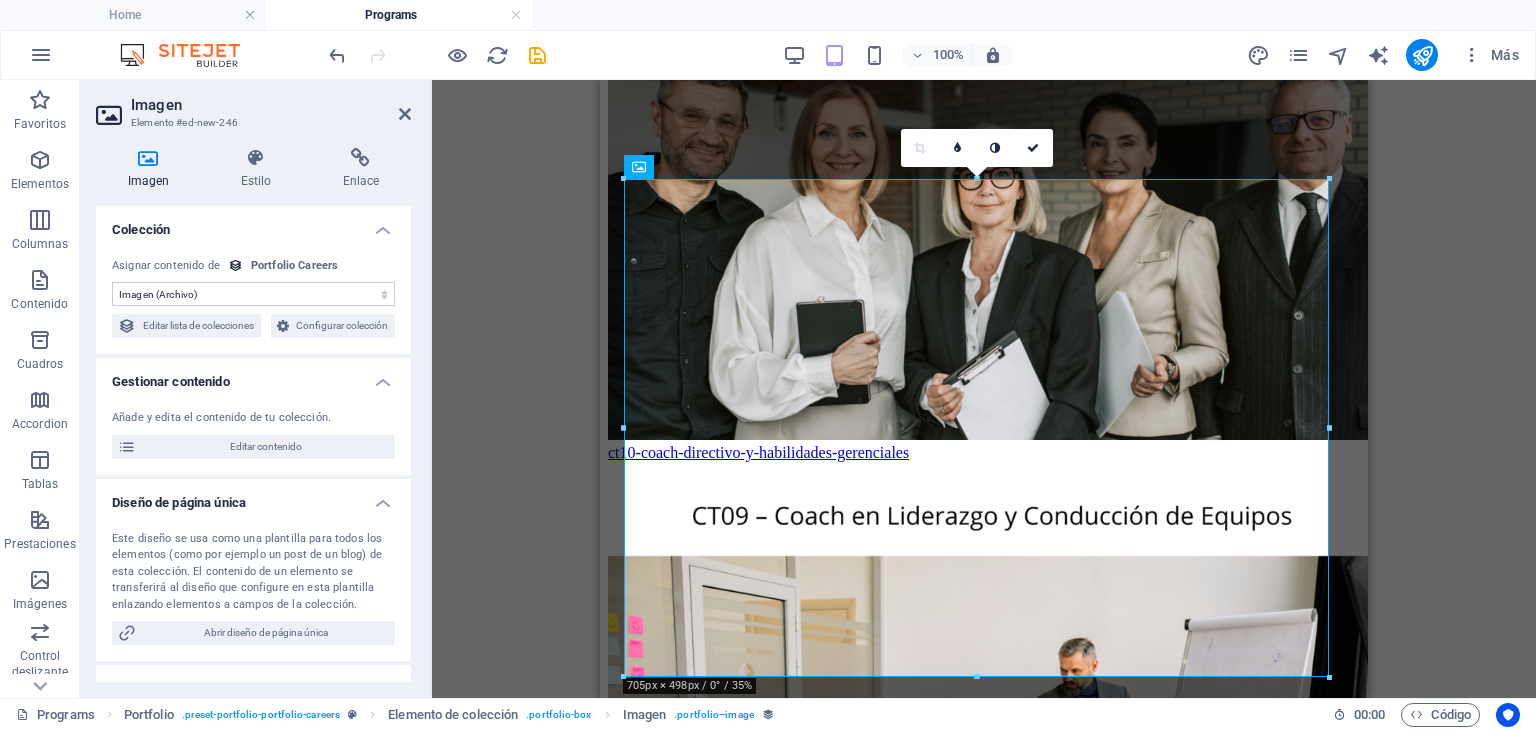 click on "Sin asignación, el contenido permanece estático Creado a las (Fecha) Actualizado a las (Fecha) Name (Texto sin formato) Slug (Texto sin formato) Imagen (Archivo) Descripción breve (Texto enriquecido) Descripción de la Carrera (CMS)" at bounding box center [253, 294] 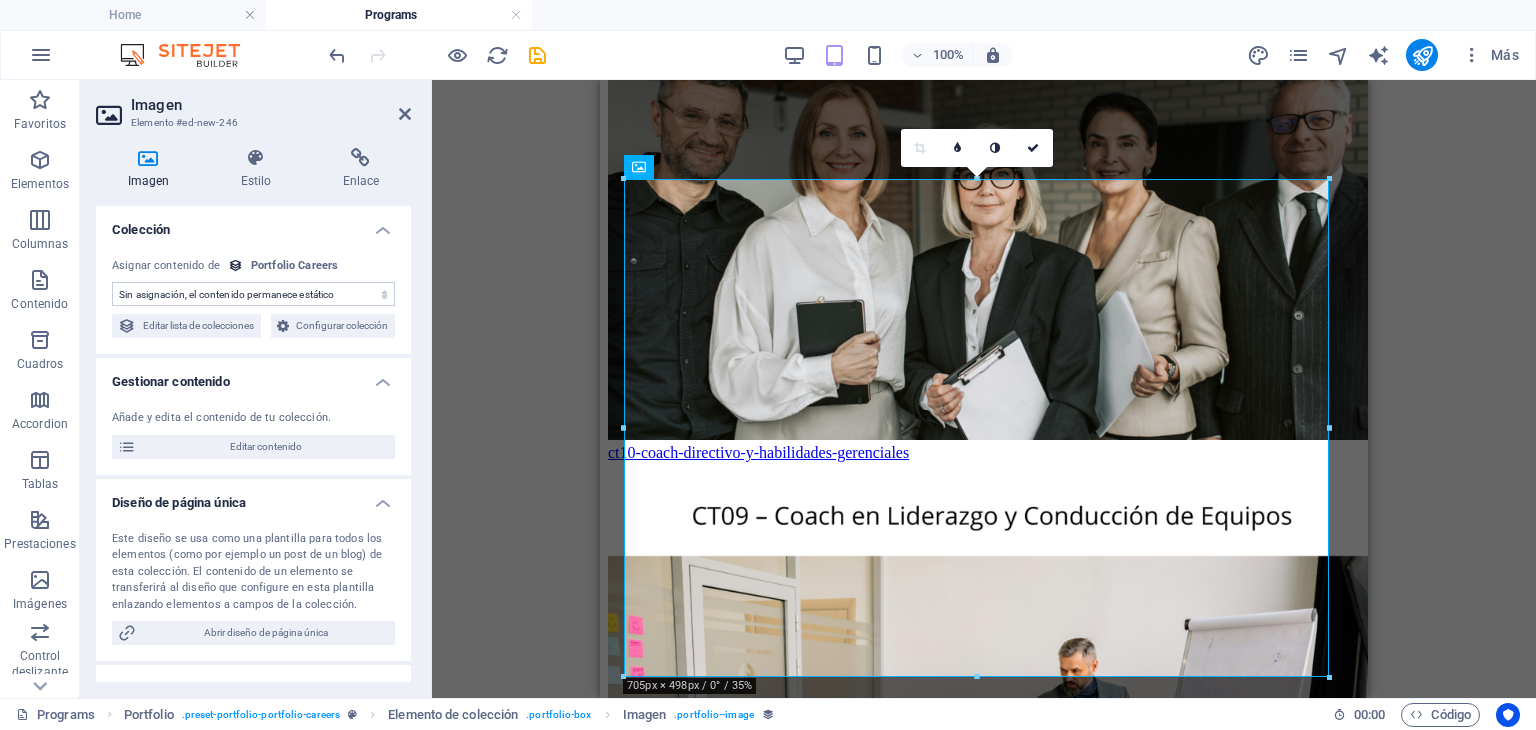click on "Sin asignación, el contenido permanece estático Creado a las (Fecha) Actualizado a las (Fecha) Name (Texto sin formato) Slug (Texto sin formato) Imagen (Archivo) Descripción breve (Texto enriquecido) Descripción de la Carrera (CMS)" at bounding box center [253, 294] 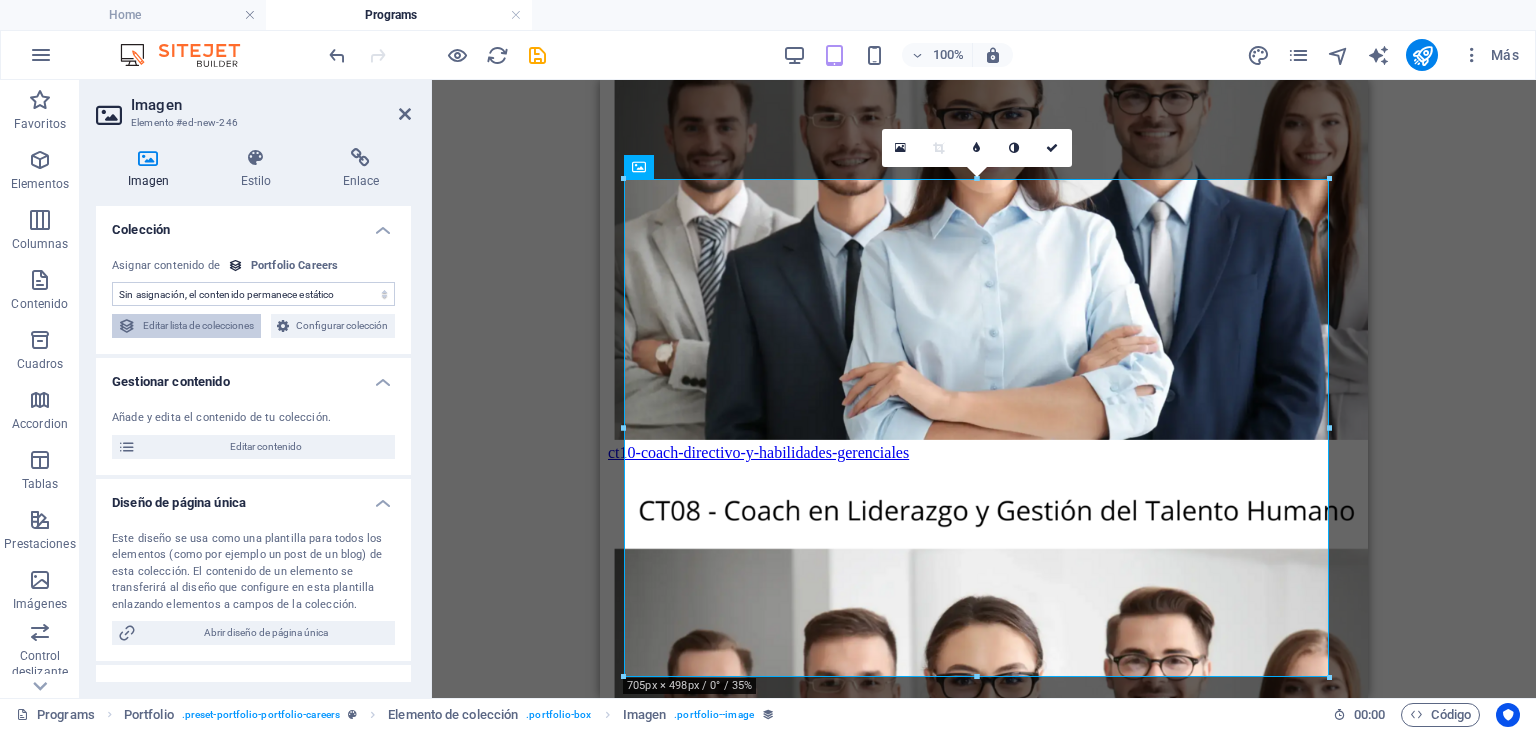 click on "Editar lista de colecciones" at bounding box center [198, 326] 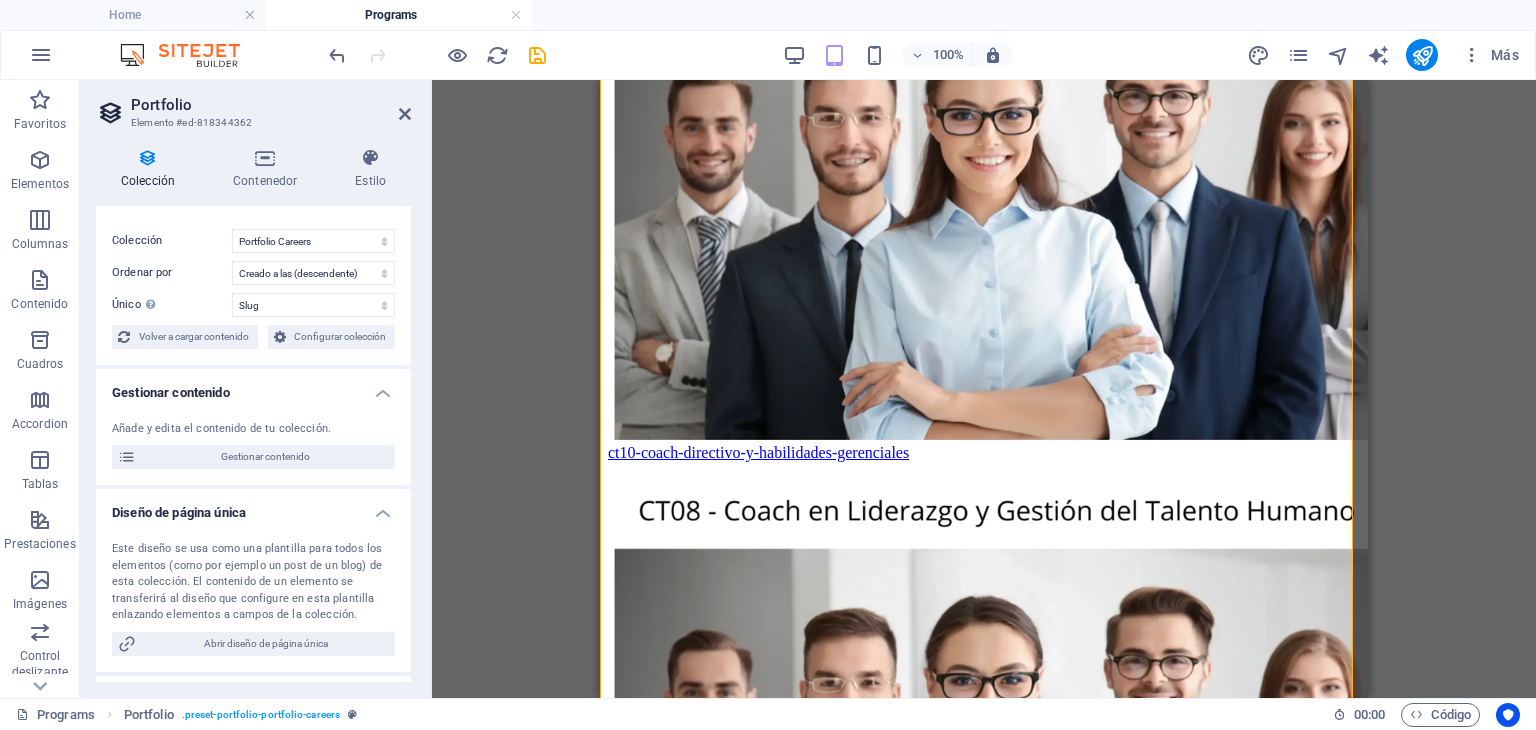 scroll, scrollTop: 0, scrollLeft: 0, axis: both 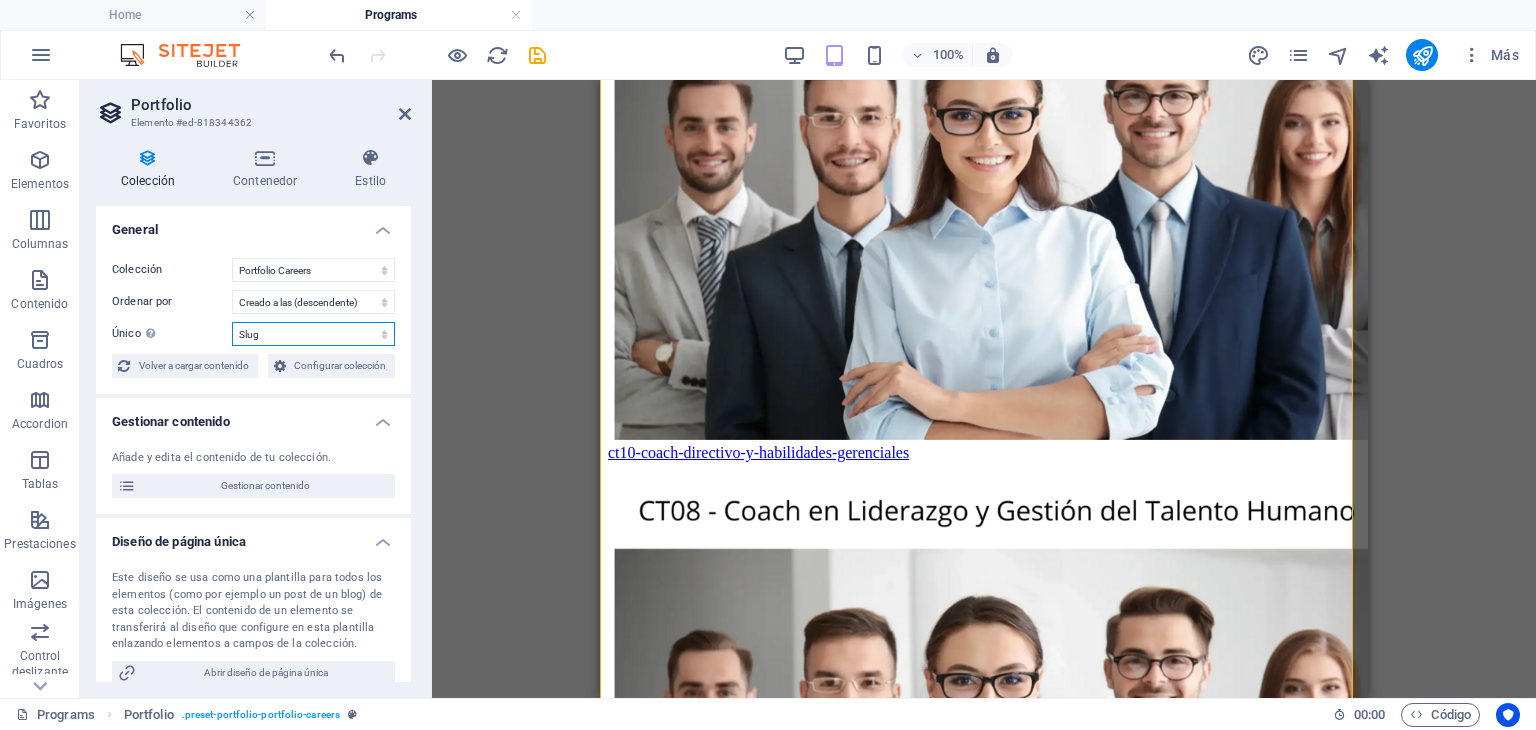 click on "Ninguno Name Slug Imagen Descripción breve Descripción de la Carrera" at bounding box center (313, 334) 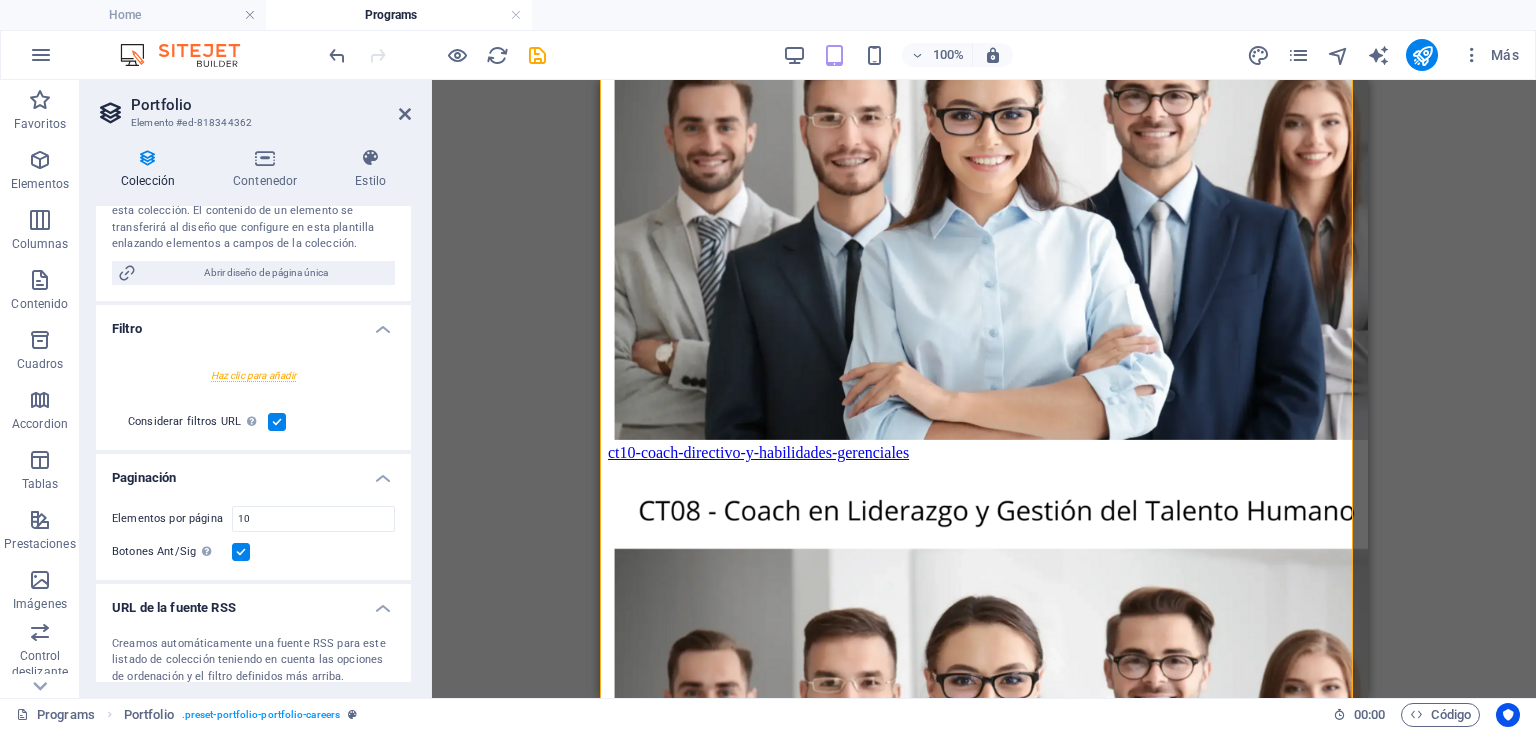 scroll, scrollTop: 451, scrollLeft: 0, axis: vertical 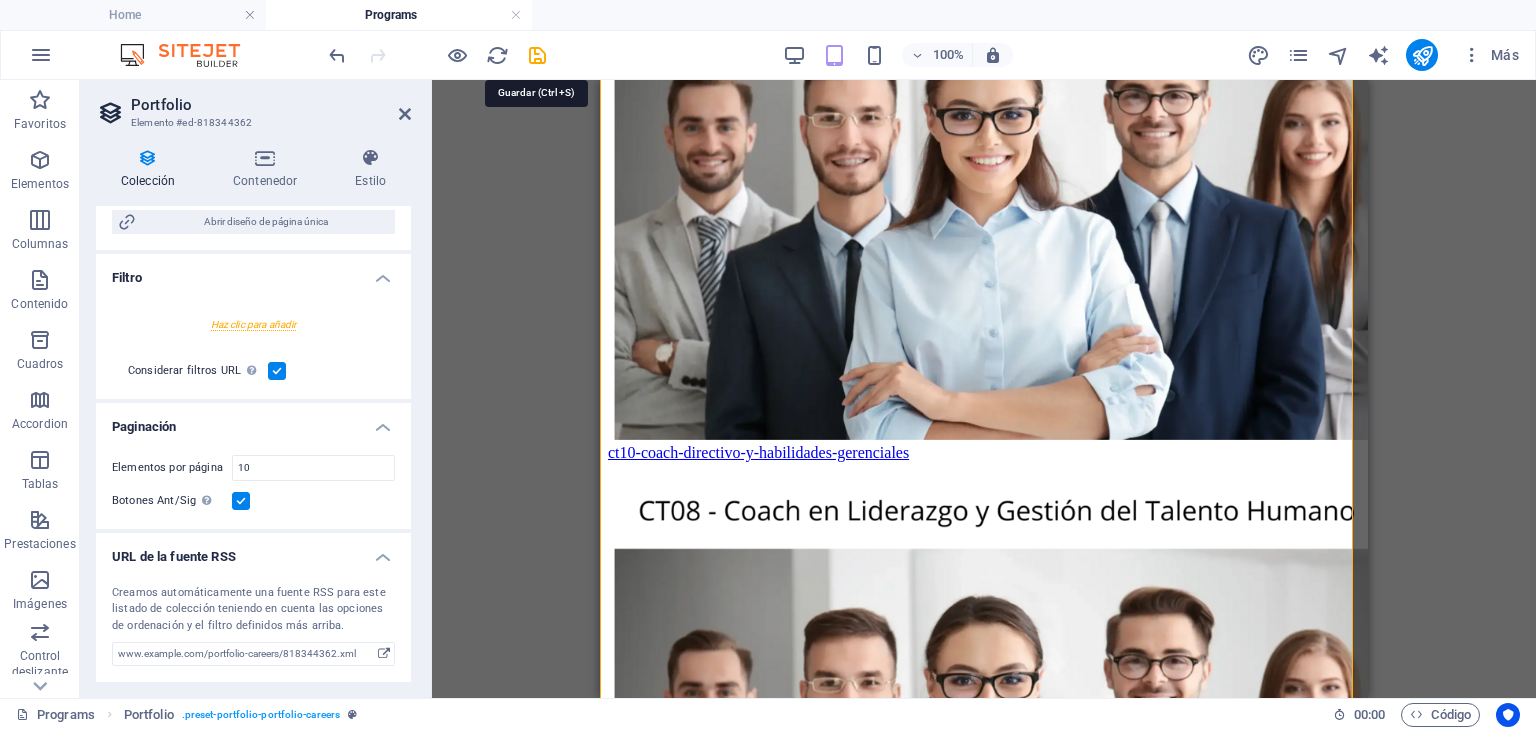 click at bounding box center (537, 55) 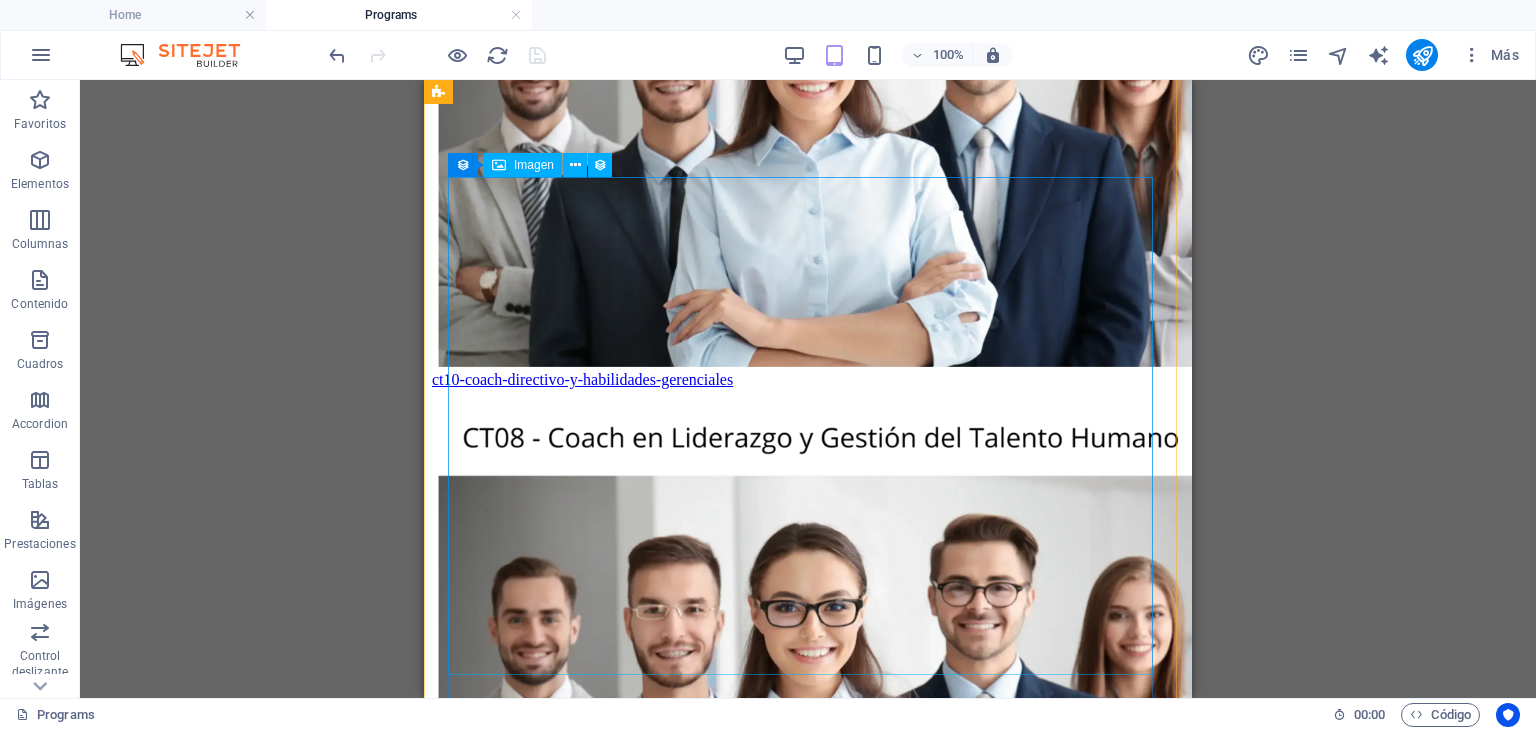 scroll, scrollTop: 3577, scrollLeft: 0, axis: vertical 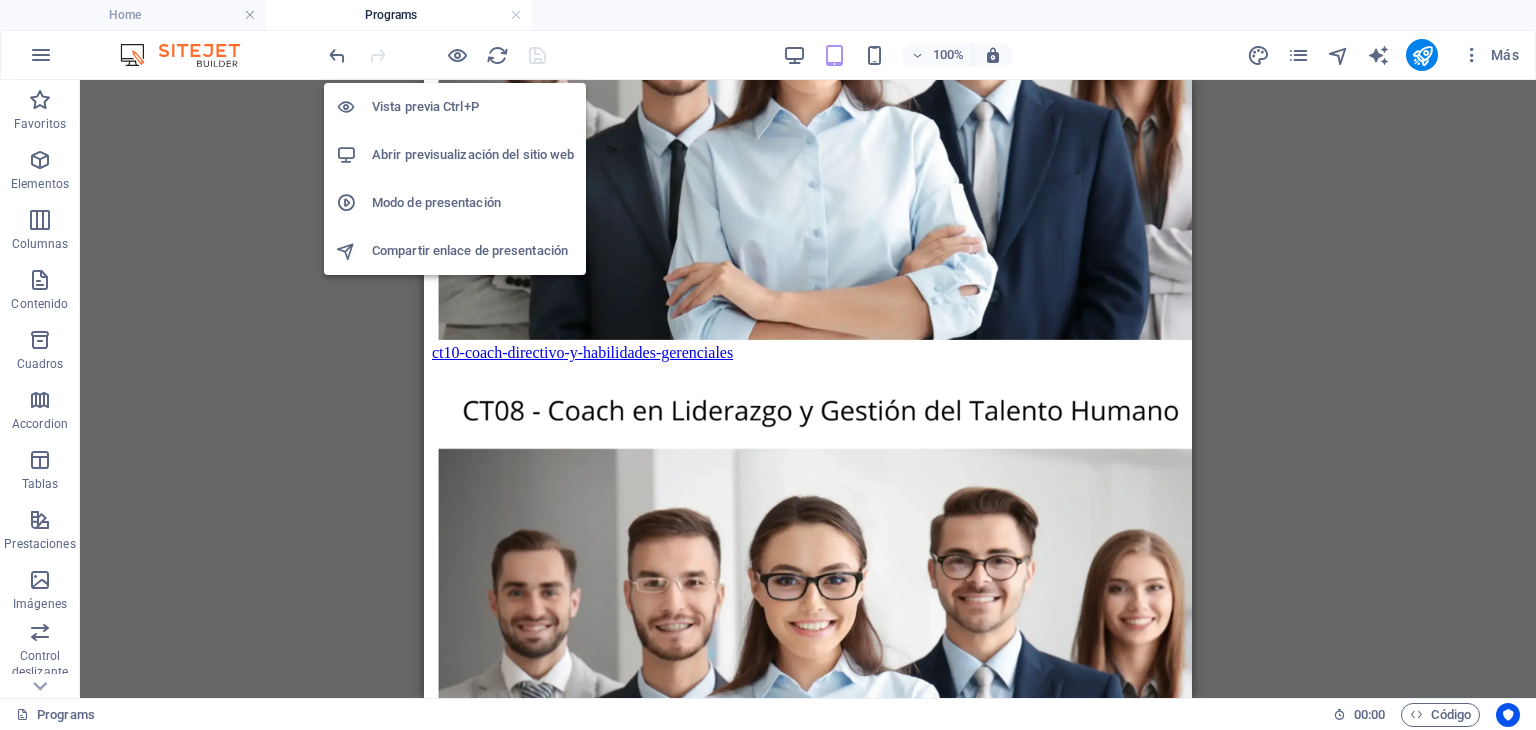 click on "Vista previa Ctrl+P" at bounding box center (473, 107) 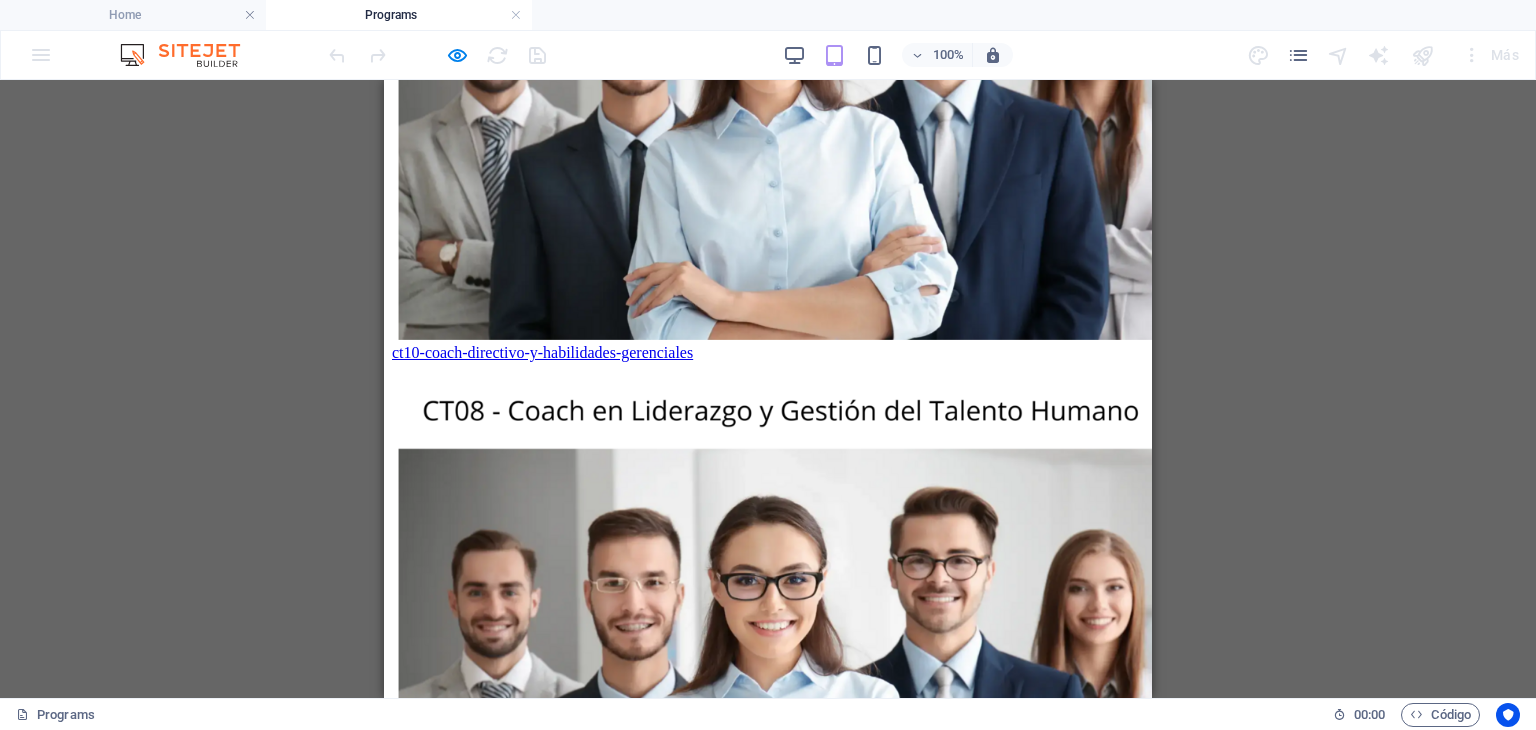 click at bounding box center (776, 1198) 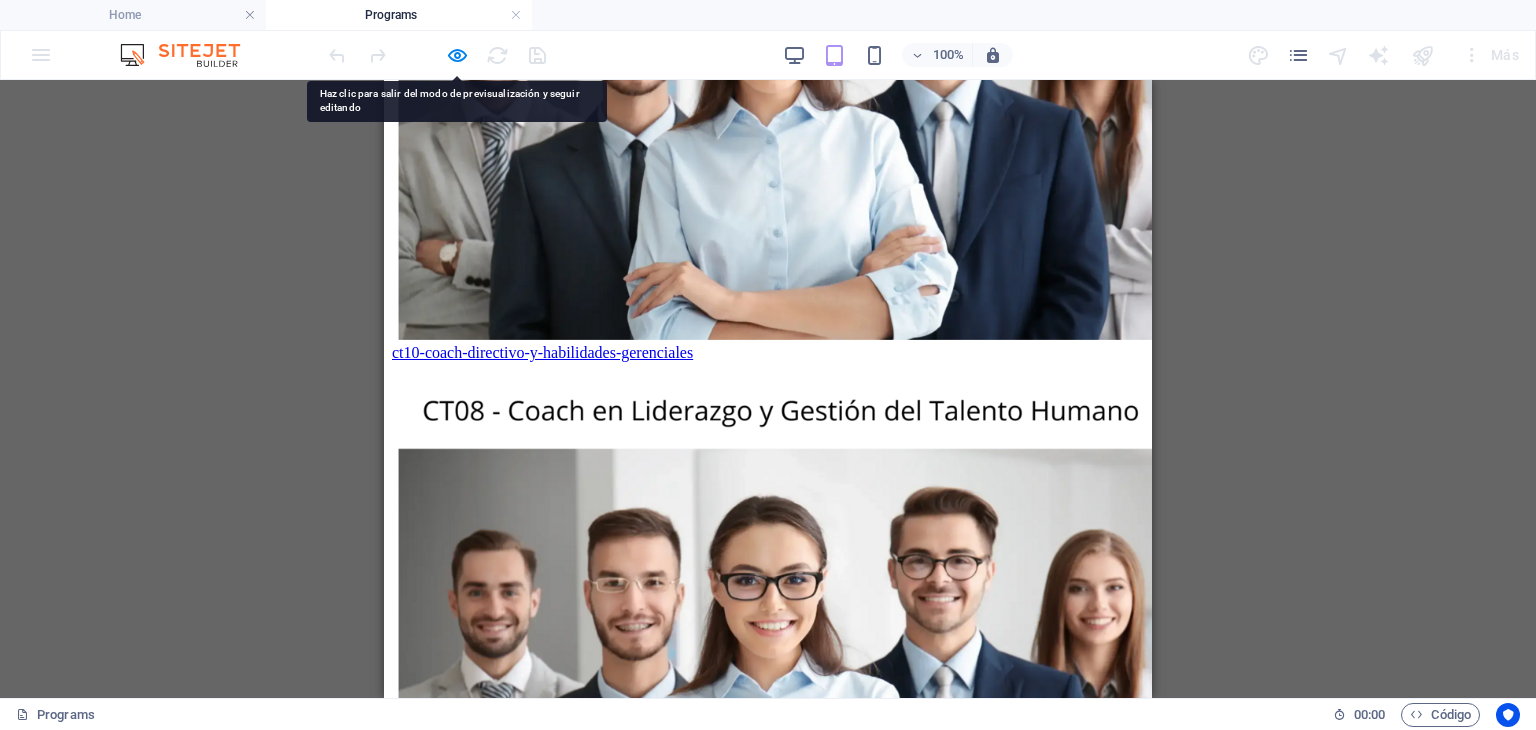 click on "ct08-coach-en-liderazgo-y-gestion-del-talento-humano" at bounding box center (567, 1482) 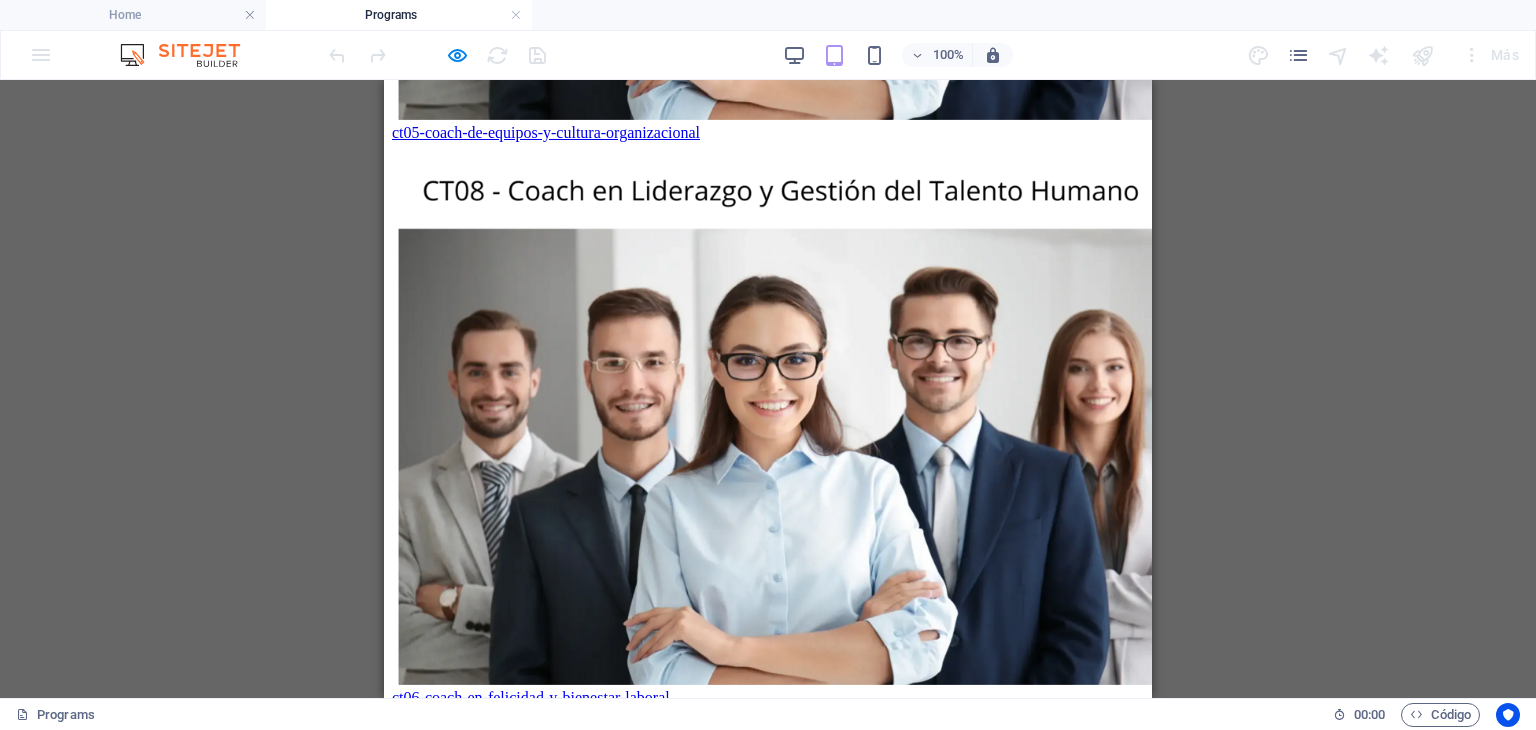 scroll, scrollTop: 5877, scrollLeft: 0, axis: vertical 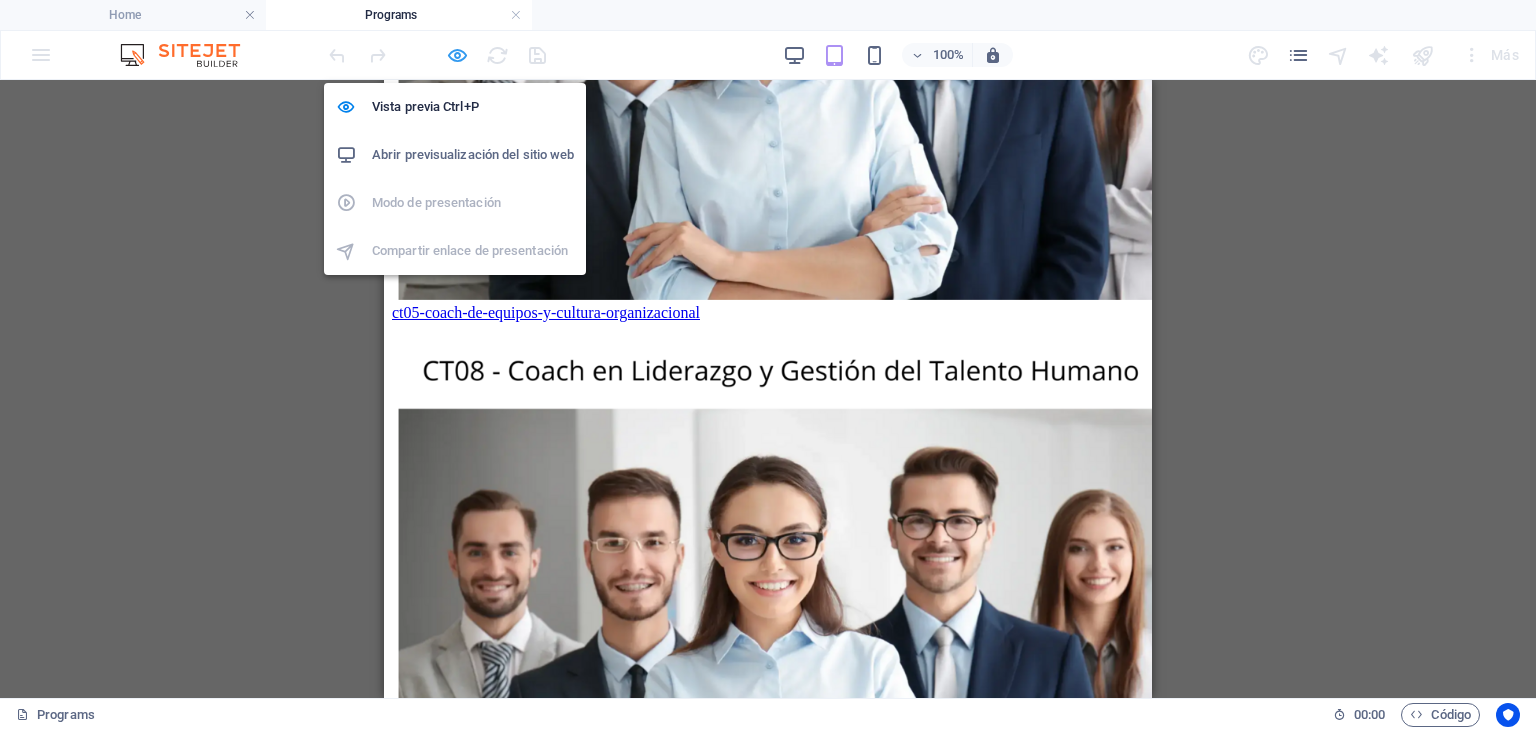 click at bounding box center [457, 55] 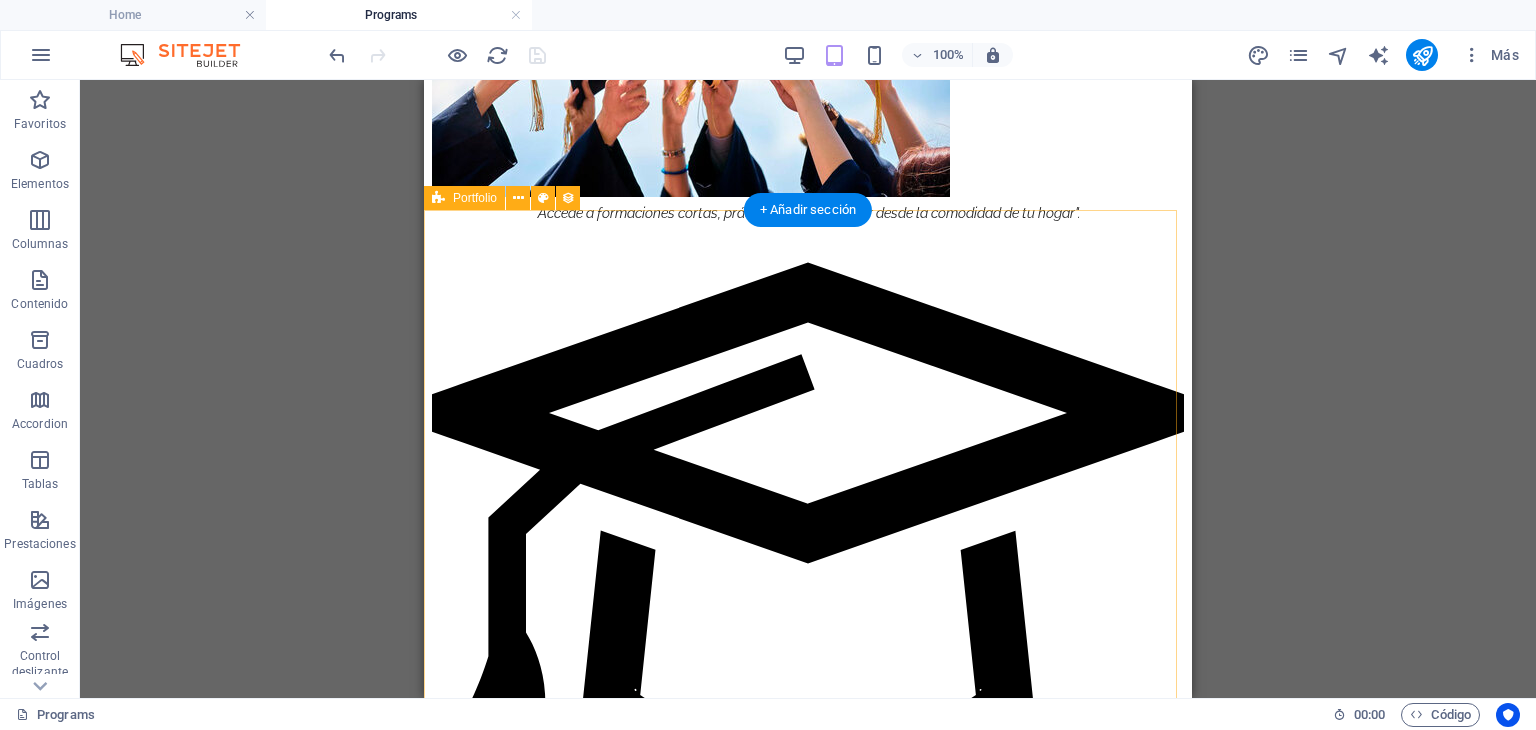 scroll, scrollTop: 1977, scrollLeft: 0, axis: vertical 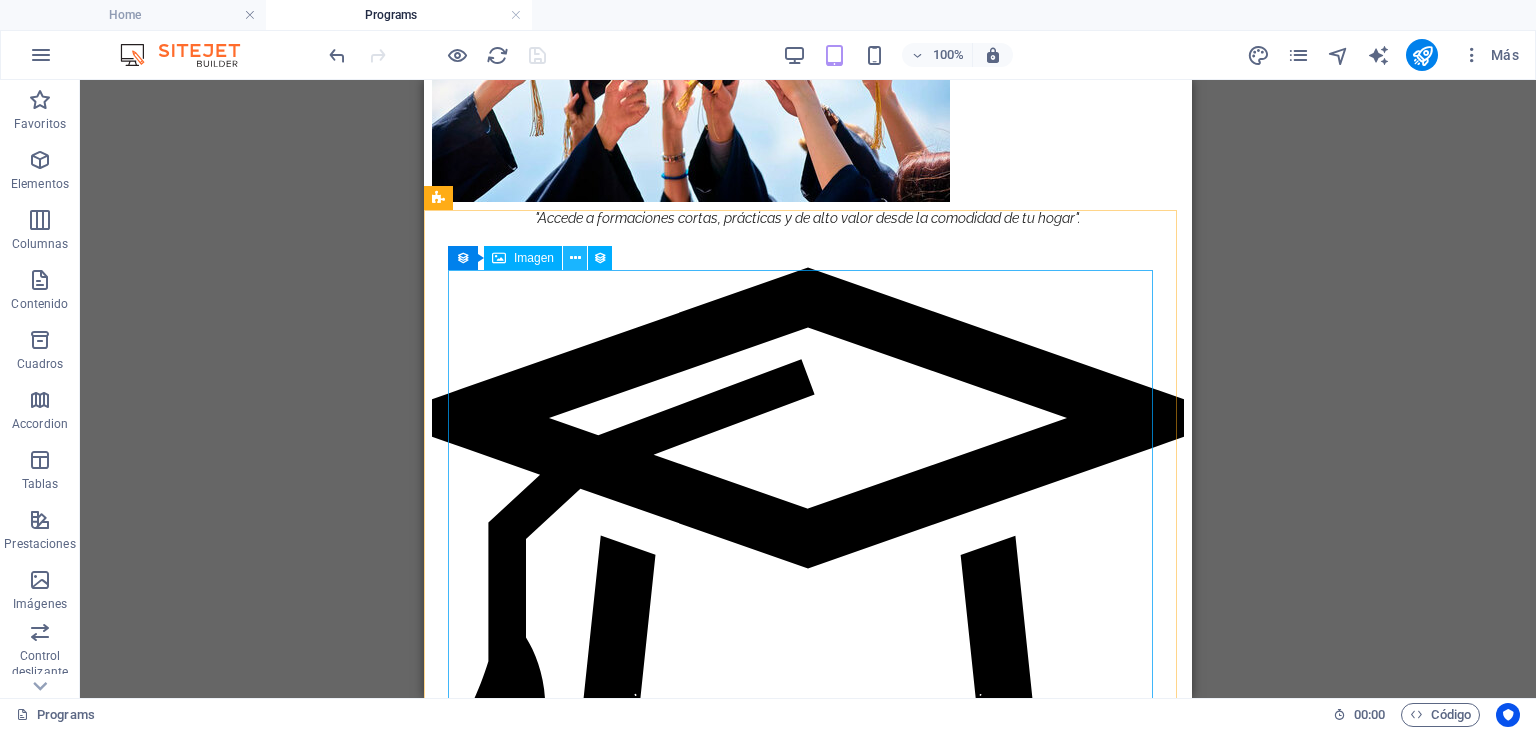 click at bounding box center [575, 258] 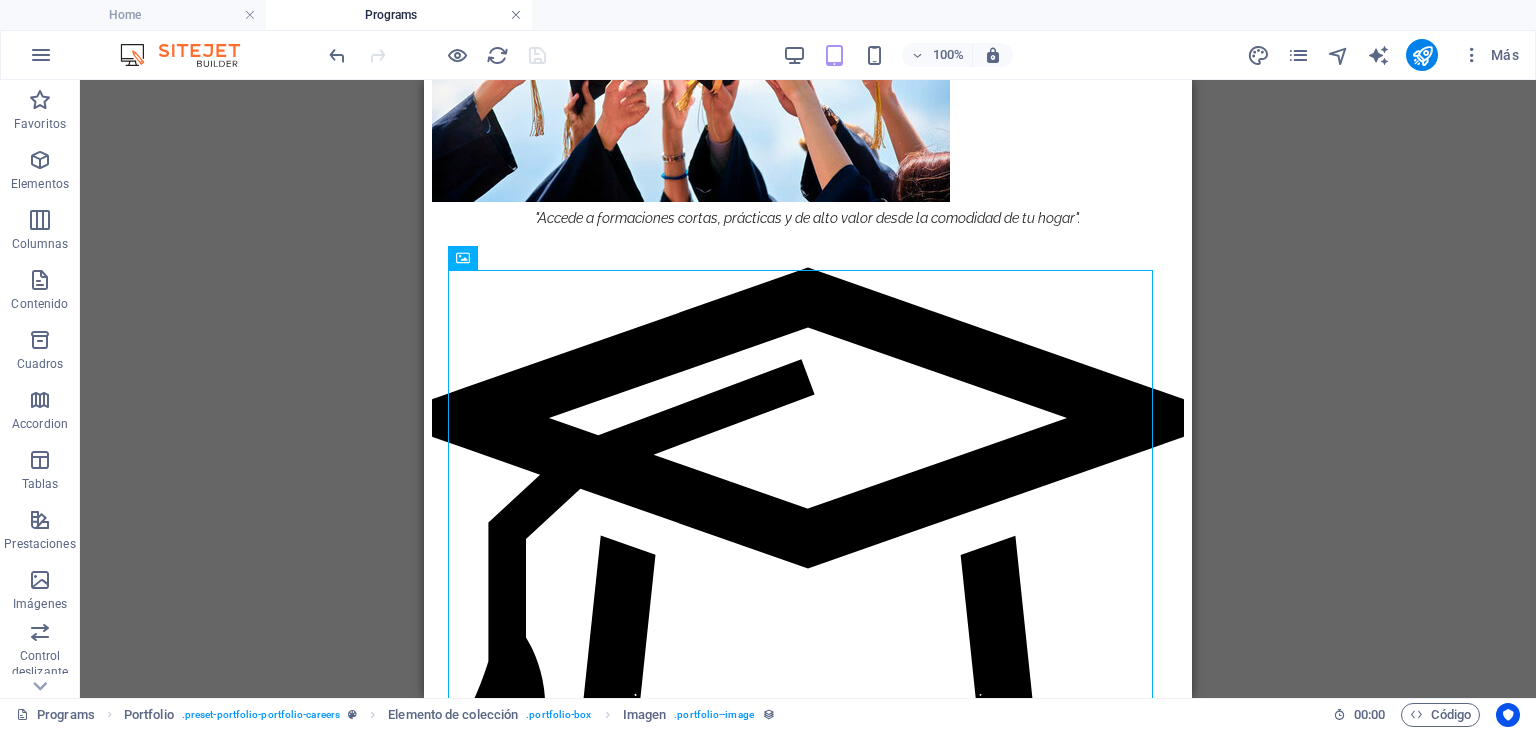 click at bounding box center [516, 15] 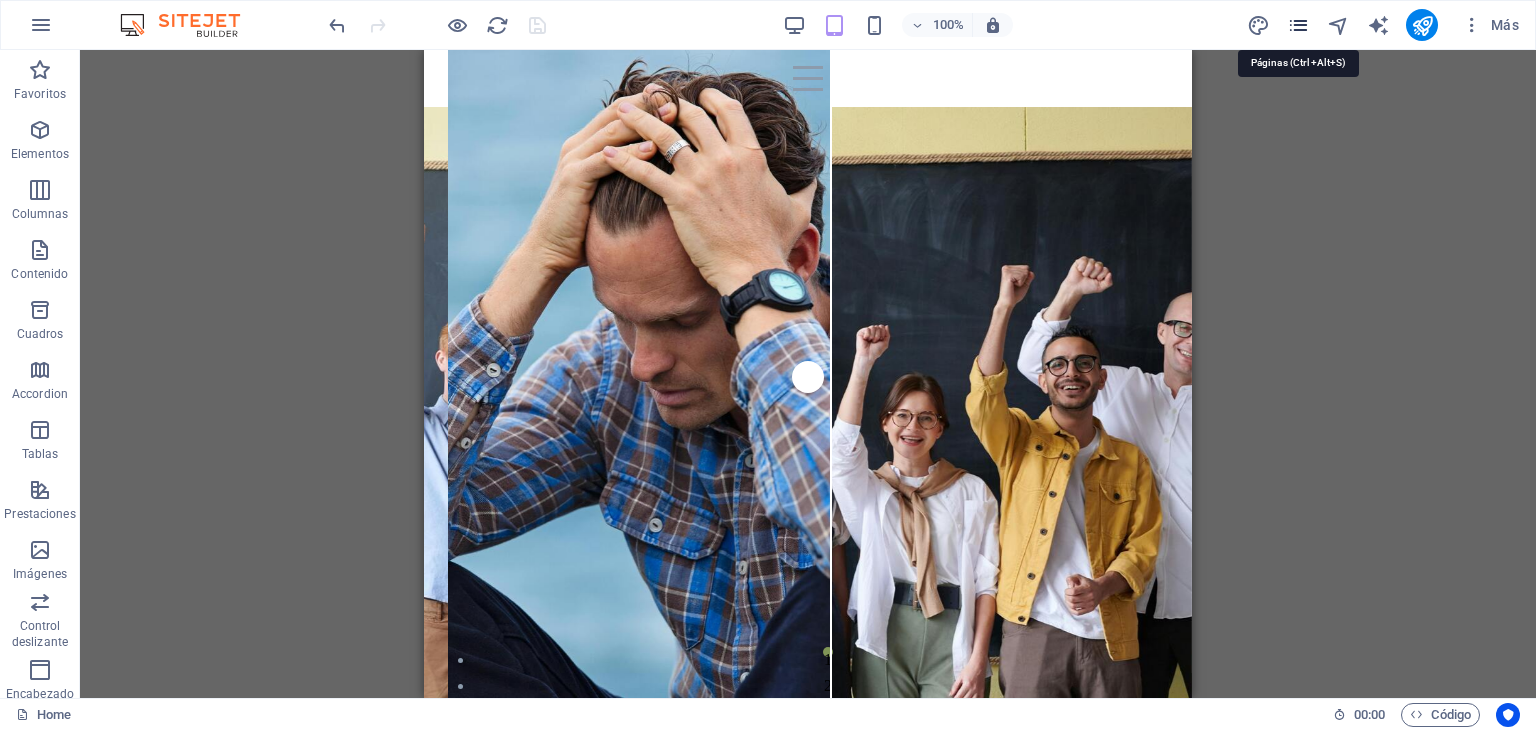 click at bounding box center [1298, 25] 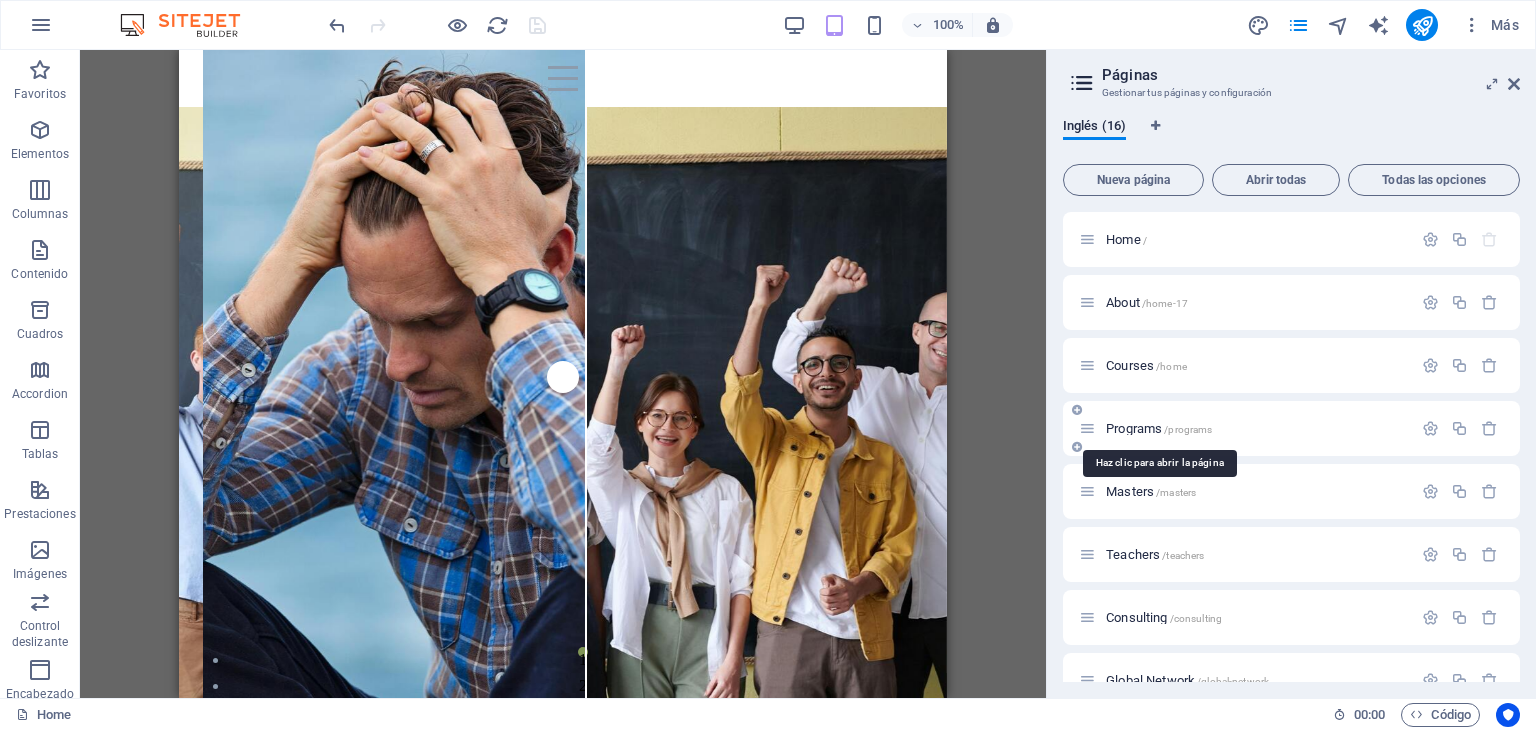 click on "Programs /programs" at bounding box center (1159, 428) 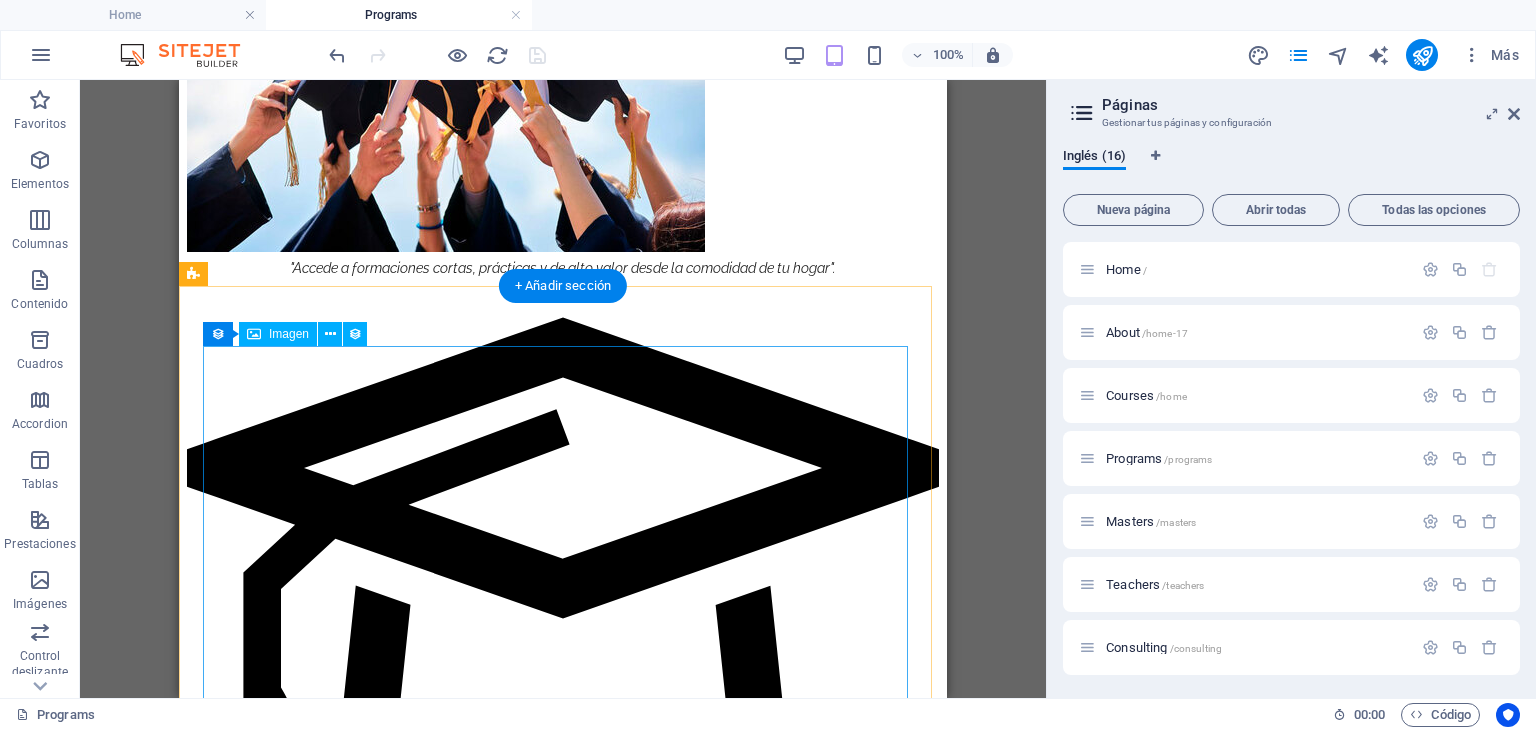 scroll, scrollTop: 1900, scrollLeft: 0, axis: vertical 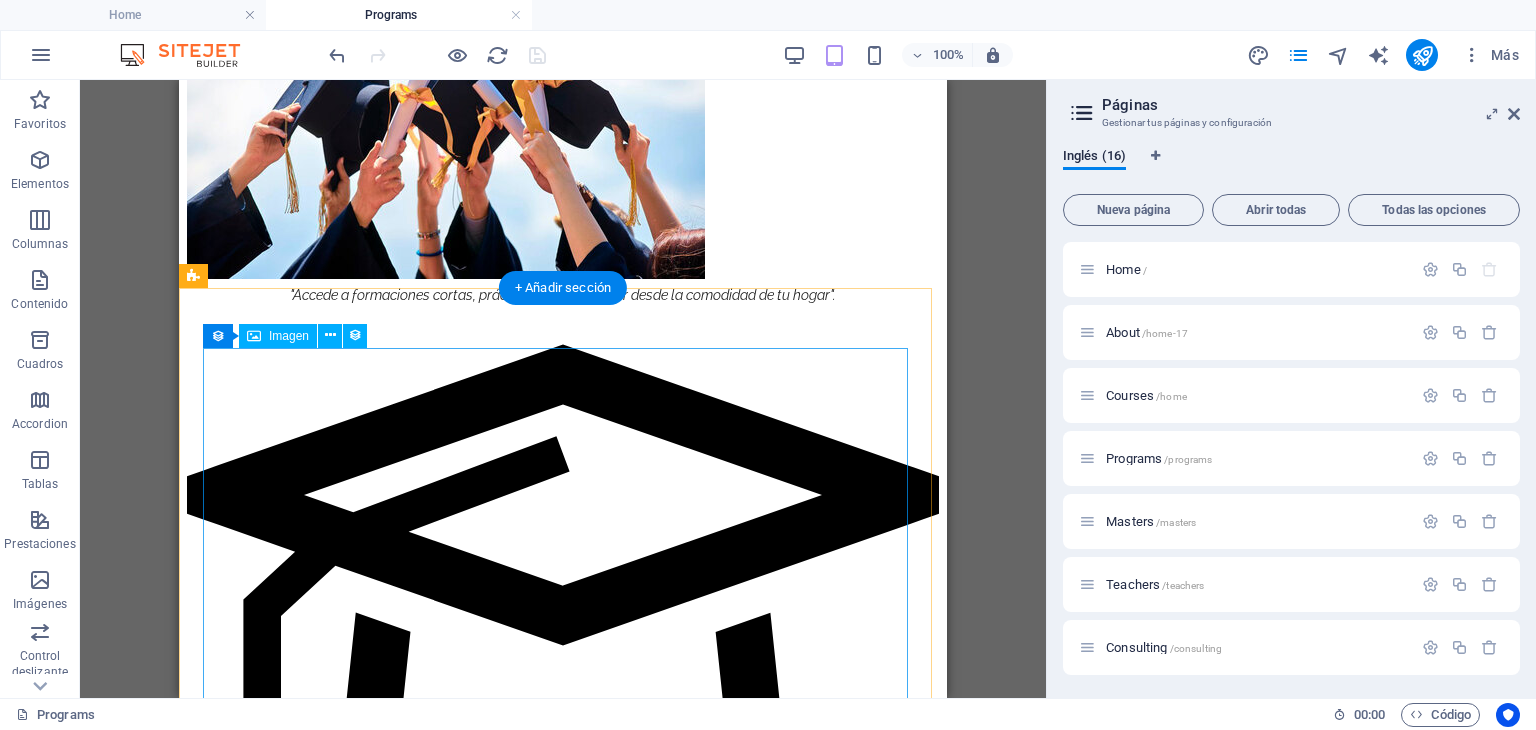 click at bounding box center [563, 1747] 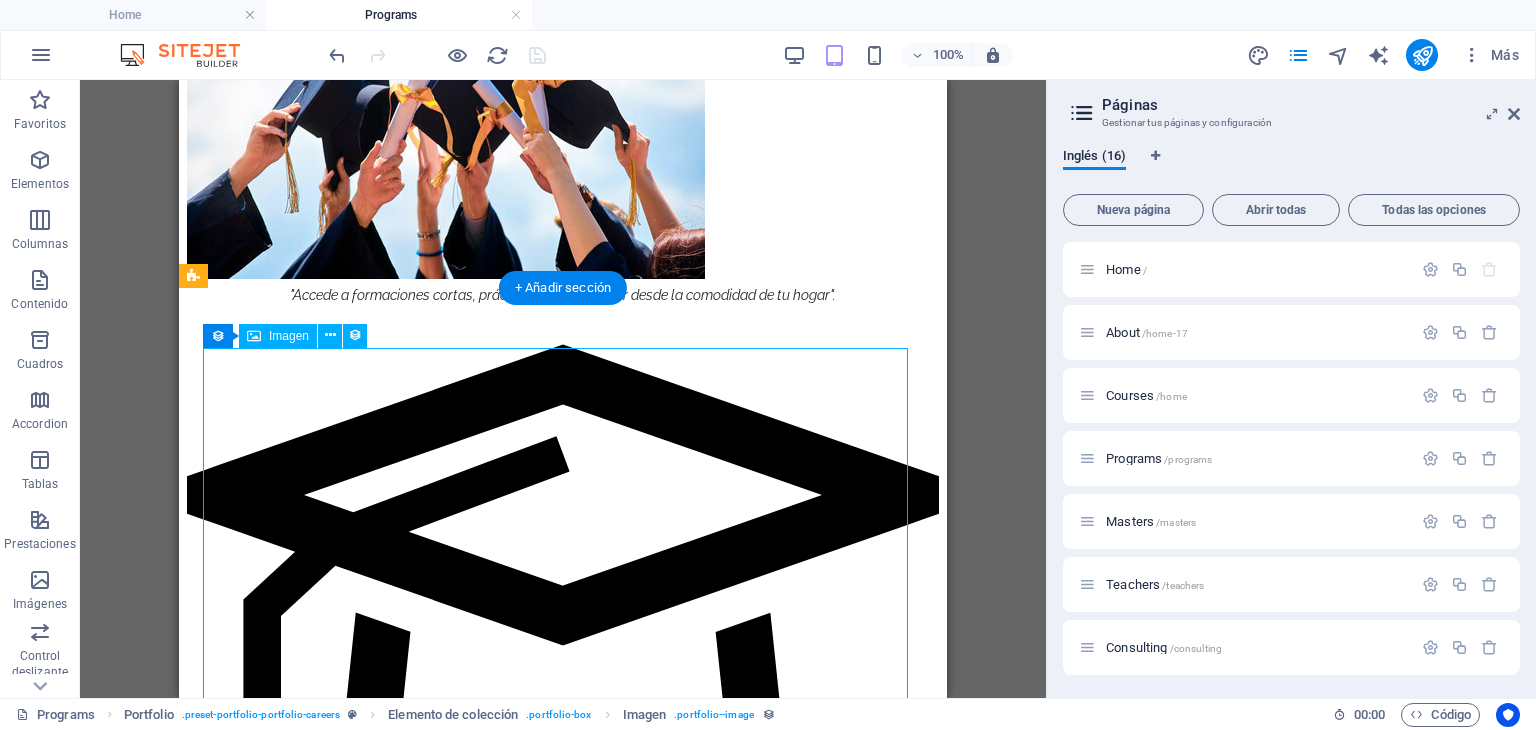 click at bounding box center (563, 1747) 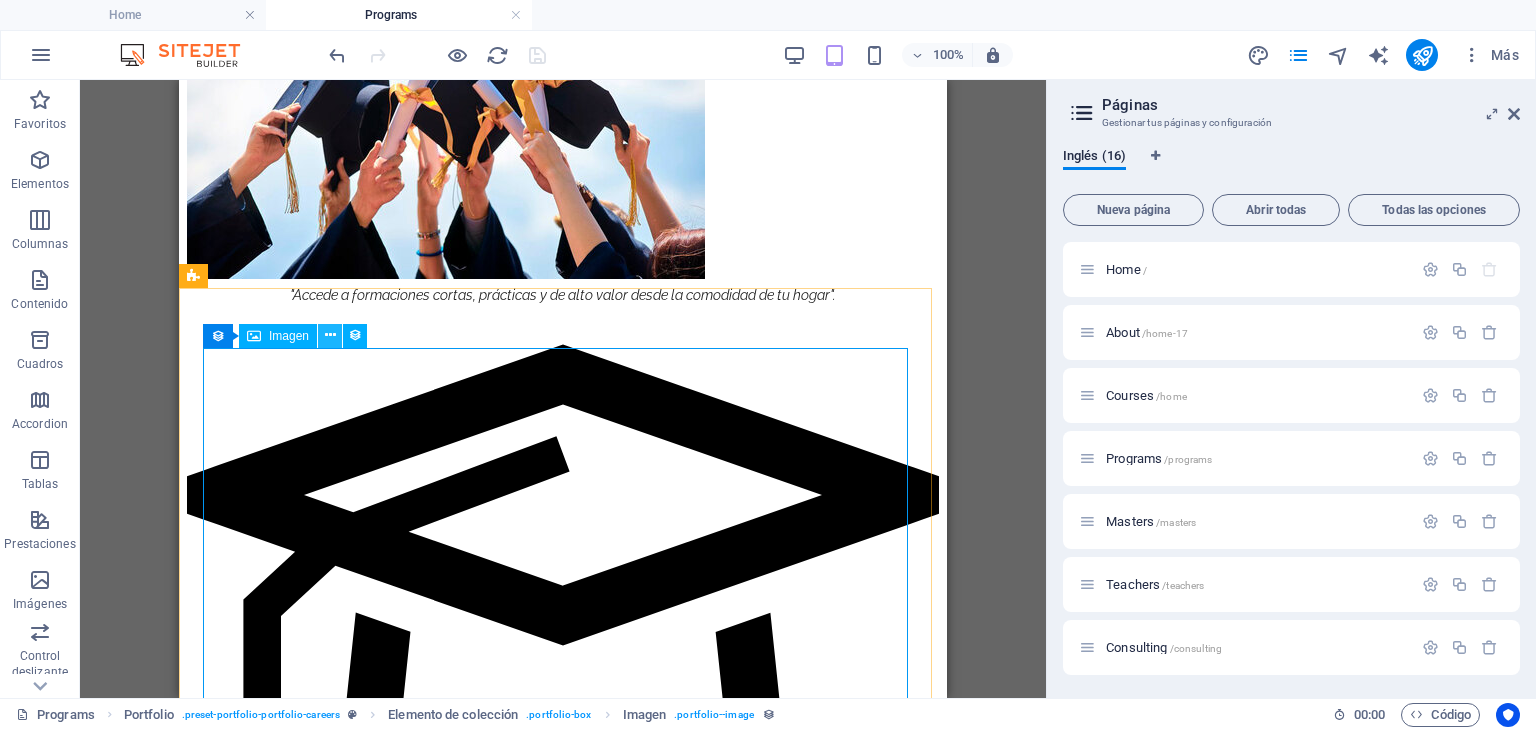 click at bounding box center [330, 335] 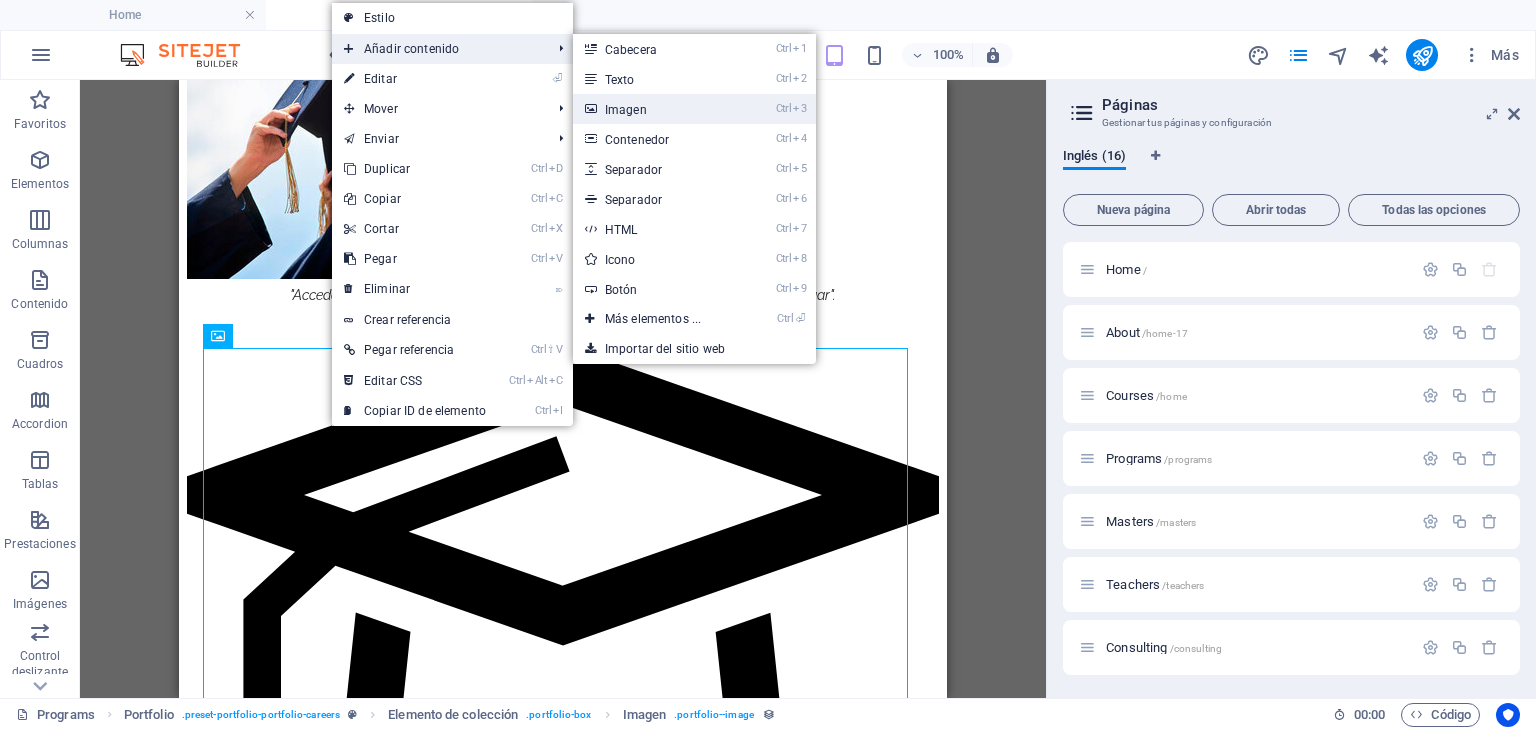drag, startPoint x: 650, startPoint y: 110, endPoint x: 197, endPoint y: 129, distance: 453.3983 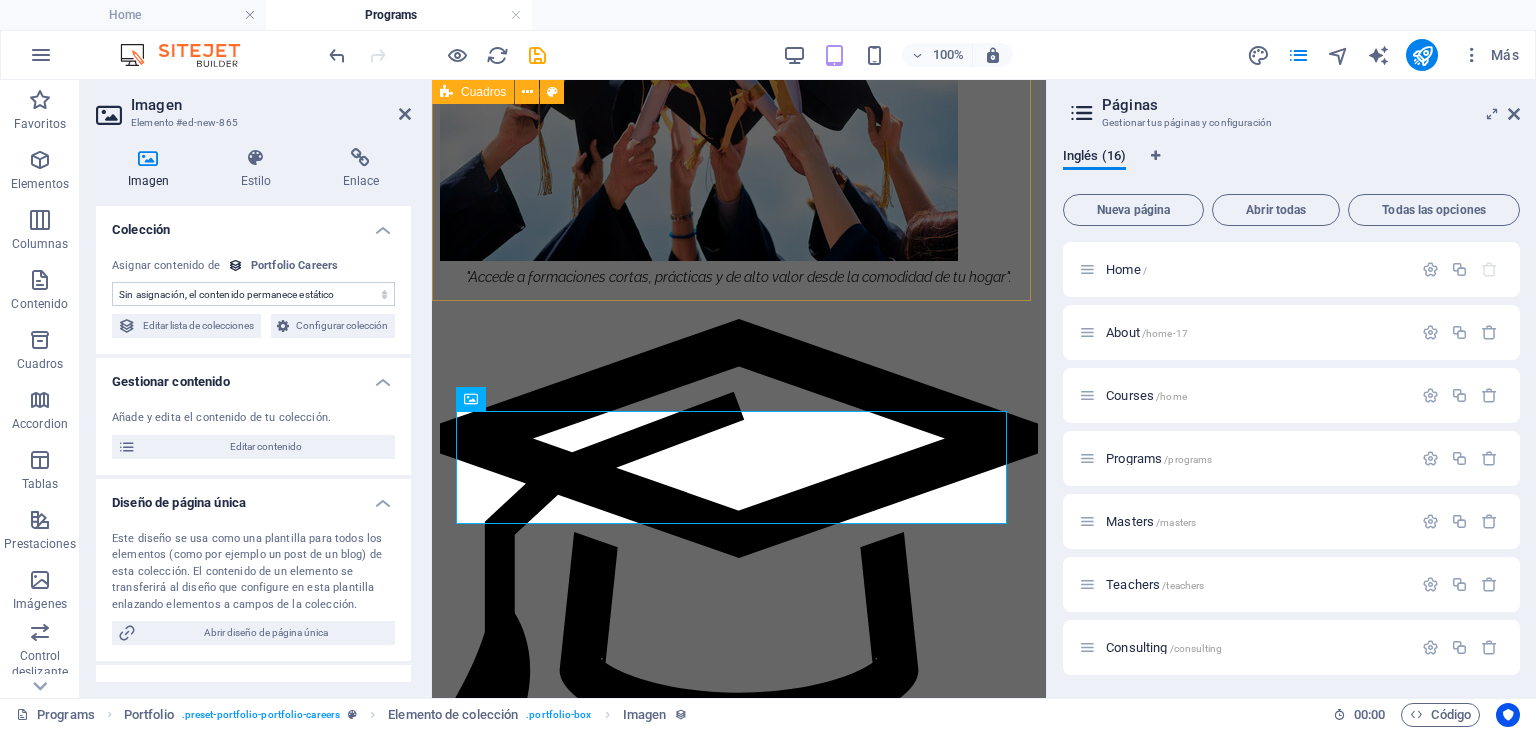 scroll, scrollTop: 2233, scrollLeft: 0, axis: vertical 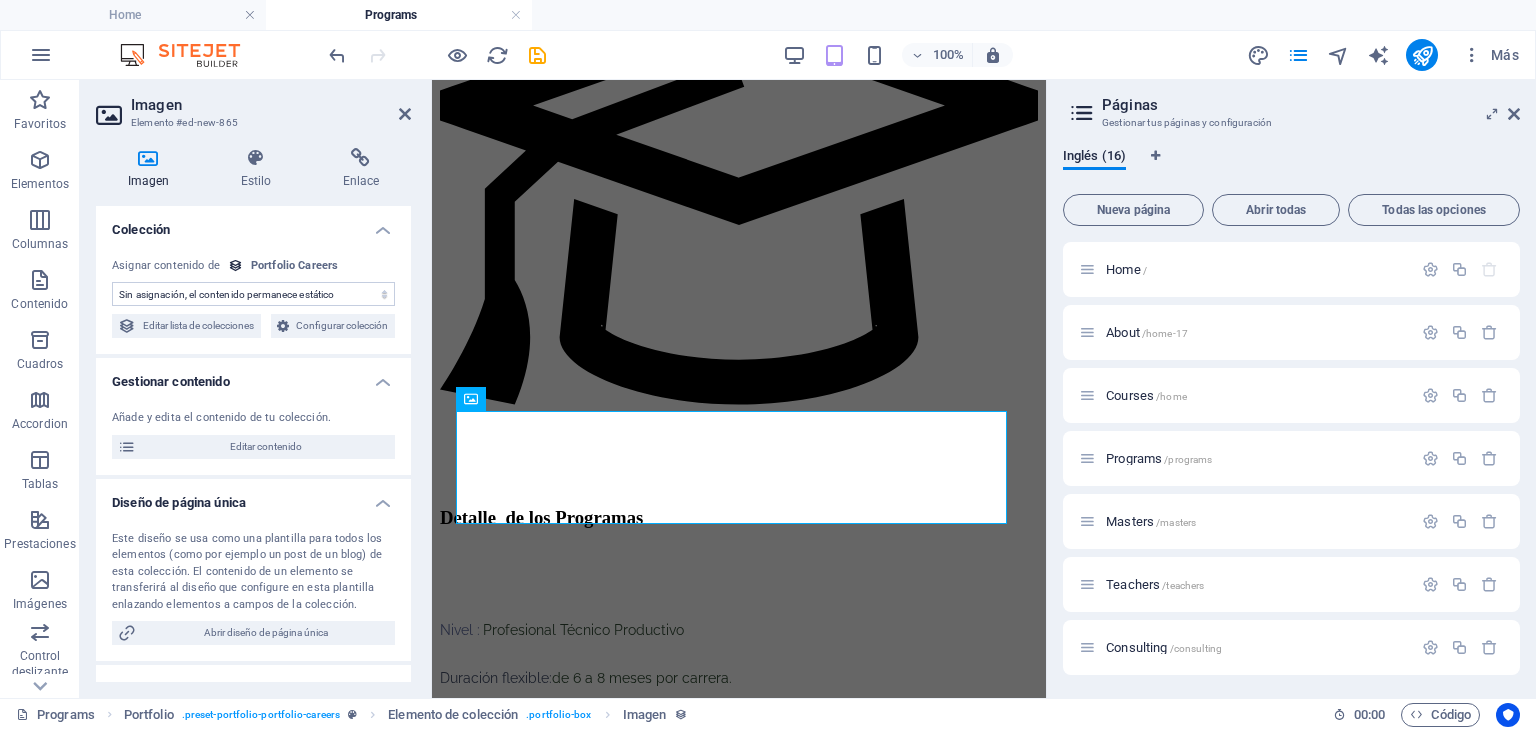 click on "Sin asignación, el contenido permanece estático Creado a las (Fecha) Actualizado a las (Fecha) Name (Texto sin formato) Slug (Texto sin formato) Imagen (Archivo) Descripción breve (Texto enriquecido) Descripción de la Carrera (CMS)" at bounding box center [253, 294] 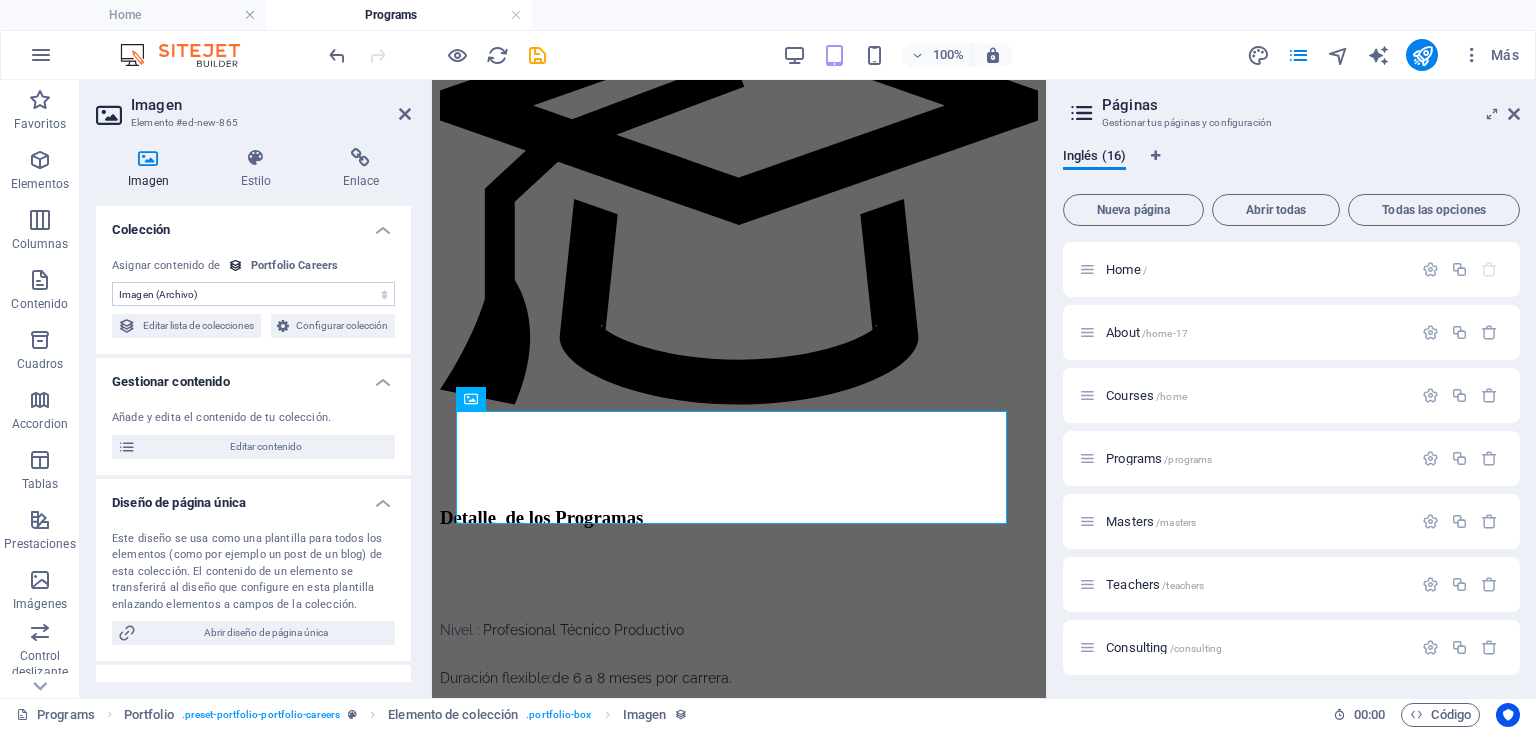 click on "Sin asignación, el contenido permanece estático Creado a las (Fecha) Actualizado a las (Fecha) Name (Texto sin formato) Slug (Texto sin formato) Imagen (Archivo) Descripción breve (Texto enriquecido) Descripción de la Carrera (CMS)" at bounding box center [253, 294] 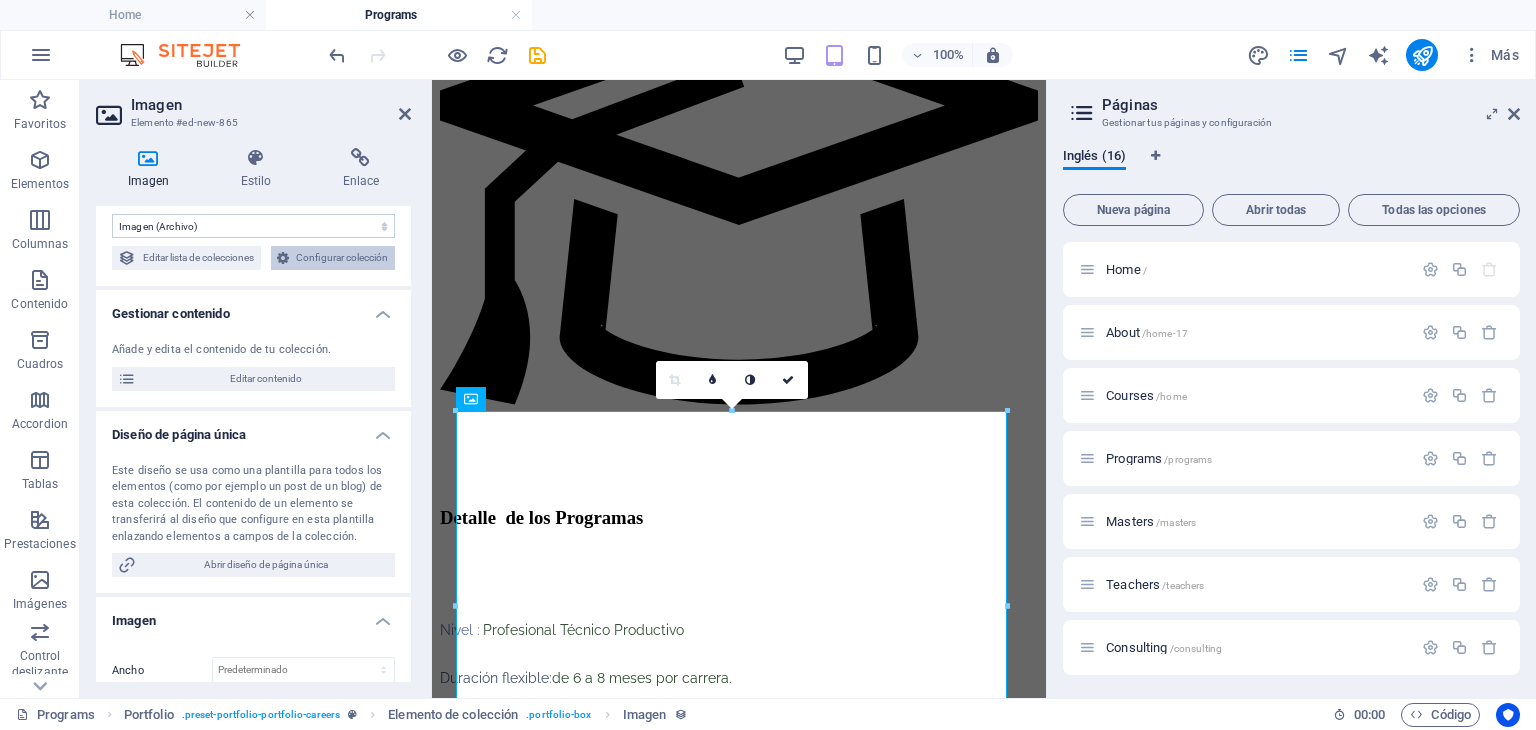 scroll, scrollTop: 100, scrollLeft: 0, axis: vertical 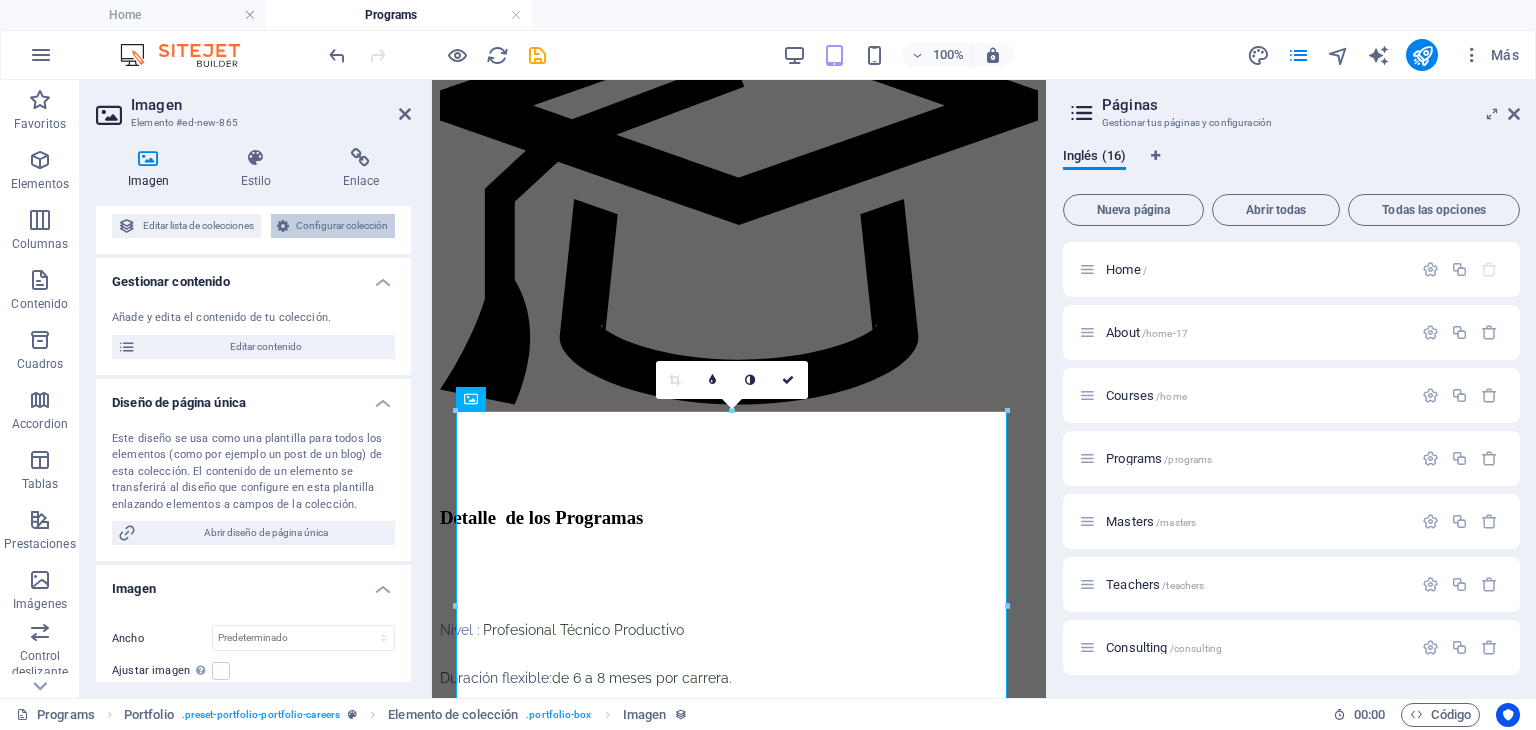 click on "Configurar colección" at bounding box center (342, 226) 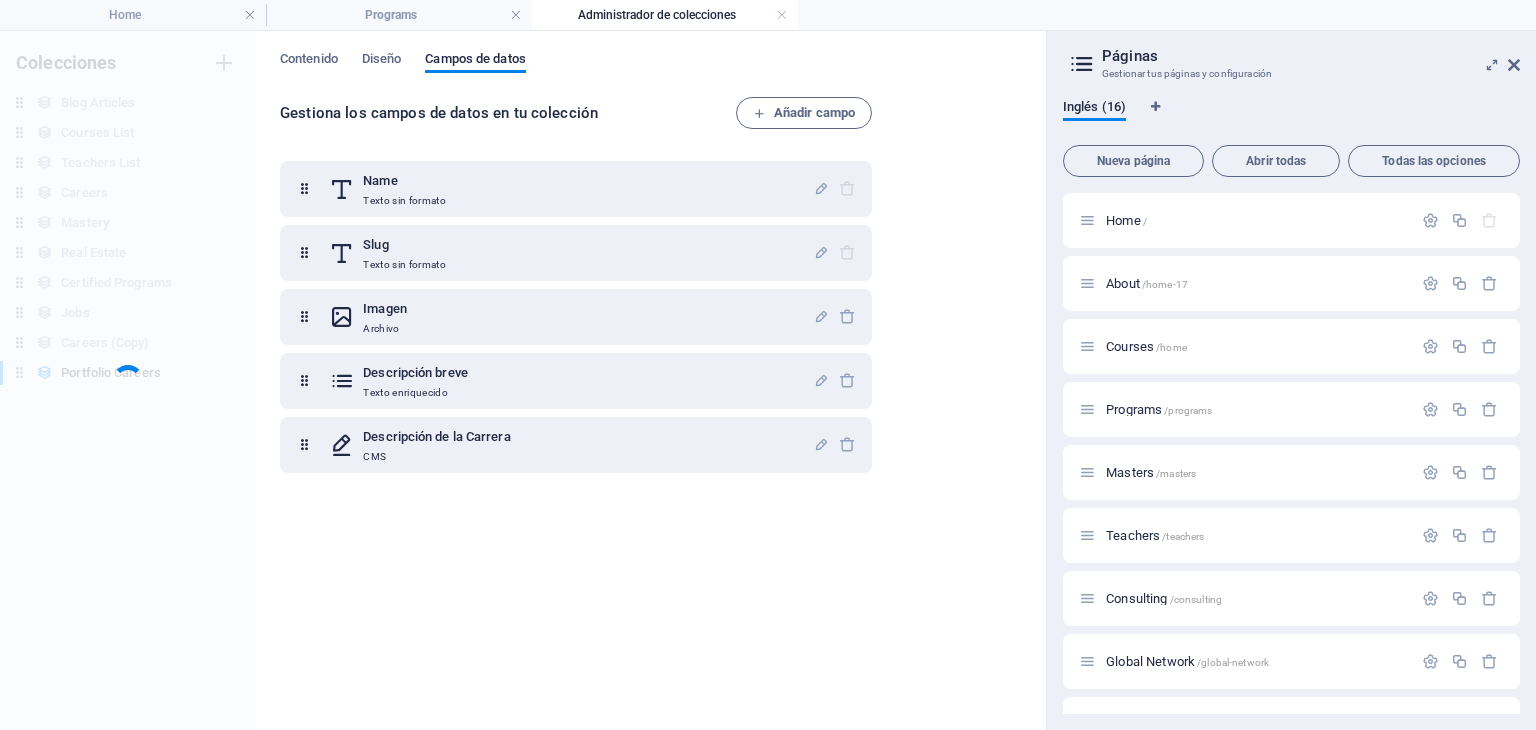 scroll, scrollTop: 0, scrollLeft: 0, axis: both 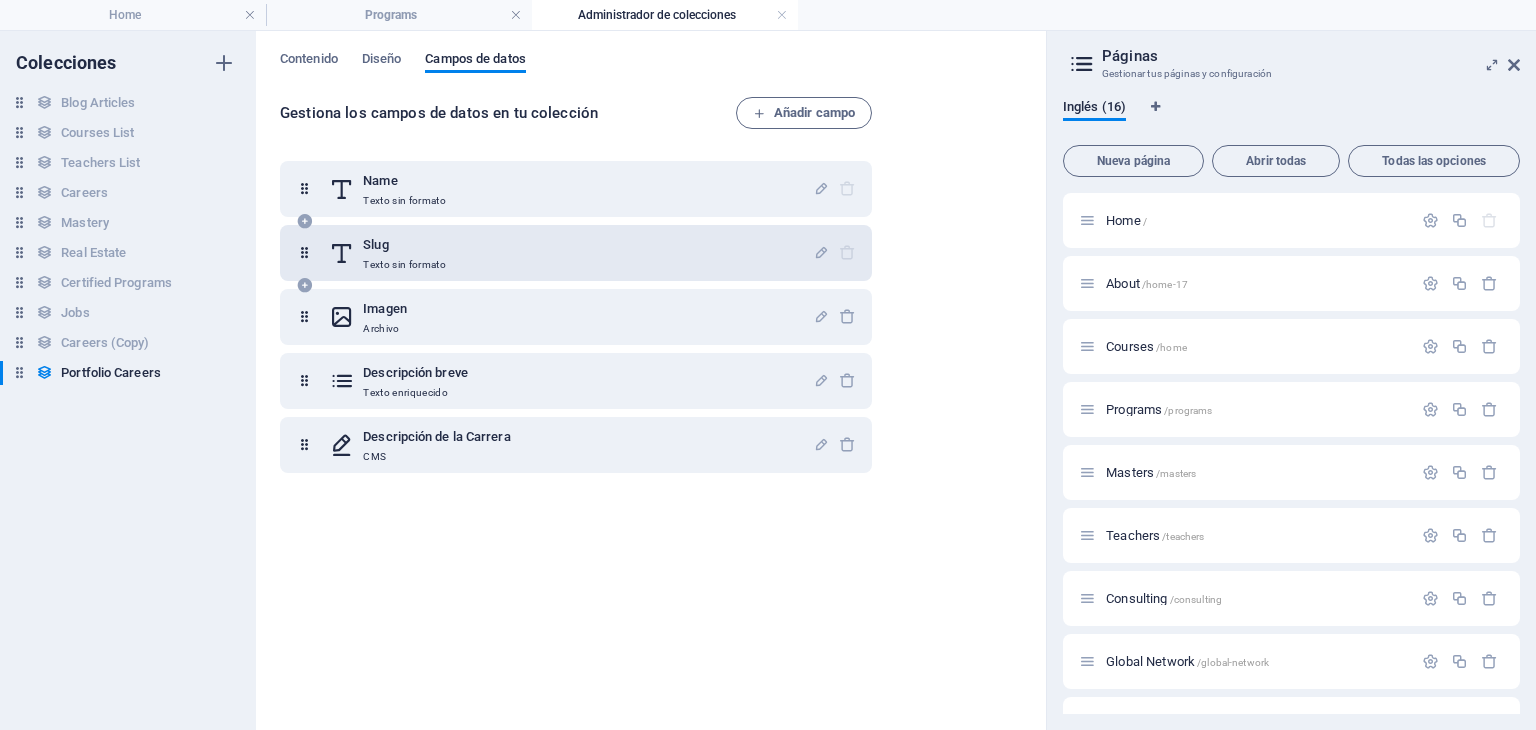 click on "Slug" at bounding box center (404, 245) 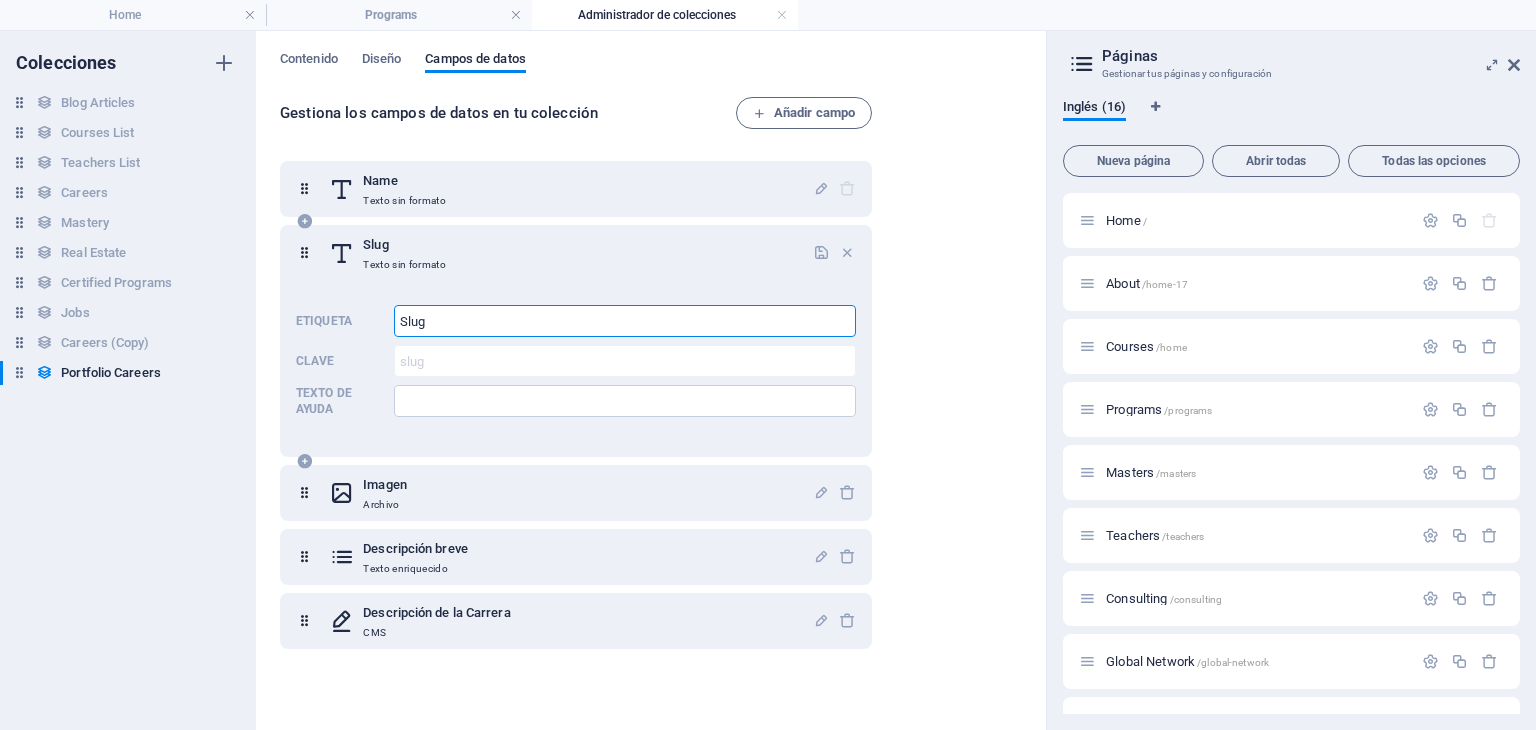 click on "Slug" at bounding box center [625, 321] 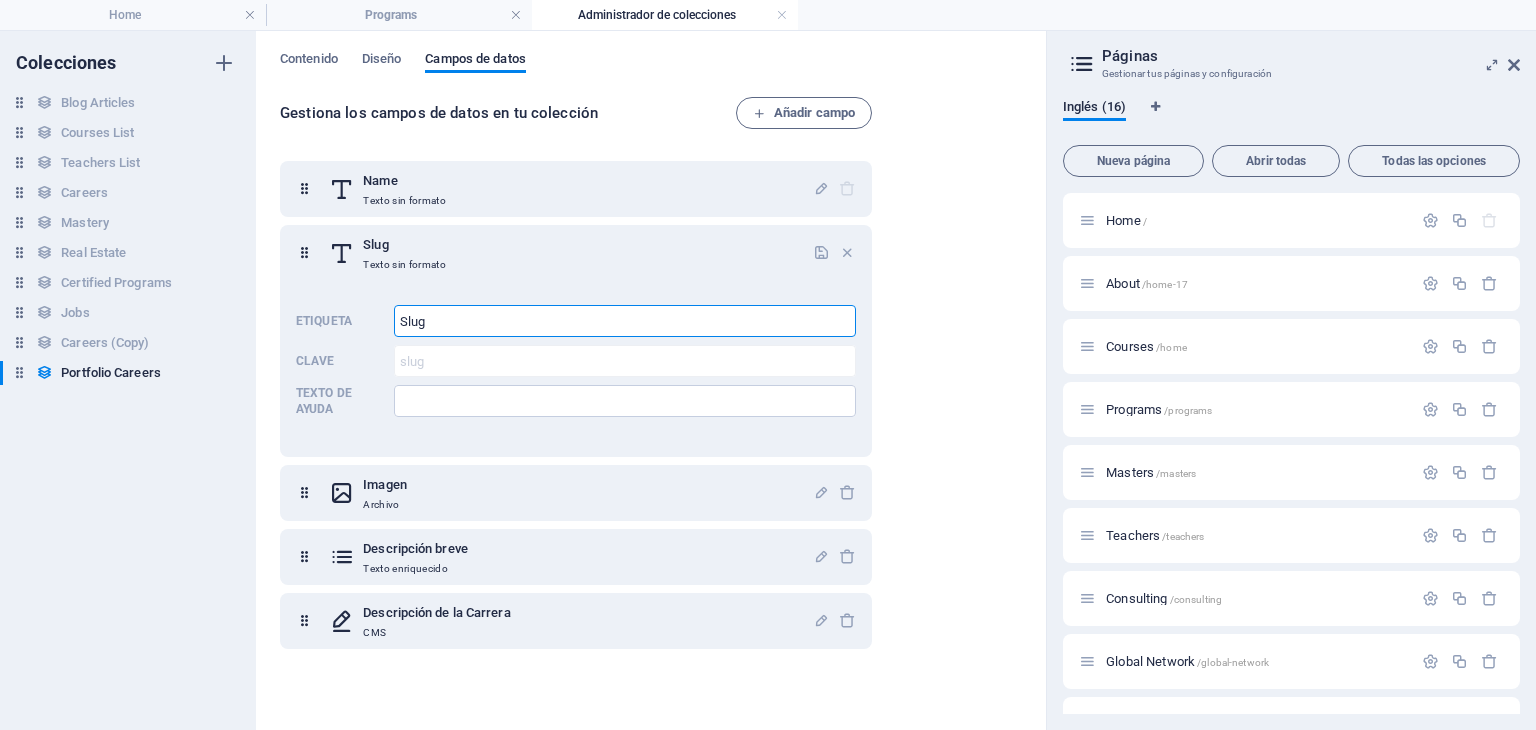 click on "Gestiona los campos de datos en tu colección Añadir campo Name Texto sin formato Slug Texto sin formato Etiqueta Slug ​ Clave slug ​ Texto de ayuda ​ Imagen Archivo Descripción breve Texto enriquecido Descripción de la Carrera CMS" at bounding box center (651, 403) 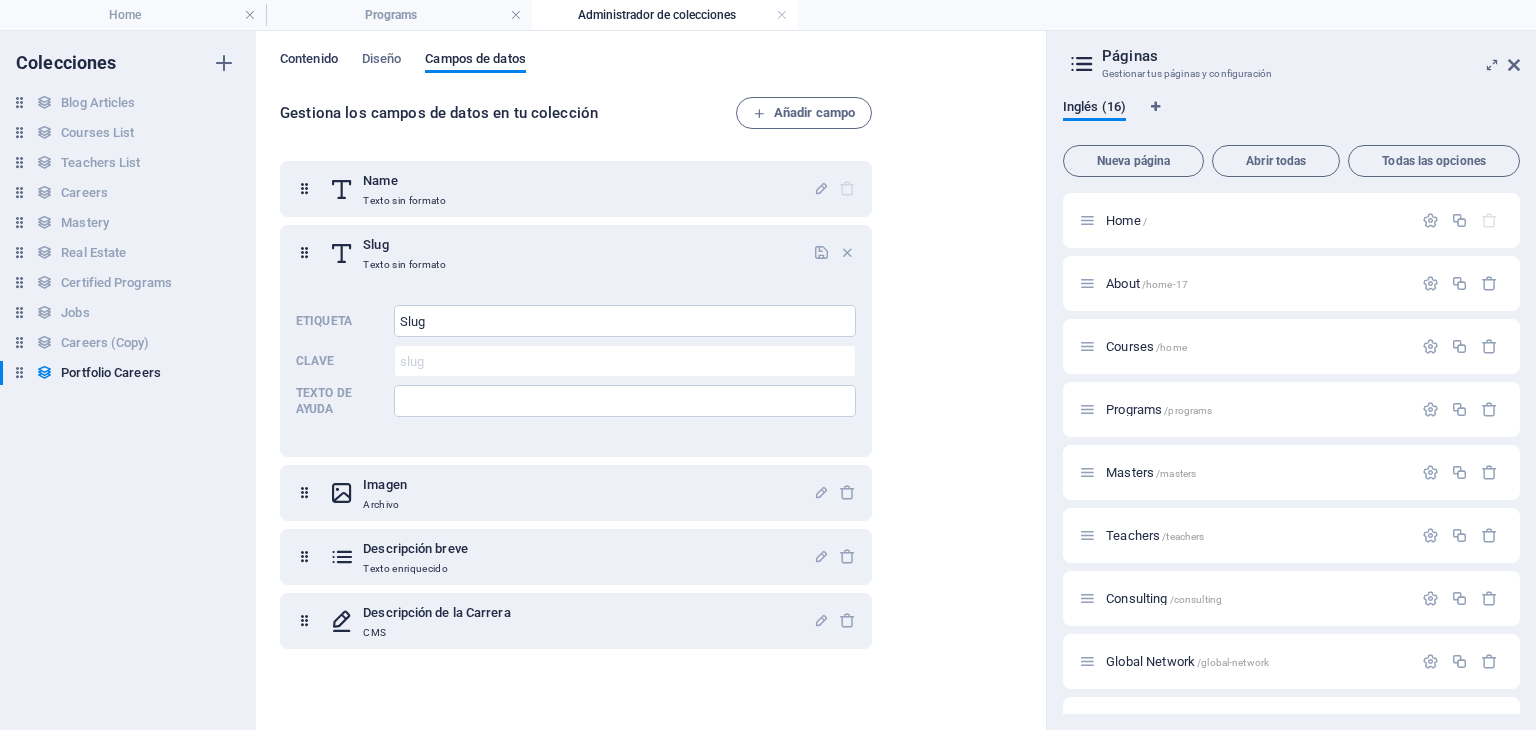 click on "Contenido" at bounding box center [309, 61] 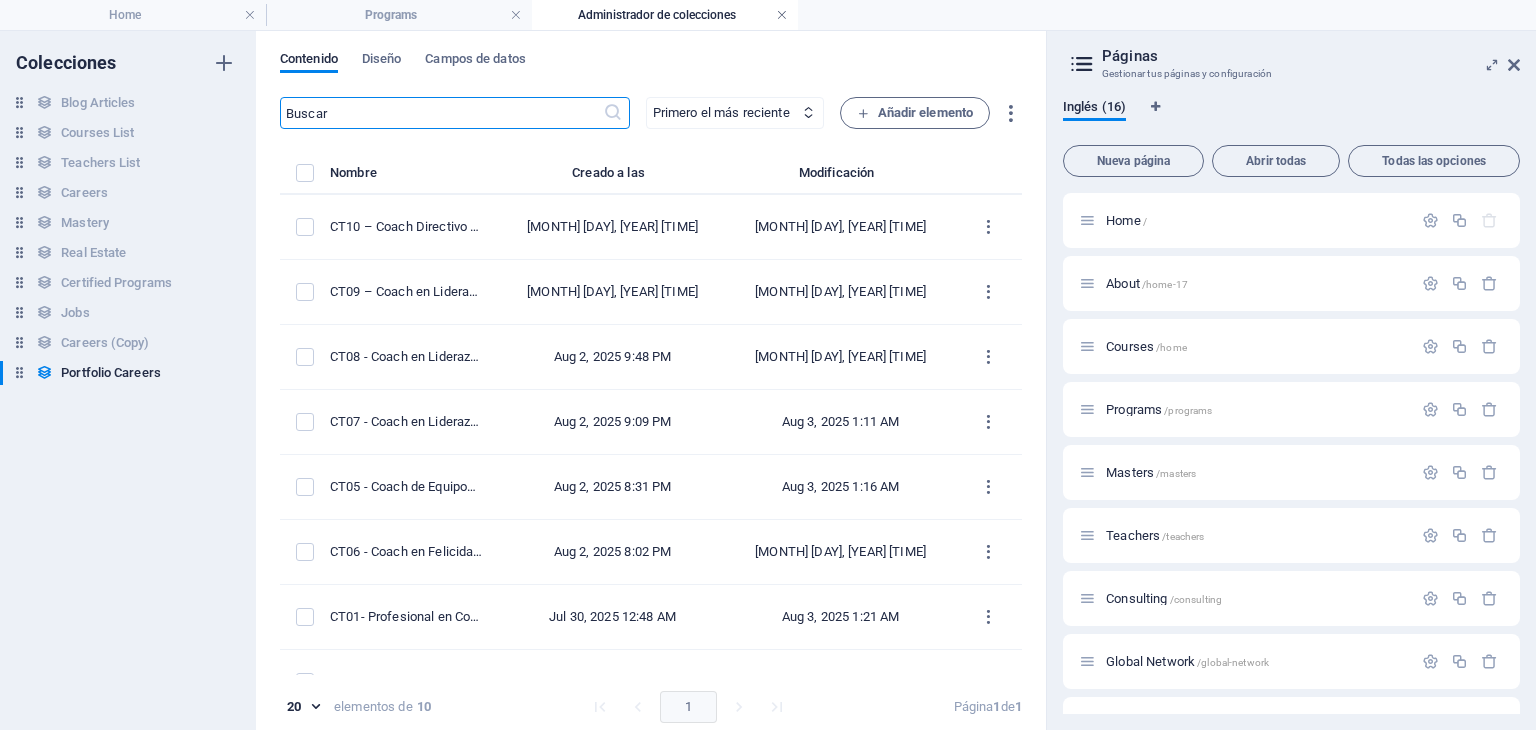 click at bounding box center [782, 15] 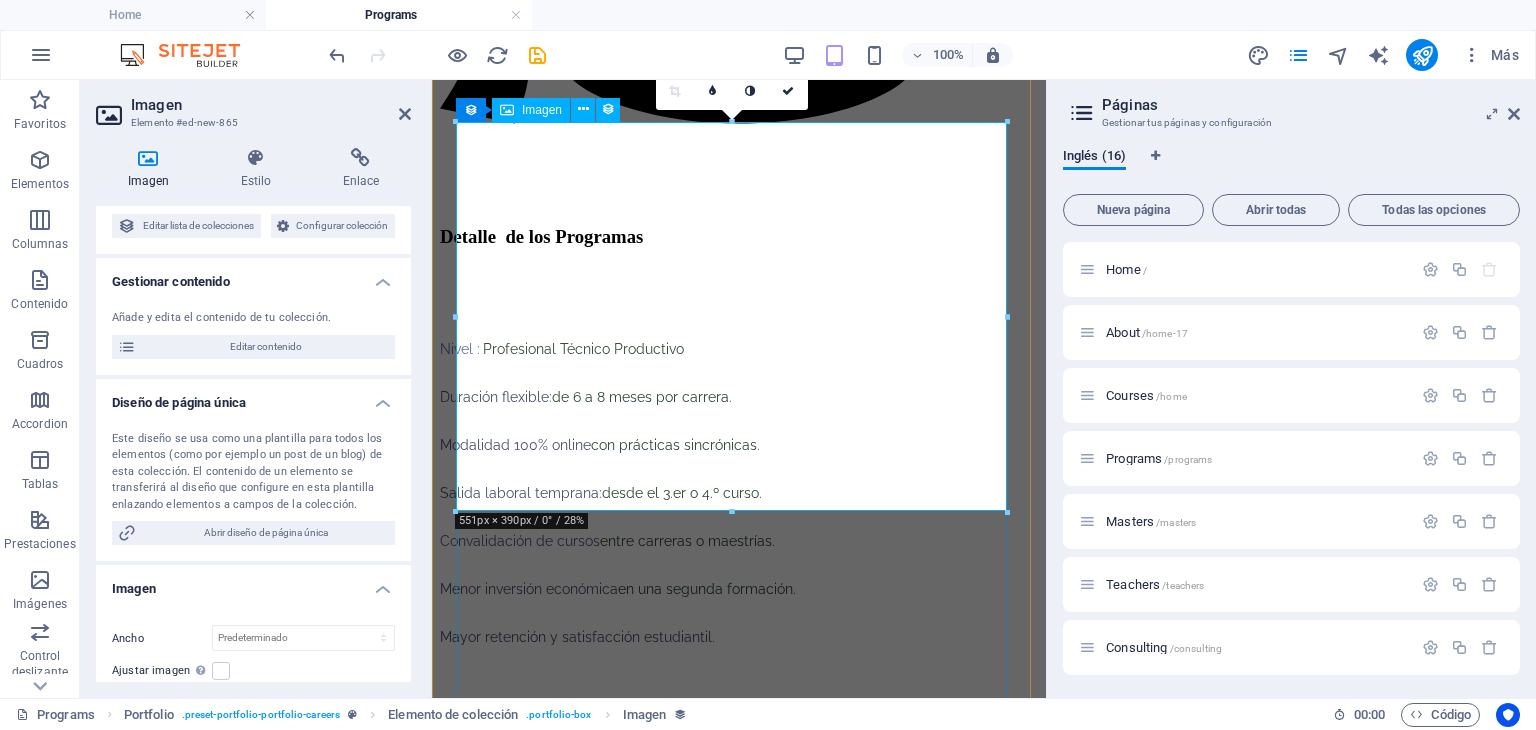 scroll, scrollTop: 2533, scrollLeft: 0, axis: vertical 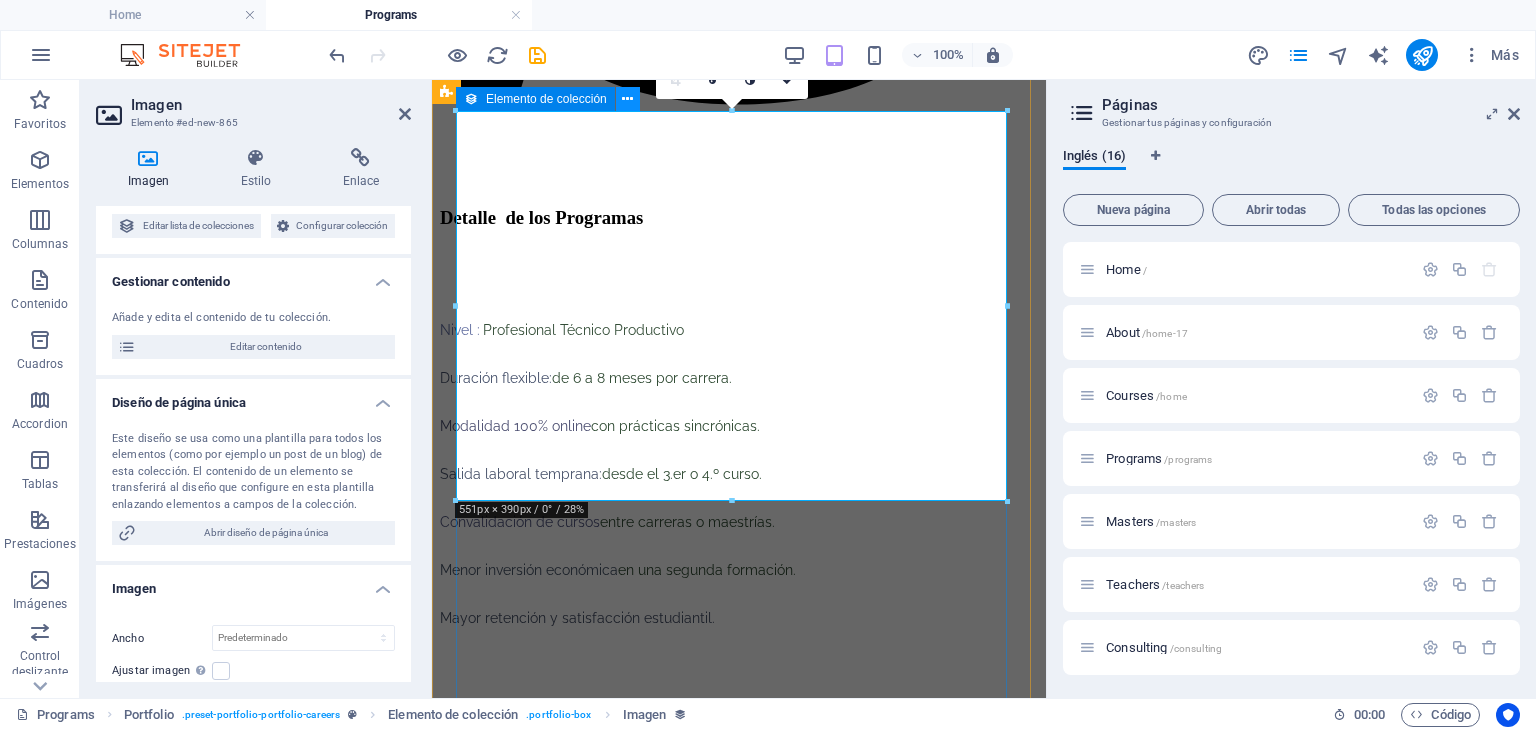click at bounding box center (627, 99) 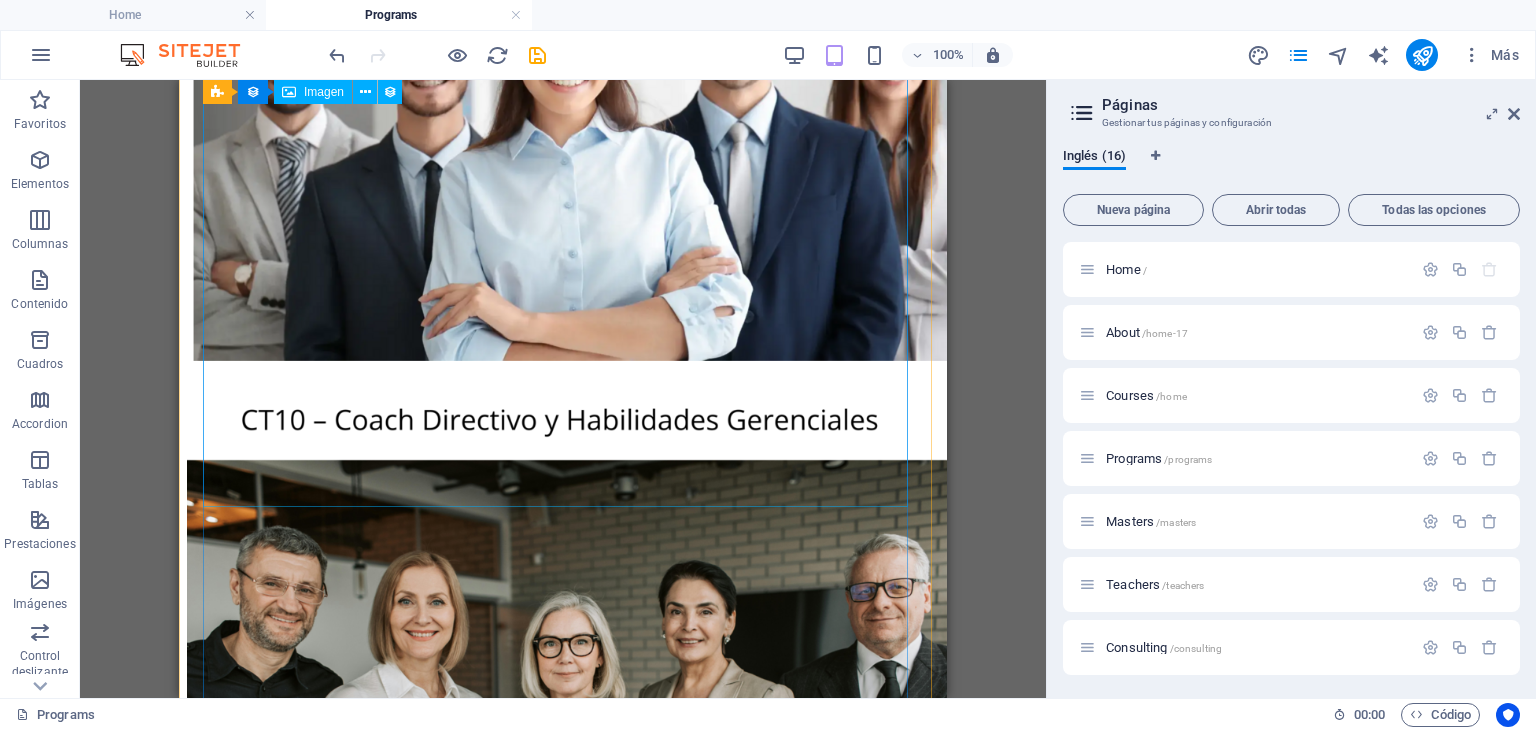 scroll, scrollTop: 3376, scrollLeft: 0, axis: vertical 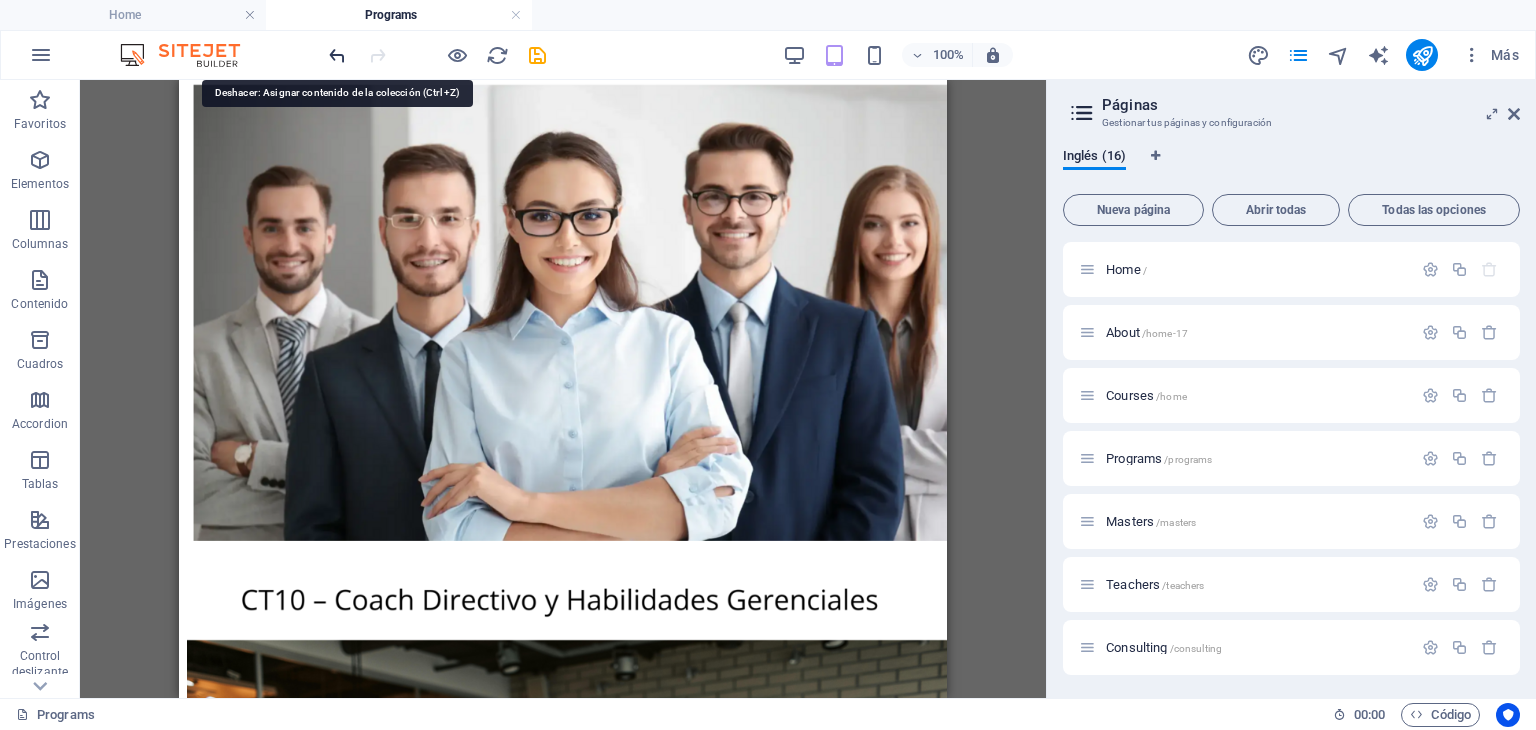click at bounding box center [337, 55] 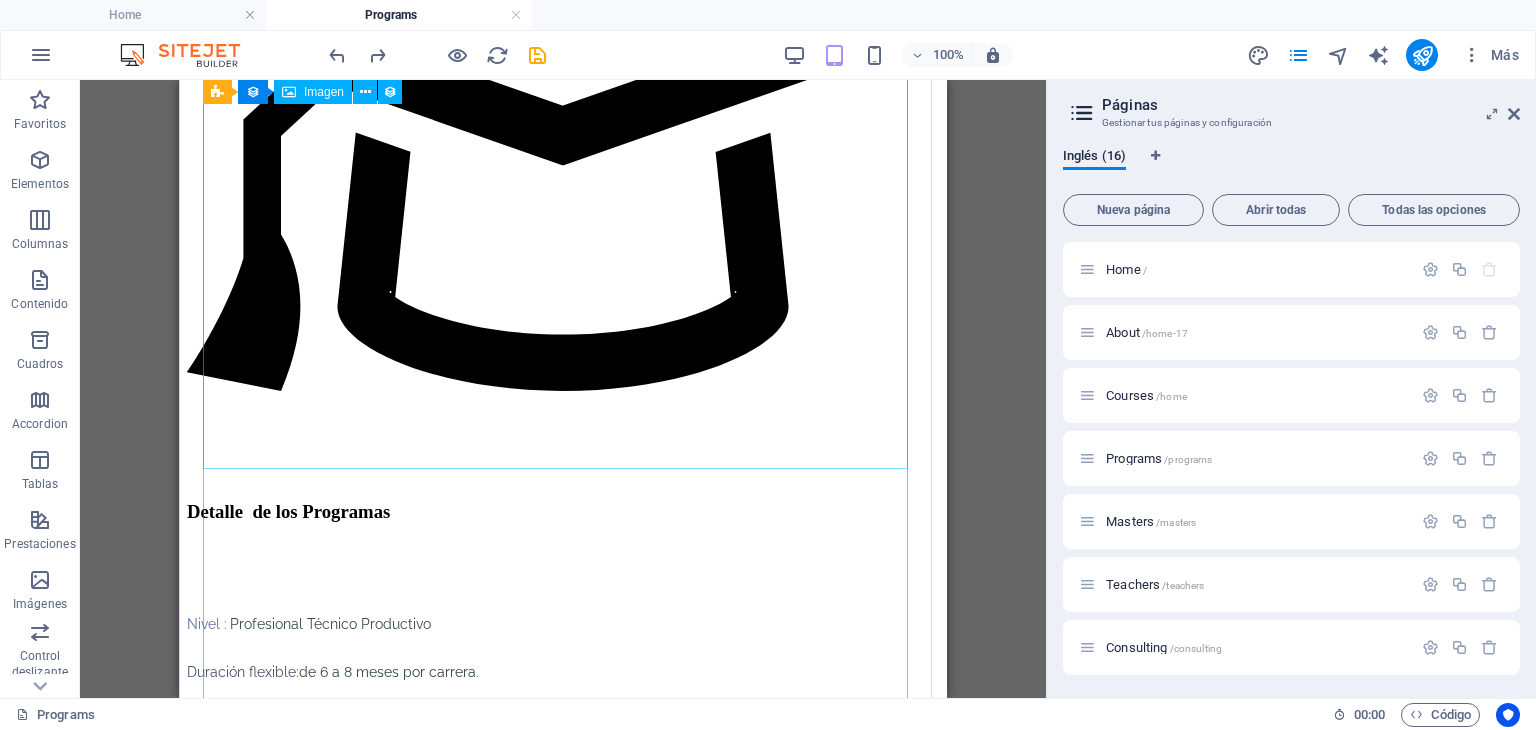 scroll, scrollTop: 2276, scrollLeft: 0, axis: vertical 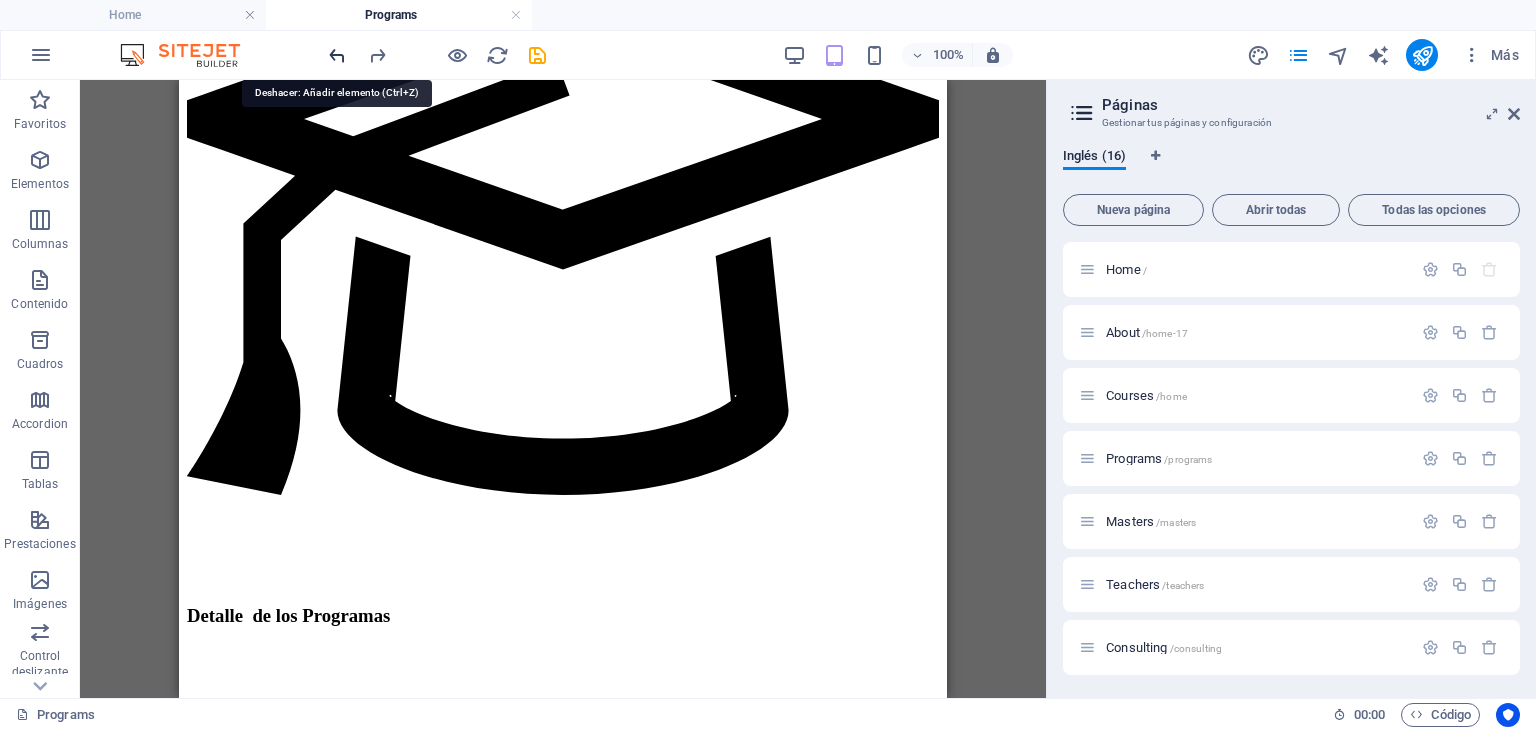 click at bounding box center [337, 55] 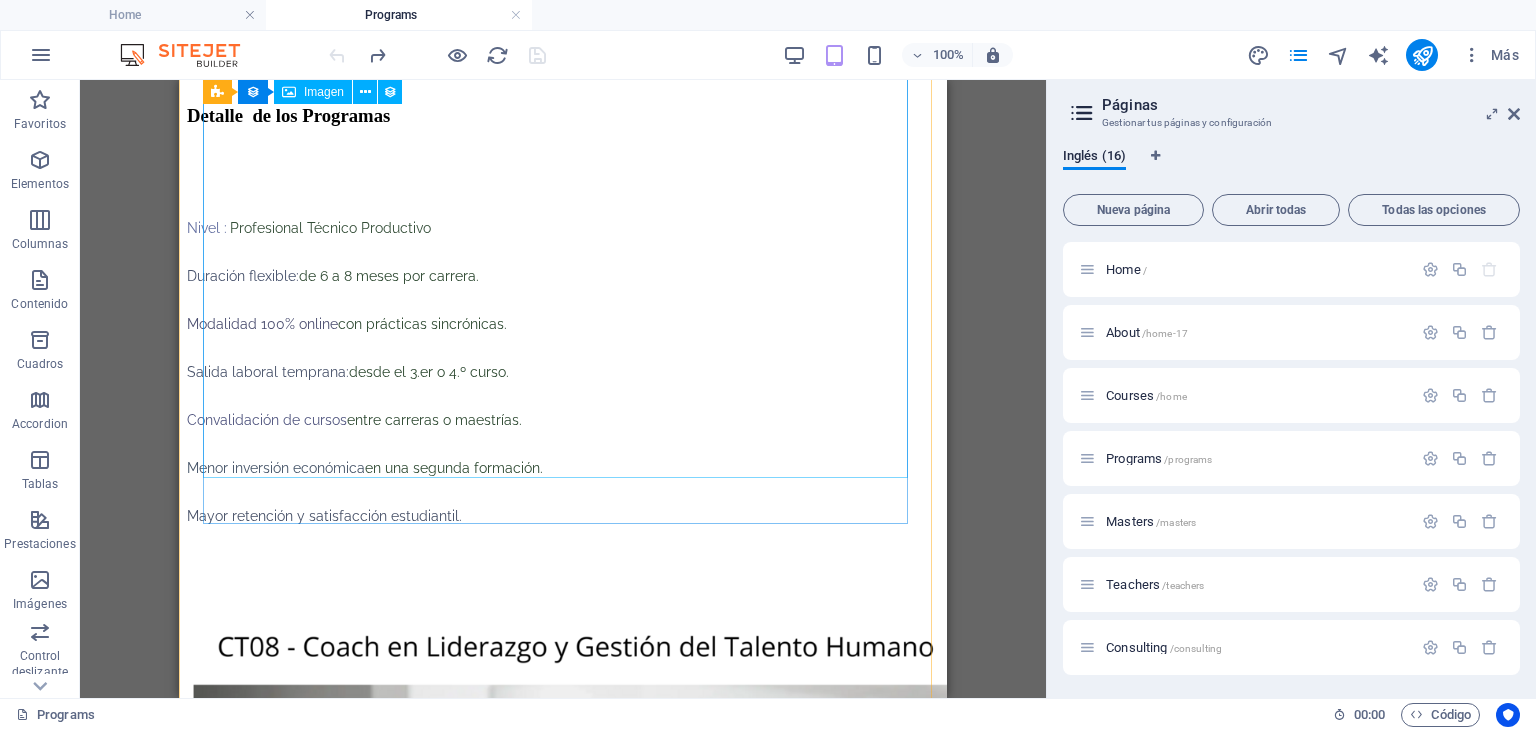 scroll, scrollTop: 2676, scrollLeft: 0, axis: vertical 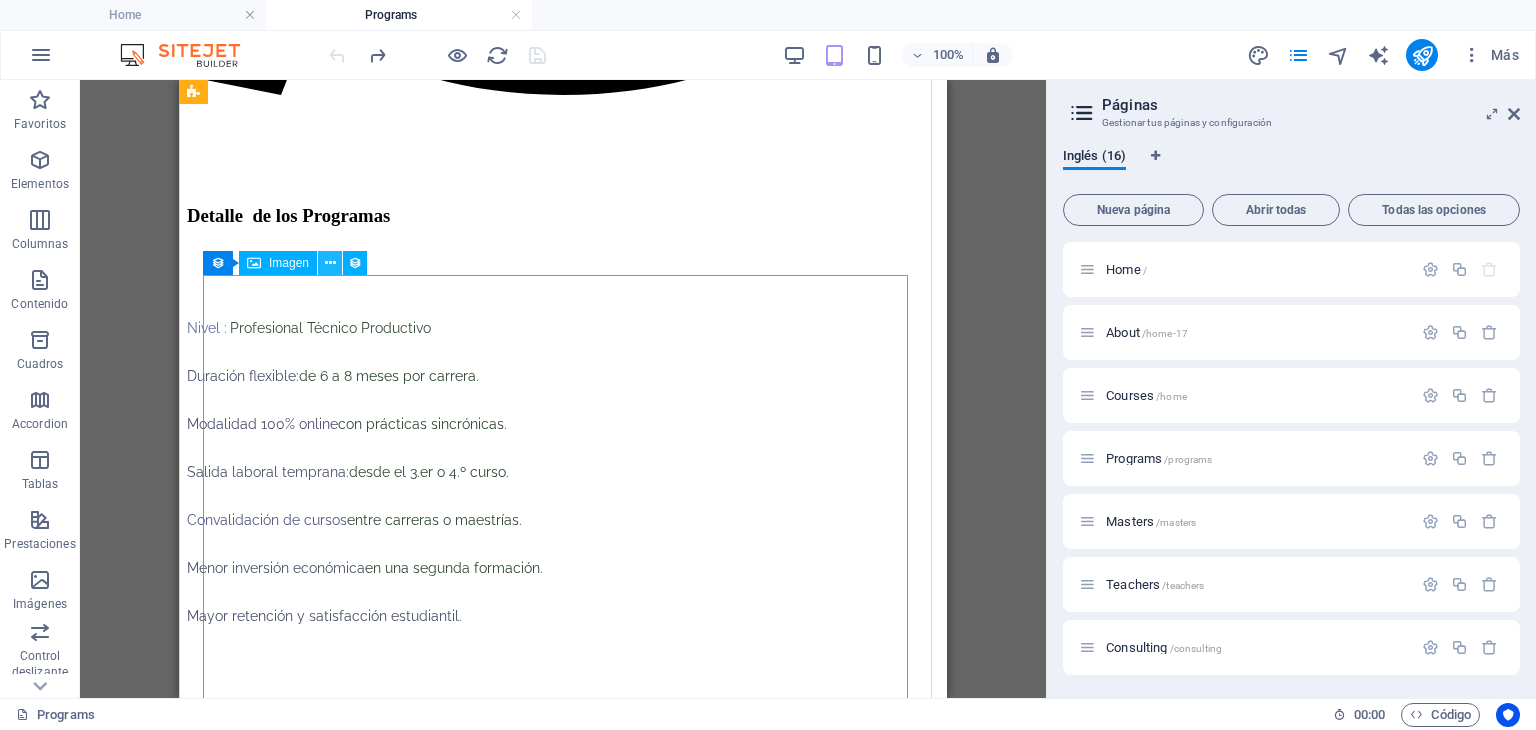 click at bounding box center (330, 263) 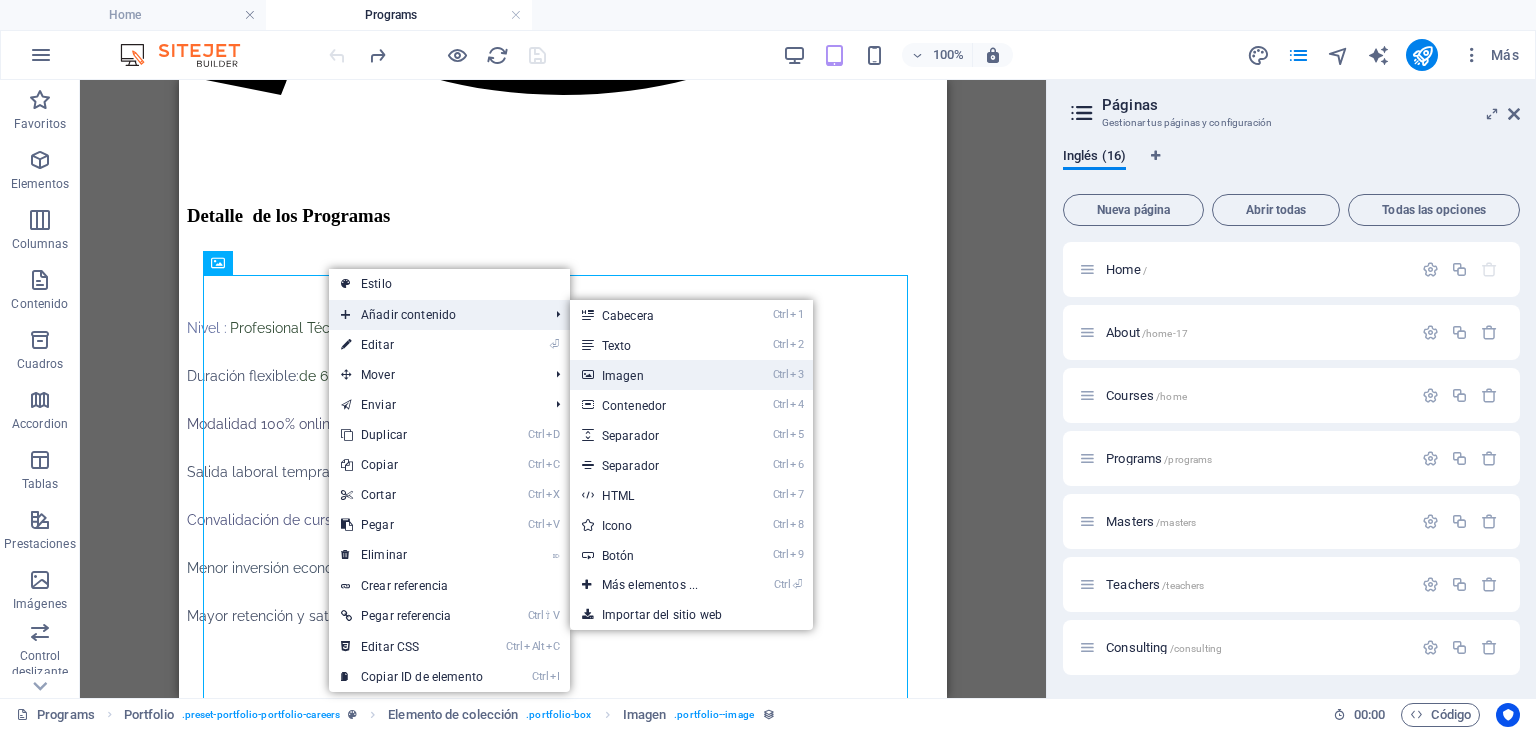 click on "Ctrl 3  Imagen" at bounding box center [654, 375] 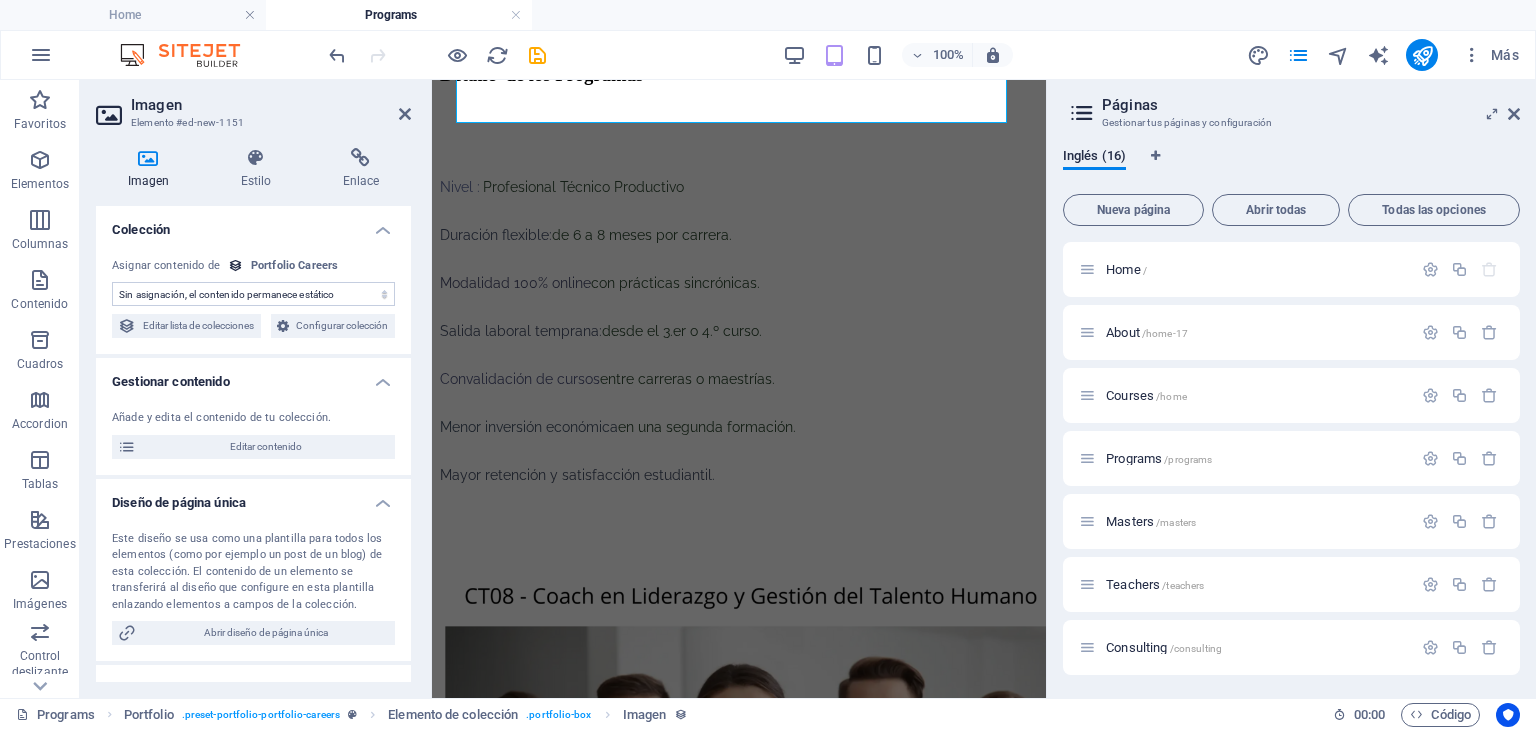 scroll, scrollTop: 3366, scrollLeft: 0, axis: vertical 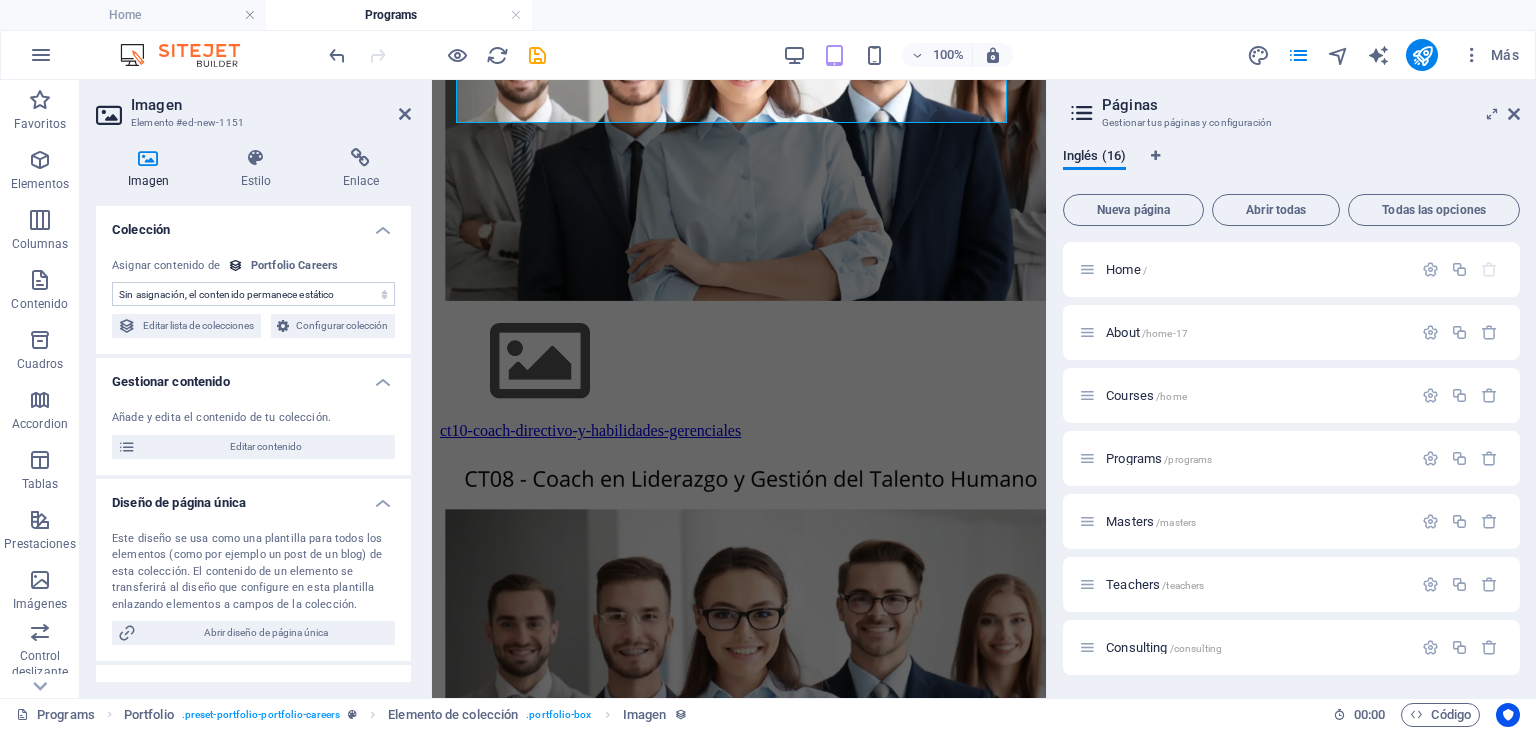 click on "Sin asignación, el contenido permanece estático Creado a las (Fecha) Actualizado a las (Fecha) Name (Texto sin formato) Slug (Texto sin formato) Imagen (Archivo) Descripción breve (Texto enriquecido) Descripción de la Carrera (CMS)" at bounding box center [253, 294] 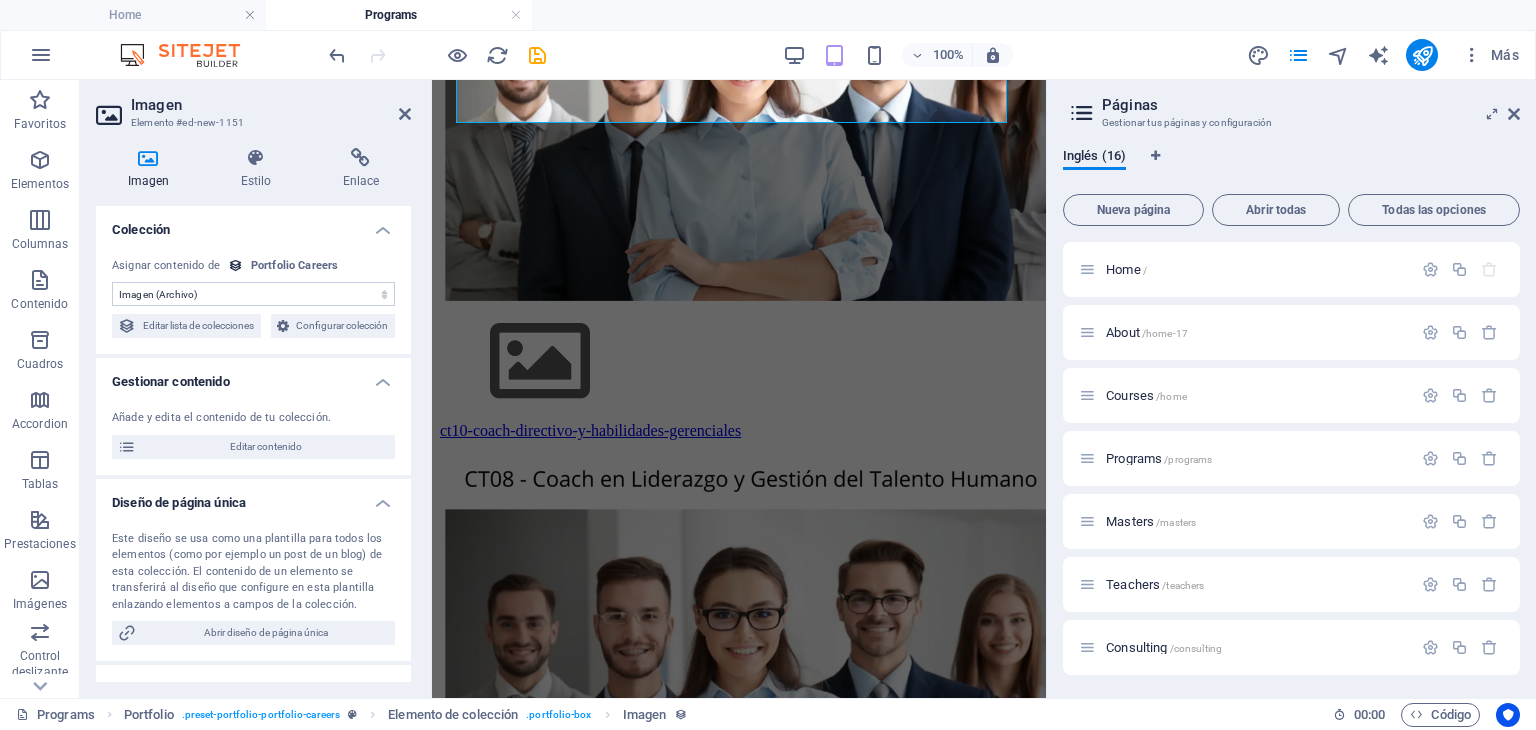 click on "Sin asignación, el contenido permanece estático Creado a las (Fecha) Actualizado a las (Fecha) Name (Texto sin formato) Slug (Texto sin formato) Imagen (Archivo) Descripción breve (Texto enriquecido) Descripción de la Carrera (CMS)" at bounding box center [253, 294] 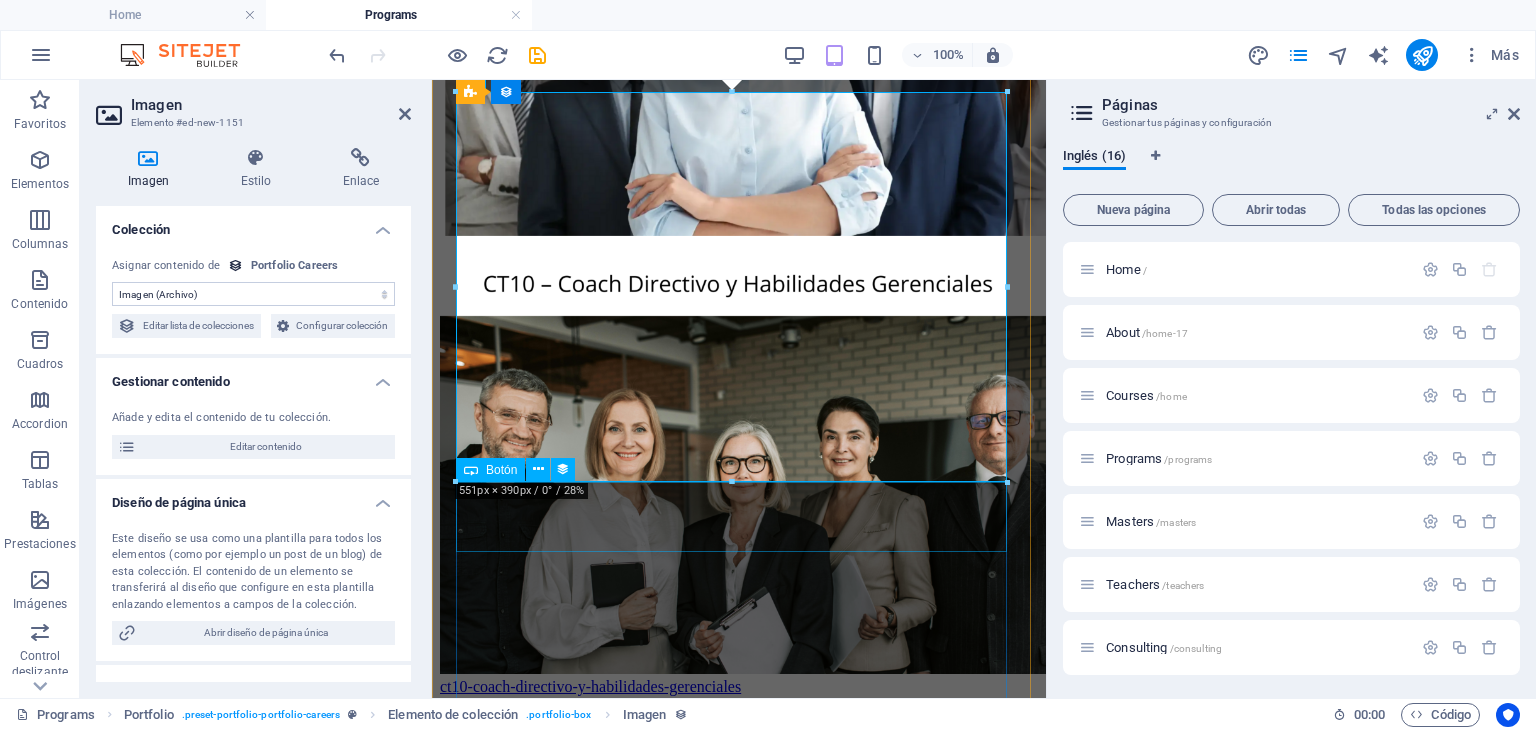 scroll, scrollTop: 3420, scrollLeft: 0, axis: vertical 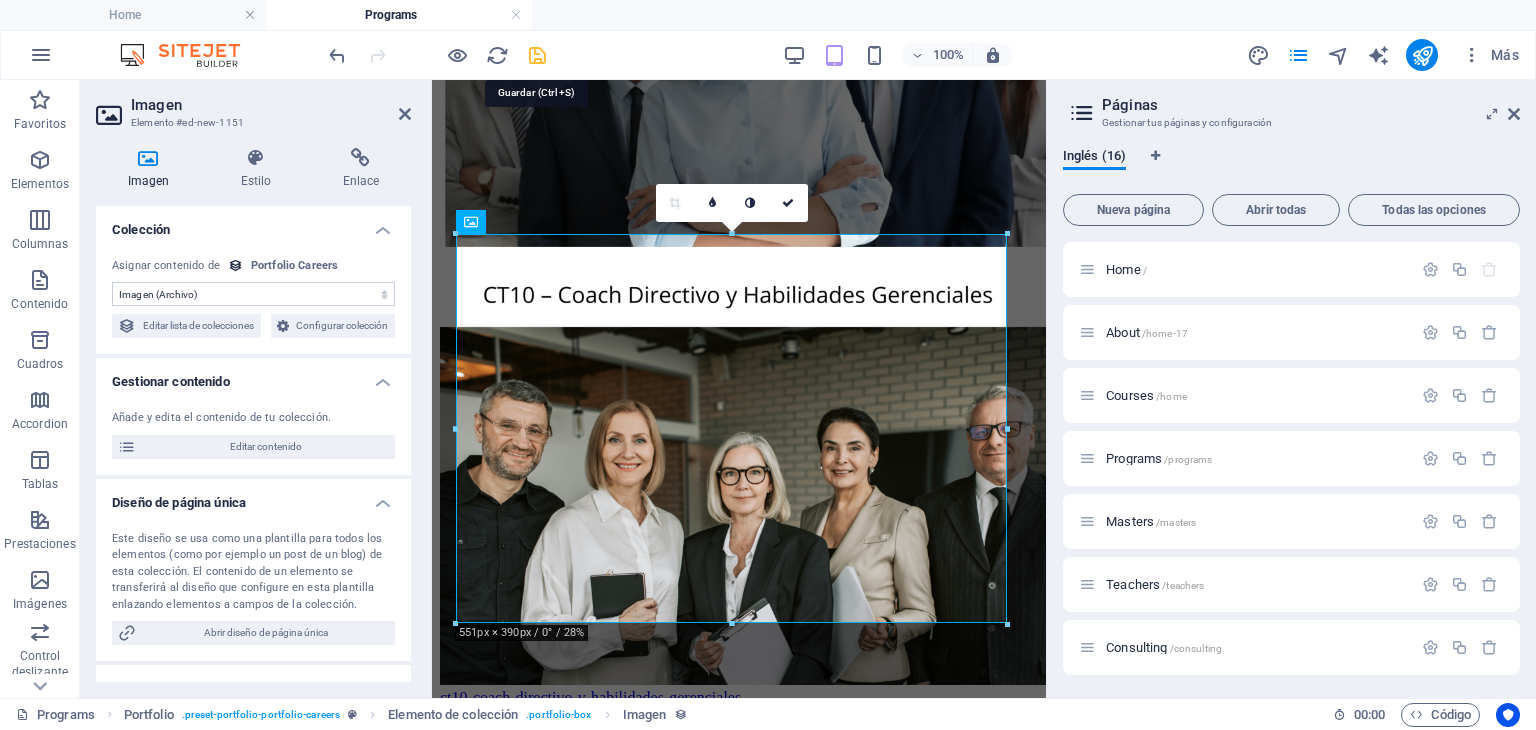 click at bounding box center [537, 55] 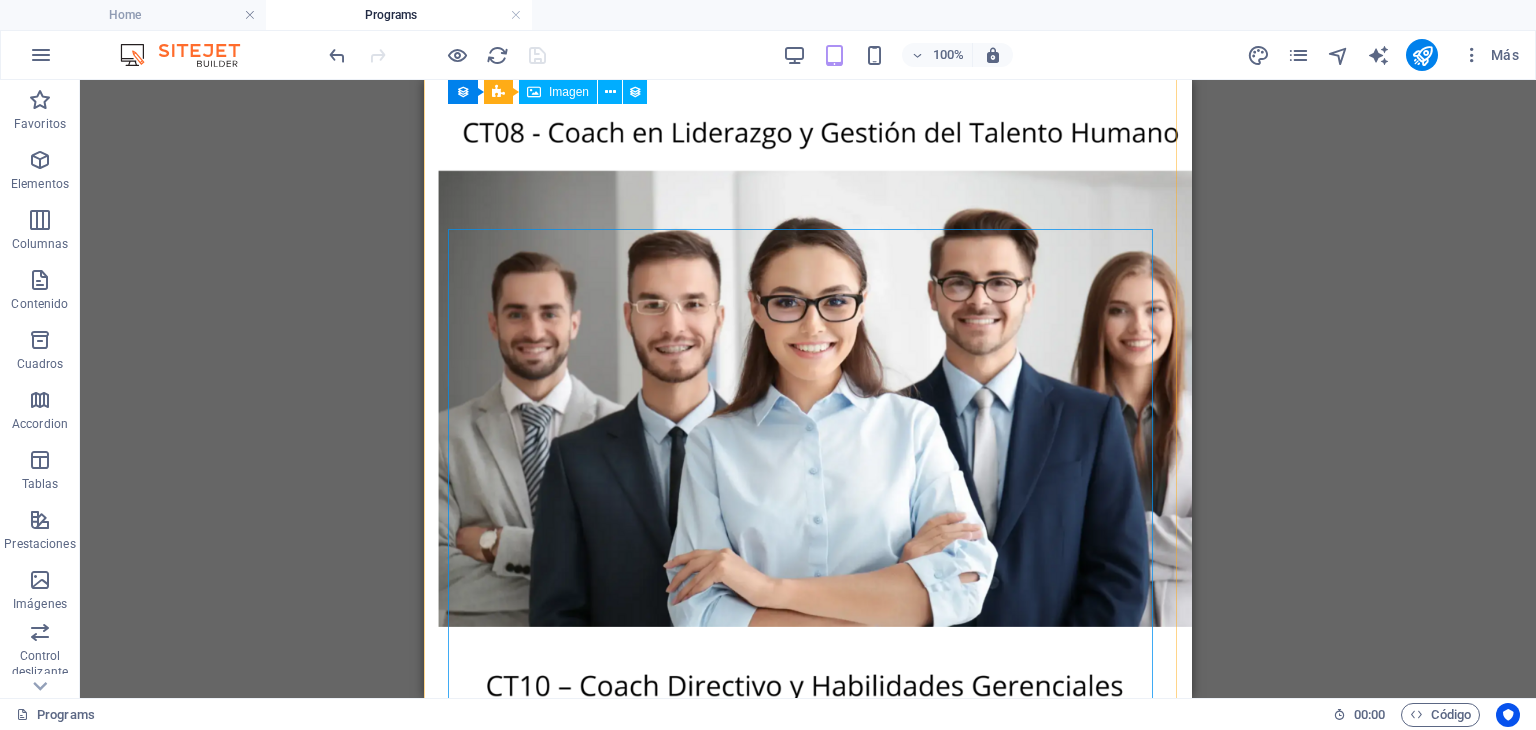 scroll, scrollTop: 3212, scrollLeft: 0, axis: vertical 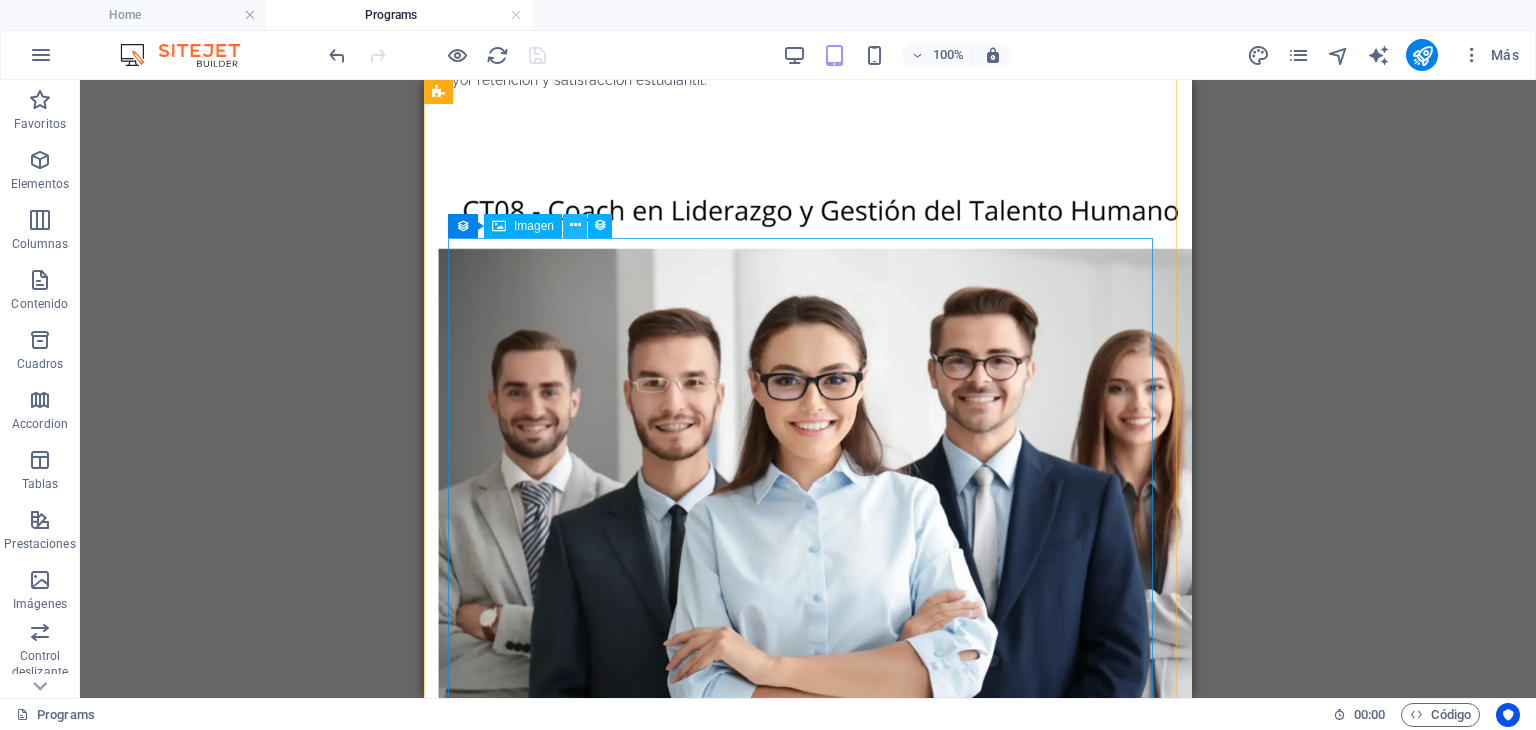 click at bounding box center [575, 225] 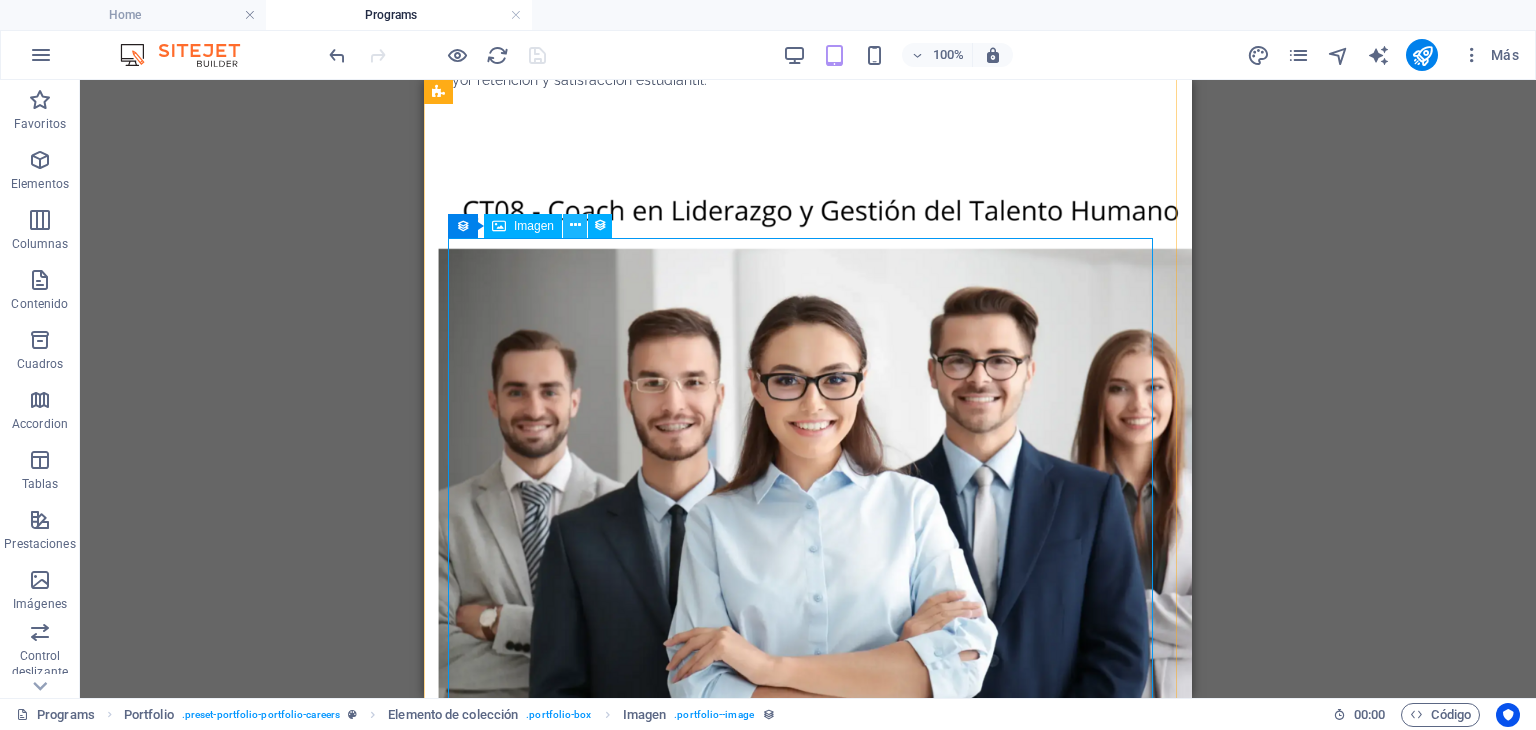 click at bounding box center (575, 225) 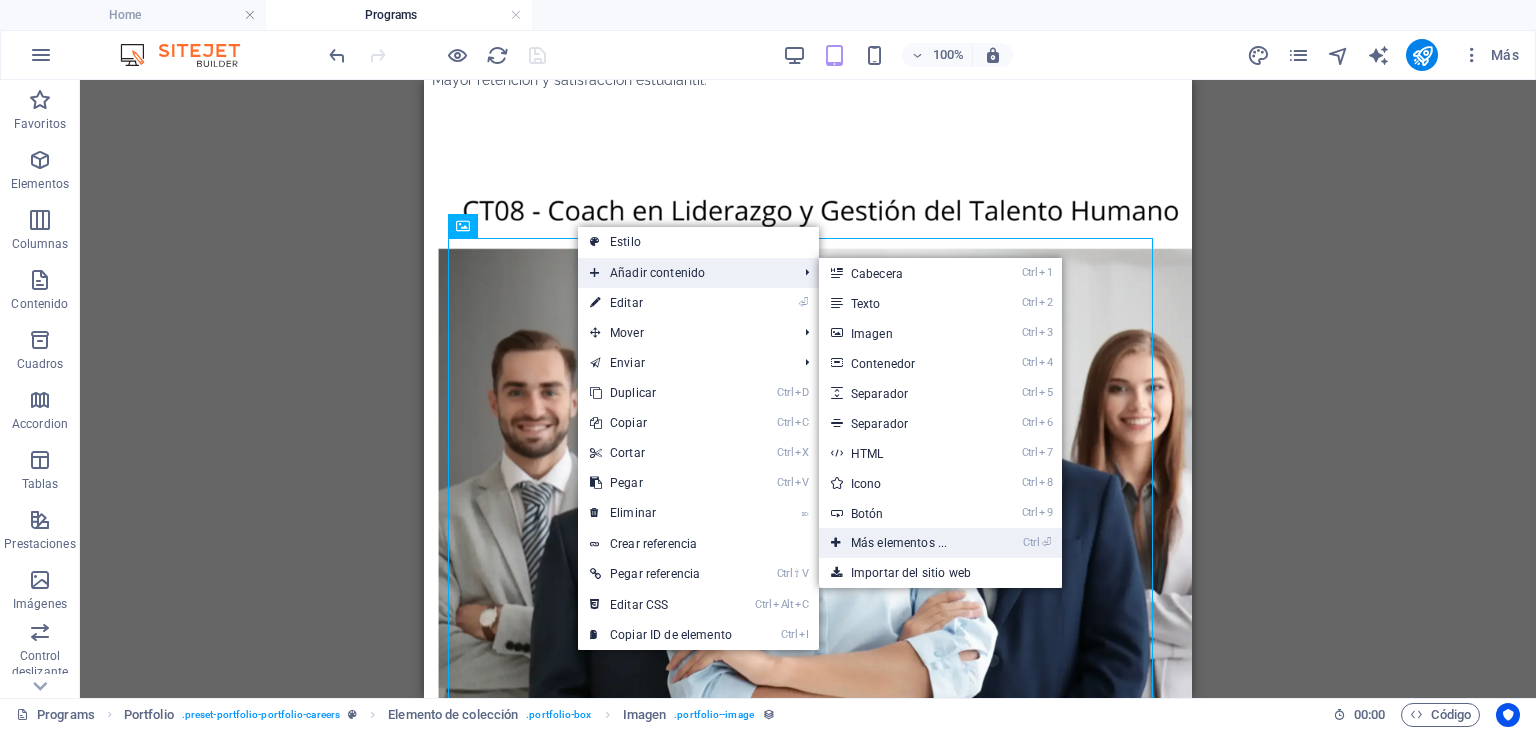 click on "Ctrl ⏎  Más elementos ..." at bounding box center (903, 543) 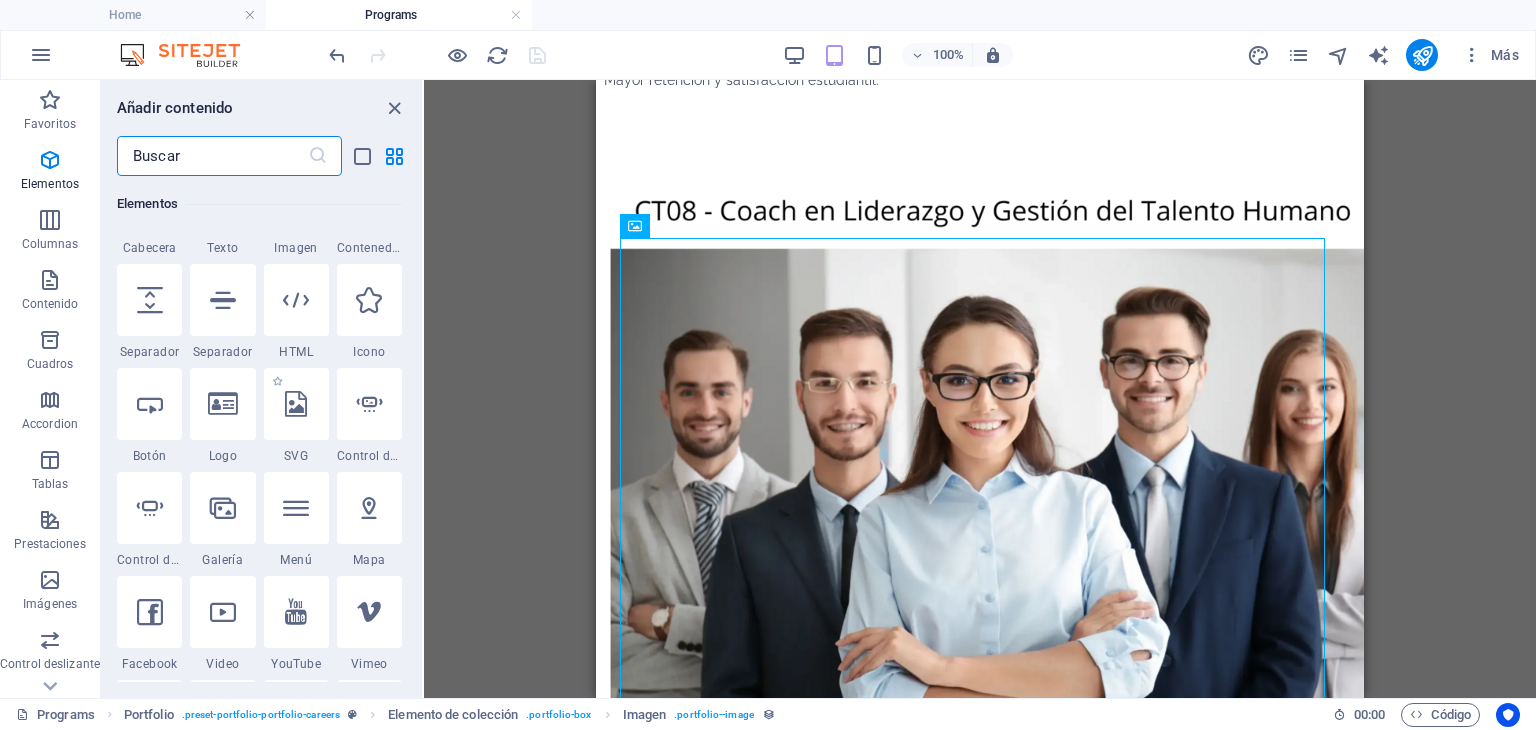 scroll, scrollTop: 640, scrollLeft: 0, axis: vertical 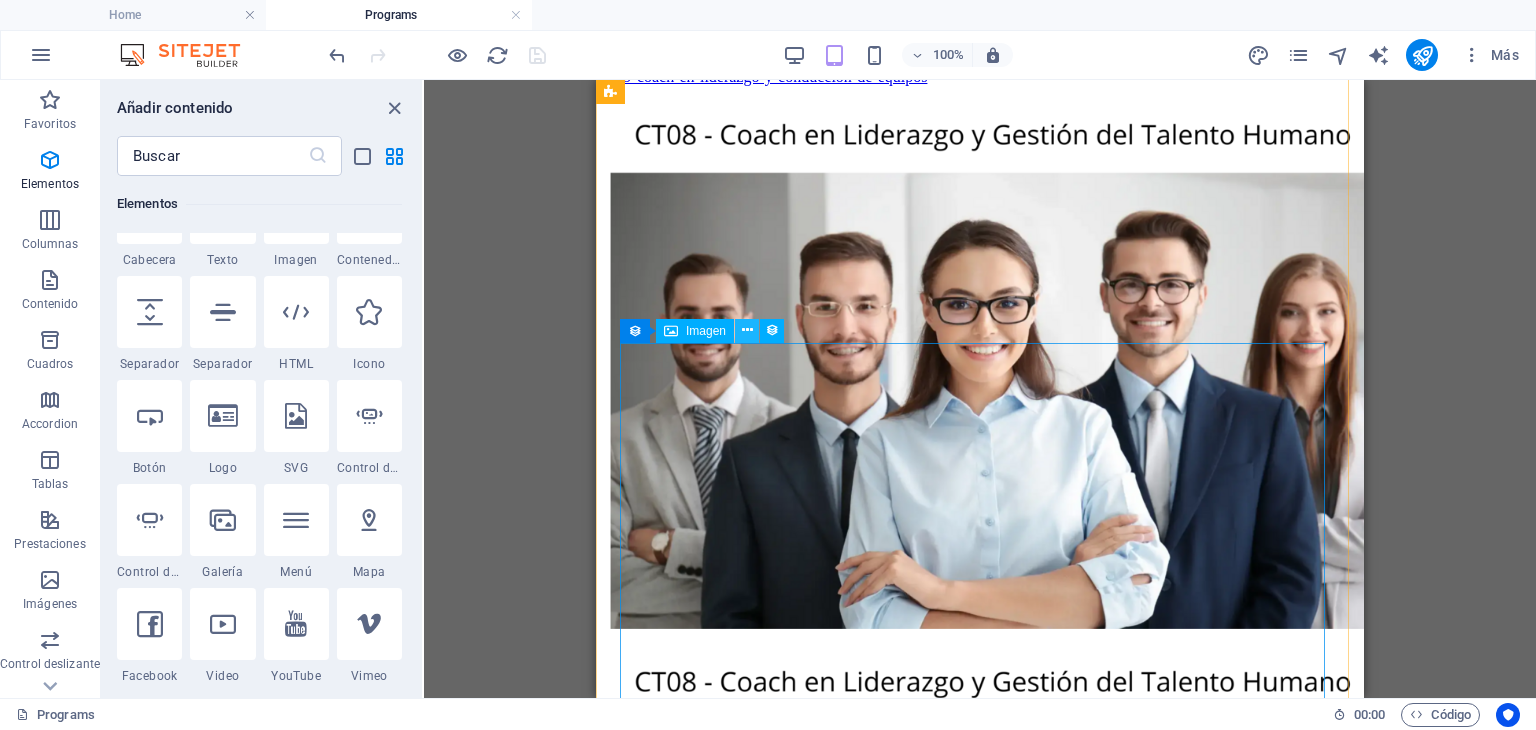 click at bounding box center (747, 330) 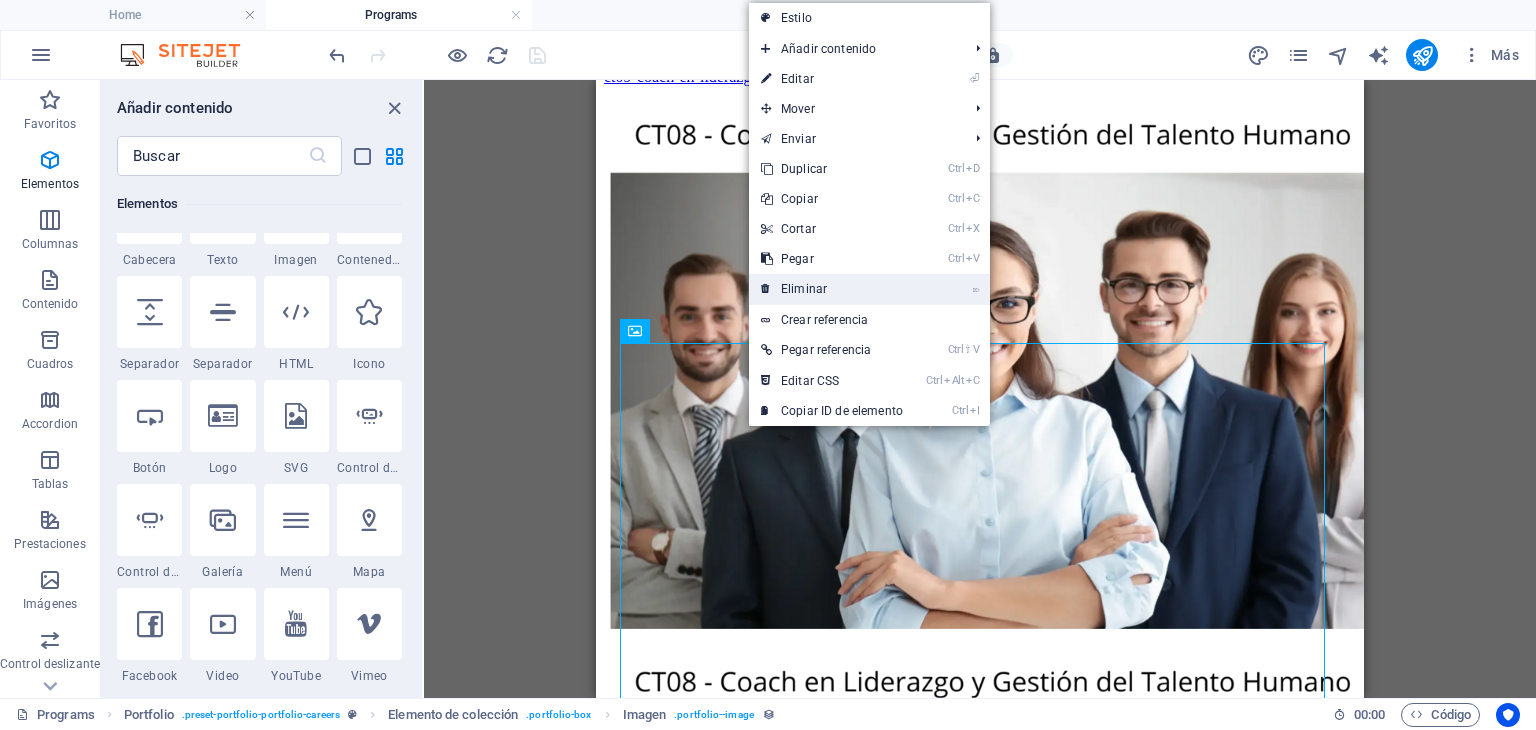 click on "⌦  Eliminar" at bounding box center (832, 289) 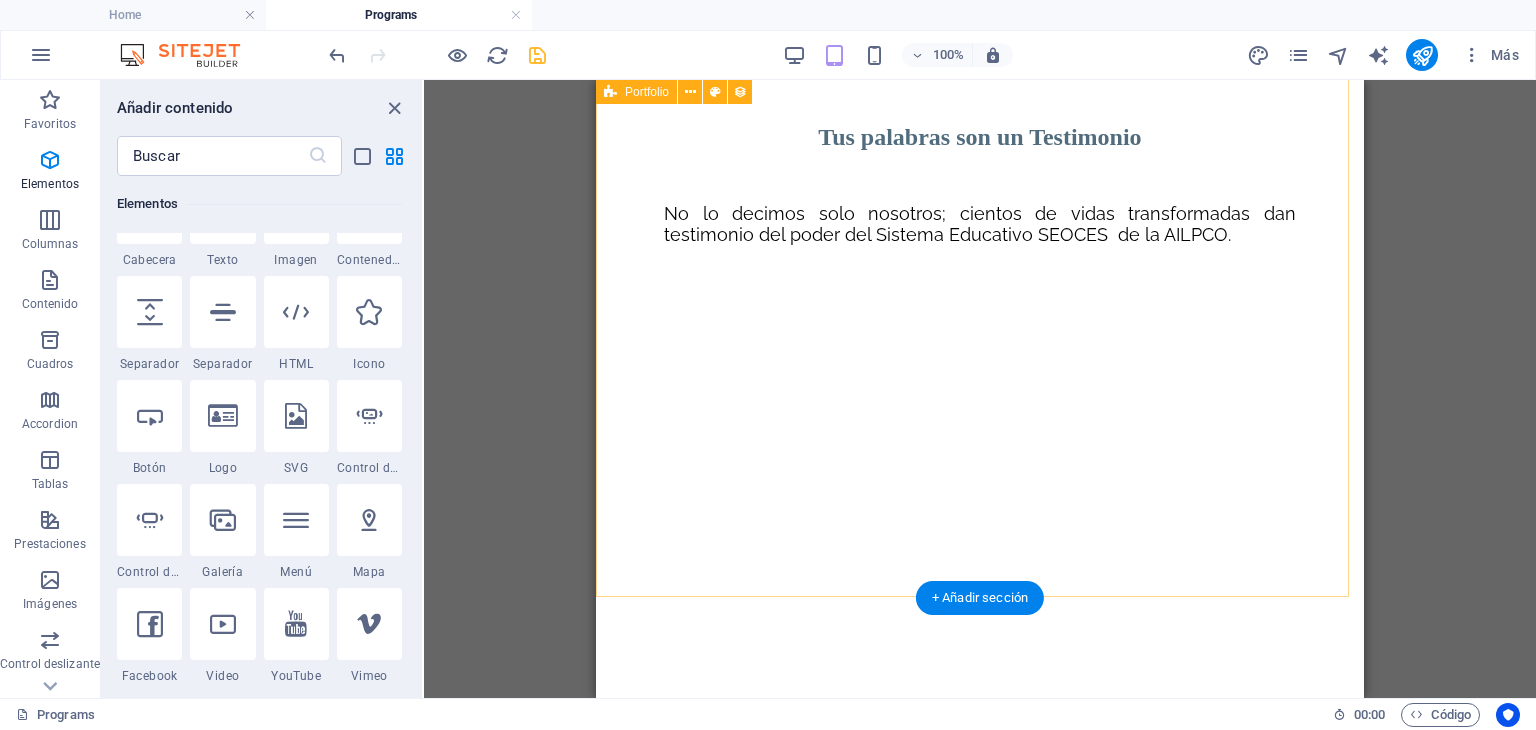 scroll, scrollTop: 8618, scrollLeft: 0, axis: vertical 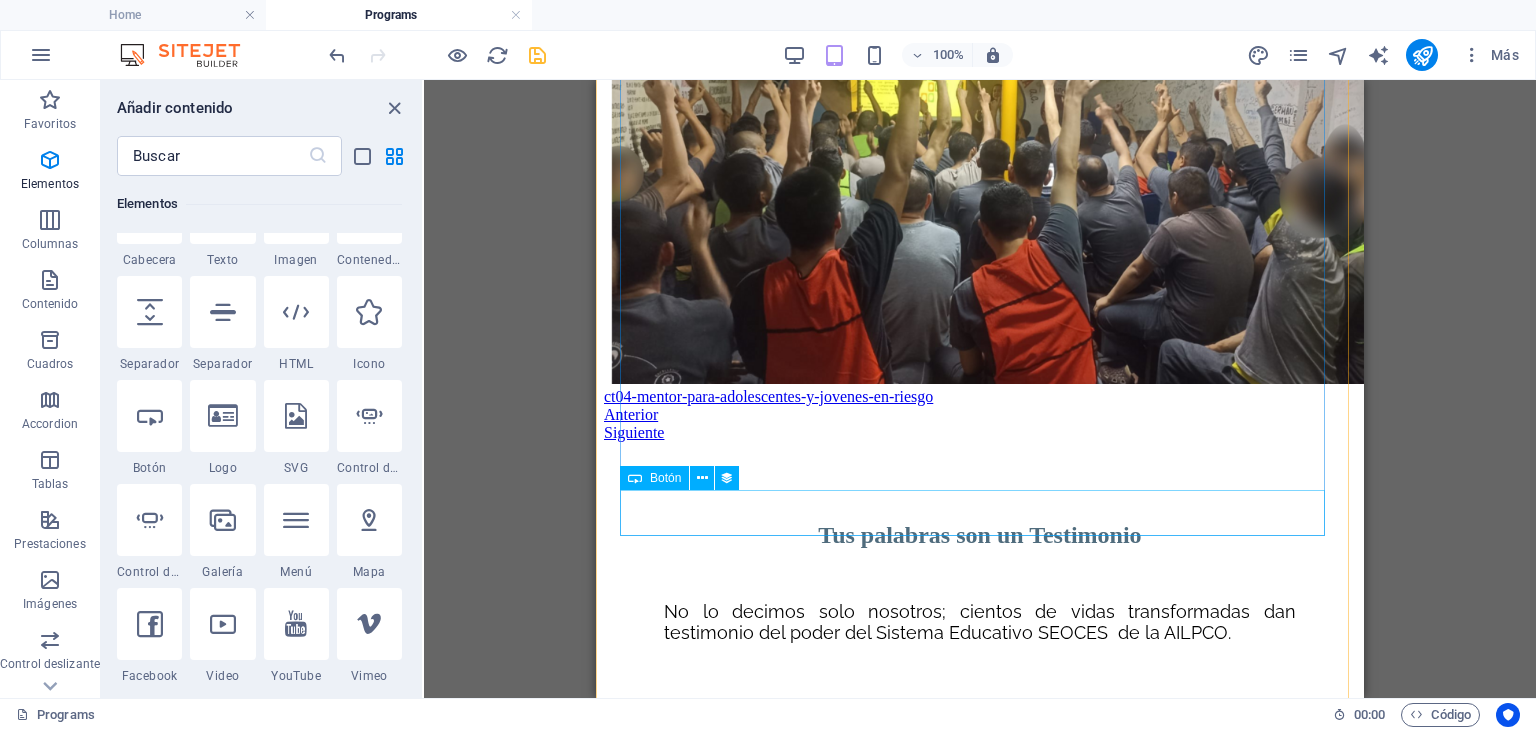 click on "ct04-mentor-para-adolescentes-y-jovenes-en-riesgo" at bounding box center (980, 397) 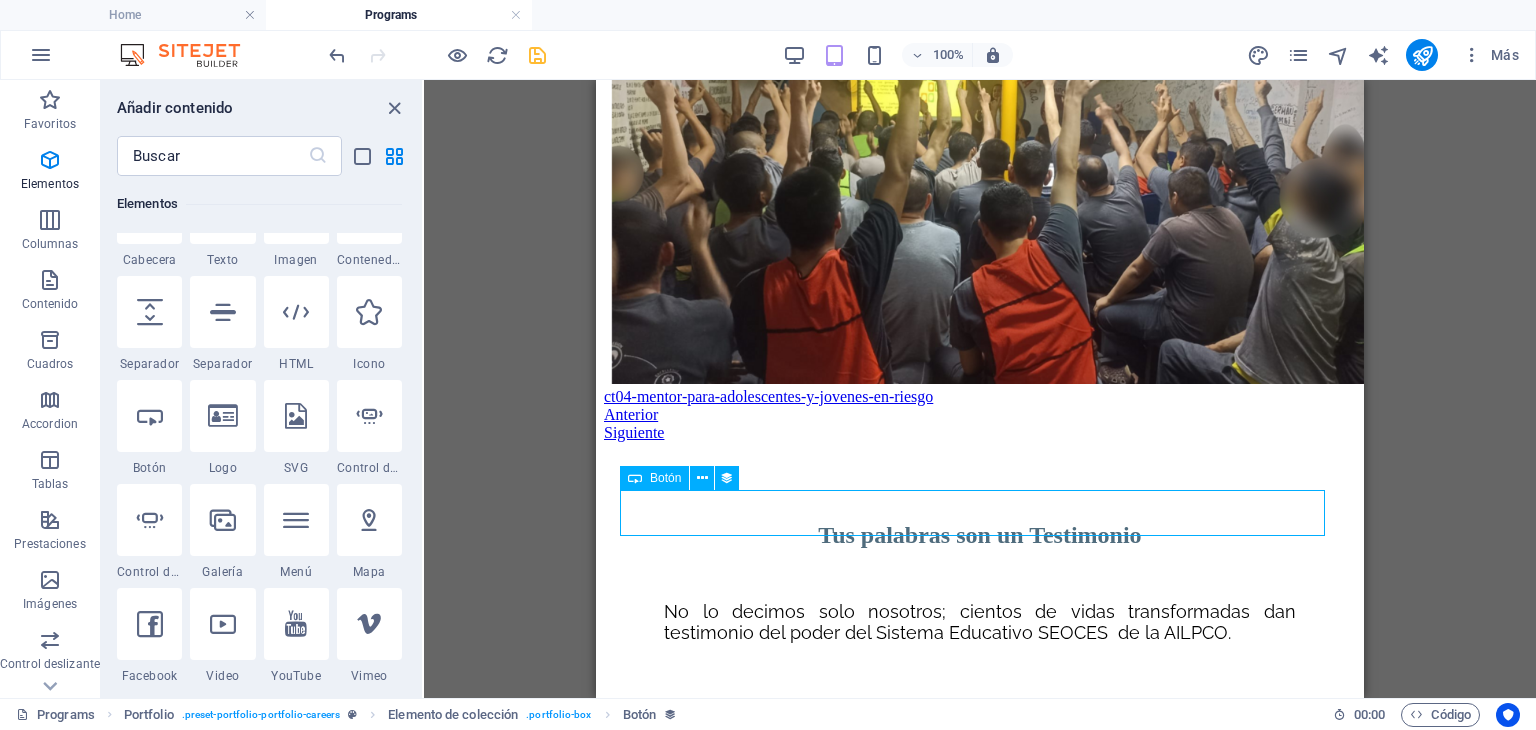 click on "ct04-mentor-para-adolescentes-y-jovenes-en-riesgo" at bounding box center (980, 397) 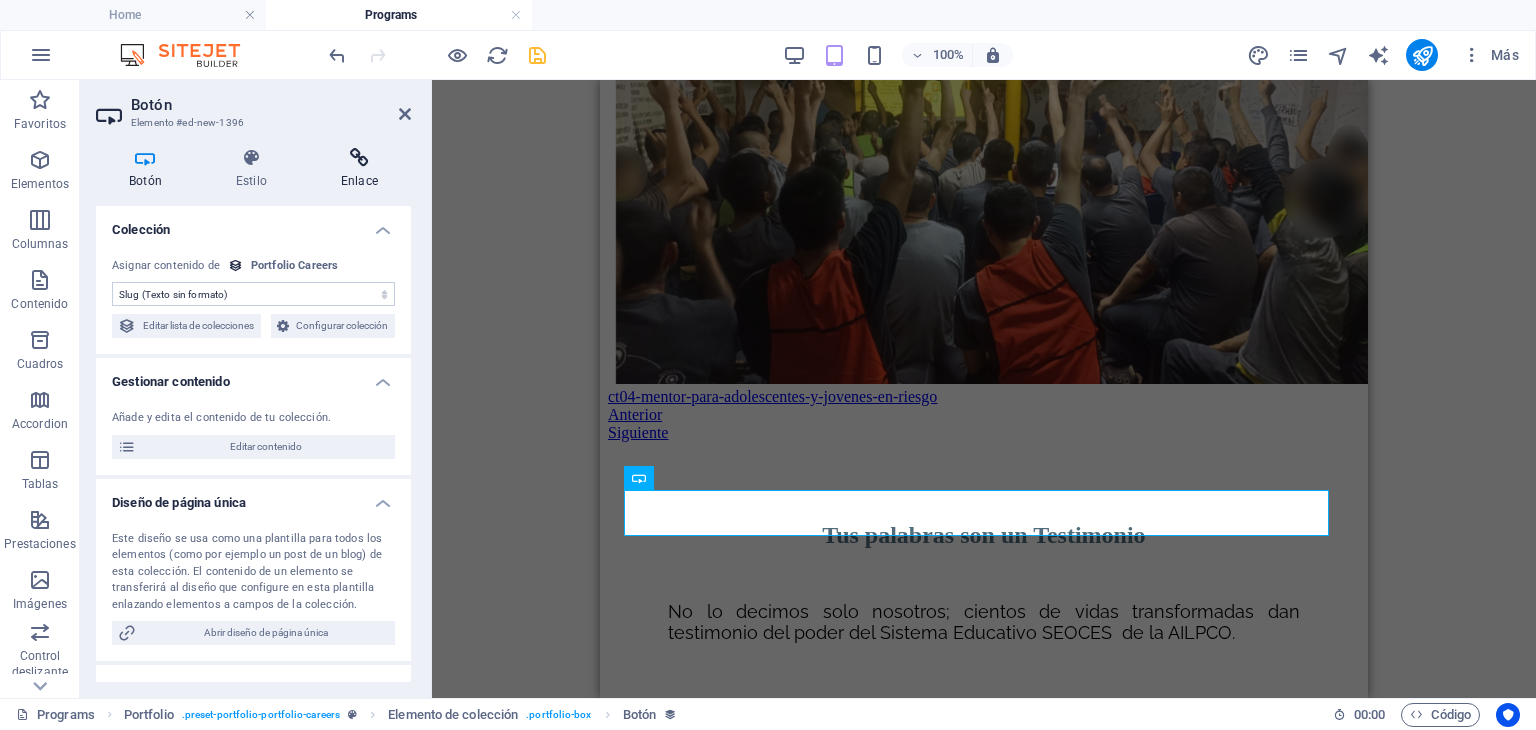 click at bounding box center (359, 158) 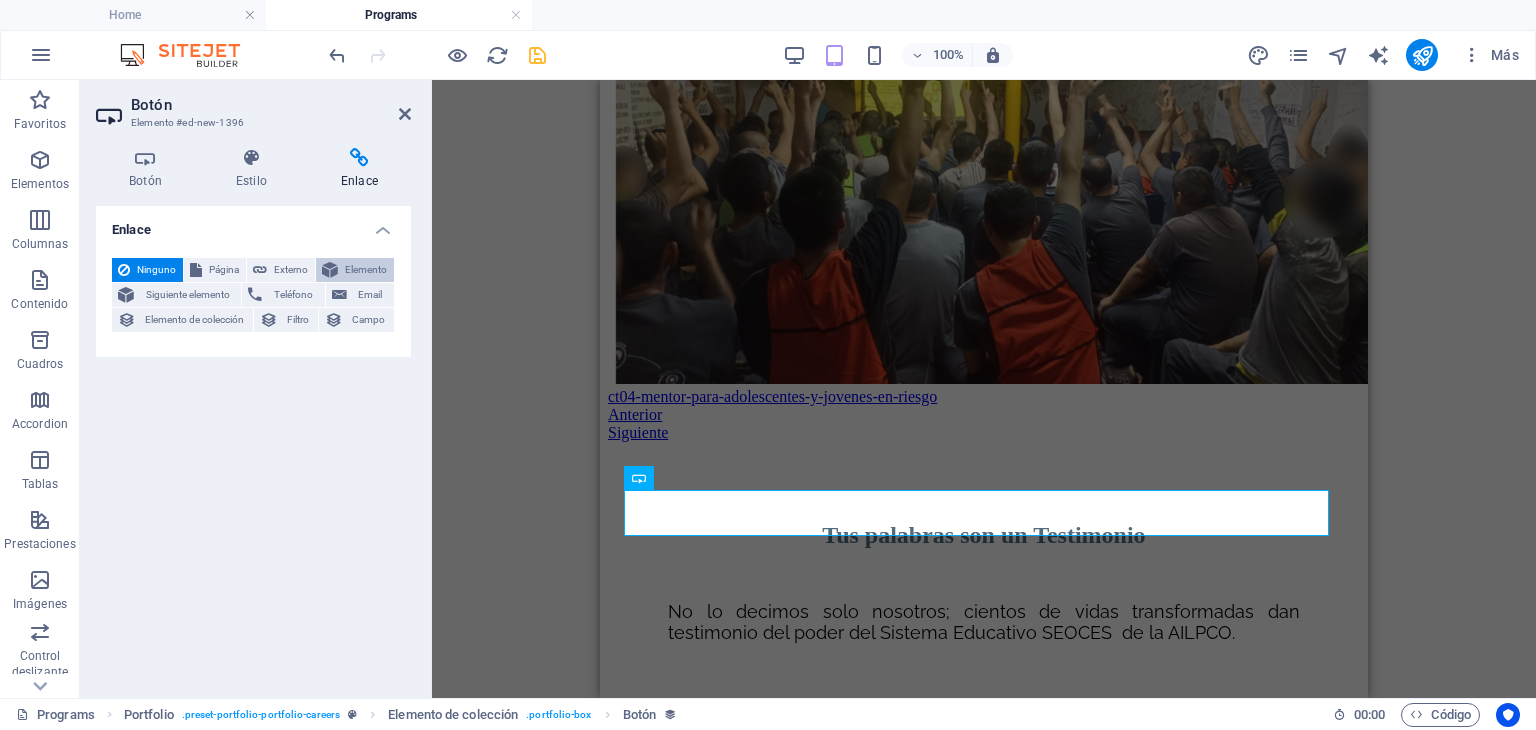 click on "Elemento" at bounding box center (366, 270) 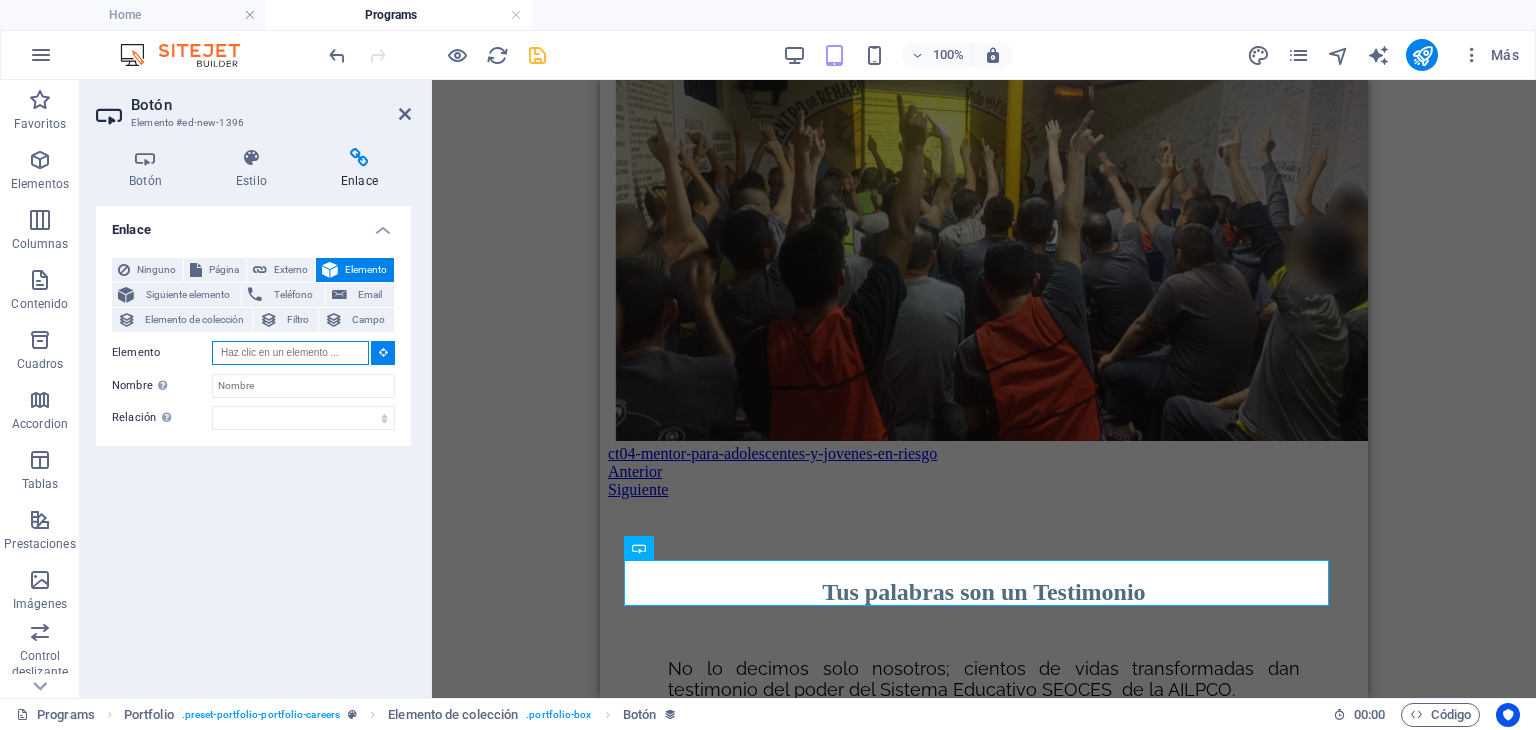 scroll, scrollTop: 8504, scrollLeft: 0, axis: vertical 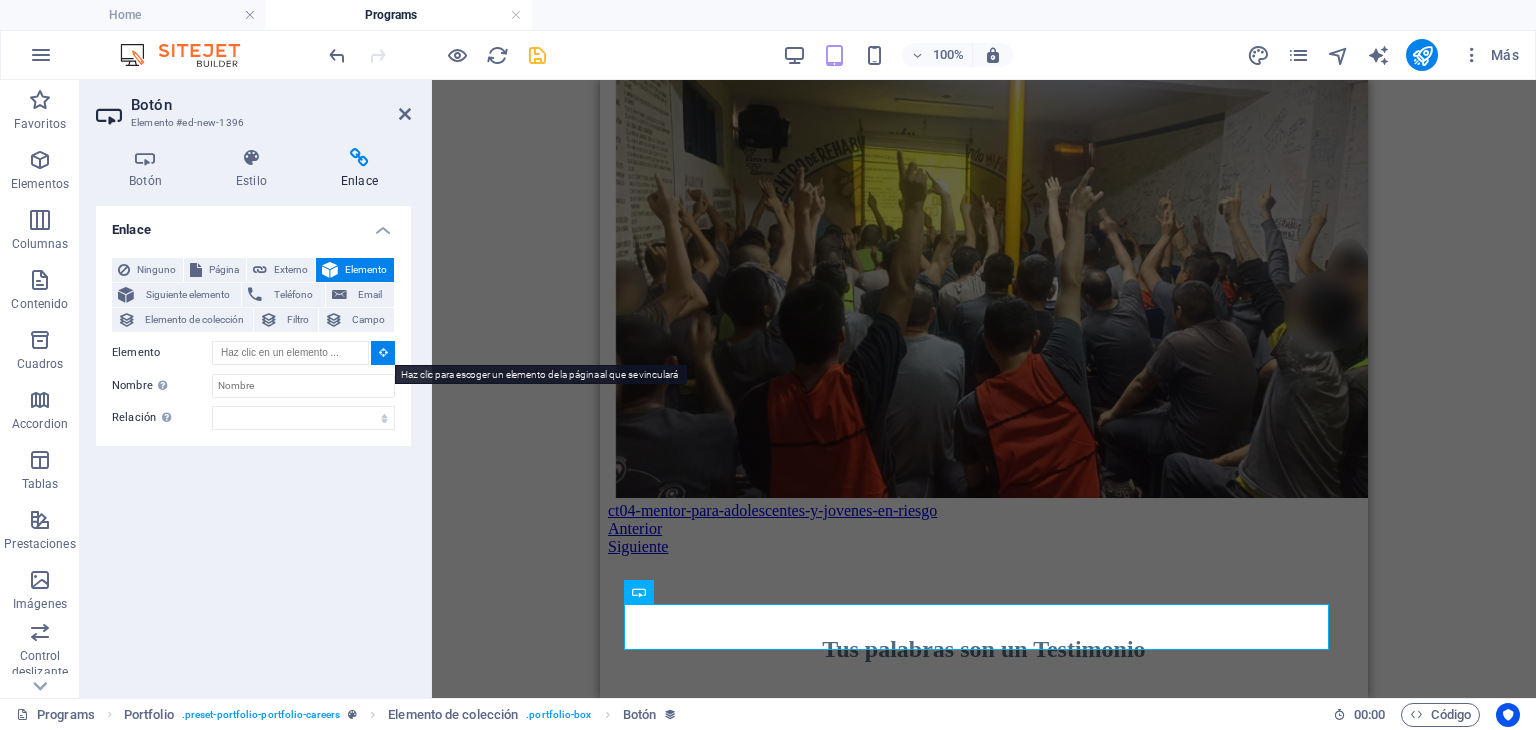click at bounding box center [383, 352] 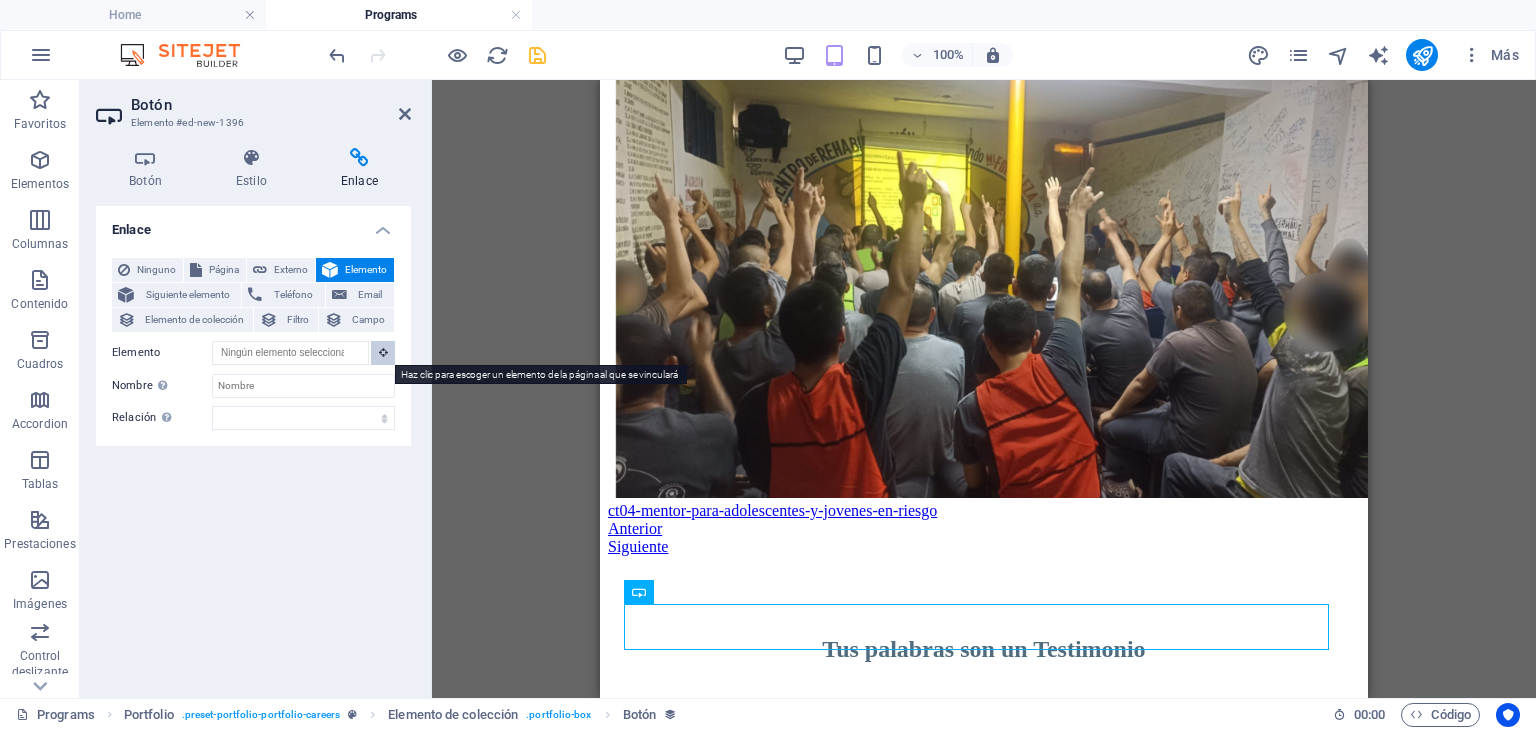 click at bounding box center [383, 352] 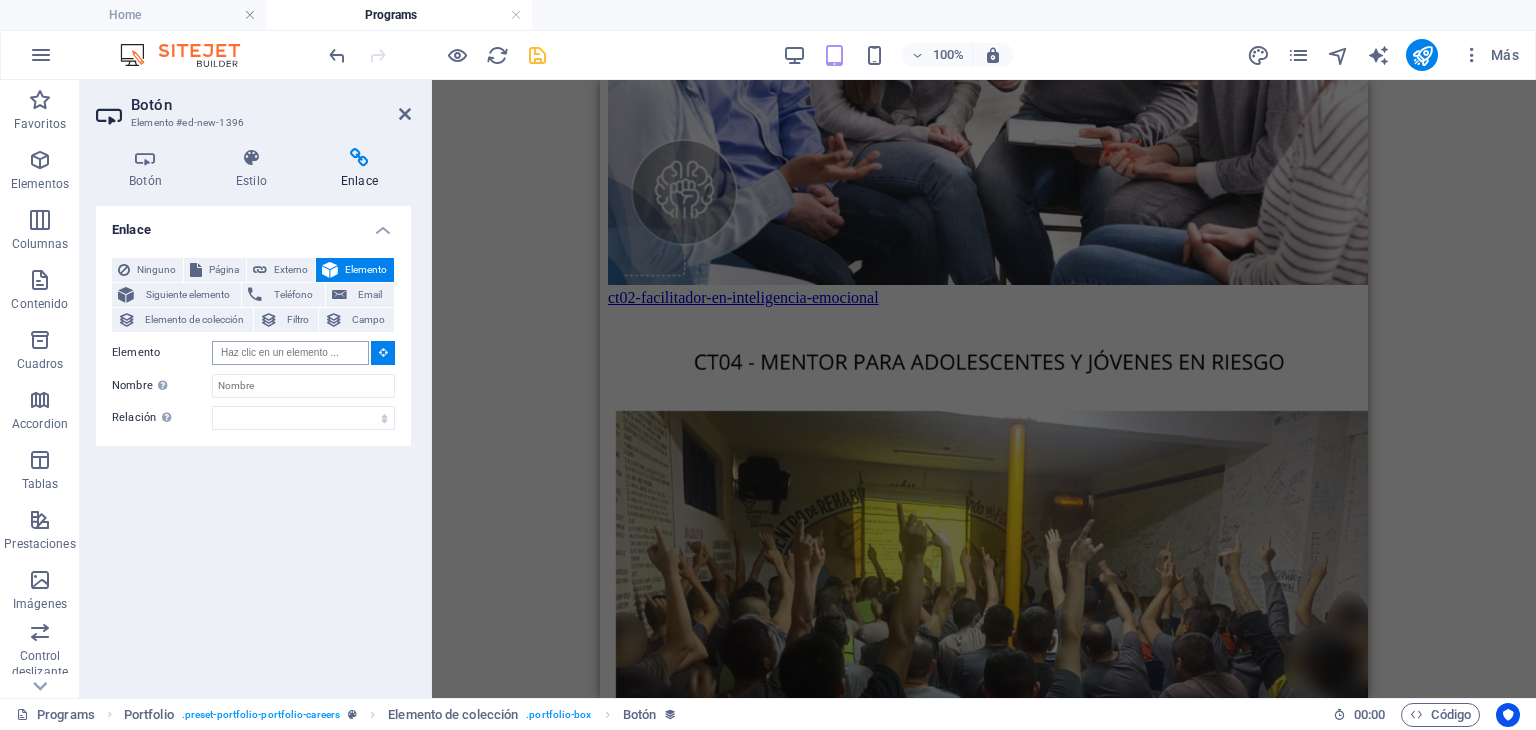 scroll, scrollTop: 8127, scrollLeft: 0, axis: vertical 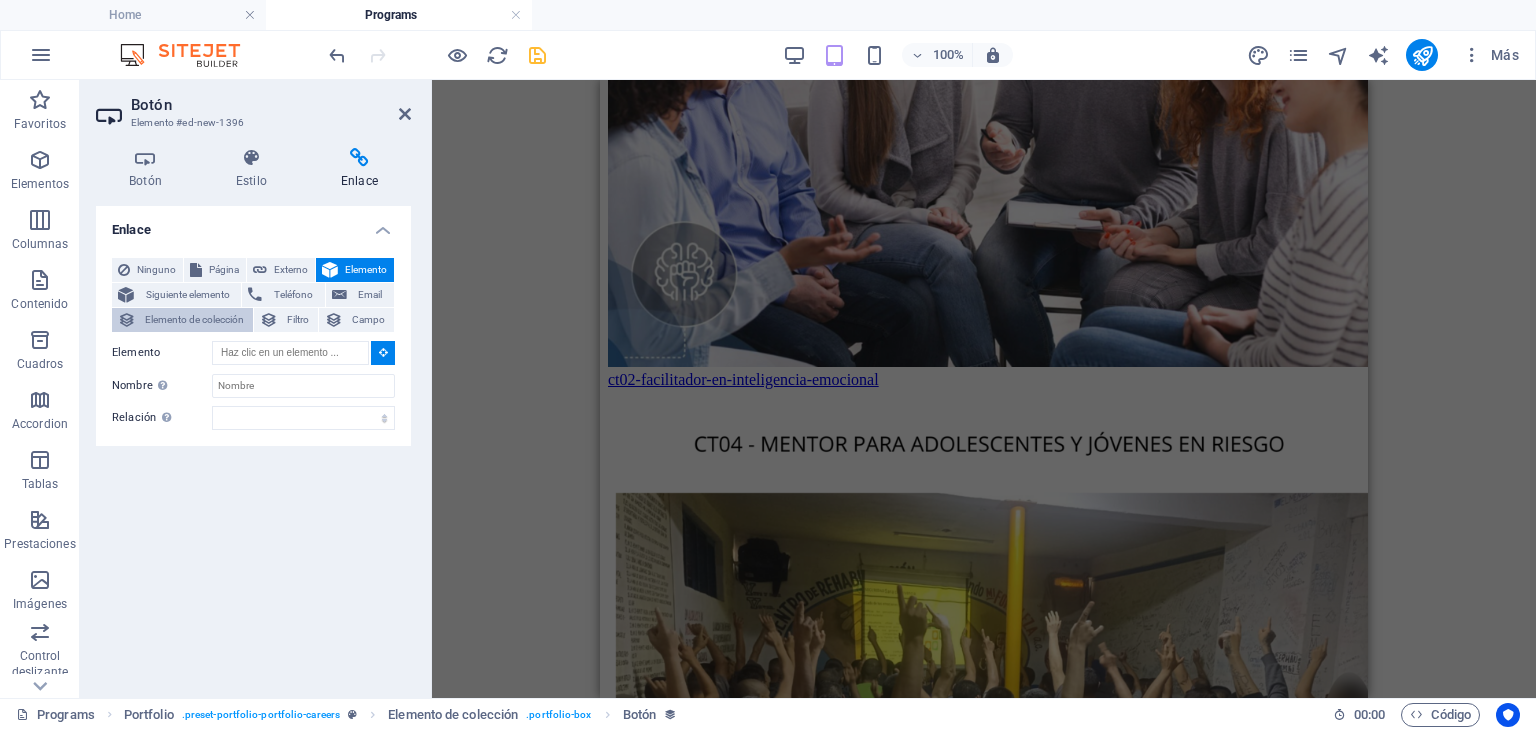 click on "Elemento de colección" at bounding box center [194, 320] 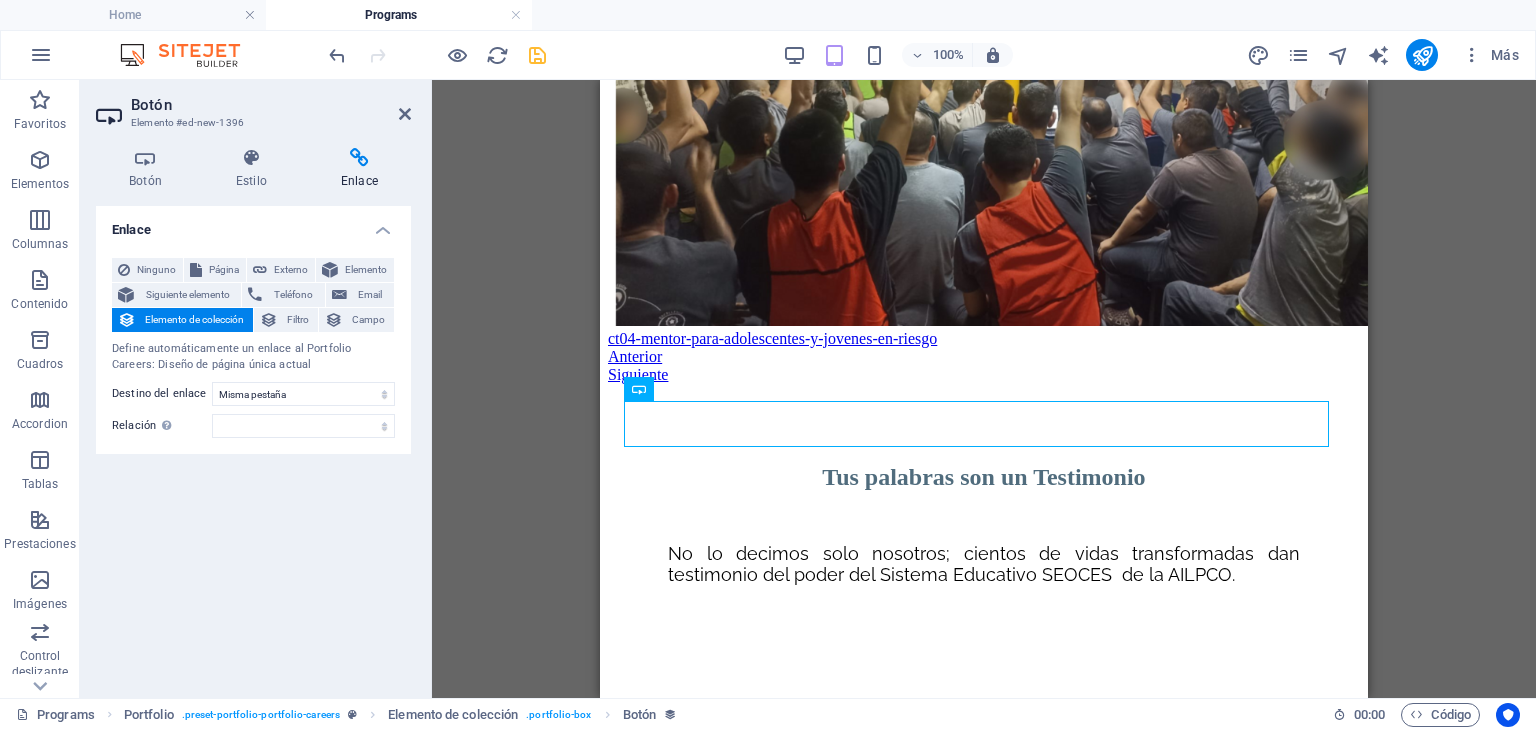 scroll, scrollTop: 8742, scrollLeft: 0, axis: vertical 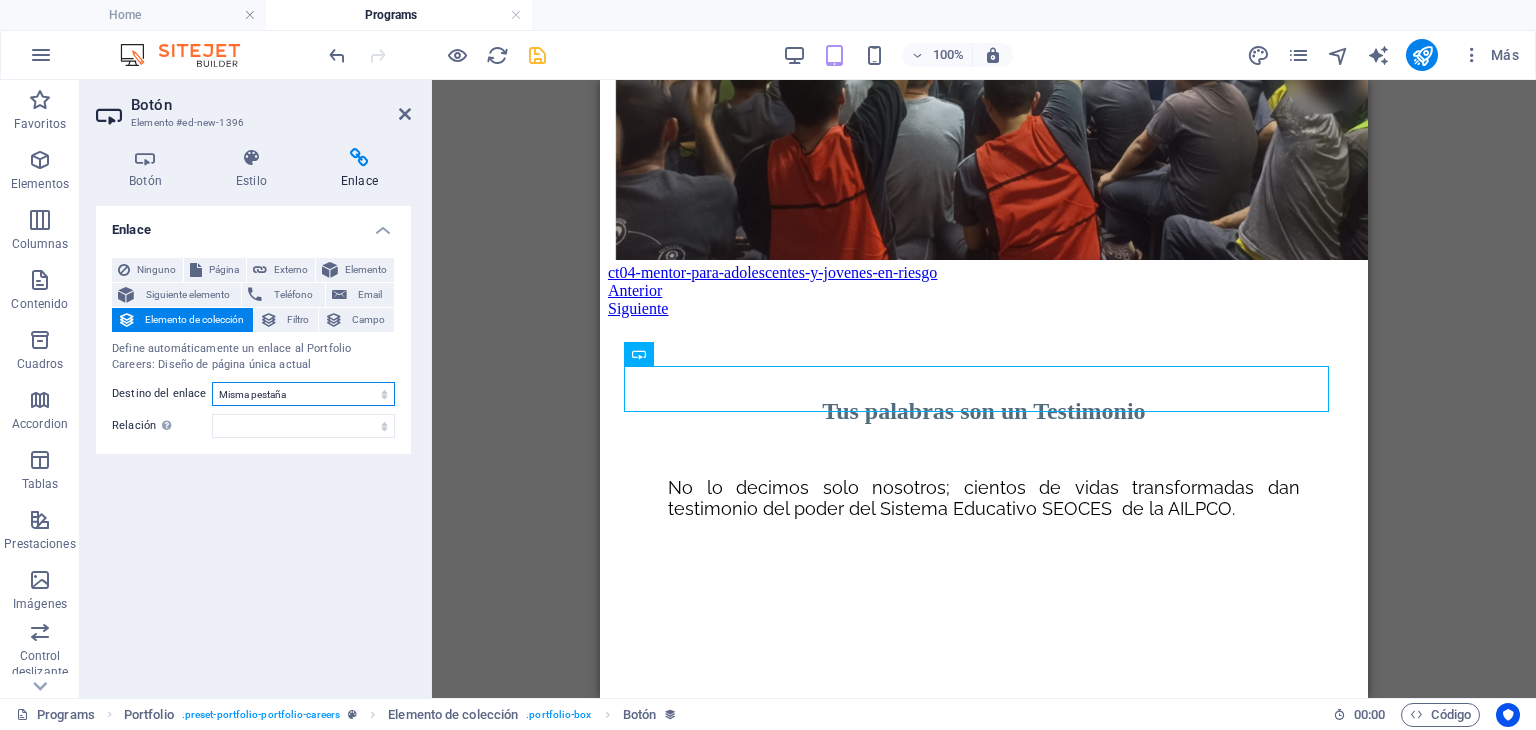 click on "Nueva pestaña Misma pestaña Superposición" at bounding box center (303, 394) 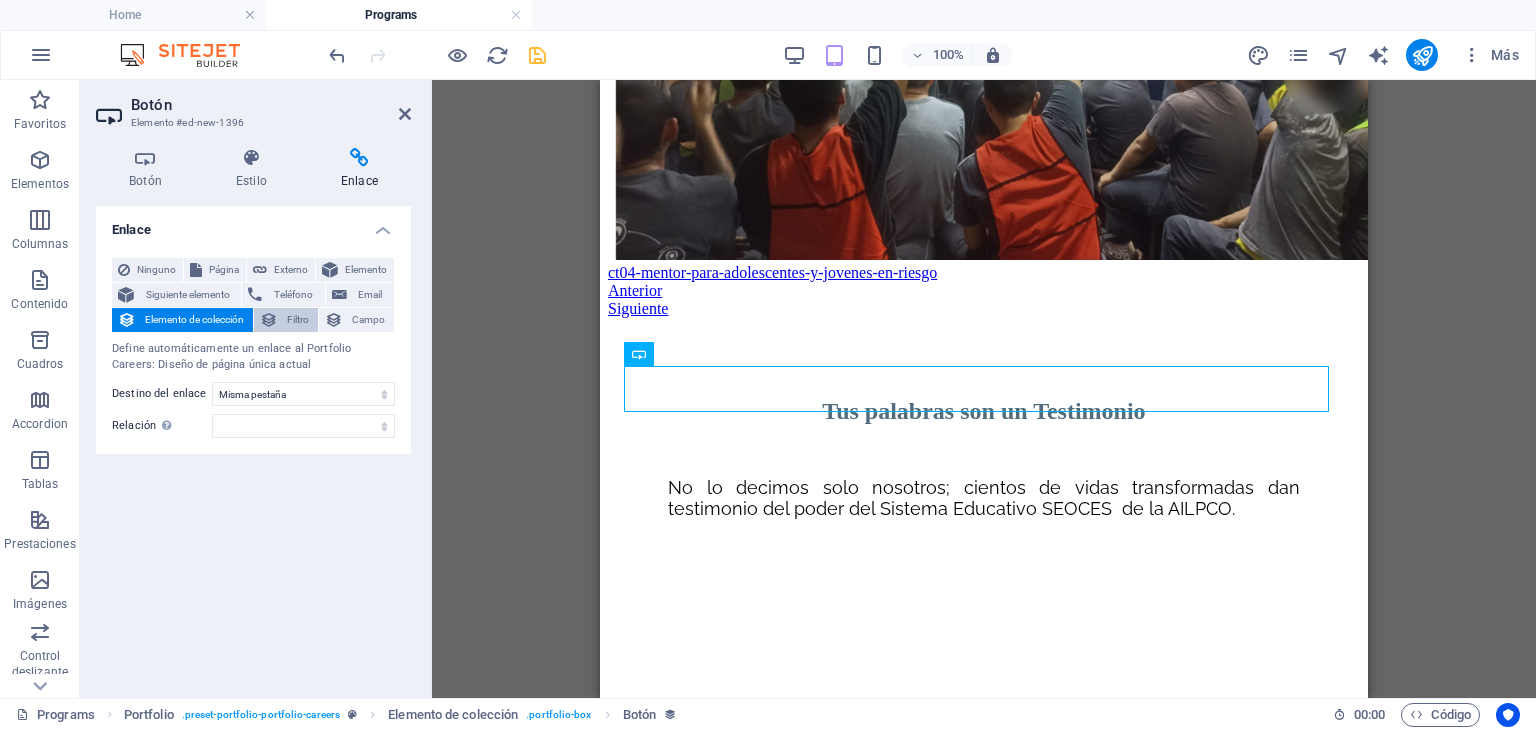 click on "Filtro" at bounding box center (298, 320) 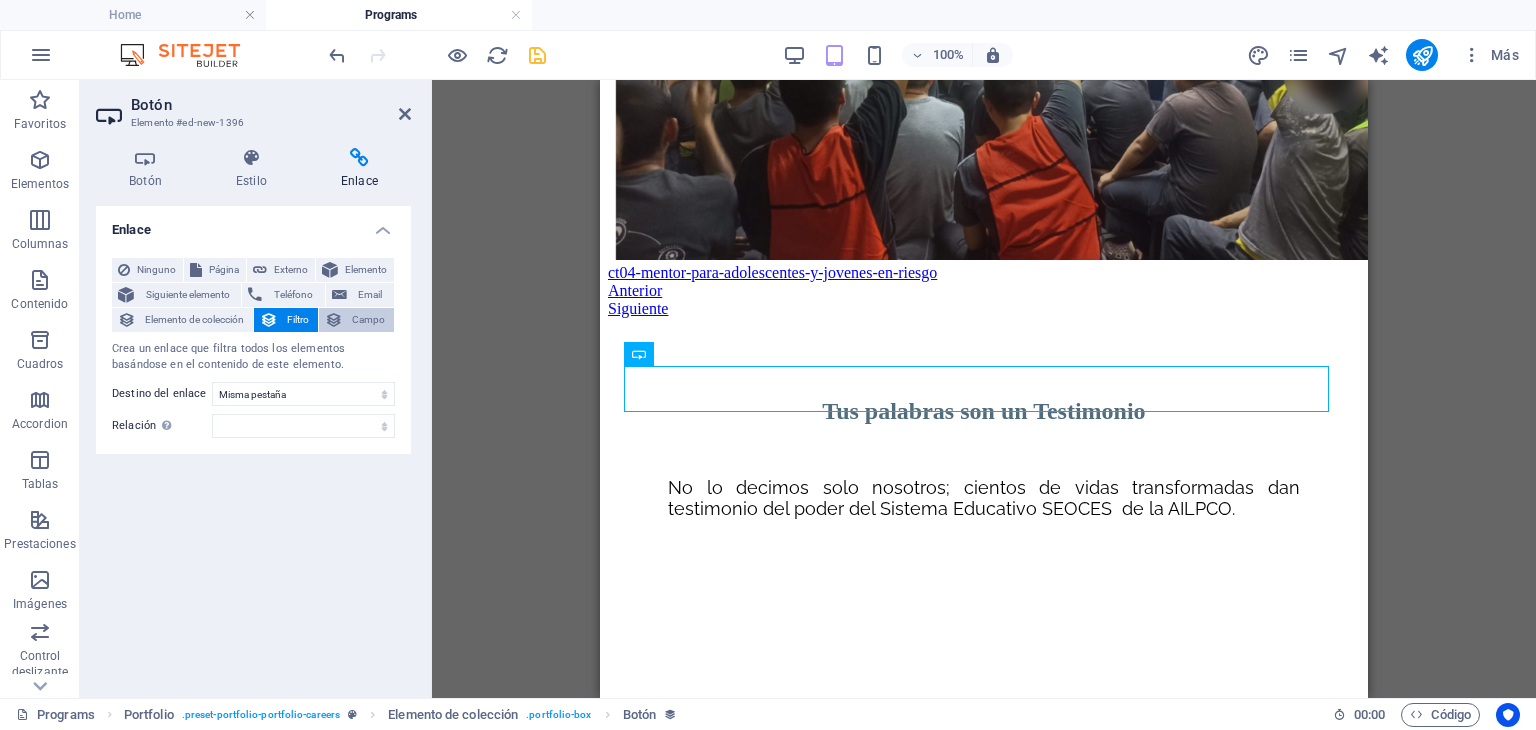 click on "Campo" at bounding box center [368, 320] 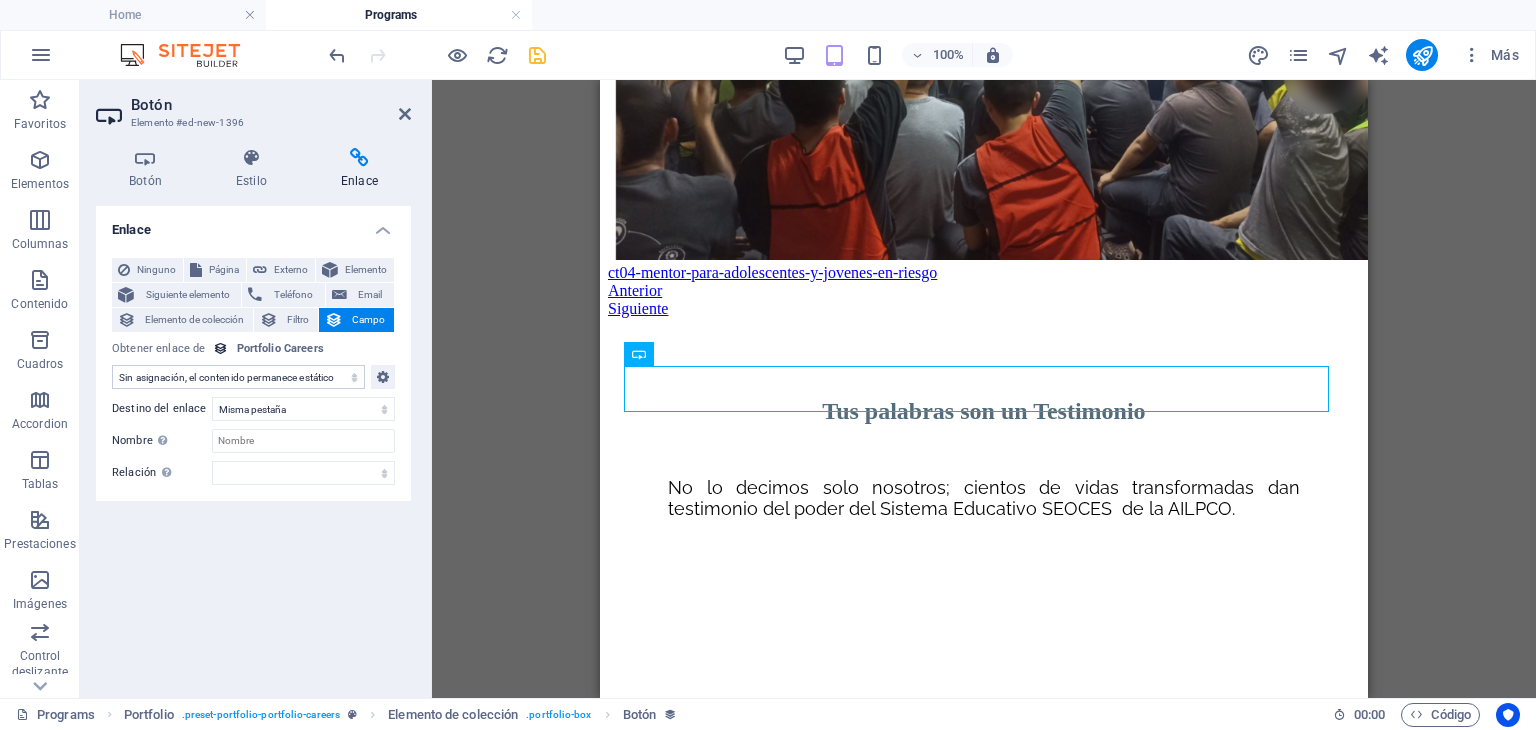 click on "Sin asignación, el contenido permanece estático Creado a las (Fecha) Actualizado a las (Fecha) Name (Texto sin formato) Slug (Texto sin formato) Imagen (Archivo) Descripción breve (Texto enriquecido) Descripción de la Carrera (CMS)" at bounding box center (238, 377) 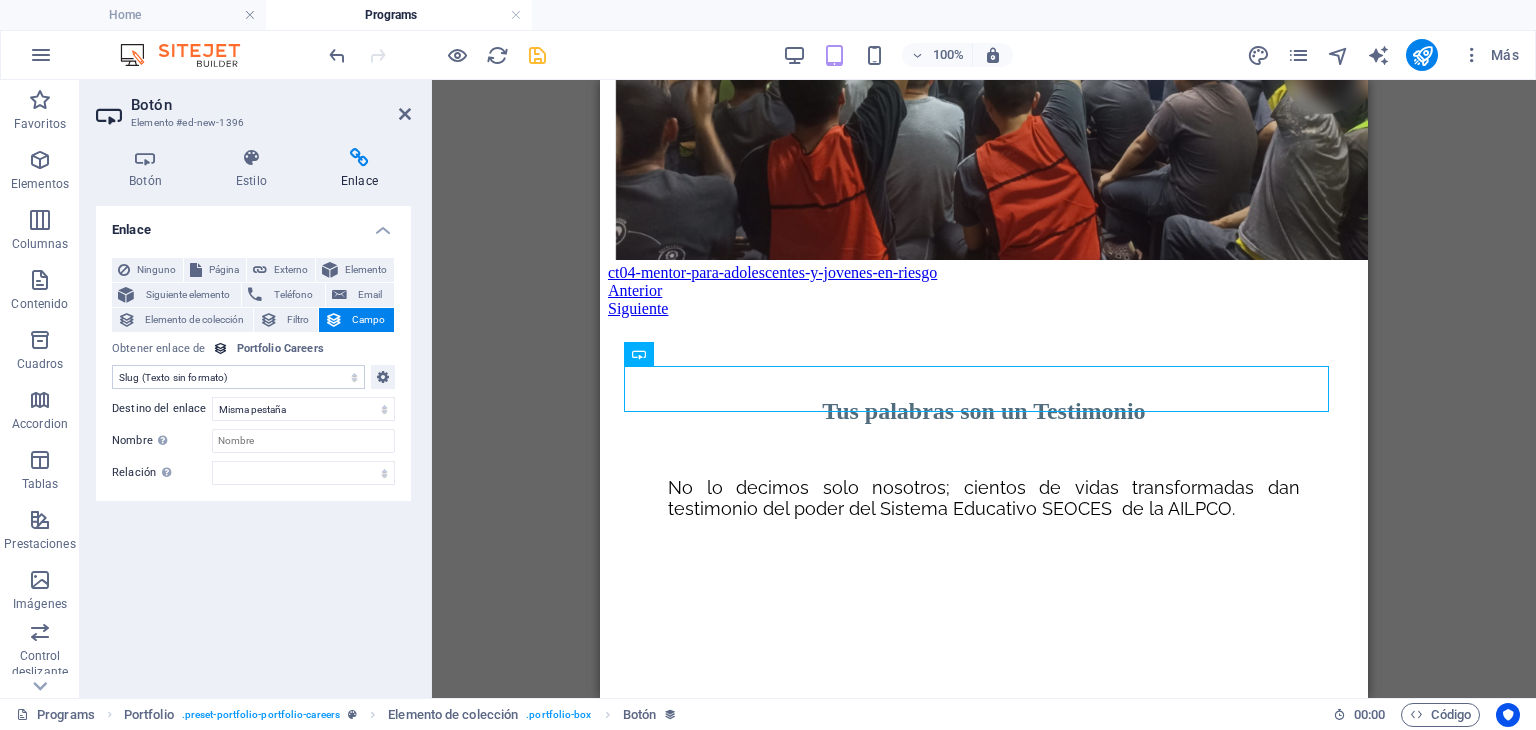 click on "Sin asignación, el contenido permanece estático Creado a las (Fecha) Actualizado a las (Fecha) Name (Texto sin formato) Slug (Texto sin formato) Imagen (Archivo) Descripción breve (Texto enriquecido) Descripción de la Carrera (CMS)" at bounding box center (238, 377) 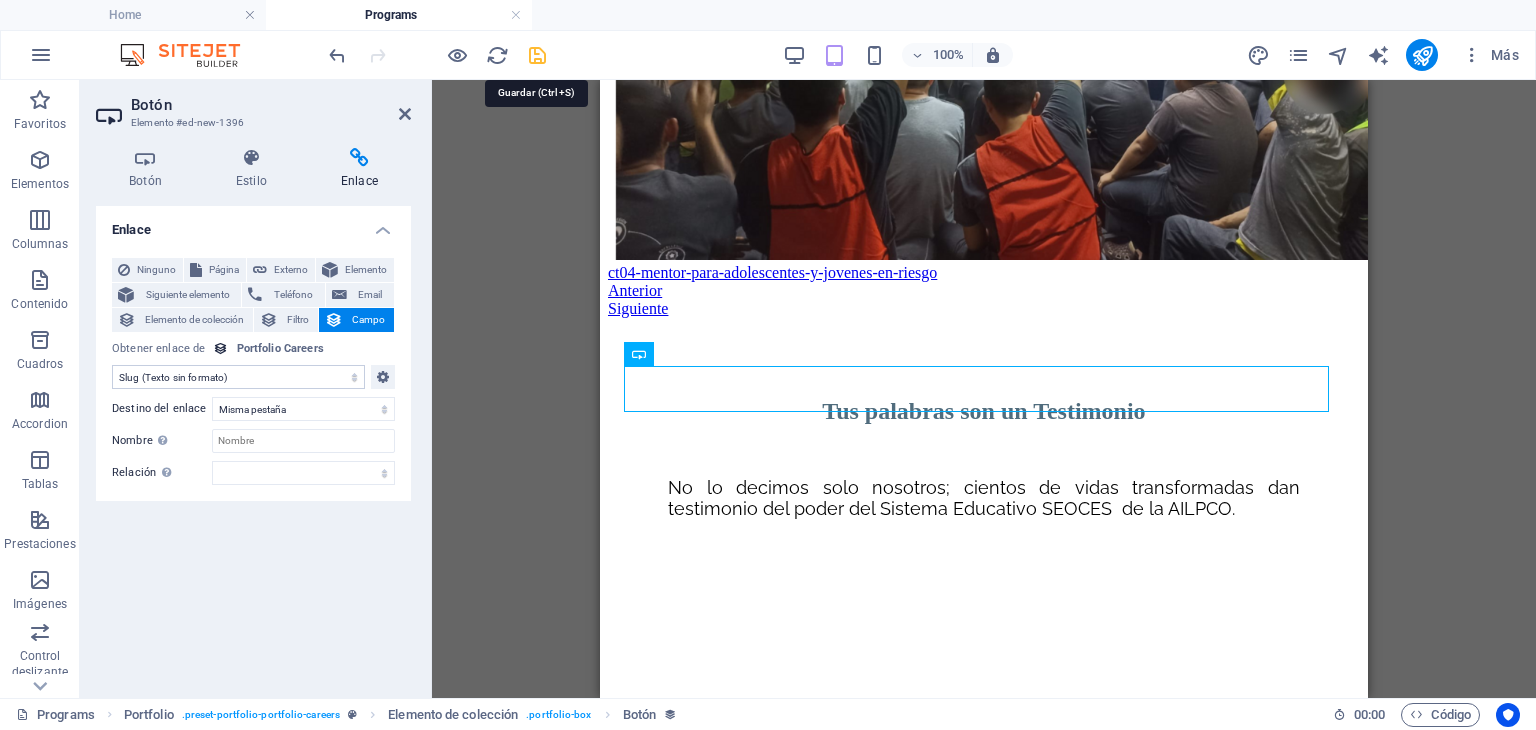 click at bounding box center (537, 55) 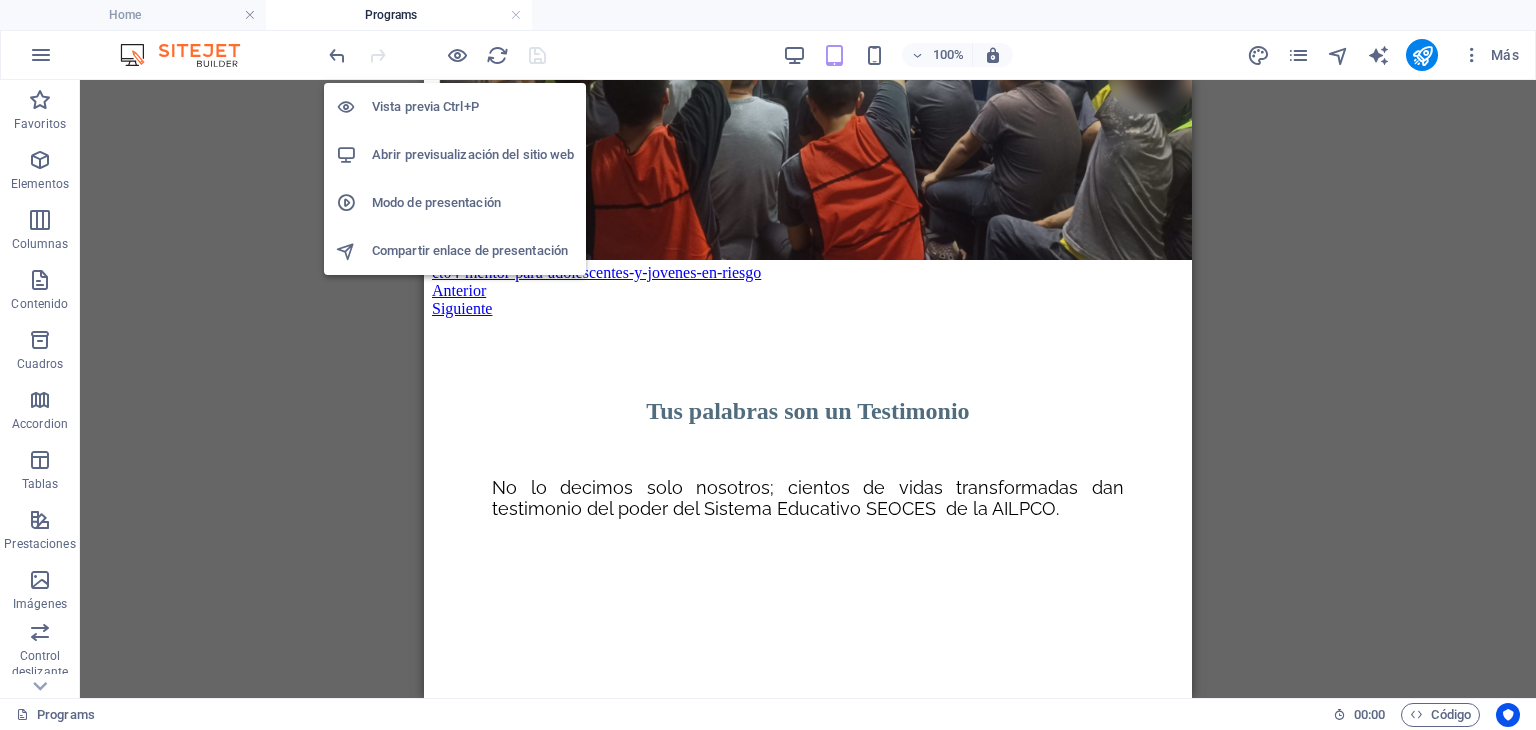 click on "Abrir previsualización del sitio web" at bounding box center (473, 155) 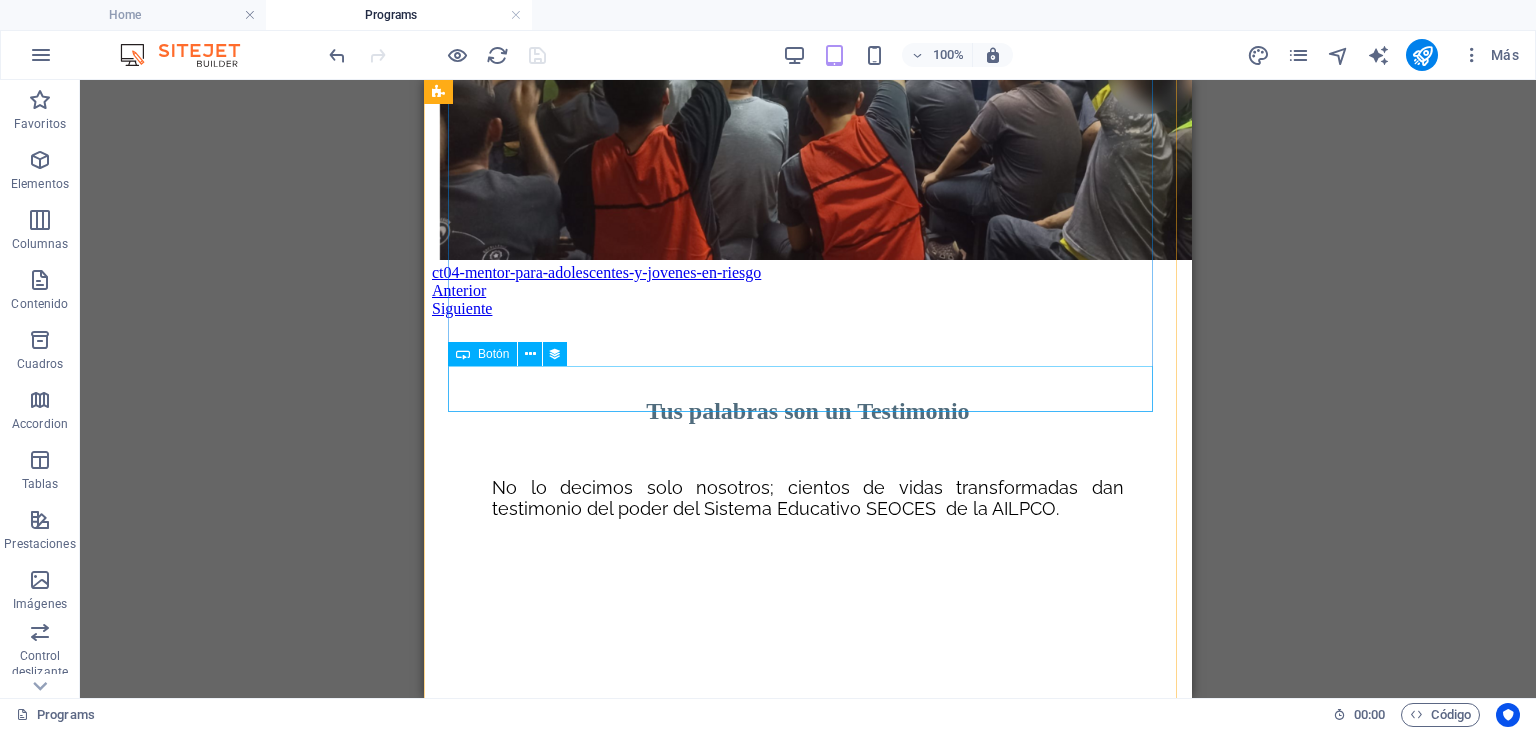 click on "ct04-mentor-para-adolescentes-y-jovenes-en-riesgo" at bounding box center [808, 273] 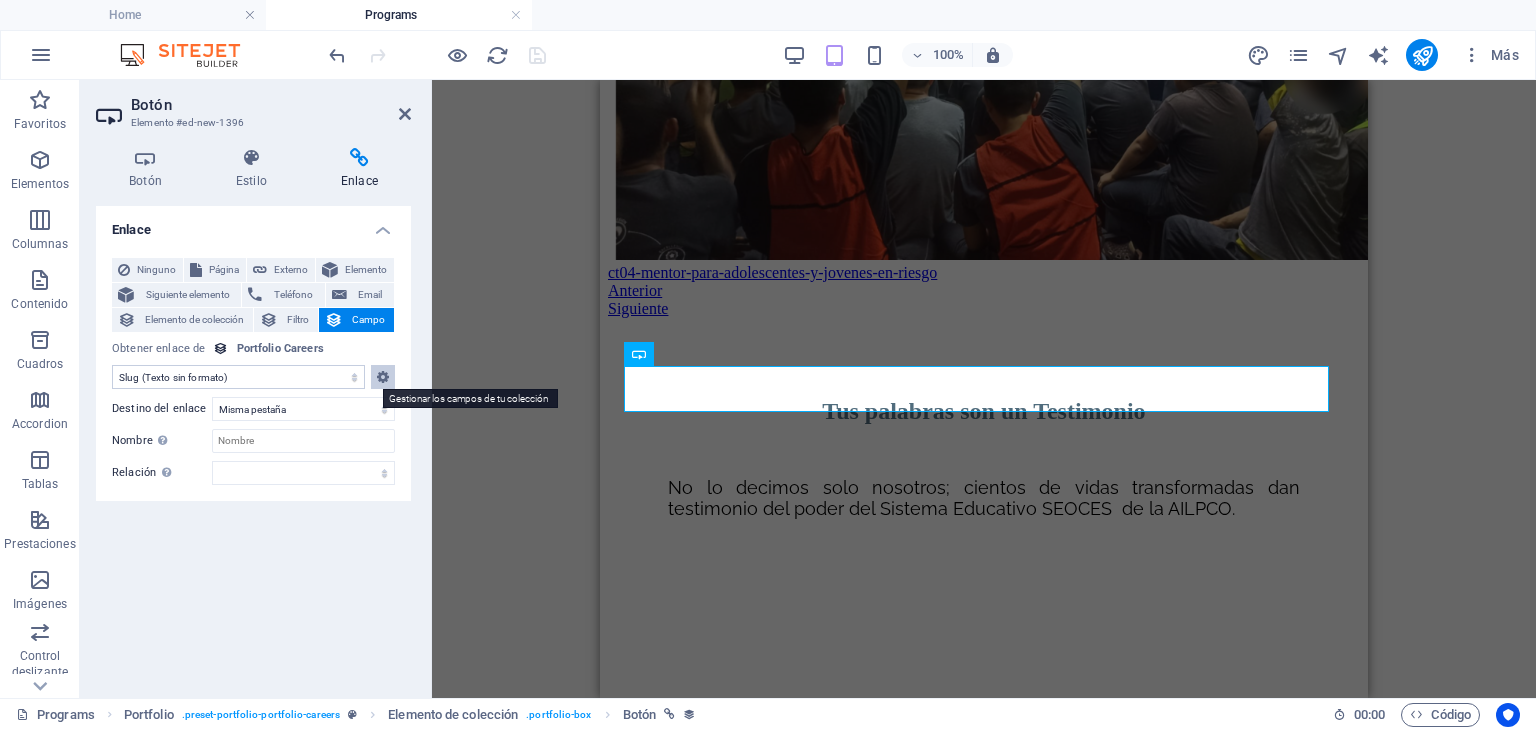 click at bounding box center [383, 377] 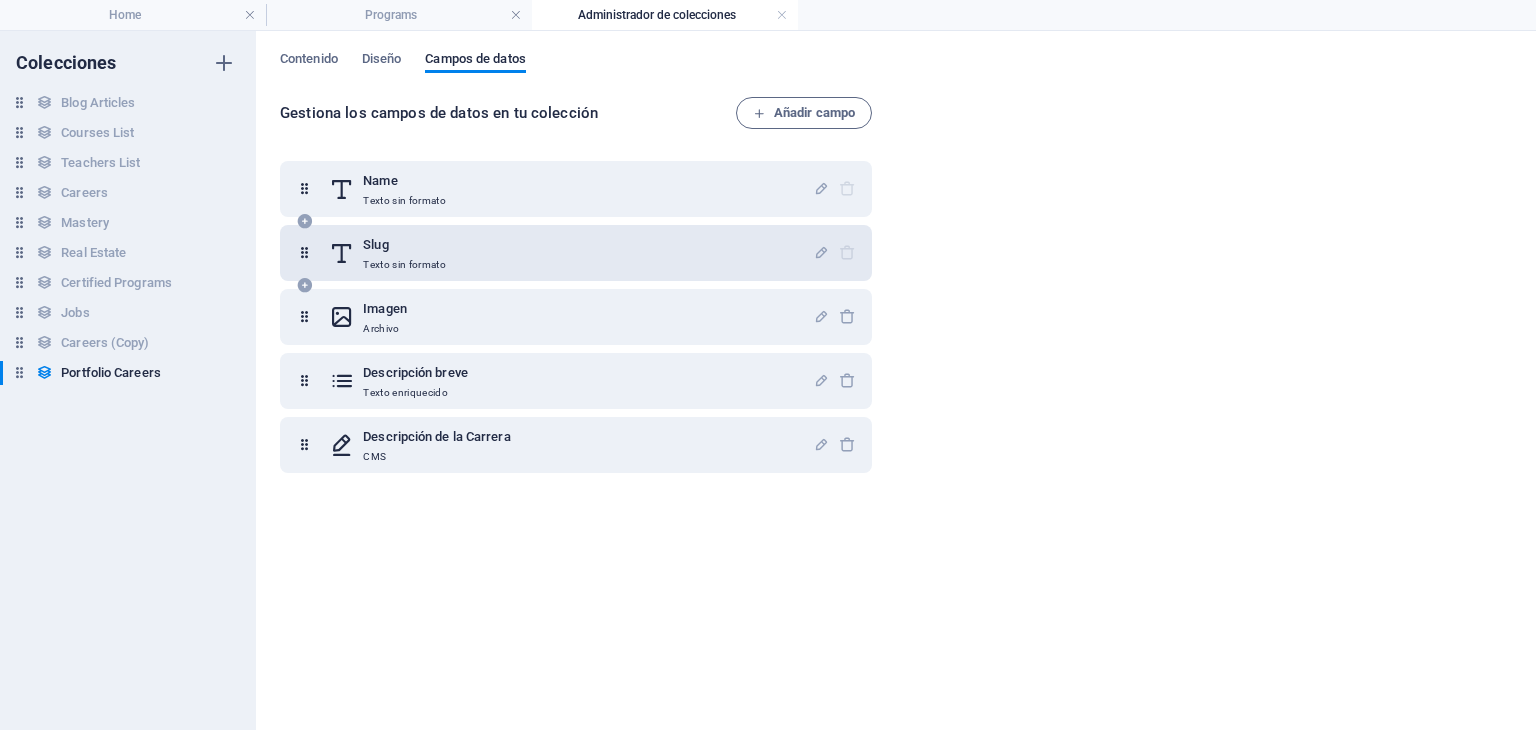 click on "Slug" at bounding box center [404, 245] 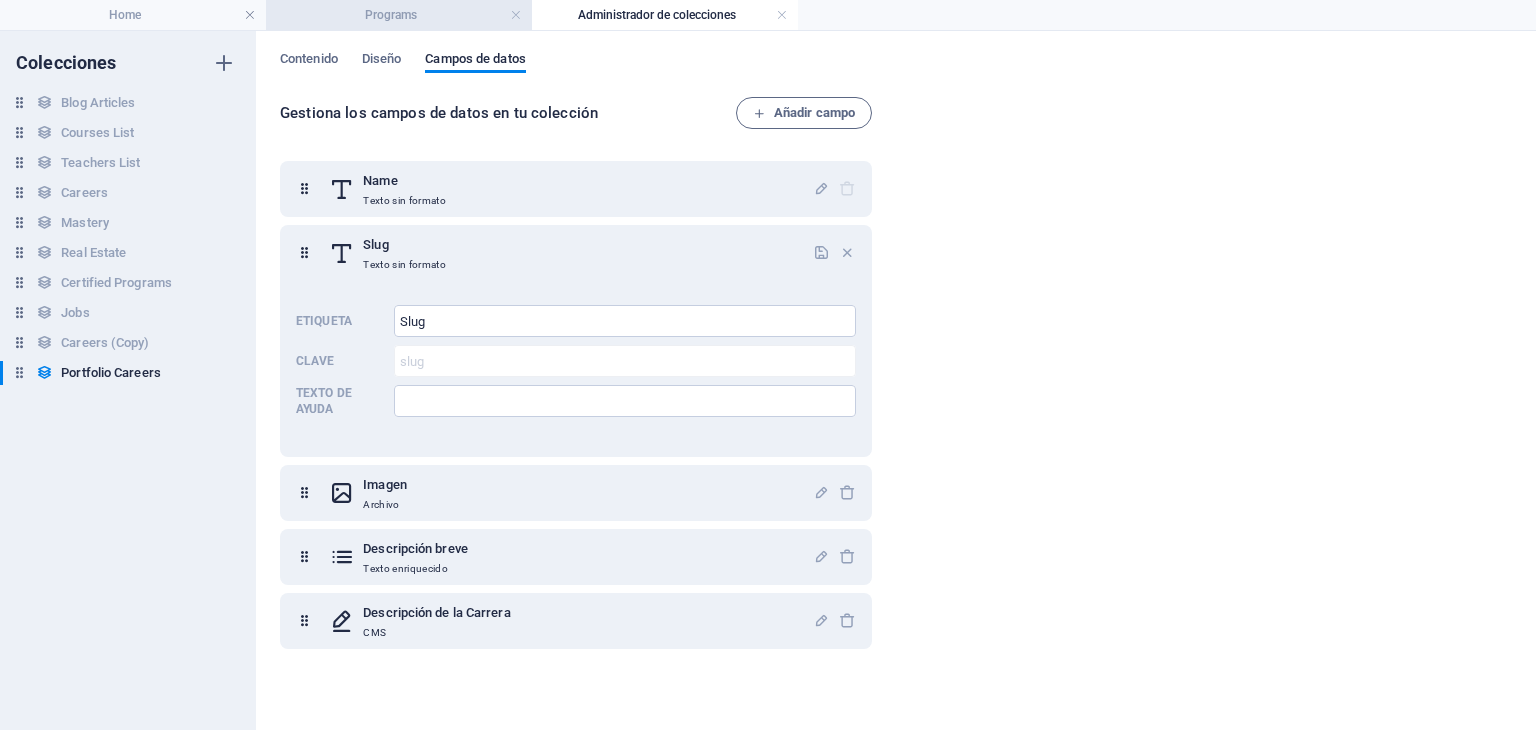 click on "Programs" at bounding box center [399, 15] 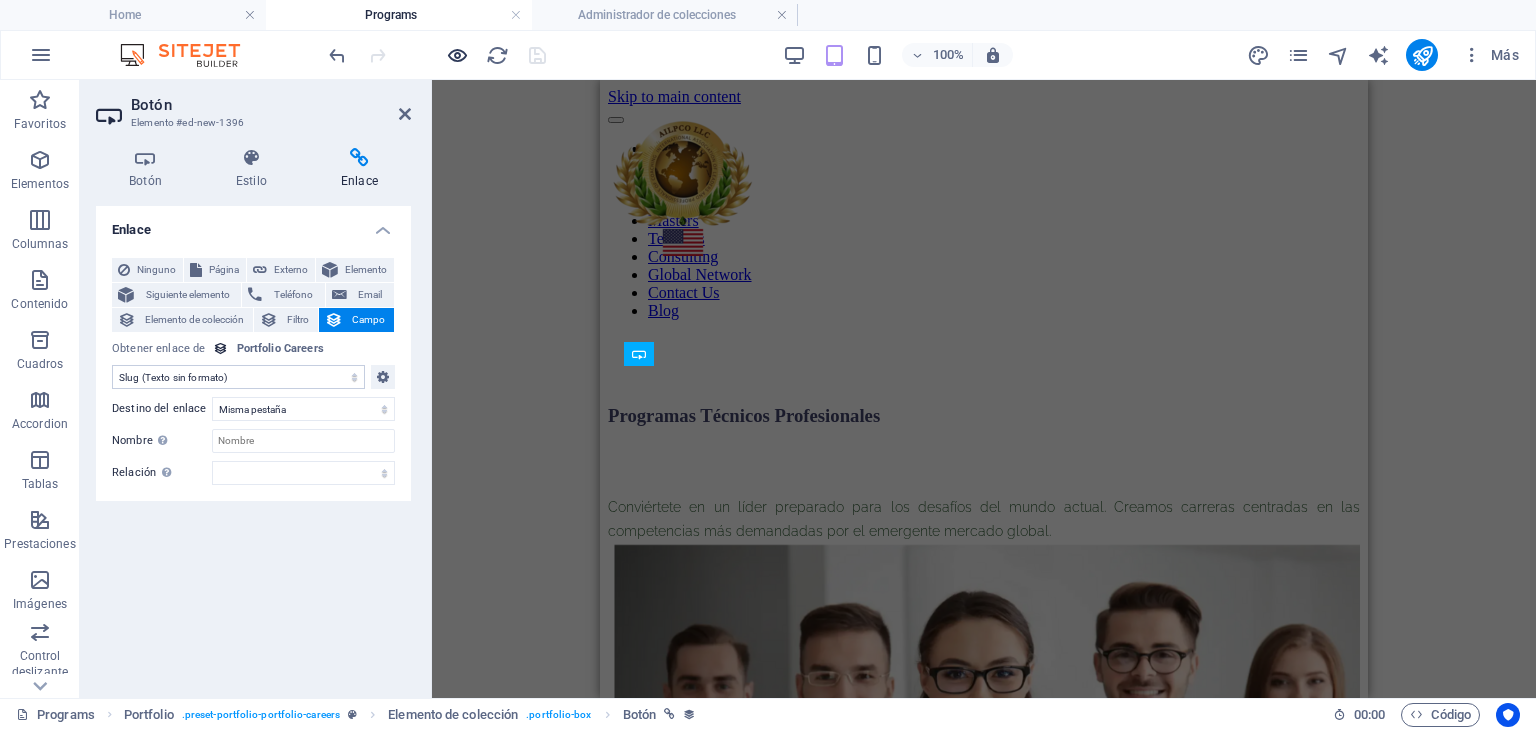 scroll, scrollTop: 8742, scrollLeft: 0, axis: vertical 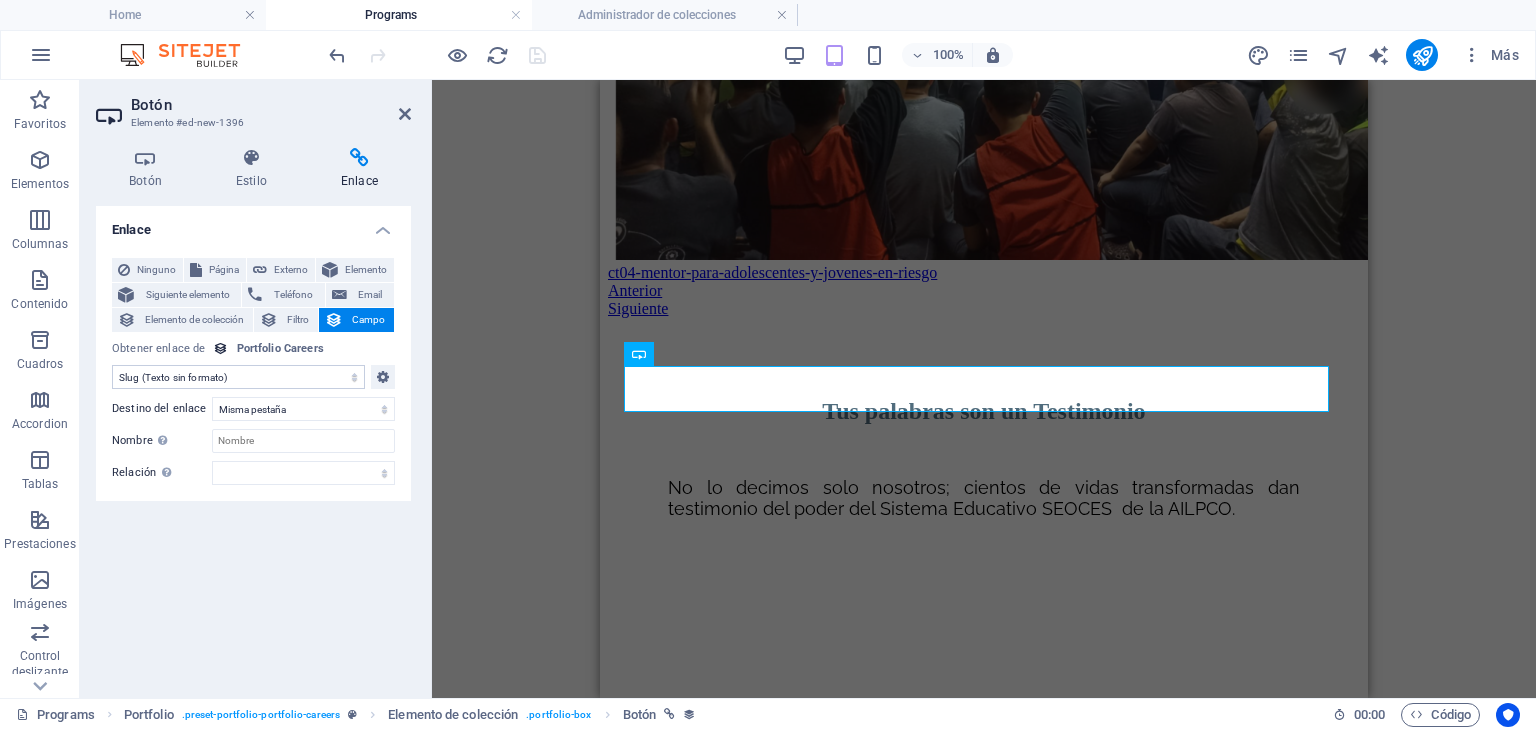 click on "Sin asignación, el contenido permanece estático Creado a las (Fecha) Actualizado a las (Fecha) Name (Texto sin formato) Slug (Texto sin formato) Imagen (Archivo) Descripción breve (Texto enriquecido) Descripción de la Carrera (CMS)" at bounding box center [238, 377] 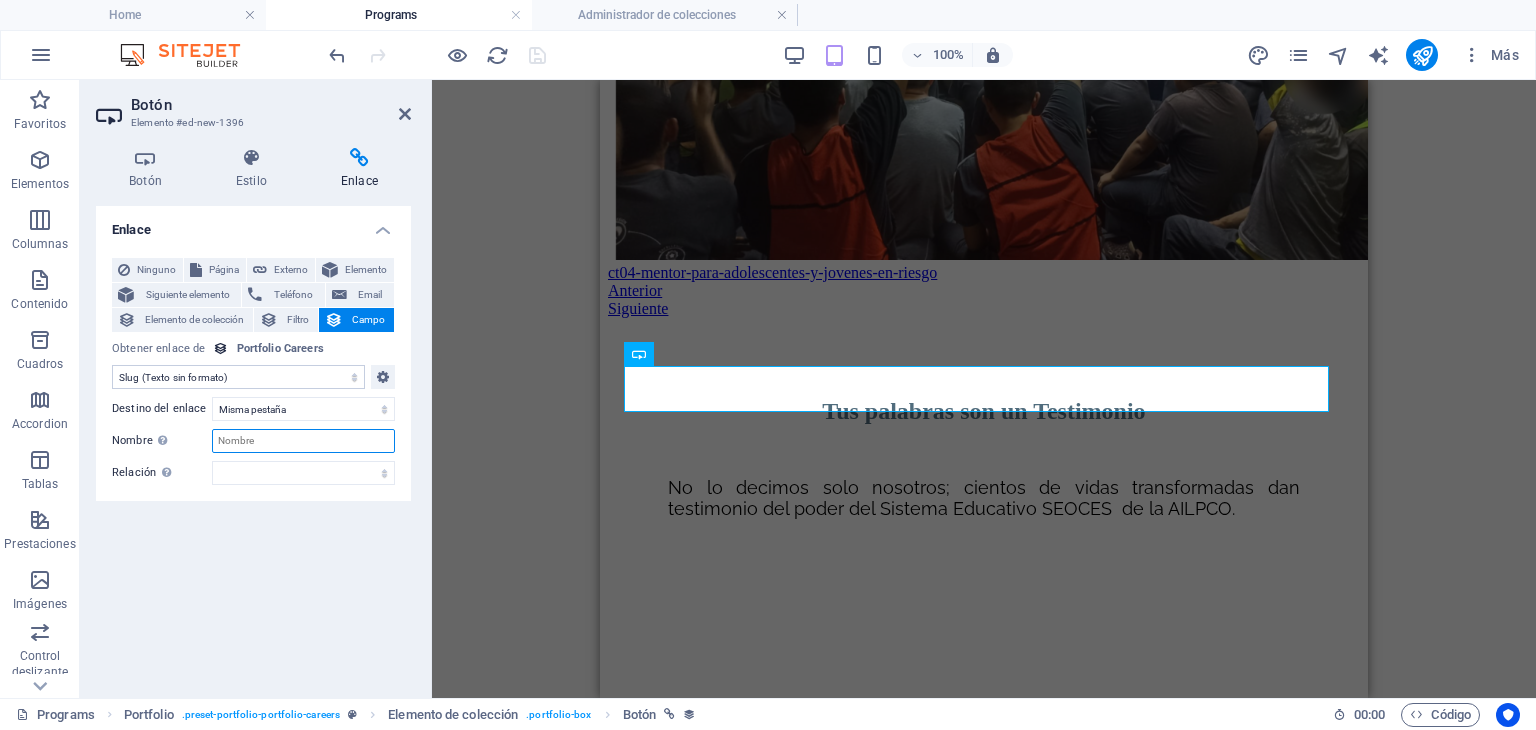 click on "Nombre Una descripción adicional del enlace no debería ser igual al texto del enlace. El título suele mostrarse como un texto de información cuando se mueve el ratón por encima del elemento. Déjalo en blanco en caso de dudas." at bounding box center [303, 441] 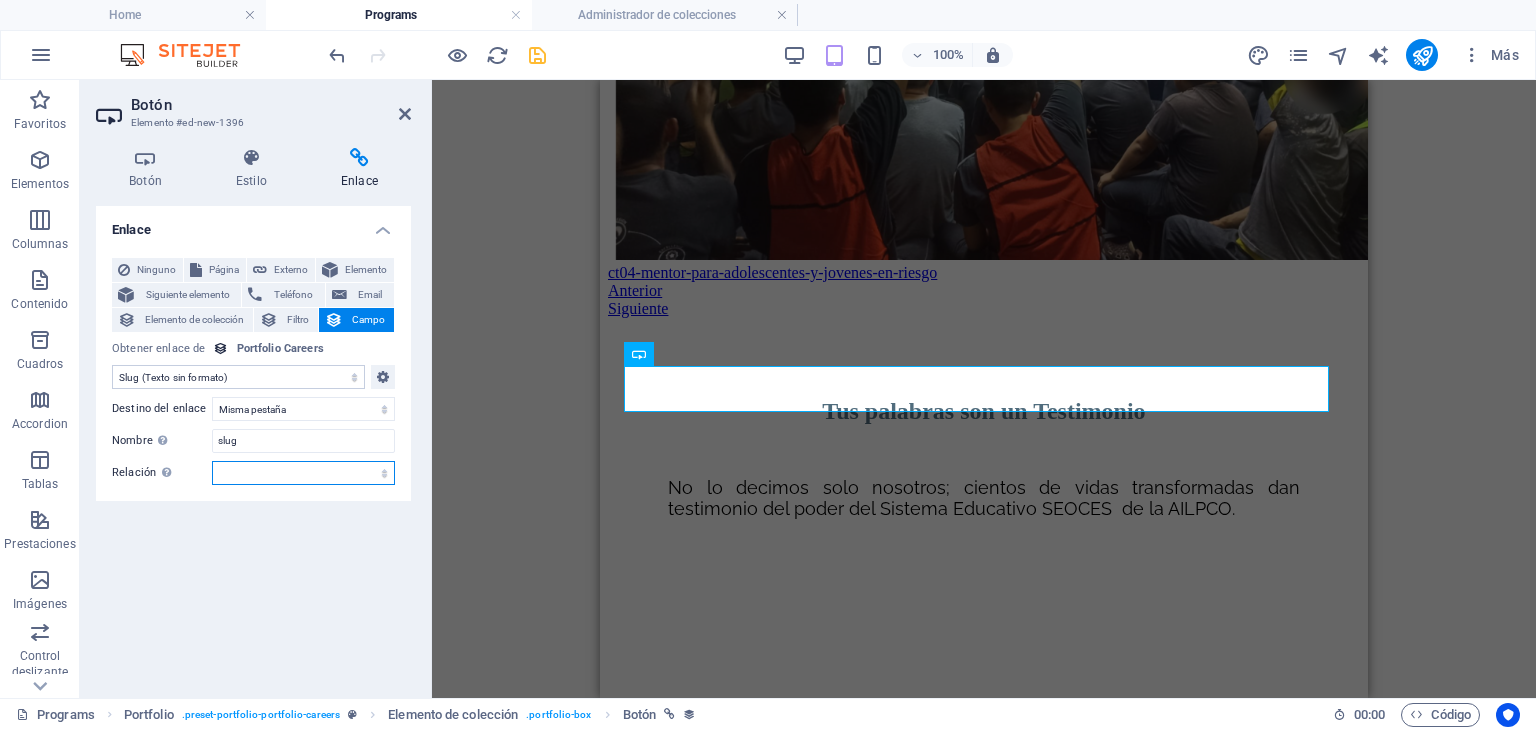 click on "alternativo autor marcador externo ayuda licencia siguiente nofollow noreferrer noopener ant buscar etiqueta" at bounding box center [303, 473] 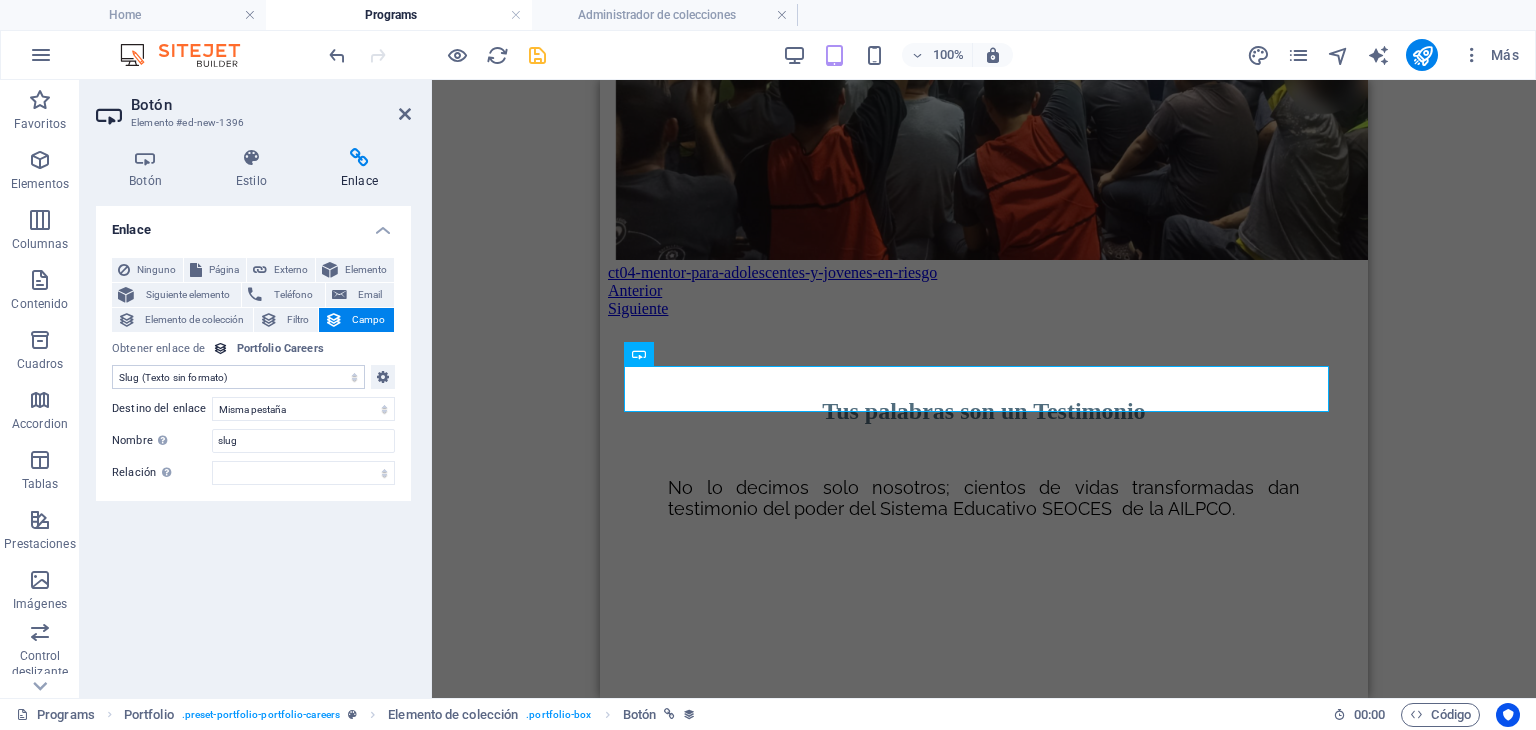 click on "Enlace Ninguno Página Externo Elemento Siguiente elemento Teléfono Email Elemento de colección Filtro Campo Página Home About Courses Programs Masters Teachers Consulting Global Network Contact Us Blog Legal Notice Privacy Elemento
URL Teléfono Email Sin asignación, el contenido permanece estático Creado a las (Fecha) Actualizado a las (Fecha) Name (Texto sin formato) Slug (Texto sin formato) Imagen (Archivo) Descripción breve (Texto enriquecido) Descripción de la Carrera (CMS) Obtener enlace de Portfolio Careers 8/3/2025 (l) 08/03/2025 (L) Aug 3, 2025 (ll) August 3, 2025 (LL) Aug 3, 2025 11:45 AM (lll) August 3, 2025 11:45 AM (LLL) Sun, Aug 3, 2025 11:45 AM (llll) Sunday, August 3, 2025 11:45 AM (LLLL) 3.8.2025 (D.M.YYYY) 3. Aug 2025 (D. MMM YYYY) 3. August 2025 (D. MMMM YYYY) Su, 3.8.2025 (dd, D.M.YYYY) Su, 3. Aug 2025 (dd, D. MMM YYYY) Sunday, 3. August 2025 (dddd, D. MMMM YYYY) 11:45 AM (LT) 3 (D) 03 (DD) 3rd (Do) 8 (M) 08 (MM) Aug (MMM) August (MMMM) 25 (YY) 2025 (YYYY)" at bounding box center [253, 444] 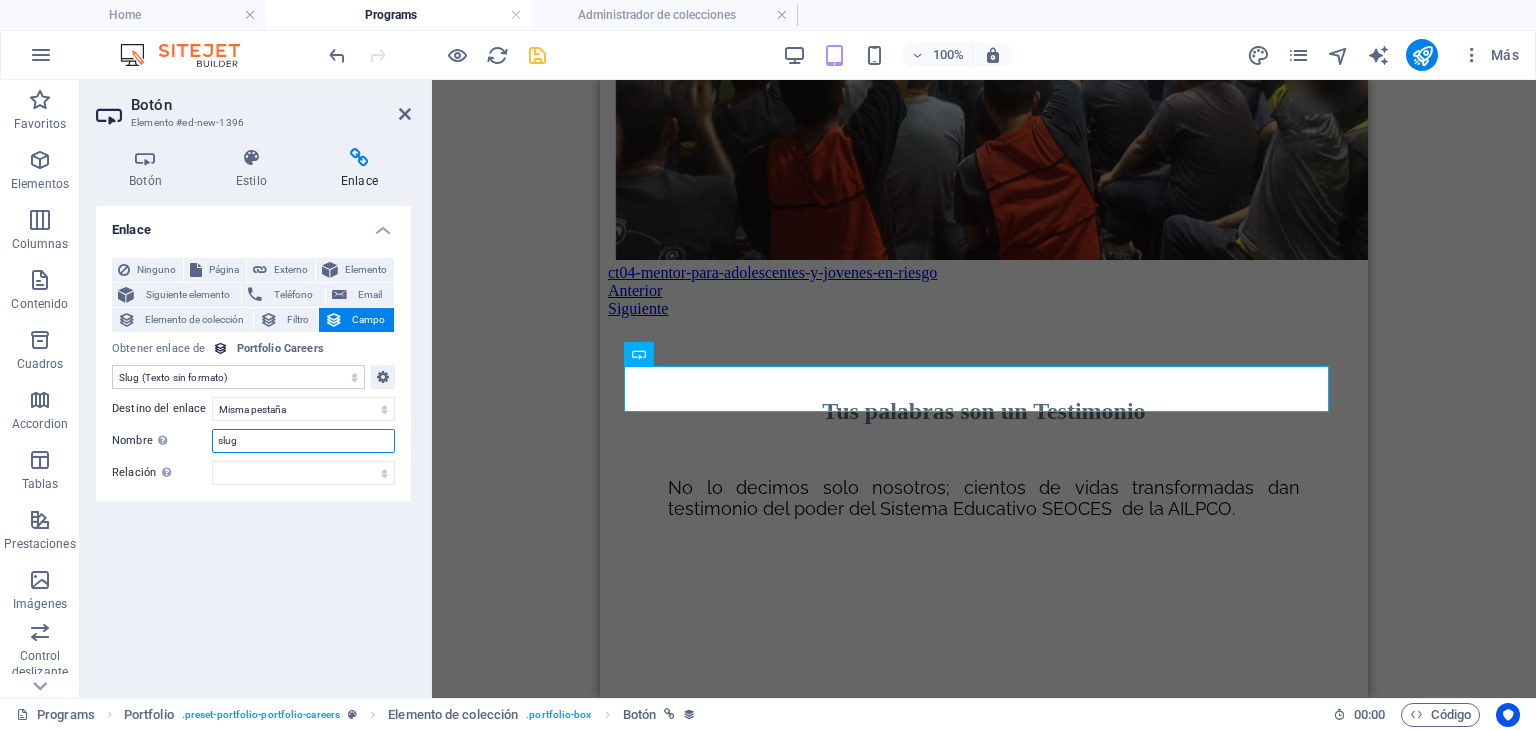 click on "slug" at bounding box center (303, 441) 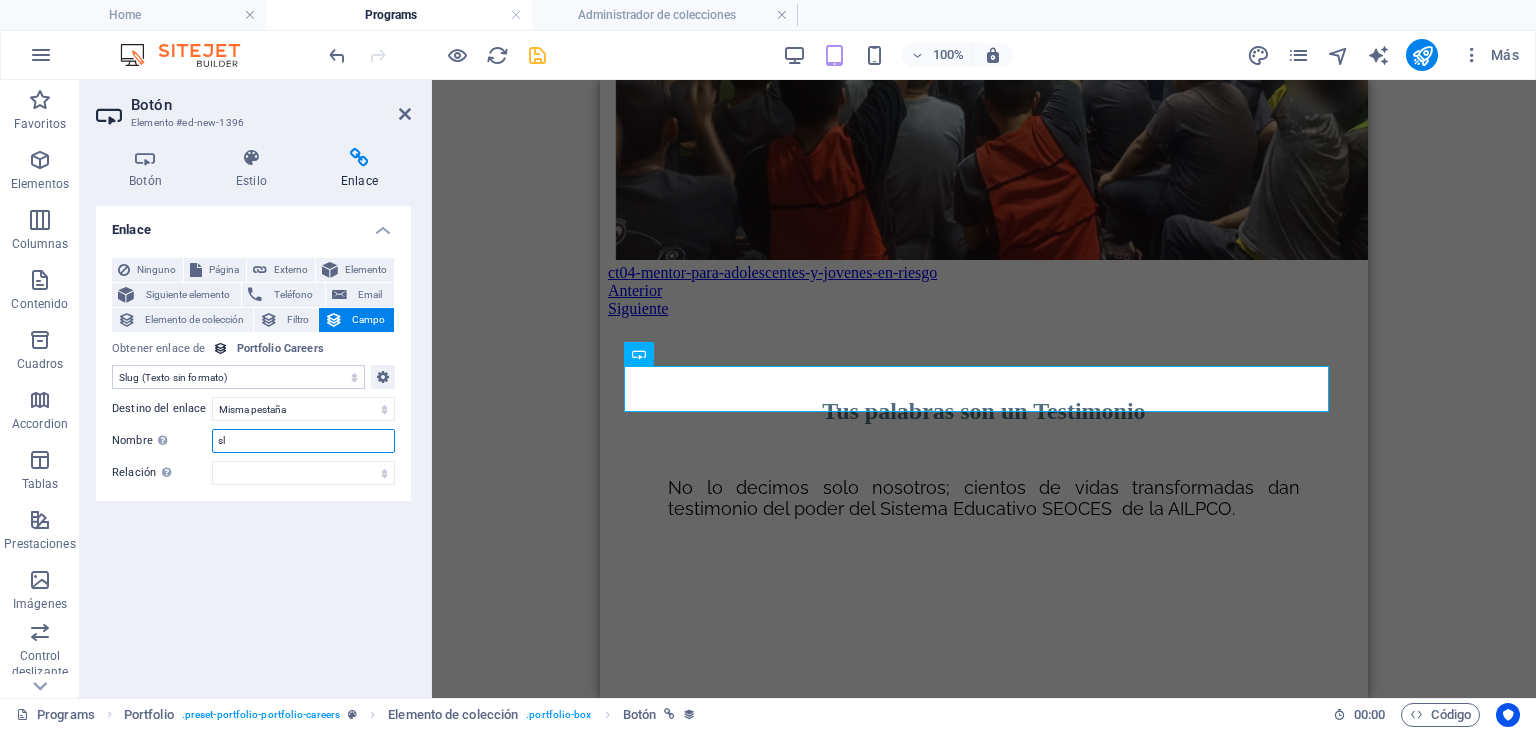 type on "s" 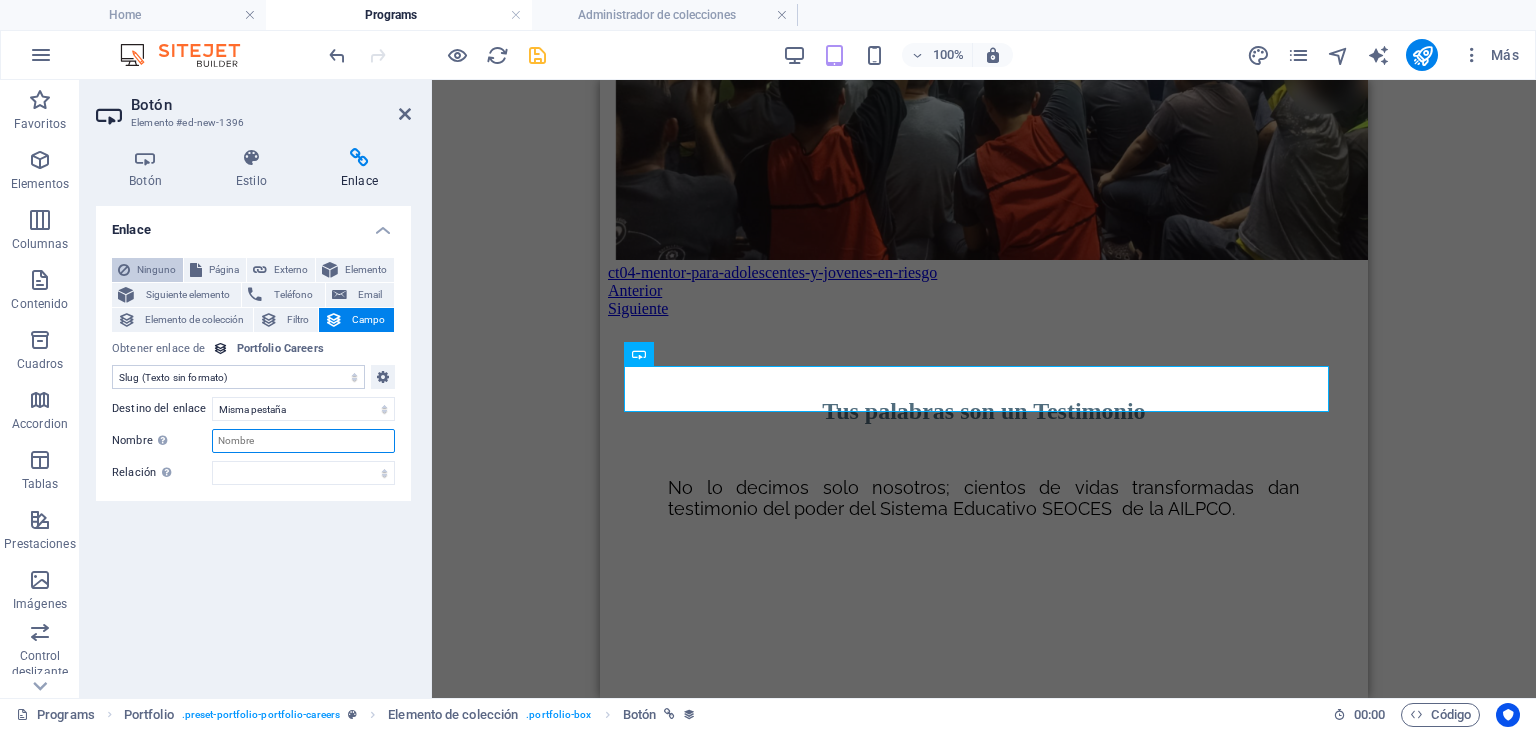 type 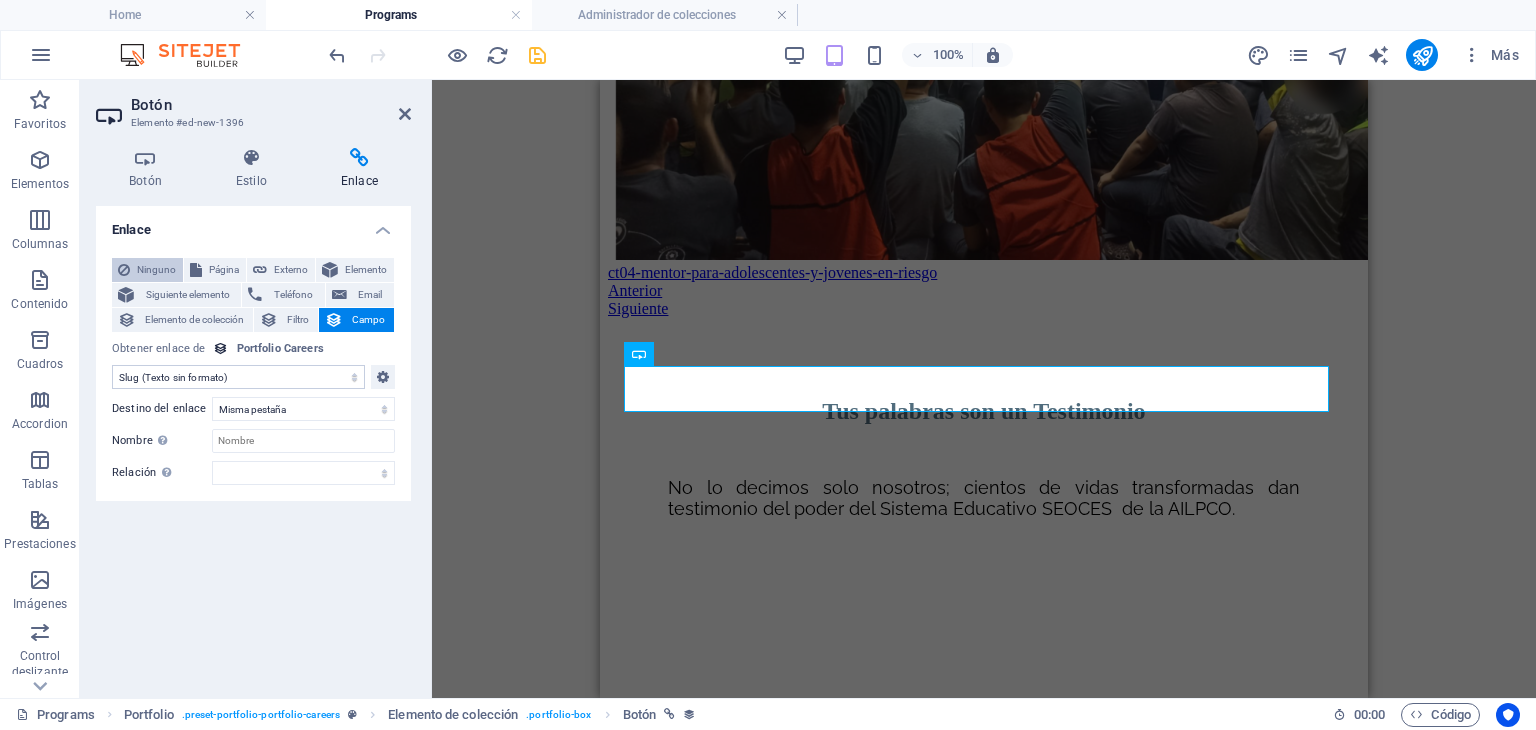 click on "Ninguno" at bounding box center [156, 270] 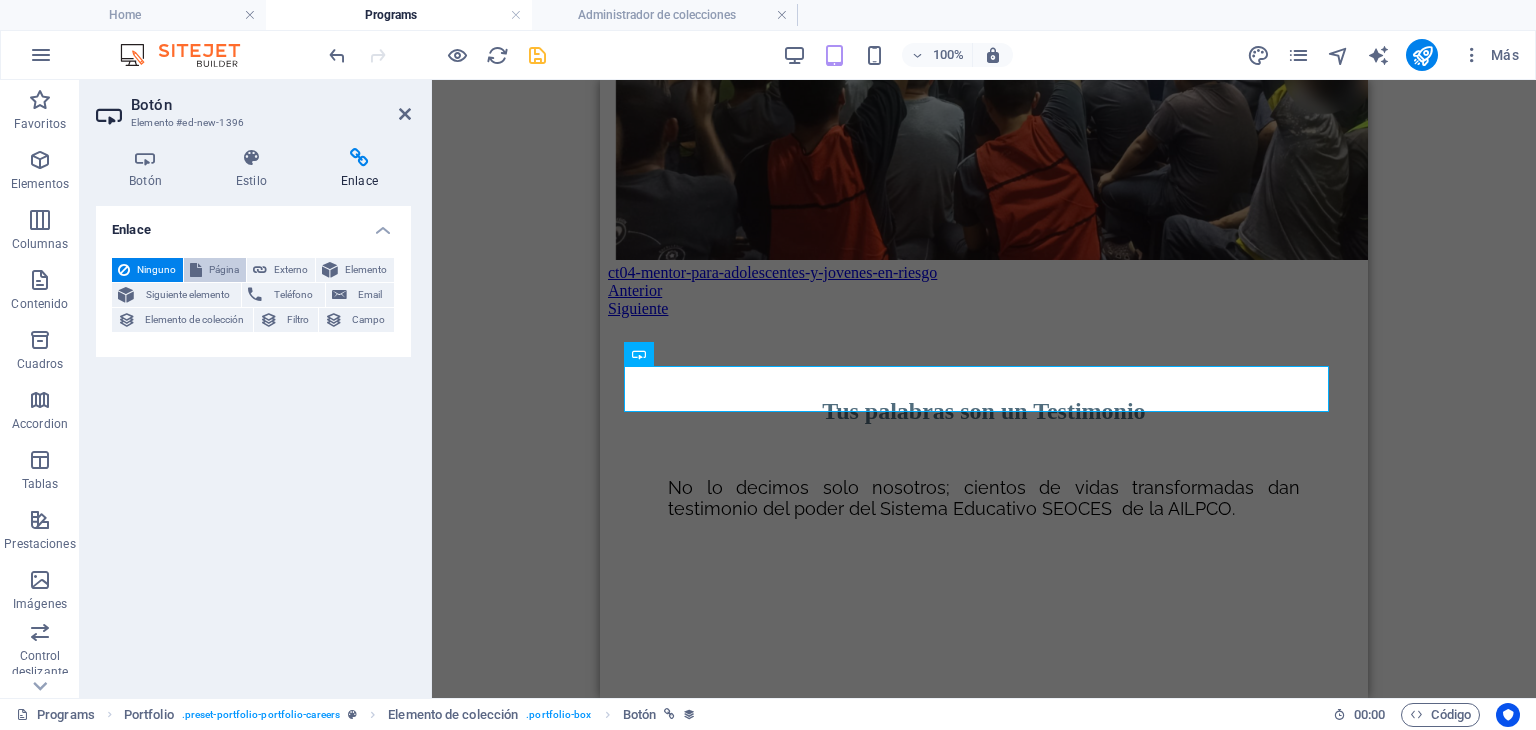 click on "Página" at bounding box center [215, 270] 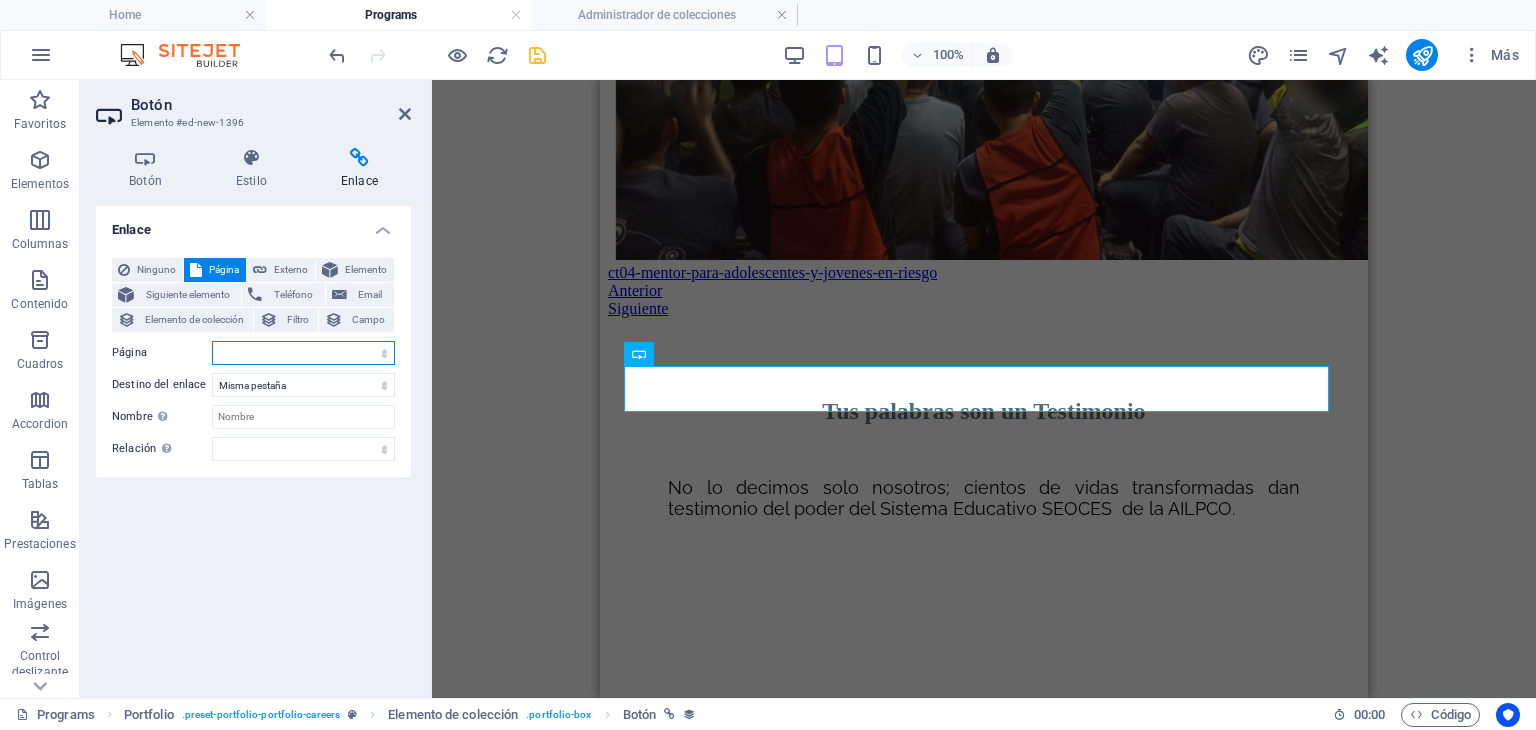 click on "Home About Courses Programs Masters Teachers Consulting Global Network Contact Us Blog Legal Notice Privacy" at bounding box center (303, 353) 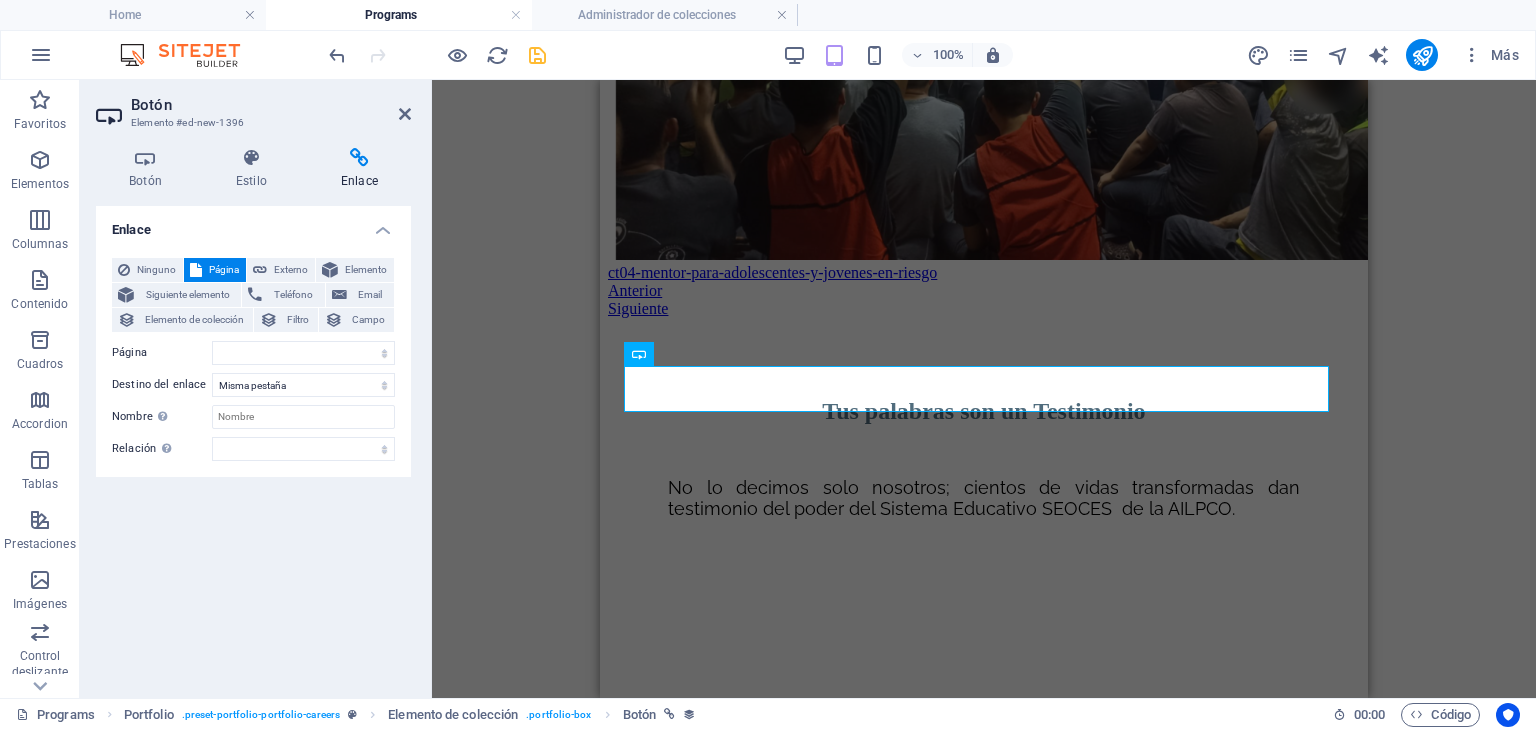 click on "Enlace Ninguno Página Externo Elemento Siguiente elemento Teléfono Email Elemento de colección Filtro Campo Página Home About Courses Programs Masters Teachers Consulting Global Network Contact Us Blog Legal Notice Privacy Elemento
URL Teléfono Email Sin asignación, el contenido permanece estático Creado a las (Fecha) Actualizado a las (Fecha) Name (Texto sin formato) Slug (Texto sin formato) Imagen (Archivo) Descripción breve (Texto enriquecido) Descripción de la Carrera (CMS) Obtener enlace de Portfolio Careers 8/3/2025 (l) 08/03/2025 (L) Aug 3, 2025 (ll) August 3, 2025 (LL) Aug 3, 2025 11:45 AM (lll) August 3, 2025 11:45 AM (LLL) Sun, Aug 3, 2025 11:45 AM (llll) Sunday, August 3, 2025 11:45 AM (LLLL) 3.8.2025 (D.M.YYYY) 3. Aug 2025 (D. MMM YYYY) 3. August 2025 (D. MMMM YYYY) Su, 3.8.2025 (dd, D.M.YYYY) Su, 3. Aug 2025 (dd, D. MMM YYYY) Sunday, 3. August 2025 (dddd, D. MMMM YYYY) 11:45 AM (LT) 3 (D) 03 (DD) 3rd (Do) 8 (M) 08 (MM) Aug (MMM) August (MMMM) 25 (YY) 2025 (YYYY)" at bounding box center [253, 444] 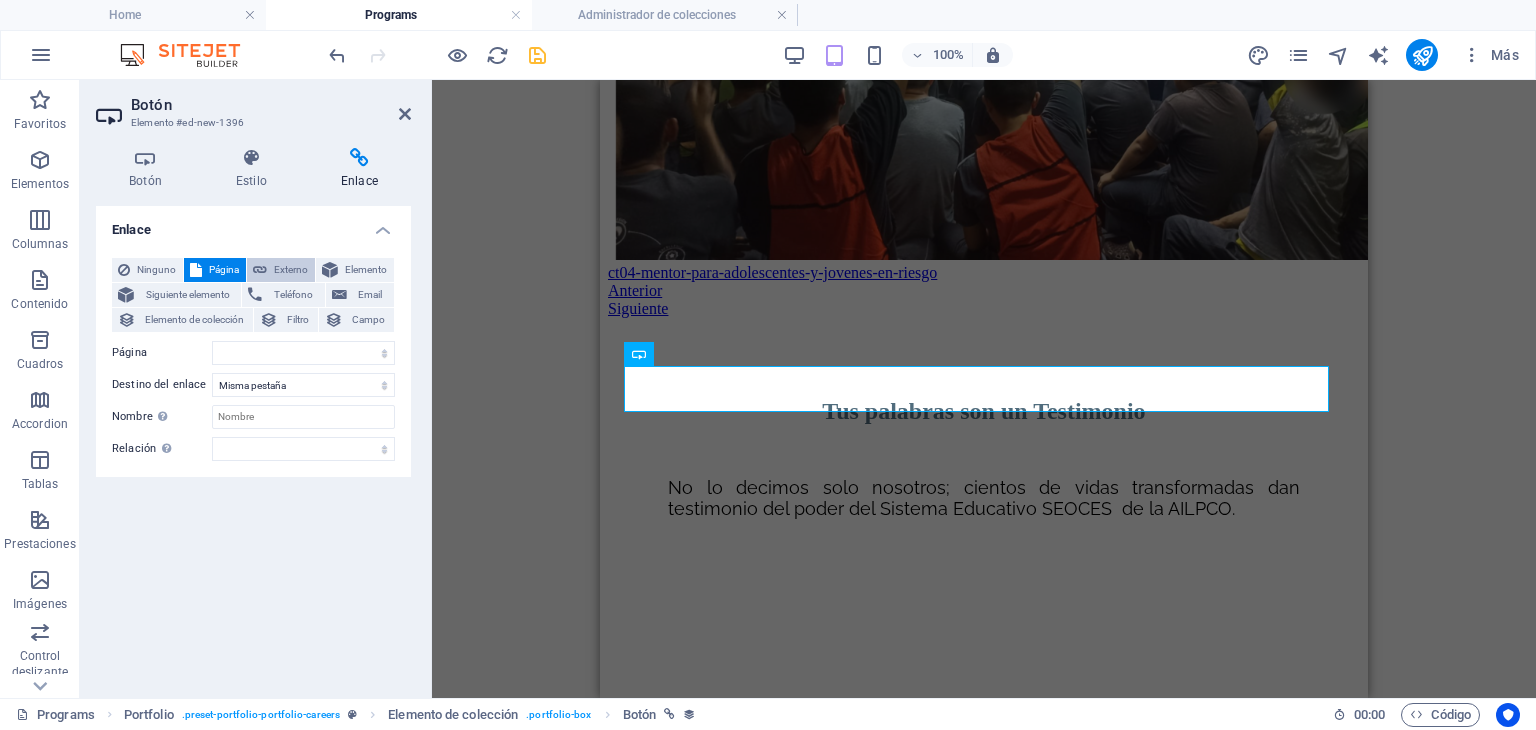 click on "Externo" at bounding box center (291, 270) 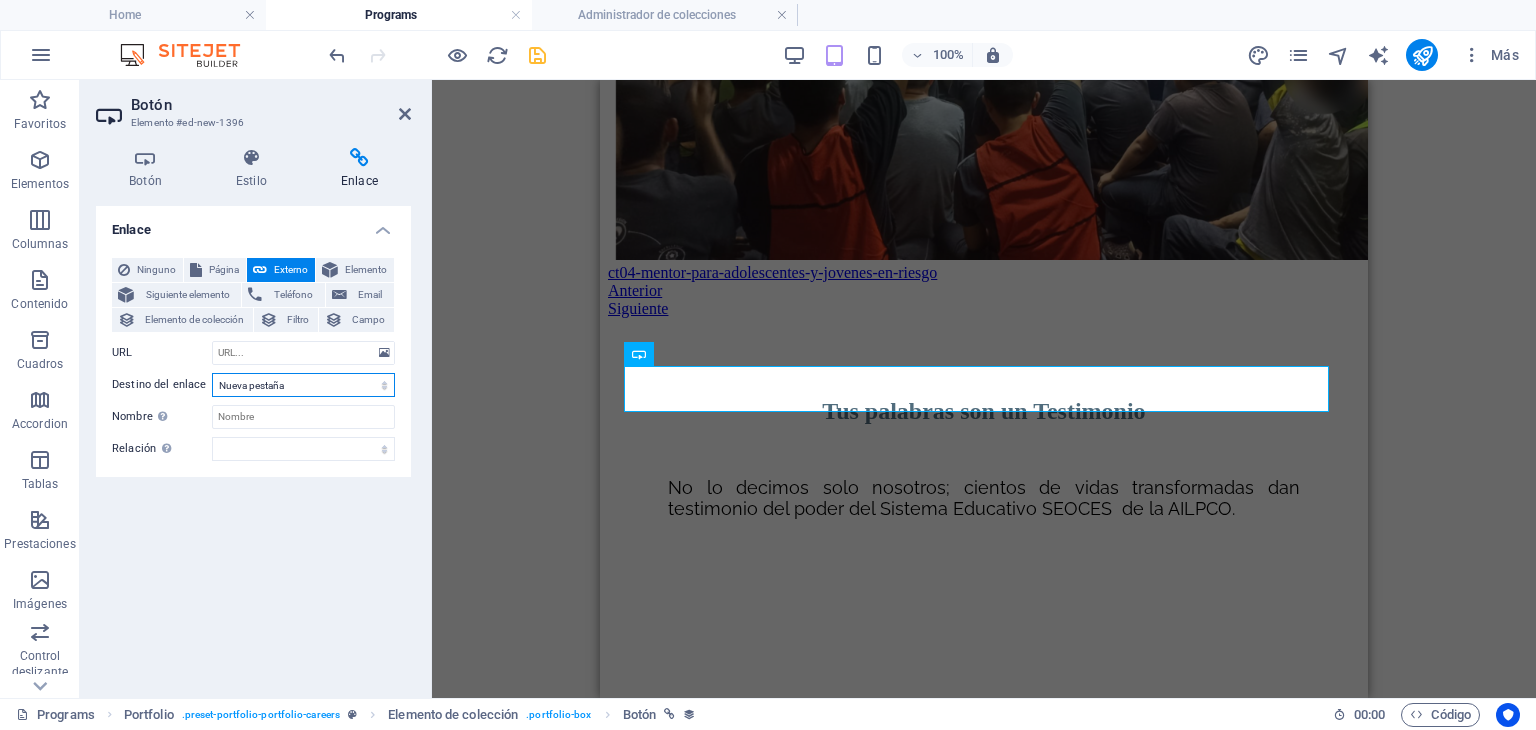 click on "Nueva pestaña Misma pestaña Superposición" at bounding box center (303, 385) 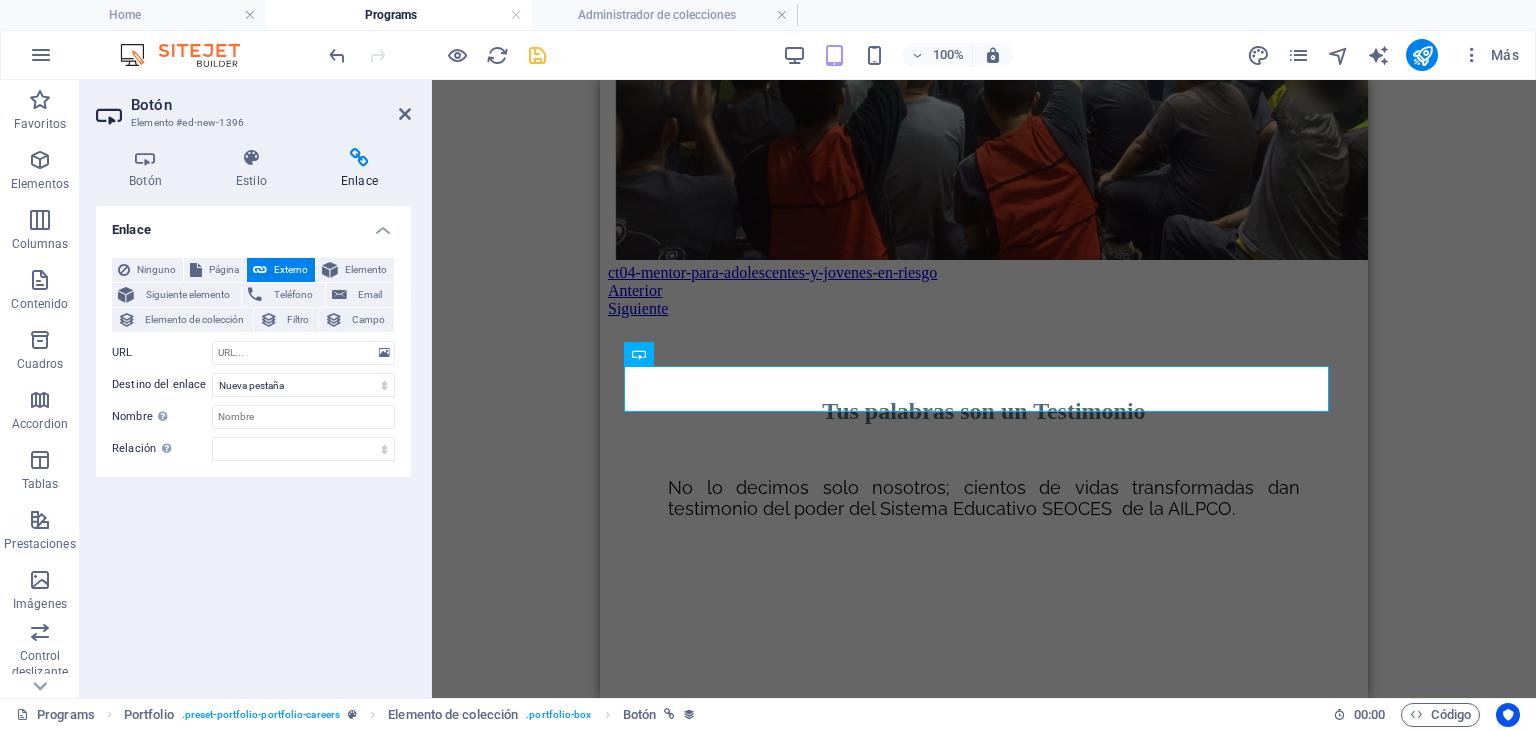 click on "Enlace Ninguno Página Externo Elemento Siguiente elemento Teléfono Email Elemento de colección Filtro Campo Página Home About Courses Programs Masters Teachers Consulting Global Network Contact Us Blog Legal Notice Privacy Elemento
URL Teléfono Email Sin asignación, el contenido permanece estático Creado a las (Fecha) Actualizado a las (Fecha) Name (Texto sin formato) Slug (Texto sin formato) Imagen (Archivo) Descripción breve (Texto enriquecido) Descripción de la Carrera (CMS) Obtener enlace de Portfolio Careers 8/3/2025 (l) 08/03/2025 (L) Aug 3, 2025 (ll) August 3, 2025 (LL) Aug 3, 2025 11:45 AM (lll) August 3, 2025 11:45 AM (LLL) Sun, Aug 3, 2025 11:45 AM (llll) Sunday, August 3, 2025 11:45 AM (LLLL) 3.8.2025 (D.M.YYYY) 3. Aug 2025 (D. MMM YYYY) 3. August 2025 (D. MMMM YYYY) Su, 3.8.2025 (dd, D.M.YYYY) Su, 3. Aug 2025 (dd, D. MMM YYYY) Sunday, 3. August 2025 (dddd, D. MMMM YYYY) 11:45 AM (LT) 3 (D) 03 (DD) 3rd (Do) 8 (M) 08 (MM) Aug (MMM) August (MMMM) 25 (YY) 2025 (YYYY)" at bounding box center [253, 444] 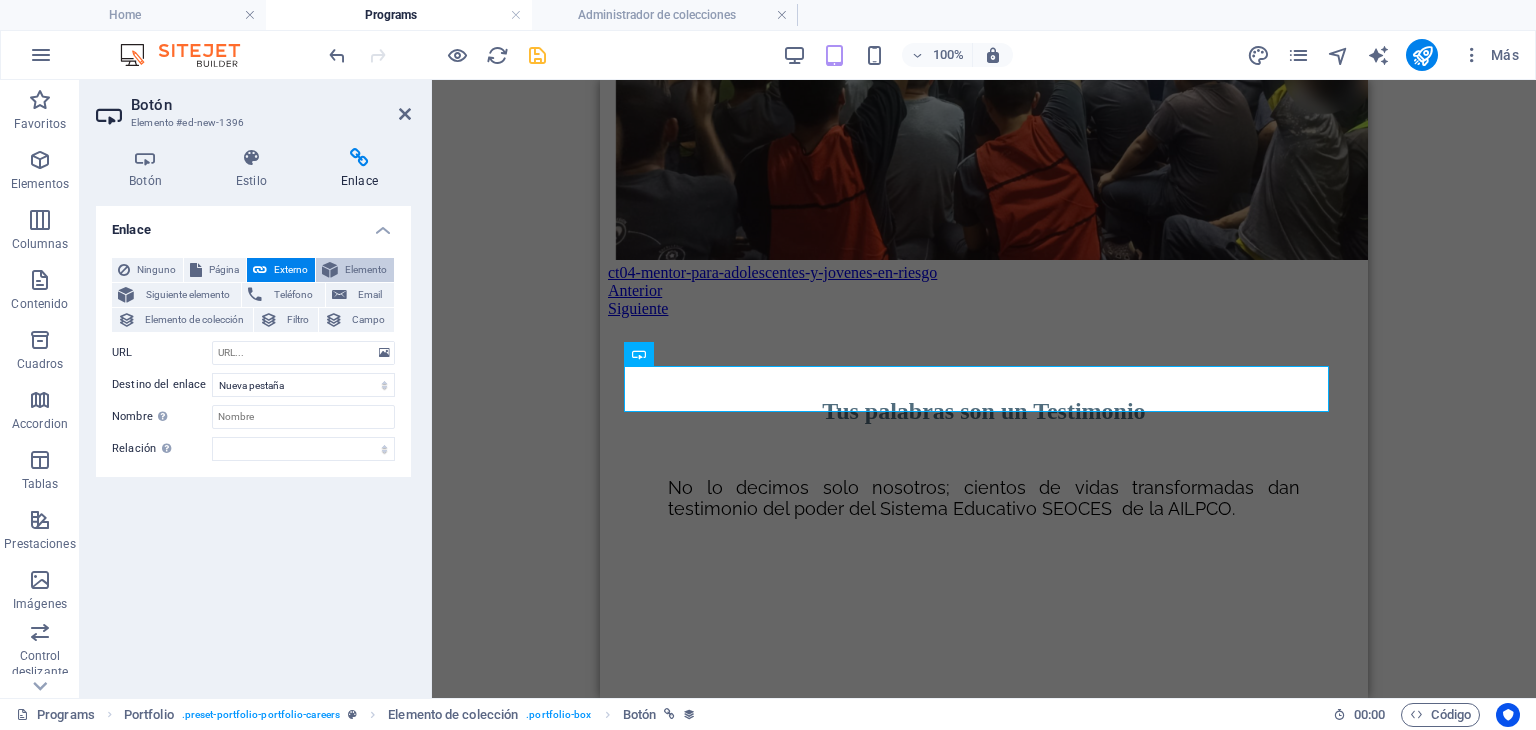 click on "Elemento" at bounding box center [366, 270] 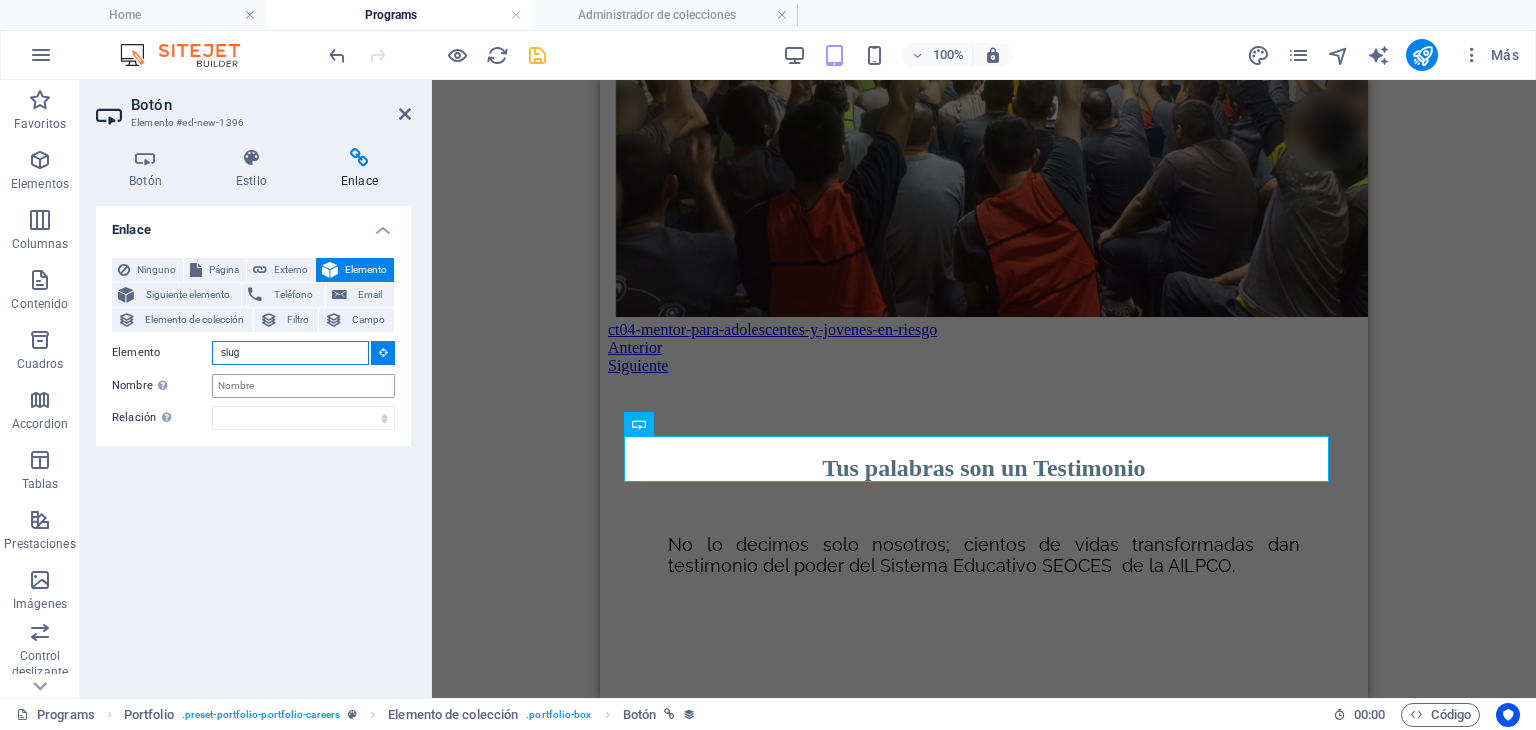 scroll, scrollTop: 8628, scrollLeft: 0, axis: vertical 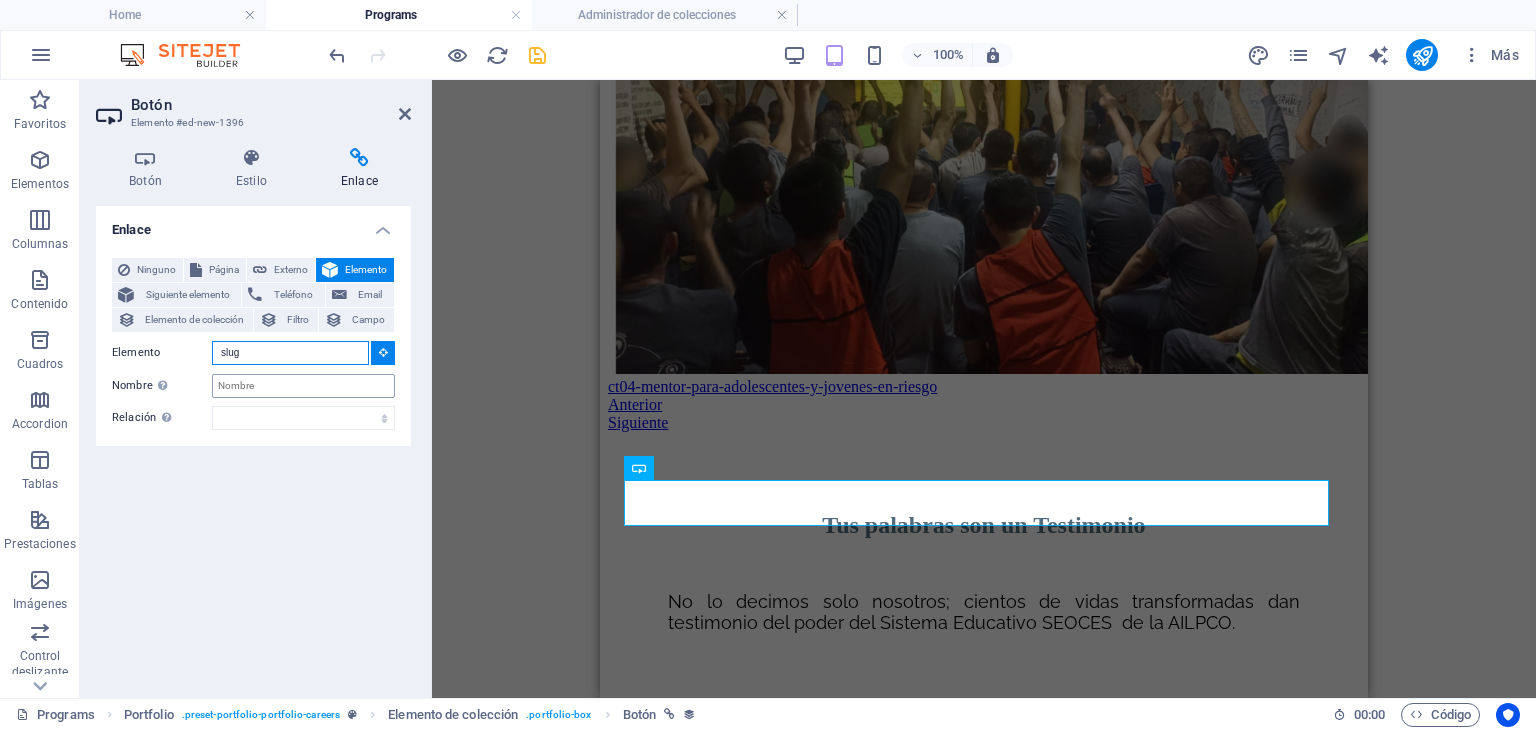 type on "slug" 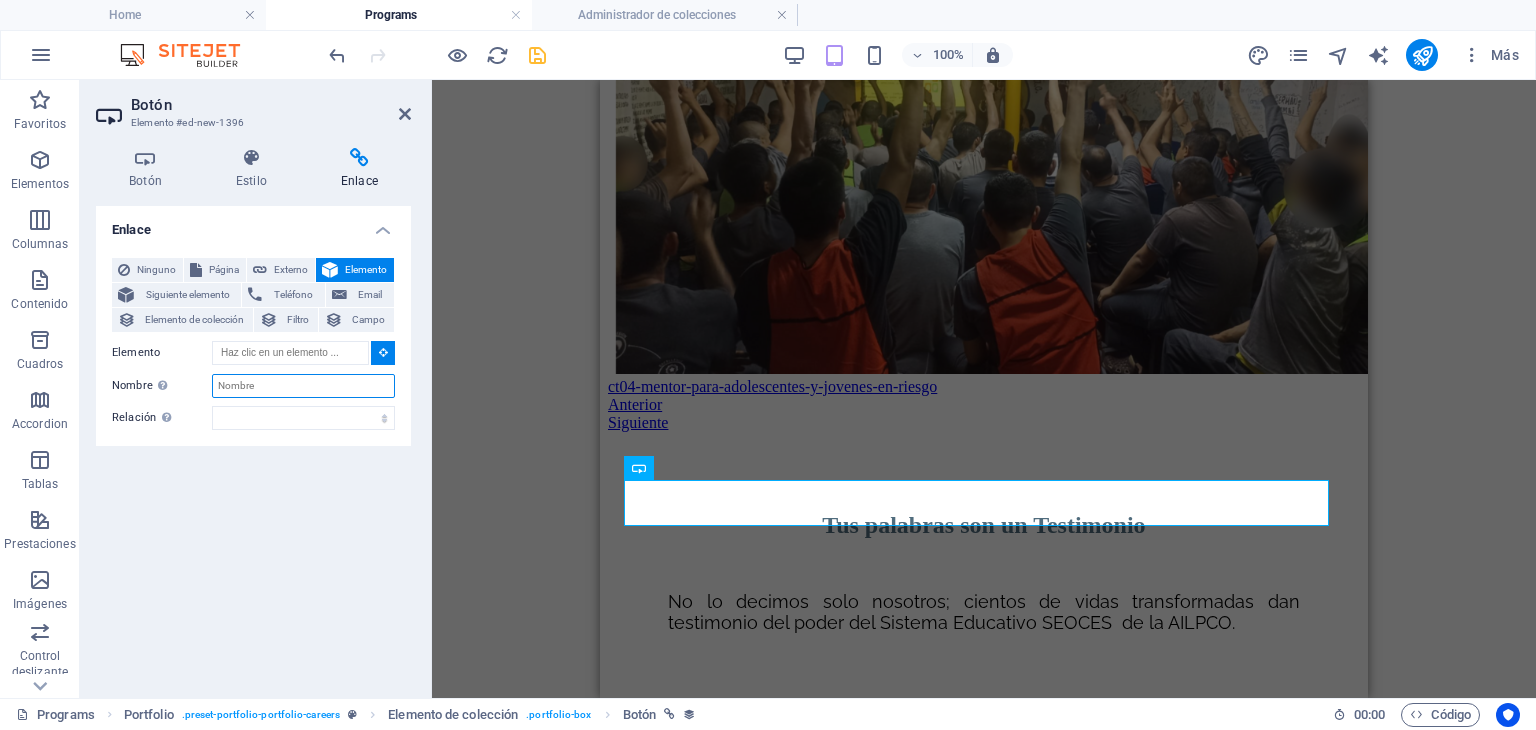 click on "Nombre Una descripción adicional del enlace no debería ser igual al texto del enlace. El título suele mostrarse como un texto de información cuando se mueve el ratón por encima del elemento. Déjalo en blanco en caso de dudas." at bounding box center [303, 386] 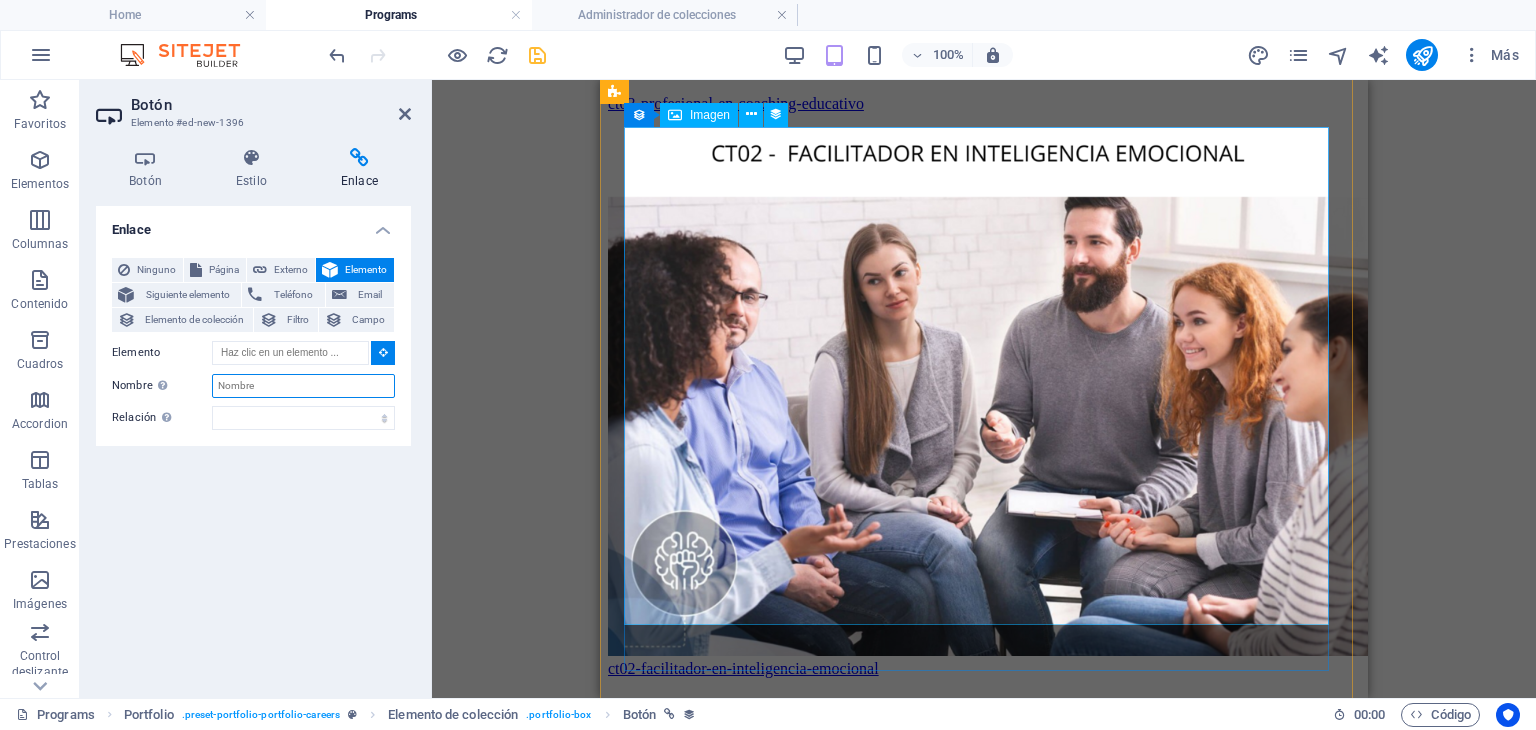scroll, scrollTop: 7779, scrollLeft: 0, axis: vertical 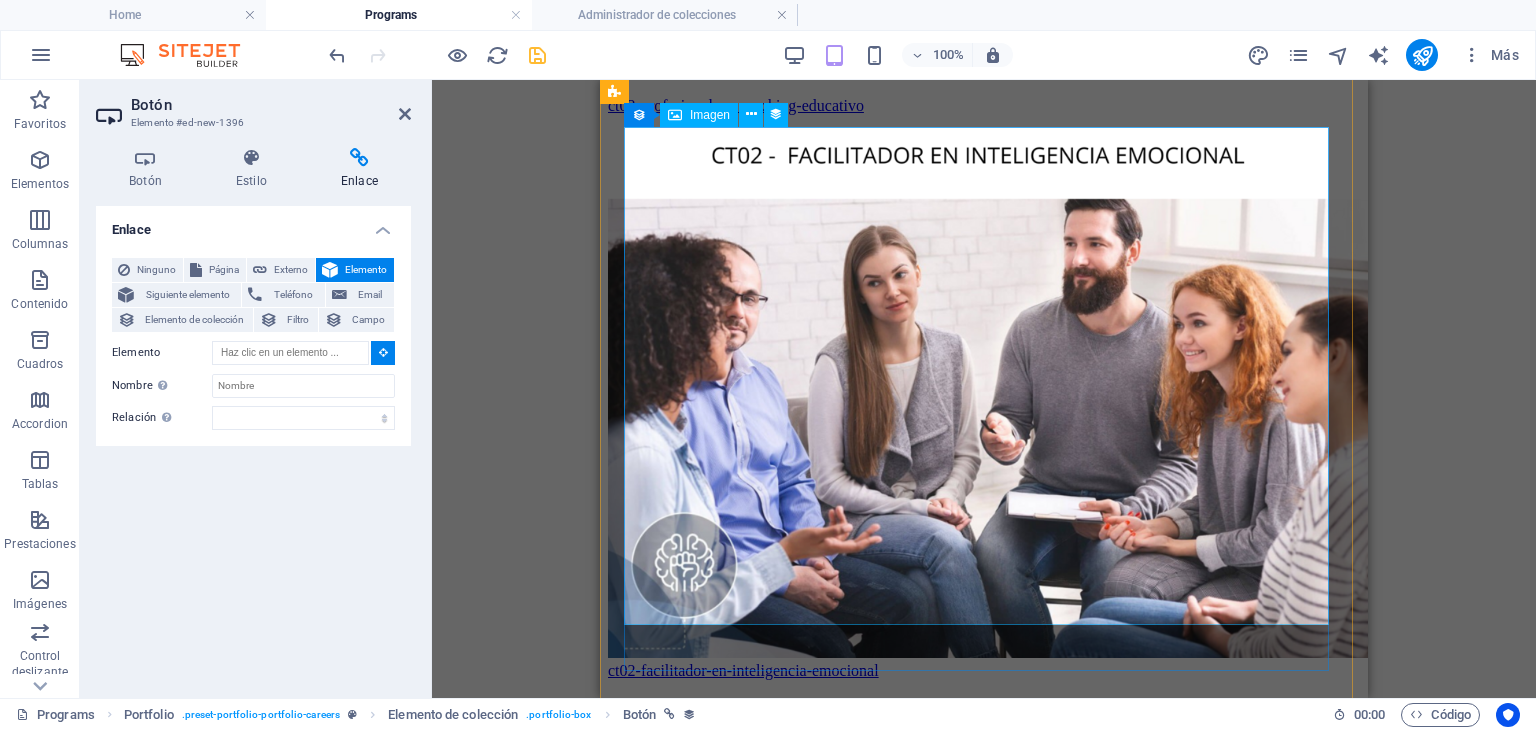 click at bounding box center (984, 388) 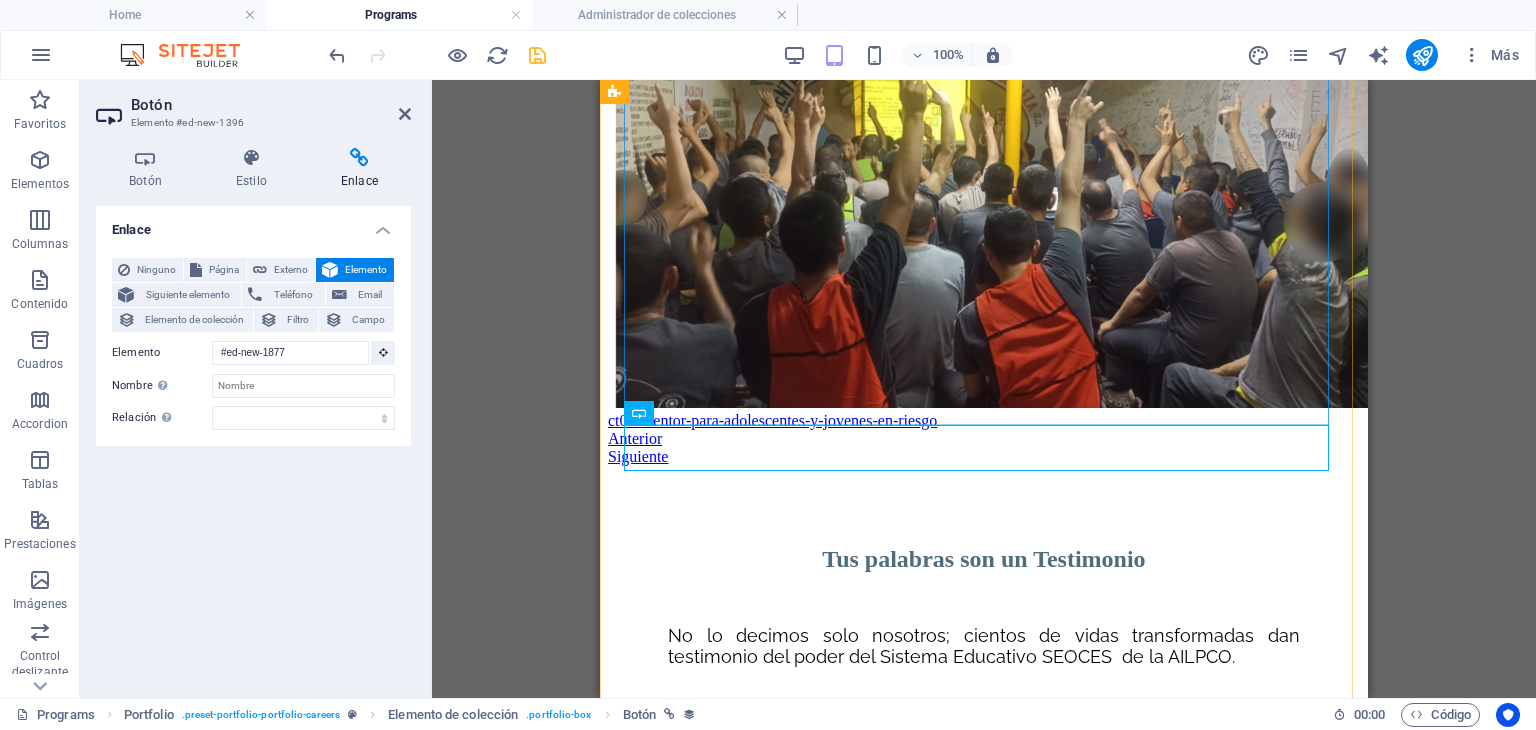scroll, scrollTop: 8742, scrollLeft: 0, axis: vertical 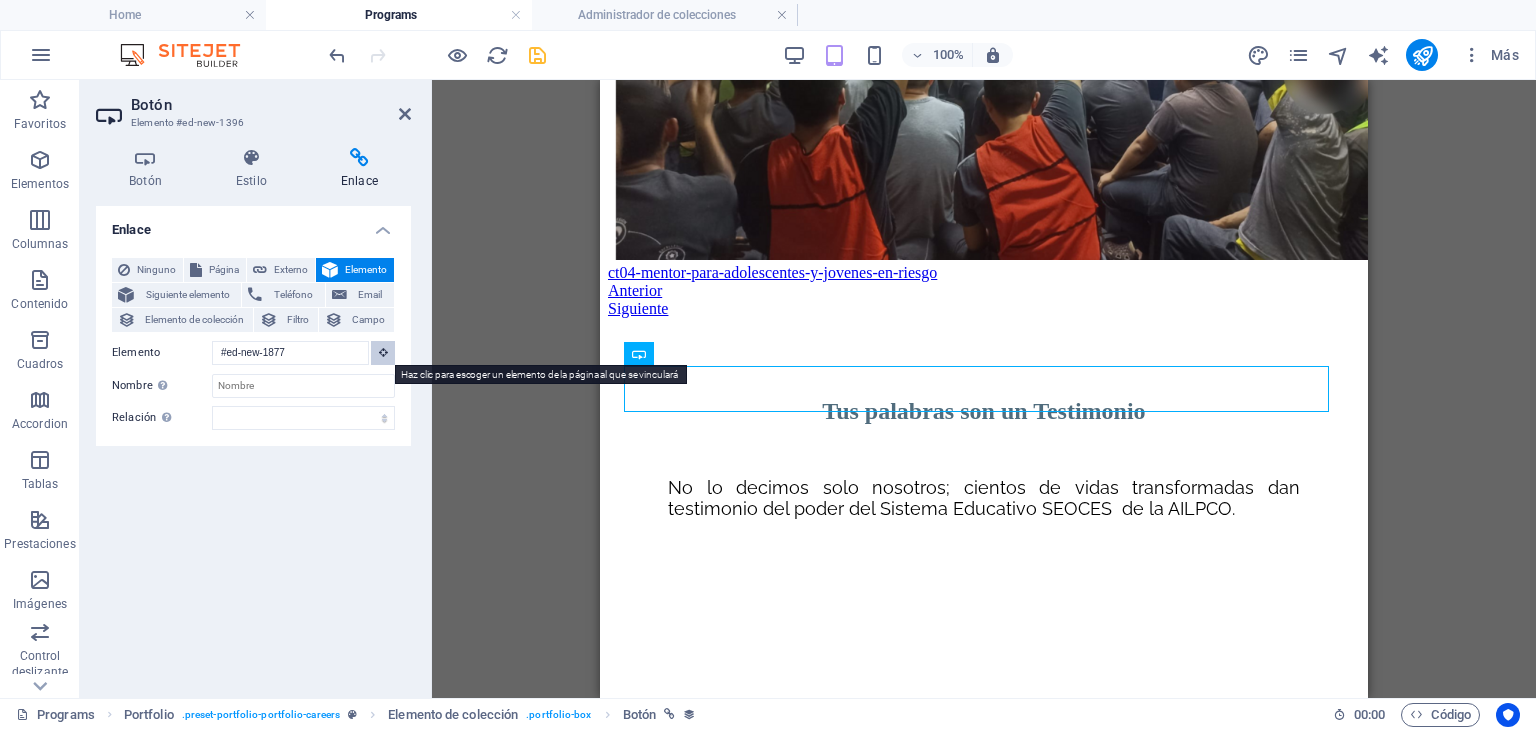 click at bounding box center (383, 352) 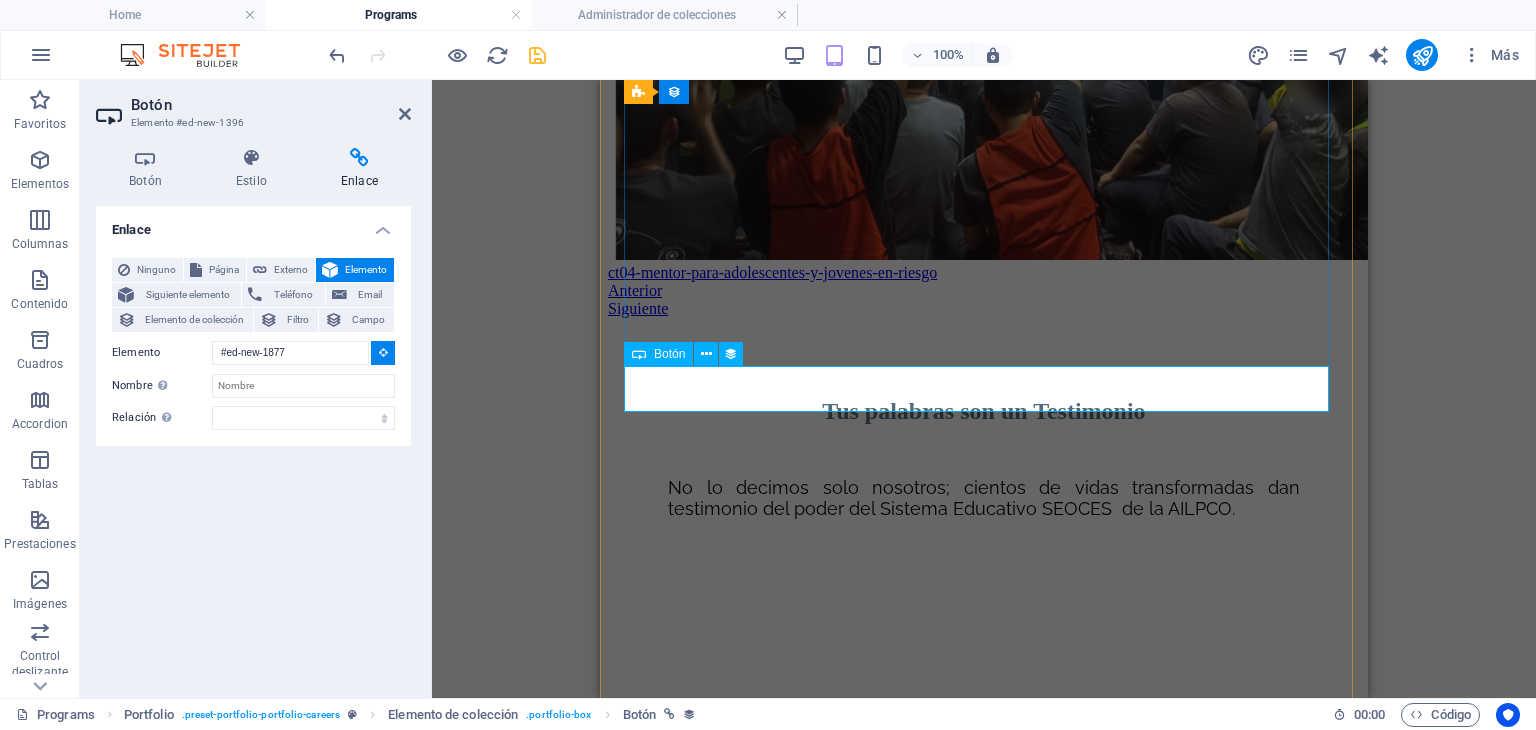 click on "ct04-mentor-para-adolescentes-y-jovenes-en-riesgo" at bounding box center [984, 273] 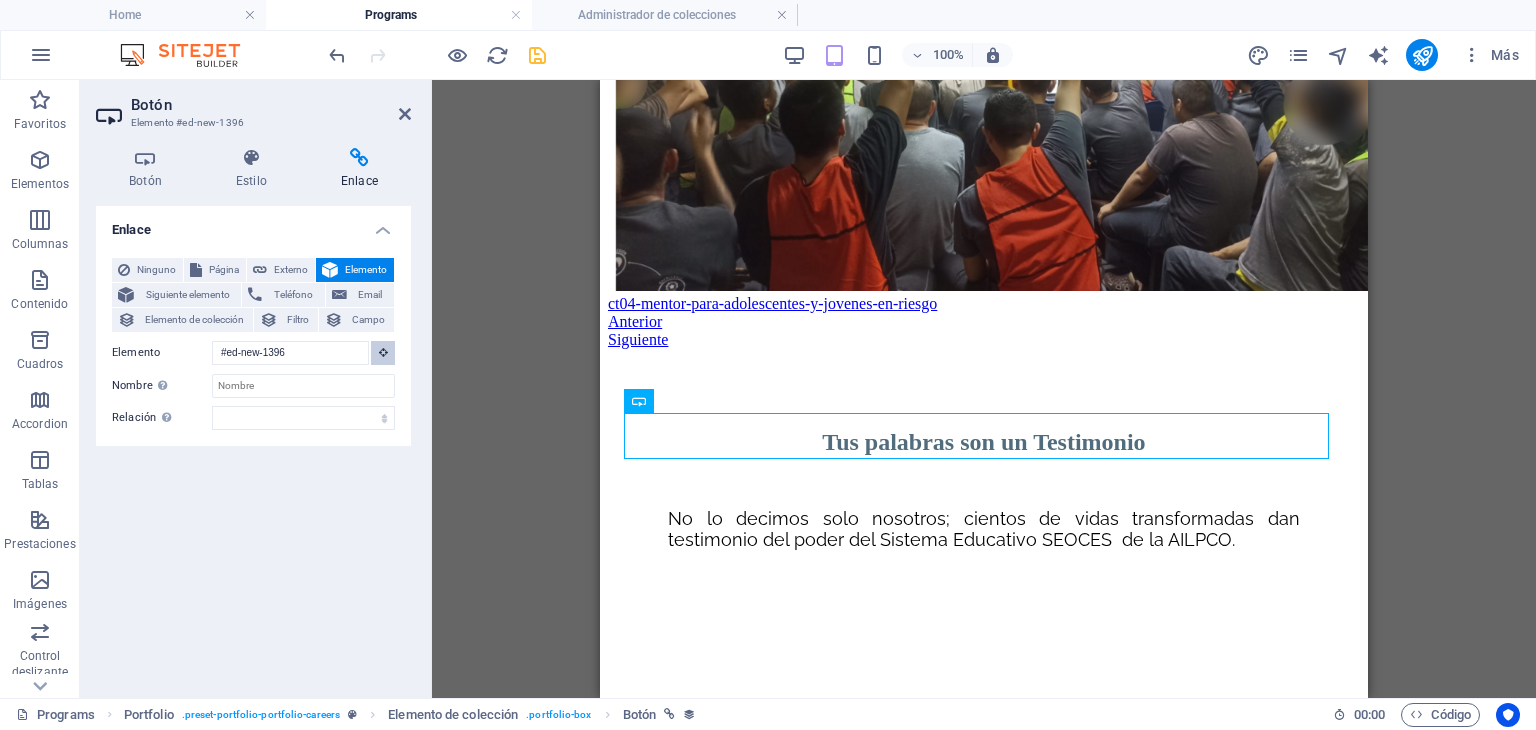 scroll, scrollTop: 8685, scrollLeft: 0, axis: vertical 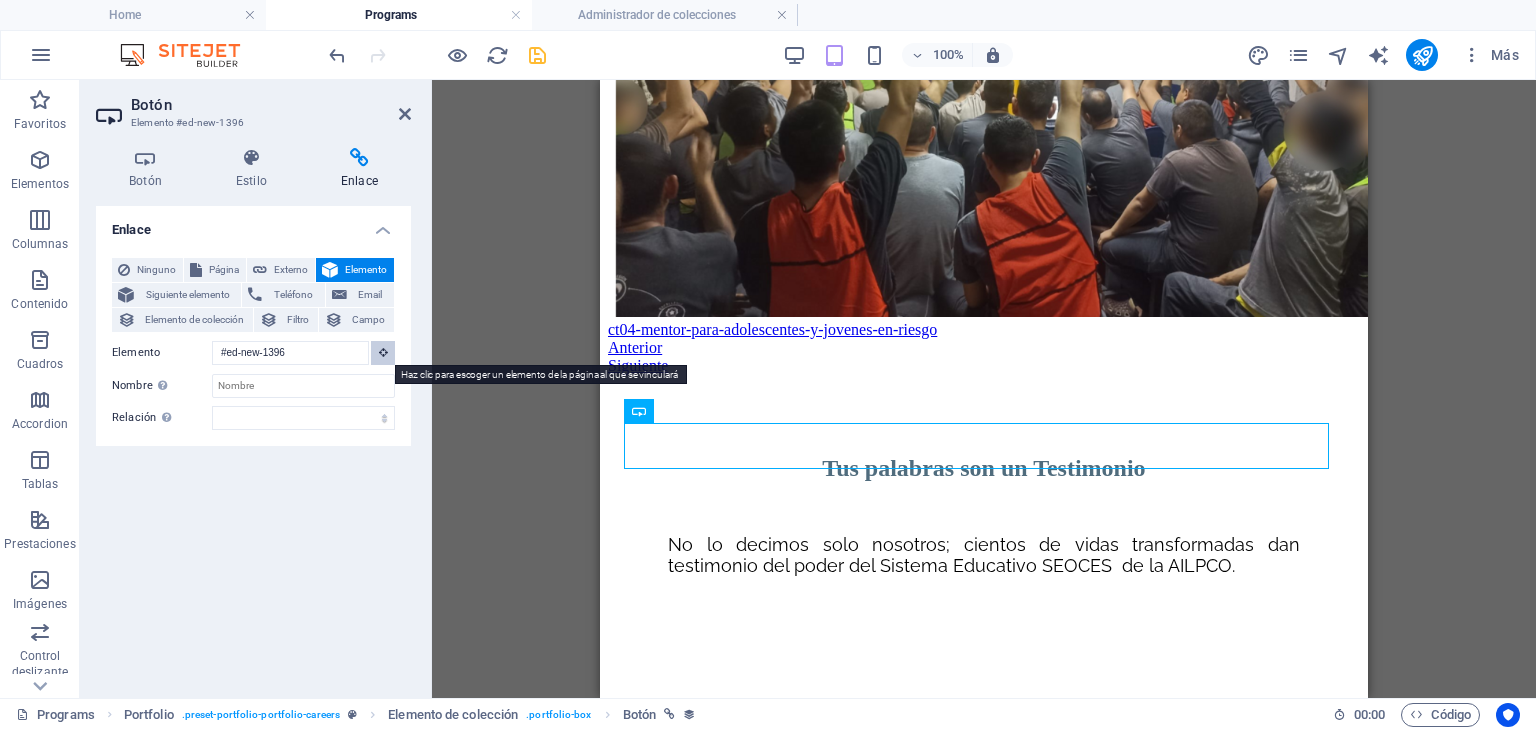 click at bounding box center (383, 352) 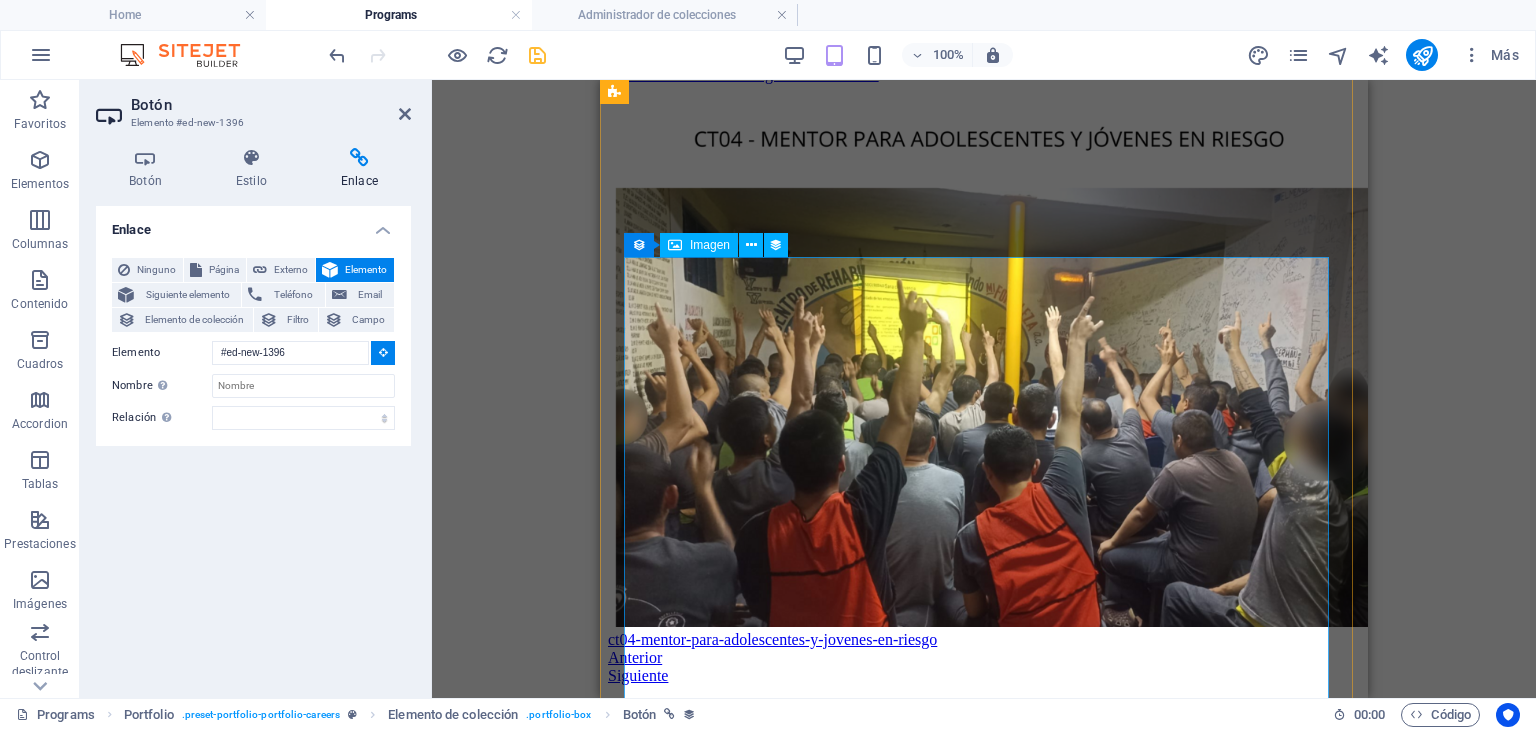 scroll, scrollTop: 8385, scrollLeft: 0, axis: vertical 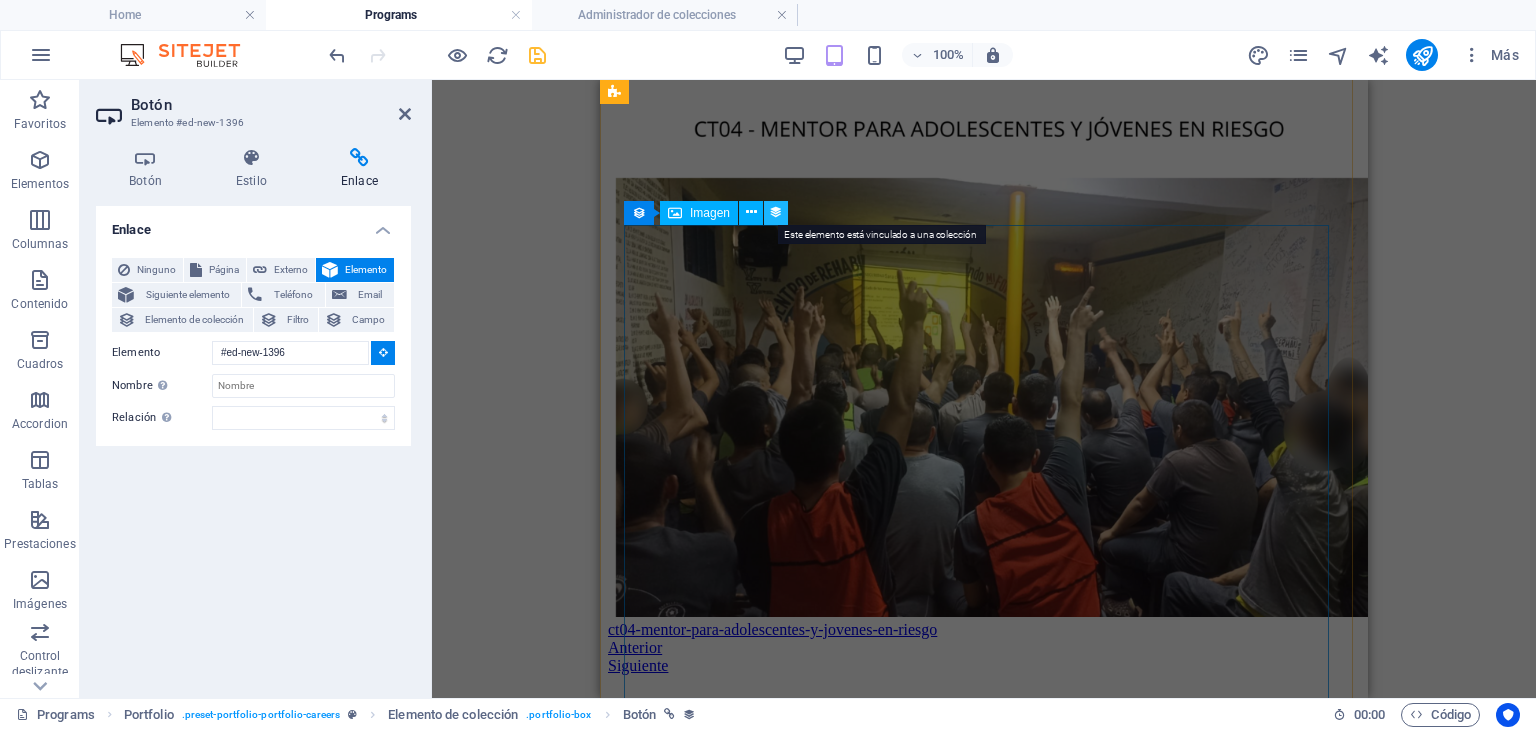 click at bounding box center [776, 212] 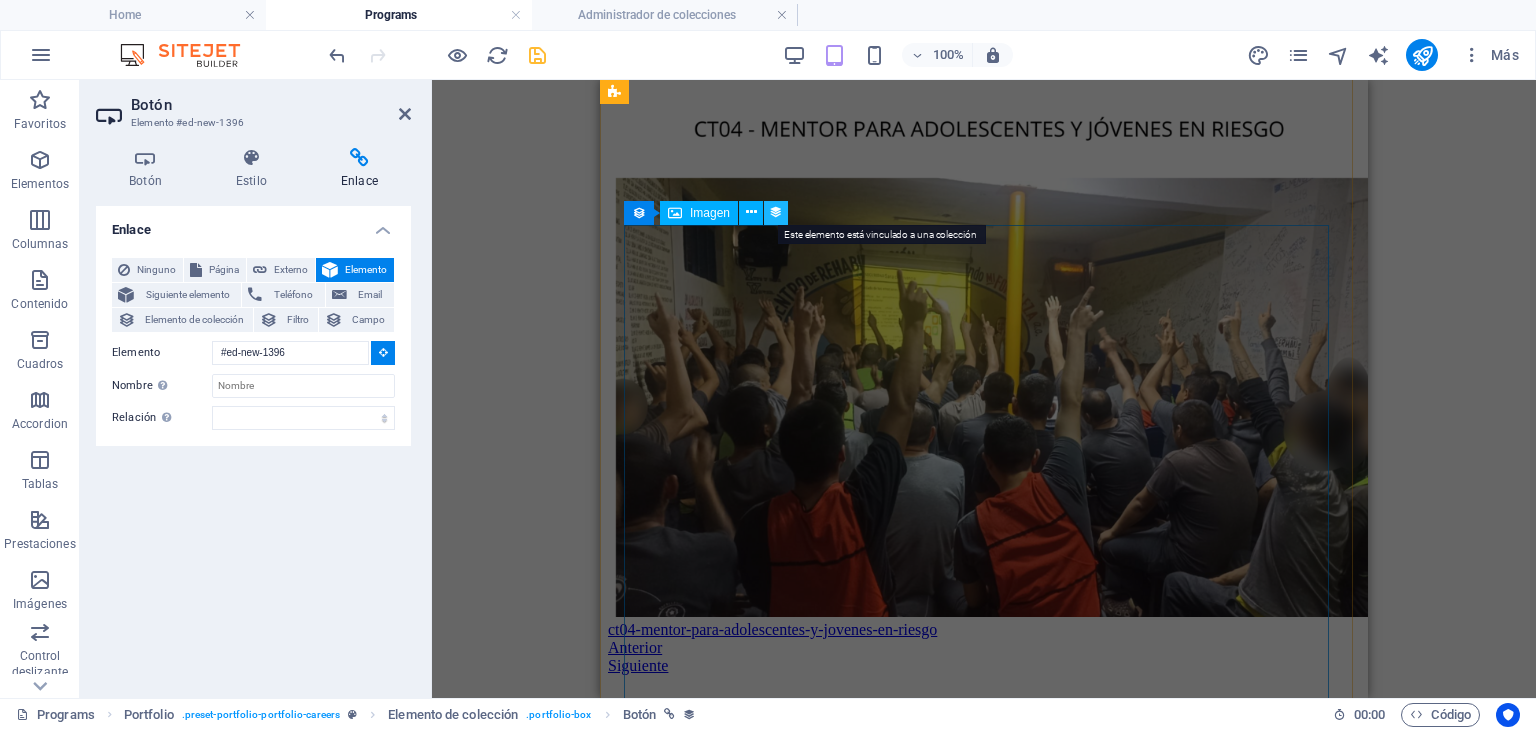 select on "title_image" 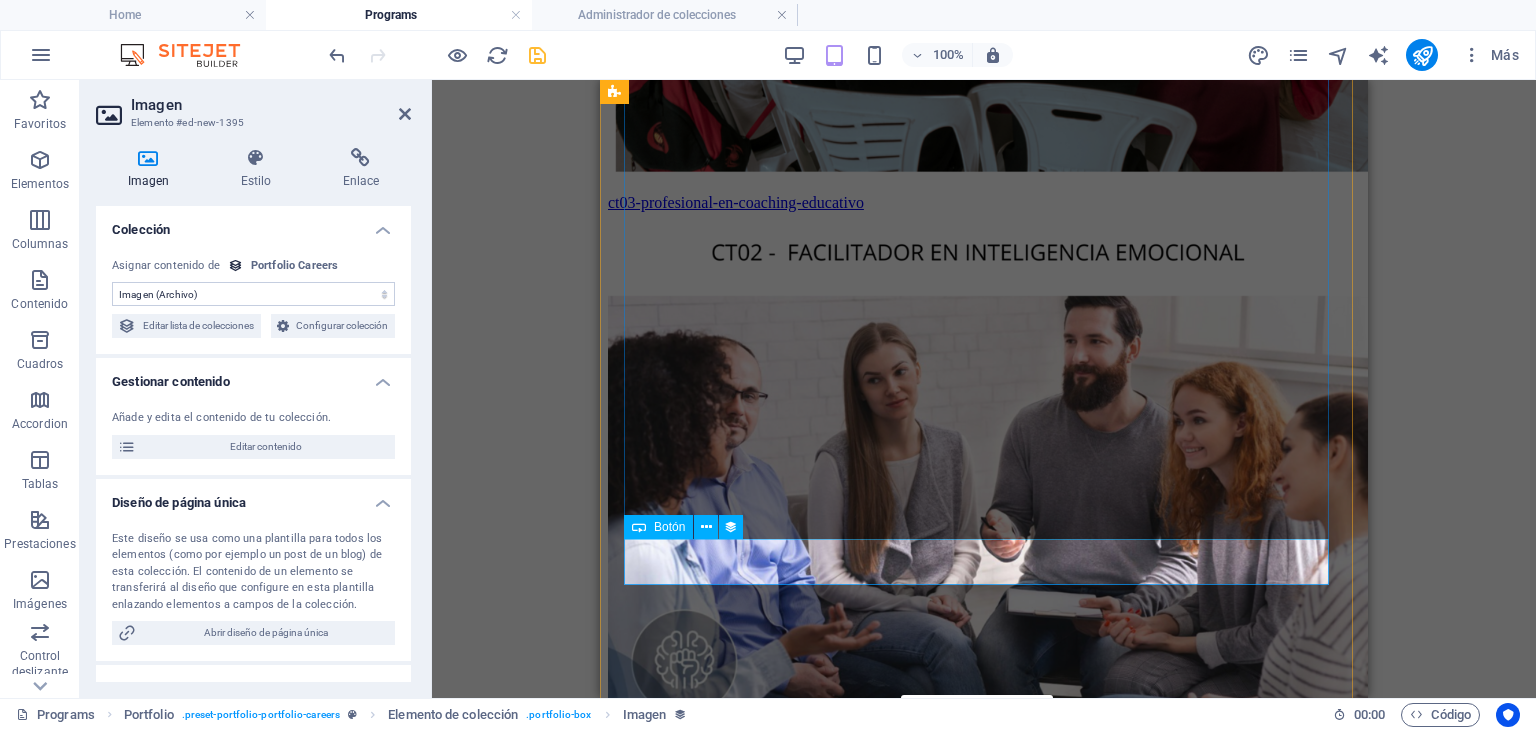 scroll, scrollTop: 7942, scrollLeft: 0, axis: vertical 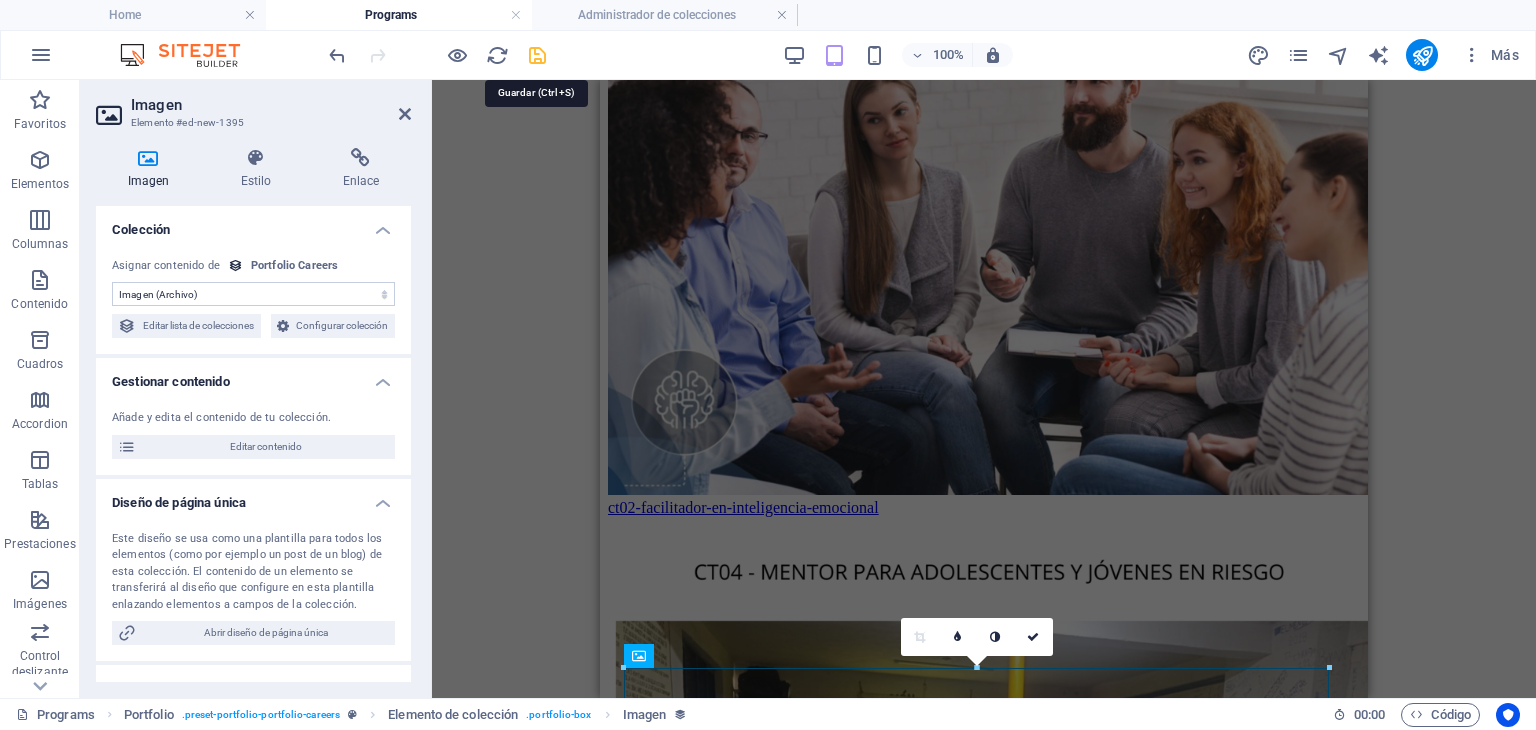 click at bounding box center [537, 55] 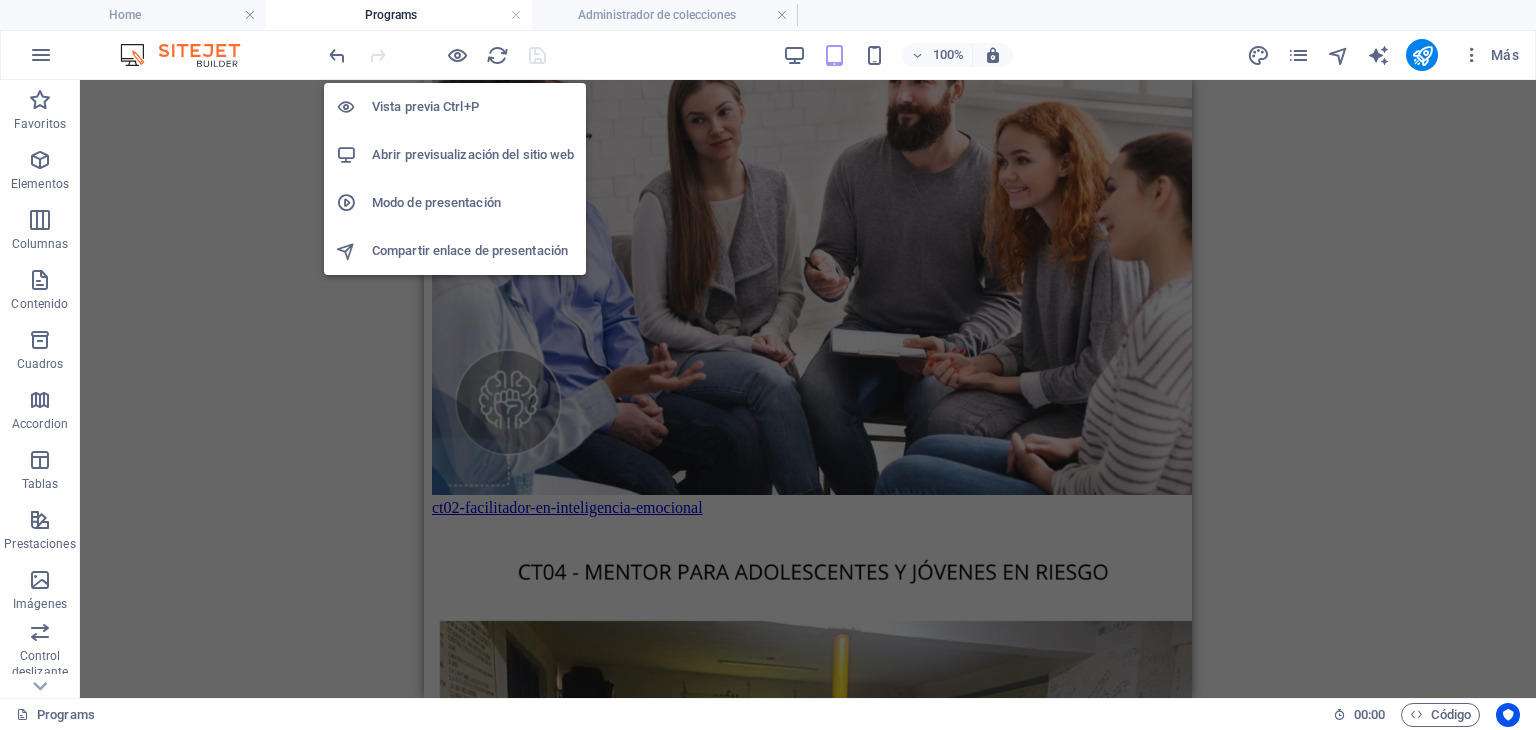 click on "Vista previa Ctrl+P" at bounding box center [473, 107] 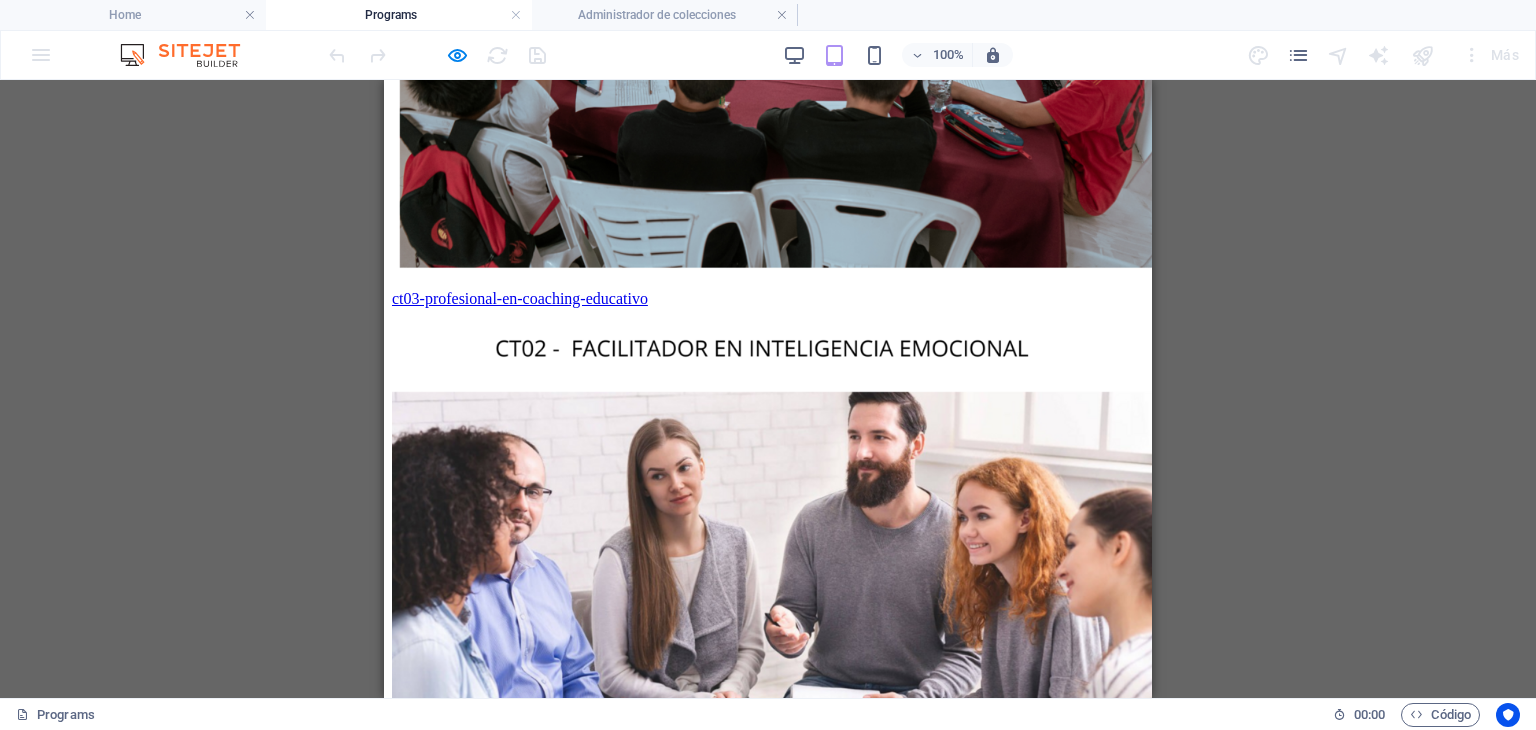 scroll, scrollTop: 7842, scrollLeft: 0, axis: vertical 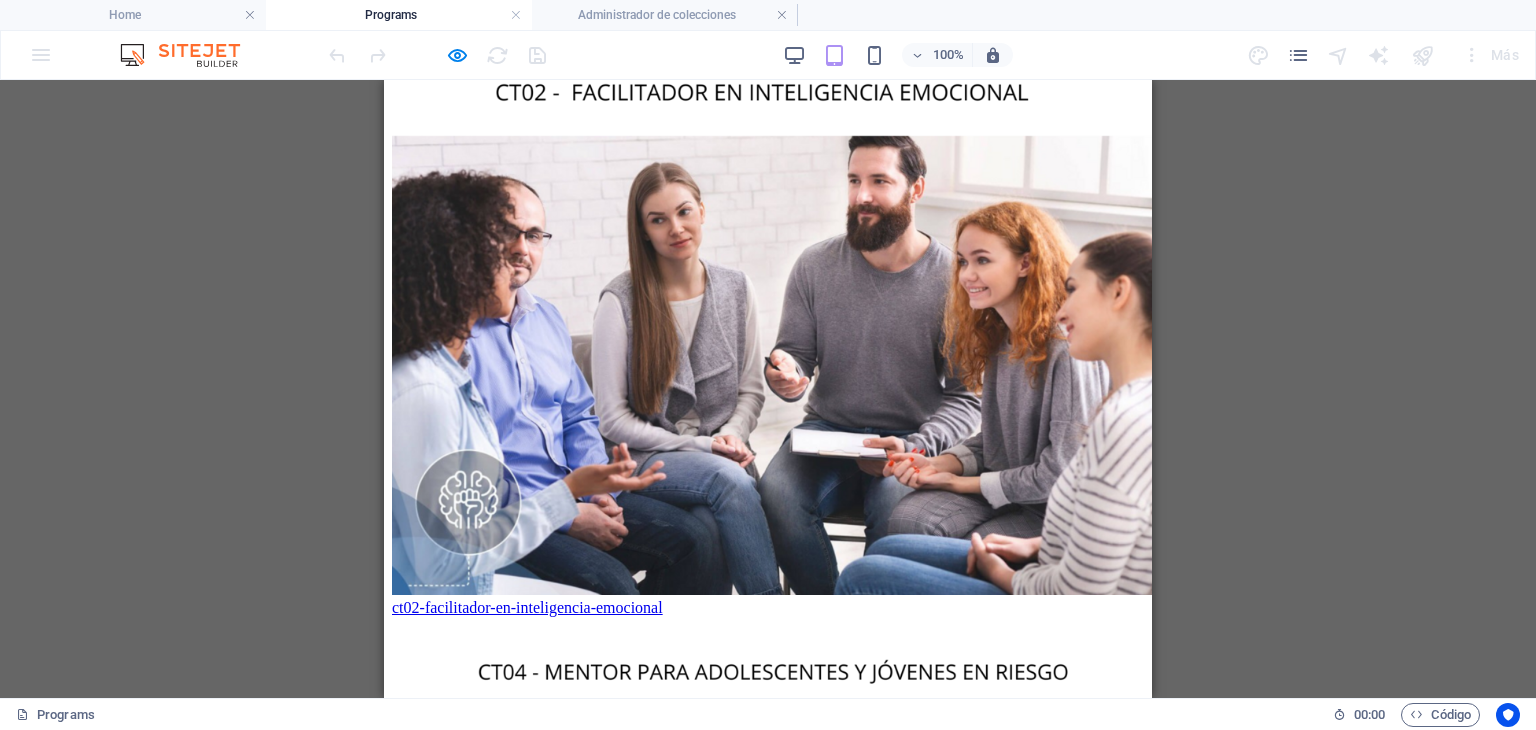 click on "ct02-facilitador-en-inteligencia-emocional" at bounding box center [527, 607] 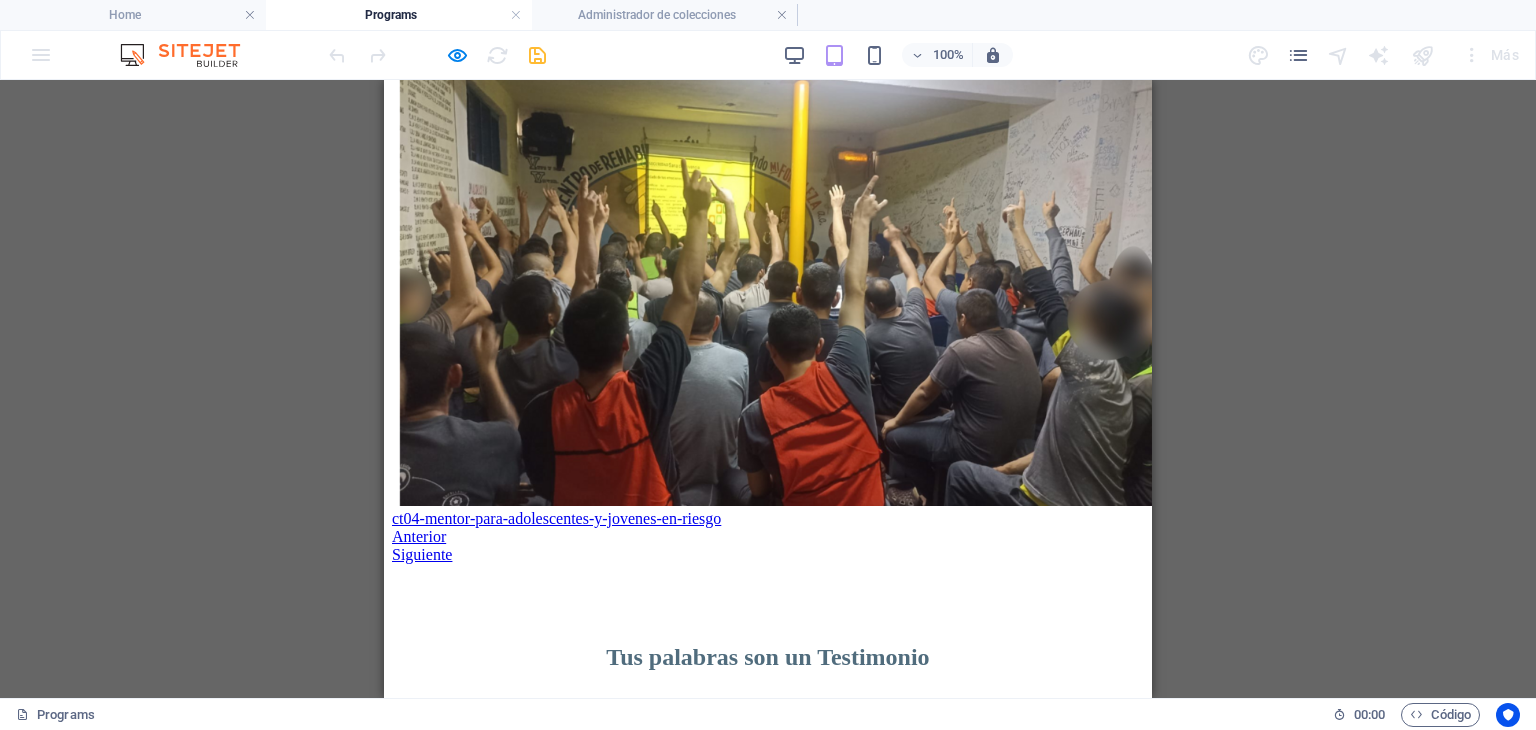 scroll, scrollTop: 8471, scrollLeft: 0, axis: vertical 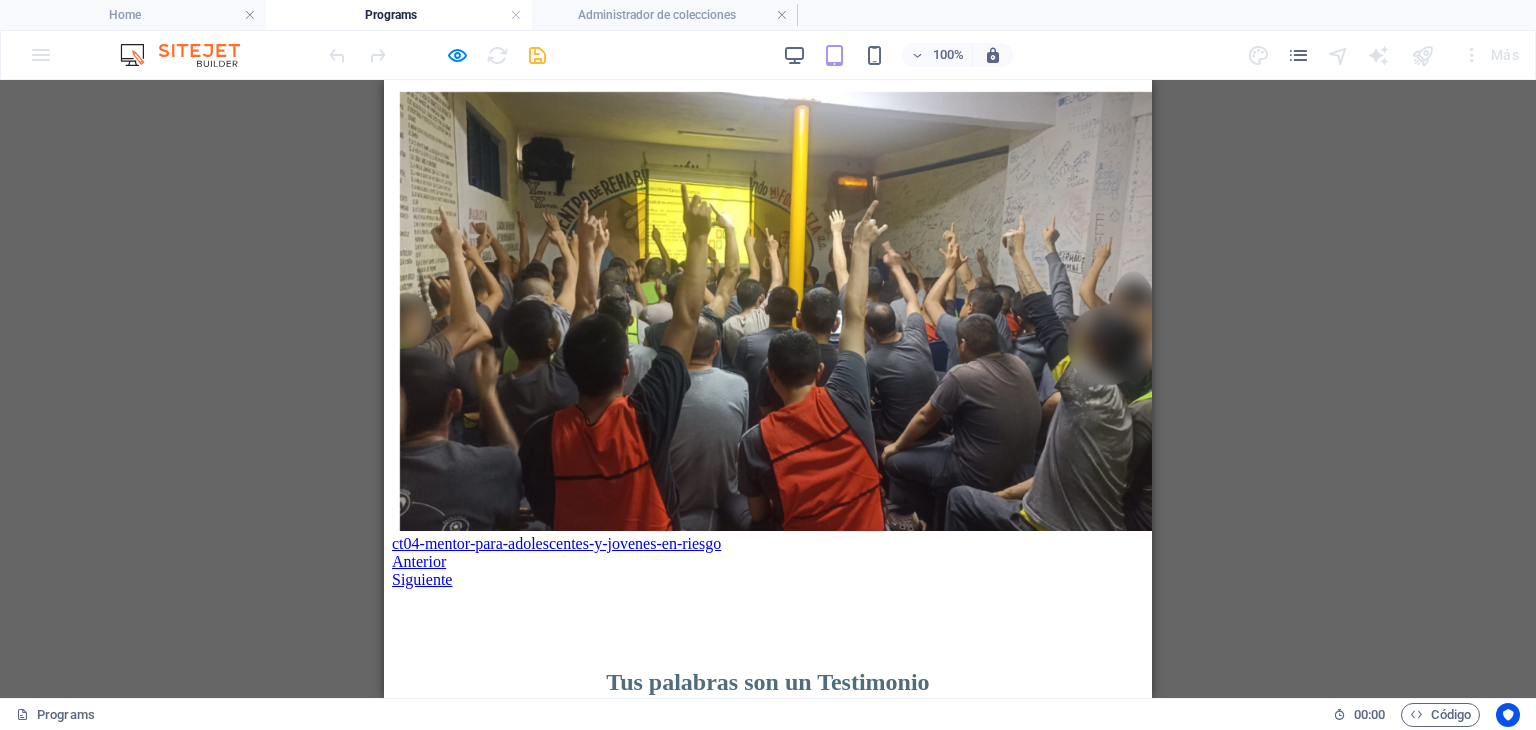 click on "ct04-mentor-para-adolescentes-y-jovenes-en-riesgo" at bounding box center (556, 543) 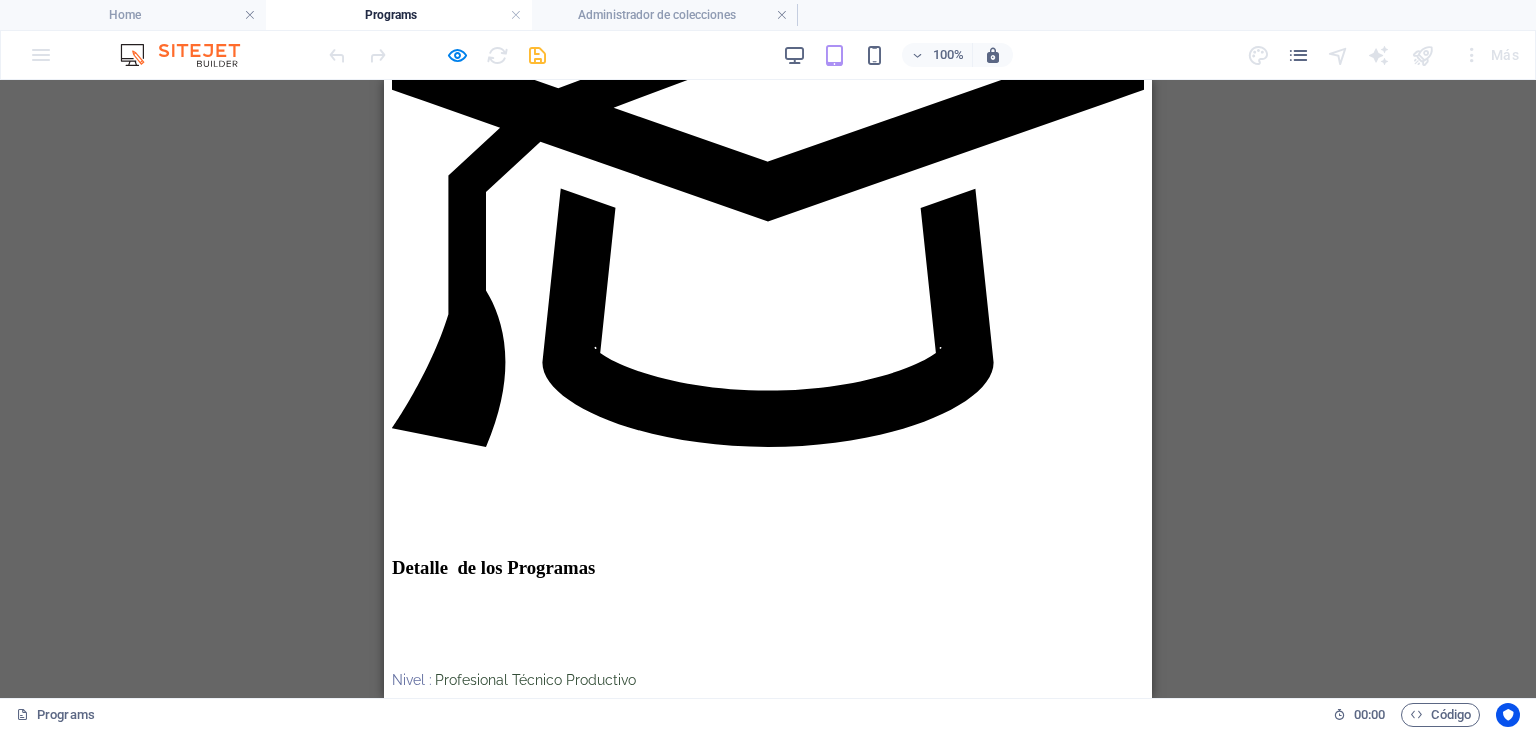 scroll, scrollTop: 2171, scrollLeft: 0, axis: vertical 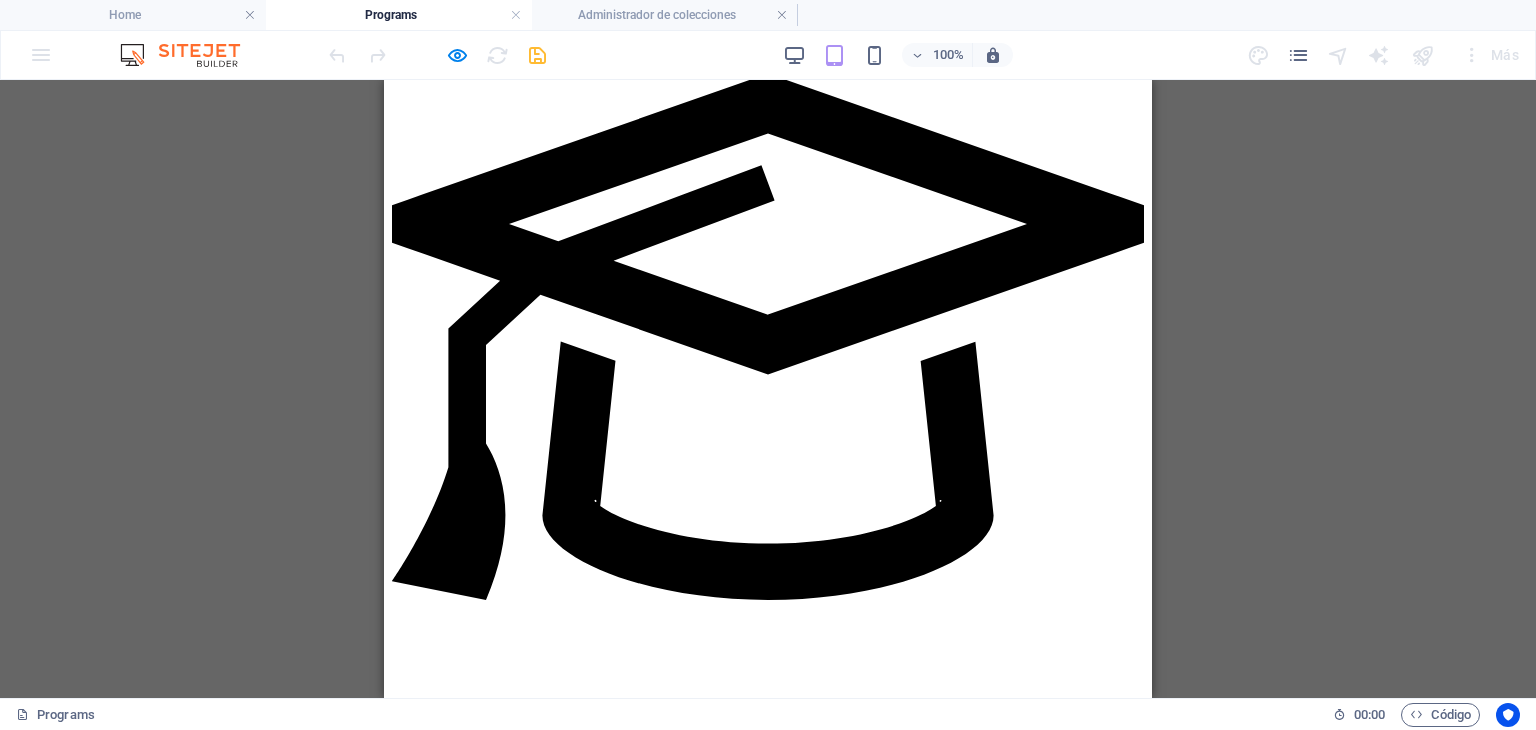 click on "ct10-coach-directivo-y-habilidades-gerenciales" at bounding box center [542, 1758] 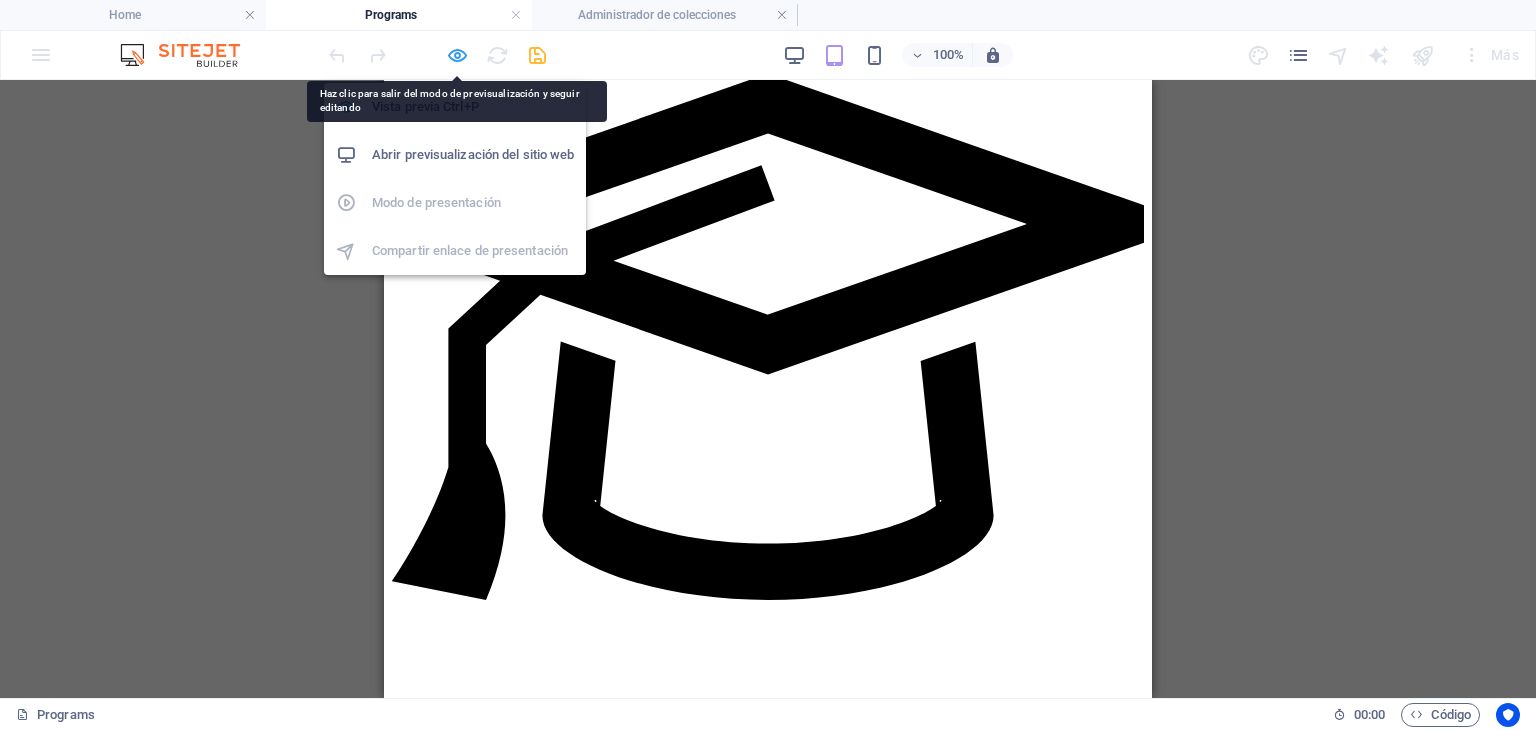 click at bounding box center [457, 55] 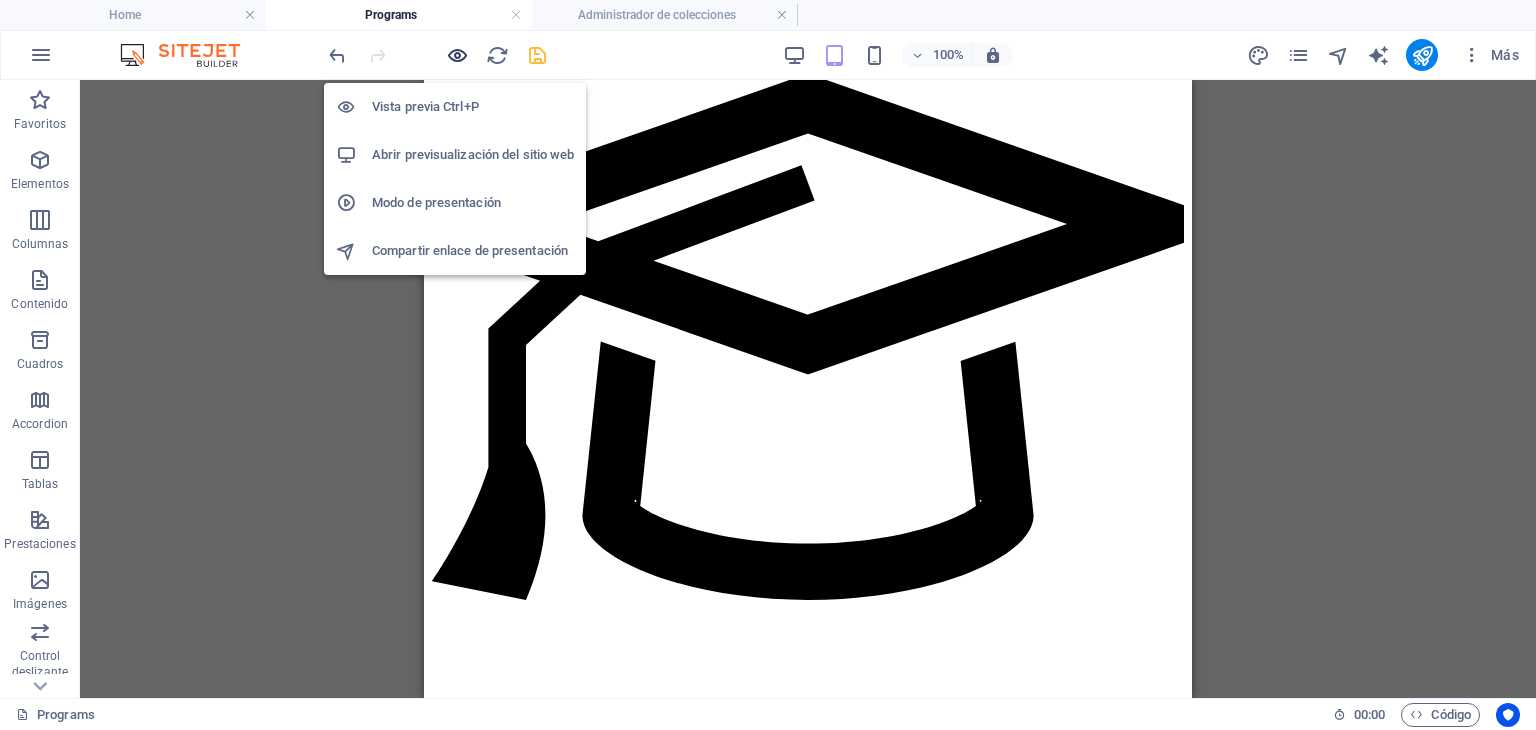 click at bounding box center [457, 55] 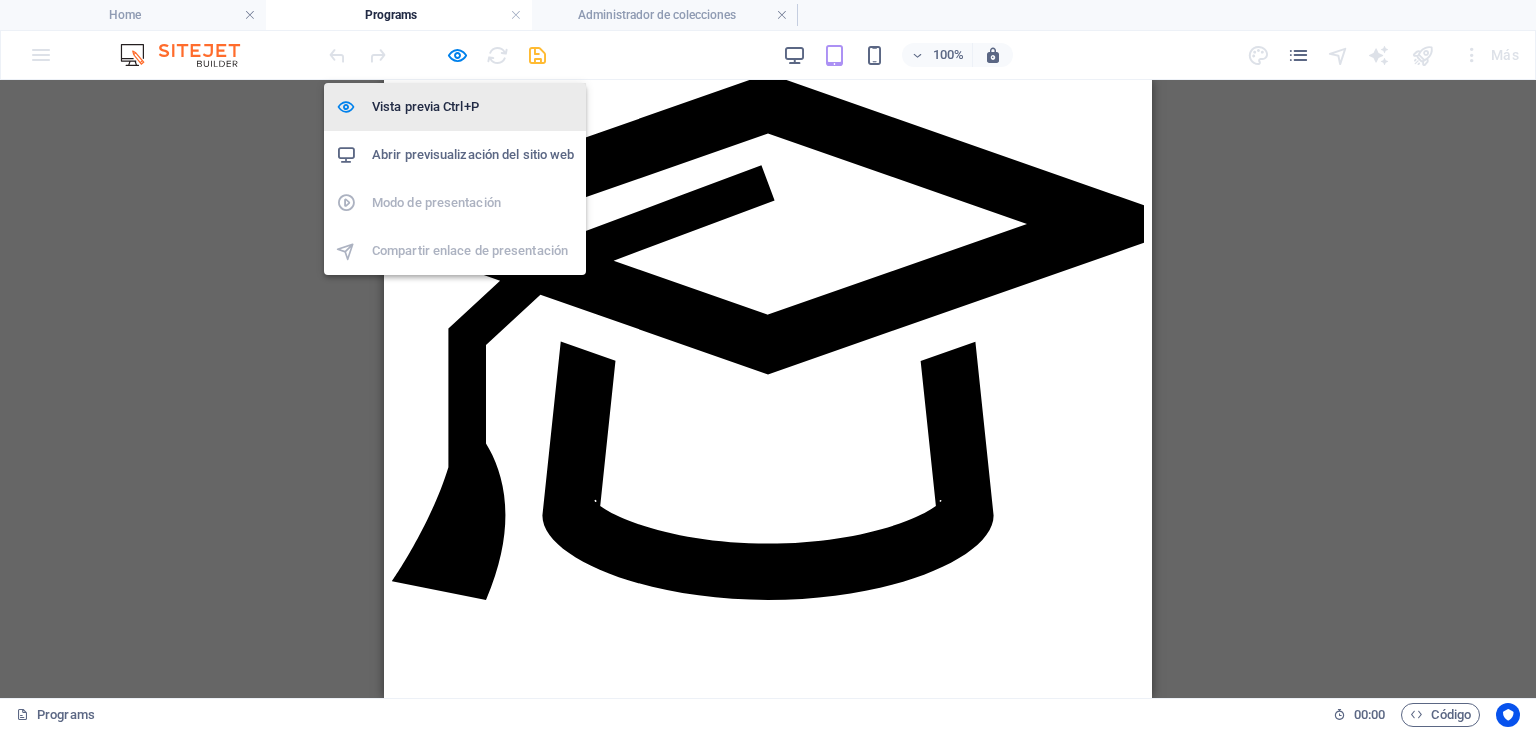 click on "Vista previa Ctrl+P" at bounding box center (473, 107) 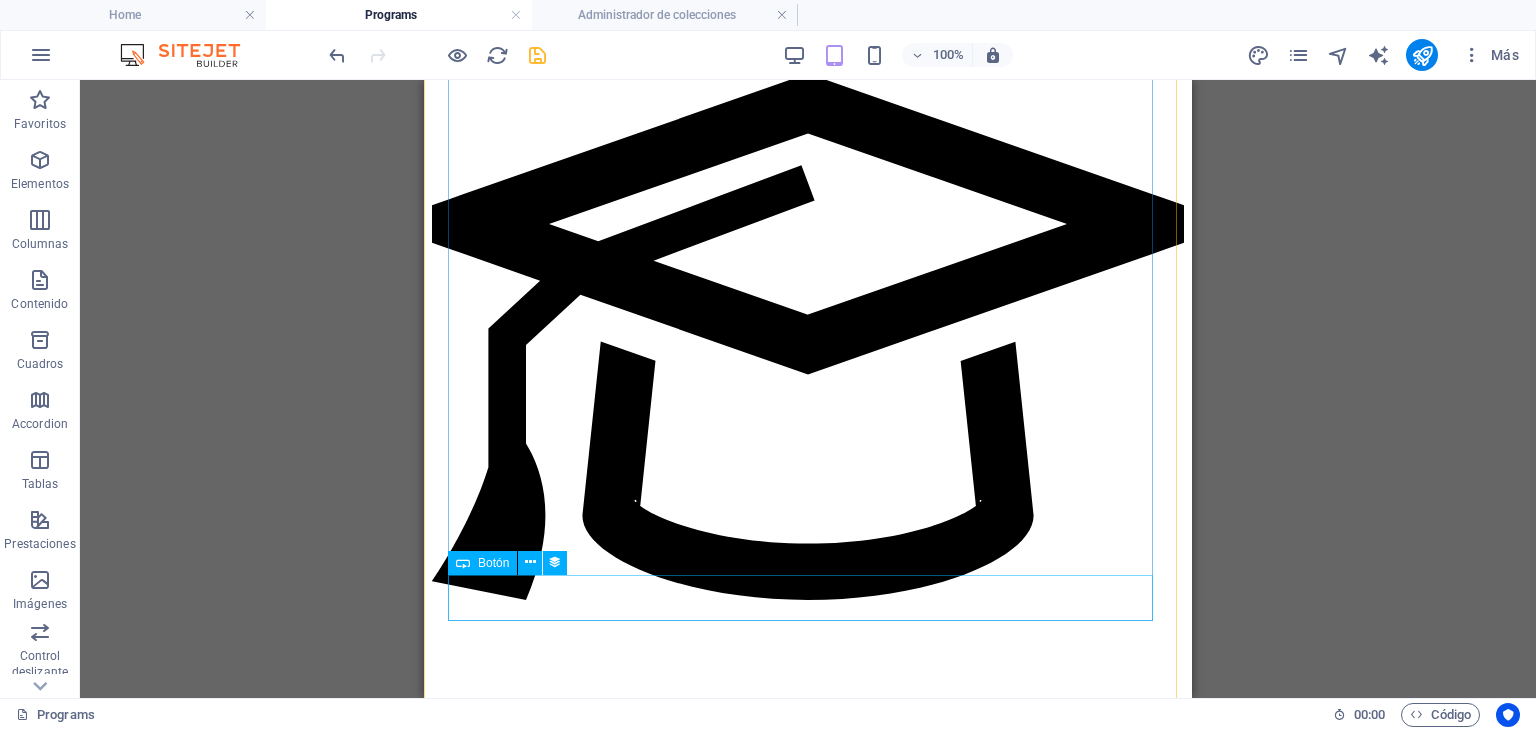 click on "ct10-coach-directivo-y-habilidades-gerenciales" at bounding box center (808, 1759) 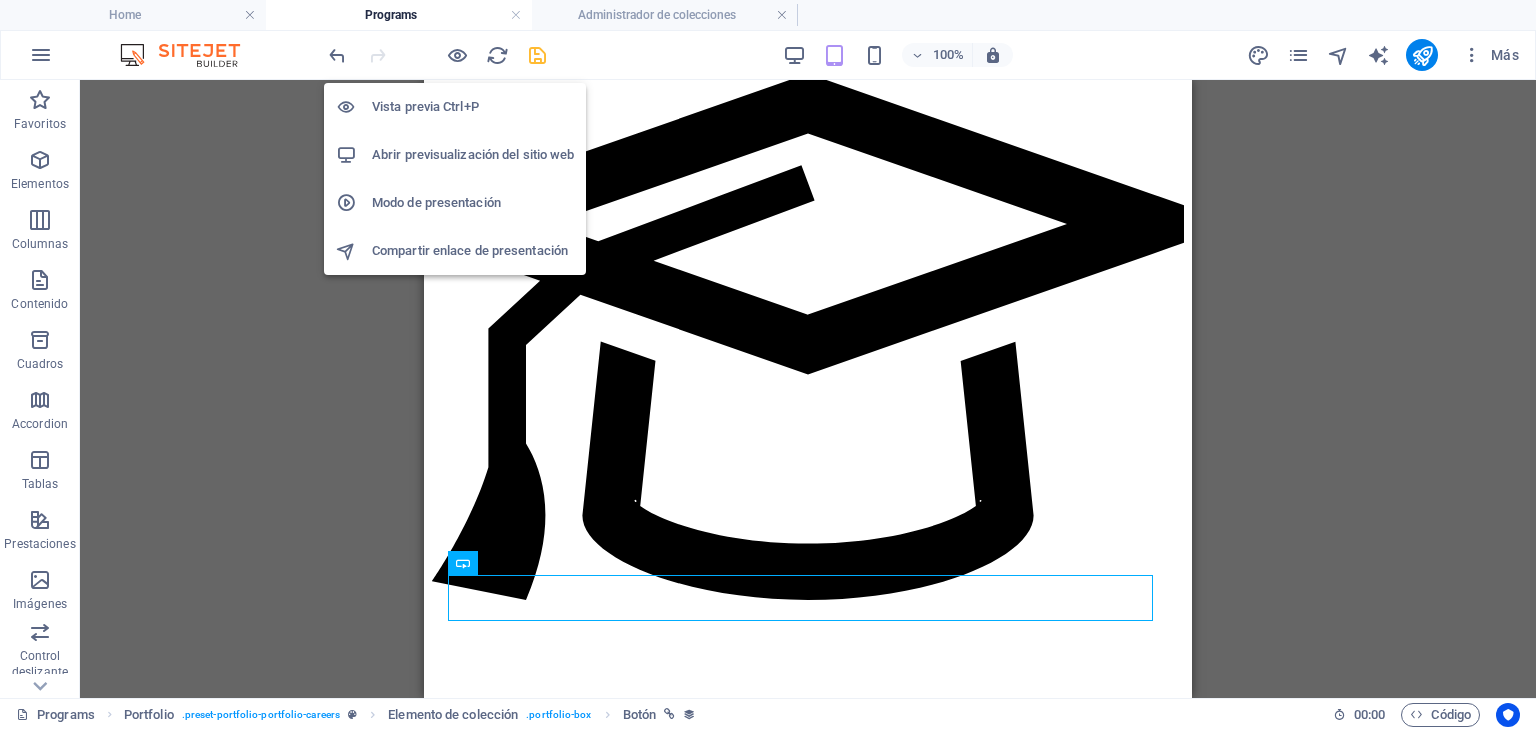 click on "Vista previa Ctrl+P" at bounding box center (473, 107) 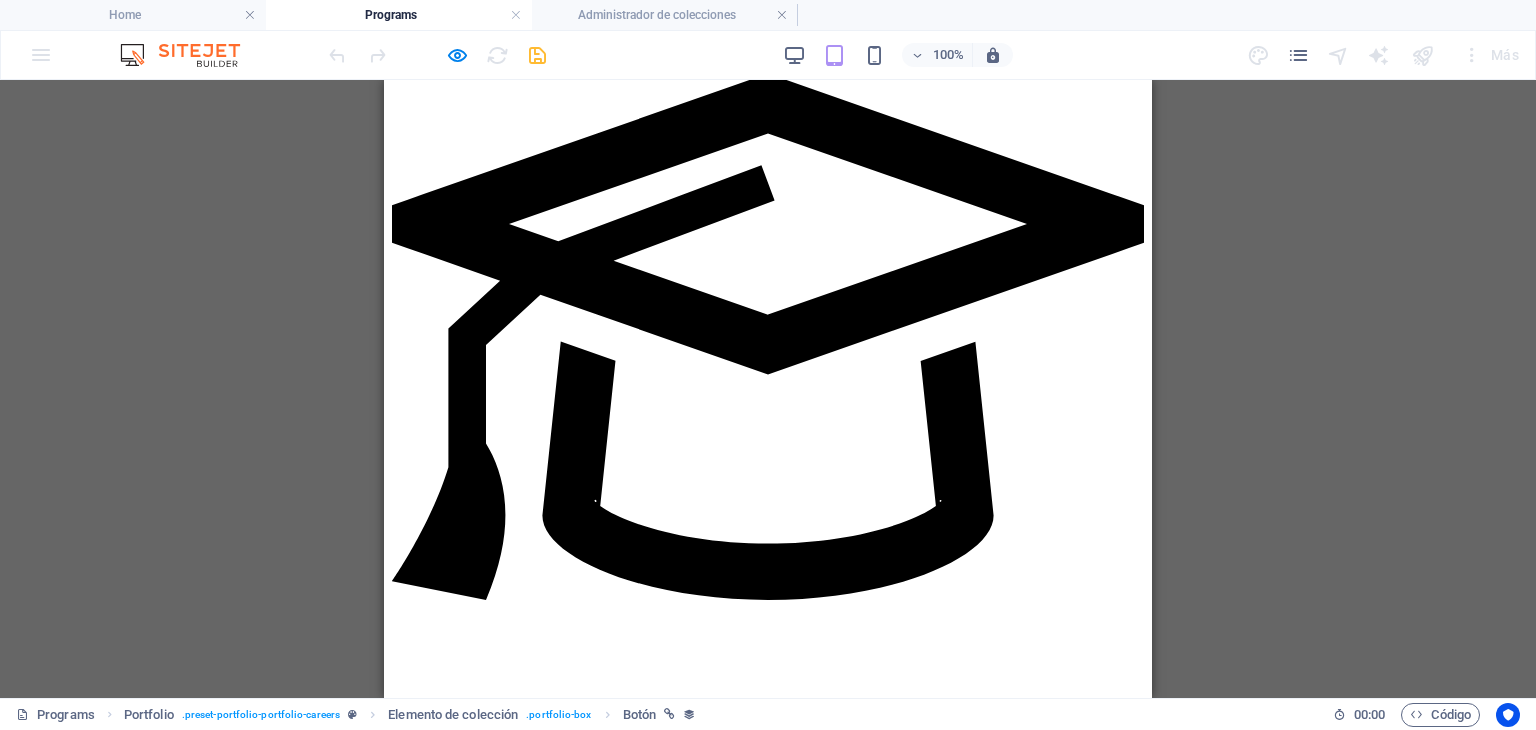 click on "ct10-coach-directivo-y-habilidades-gerenciales" at bounding box center (542, 1758) 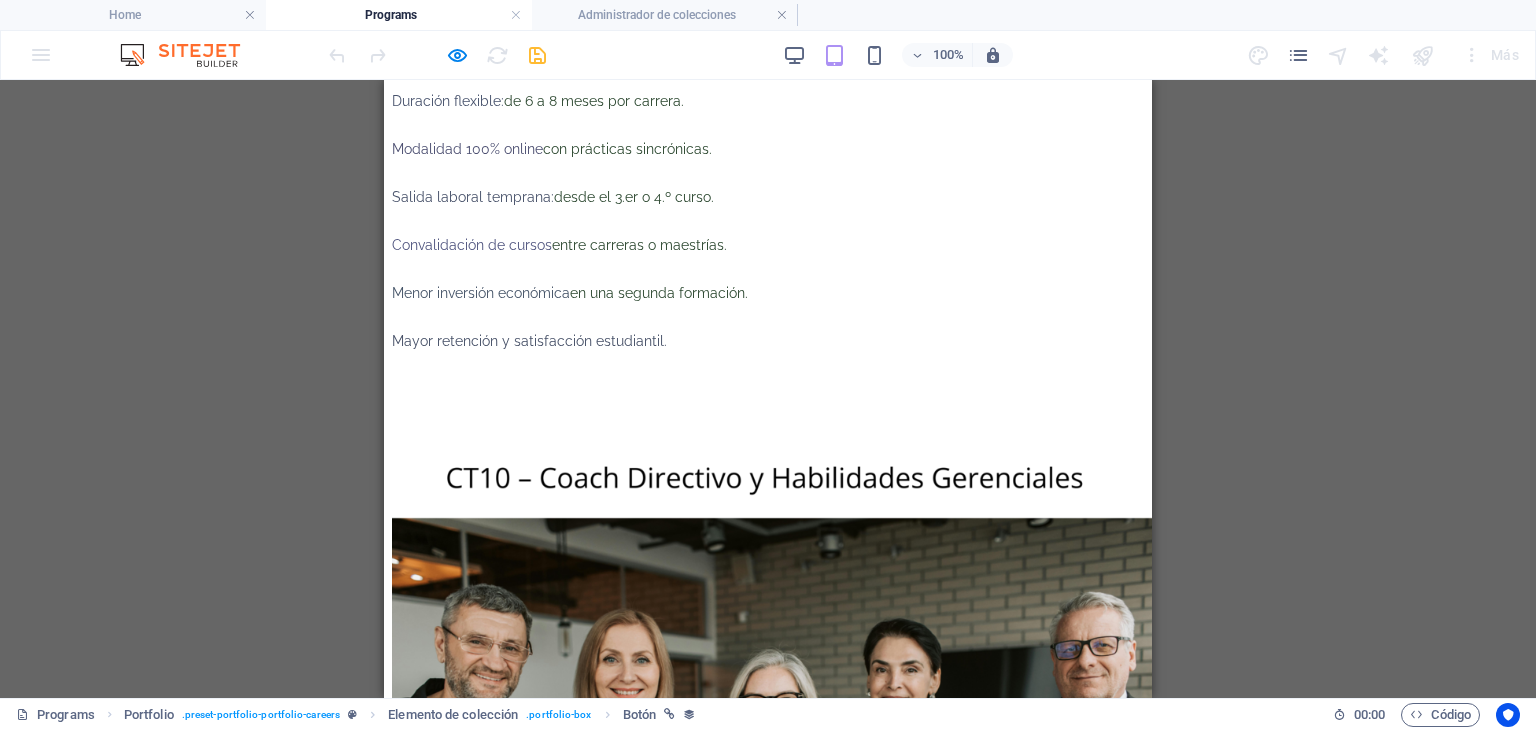 scroll, scrollTop: 3071, scrollLeft: 0, axis: vertical 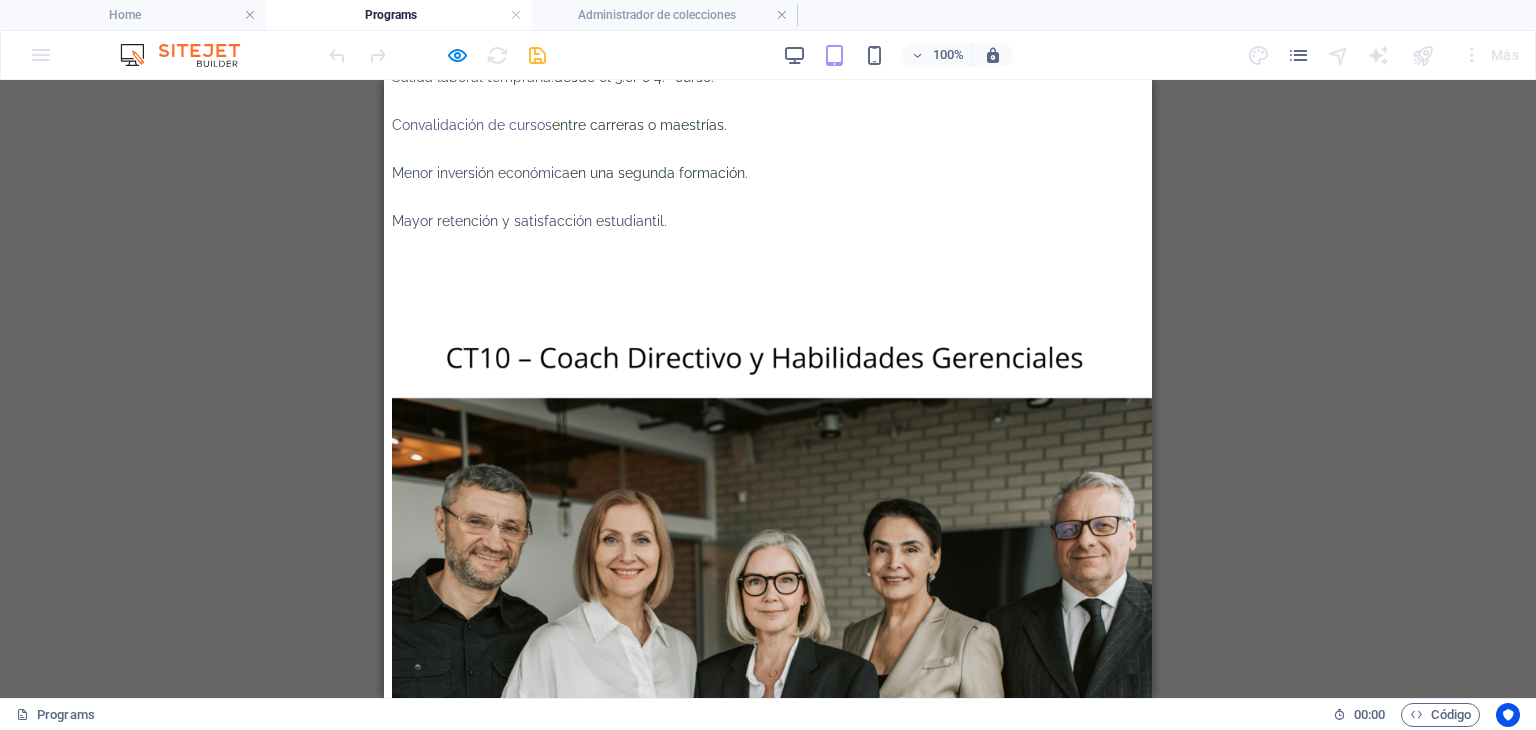 click on "ct09-coach-en-liderazgo-y-conduccion-de-equipos" at bounding box center [553, 1423] 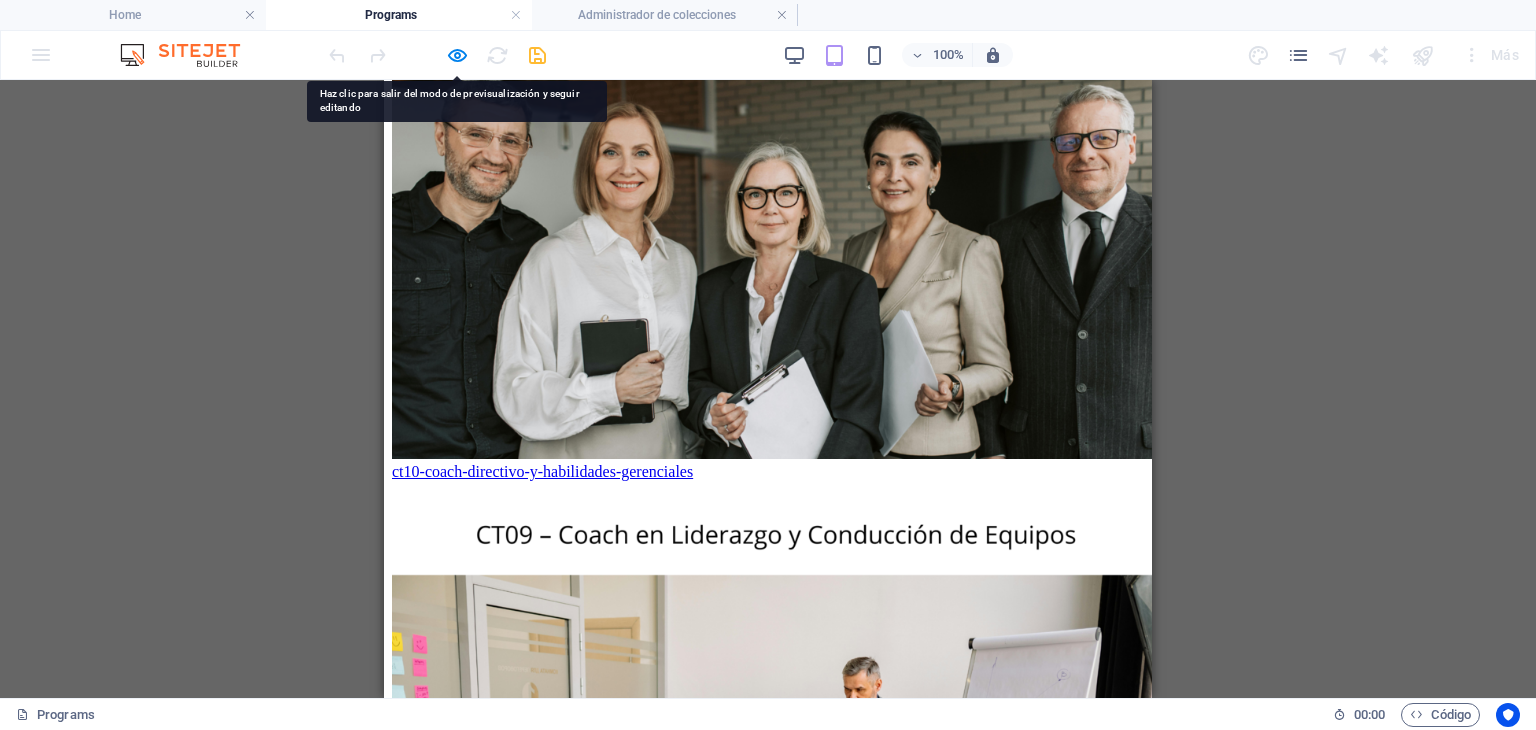 scroll, scrollTop: 3671, scrollLeft: 0, axis: vertical 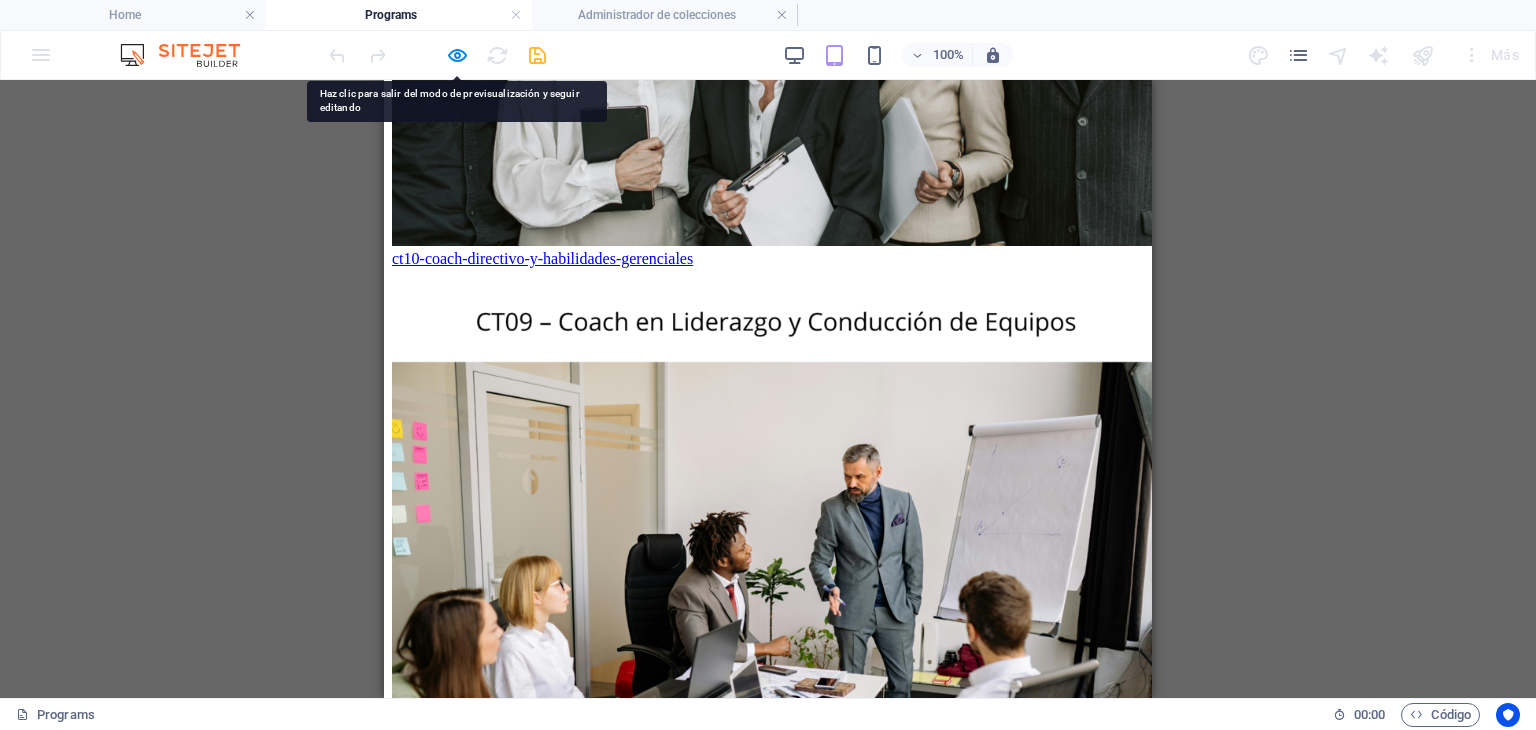 click on "ct08-coach-en-liderazgo-y-gestion-del-talento-humano" at bounding box center (567, 1388) 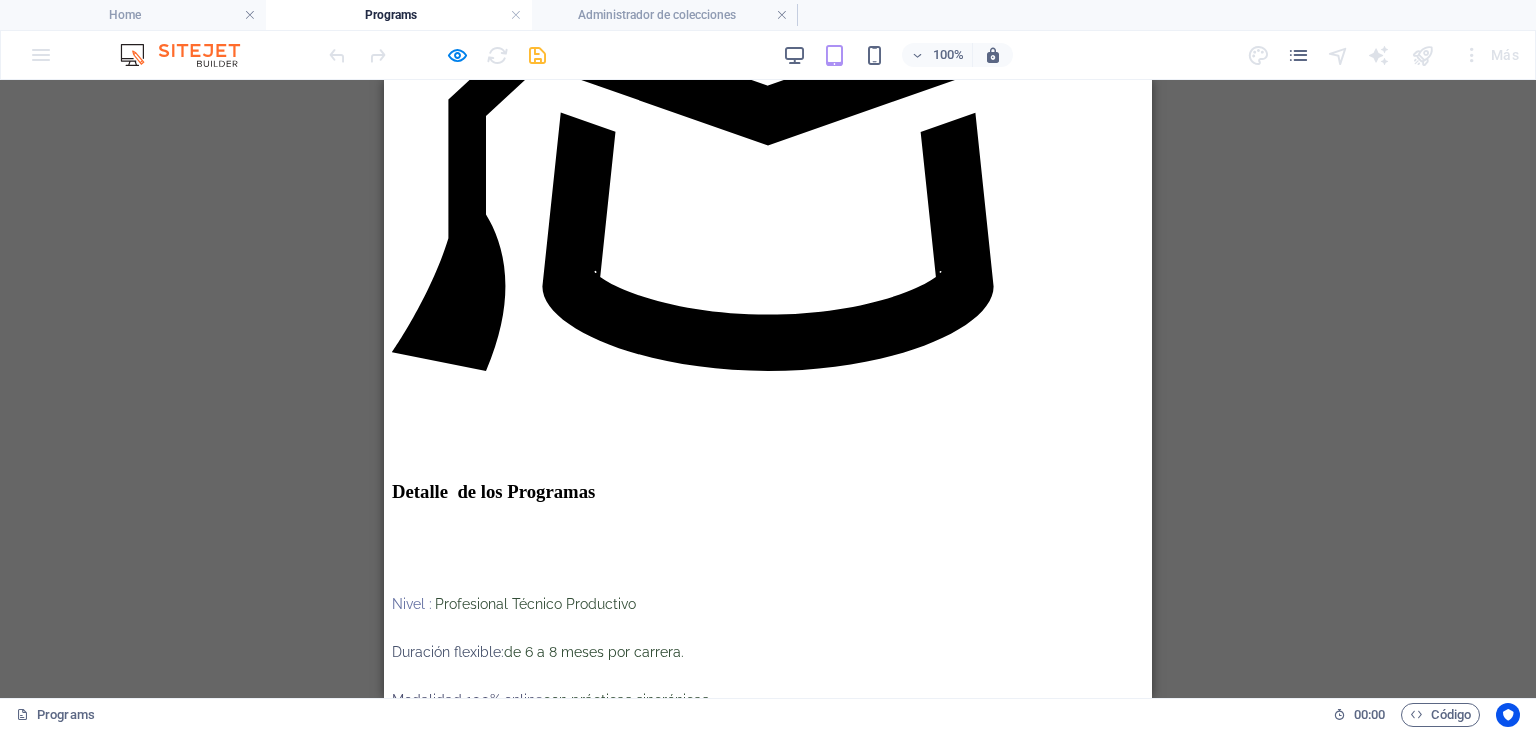scroll, scrollTop: 2100, scrollLeft: 0, axis: vertical 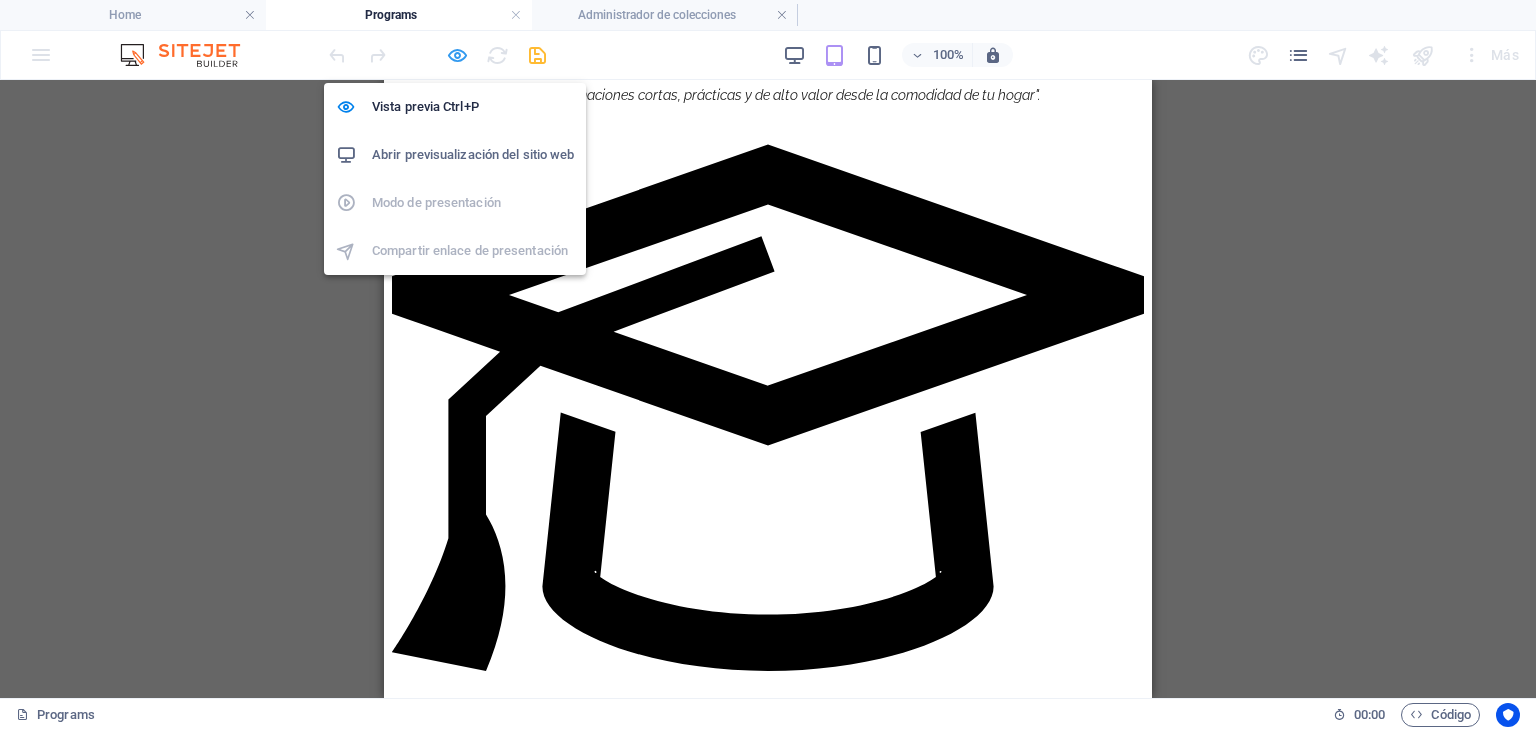 click at bounding box center [457, 55] 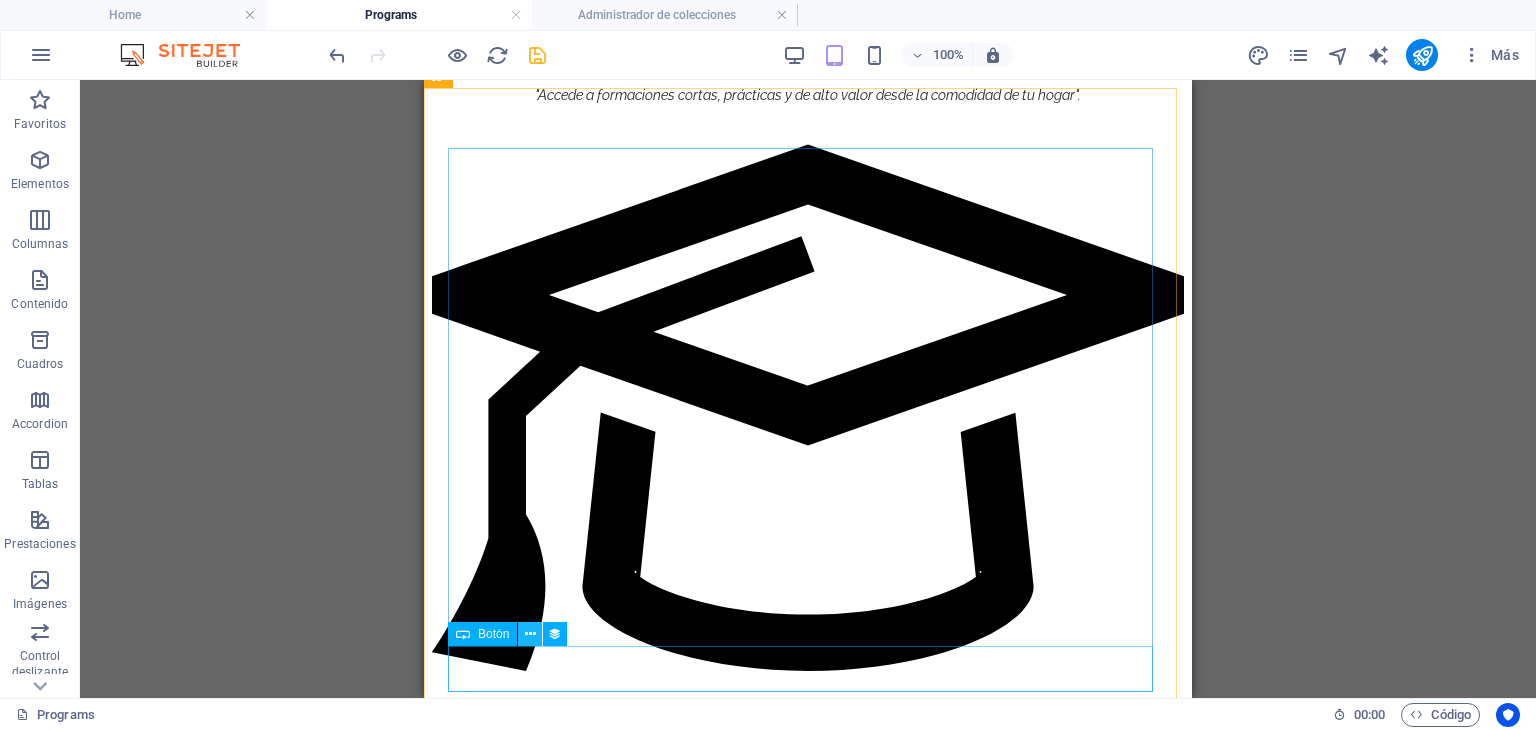 click at bounding box center (530, 634) 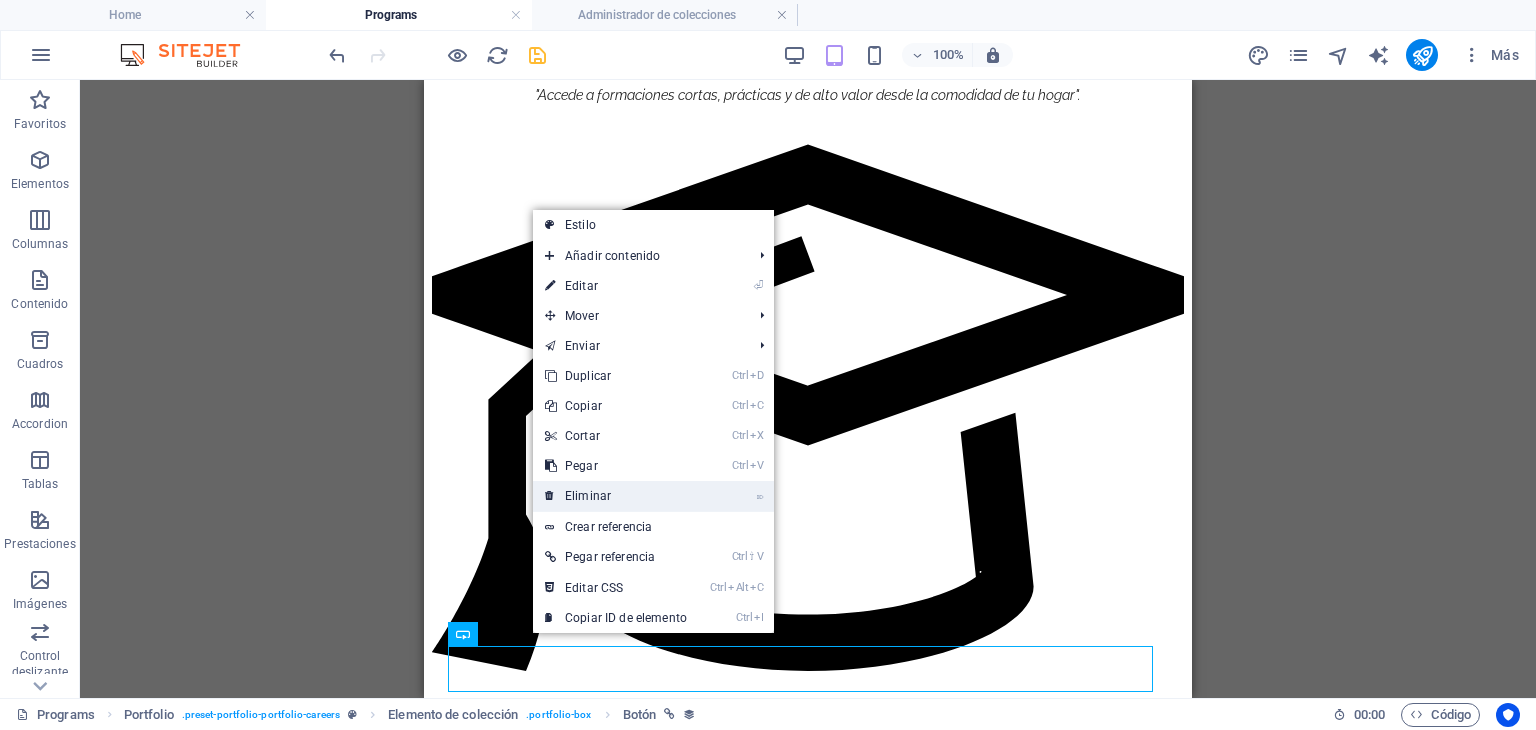 click on "⌦  Eliminar" at bounding box center [616, 496] 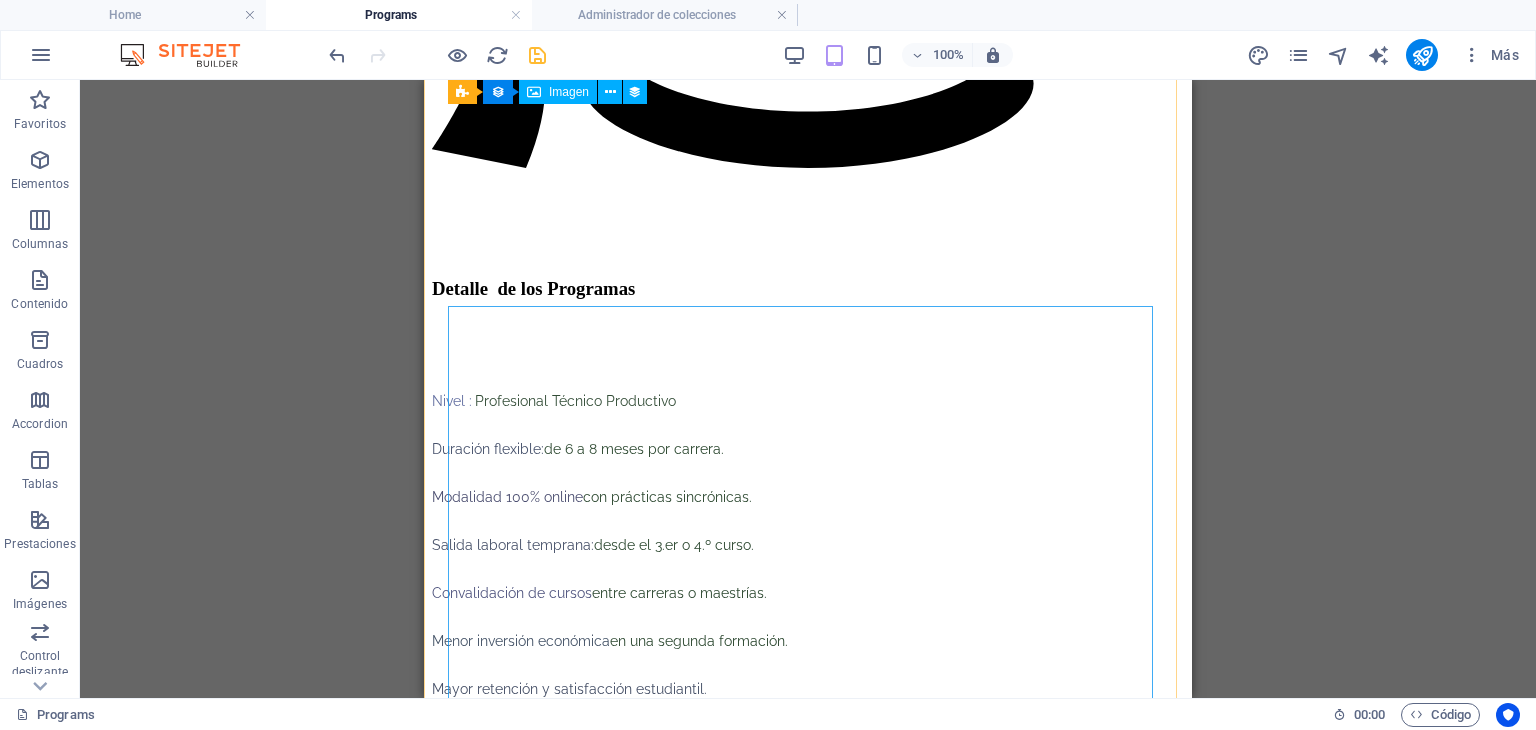 scroll, scrollTop: 2600, scrollLeft: 0, axis: vertical 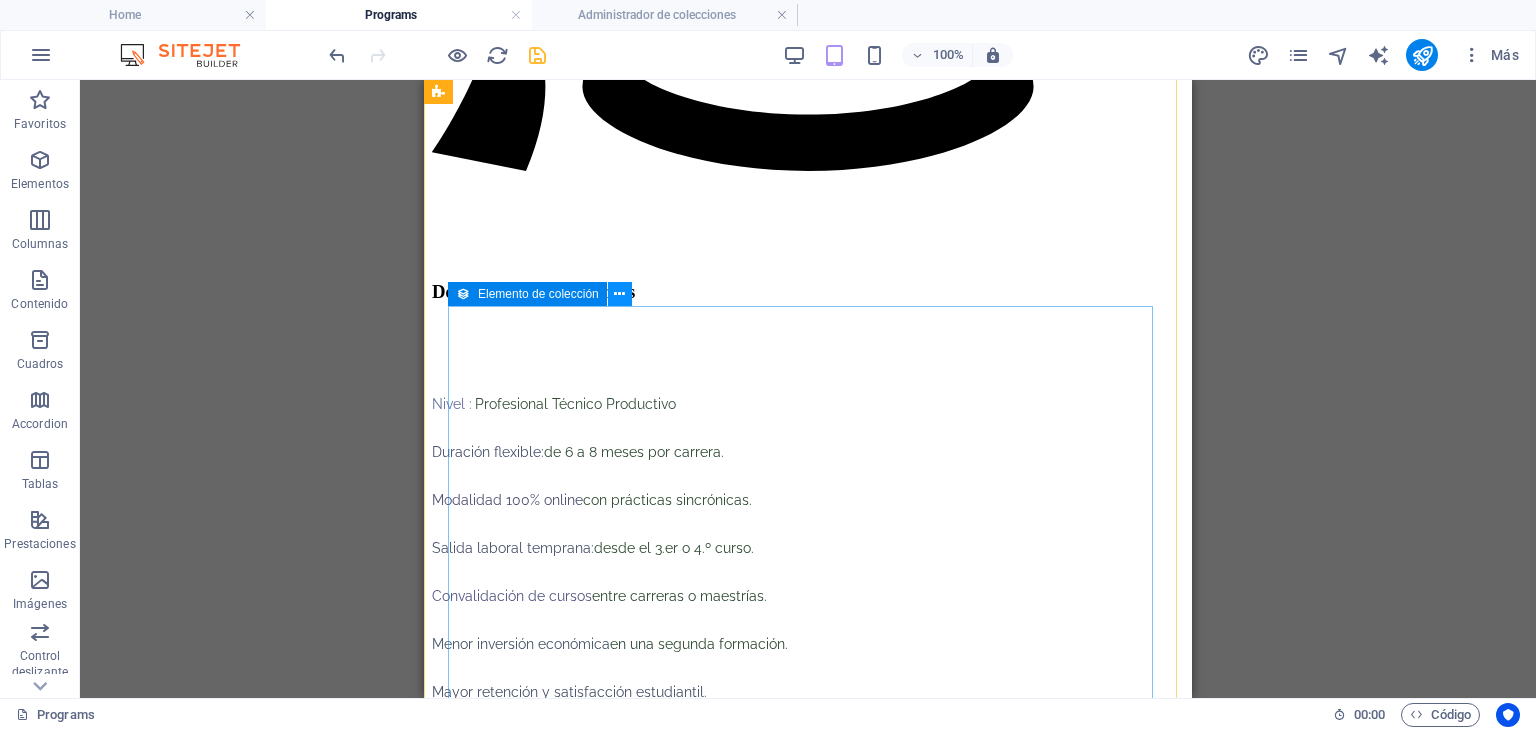 click at bounding box center [619, 294] 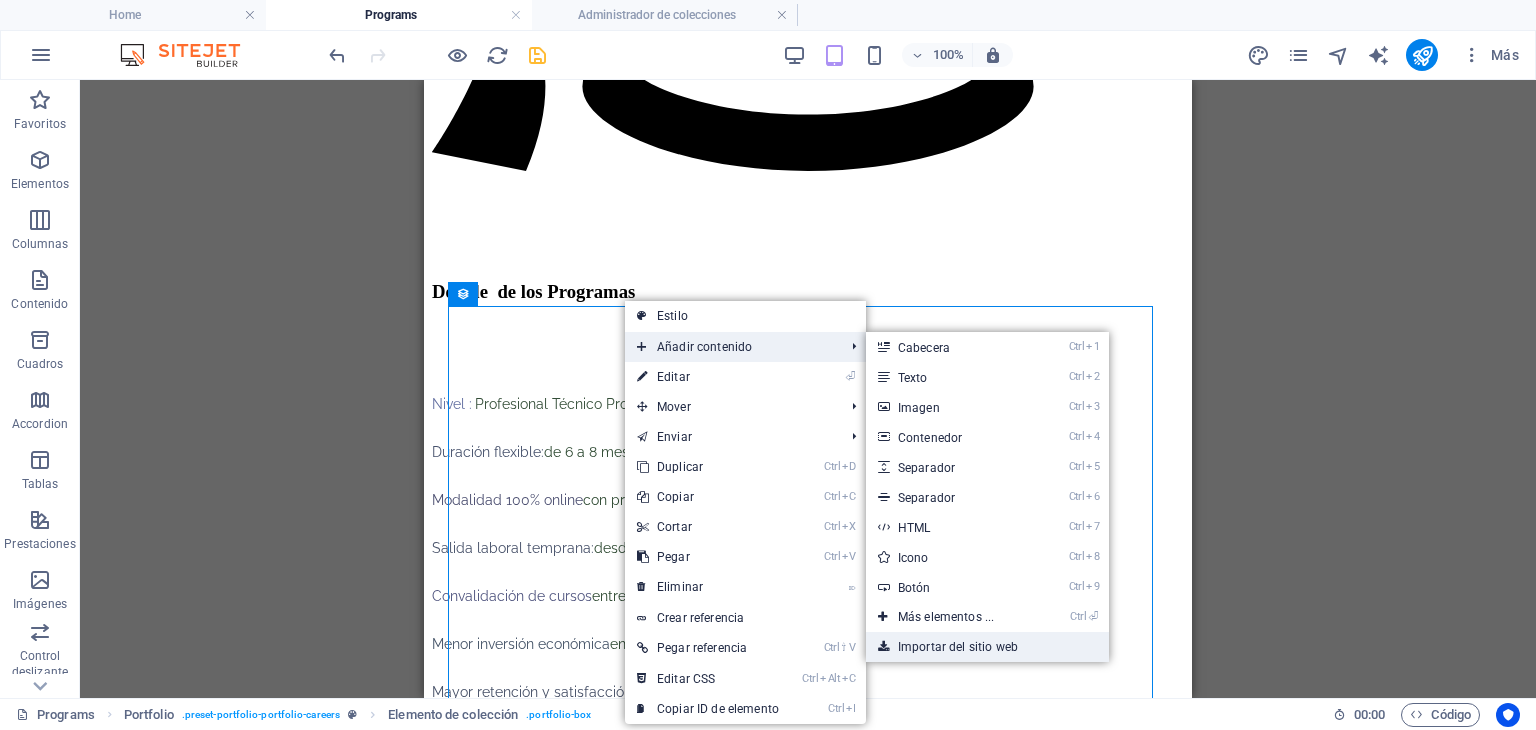 click on "Importar del sitio web" at bounding box center (987, 647) 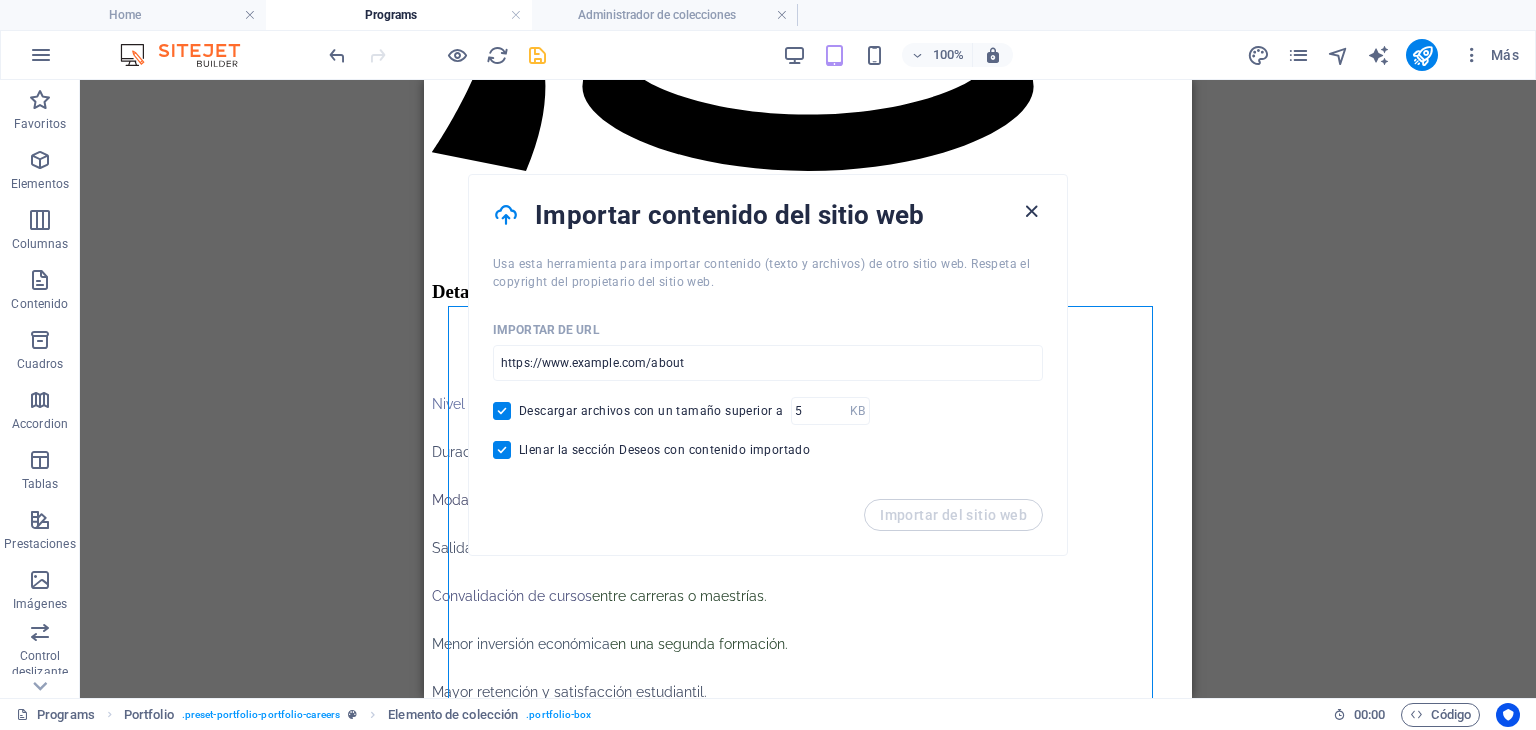 click at bounding box center (1031, 211) 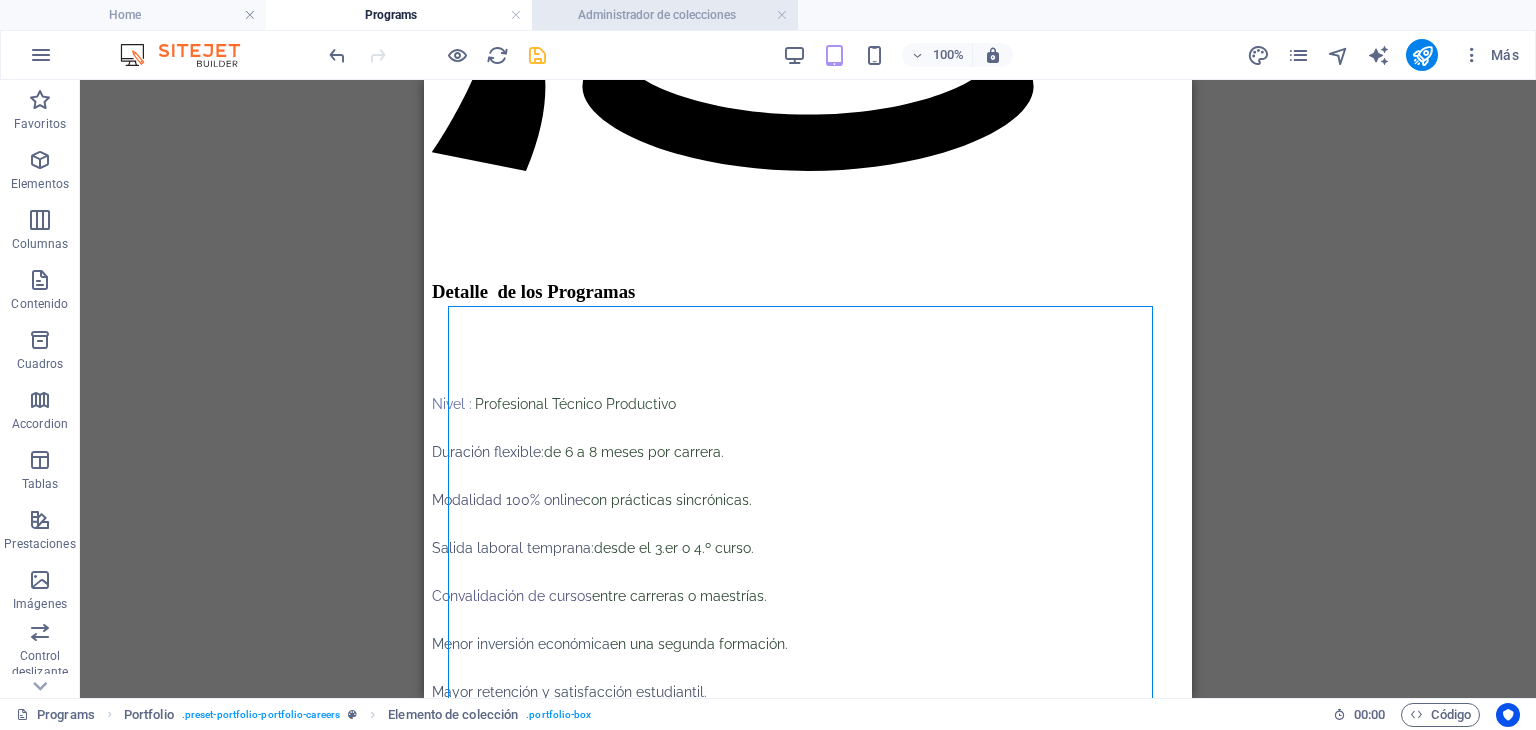 click on "Administrador de colecciones" at bounding box center (665, 15) 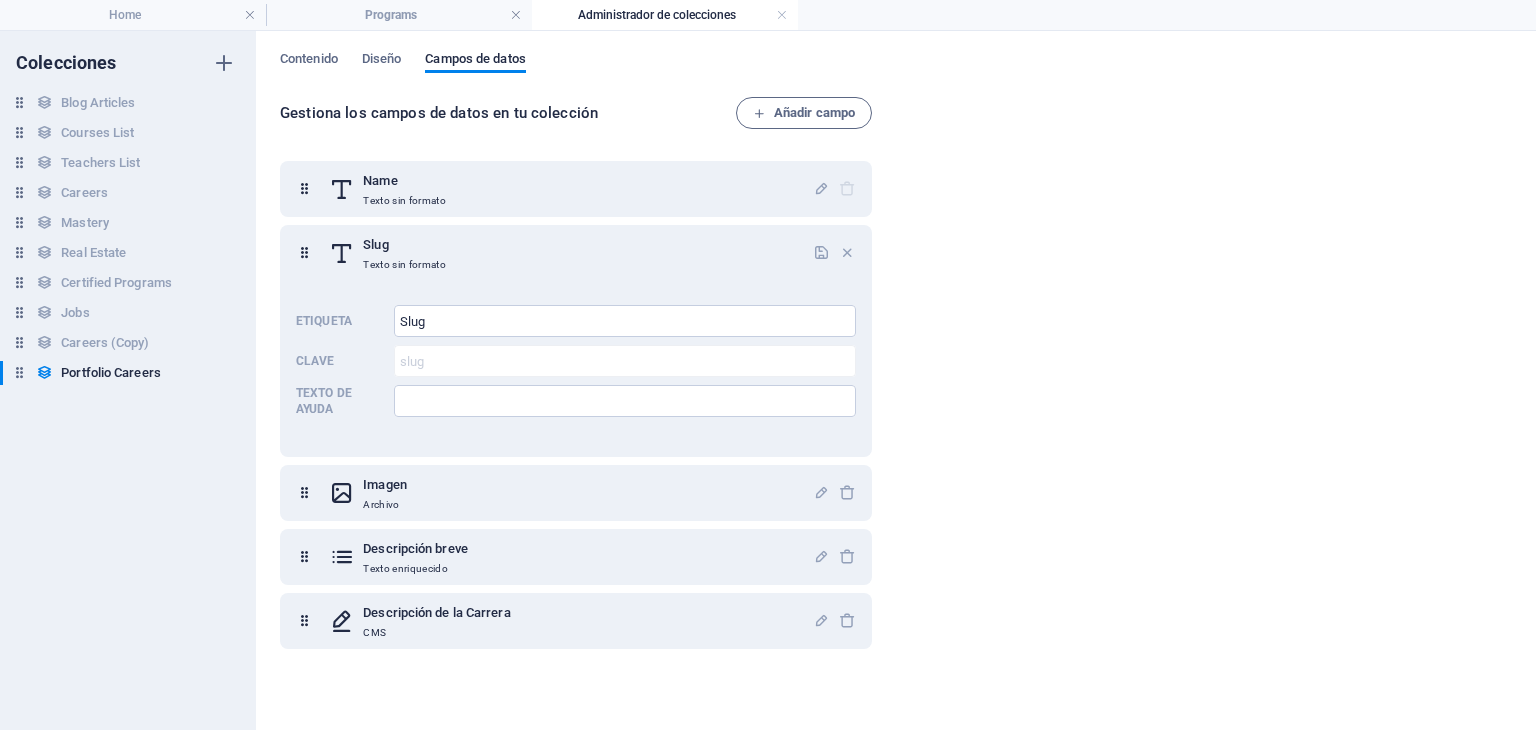 scroll, scrollTop: 0, scrollLeft: 0, axis: both 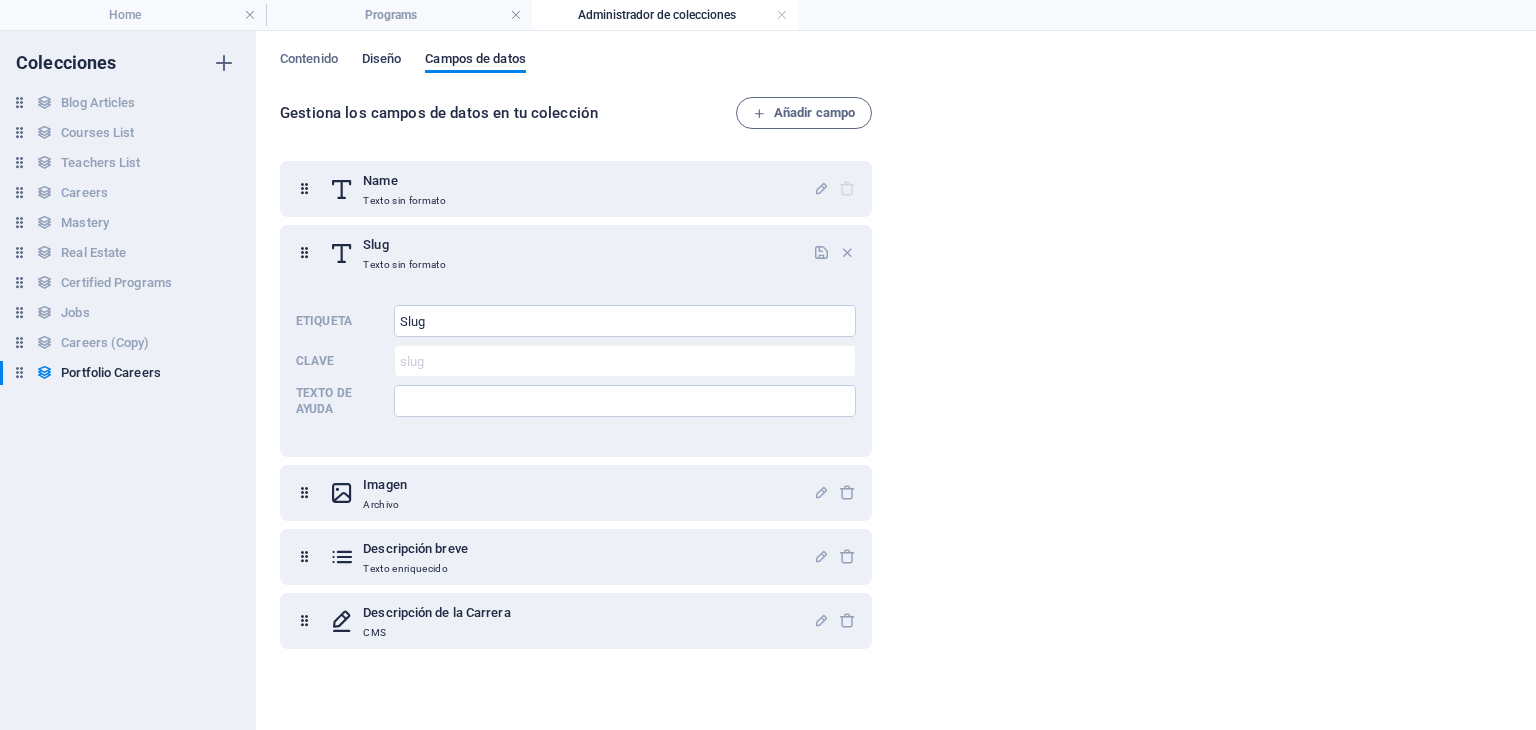 click on "Diseño" at bounding box center [382, 61] 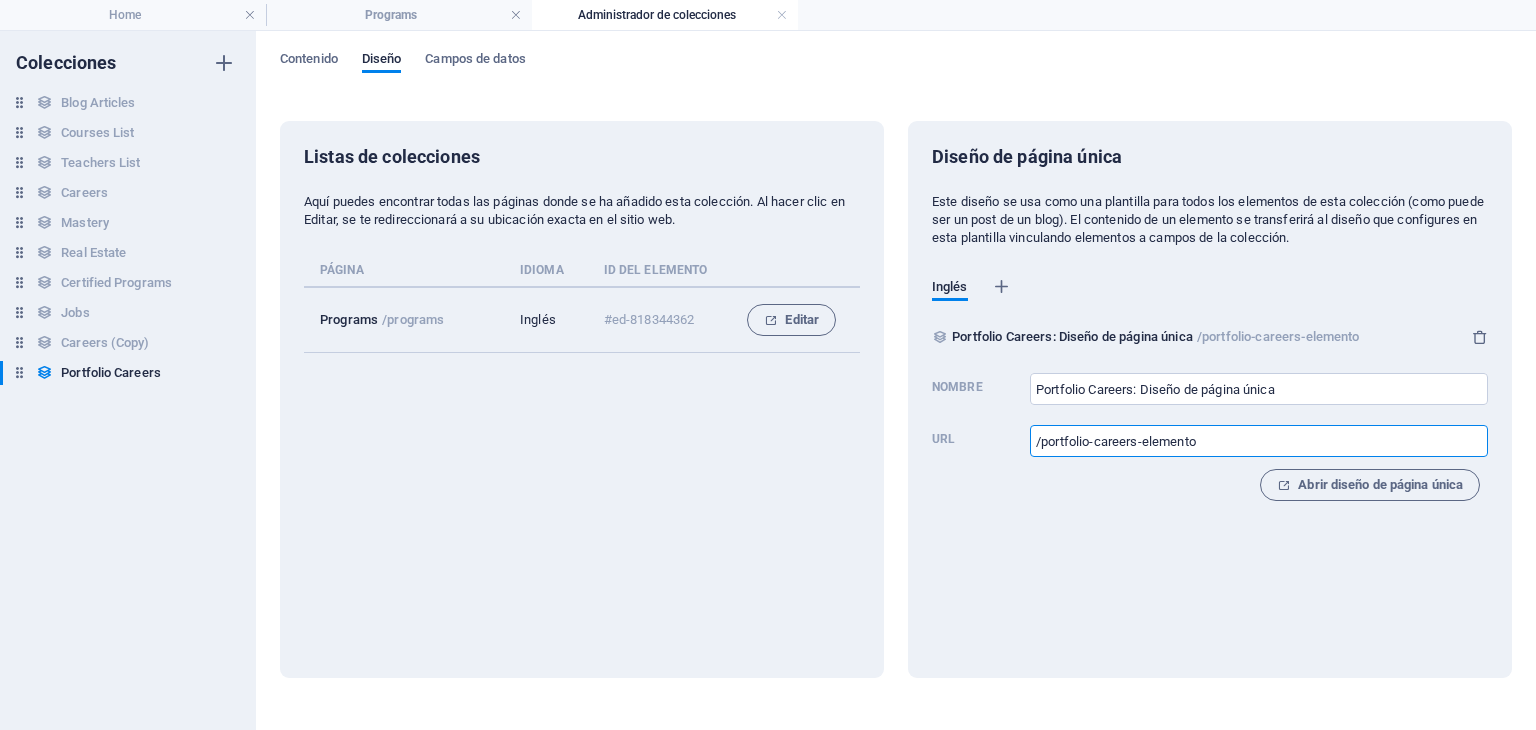 drag, startPoint x: 1240, startPoint y: 445, endPoint x: 1028, endPoint y: 442, distance: 212.02122 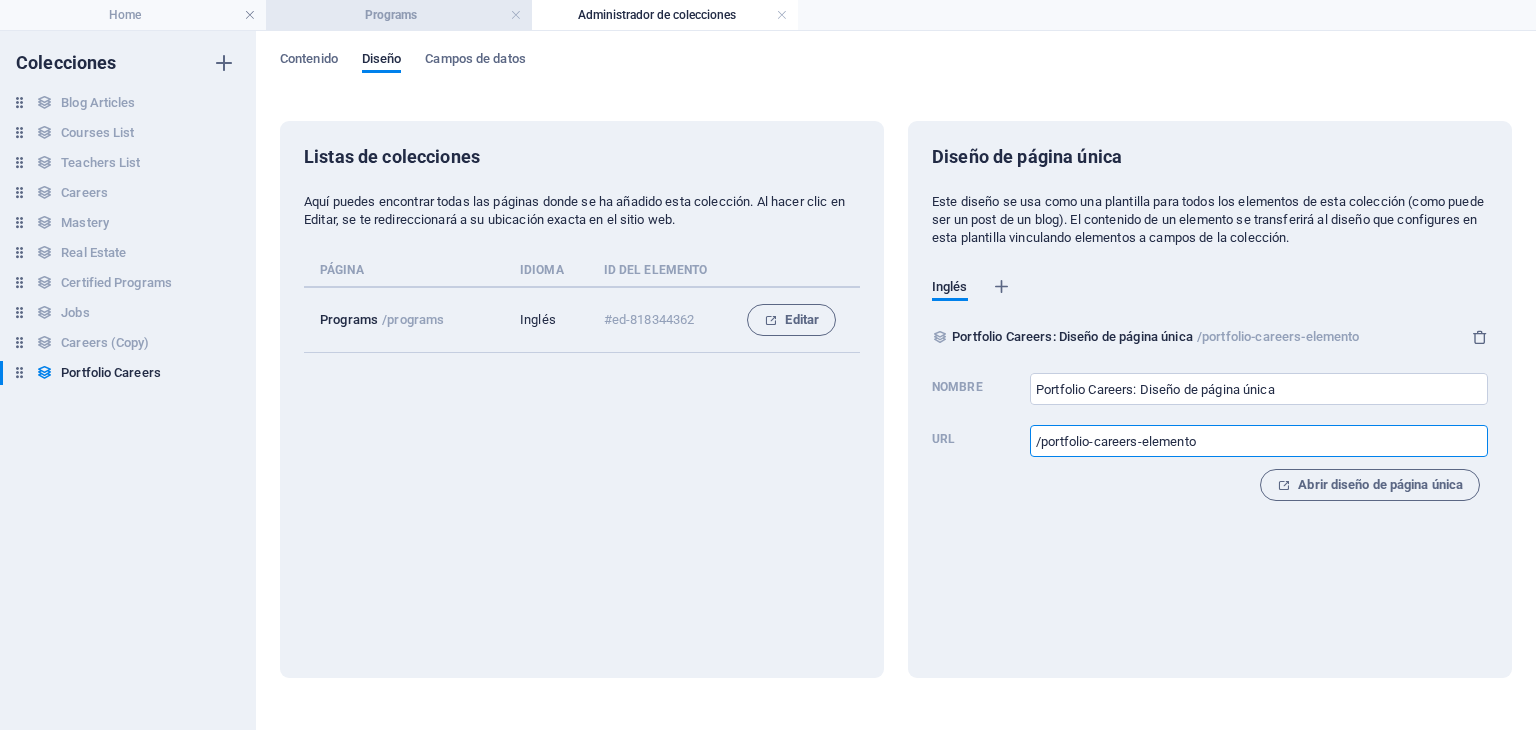 click on "Programs" at bounding box center [399, 15] 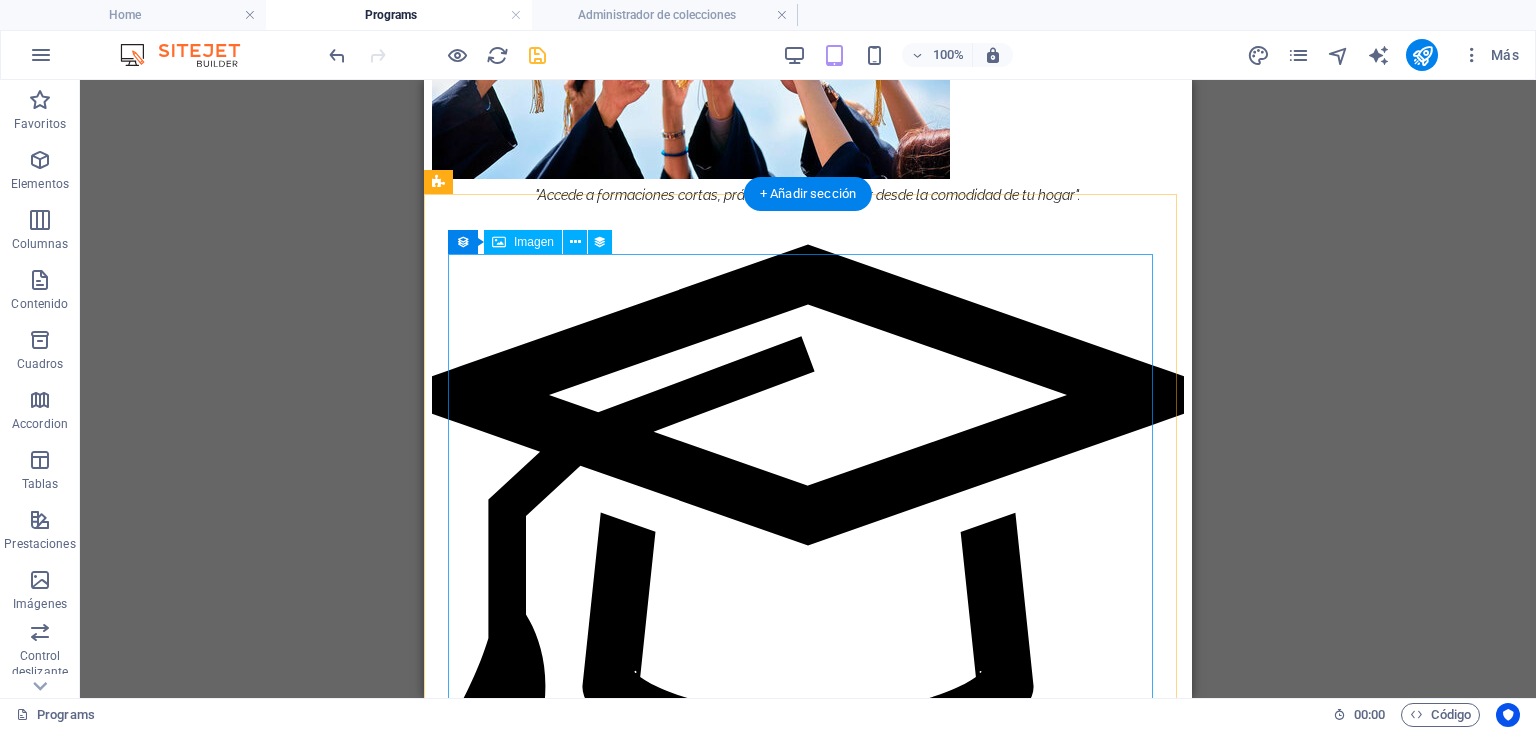 scroll, scrollTop: 1800, scrollLeft: 0, axis: vertical 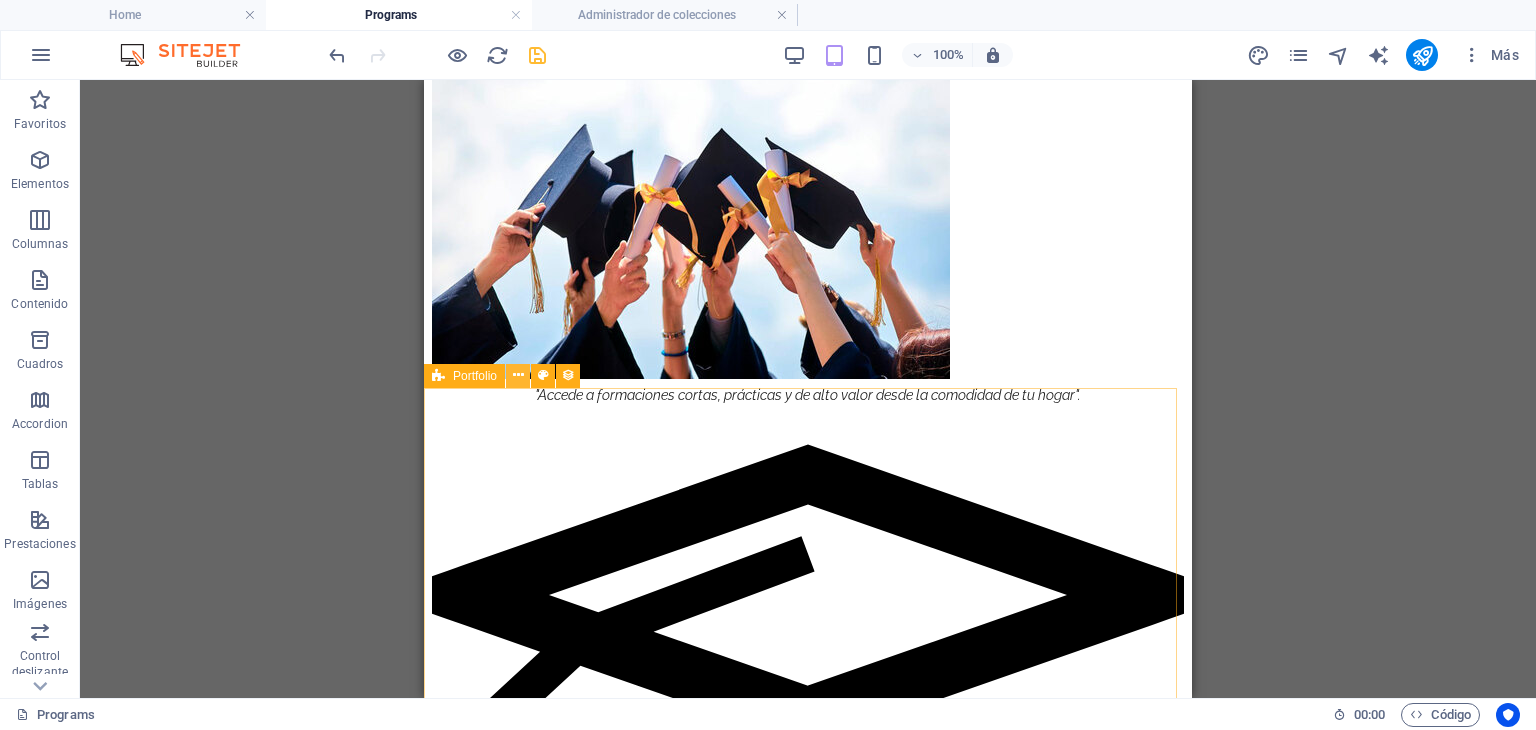 click at bounding box center (518, 375) 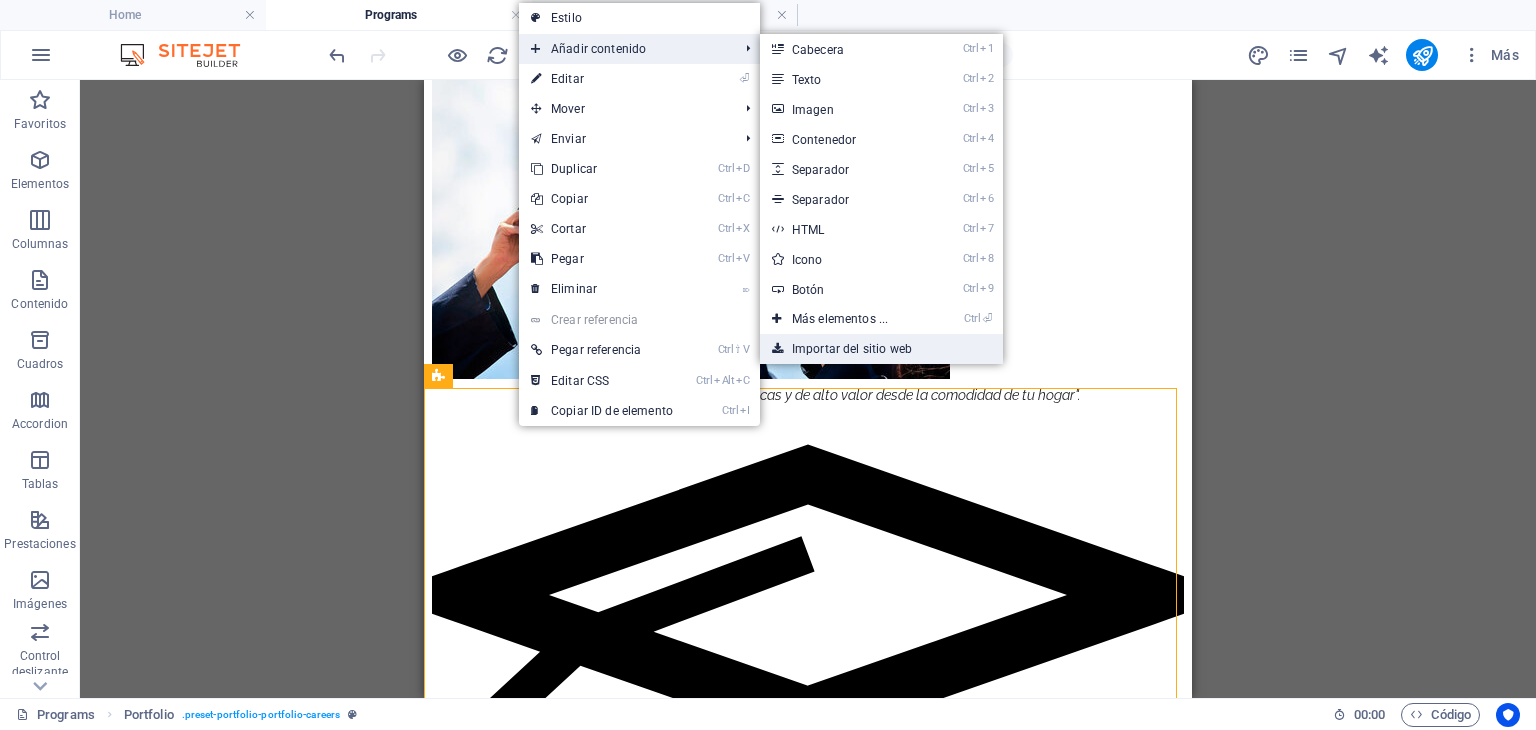 click on "Importar del sitio web" at bounding box center [881, 349] 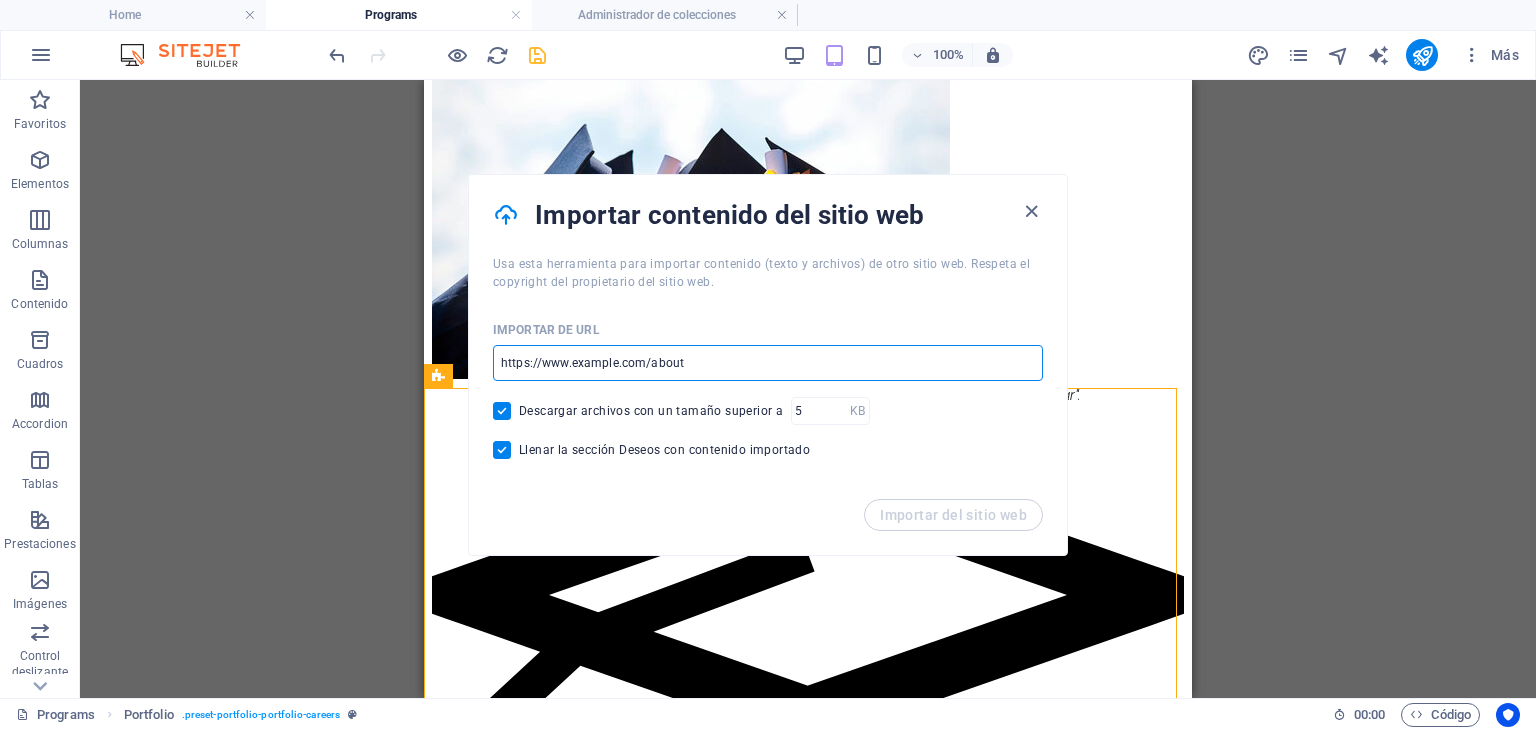 drag, startPoint x: 714, startPoint y: 364, endPoint x: 509, endPoint y: 353, distance: 205.2949 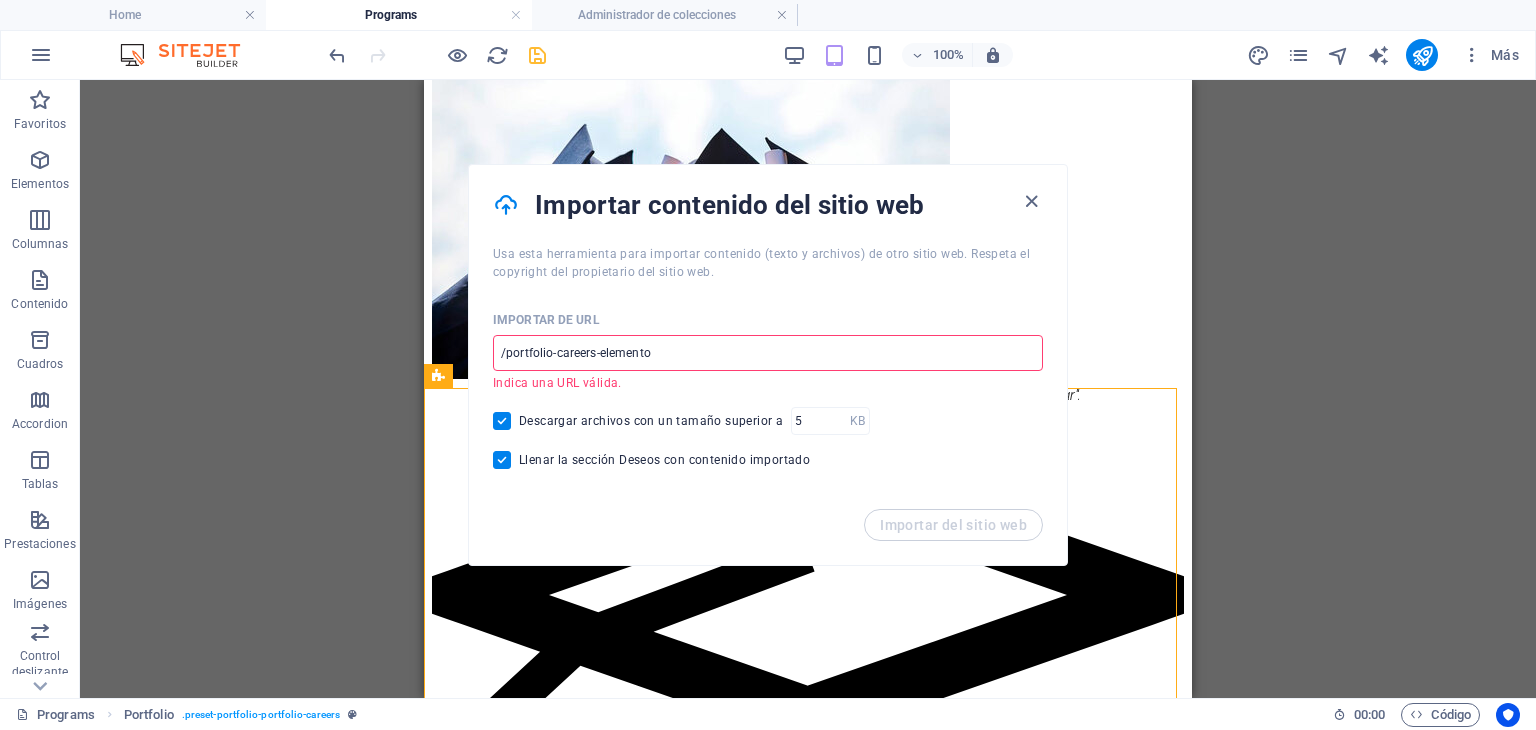 click on "/portfolio-careers-elemento" at bounding box center [768, 353] 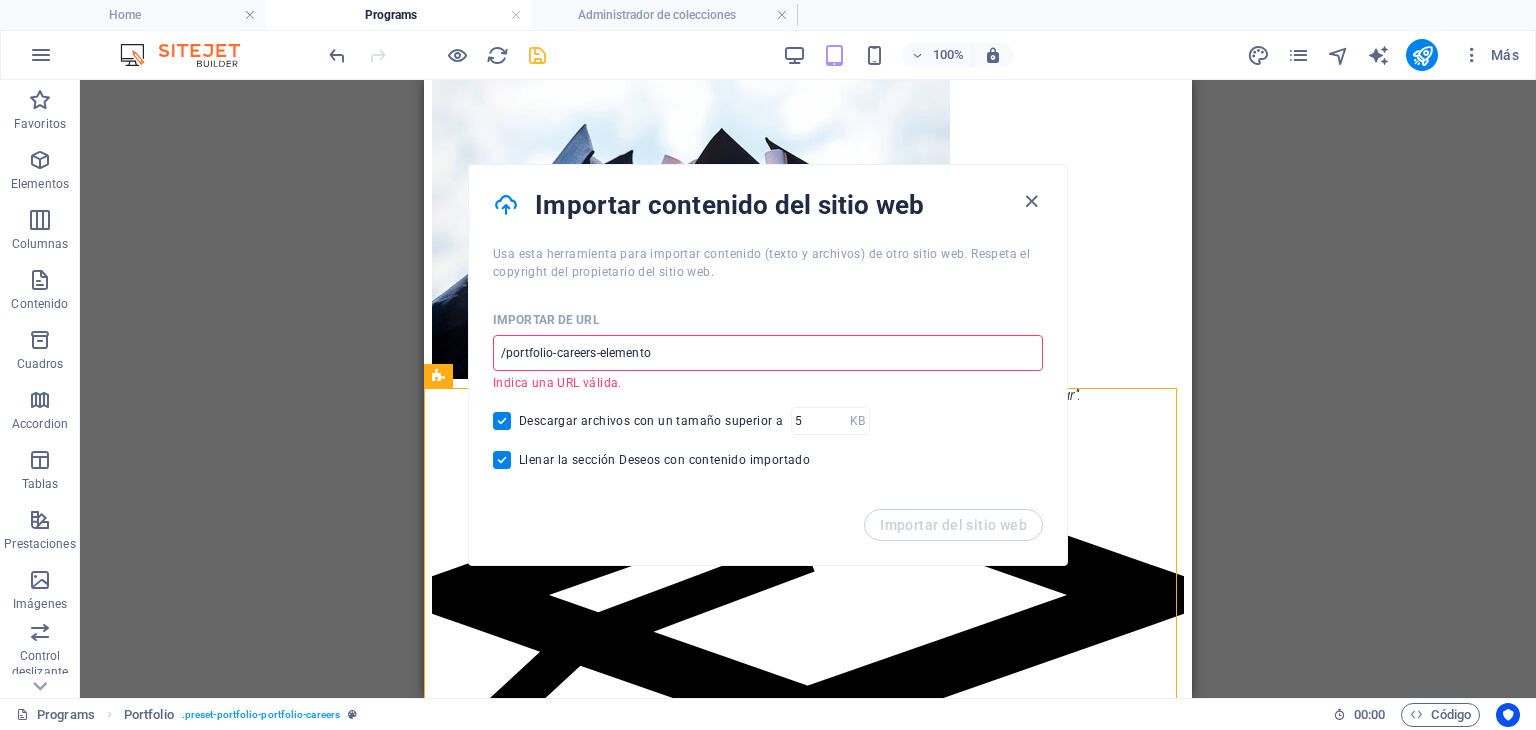 click on "/portfolio-careers-elemento" at bounding box center [768, 353] 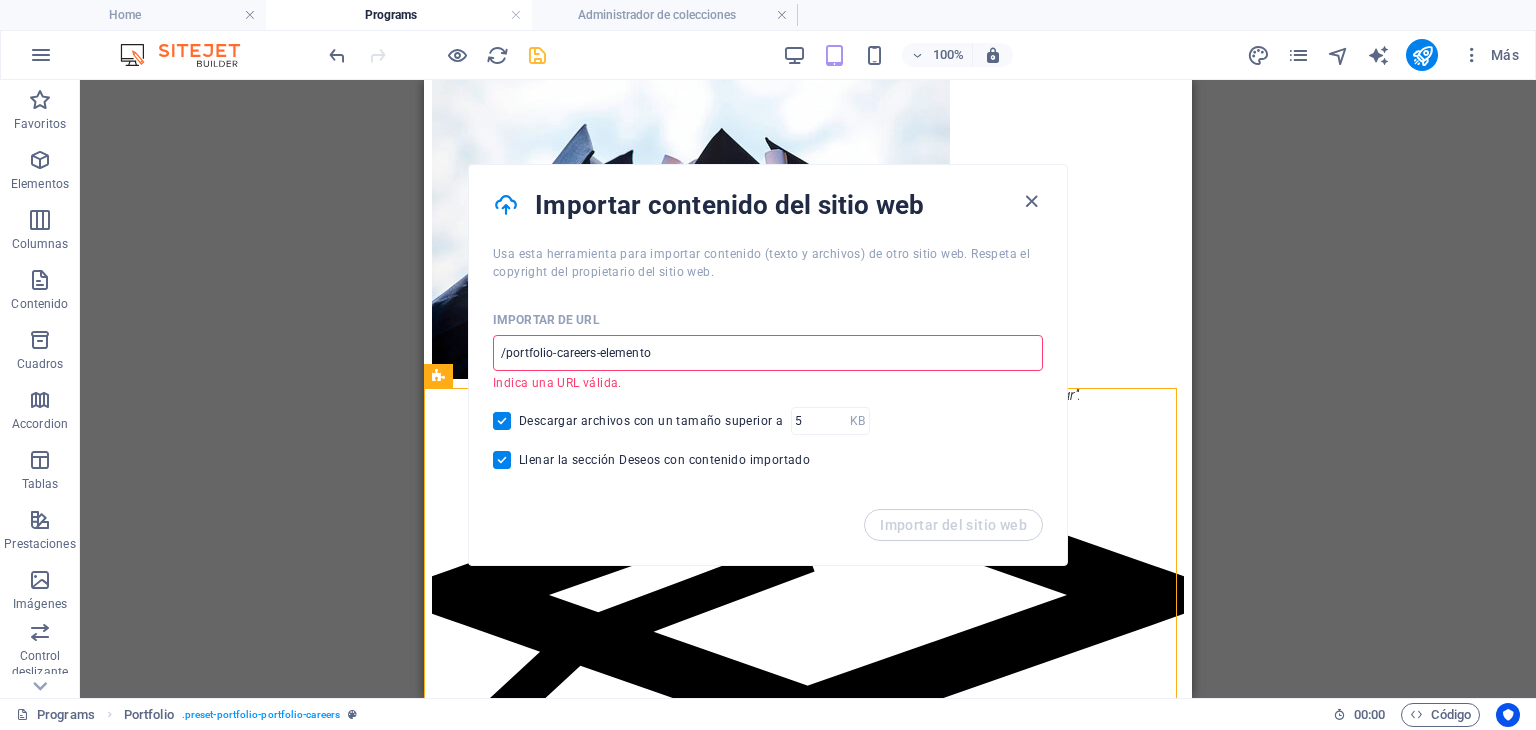 click on "/portfolio-careers-elemento" at bounding box center (768, 353) 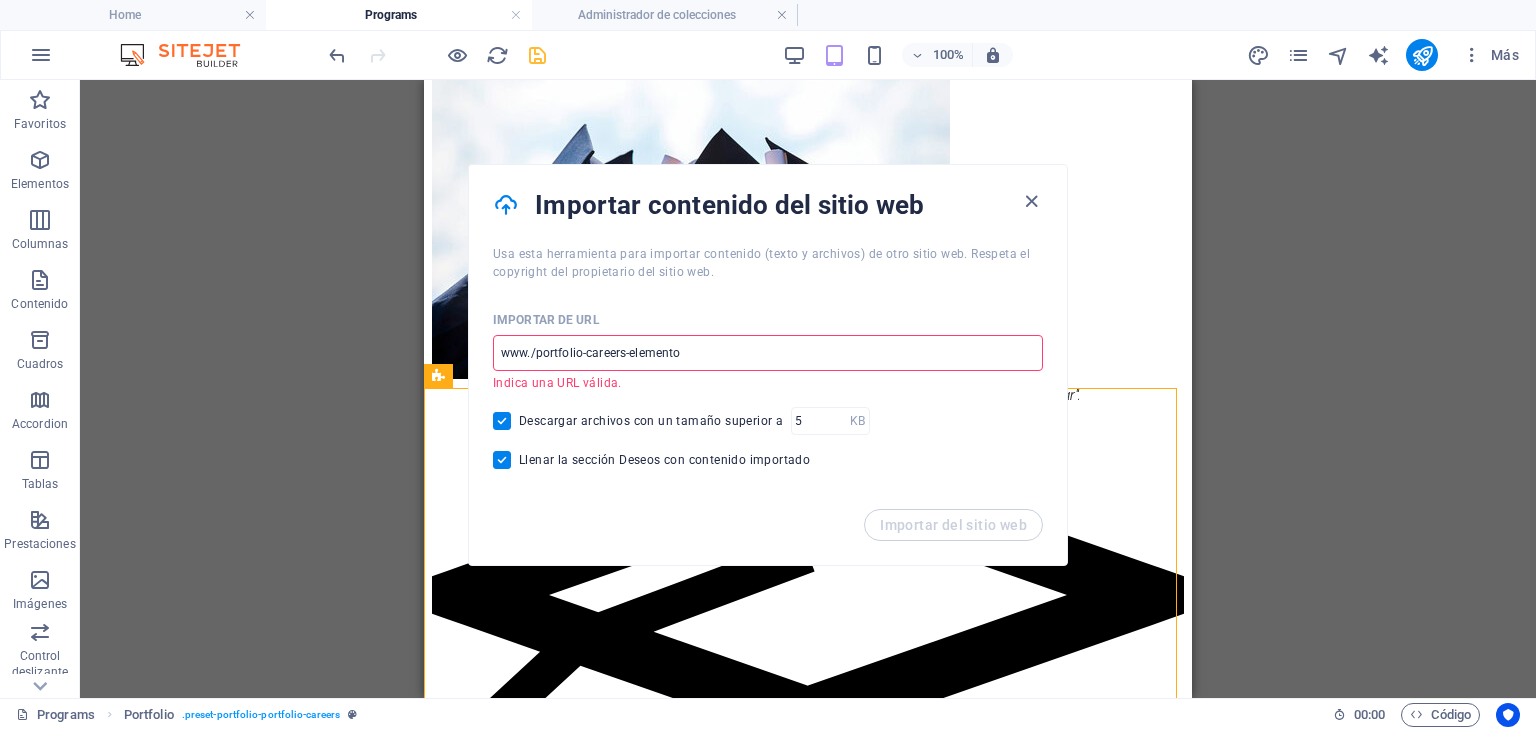 click on "www./portfolio-careers-elemento ​ Indica una URL válida." at bounding box center [768, 363] 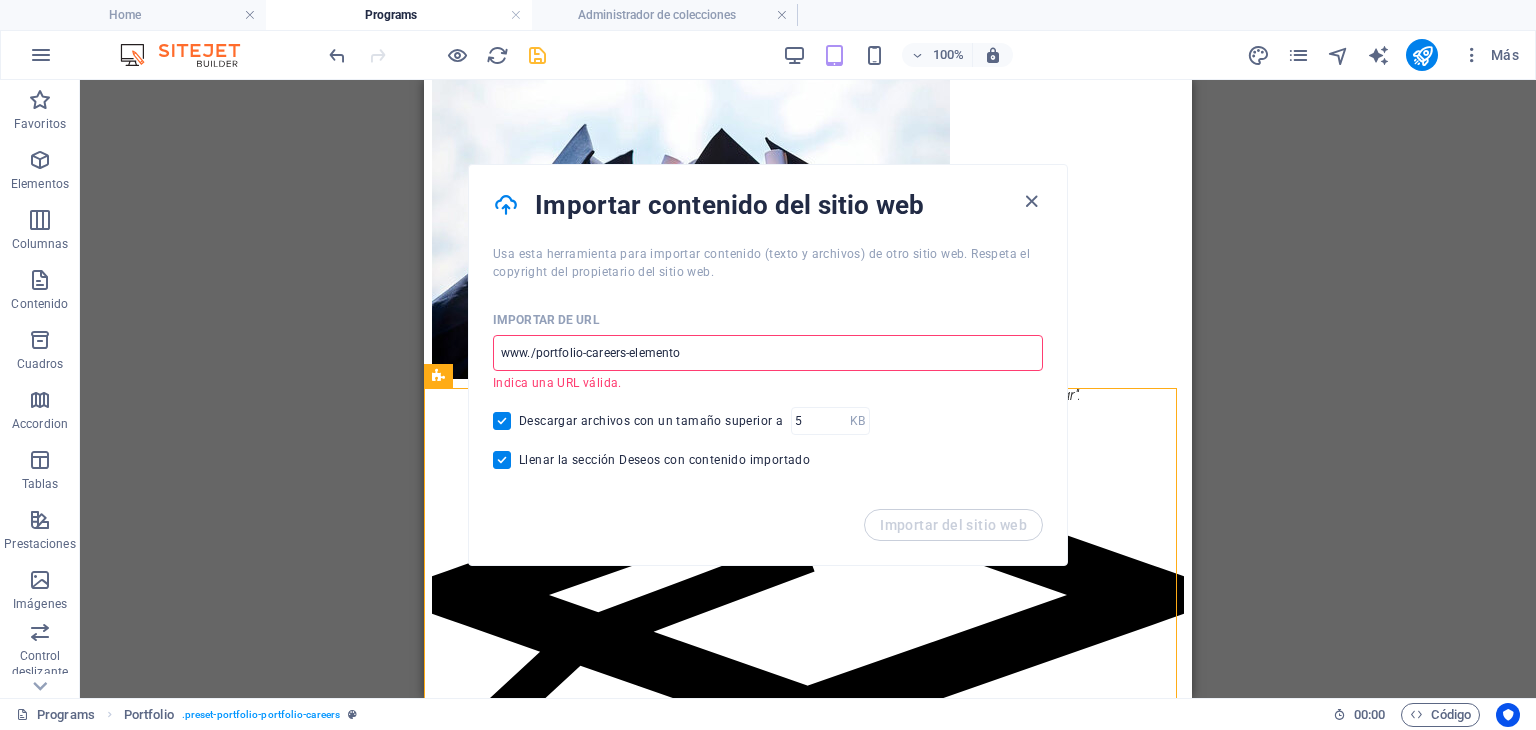 drag, startPoint x: 692, startPoint y: 354, endPoint x: 495, endPoint y: 349, distance: 197.06345 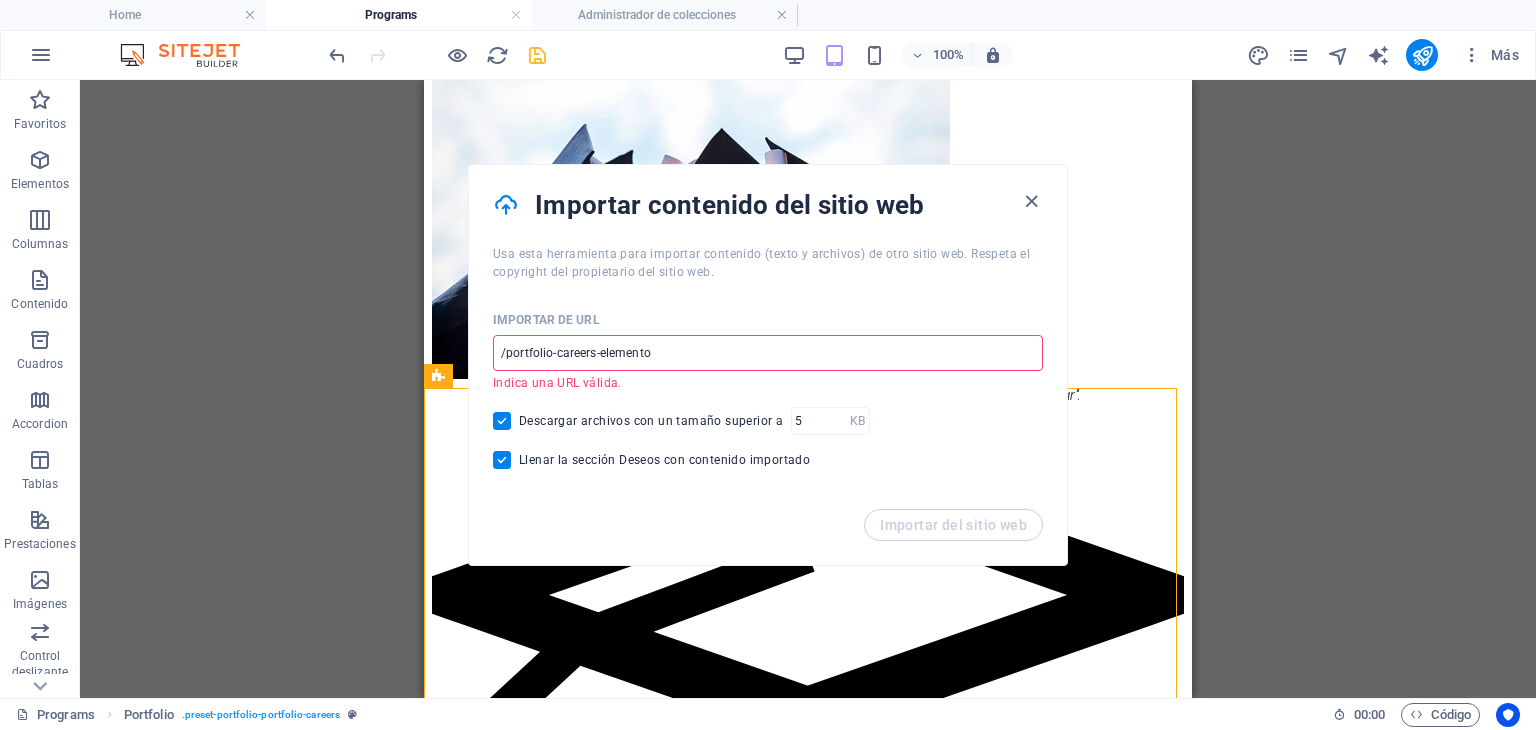 click on "/portfolio-careers-elemento" at bounding box center [768, 353] 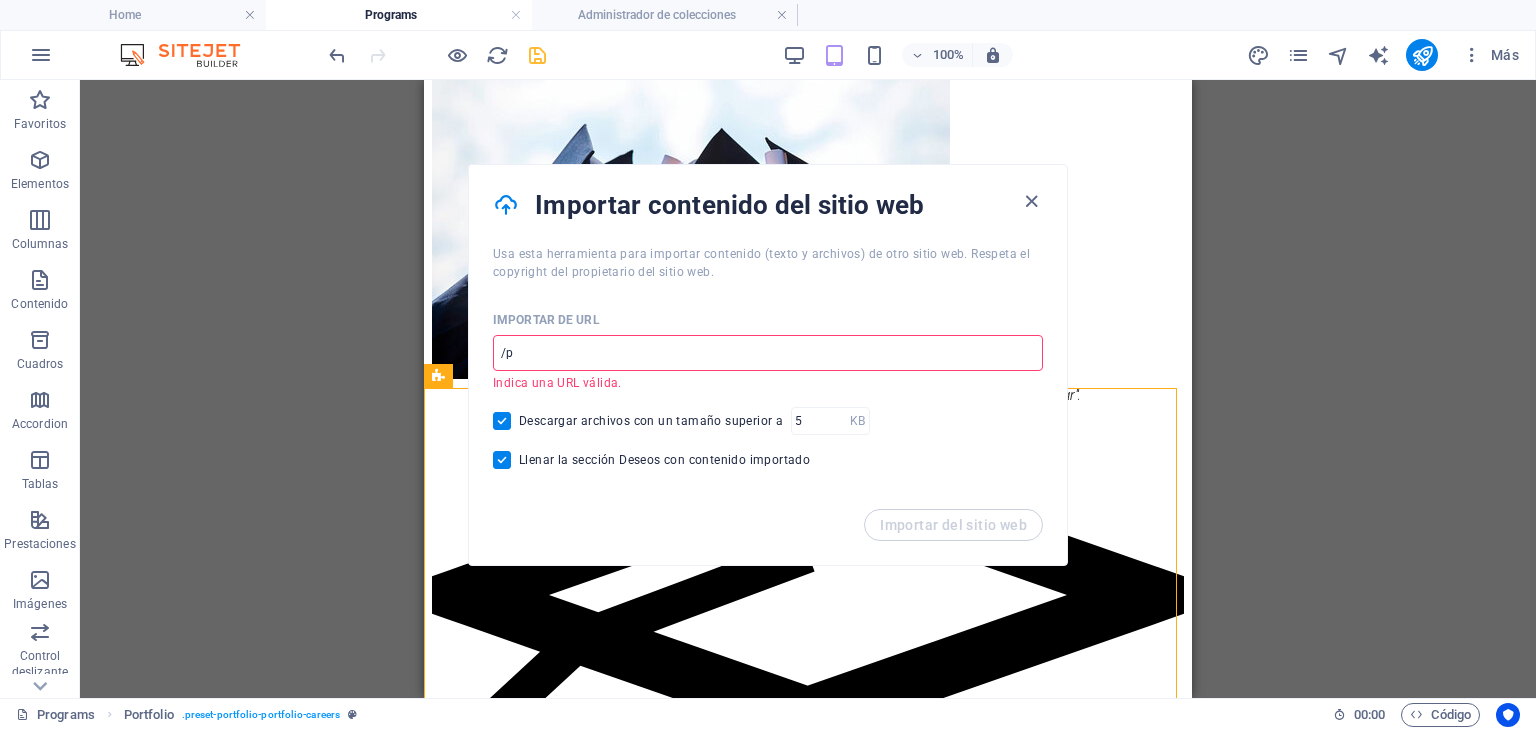 type on "/" 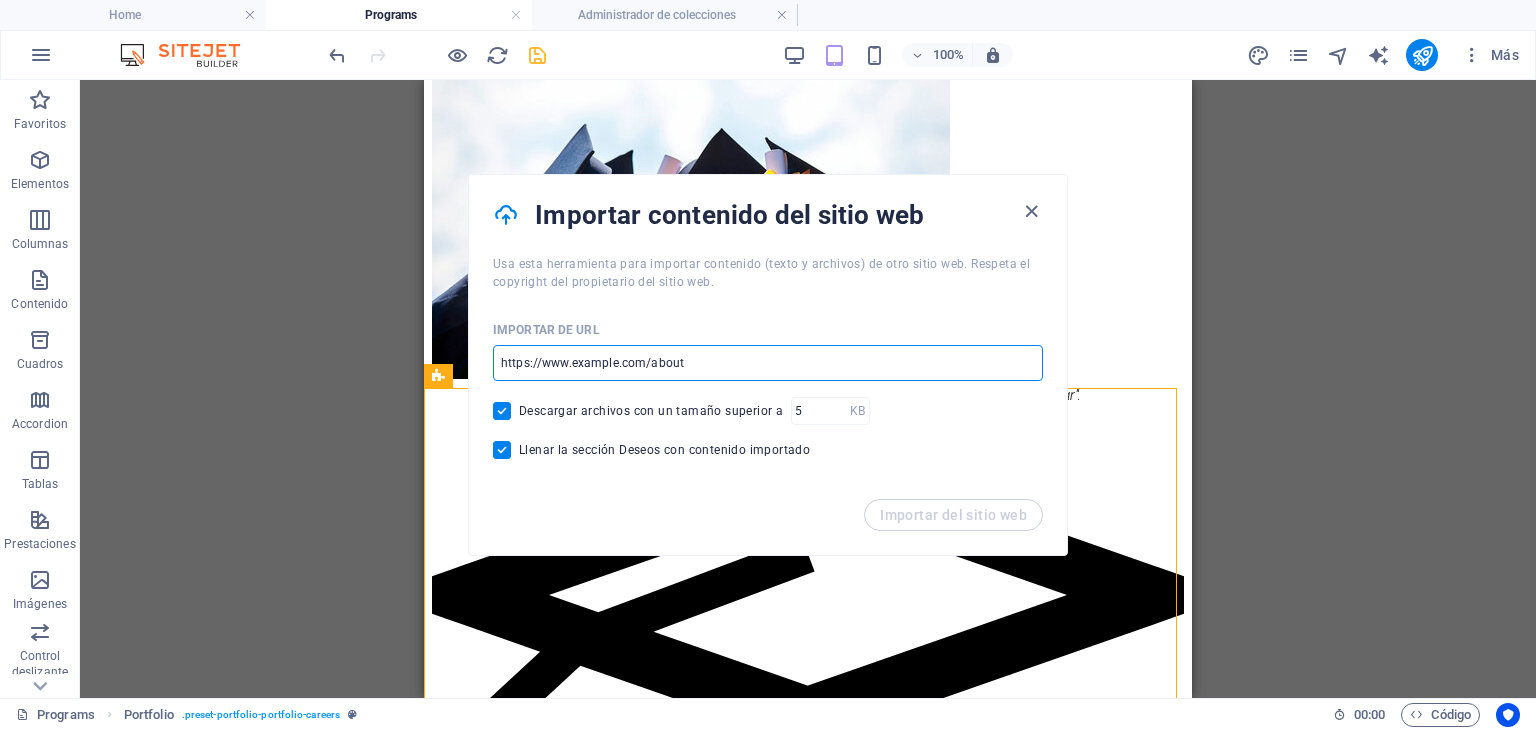 click at bounding box center (768, 363) 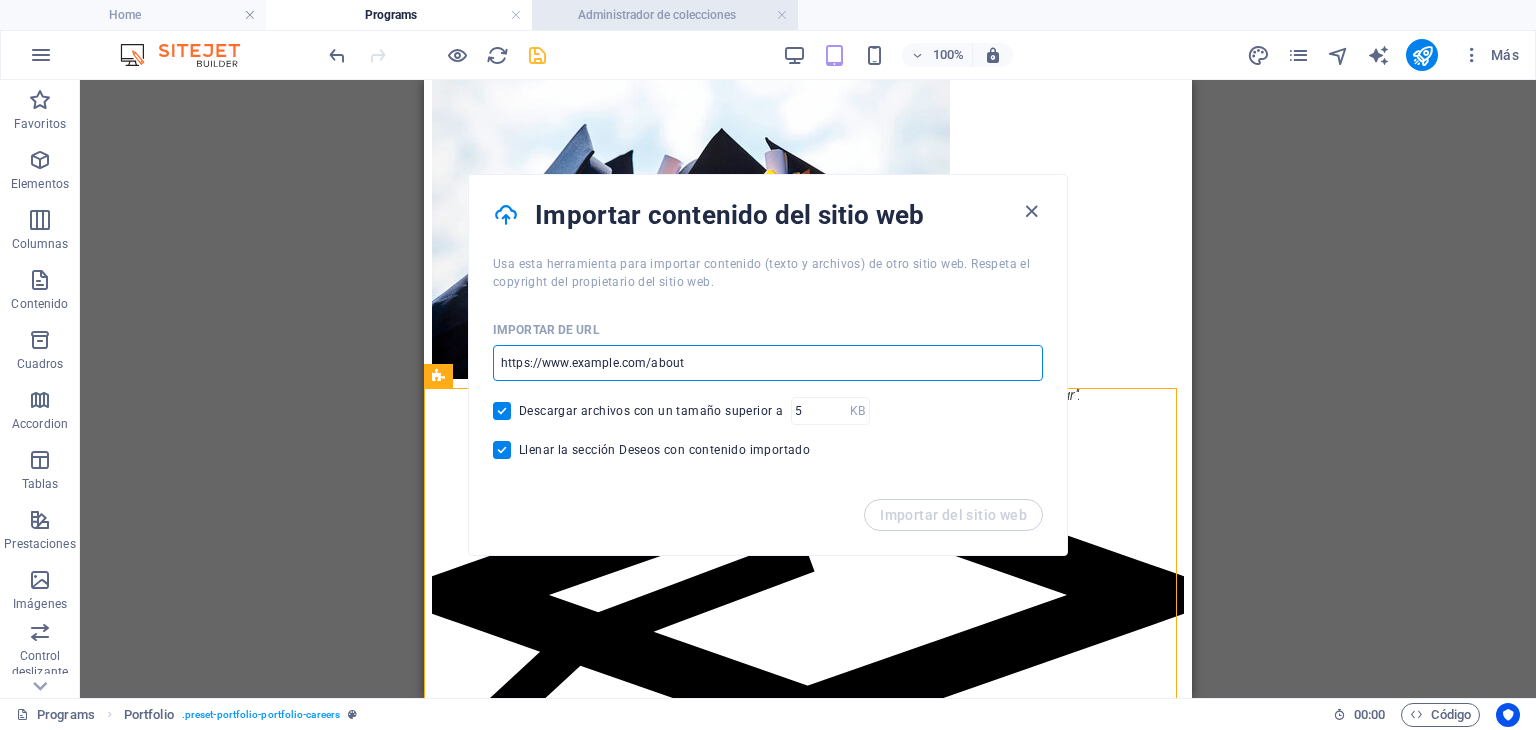 click on "Administrador de colecciones" at bounding box center (665, 15) 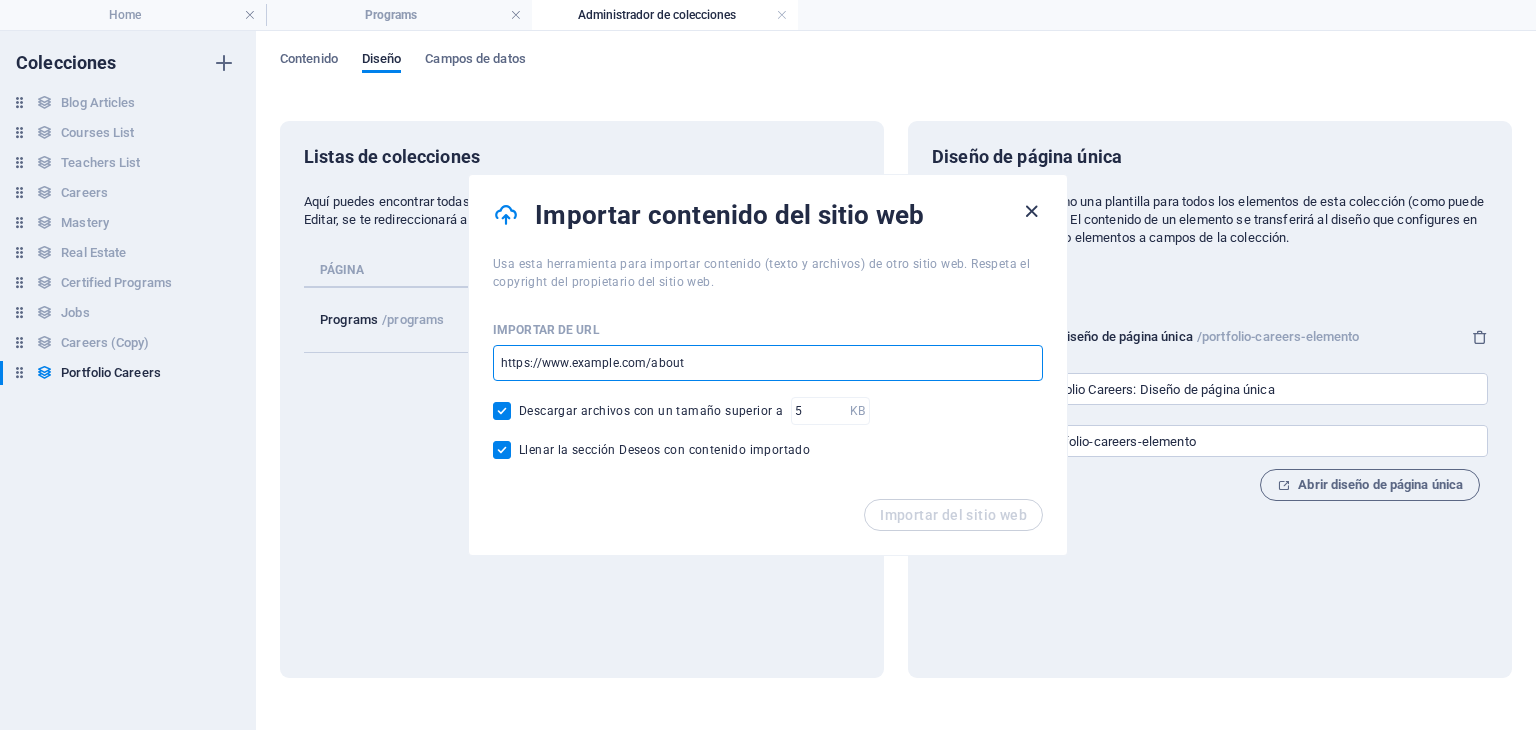 type 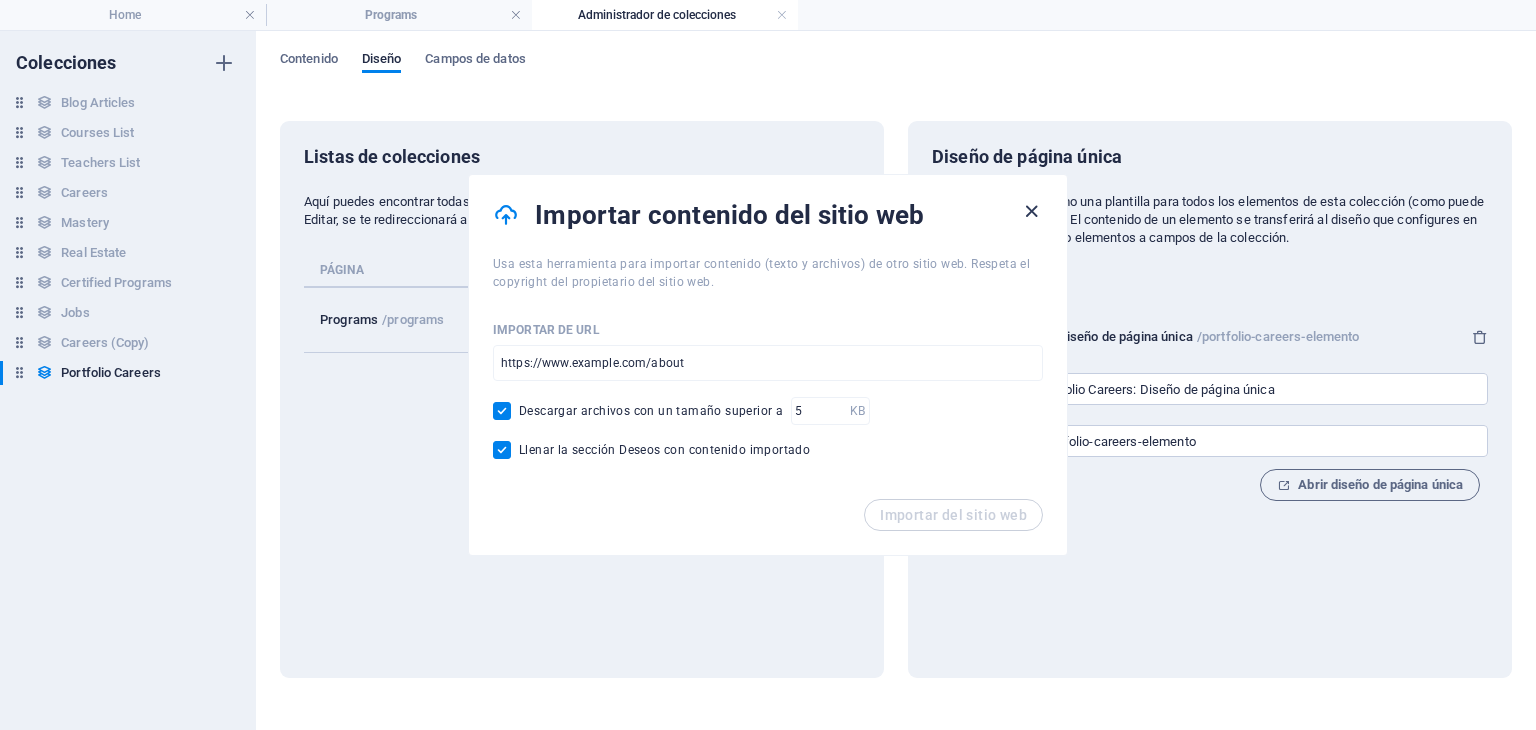click at bounding box center (1031, 211) 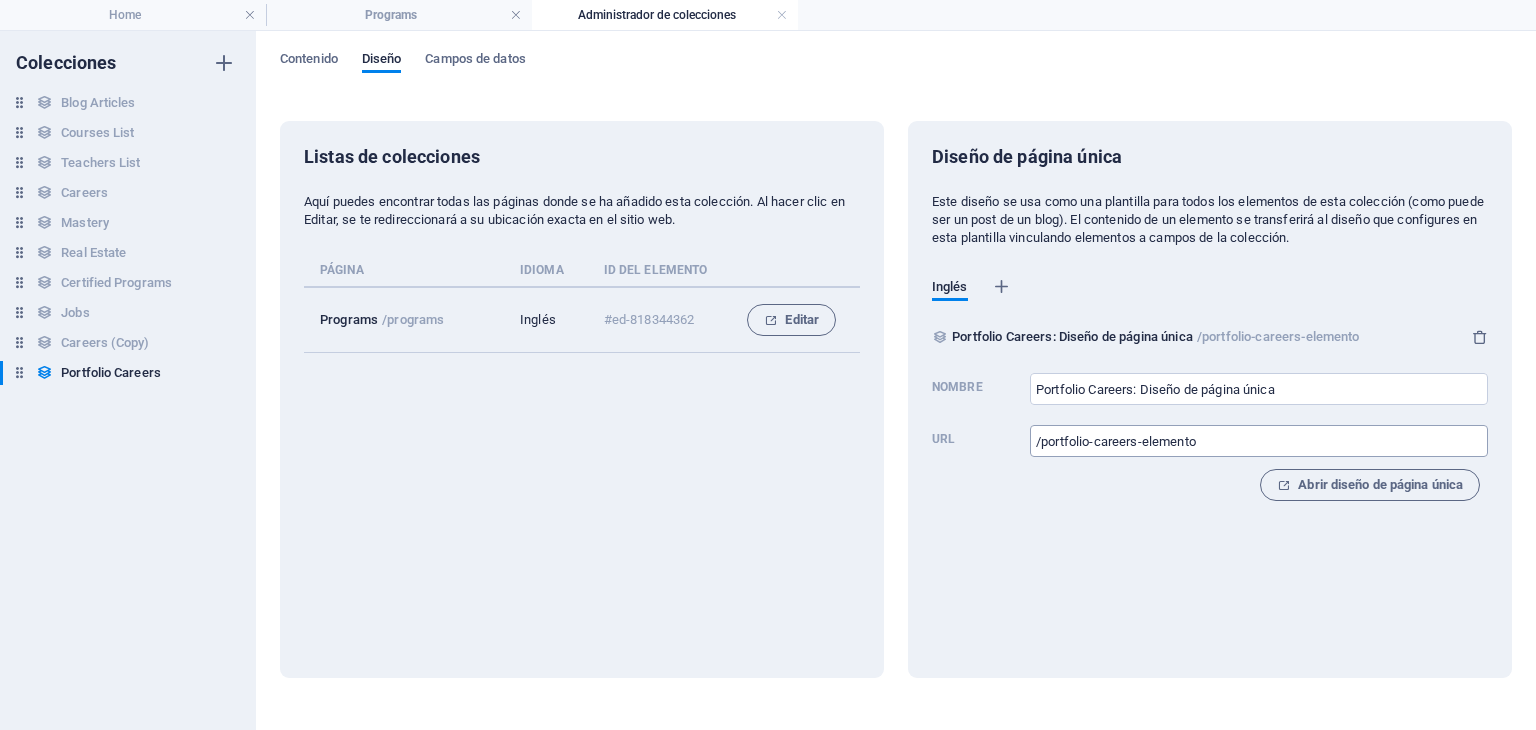 click on "/portfolio-careers-elemento" at bounding box center [1259, 441] 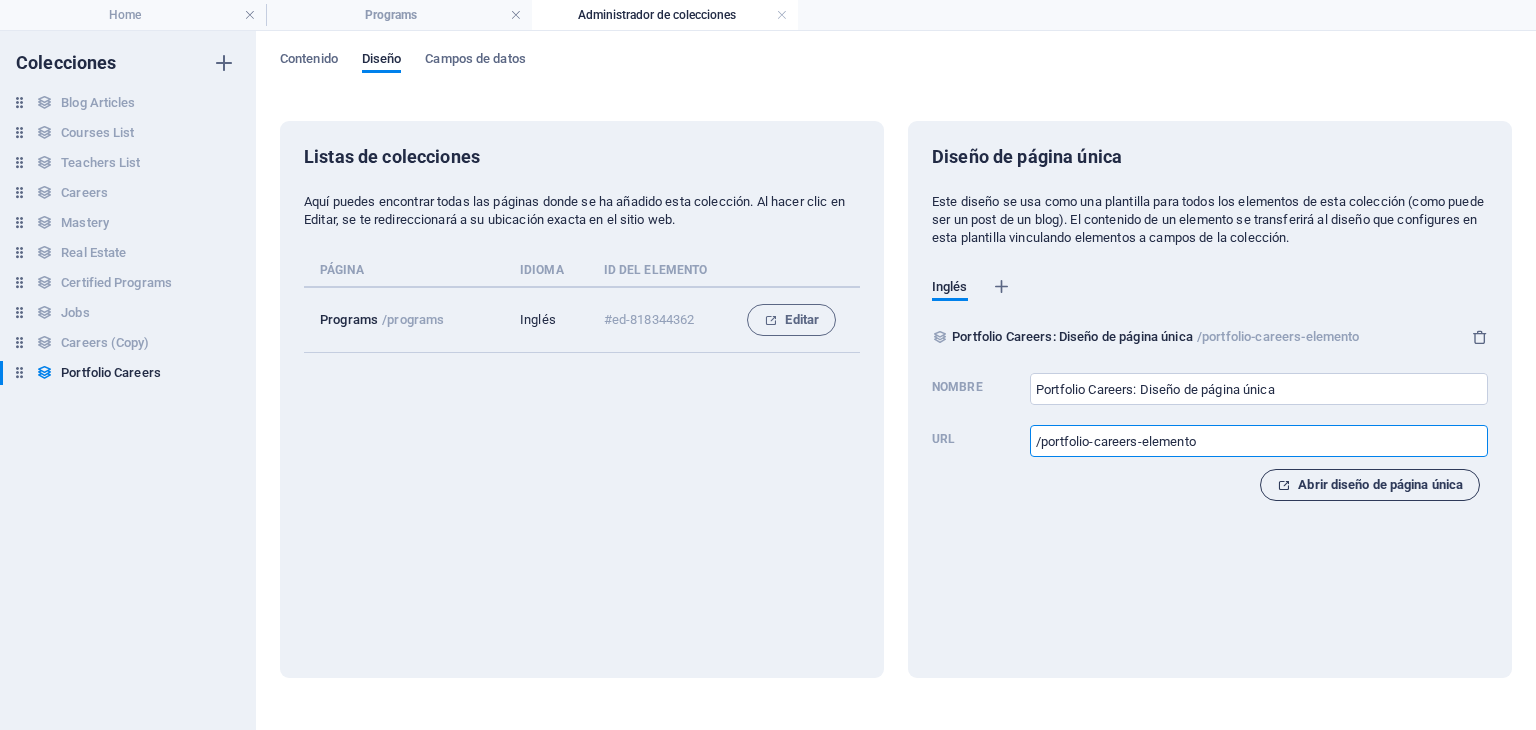 click on "Abrir diseño de página única" at bounding box center [1370, 485] 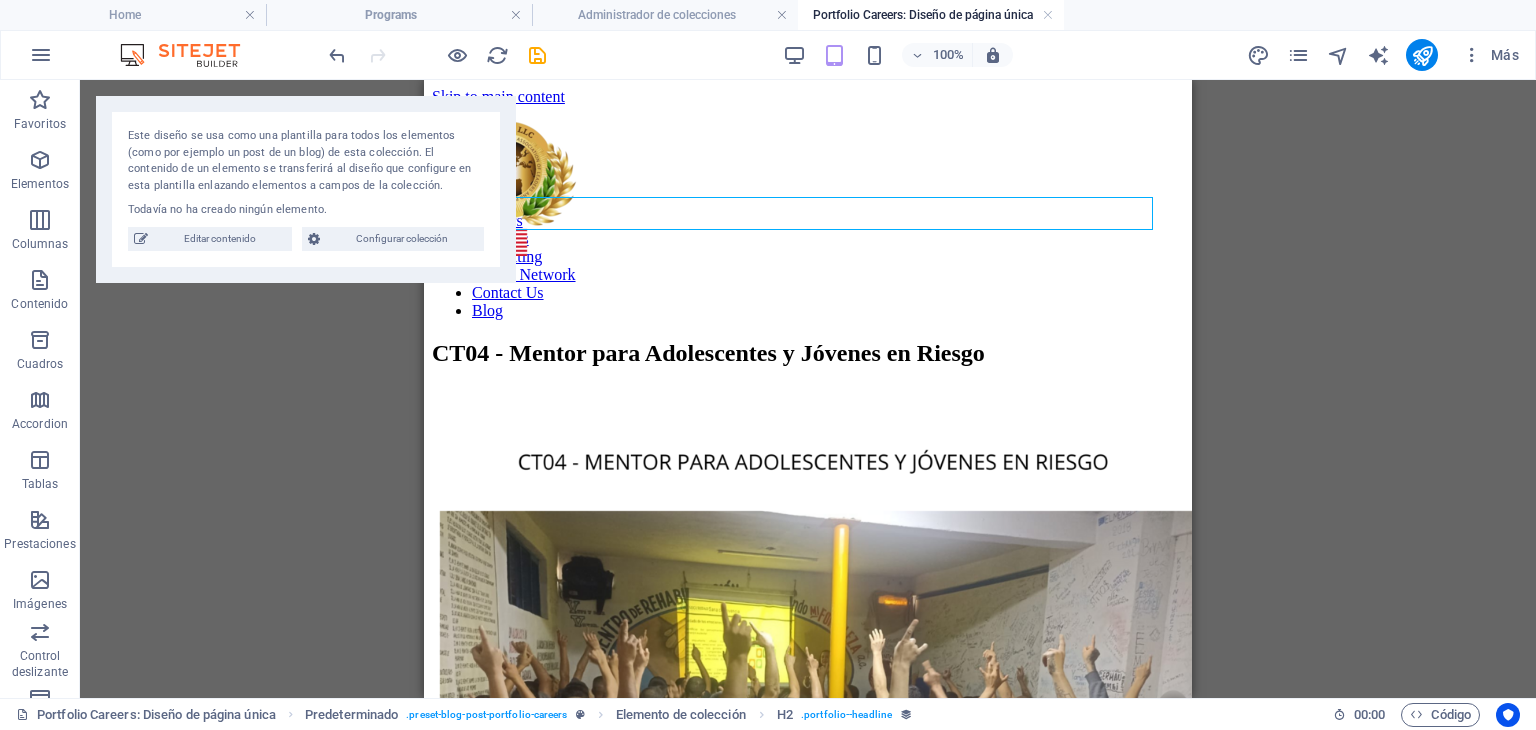 scroll, scrollTop: 0, scrollLeft: 0, axis: both 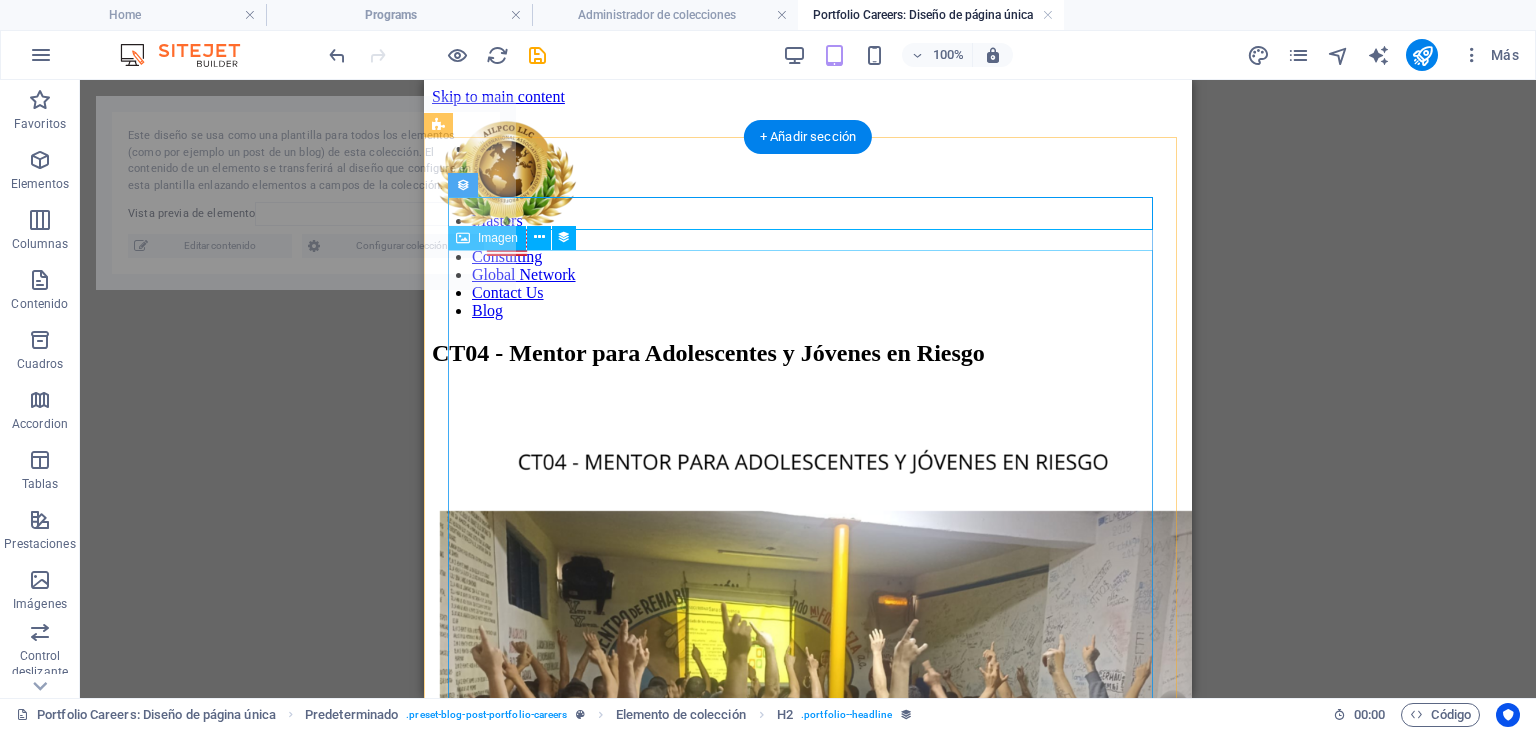 select on "6889b241d9ba2d99320d208f" 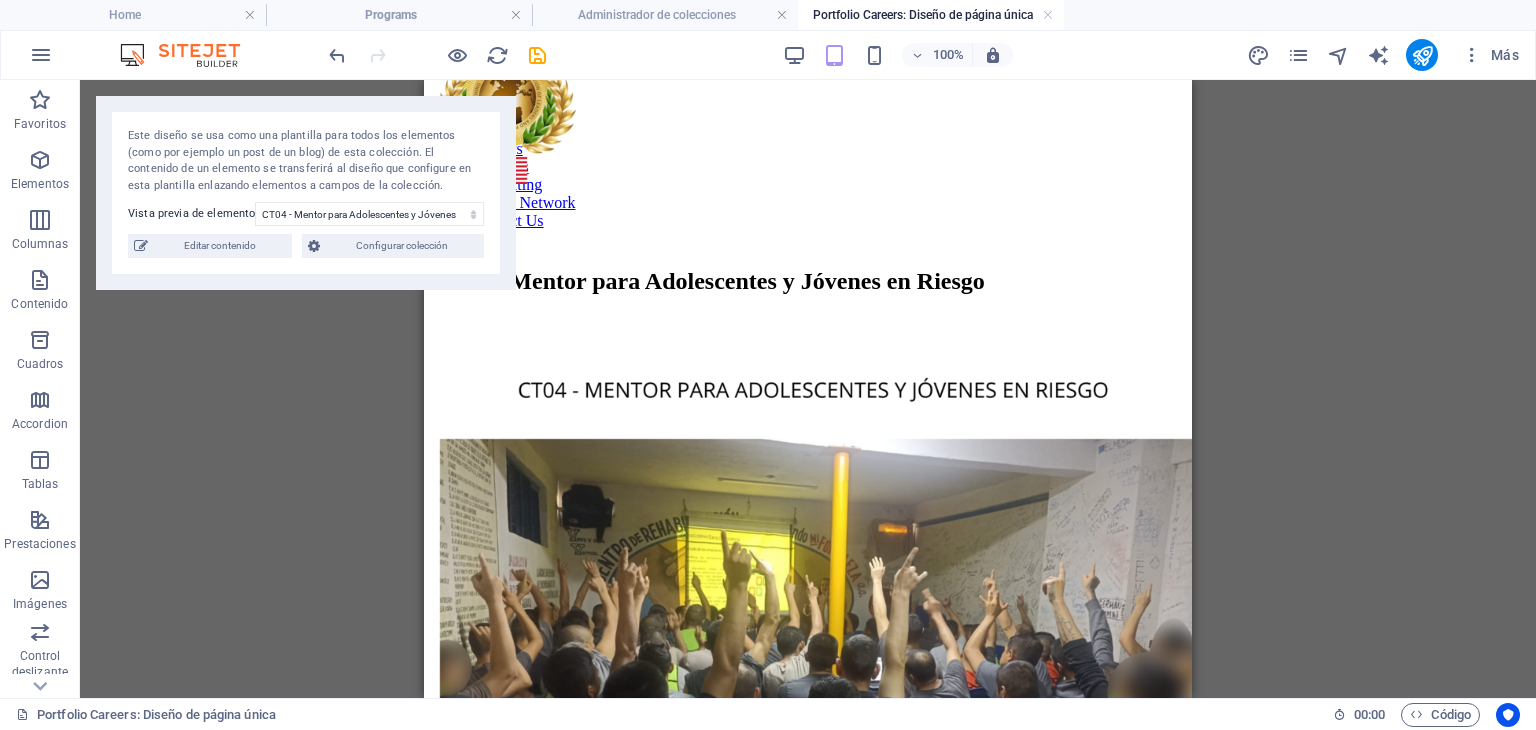 scroll, scrollTop: 0, scrollLeft: 0, axis: both 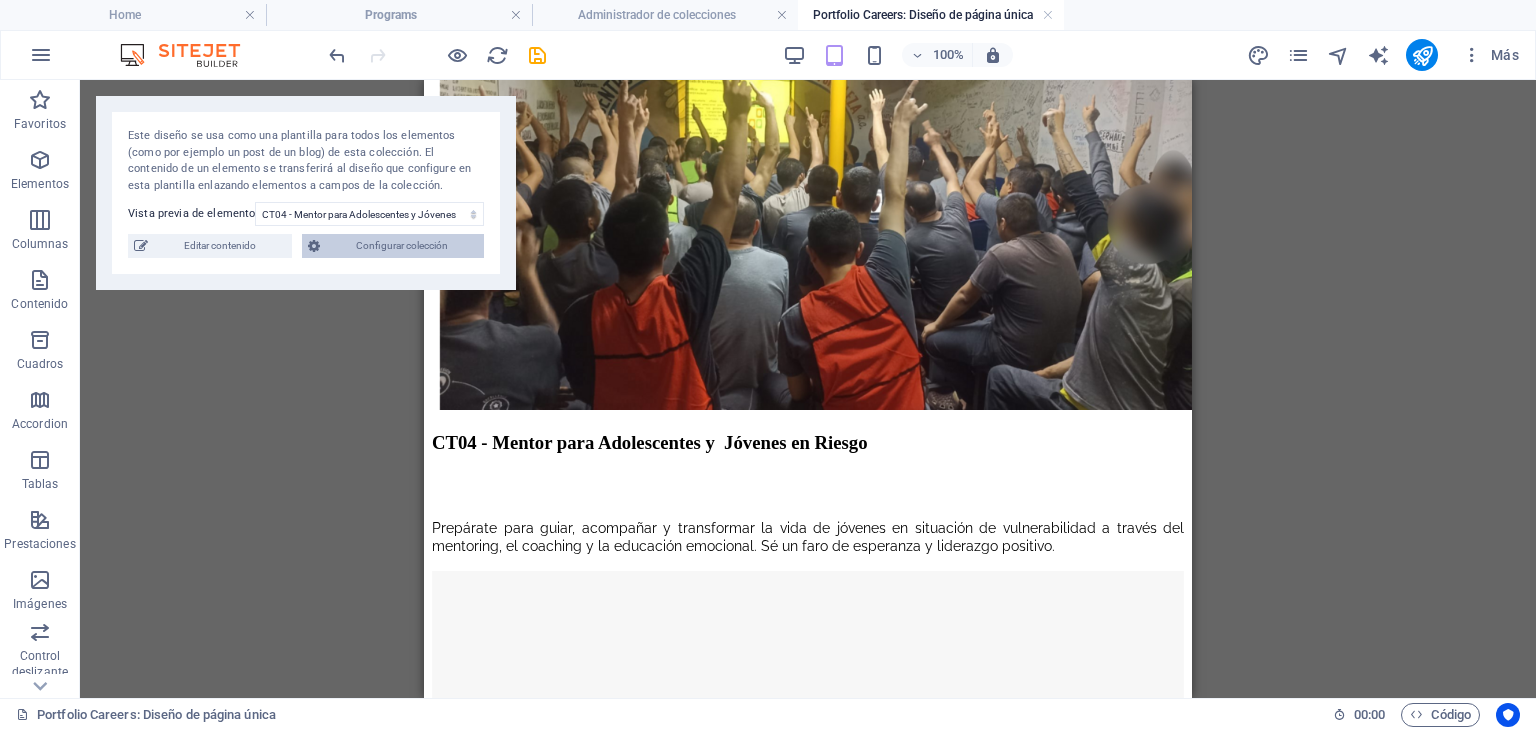 click on "Configurar colección" at bounding box center (402, 246) 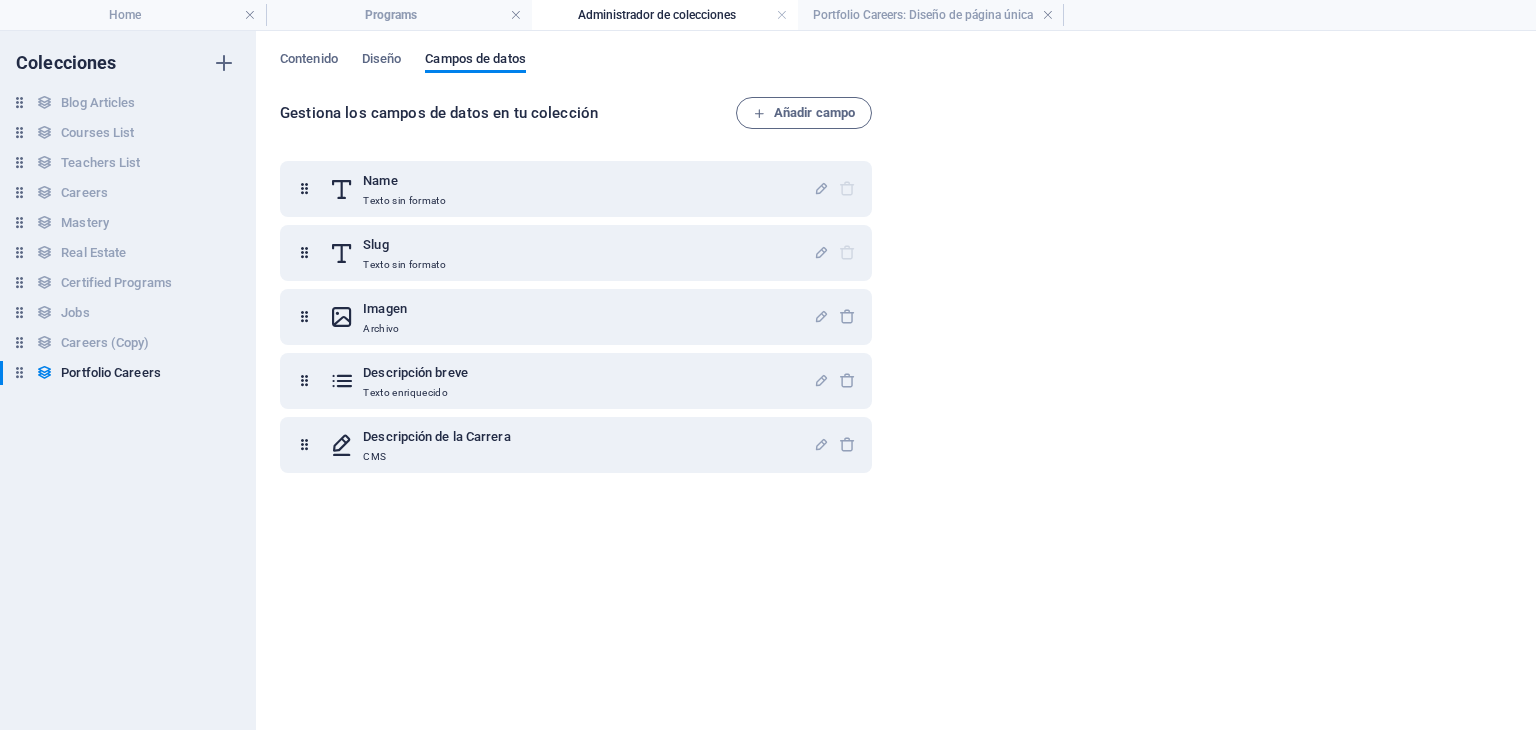 scroll, scrollTop: 0, scrollLeft: 0, axis: both 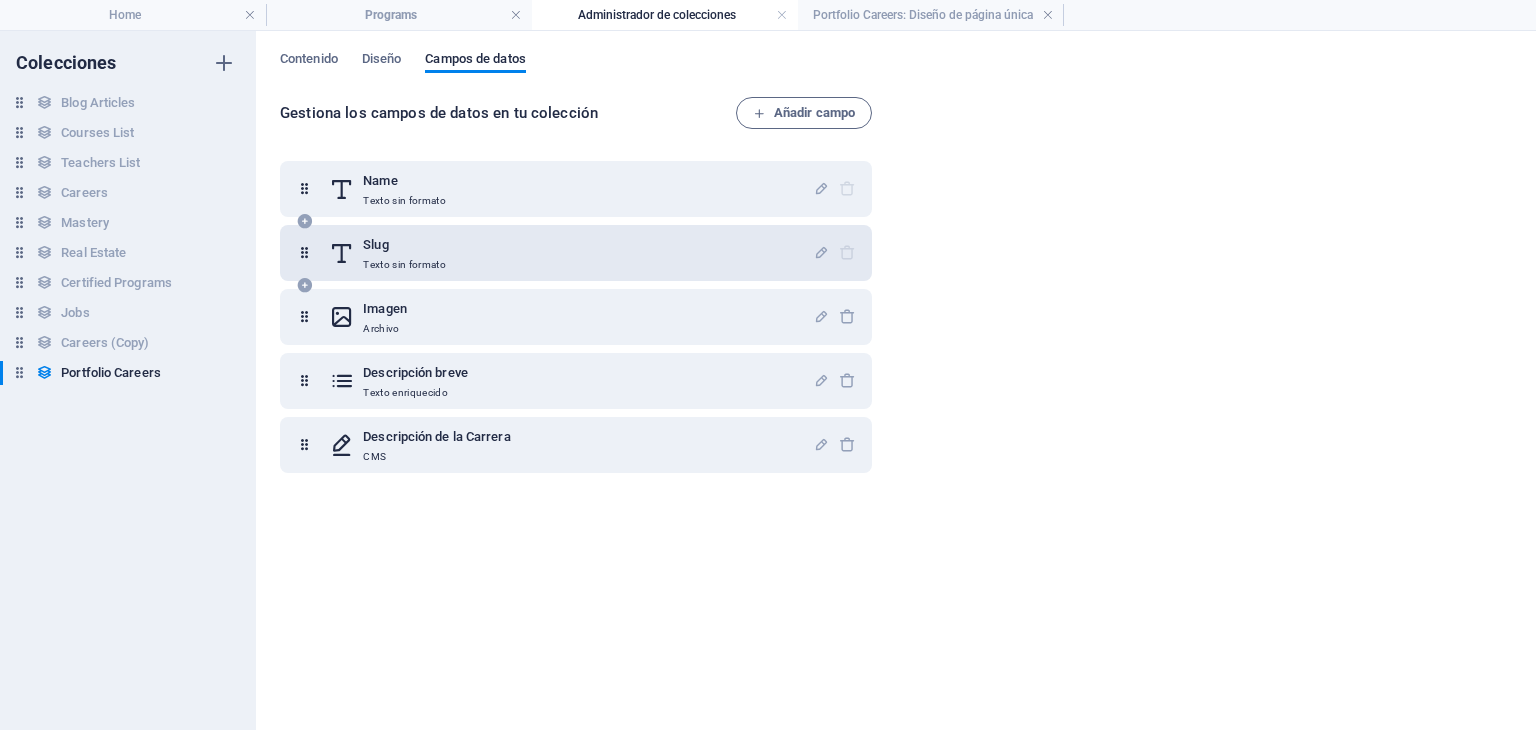 click on "Slug" at bounding box center [404, 245] 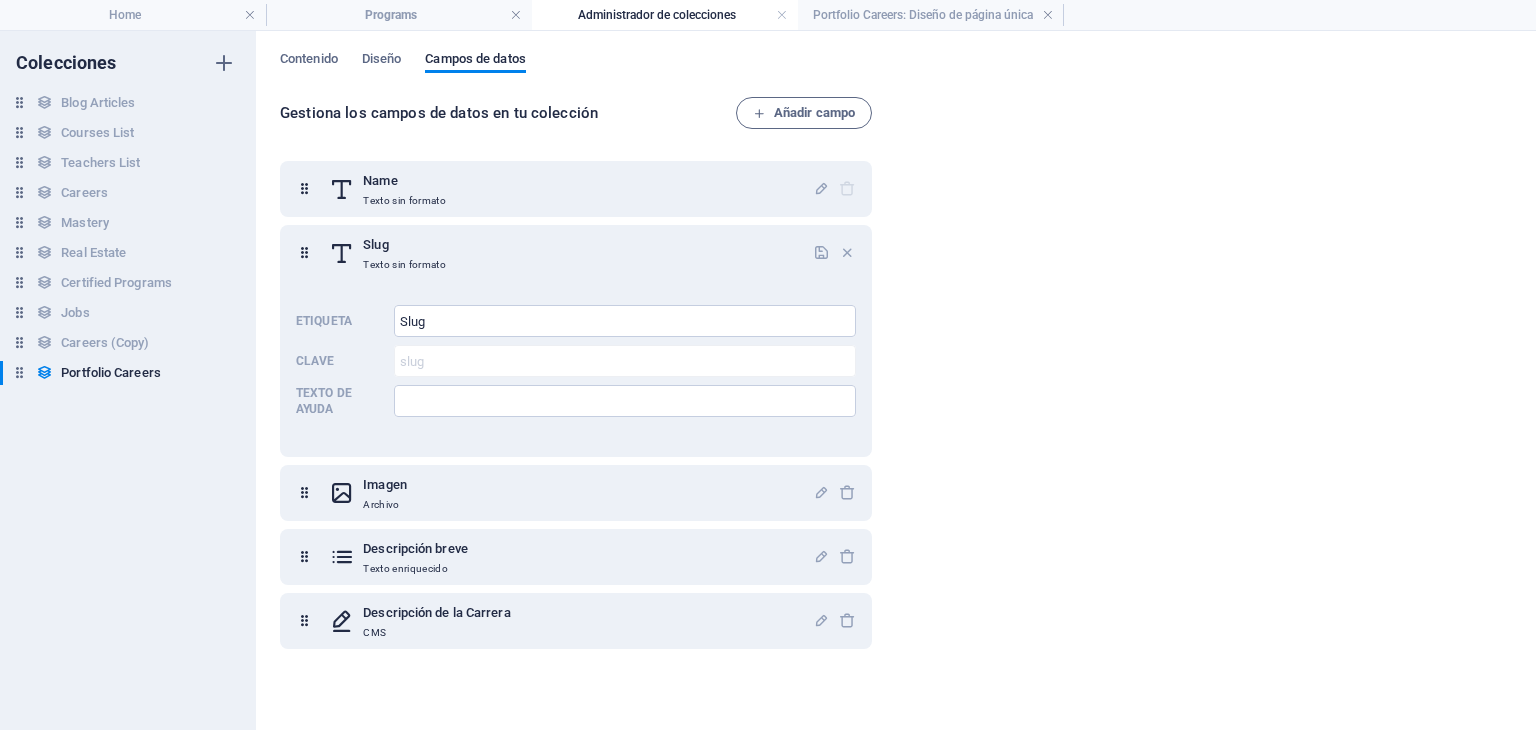 click on "Gestiona los campos de datos en tu colección Añadir campo Name Texto sin formato Slug Texto sin formato Etiqueta Slug ​ Clave slug ​ Texto de ayuda ​ Imagen Archivo Descripción breve Texto enriquecido Descripción de la Carrera CMS" at bounding box center (896, 403) 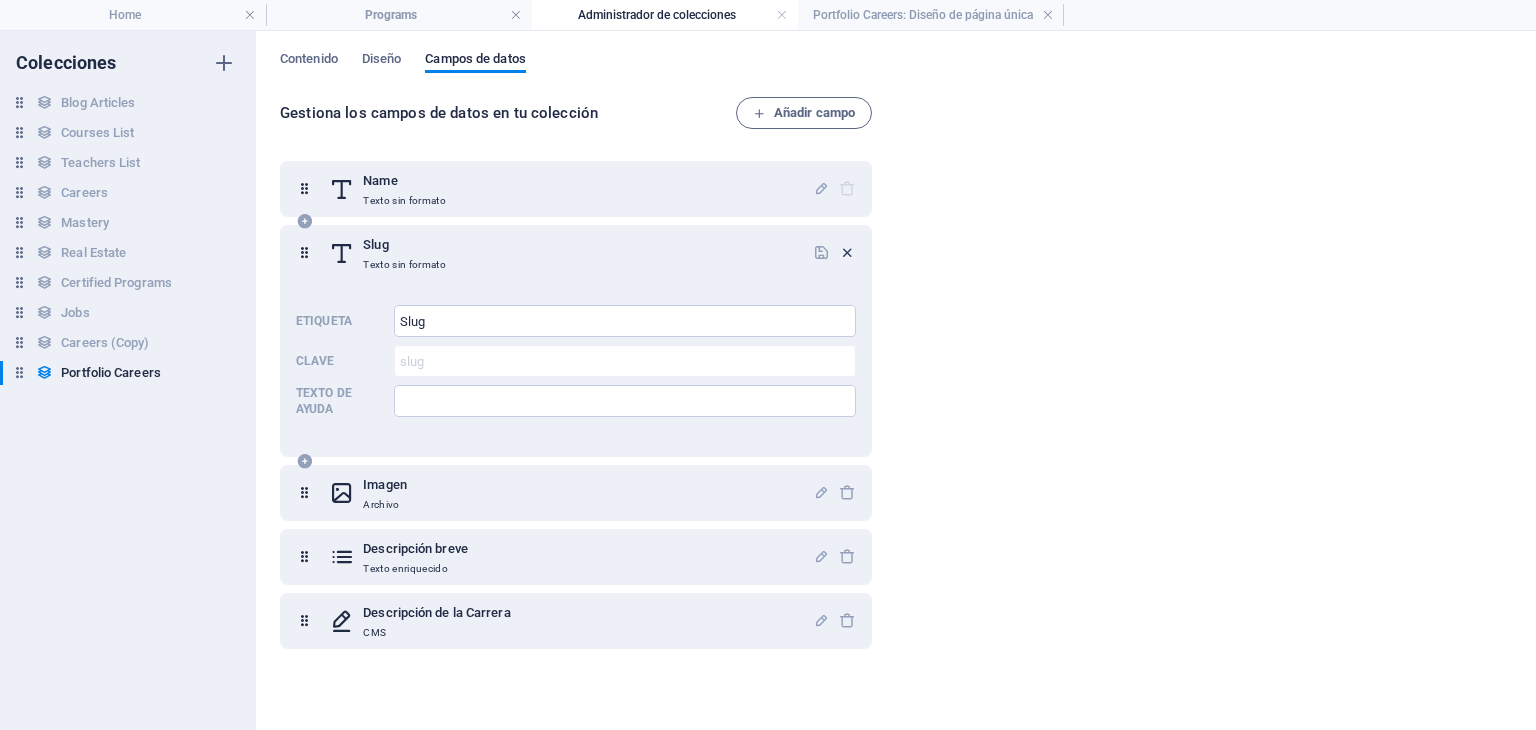 click at bounding box center [847, 252] 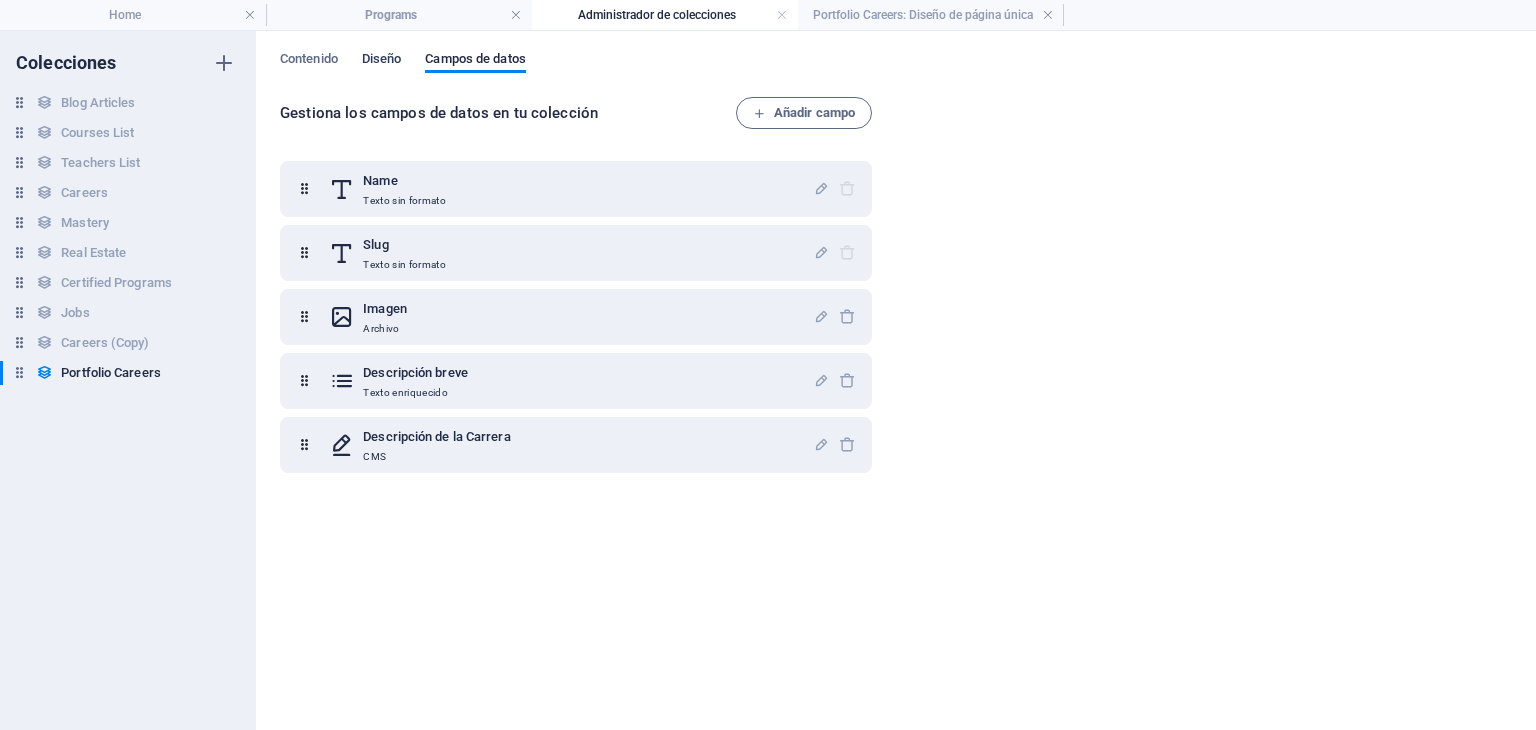 click on "Diseño" at bounding box center [382, 61] 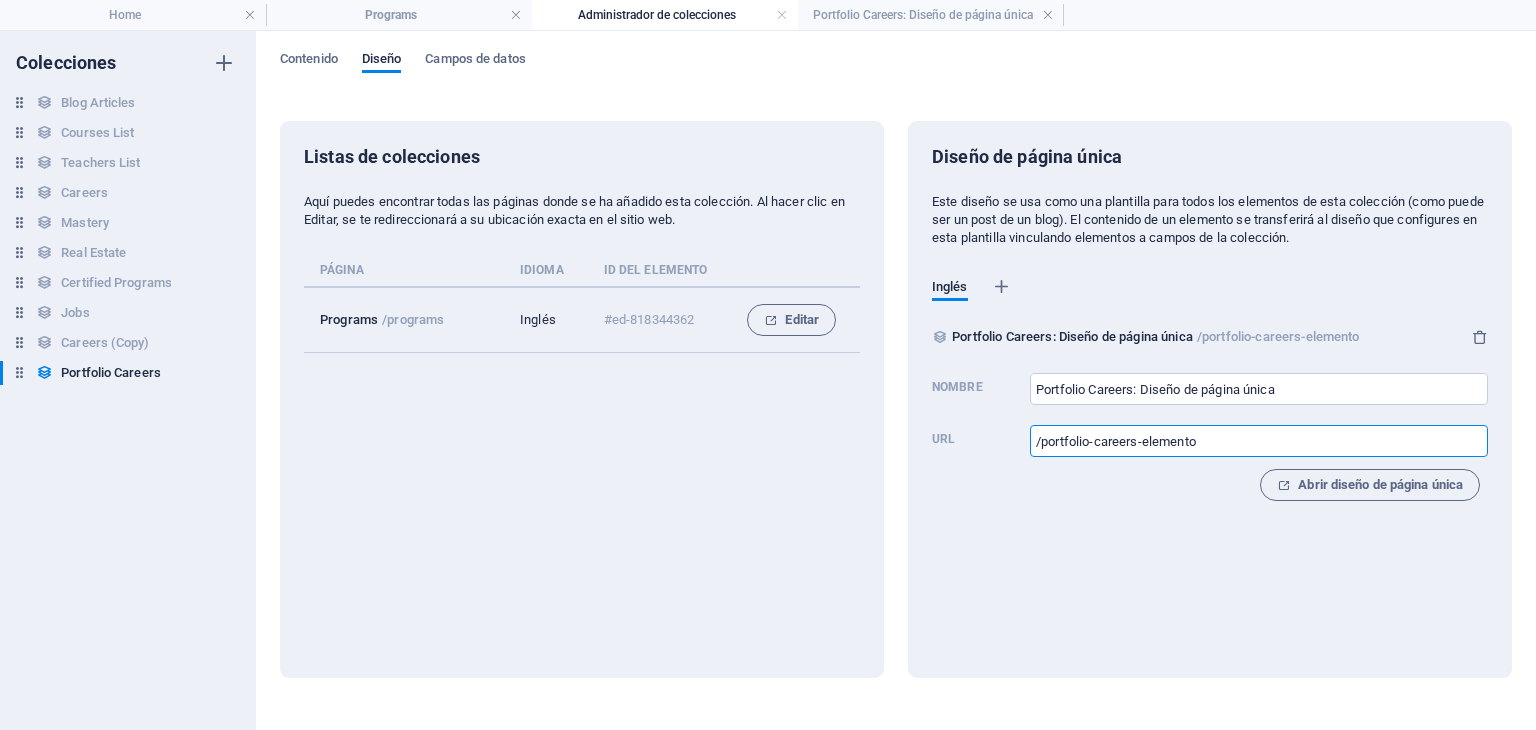 click on "/portfolio-careers-elemento" at bounding box center (1259, 441) 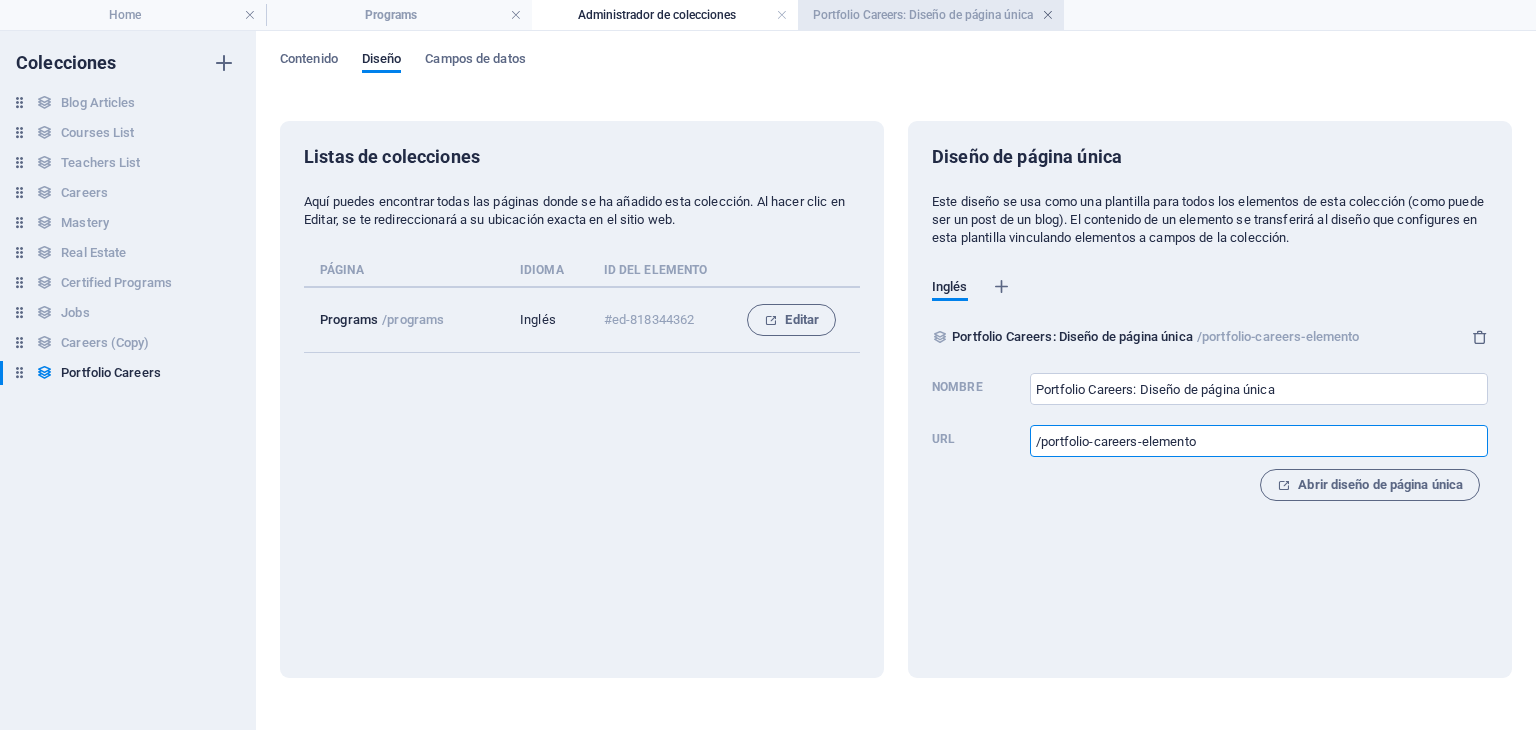 click at bounding box center [1048, 15] 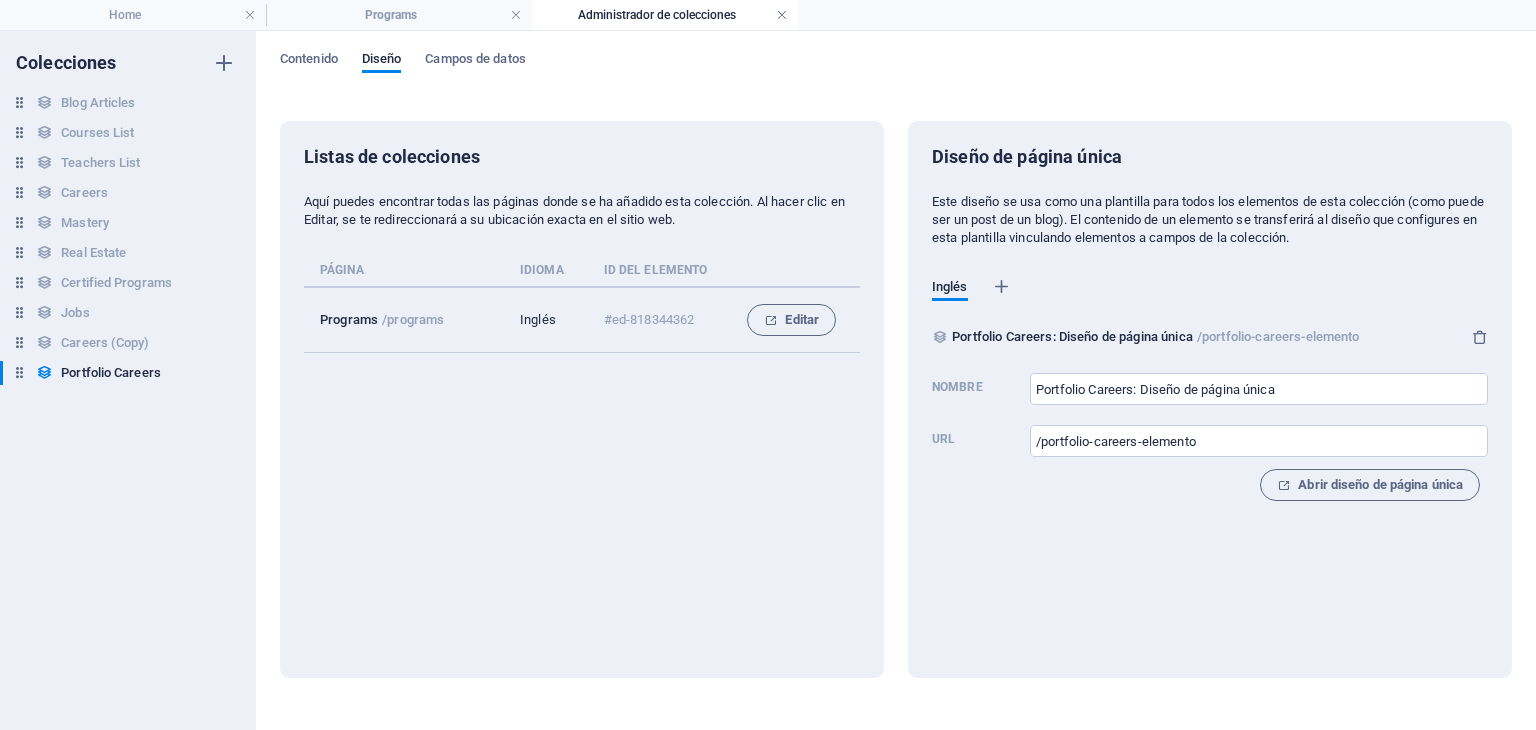 click at bounding box center [782, 15] 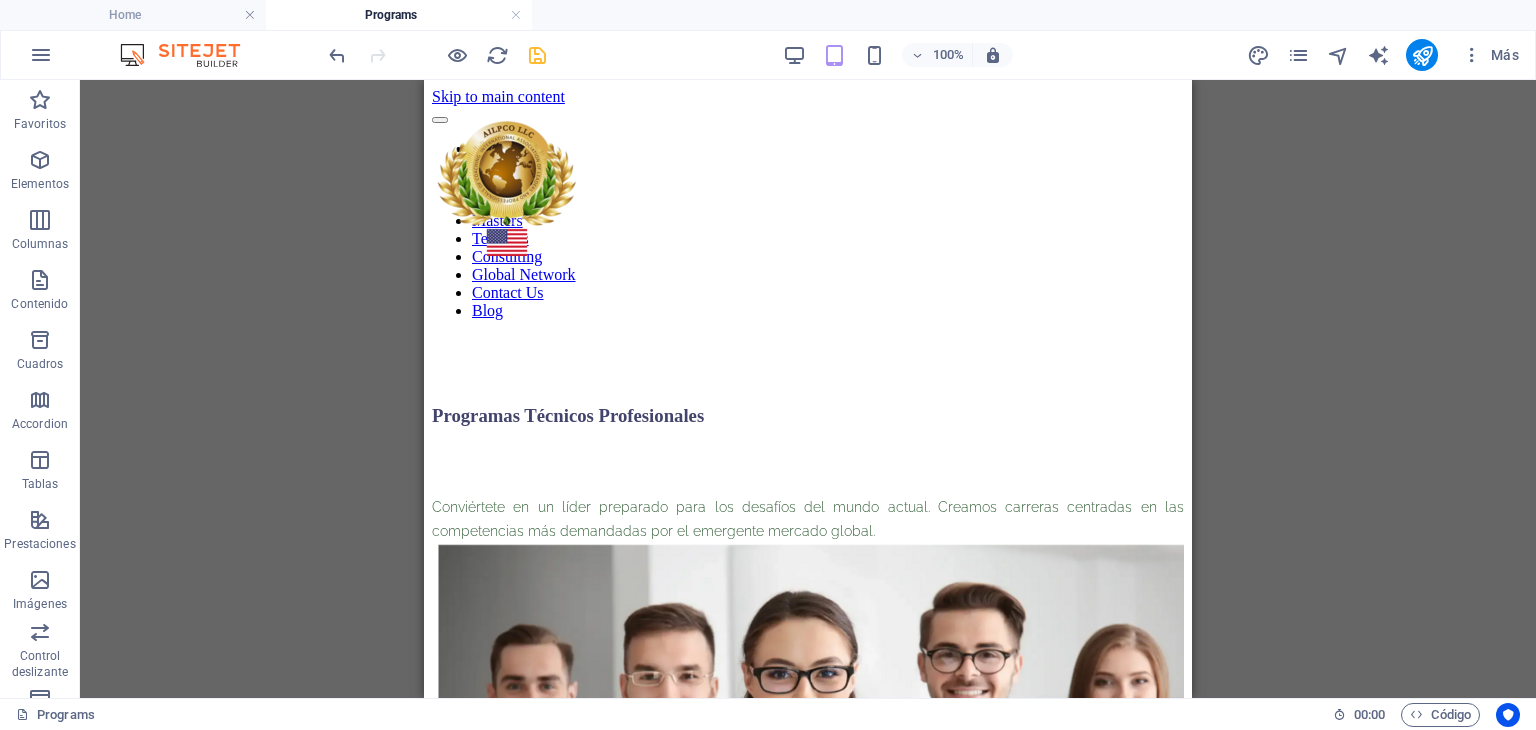 scroll, scrollTop: 1800, scrollLeft: 0, axis: vertical 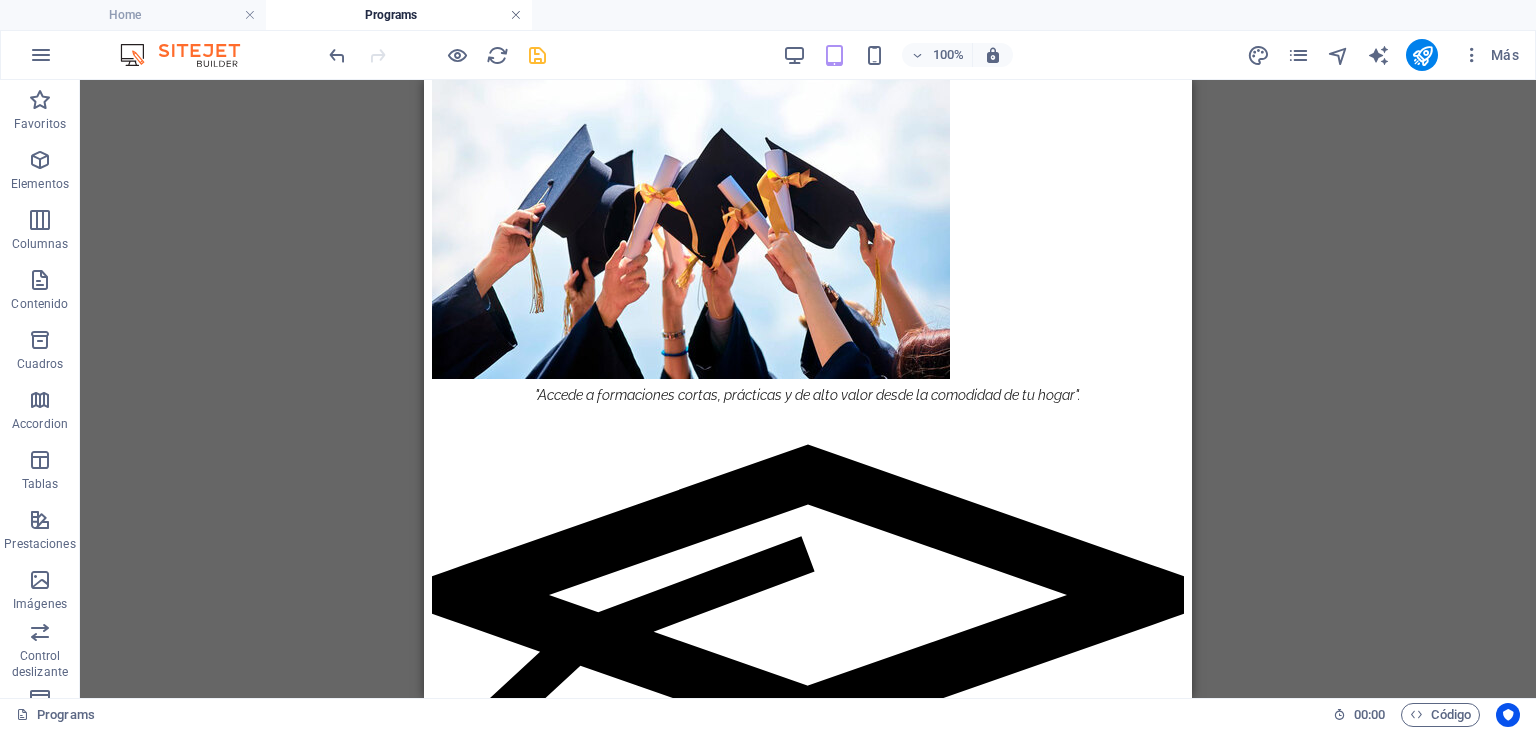 click at bounding box center [516, 15] 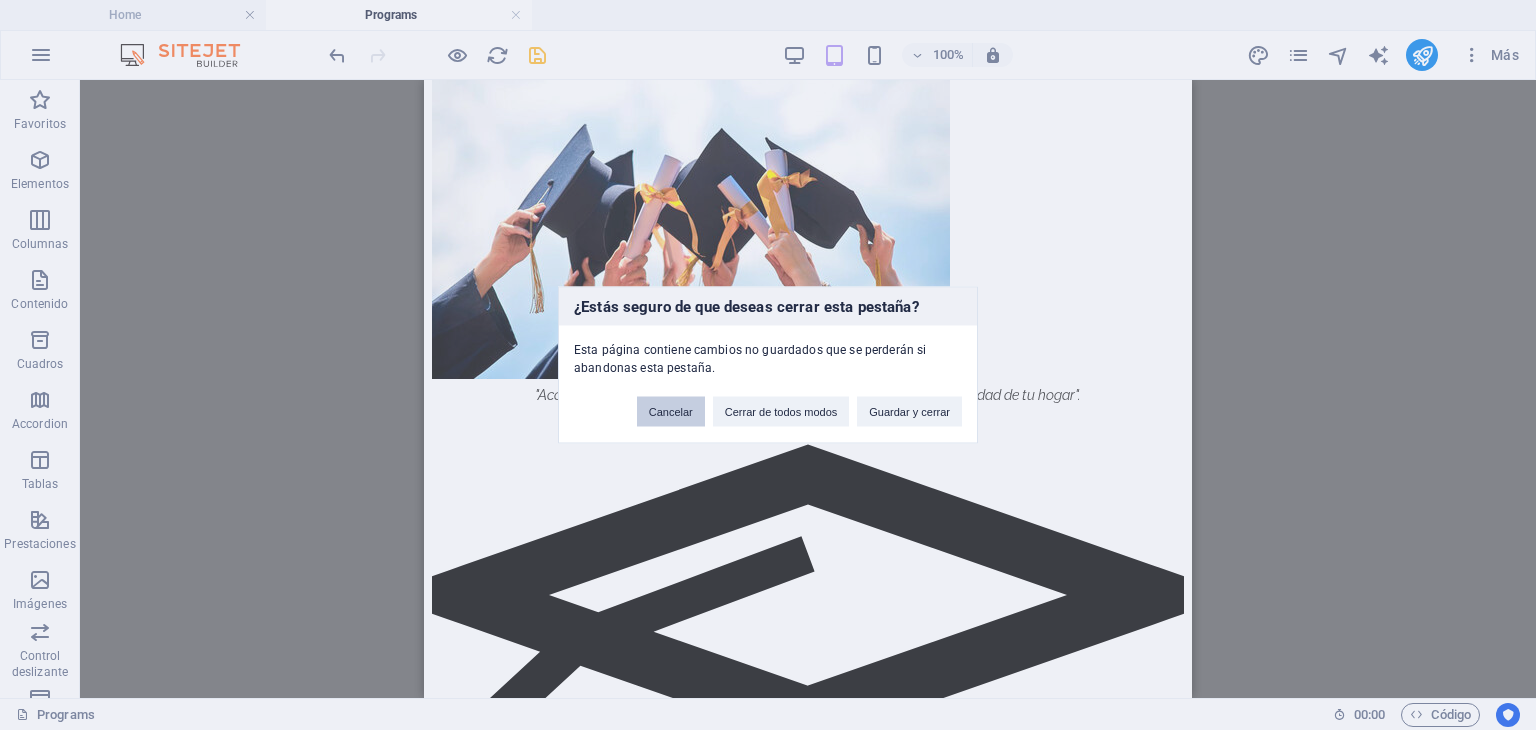 click on "Cancelar" at bounding box center (671, 412) 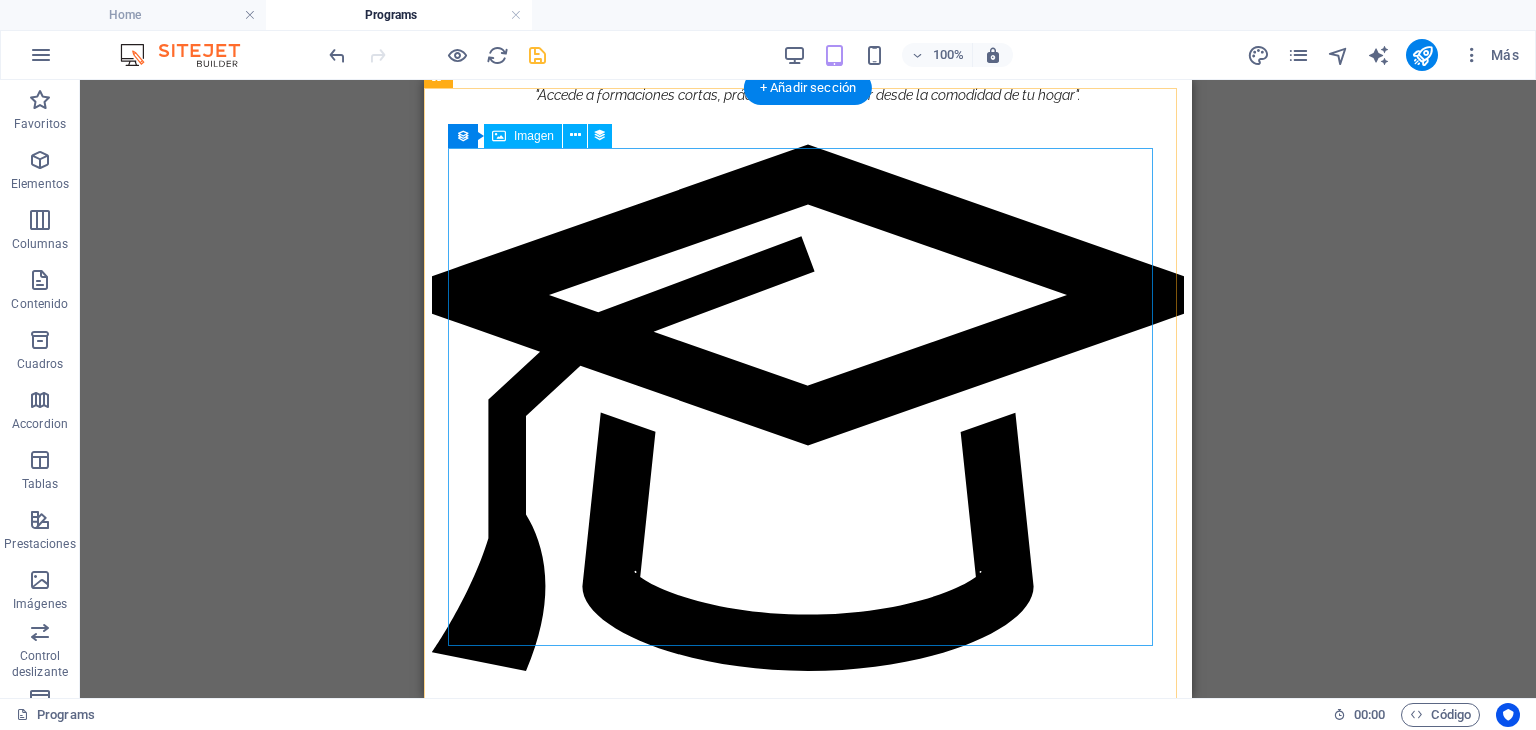 scroll, scrollTop: 2000, scrollLeft: 0, axis: vertical 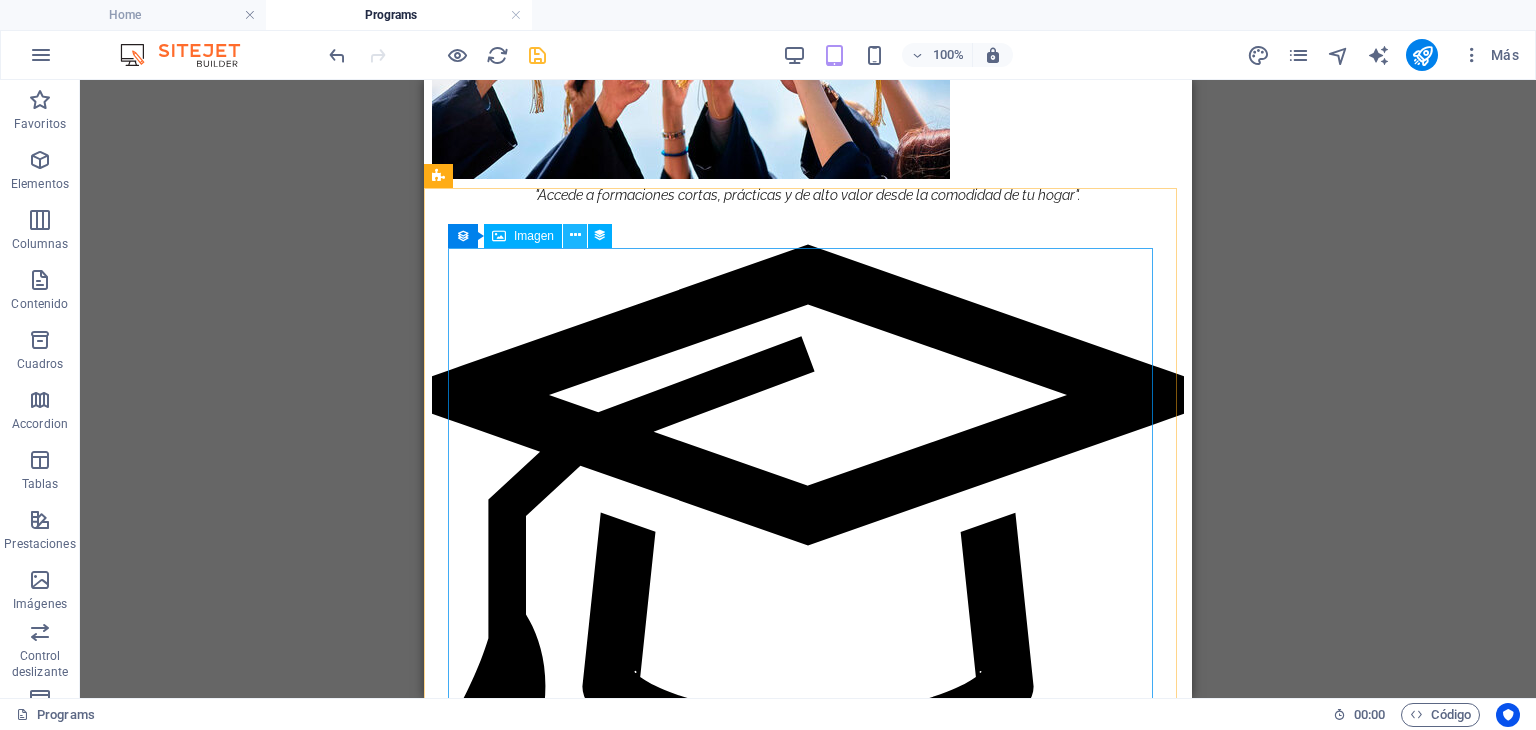 click at bounding box center [575, 235] 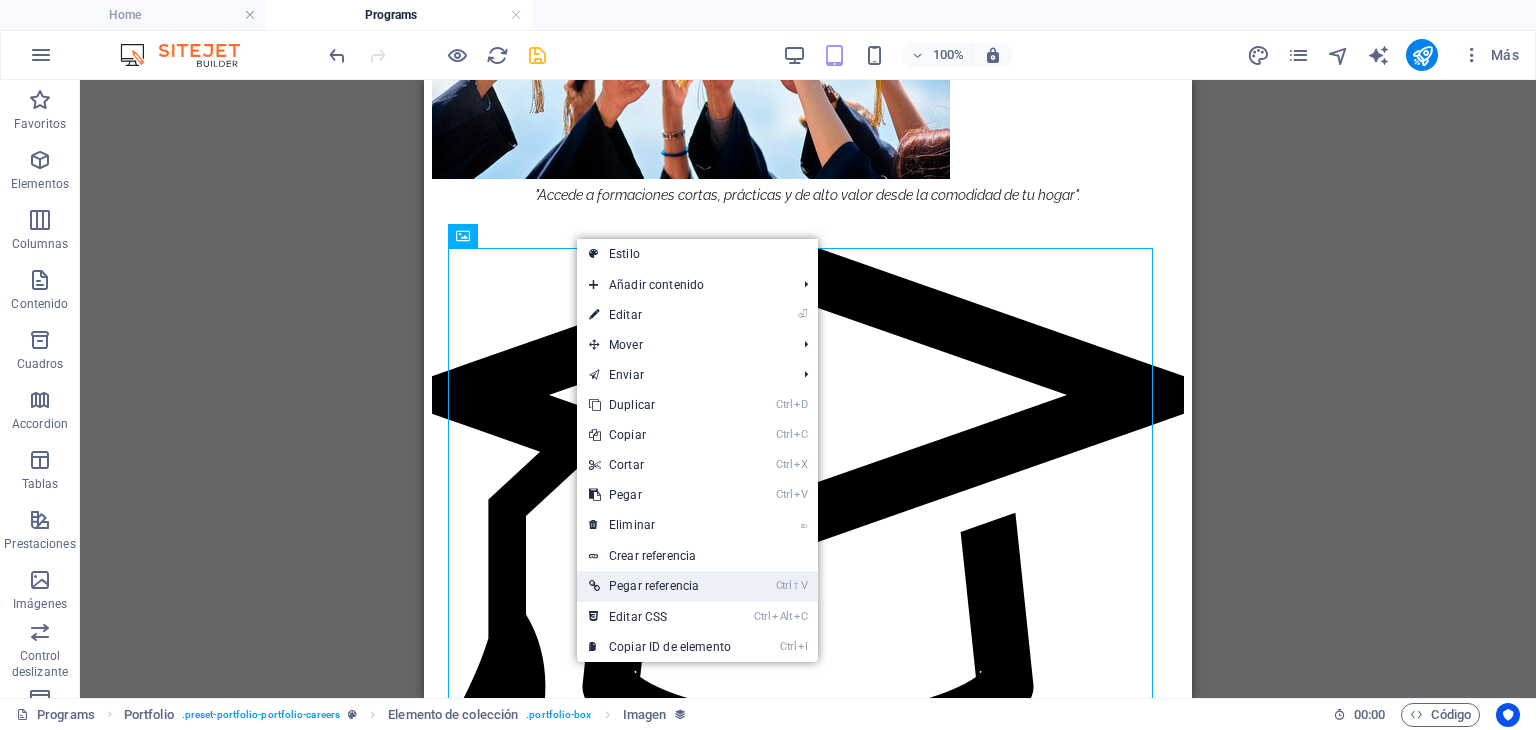 click on "Ctrl ⇧ V  Pegar referencia" at bounding box center (660, 586) 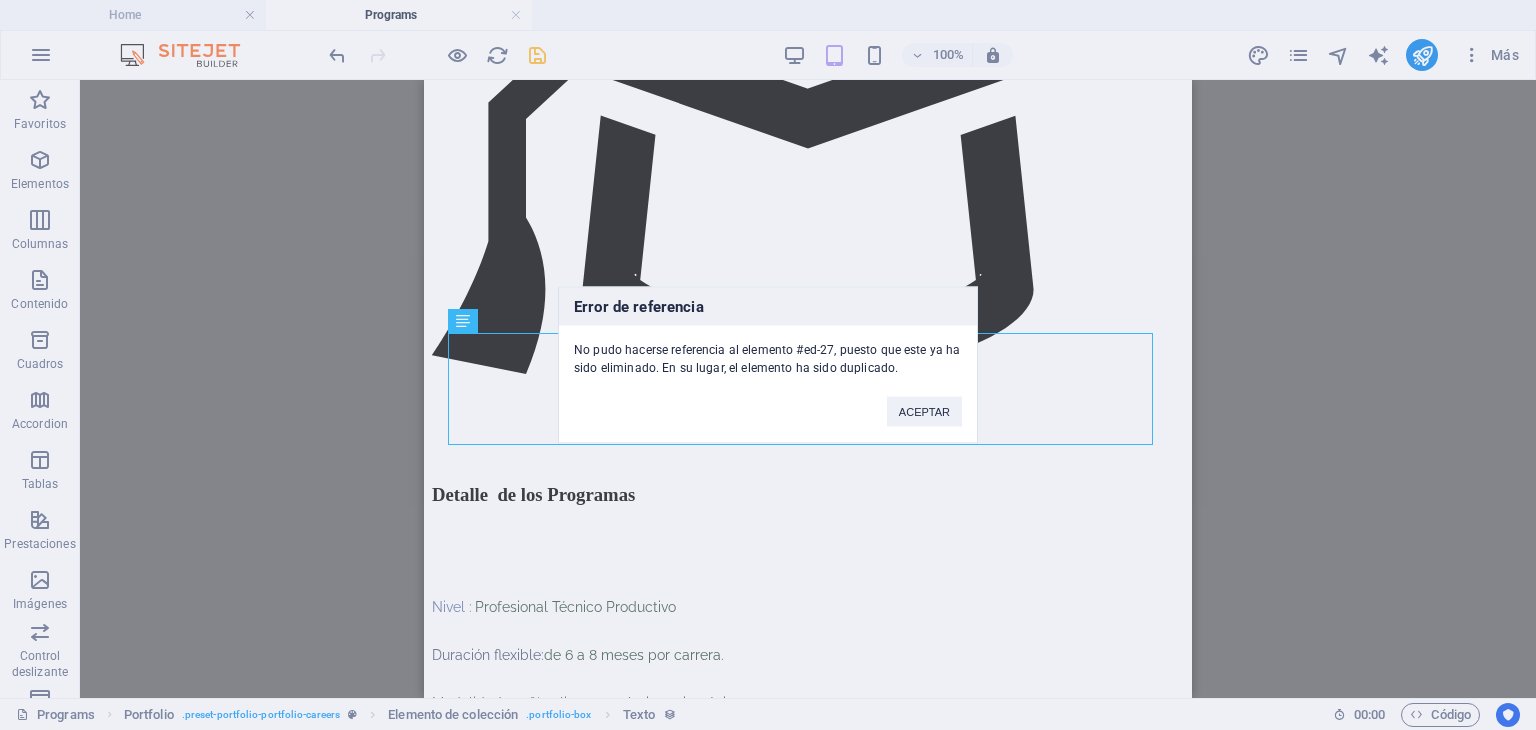 scroll, scrollTop: 2412, scrollLeft: 0, axis: vertical 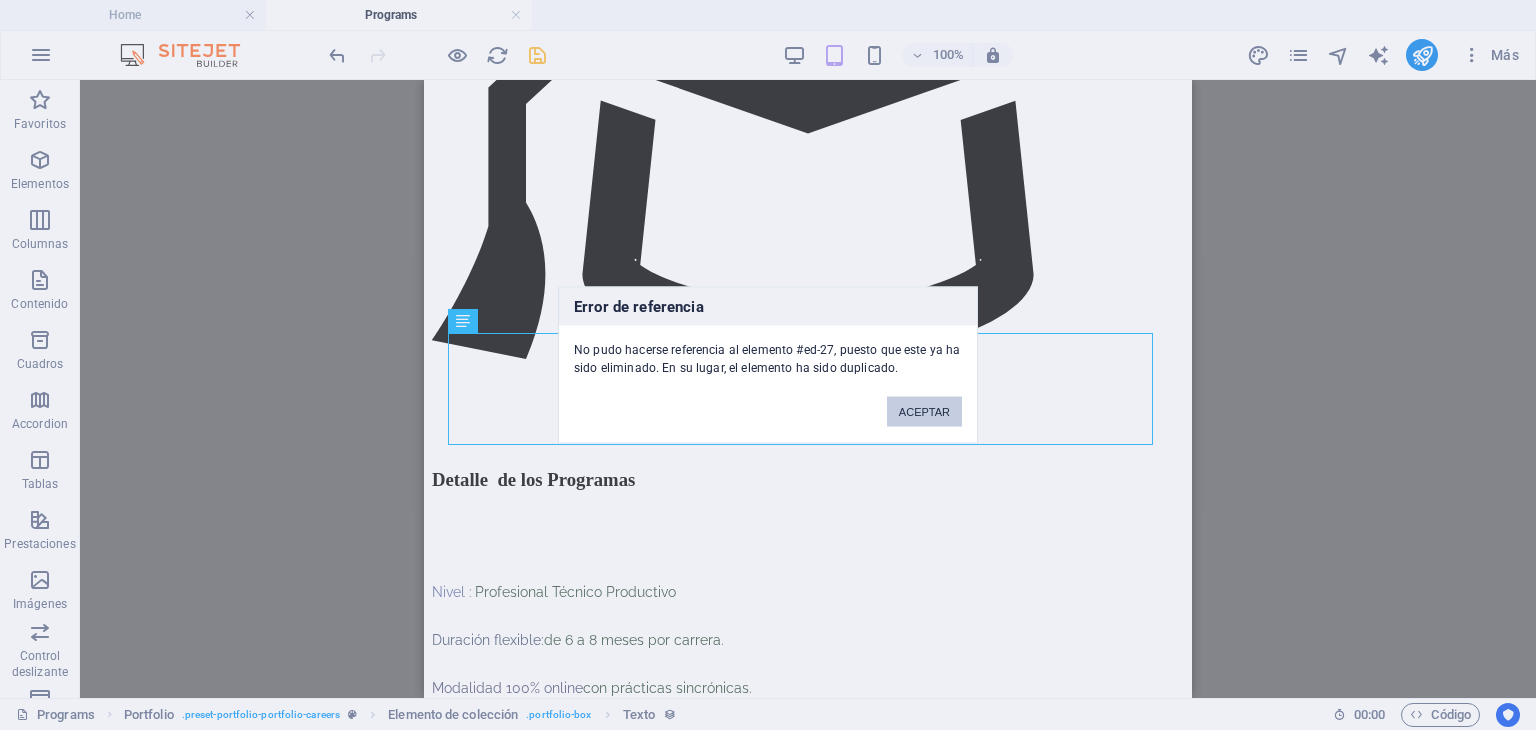 click on "ACEPTAR" at bounding box center (924, 412) 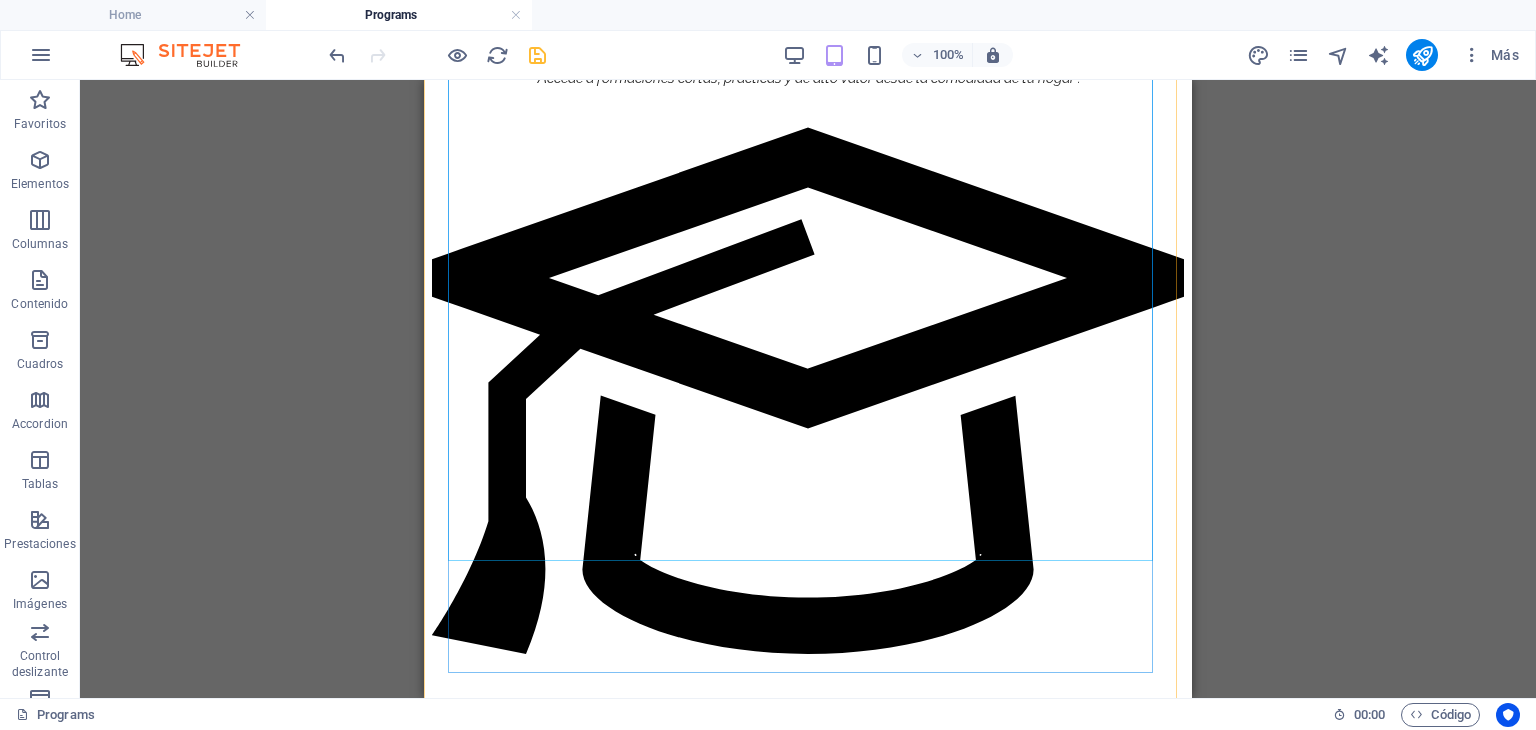 scroll, scrollTop: 2312, scrollLeft: 0, axis: vertical 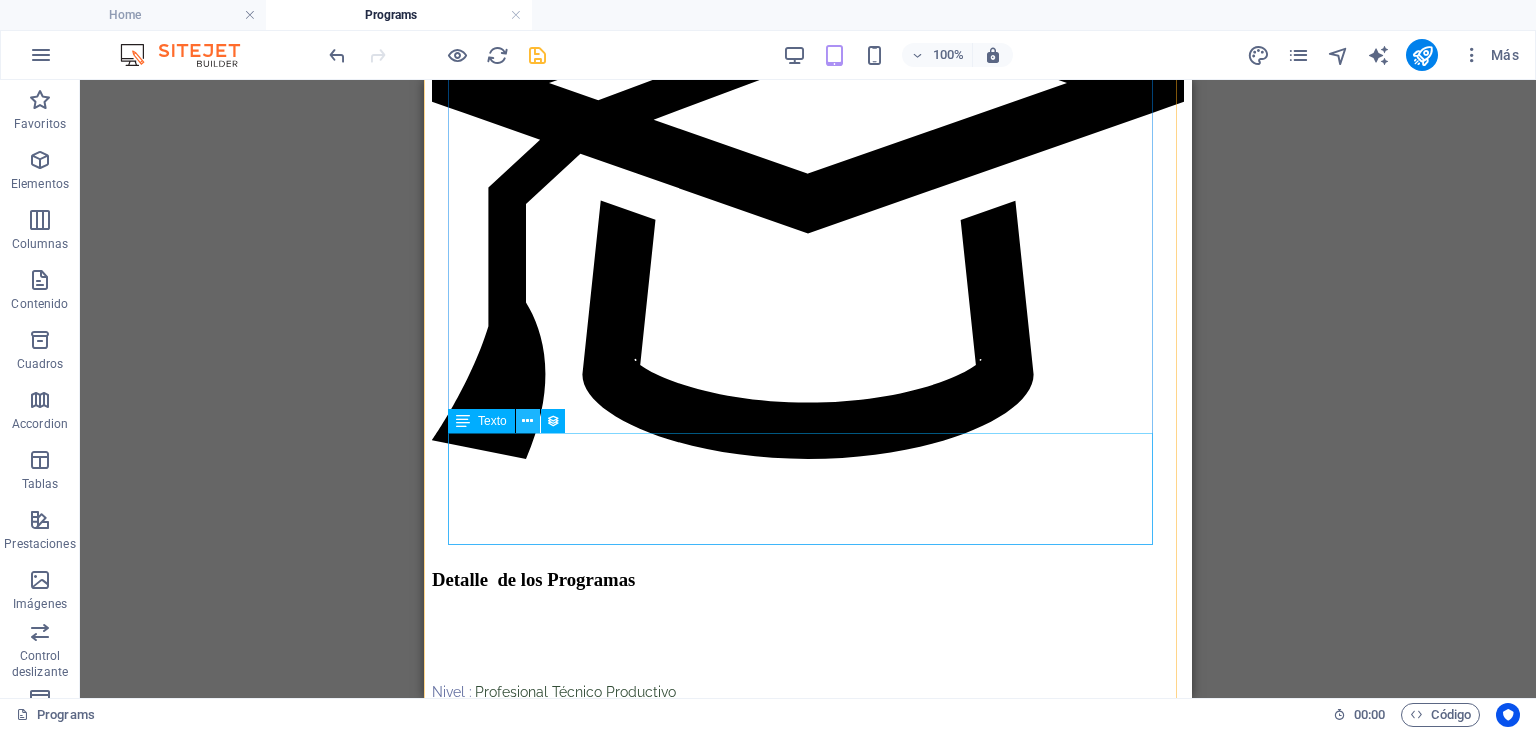 click at bounding box center [527, 421] 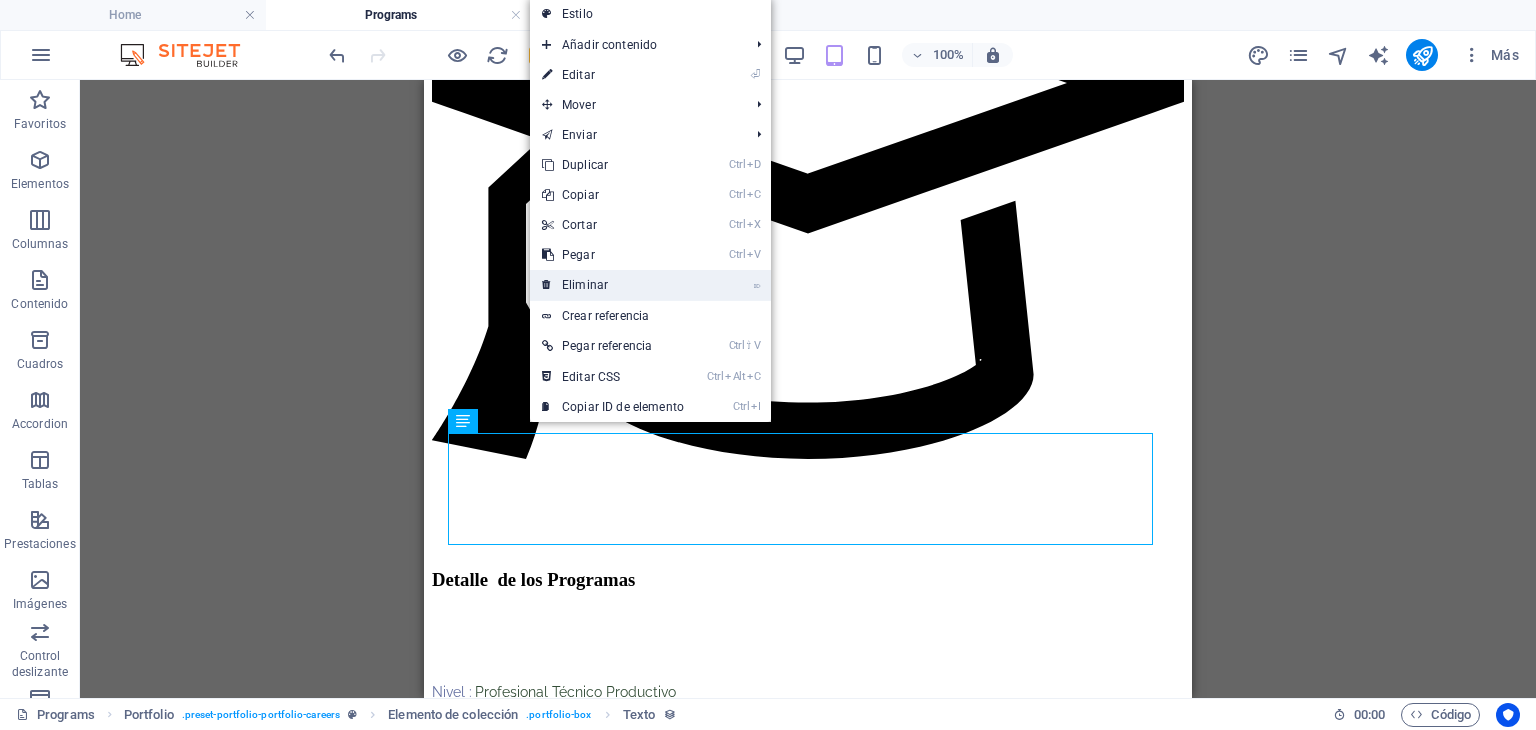 click on "⌦  Eliminar" at bounding box center [613, 285] 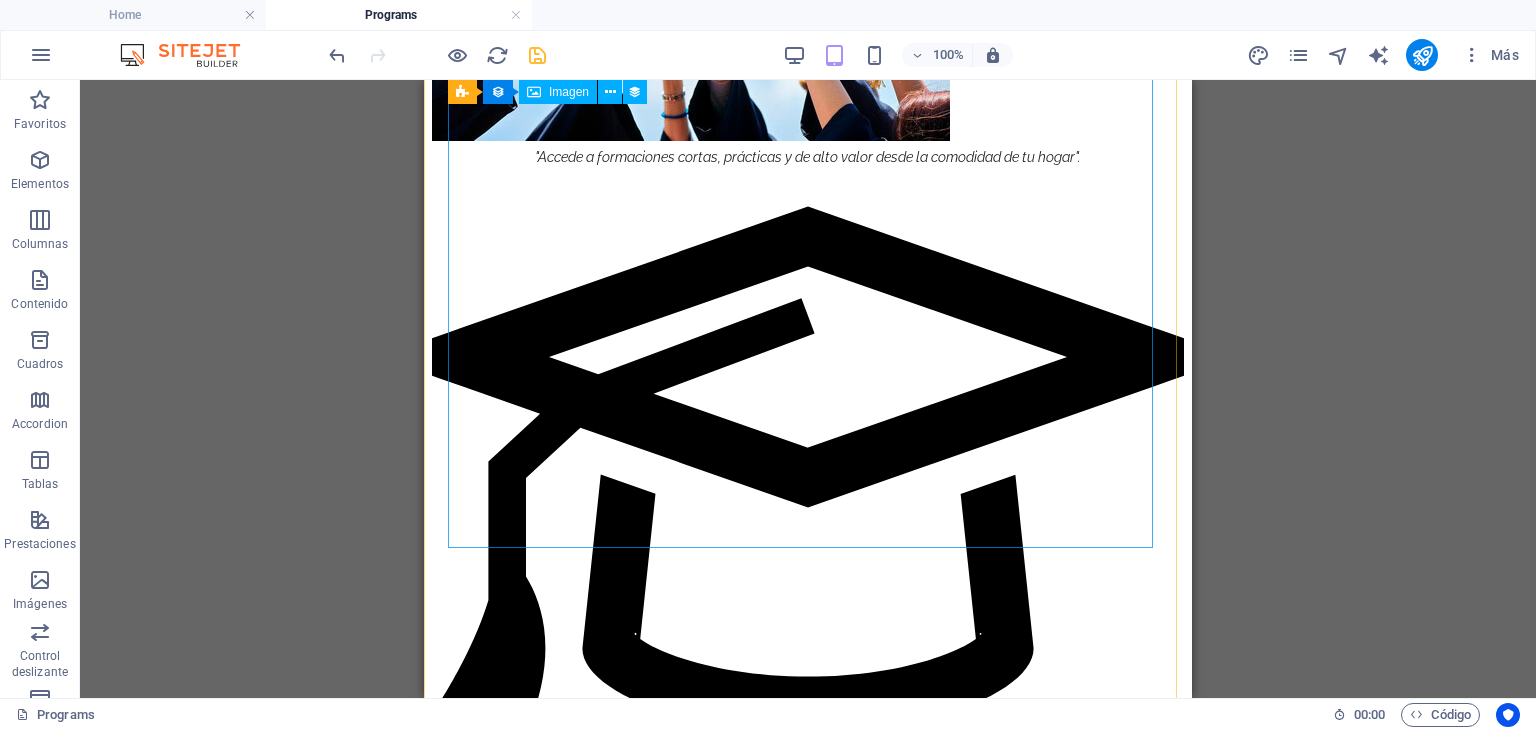 scroll, scrollTop: 2012, scrollLeft: 0, axis: vertical 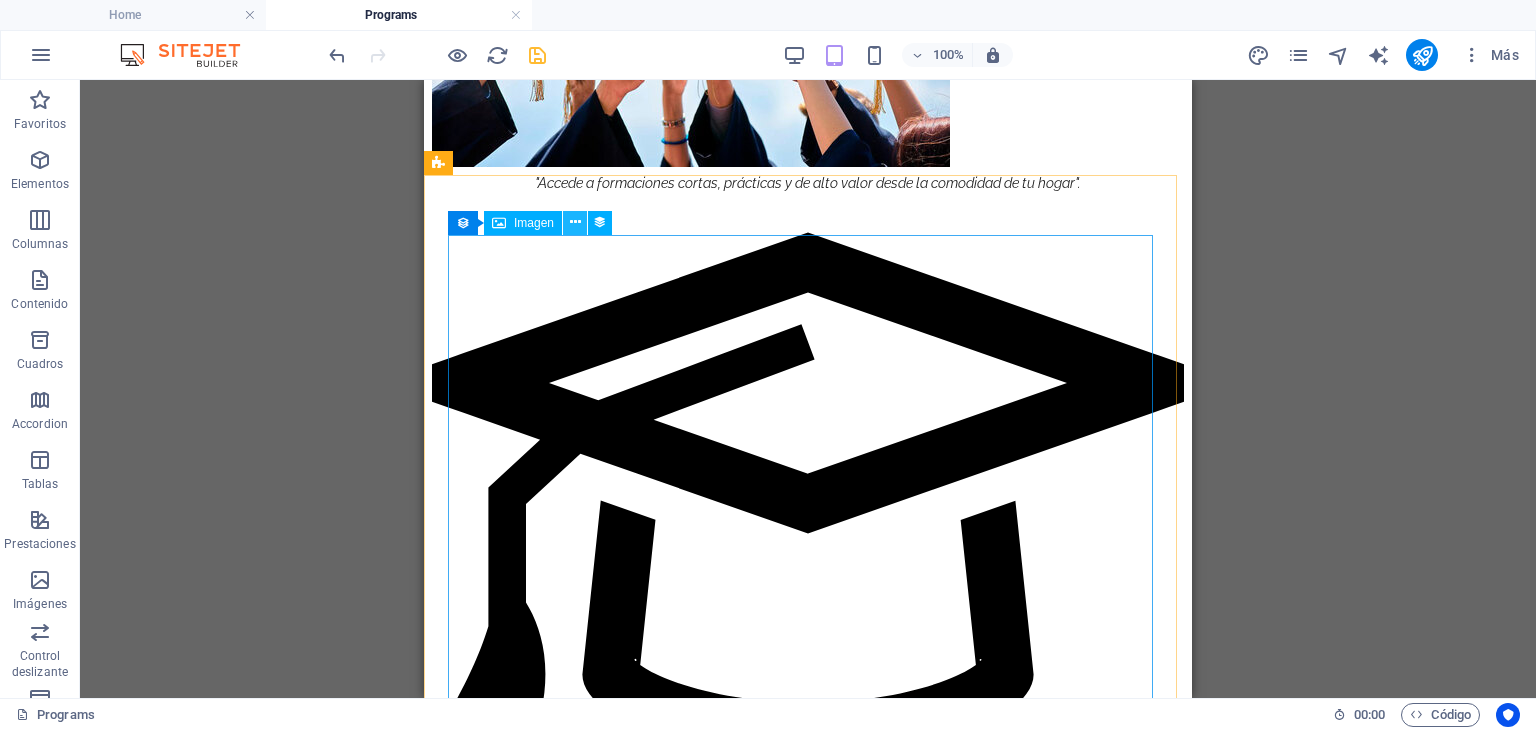 click at bounding box center (575, 222) 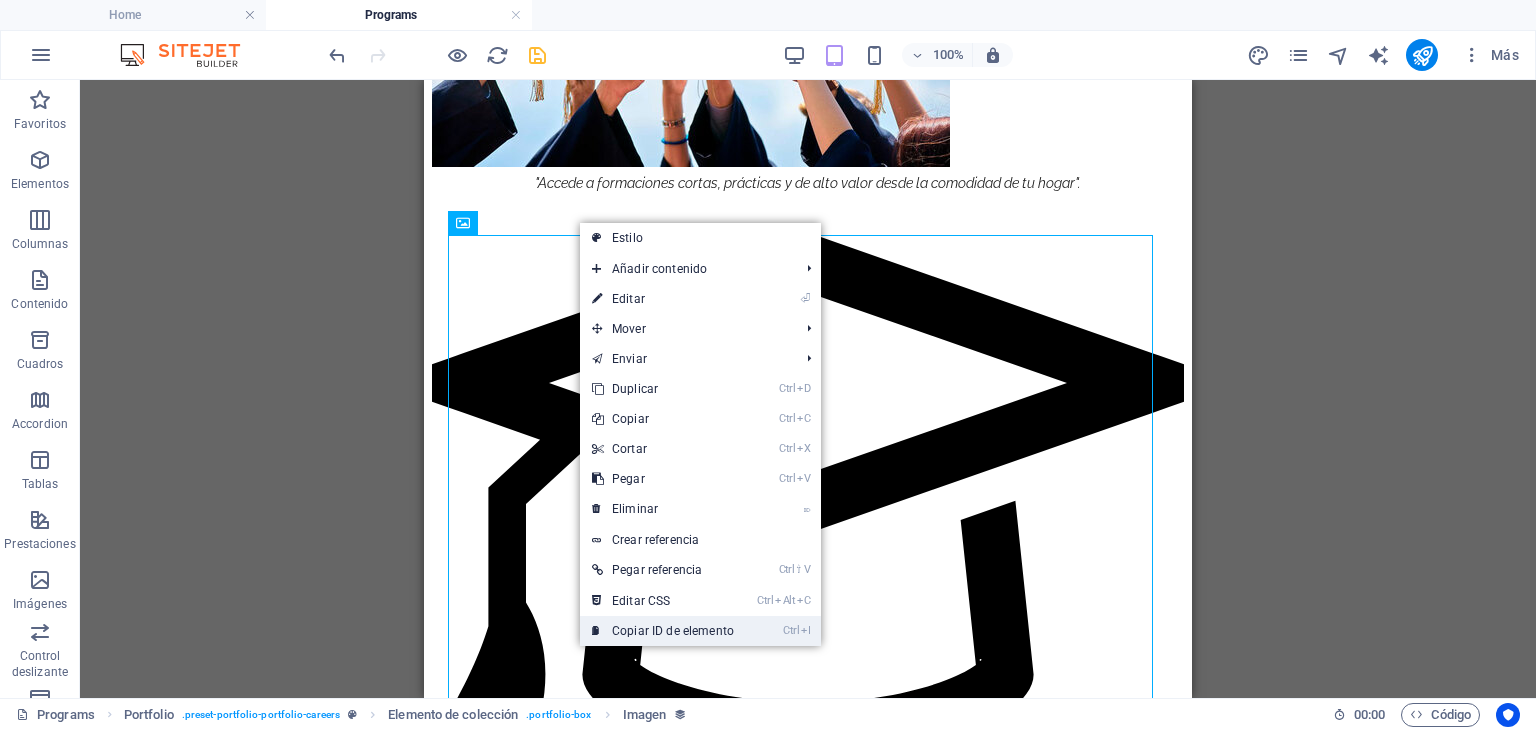 click on "Ctrl I  Copiar ID de elemento" at bounding box center [663, 631] 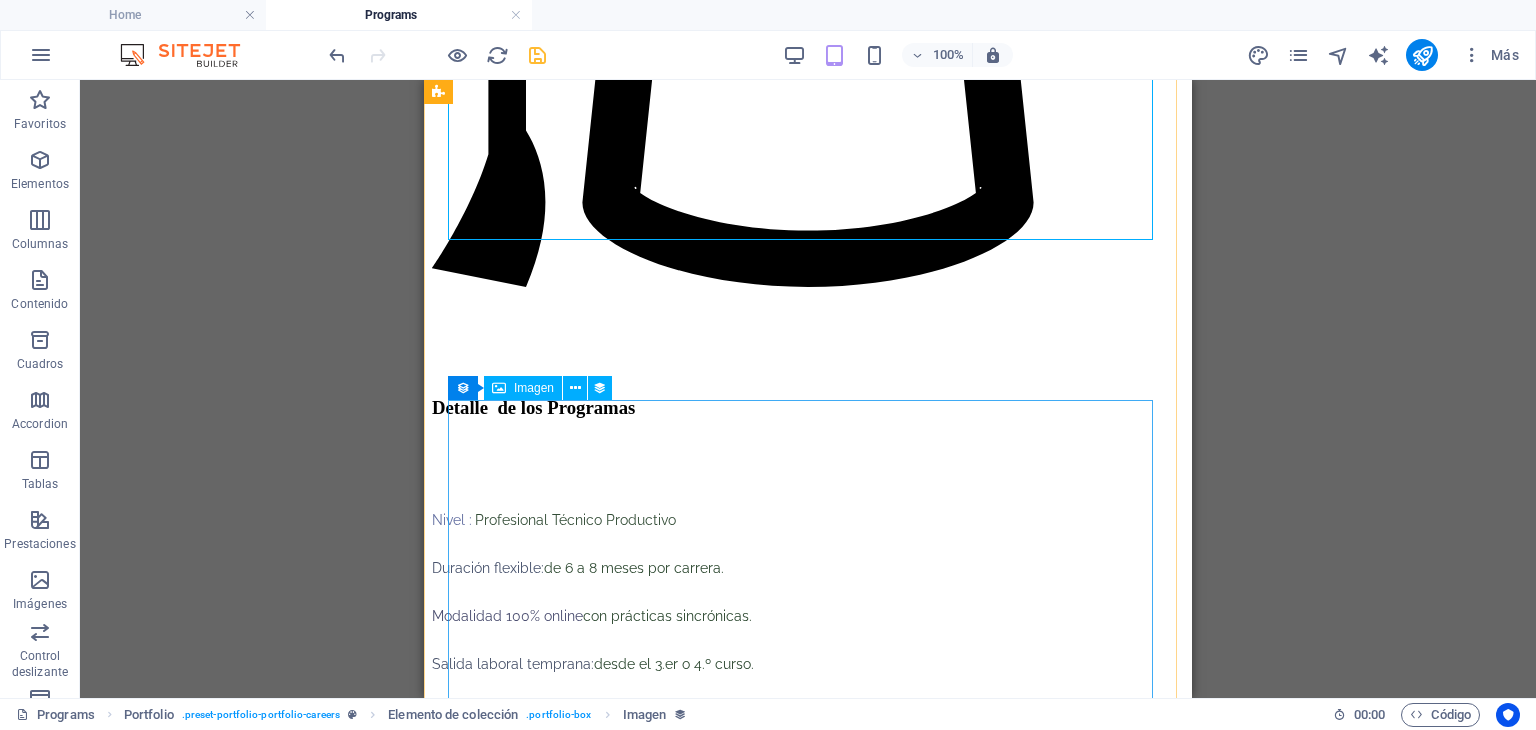 scroll, scrollTop: 2512, scrollLeft: 0, axis: vertical 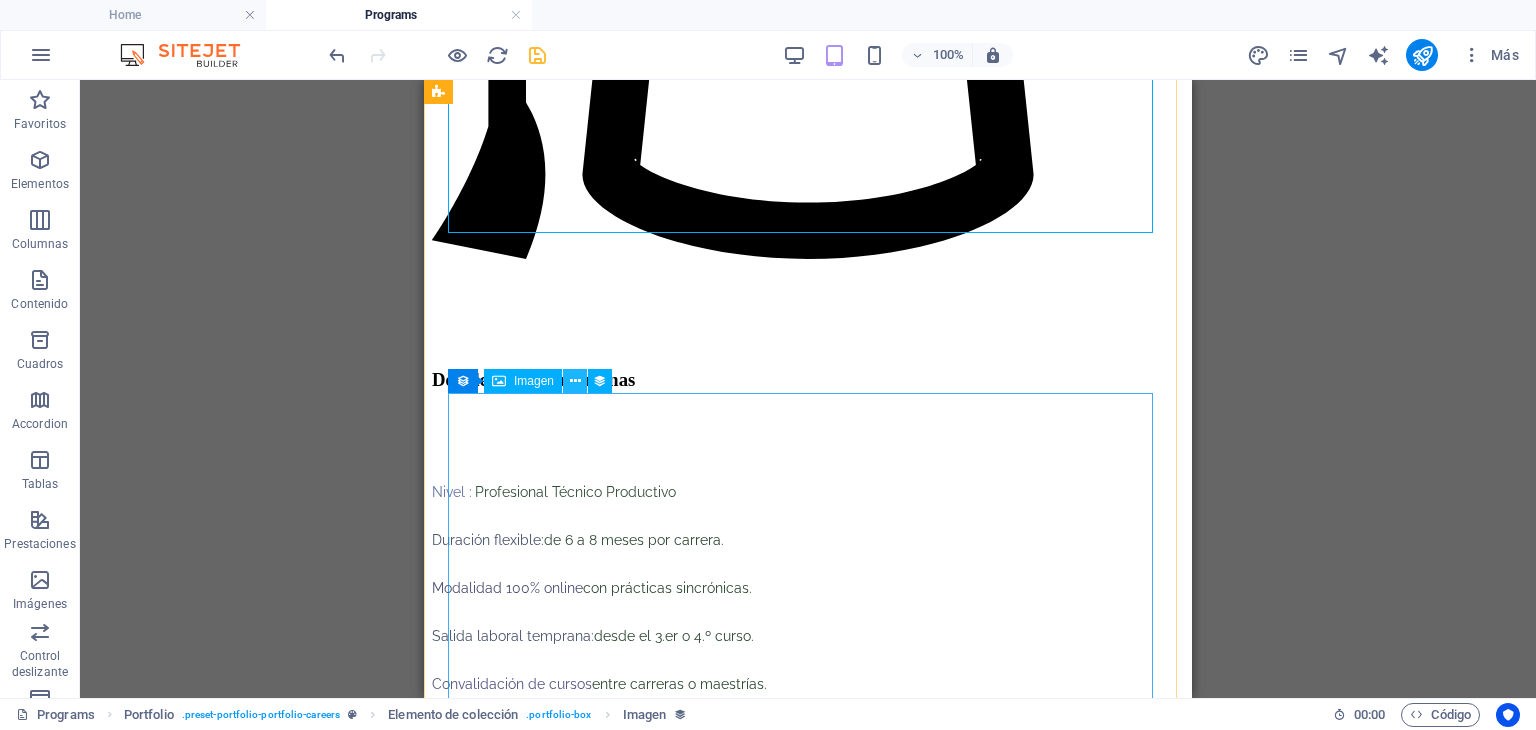 click at bounding box center (575, 381) 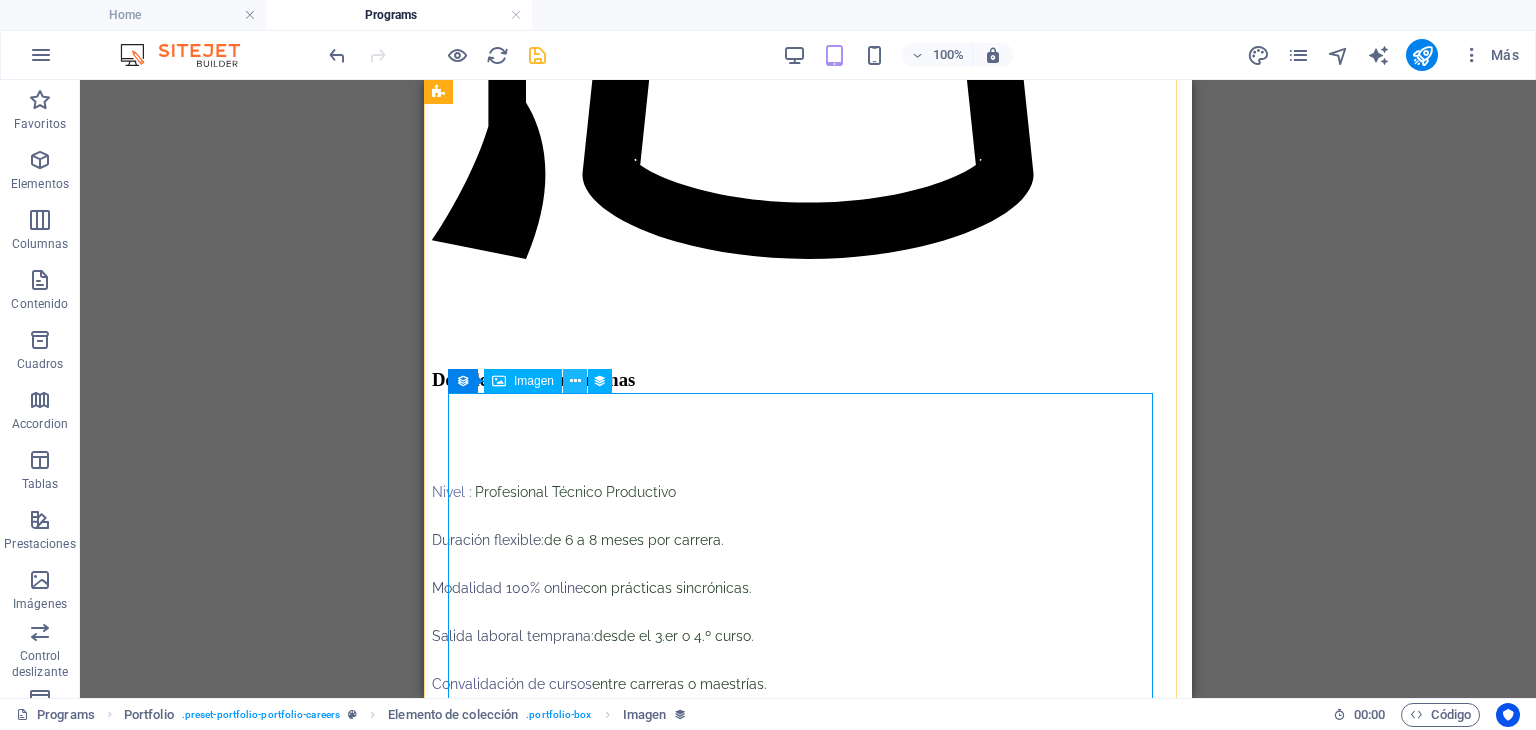 click at bounding box center (575, 381) 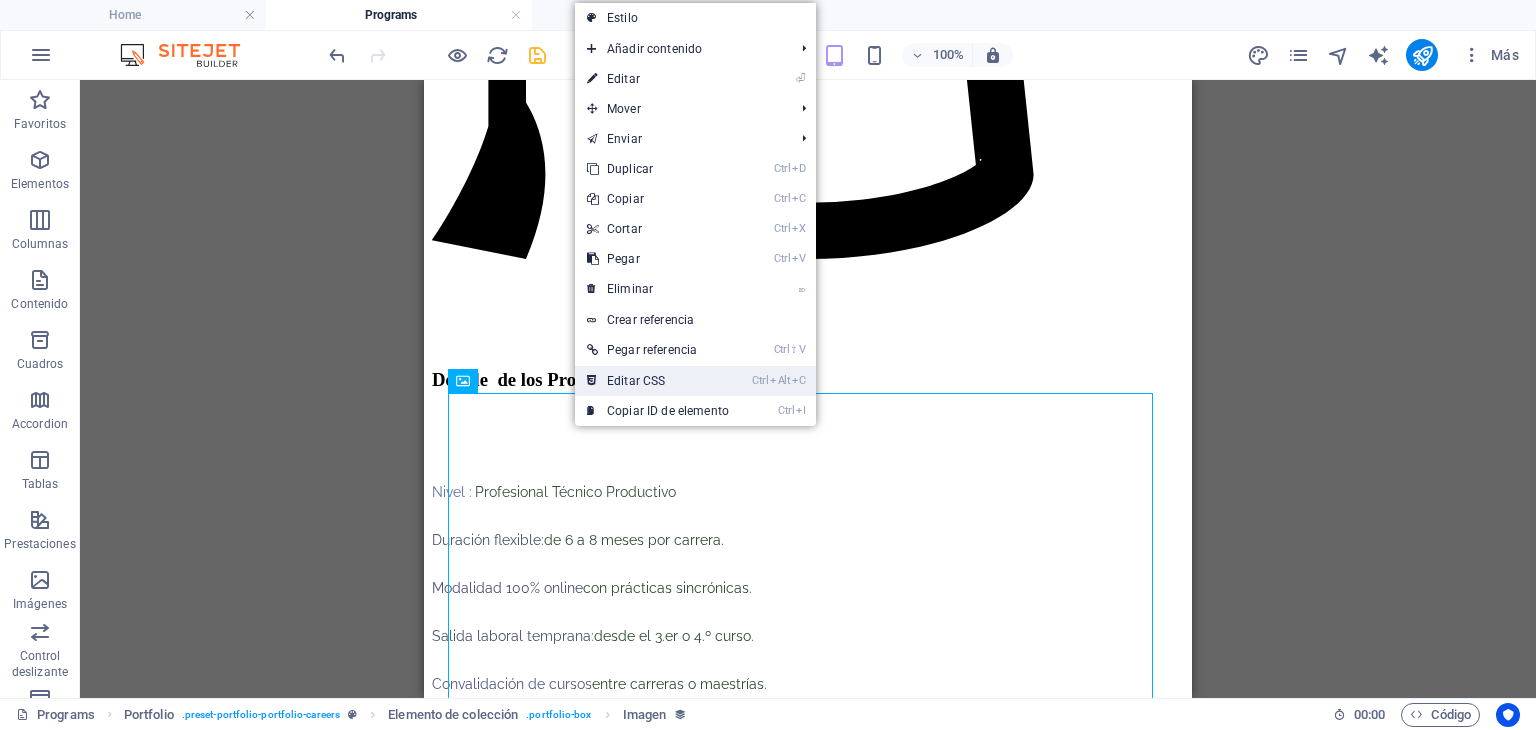 click on "Ctrl Alt C  Editar CSS" at bounding box center (658, 381) 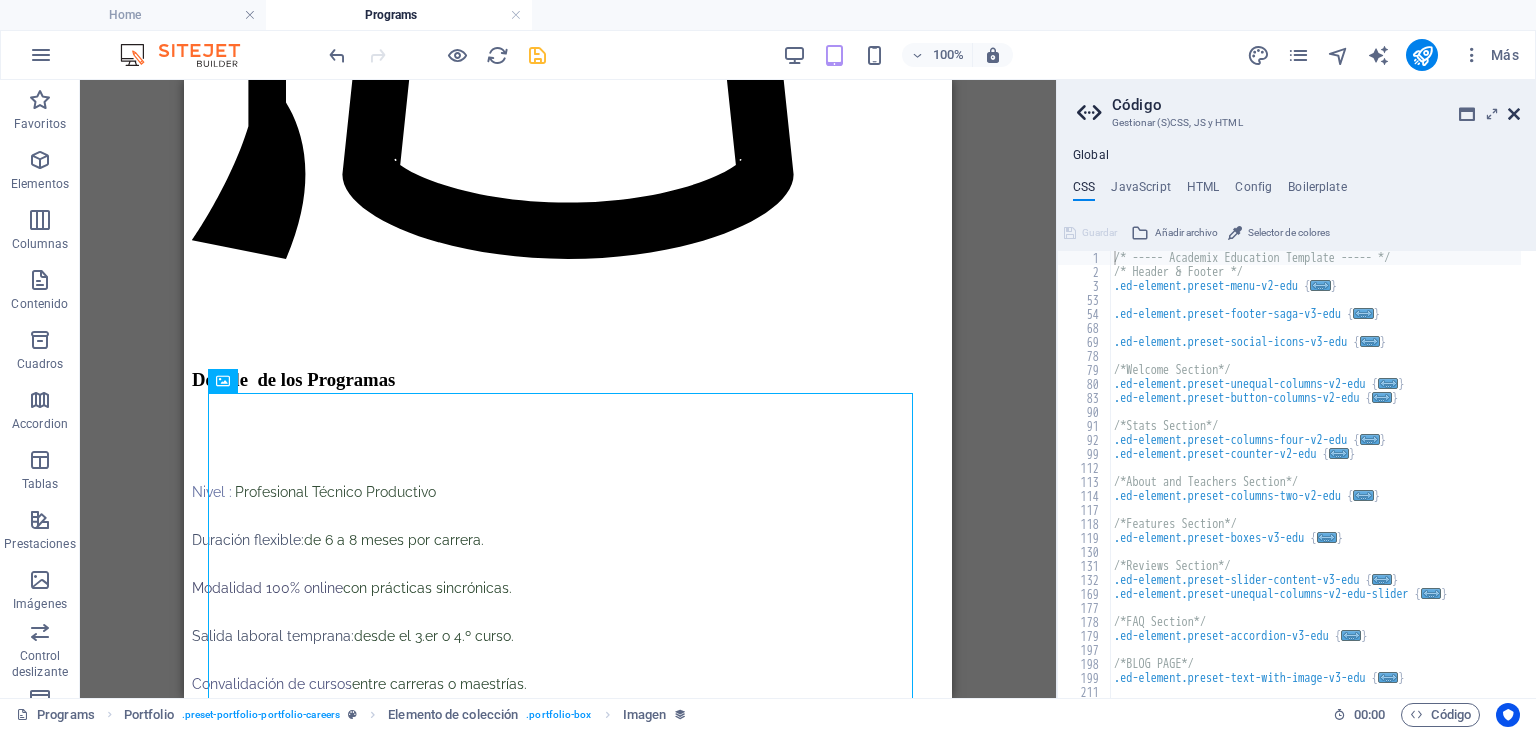 click at bounding box center [1514, 114] 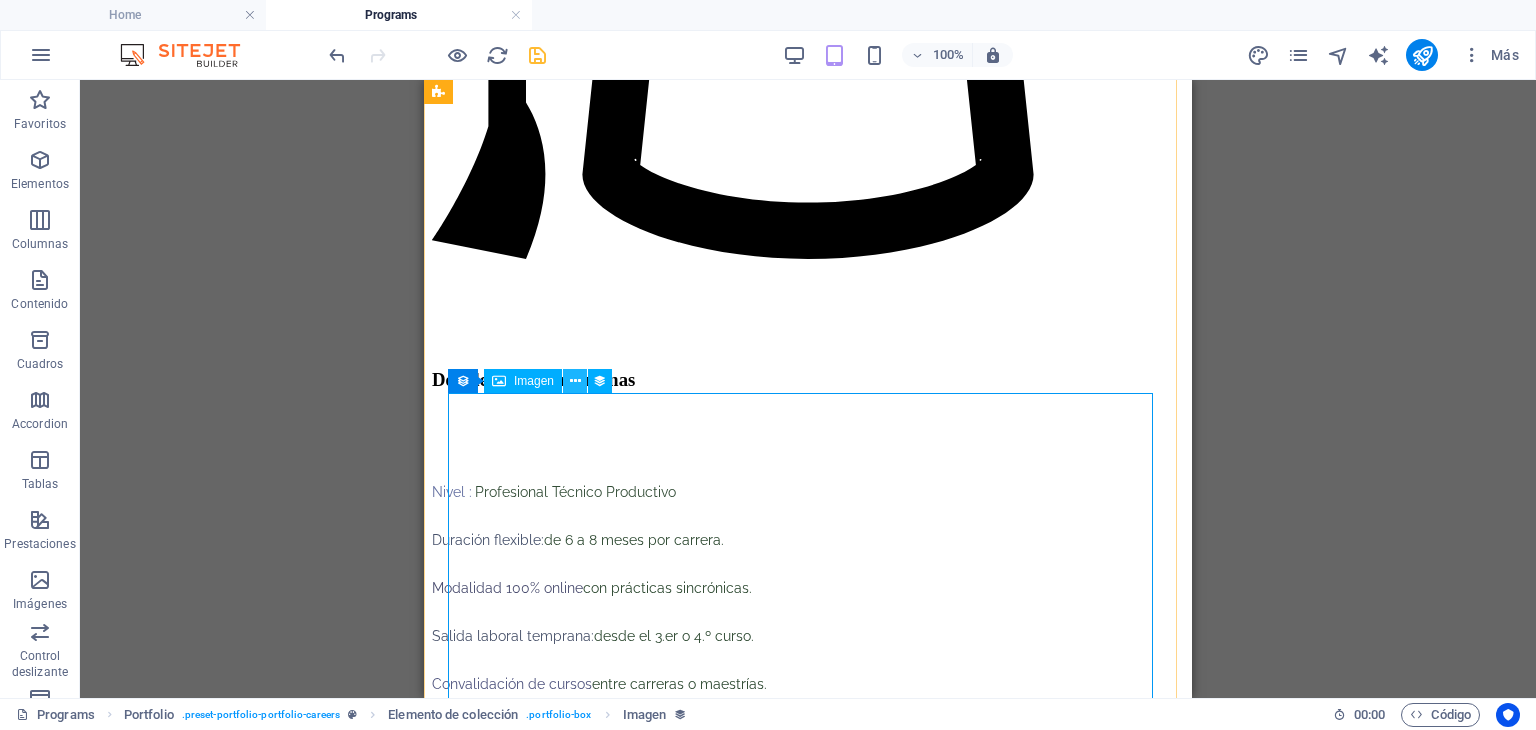click at bounding box center [575, 381] 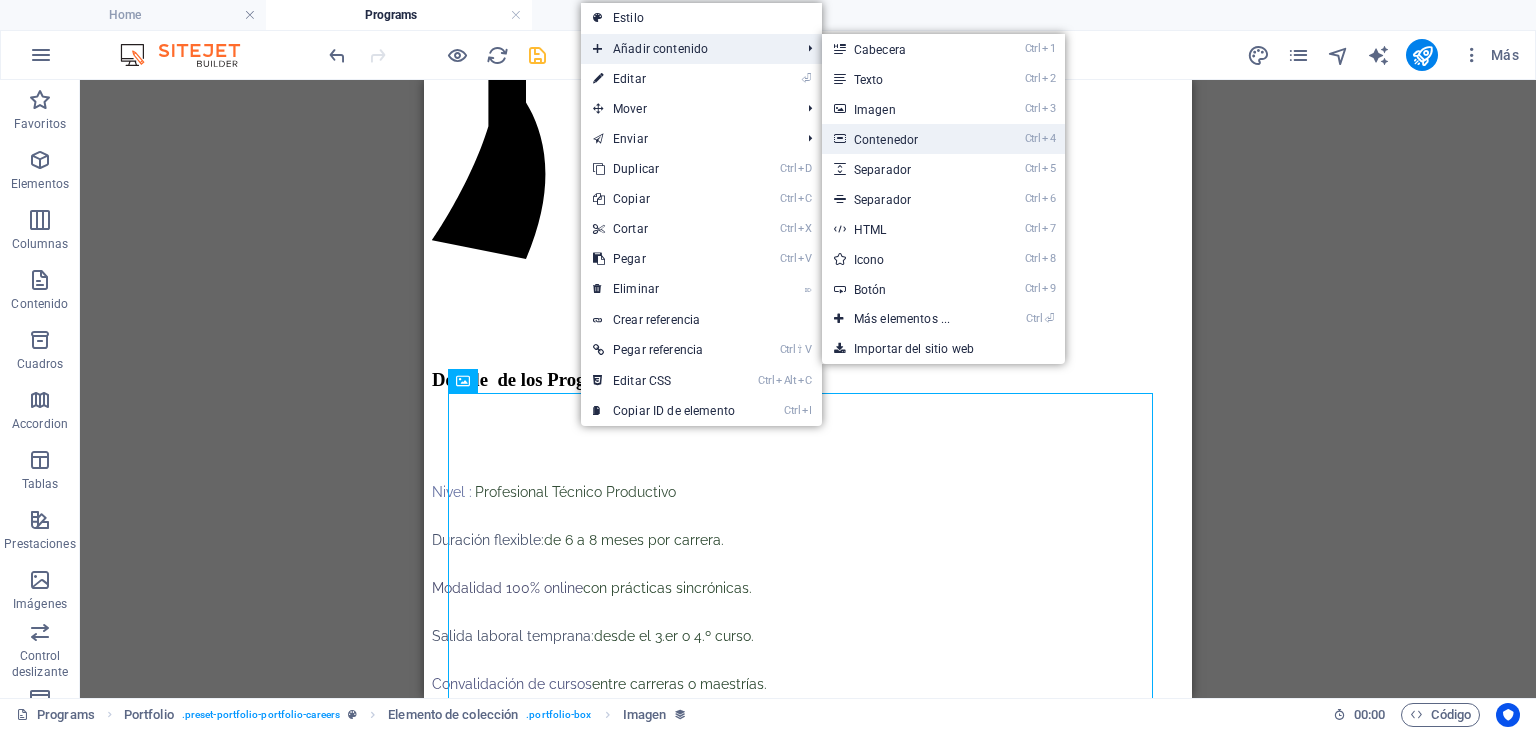click on "Ctrl 4  Contenedor" at bounding box center [906, 139] 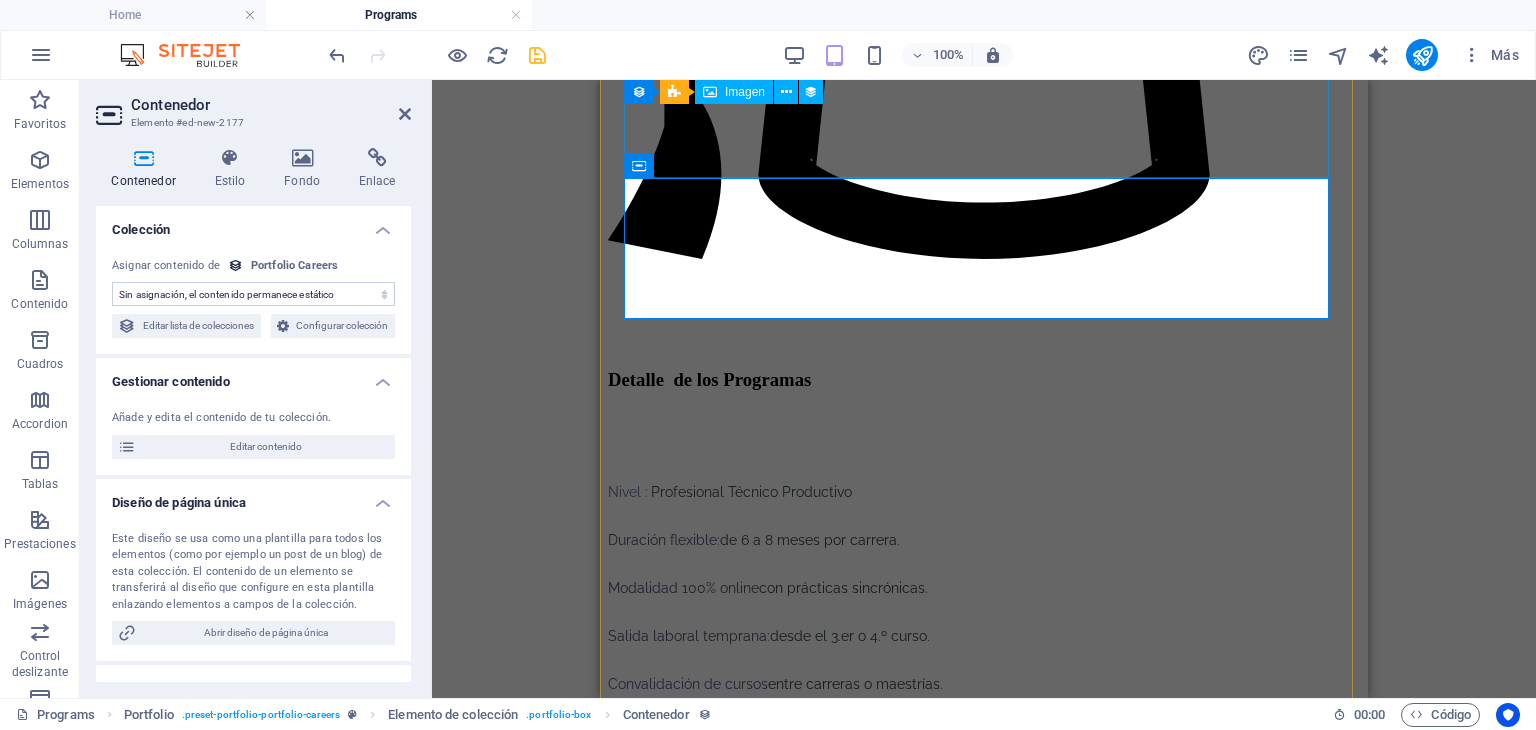 scroll, scrollTop: 3226, scrollLeft: 0, axis: vertical 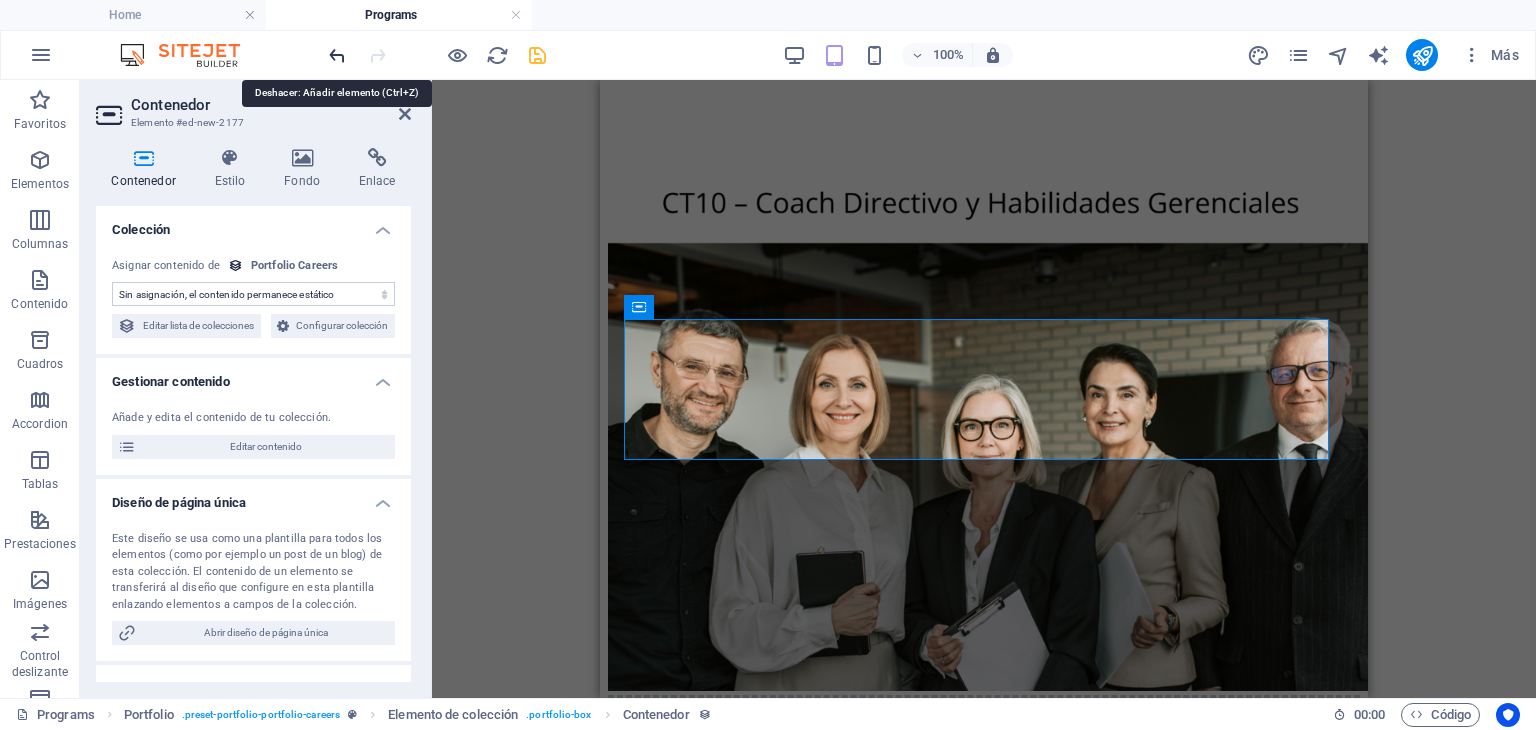 click at bounding box center (337, 55) 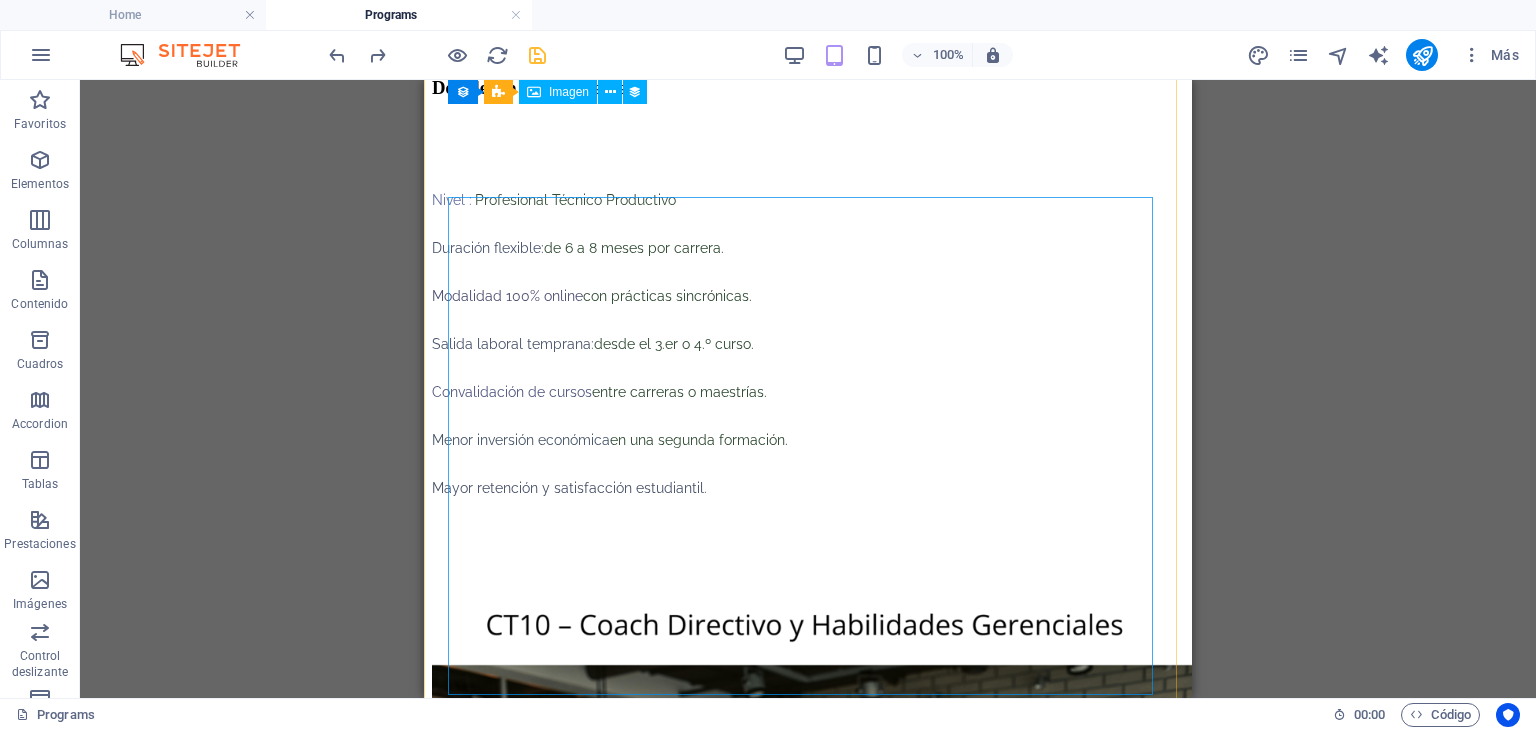 scroll, scrollTop: 2685, scrollLeft: 0, axis: vertical 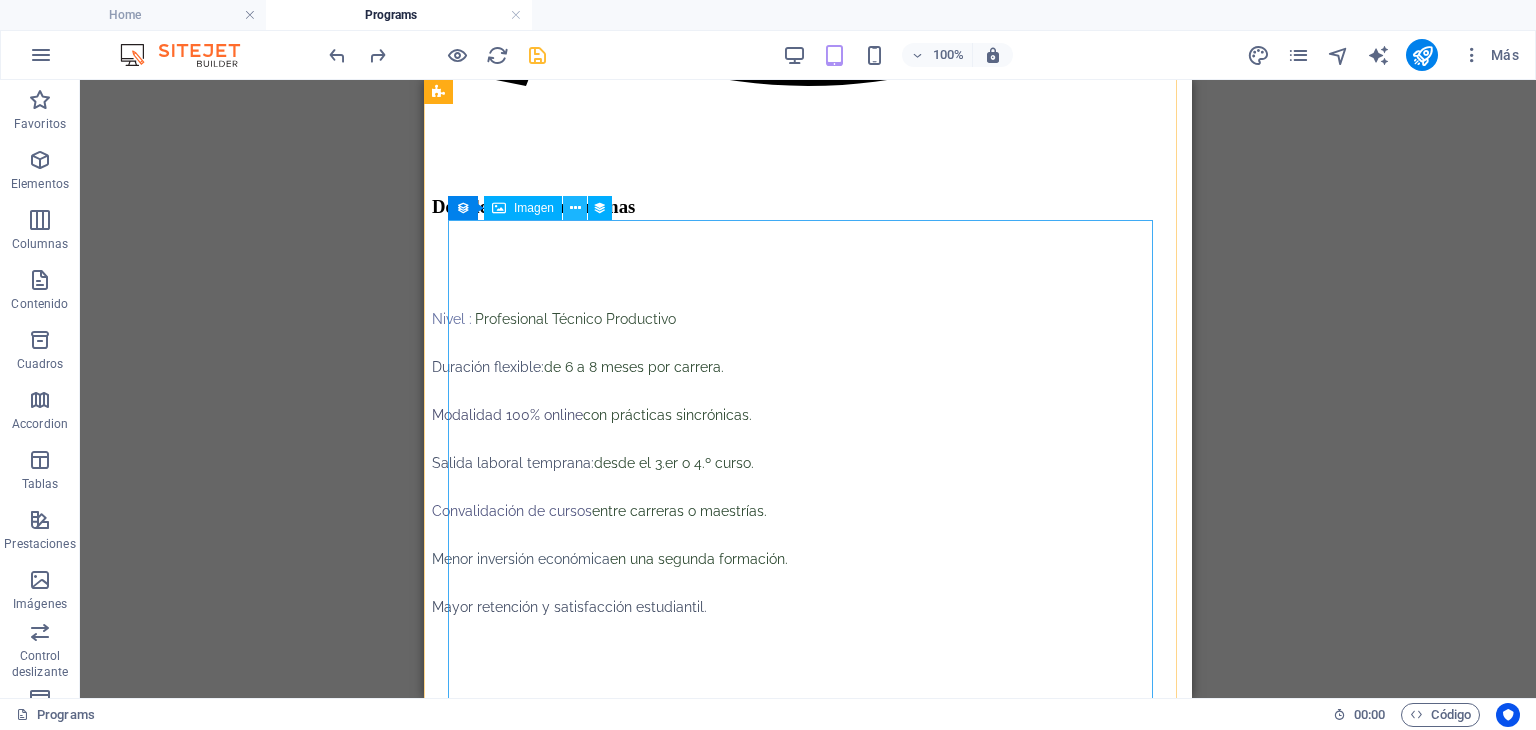 click at bounding box center (575, 208) 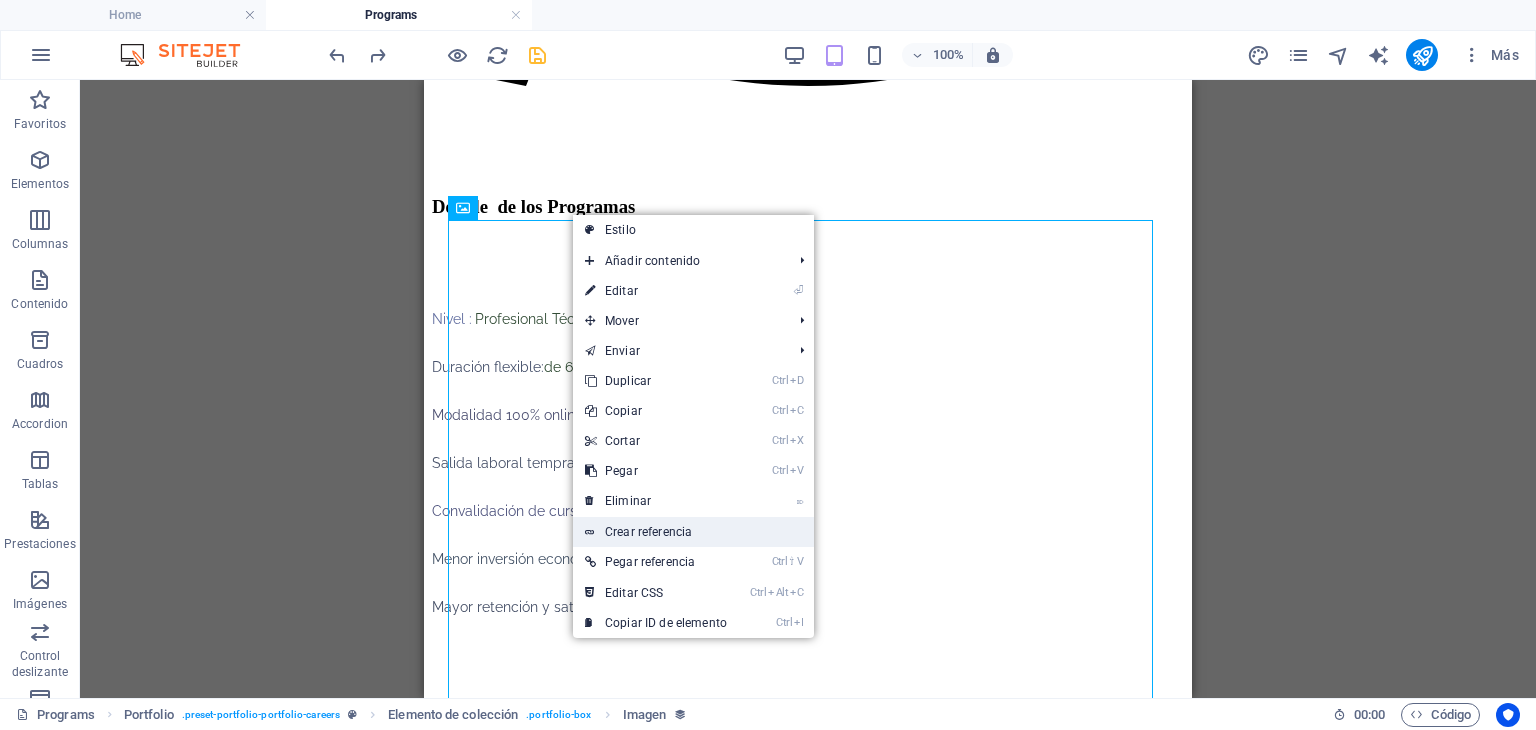 click on "Crear referencia" at bounding box center [693, 532] 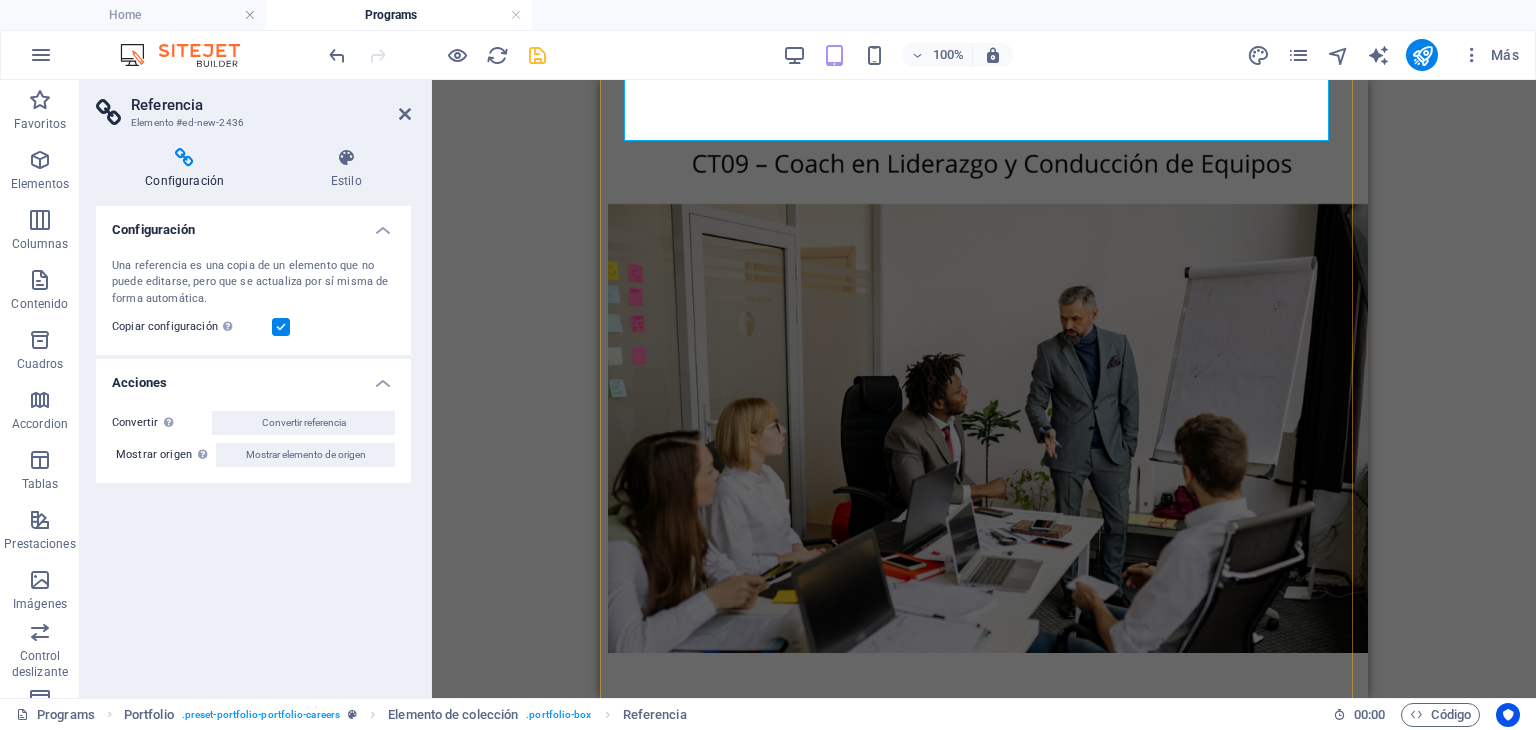 scroll, scrollTop: 3761, scrollLeft: 0, axis: vertical 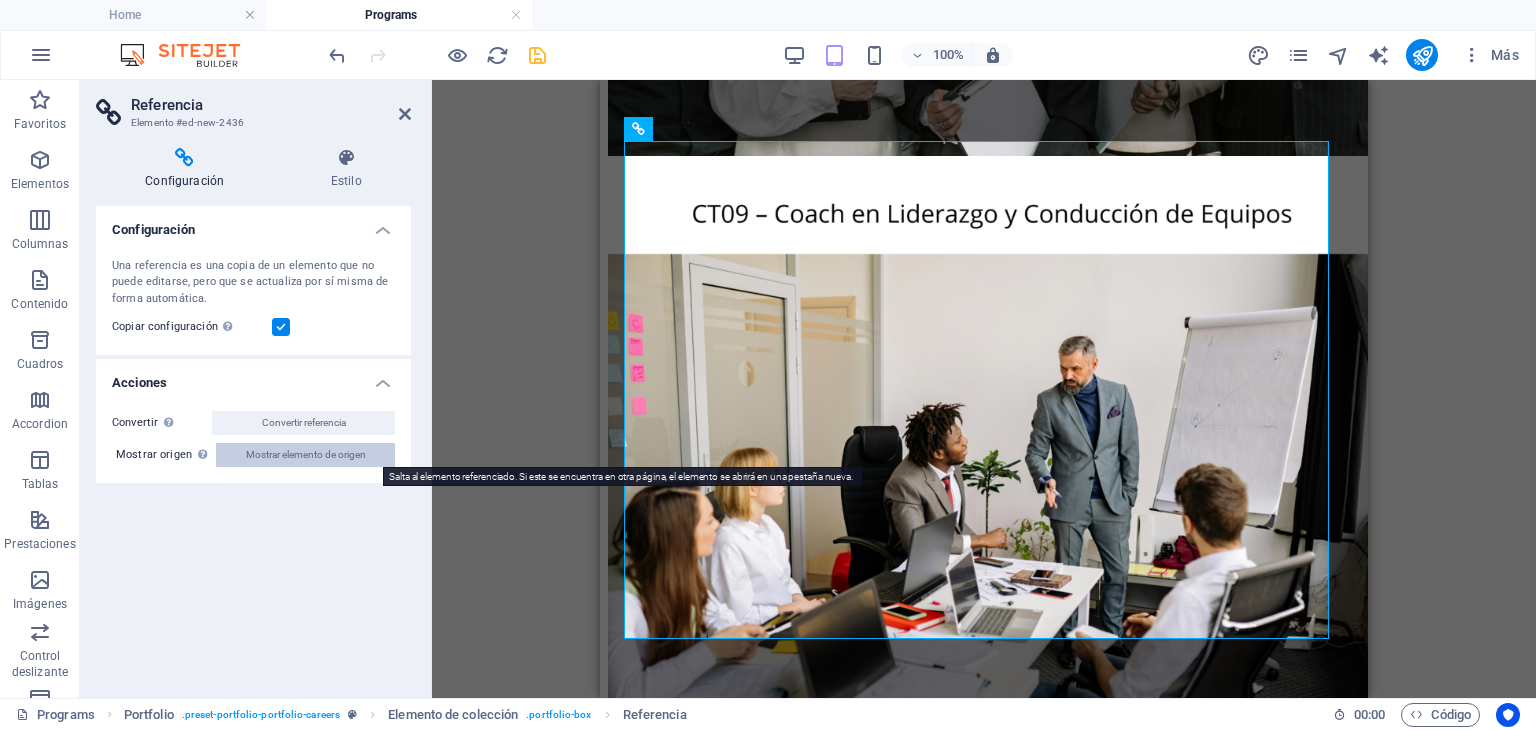 click on "Mostrar elemento de origen" at bounding box center [306, 455] 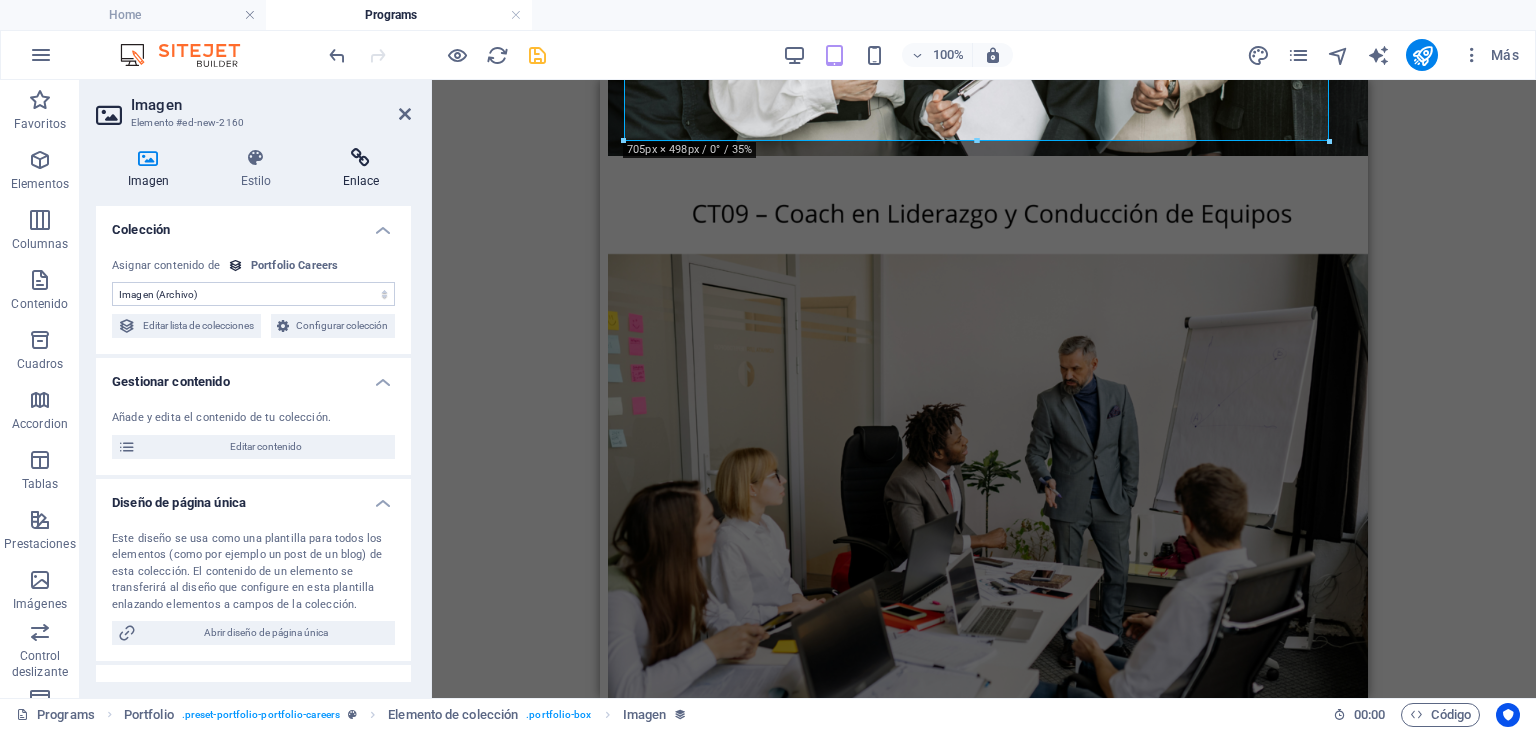 click at bounding box center (361, 158) 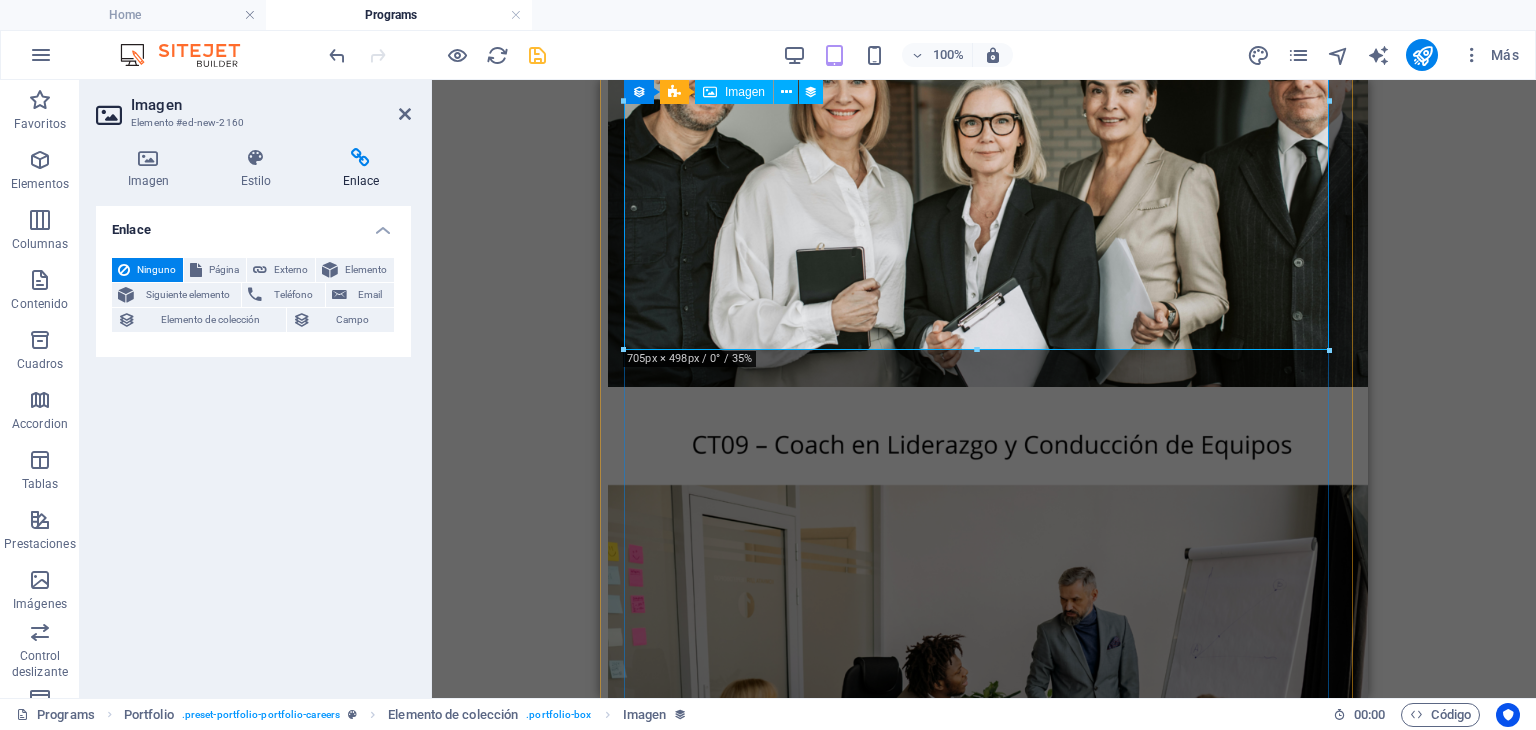 scroll, scrollTop: 3661, scrollLeft: 0, axis: vertical 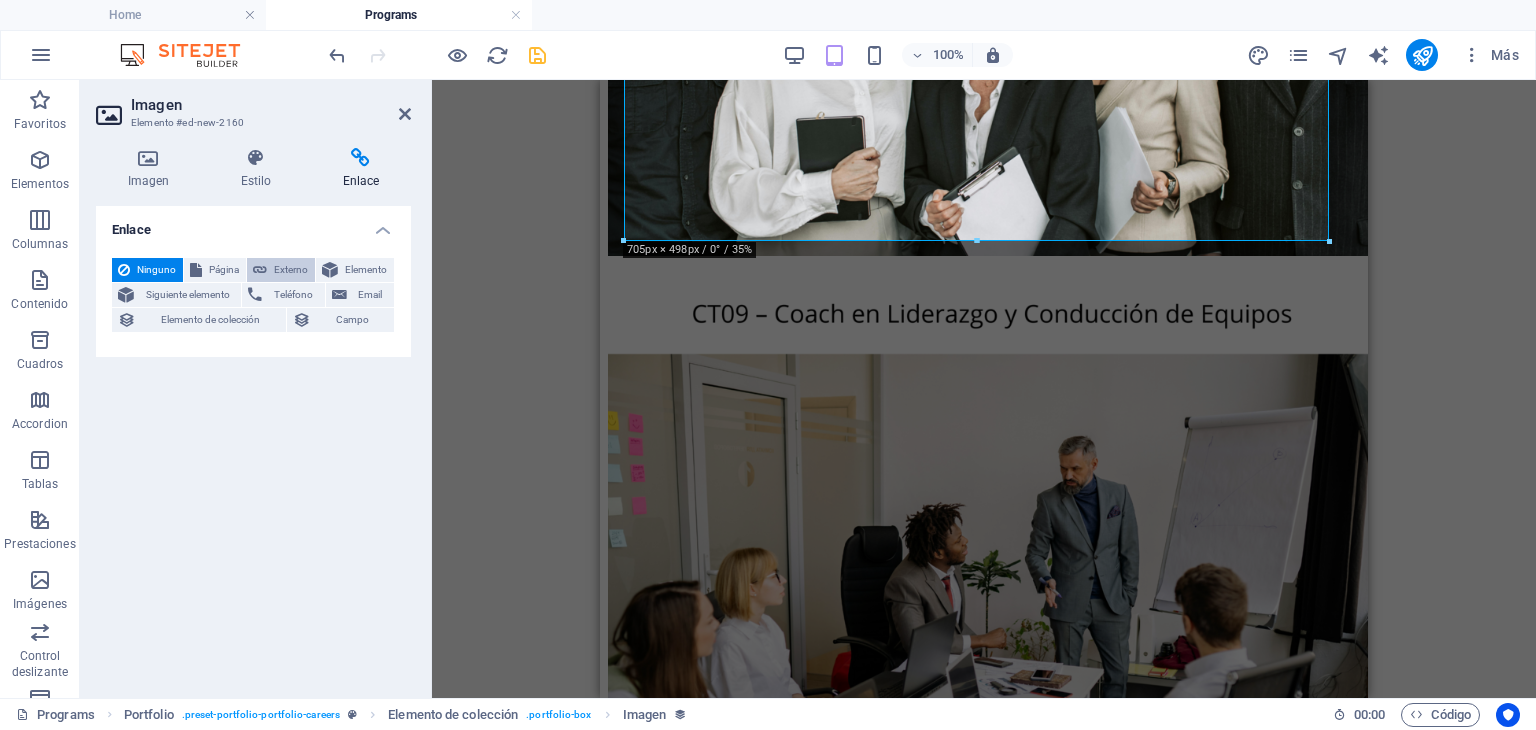 click on "Externo" at bounding box center (291, 270) 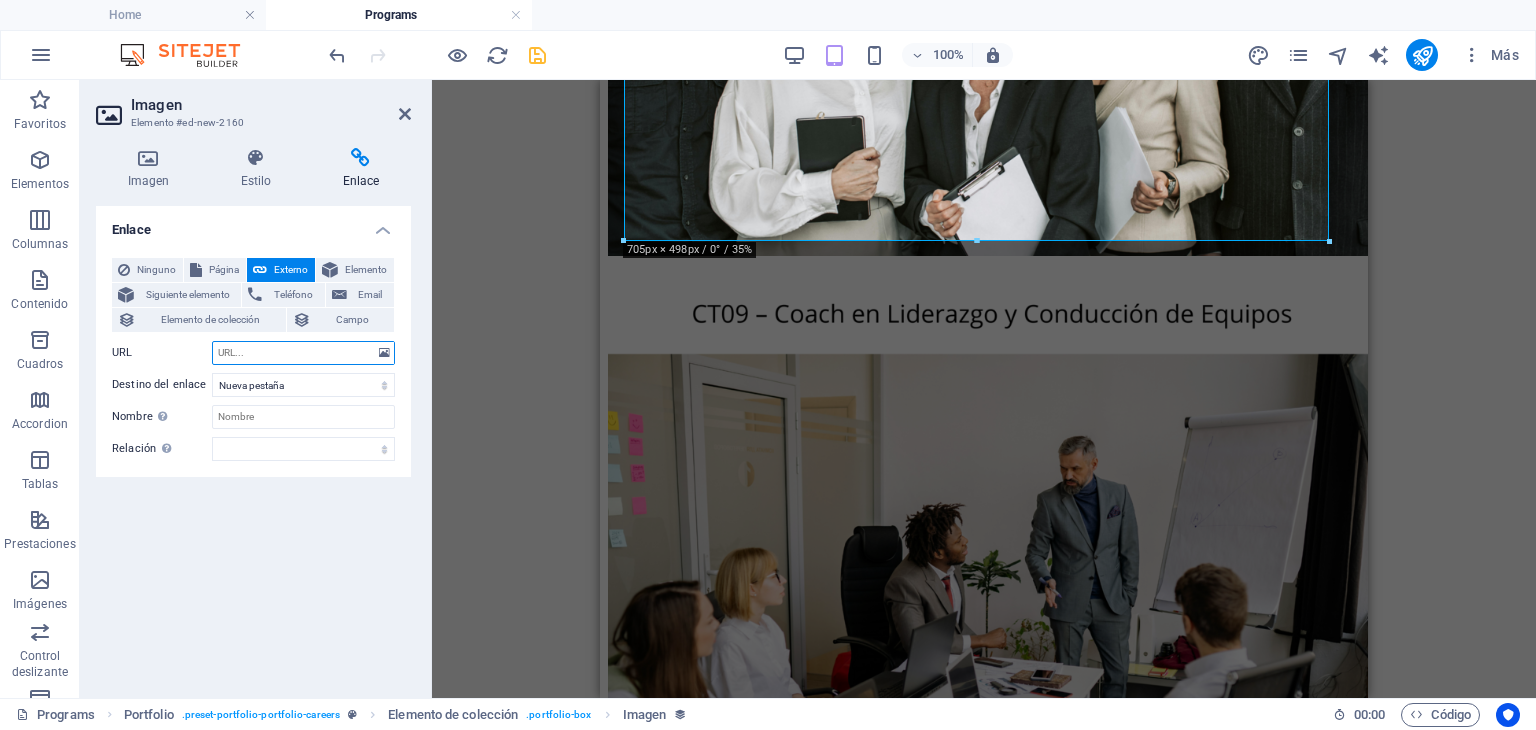 paste on "#ed-new-2080" 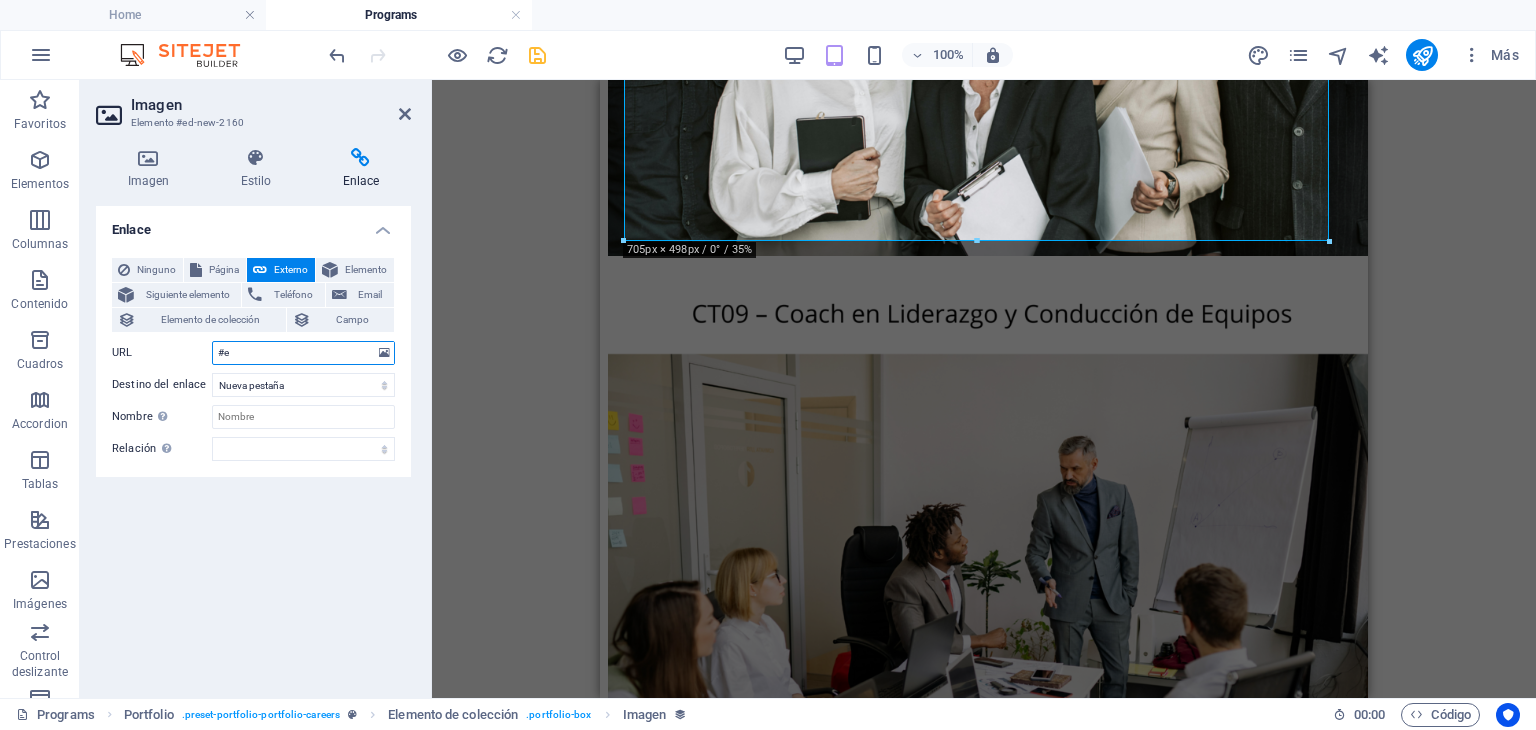 type on "#" 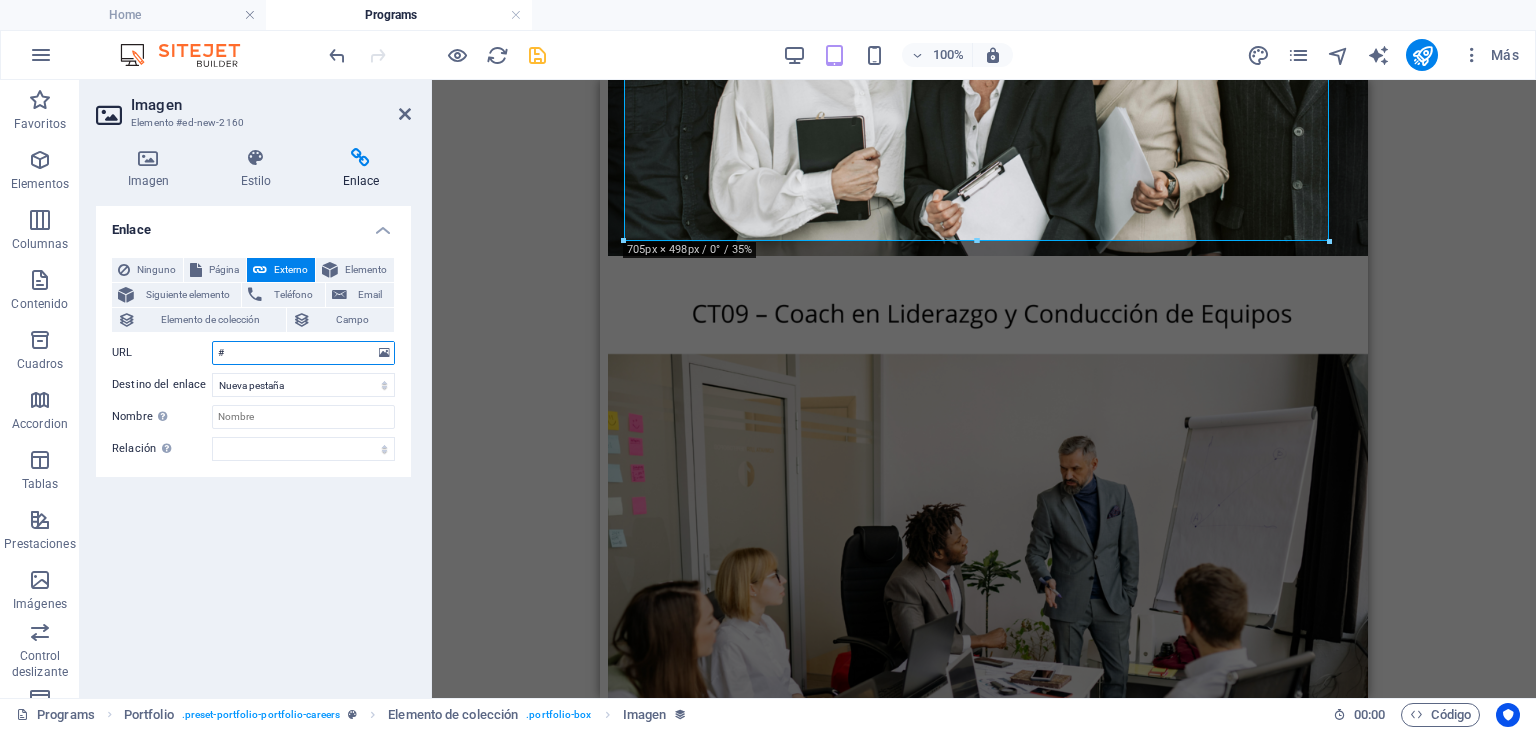 type 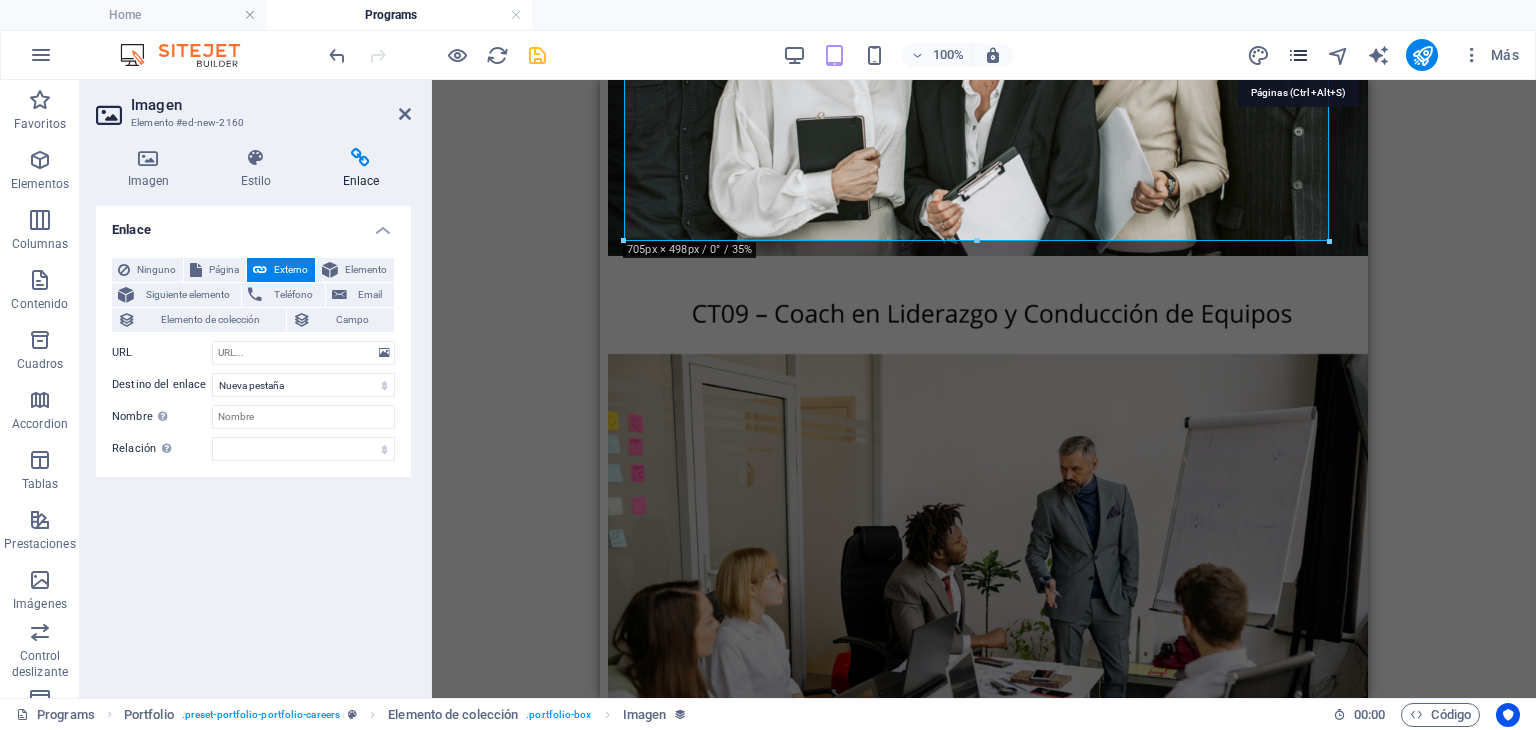 click at bounding box center [1298, 55] 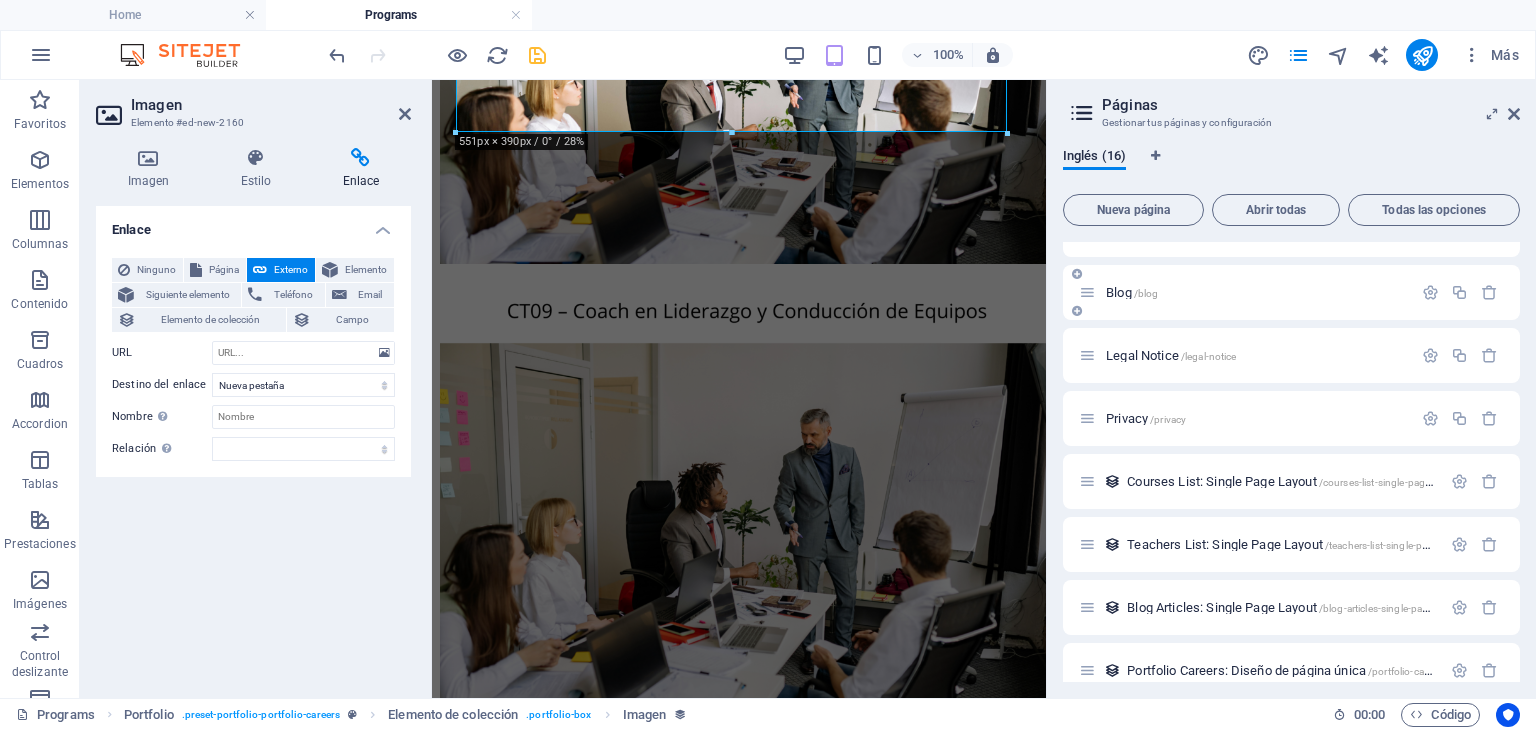 scroll, scrollTop: 568, scrollLeft: 0, axis: vertical 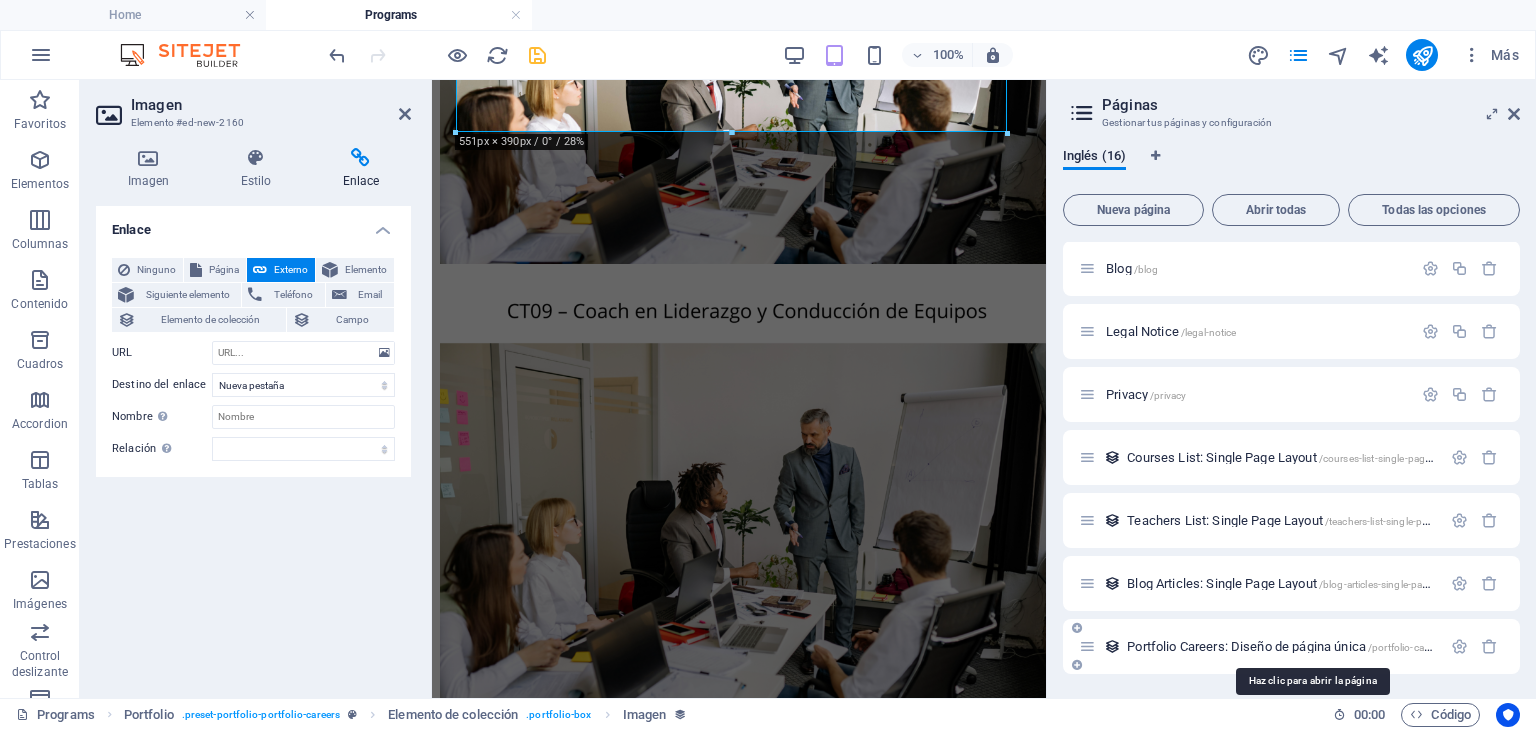 click on "Portfolio Careers: Diseño de página única /portfolio-careers-elemento" at bounding box center (1308, 646) 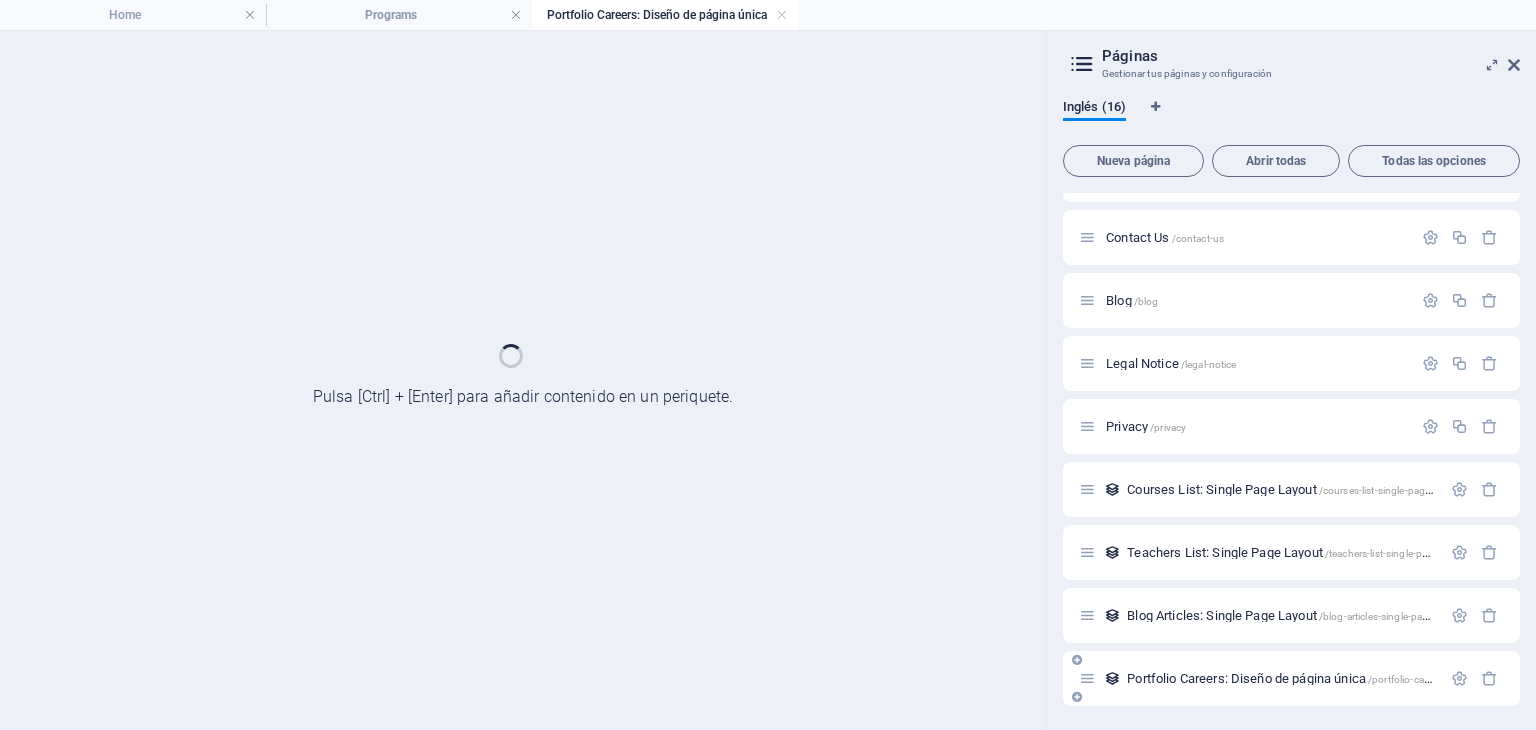 scroll, scrollTop: 487, scrollLeft: 0, axis: vertical 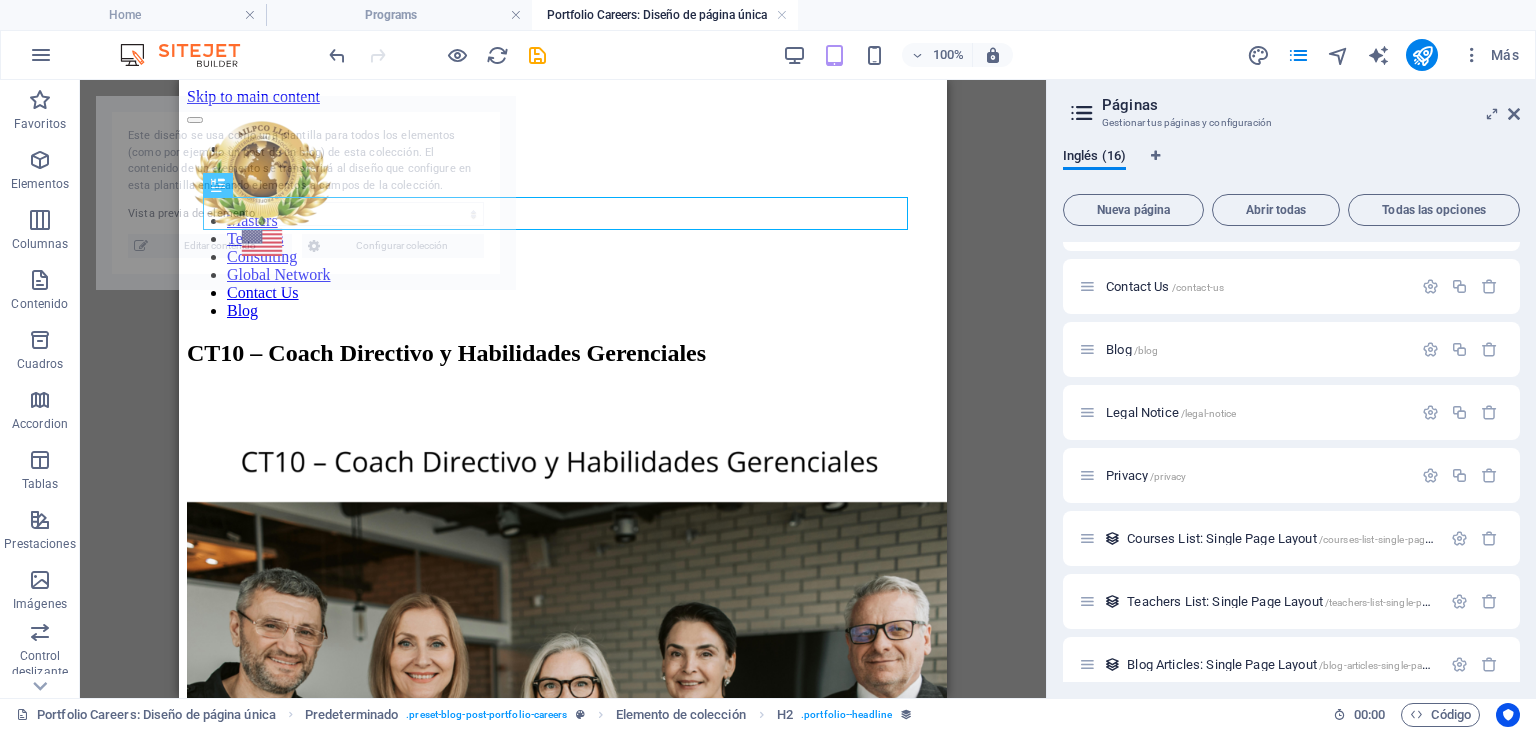 select on "688ee37802442c74c40337b7" 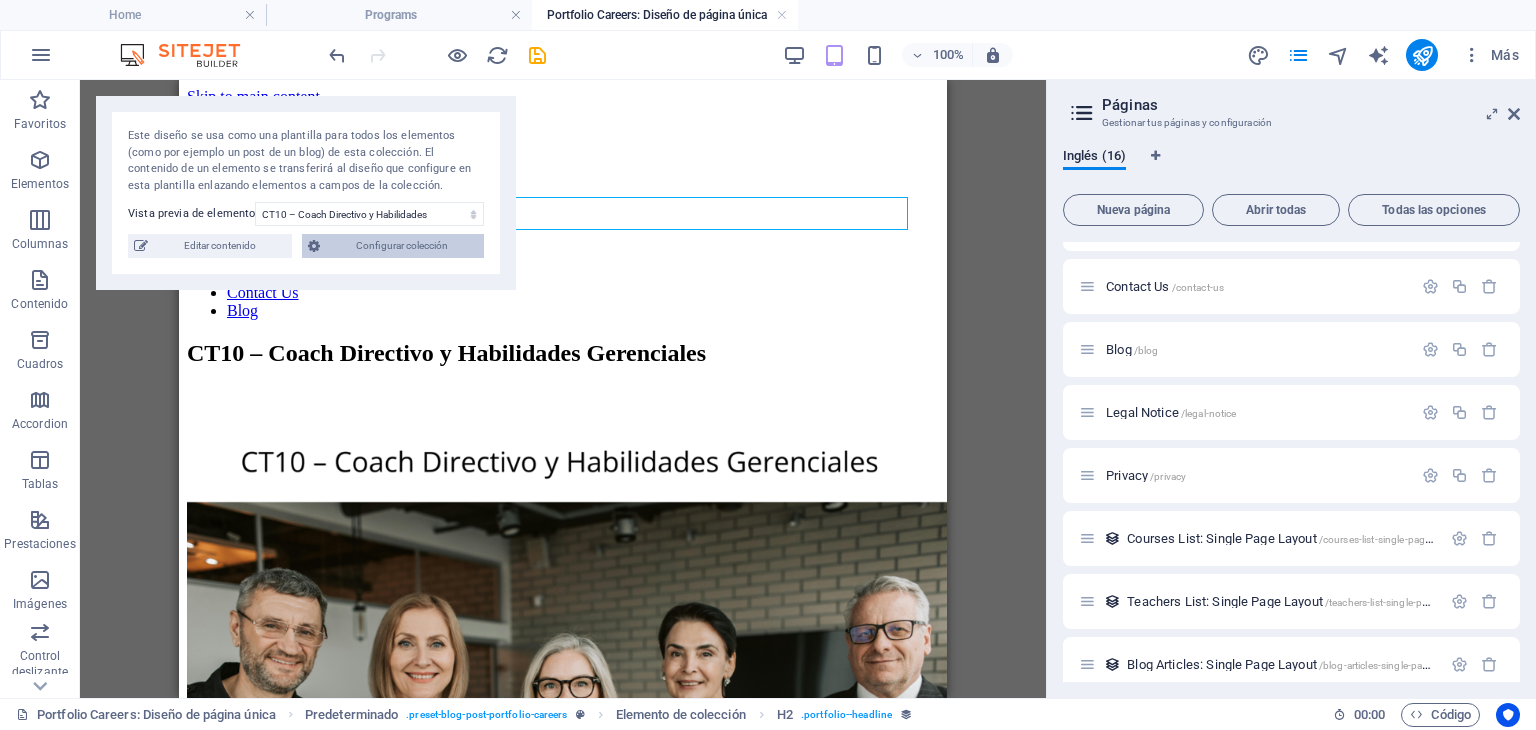 click on "Configurar colección" at bounding box center (402, 246) 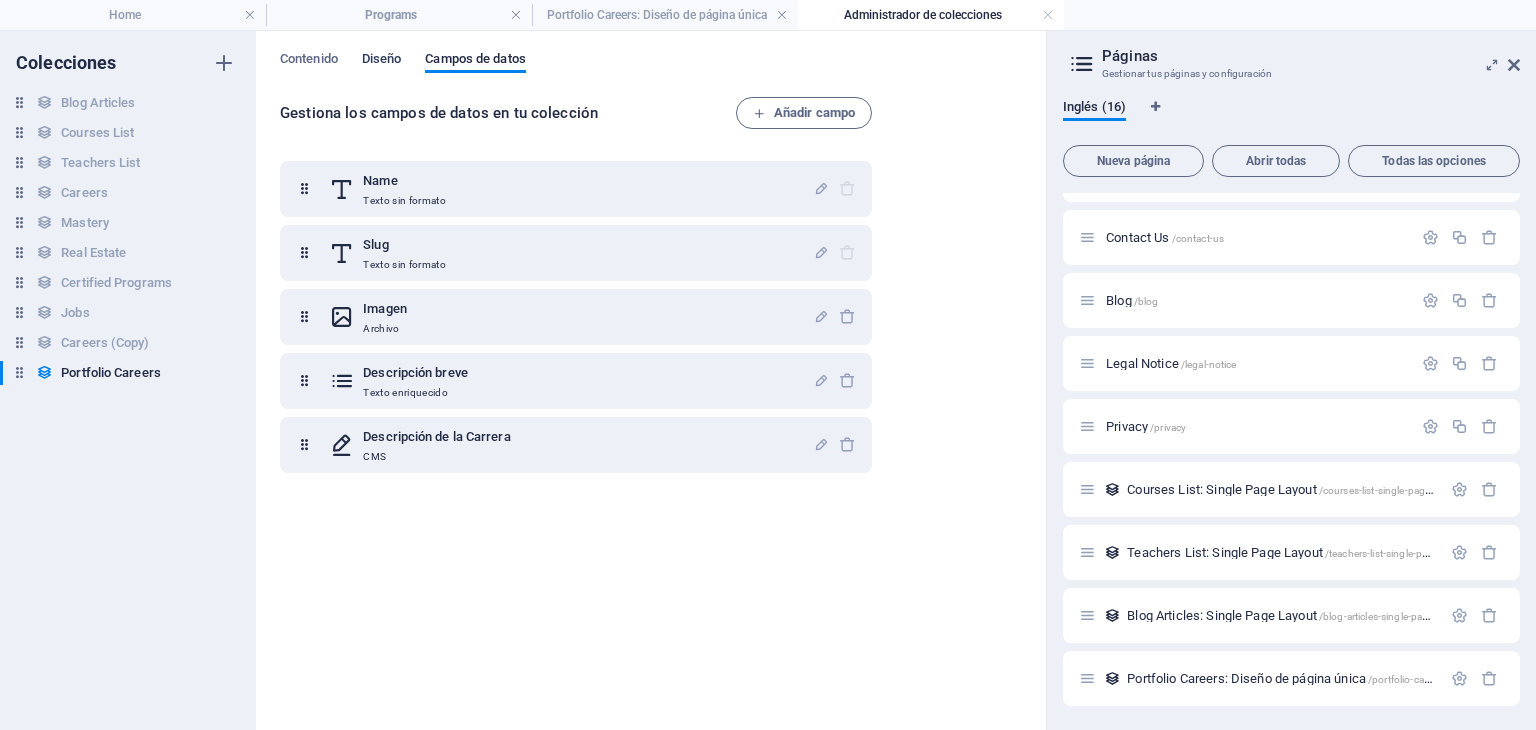 click on "Diseño" at bounding box center (382, 61) 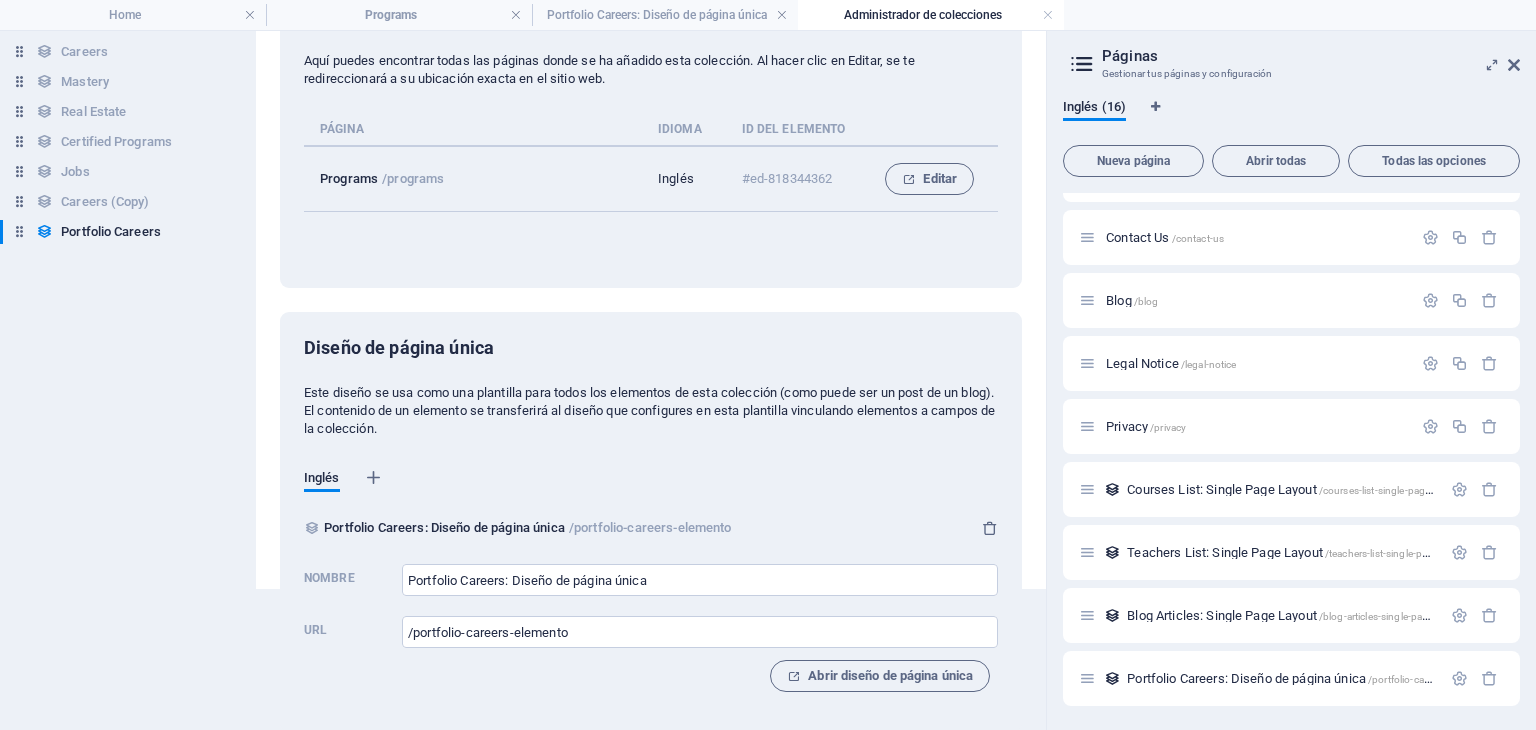 scroll, scrollTop: 142, scrollLeft: 0, axis: vertical 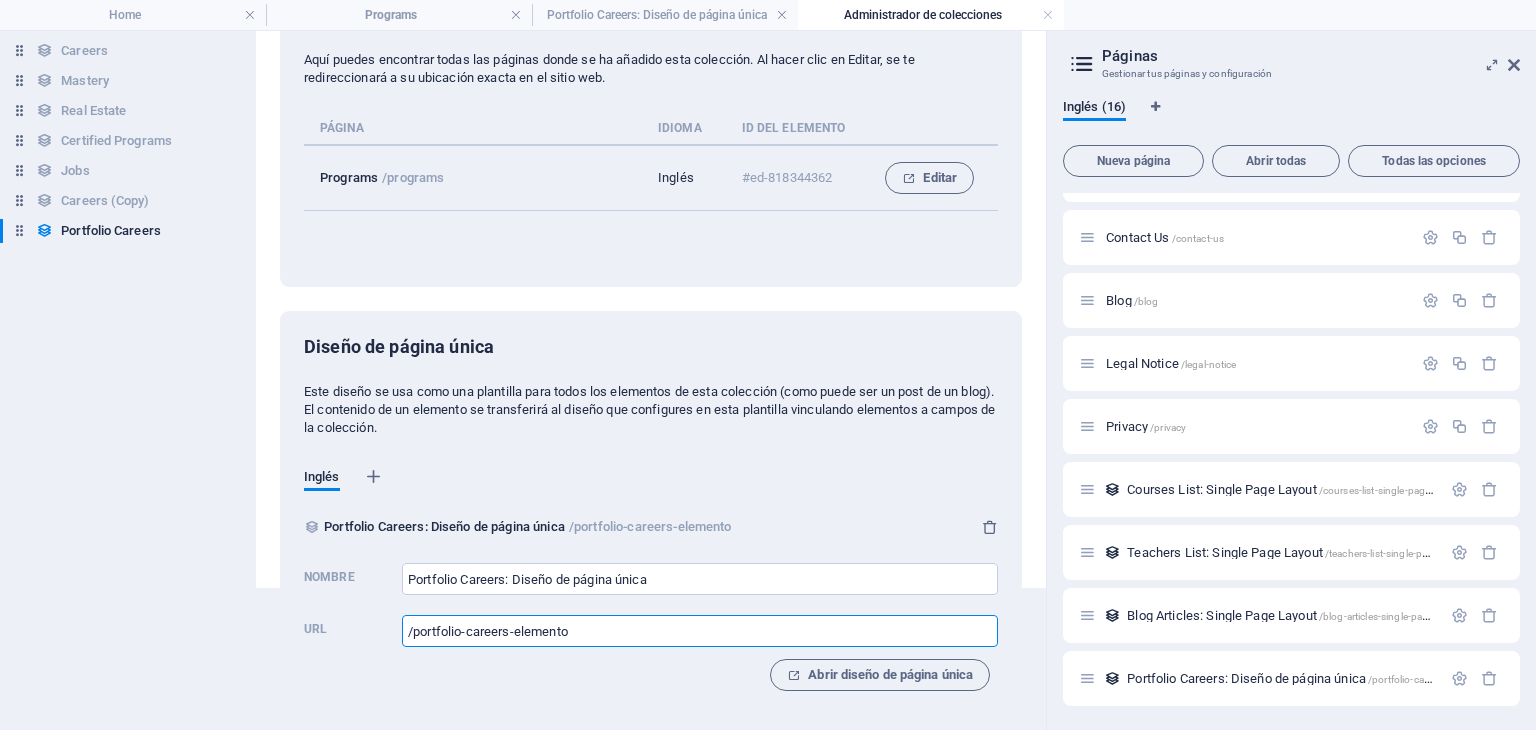 drag, startPoint x: 586, startPoint y: 635, endPoint x: 403, endPoint y: 633, distance: 183.01093 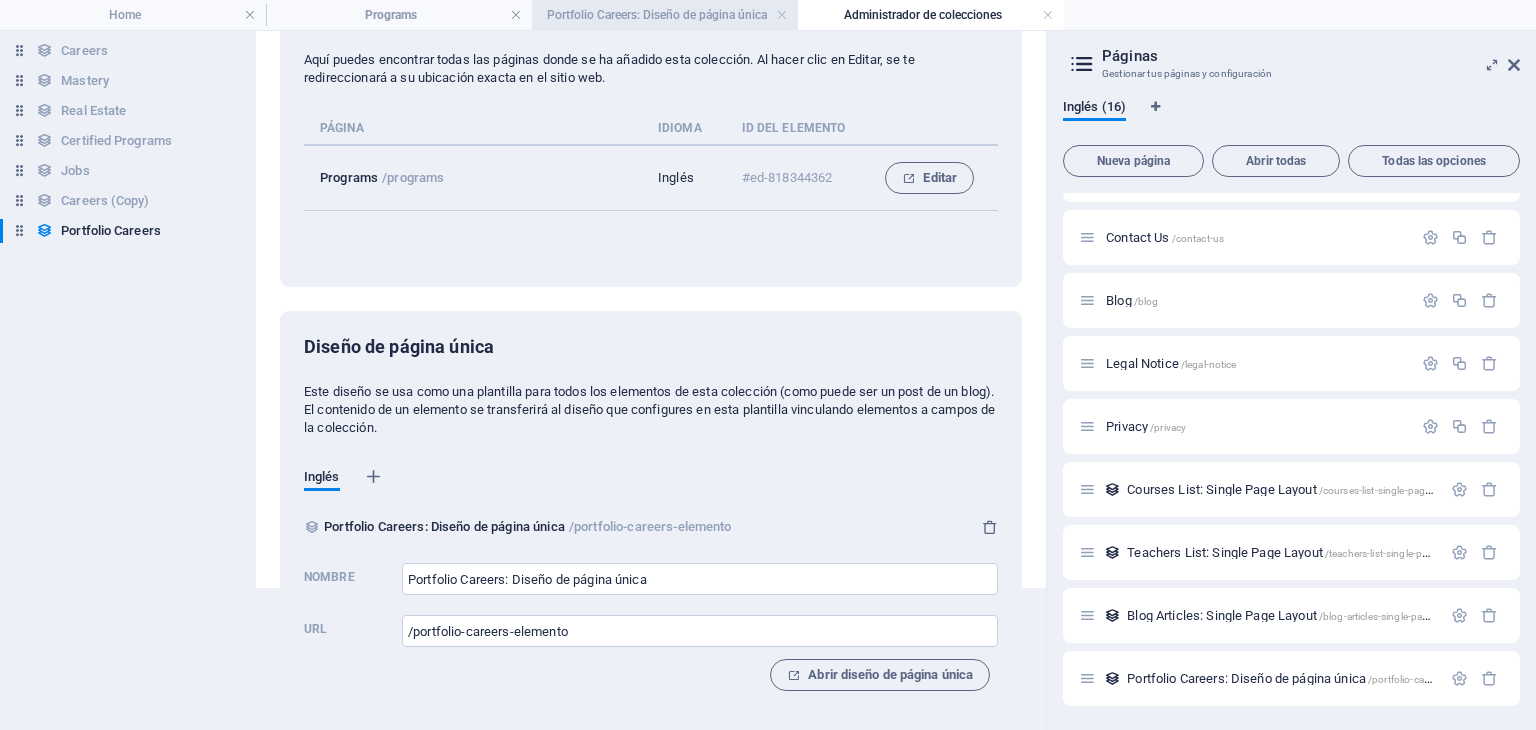 click on "Portfolio Careers: Diseño de página única" at bounding box center [665, 15] 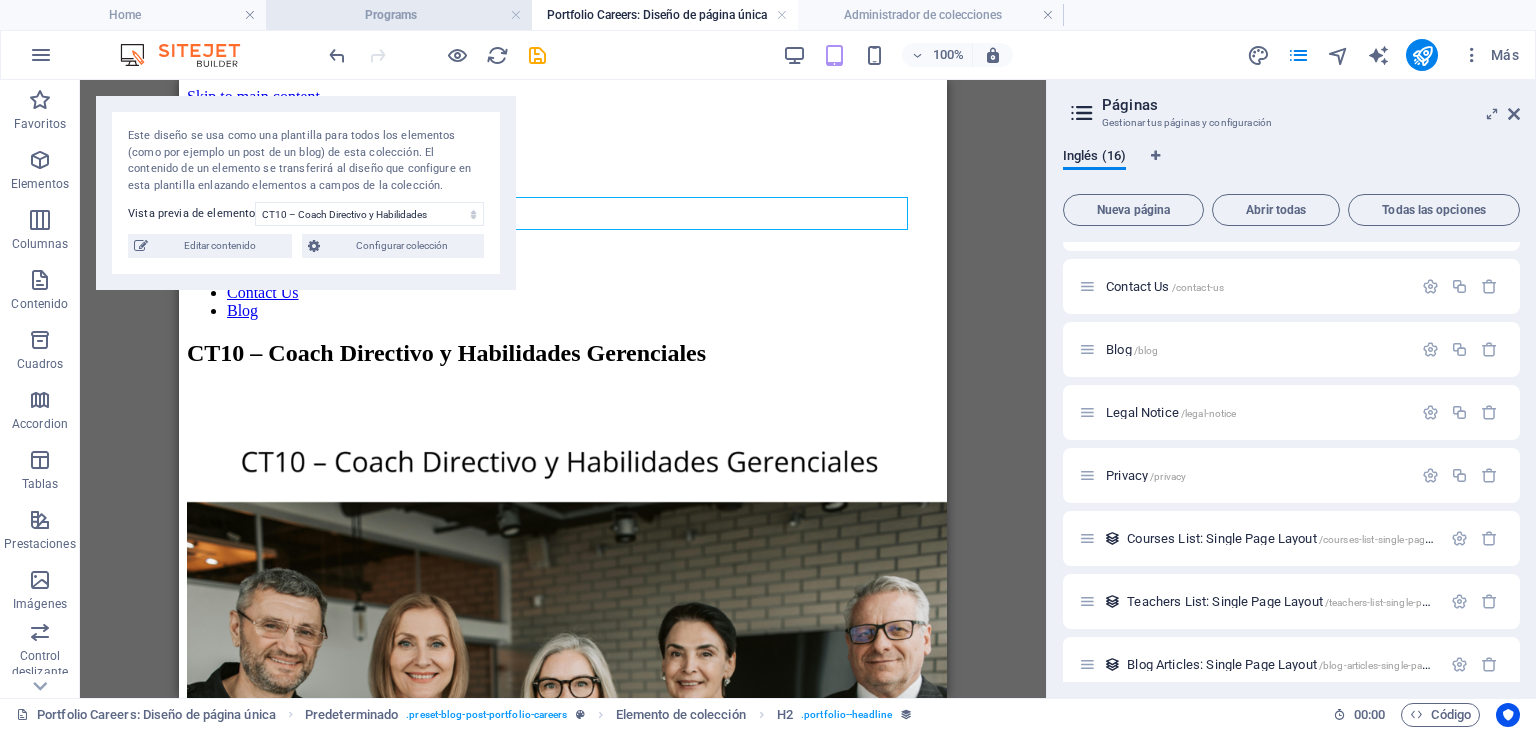click on "Programs" at bounding box center [399, 15] 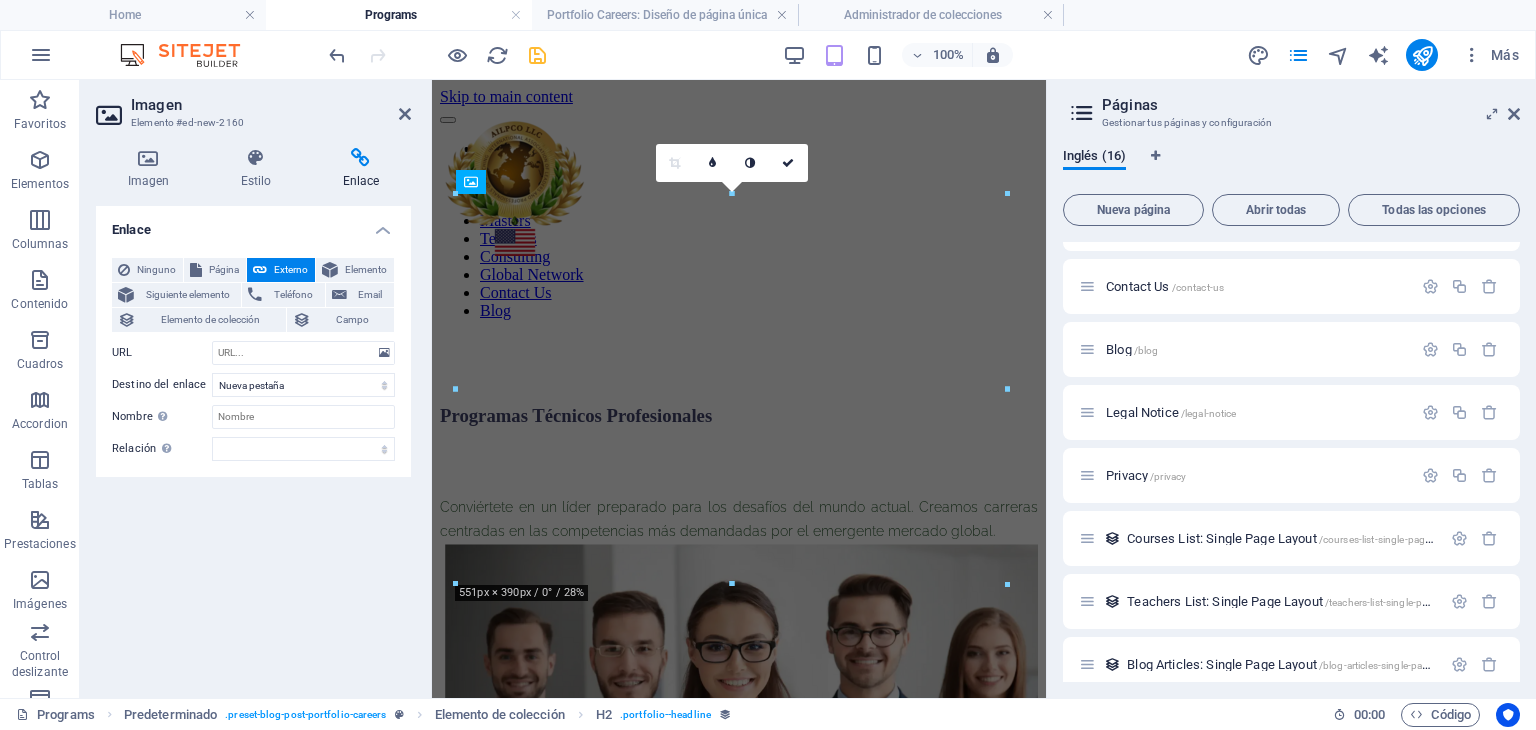 scroll, scrollTop: 3841, scrollLeft: 0, axis: vertical 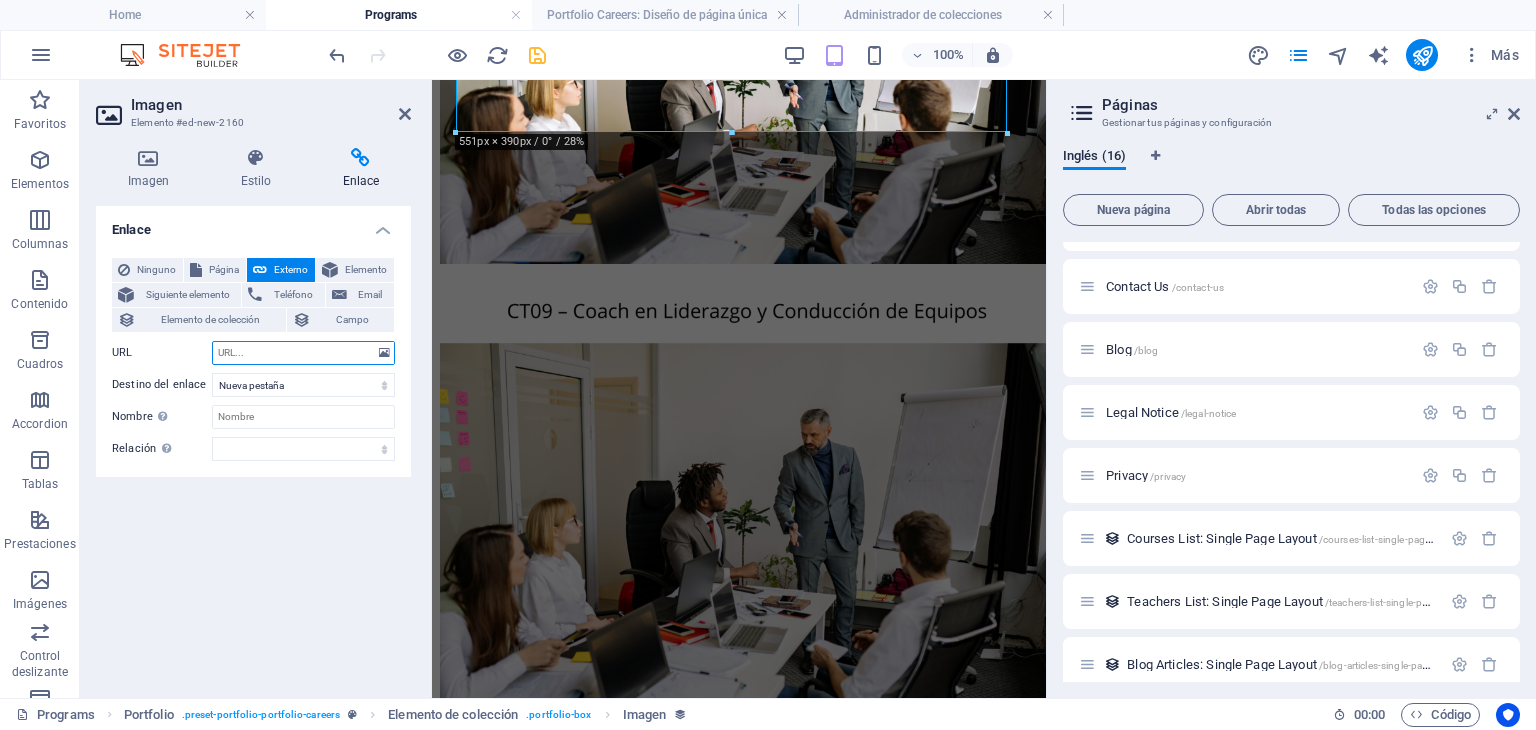 paste on "/portfolio-careers-elemento" 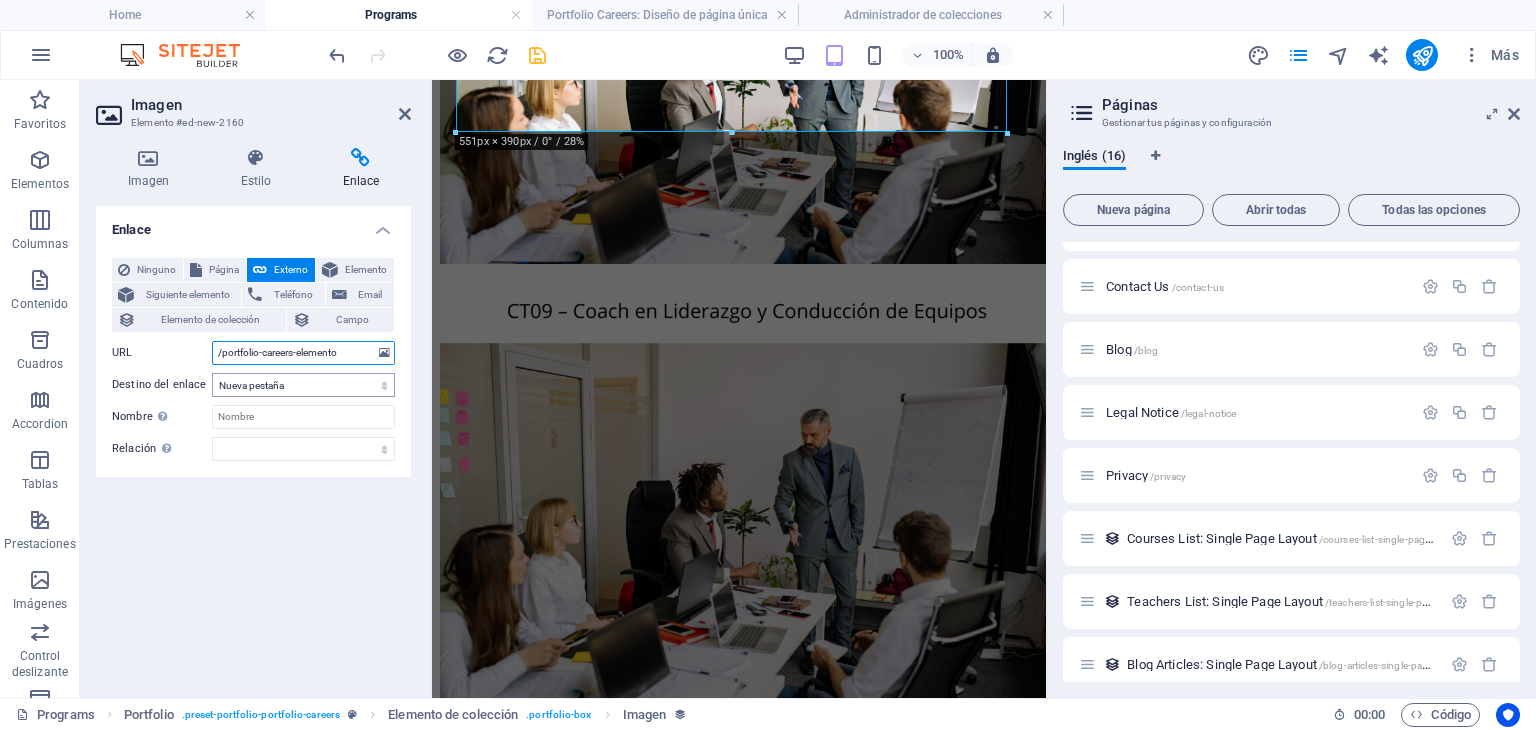type on "/portfolio-careers-elemento" 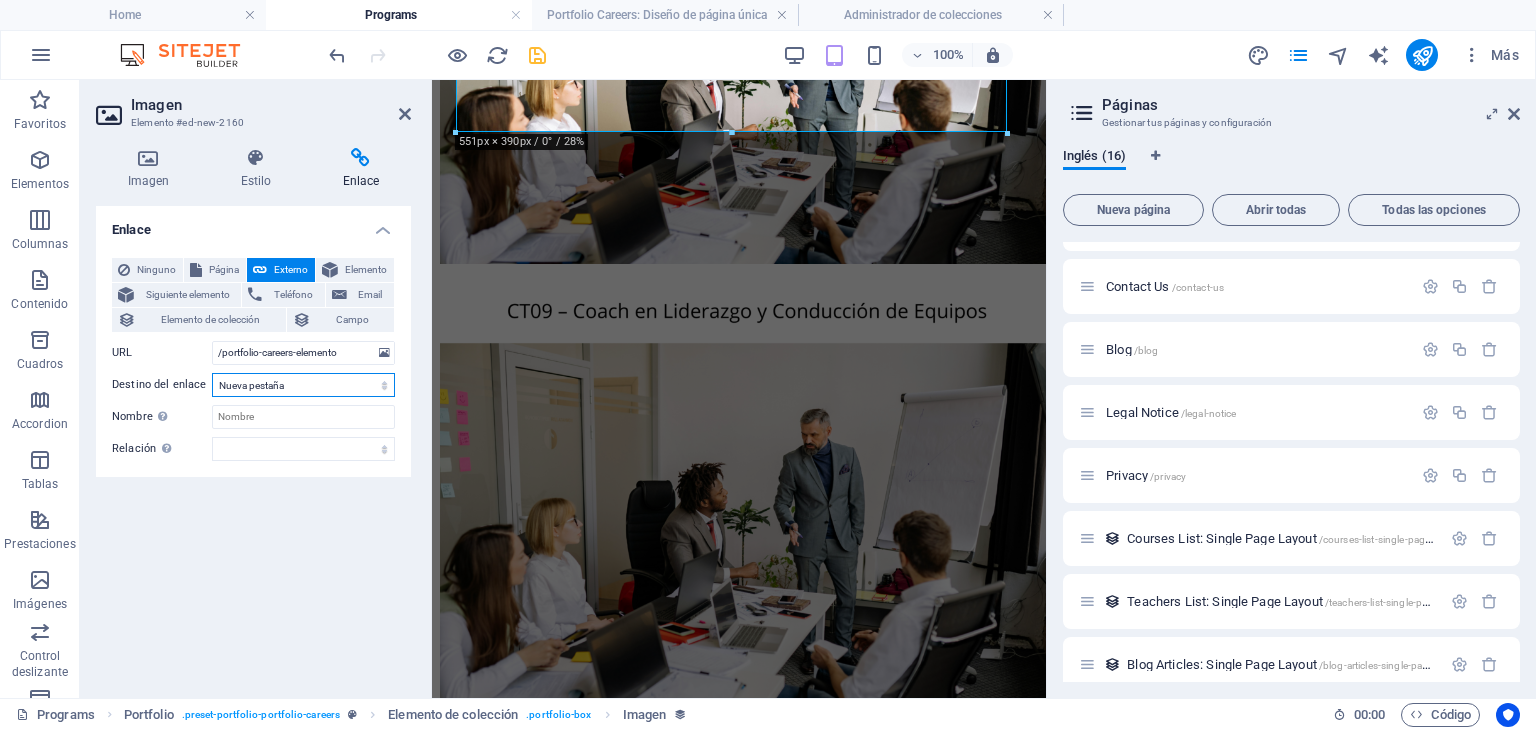 click on "Nueva pestaña Misma pestaña Superposición" at bounding box center (303, 385) 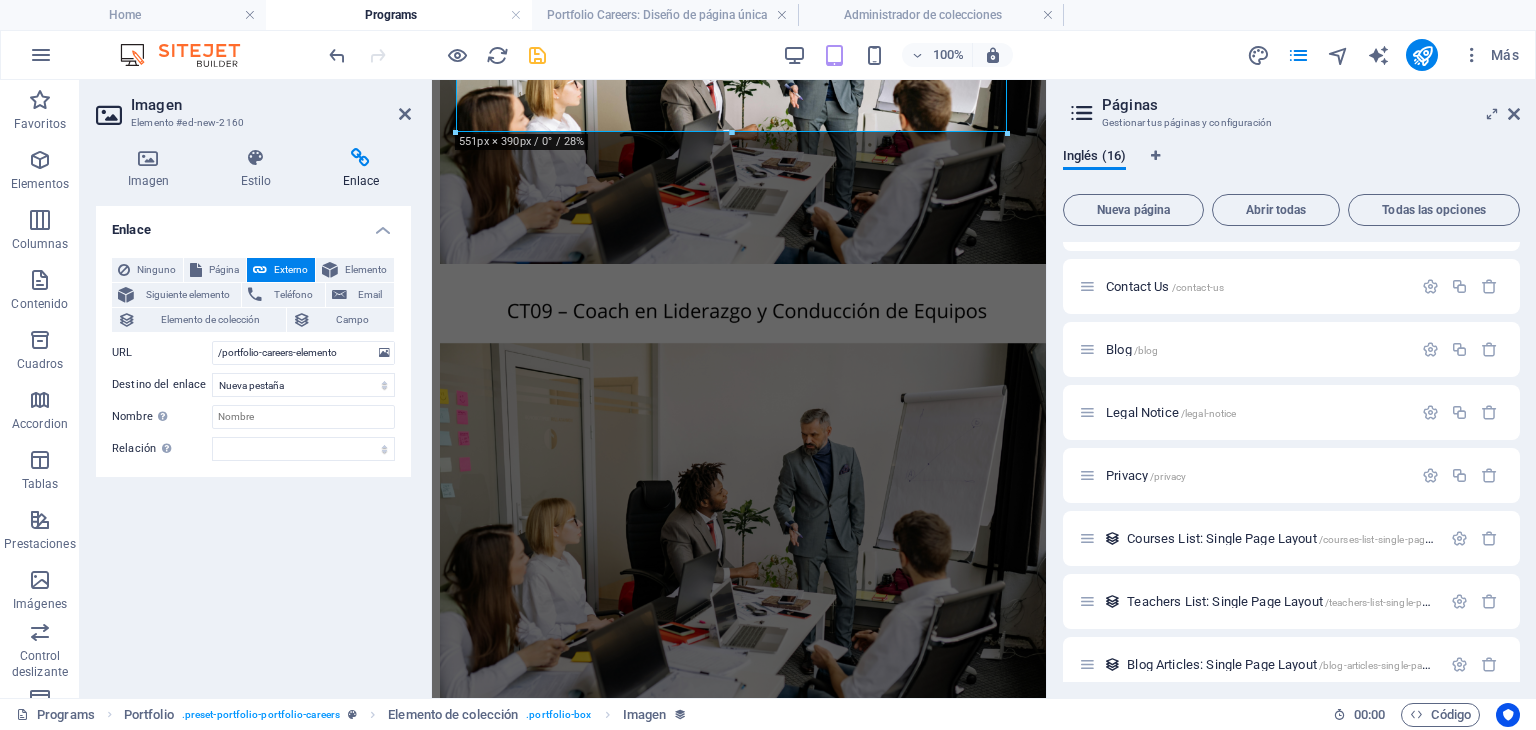 click on "Enlace Ninguno Página Externo Elemento Siguiente elemento Teléfono Email Elemento de colección Campo Página Home About Courses Programs Masters Teachers Consulting Global Network Contact Us Blog Legal Notice Privacy Elemento
URL /portfolio-careers-elemento Teléfono Email Sin asignación, el contenido permanece estático Creado a las (Fecha) Actualizado a las (Fecha) Name (Texto sin formato) Slug (Texto sin formato) Imagen (Archivo) Descripción breve (Texto enriquecido) Descripción de la Carrera (CMS) Obtener enlace de Portfolio Careers 8/3/2025 (l) 08/03/2025 (L) Aug 3, 2025 (ll) August 3, 2025 (LL) Aug 3, 2025 11:58 AM (lll) August 3, 2025 11:58 AM (LLL) Sun, Aug 3, 2025 11:58 AM (llll) Sunday, August 3, 2025 11:58 AM (LLLL) 3.8.2025 (D.M.YYYY) 3. Aug 2025 (D. MMM YYYY) 3. August 2025 (D. MMMM YYYY) Su, 3.8.2025 (dd, D.M.YYYY) Su, 3. Aug 2025 (dd, D. MMM YYYY) Sunday, 3. August 2025 (dddd, D. MMMM YYYY) 11:58 AM (LT) 3 (D) 03 (DD) 3rd (Do) 8 (M) 08 (MM) Aug (MMM) August (MMMM)" at bounding box center (253, 444) 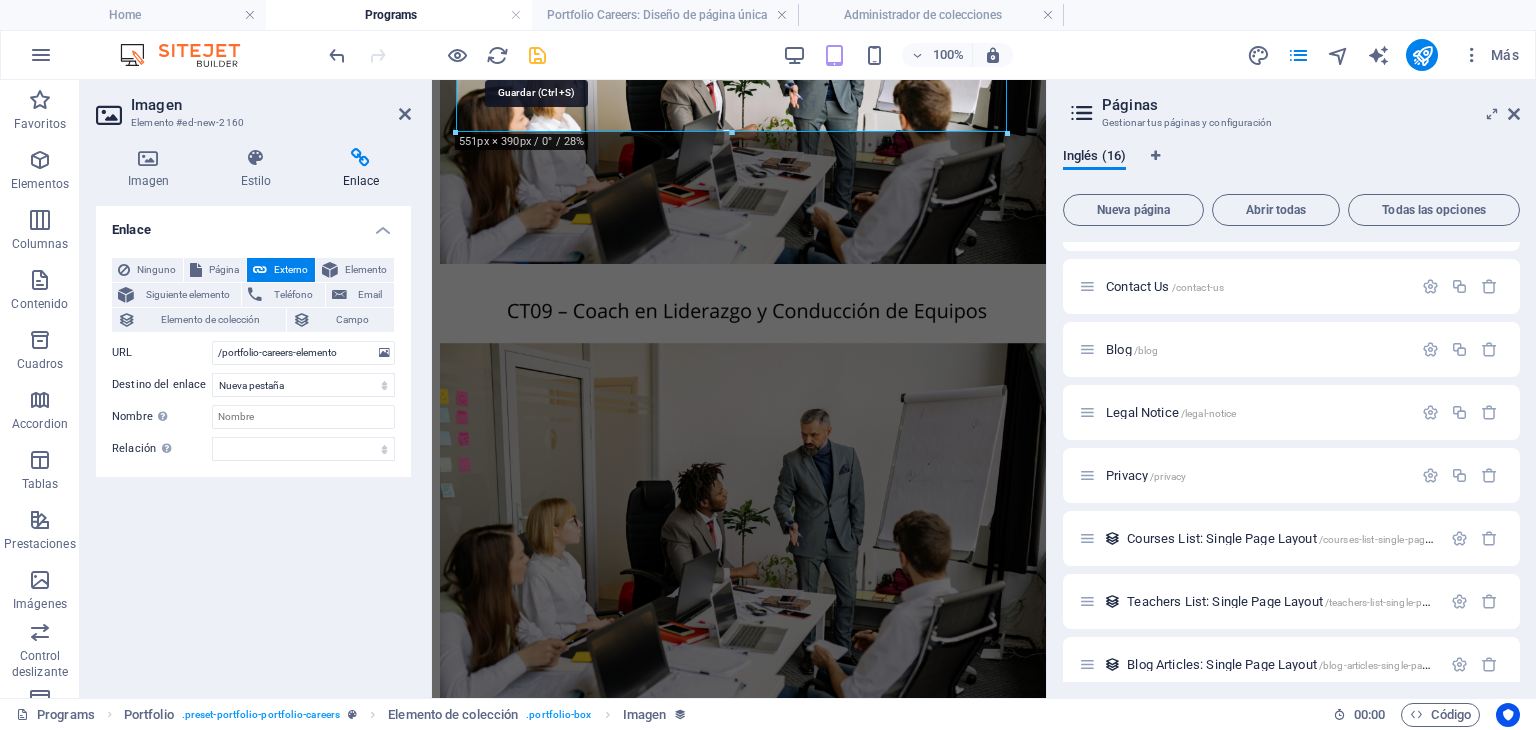 click at bounding box center (537, 55) 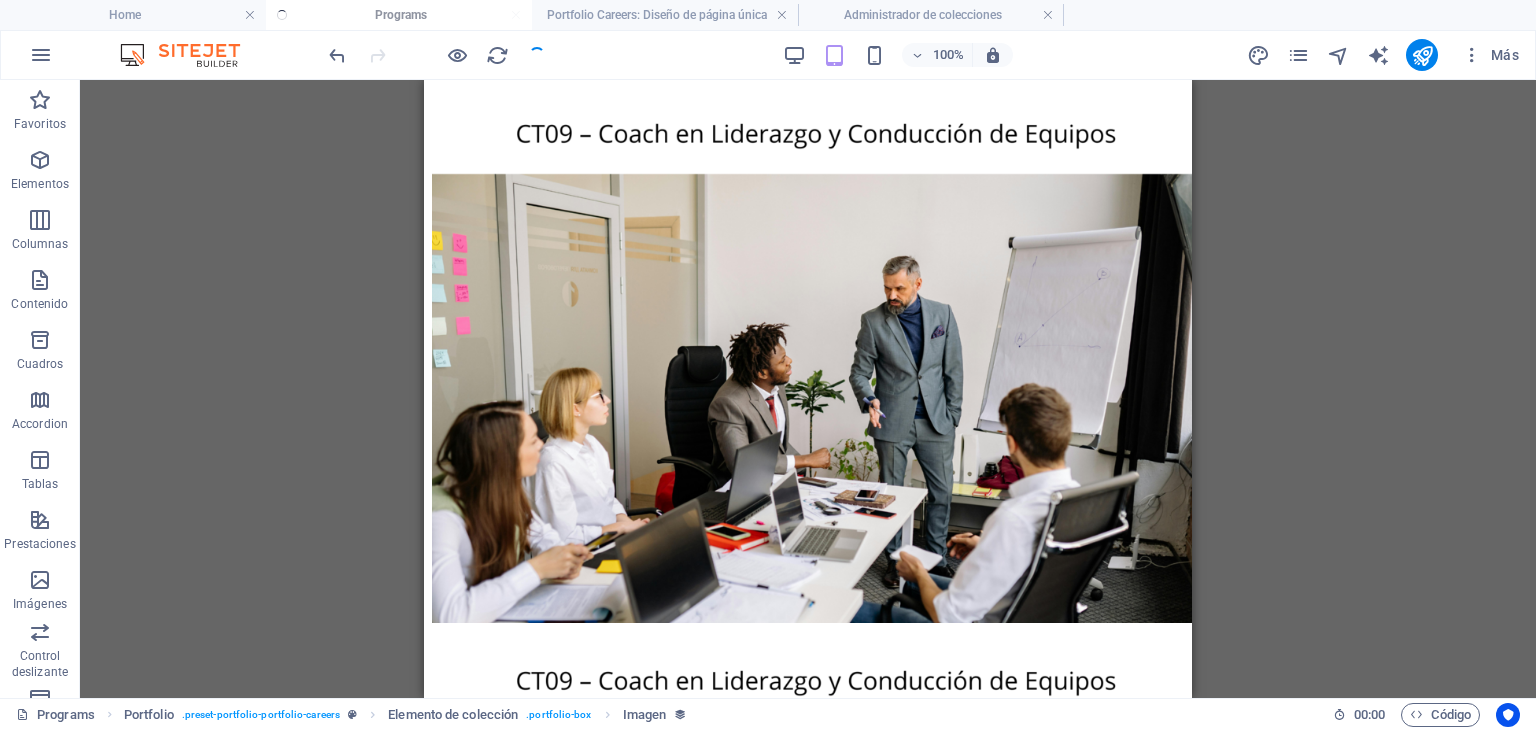 scroll, scrollTop: 3661, scrollLeft: 0, axis: vertical 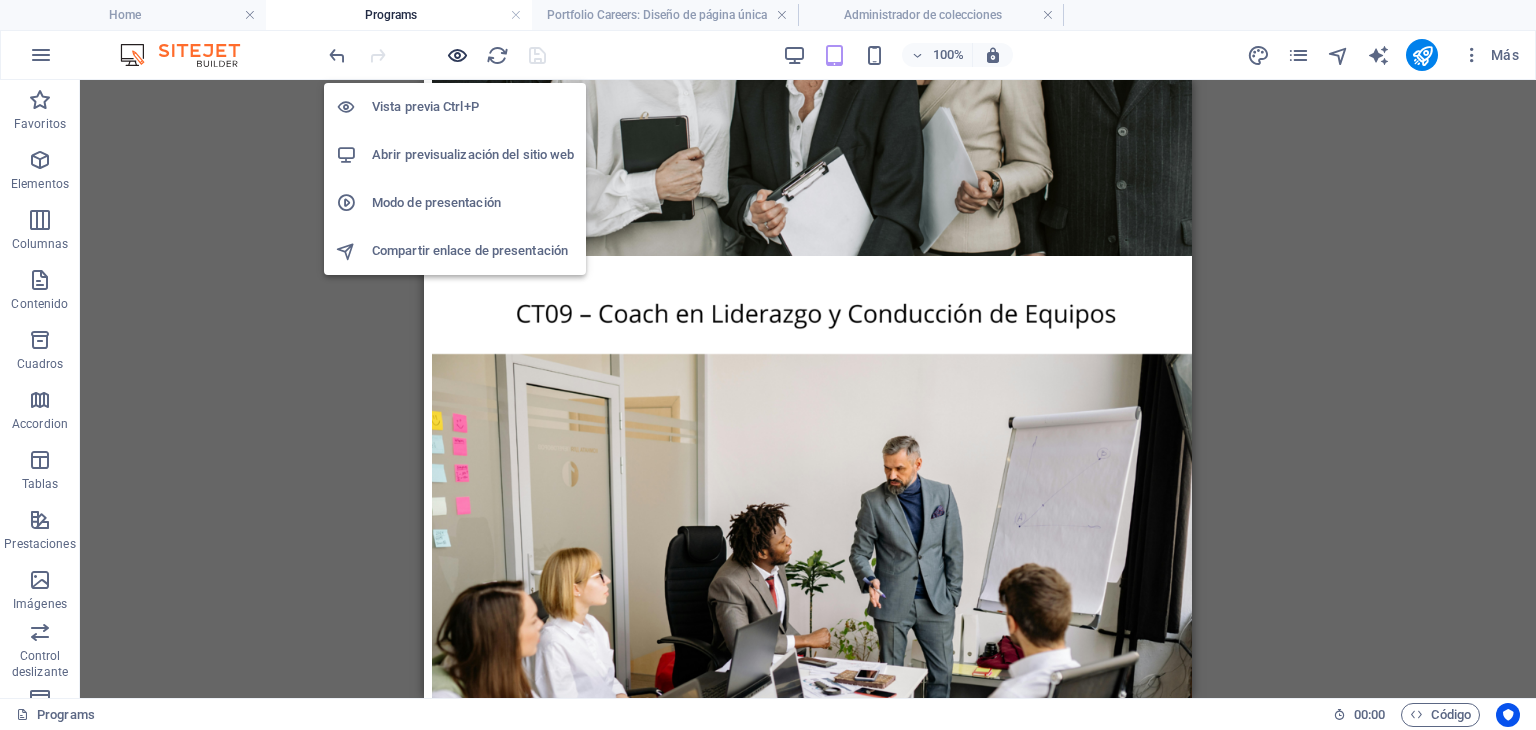 click at bounding box center (457, 55) 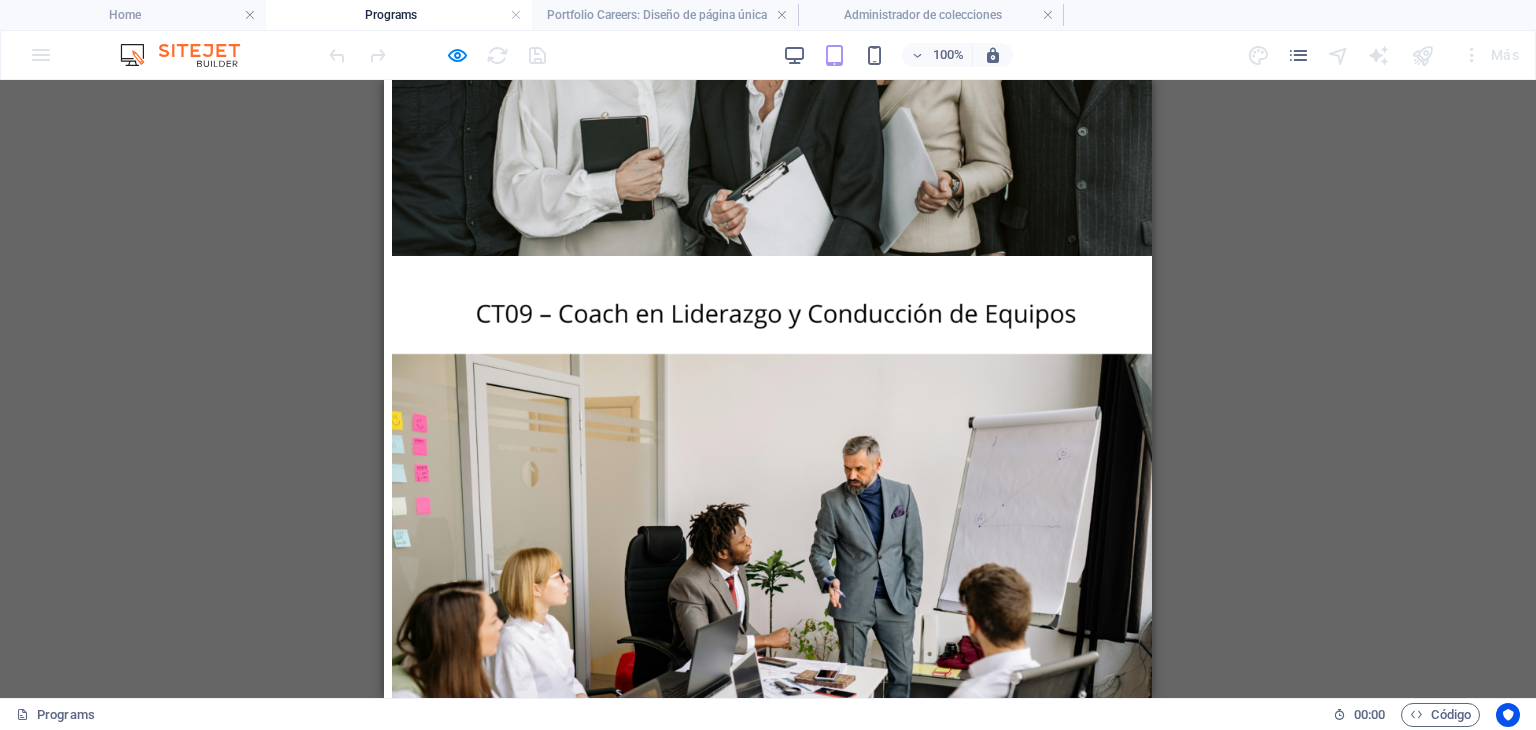 scroll, scrollTop: 3561, scrollLeft: 0, axis: vertical 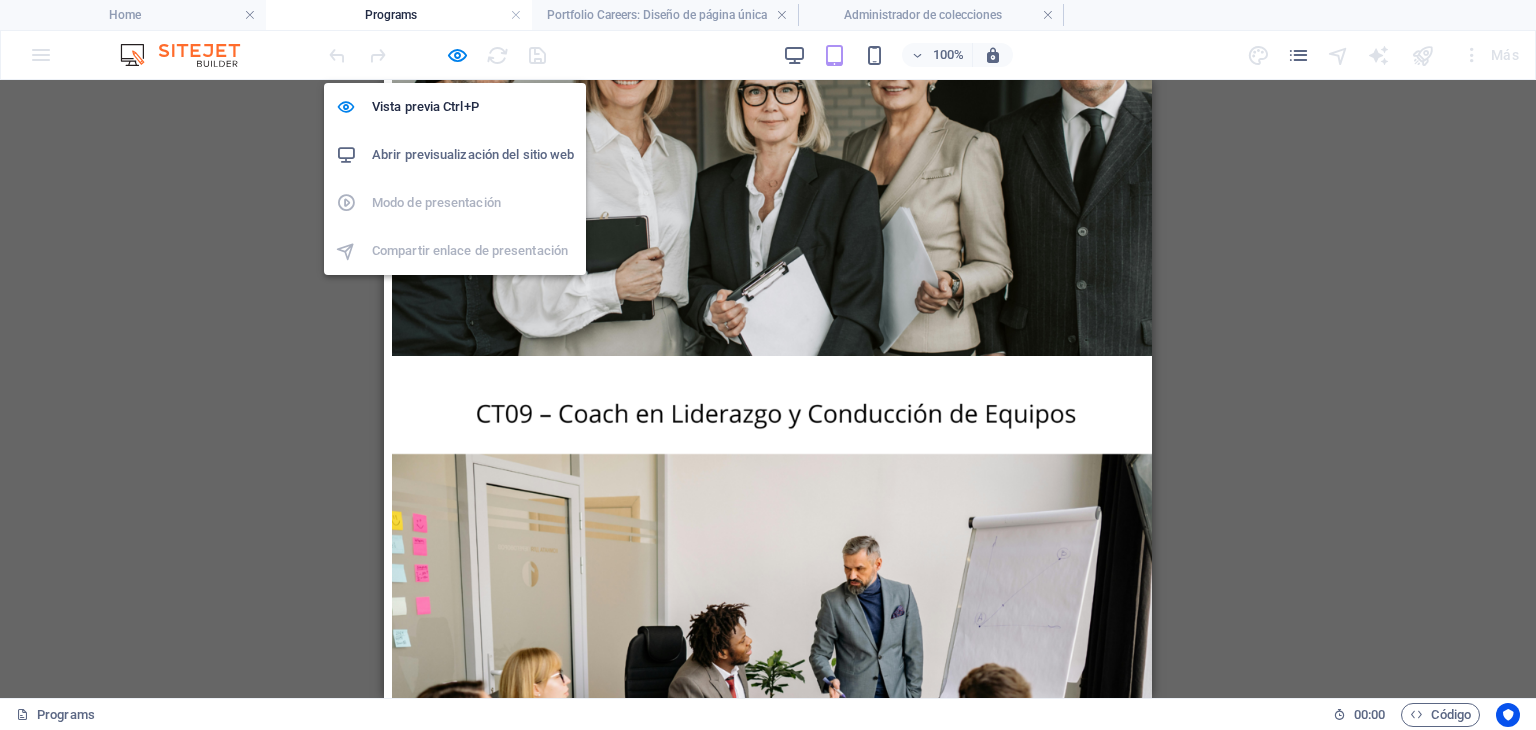 click on "Abrir previsualización del sitio web" at bounding box center [473, 155] 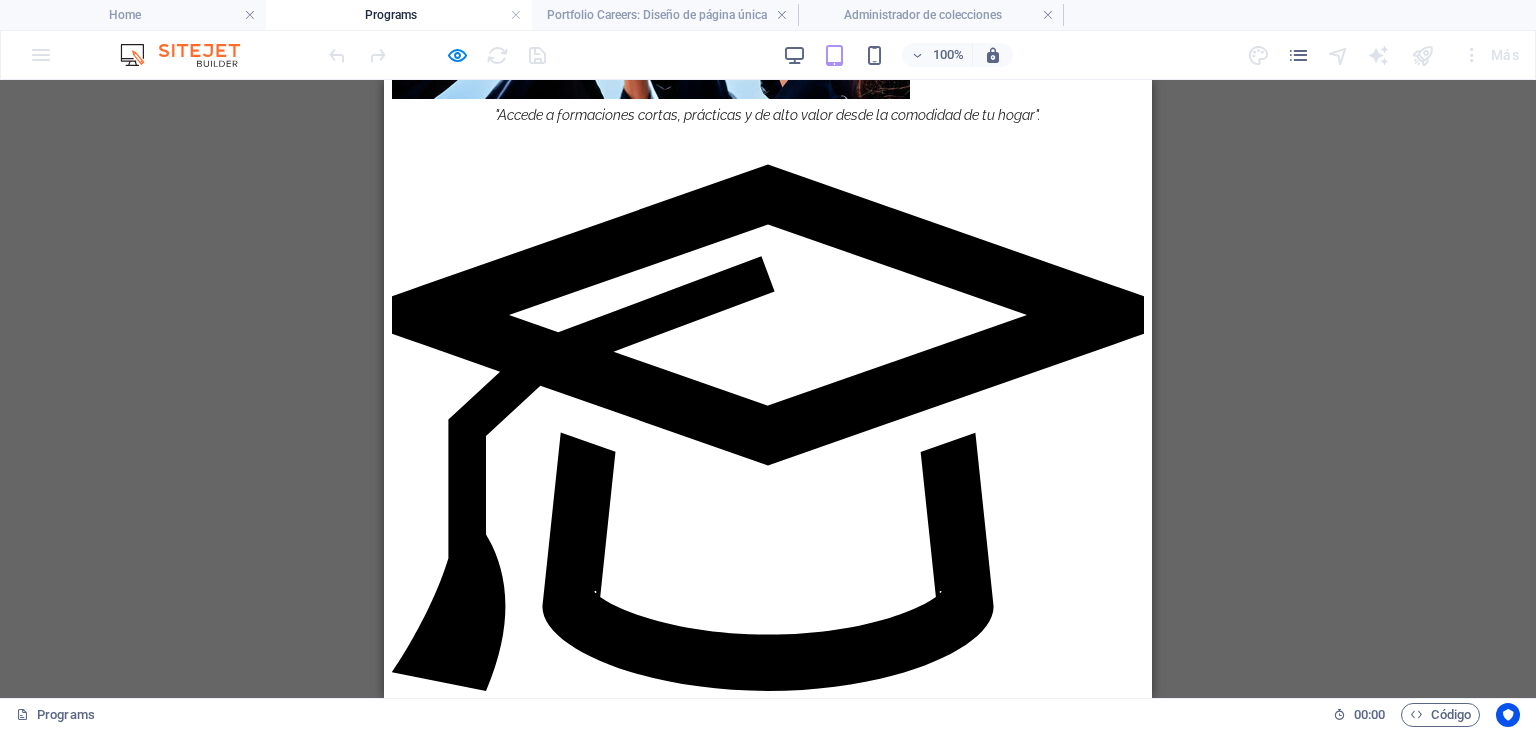 scroll, scrollTop: 2061, scrollLeft: 0, axis: vertical 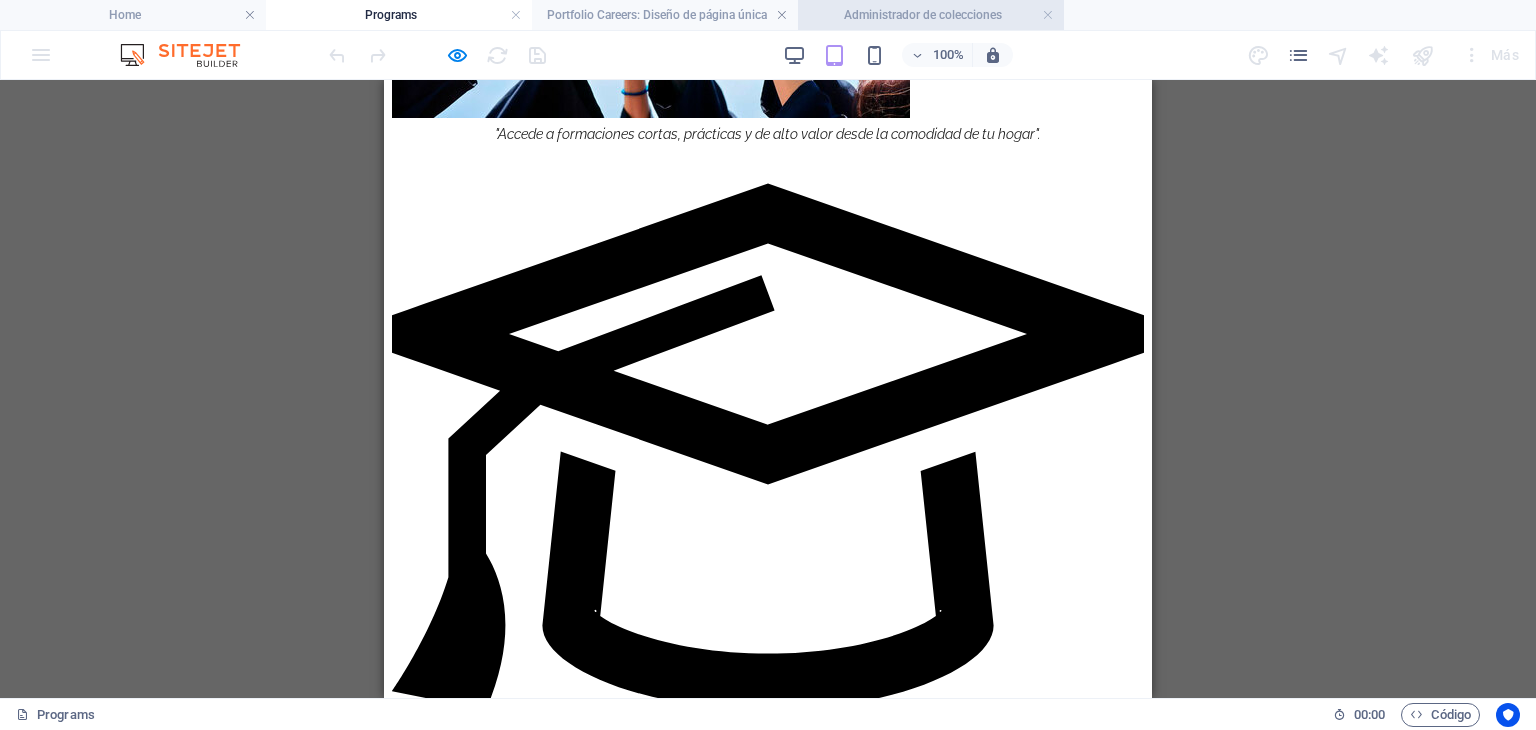click on "Administrador de colecciones" at bounding box center (931, 15) 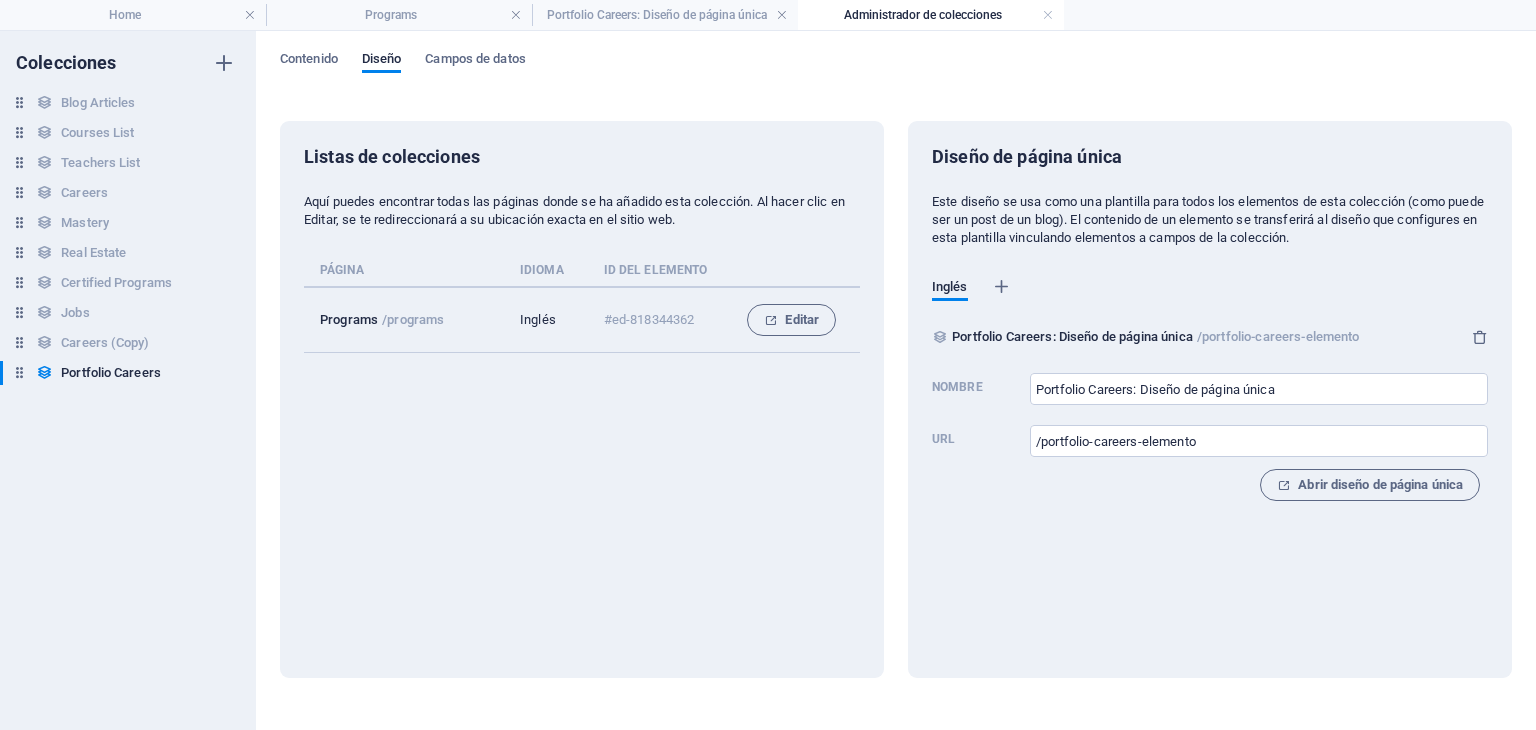 scroll, scrollTop: 0, scrollLeft: 0, axis: both 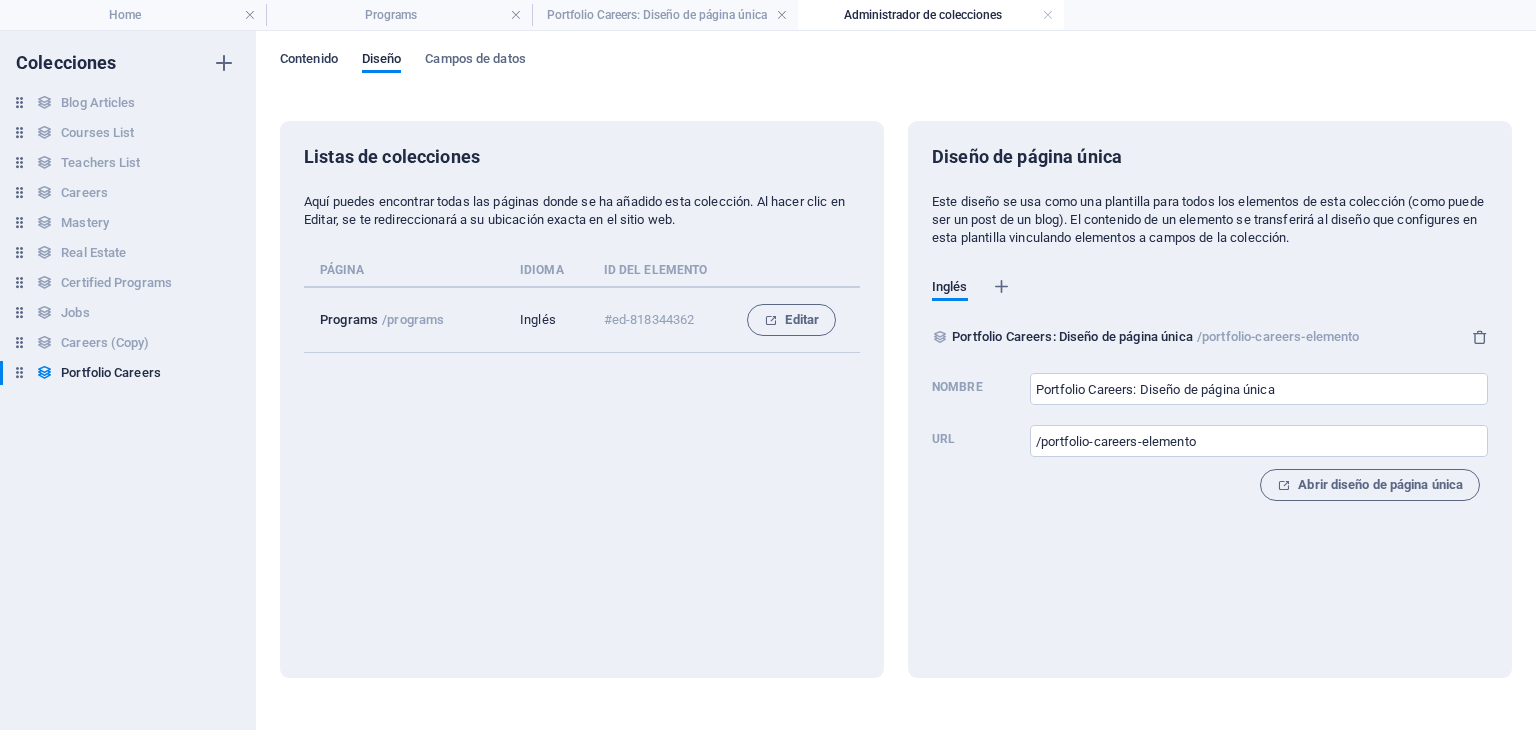 click on "Contenido" at bounding box center [309, 61] 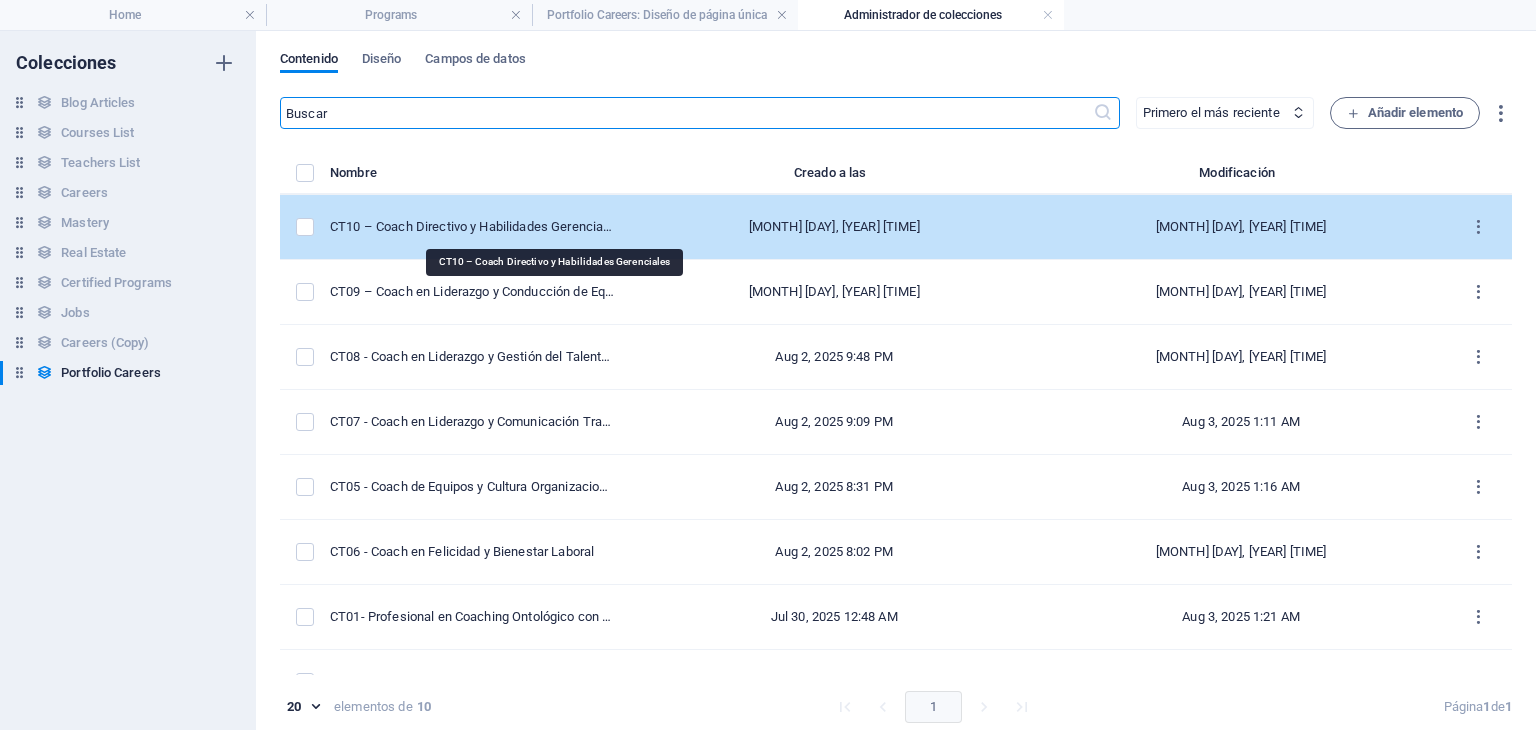 click on "CT10 – Coach Directivo y Habilidades Gerenciales" at bounding box center (472, 227) 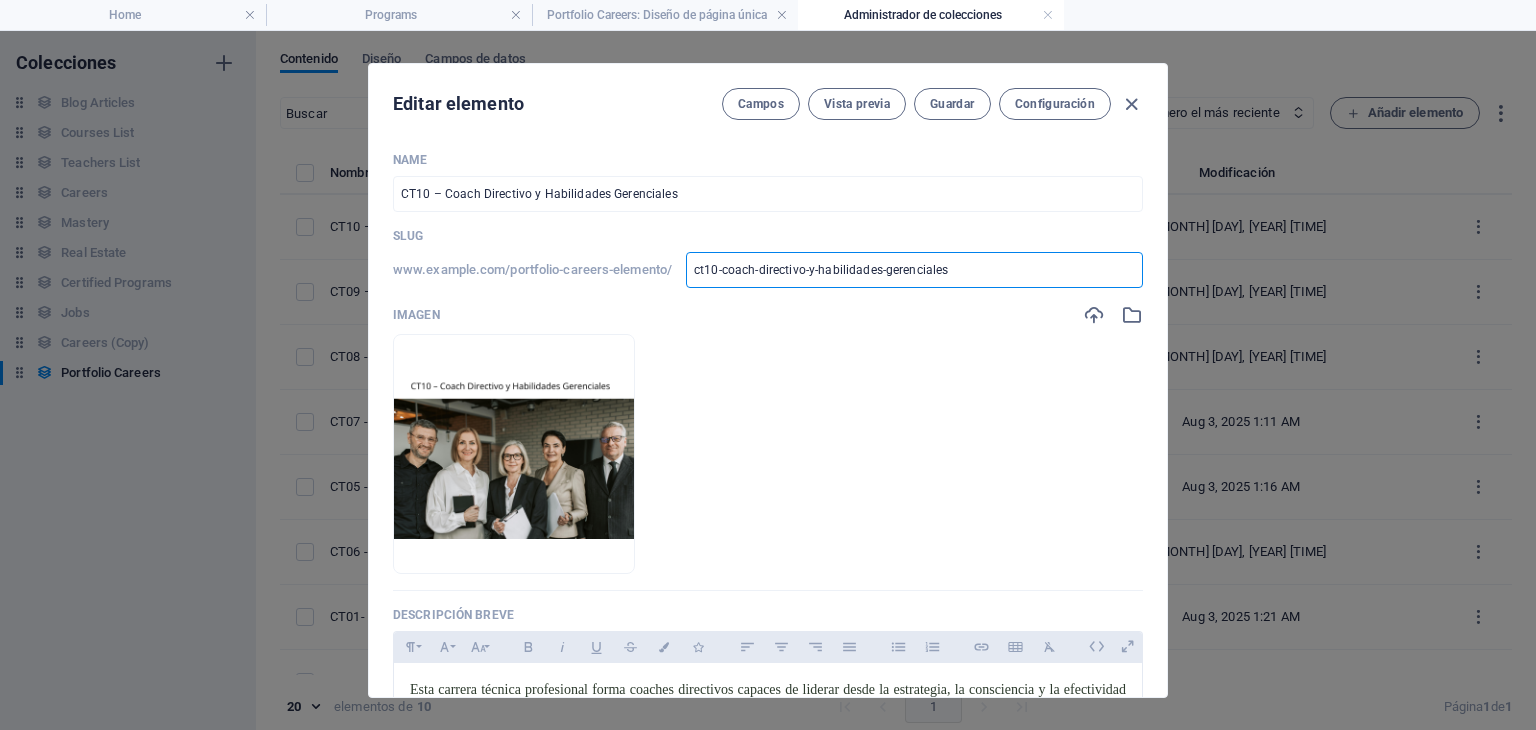 drag, startPoint x: 988, startPoint y: 274, endPoint x: 682, endPoint y: 256, distance: 306.52896 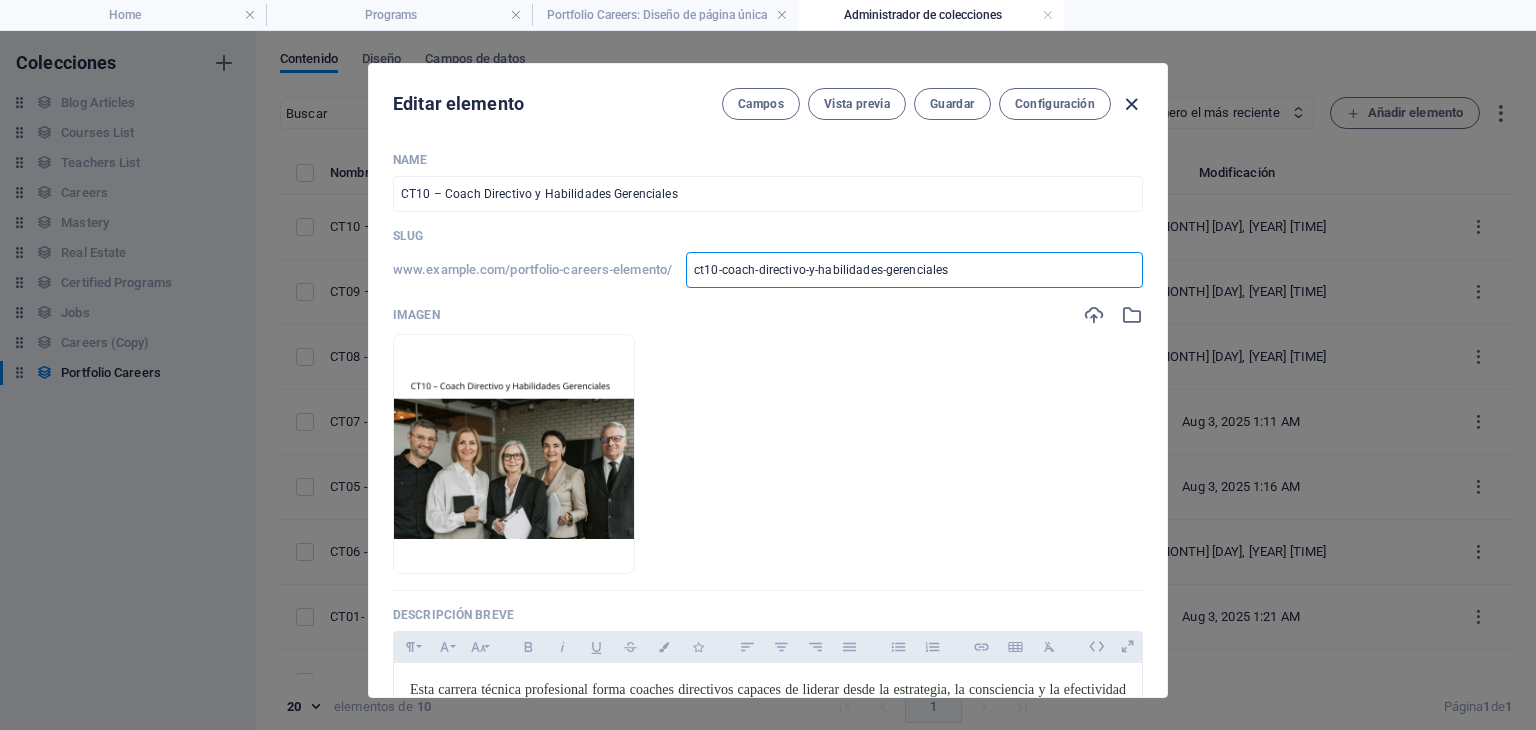 click at bounding box center (1131, 104) 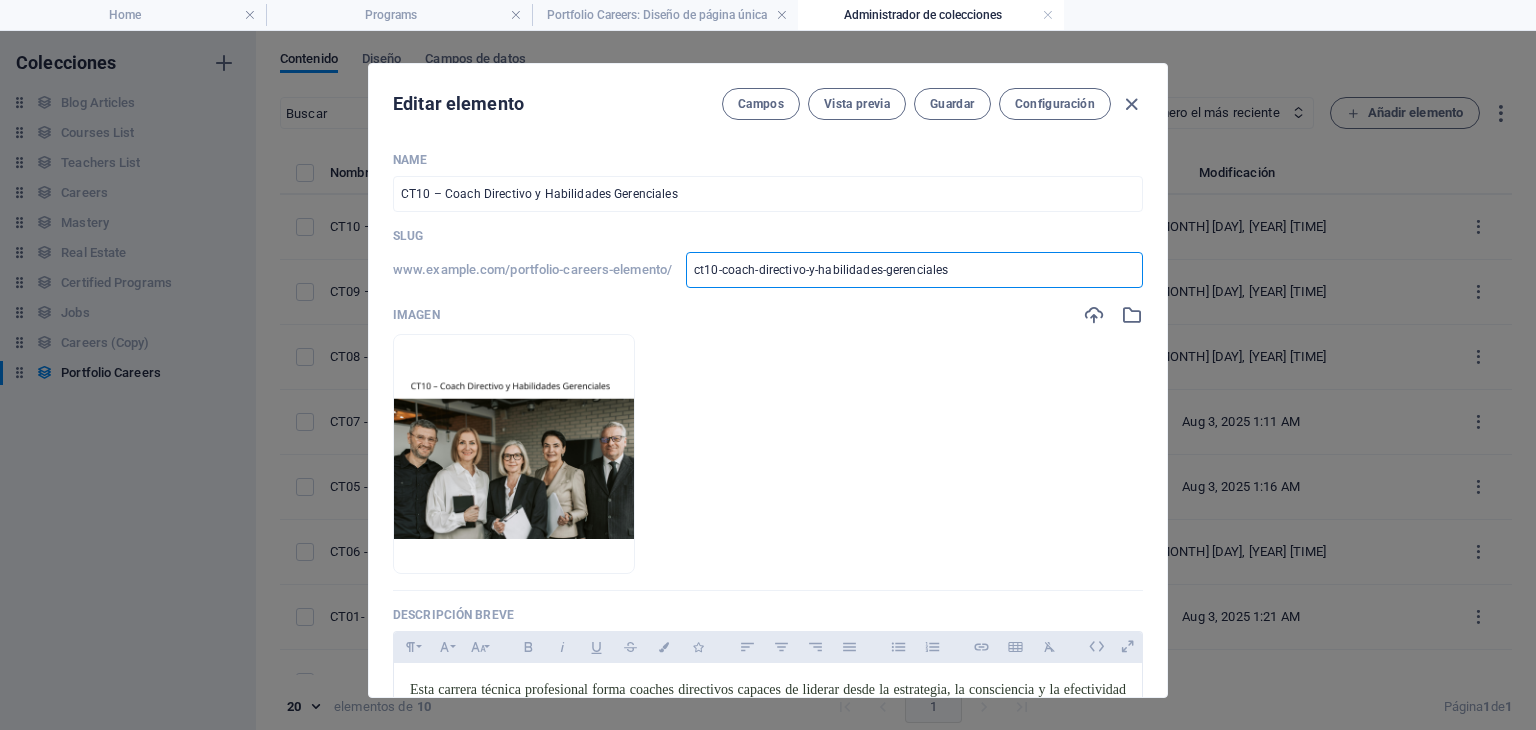 type 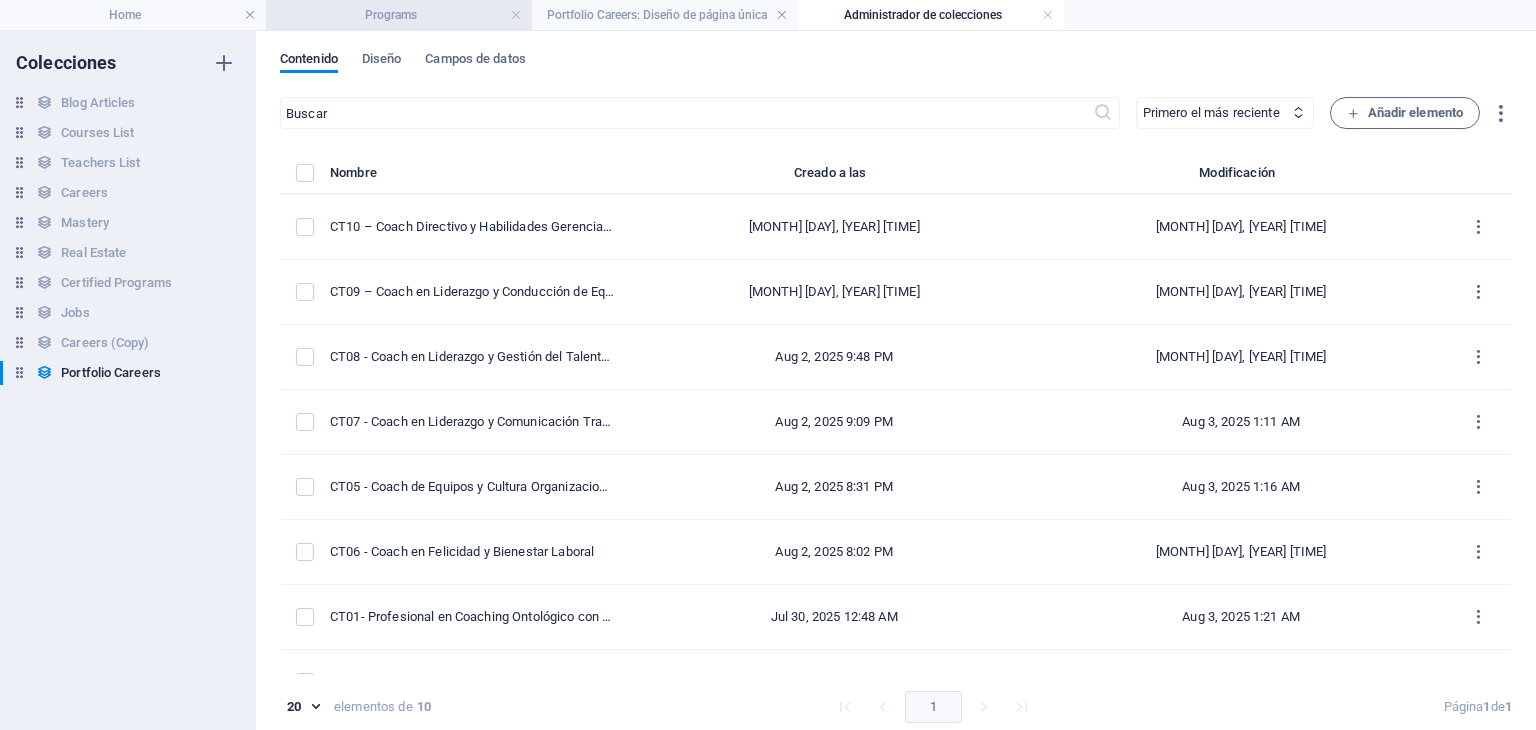 click on "Programs" at bounding box center [399, 15] 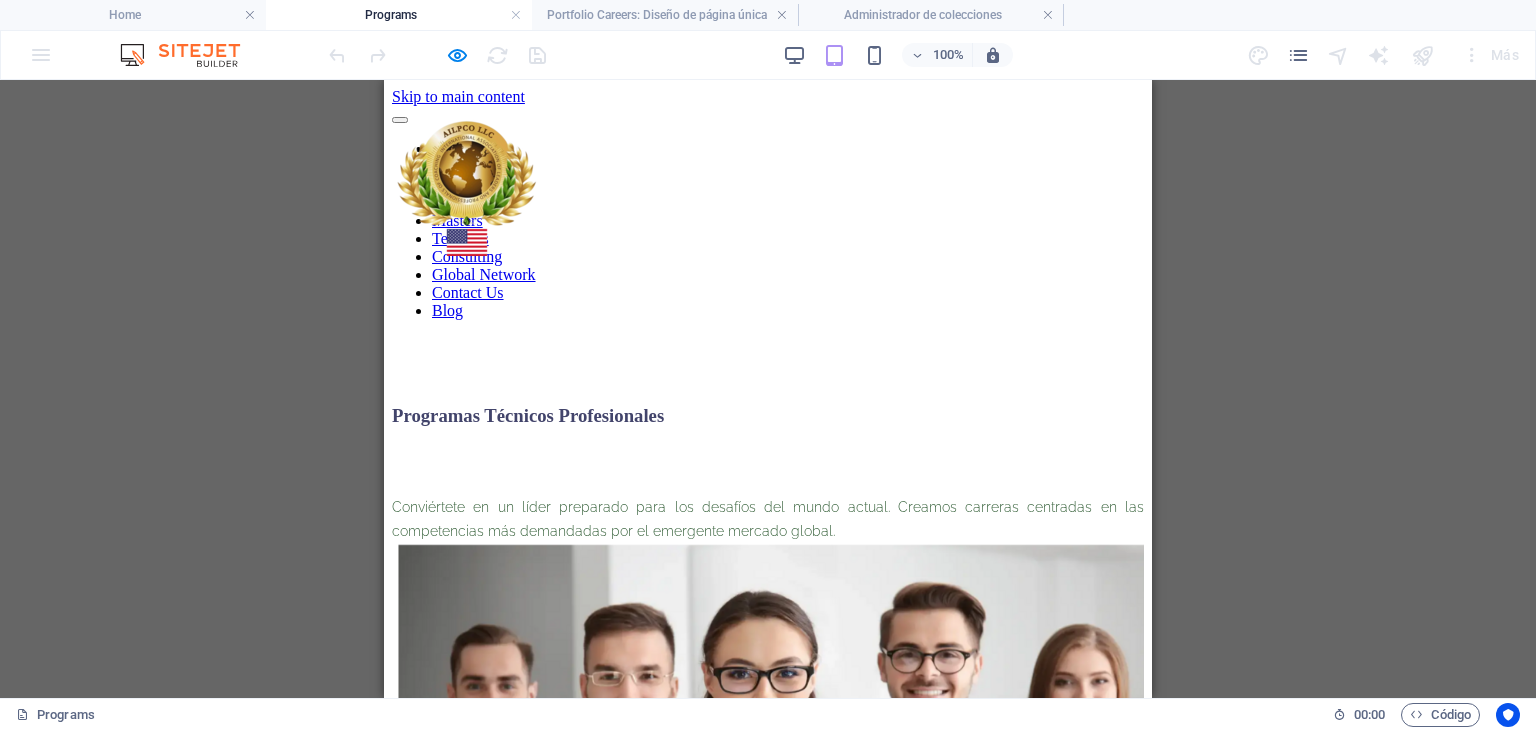 scroll, scrollTop: 2061, scrollLeft: 0, axis: vertical 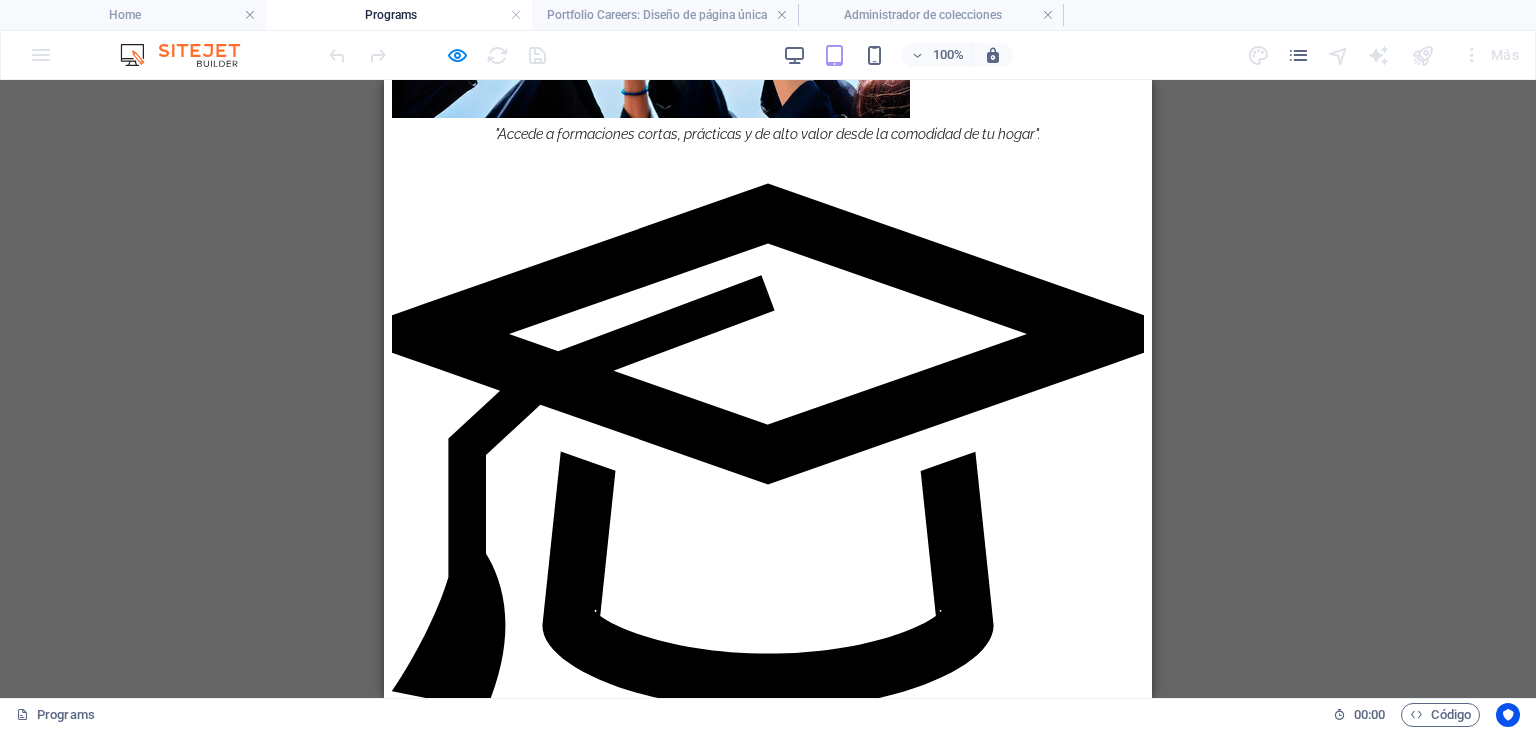 click at bounding box center (776, 1584) 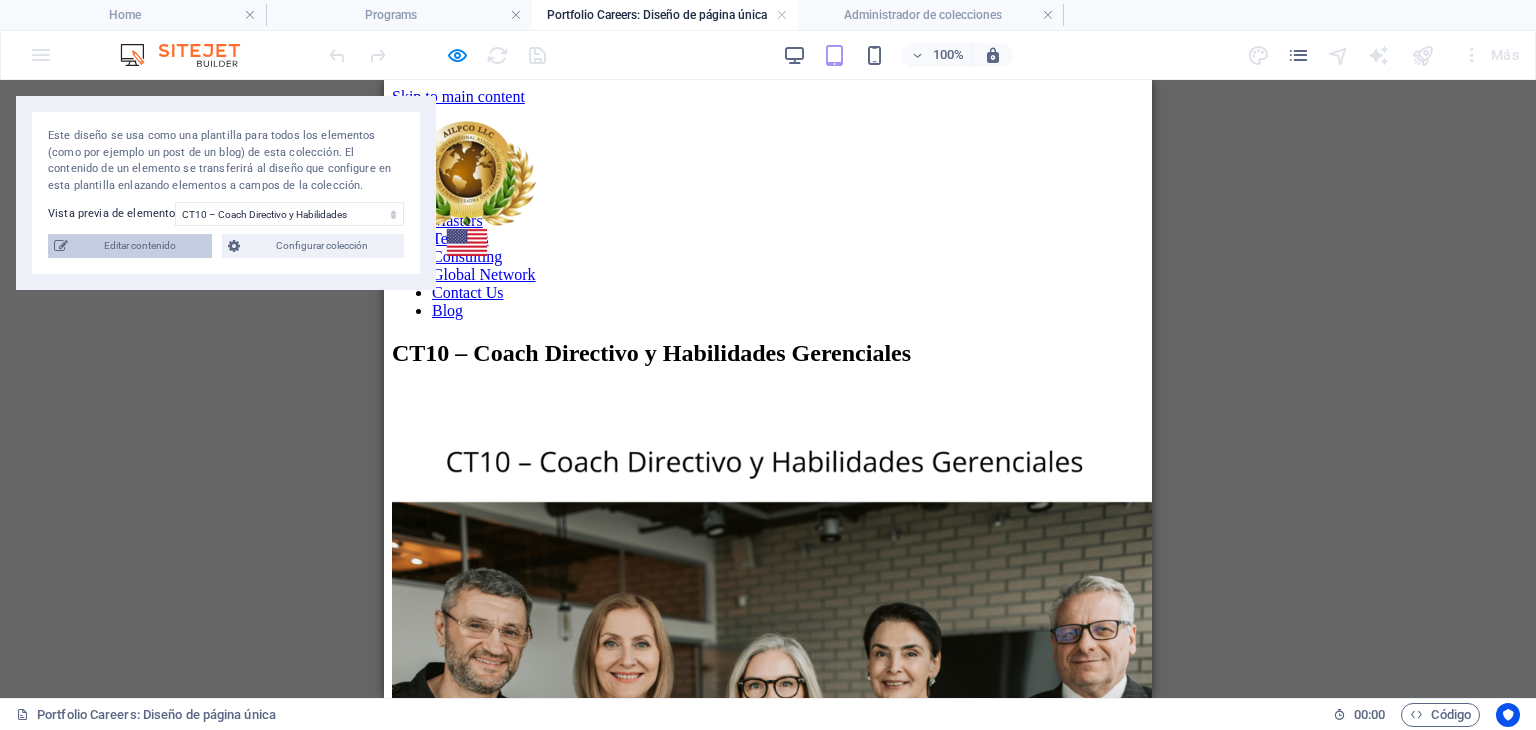 click on "Editar contenido" at bounding box center (140, 246) 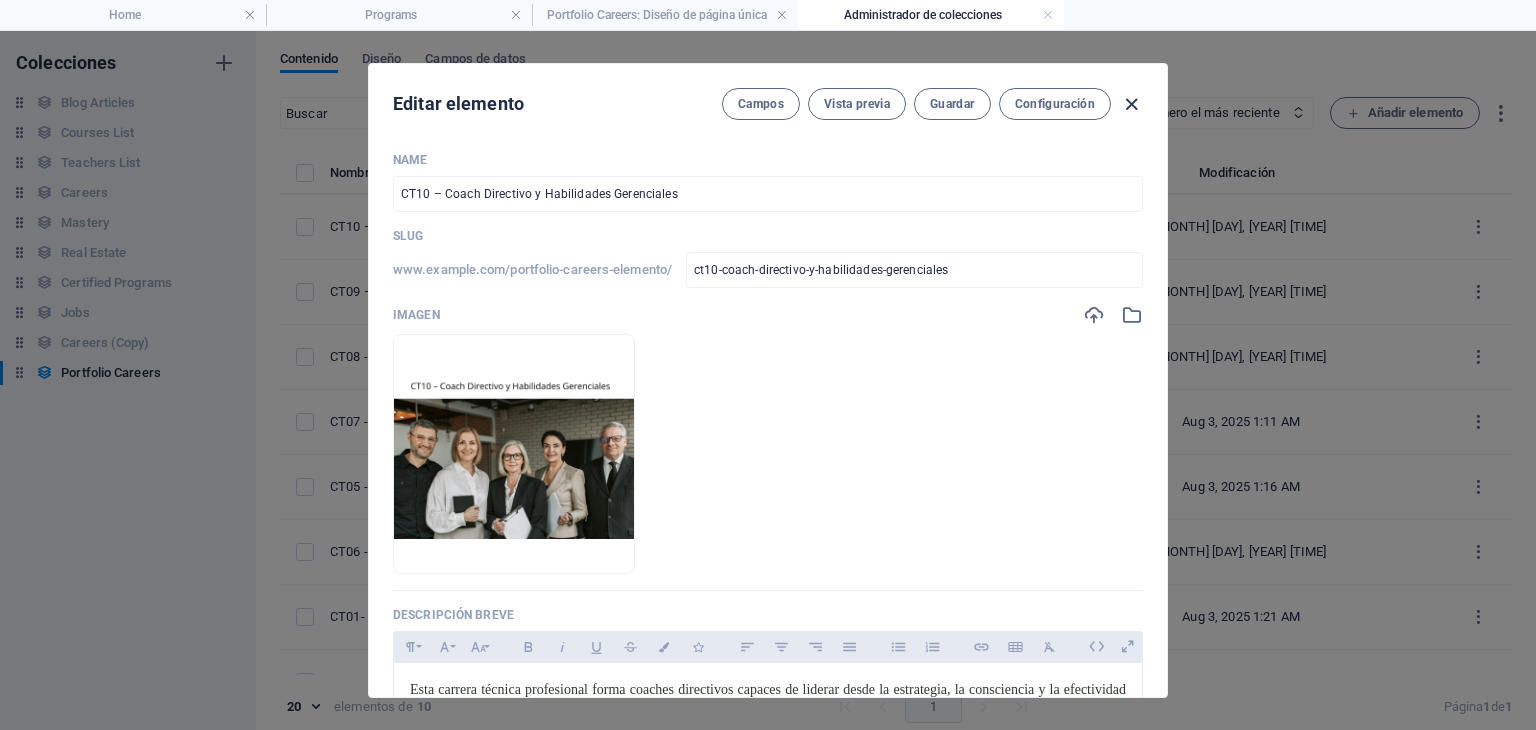 click at bounding box center (1131, 104) 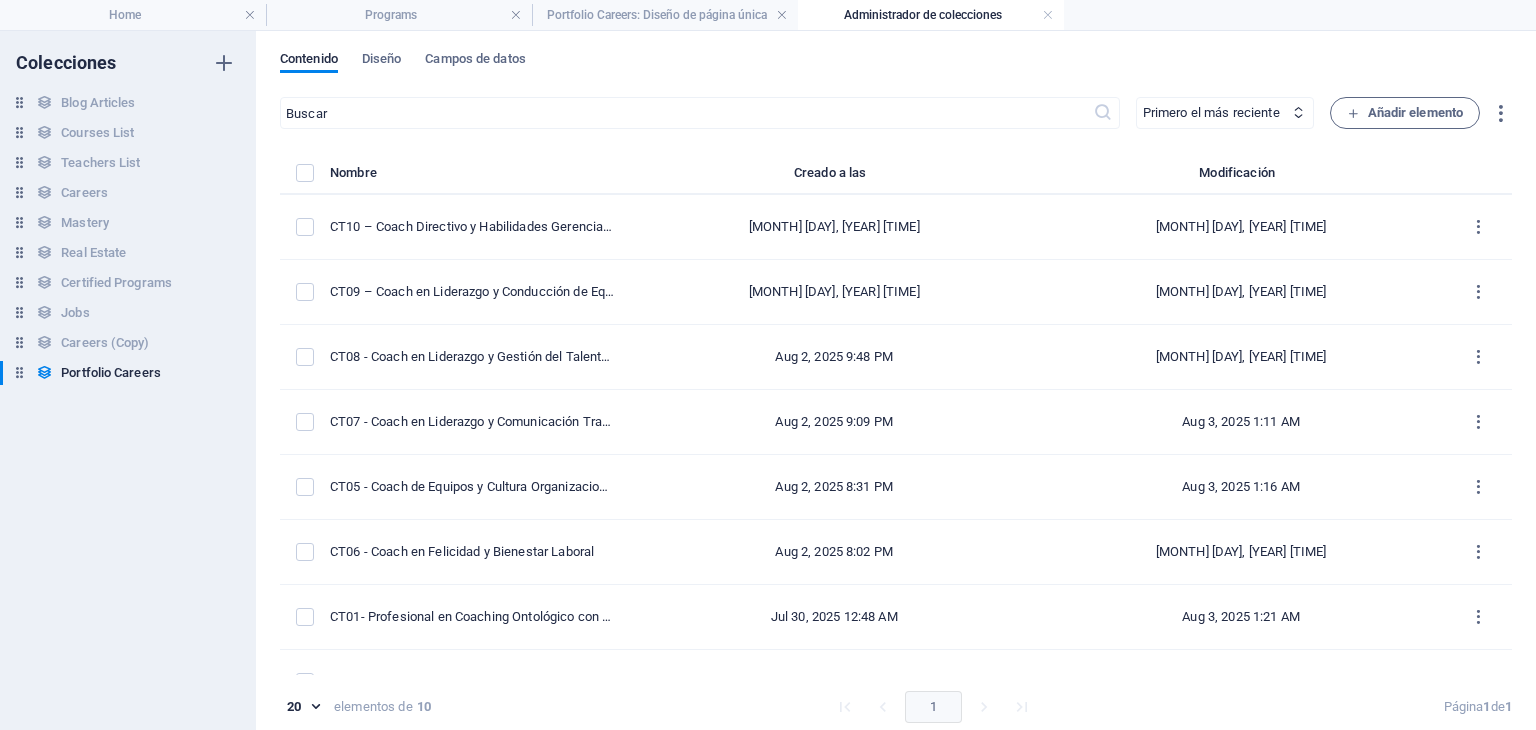 type 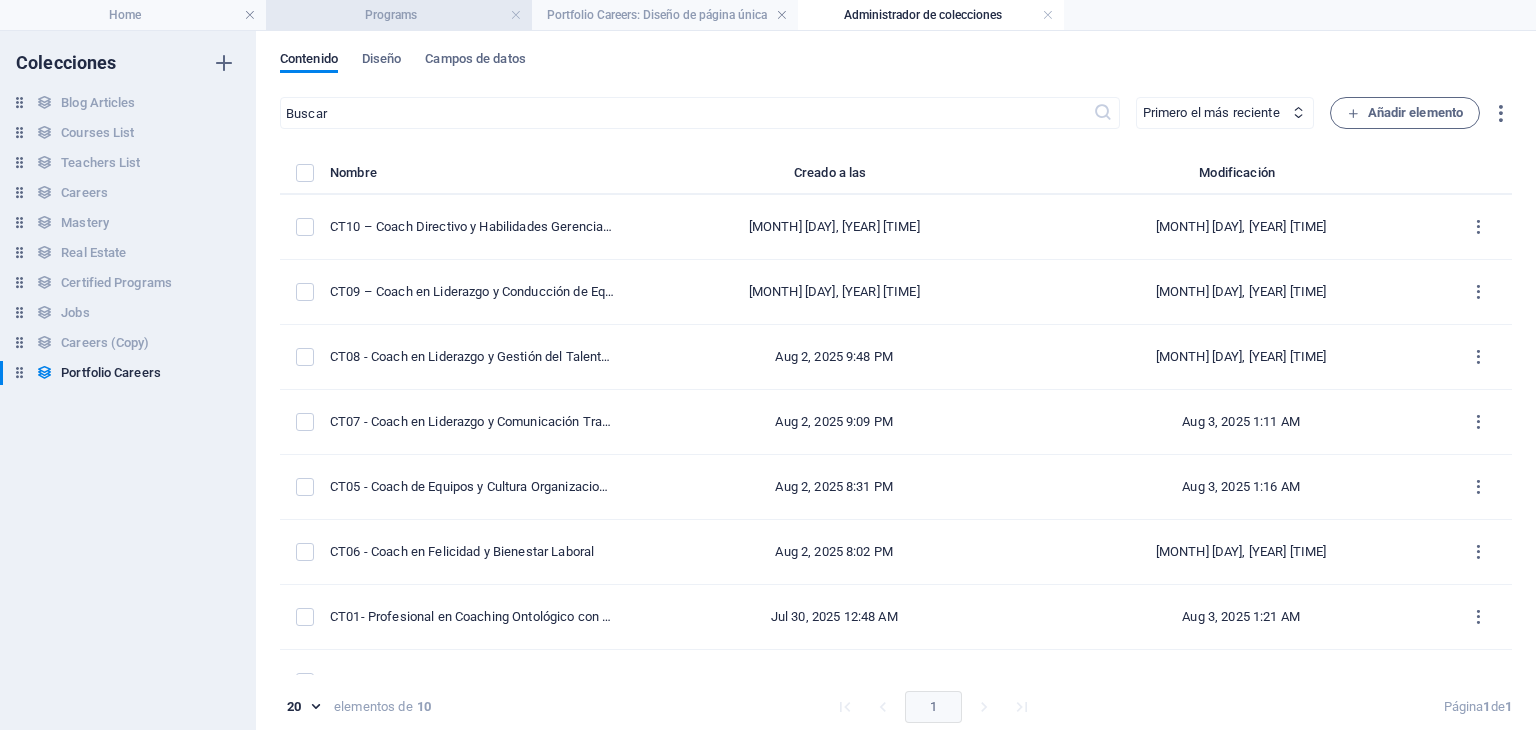 click on "Programs" at bounding box center [399, 15] 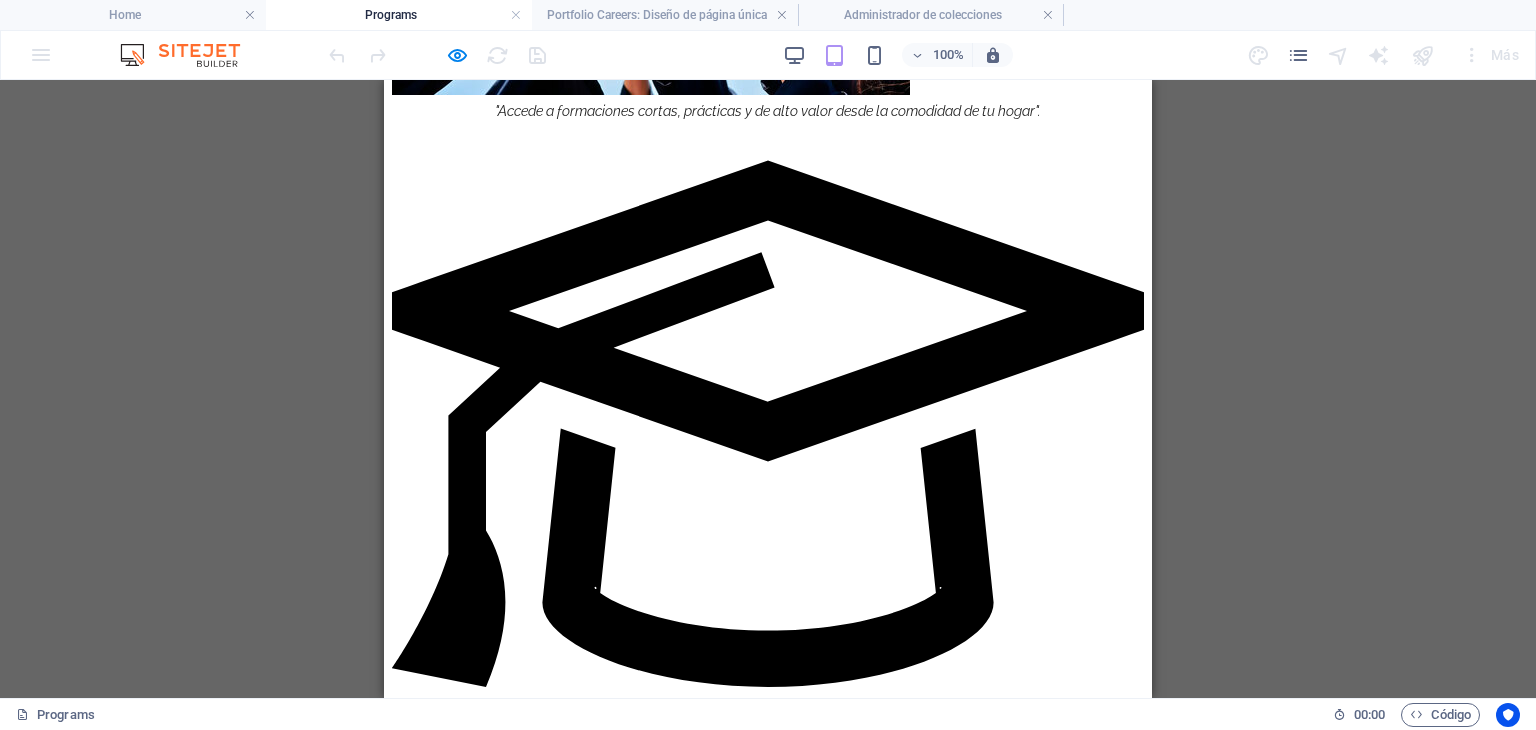 scroll, scrollTop: 1961, scrollLeft: 0, axis: vertical 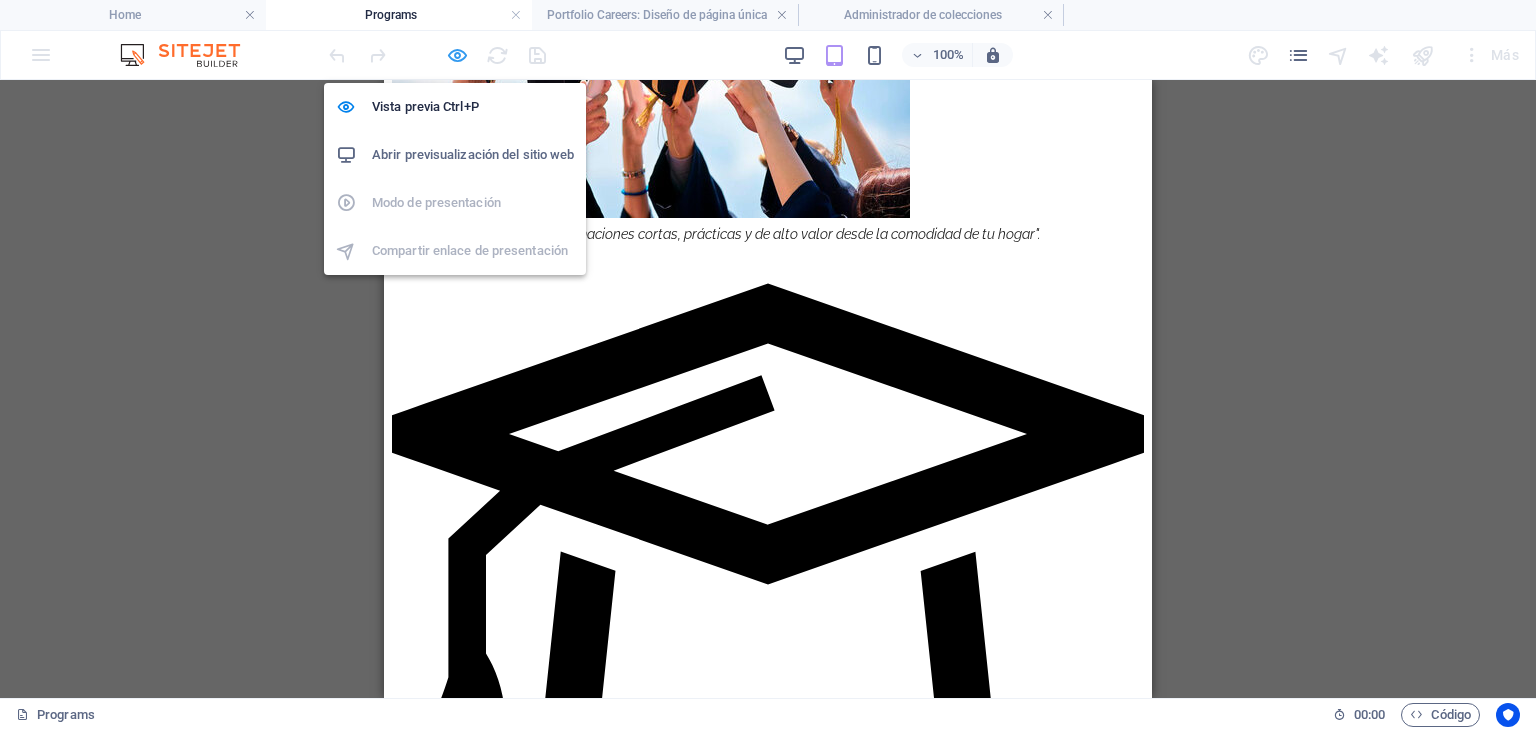 click at bounding box center [457, 55] 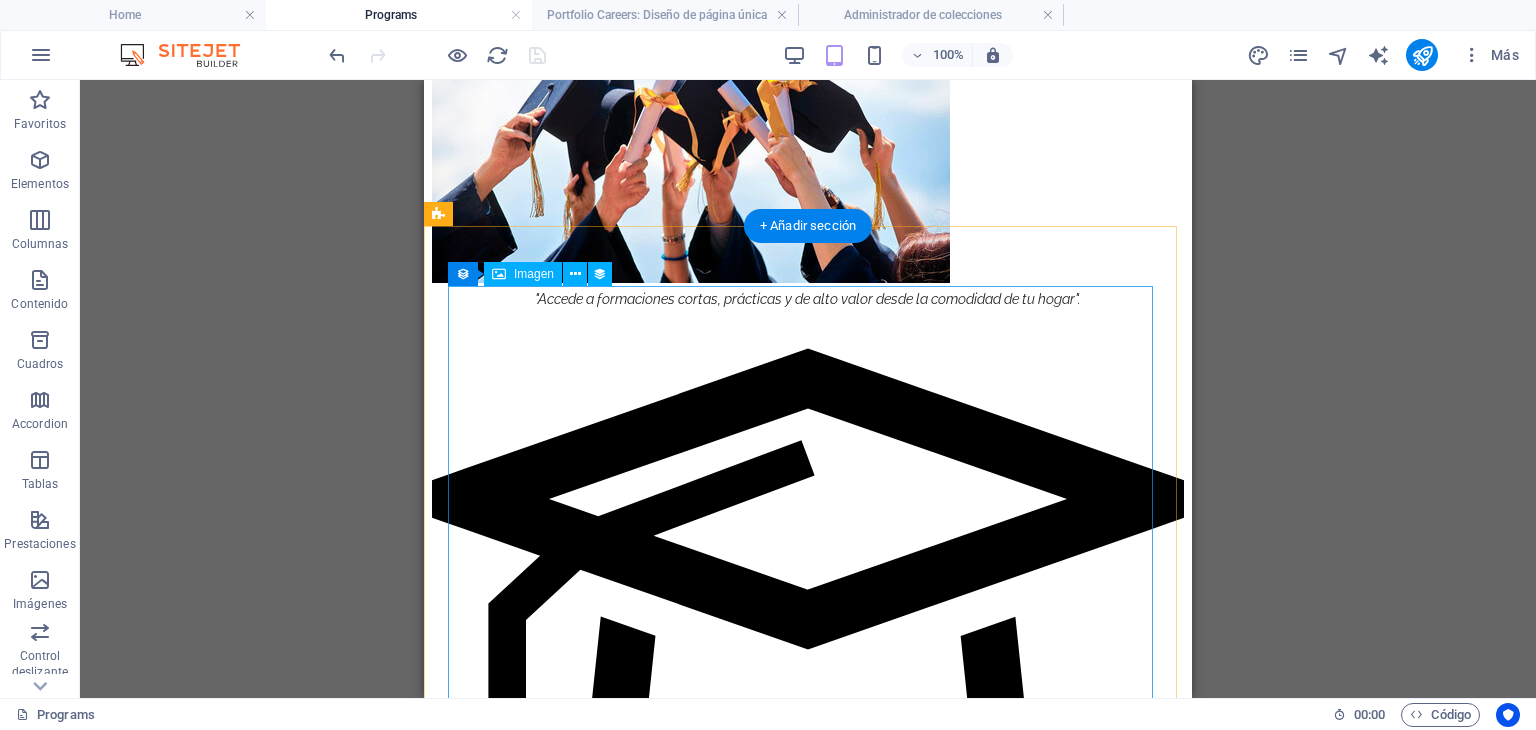 scroll, scrollTop: 1861, scrollLeft: 0, axis: vertical 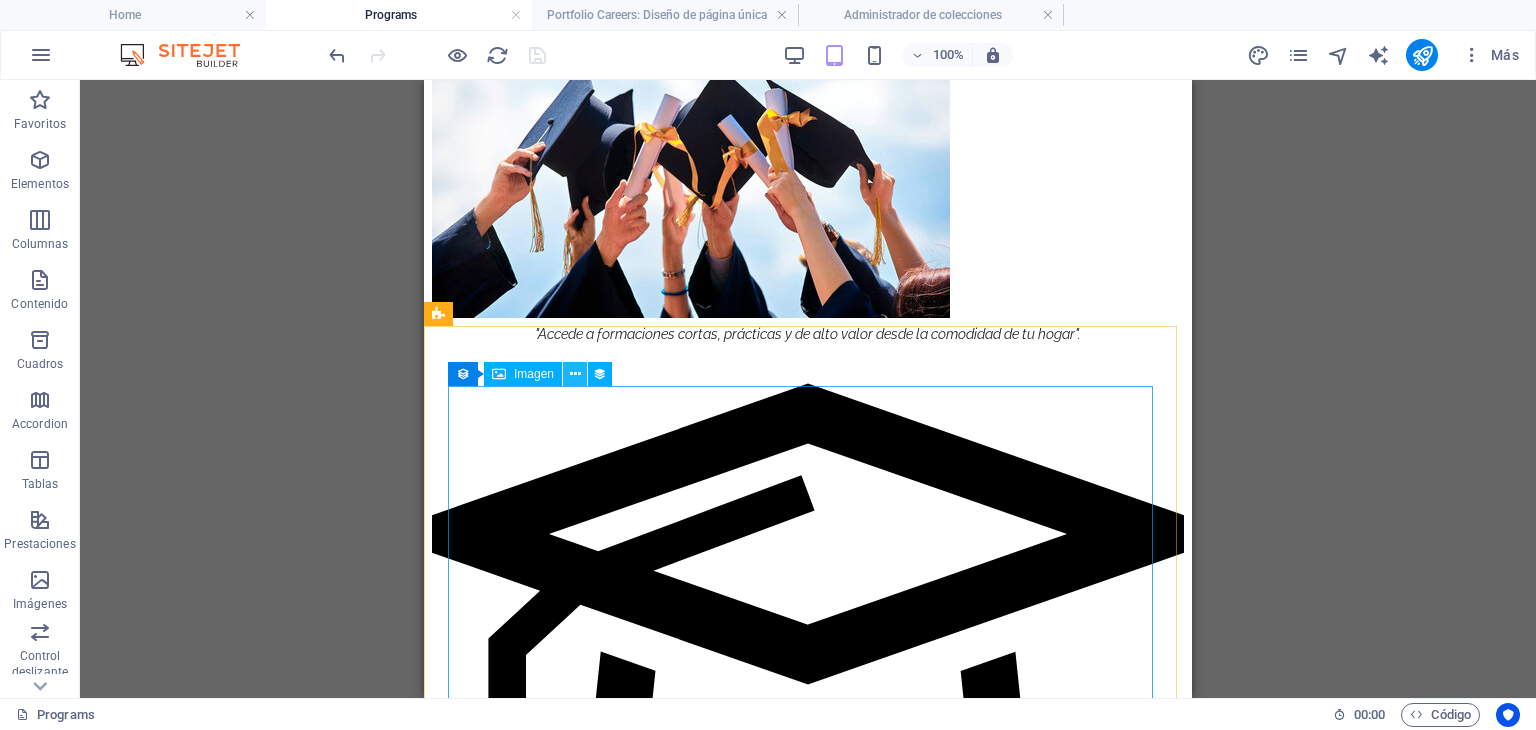 click at bounding box center [575, 374] 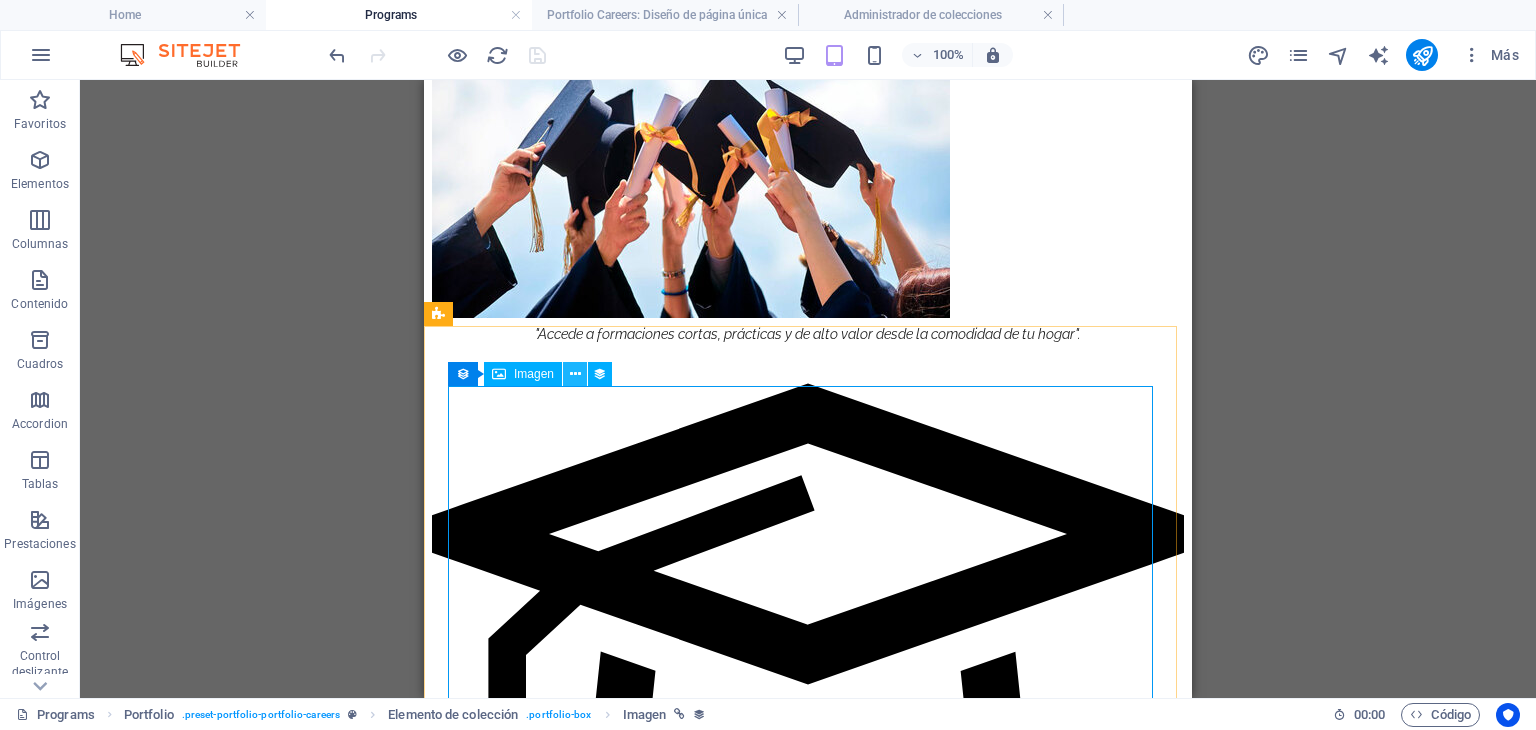 click at bounding box center [575, 374] 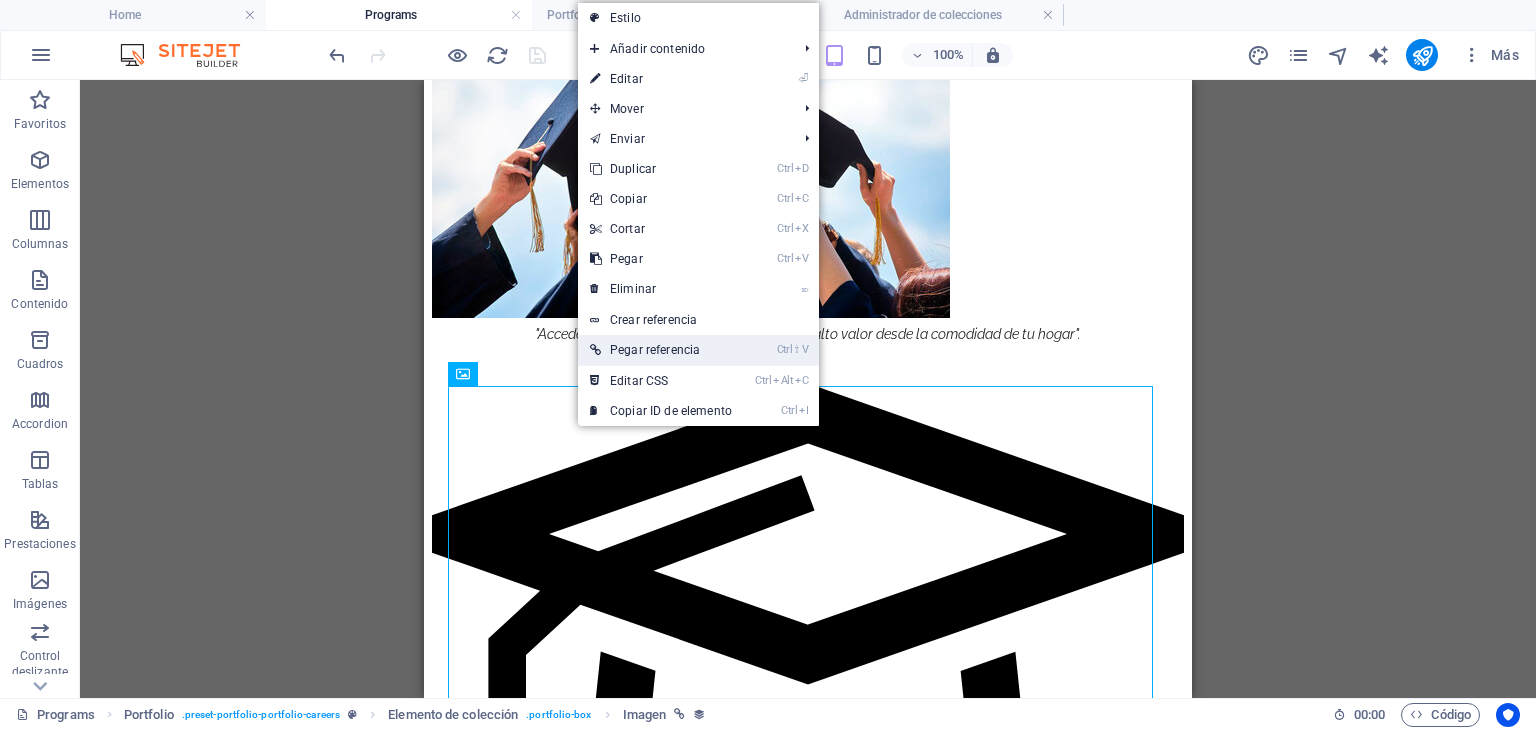 click on "Ctrl ⇧ V  Pegar referencia" at bounding box center (661, 350) 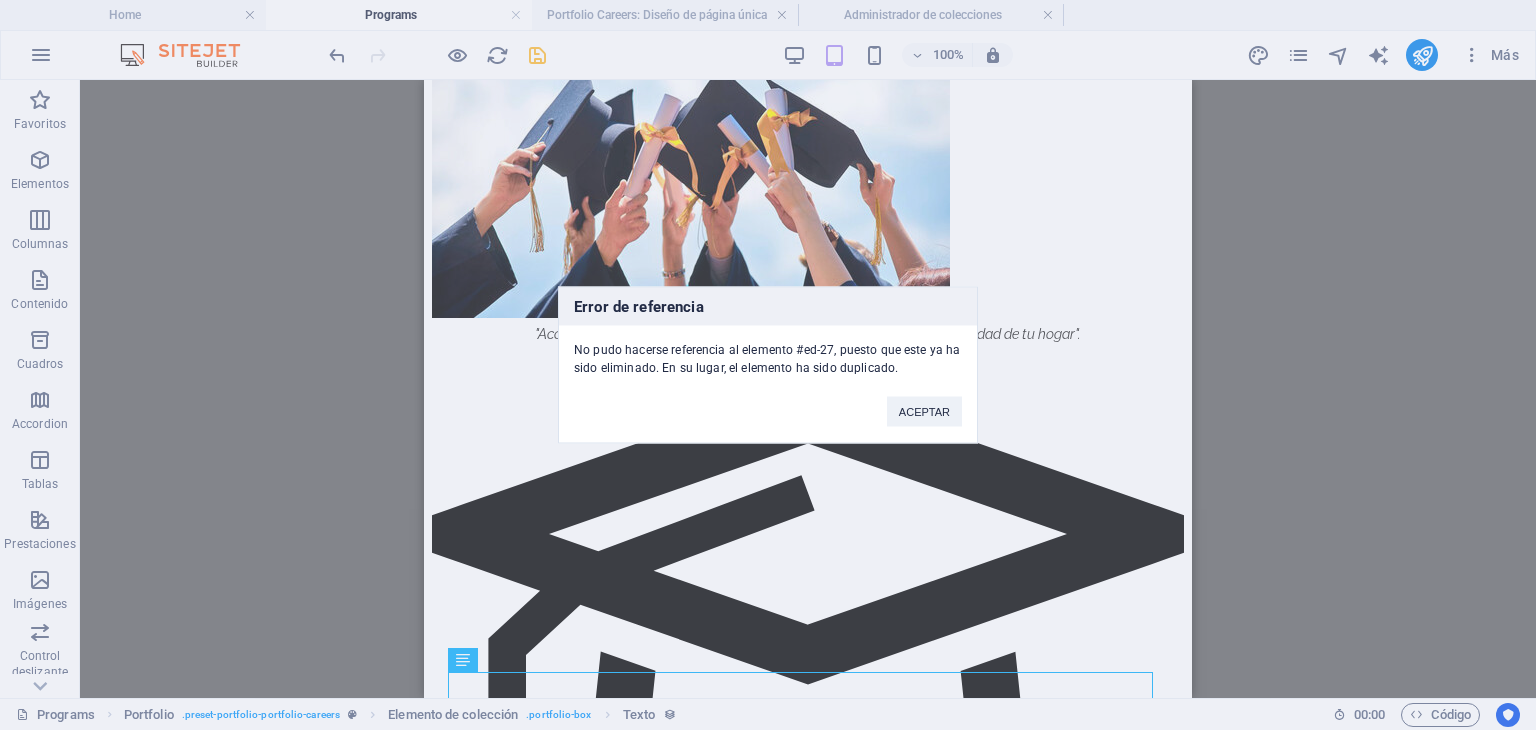 scroll, scrollTop: 2412, scrollLeft: 0, axis: vertical 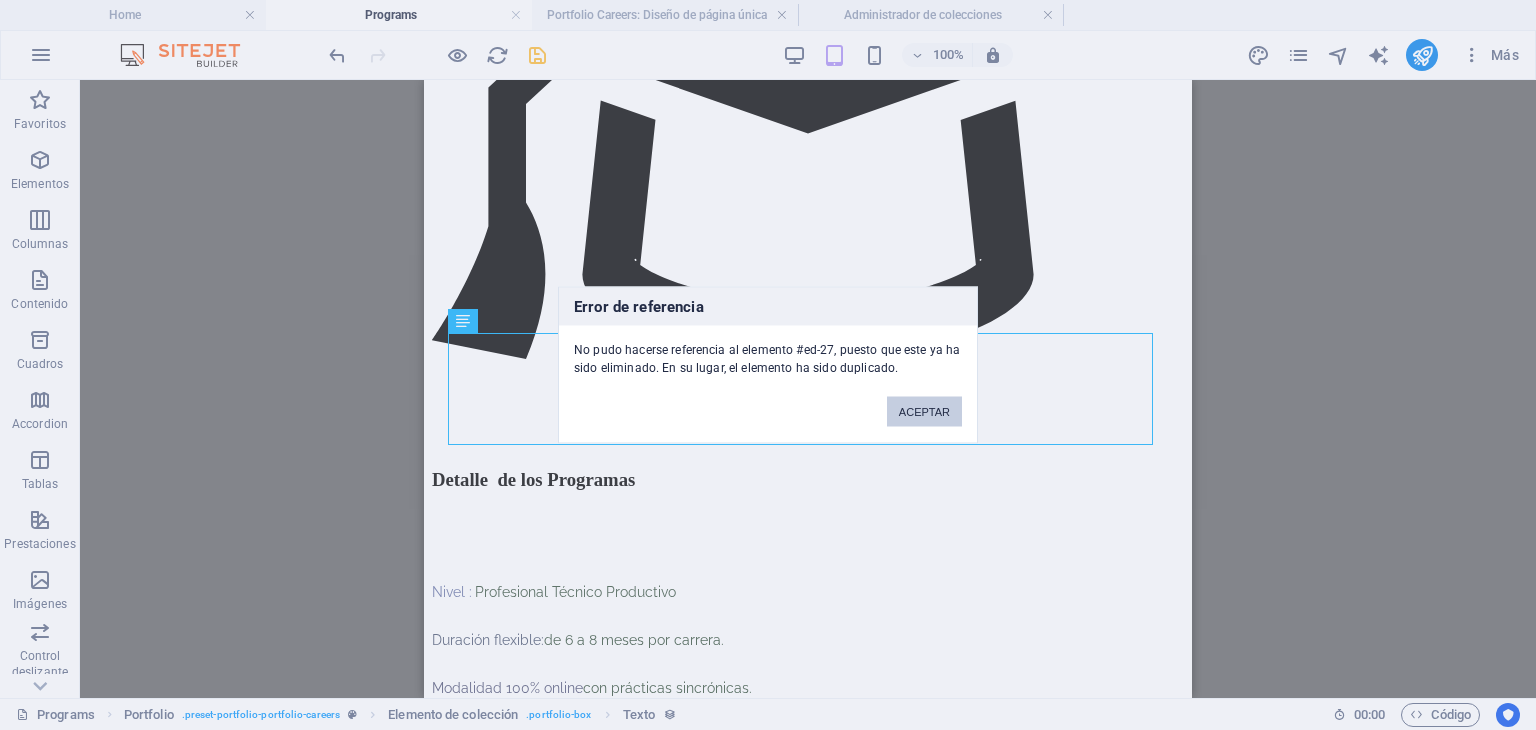 click on "ACEPTAR" at bounding box center (924, 412) 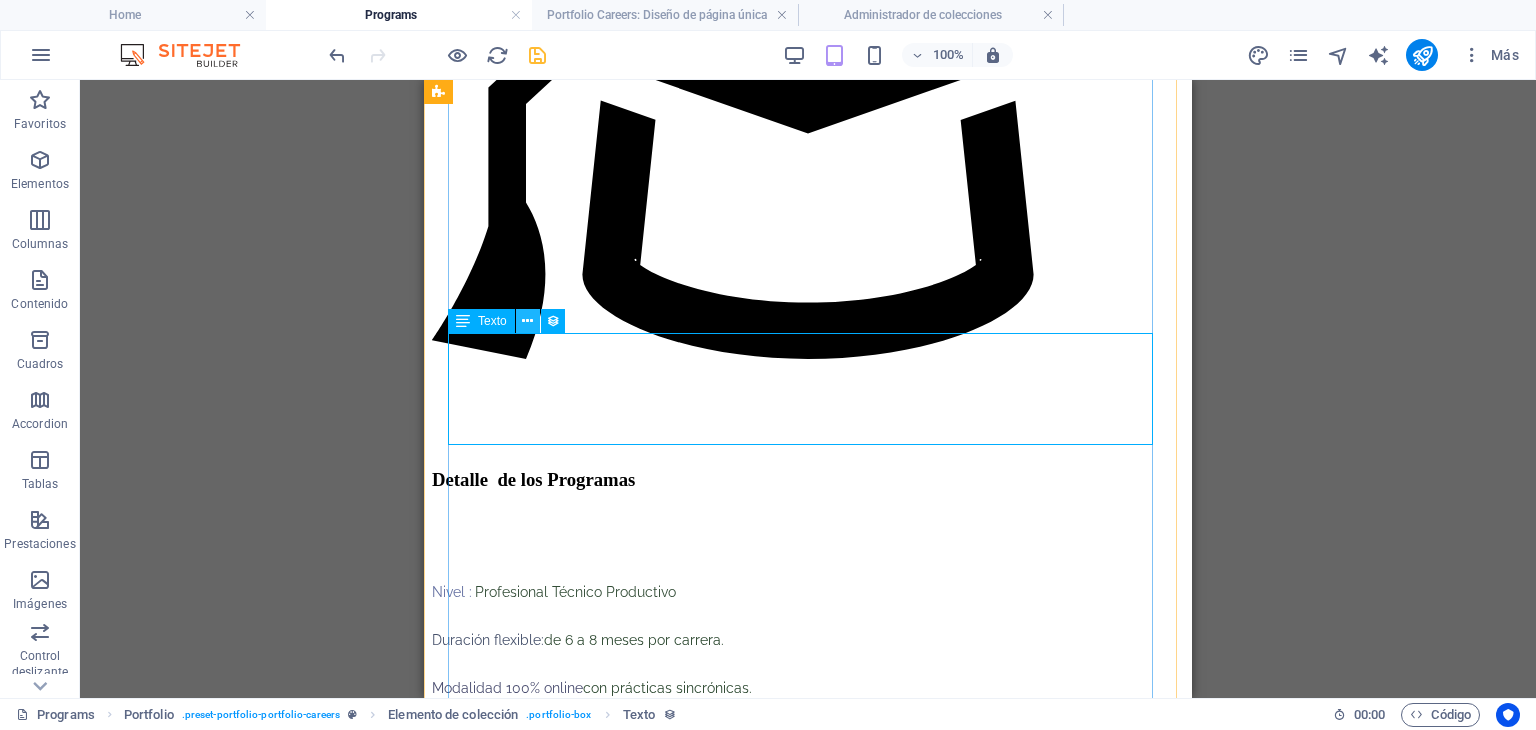 click at bounding box center [527, 321] 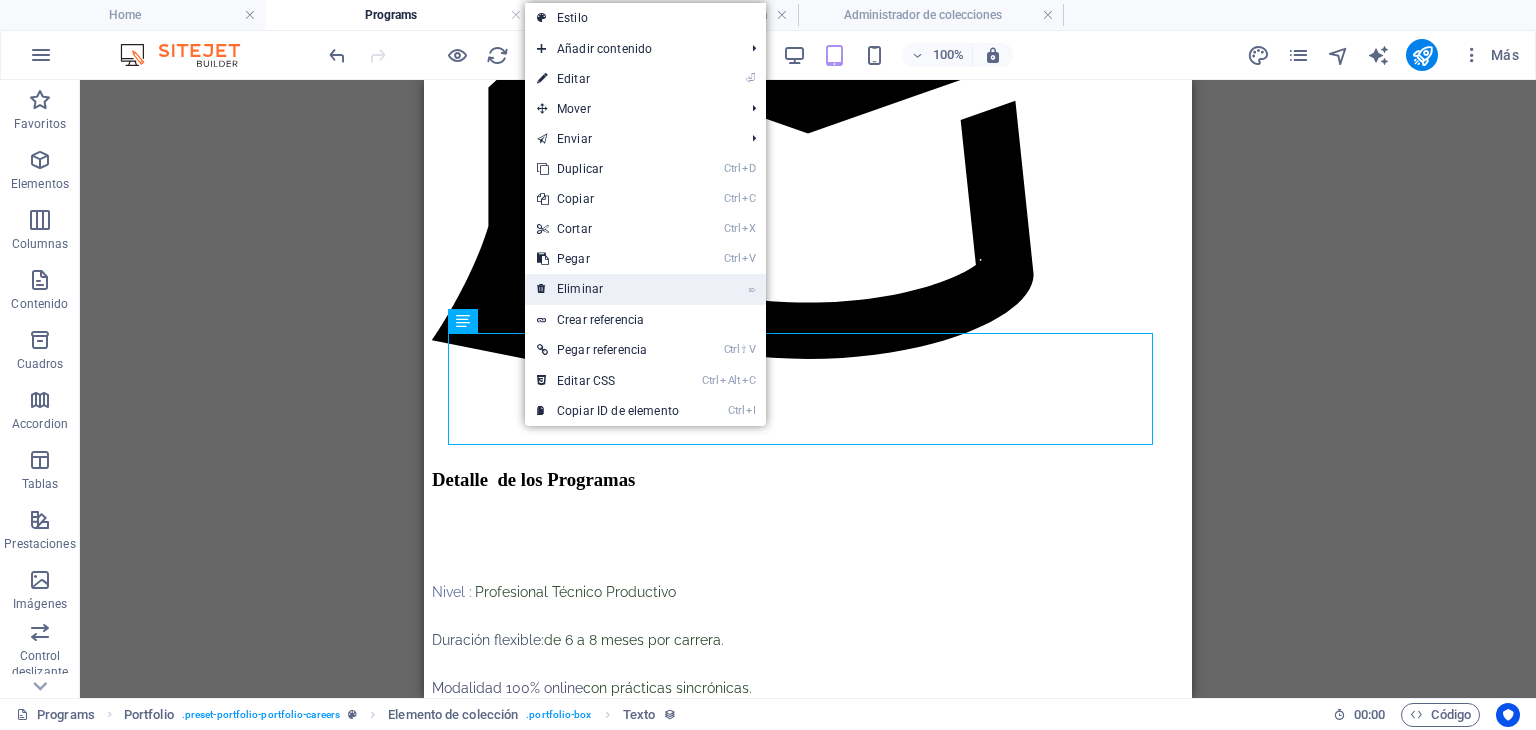 click on "⌦  Eliminar" at bounding box center (608, 289) 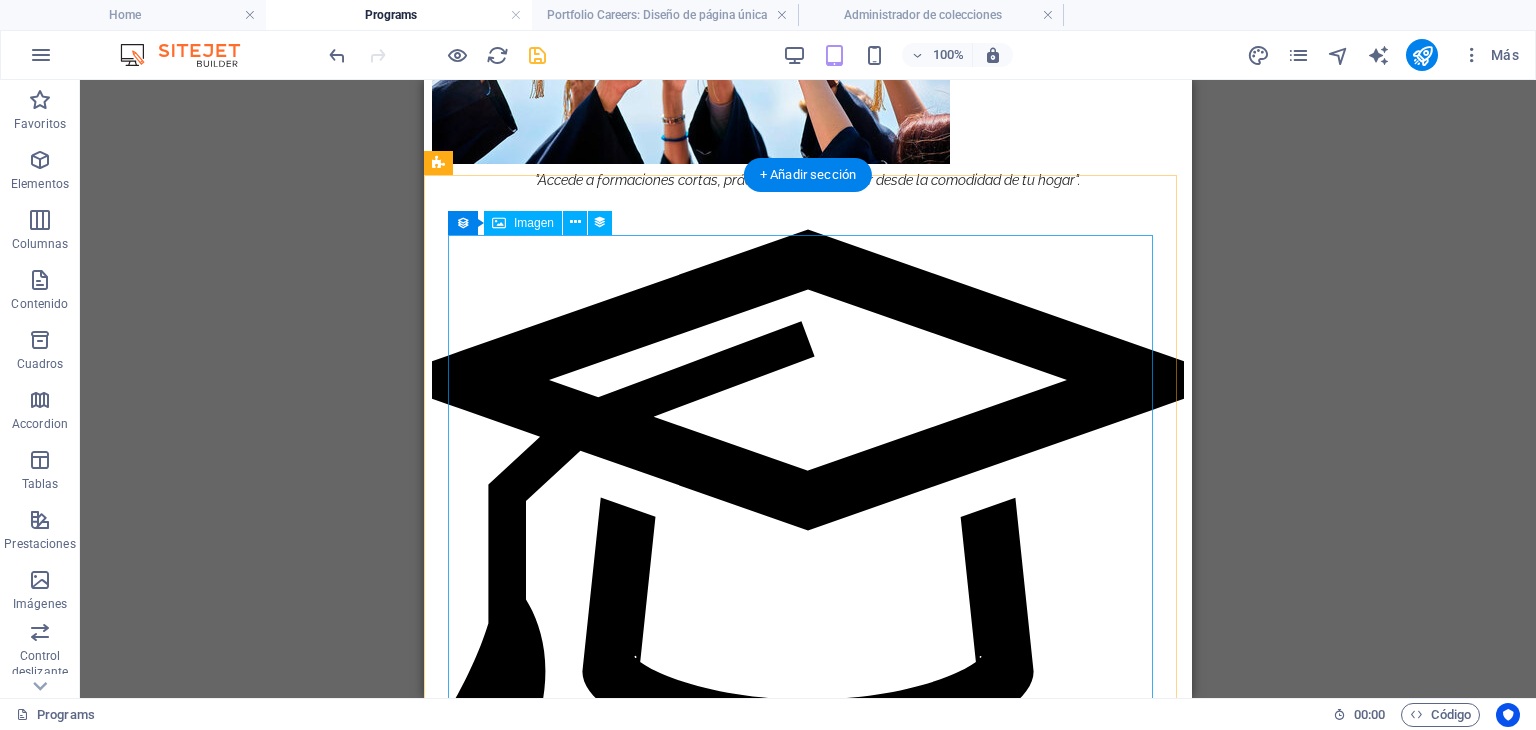 scroll, scrollTop: 2012, scrollLeft: 0, axis: vertical 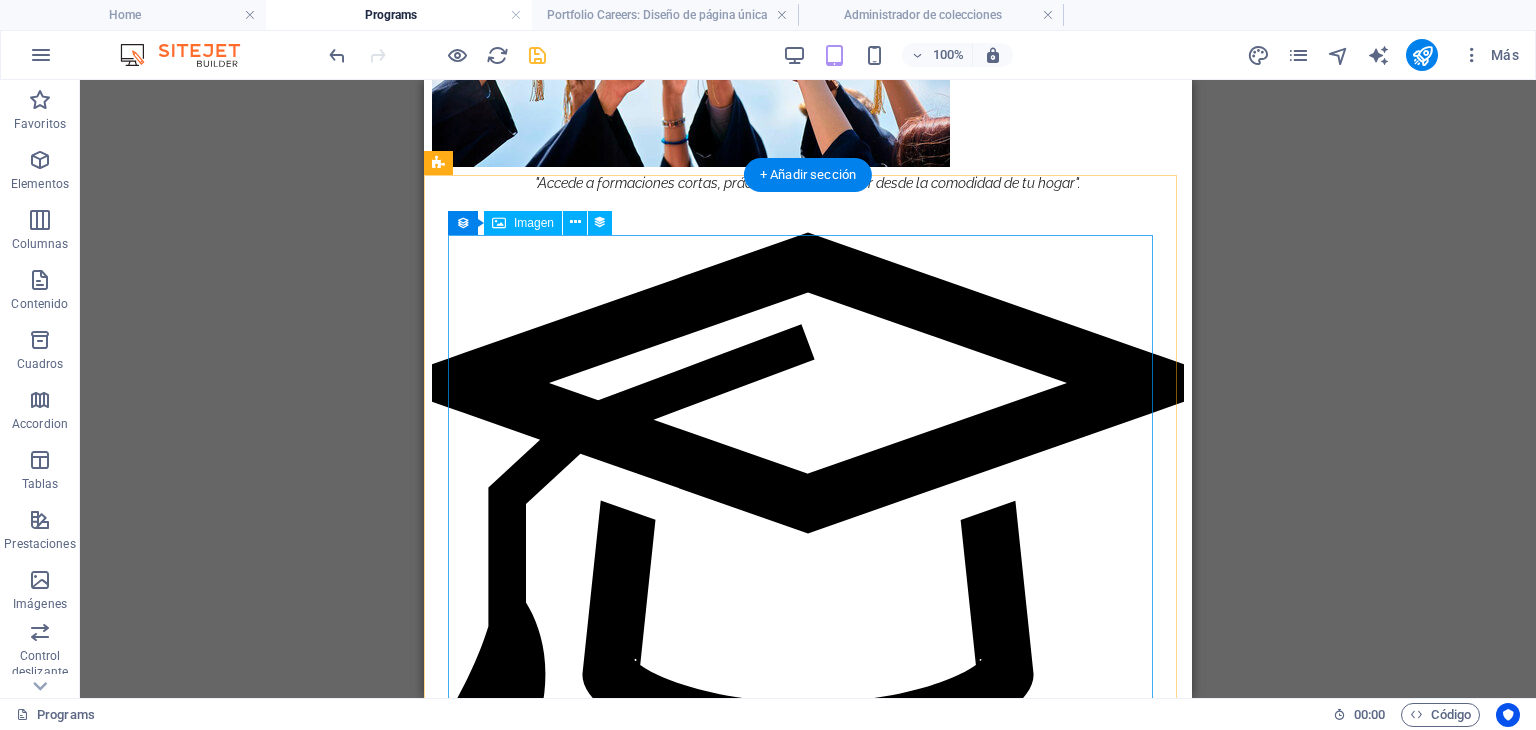 click at bounding box center (808, 1635) 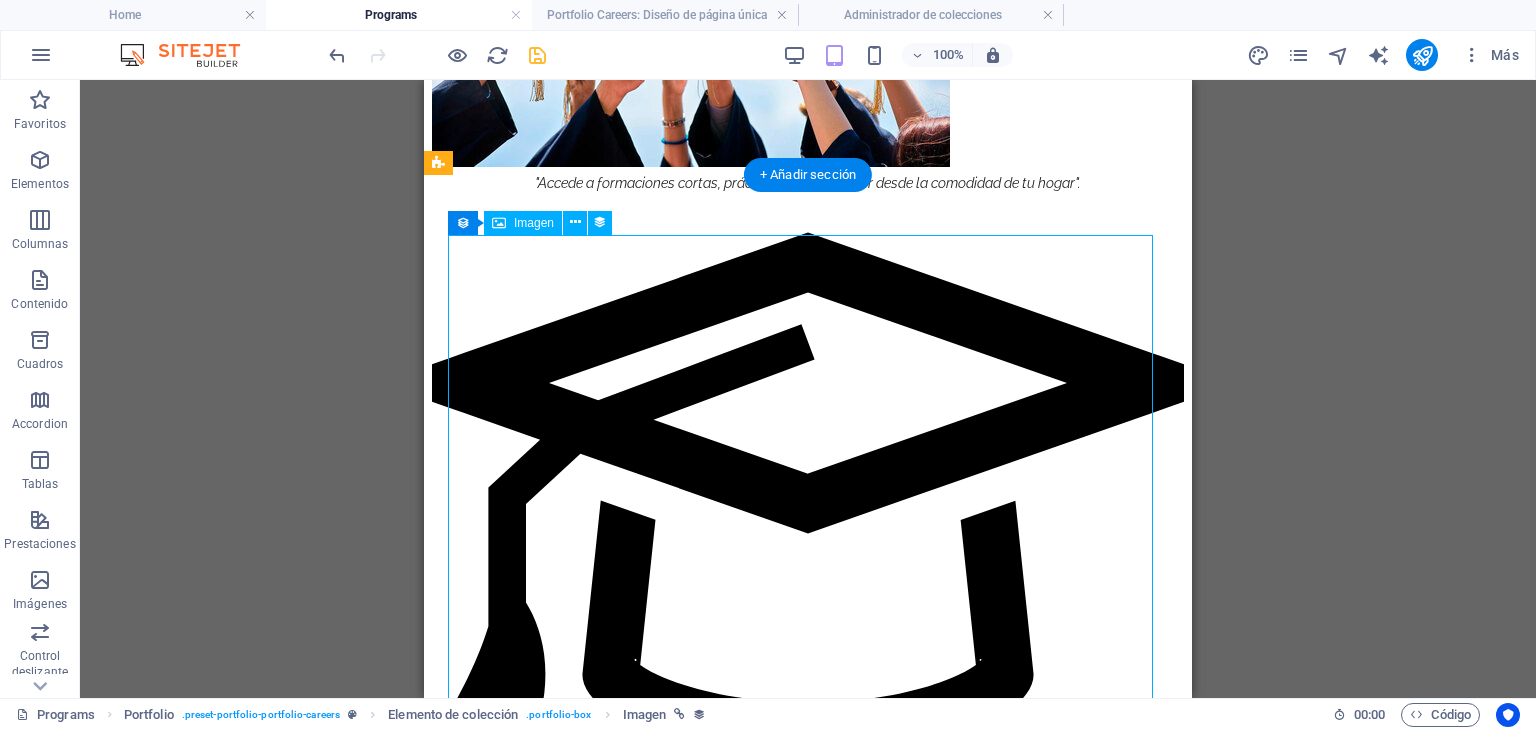 click at bounding box center (808, 1635) 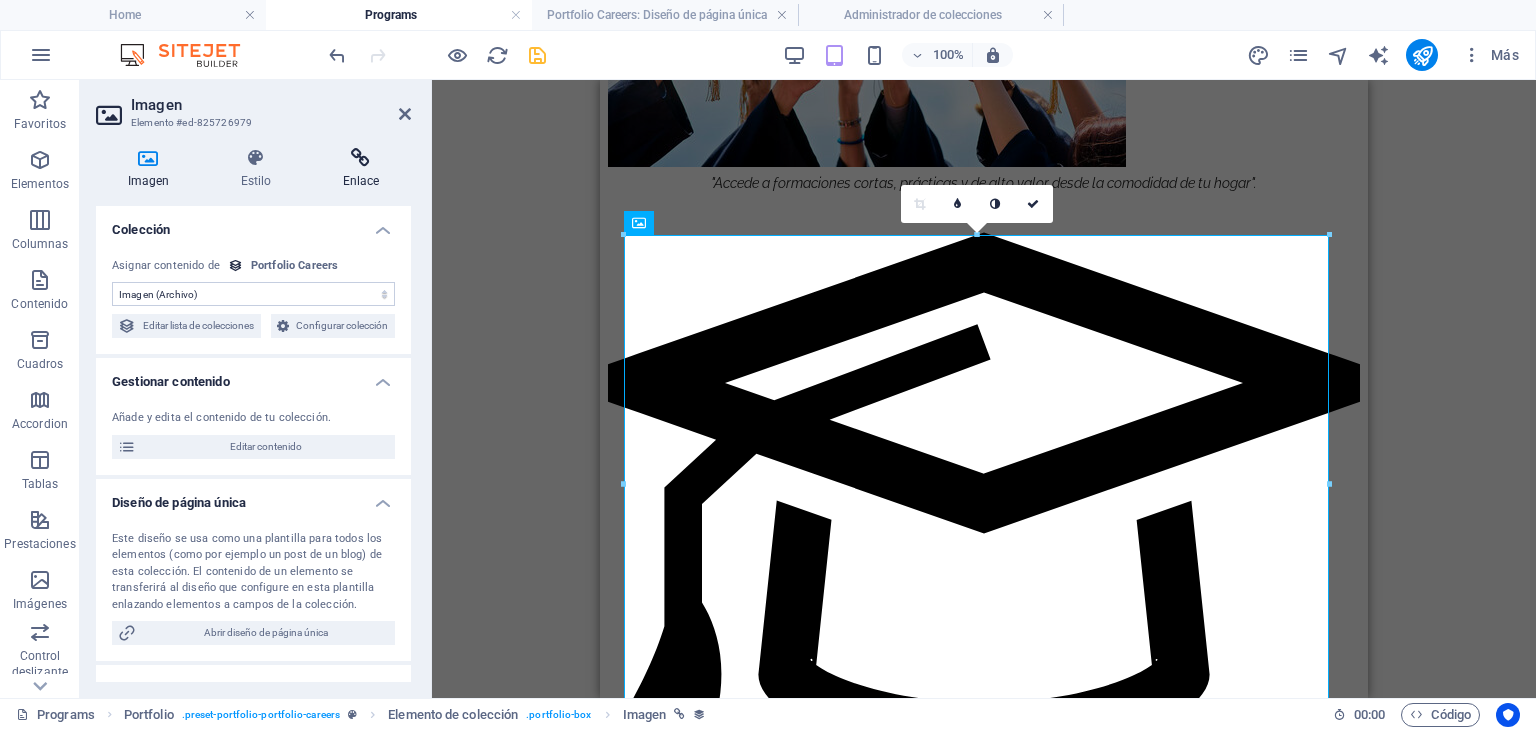 click on "Enlace" at bounding box center (361, 169) 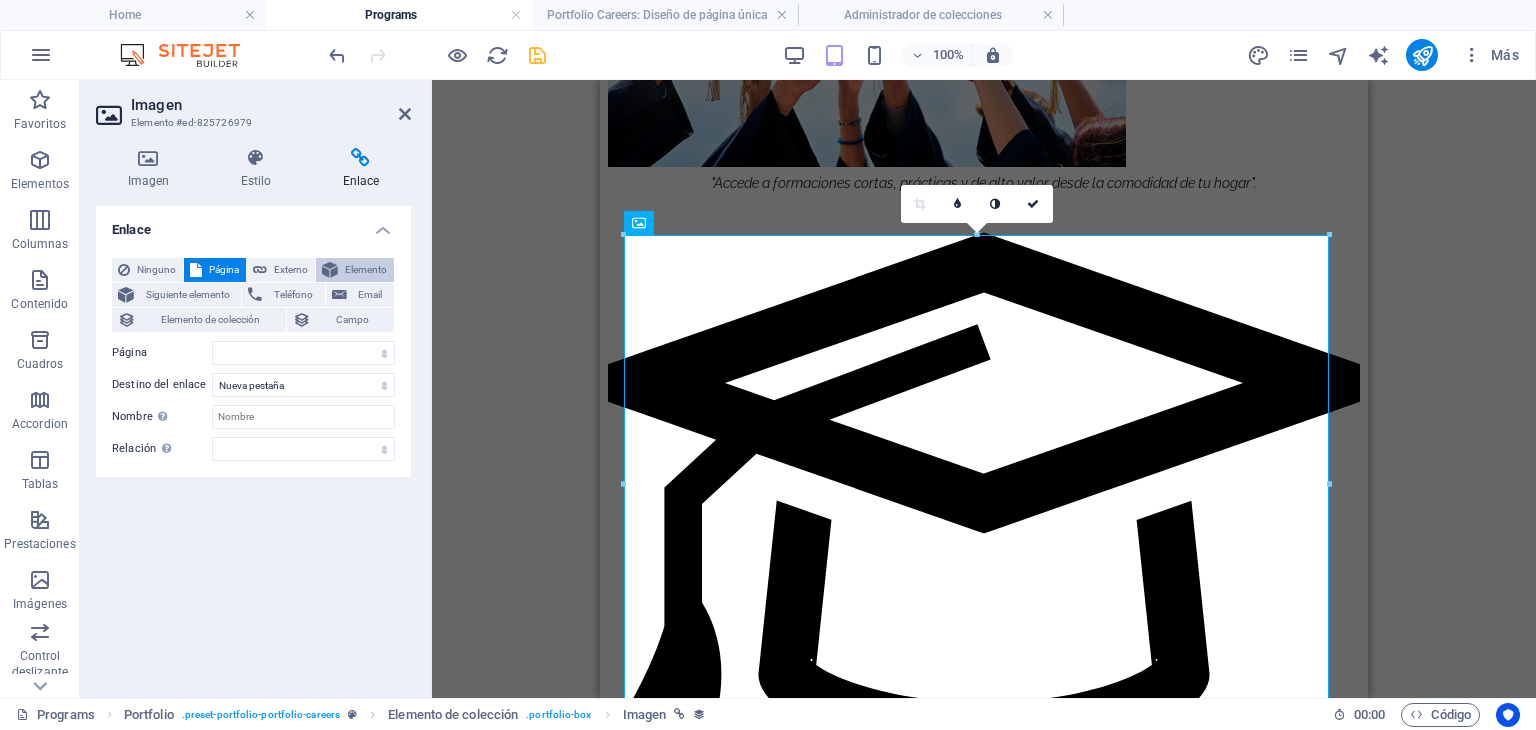 click on "Elemento" at bounding box center (366, 270) 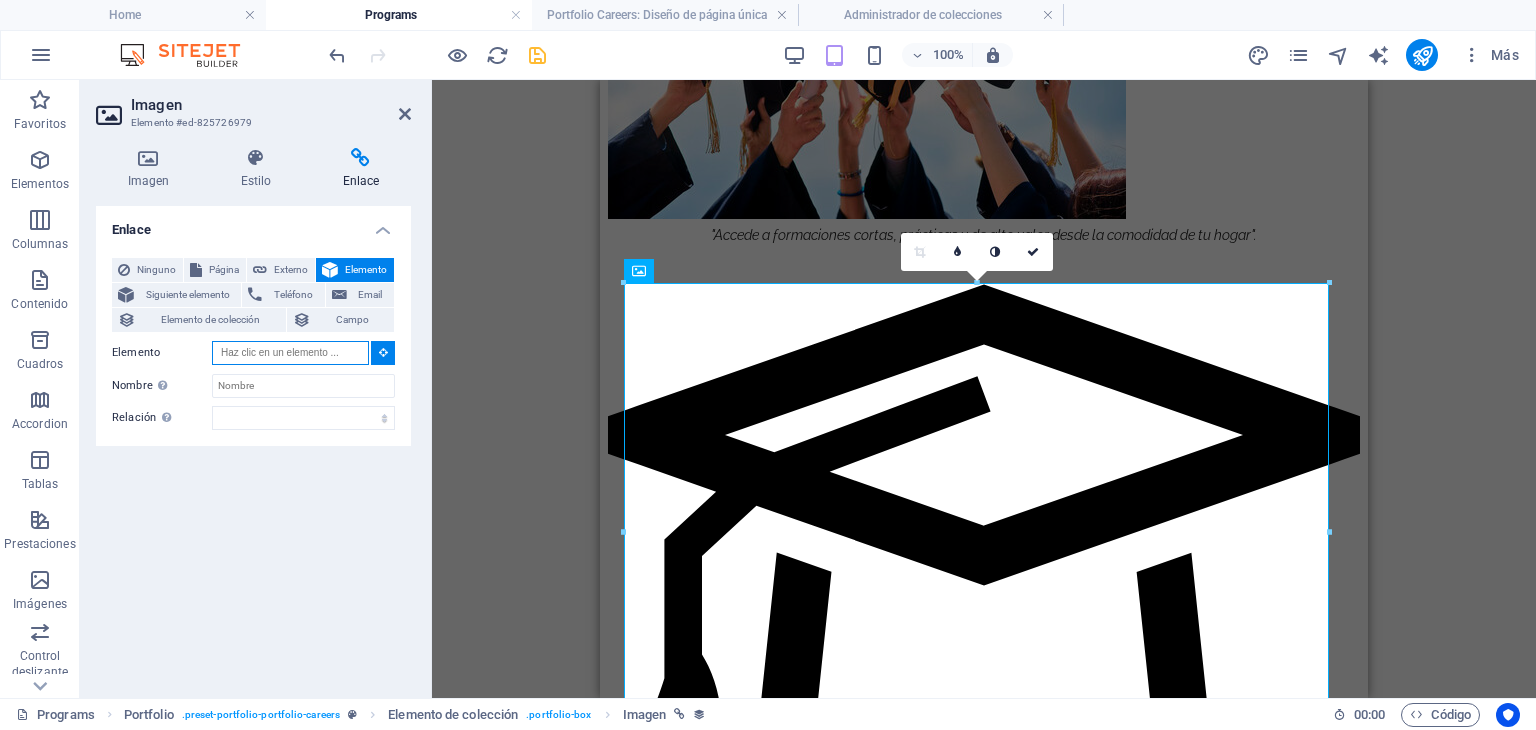 scroll, scrollTop: 1956, scrollLeft: 0, axis: vertical 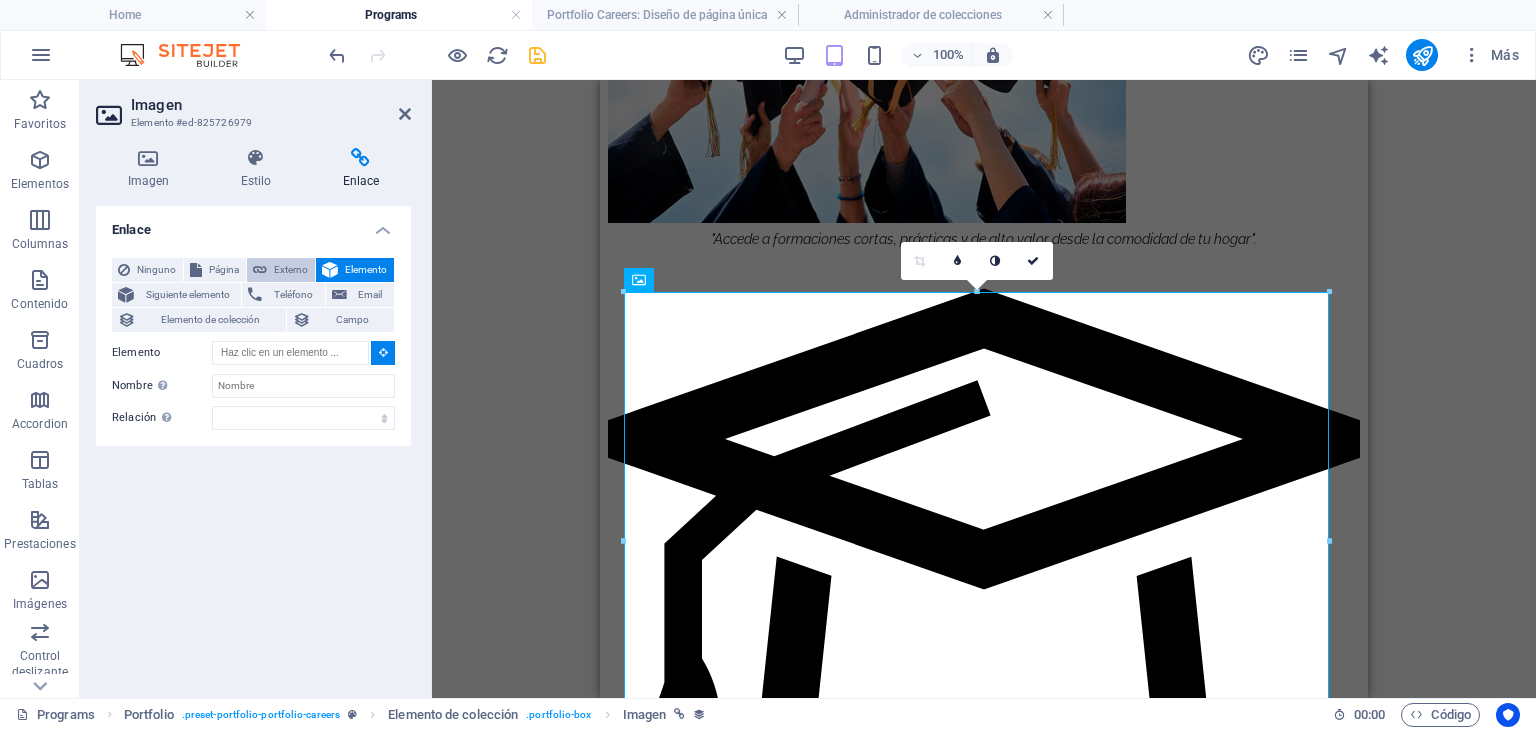 click on "Externo" at bounding box center (291, 270) 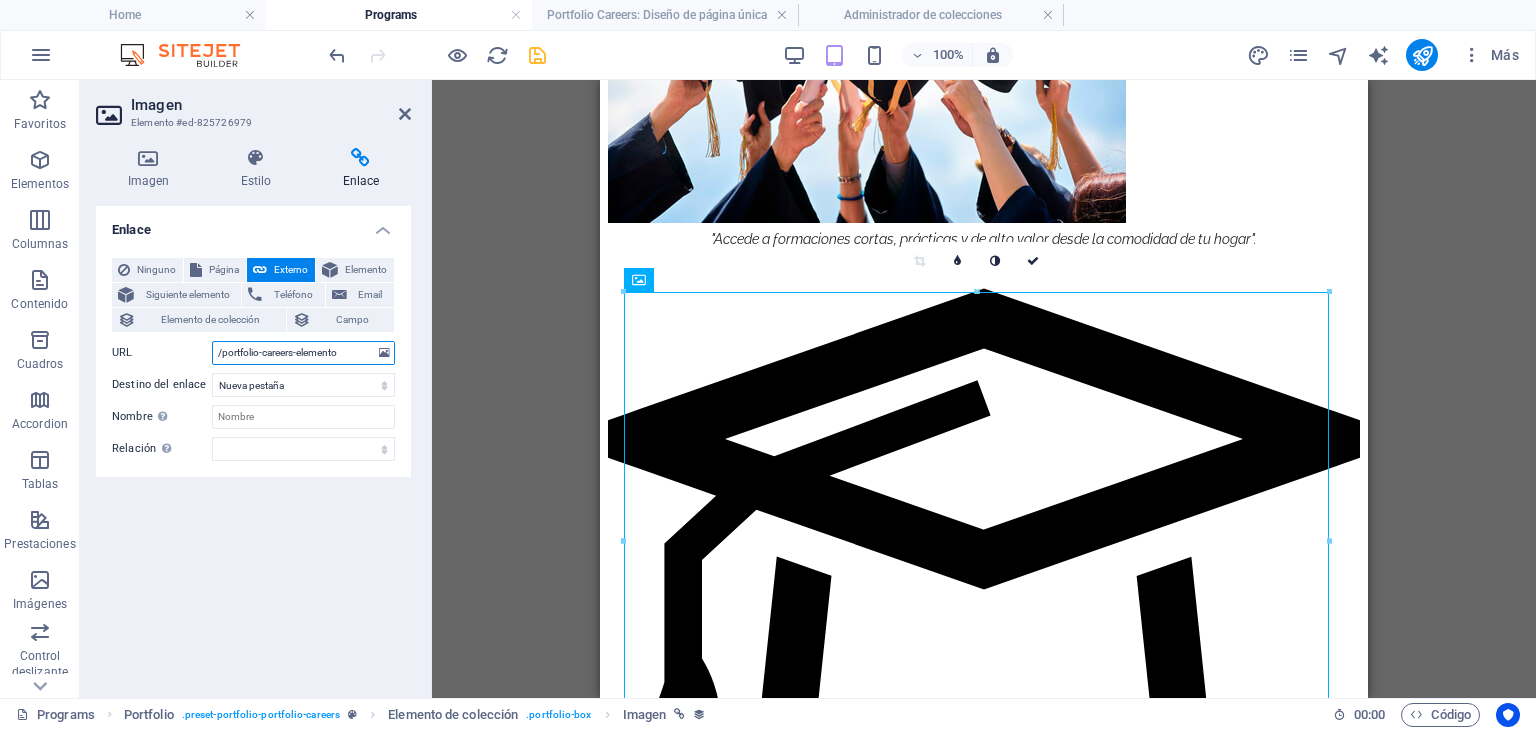 drag, startPoint x: 343, startPoint y: 349, endPoint x: 208, endPoint y: 337, distance: 135.53229 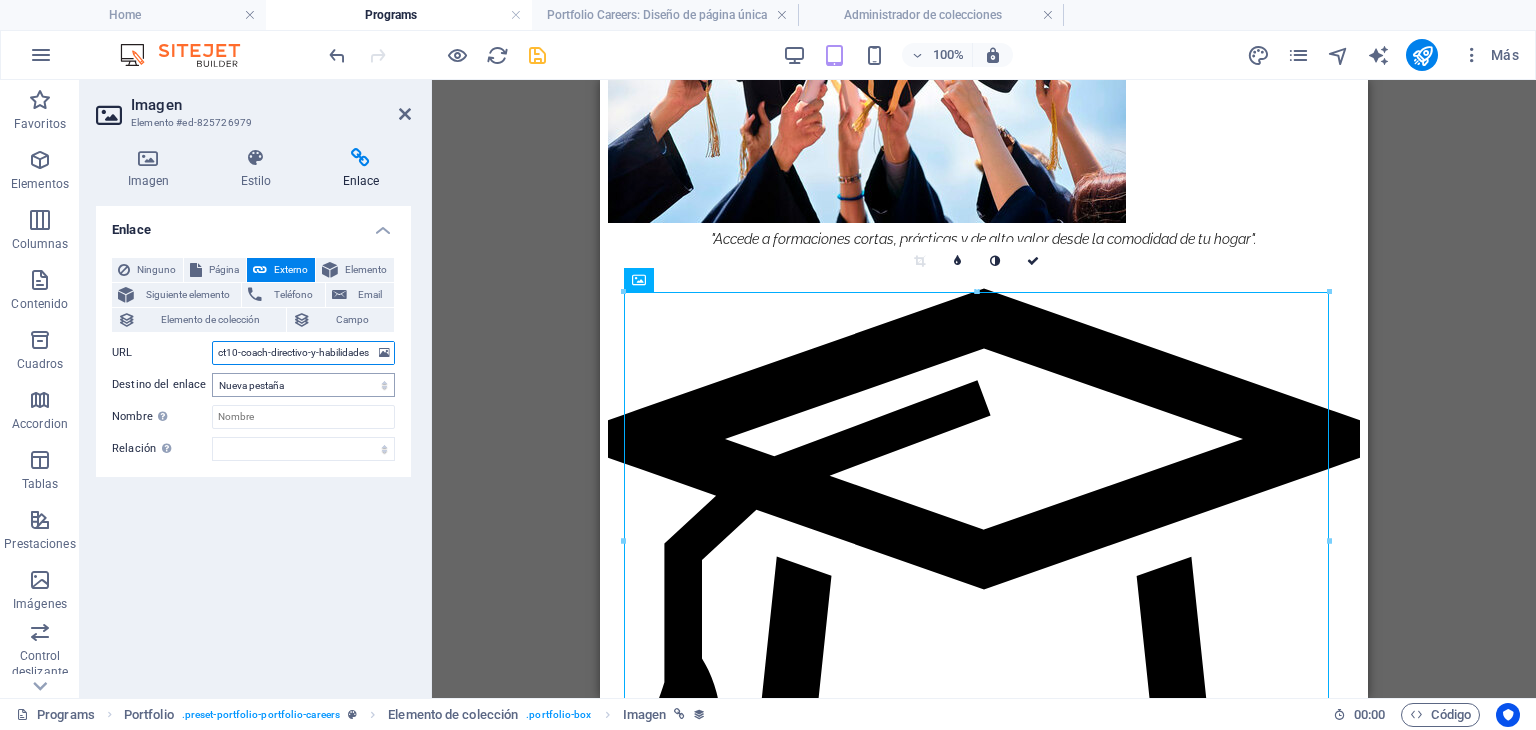 scroll, scrollTop: 0, scrollLeft: 53, axis: horizontal 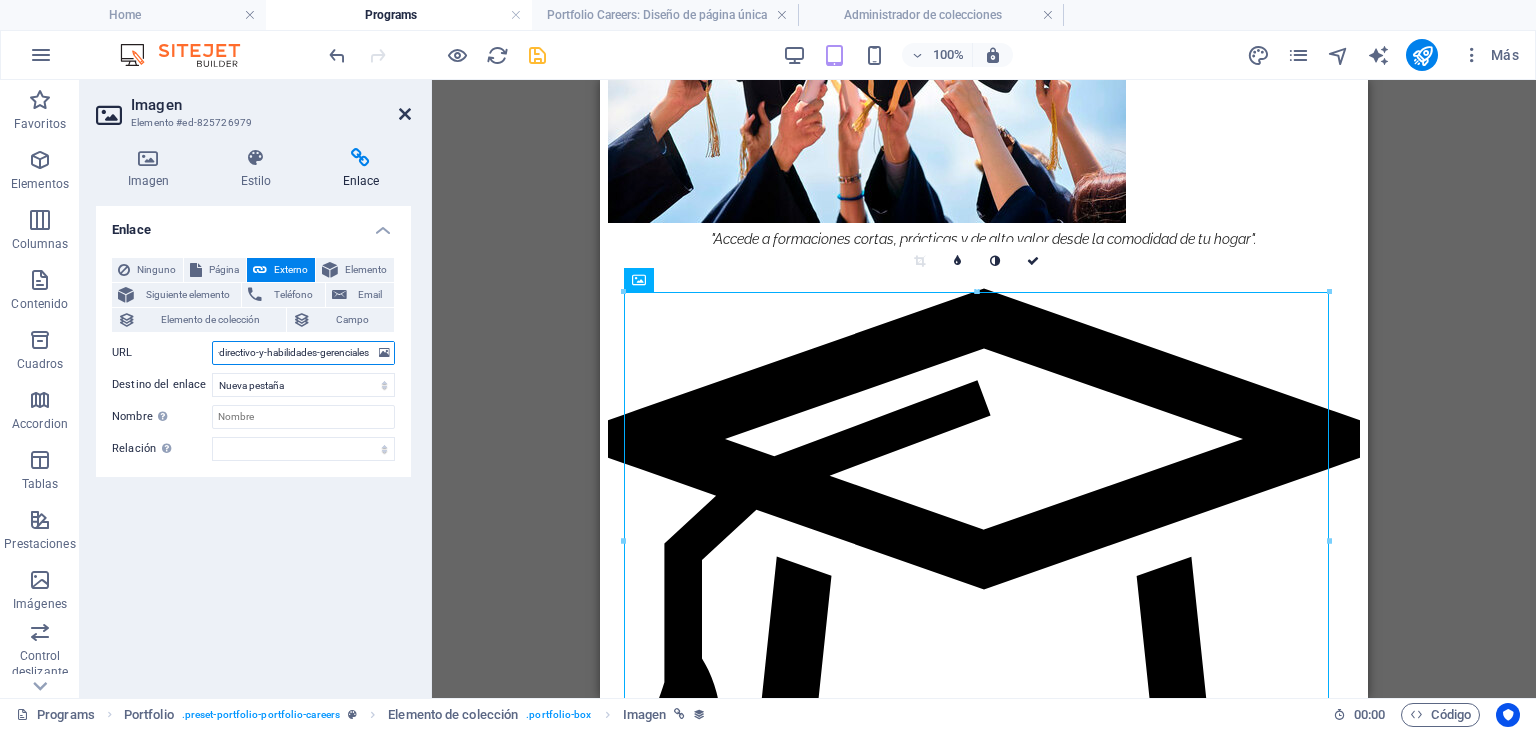 type on "ct10-coach-directivo-y-habilidades-gerenciales" 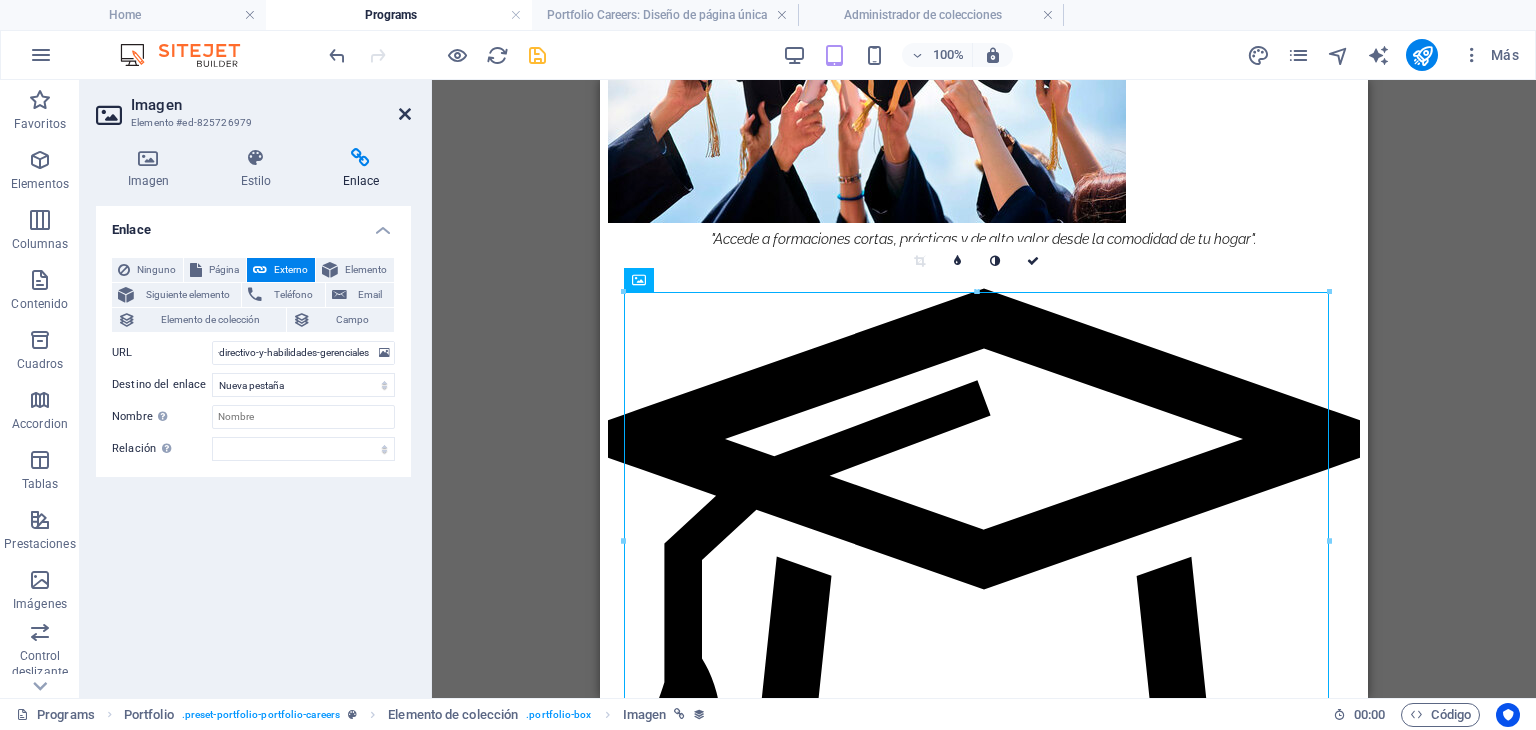 scroll, scrollTop: 0, scrollLeft: 0, axis: both 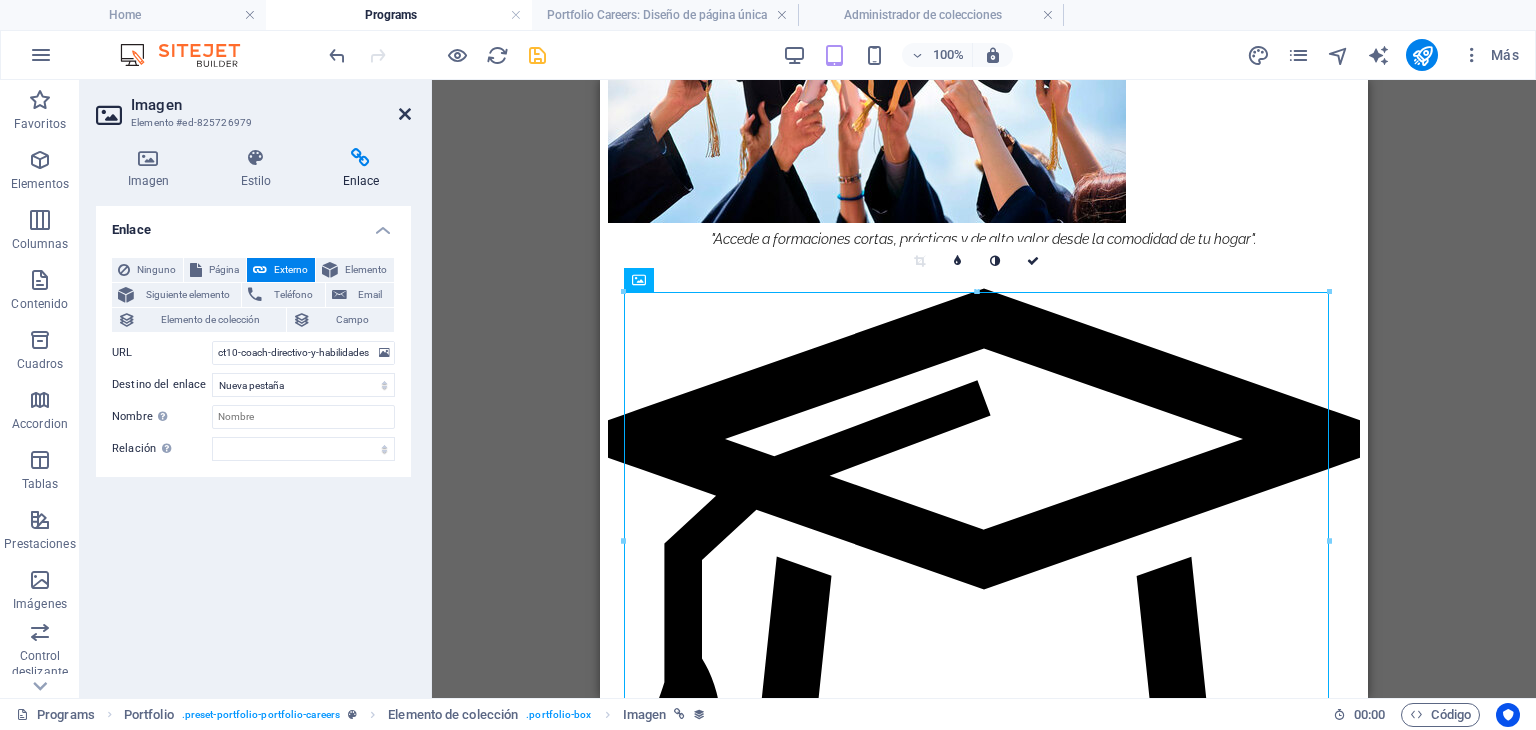 click at bounding box center (405, 114) 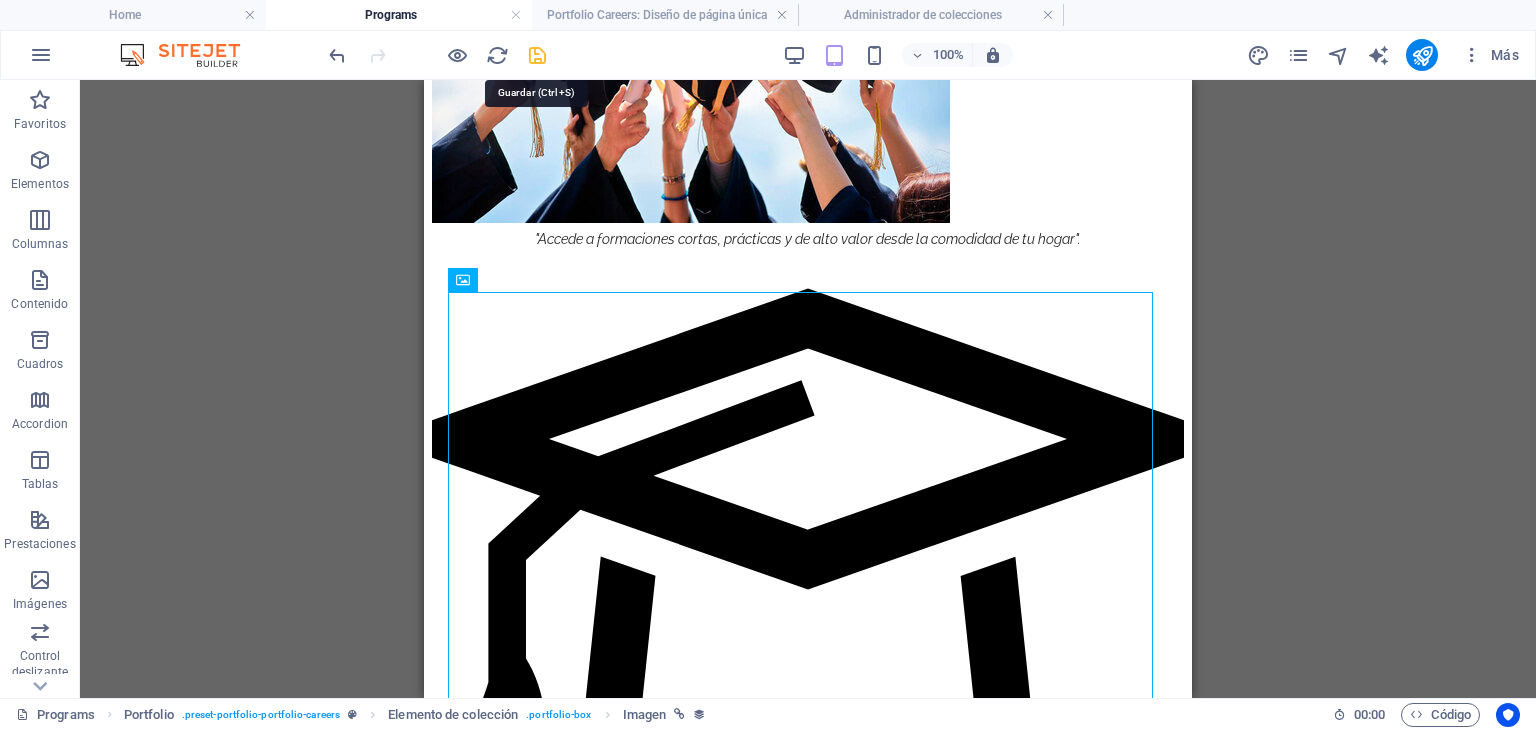 click at bounding box center (537, 55) 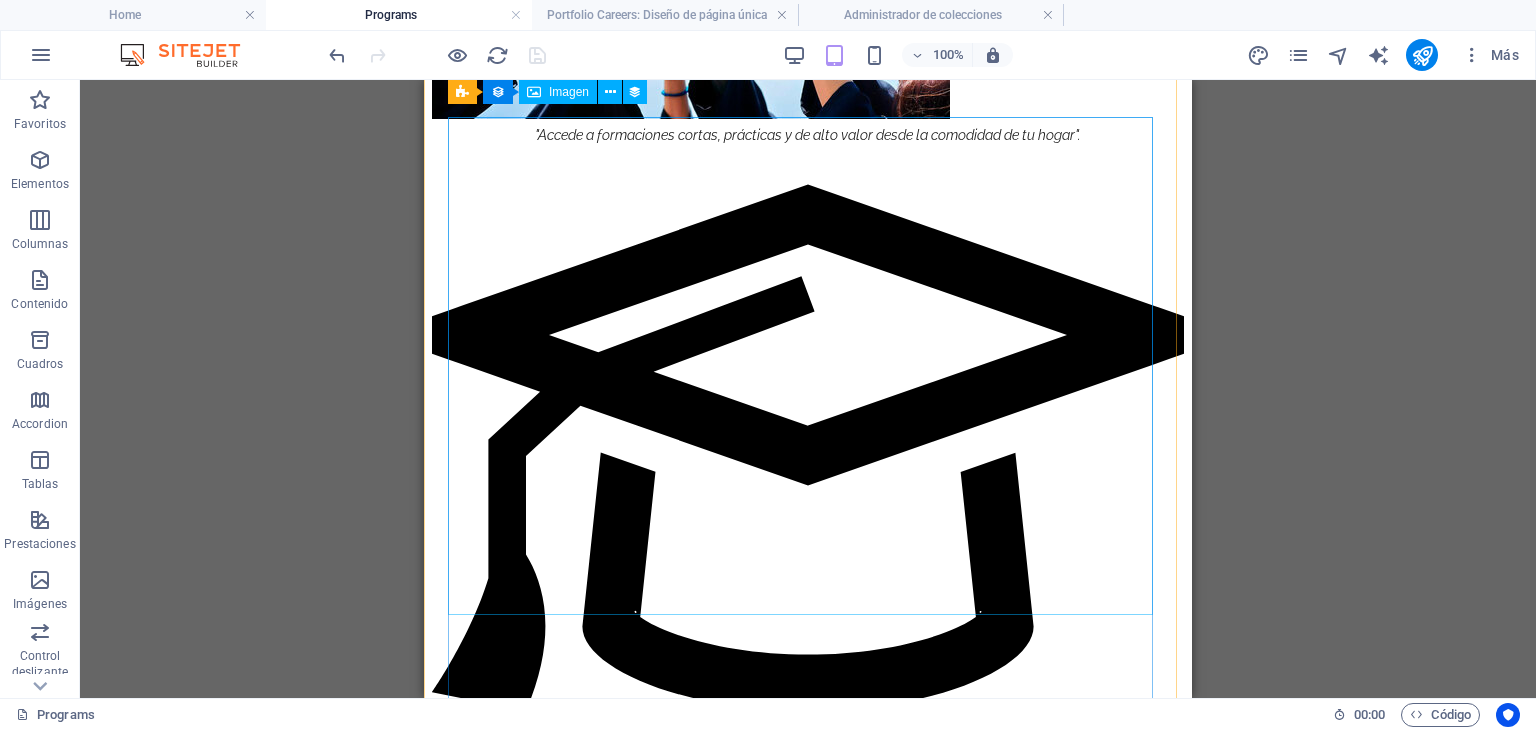 scroll, scrollTop: 2056, scrollLeft: 0, axis: vertical 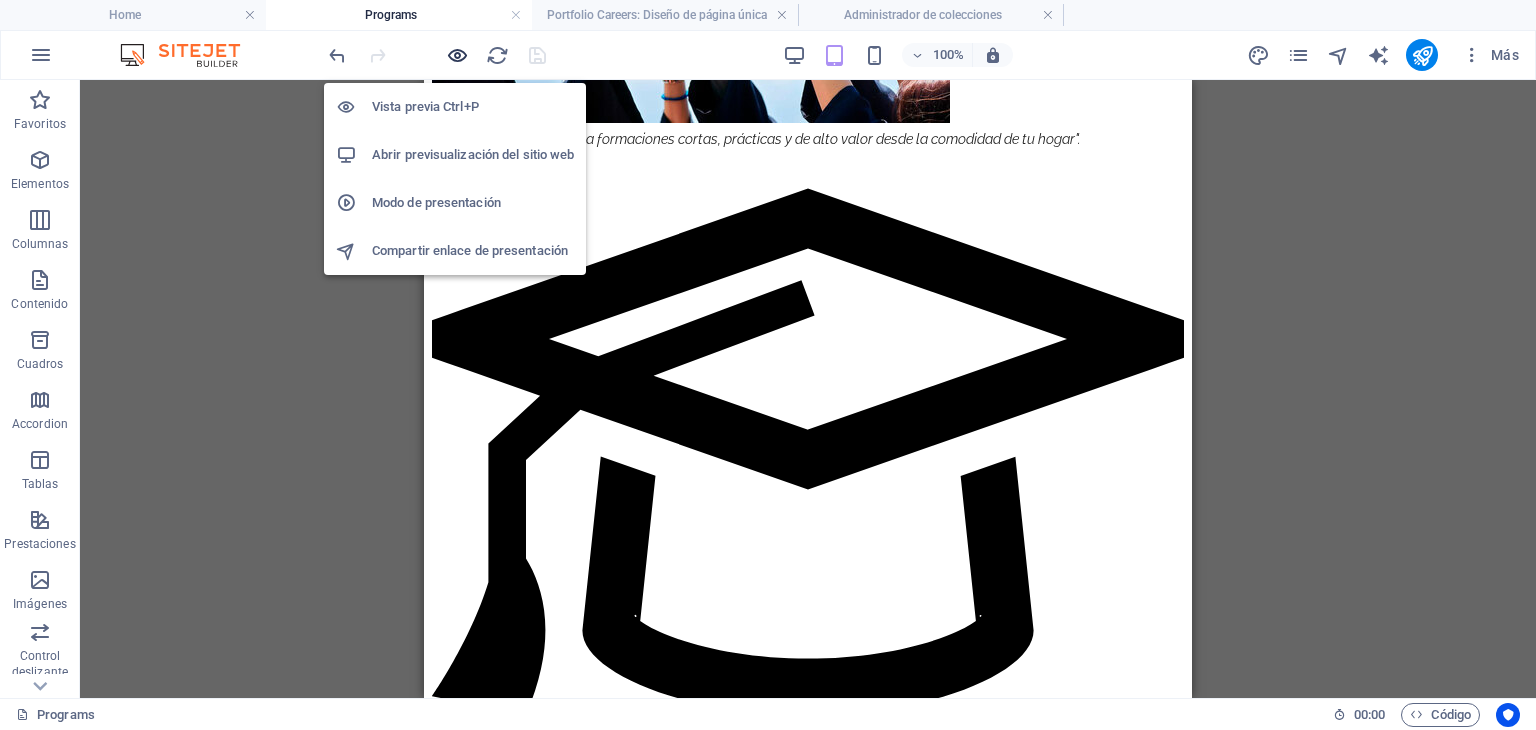 click at bounding box center (457, 55) 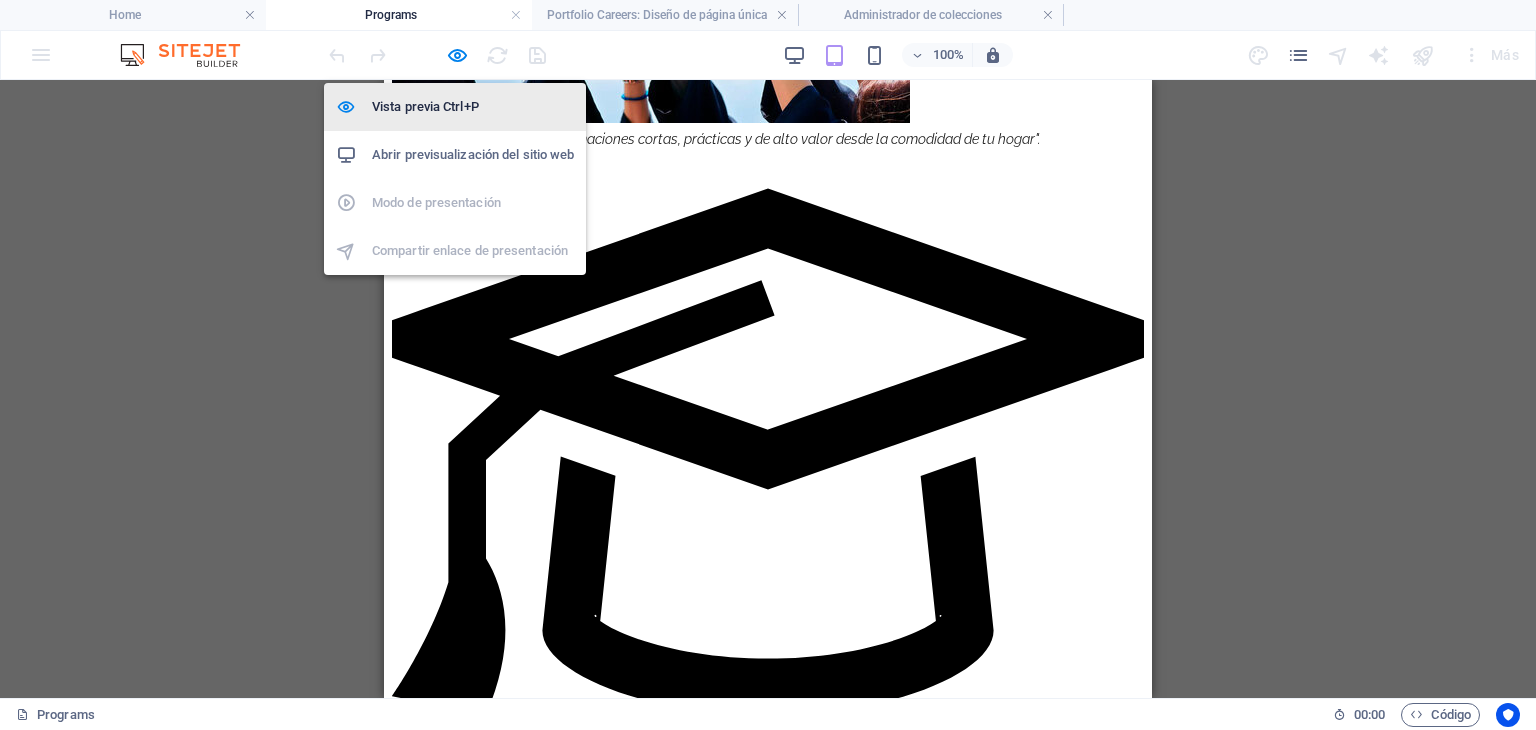 click on "Vista previa Ctrl+P" at bounding box center (473, 107) 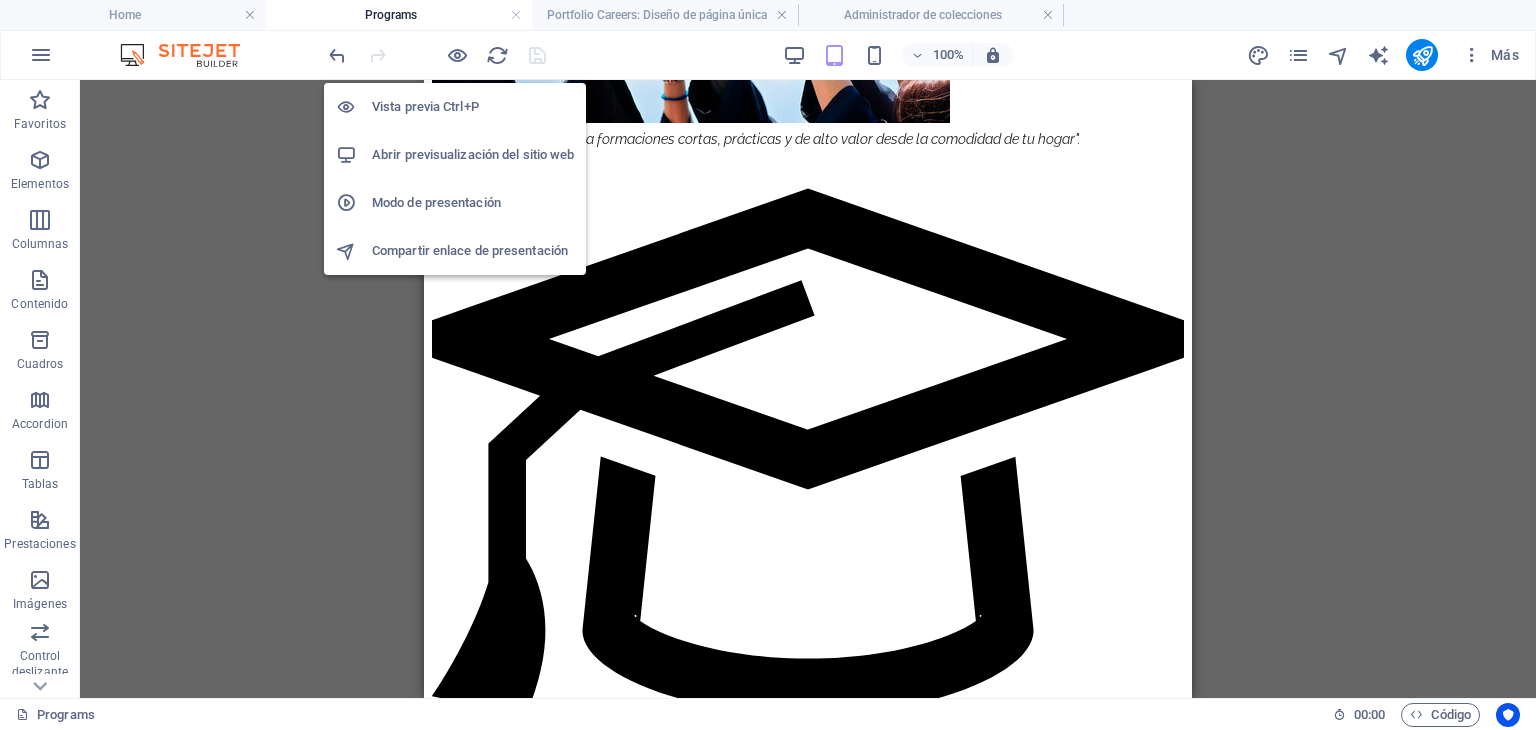 click on "Vista previa Ctrl+P" at bounding box center [473, 107] 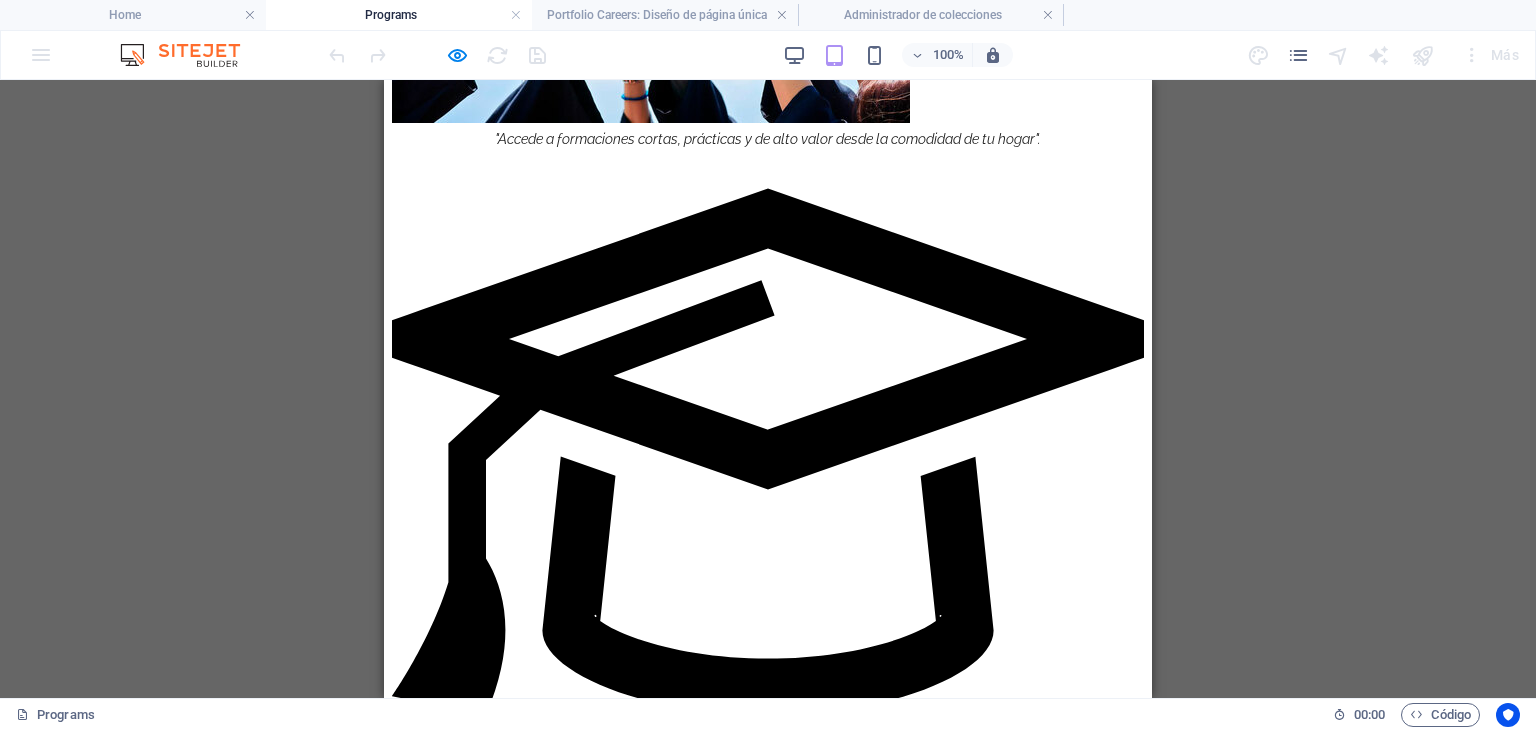 click at bounding box center (776, 1589) 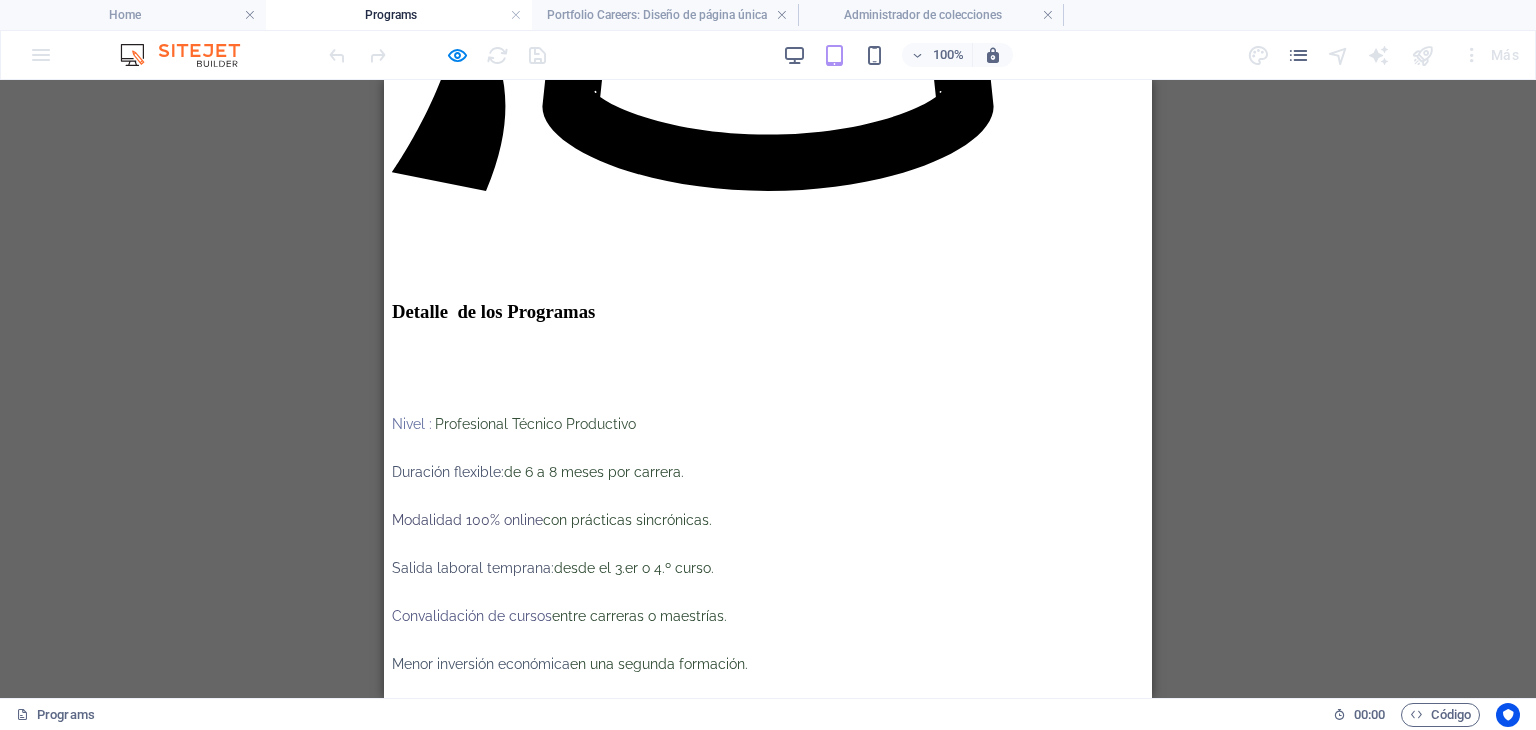 scroll, scrollTop: 2656, scrollLeft: 0, axis: vertical 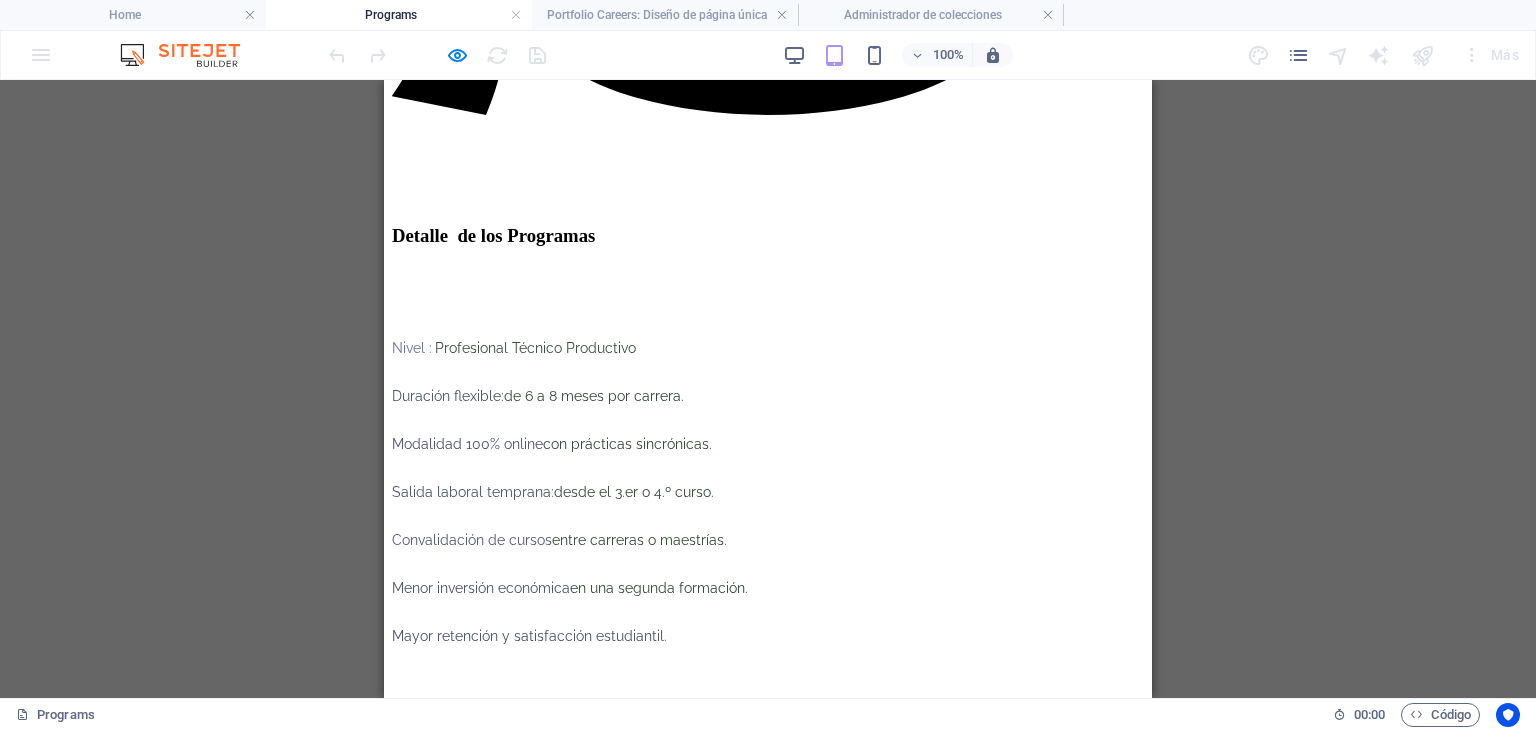 click at bounding box center [776, 1536] 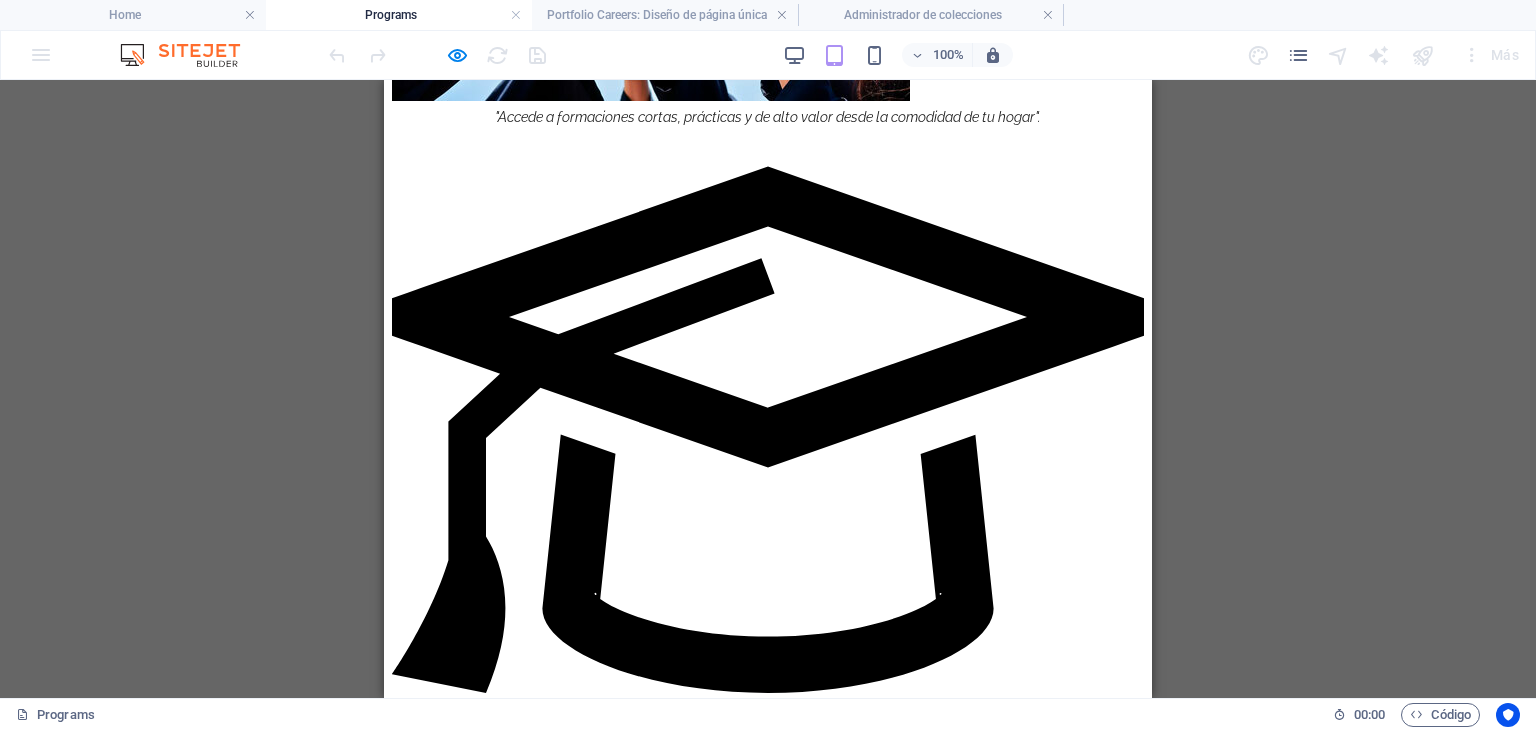 scroll, scrollTop: 2056, scrollLeft: 0, axis: vertical 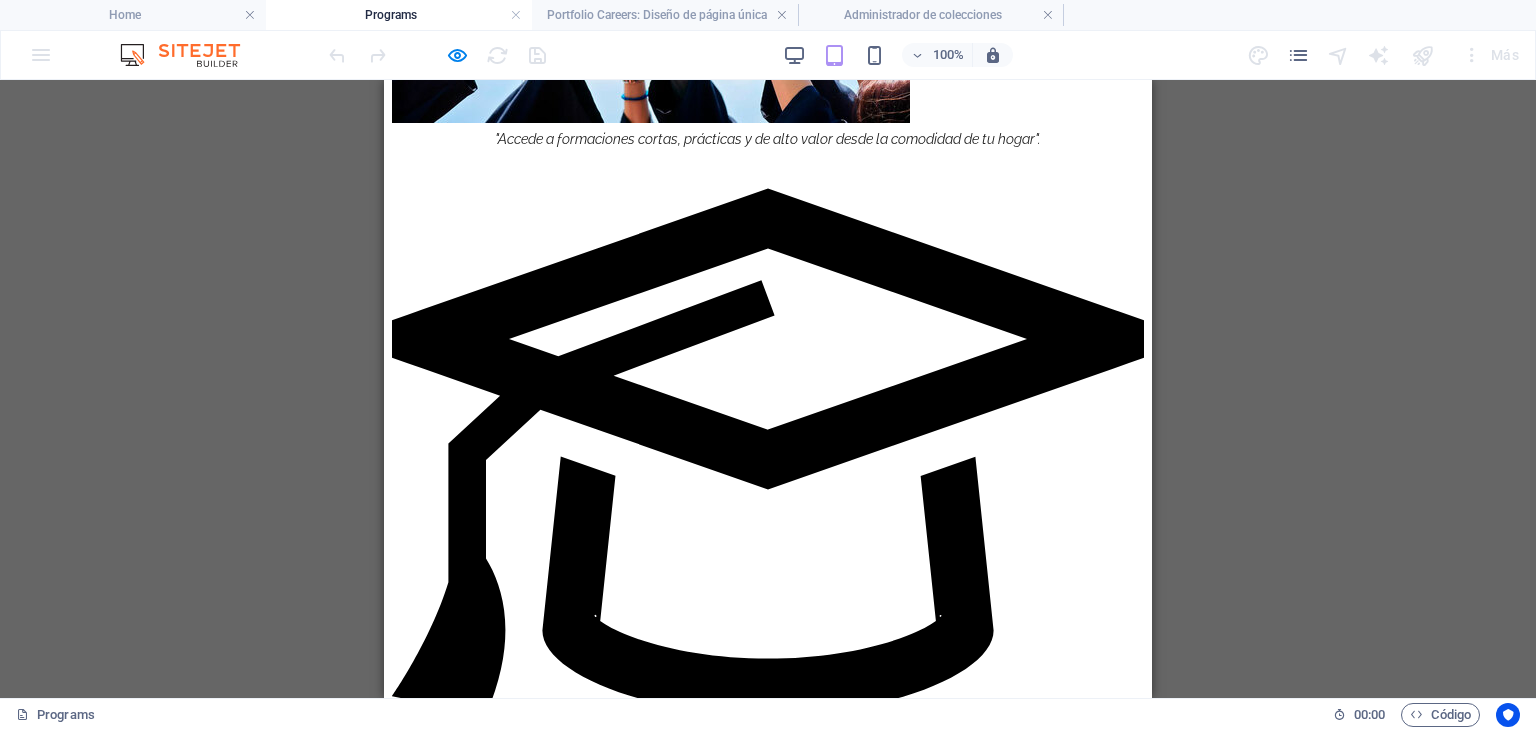 click at bounding box center [776, 1589] 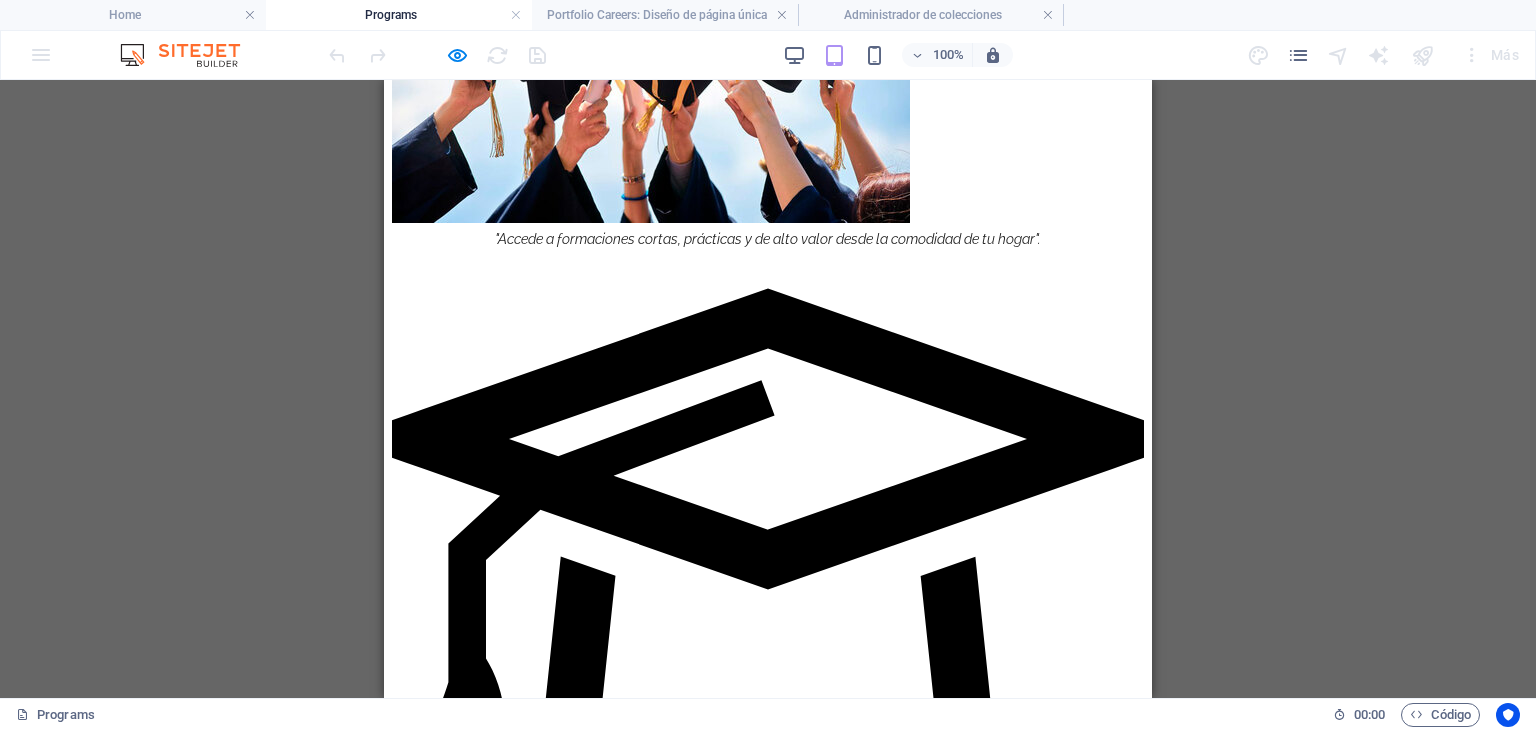 scroll, scrollTop: 2056, scrollLeft: 0, axis: vertical 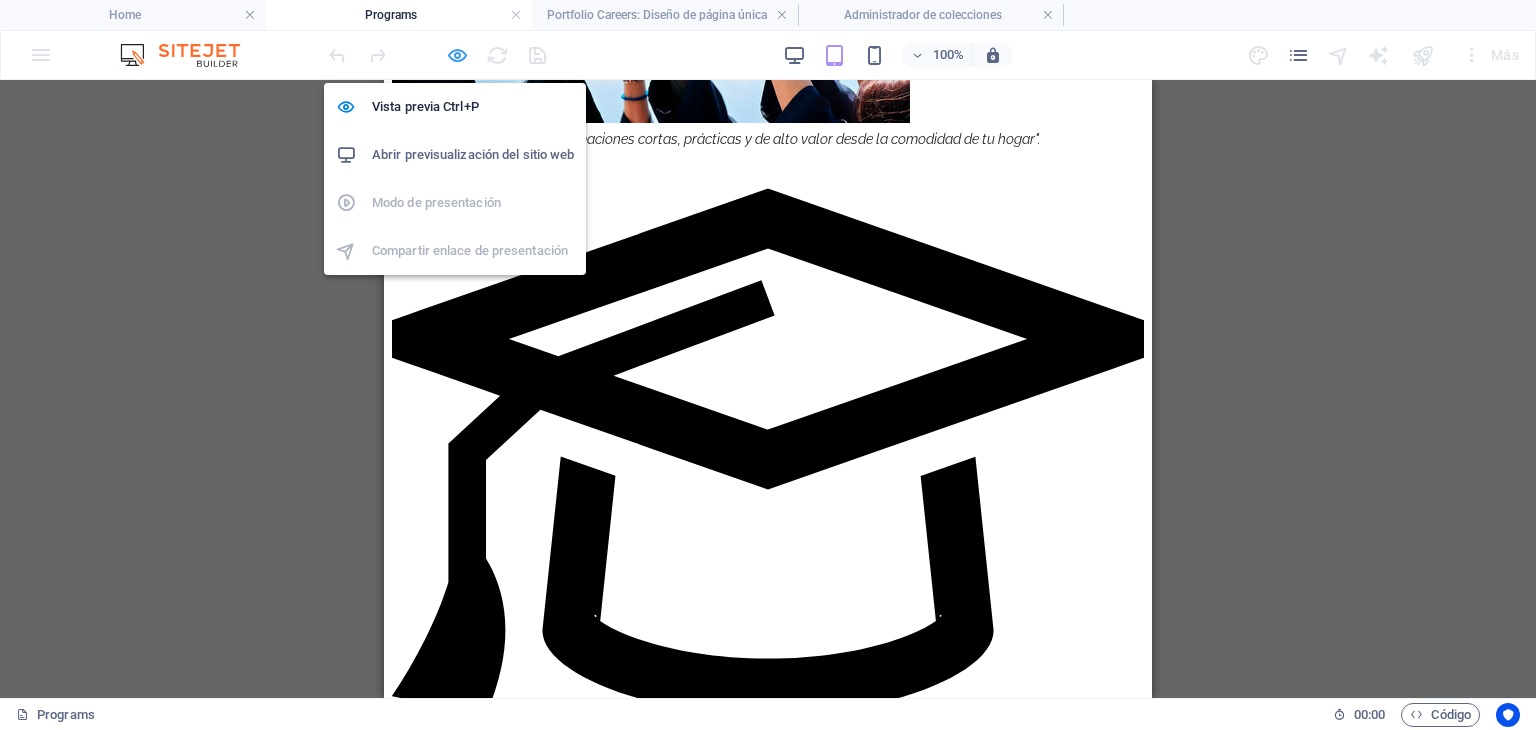 click at bounding box center [457, 55] 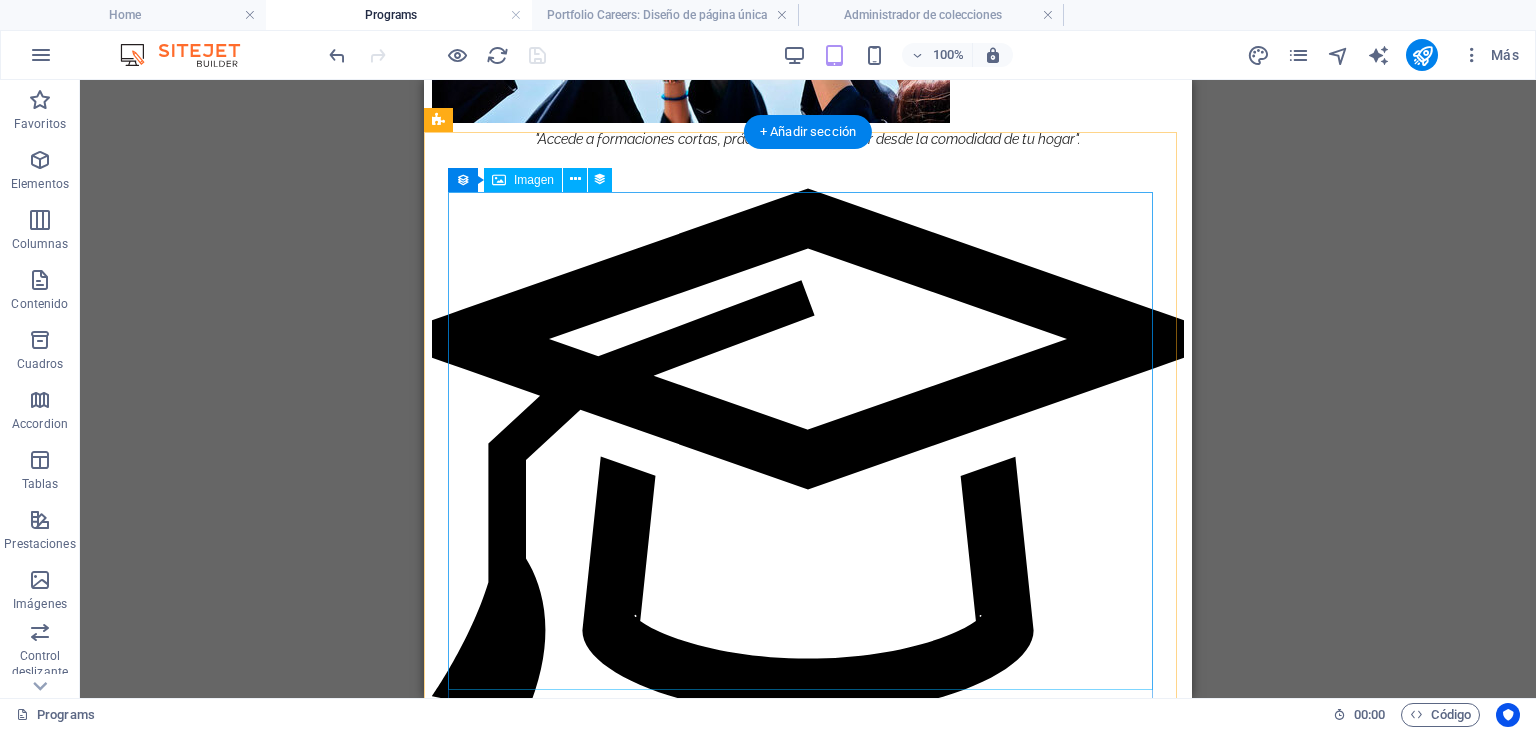 click at bounding box center [808, 1591] 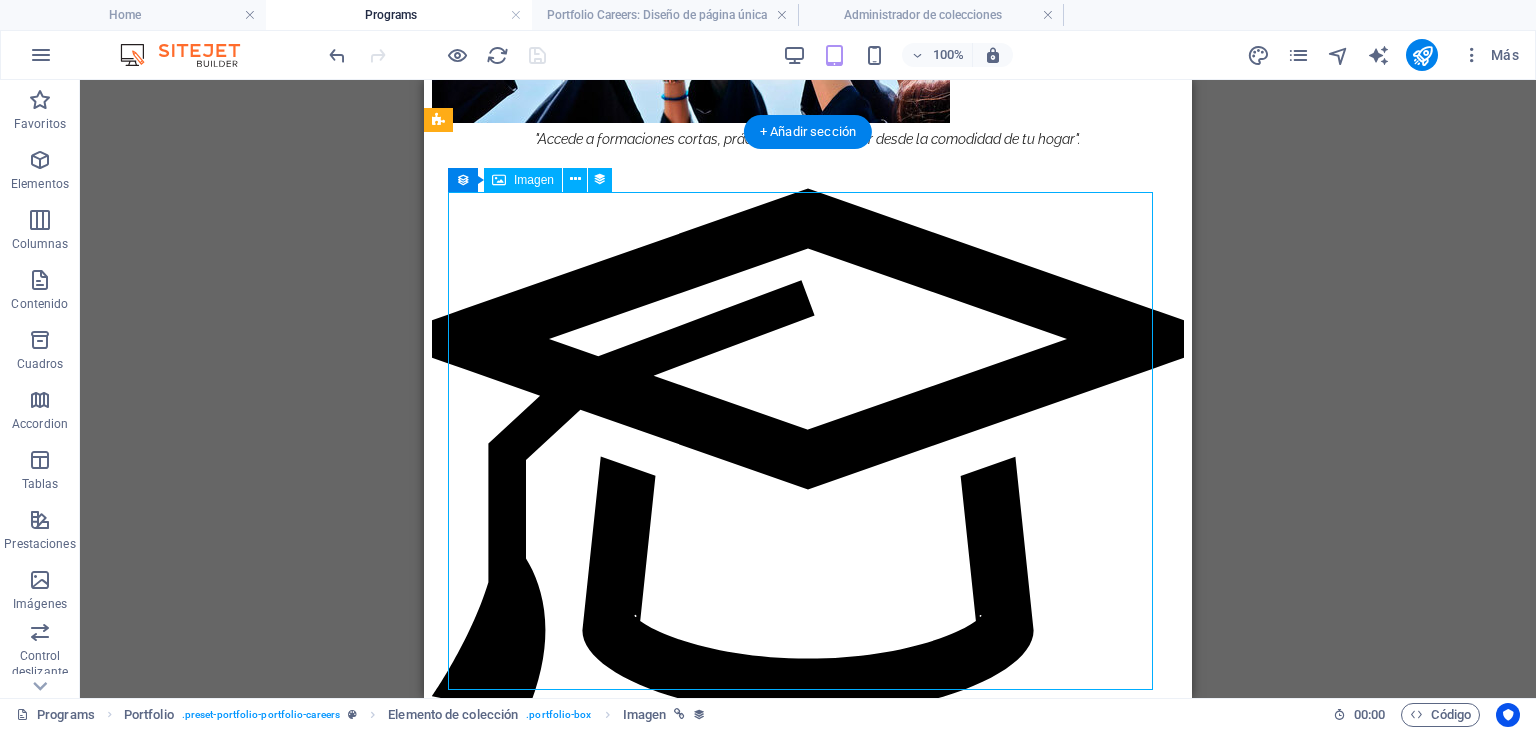 click at bounding box center (808, 1591) 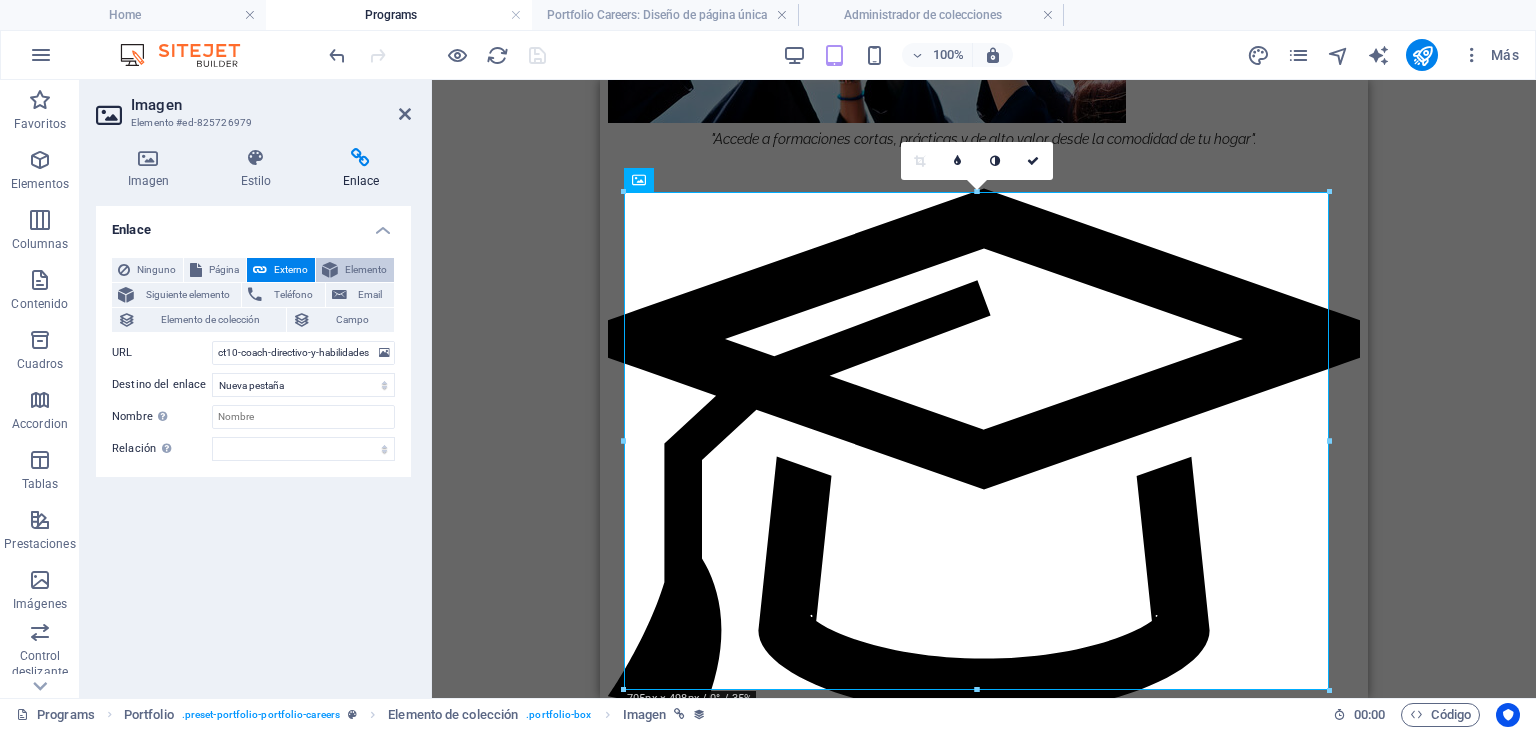 click on "Elemento" at bounding box center [366, 270] 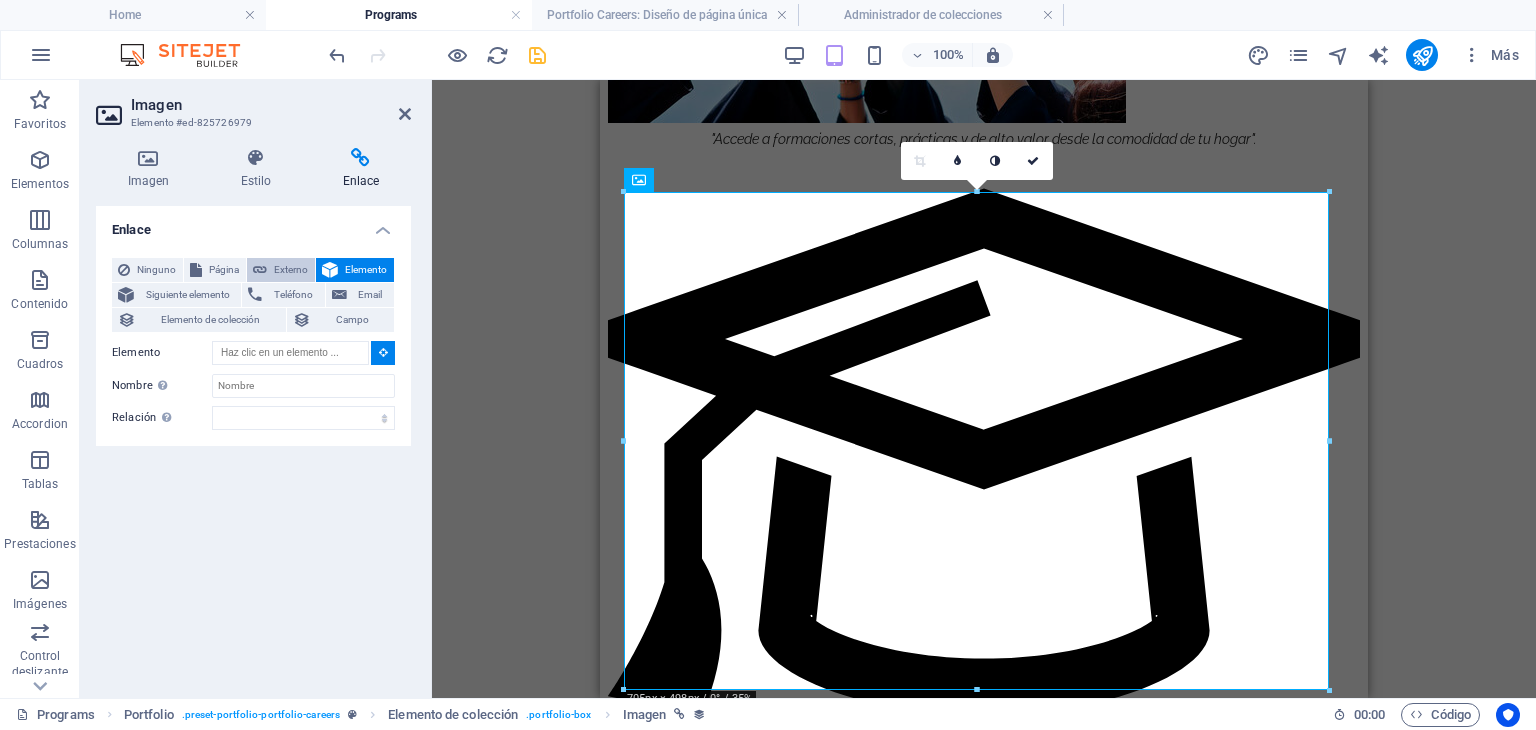 click on "Externo" at bounding box center [291, 270] 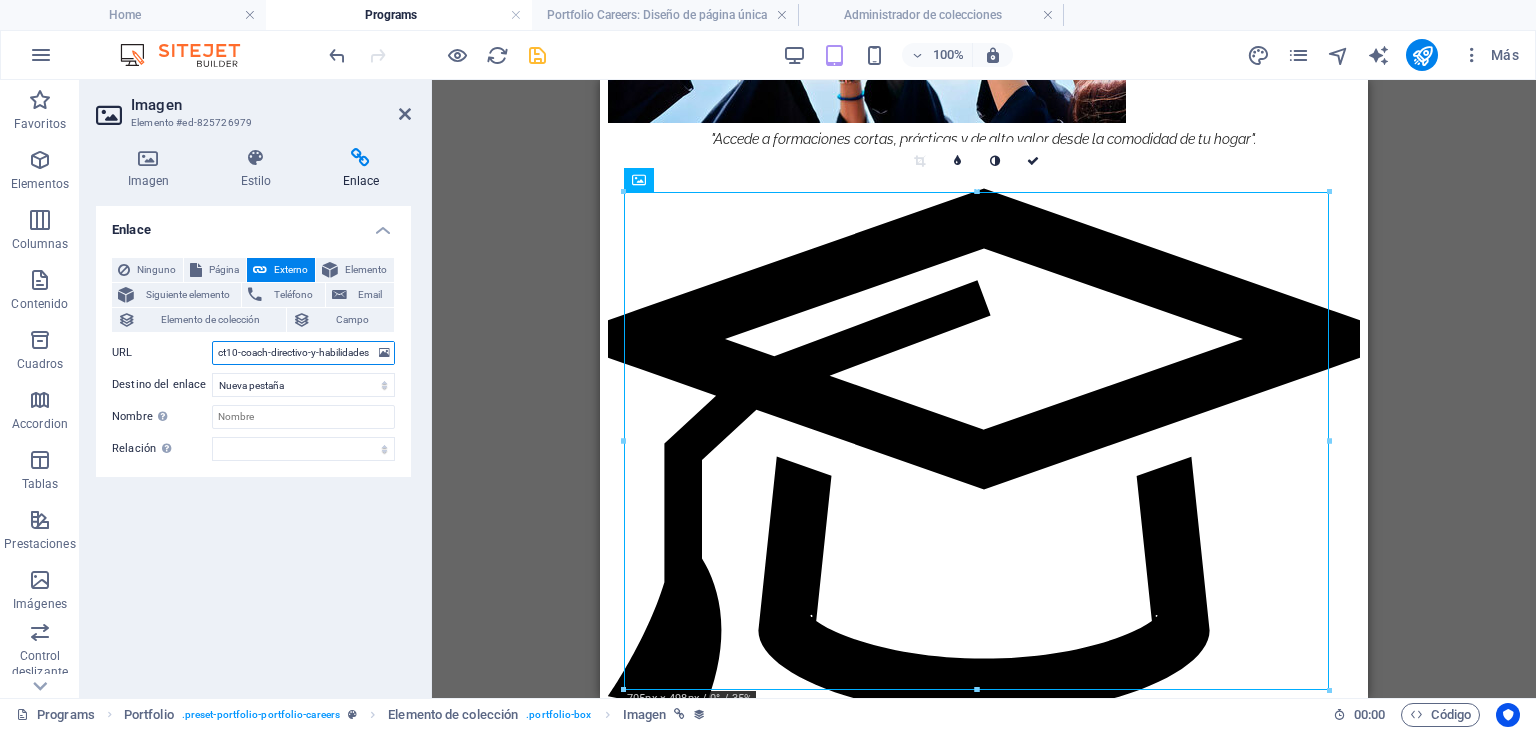 scroll, scrollTop: 0, scrollLeft: 53, axis: horizontal 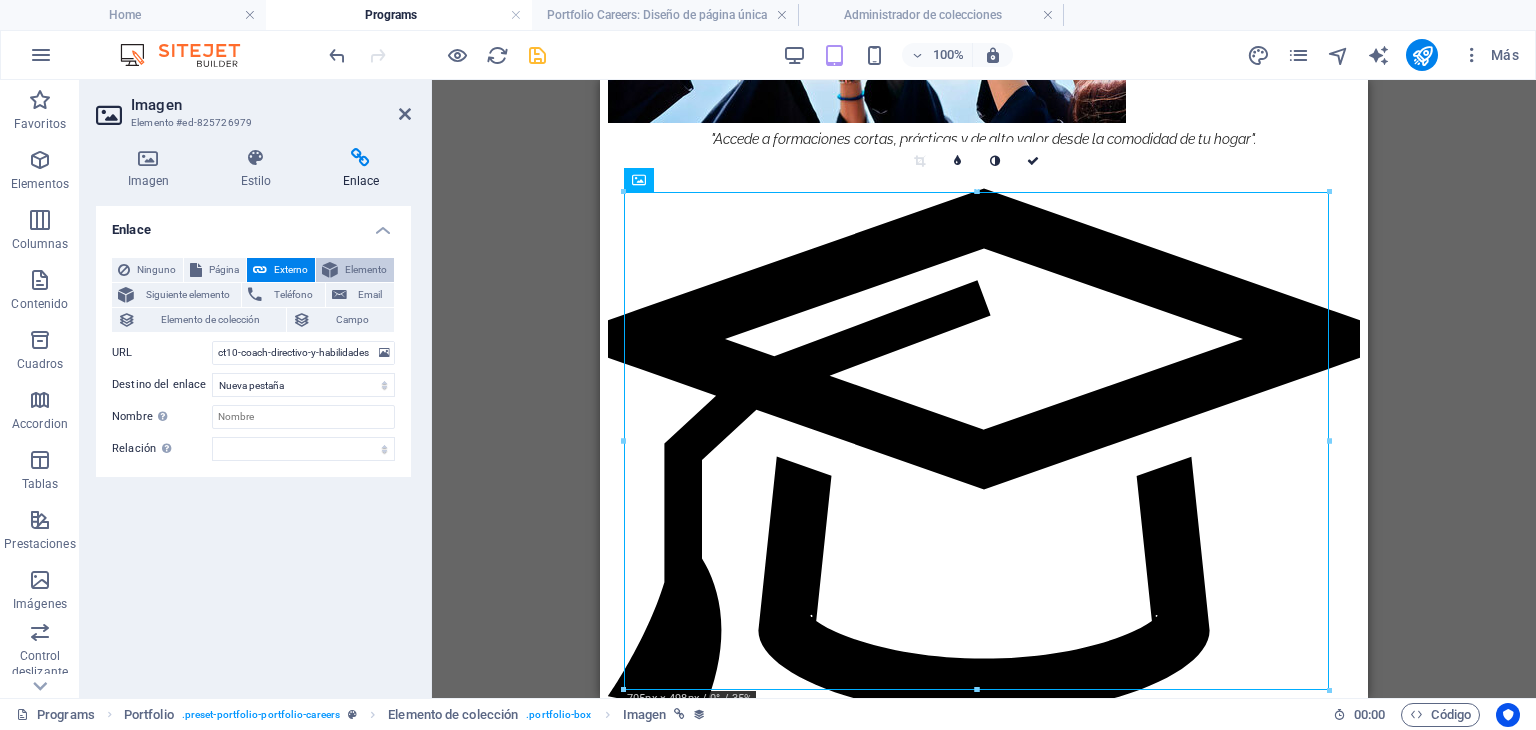 click on "Elemento" at bounding box center (366, 270) 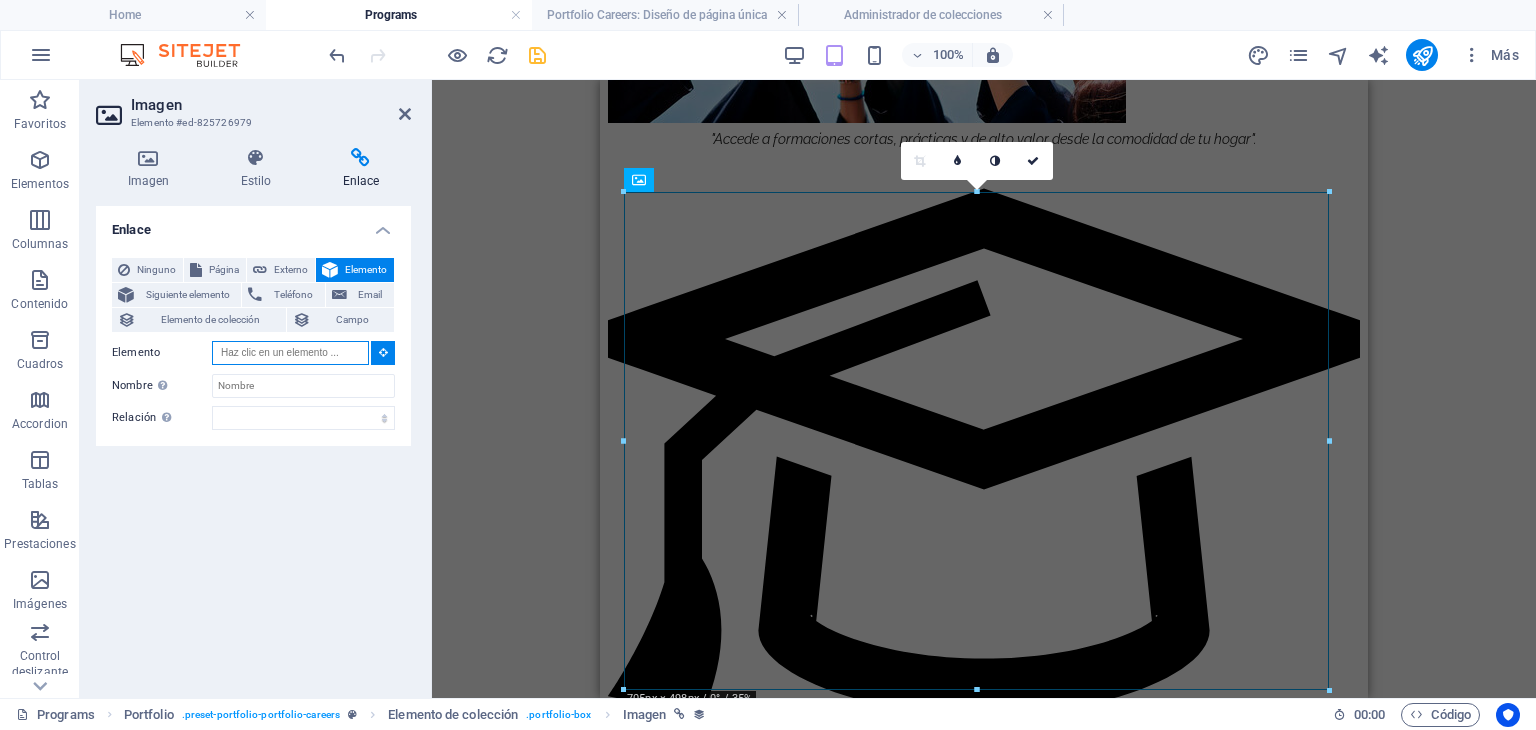 click on "Elemento" at bounding box center (290, 353) 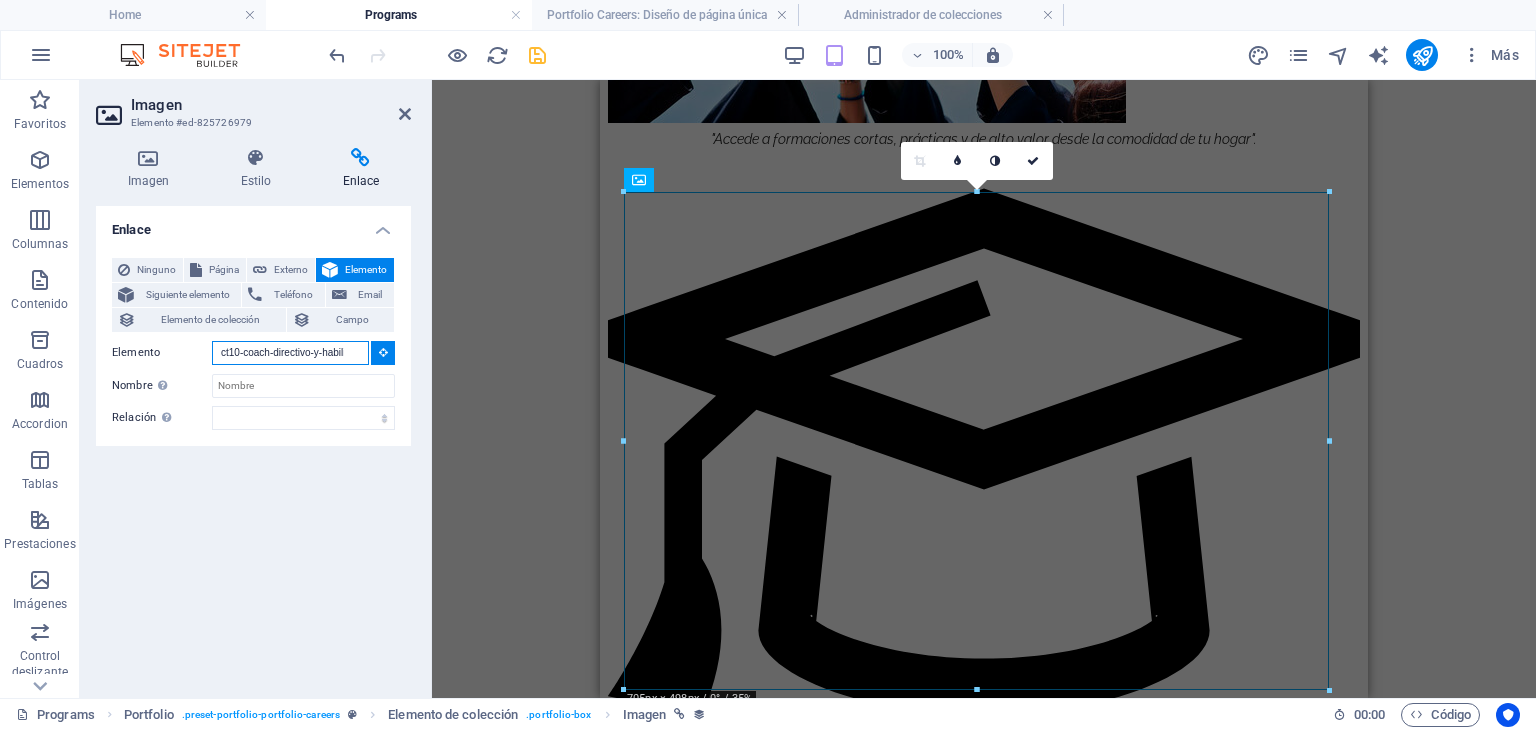 scroll, scrollTop: 0, scrollLeft: 82, axis: horizontal 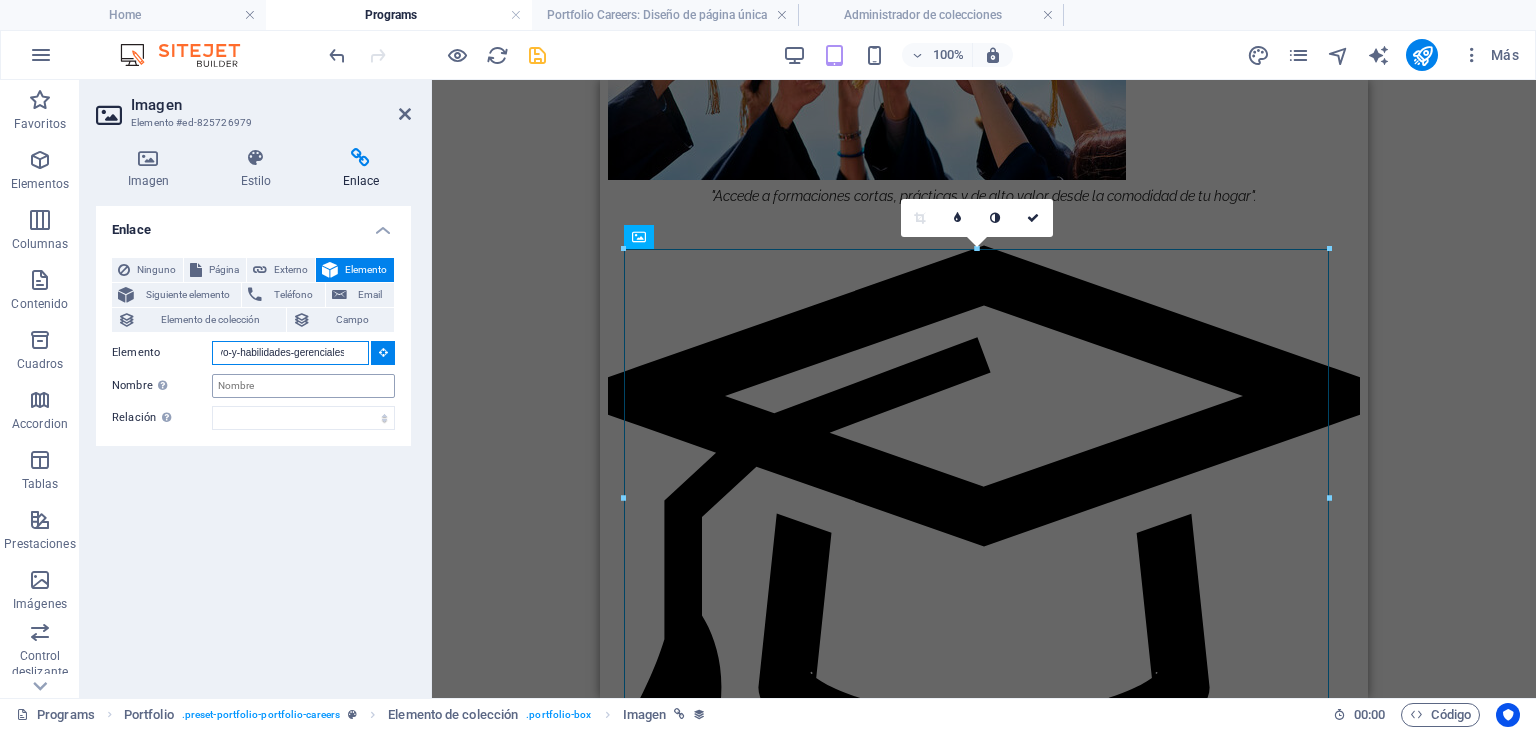 type on "ct10-coach-directivo-y-habilidades-gerenciales" 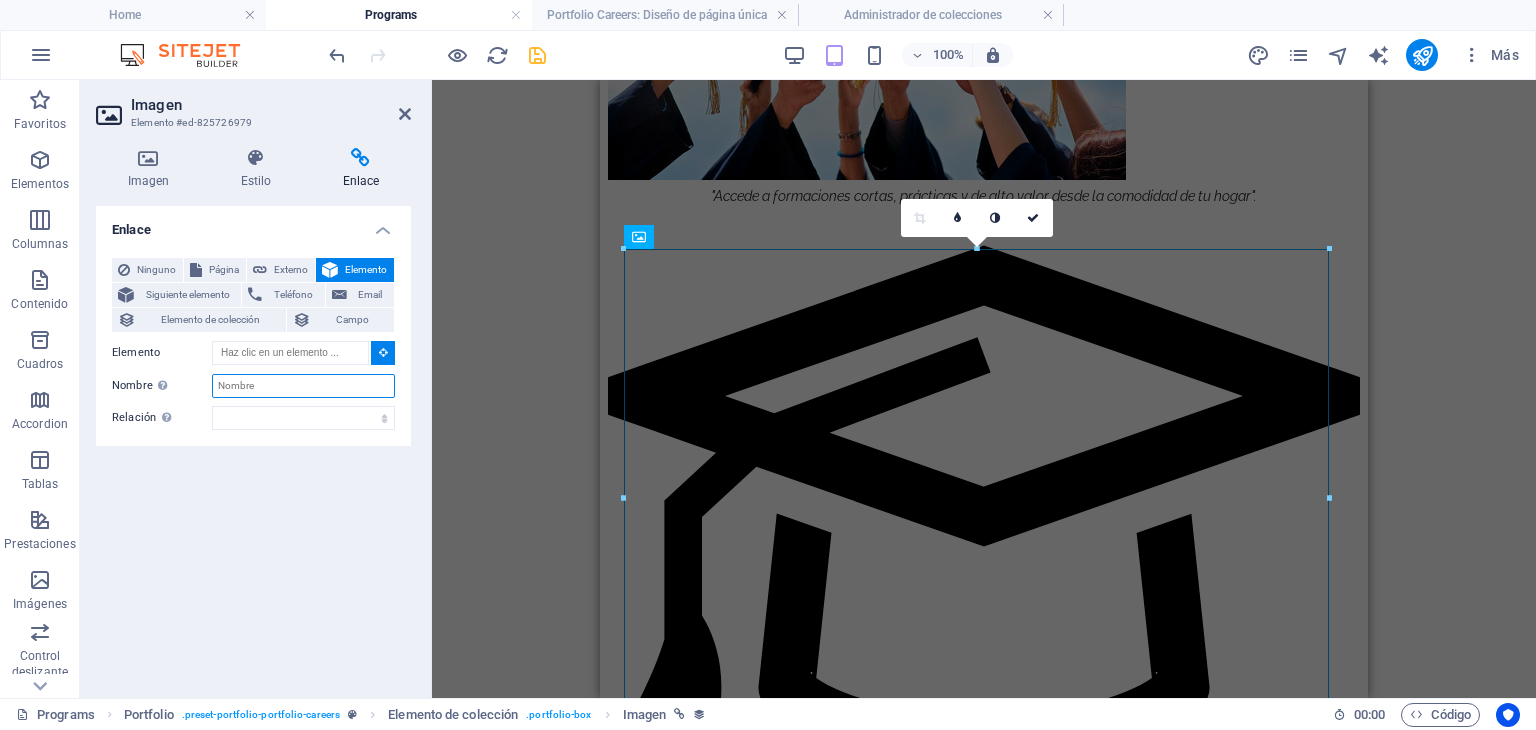 scroll, scrollTop: 0, scrollLeft: 0, axis: both 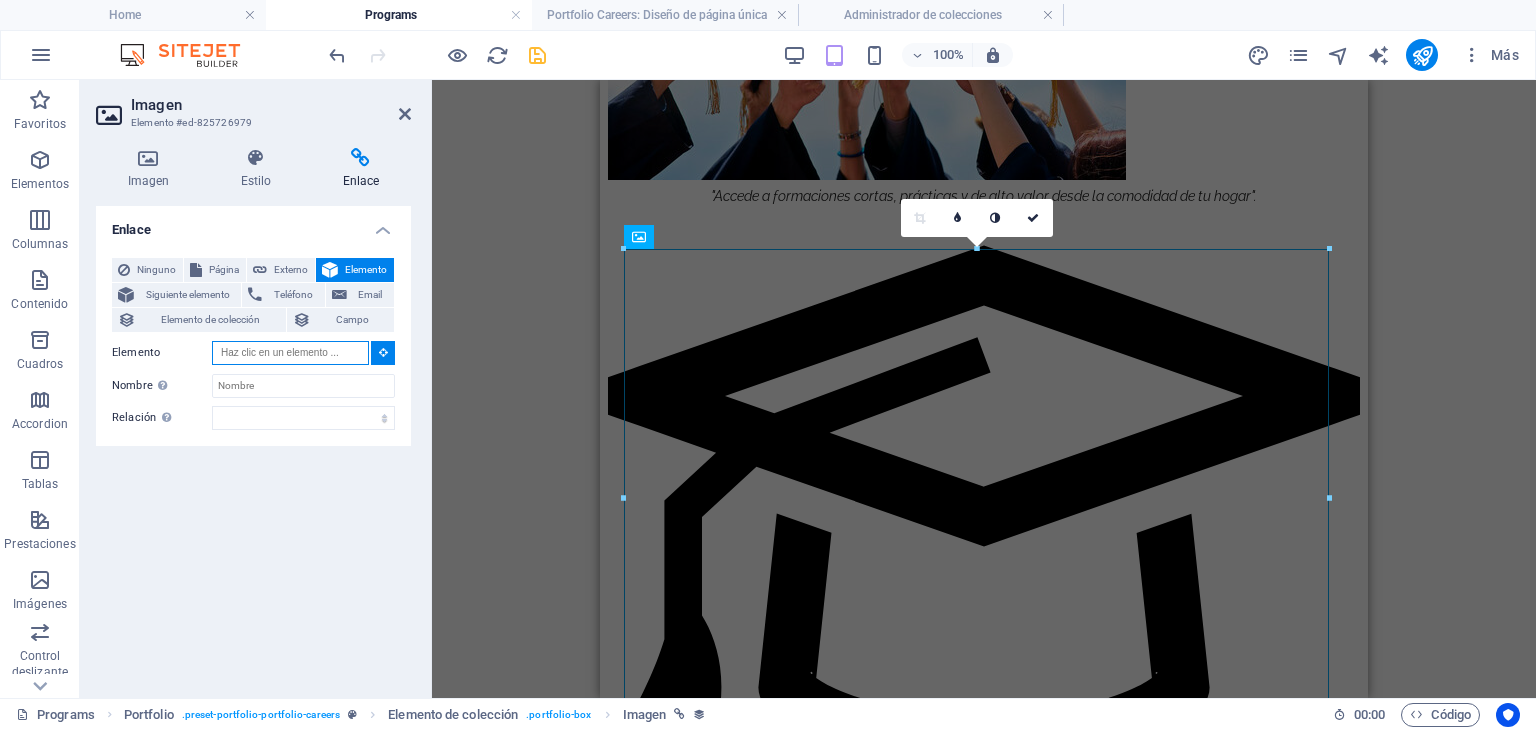 click on "Elemento" at bounding box center (290, 353) 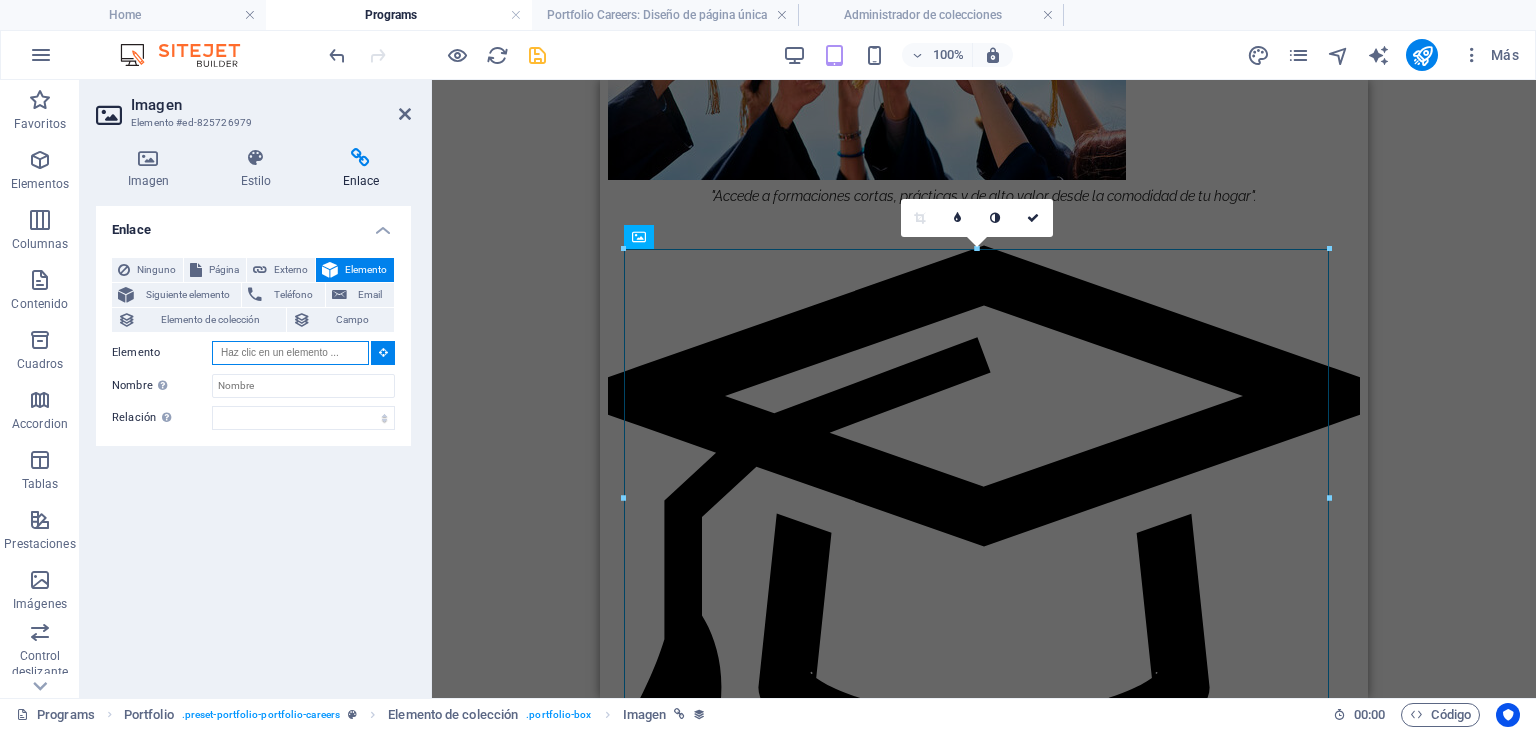 paste on "ct10-coach-directivo-y-habilidades-gerenciales" 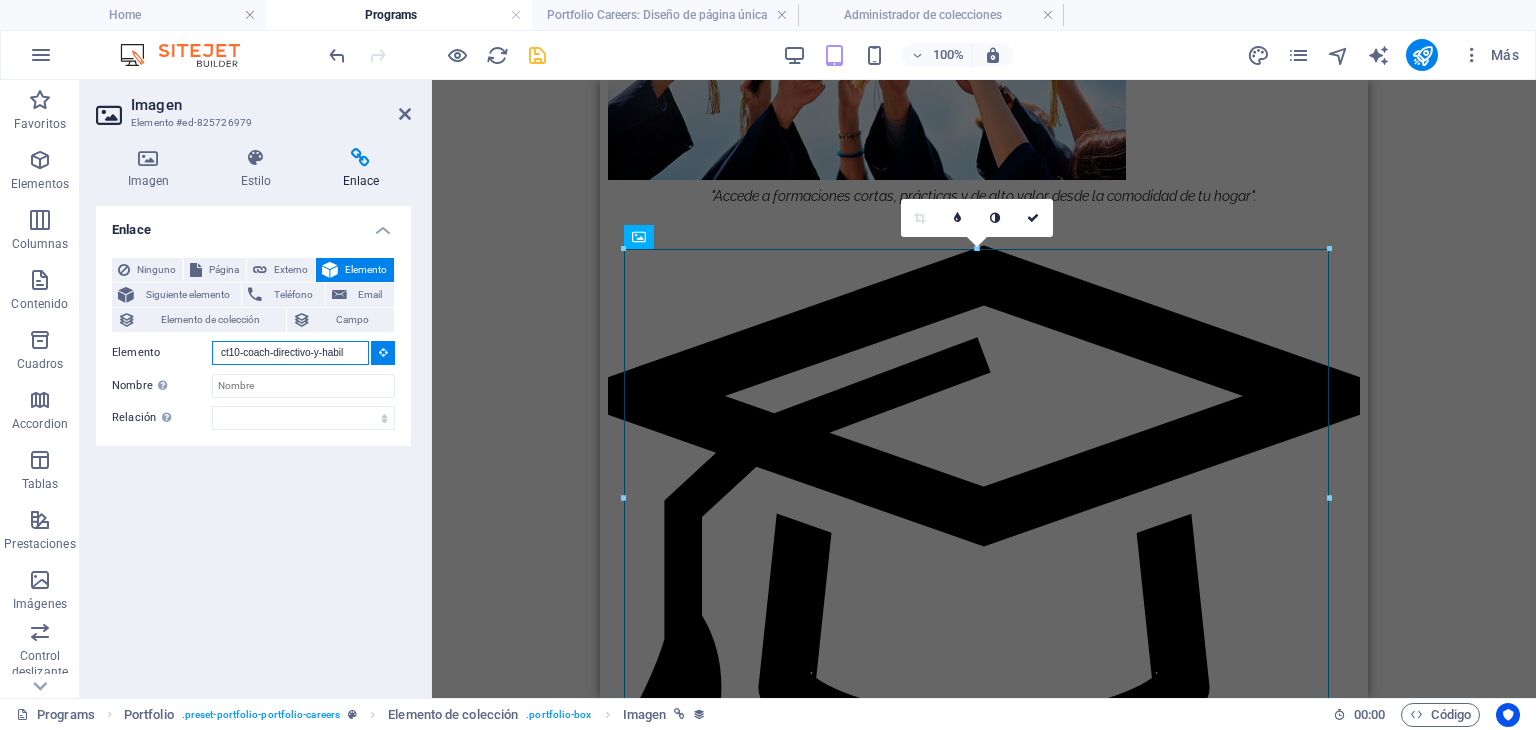 scroll, scrollTop: 0, scrollLeft: 82, axis: horizontal 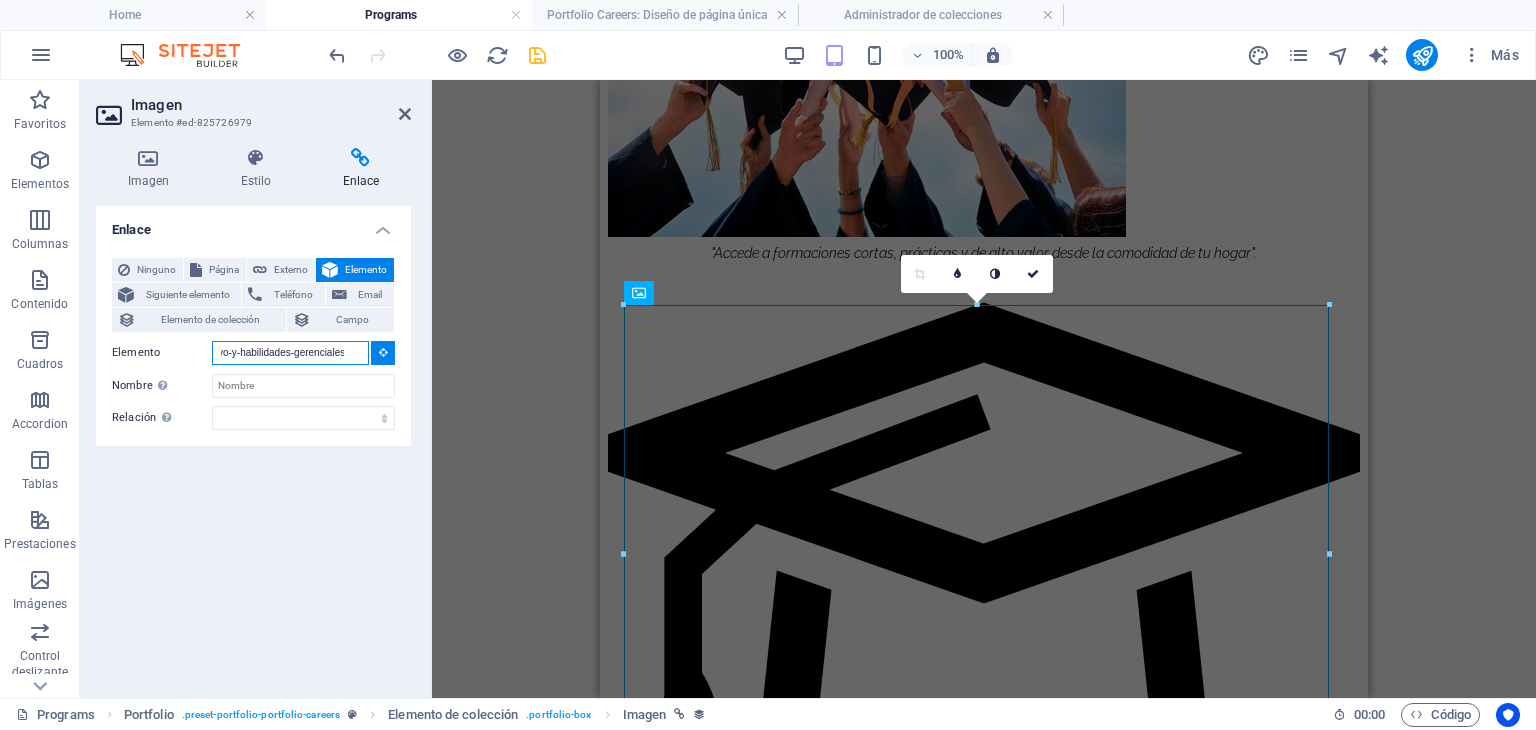 type on "ct10-coach-directivo-y-habilidades-gerenciales" 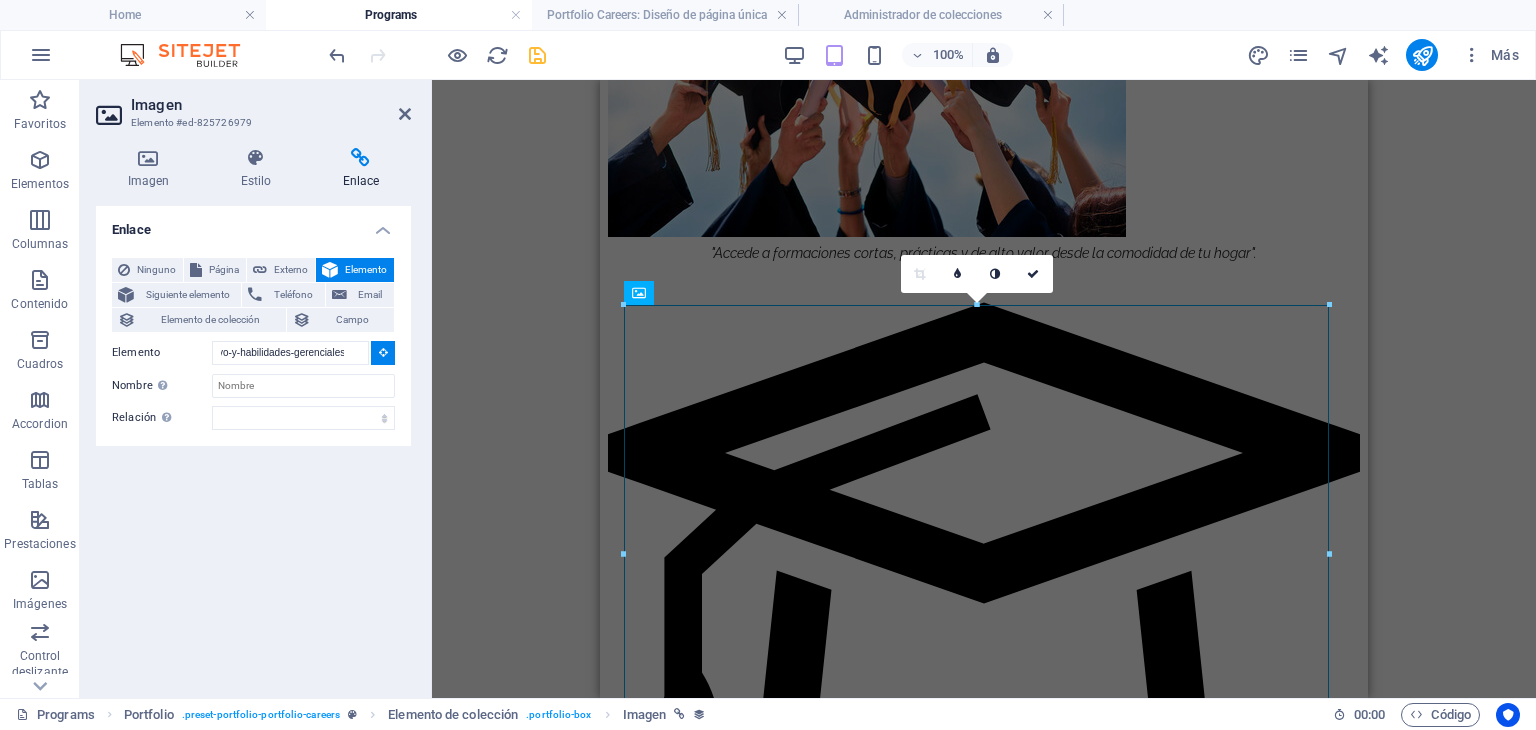 type 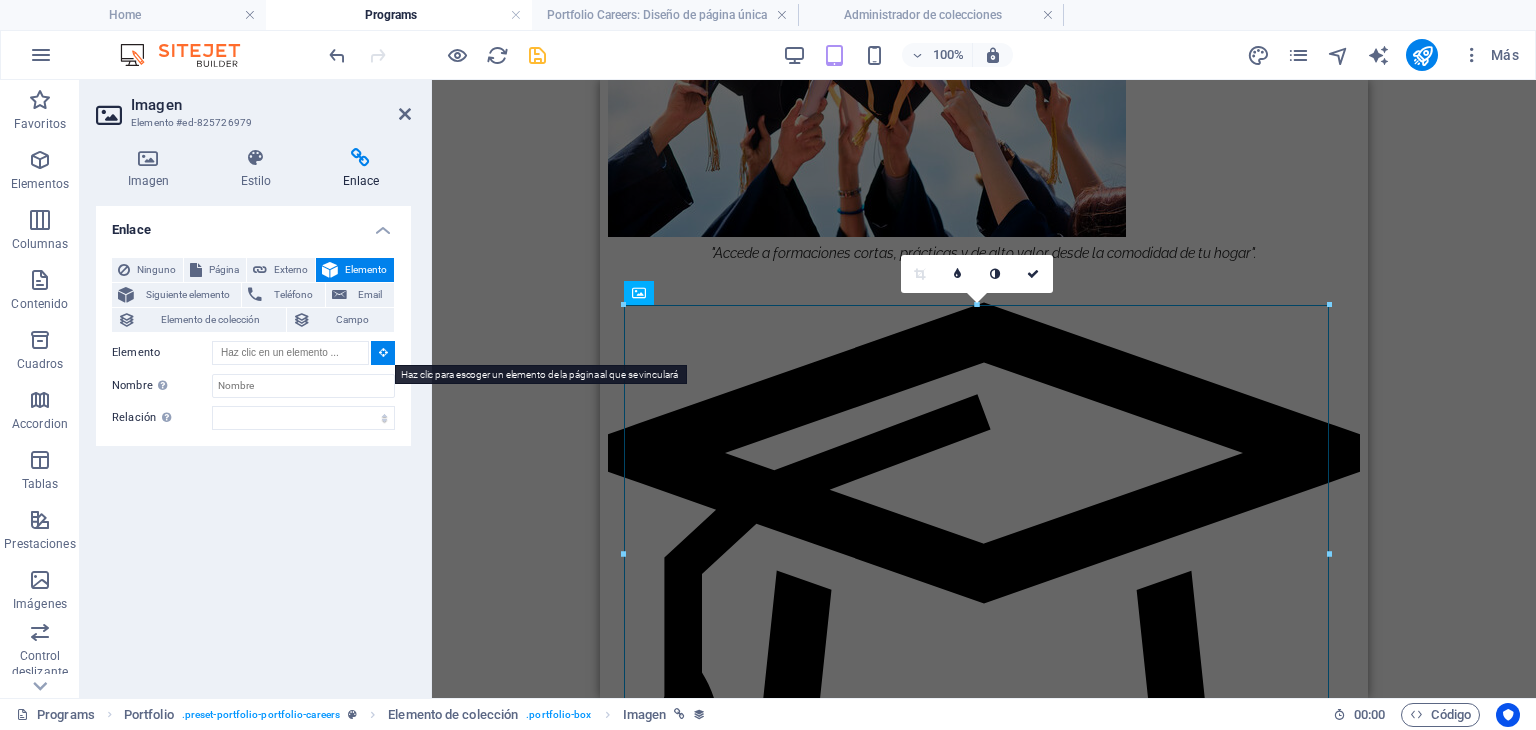 scroll, scrollTop: 0, scrollLeft: 0, axis: both 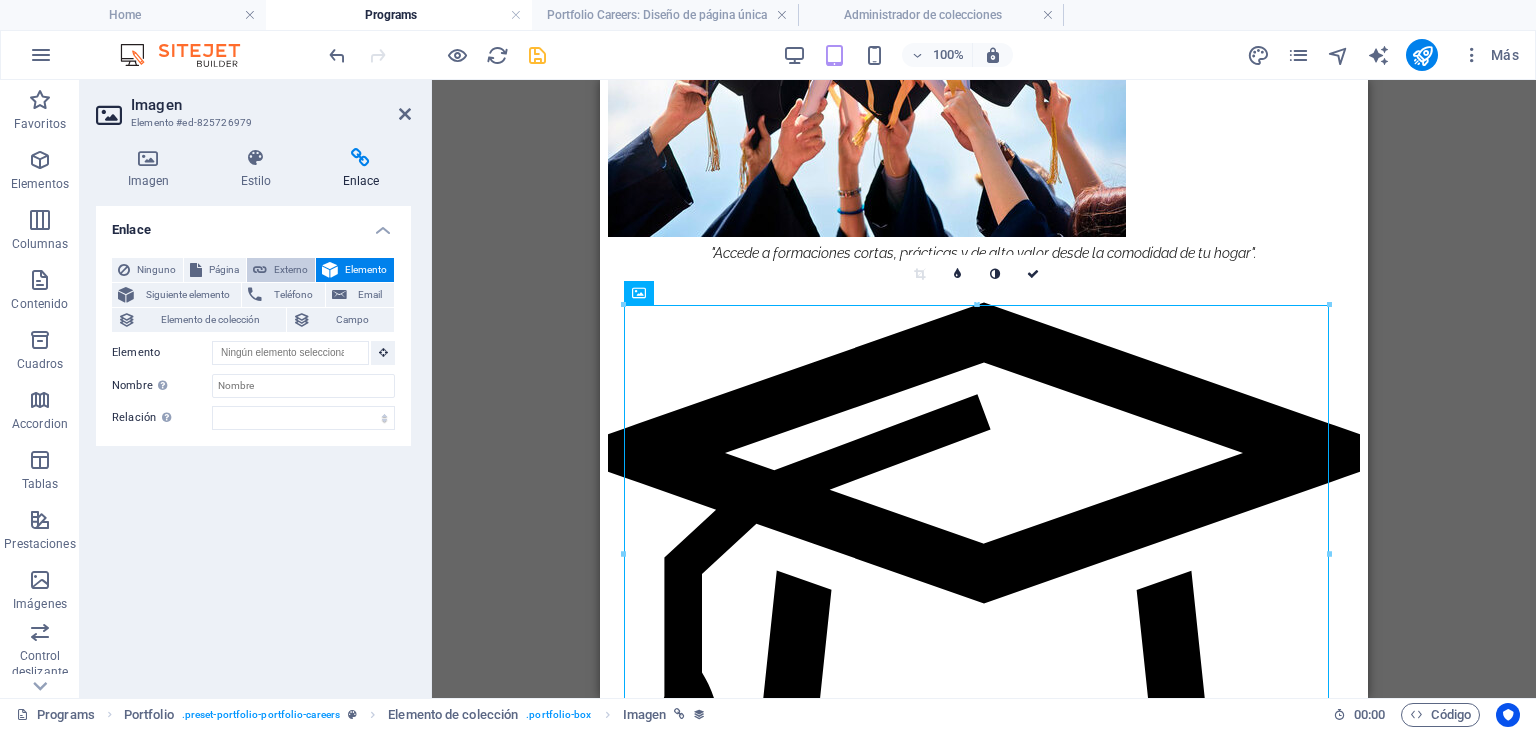 click at bounding box center [260, 270] 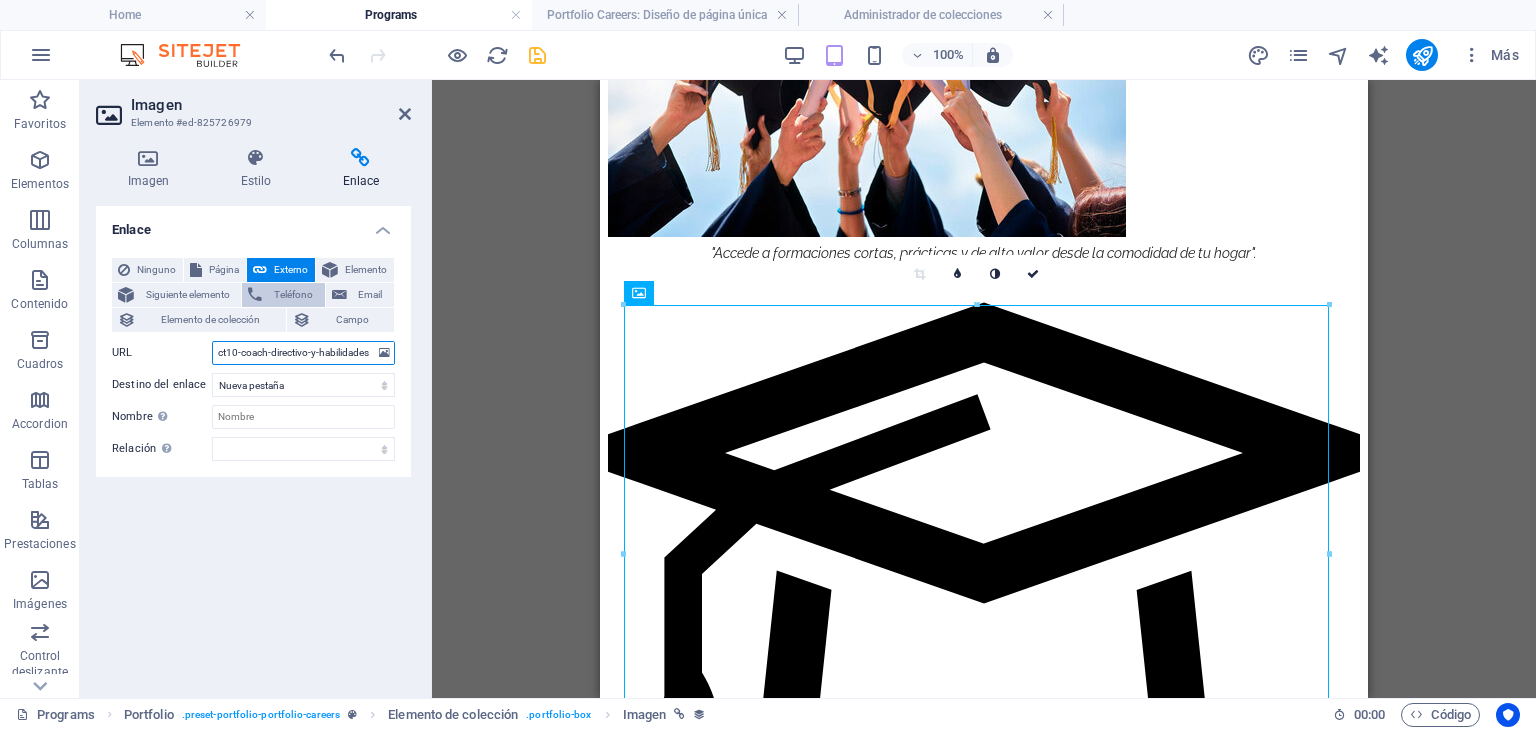 scroll, scrollTop: 0, scrollLeft: 53, axis: horizontal 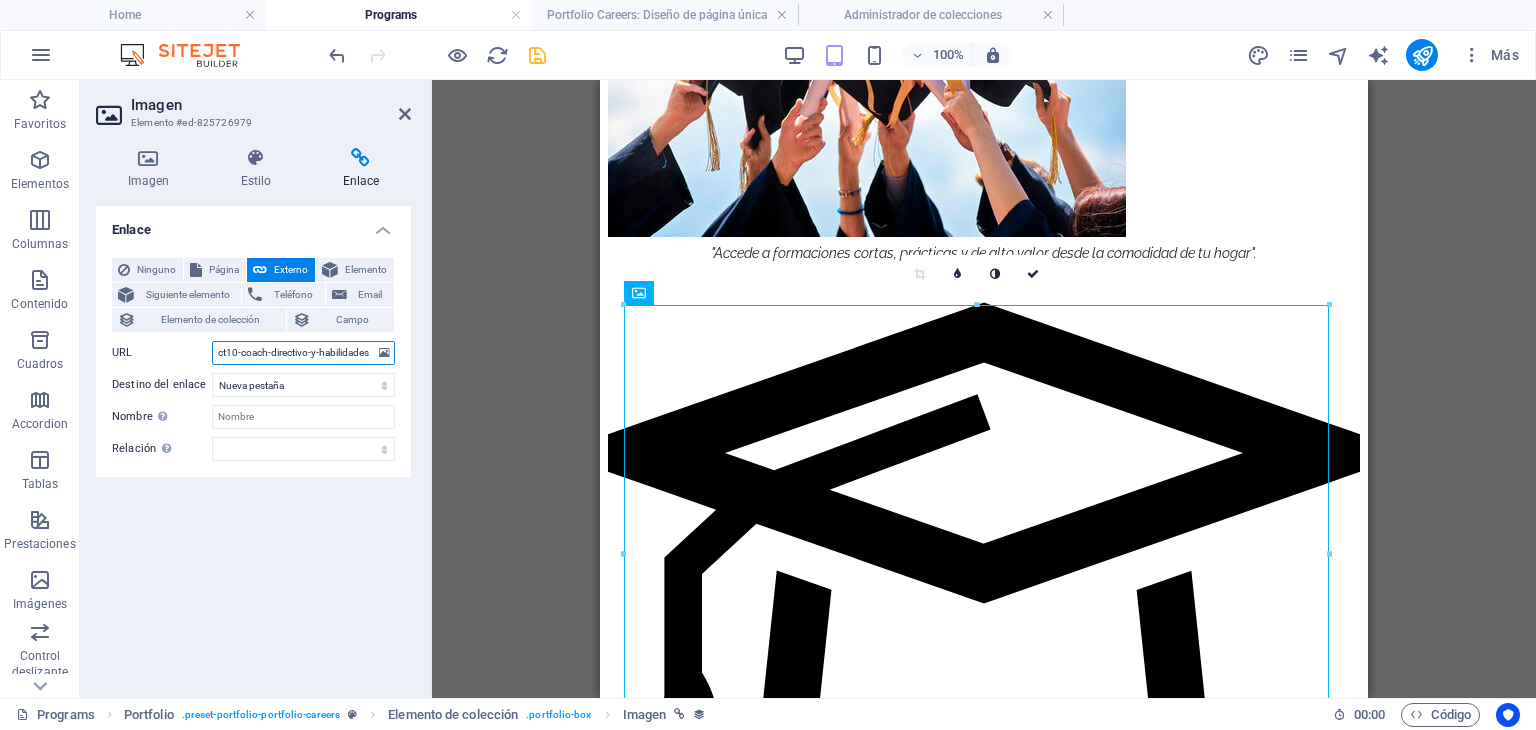 drag, startPoint x: 372, startPoint y: 347, endPoint x: 191, endPoint y: 349, distance: 181.01105 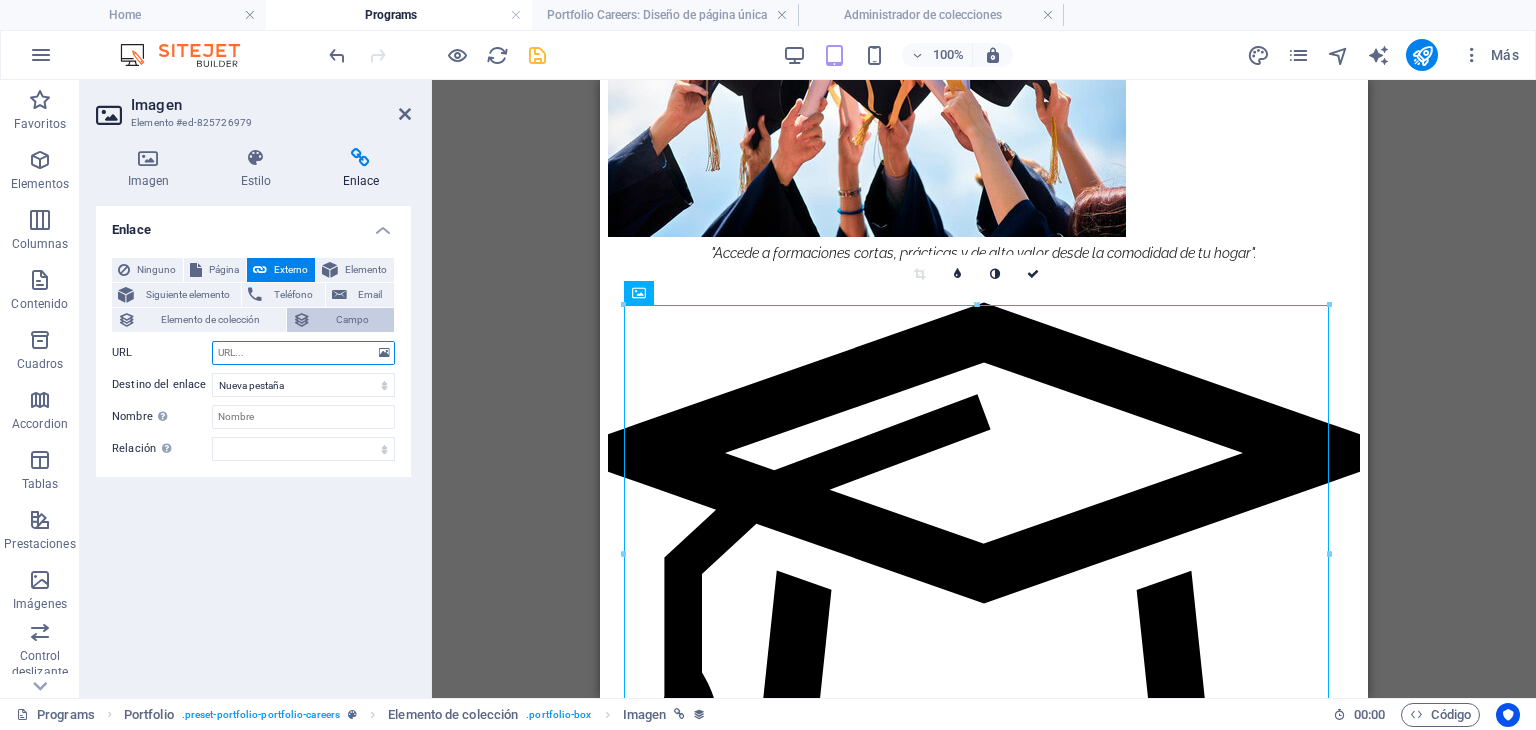 type 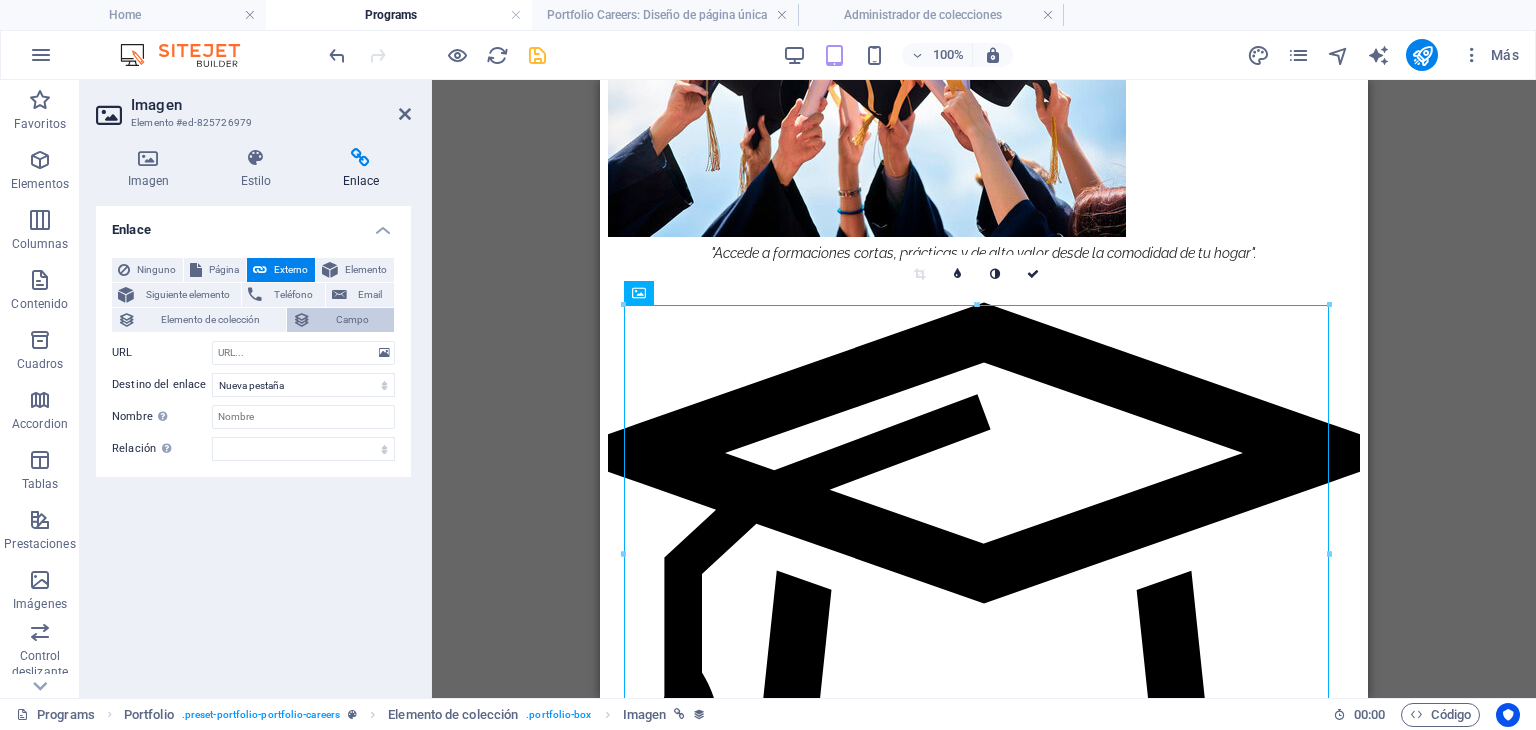 click on "Campo" at bounding box center [353, 320] 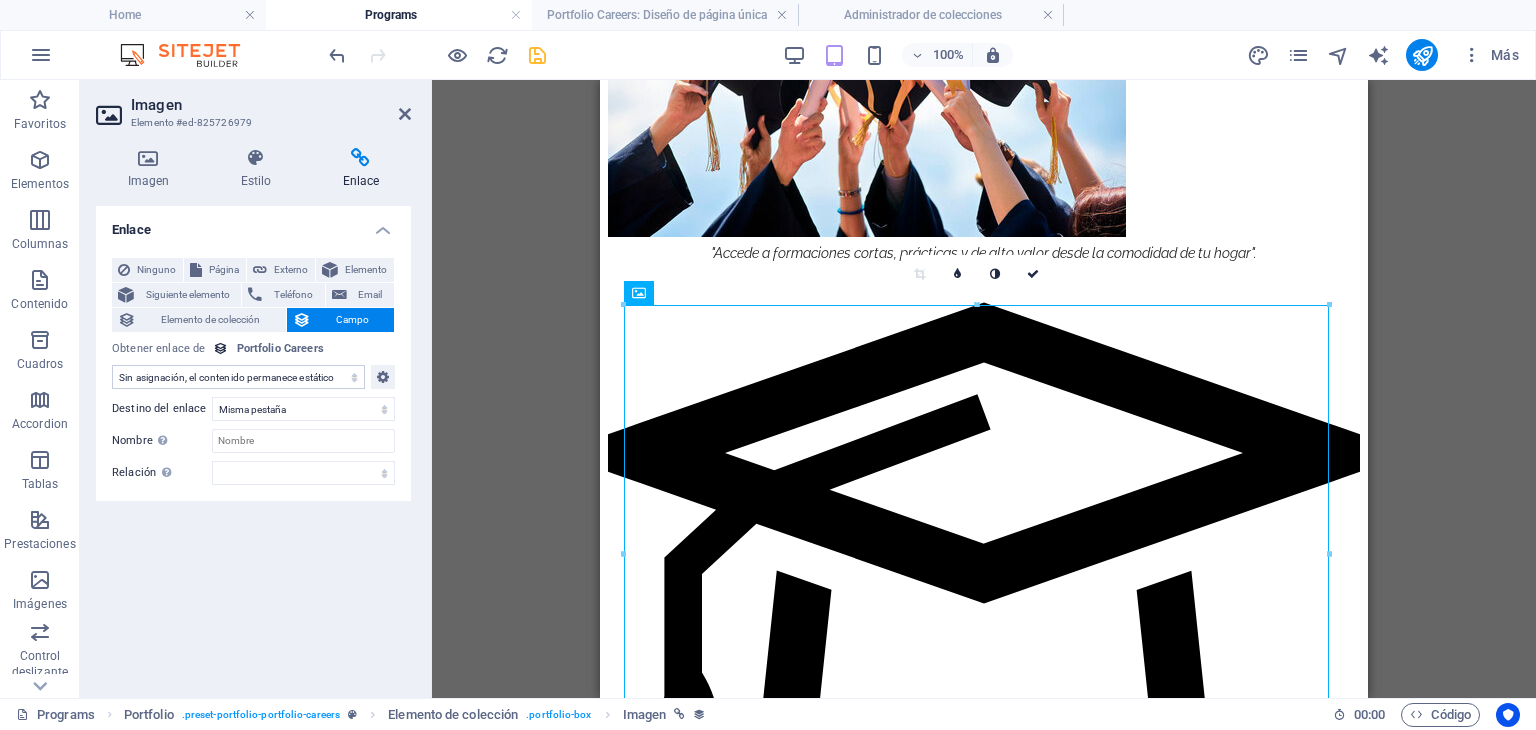 click on "Sin asignación, el contenido permanece estático Creado a las (Fecha) Actualizado a las (Fecha) Name (Texto sin formato) Slug (Texto sin formato) Imagen (Archivo) Descripción breve (Texto enriquecido) Descripción de la Carrera (CMS)" at bounding box center (238, 377) 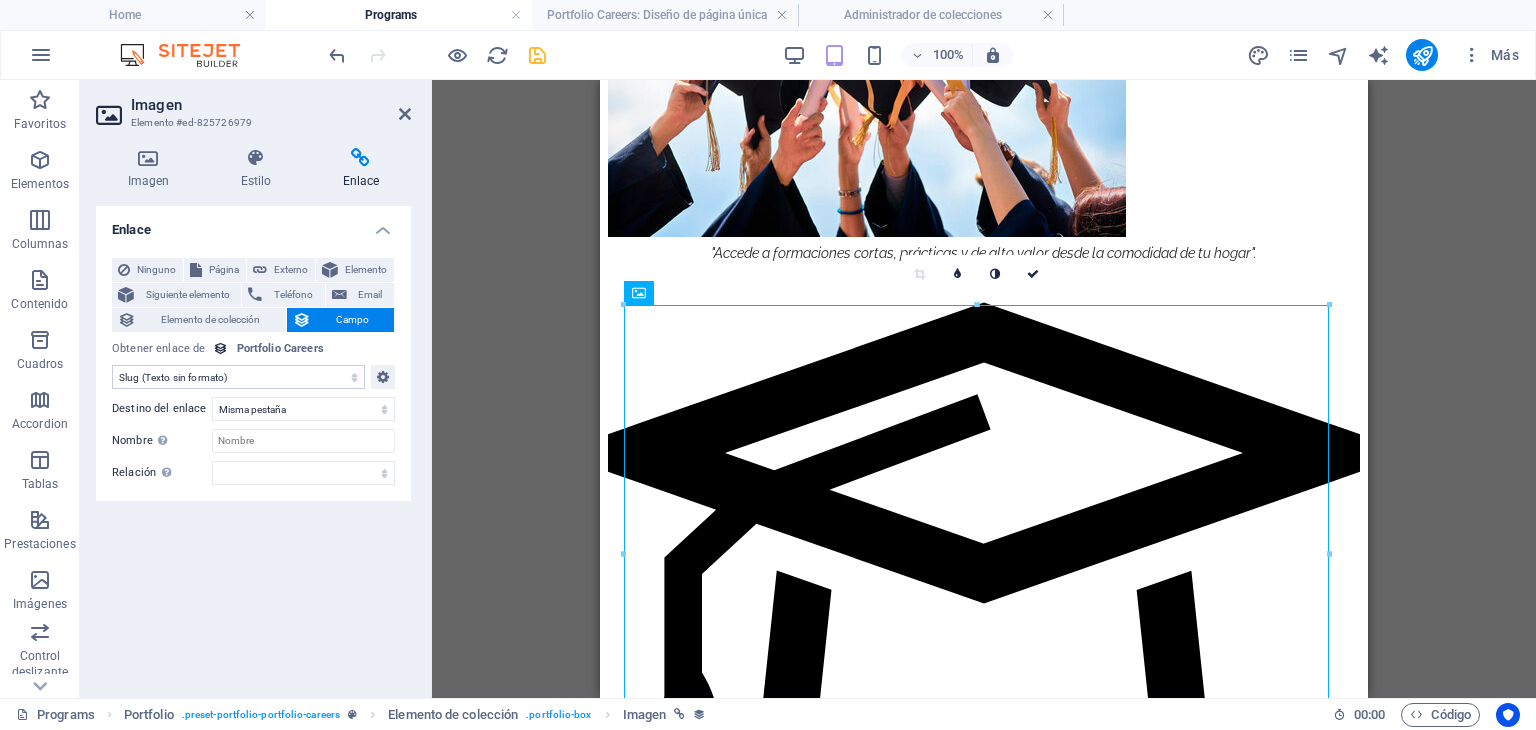 click on "Sin asignación, el contenido permanece estático Creado a las (Fecha) Actualizado a las (Fecha) Name (Texto sin formato) Slug (Texto sin formato) Imagen (Archivo) Descripción breve (Texto enriquecido) Descripción de la Carrera (CMS)" at bounding box center (238, 377) 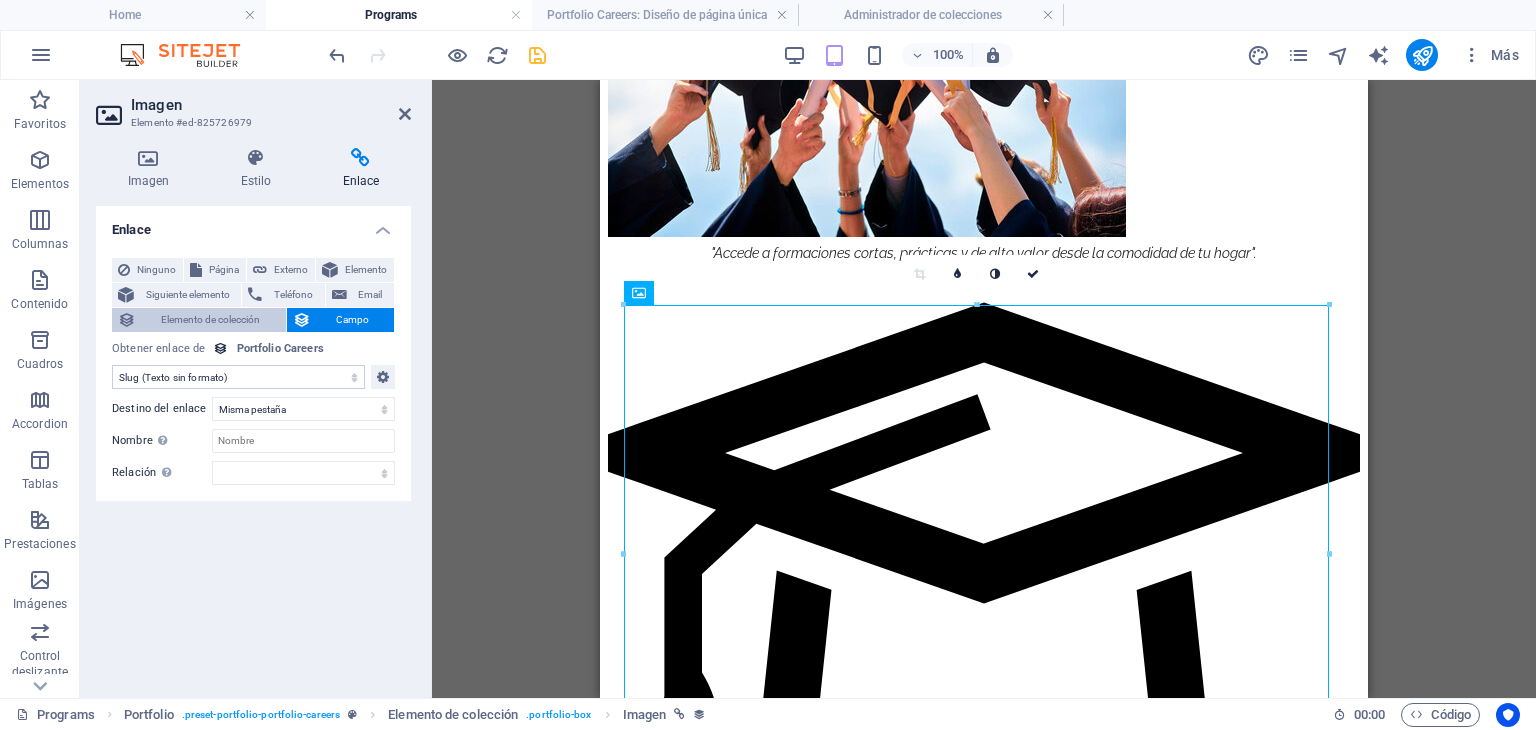 click on "Elemento de colección" at bounding box center (211, 320) 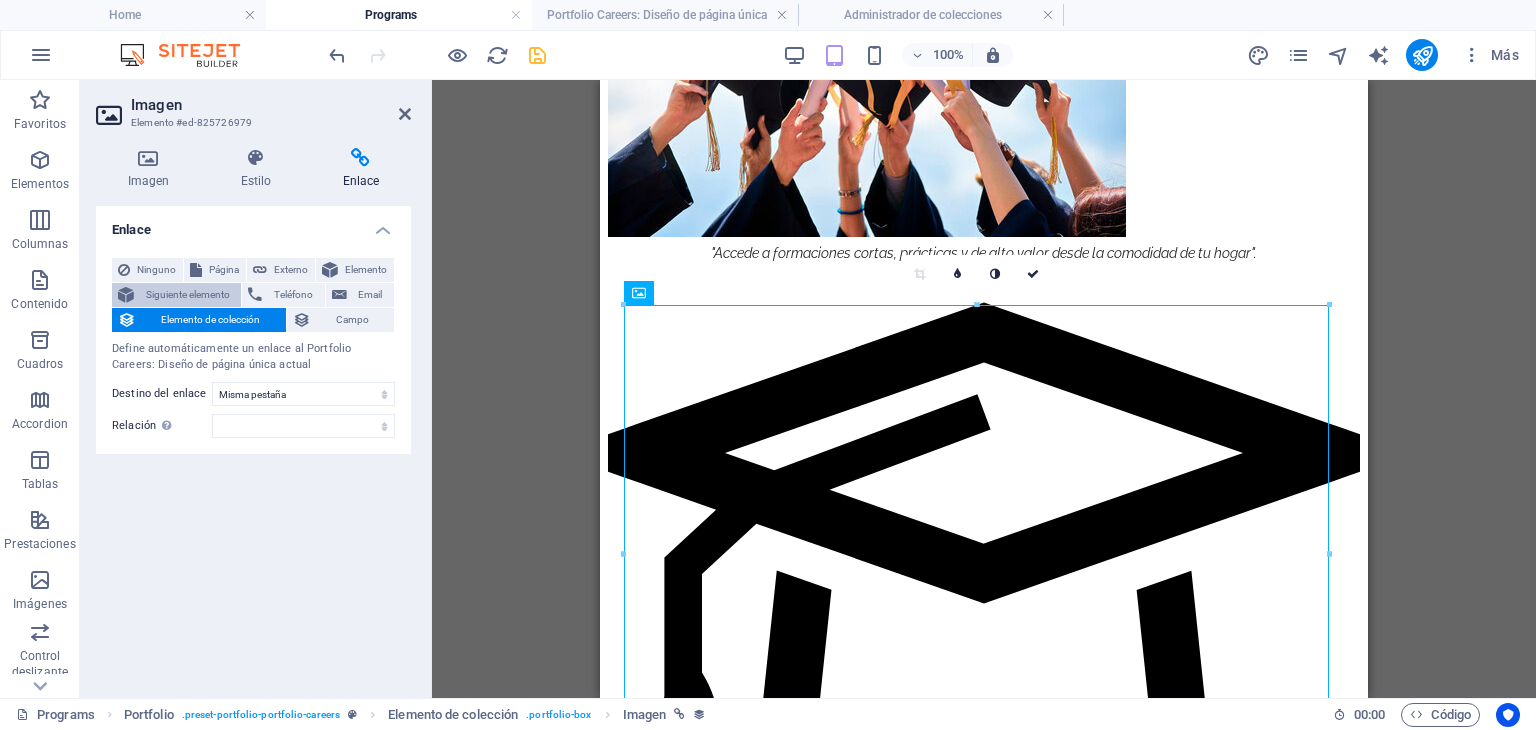 click on "Siguiente elemento" at bounding box center (187, 295) 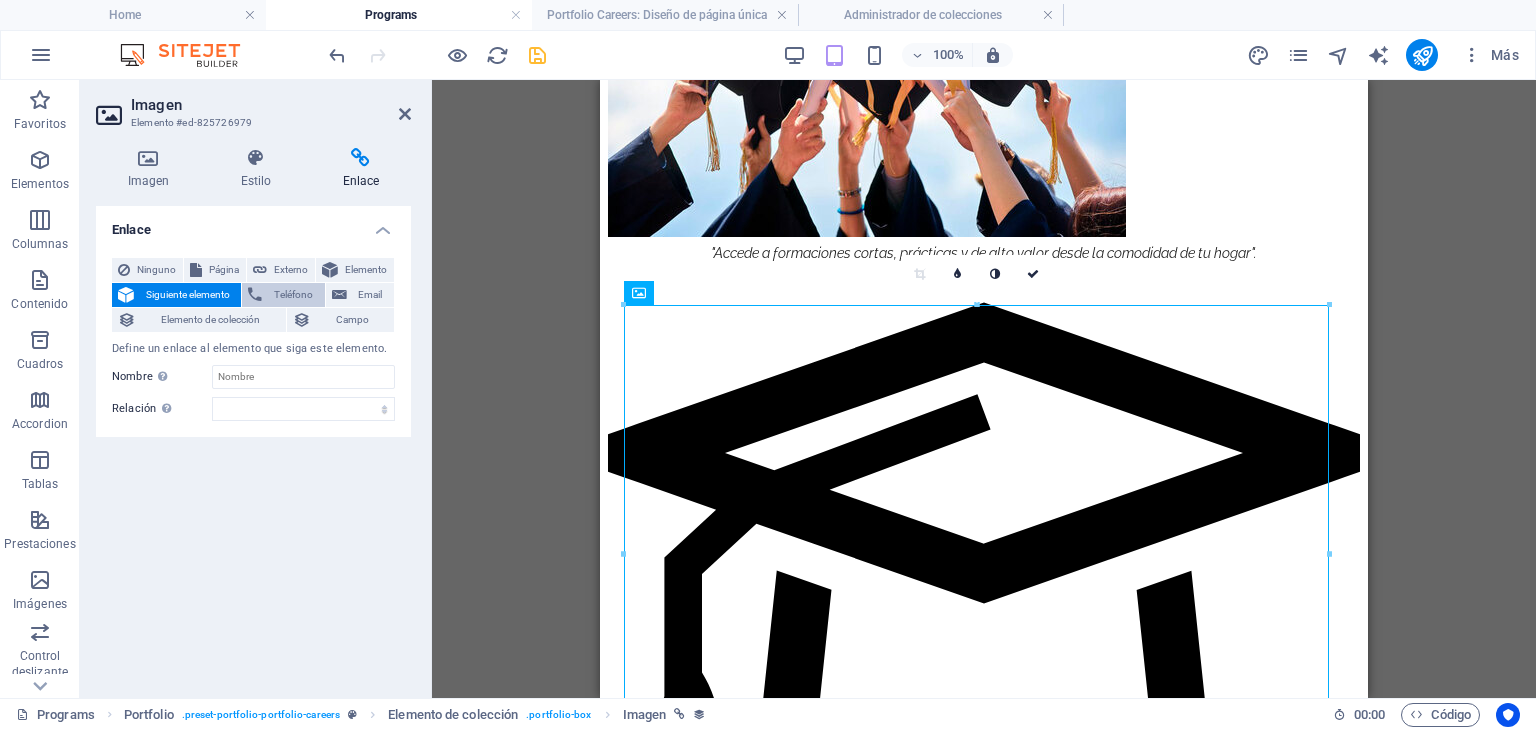click on "Teléfono" at bounding box center (293, 295) 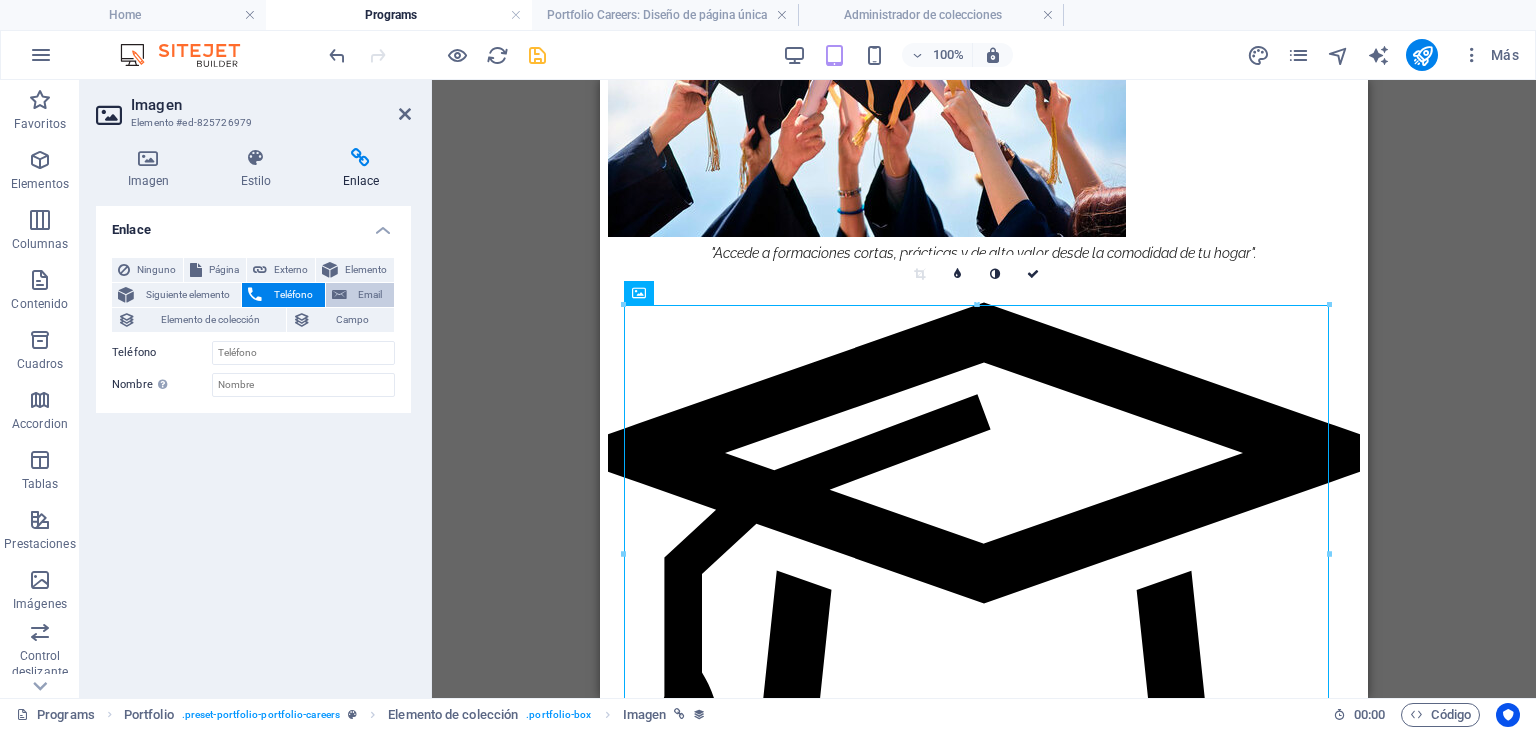 click on "Email" at bounding box center [360, 295] 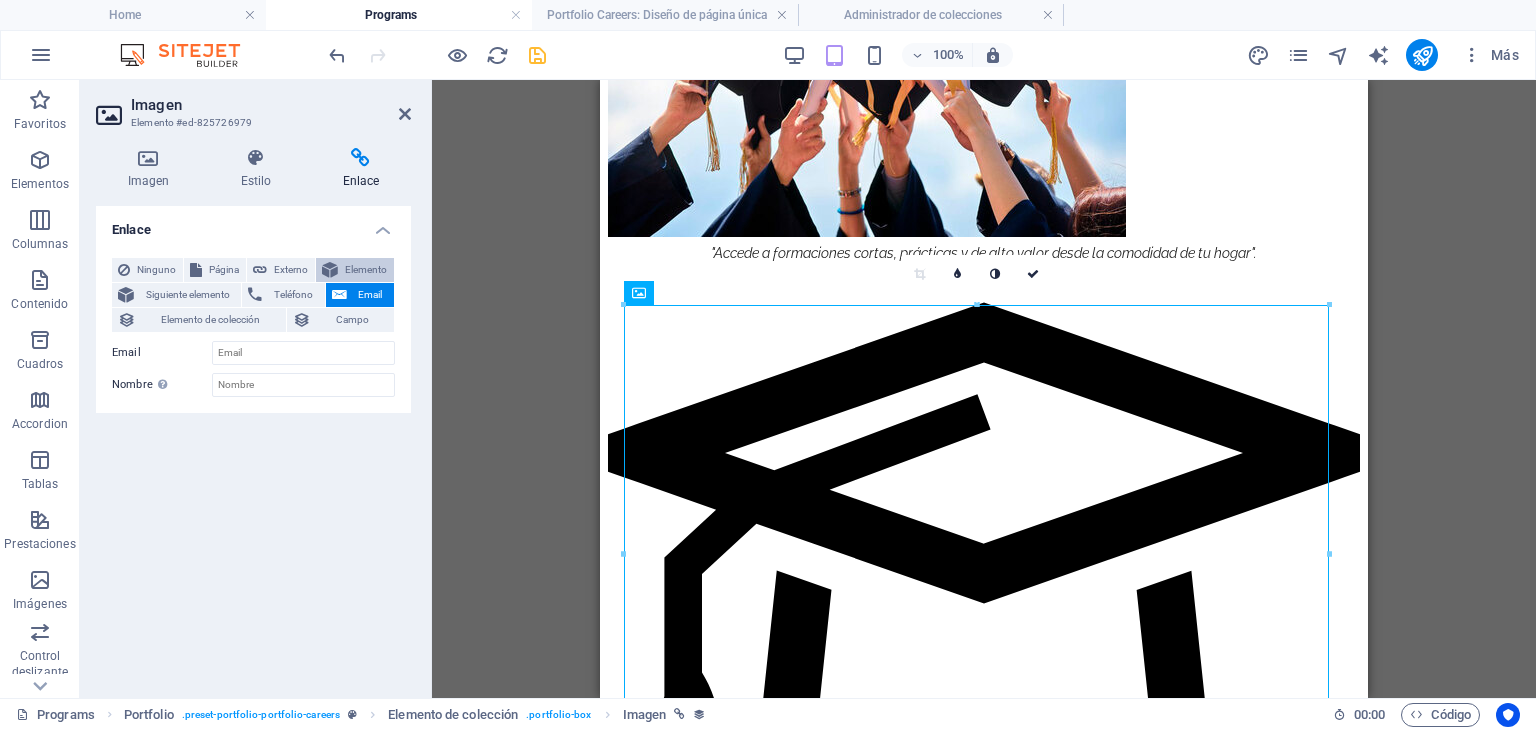 click on "Elemento" at bounding box center (366, 270) 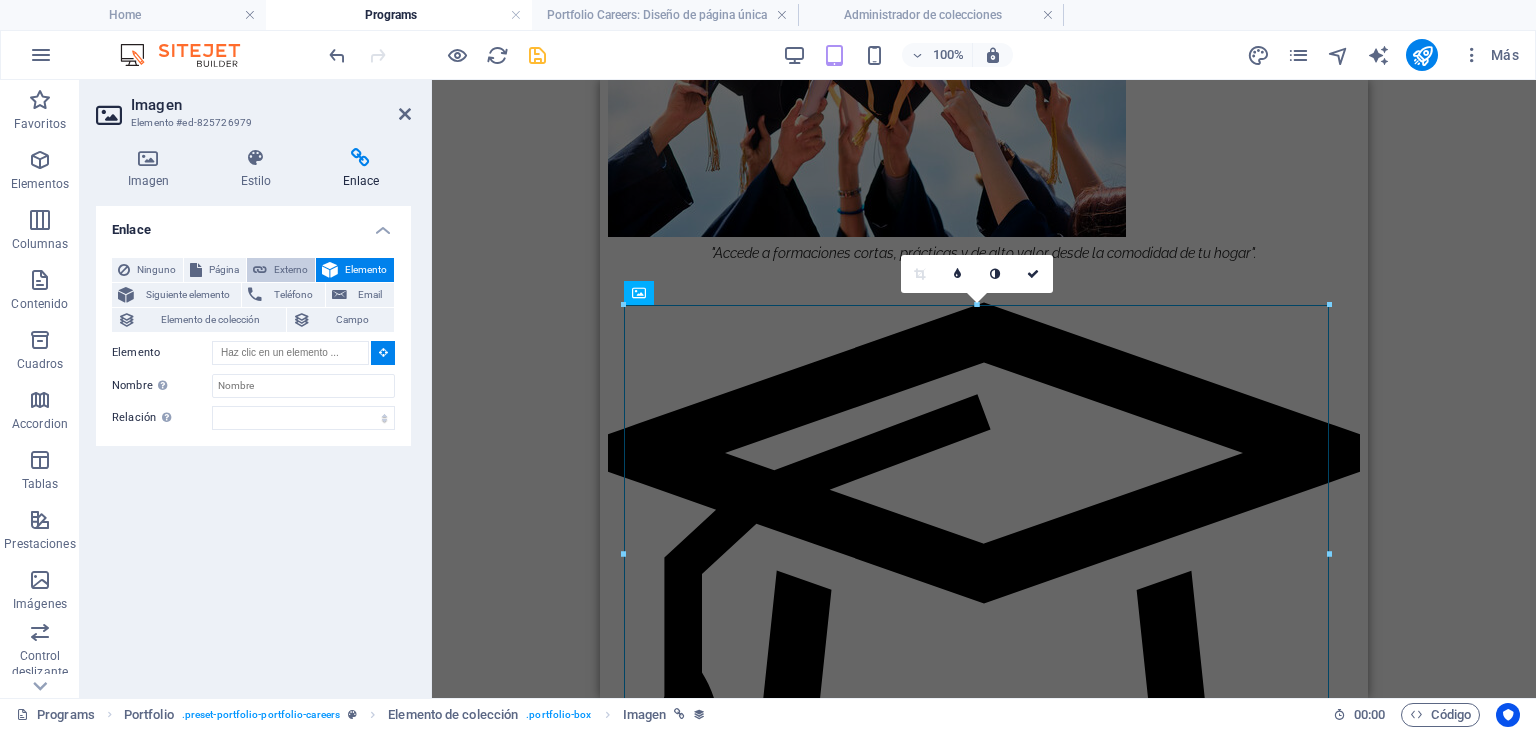 click on "Externo" at bounding box center (291, 270) 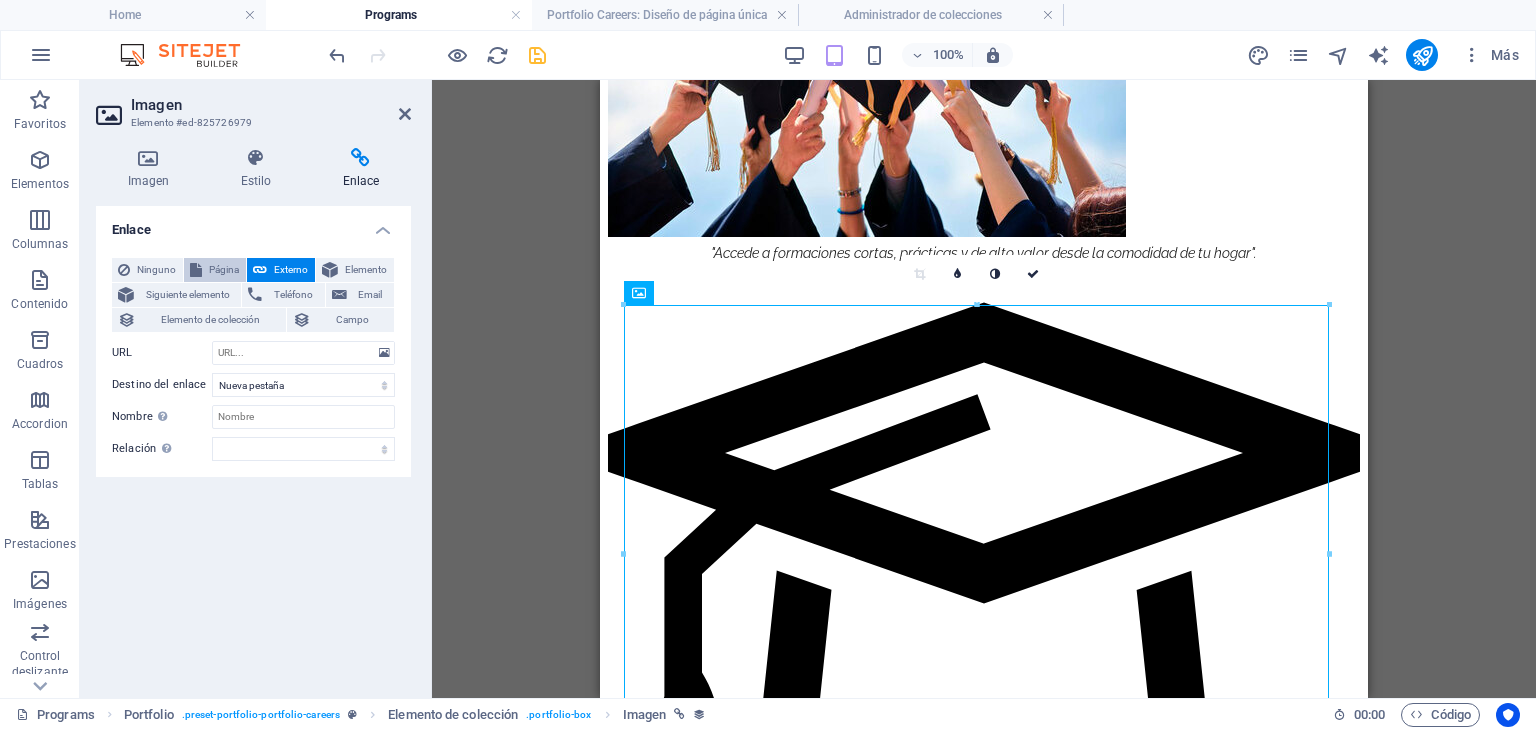 click on "Página" at bounding box center (224, 270) 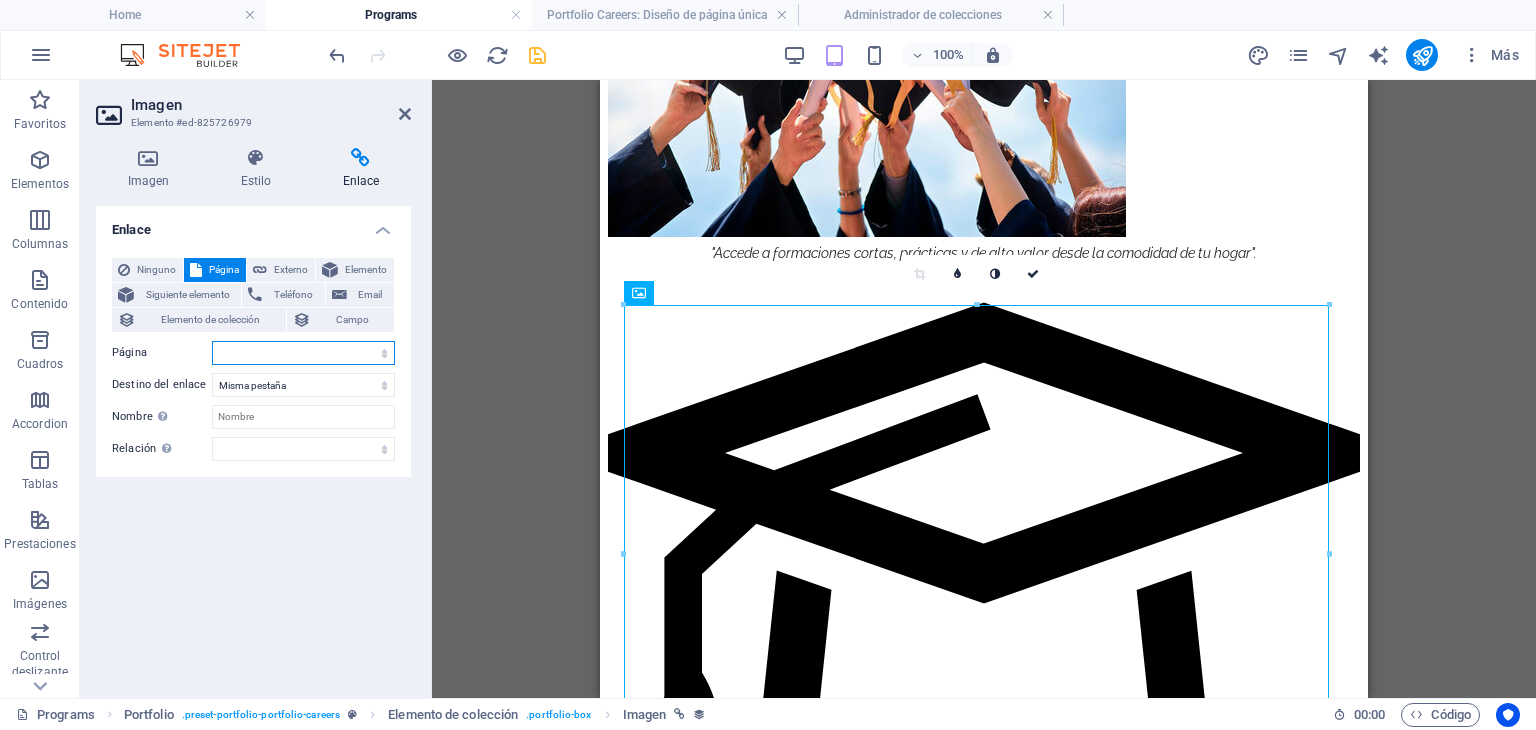 click on "Home About Courses Programs Masters Teachers Consulting Global Network Contact Us Blog Legal Notice Privacy" at bounding box center [303, 353] 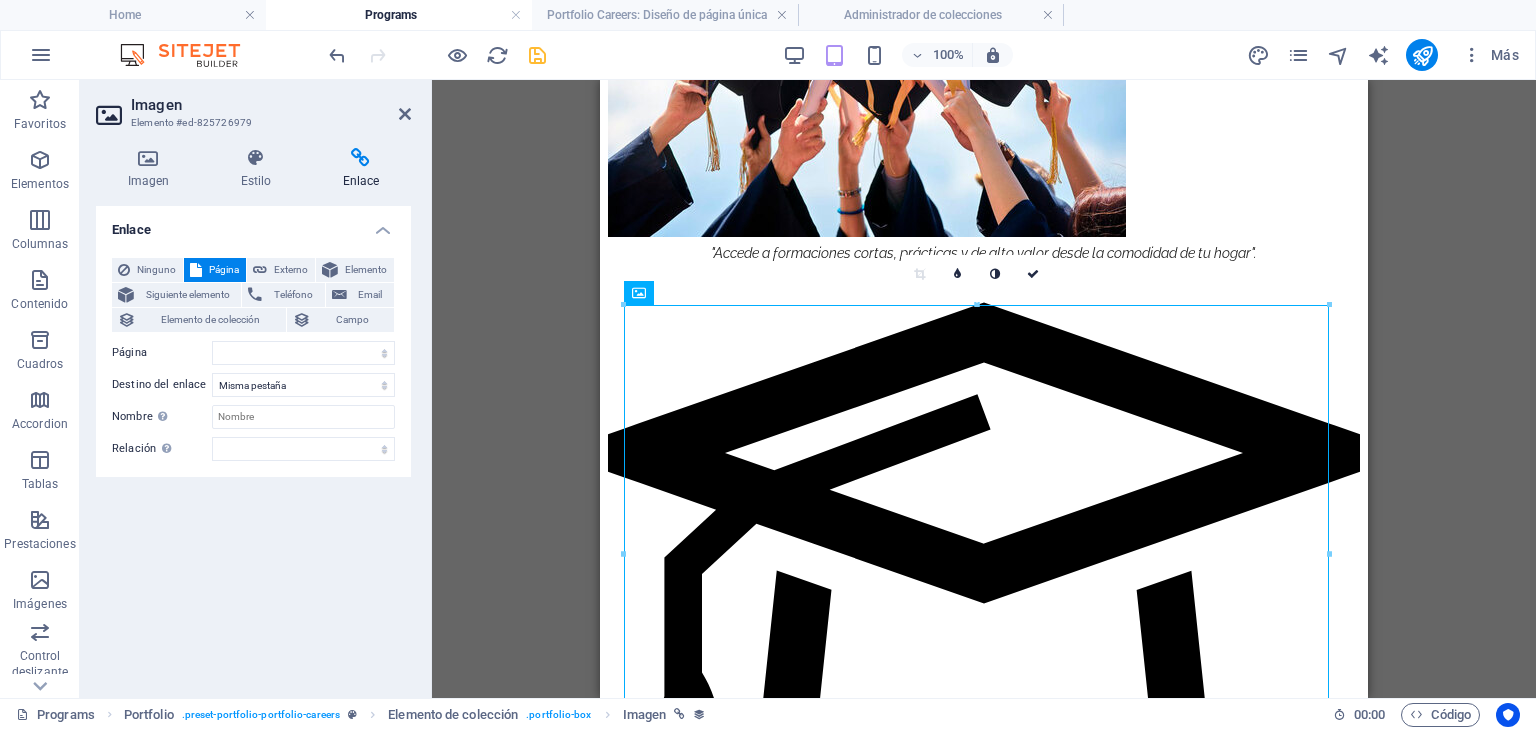 click on "Enlace Ninguno Página Externo Elemento Siguiente elemento Teléfono Email Elemento de colección Campo Página Home About Courses Programs Masters Teachers Consulting Global Network Contact Us Blog Legal Notice Privacy Elemento
URL Teléfono Email Sin asignación, el contenido permanece estático Creado a las (Fecha) Actualizado a las (Fecha) Name (Texto sin formato) Slug (Texto sin formato) Imagen (Archivo) Descripción breve (Texto enriquecido) Descripción de la Carrera (CMS) Obtener enlace de Portfolio Careers 8/3/2025 (l) 08/03/2025 (L) Aug 3, 2025 (ll) August 3, 2025 (LL) Aug 3, 2025 12:01 PM (lll) August 3, 2025 12:01 PM (LLL) Sun, Aug 3, 2025 12:01 PM (llll) Sunday, August 3, 2025 12:01 PM (LLLL) 3.8.2025 (D.M.YYYY) 3. Aug 2025 (D. MMM YYYY) 3. August 2025 (D. MMMM YYYY) Su, 3.8.2025 (dd, D.M.YYYY) Su, 3. Aug 2025 (dd, D. MMM YYYY) Sunday, 3. August 2025 (dddd, D. MMMM YYYY) 12:01 PM (LT) 3 (D) 03 (DD) 3rd (Do) 8 (M) 08 (MM) Aug (MMM) August (MMMM) 25 (YY) 2025 (YYYY) Nombre" at bounding box center (253, 444) 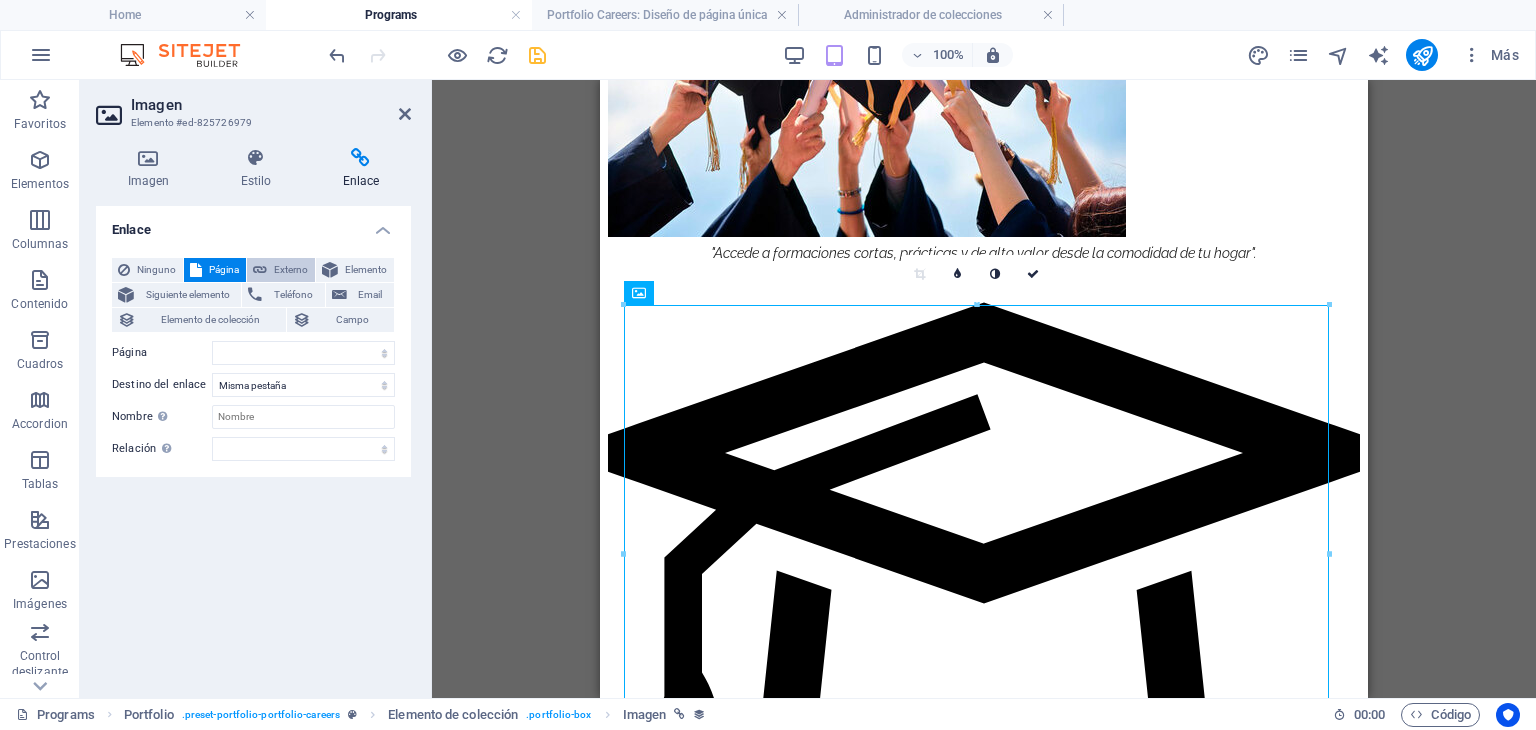 click on "Externo" at bounding box center (291, 270) 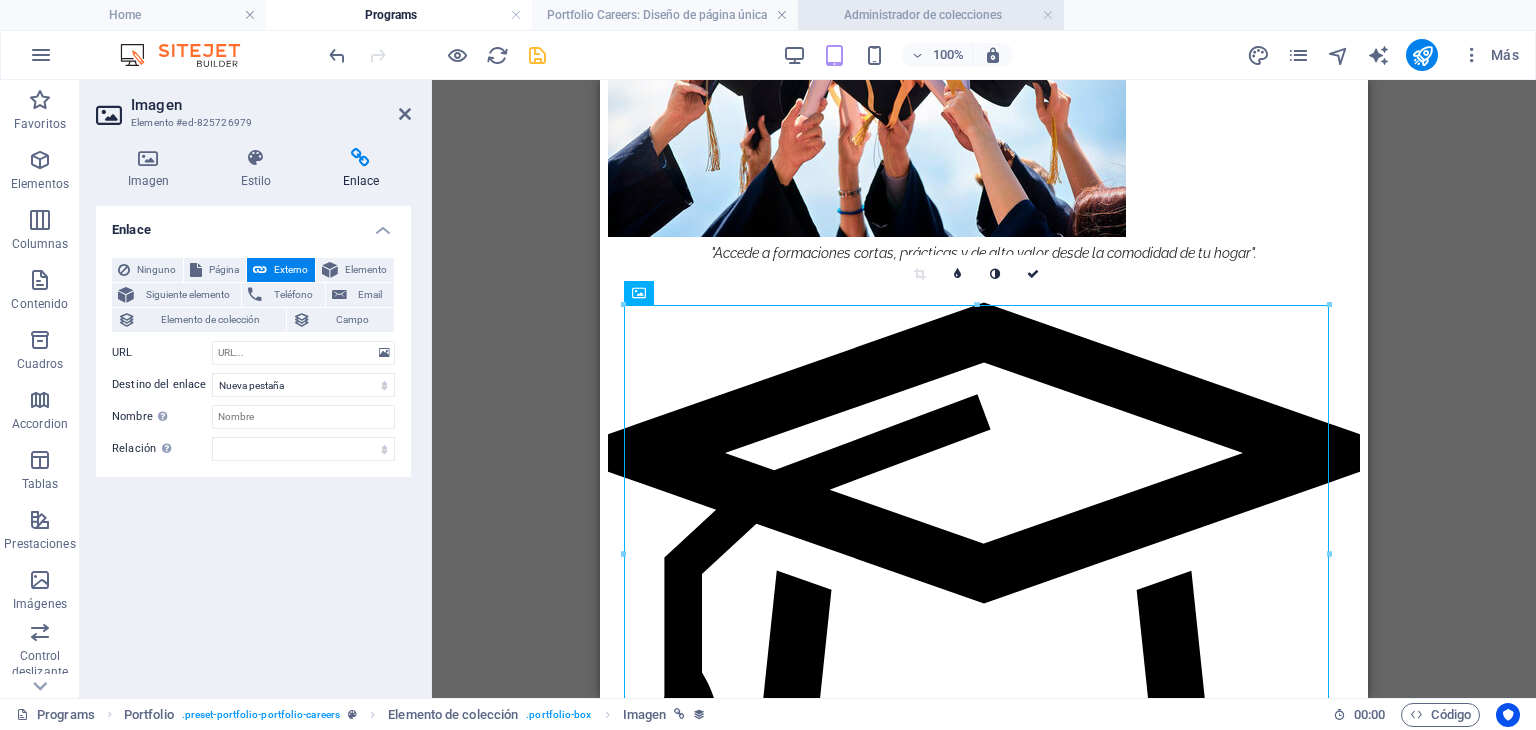 click on "Administrador de colecciones" at bounding box center (931, 15) 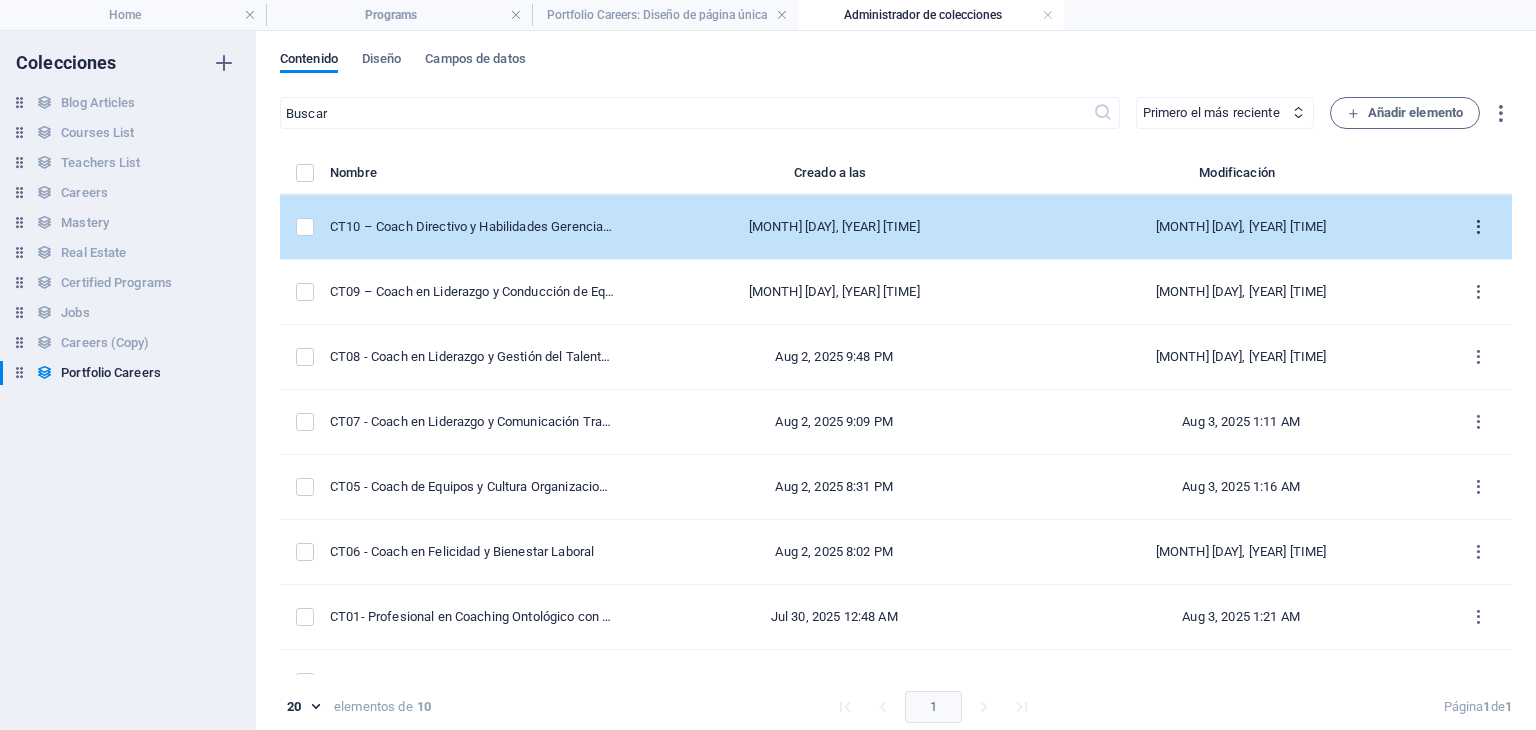 click at bounding box center (1478, 227) 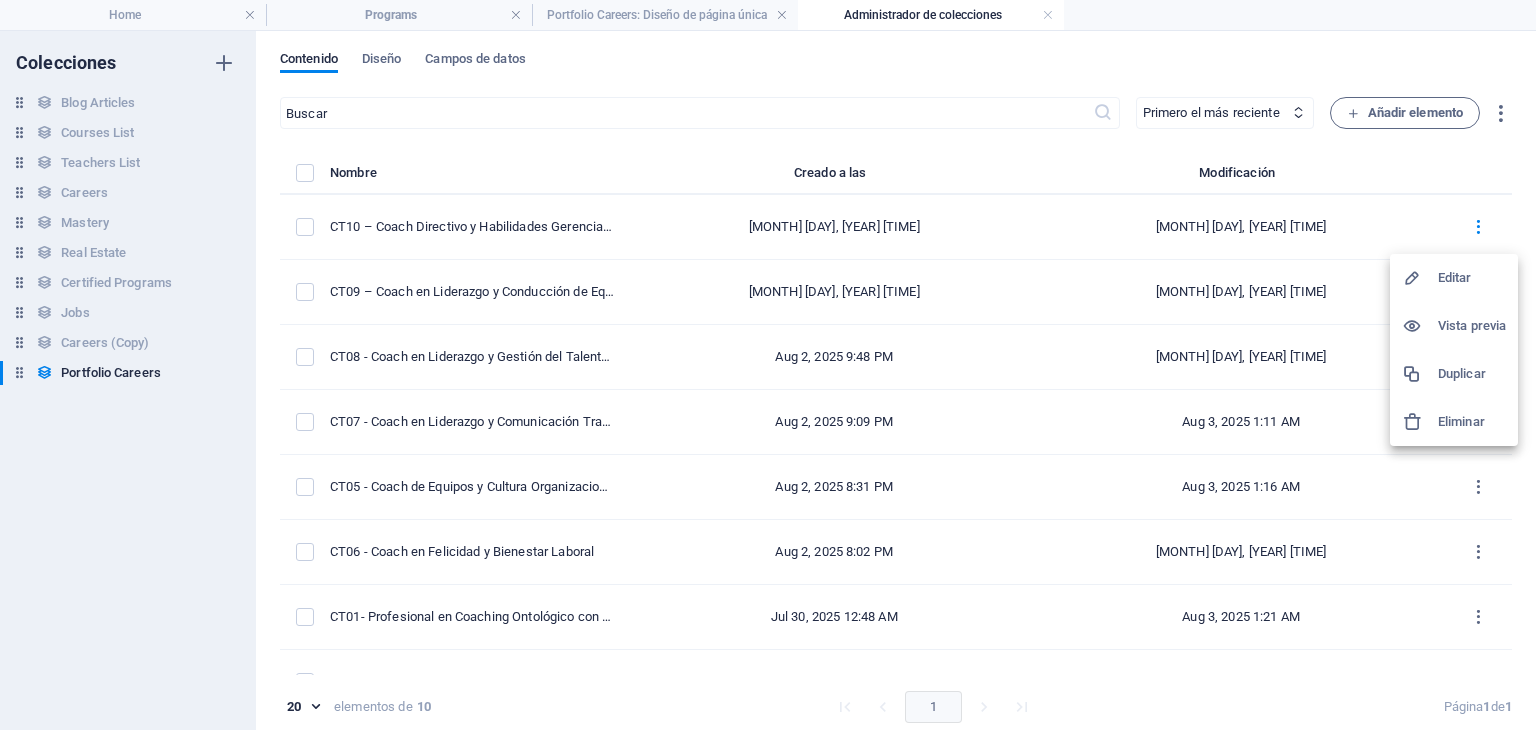 click on "Editar" at bounding box center (1472, 278) 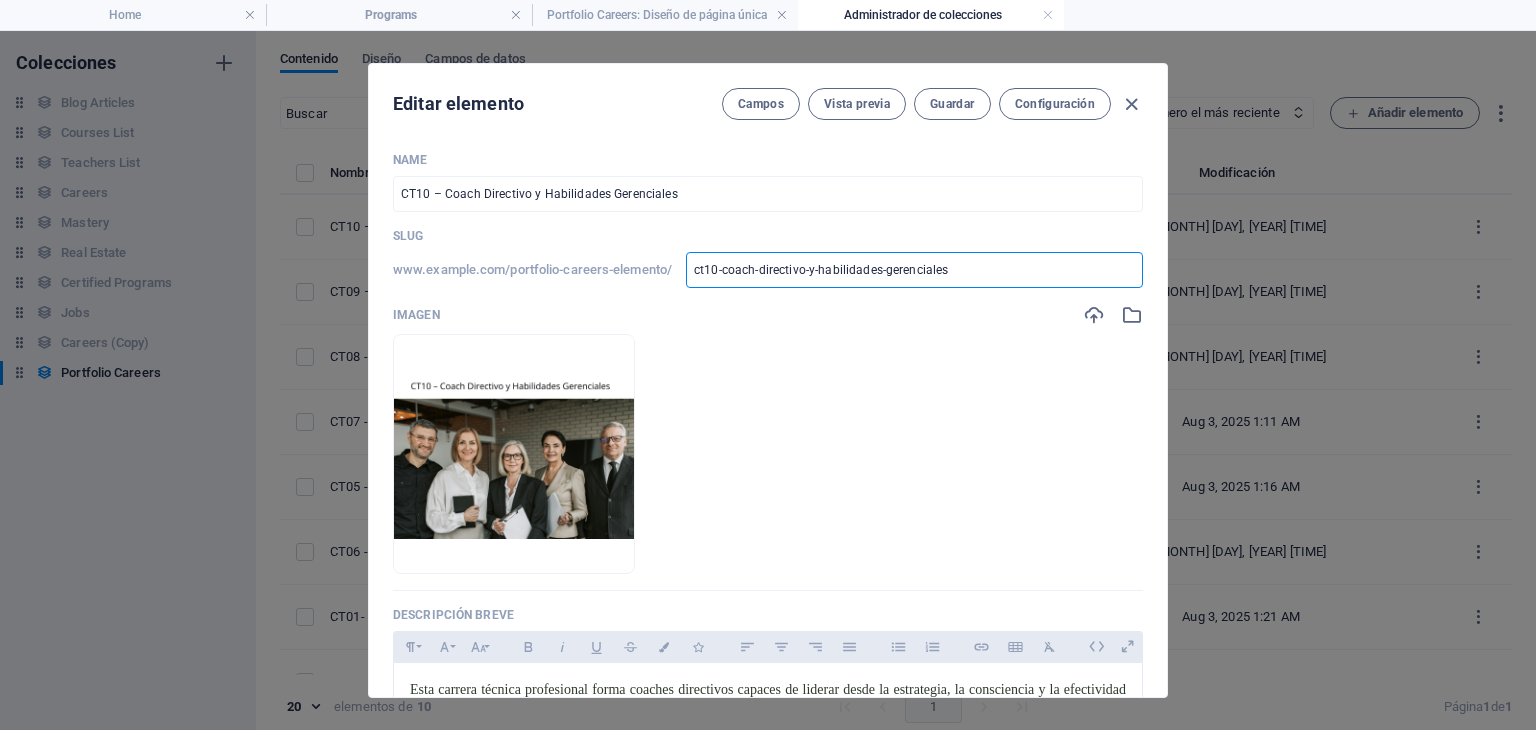 click on "ct10-coach-directivo-y-habilidades-gerenciales" at bounding box center [914, 270] 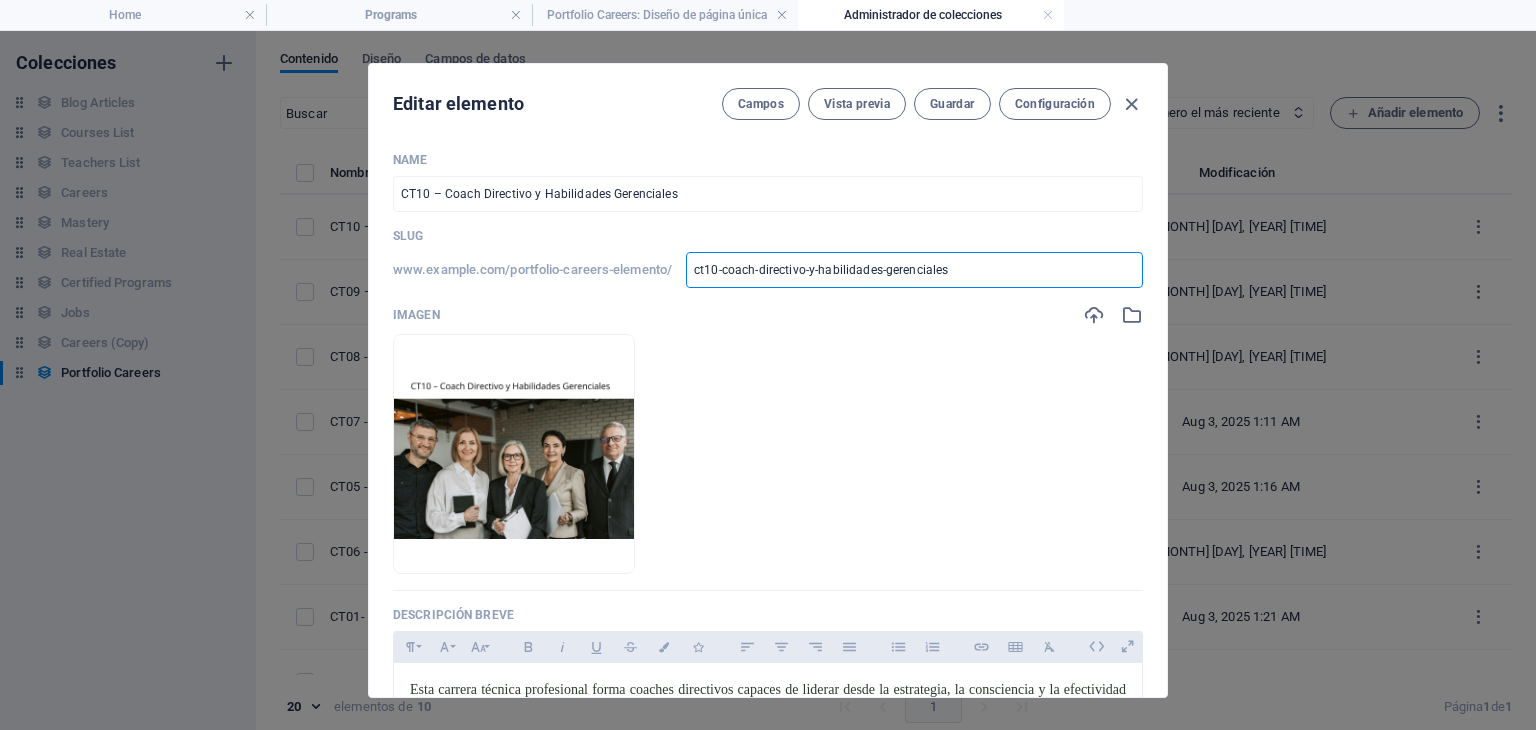 scroll, scrollTop: 0, scrollLeft: 0, axis: both 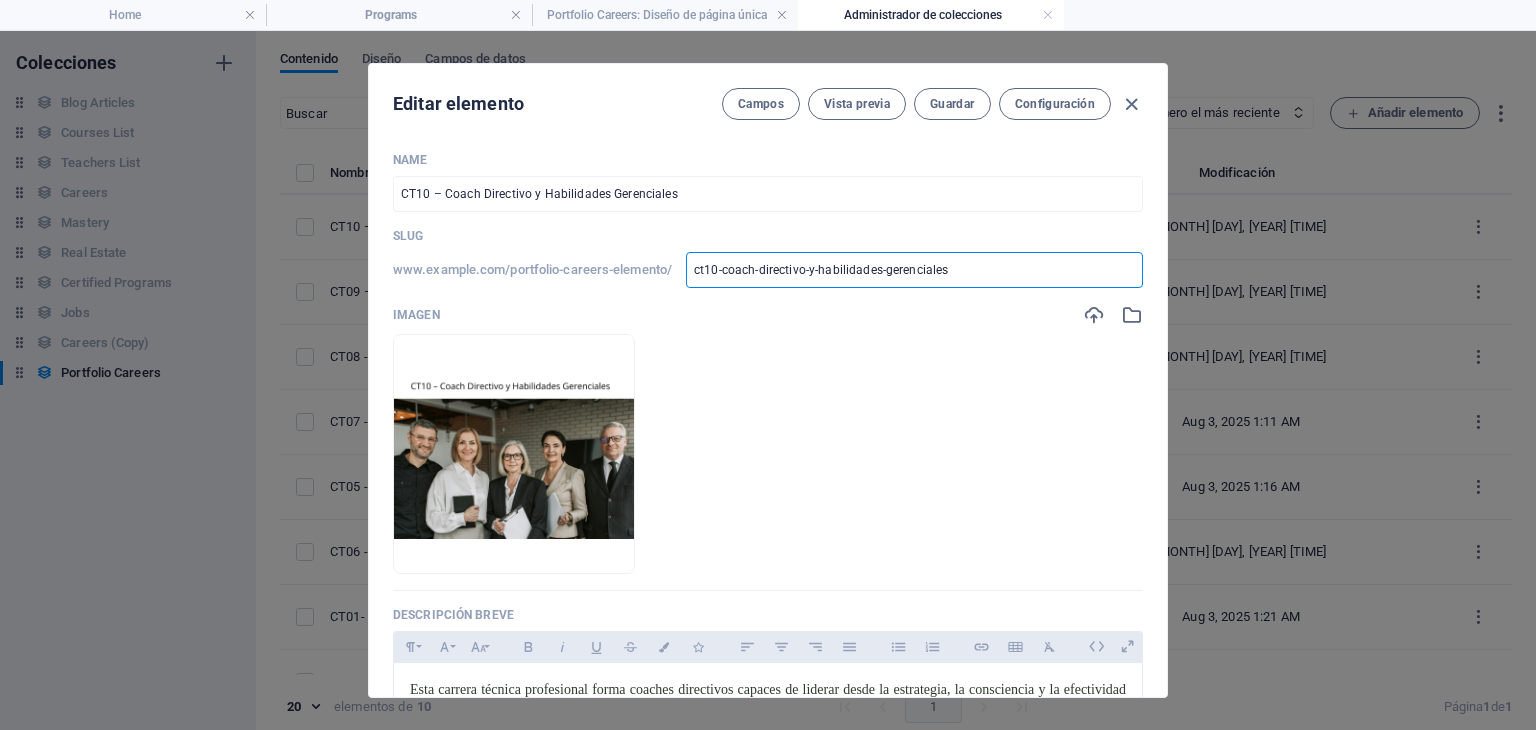 click on "ct10-coach-directivo-y-habilidades-gerenciales" at bounding box center [914, 270] 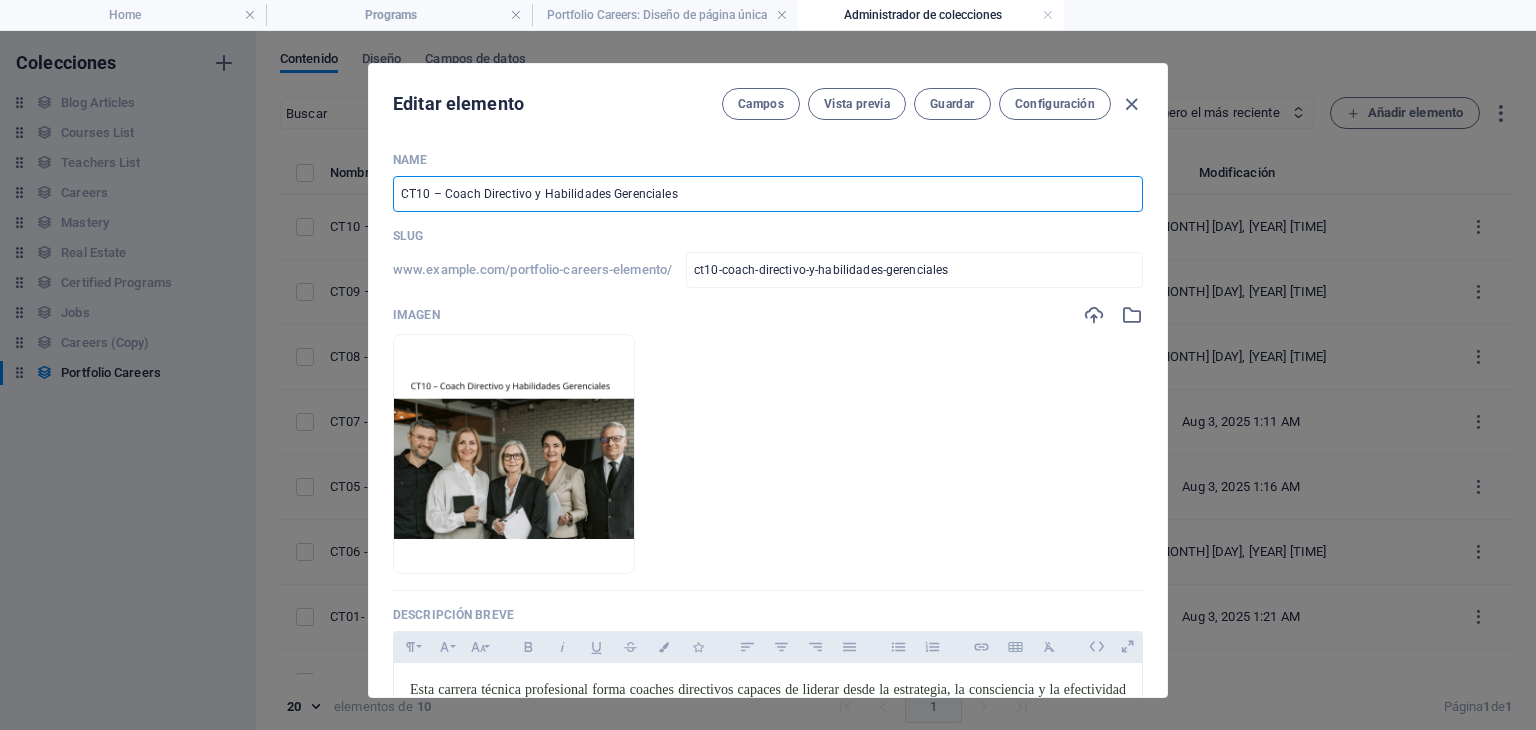 click on "CT10 – Coach Directivo y Habilidades Gerenciales" at bounding box center (768, 194) 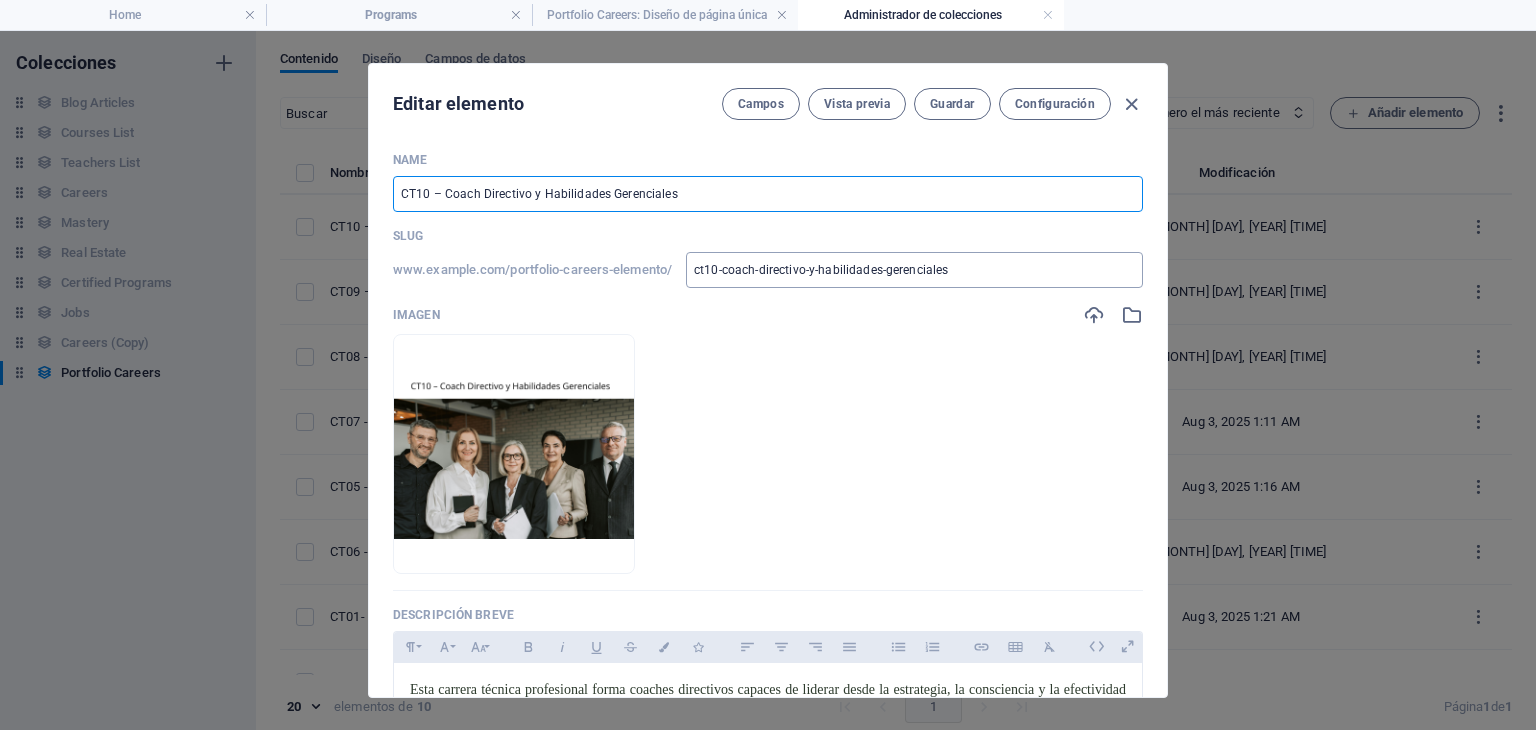 click on "ct10-coach-directivo-y-habilidades-gerenciales" at bounding box center (914, 270) 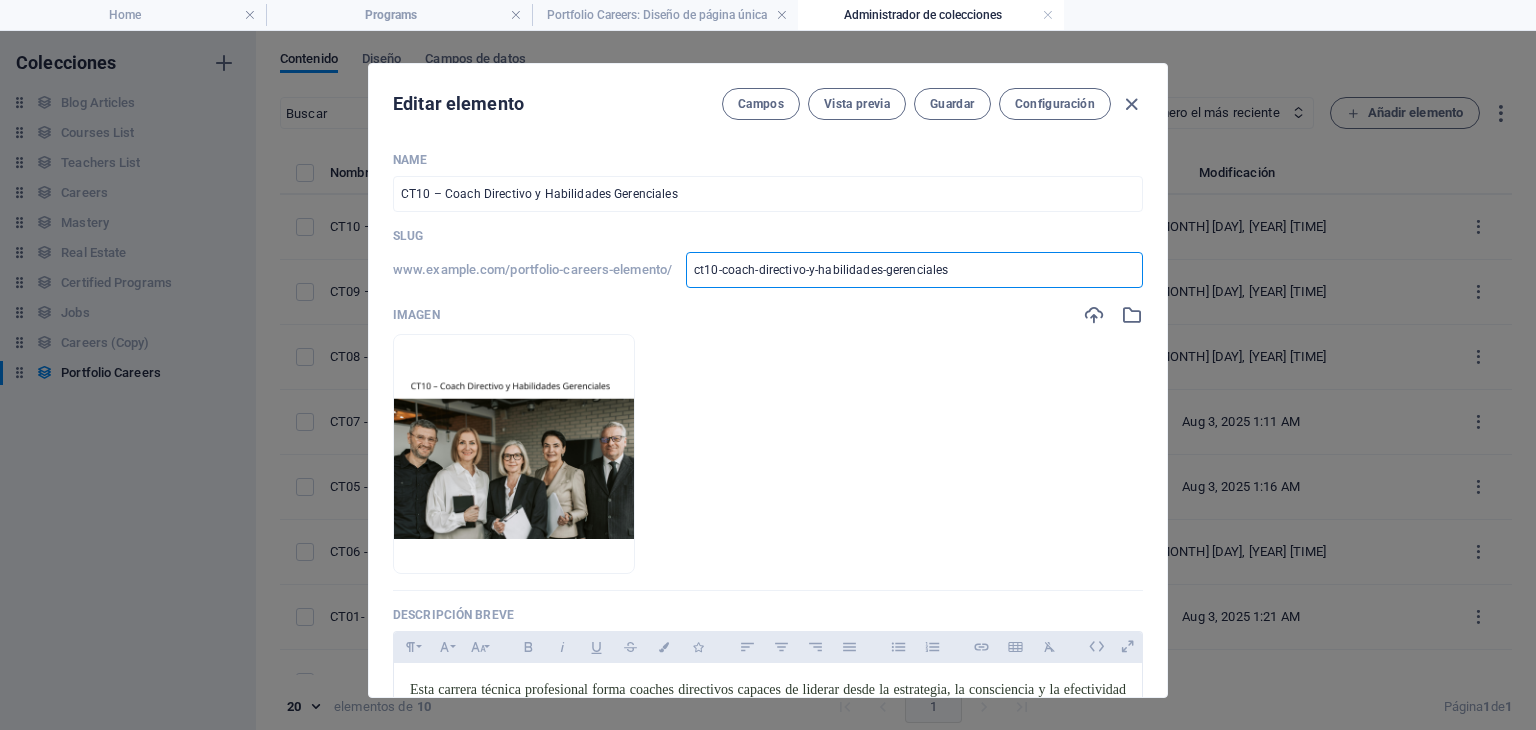 type on "ct10coach-directivo-y-habilidades-gerenciales" 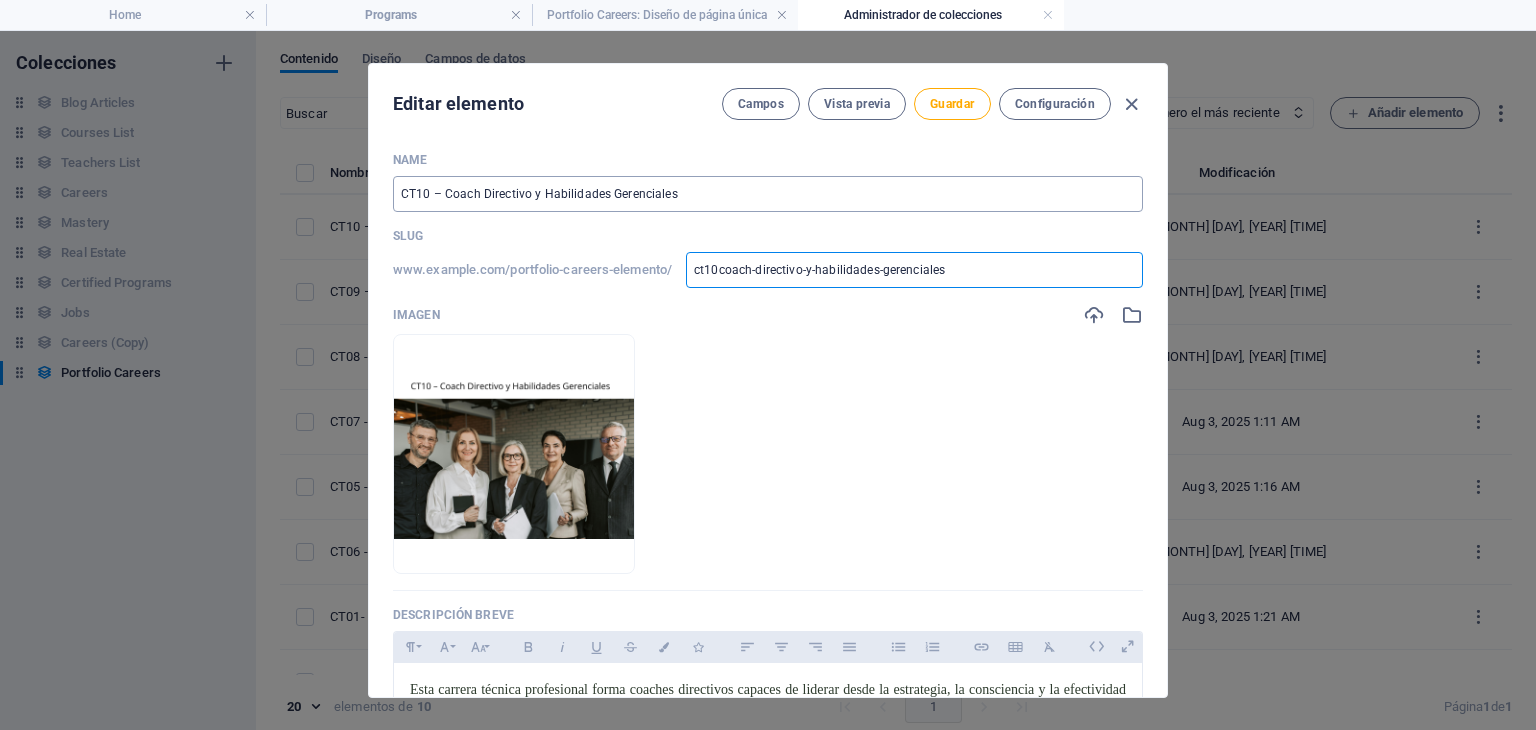 type on "ct10coach-directivo-y-habilidades-gerenciales" 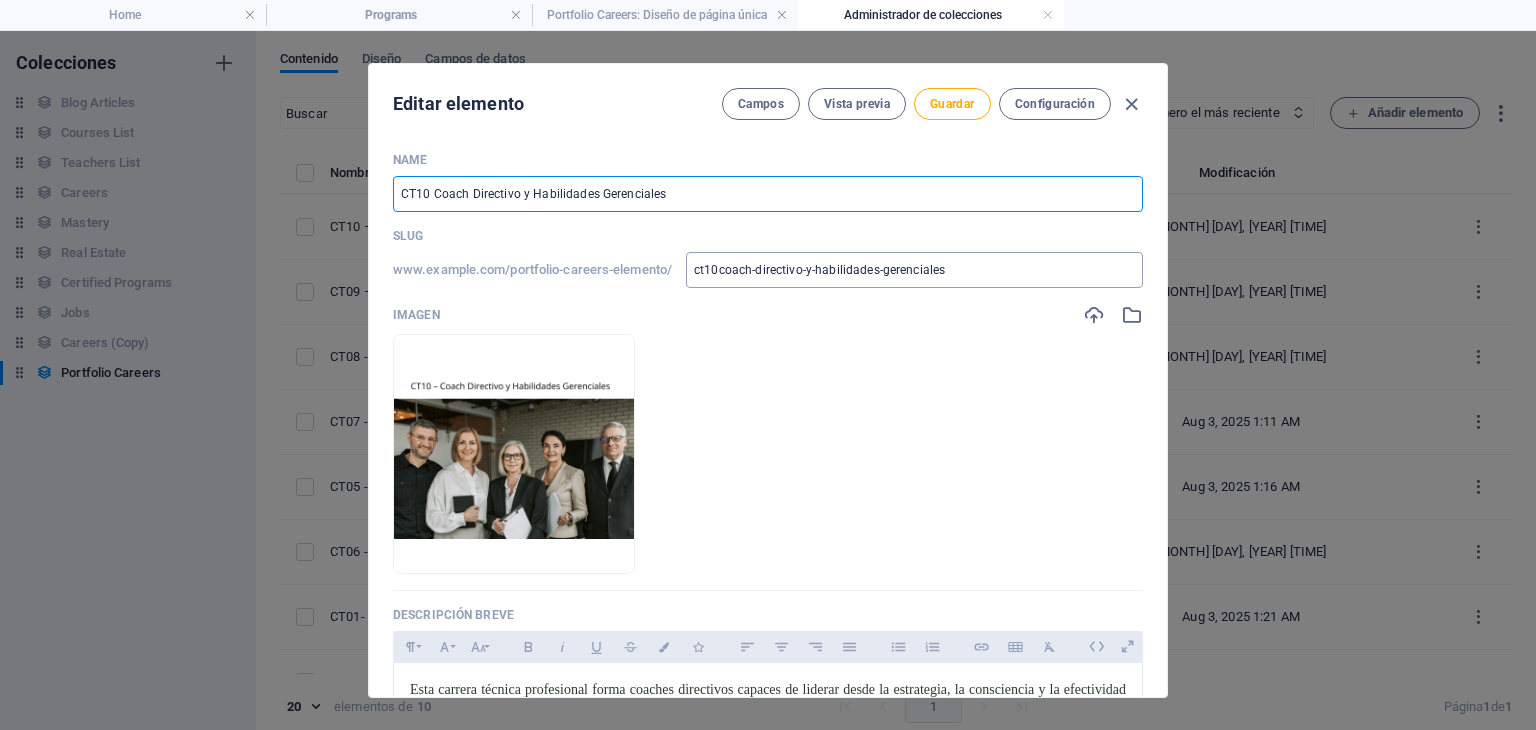 type on "CT10 Coach Directivo y Habilidades Gerenciales" 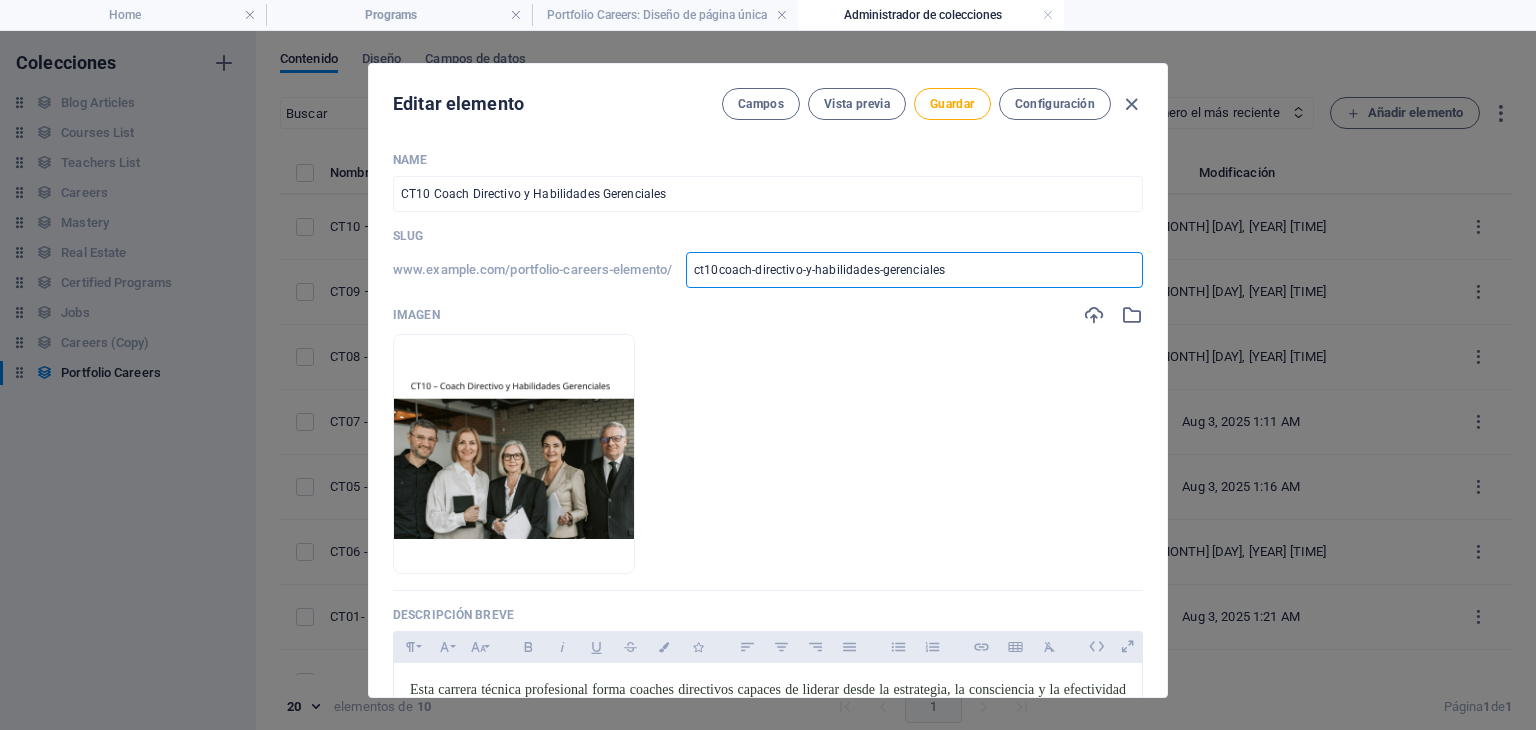 click on "ct10coach-directivo-y-habilidades-gerenciales" at bounding box center (914, 270) 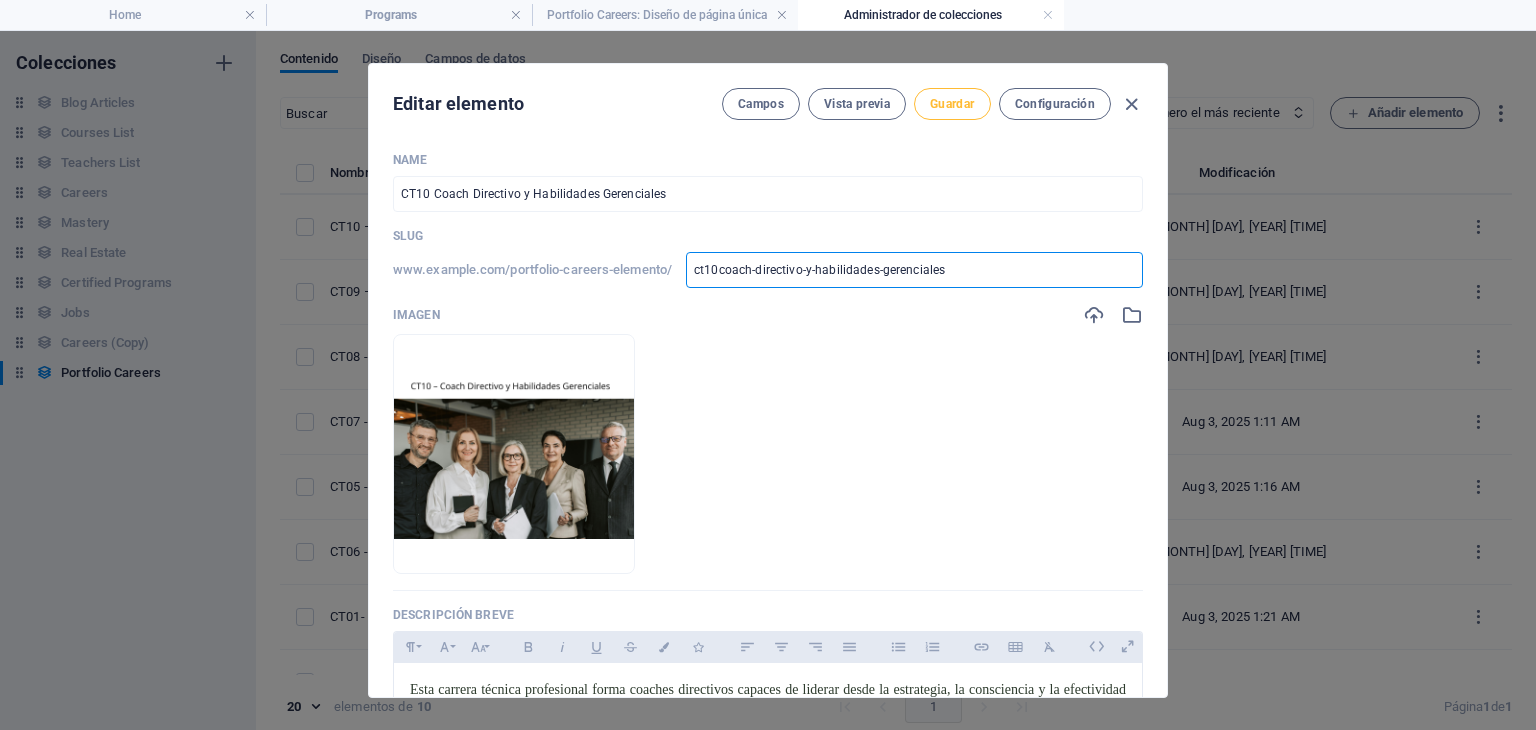 click on "Guardar" at bounding box center (952, 104) 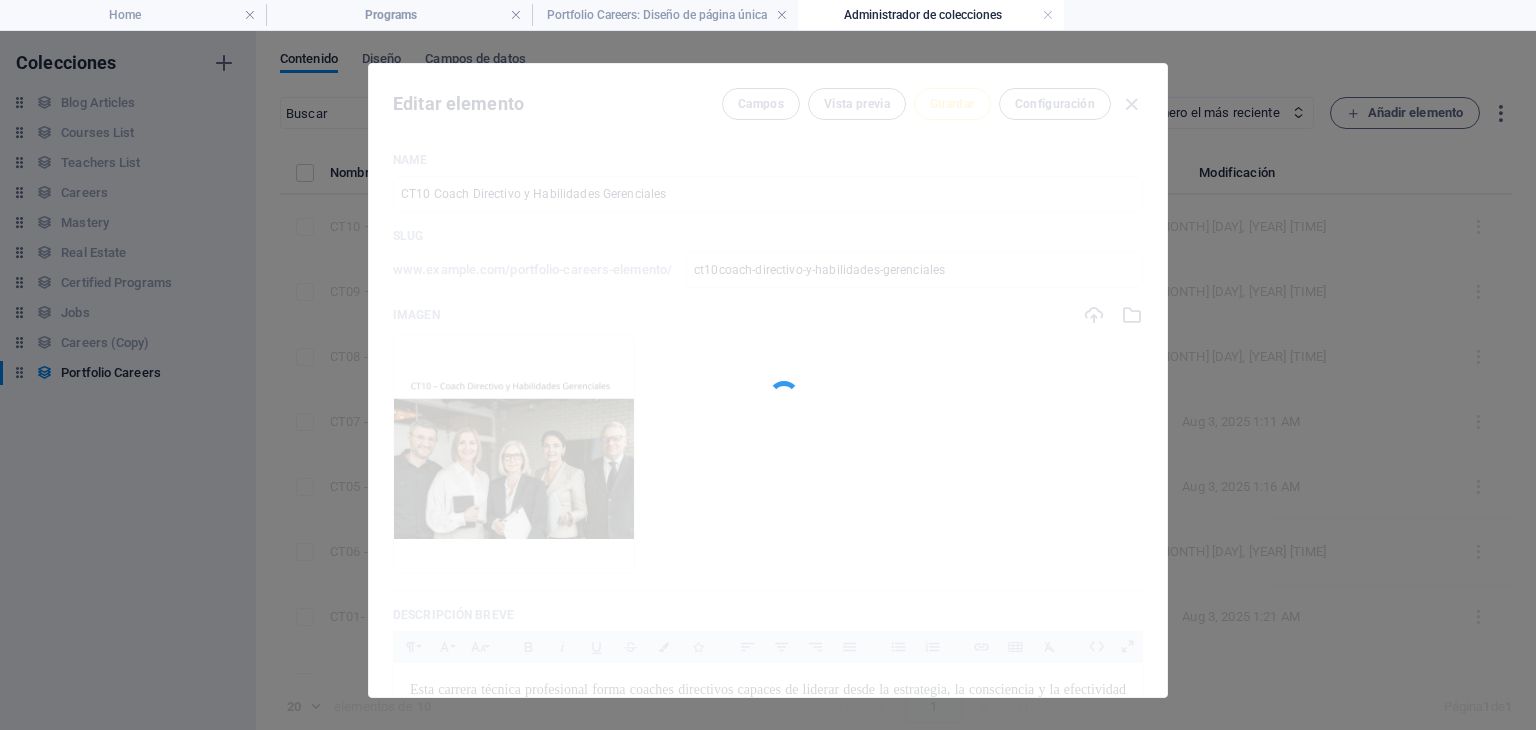 type on "ct10coach-directivo-y-habilidades-gerenciales" 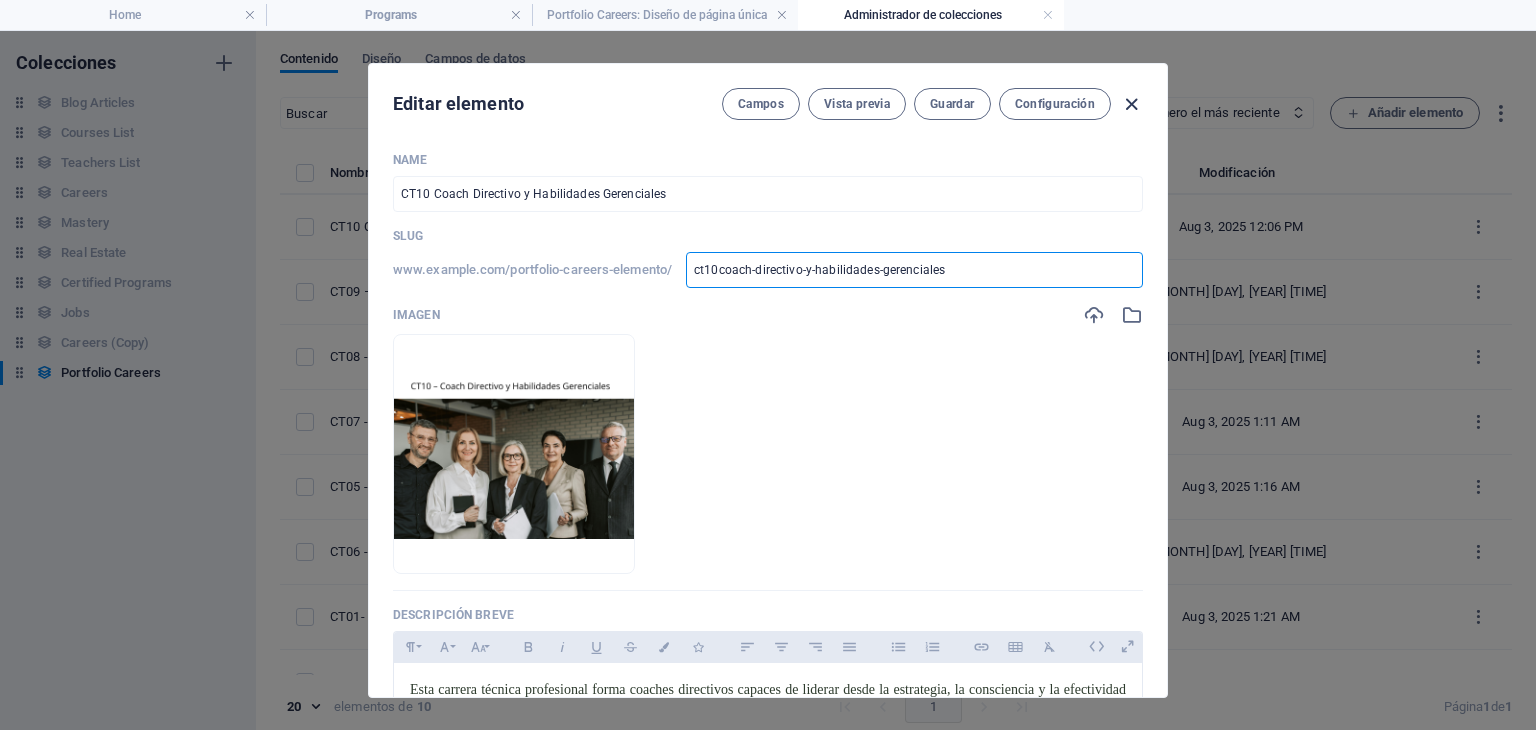 click at bounding box center (1131, 104) 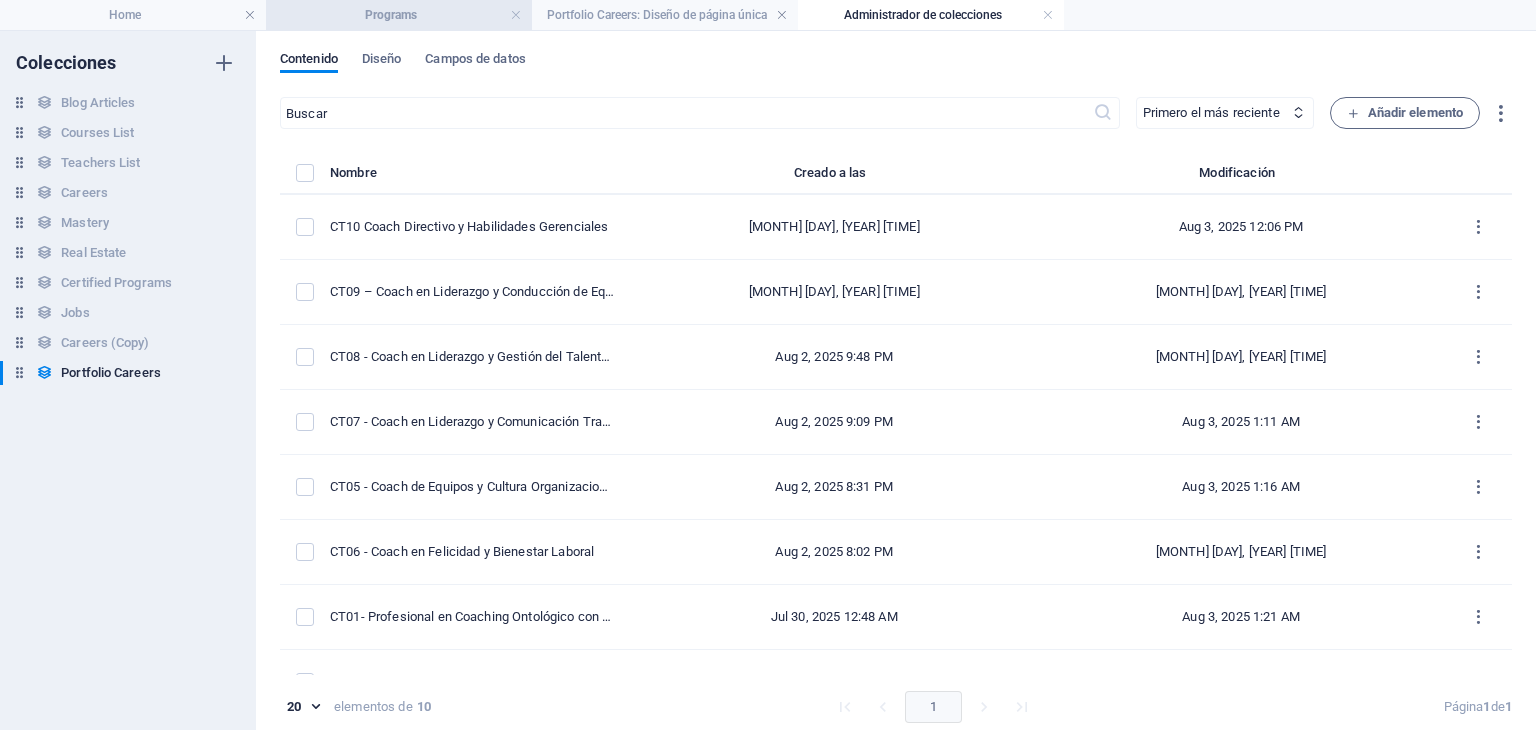 click on "Programs" at bounding box center (399, 15) 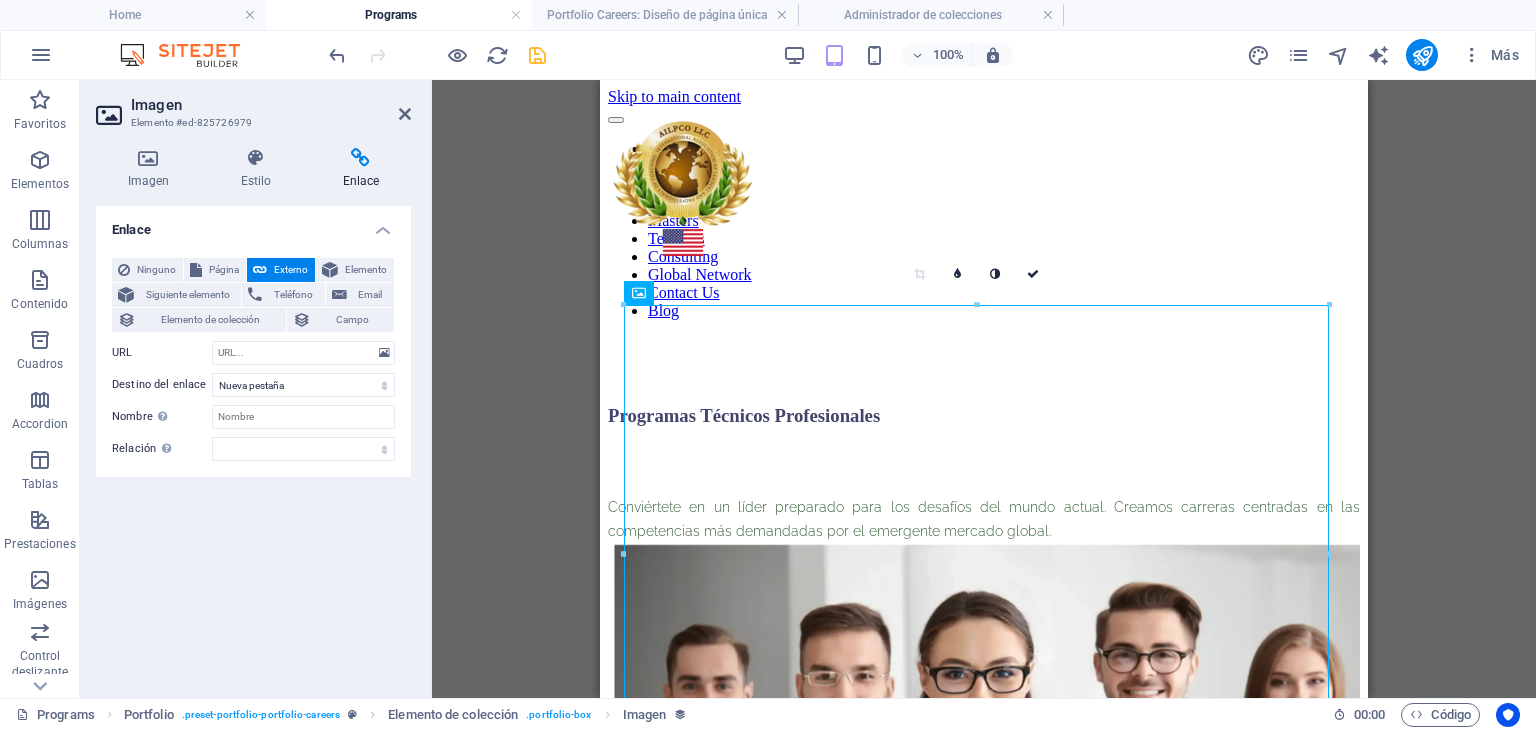 scroll, scrollTop: 1942, scrollLeft: 0, axis: vertical 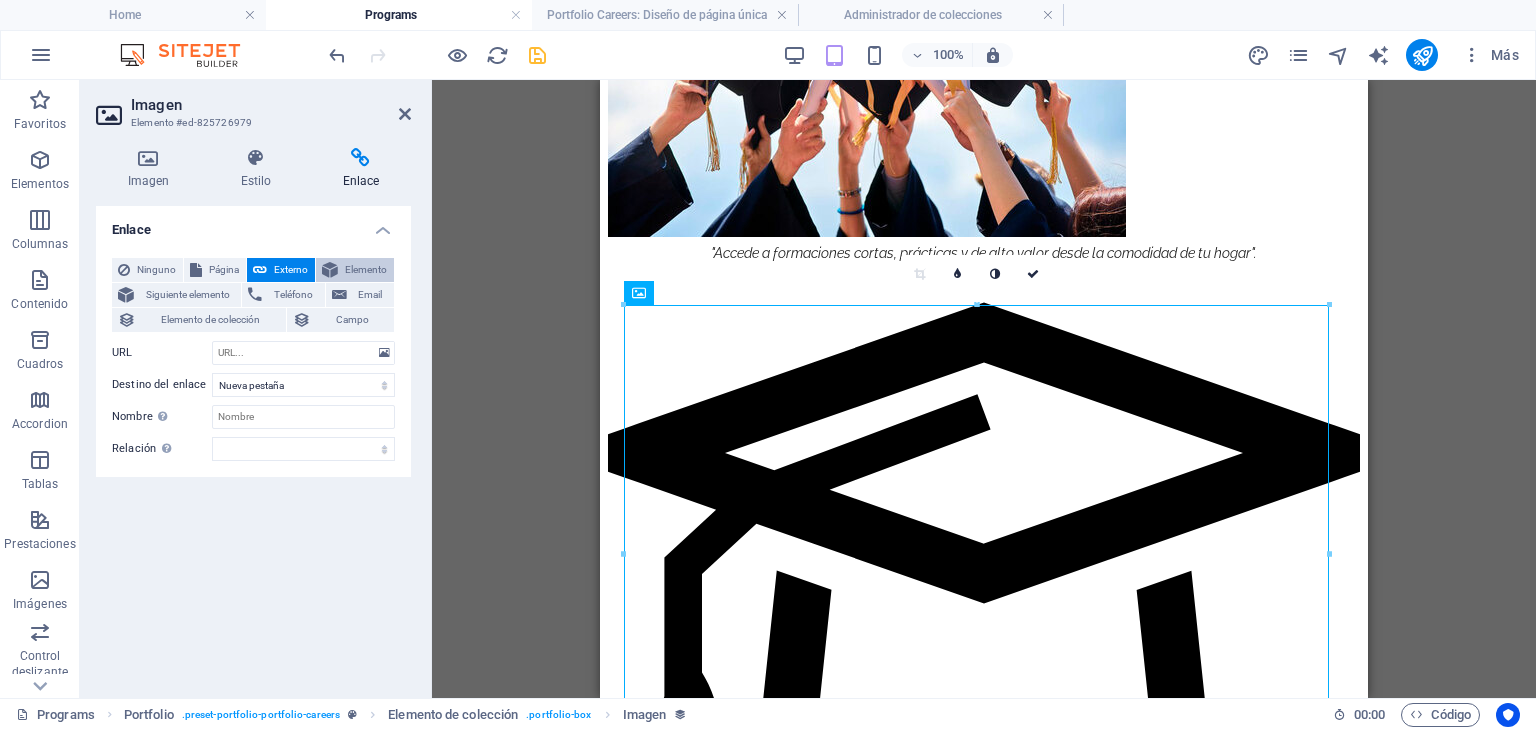 click on "Elemento" at bounding box center [366, 270] 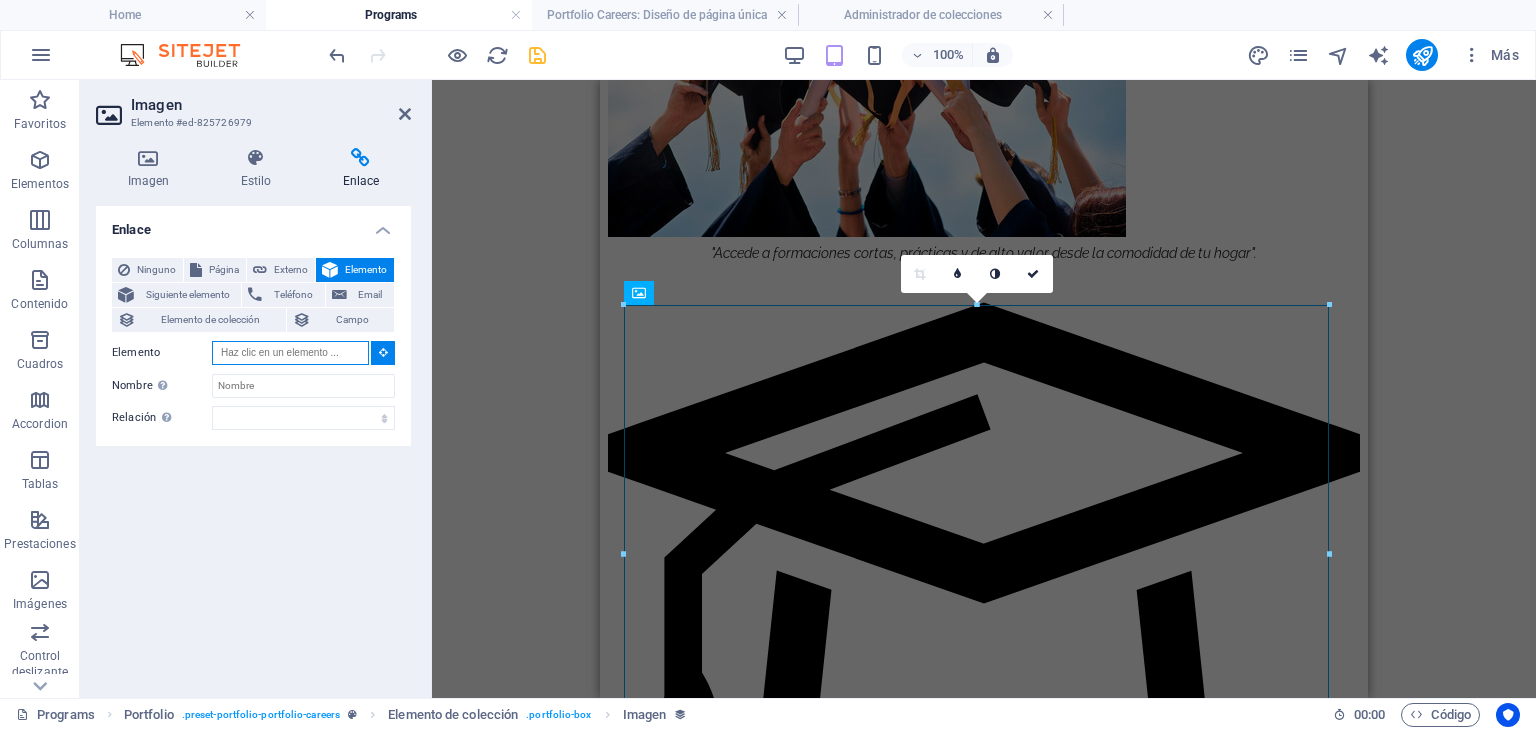 paste on "ct10coach-directivo-y-habilidades-gerenciales" 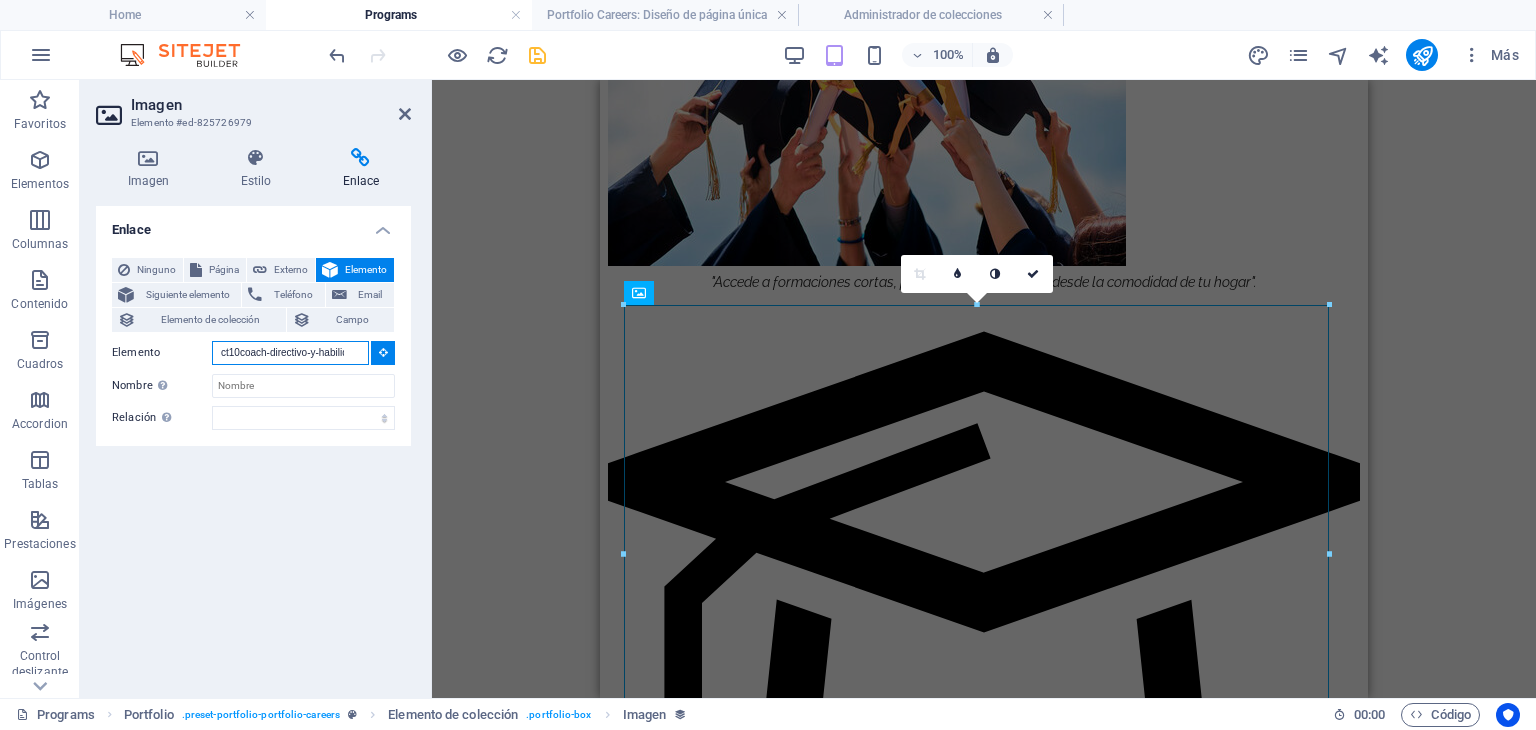 scroll, scrollTop: 0, scrollLeft: 79, axis: horizontal 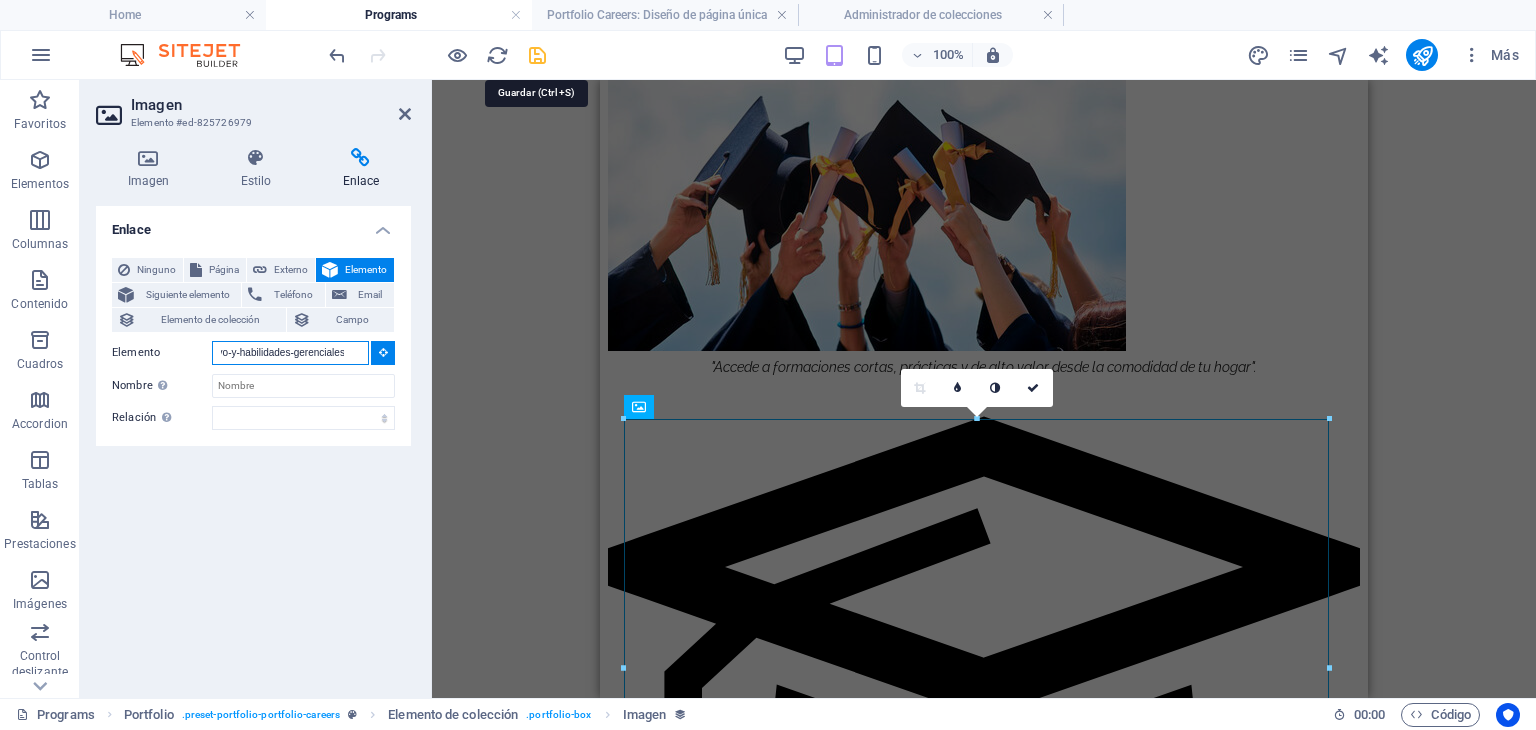 type on "ct10coach-directivo-y-habilidades-gerenciales" 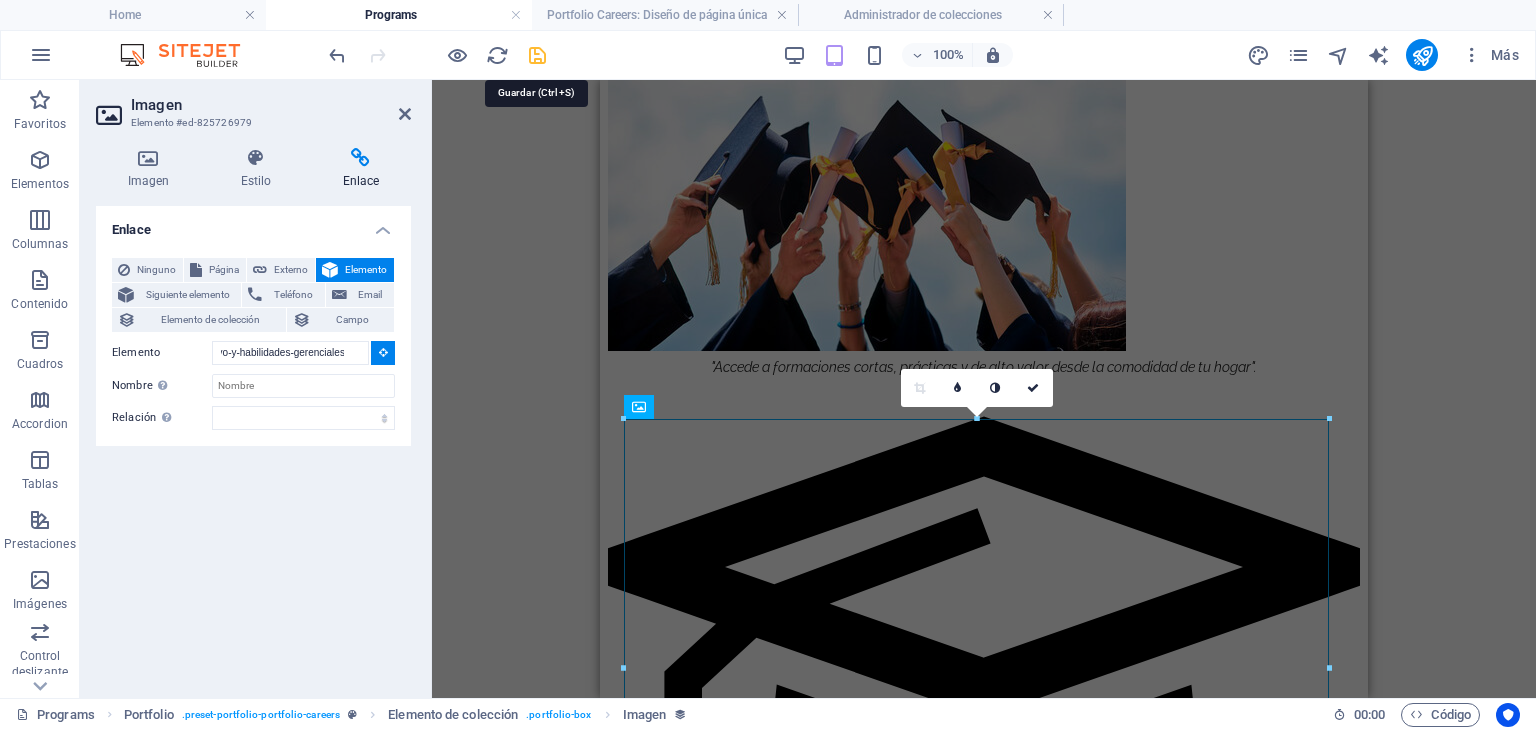 type 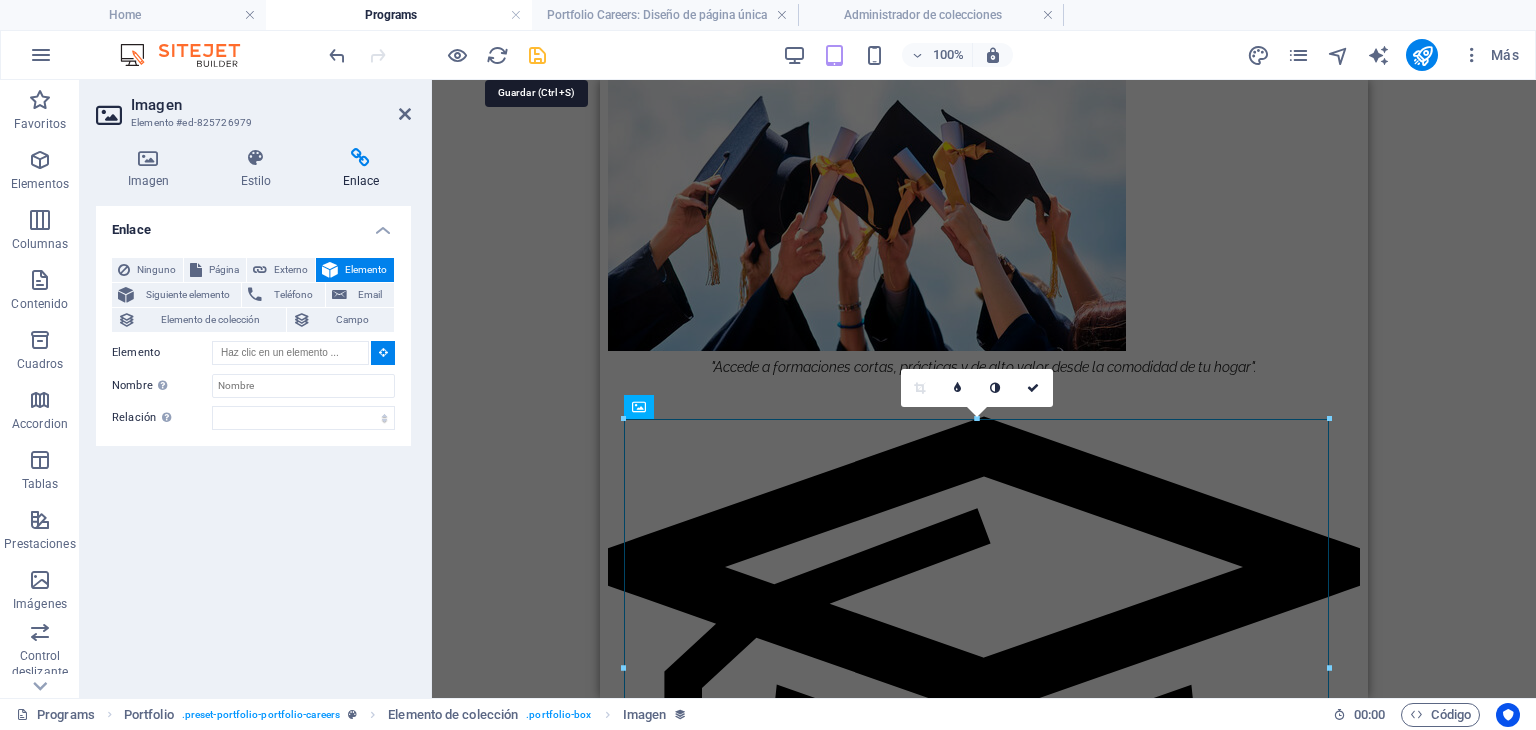 click at bounding box center (537, 55) 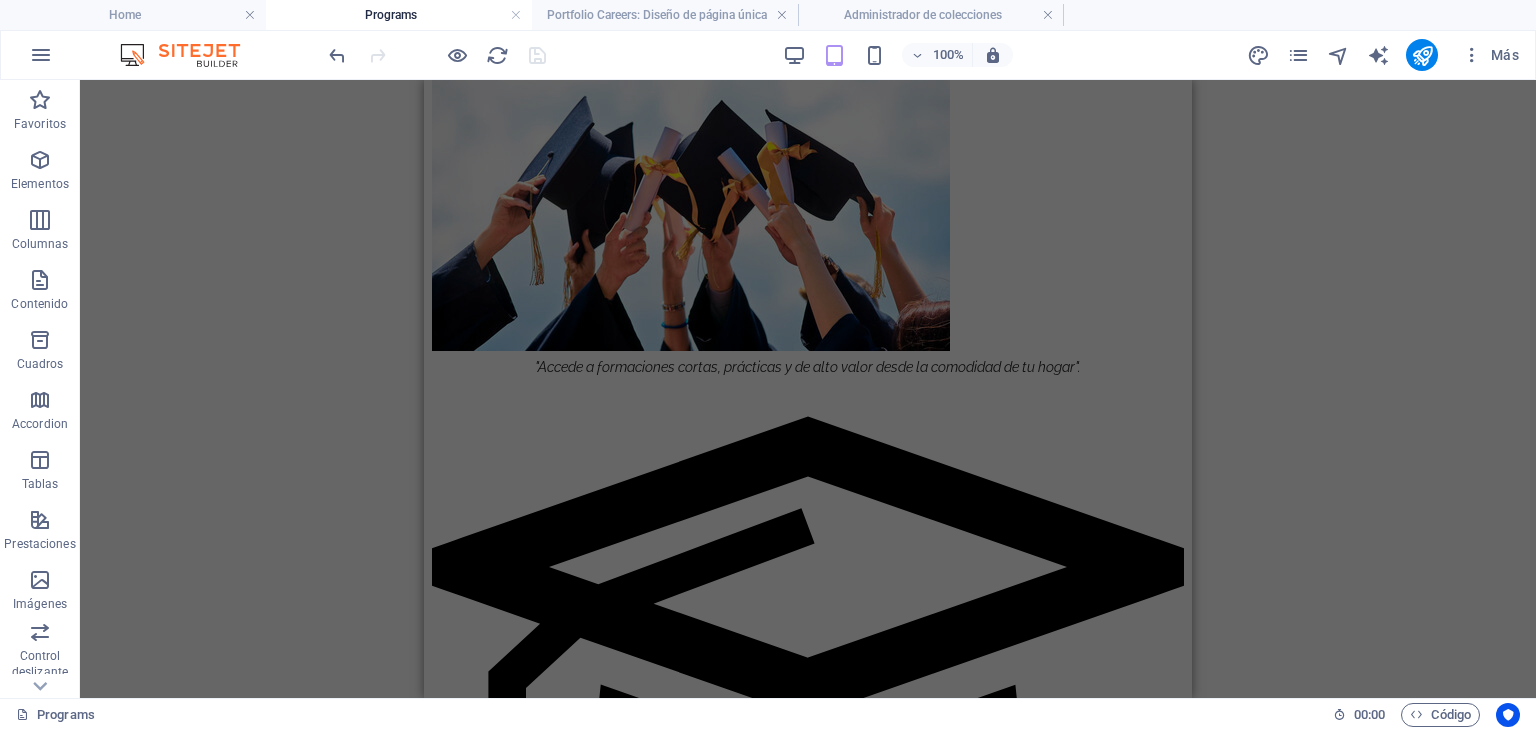 click on "Programs" at bounding box center [399, 15] 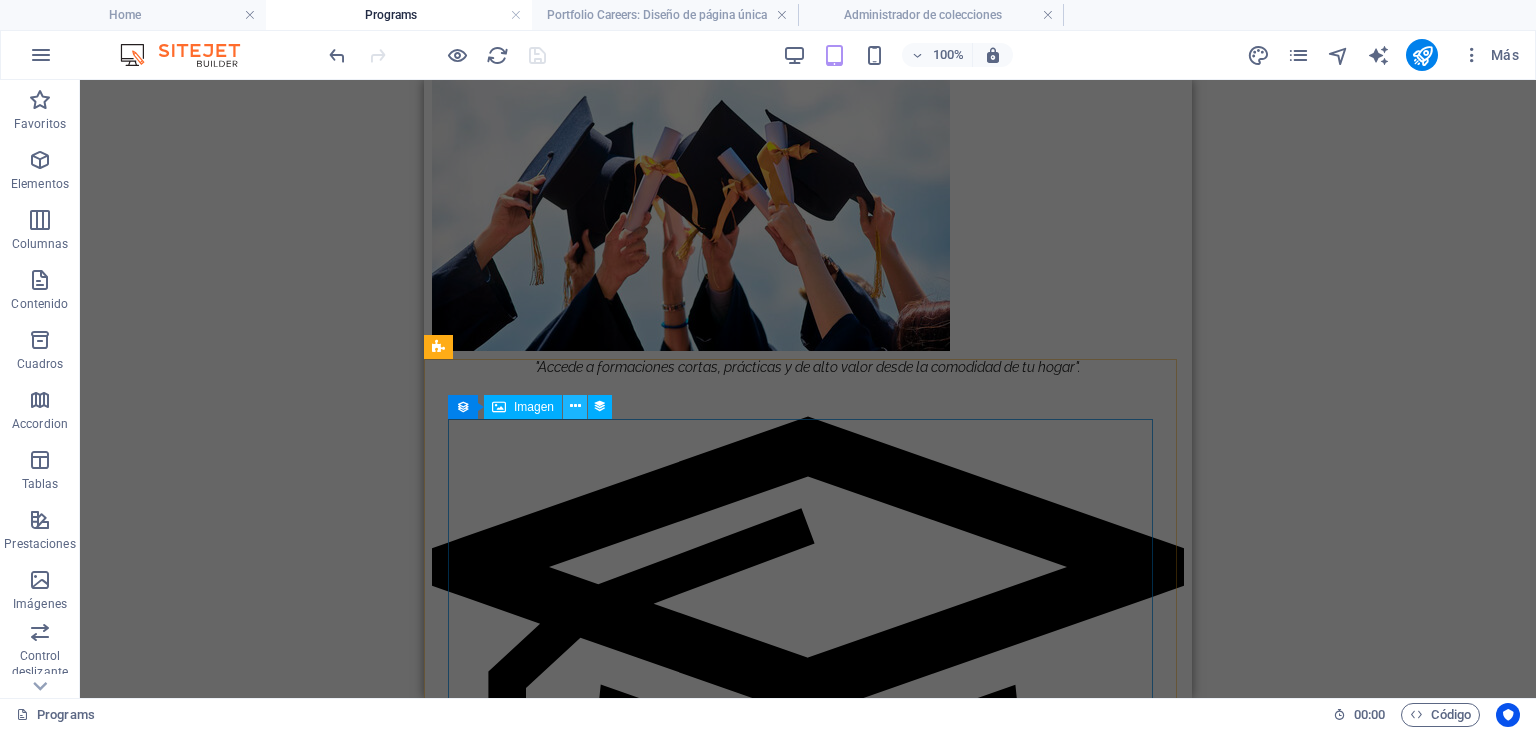 click at bounding box center [575, 406] 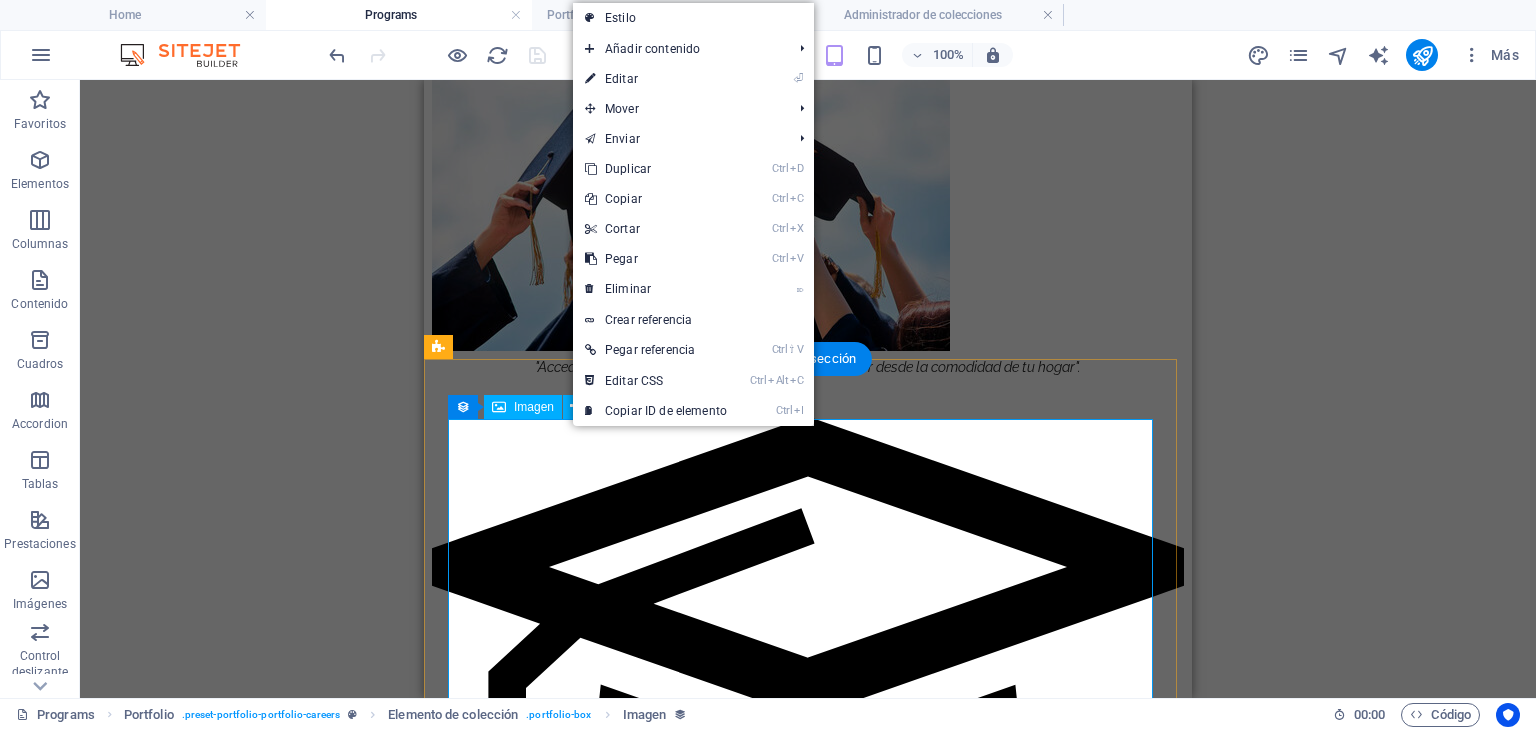 click at bounding box center (808, 1819) 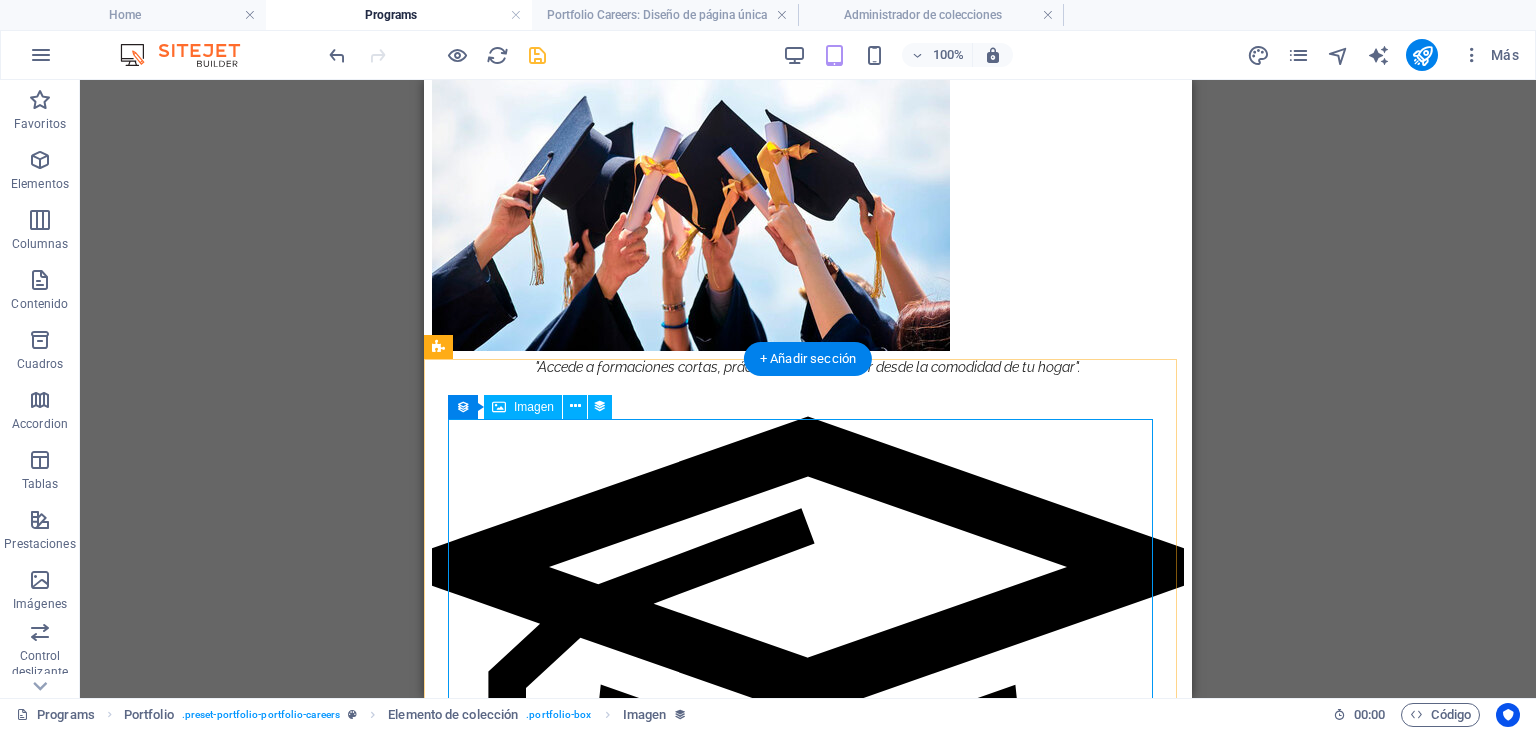 click at bounding box center (808, 1819) 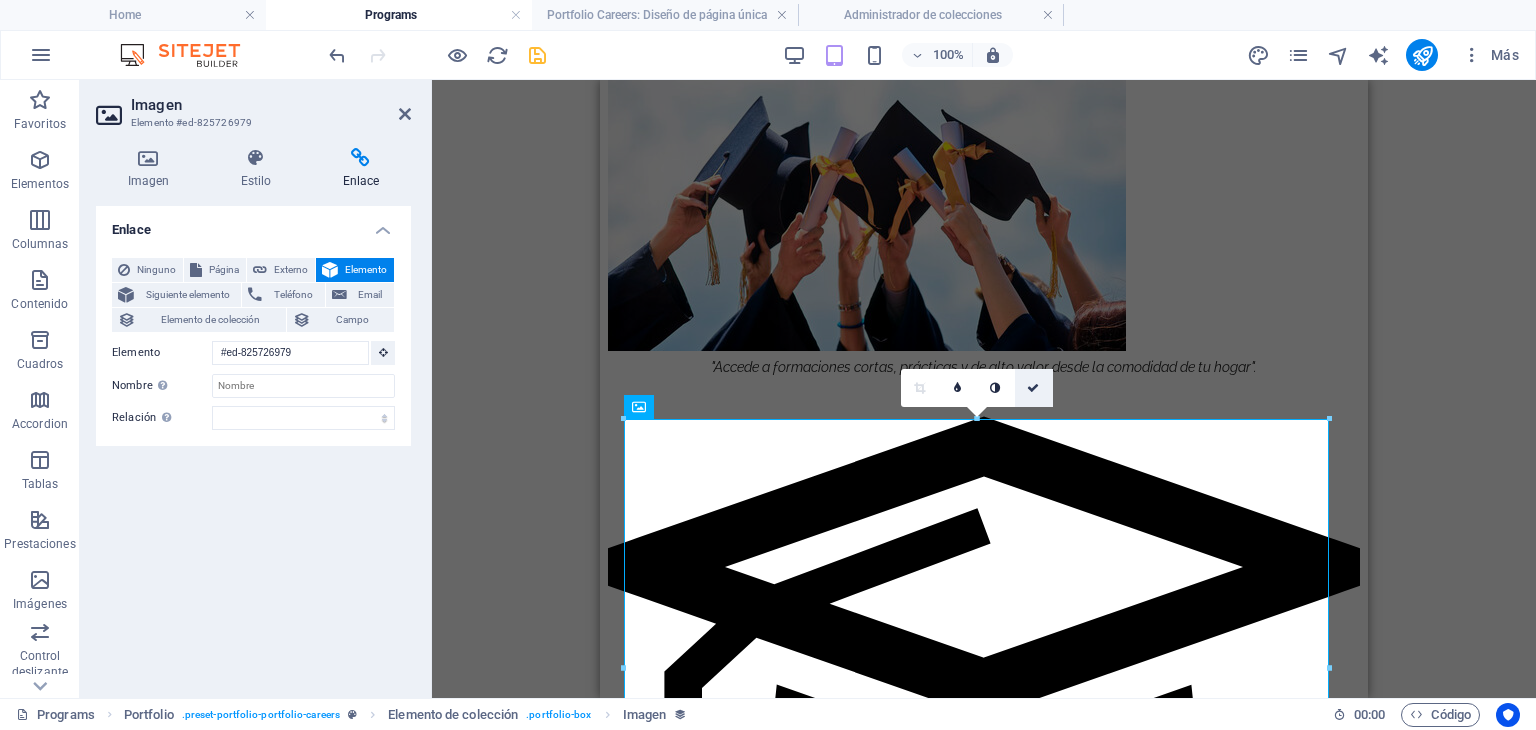 click at bounding box center (1033, 388) 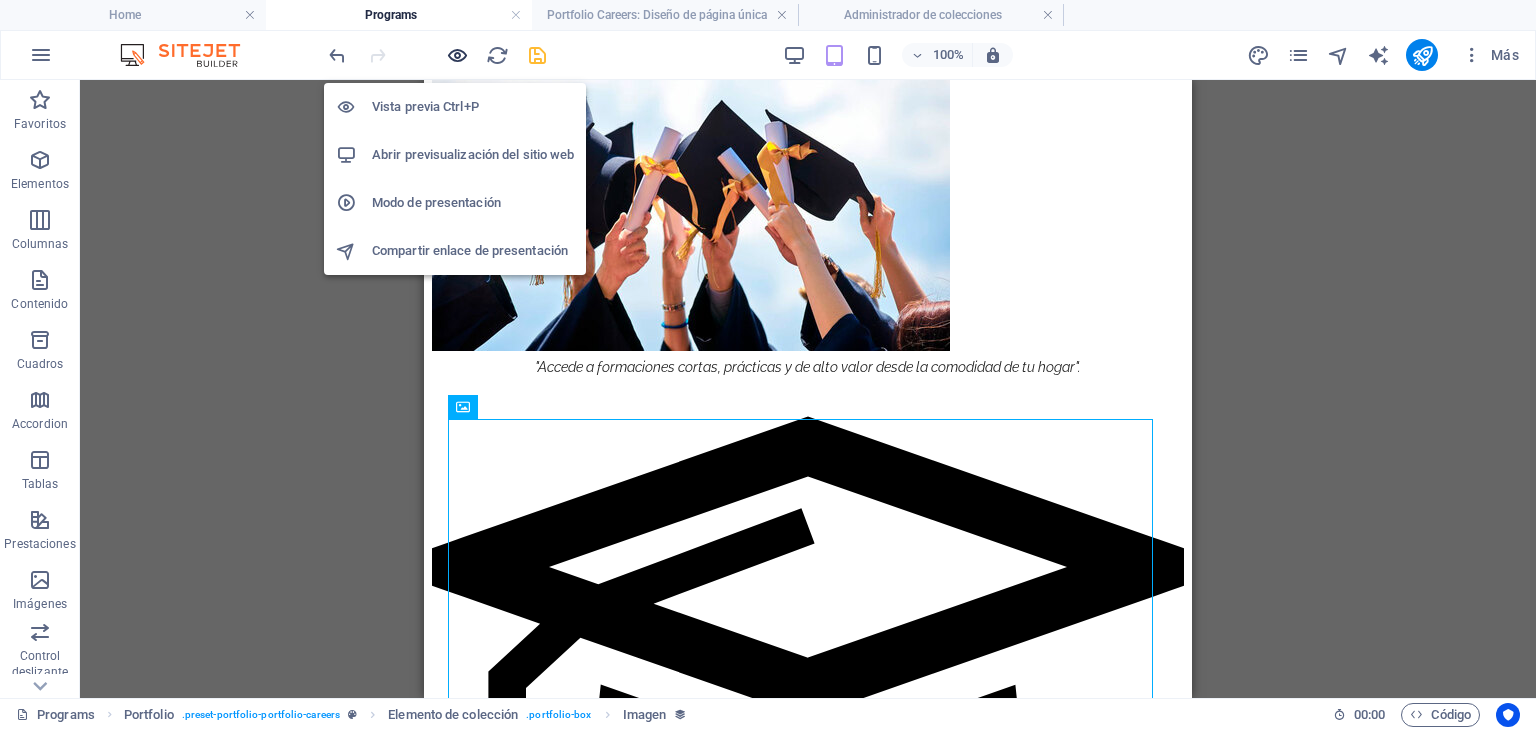 click at bounding box center [457, 55] 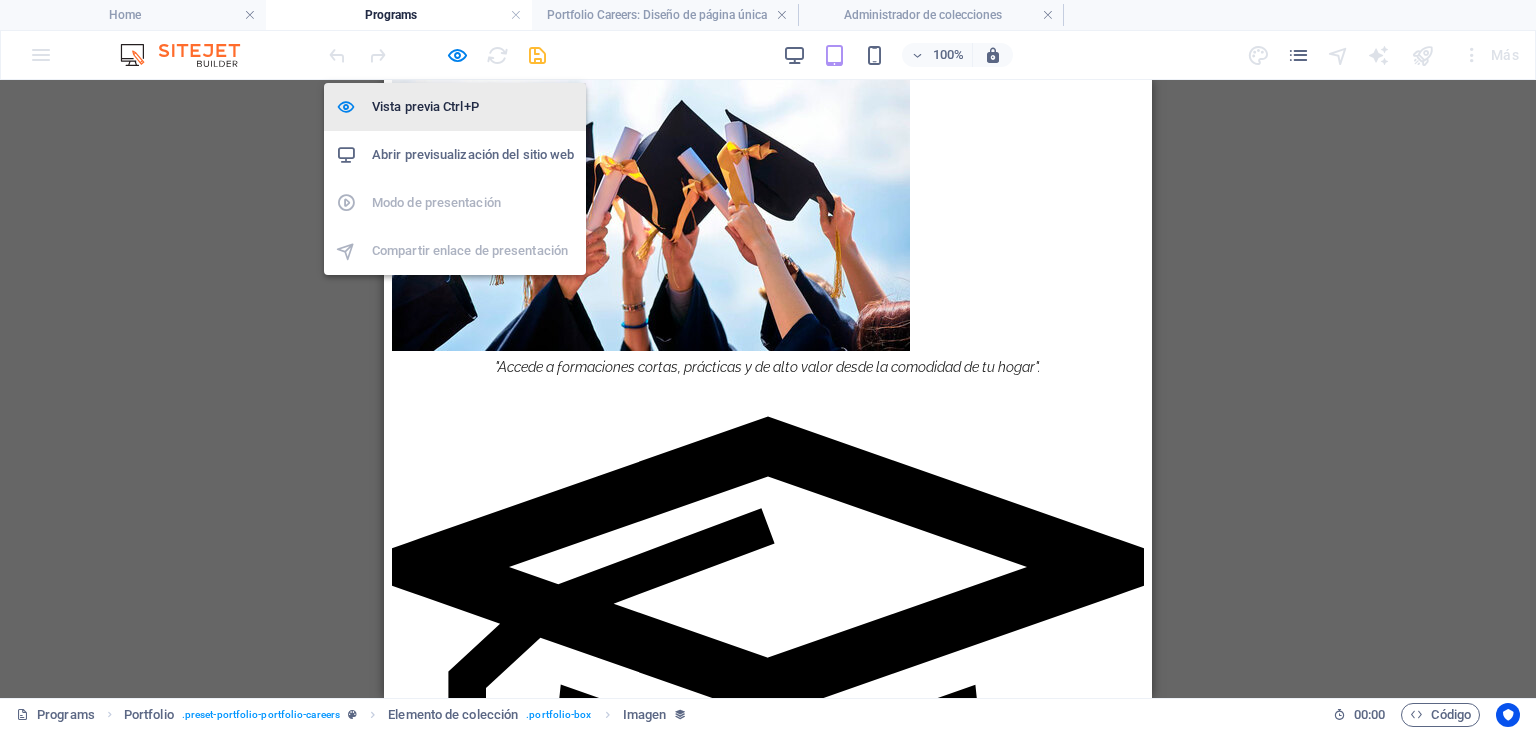 click on "Vista previa Ctrl+P" at bounding box center (473, 107) 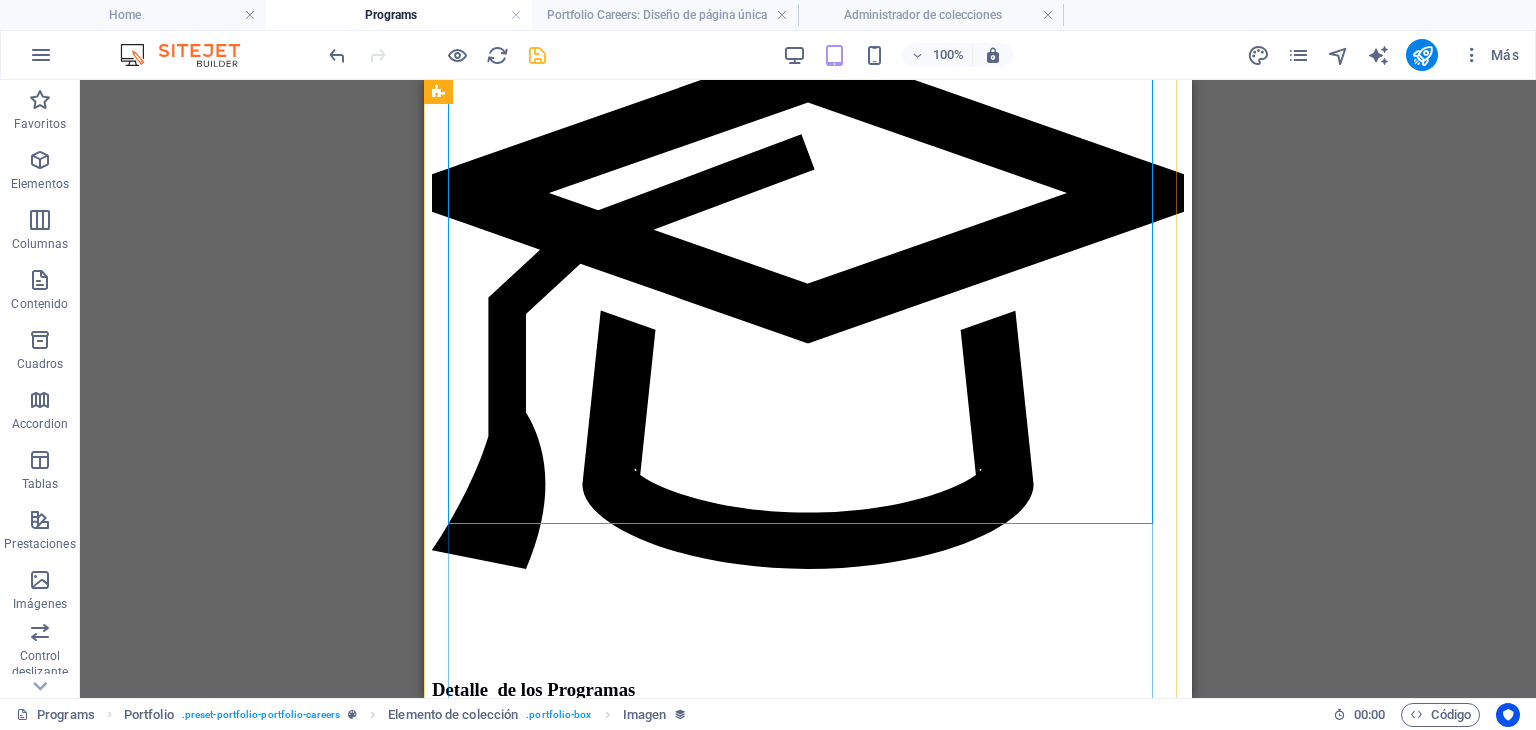 scroll, scrollTop: 2228, scrollLeft: 0, axis: vertical 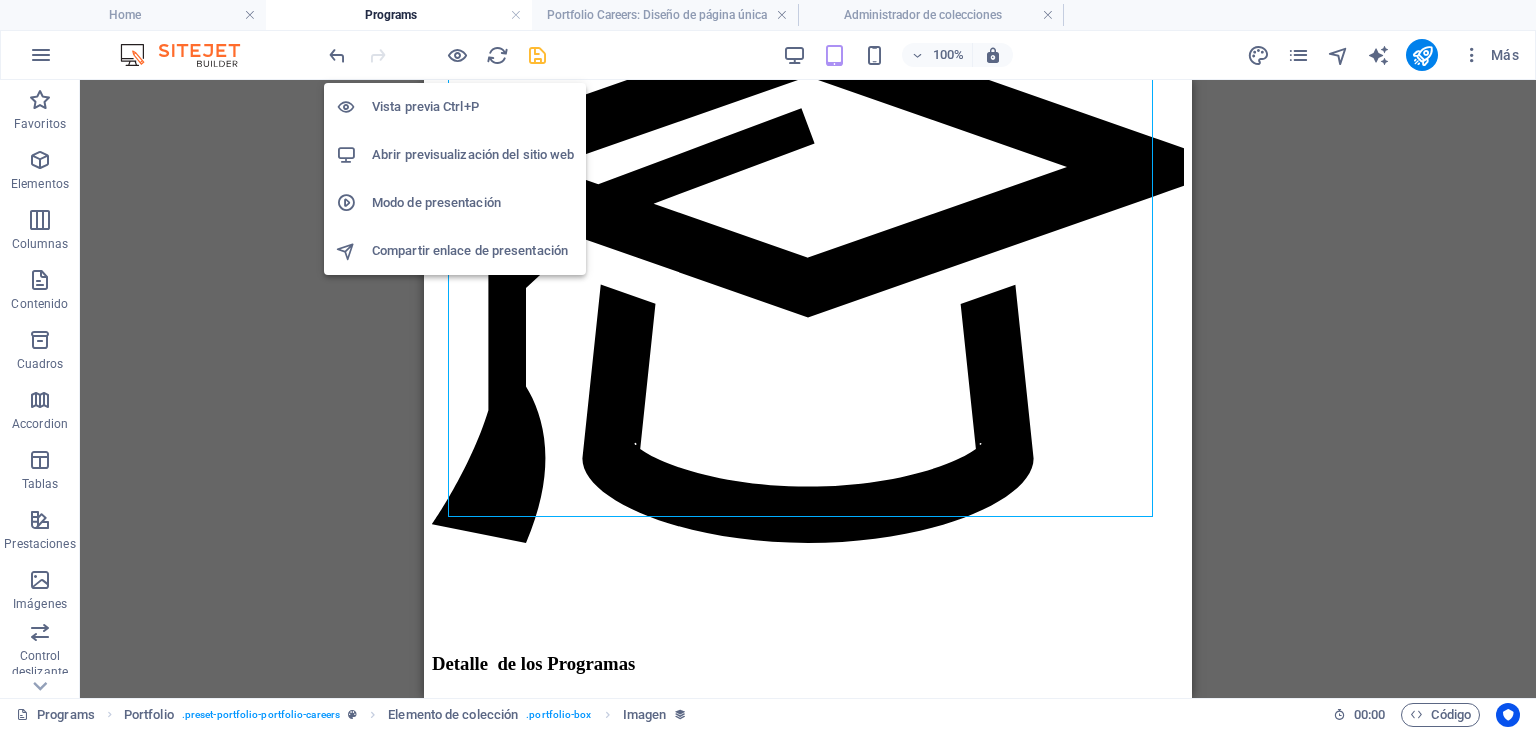 click on "Vista previa Ctrl+P" at bounding box center (473, 107) 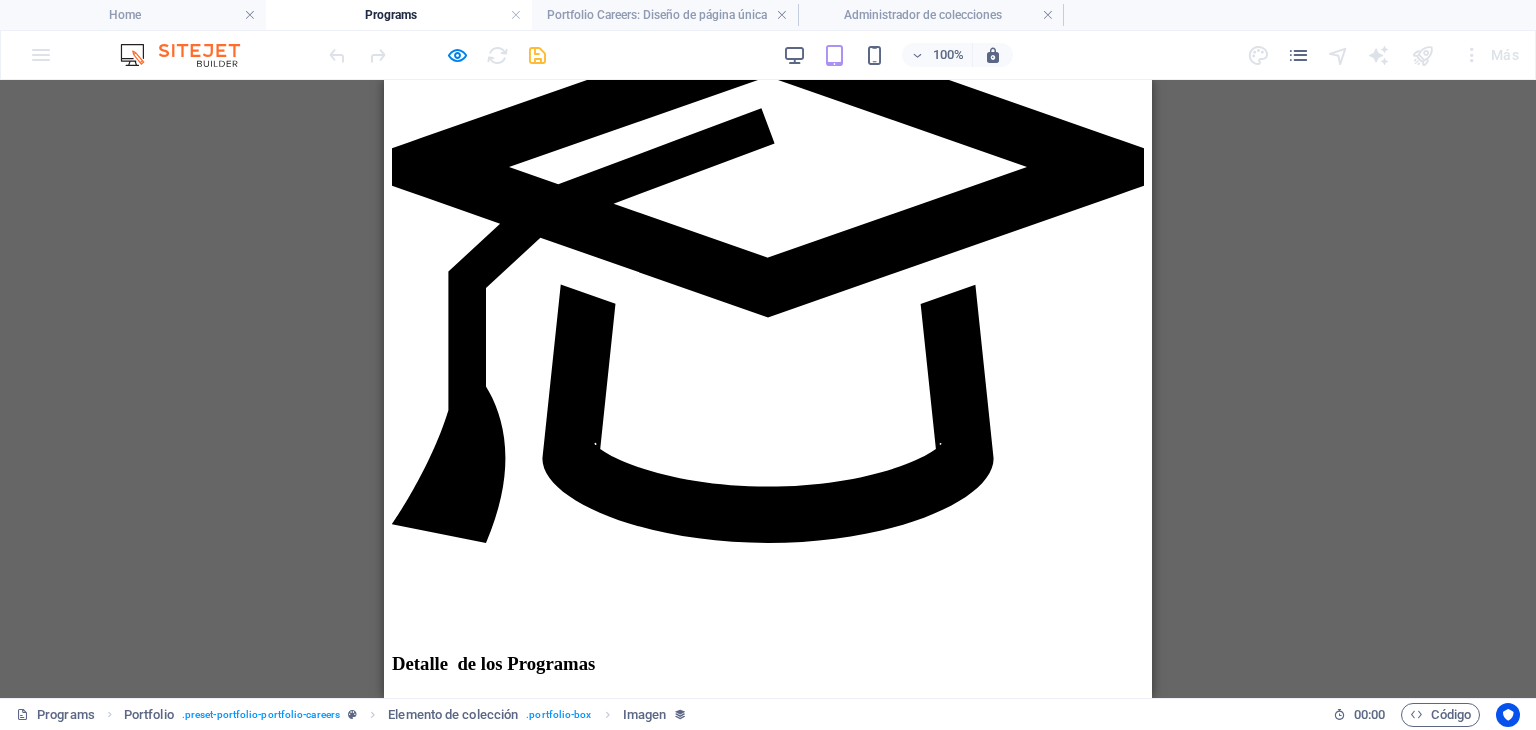 click at bounding box center (776, 1417) 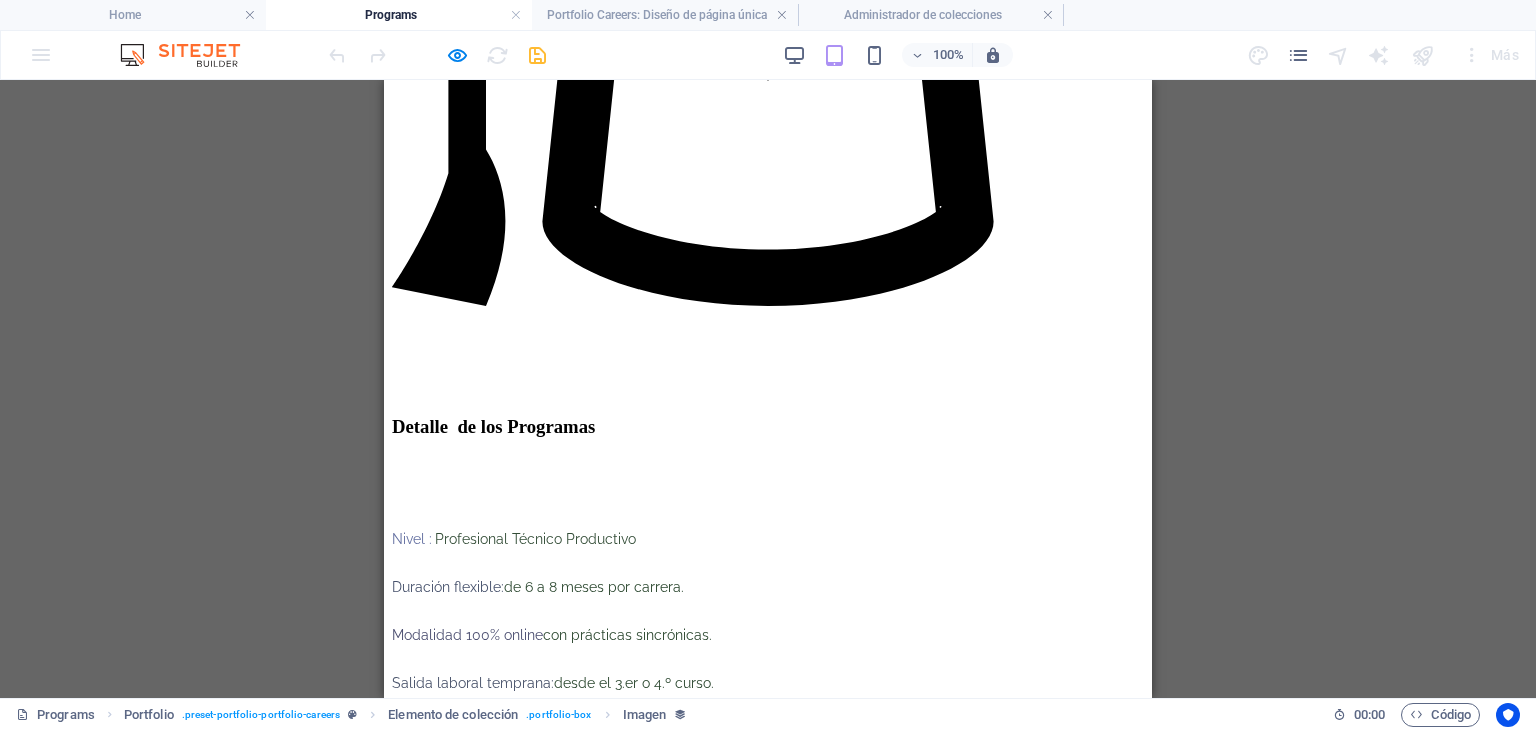 scroll, scrollTop: 2510, scrollLeft: 0, axis: vertical 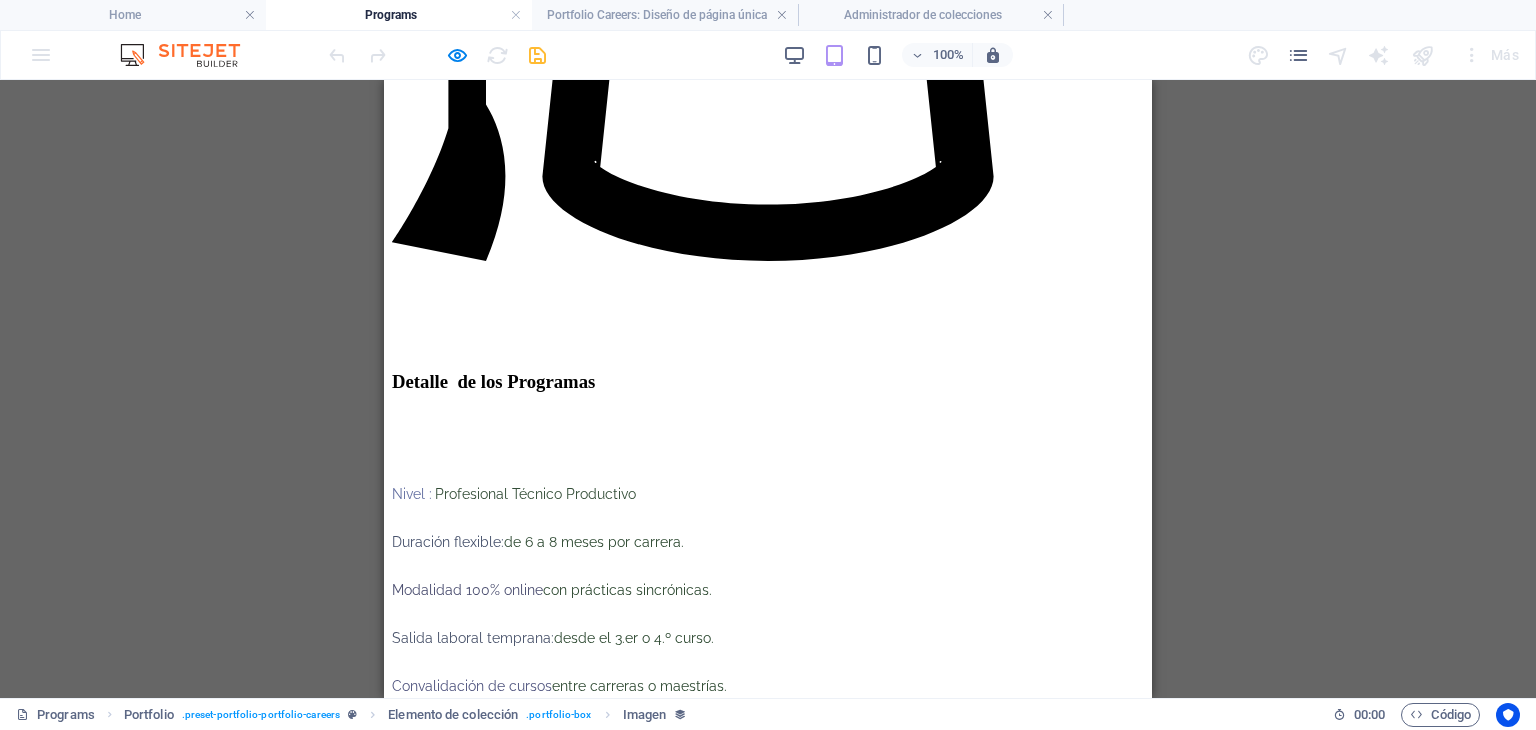 click at bounding box center (776, 1682) 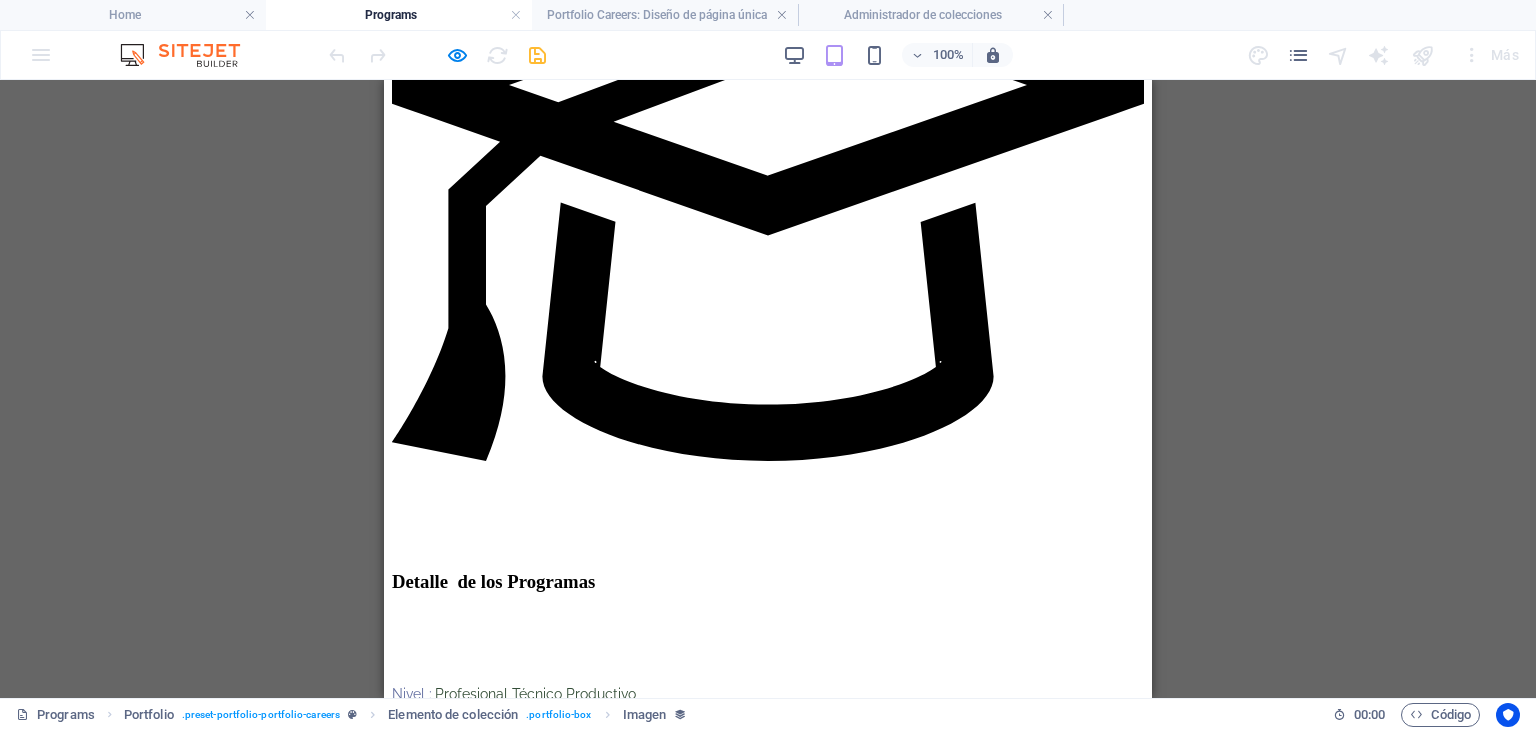 click at bounding box center [776, 1335] 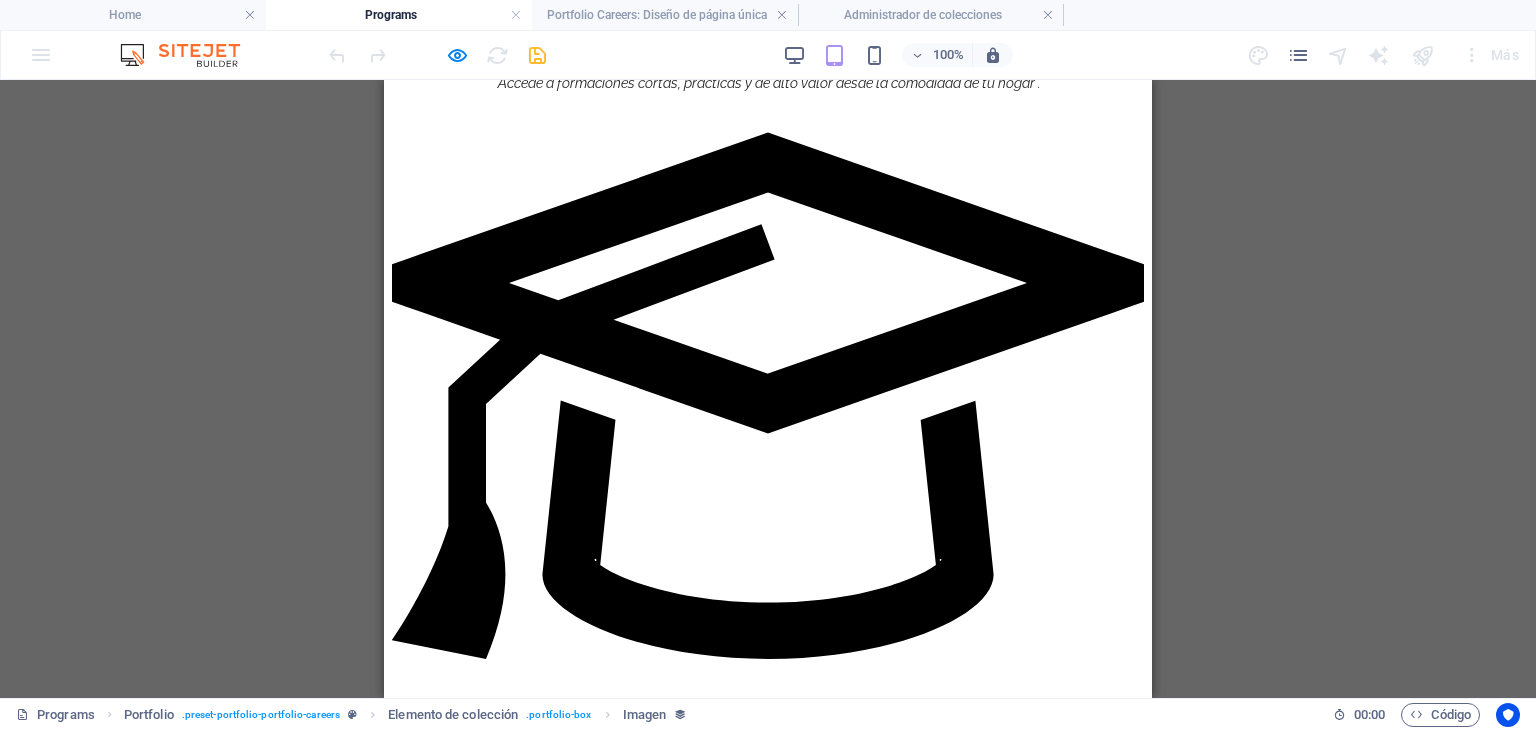 scroll, scrollTop: 2110, scrollLeft: 0, axis: vertical 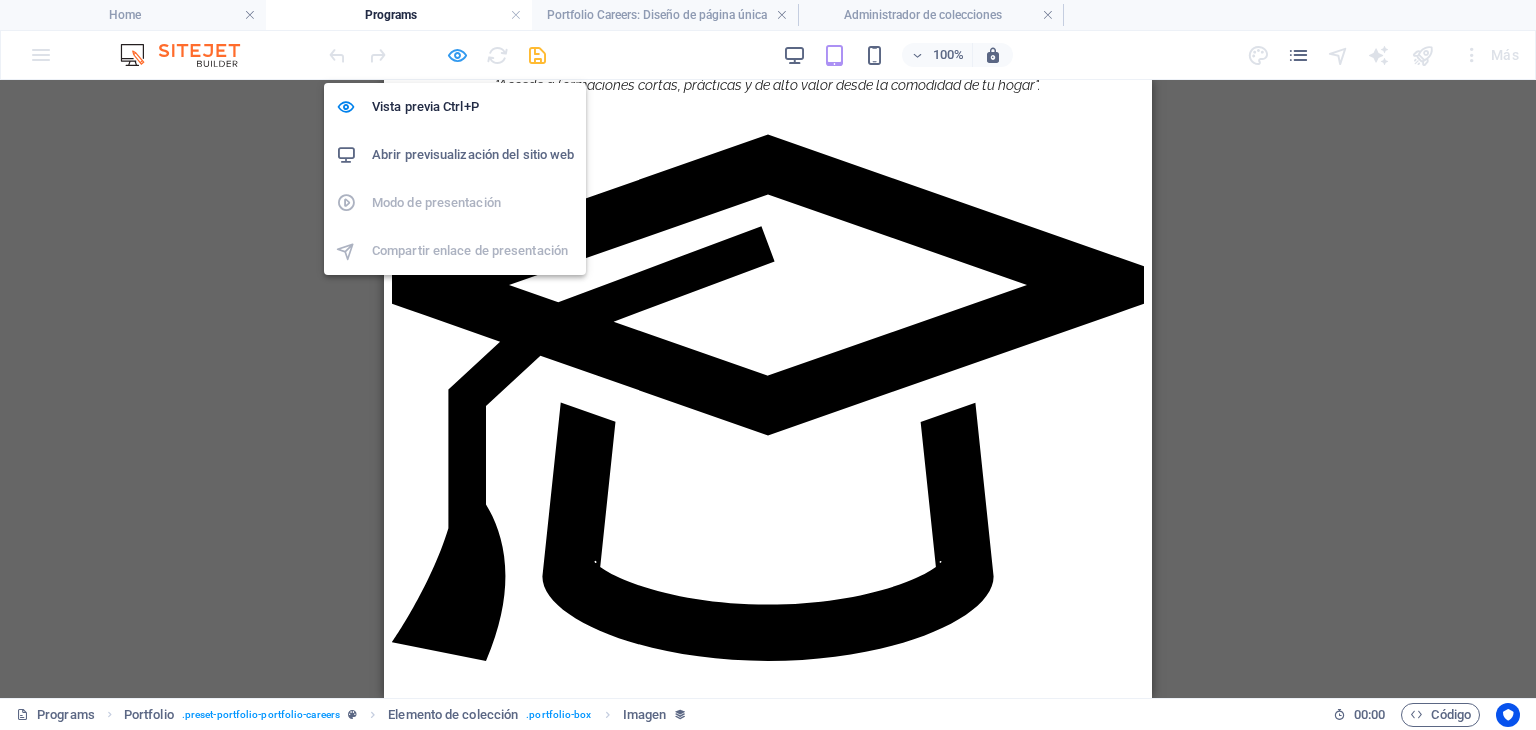 click at bounding box center (457, 55) 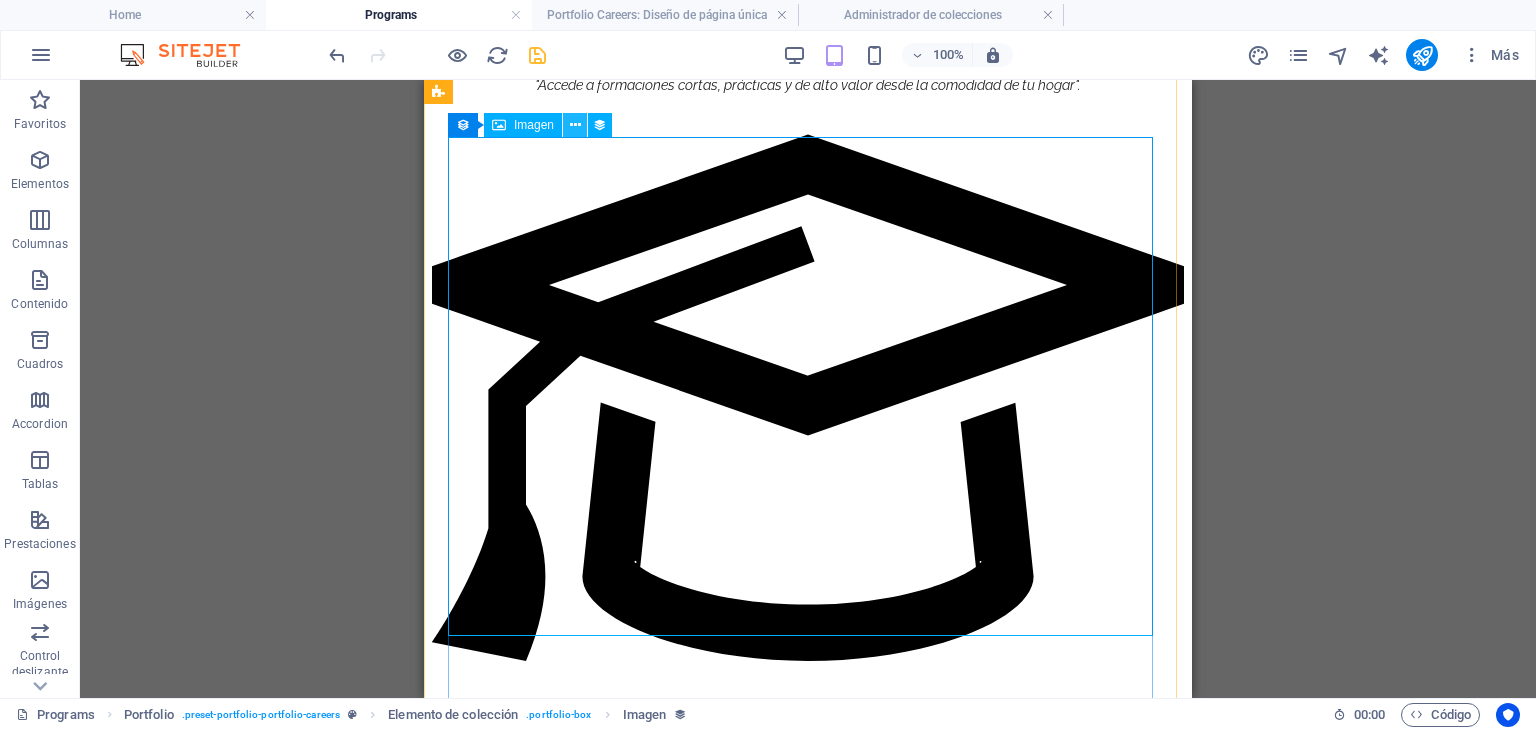 click at bounding box center [575, 125] 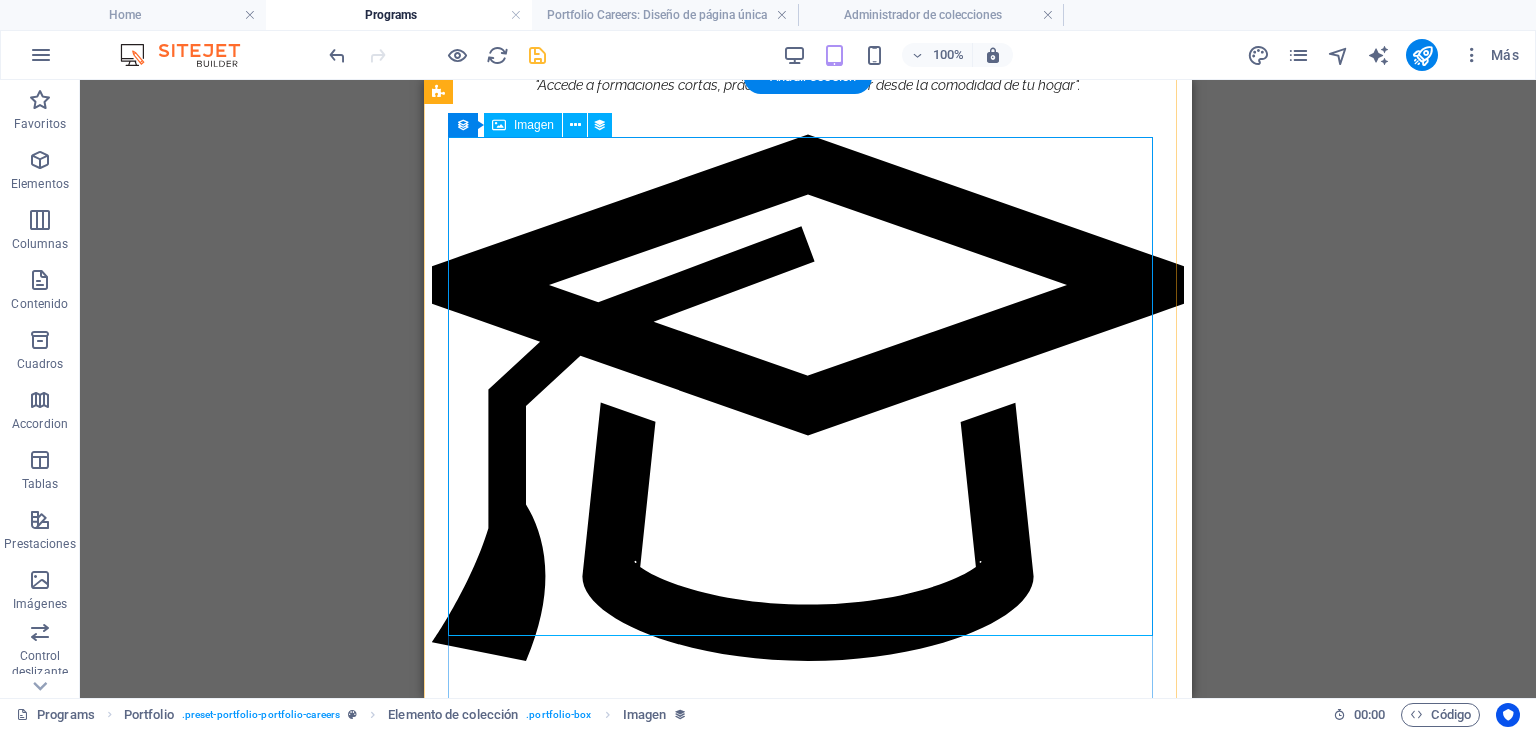 click at bounding box center (808, 1537) 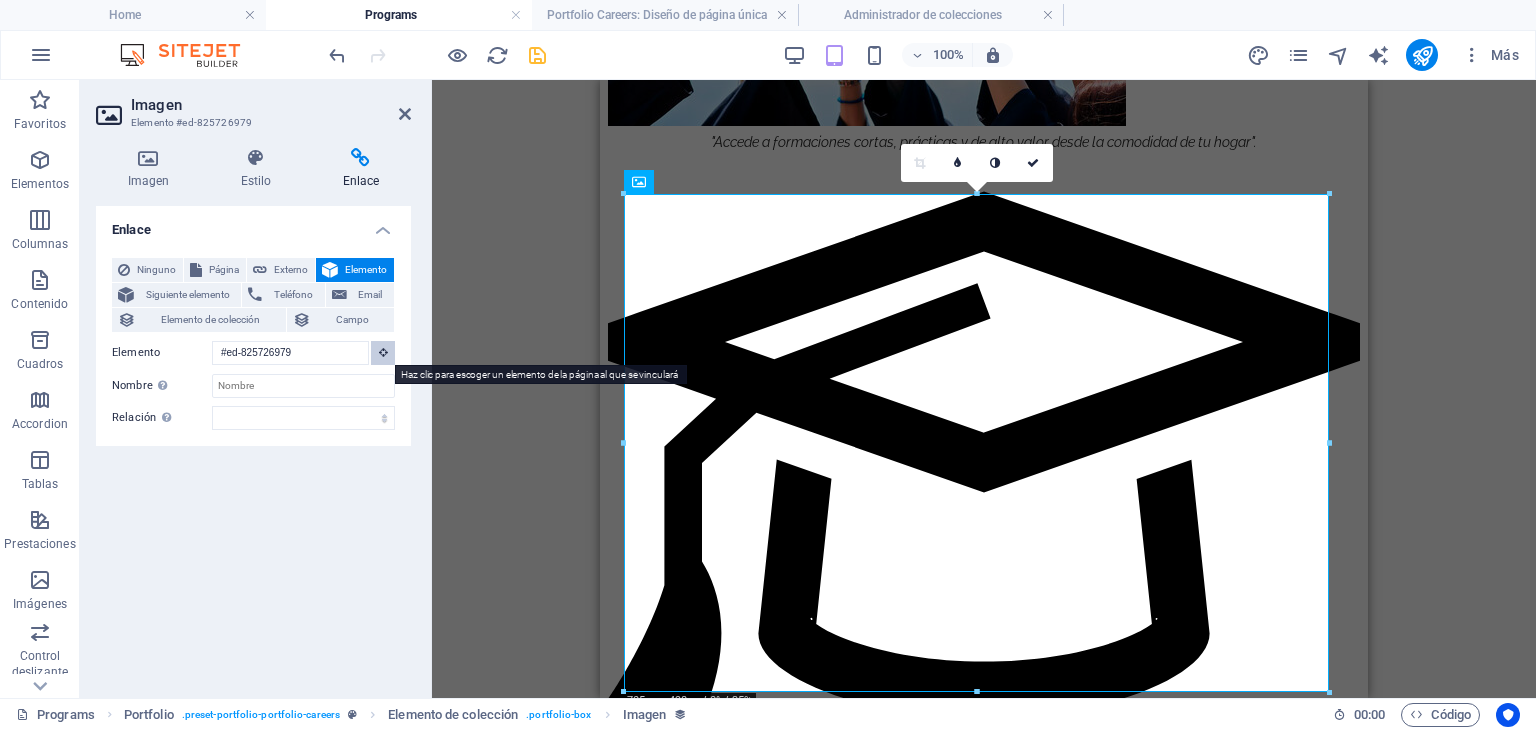 click at bounding box center [383, 352] 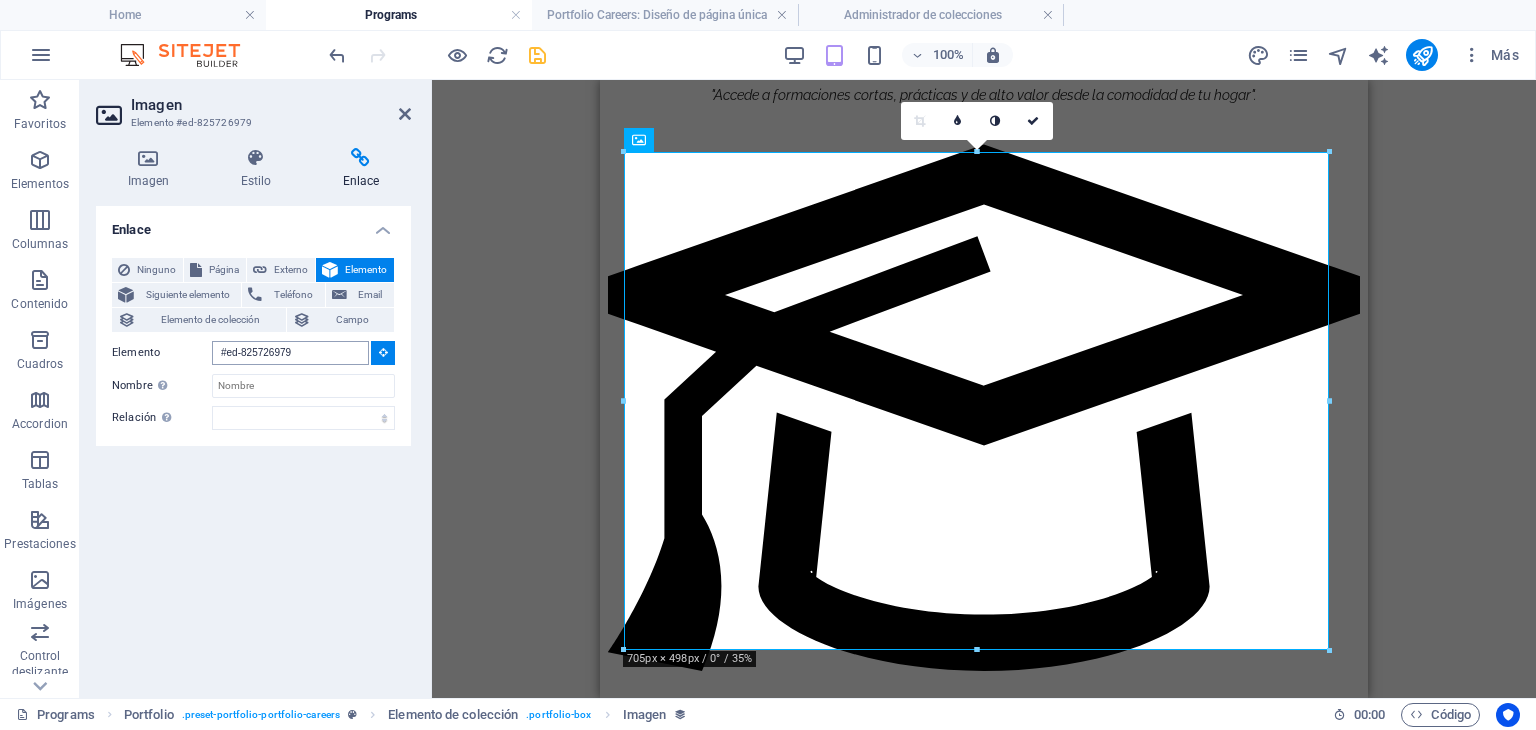 scroll, scrollTop: 2108, scrollLeft: 0, axis: vertical 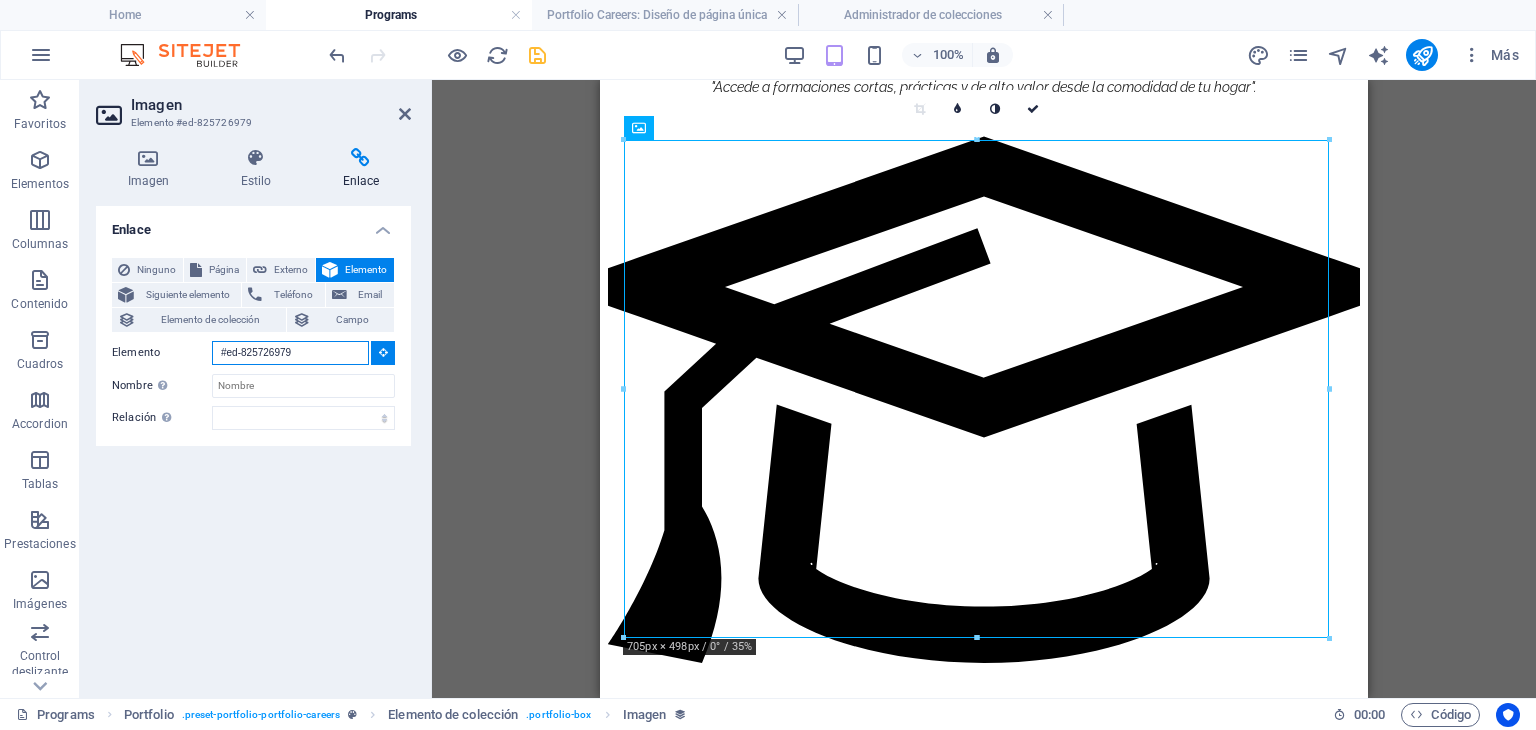 click on "#ed-825726979" at bounding box center (290, 353) 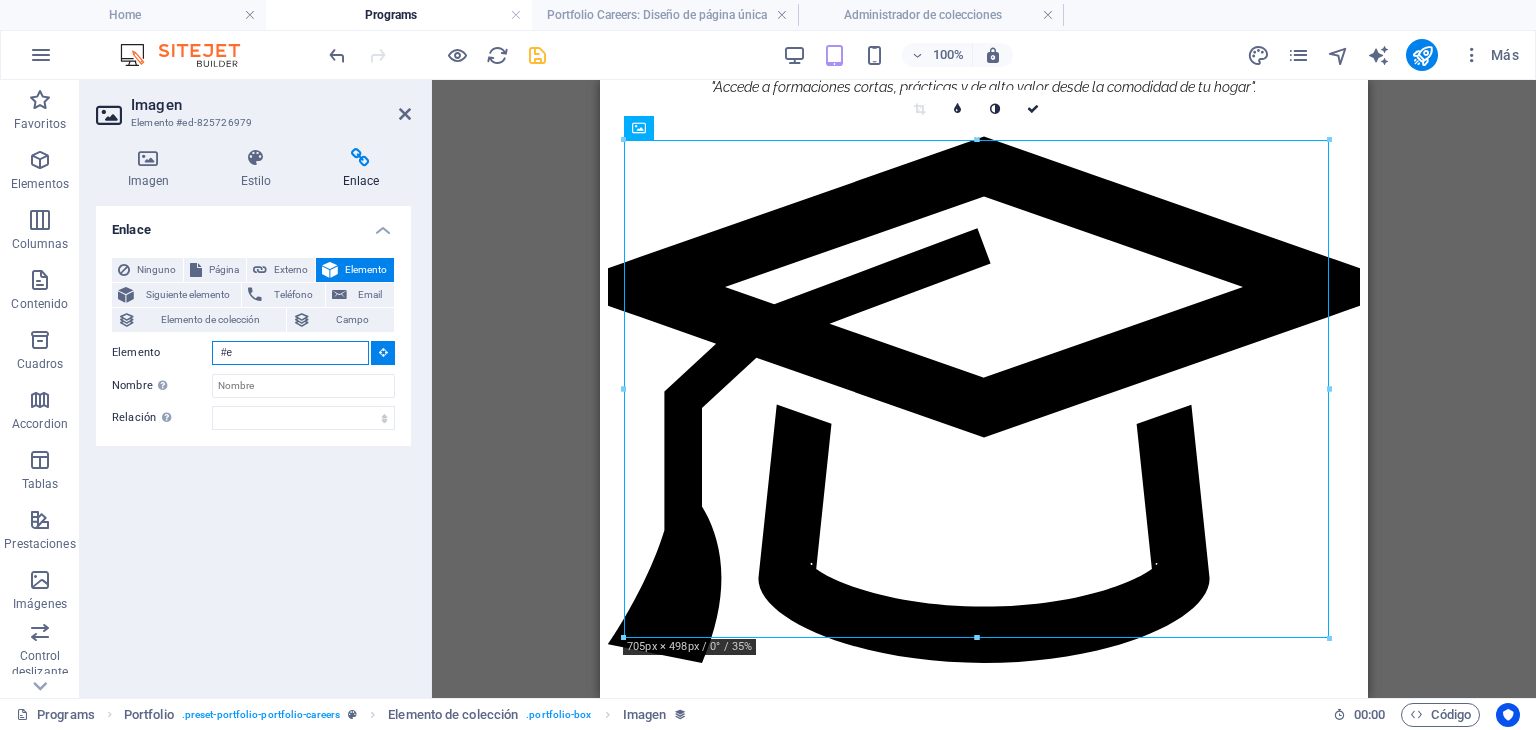 type on "#" 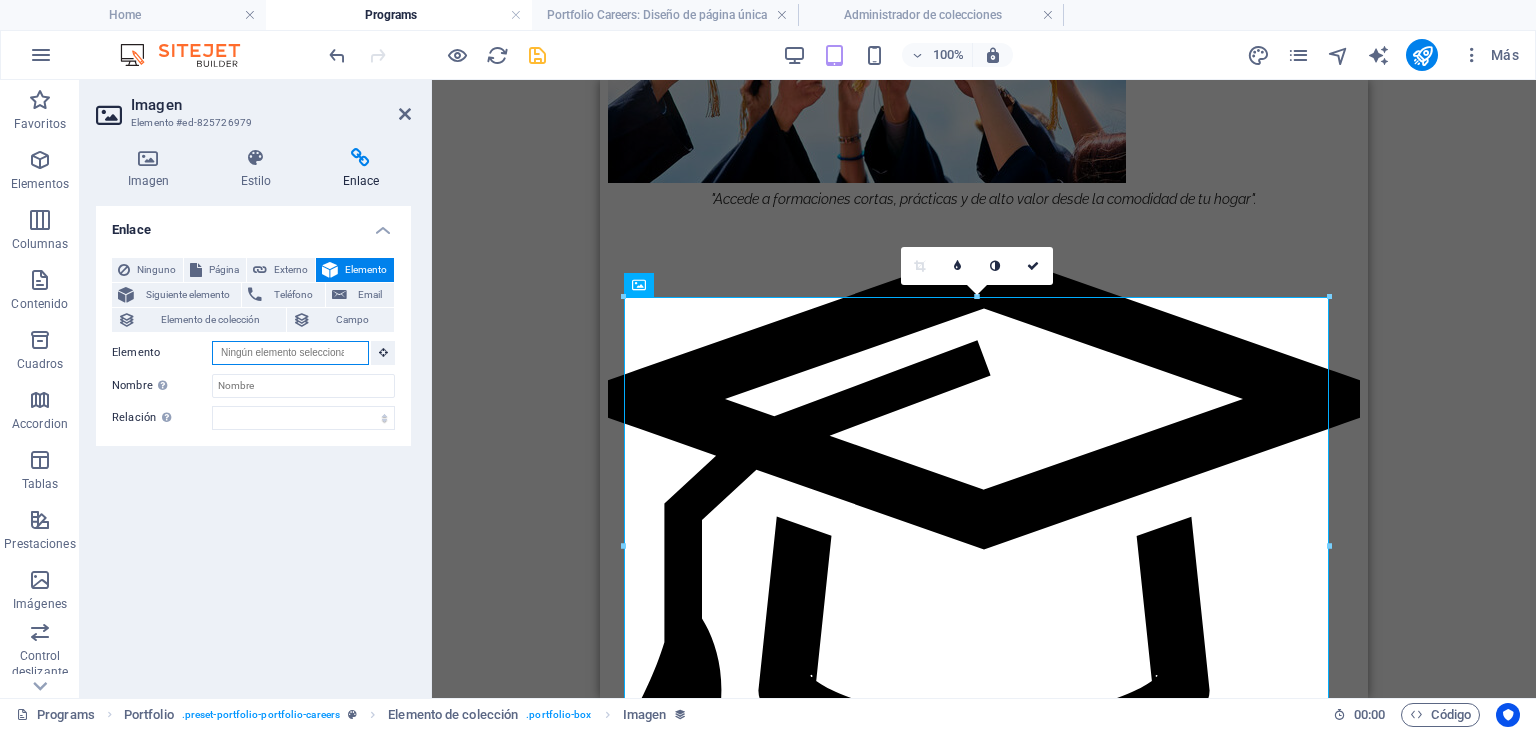 scroll, scrollTop: 1940, scrollLeft: 0, axis: vertical 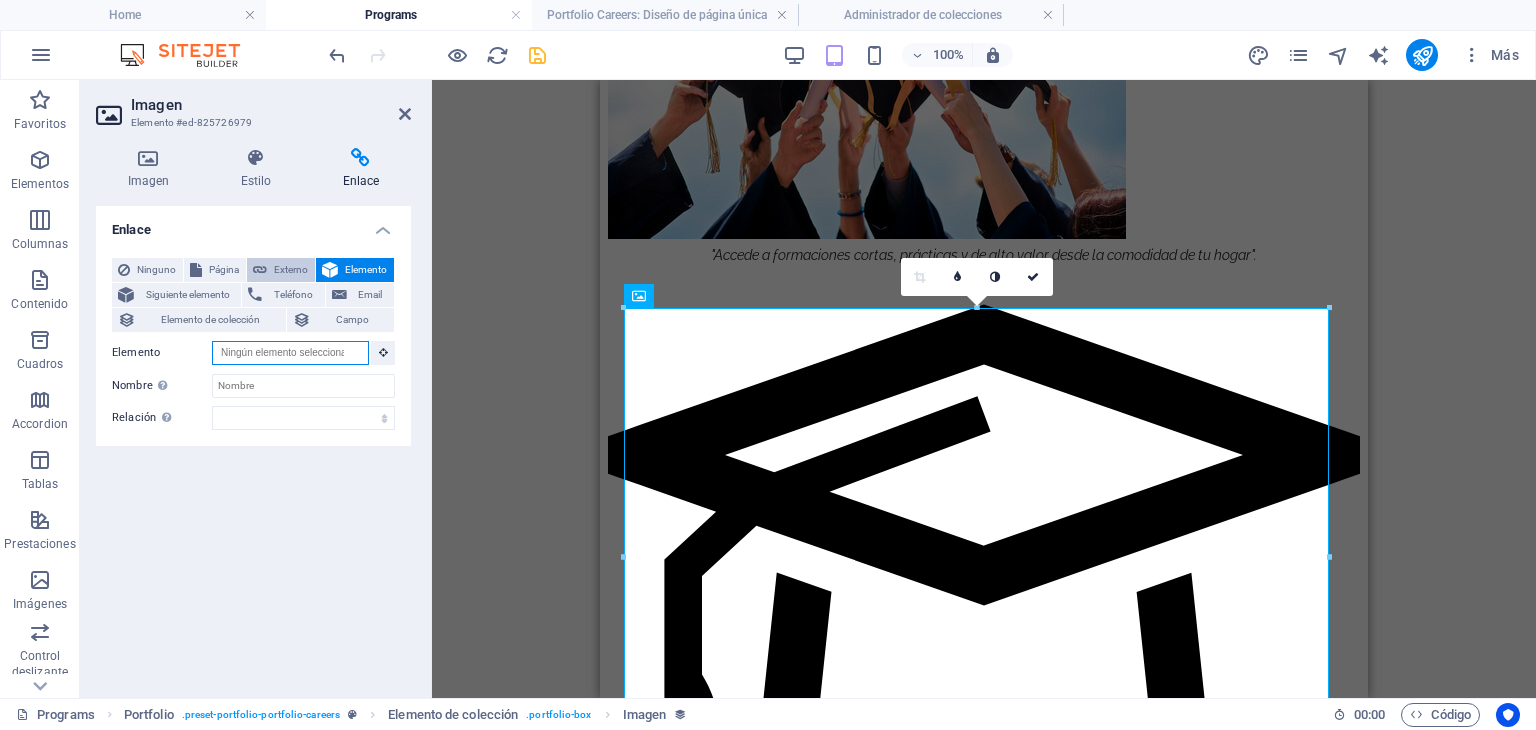 type 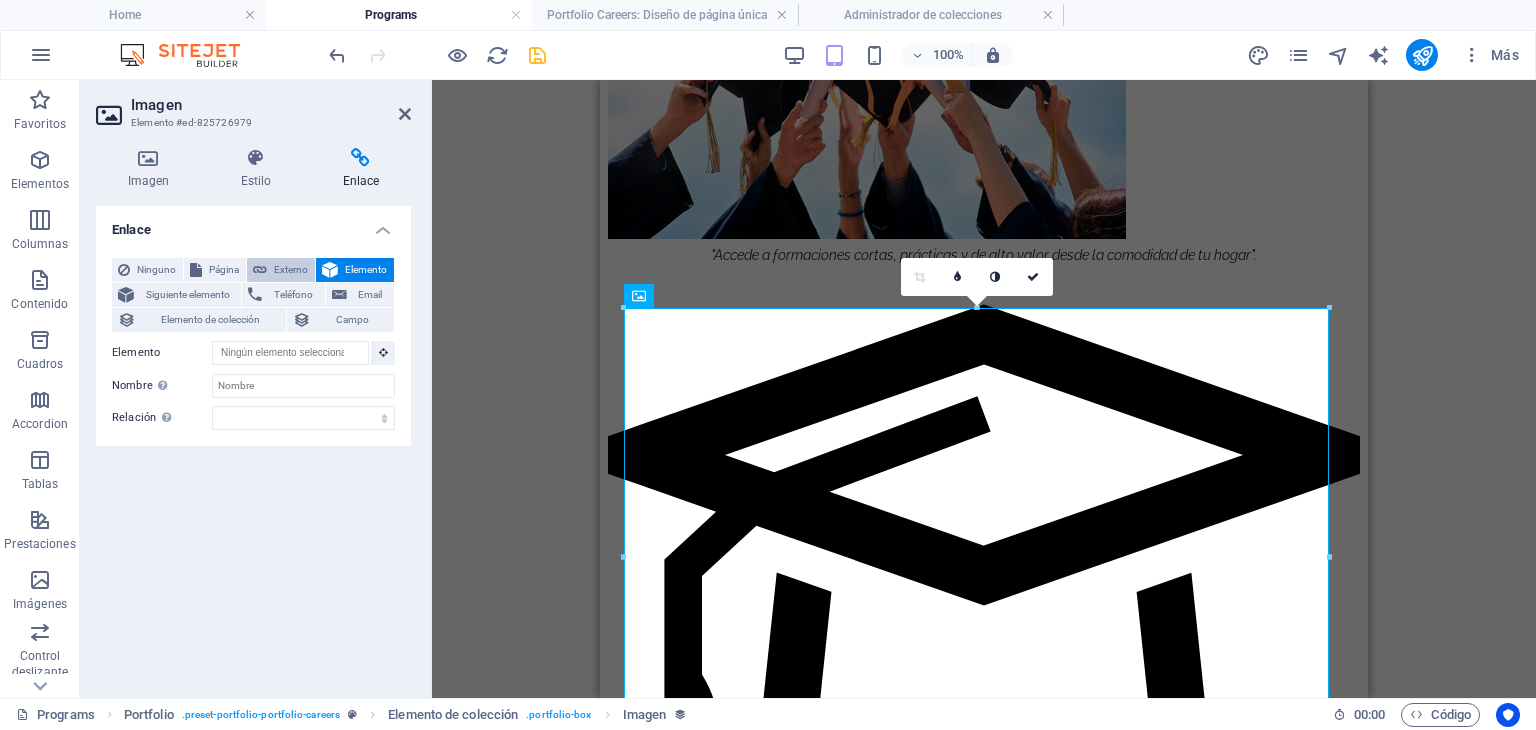 click on "Externo" at bounding box center [291, 270] 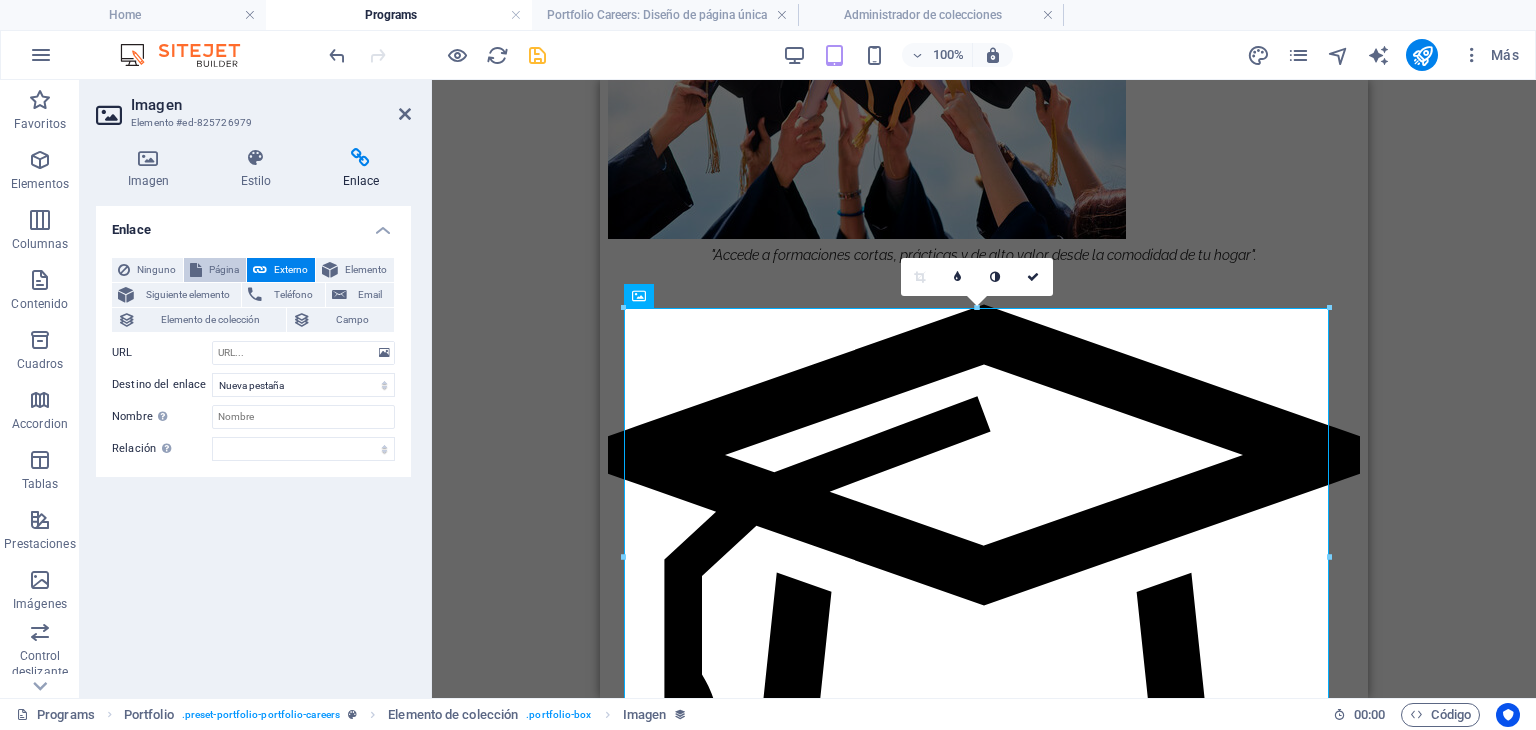click on "Página" at bounding box center (224, 270) 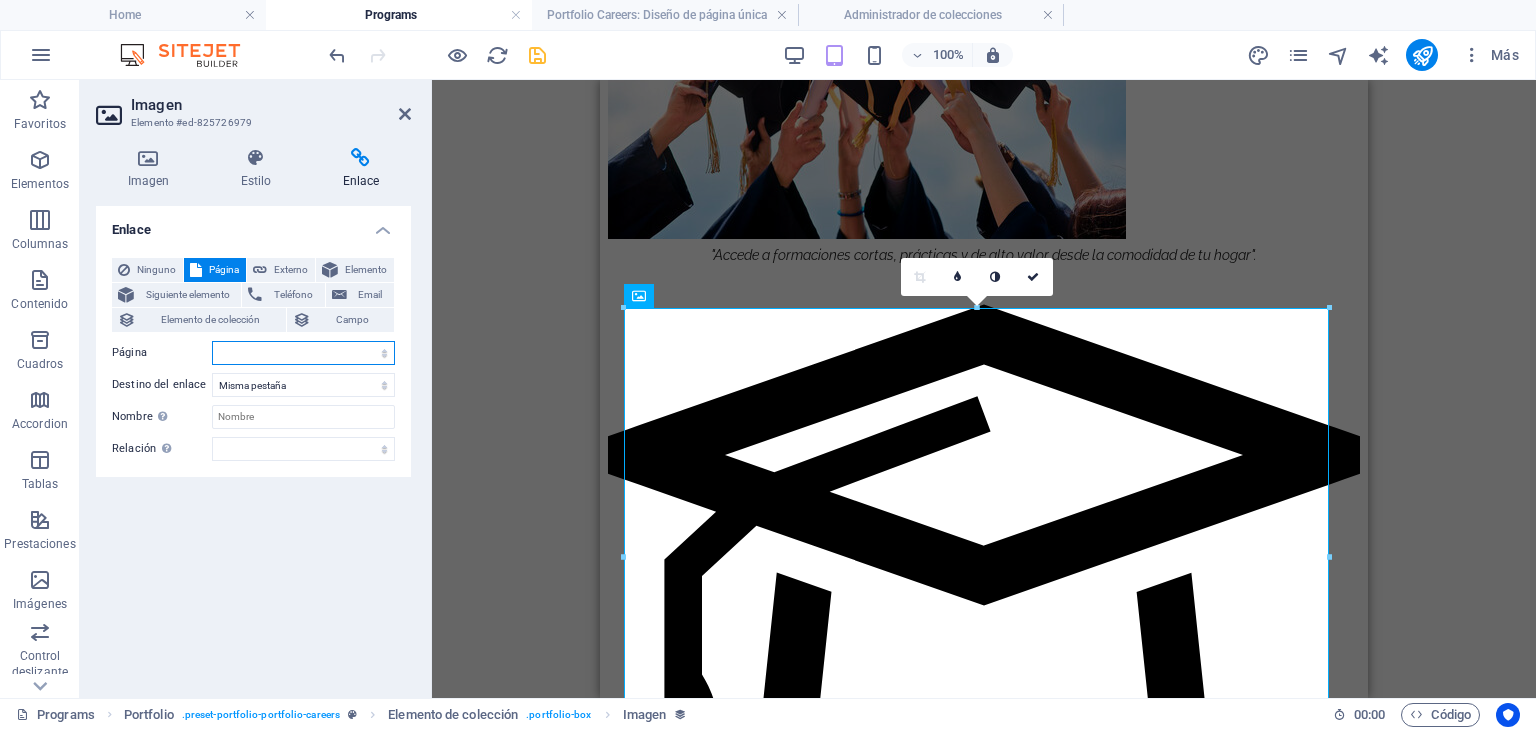 drag, startPoint x: 252, startPoint y: 346, endPoint x: 232, endPoint y: 359, distance: 23.853722 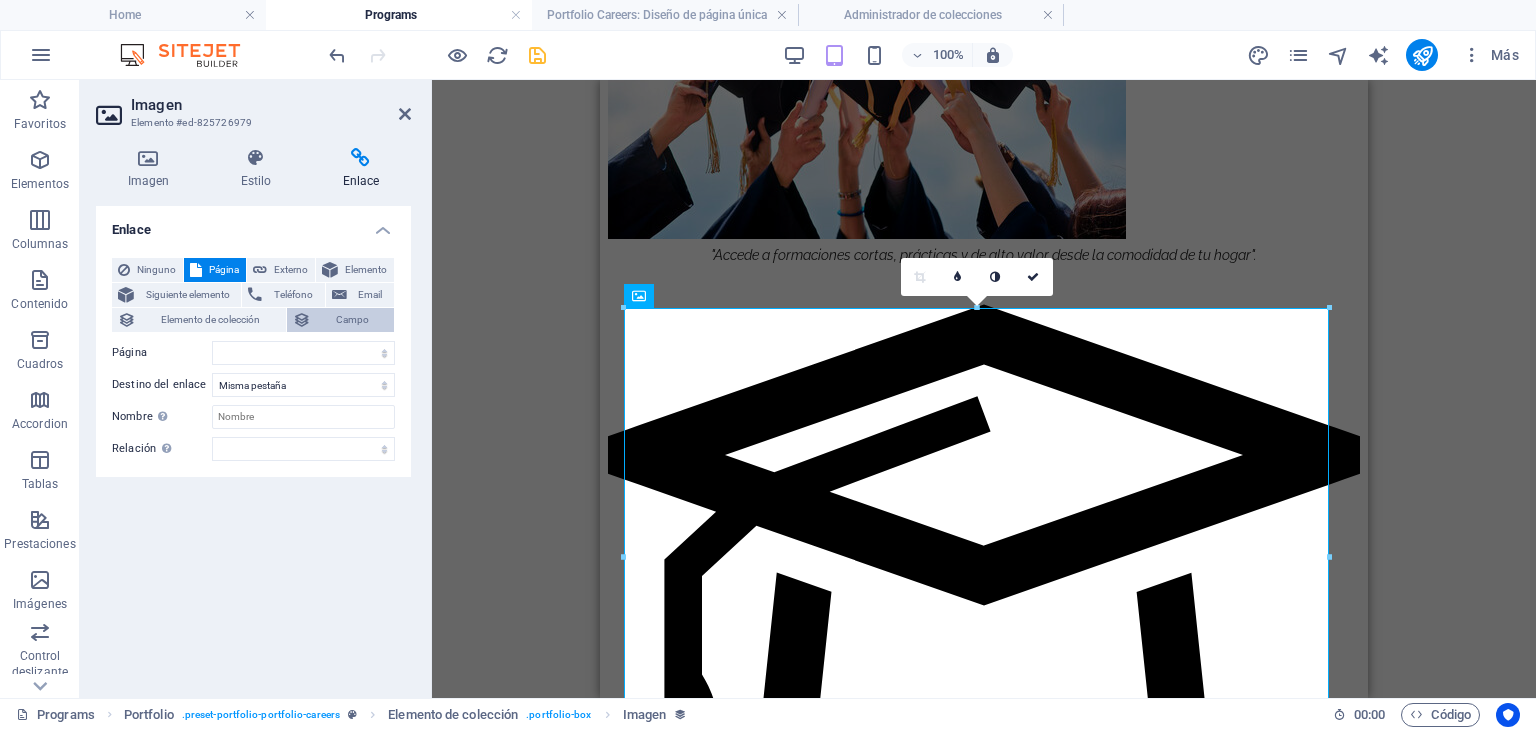 click on "Campo" at bounding box center [353, 320] 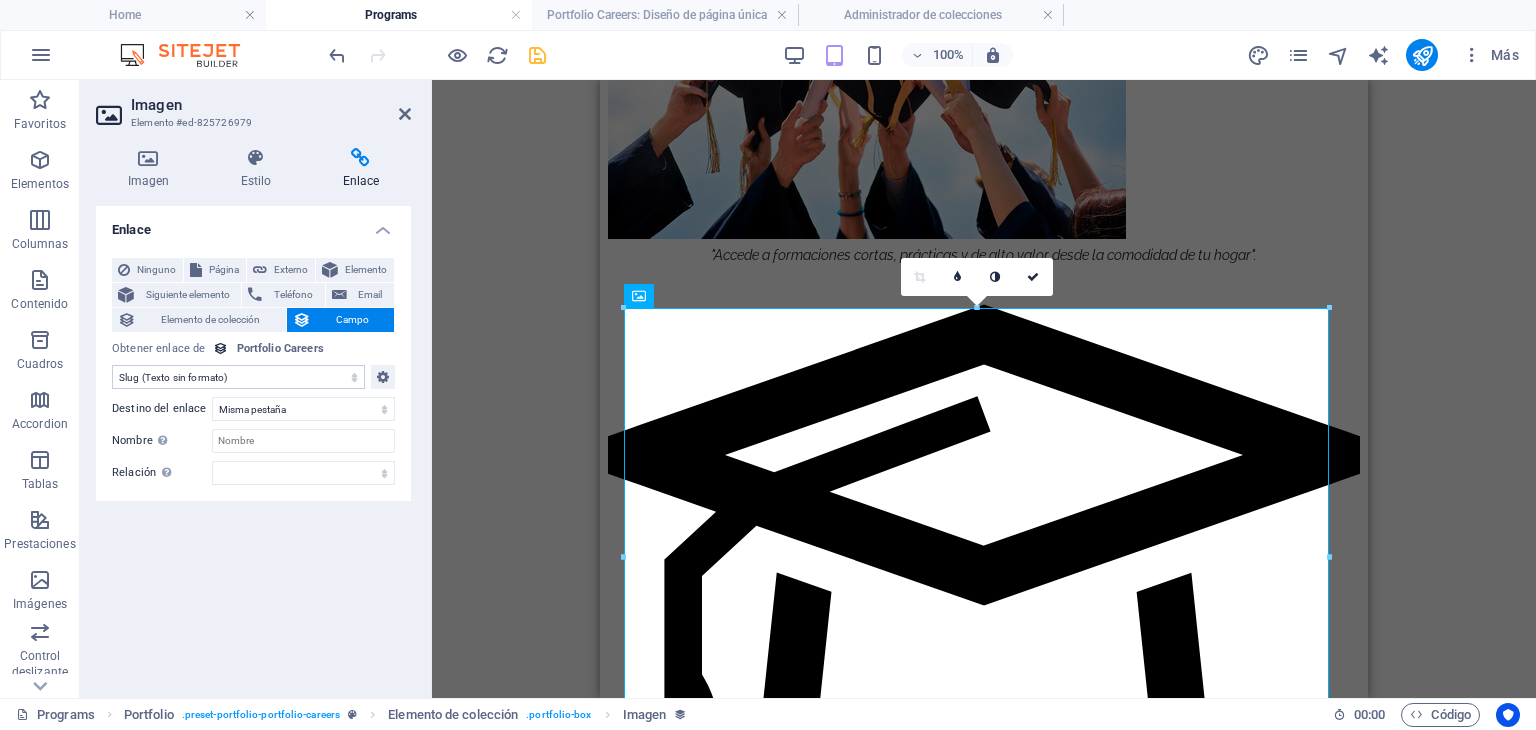 click on "Sin asignación, el contenido permanece estático Creado a las (Fecha) Actualizado a las (Fecha) Name (Texto sin formato) Slug (Texto sin formato) Imagen (Archivo) Descripción breve (Texto enriquecido) Descripción de la Carrera (CMS)" at bounding box center [238, 377] 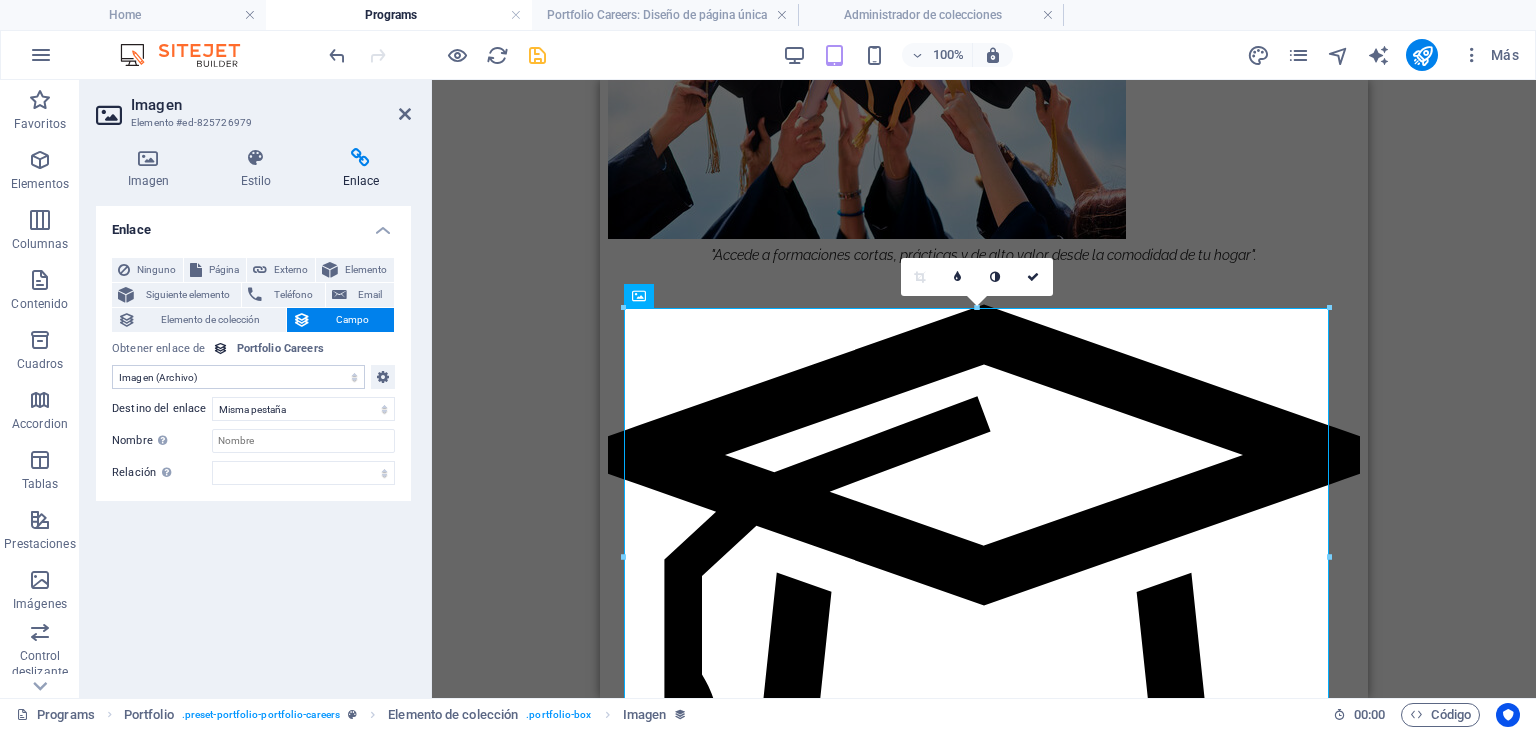 click on "Sin asignación, el contenido permanece estático Creado a las (Fecha) Actualizado a las (Fecha) Name (Texto sin formato) Slug (Texto sin formato) Imagen (Archivo) Descripción breve (Texto enriquecido) Descripción de la Carrera (CMS)" at bounding box center [238, 377] 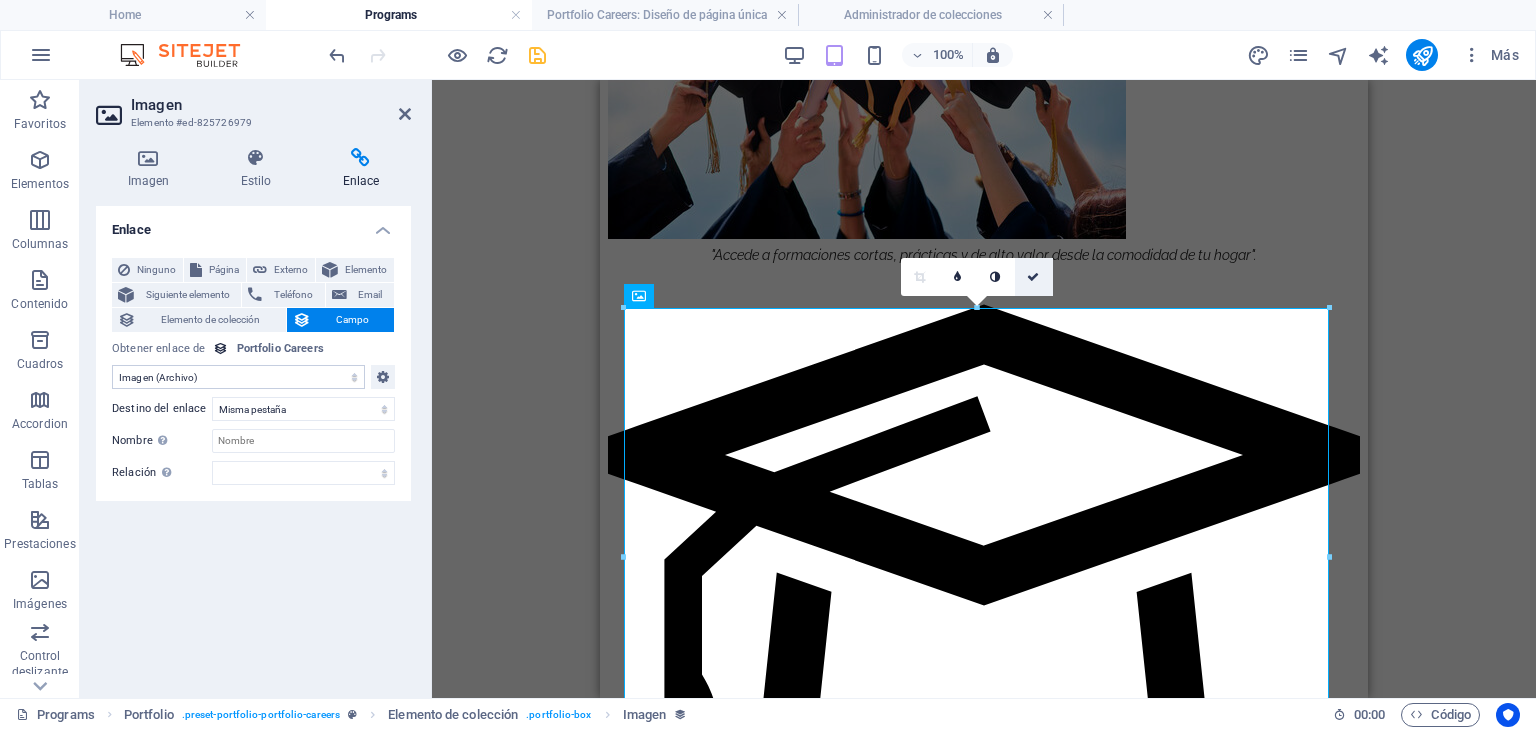 click at bounding box center (1033, 277) 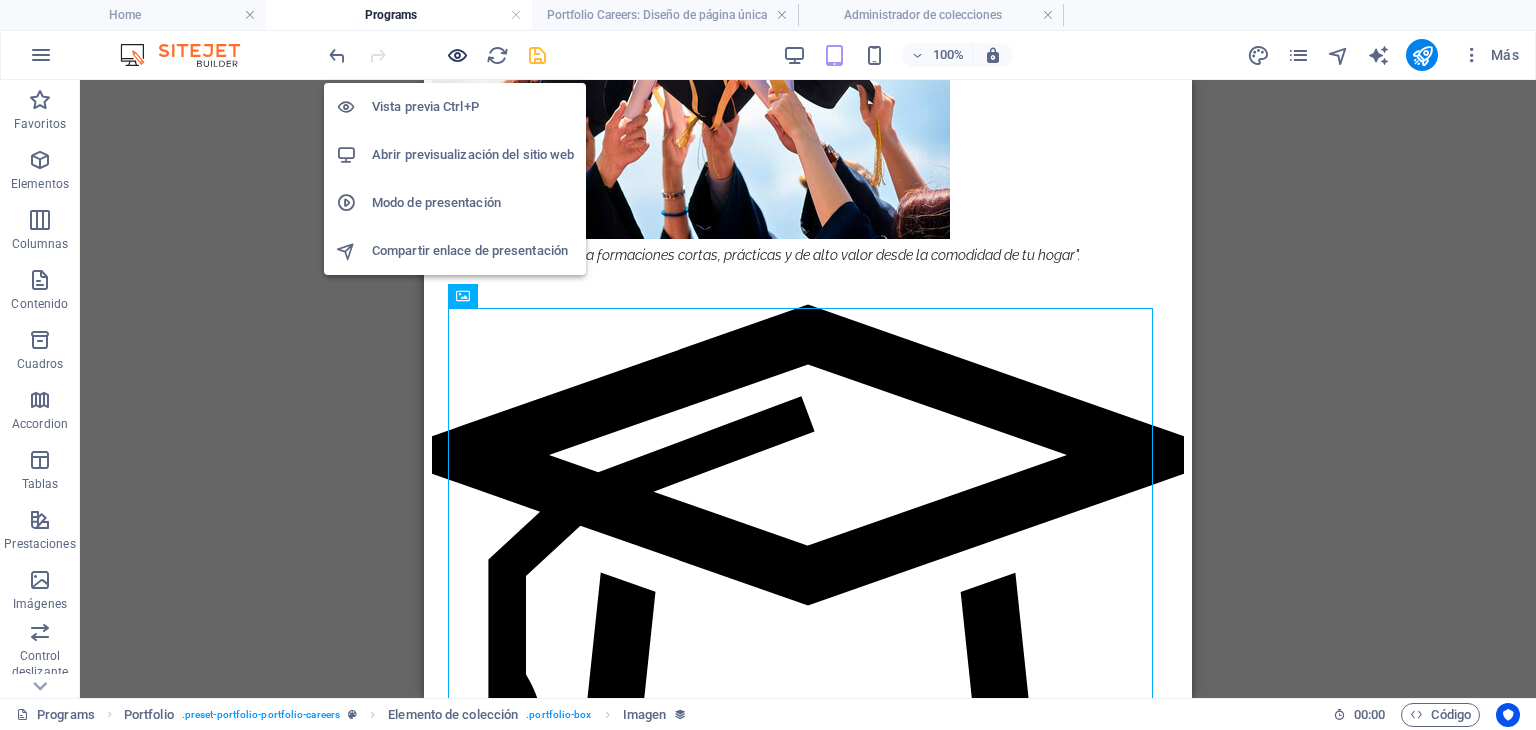 click at bounding box center (457, 55) 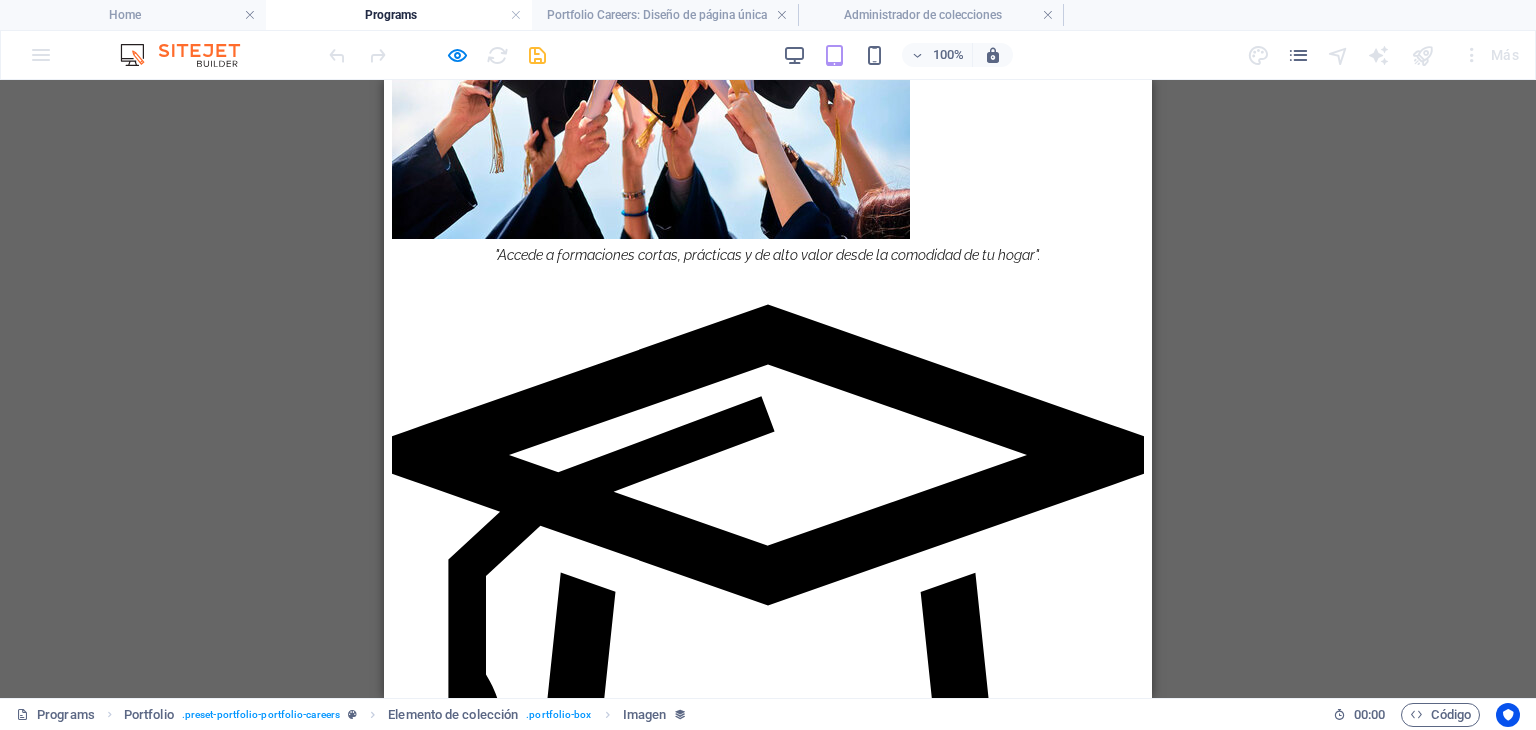click at bounding box center (776, 1705) 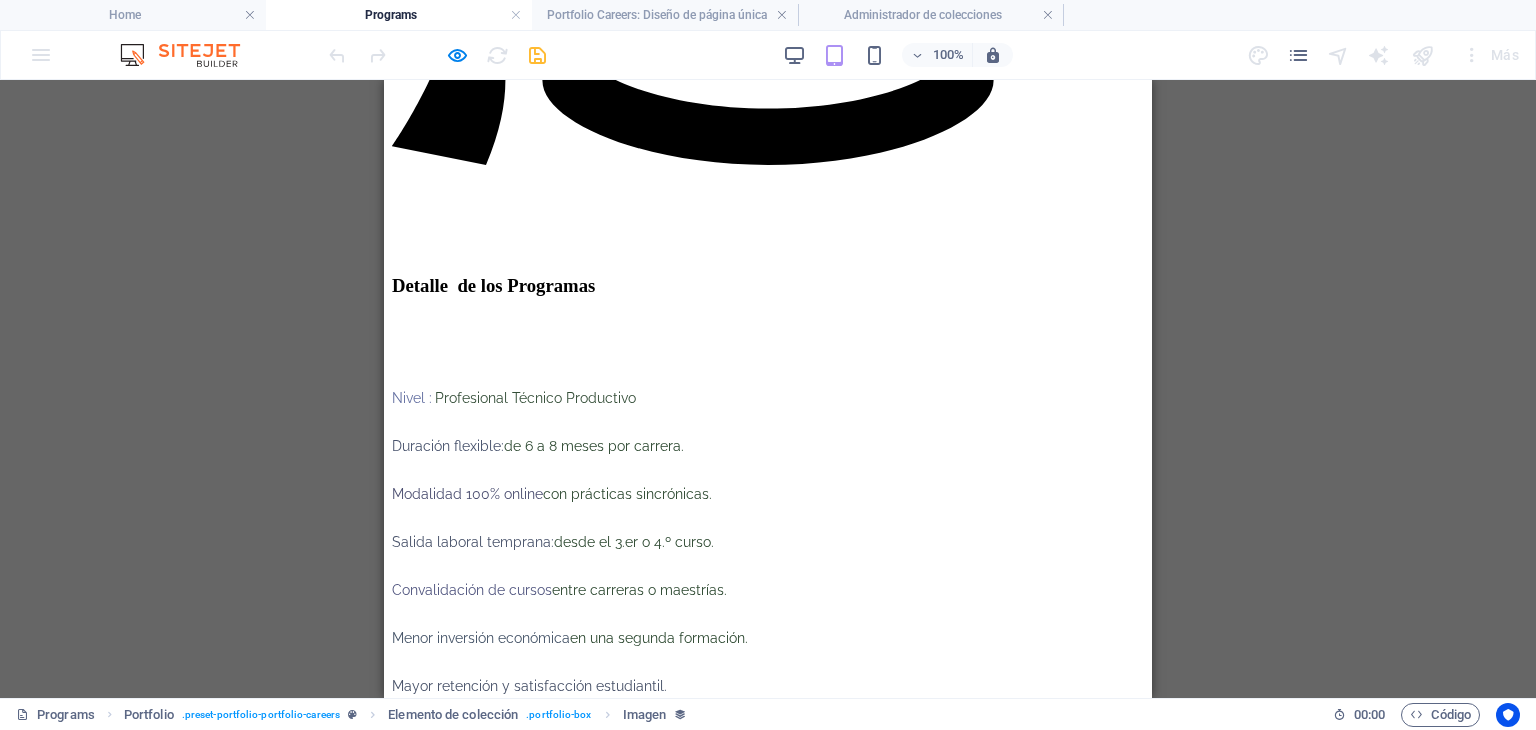 scroll, scrollTop: 2640, scrollLeft: 0, axis: vertical 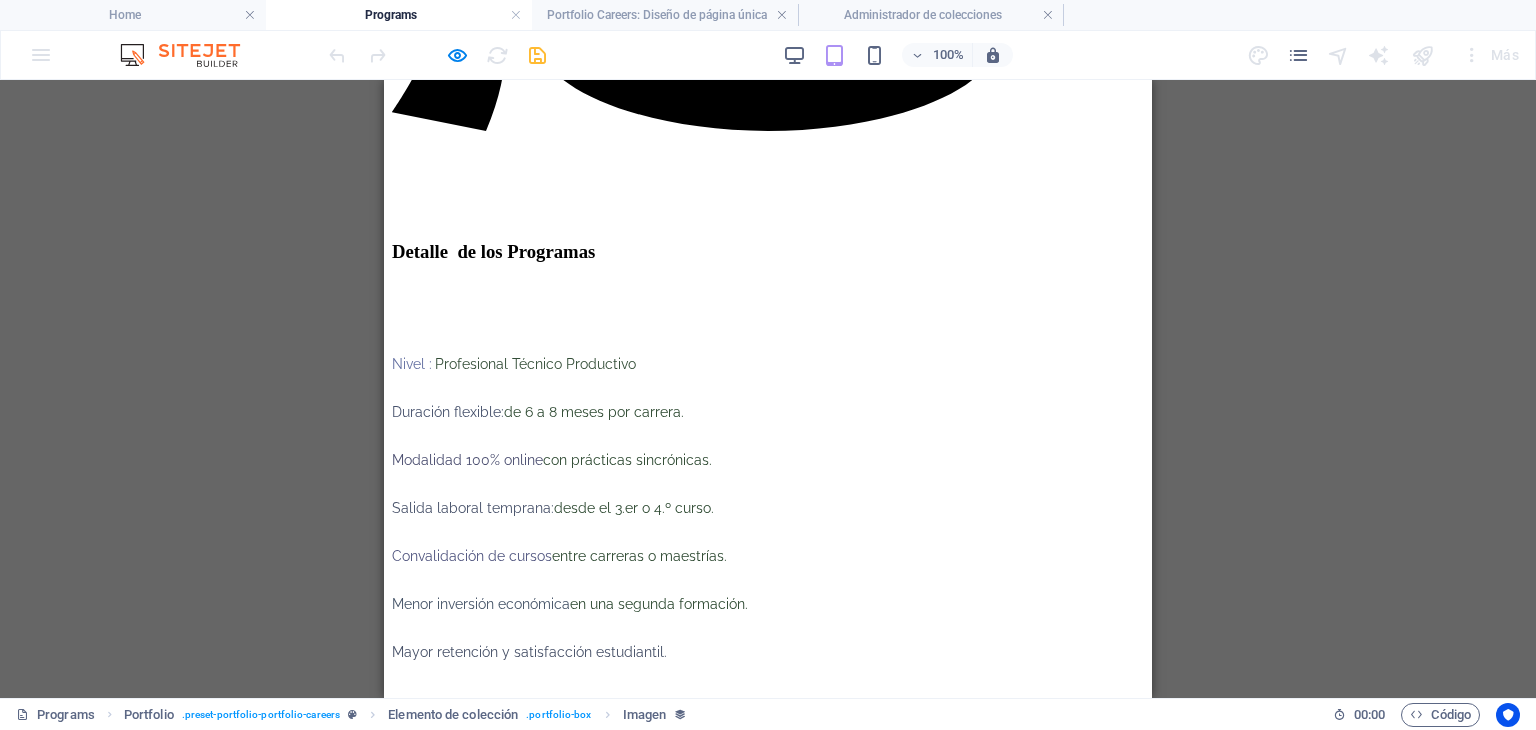 click at bounding box center [776, 1552] 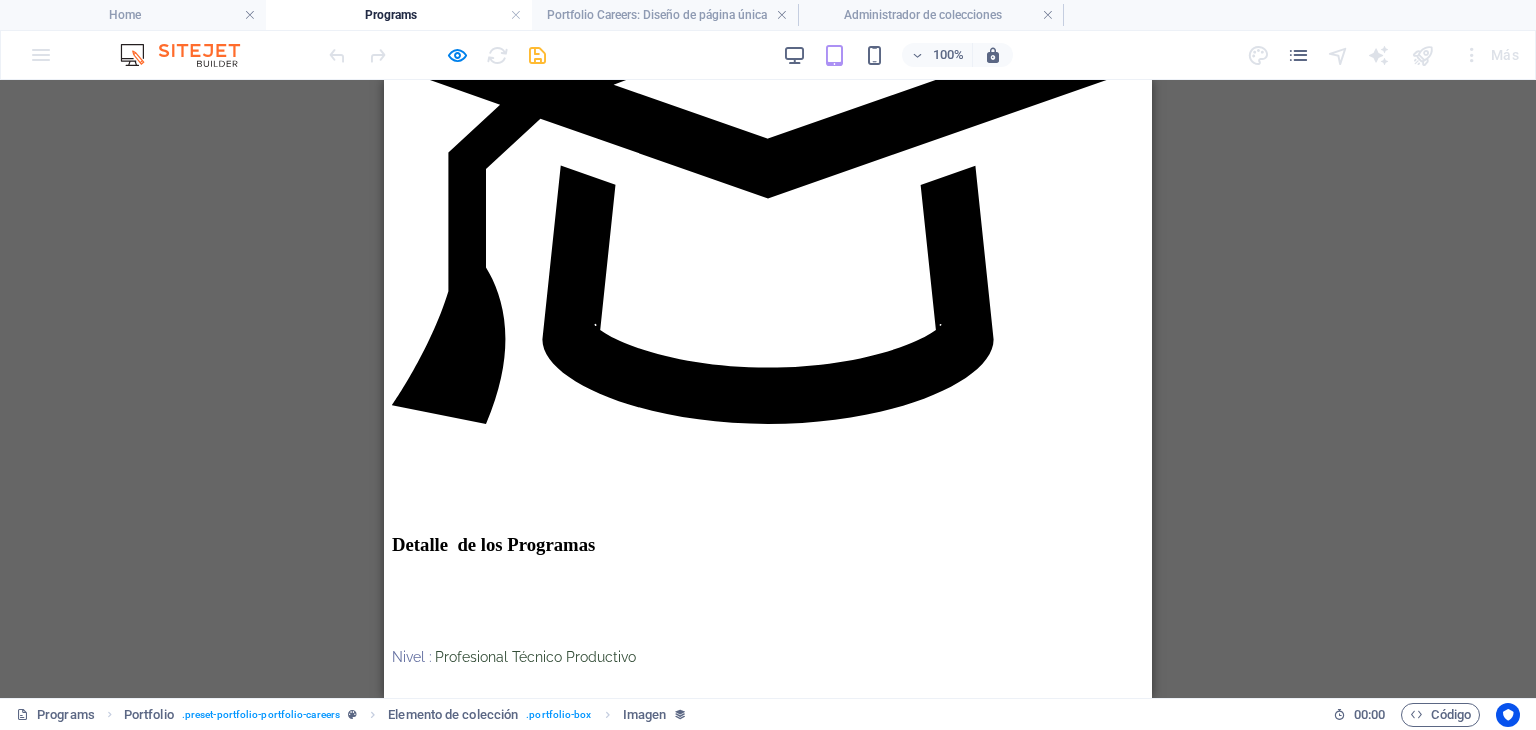 scroll, scrollTop: 2340, scrollLeft: 0, axis: vertical 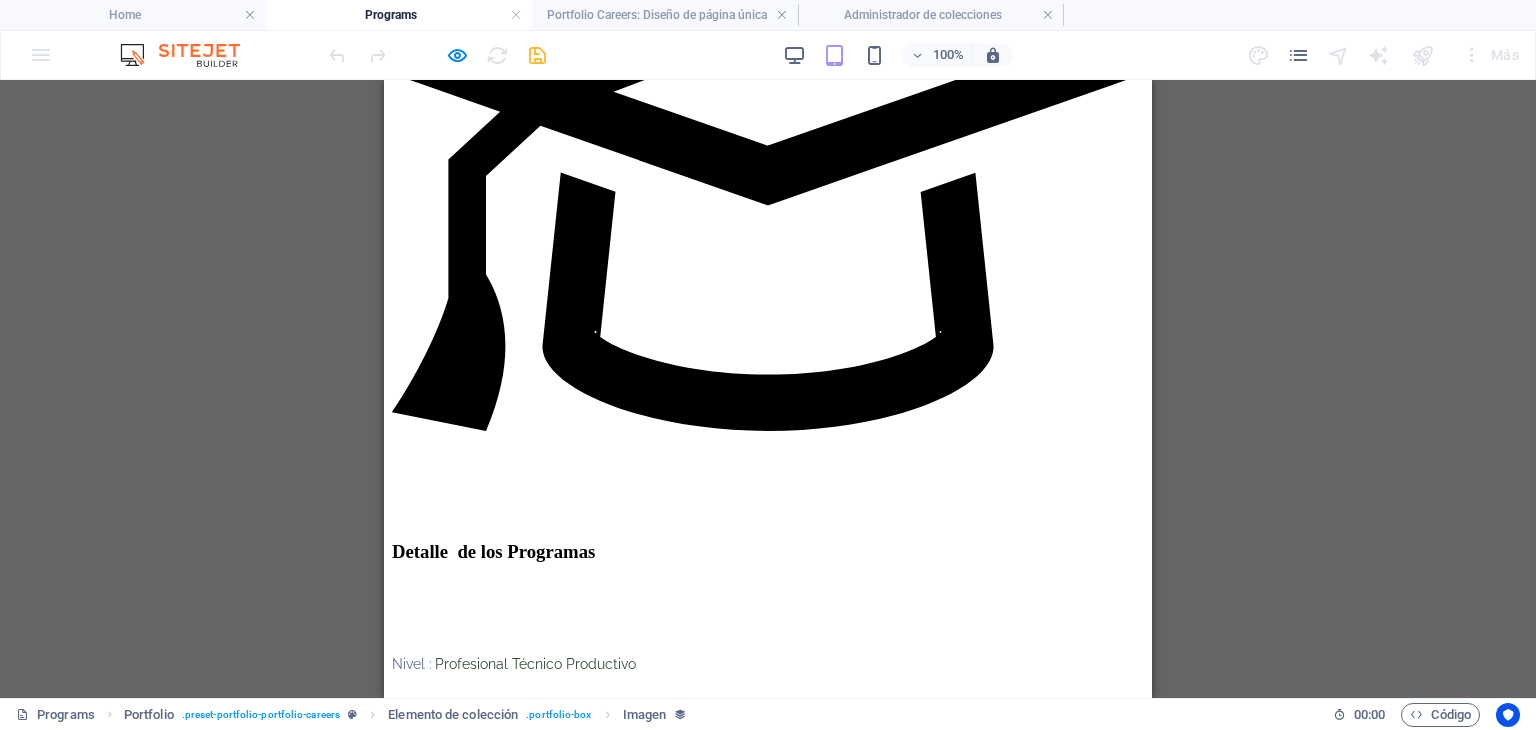 click at bounding box center [776, 1305] 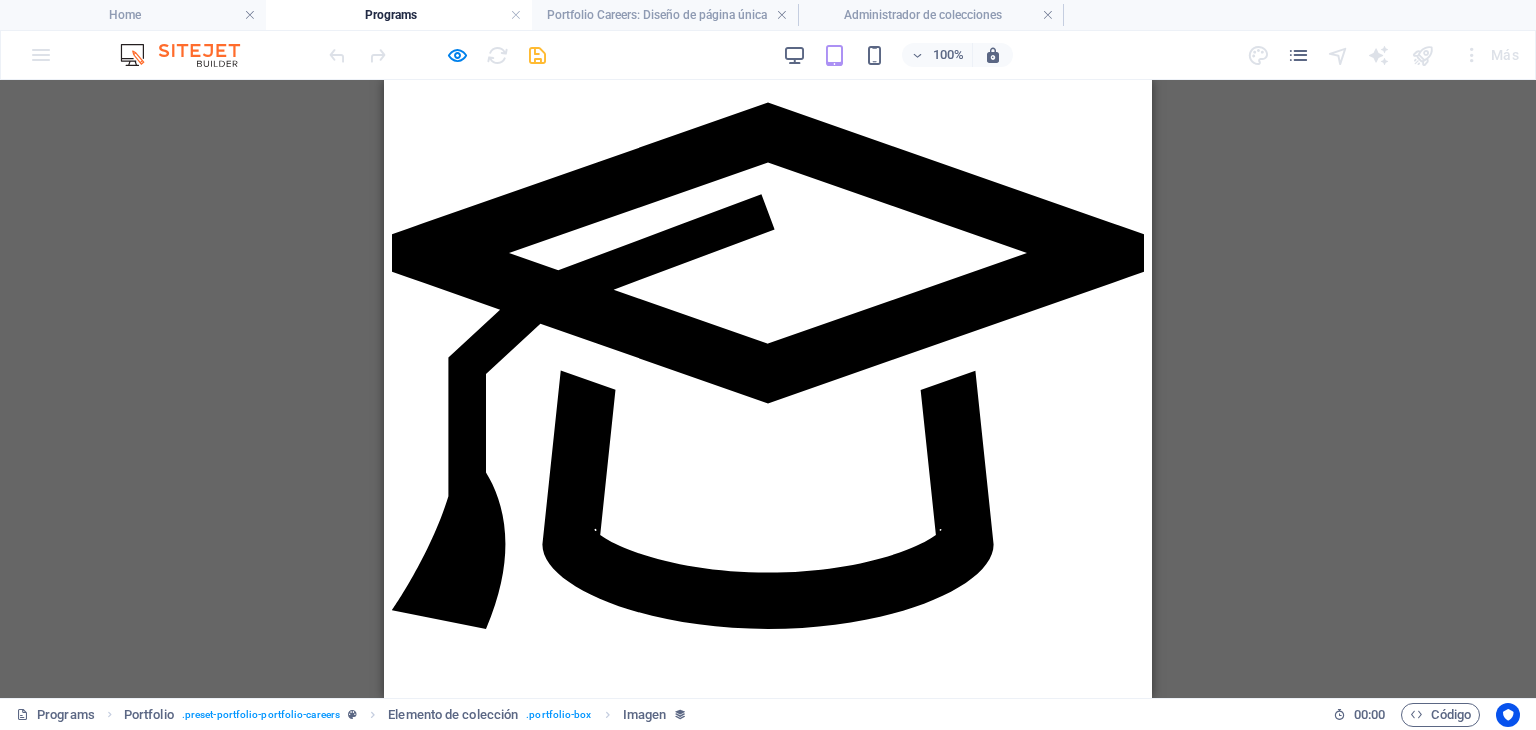 scroll, scrollTop: 2140, scrollLeft: 0, axis: vertical 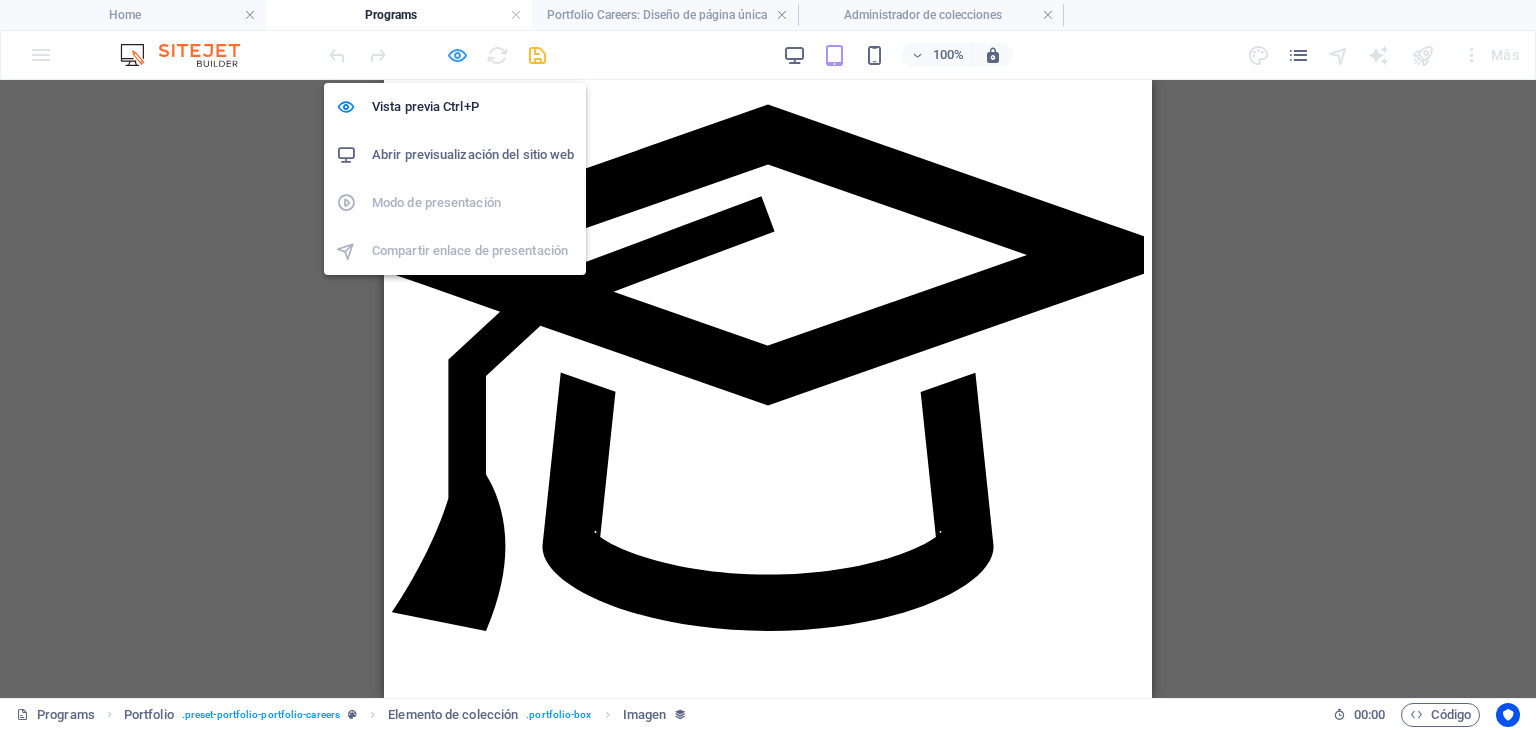 click at bounding box center [457, 55] 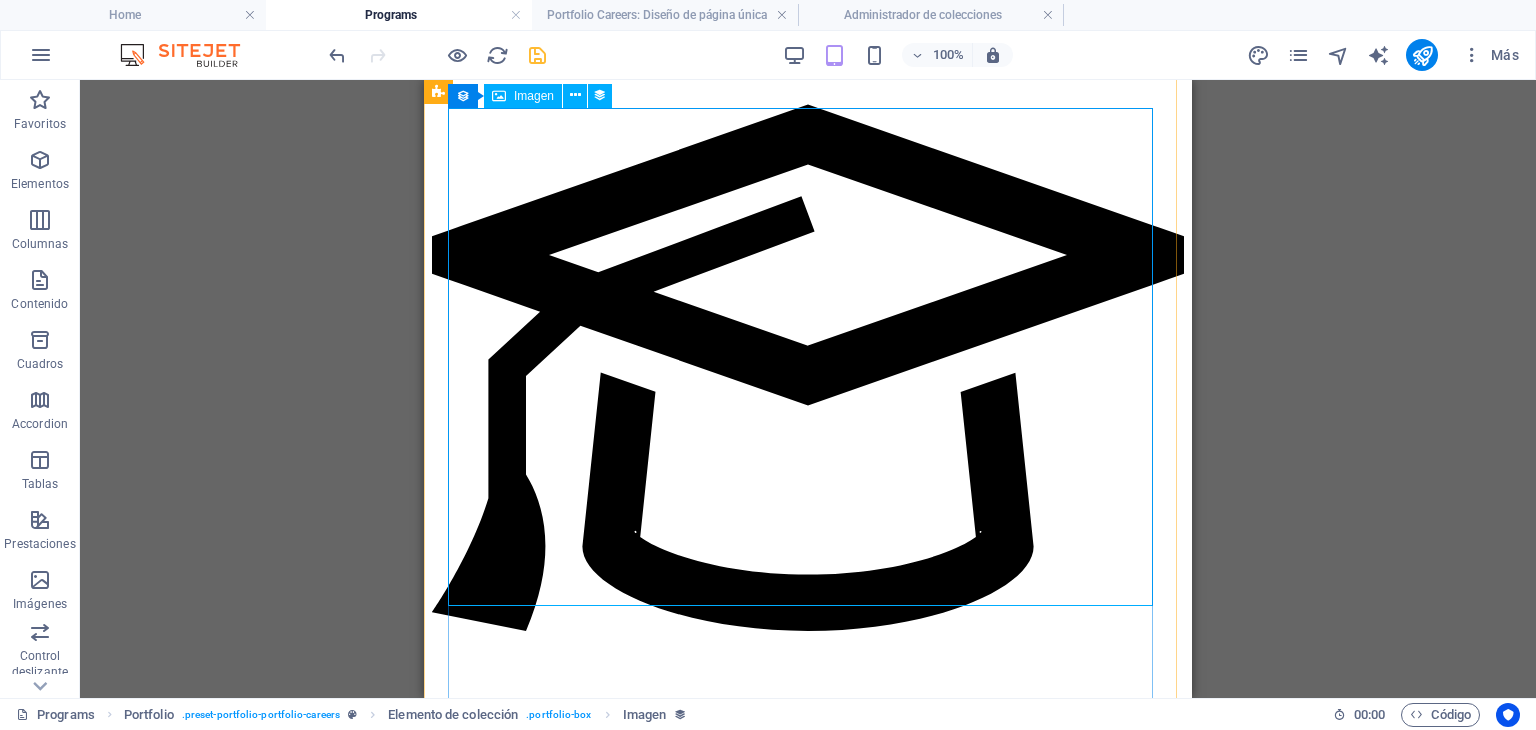 click at bounding box center [808, 1507] 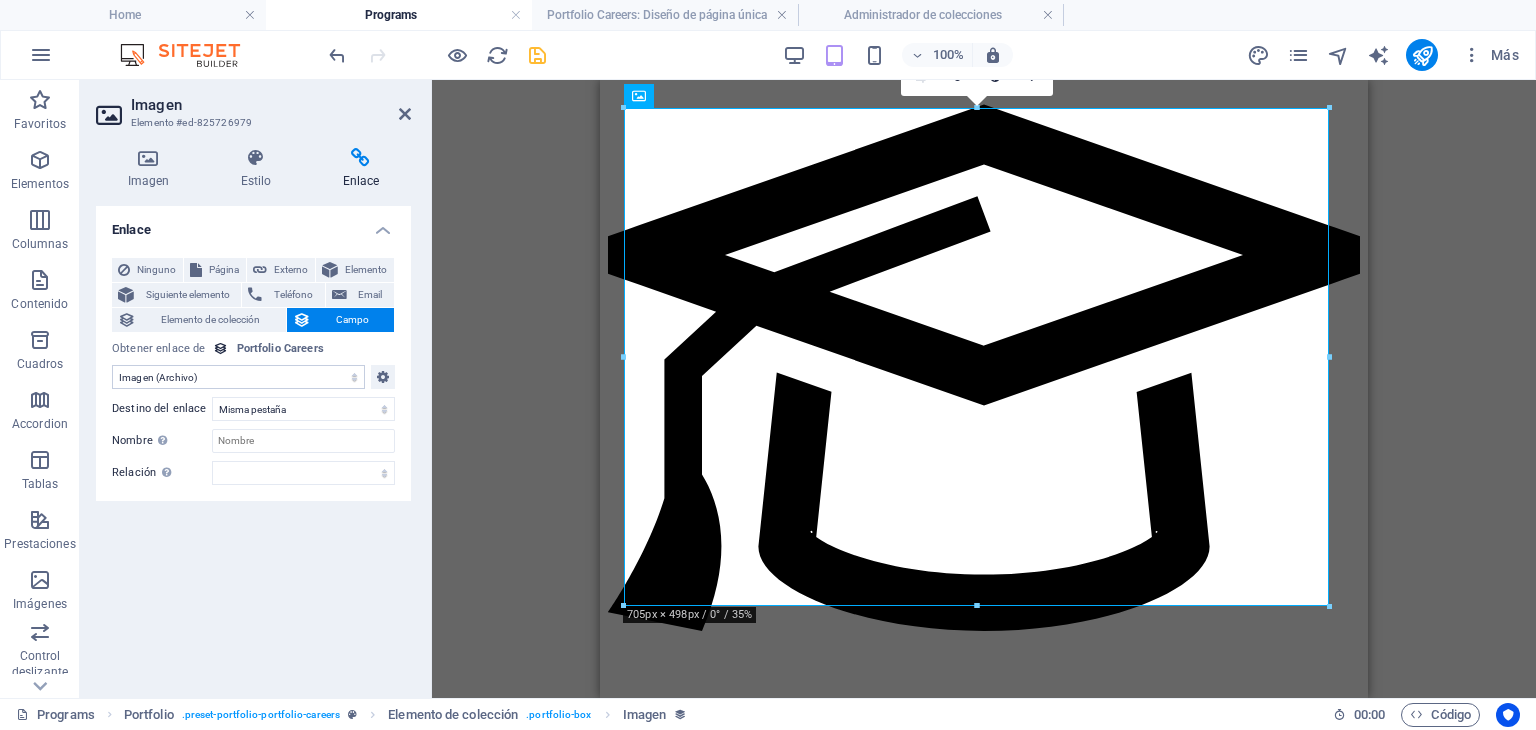 click on "Sin asignación, el contenido permanece estático Creado a las (Fecha) Actualizado a las (Fecha) Name (Texto sin formato) Slug (Texto sin formato) Imagen (Archivo) Descripción breve (Texto enriquecido) Descripción de la Carrera (CMS)" at bounding box center [238, 377] 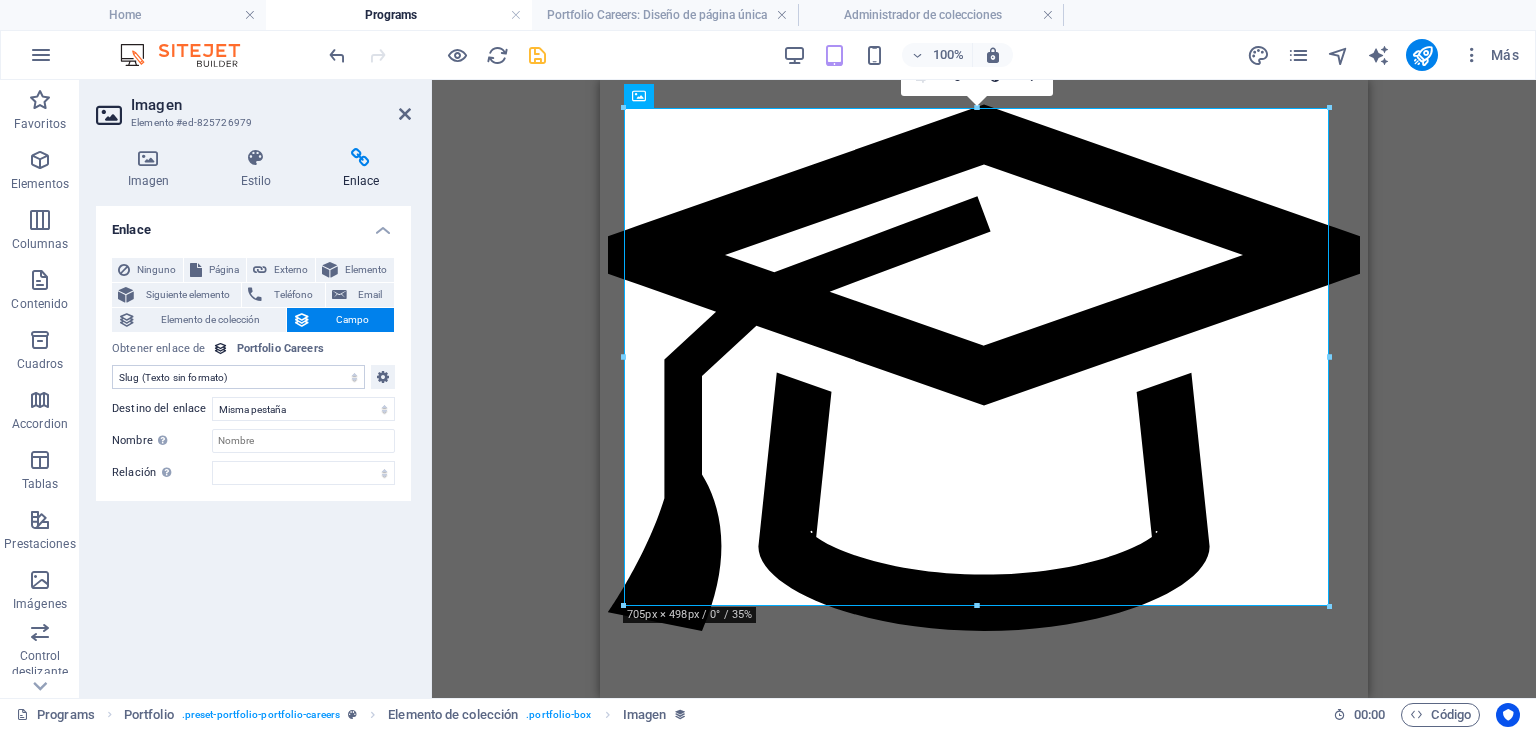 click on "Sin asignación, el contenido permanece estático Creado a las (Fecha) Actualizado a las (Fecha) Name (Texto sin formato) Slug (Texto sin formato) Imagen (Archivo) Descripción breve (Texto enriquecido) Descripción de la Carrera (CMS)" at bounding box center [238, 377] 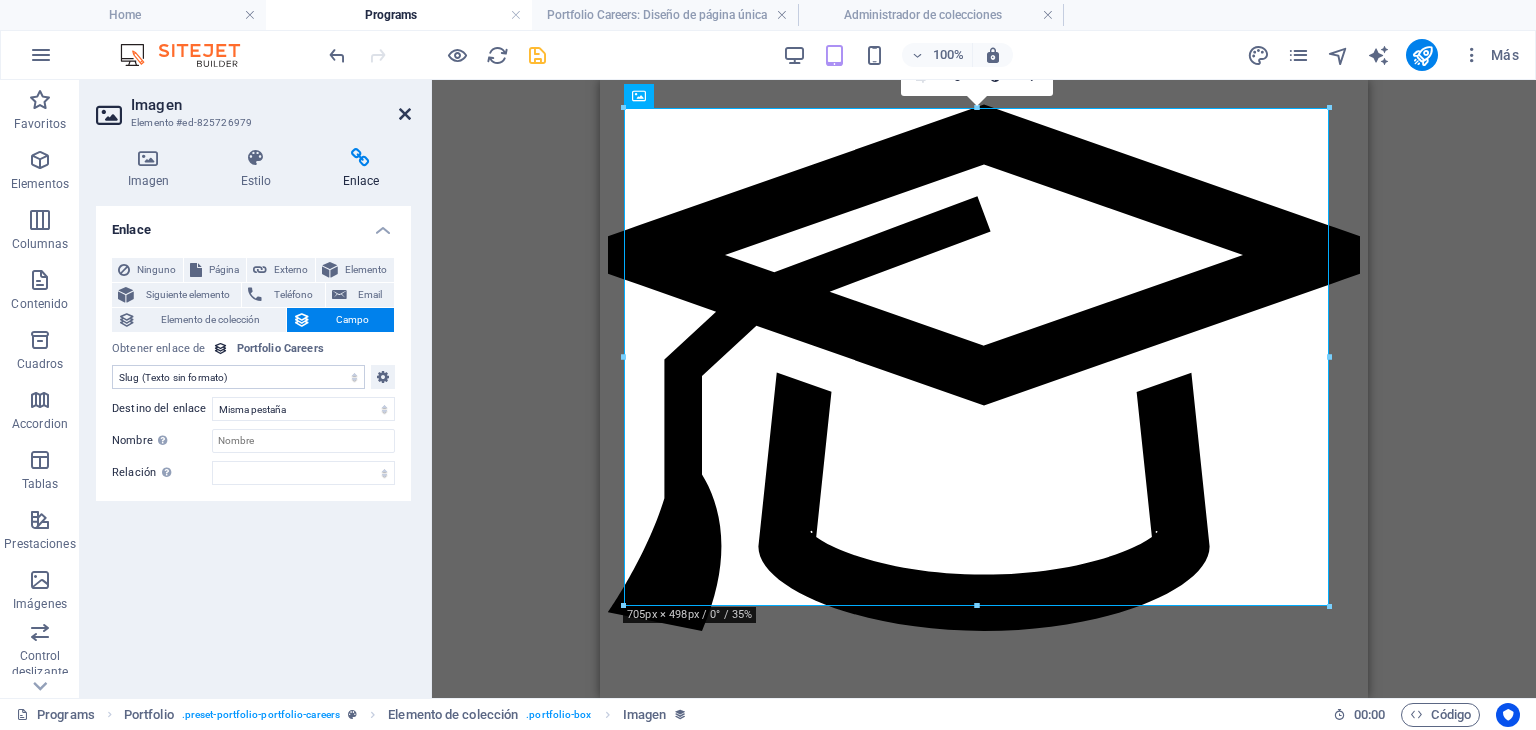 click at bounding box center [405, 114] 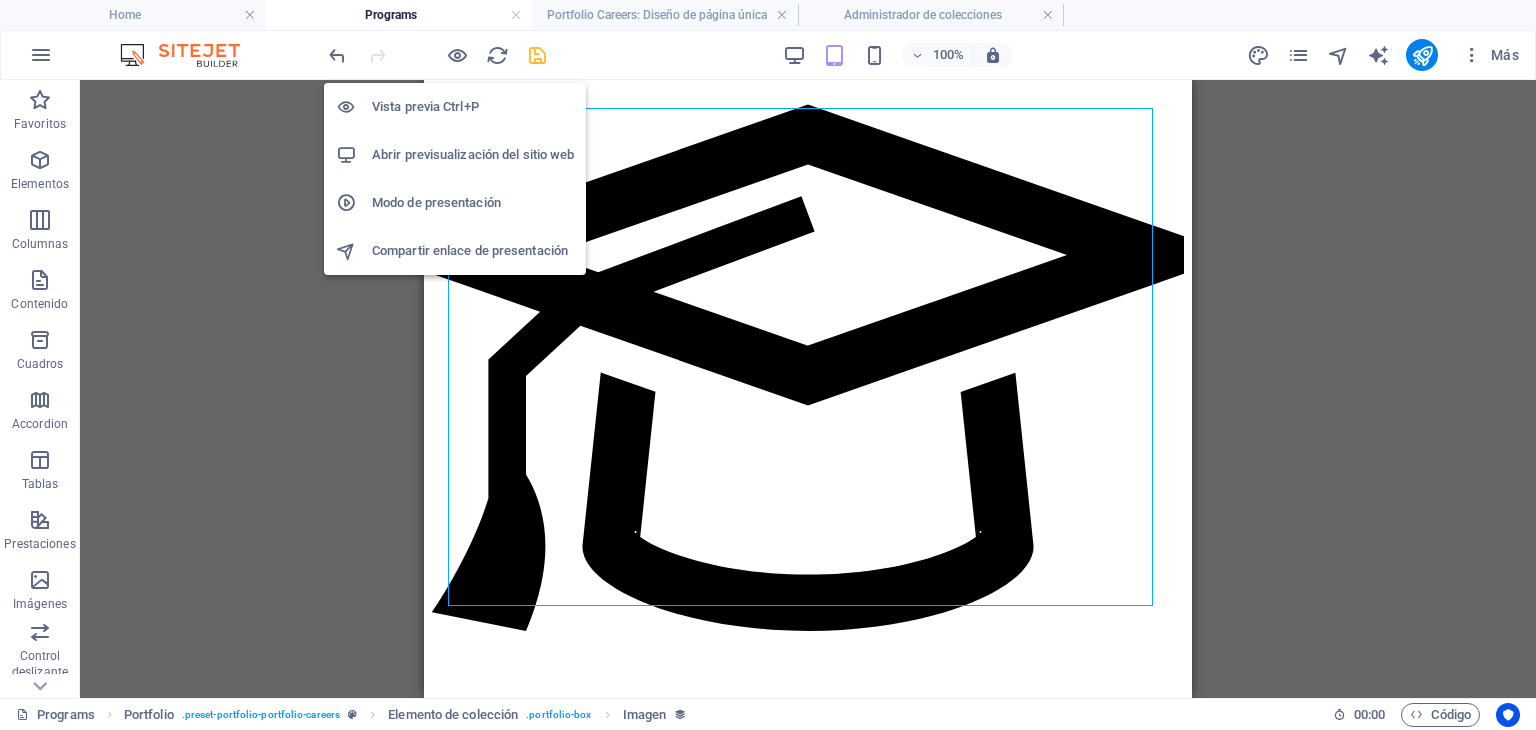 click on "Vista previa Ctrl+P" at bounding box center (473, 107) 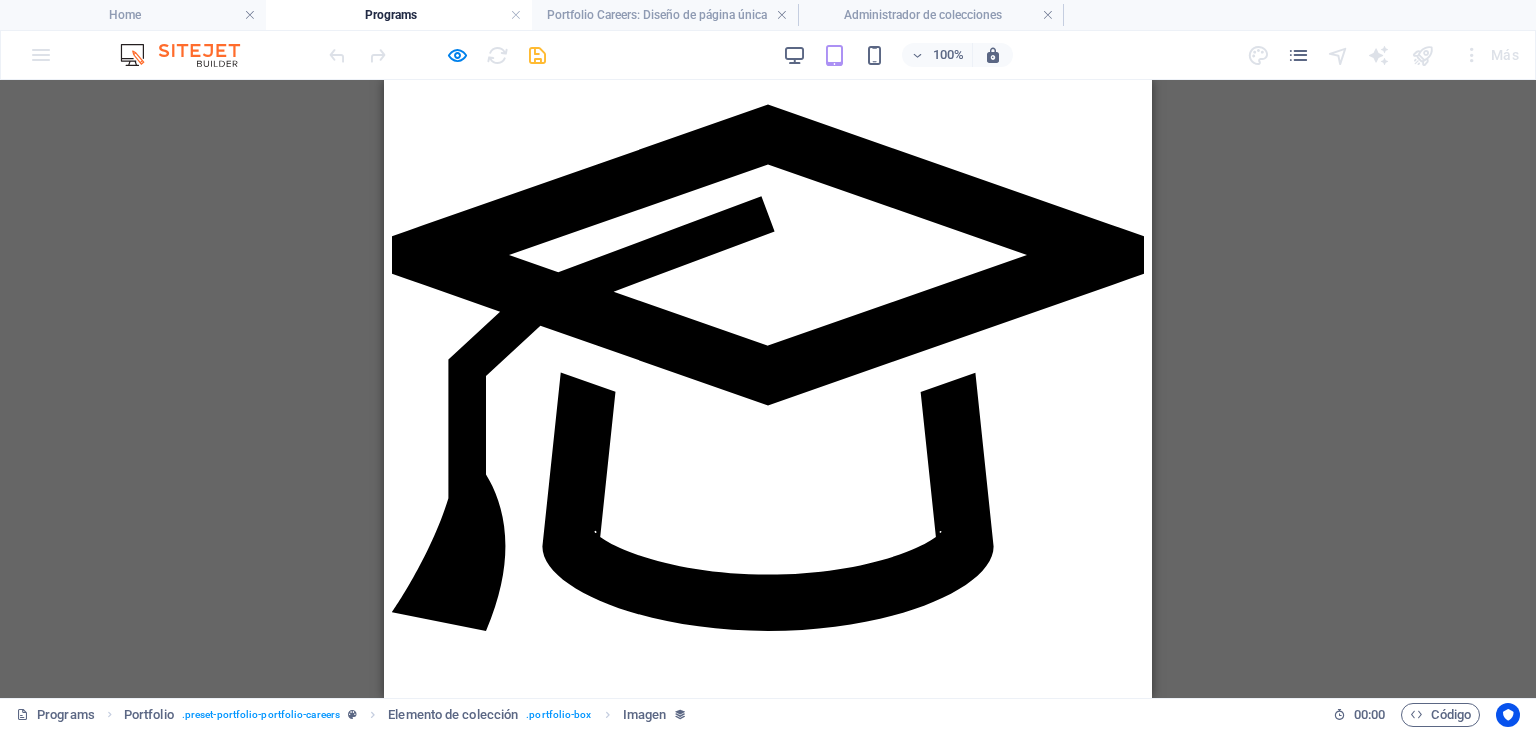 click at bounding box center [776, 1505] 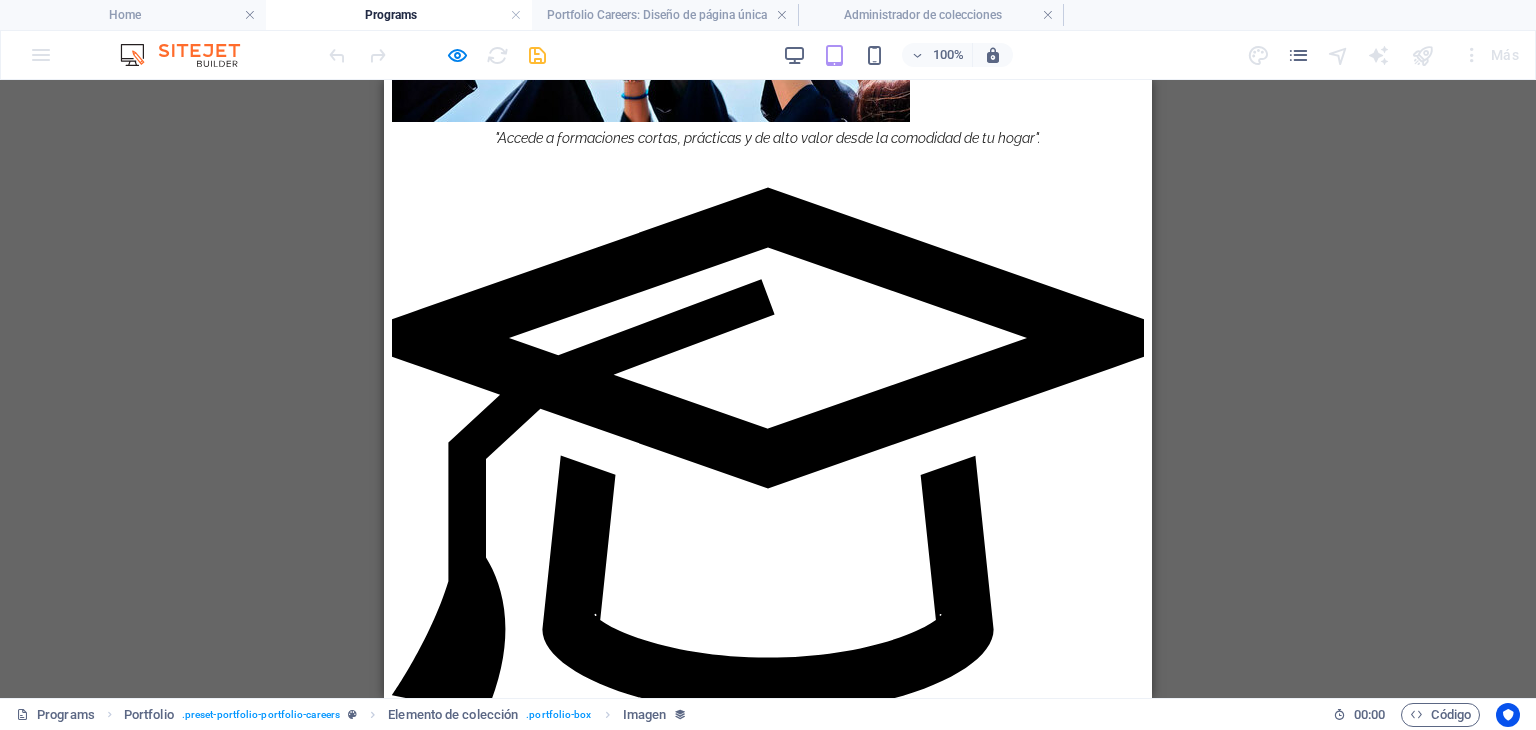 scroll, scrollTop: 2040, scrollLeft: 0, axis: vertical 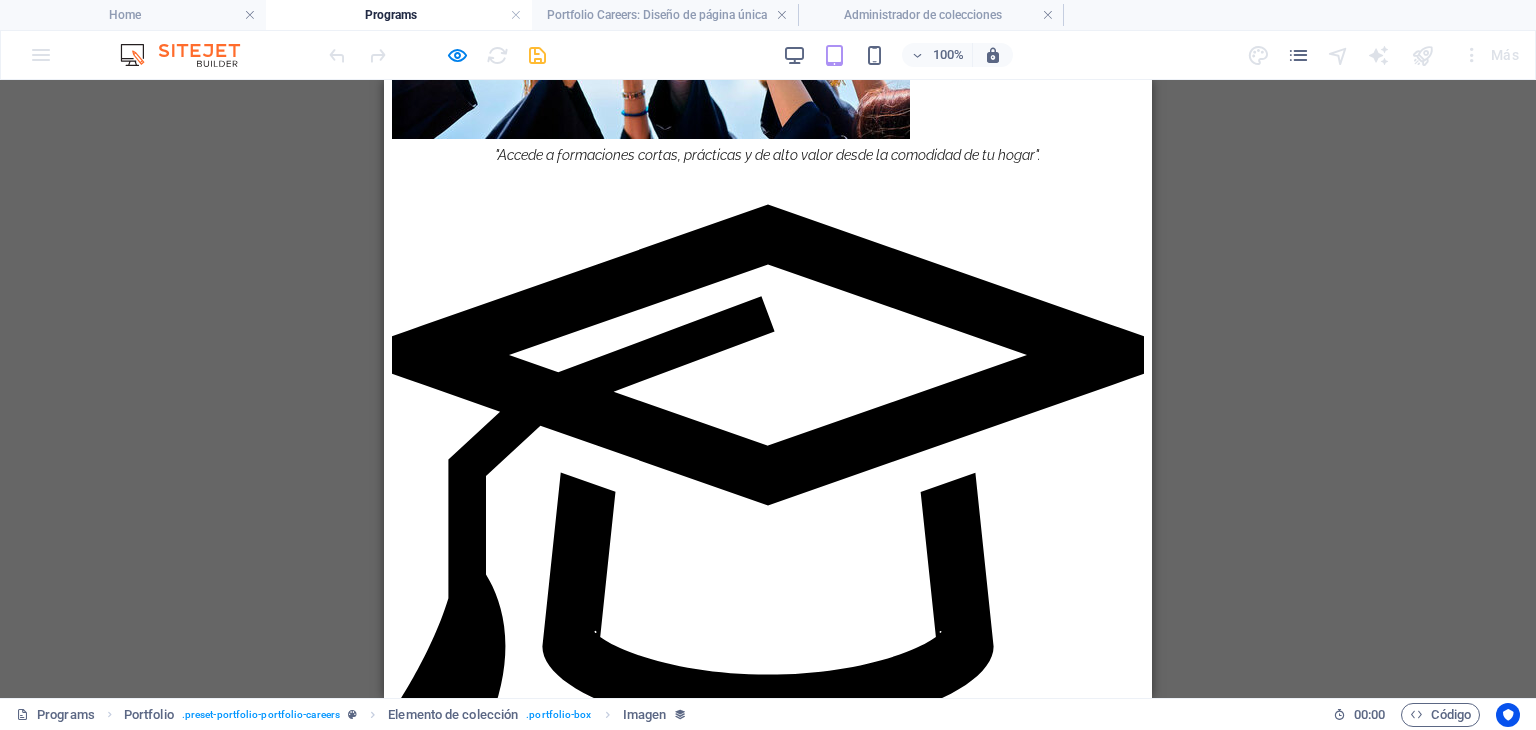 click at bounding box center (776, 1605) 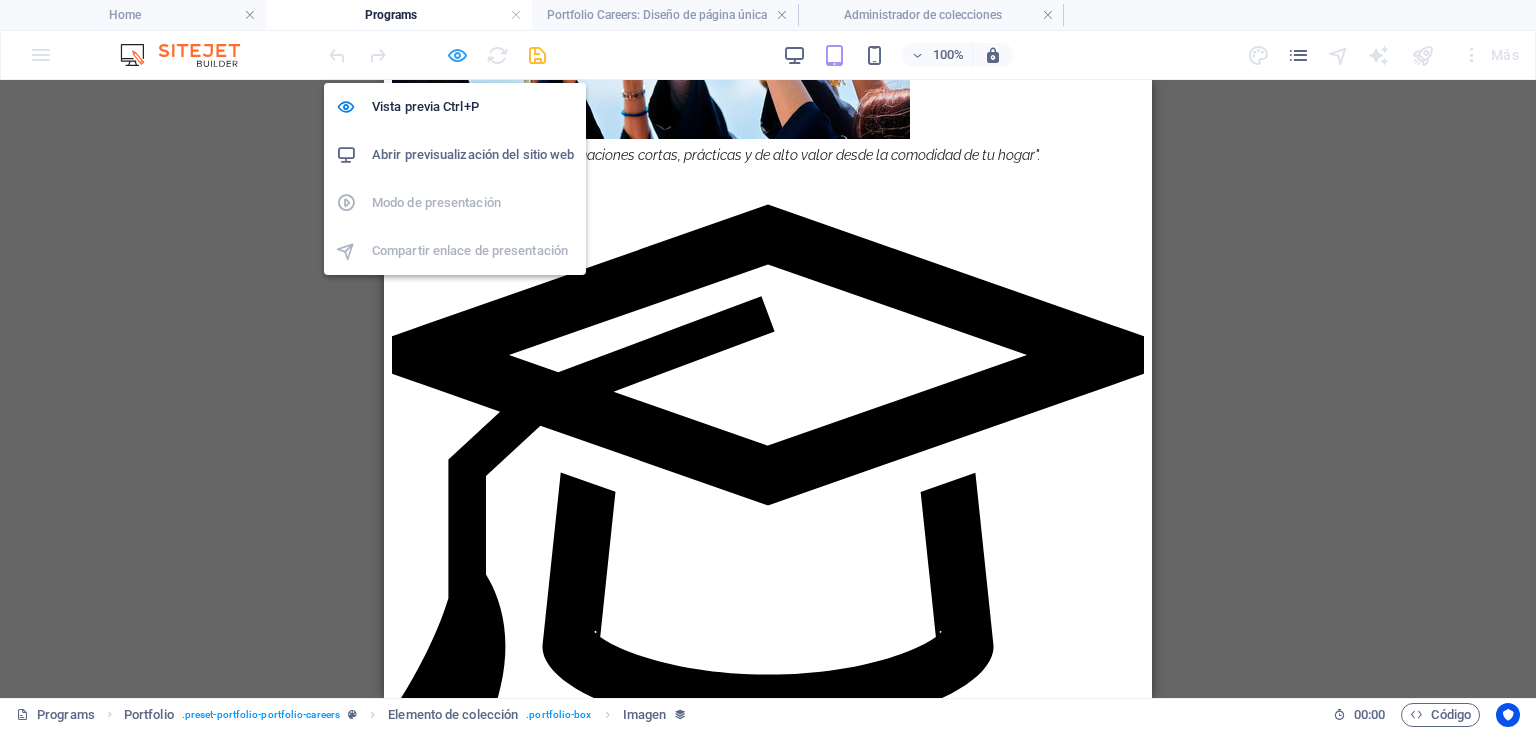 click at bounding box center (457, 55) 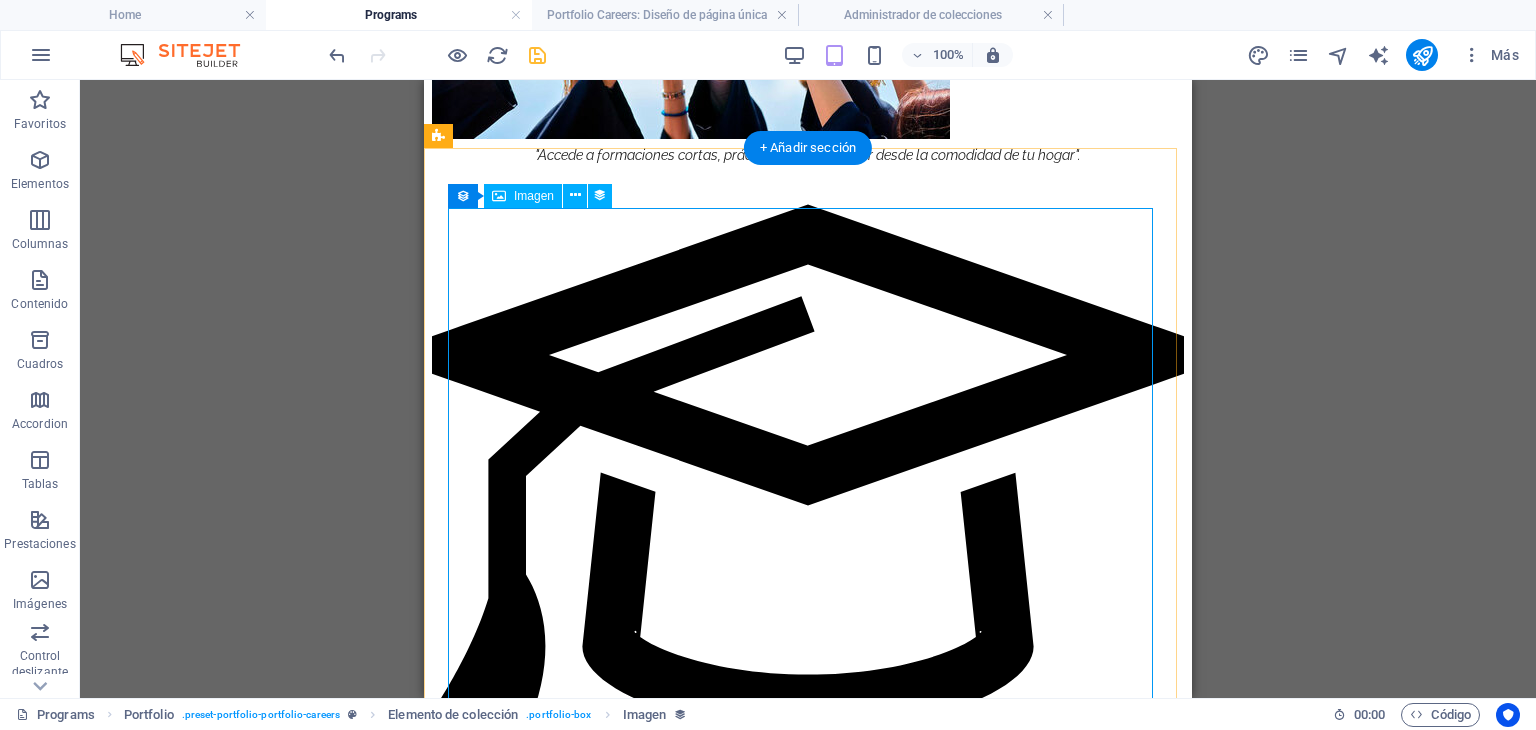 click at bounding box center (808, 1607) 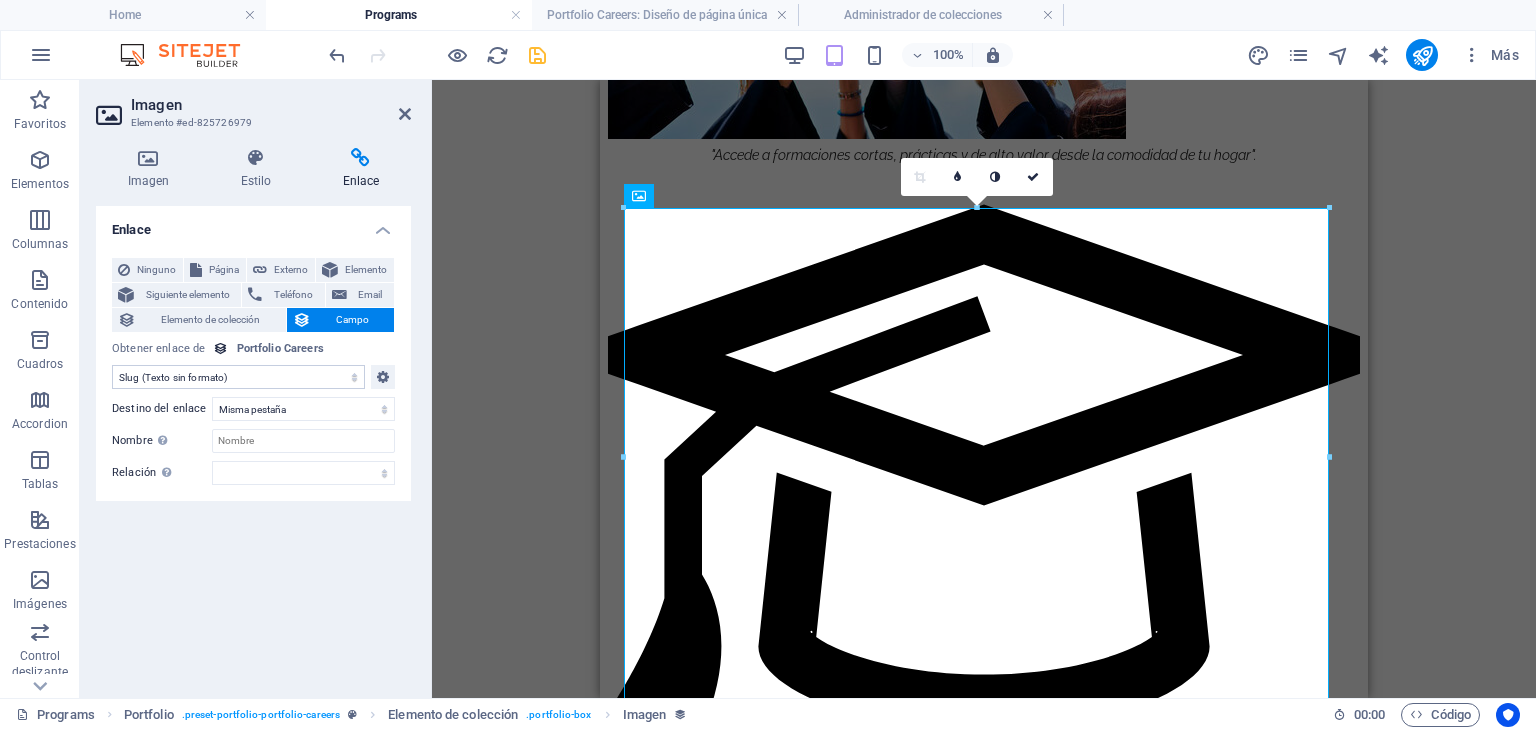 click on "Sin asignación, el contenido permanece estático Creado a las (Fecha) Actualizado a las (Fecha) Name (Texto sin formato) Slug (Texto sin formato) Imagen (Archivo) Descripción breve (Texto enriquecido) Descripción de la Carrera (CMS)" at bounding box center (238, 377) 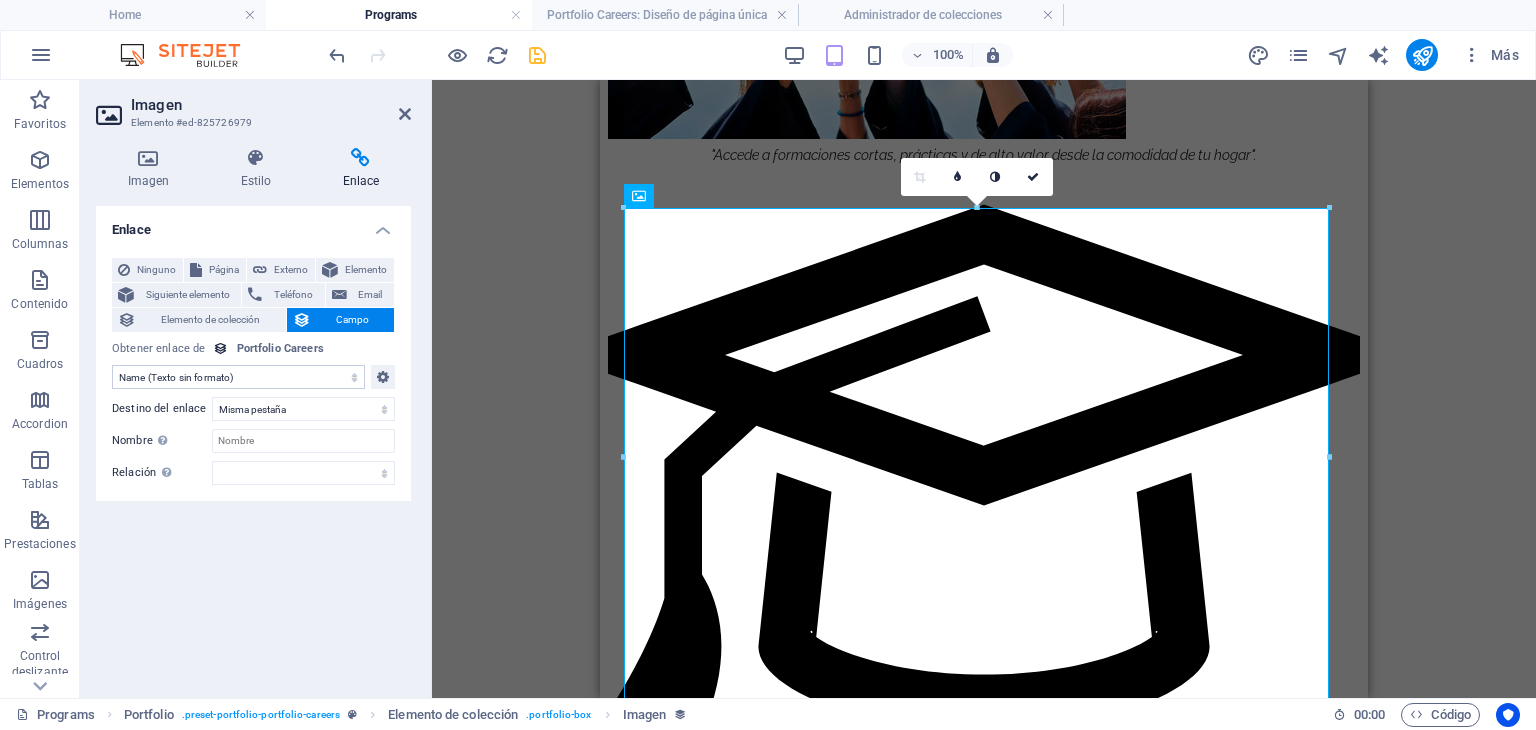 click on "Sin asignación, el contenido permanece estático Creado a las (Fecha) Actualizado a las (Fecha) Name (Texto sin formato) Slug (Texto sin formato) Imagen (Archivo) Descripción breve (Texto enriquecido) Descripción de la Carrera (CMS)" at bounding box center [238, 377] 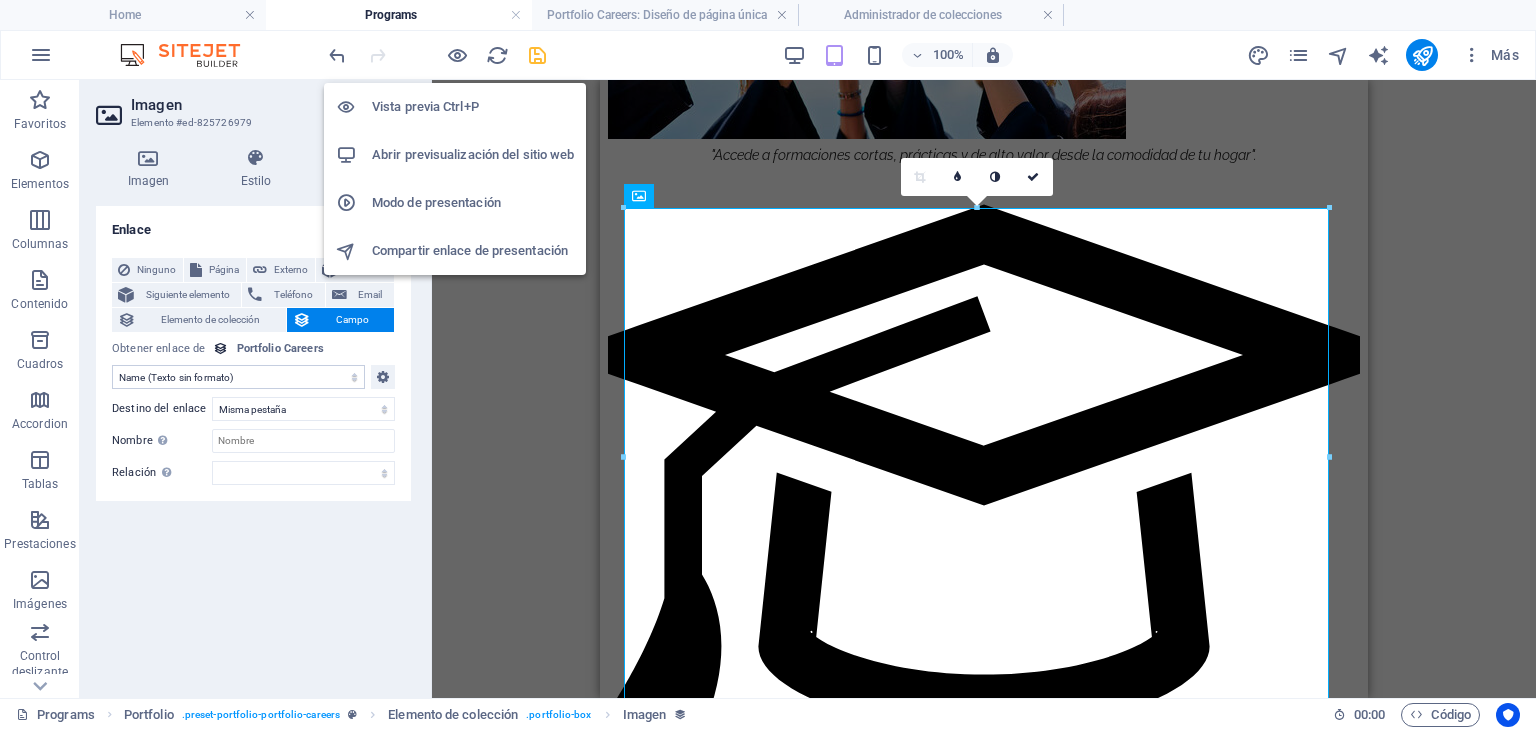 click on "Vista previa Ctrl+P" at bounding box center (473, 107) 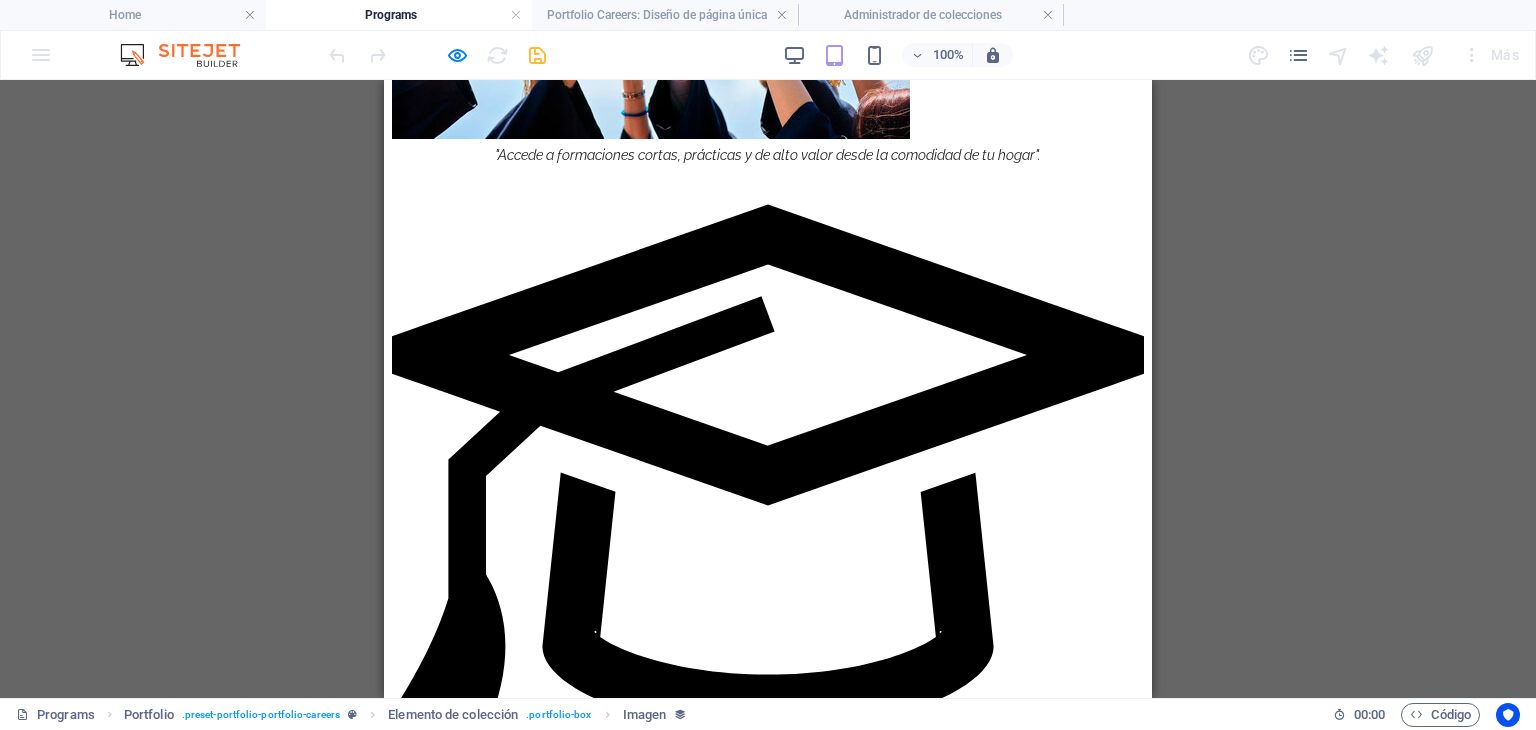 click at bounding box center [776, 1605] 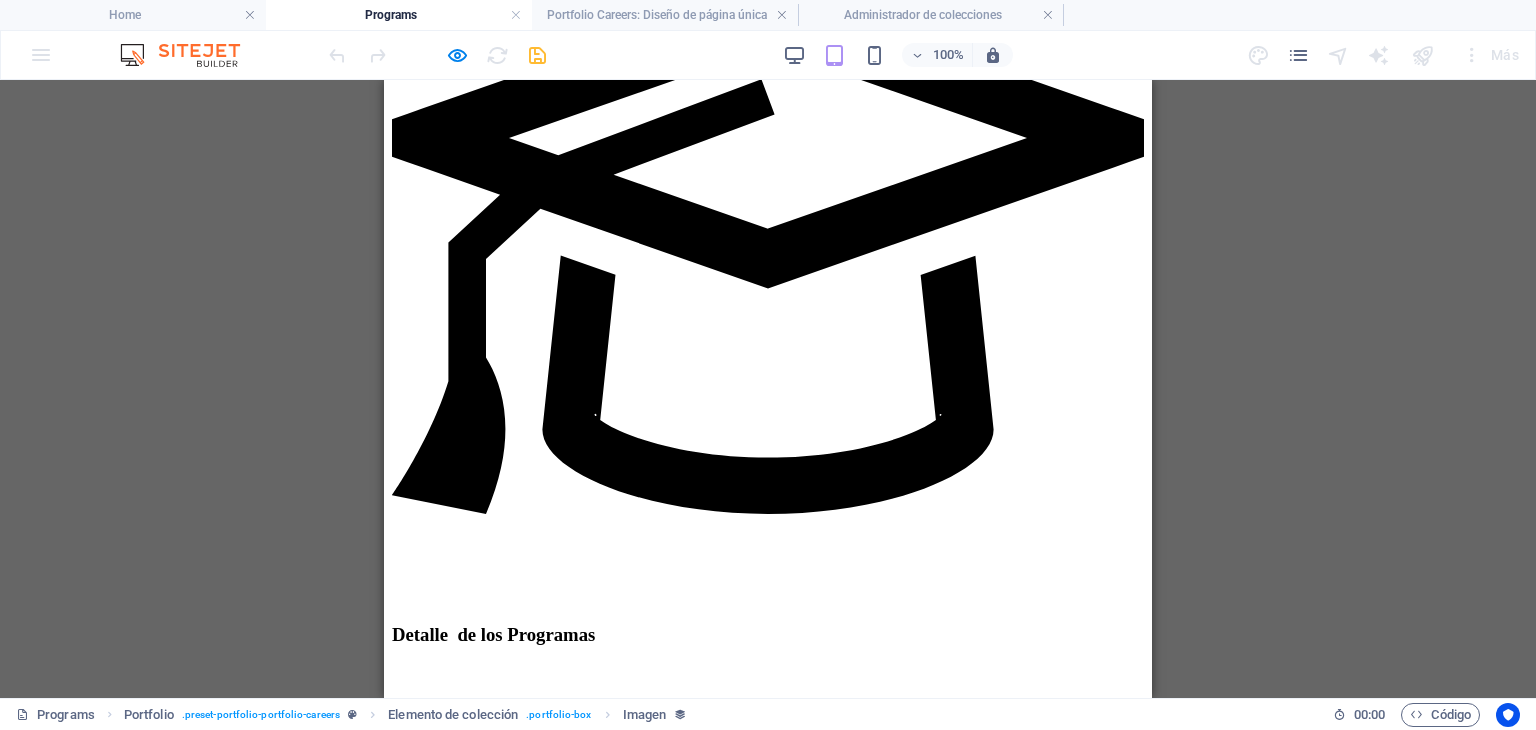 scroll, scrollTop: 2140, scrollLeft: 0, axis: vertical 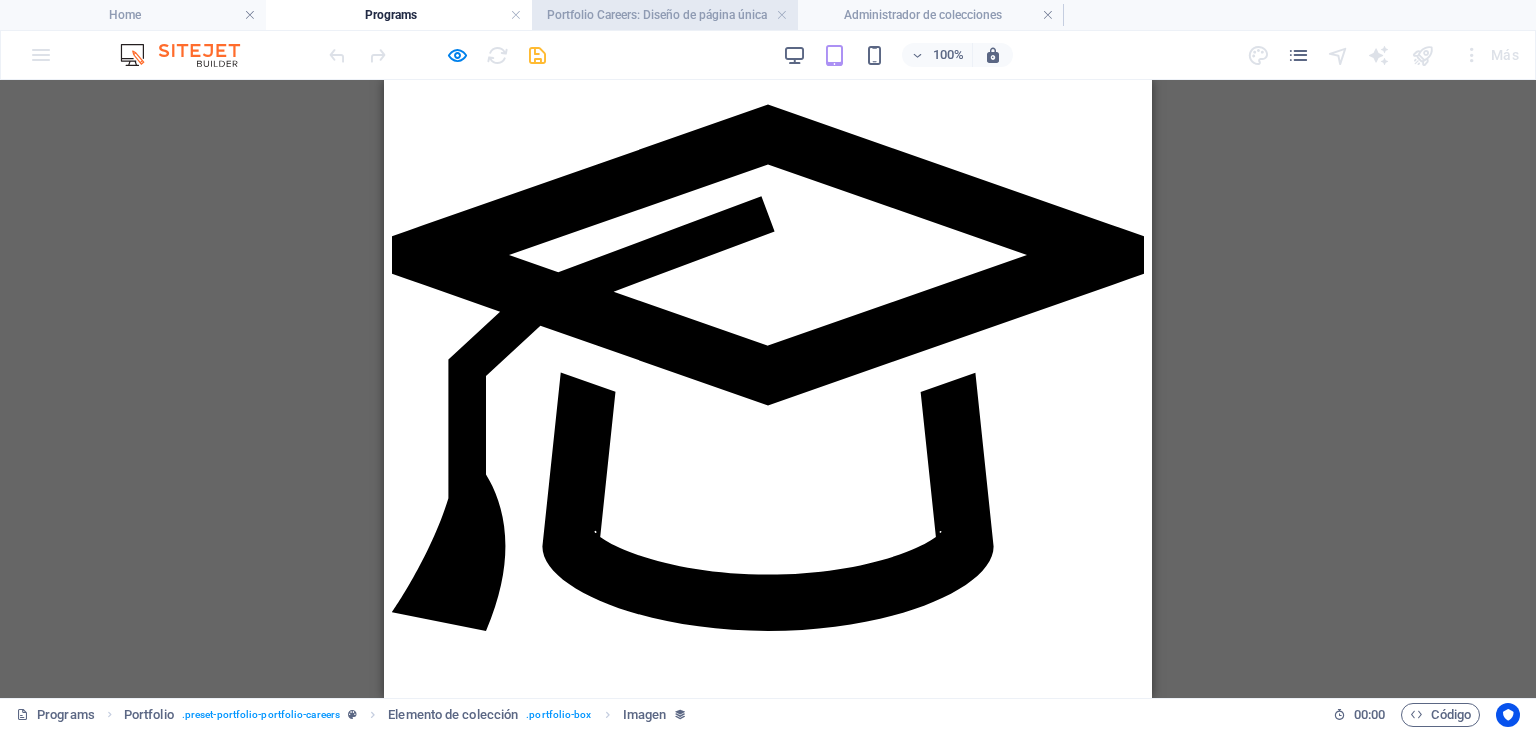 click on "Portfolio Careers: Diseño de página única" at bounding box center (665, 15) 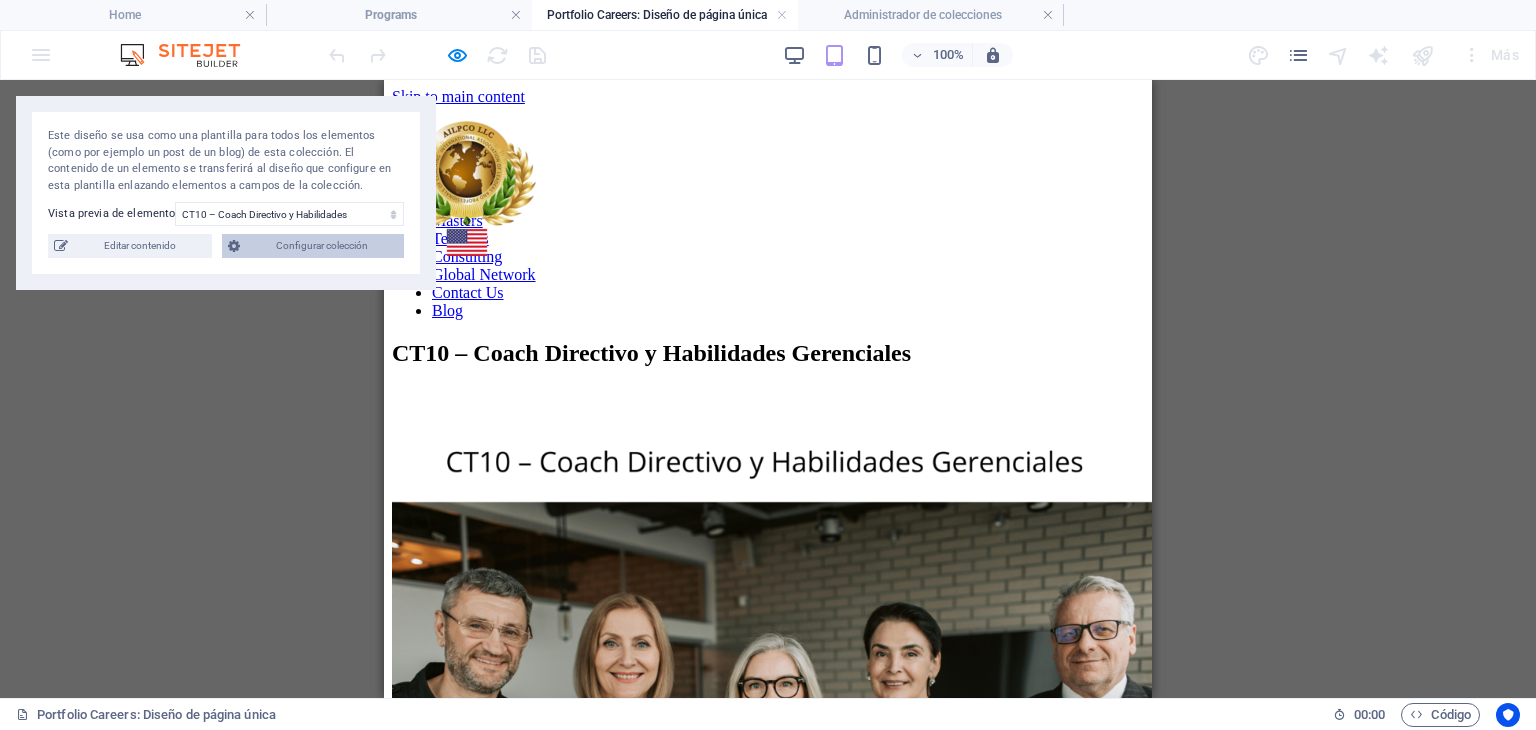 click at bounding box center [234, 246] 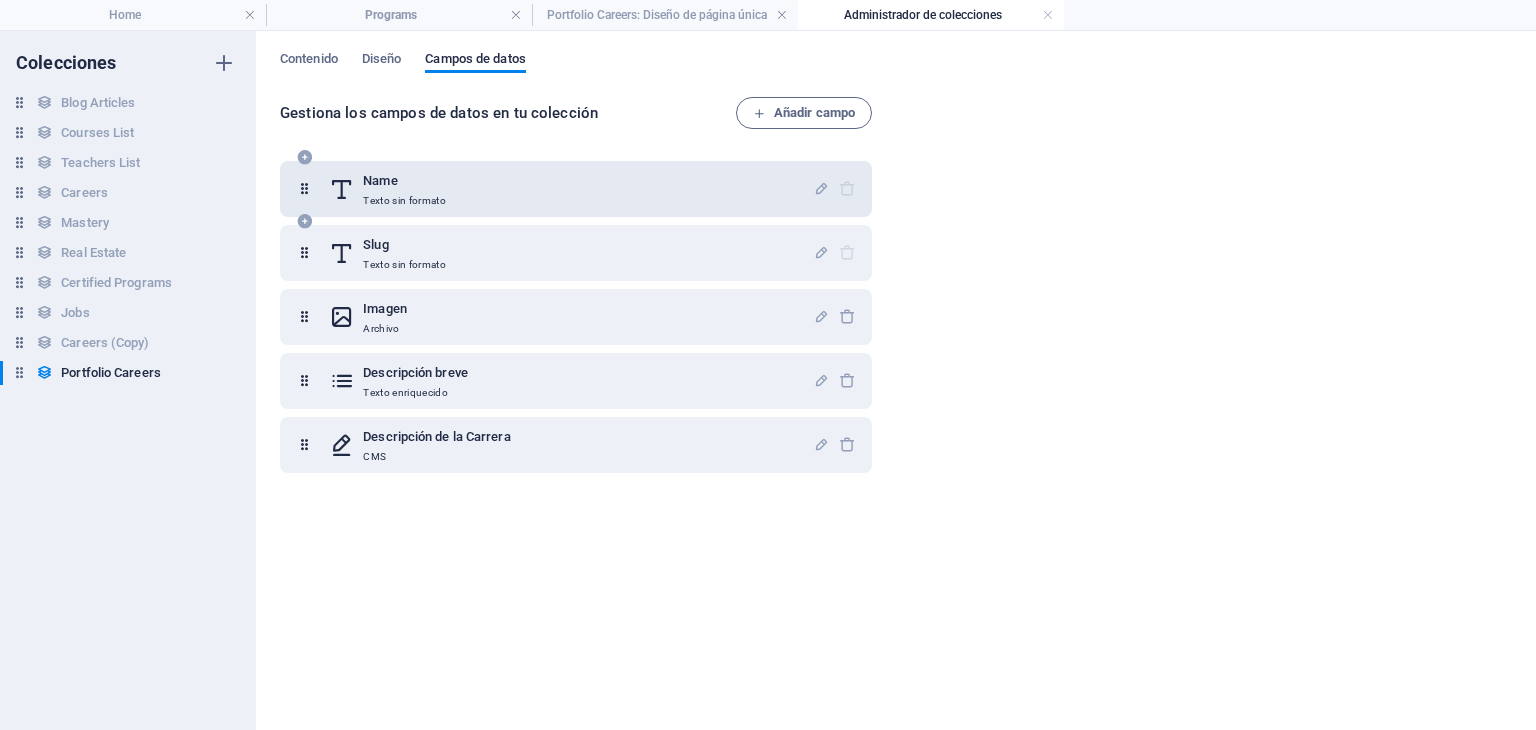 click on "Texto sin formato" at bounding box center (404, 201) 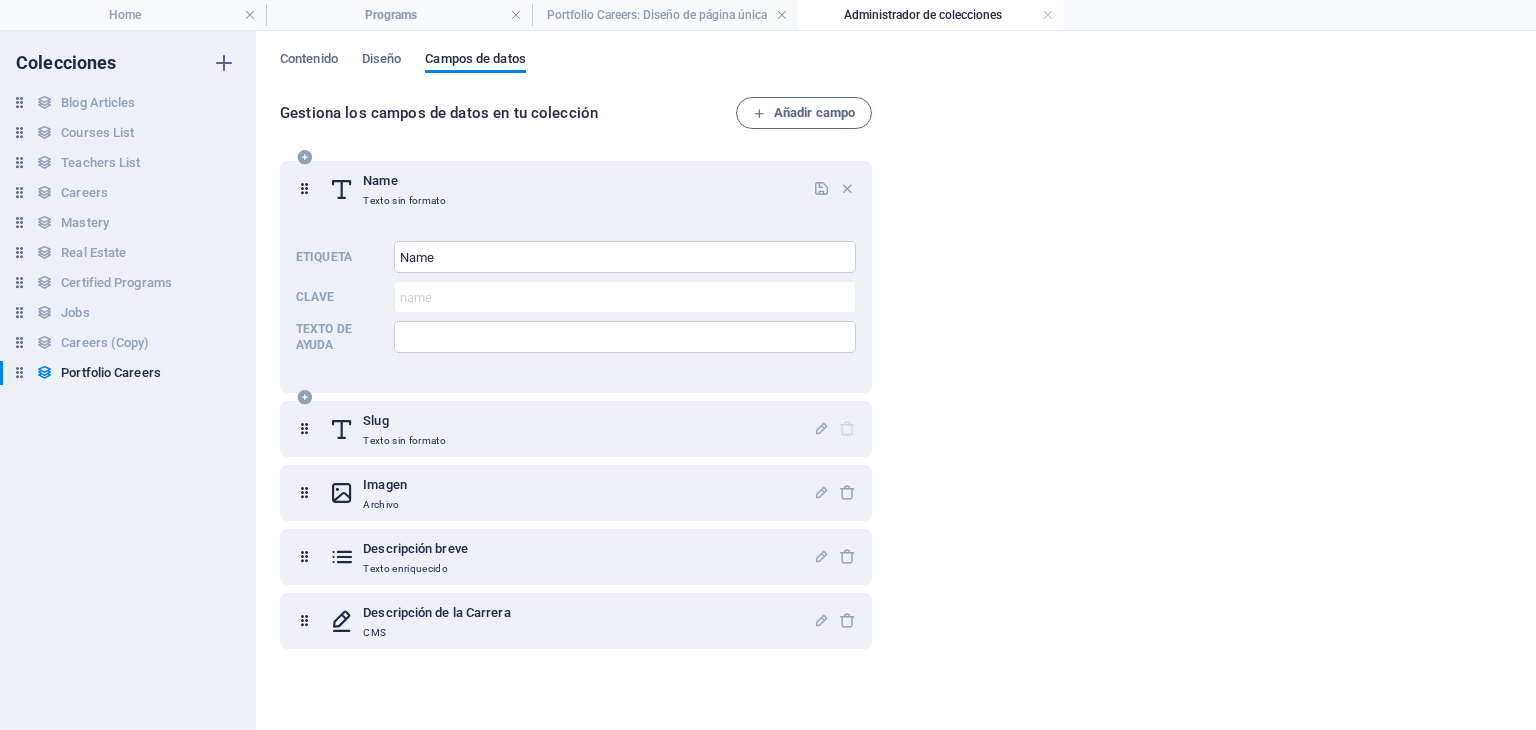 click on "Texto sin formato" at bounding box center (404, 201) 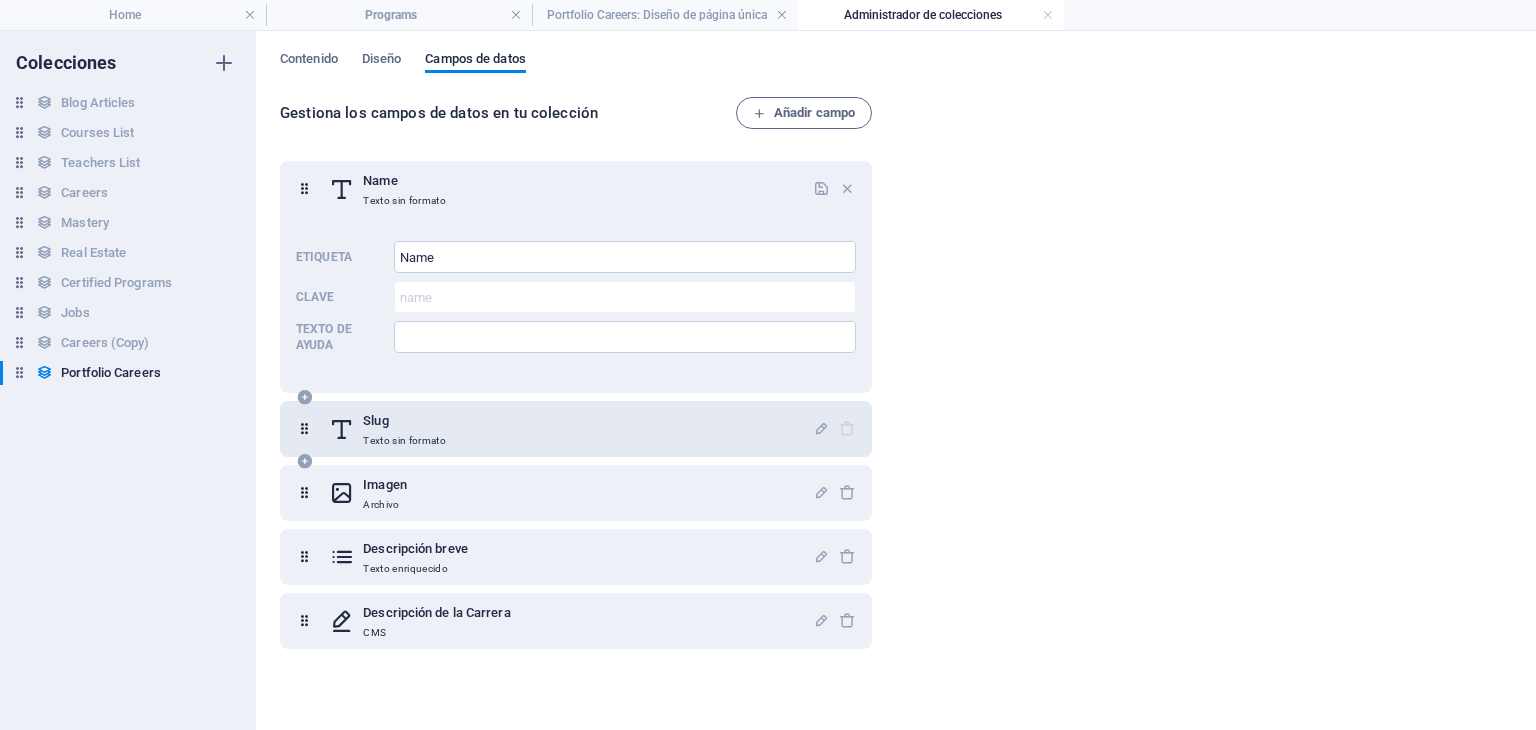 click on "Slug Texto sin formato" at bounding box center [571, 429] 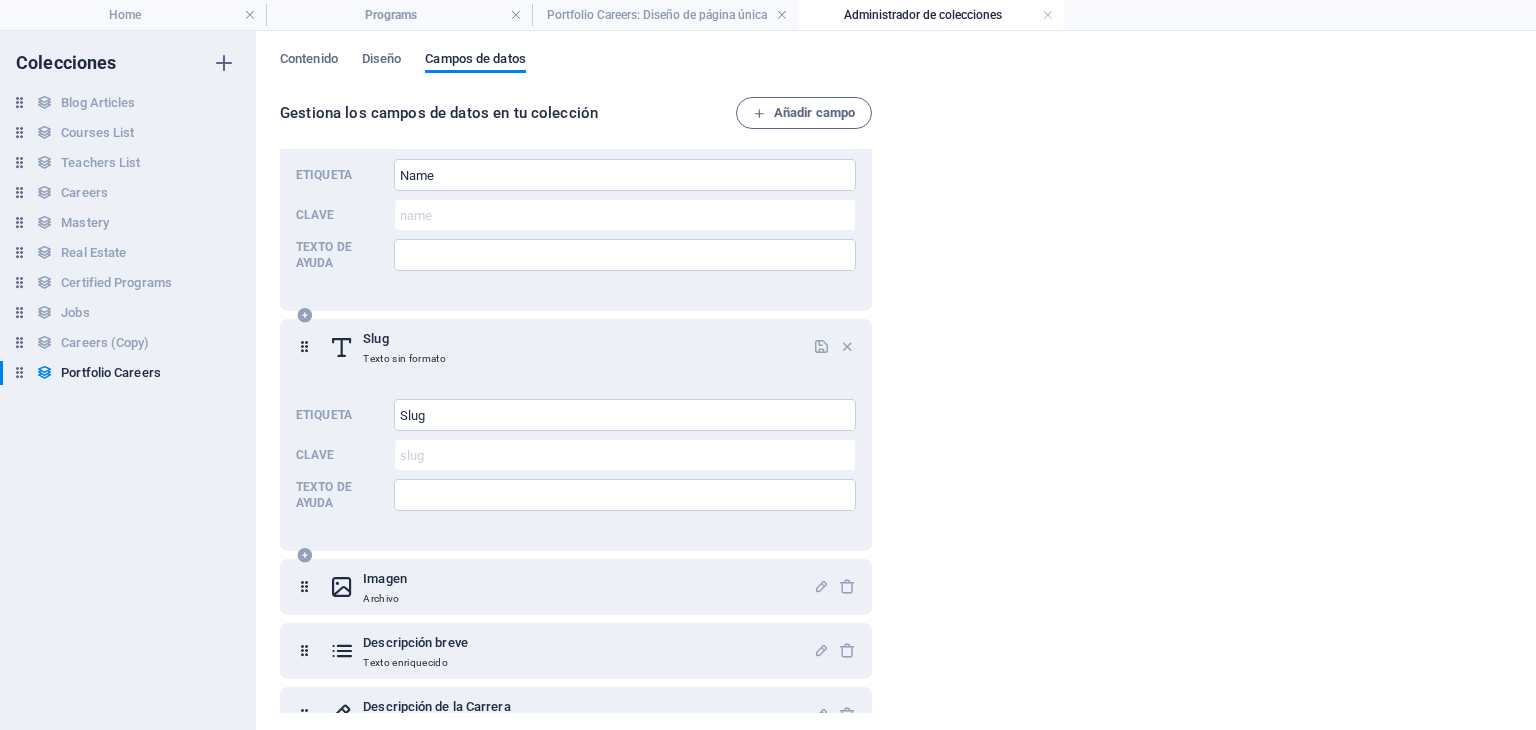 scroll, scrollTop: 120, scrollLeft: 0, axis: vertical 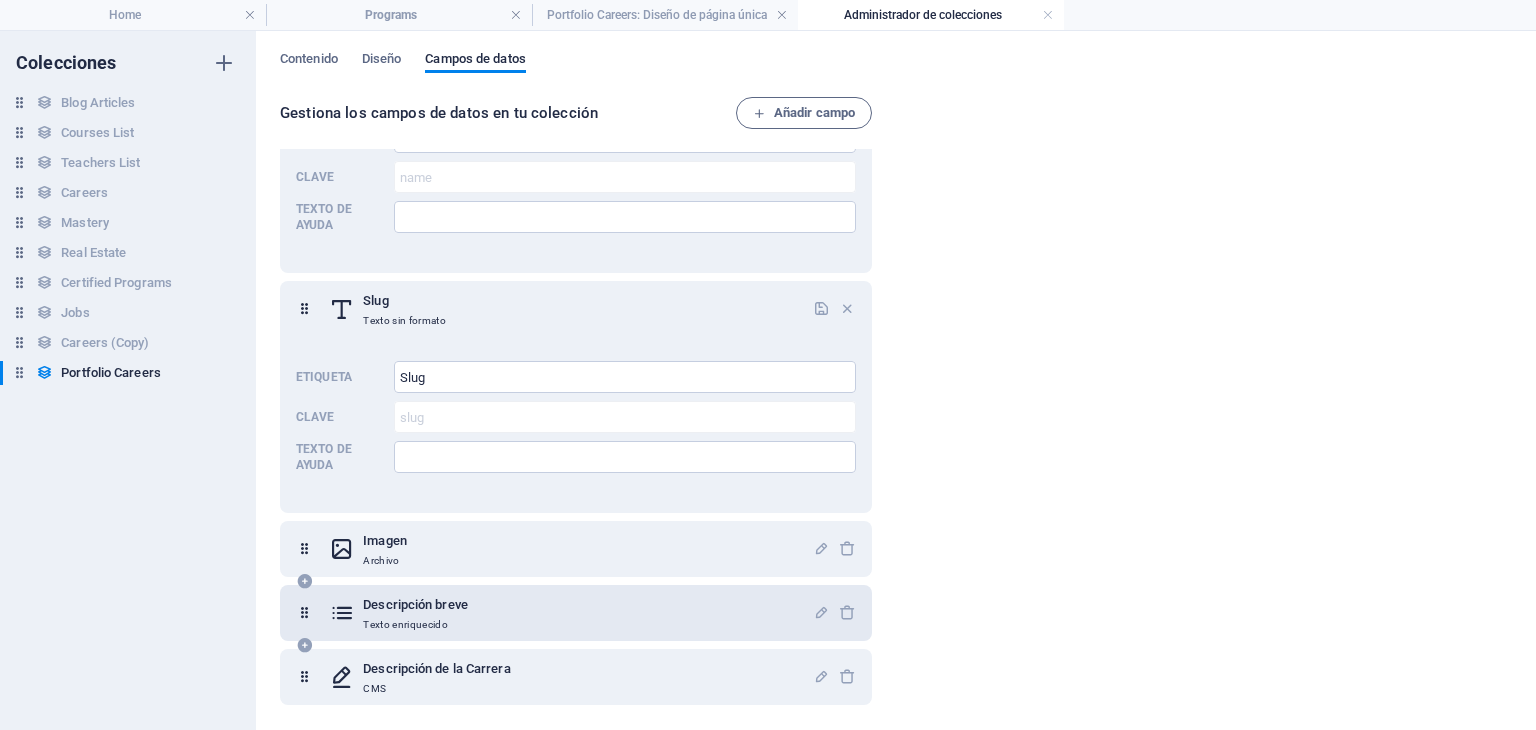 click on "Texto enriquecido" at bounding box center [415, 625] 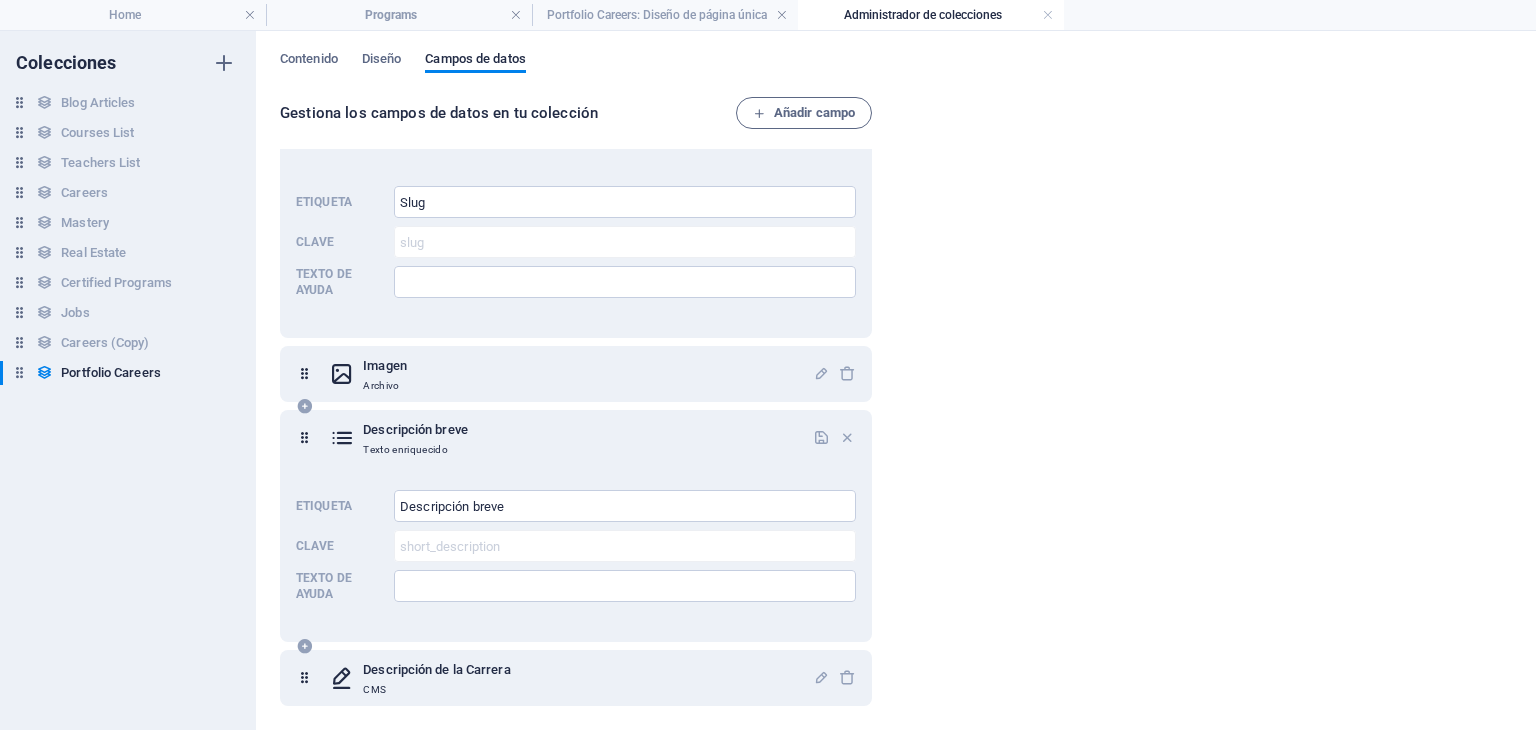 scroll, scrollTop: 296, scrollLeft: 0, axis: vertical 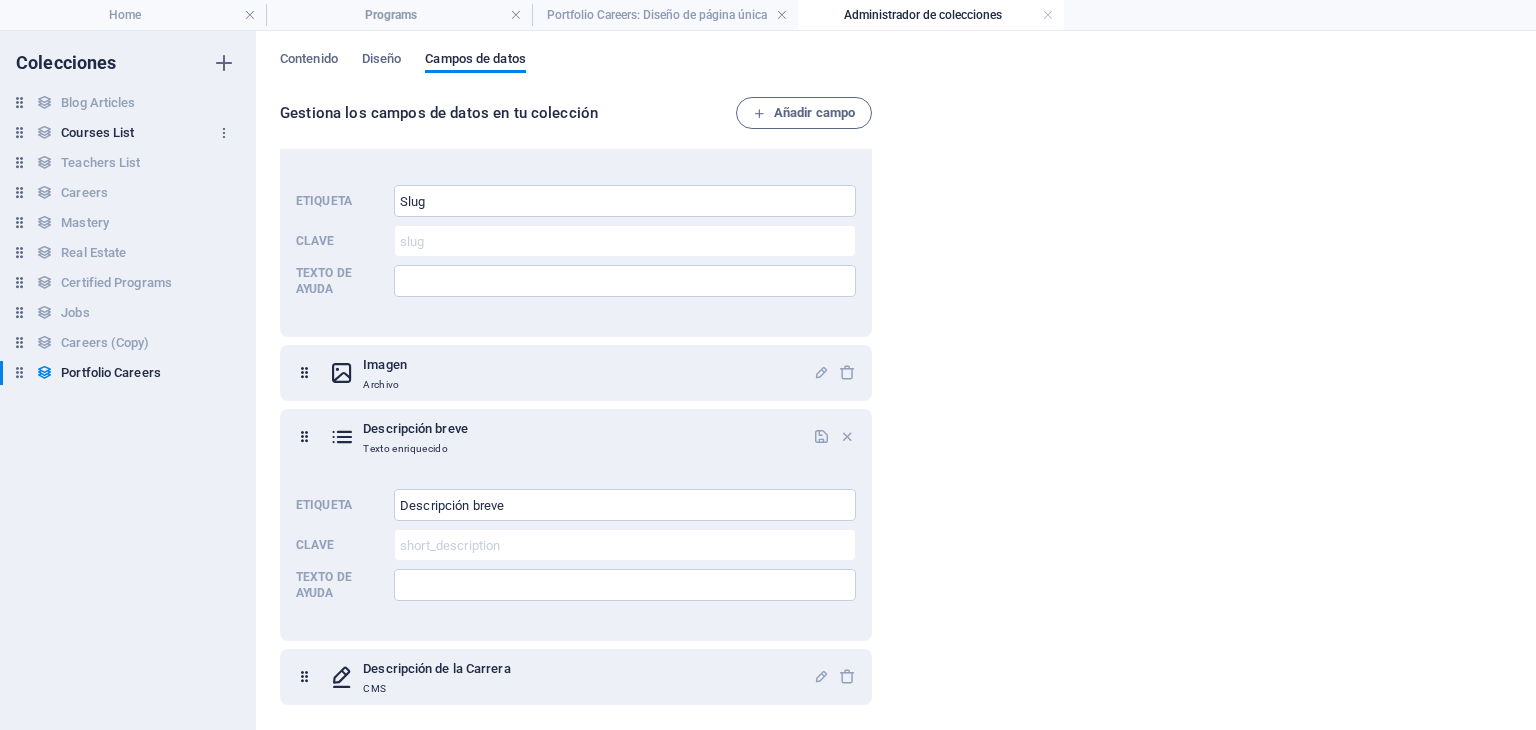 click on "Courses List" at bounding box center (97, 133) 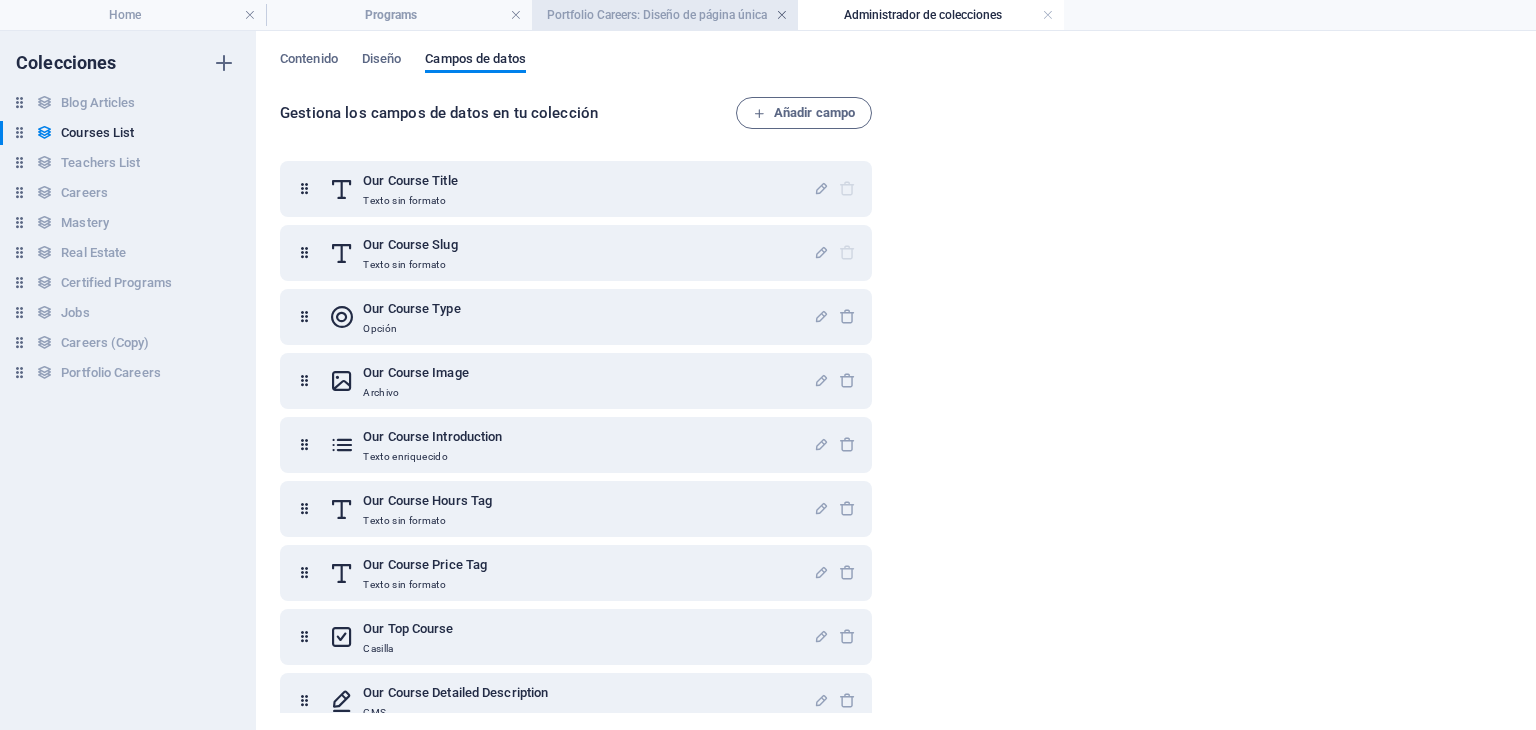 click at bounding box center [782, 15] 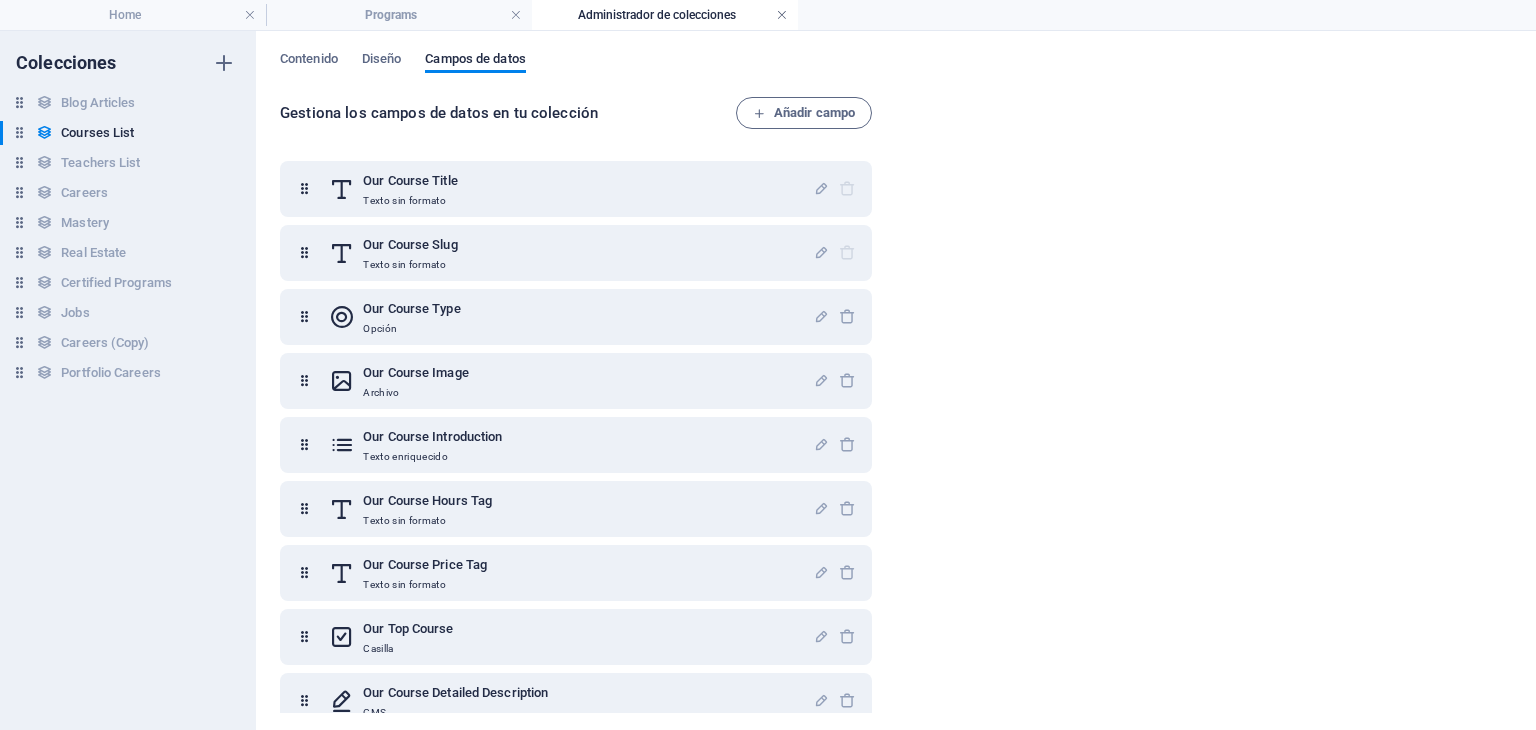 click at bounding box center (782, 15) 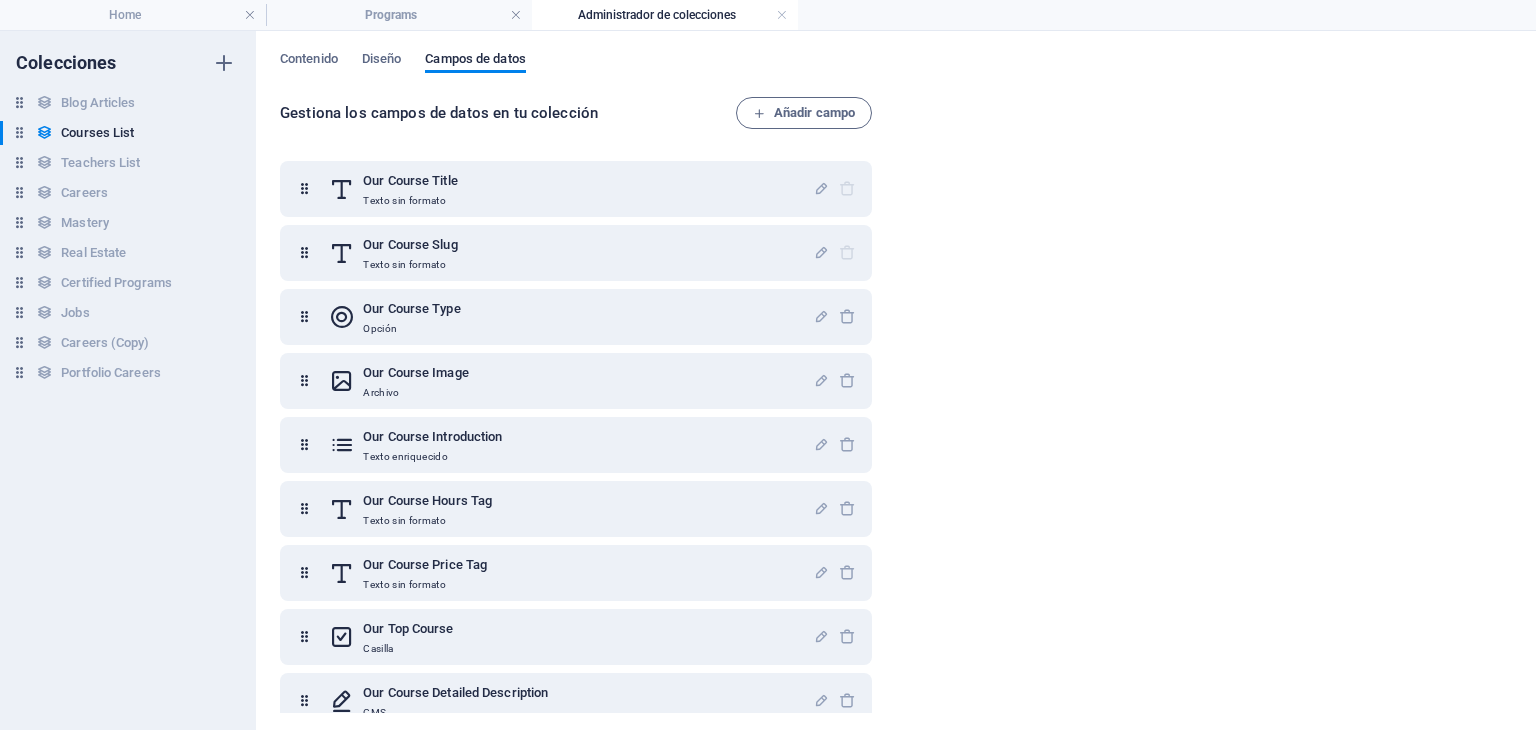 scroll, scrollTop: 2140, scrollLeft: 0, axis: vertical 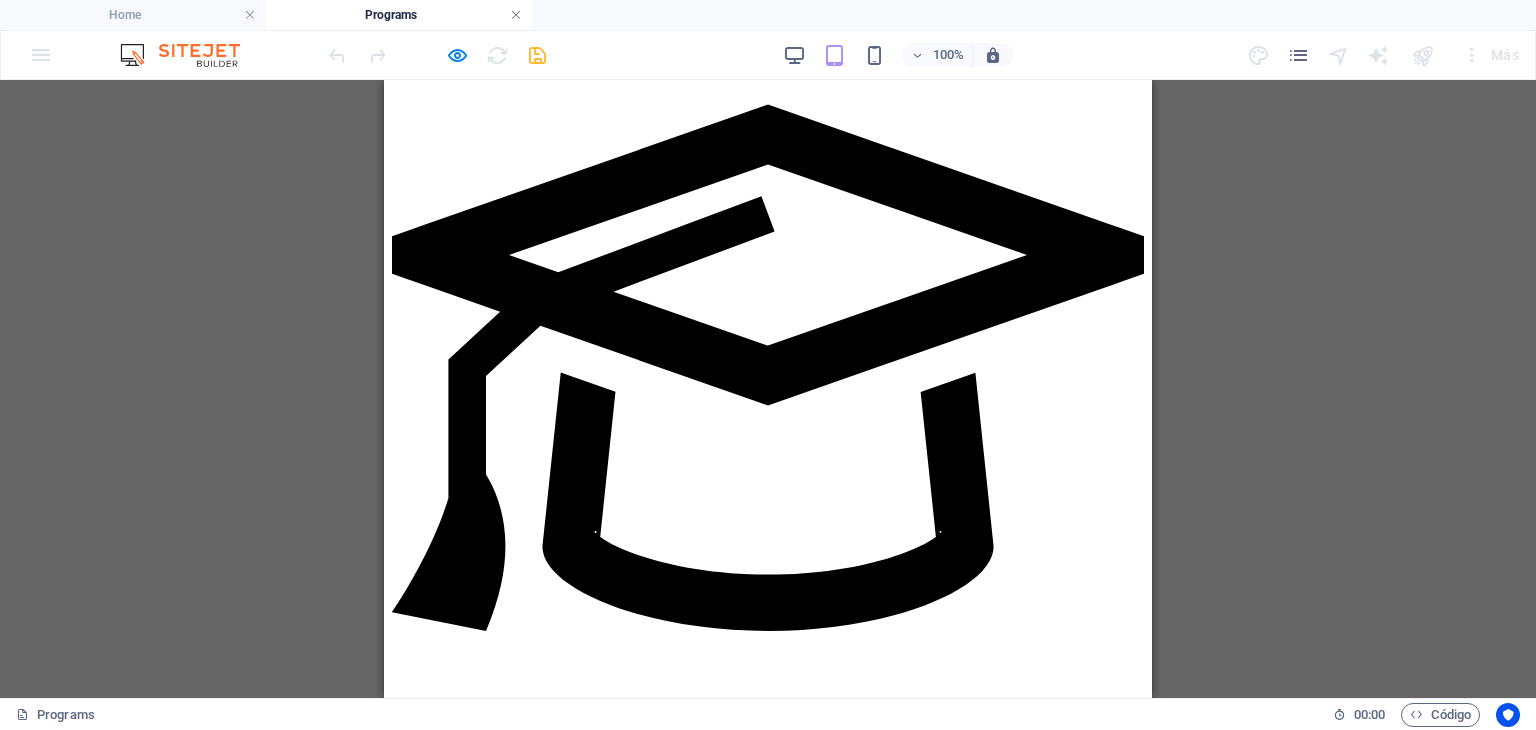 click at bounding box center (516, 15) 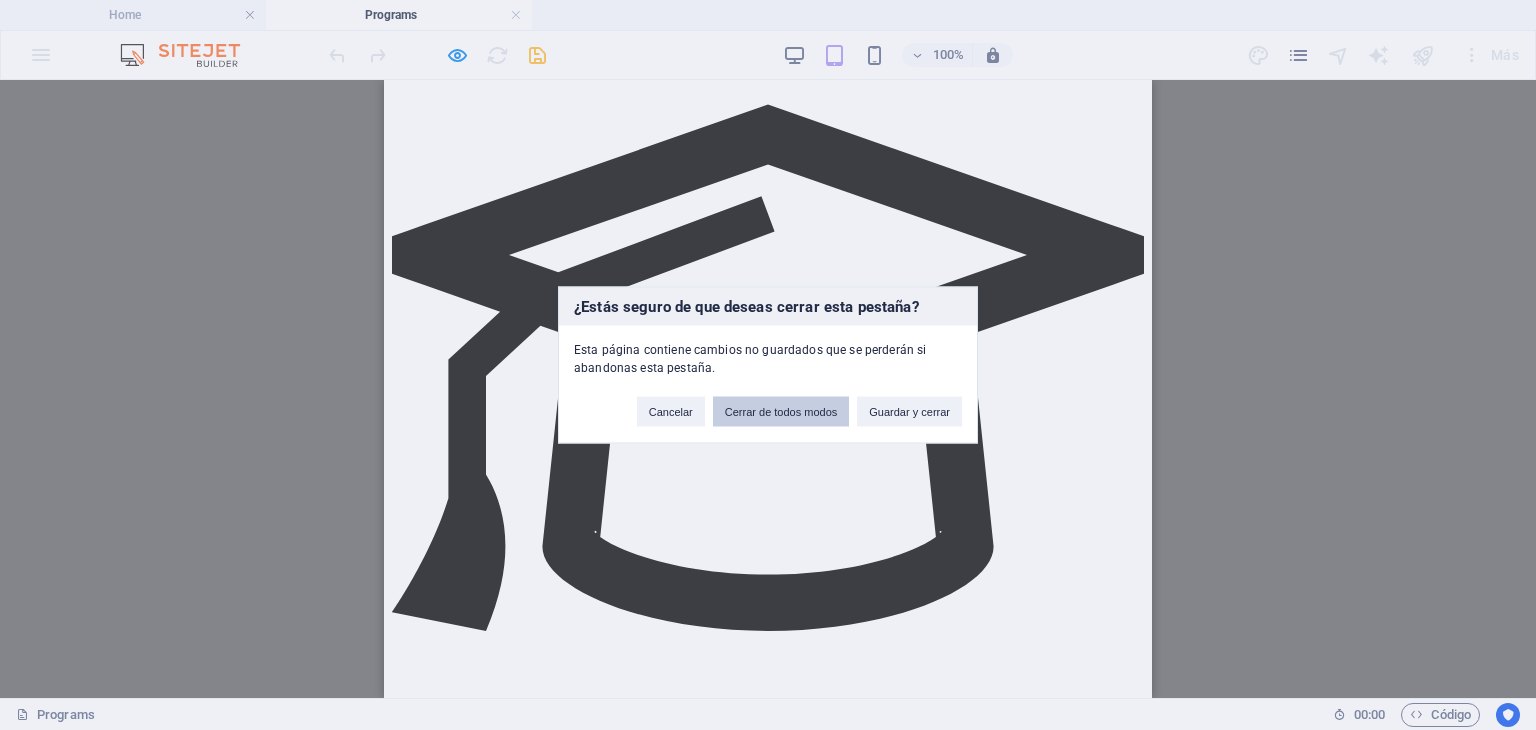 click on "Cerrar de todos modos" at bounding box center (781, 412) 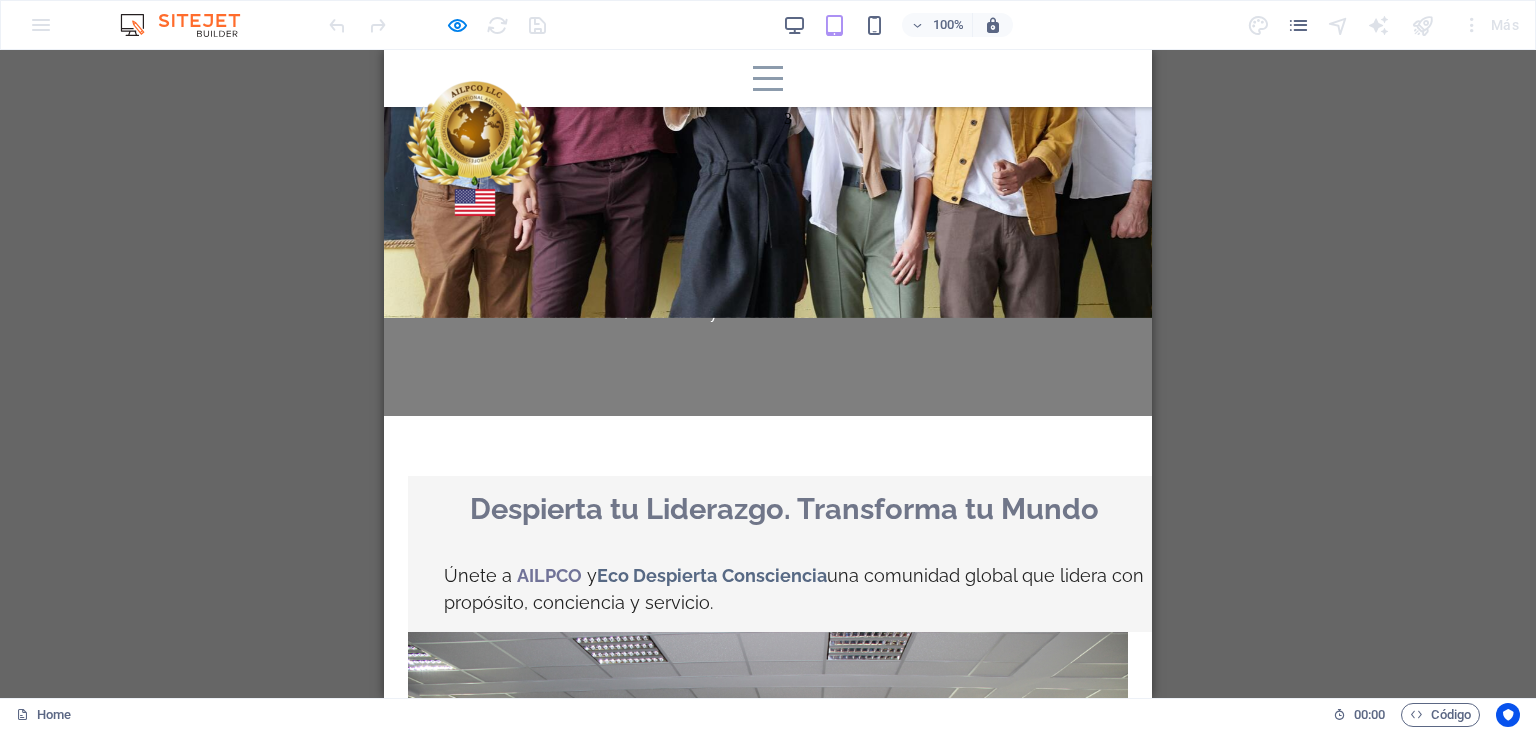 scroll, scrollTop: 800, scrollLeft: 0, axis: vertical 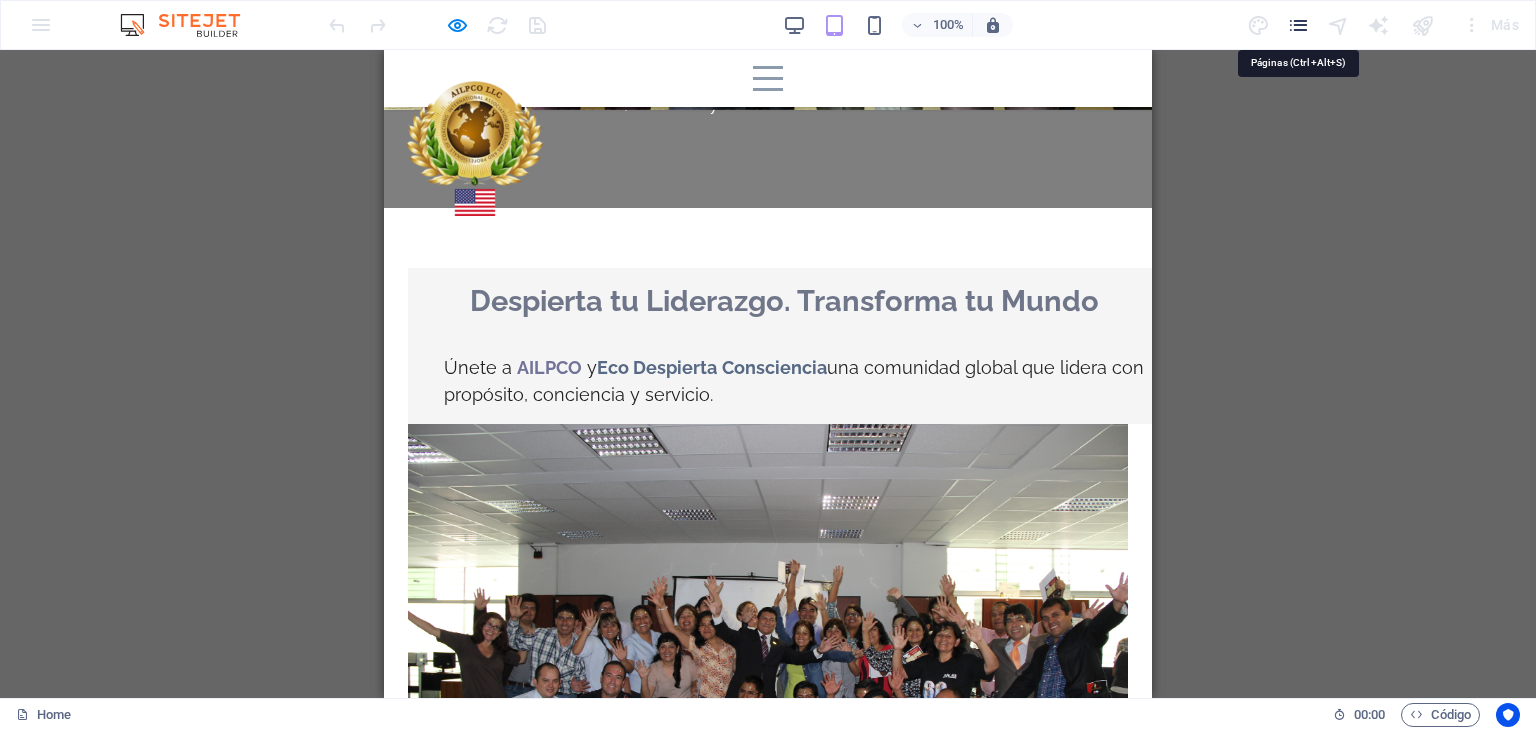 click at bounding box center (1298, 25) 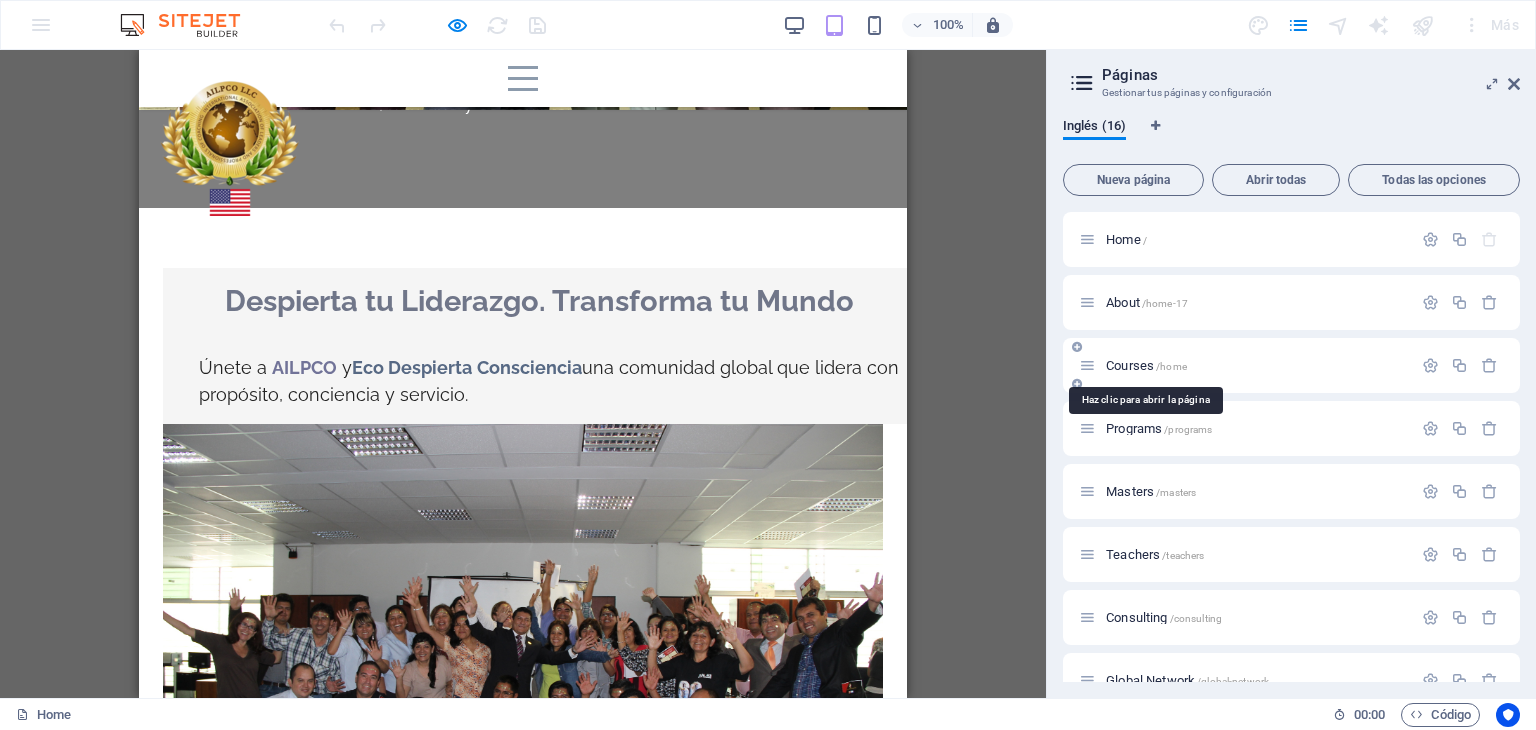 click on "Courses /home" at bounding box center [1146, 365] 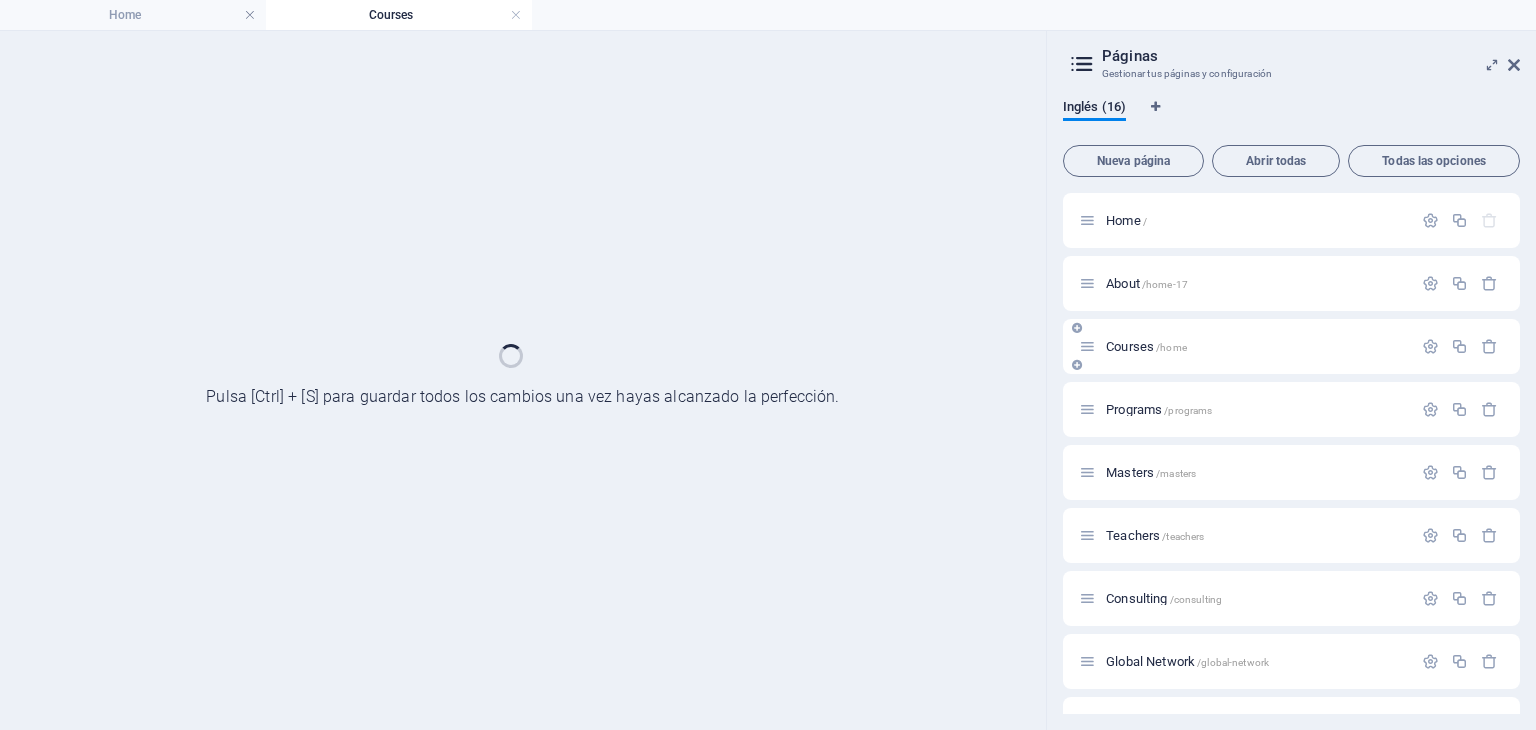 scroll, scrollTop: 0, scrollLeft: 0, axis: both 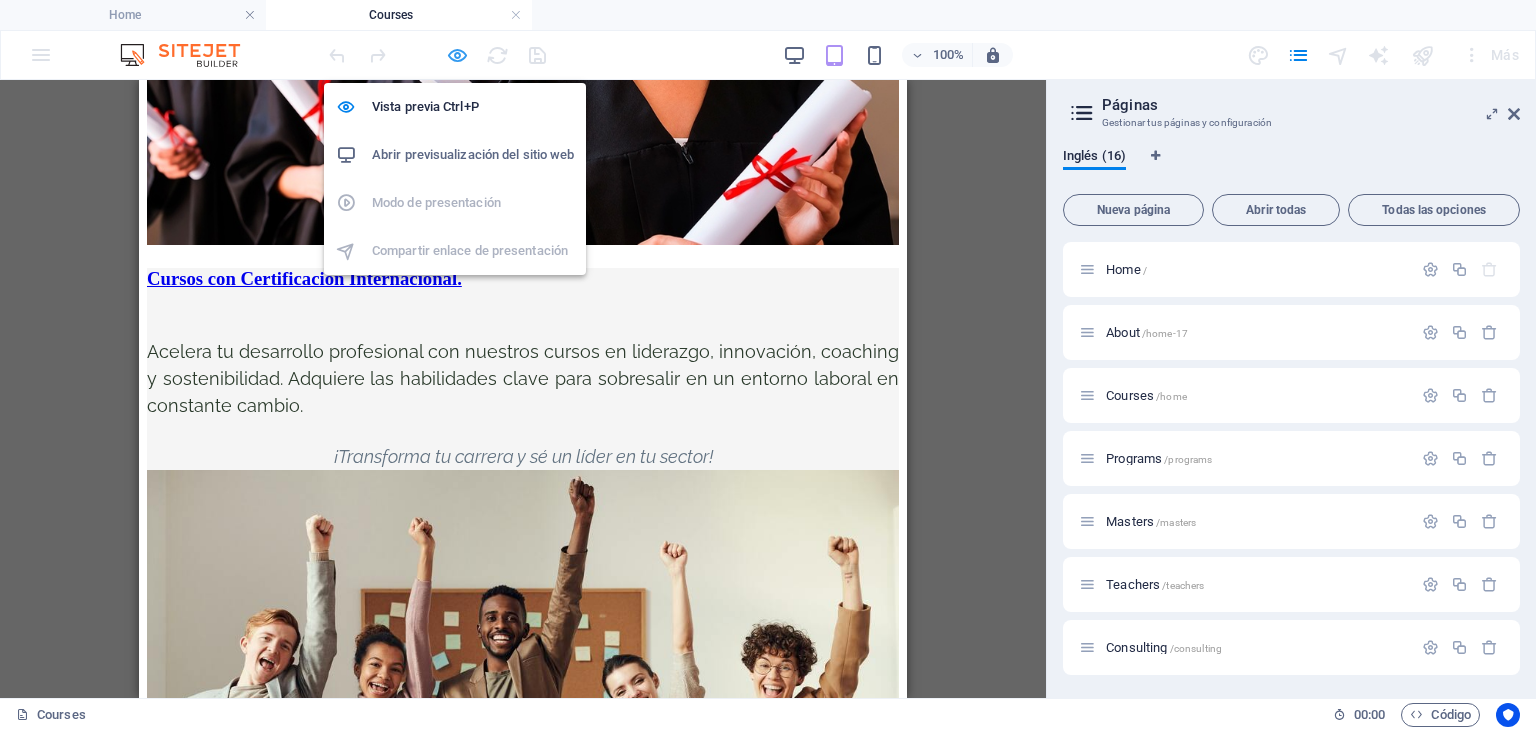 click at bounding box center (457, 55) 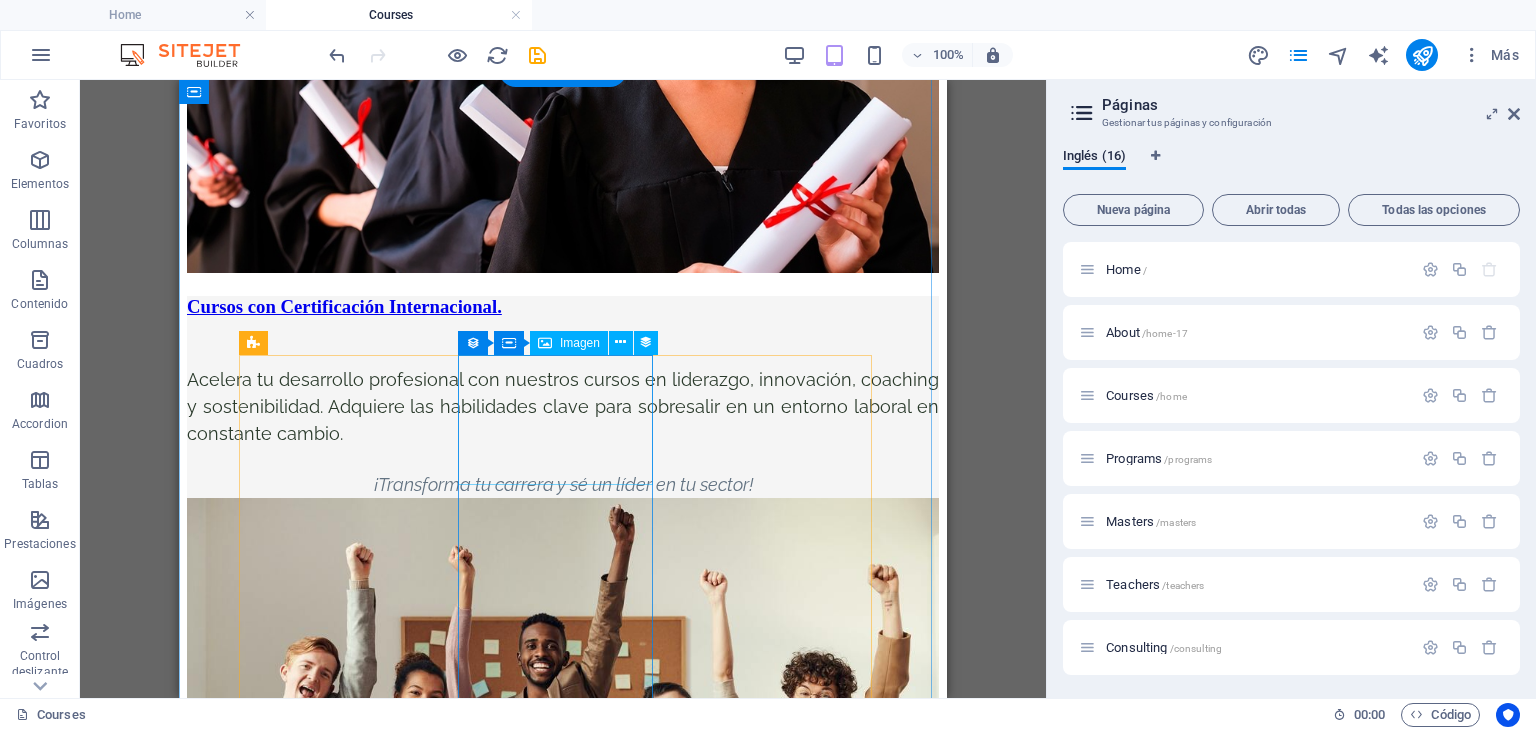 click at bounding box center [563, 2339] 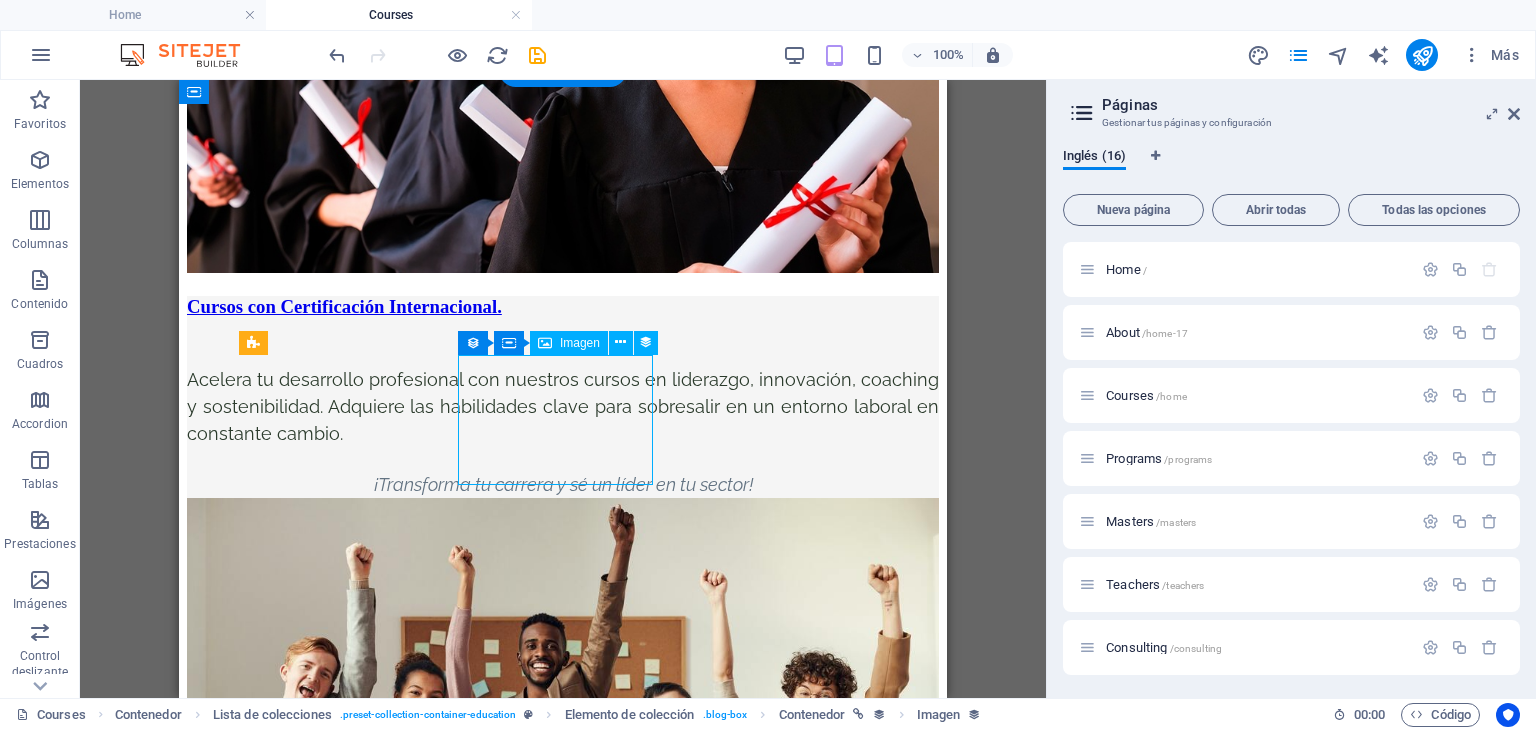 click at bounding box center (563, 2339) 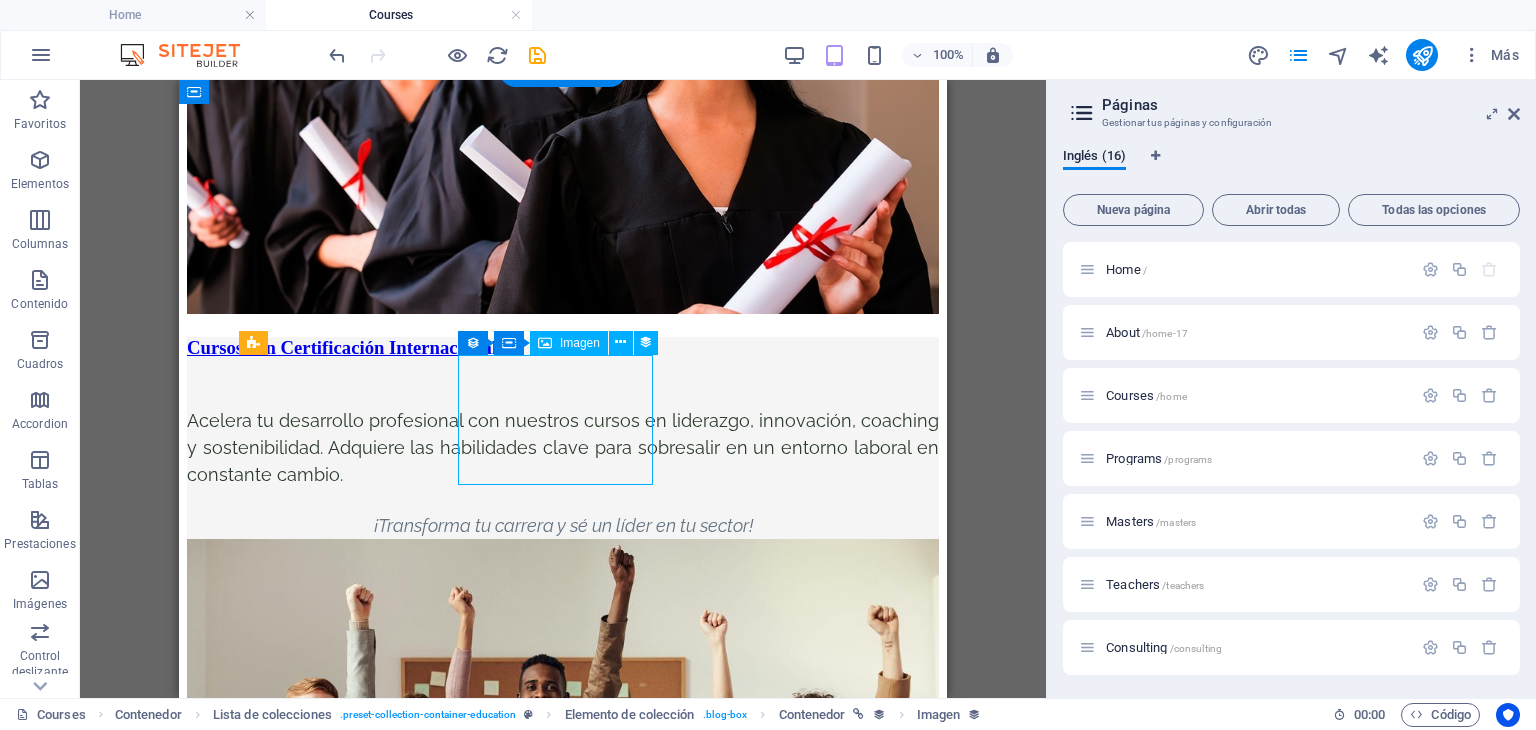 select on "our-course-image" 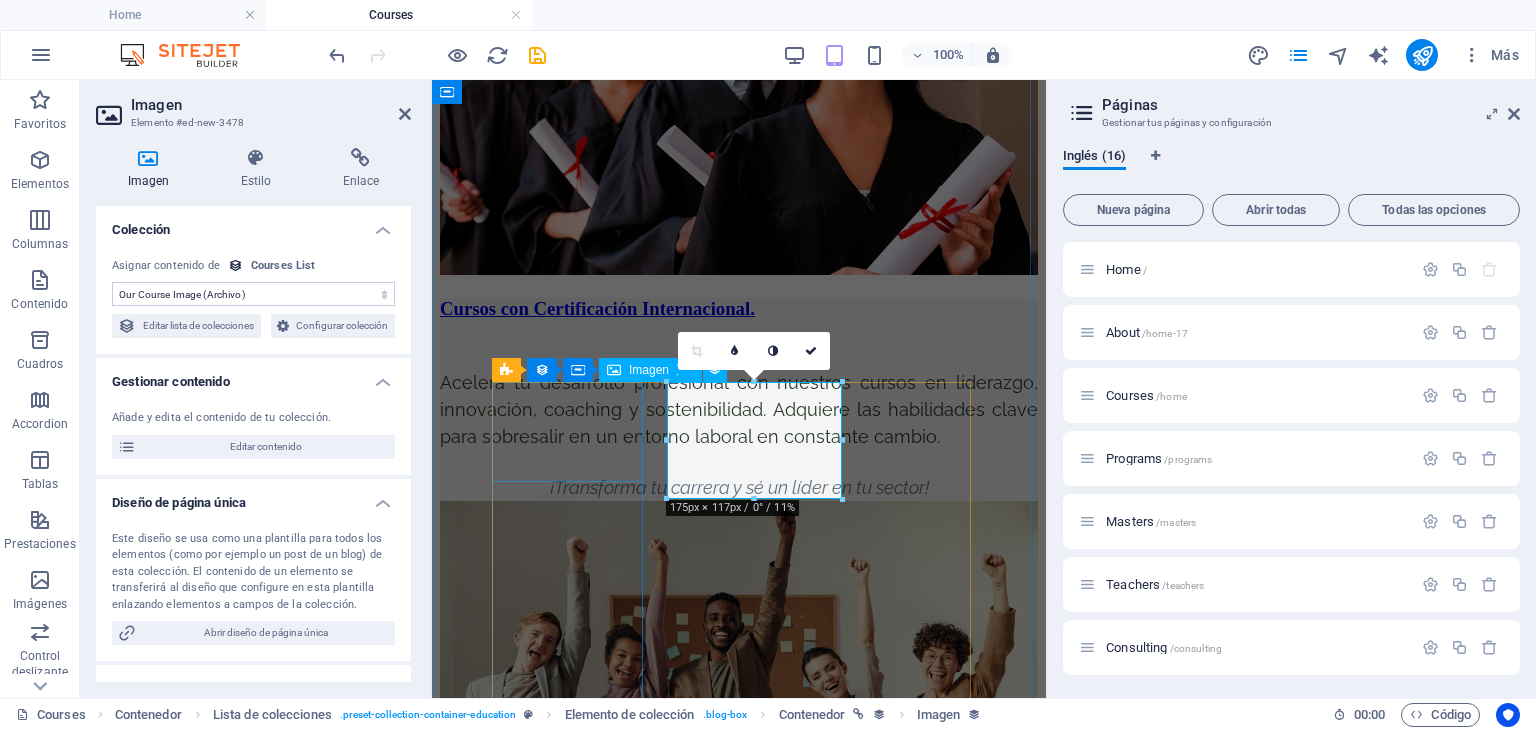 scroll, scrollTop: 1521, scrollLeft: 0, axis: vertical 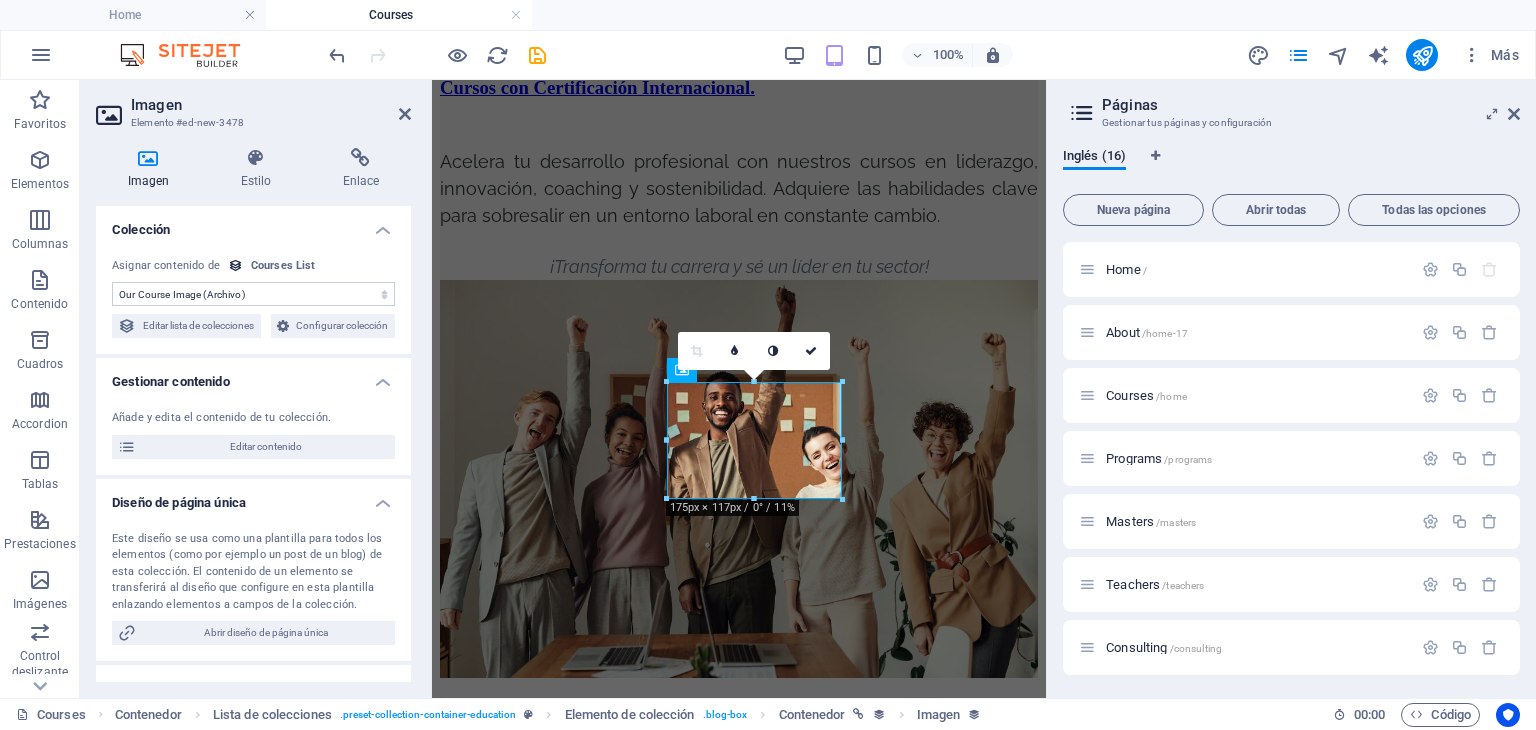 click on "Sin asignación, el contenido permanece estático Creado a las (Fecha) Actualizado a las (Fecha) Our Course Title (Texto sin formato) Our Course Slug (Texto sin formato) Our Course Type (Opción) Our Course Image (Archivo) Our Course Introduction (Texto enriquecido) Our Course Hours Tag (Texto sin formato) Our Course Price Tag (Texto sin formato) Our Top Course (Casilla) Our Course Detailed Description (CMS)" at bounding box center [253, 294] 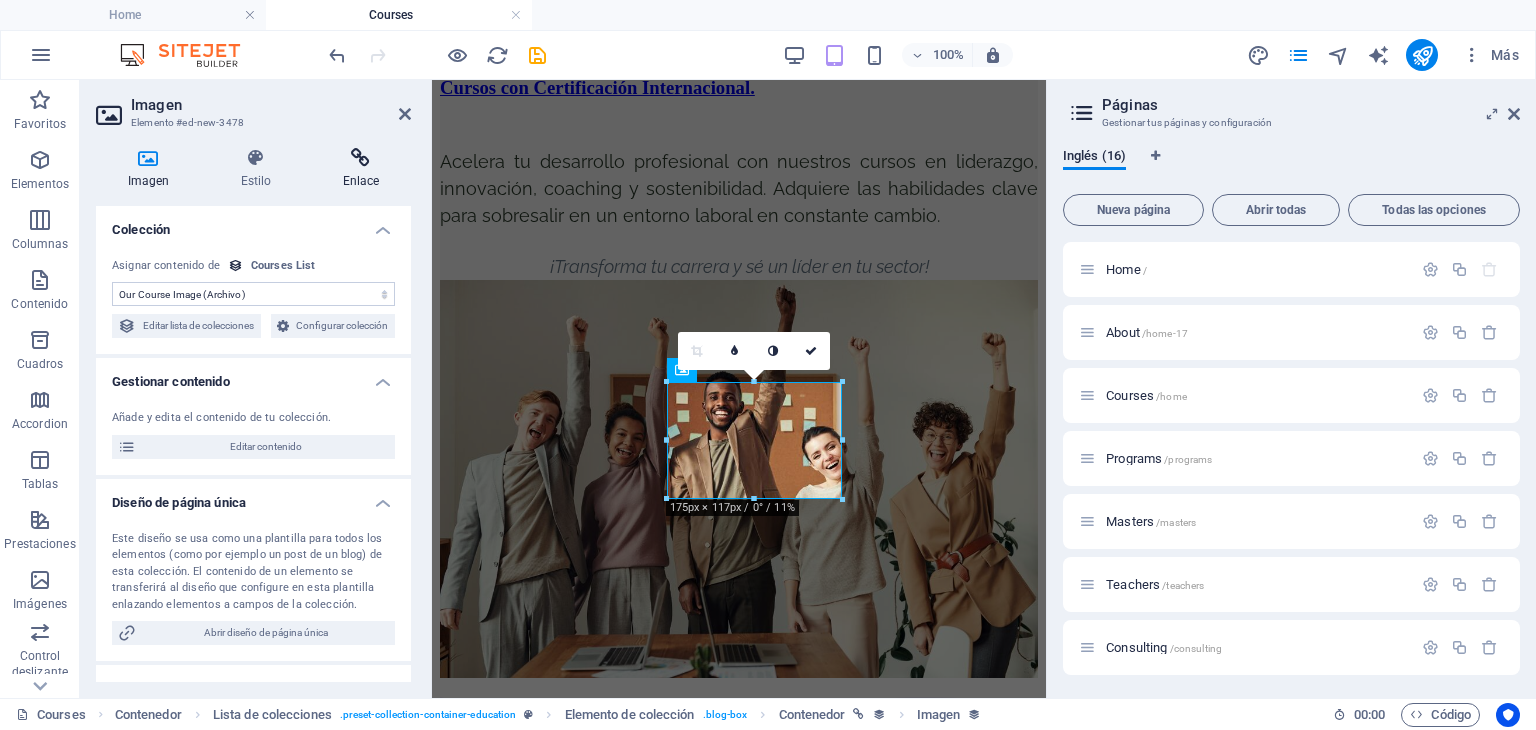 click at bounding box center [361, 158] 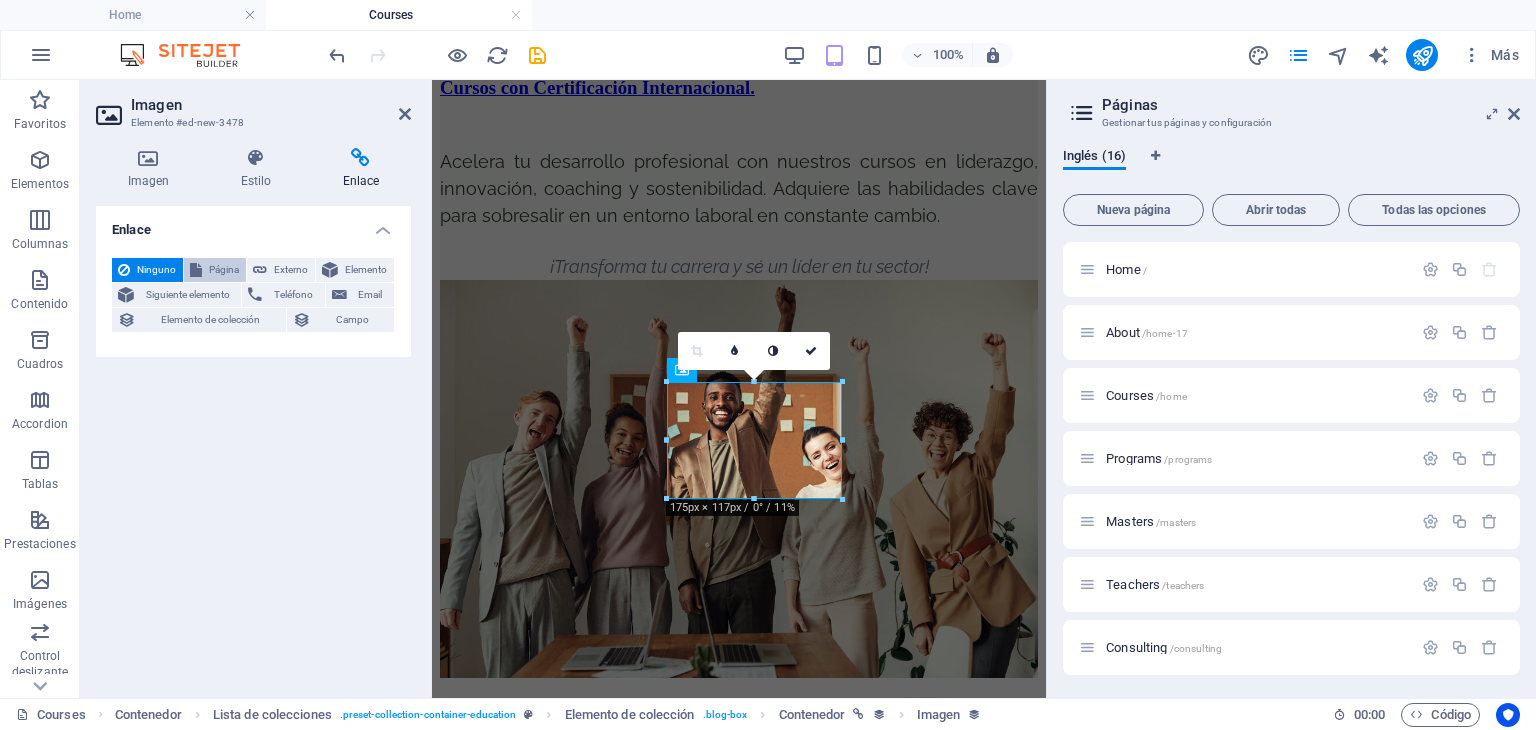 click on "Página" at bounding box center [224, 270] 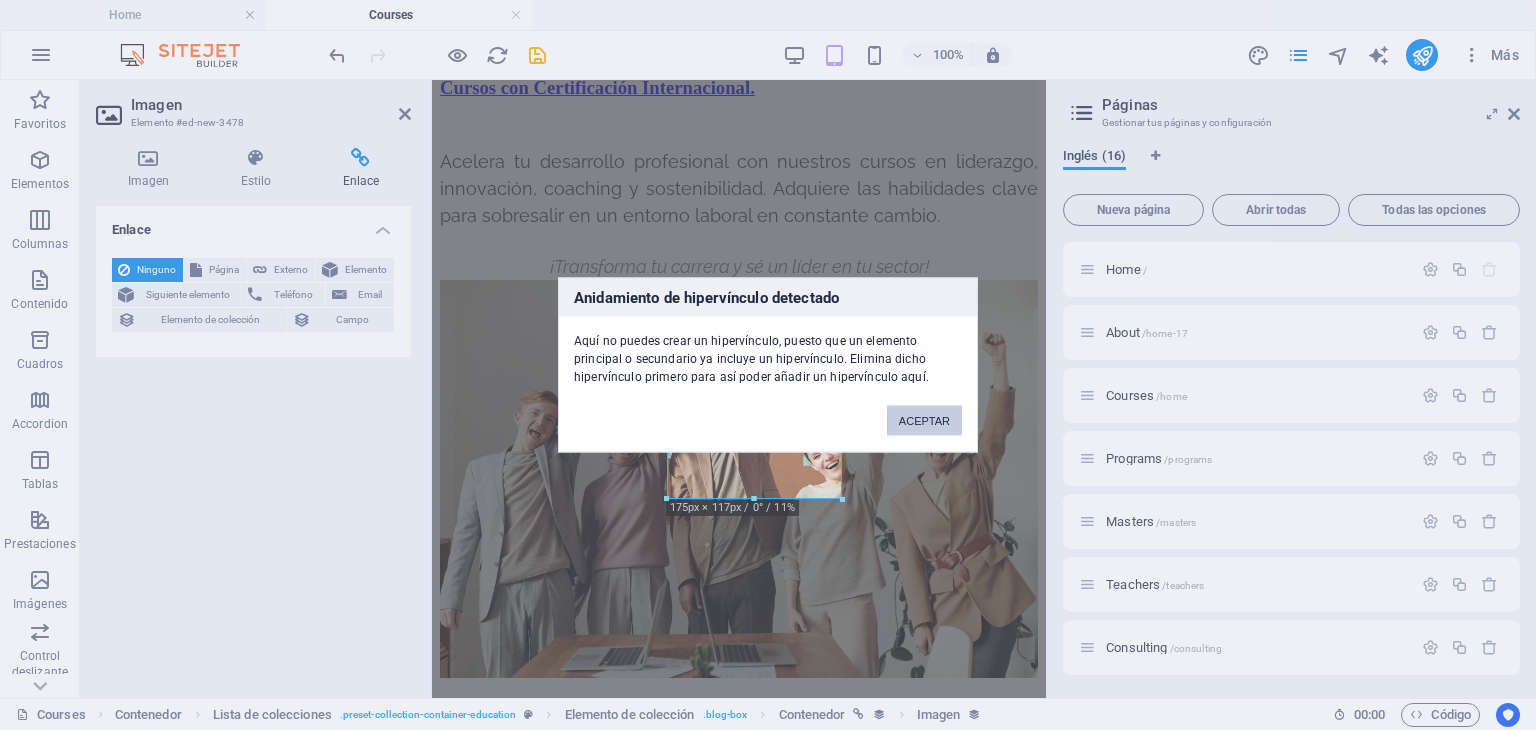 drag, startPoint x: 908, startPoint y: 423, endPoint x: 478, endPoint y: 337, distance: 438.5157 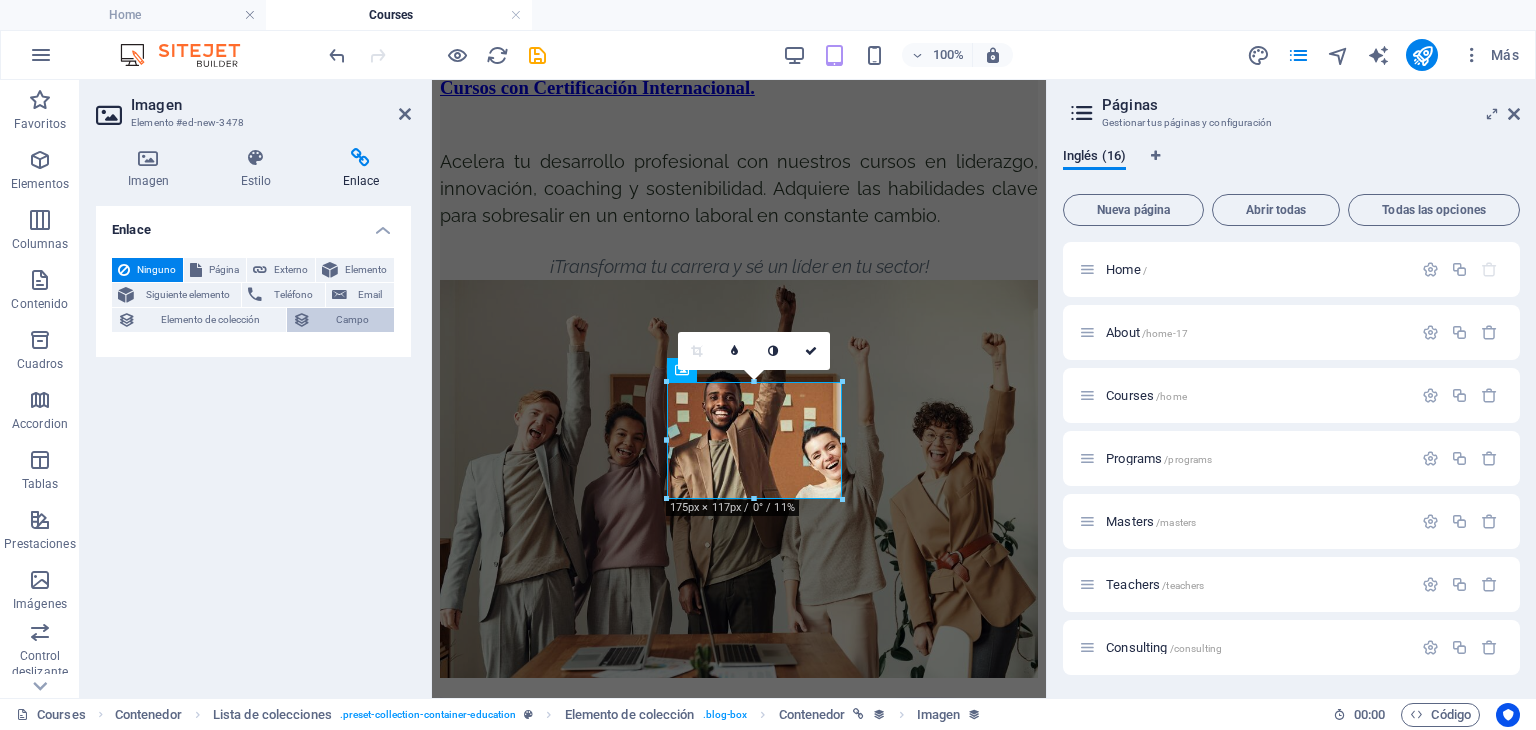 click on "Campo" at bounding box center [353, 320] 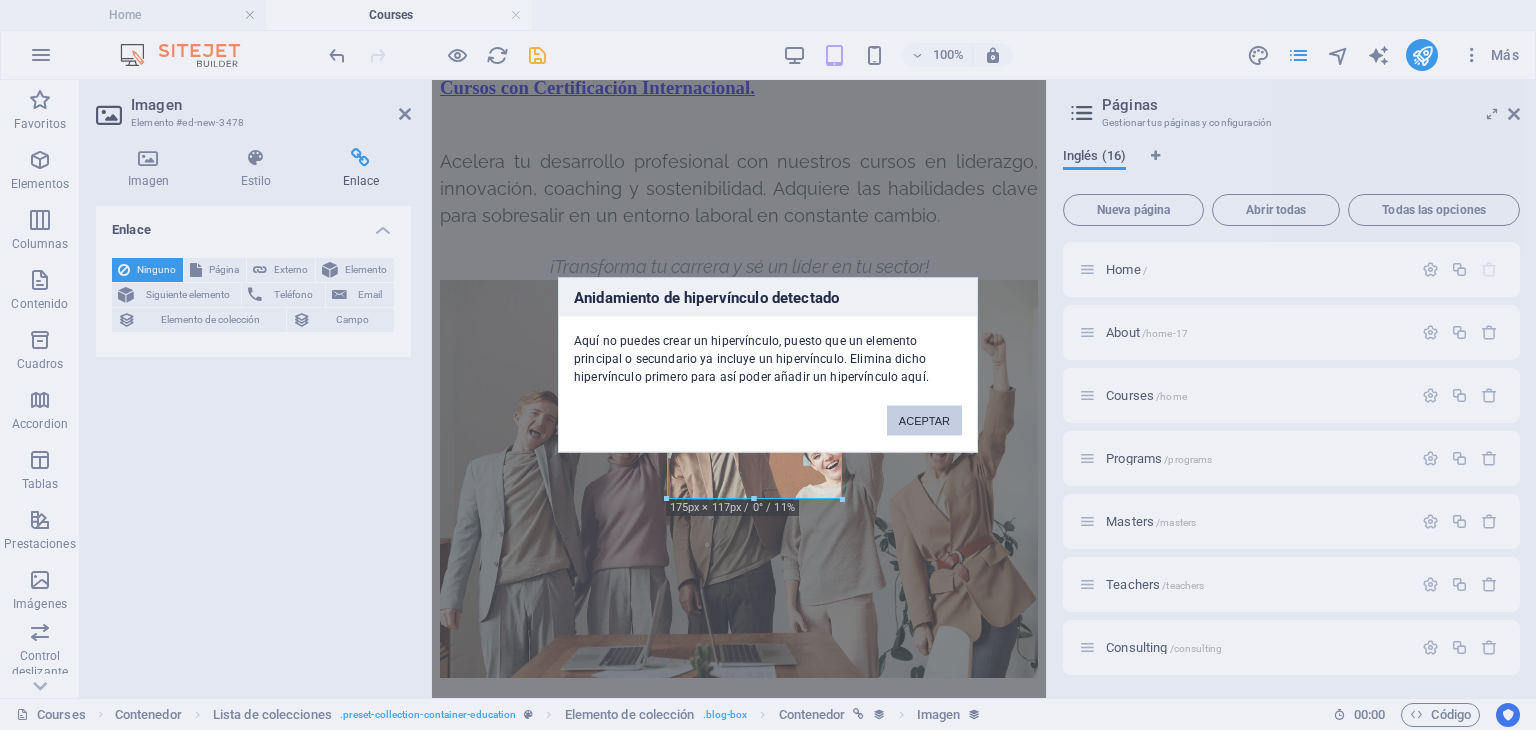 drag, startPoint x: 909, startPoint y: 425, endPoint x: 477, endPoint y: 344, distance: 439.52817 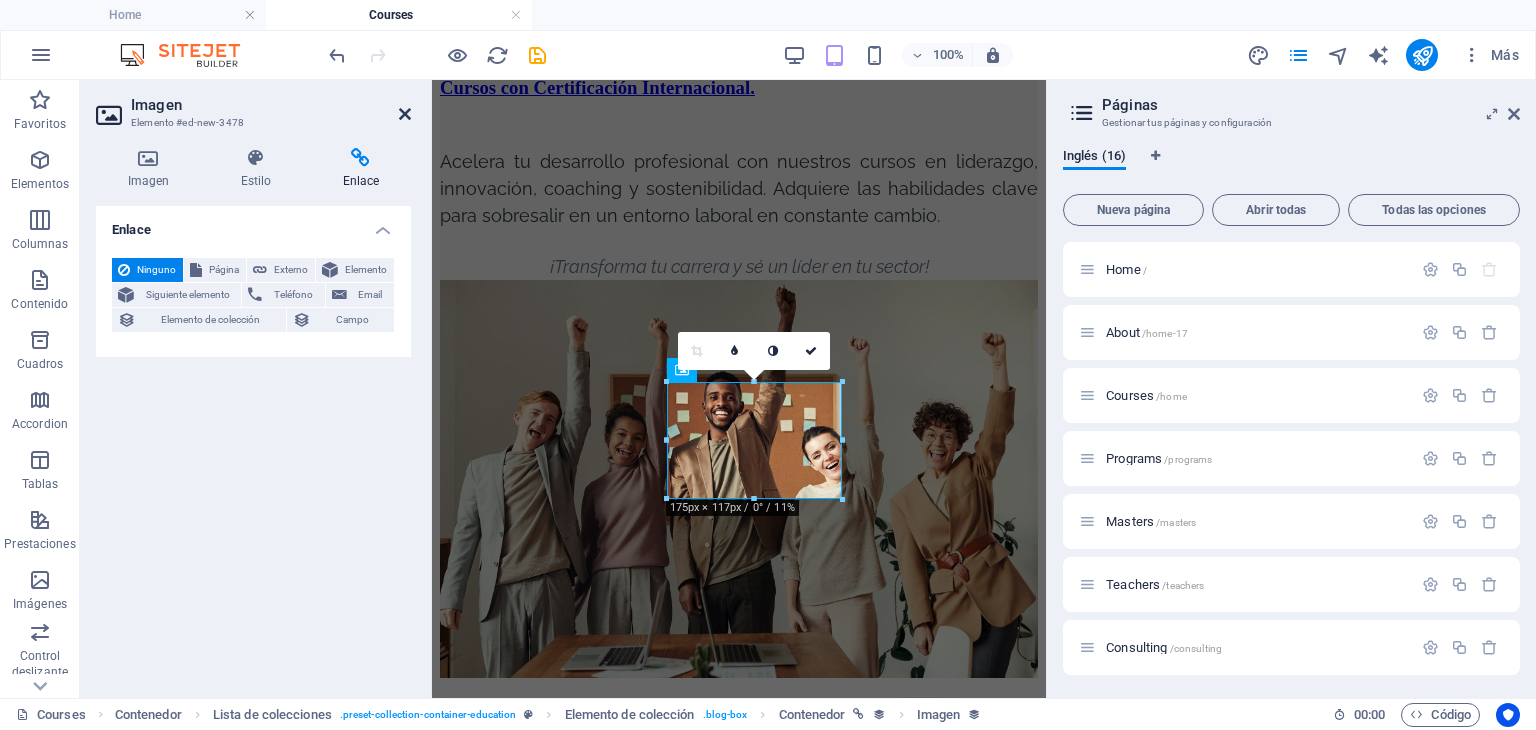 click at bounding box center (405, 114) 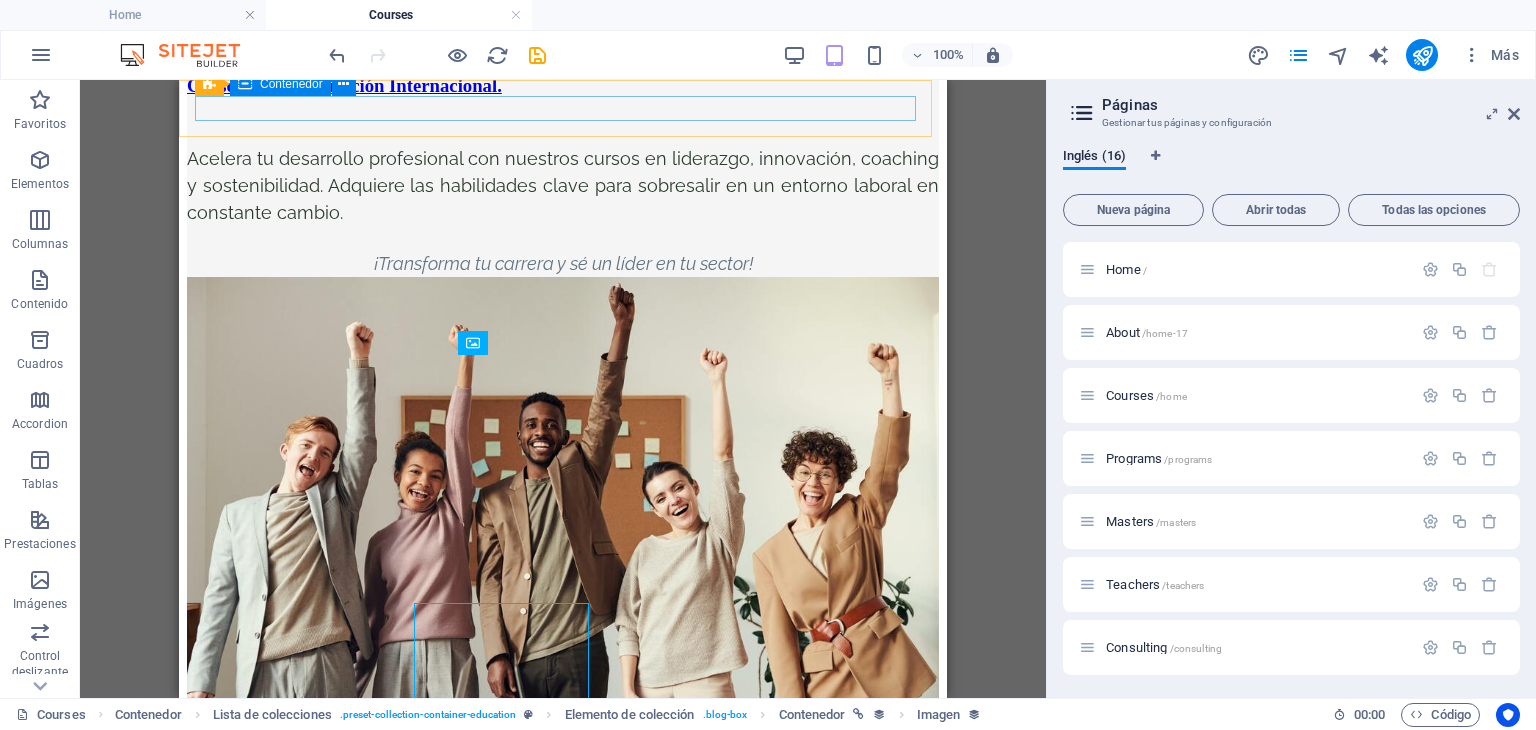 scroll, scrollTop: 1300, scrollLeft: 0, axis: vertical 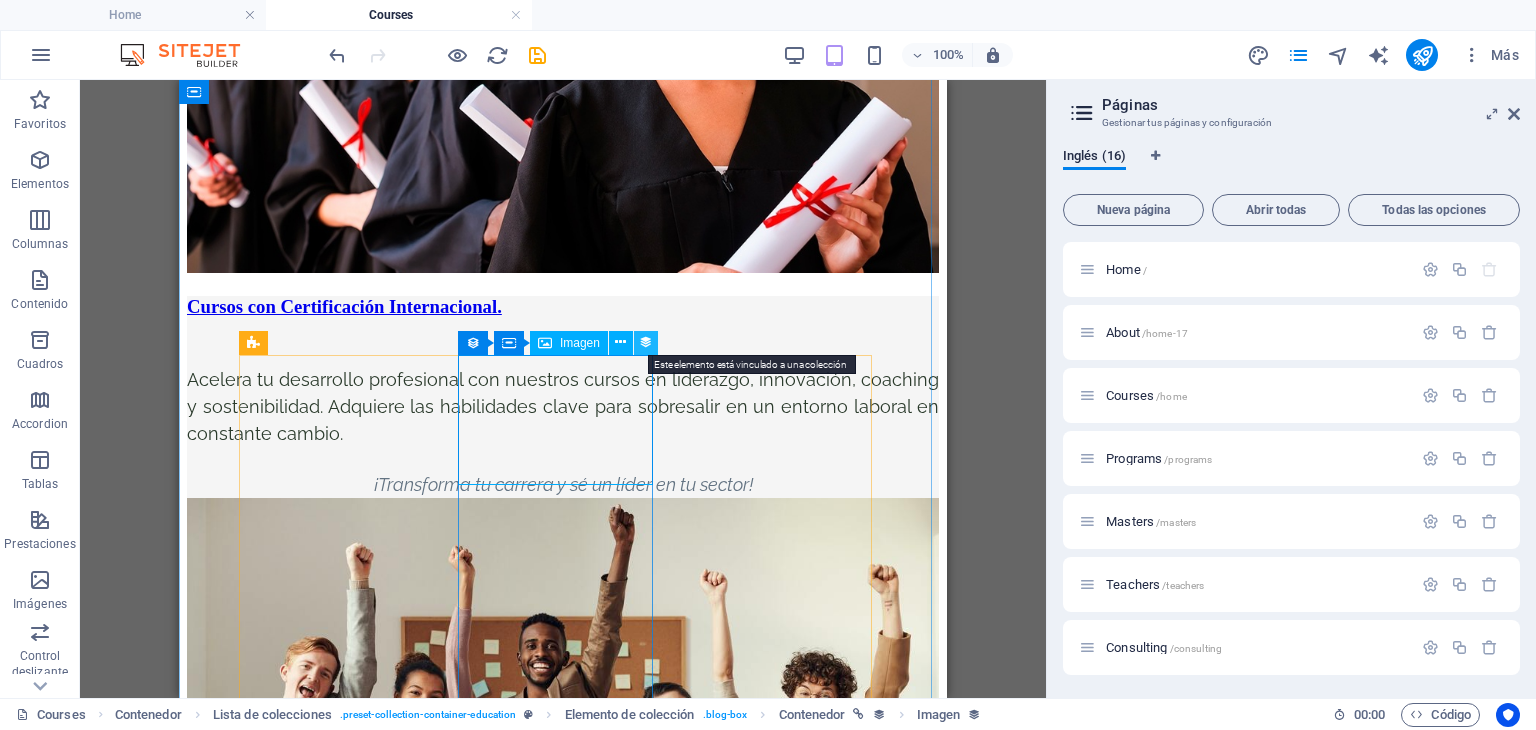 click at bounding box center [646, 342] 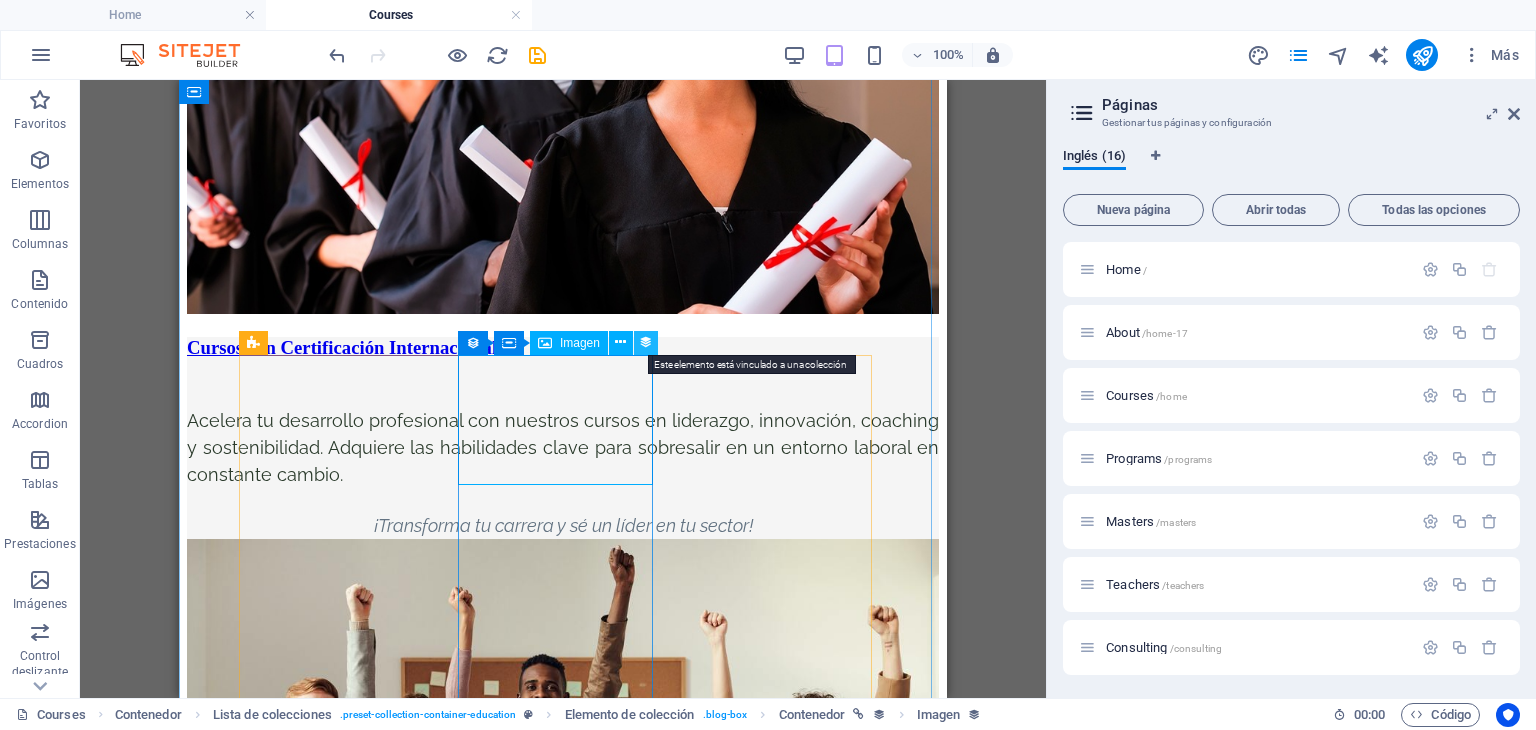 select on "our-course-image" 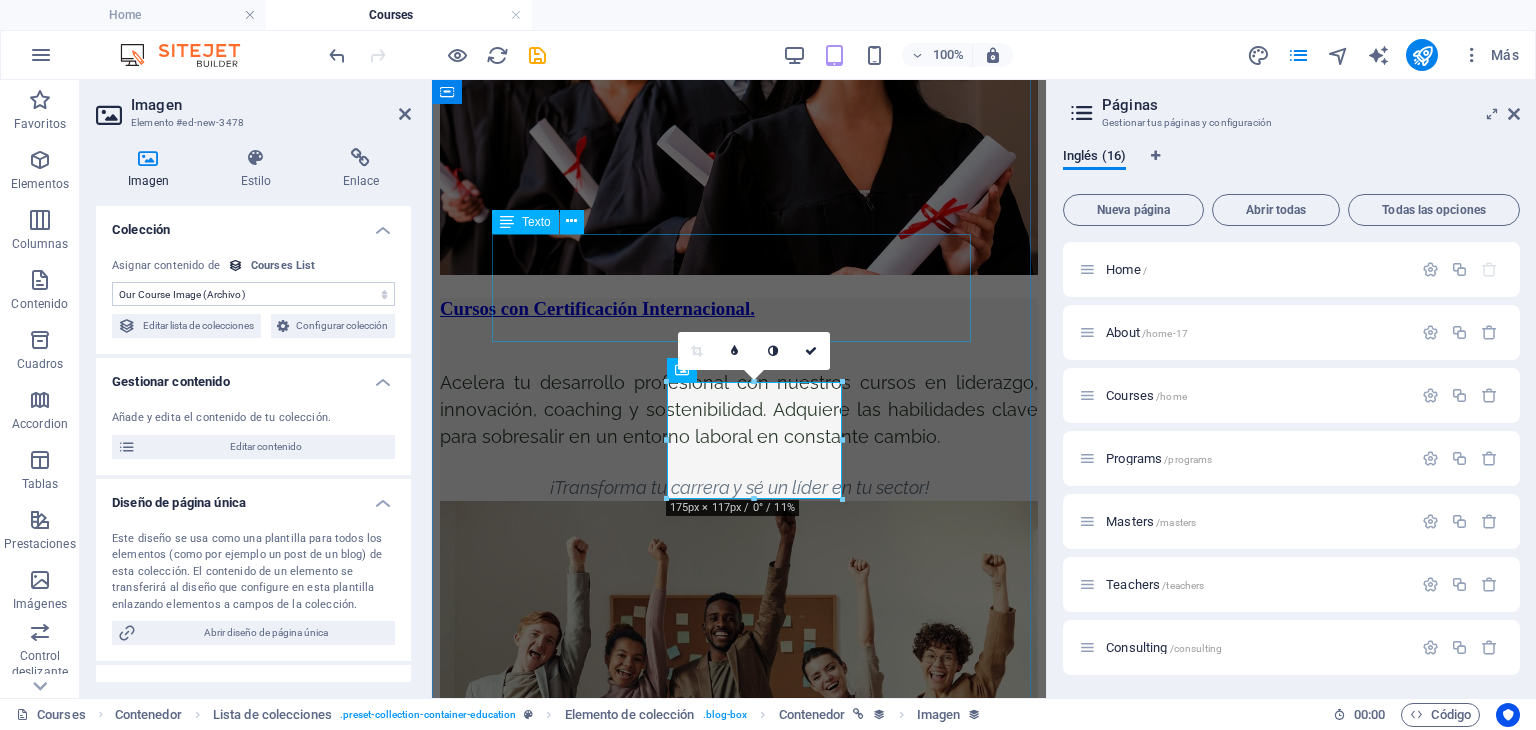 scroll, scrollTop: 1521, scrollLeft: 0, axis: vertical 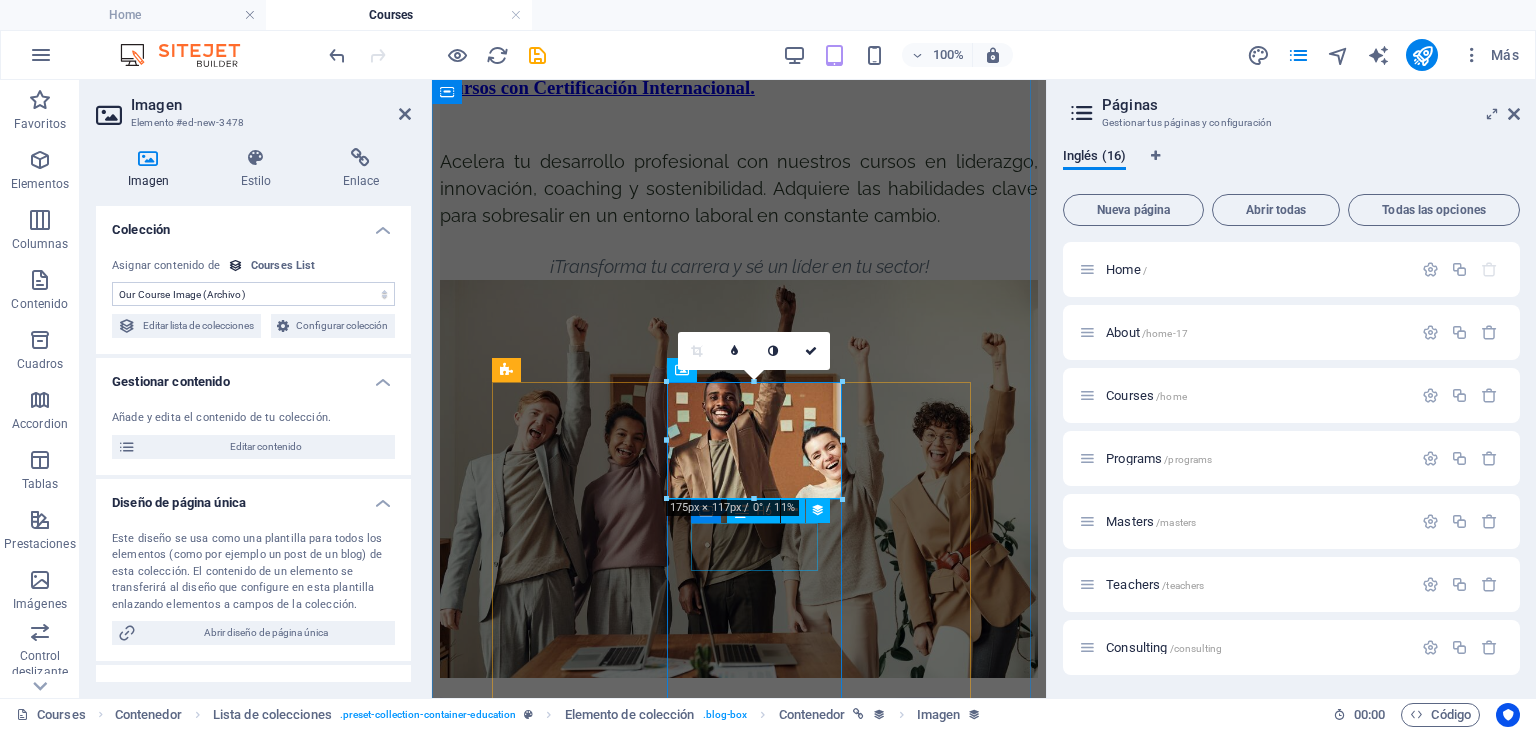 click on "C02 - Liderazgo Transformacional" at bounding box center [739, 2124] 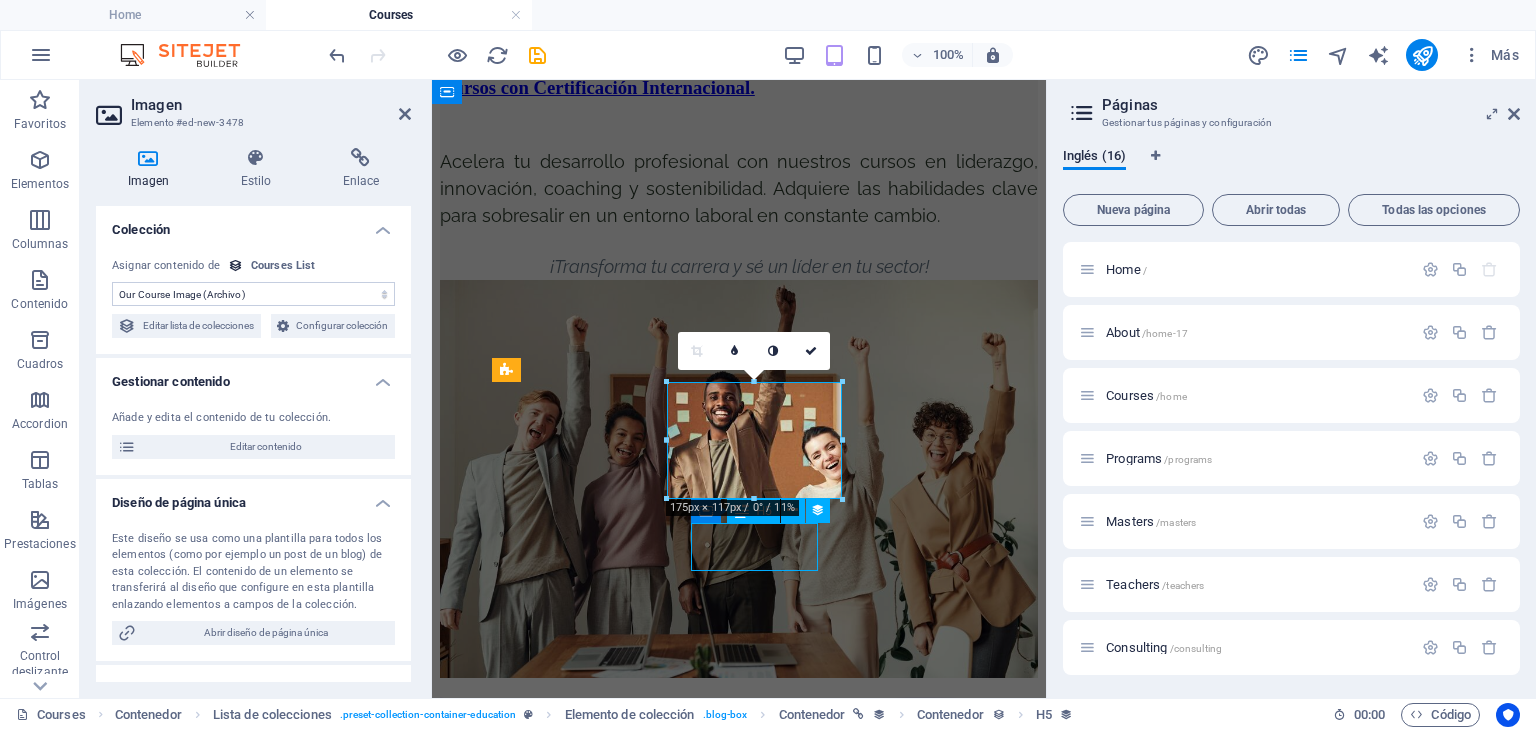 click on "C02 - Liderazgo Transformacional" at bounding box center (739, 2124) 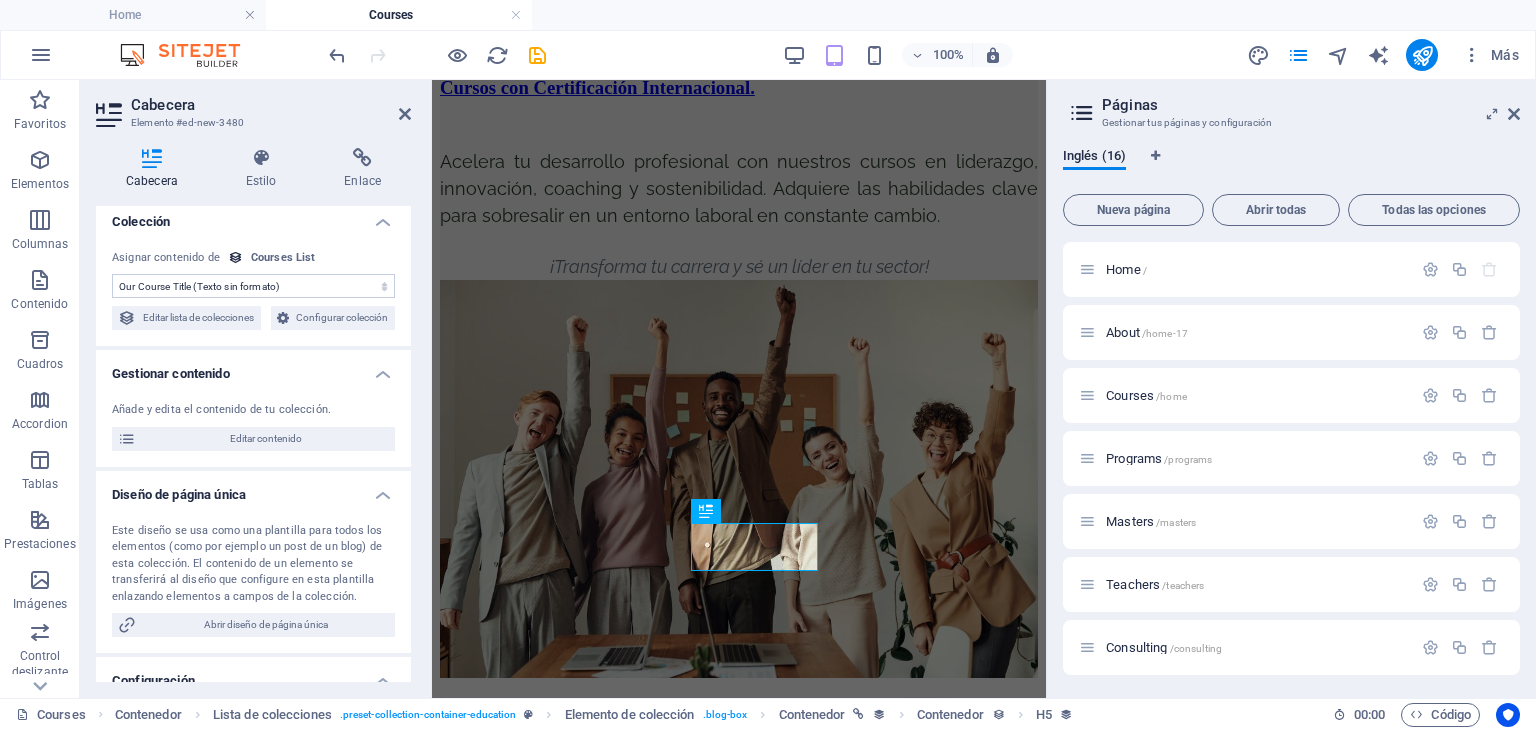 scroll, scrollTop: 0, scrollLeft: 0, axis: both 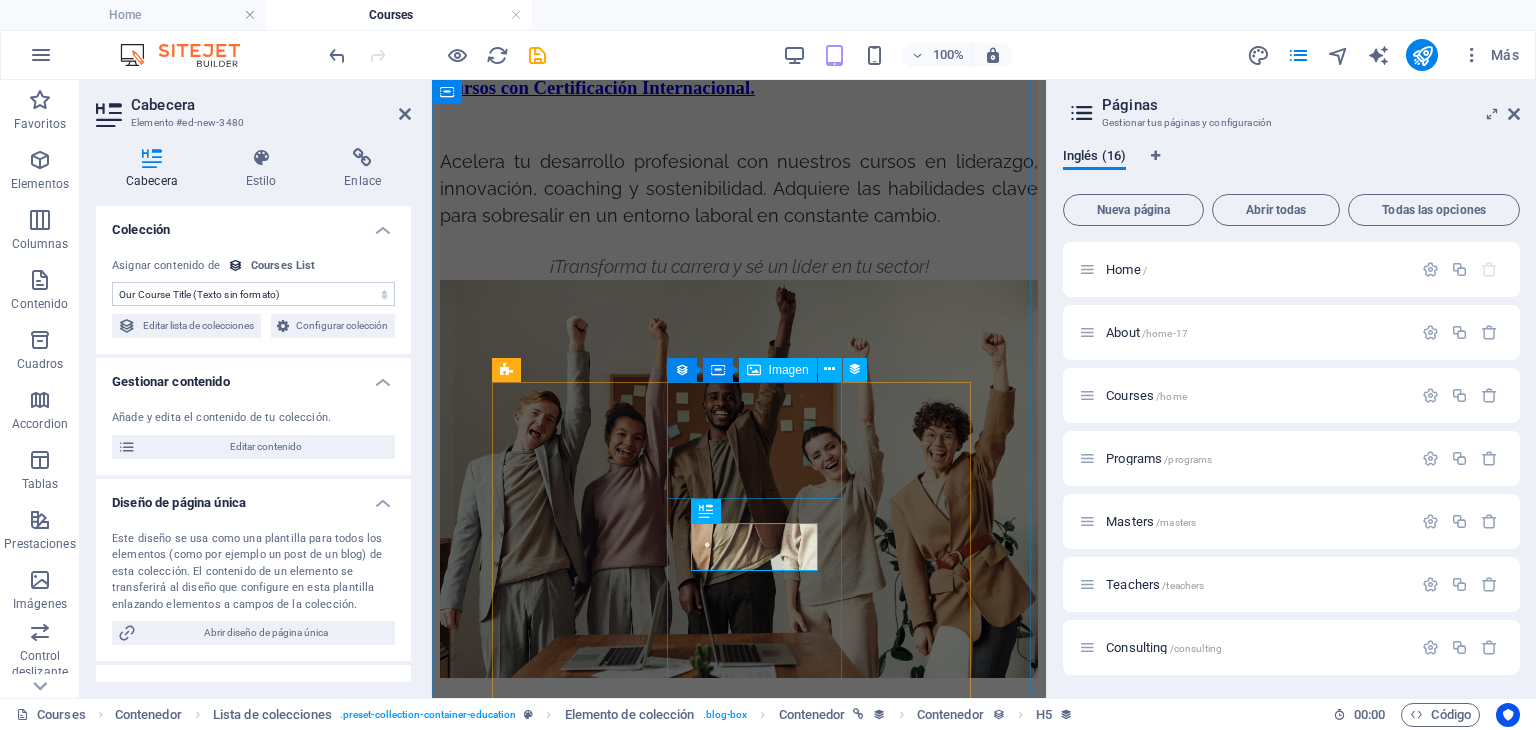 click at bounding box center (739, 1908) 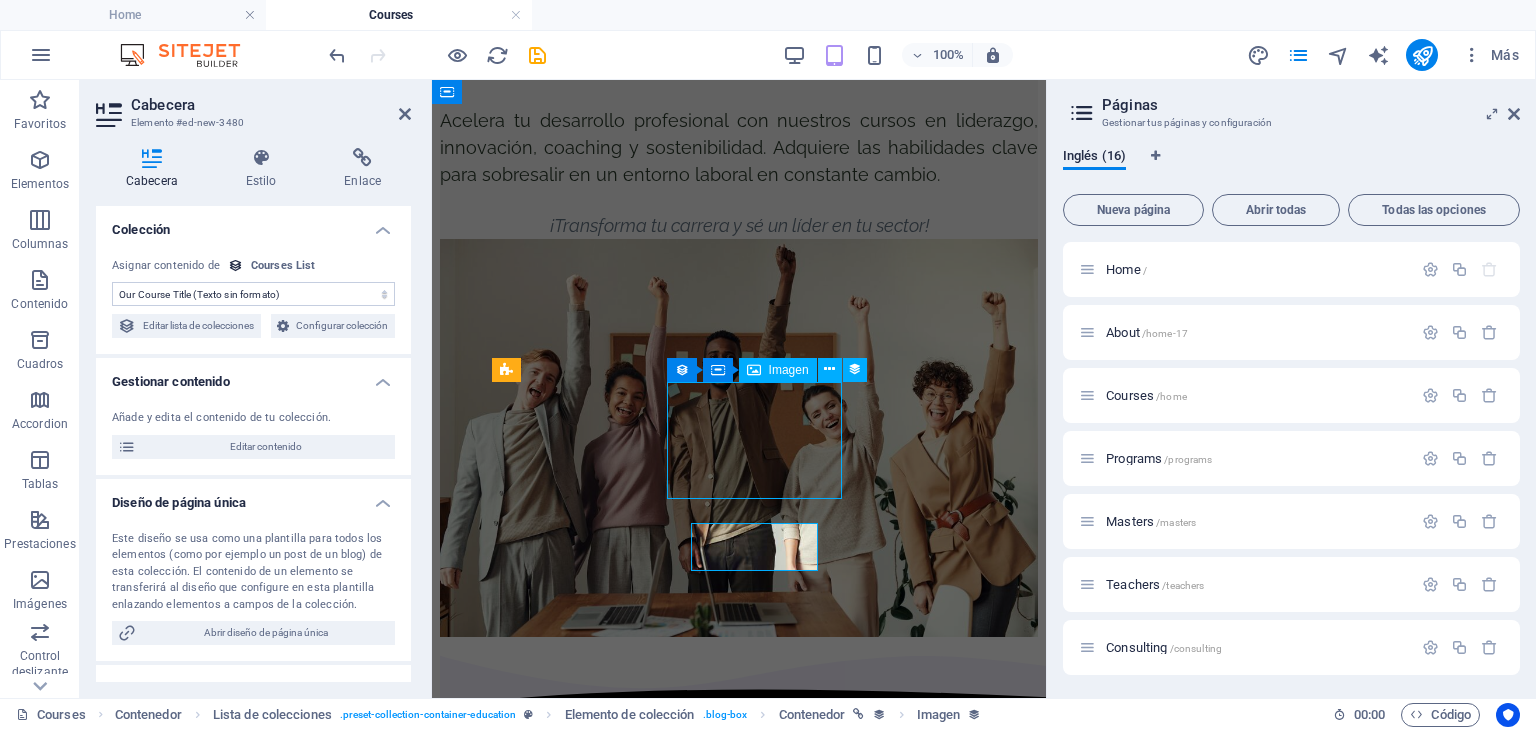 scroll, scrollTop: 1300, scrollLeft: 0, axis: vertical 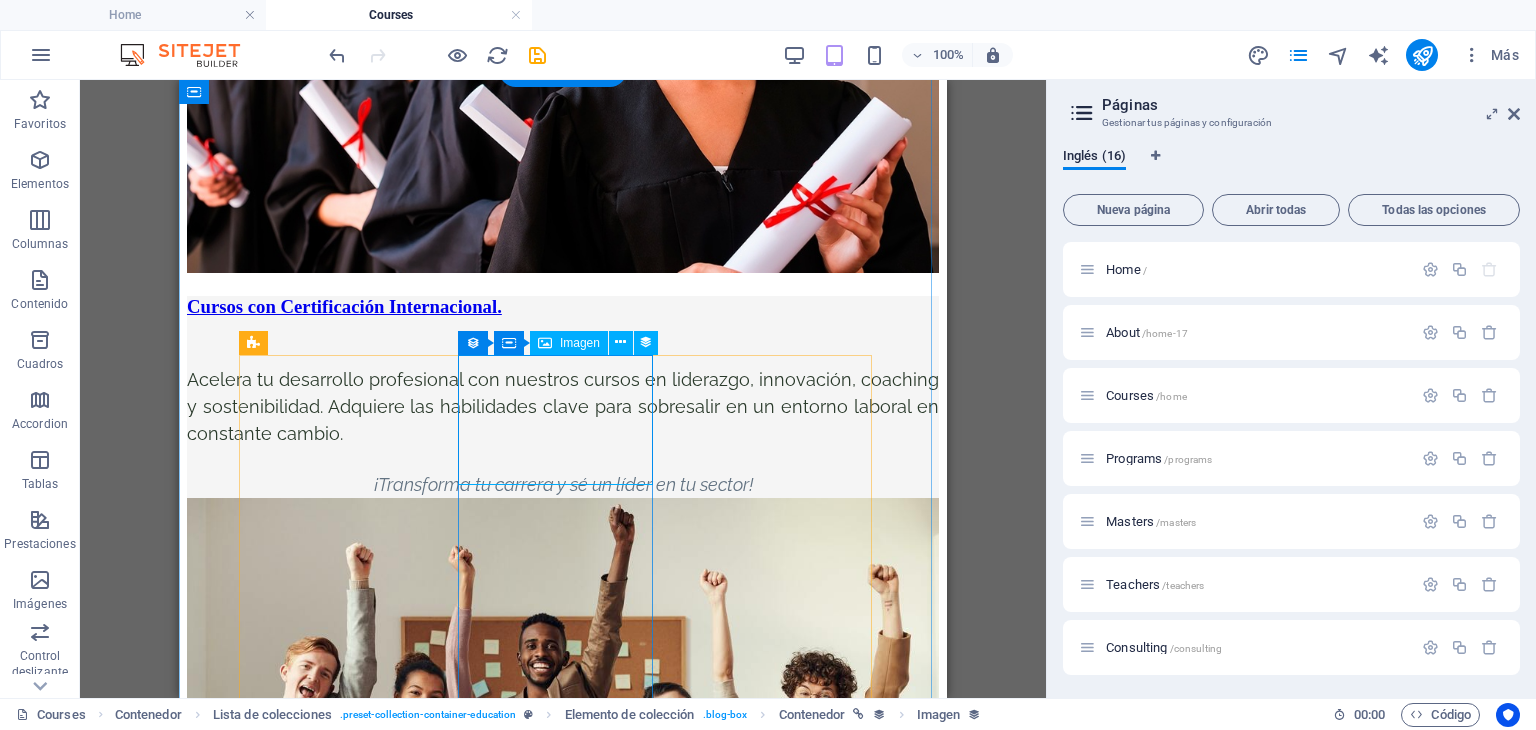 click at bounding box center [563, 2339] 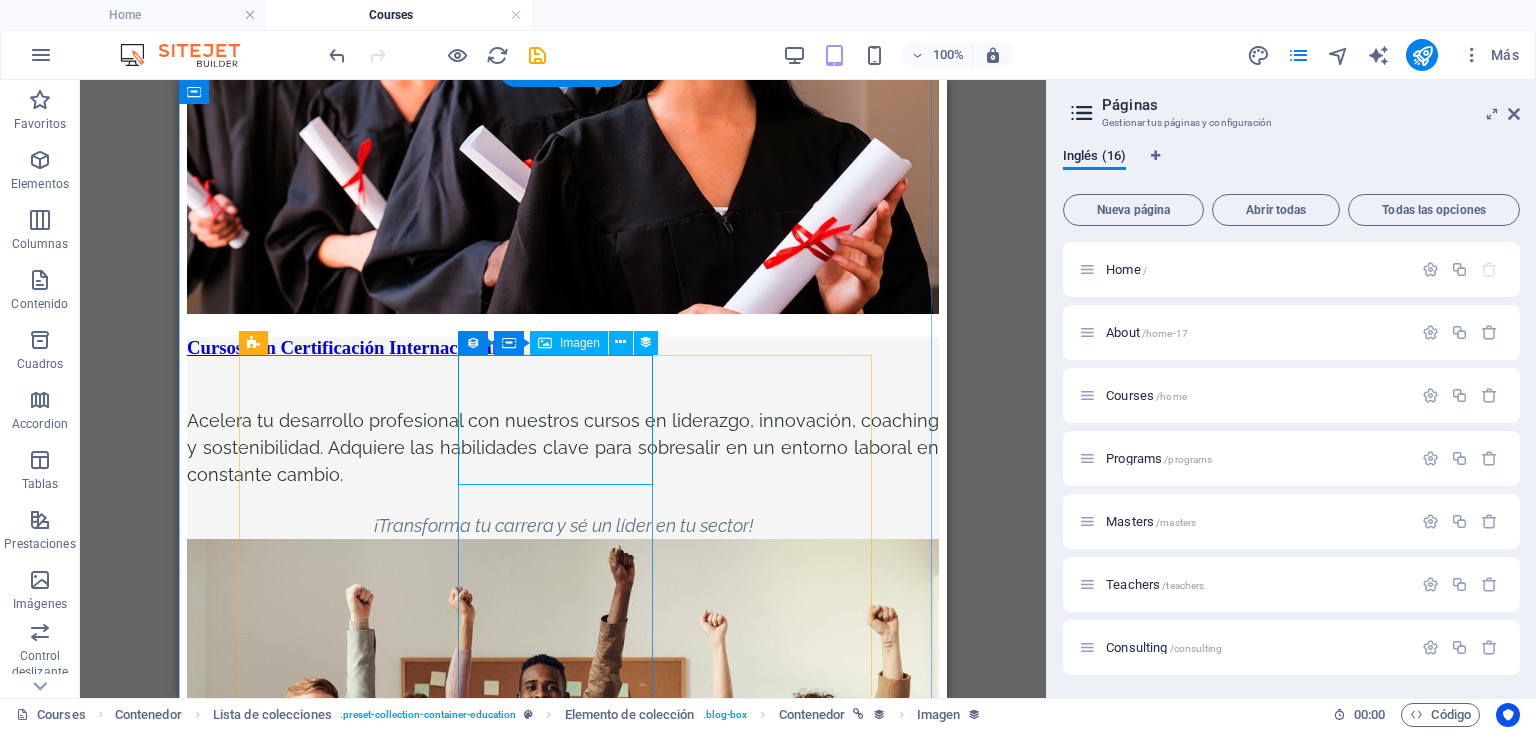 select on "our-course-image" 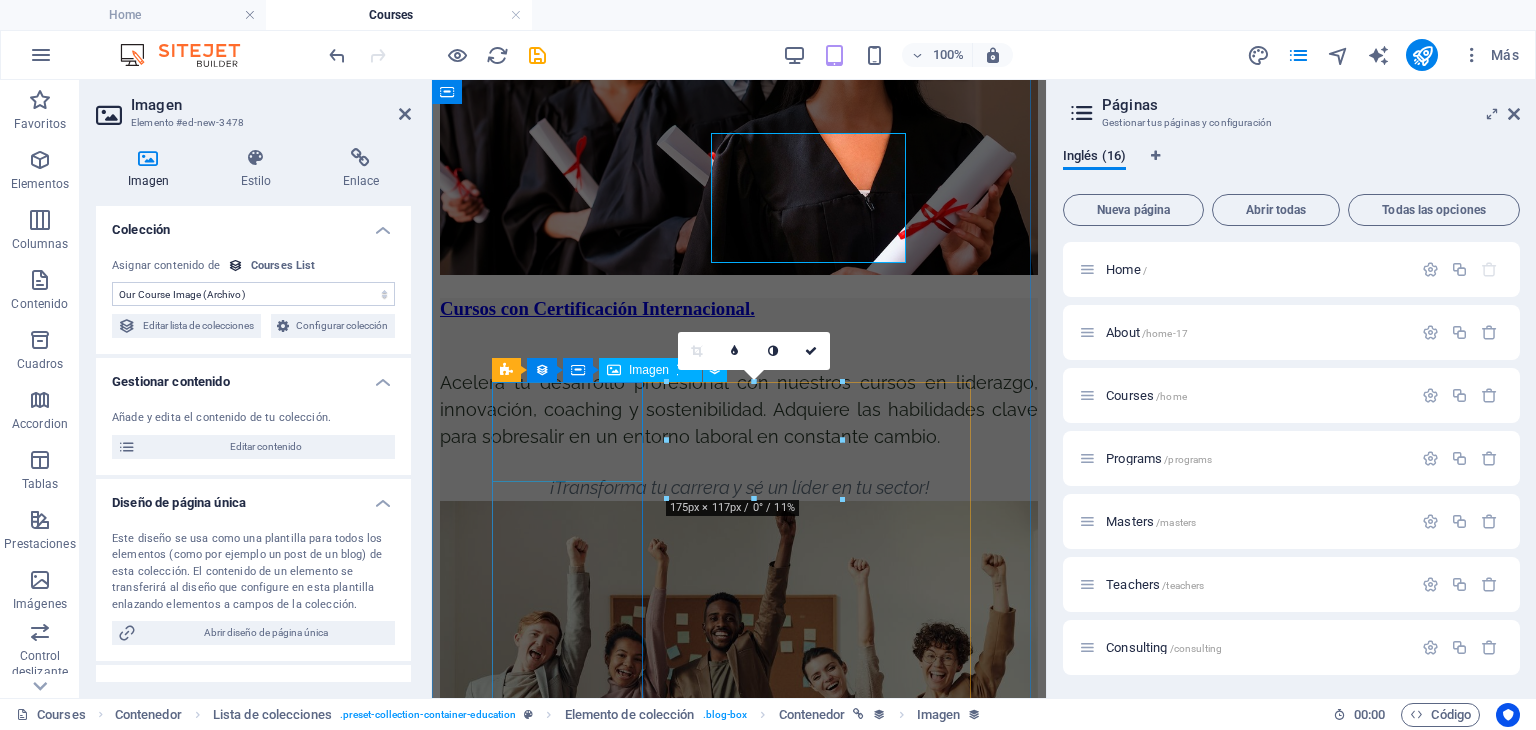 scroll, scrollTop: 1521, scrollLeft: 0, axis: vertical 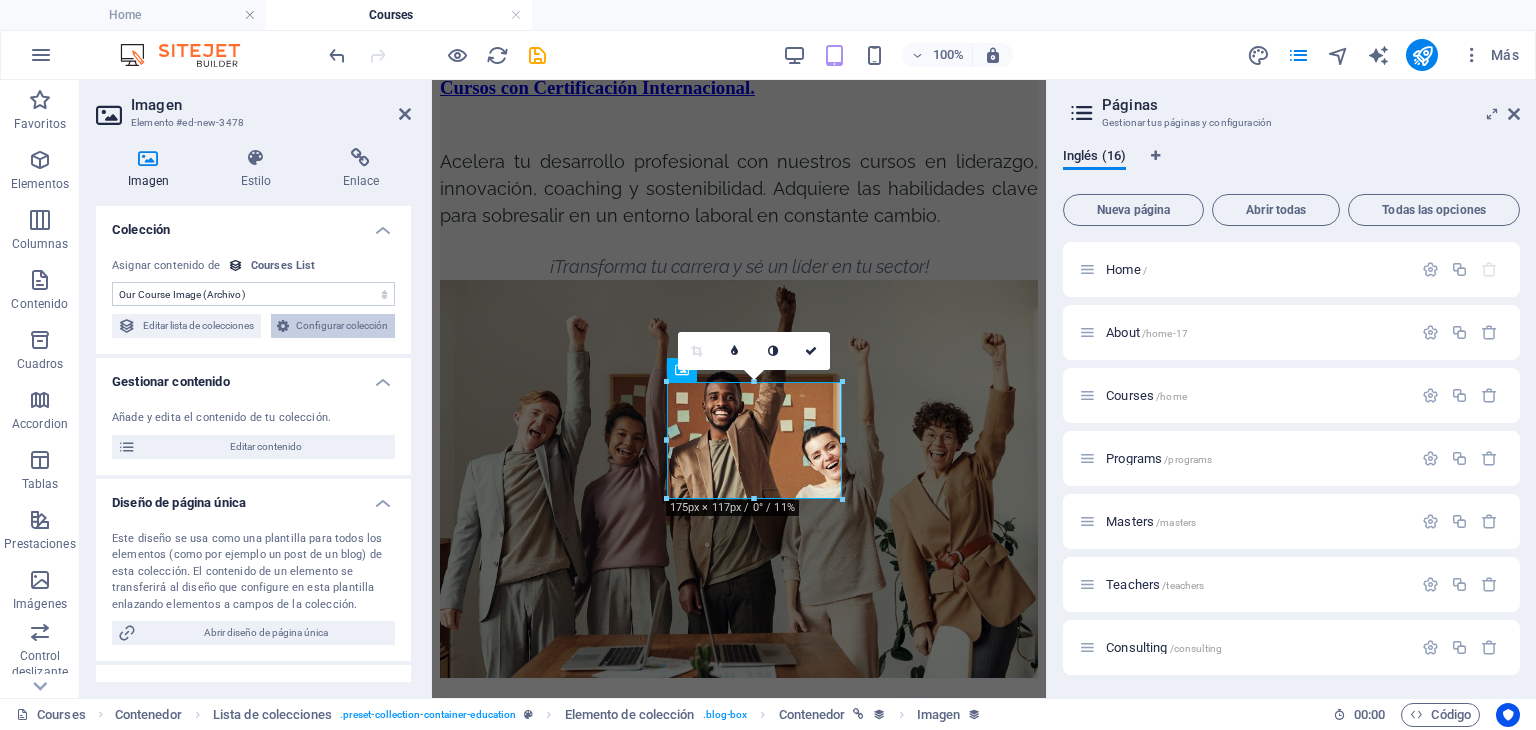 click on "Configurar colección" at bounding box center [342, 326] 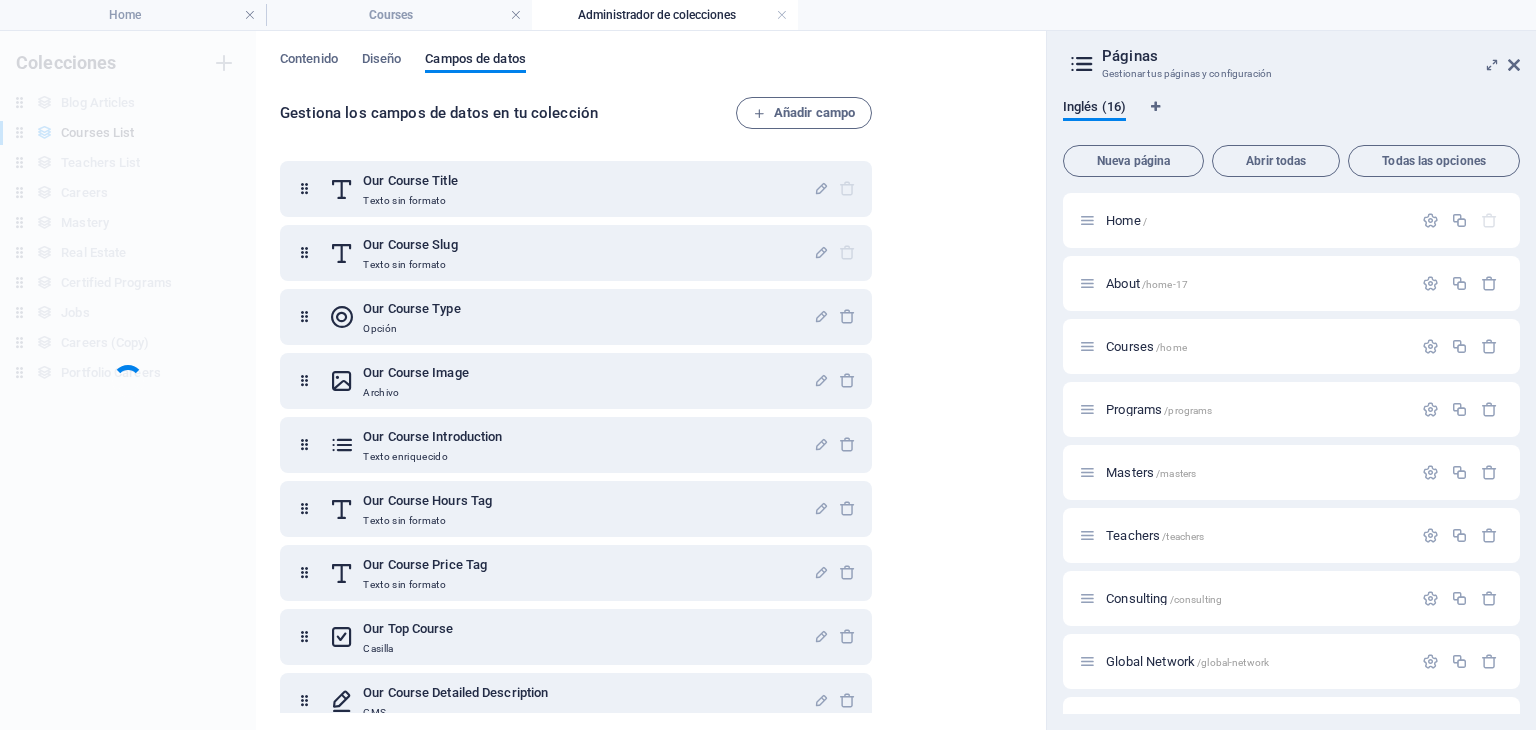 scroll, scrollTop: 0, scrollLeft: 0, axis: both 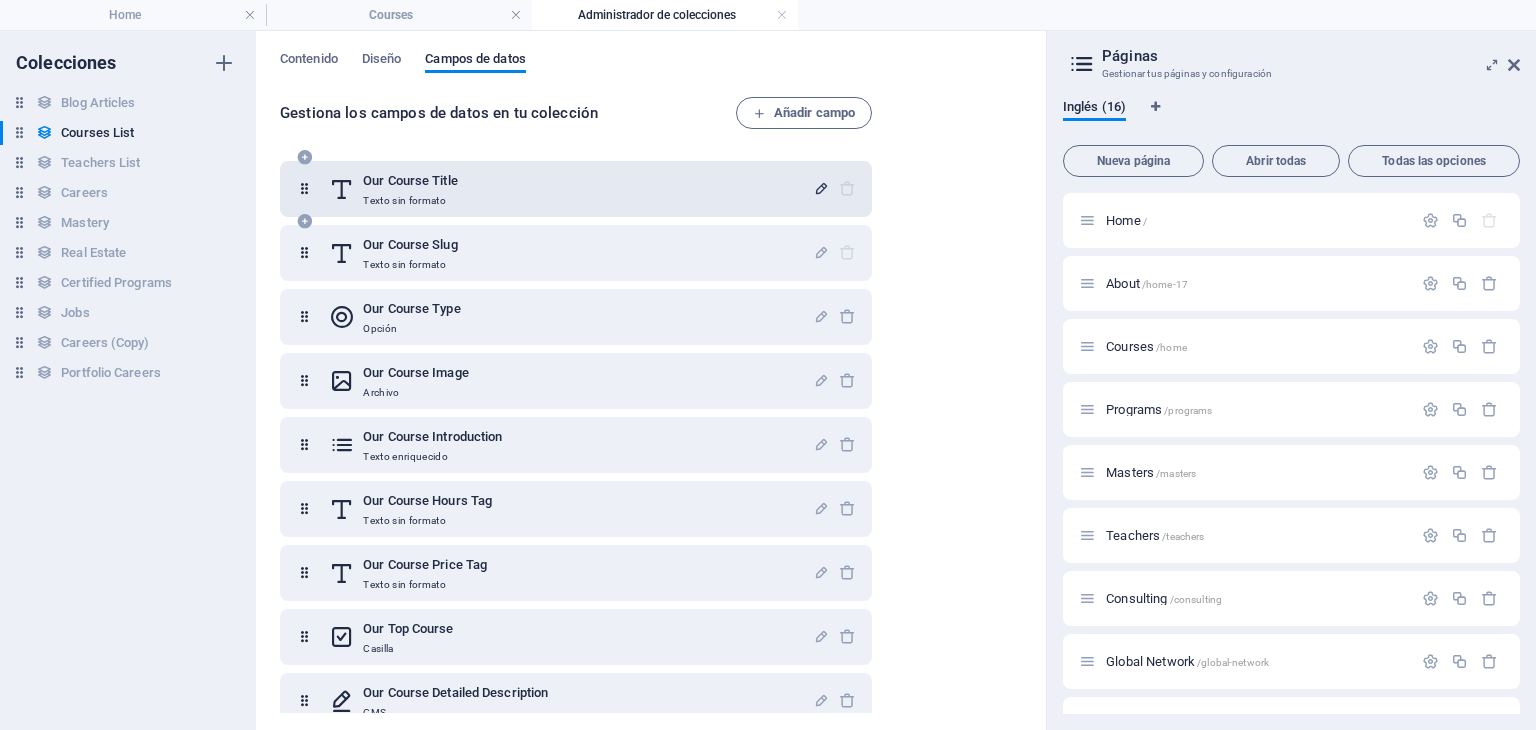 click at bounding box center [821, 188] 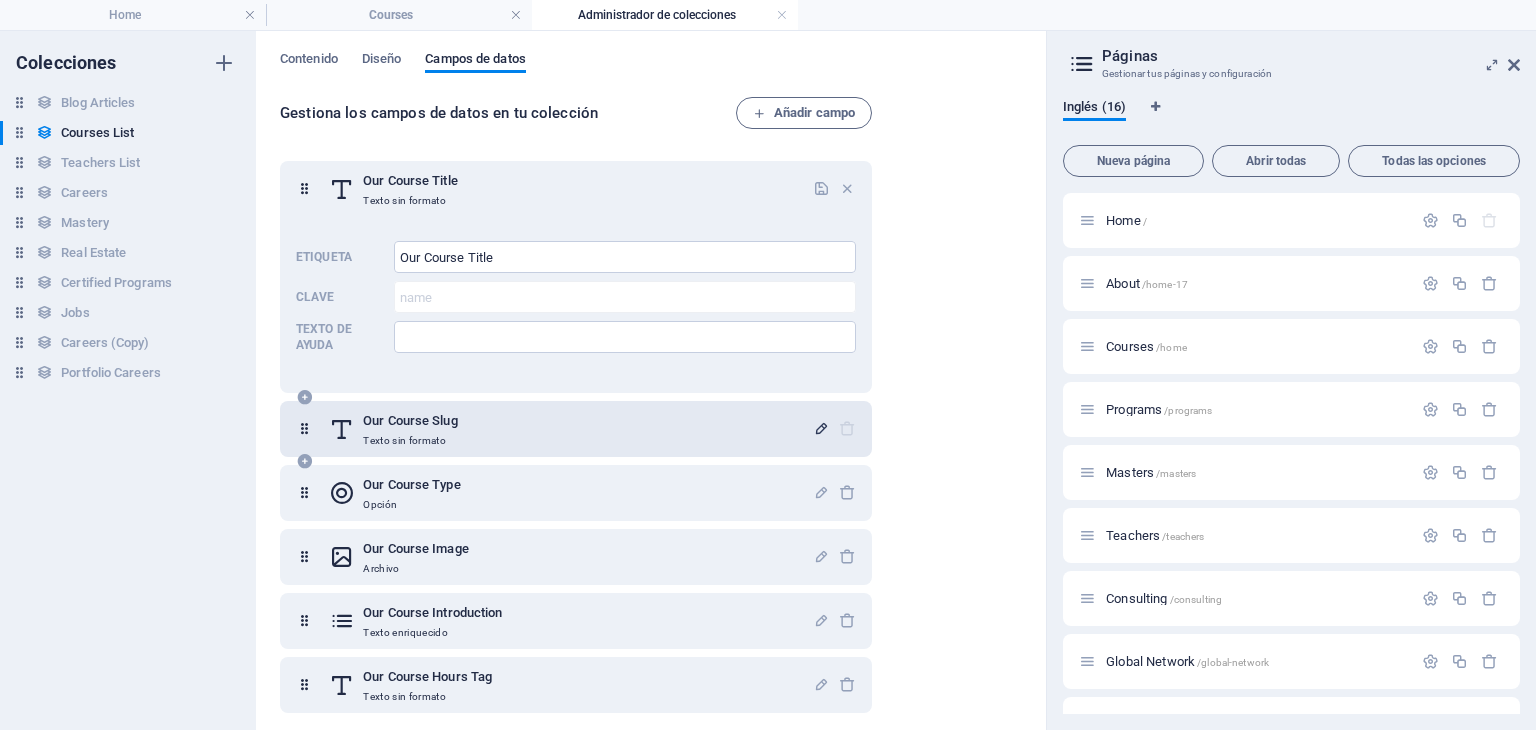 click at bounding box center (821, 428) 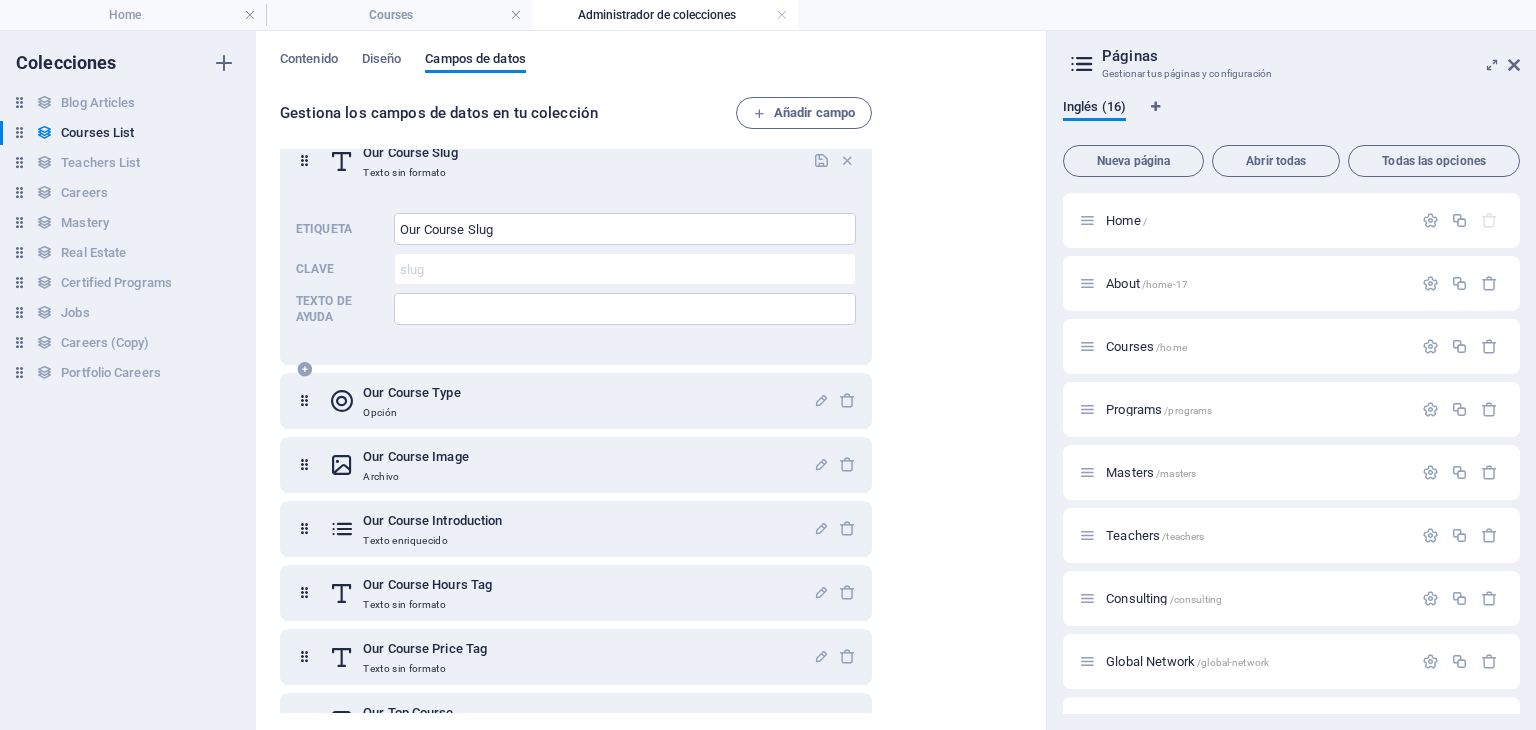 scroll, scrollTop: 300, scrollLeft: 0, axis: vertical 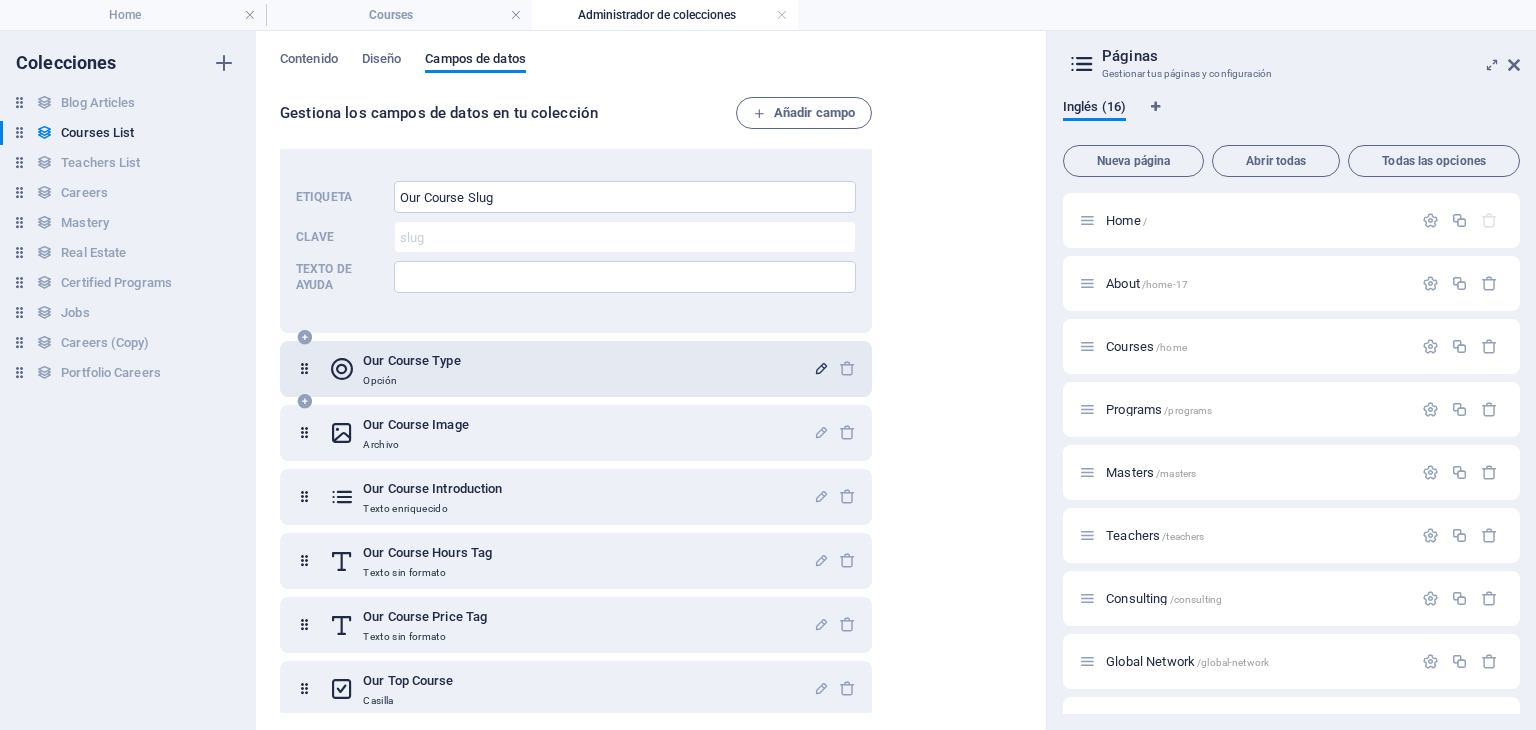 click at bounding box center [821, 368] 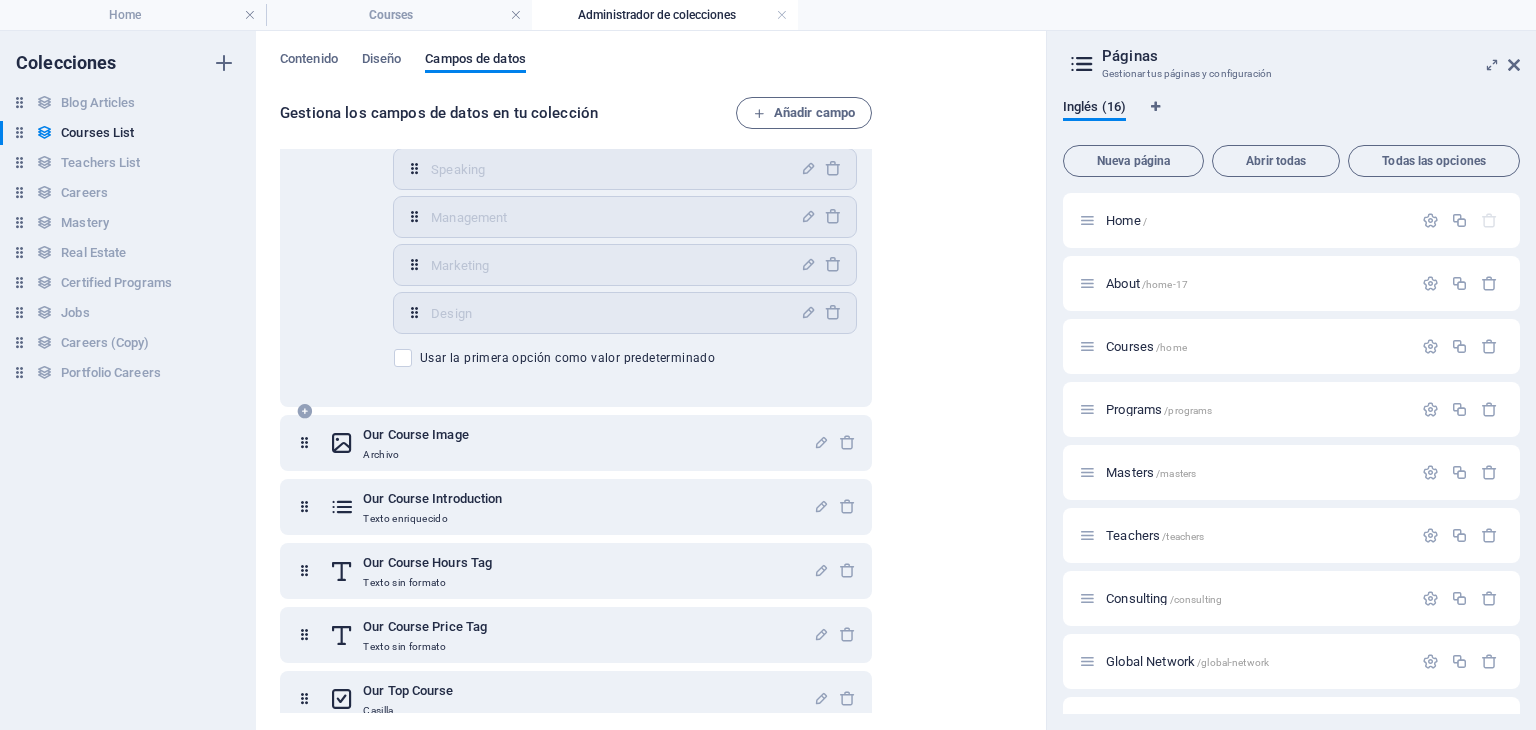 scroll, scrollTop: 1066, scrollLeft: 0, axis: vertical 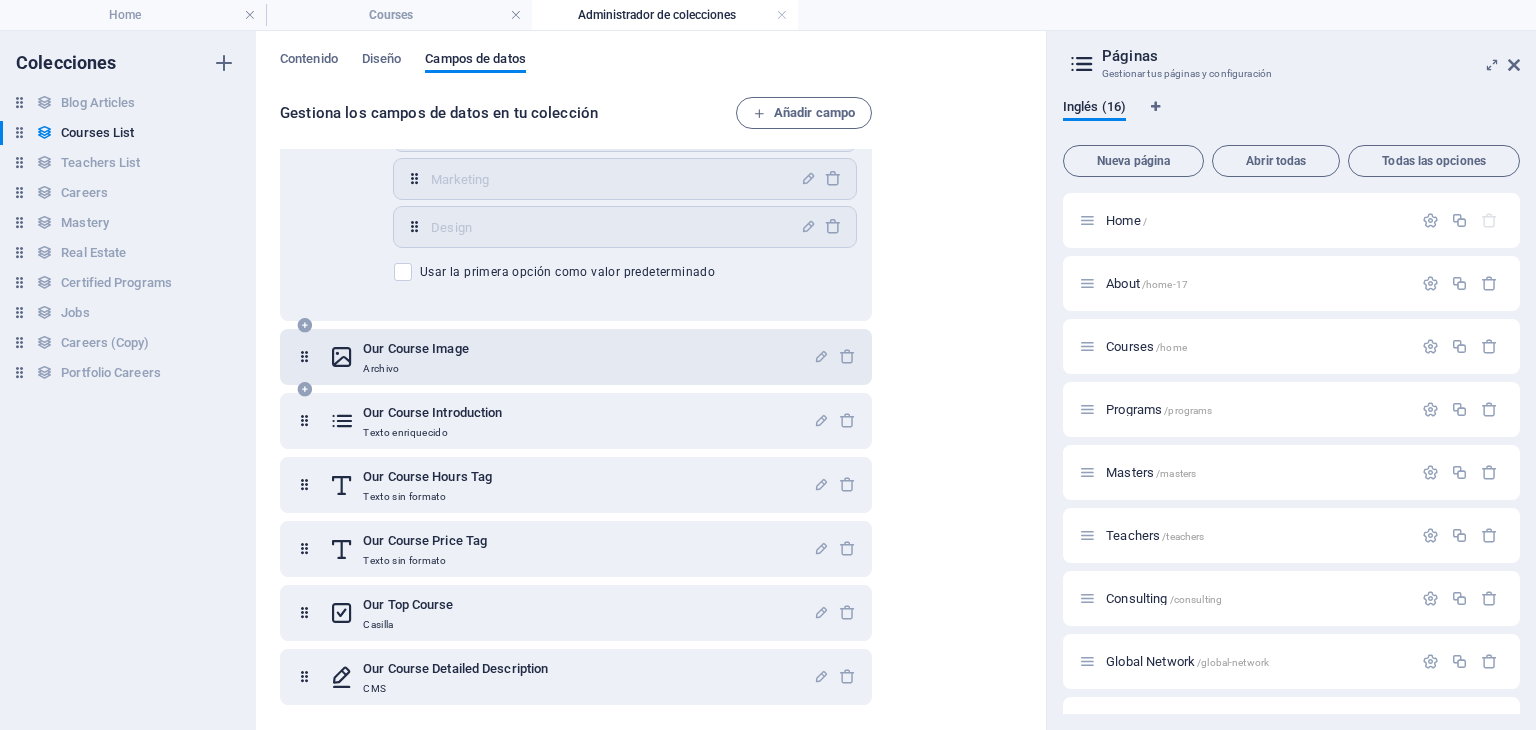 click on "Our Course Image" at bounding box center (416, 349) 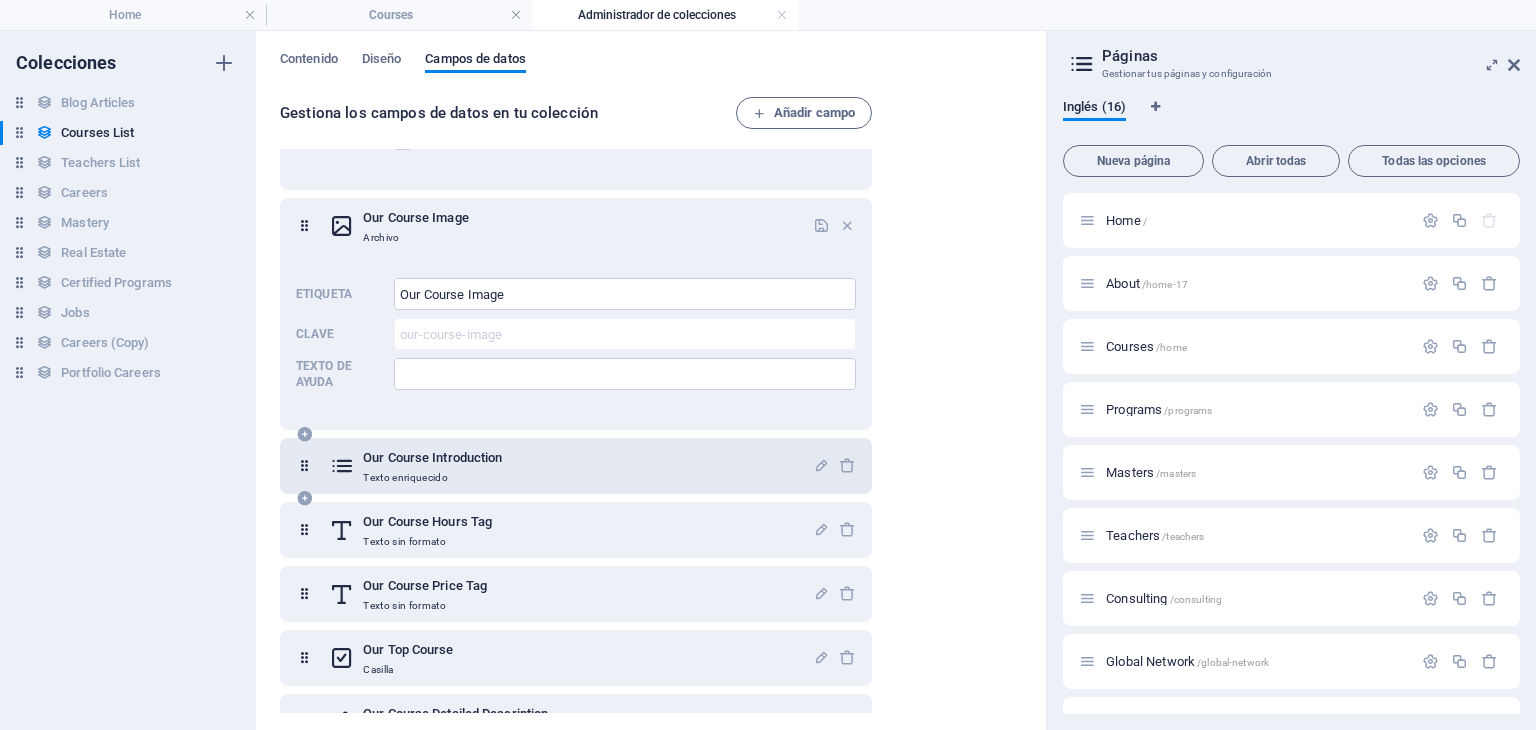 scroll, scrollTop: 1242, scrollLeft: 0, axis: vertical 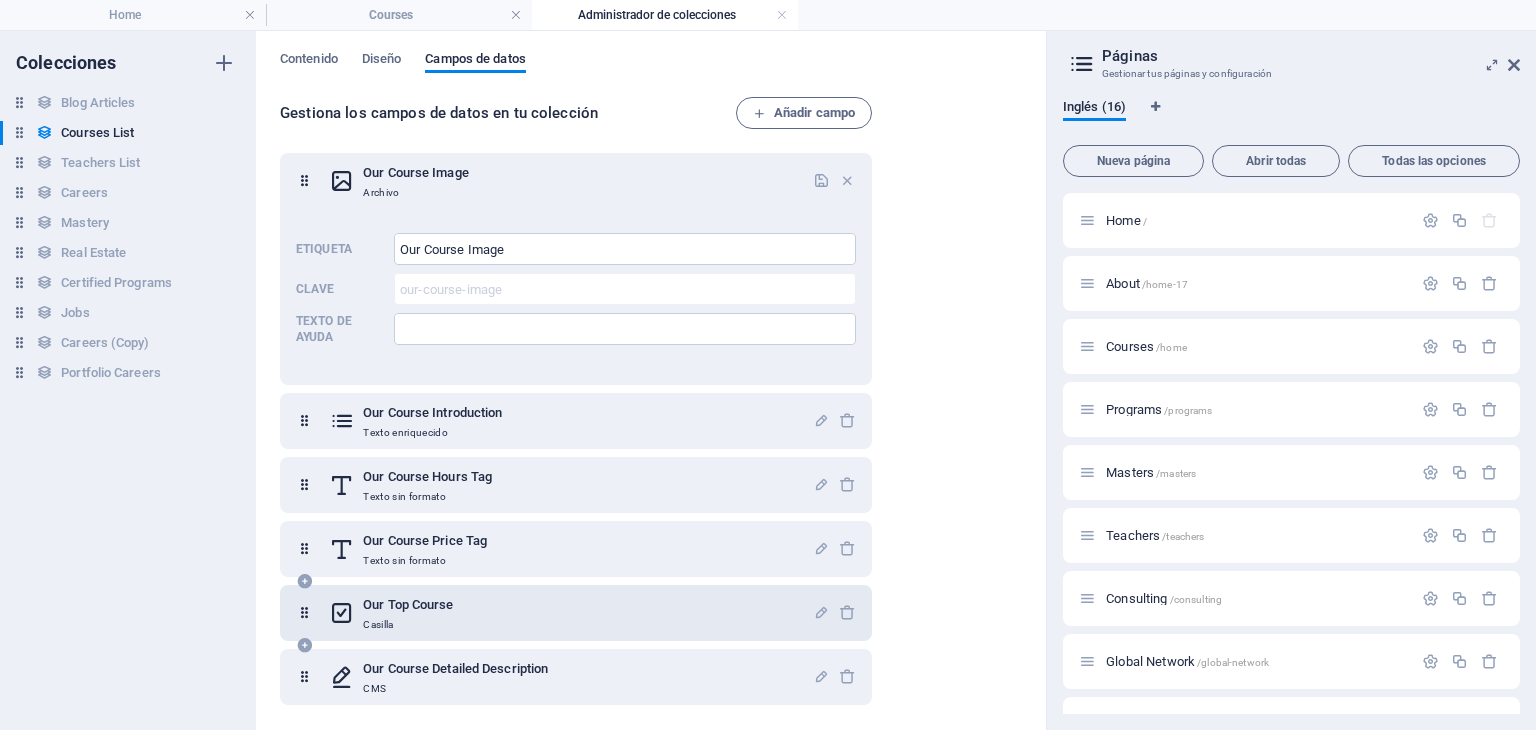 click on "Our Top Course" at bounding box center (408, 605) 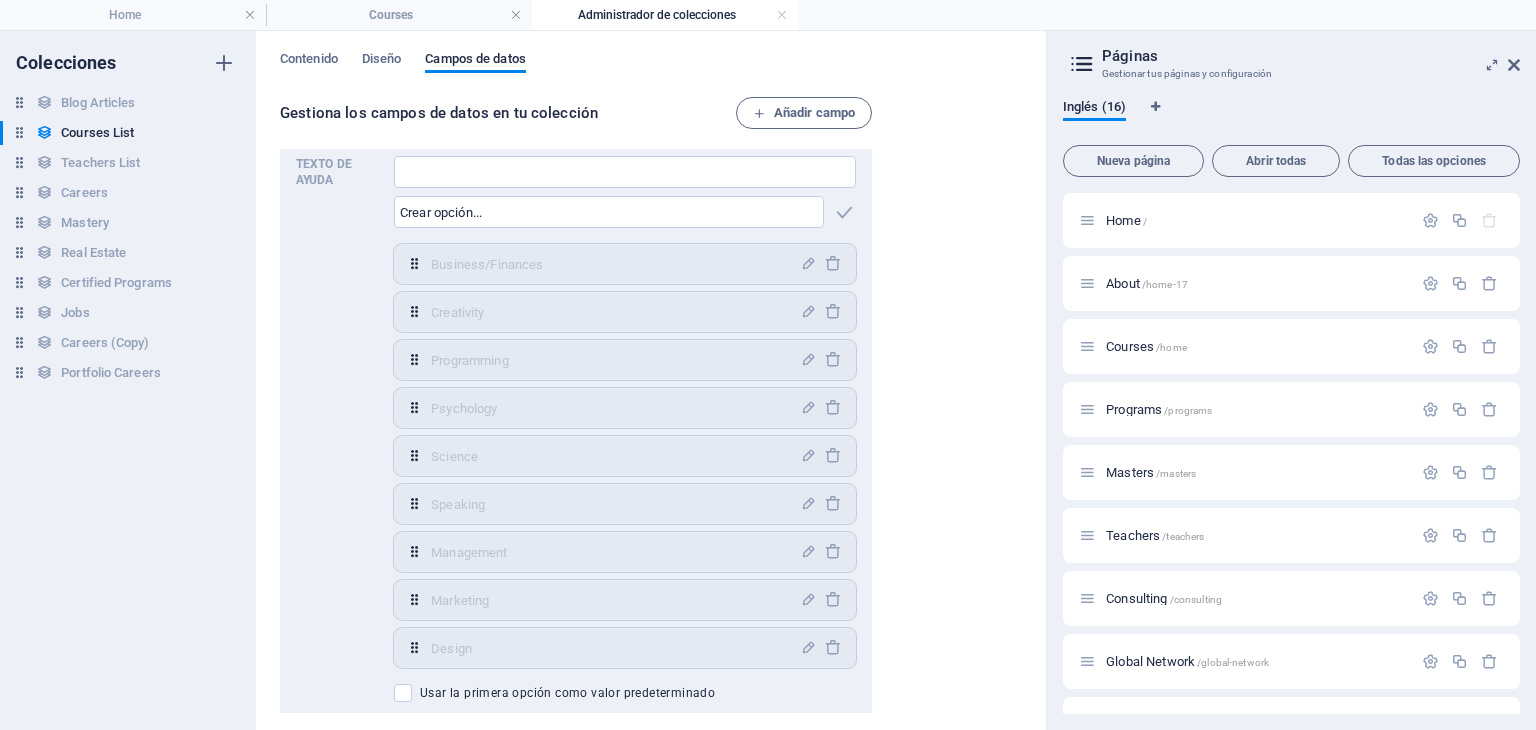 scroll, scrollTop: 618, scrollLeft: 0, axis: vertical 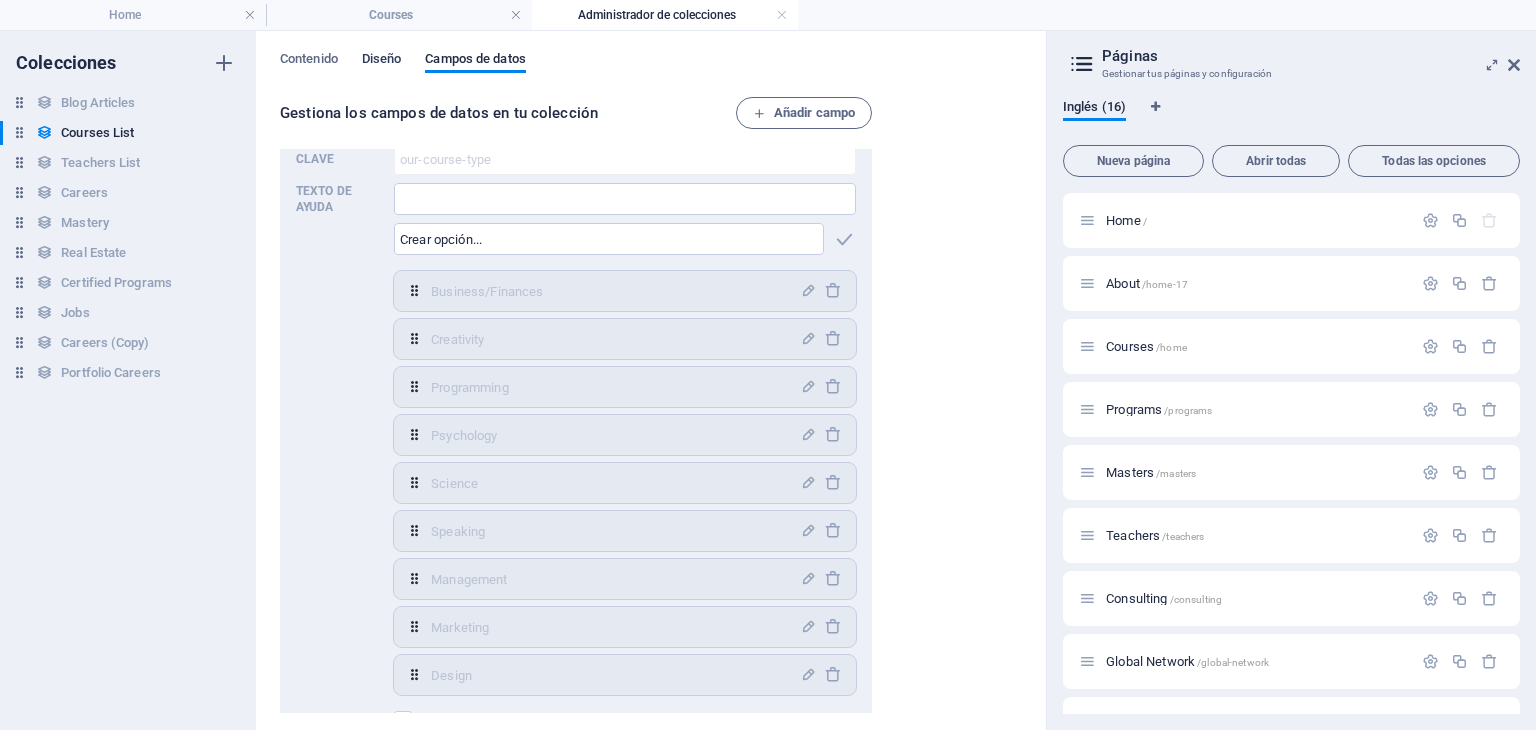 click on "Diseño" at bounding box center (382, 61) 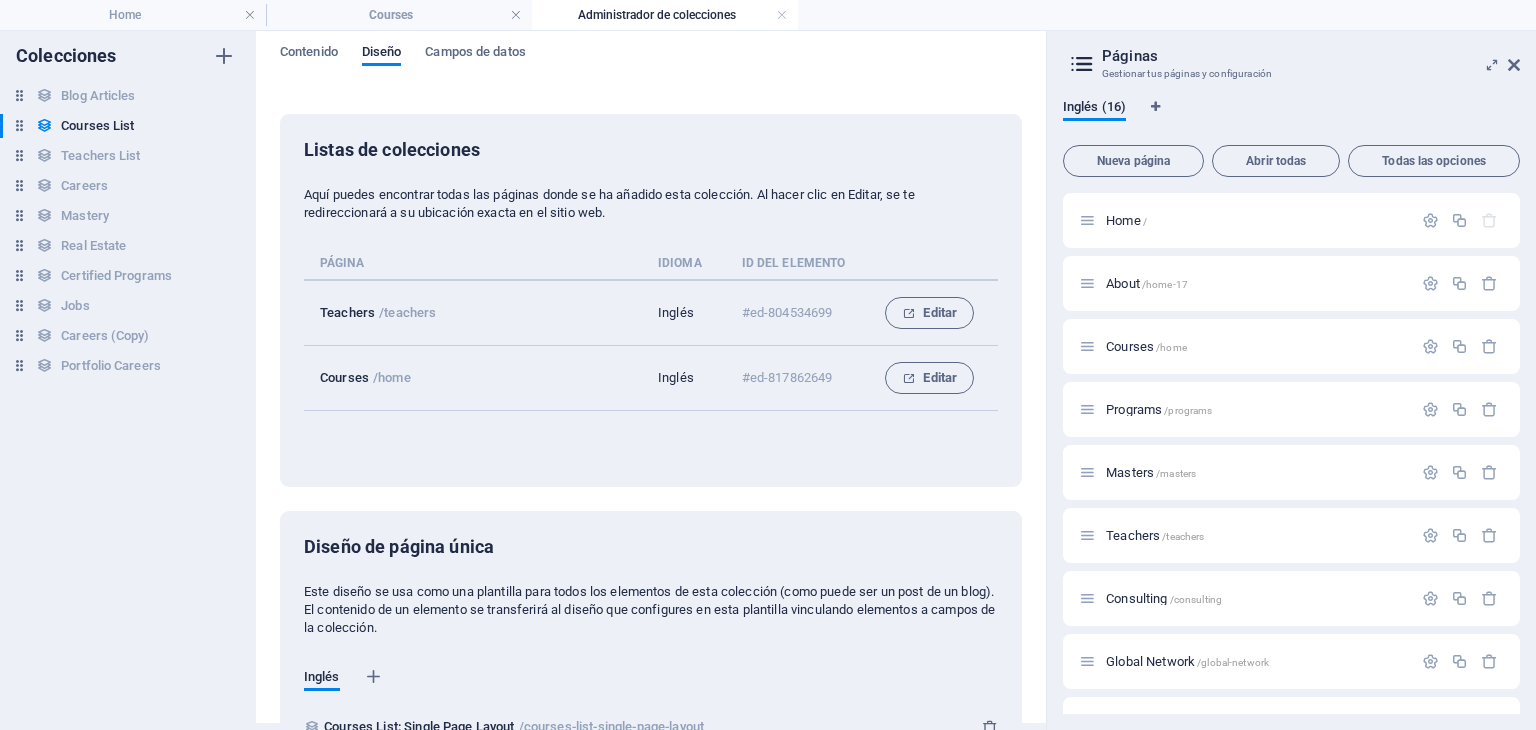 scroll, scrollTop: 0, scrollLeft: 0, axis: both 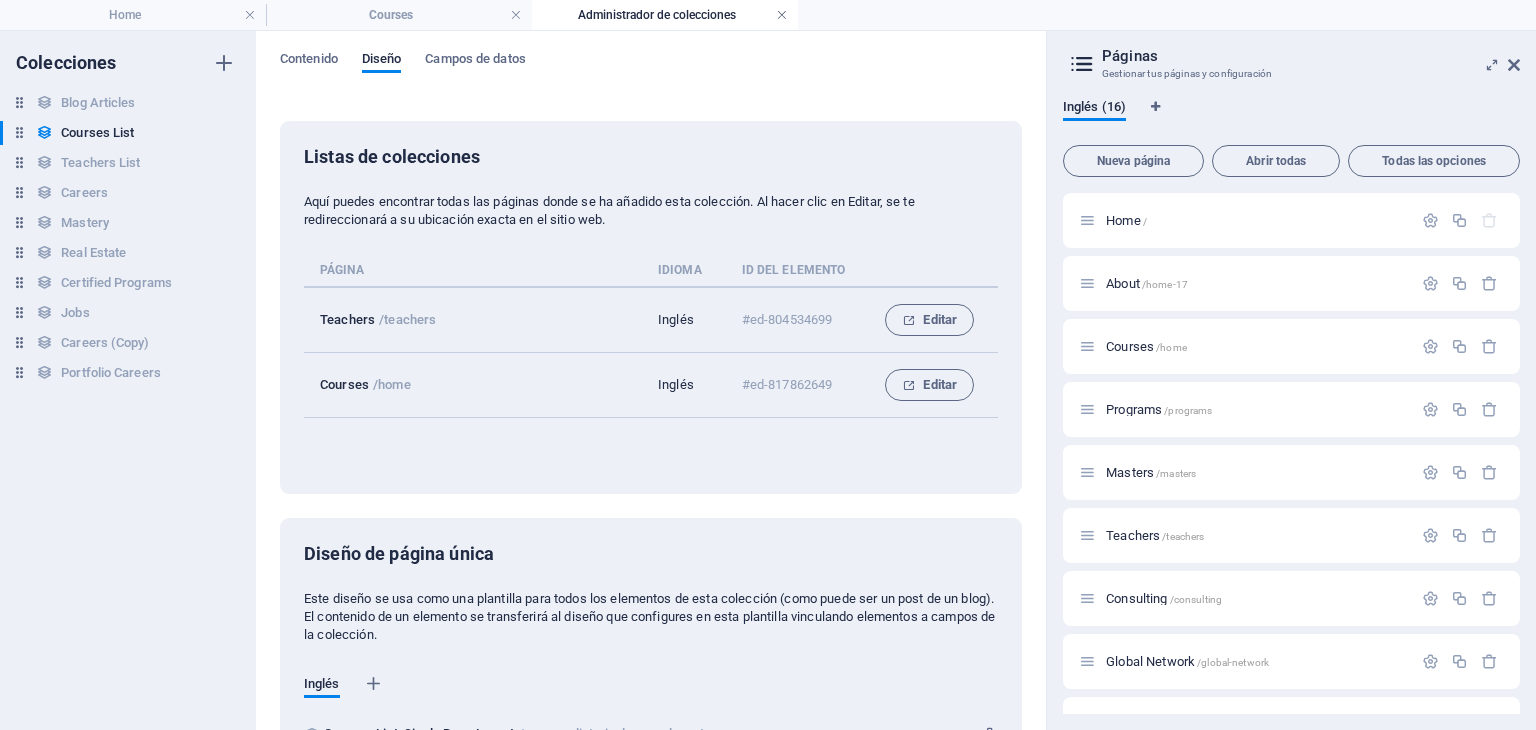 click at bounding box center (782, 15) 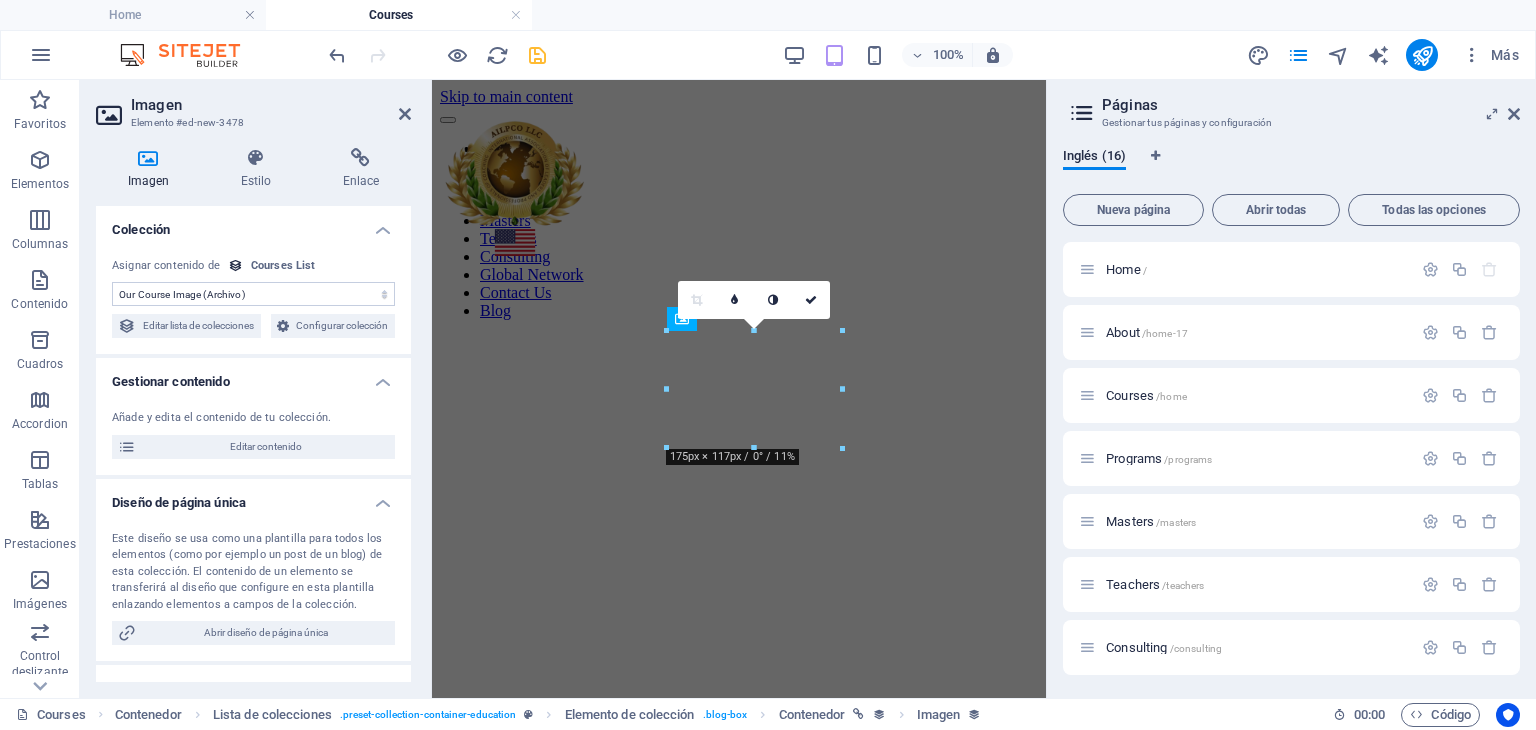 scroll, scrollTop: 1521, scrollLeft: 0, axis: vertical 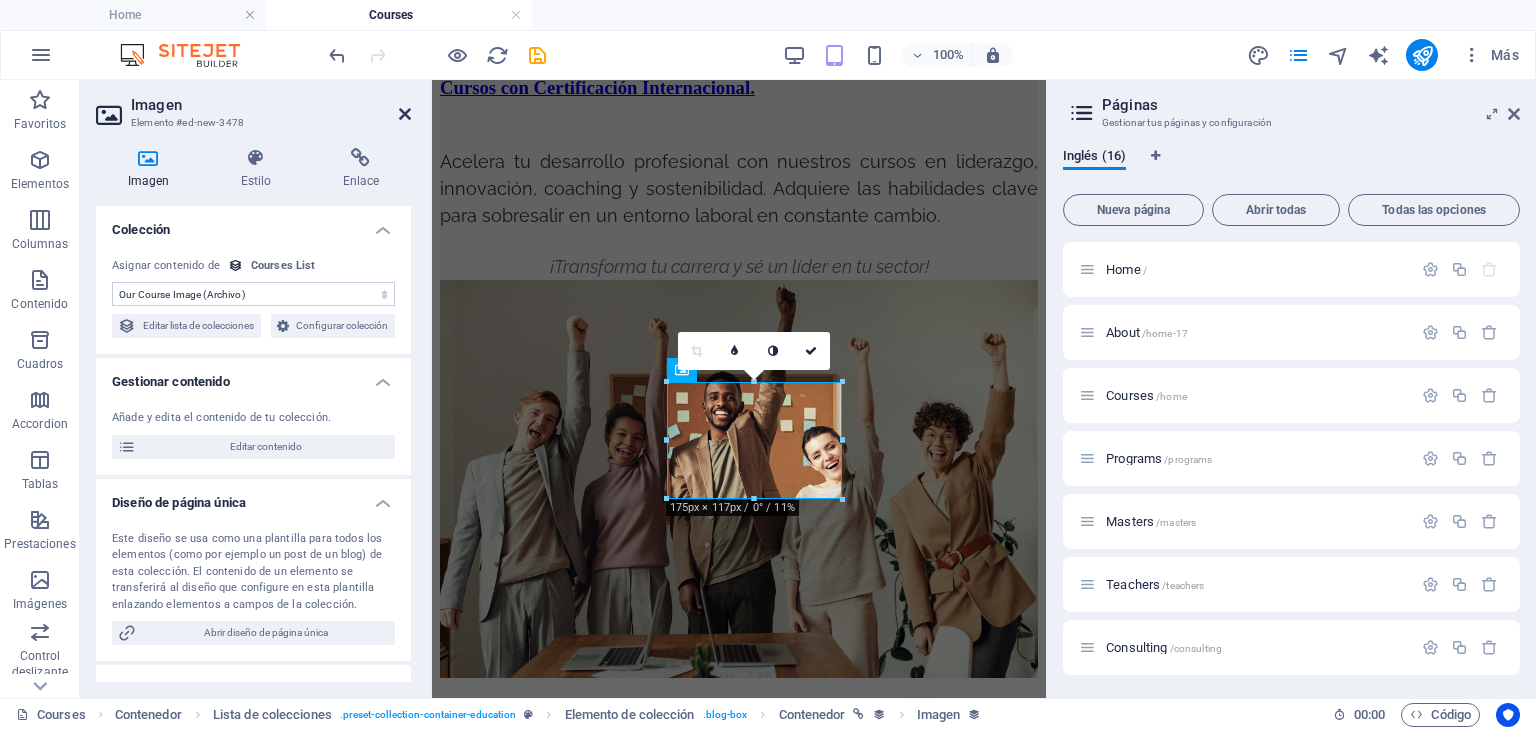 click at bounding box center [405, 114] 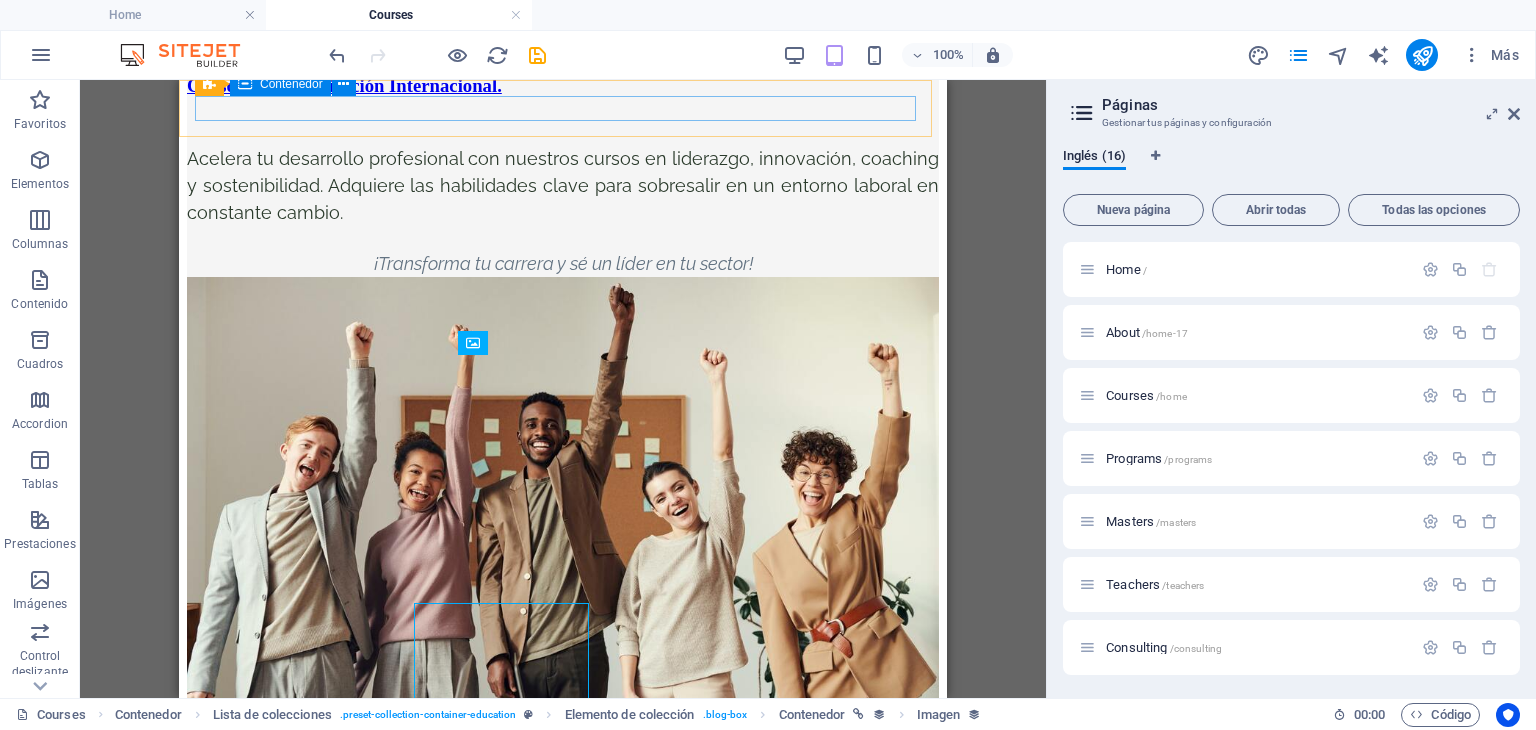 scroll, scrollTop: 1300, scrollLeft: 0, axis: vertical 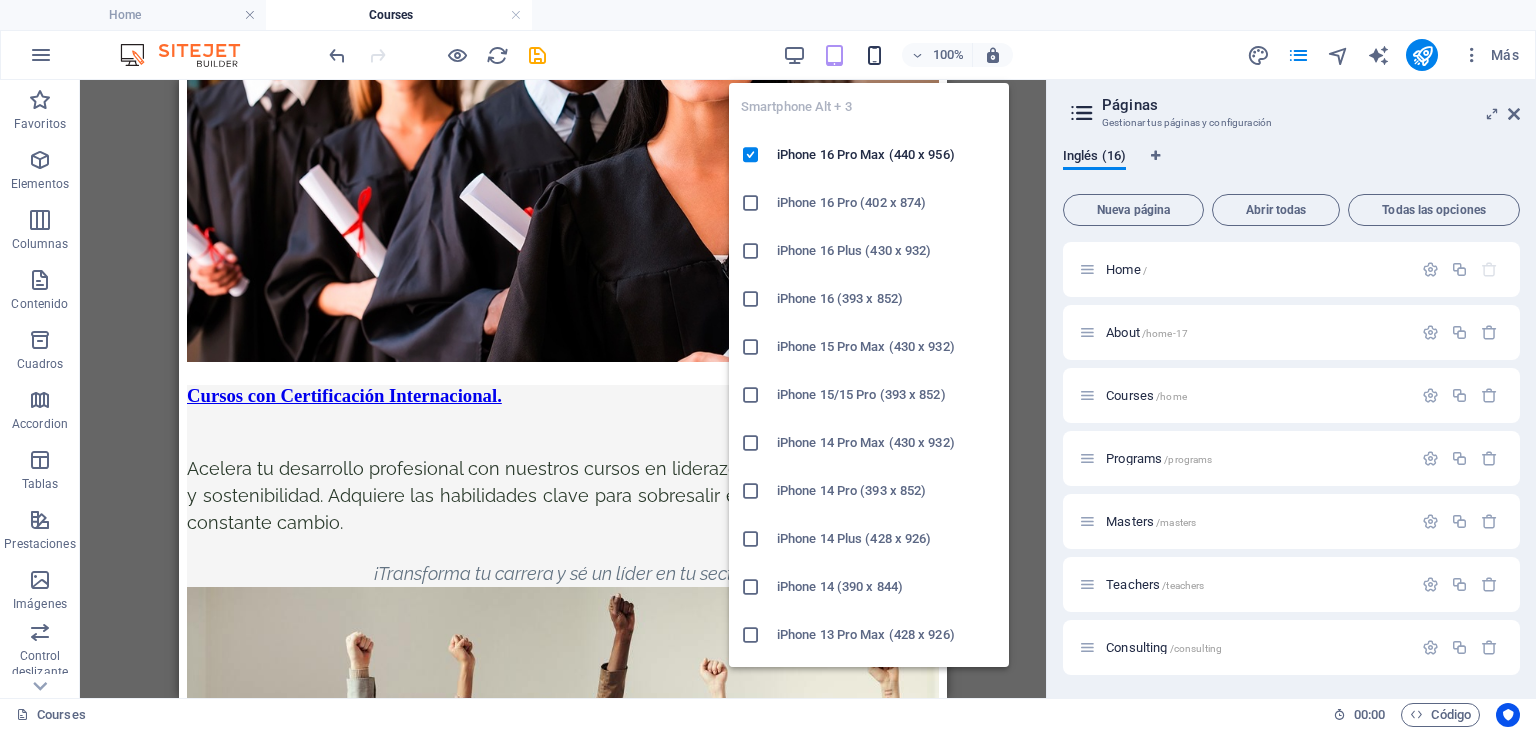 click at bounding box center (874, 55) 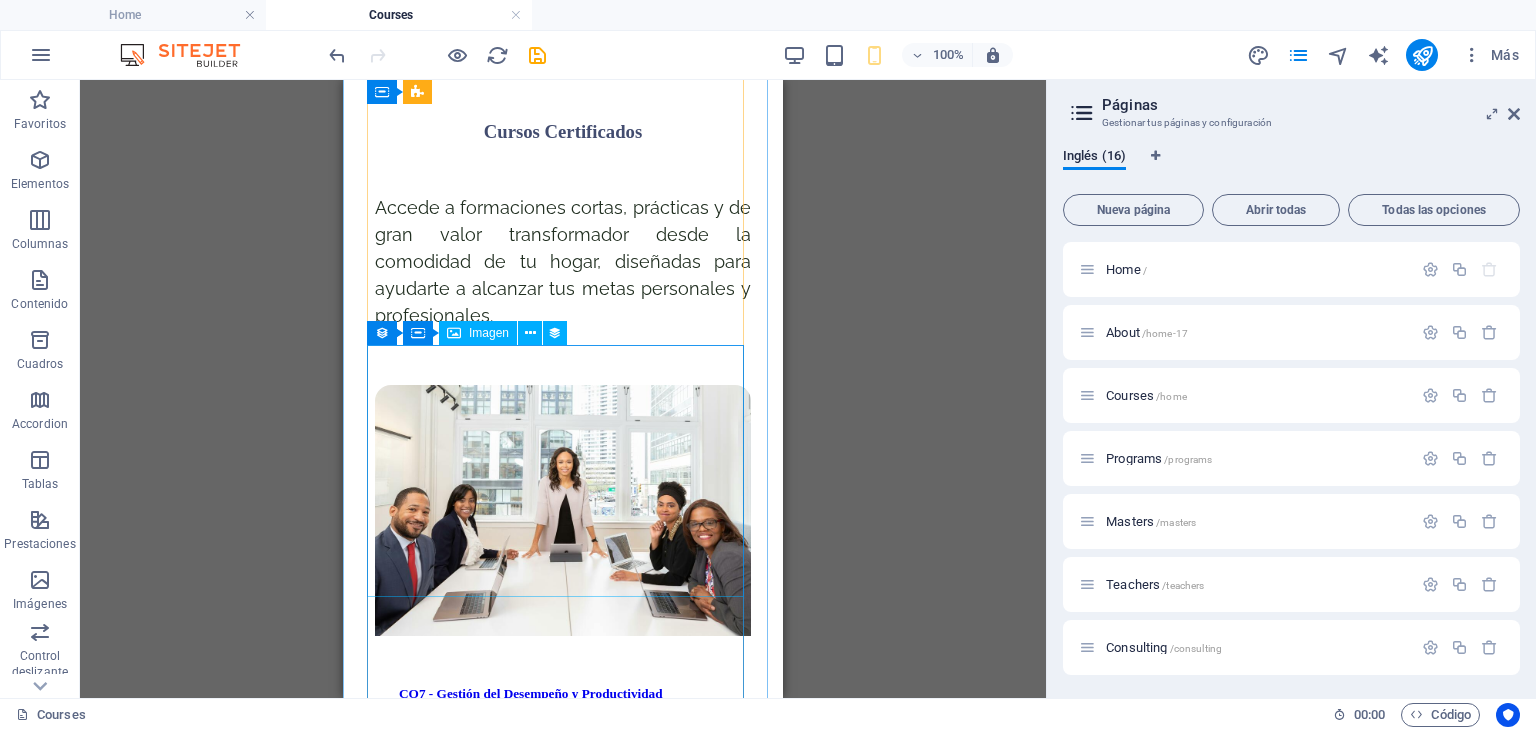 scroll, scrollTop: 2080, scrollLeft: 0, axis: vertical 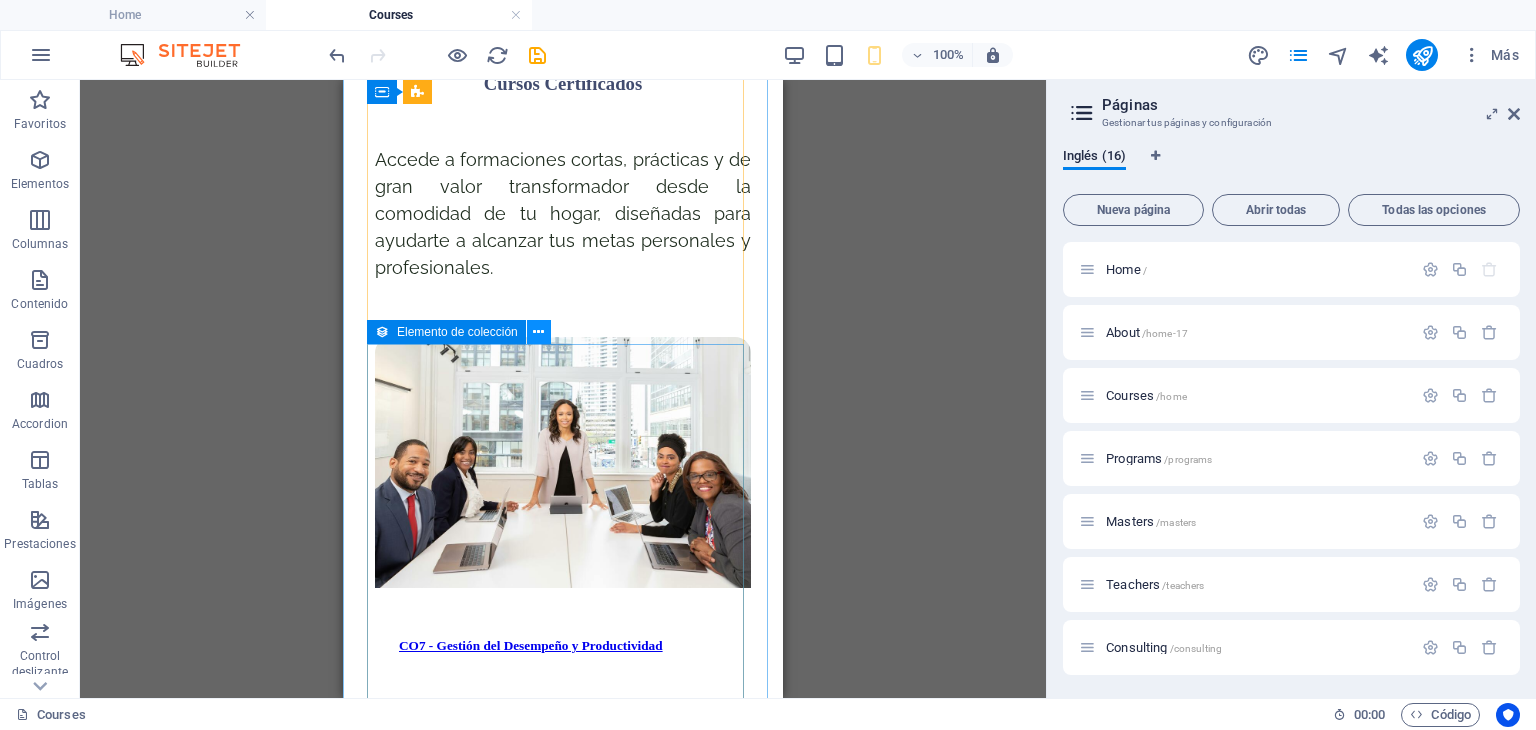 click at bounding box center (538, 332) 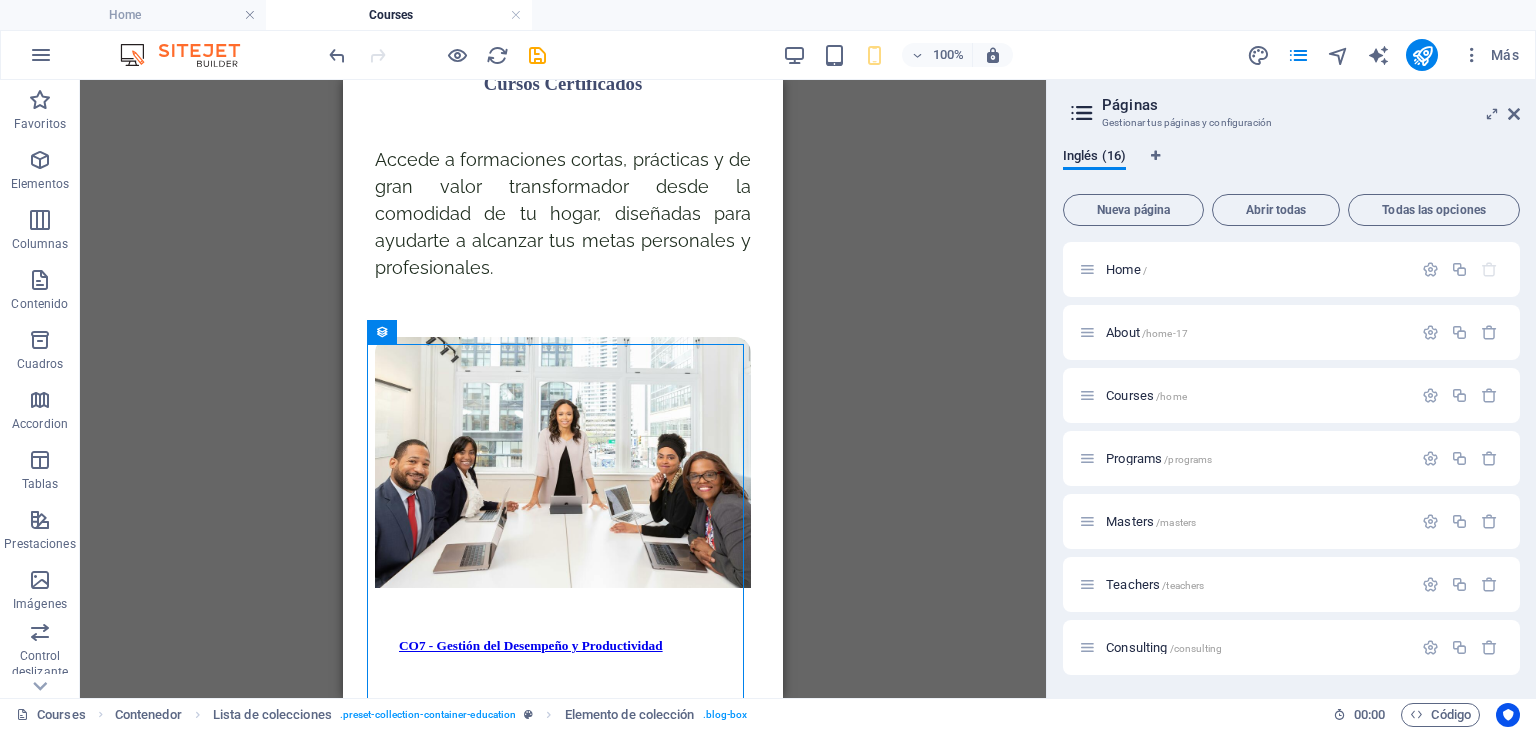 click on "H2   Superposición de imagen de texto   Contenedor   Texto   Contenedor   Separador   Elemento de colección   Contenedor   Imagen   Contenedor   Lista de colecciones   Lista de colecciones   Elemento de colección   Lista de colecciones   Elemento de colección   Contenedor   Elemento de colección   Contenedor   Imagen   Elemento de colección   Contenedor   Contenedor   Barra de menús   H3   Separador   Lista de colecciones   Elemento de colección   Contenedor   Imagen   Elemento de colección   Lista de colecciones   Contenedor   Contenedor   Contenedor   H5   Texto   Elemento de colección   Contenedor   Imagen   Elemento de colección   Contenedor   Contenedor   Logo   Elemento de colección   Contenedor   Imagen   Elemento de colección   Contenedor   Separador   Separador   Superposición de imagen de texto   Imagen   Separador   Texto   H5   Separador" at bounding box center (563, 389) 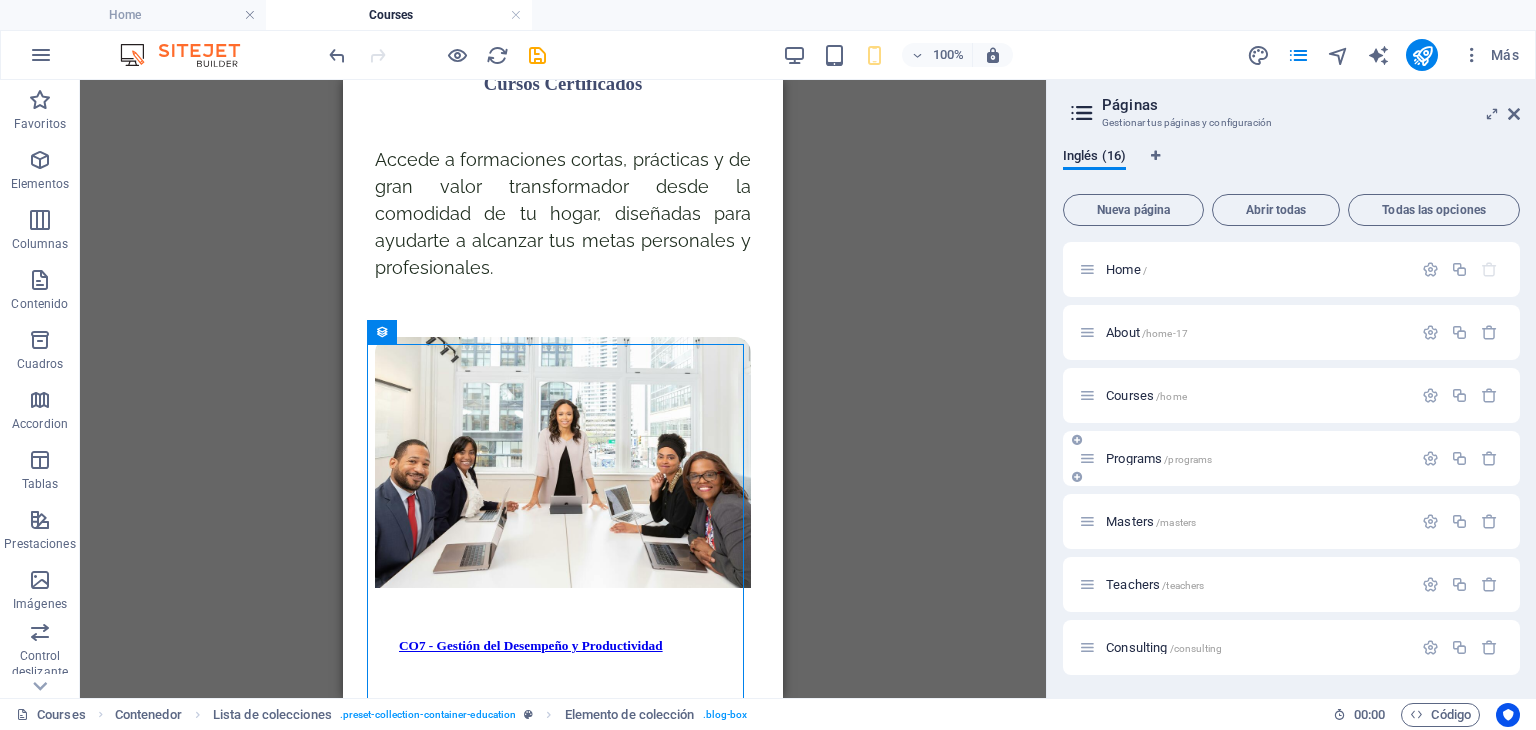 click on "Programs /programs" at bounding box center [1159, 458] 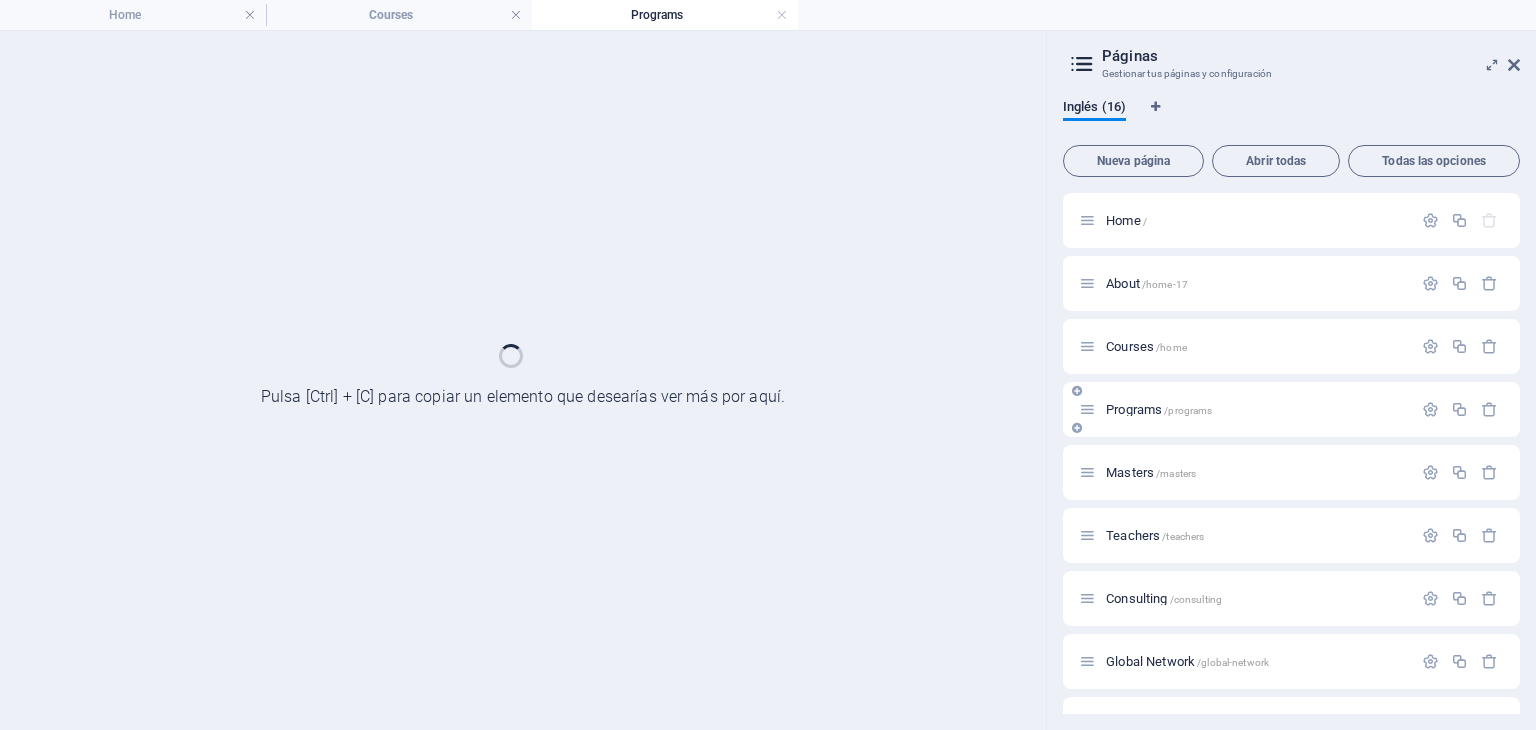 scroll, scrollTop: 0, scrollLeft: 0, axis: both 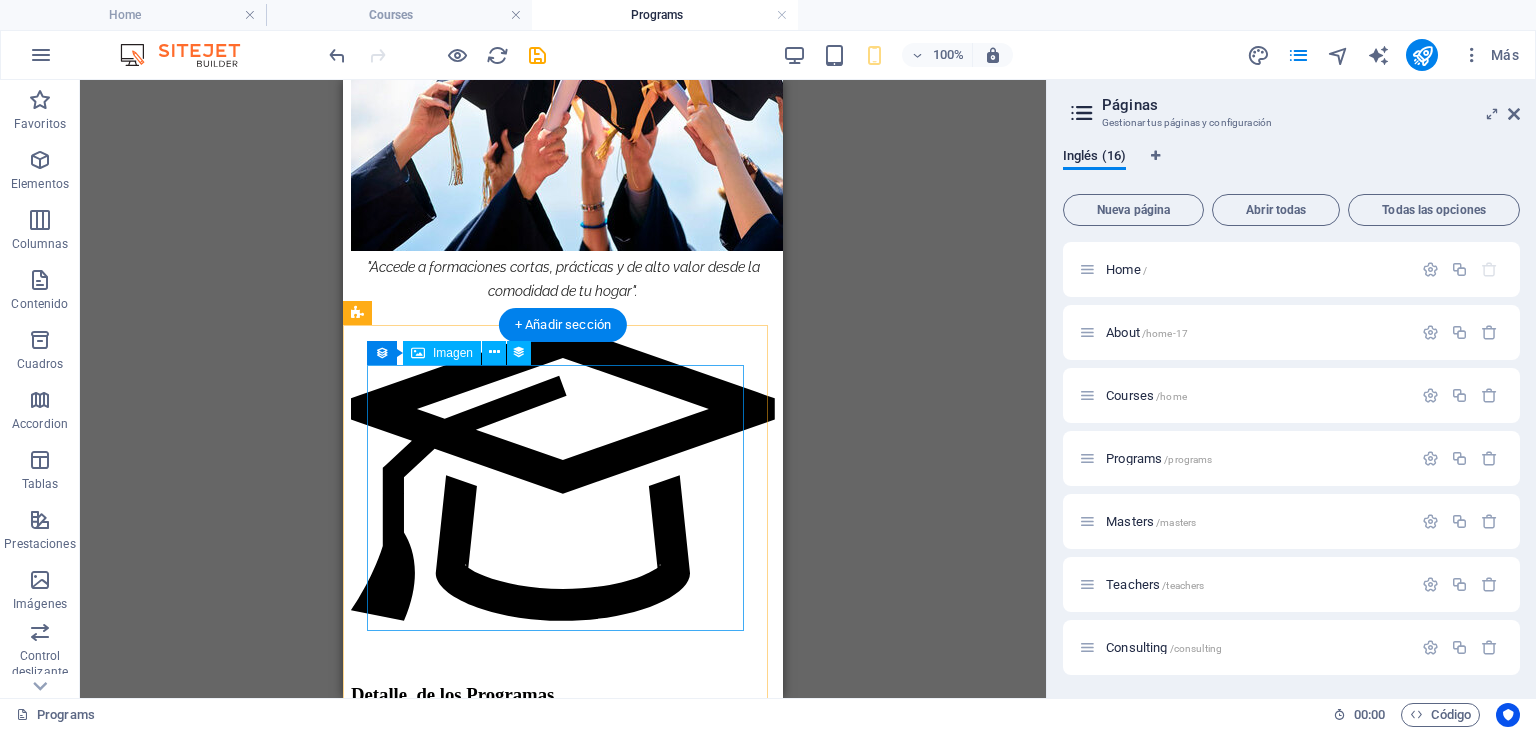 click at bounding box center [563, 1274] 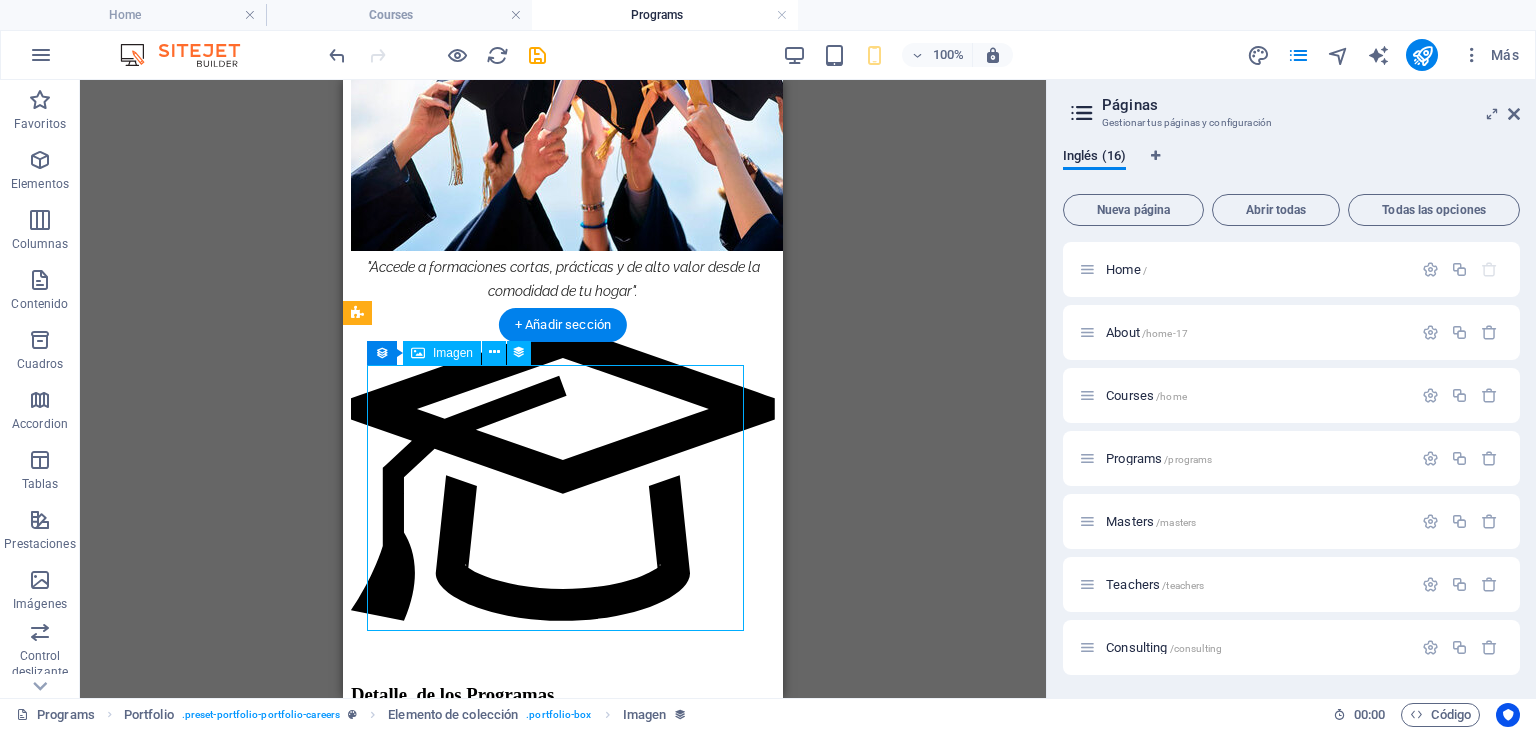 click at bounding box center (563, 1274) 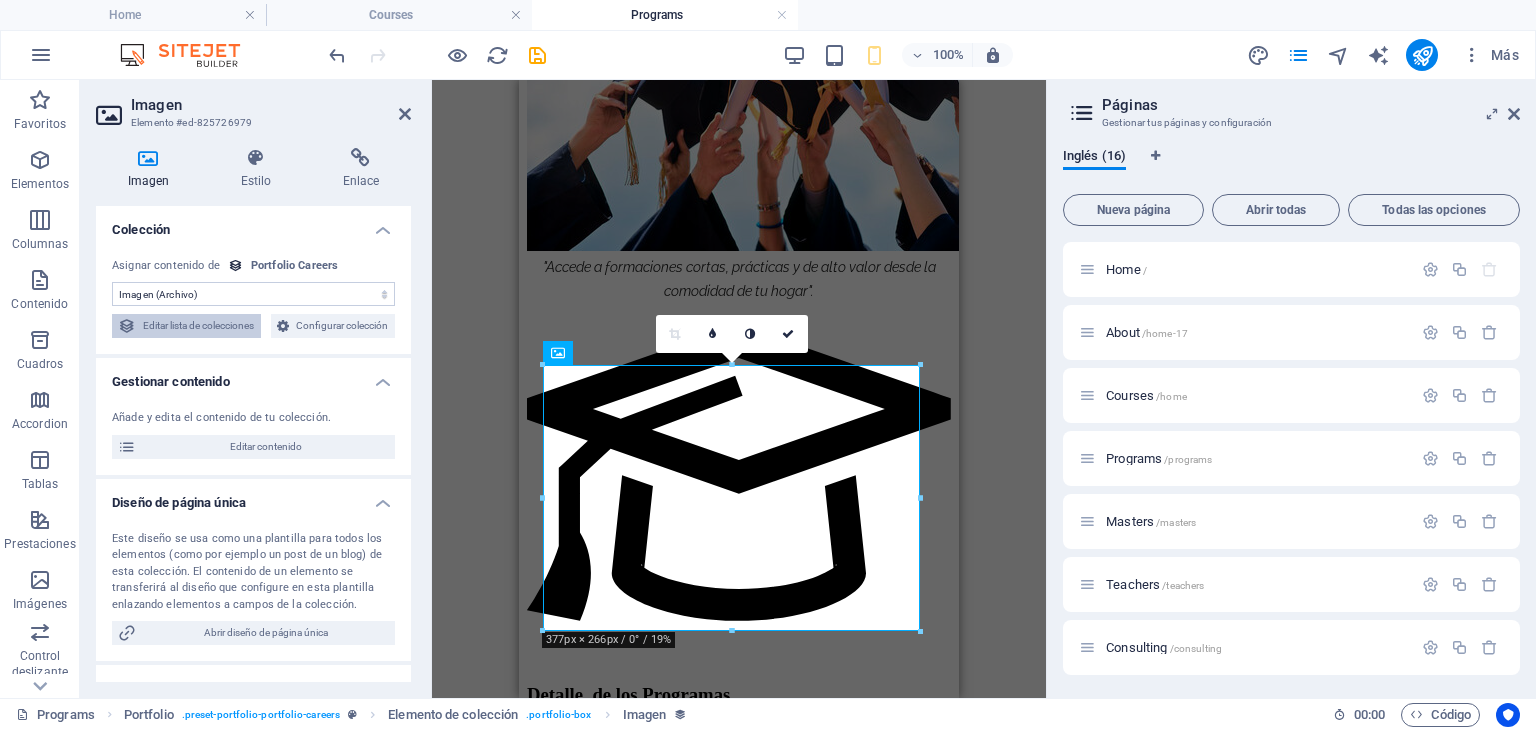 click on "Editar lista de colecciones" at bounding box center (198, 326) 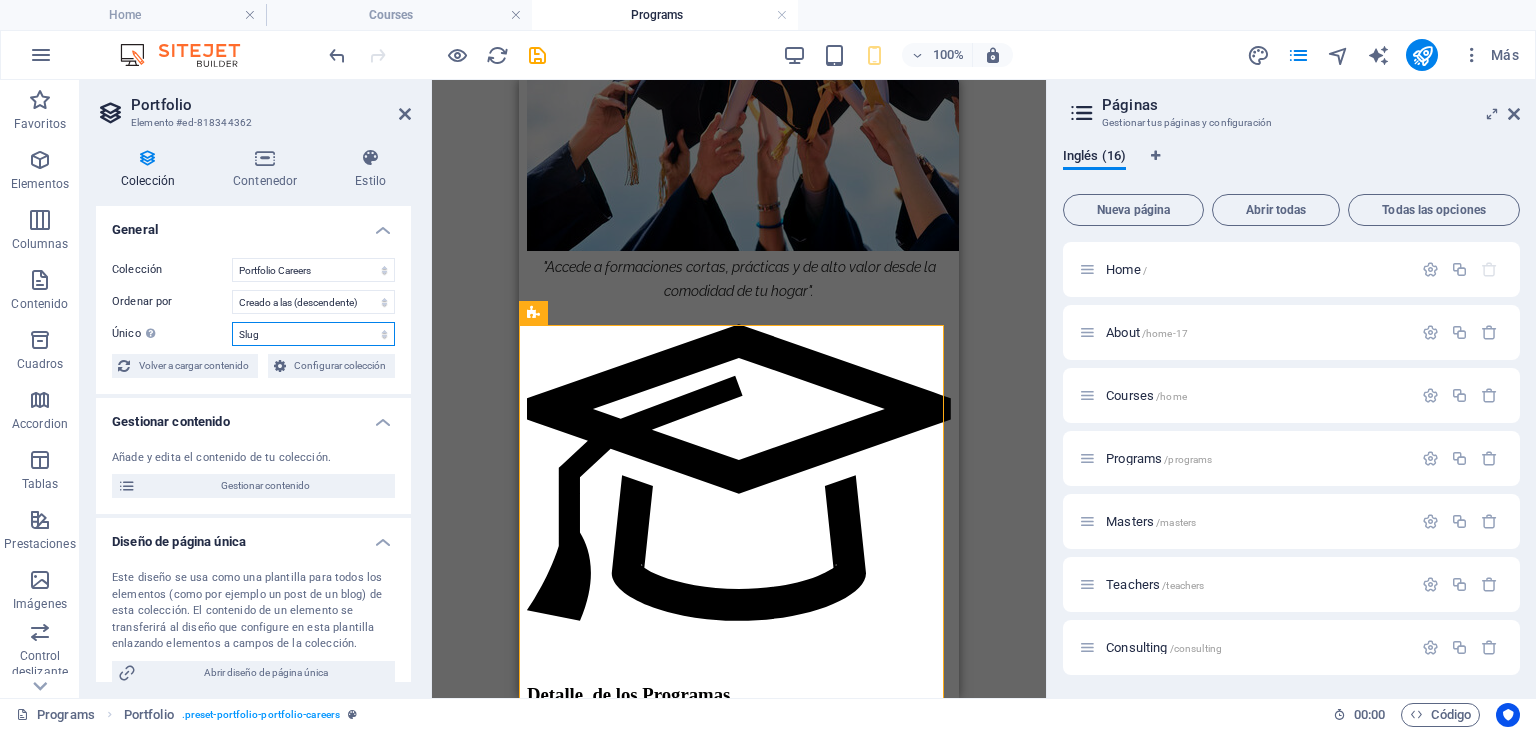 click on "Ninguno Name Slug Imagen Descripción breve Descripción de la Carrera" at bounding box center (313, 334) 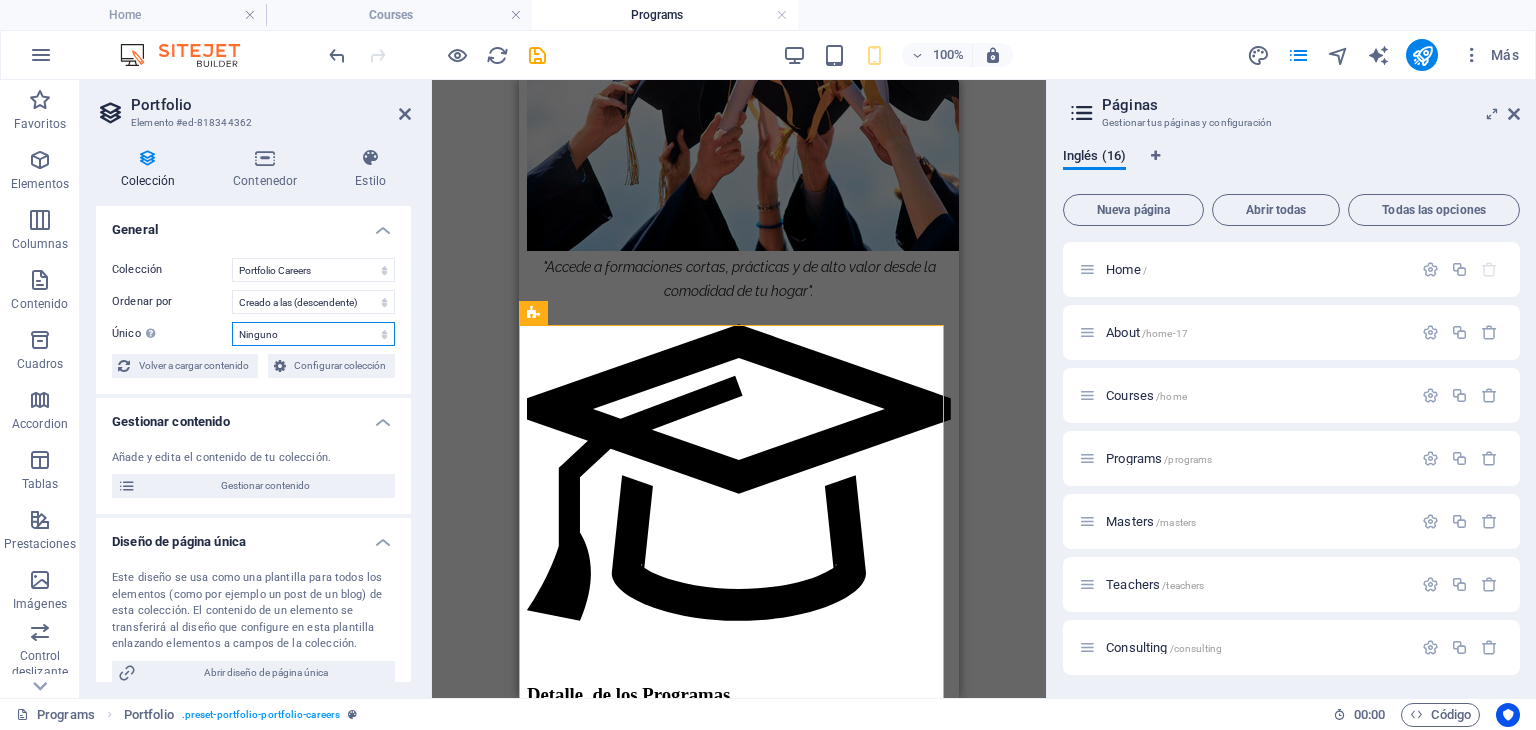 click on "Ninguno Name Slug Imagen Descripción breve Descripción de la Carrera" at bounding box center (313, 334) 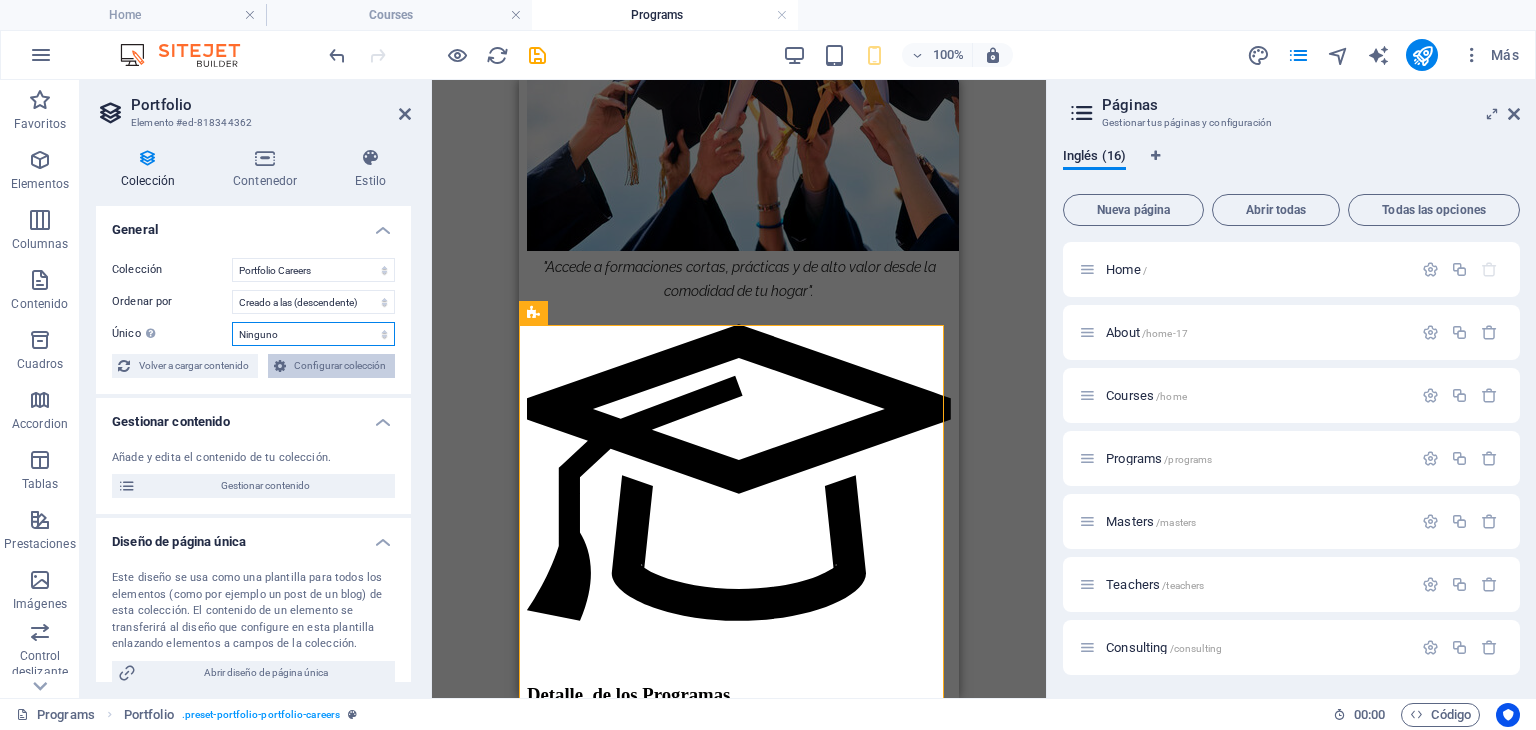 select on "6889b23fd6114249650637d6" 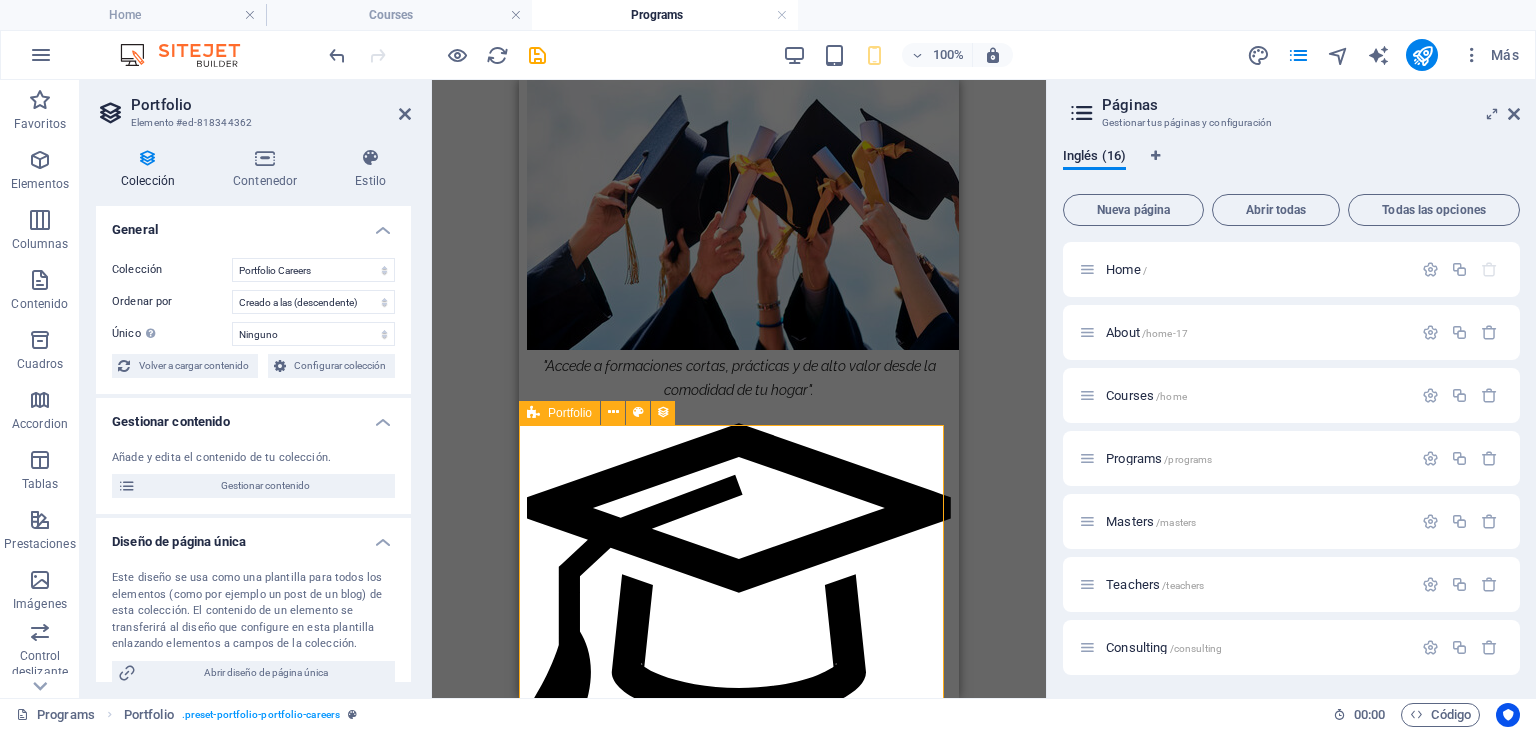 scroll, scrollTop: 1600, scrollLeft: 0, axis: vertical 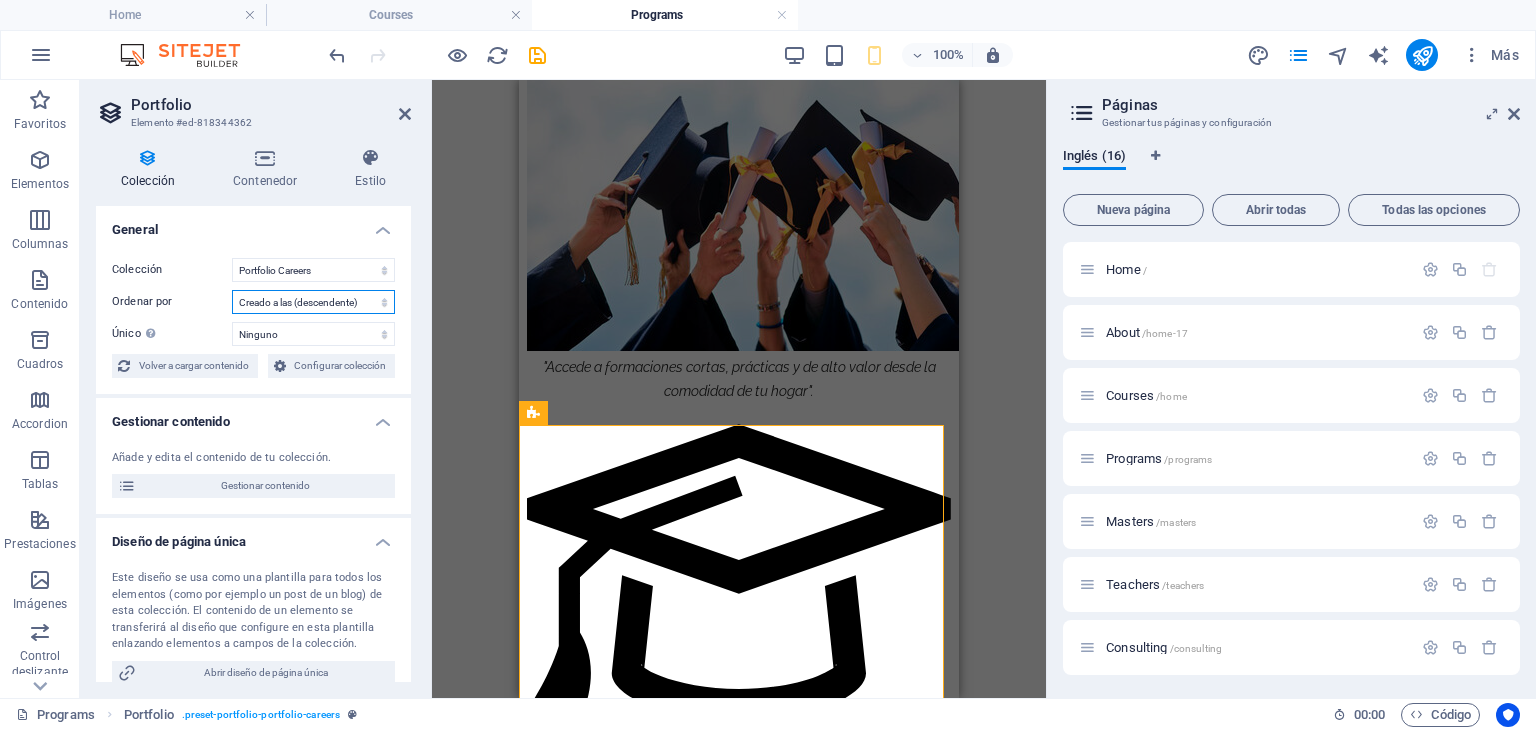 click on "Creado a las (ascendente) Creado a las (descendente) Actualizado a las (ascendente) Actualizado a las (descendente) Name (ascendente) Name (descendente) Slug (ascendente) Slug (descendente) Random" at bounding box center (313, 302) 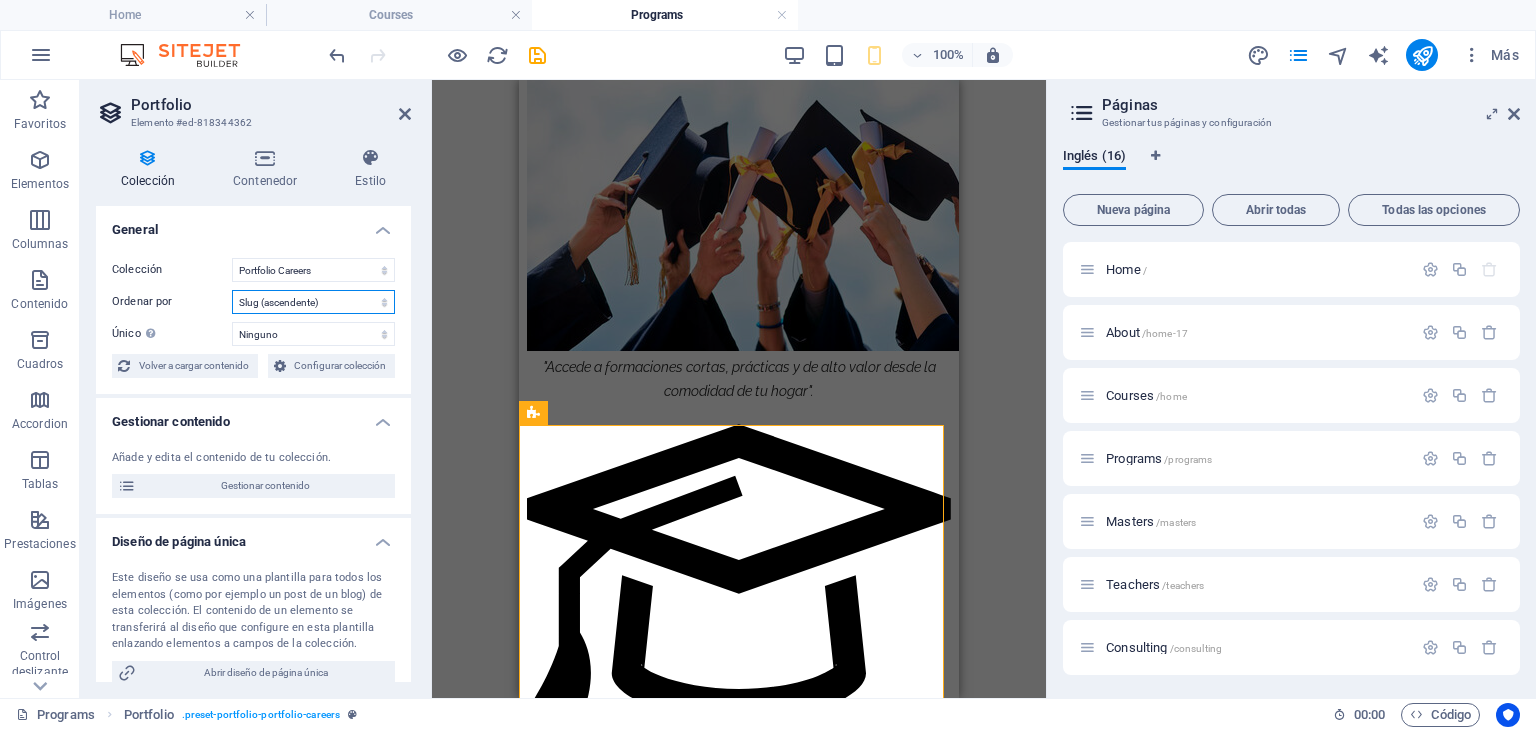 click on "Creado a las (ascendente) Creado a las (descendente) Actualizado a las (ascendente) Actualizado a las (descendente) Name (ascendente) Name (descendente) Slug (ascendente) Slug (descendente) Random" at bounding box center [313, 302] 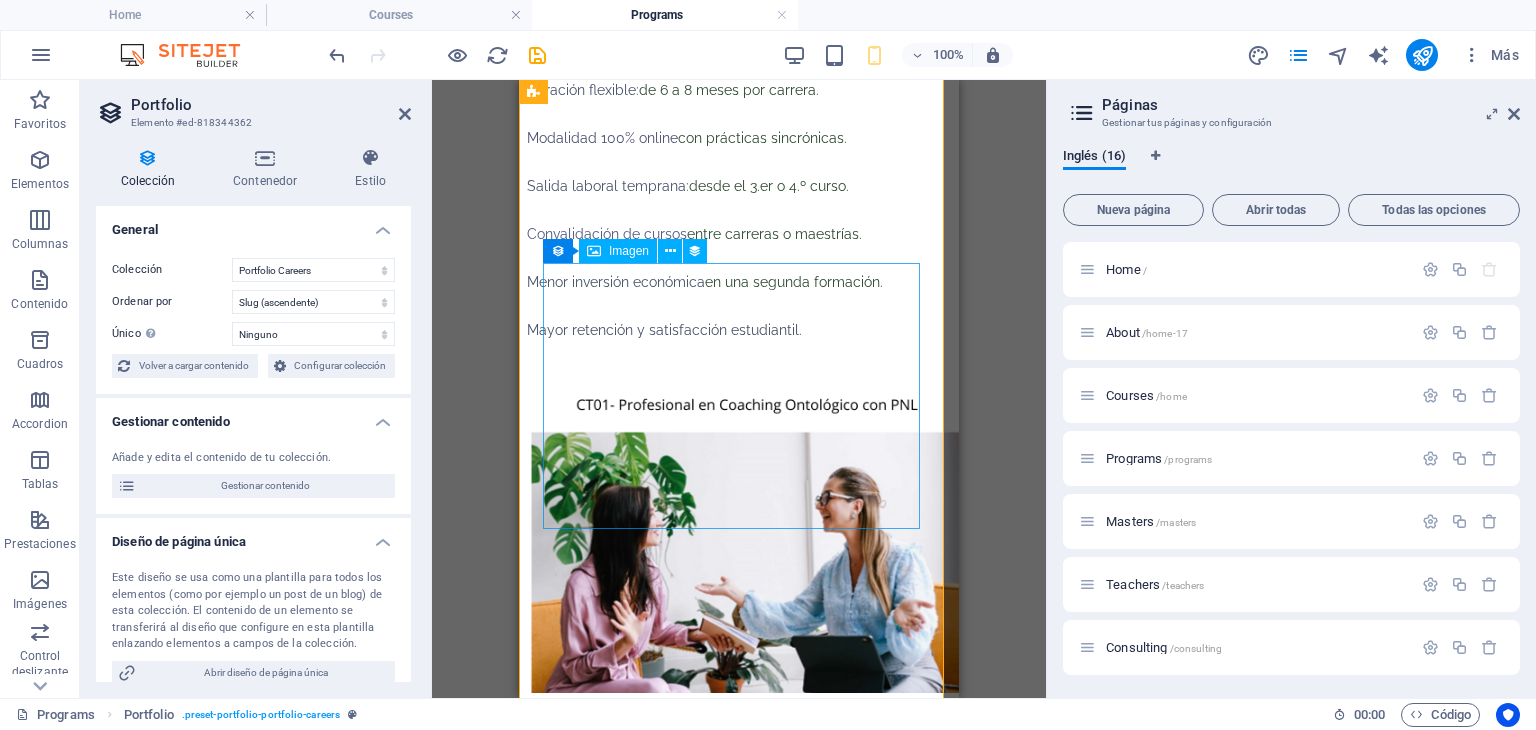 scroll, scrollTop: 2400, scrollLeft: 0, axis: vertical 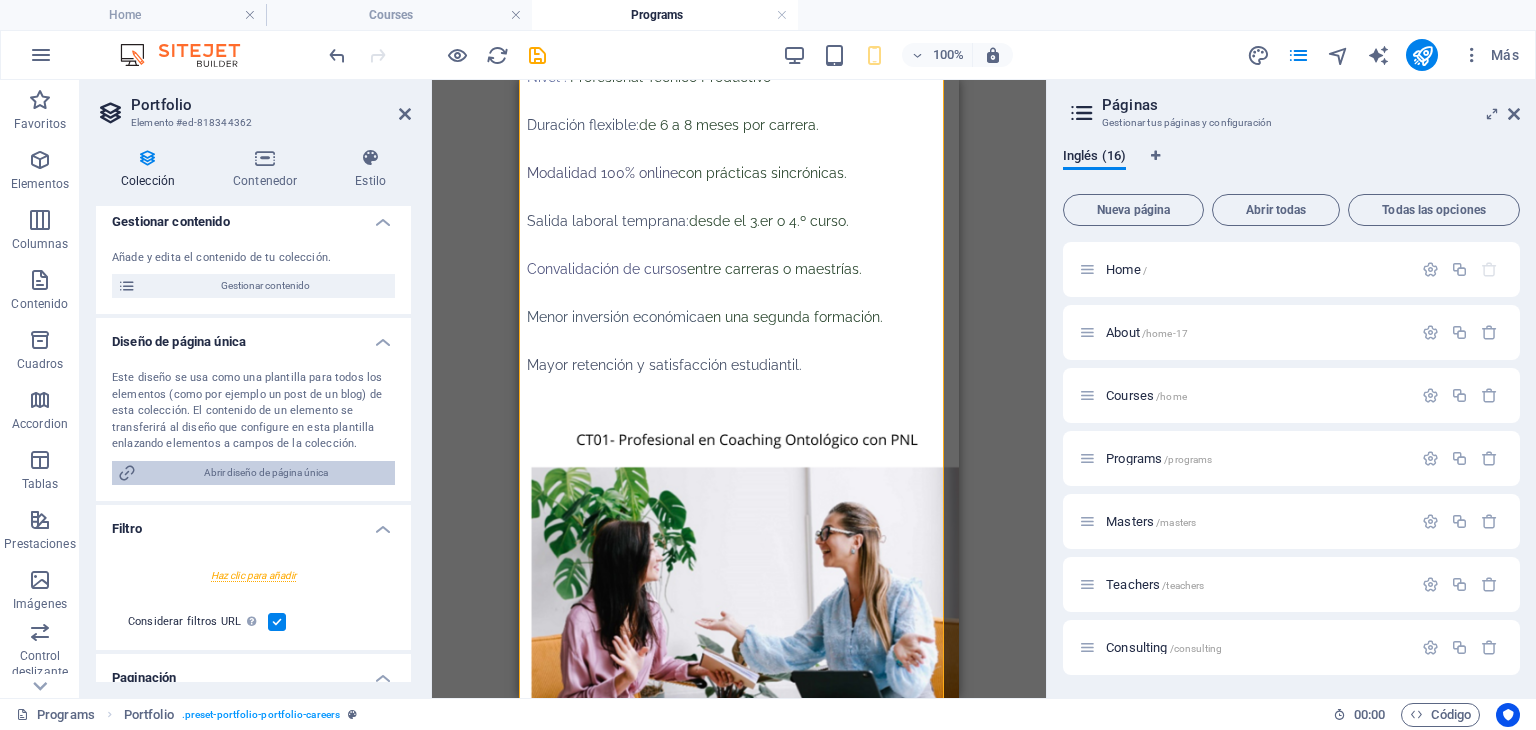 click on "Abrir diseño de página única" at bounding box center [265, 473] 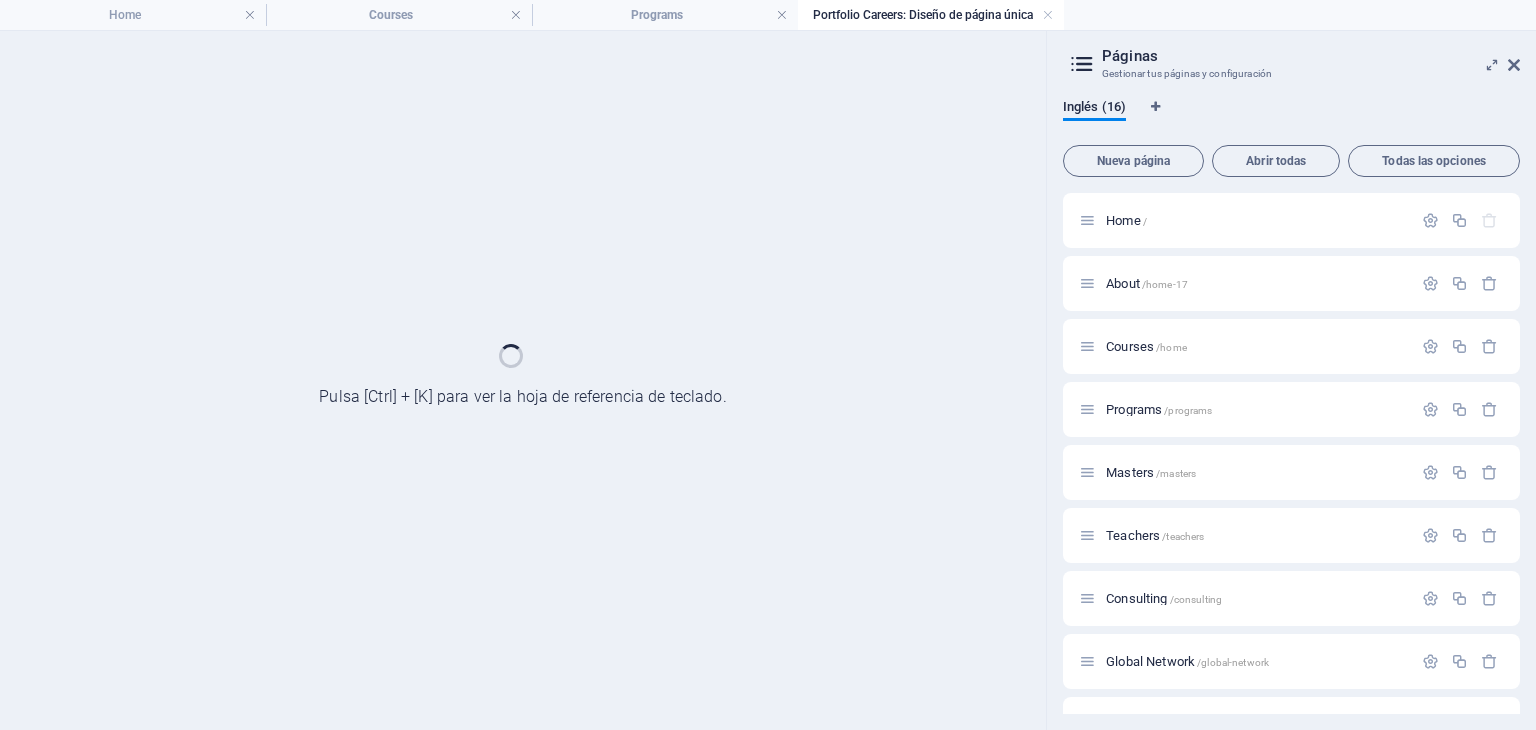 scroll, scrollTop: 0, scrollLeft: 0, axis: both 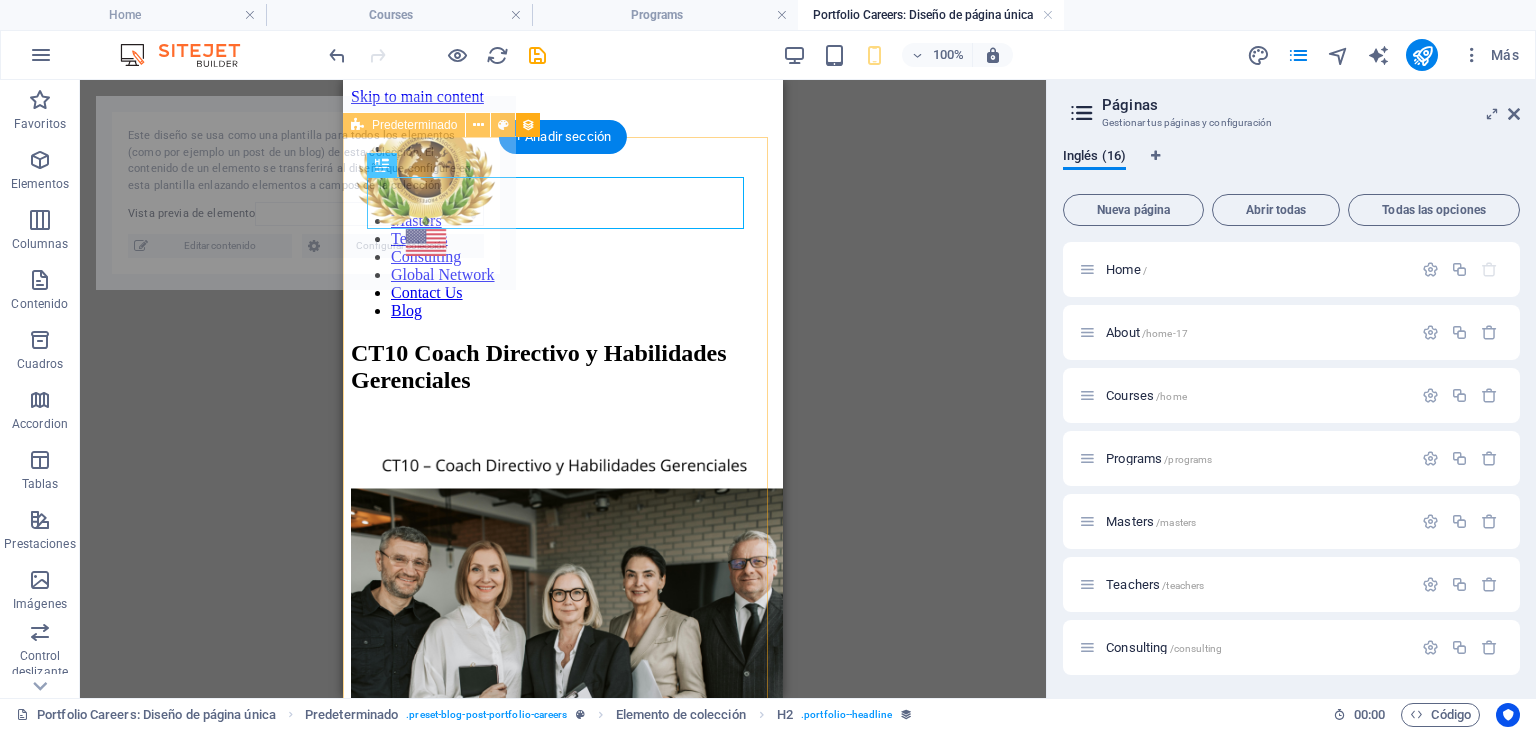 select on "688ee37802442c74c40337b7" 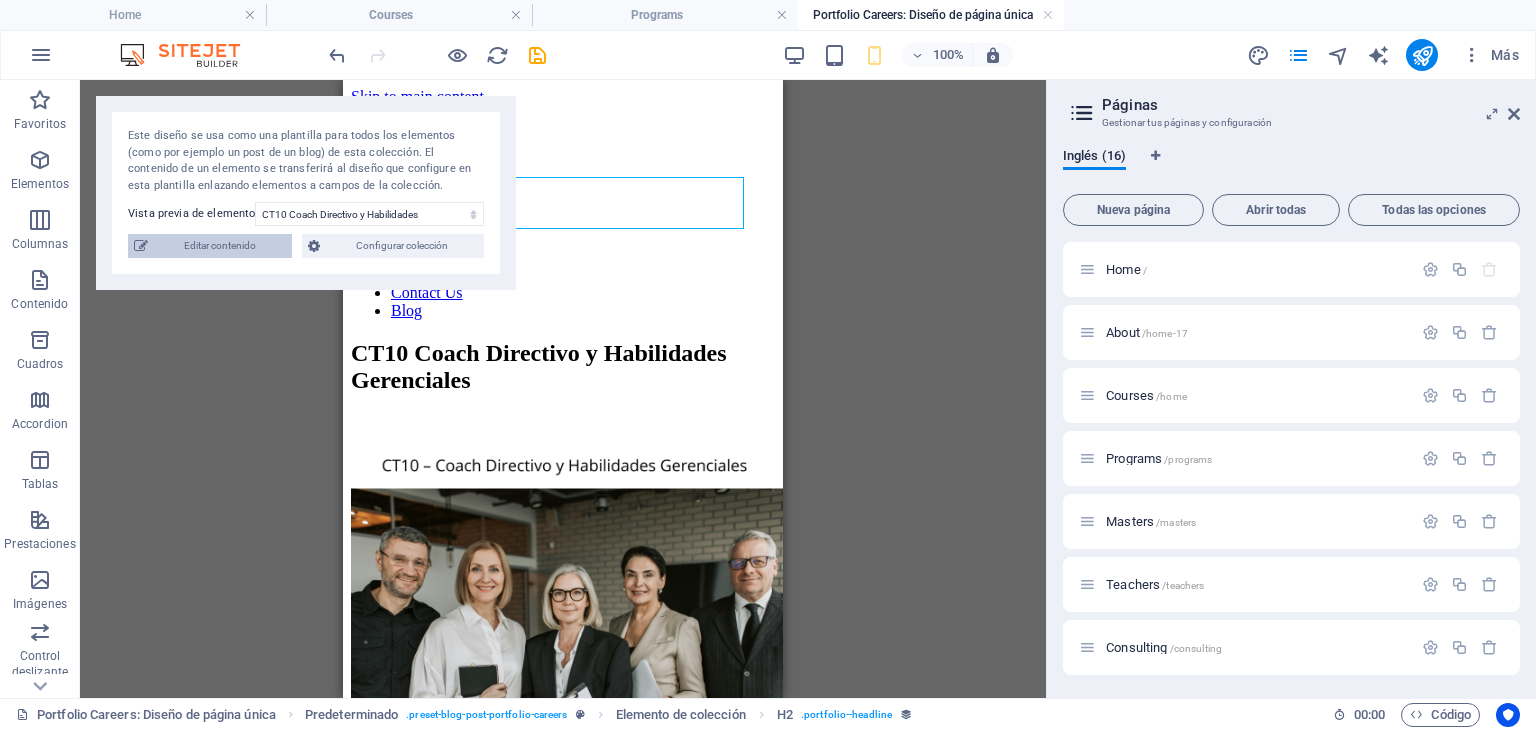 click on "Editar contenido" at bounding box center (220, 246) 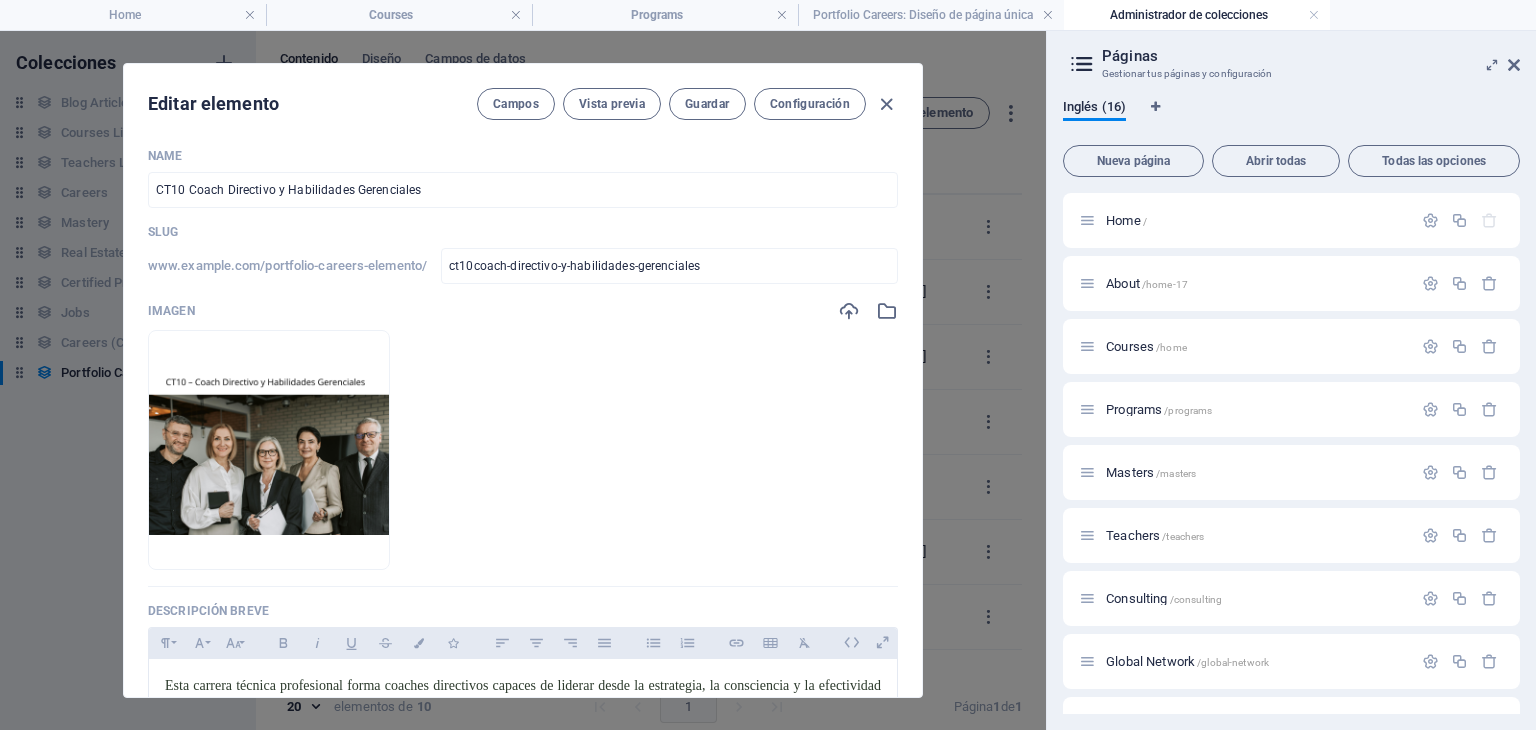 scroll, scrollTop: 0, scrollLeft: 0, axis: both 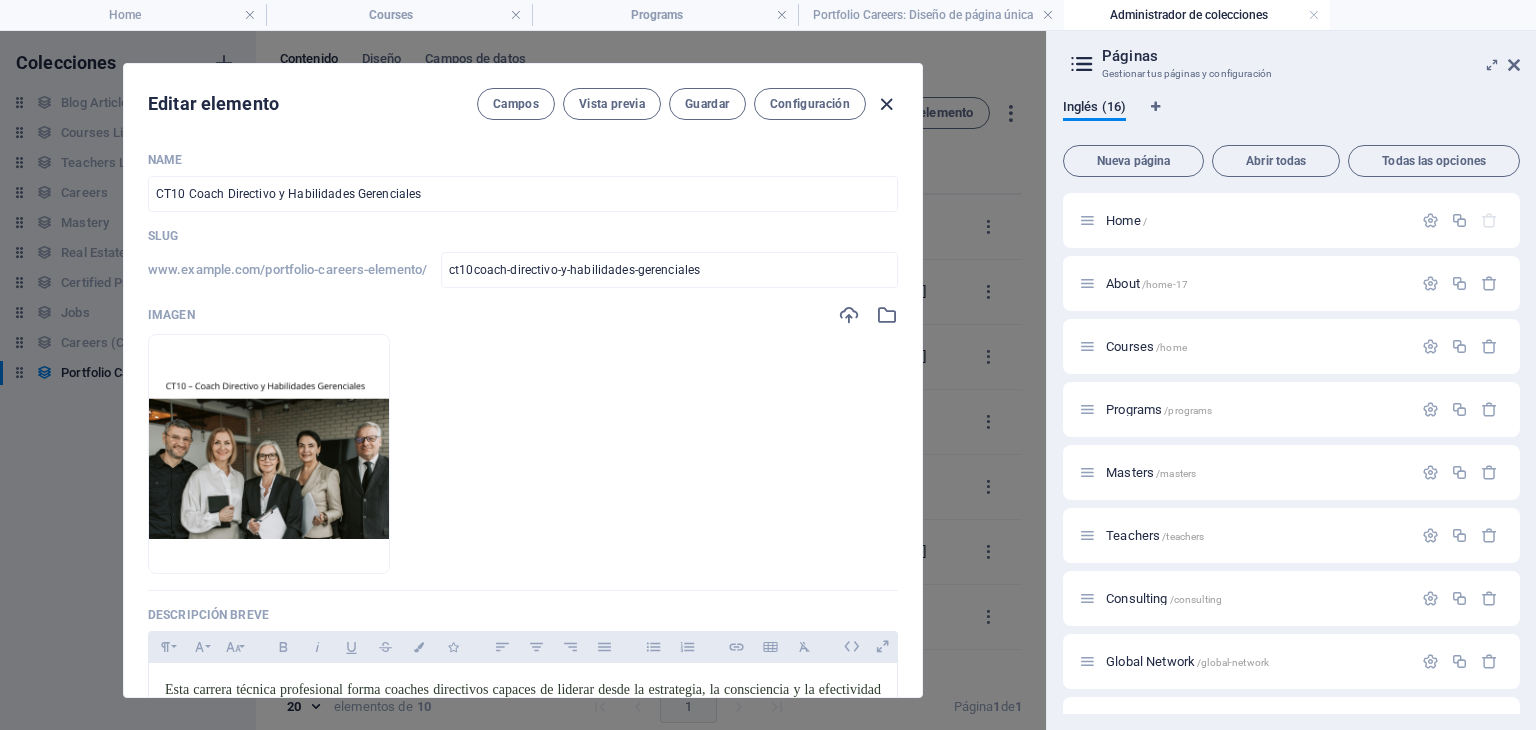 click at bounding box center (886, 104) 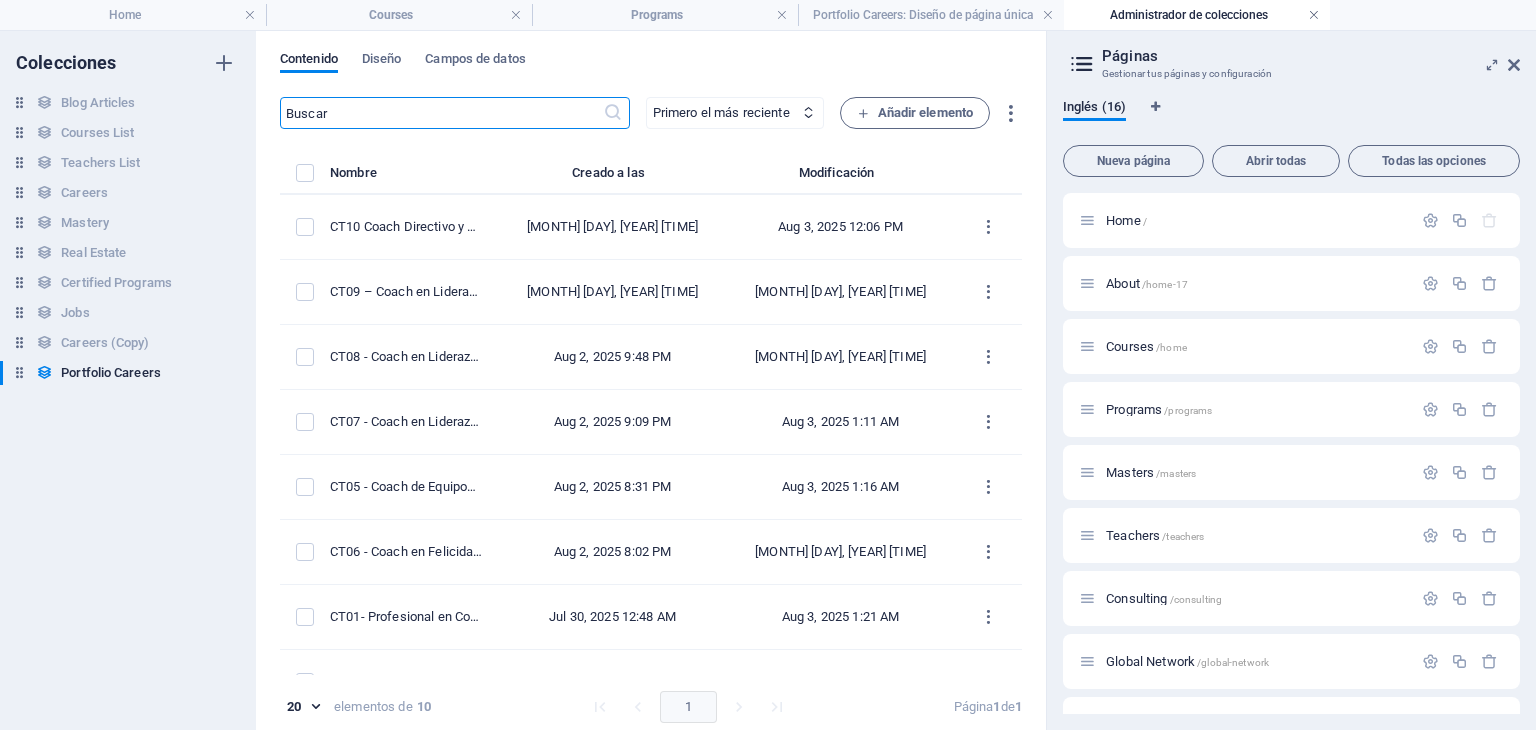 click at bounding box center [1314, 15] 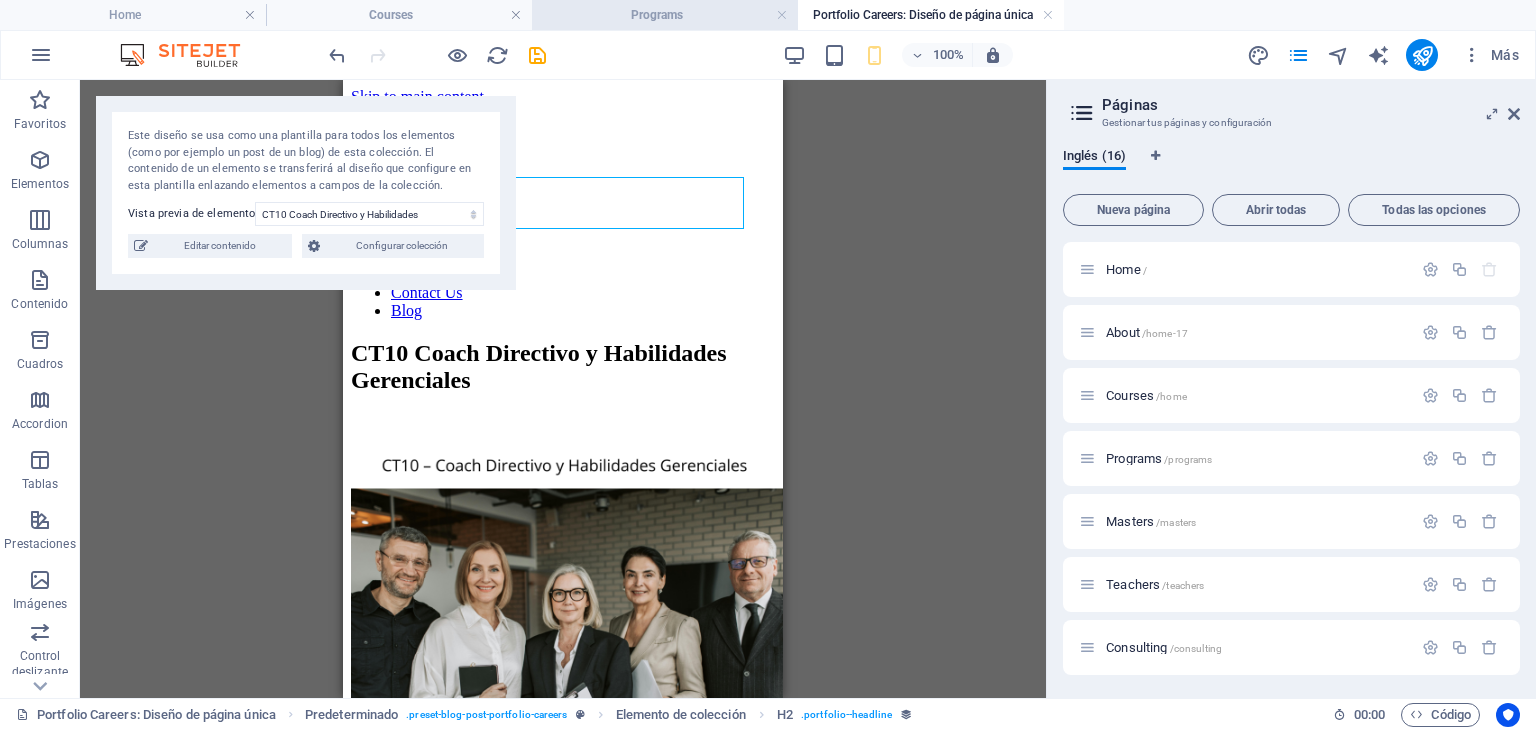 click on "Programs" at bounding box center (665, 15) 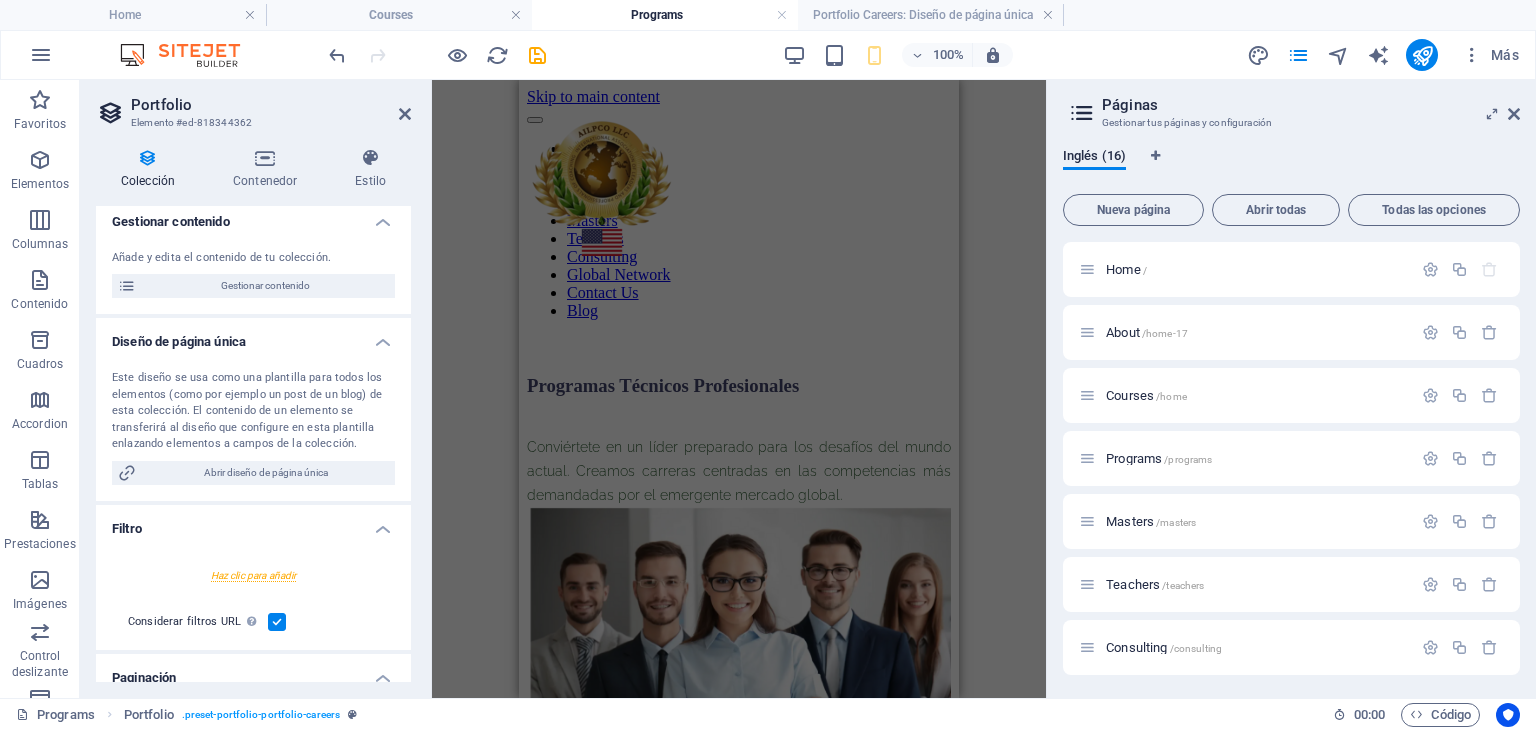 scroll, scrollTop: 2400, scrollLeft: 0, axis: vertical 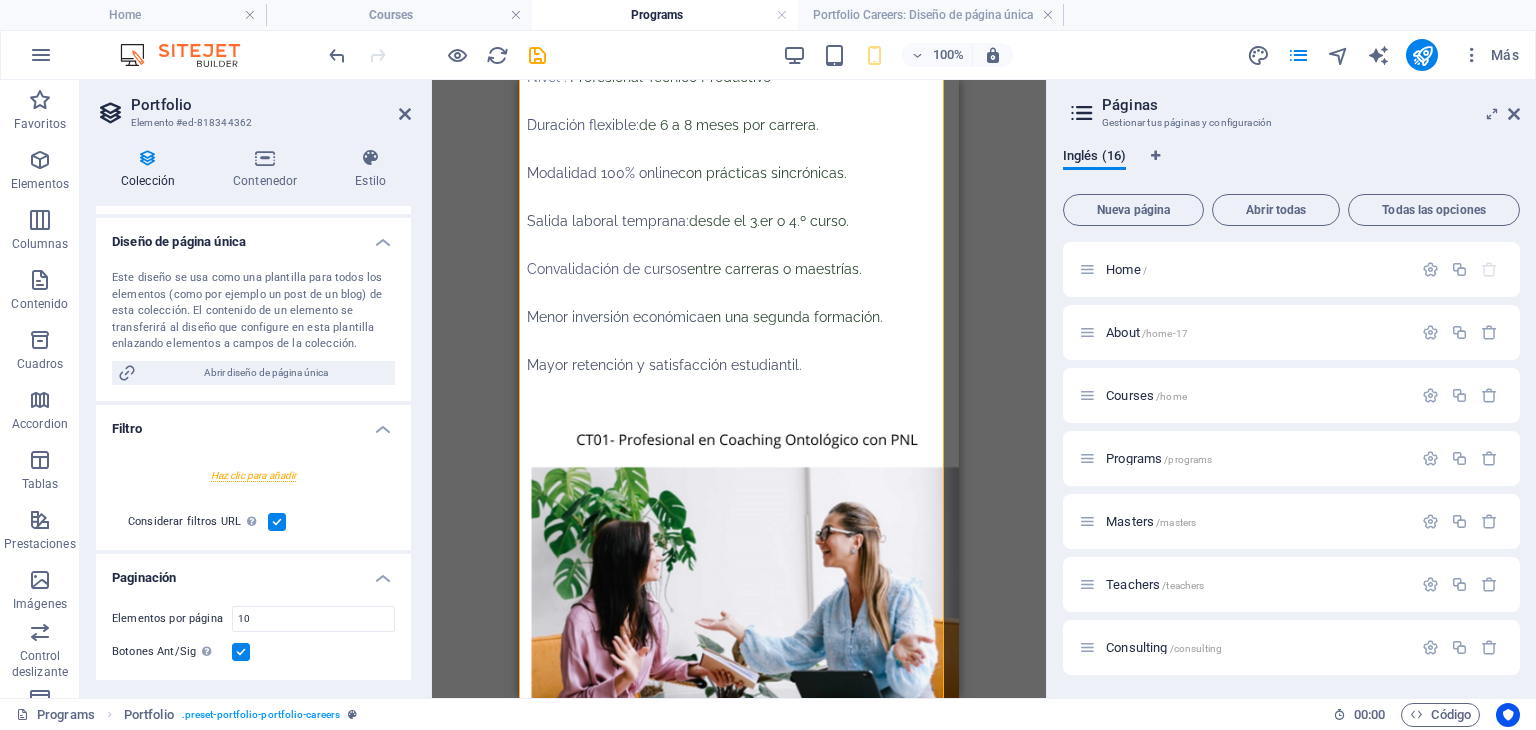 click at bounding box center (253, 475) 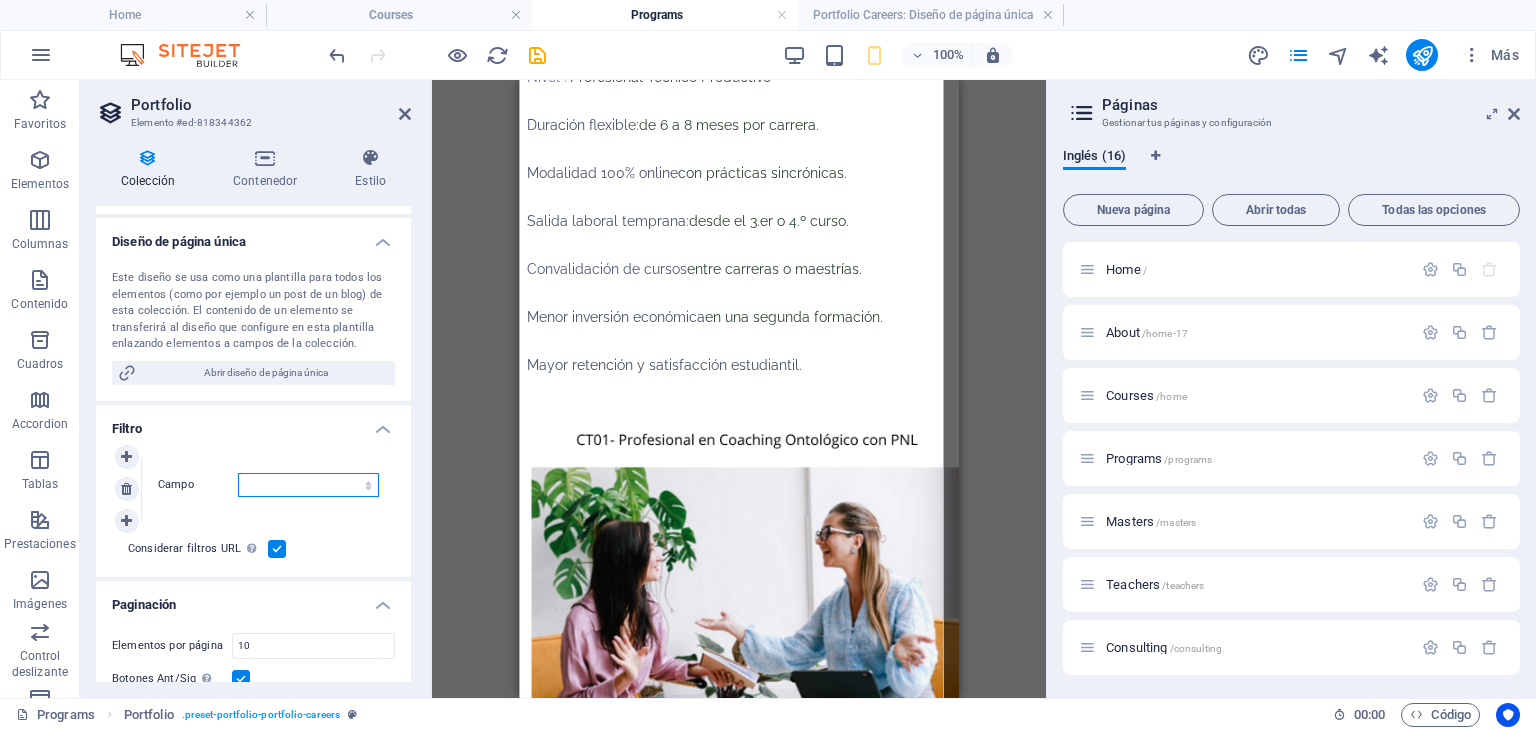 click on "Creado a las Actualizado a las Name Slug" at bounding box center (308, 485) 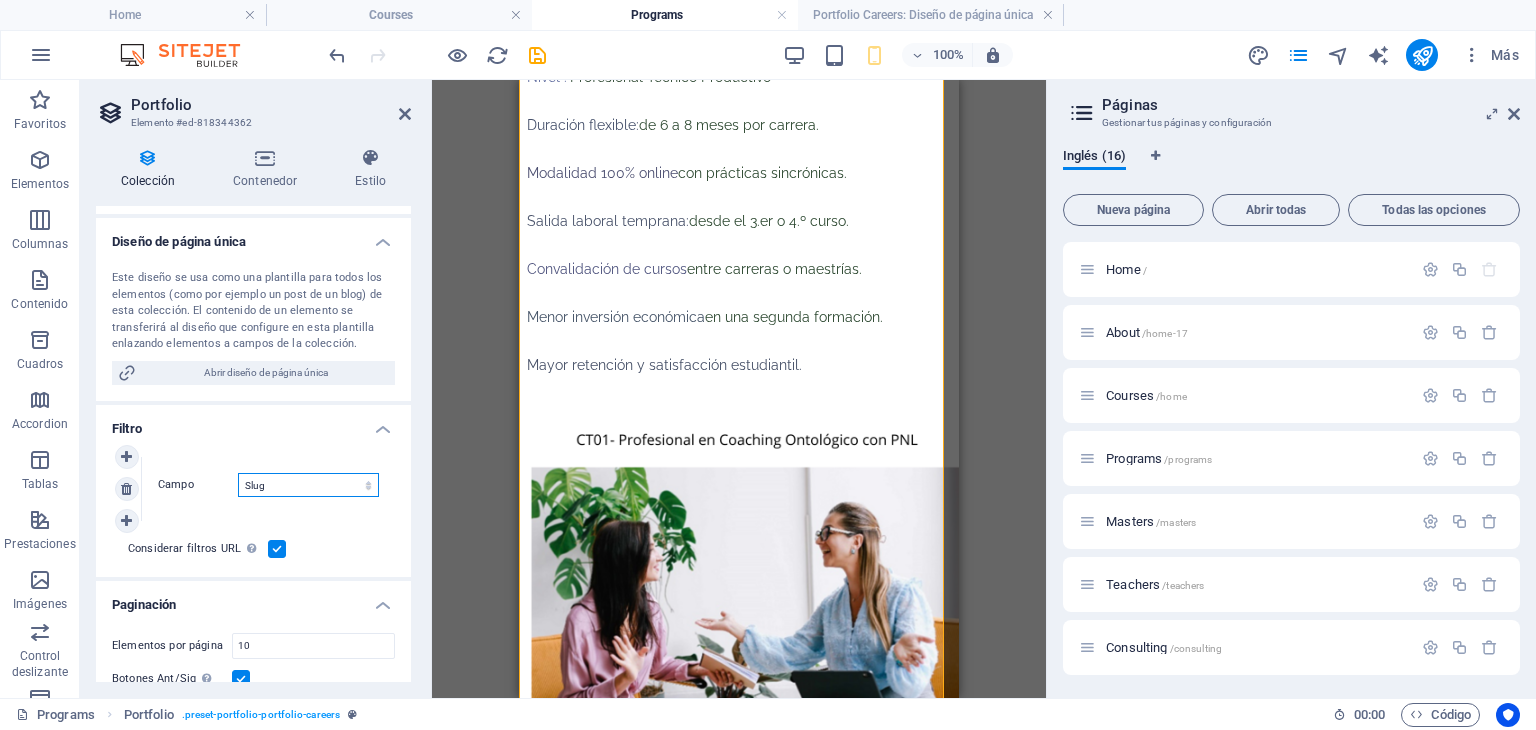 click on "Creado a las Actualizado a las Name Slug" at bounding box center (308, 485) 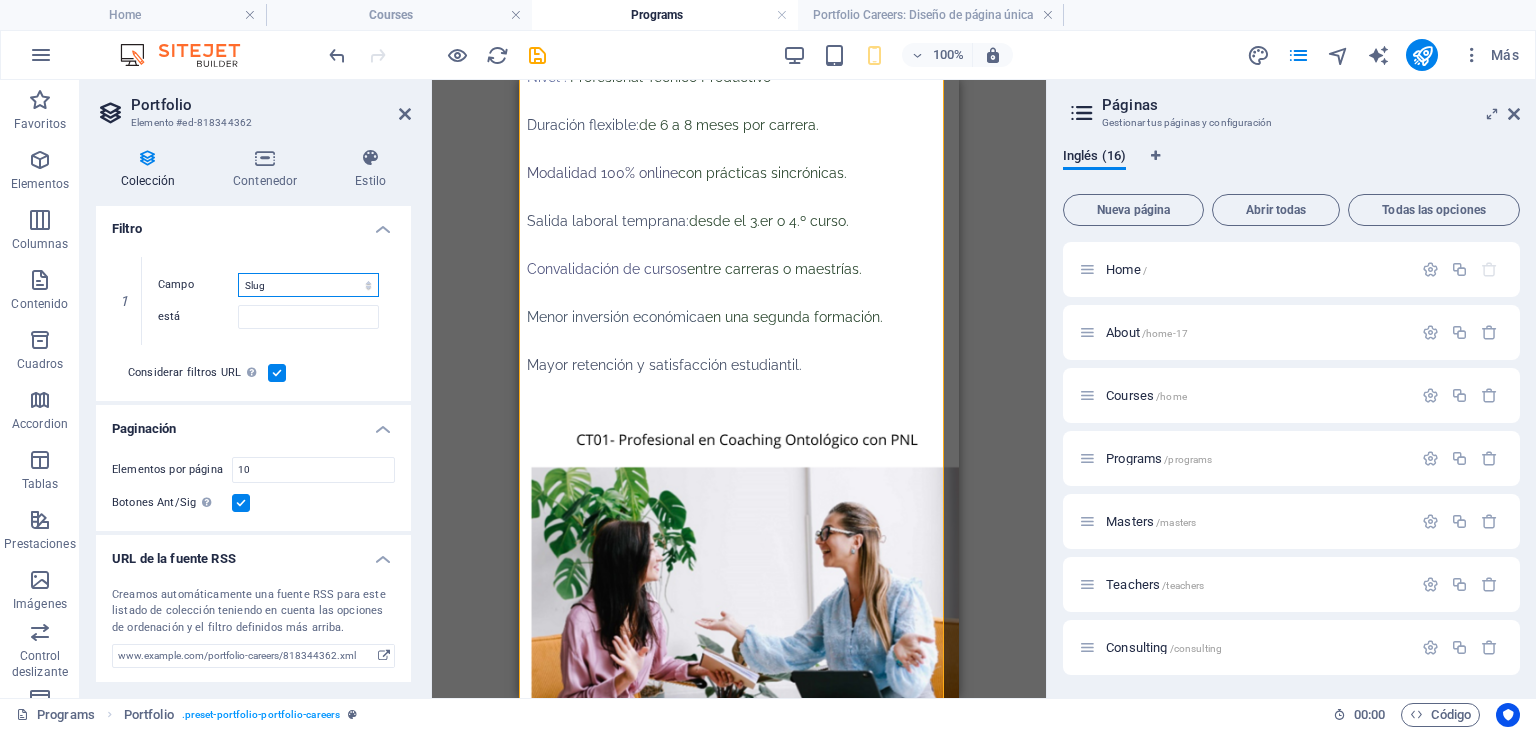 scroll, scrollTop: 502, scrollLeft: 0, axis: vertical 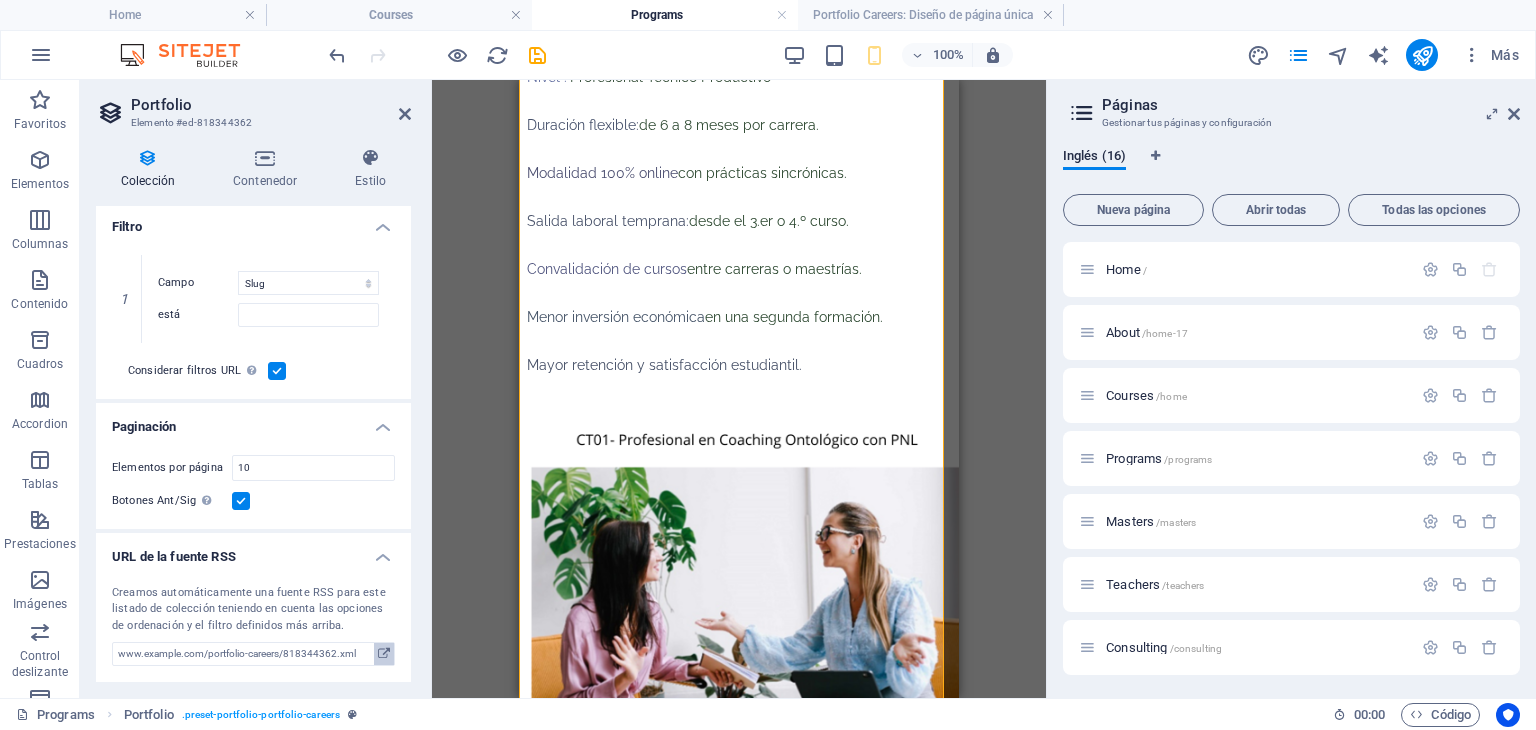 click at bounding box center (384, 654) 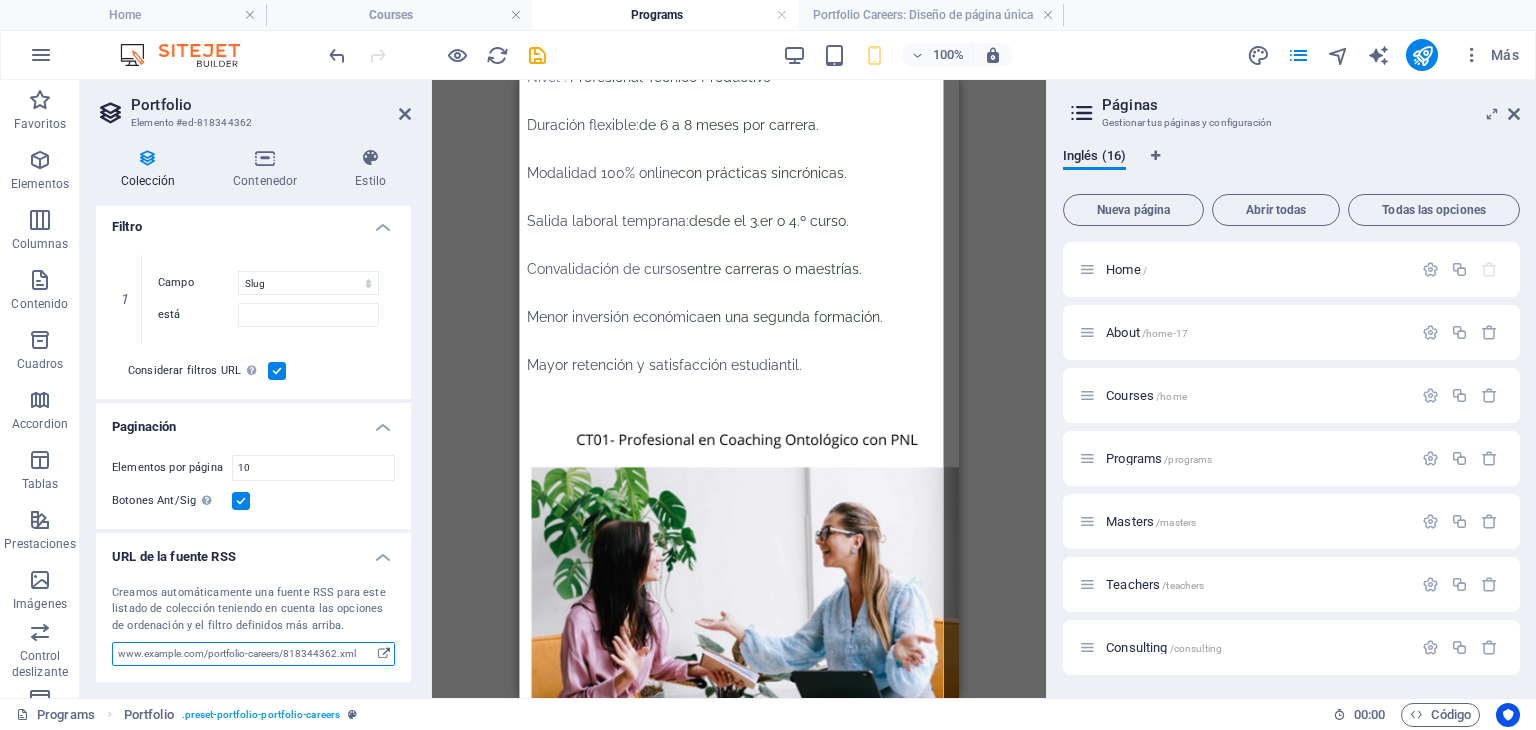click on "www.example.com/portfolio-careers/818344362.xml" at bounding box center [253, 654] 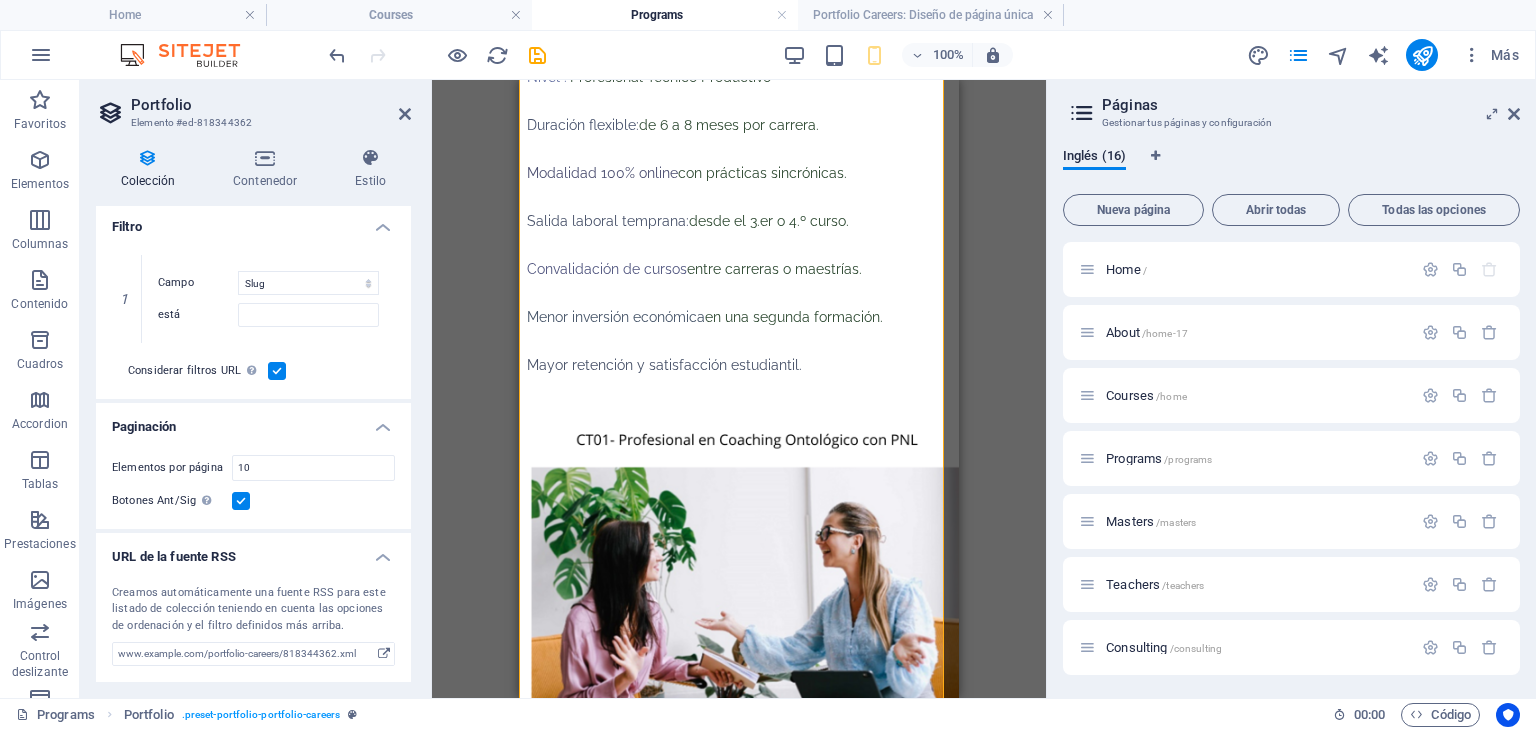 drag, startPoint x: 252, startPoint y: 655, endPoint x: 466, endPoint y: 308, distance: 407.68246 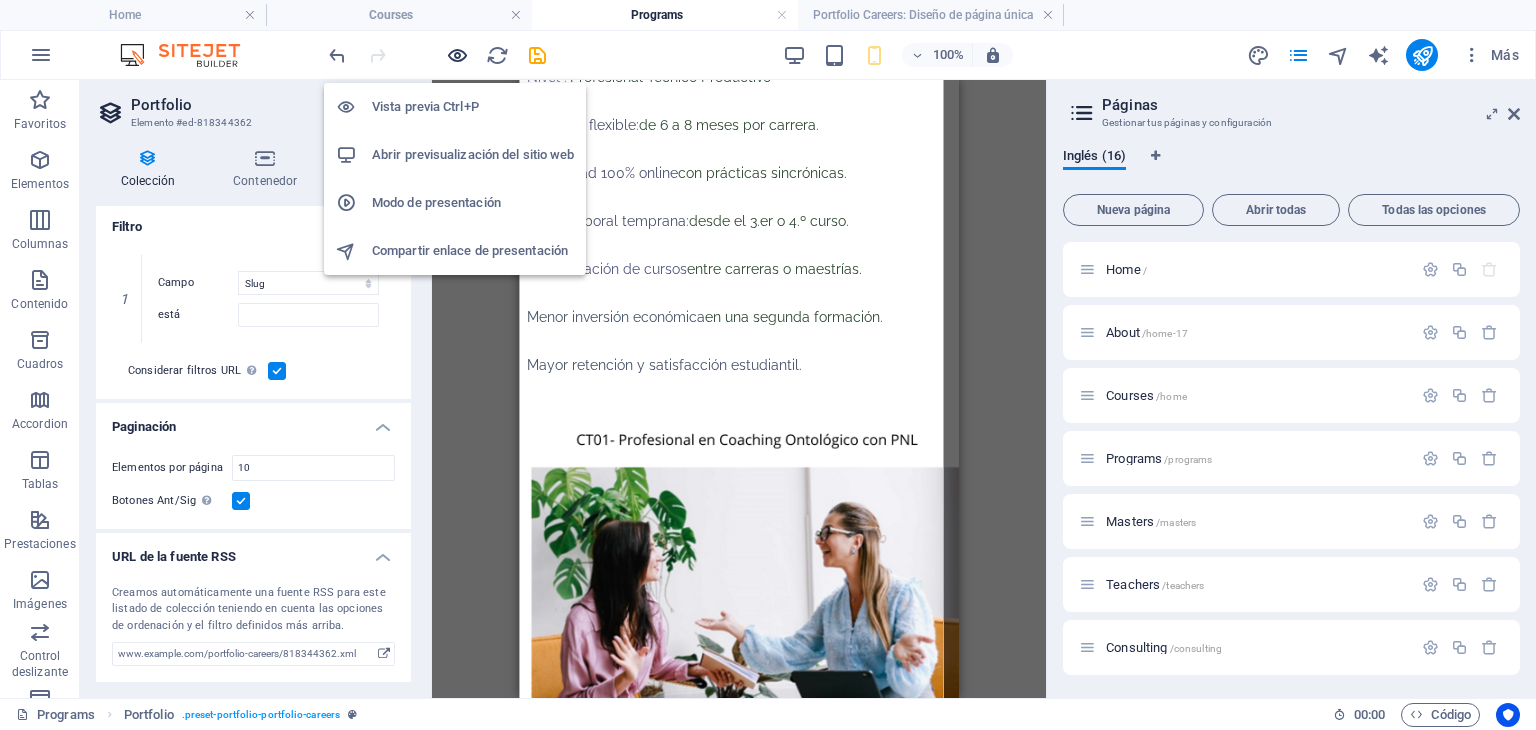 click at bounding box center [457, 55] 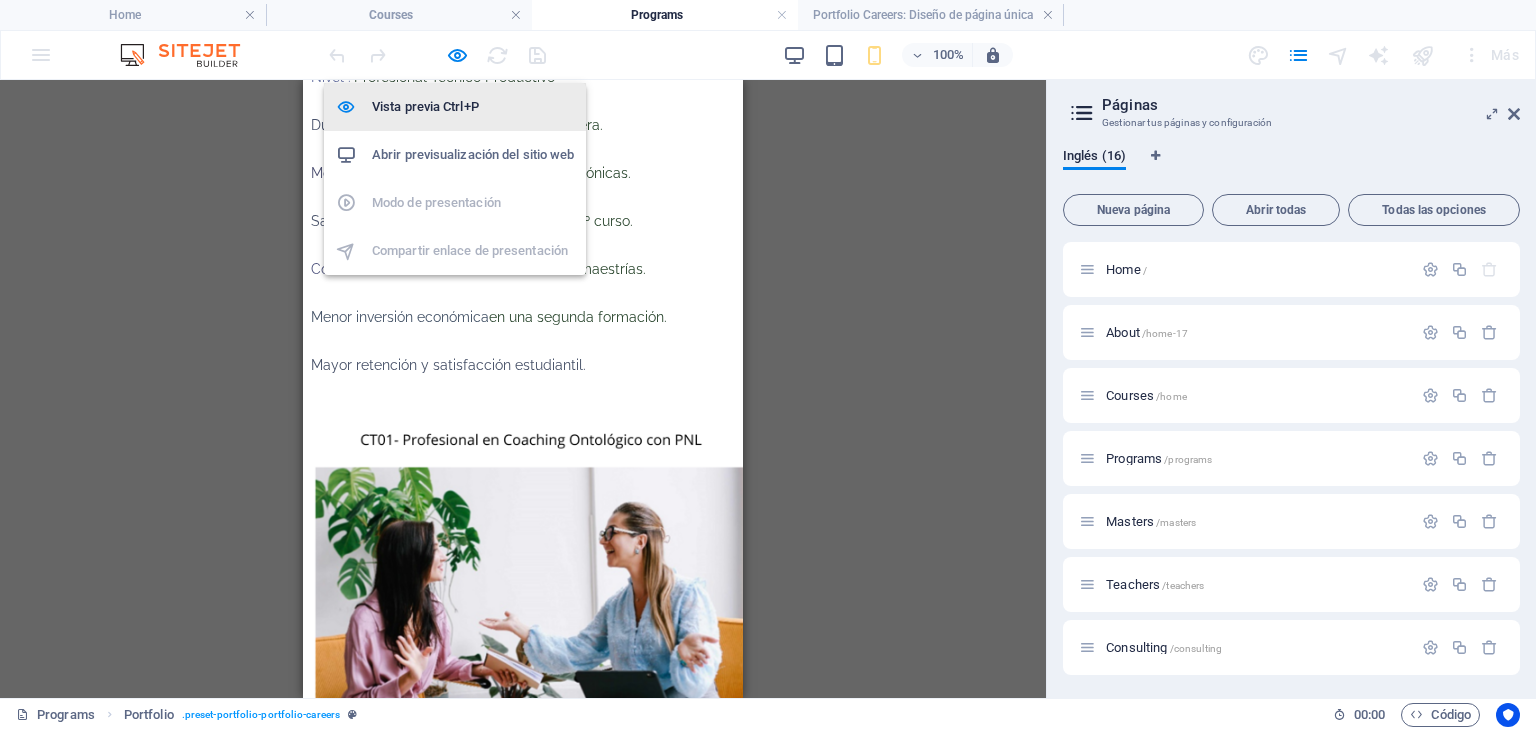 click on "Vista previa Ctrl+P" at bounding box center (473, 107) 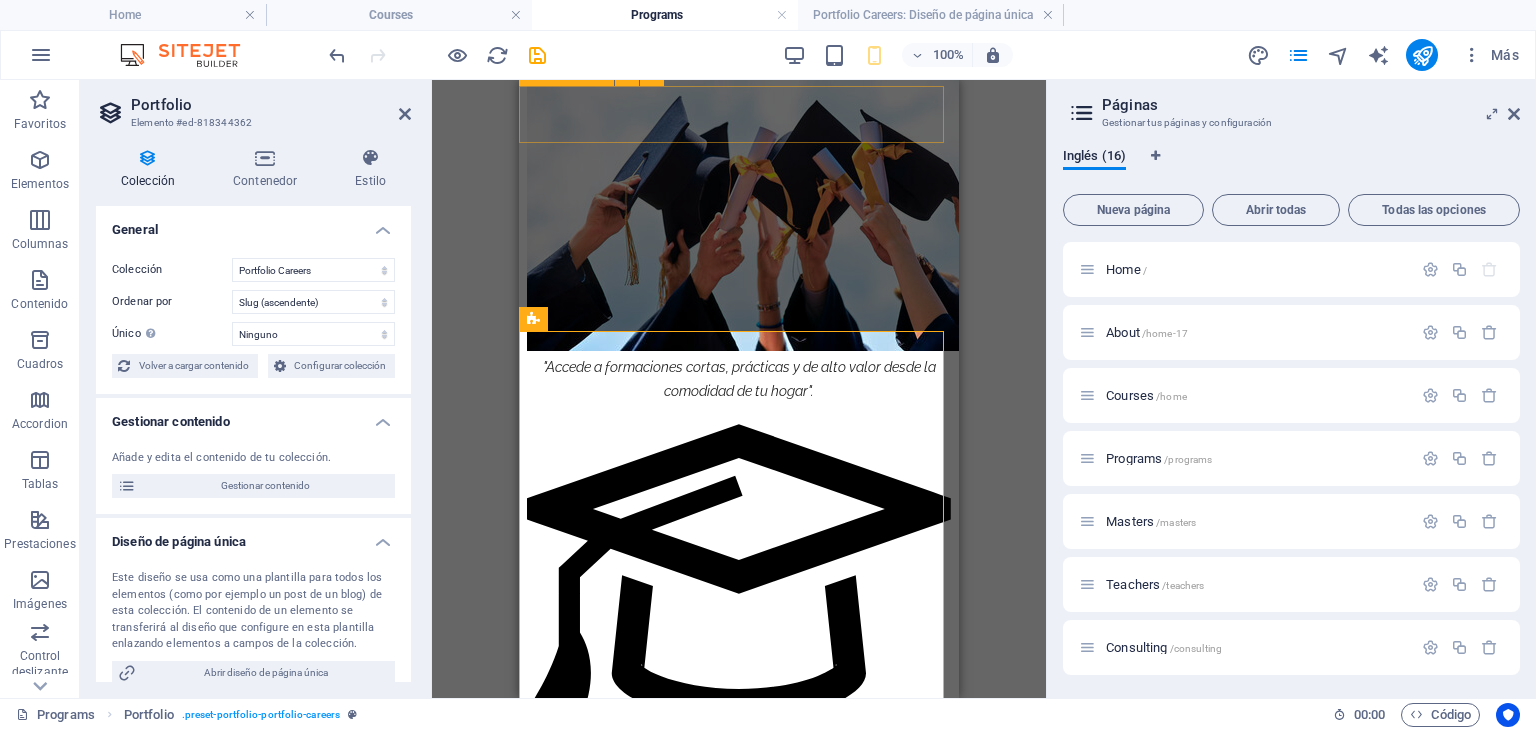 scroll, scrollTop: 1600, scrollLeft: 0, axis: vertical 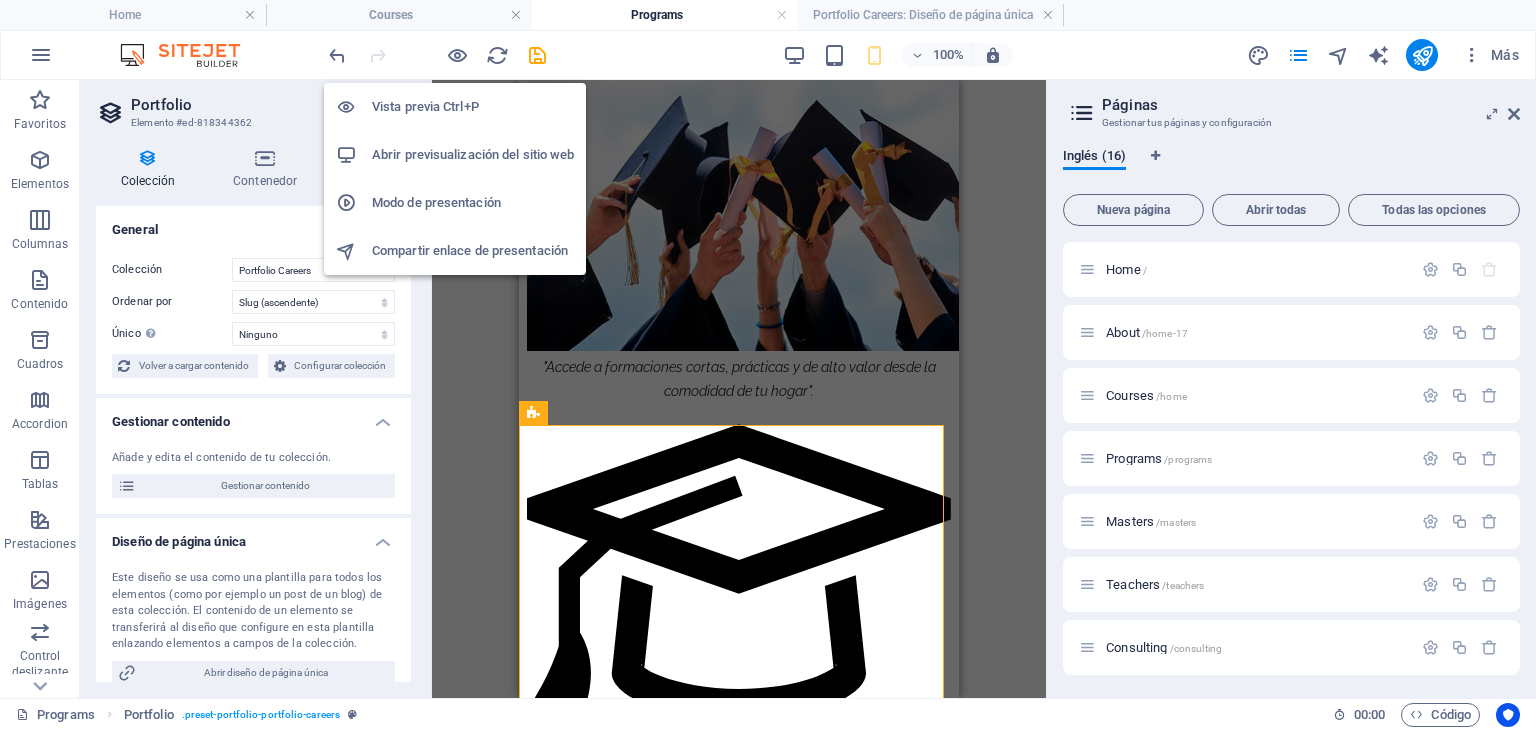 click on "Vista previa Ctrl+P" at bounding box center [473, 107] 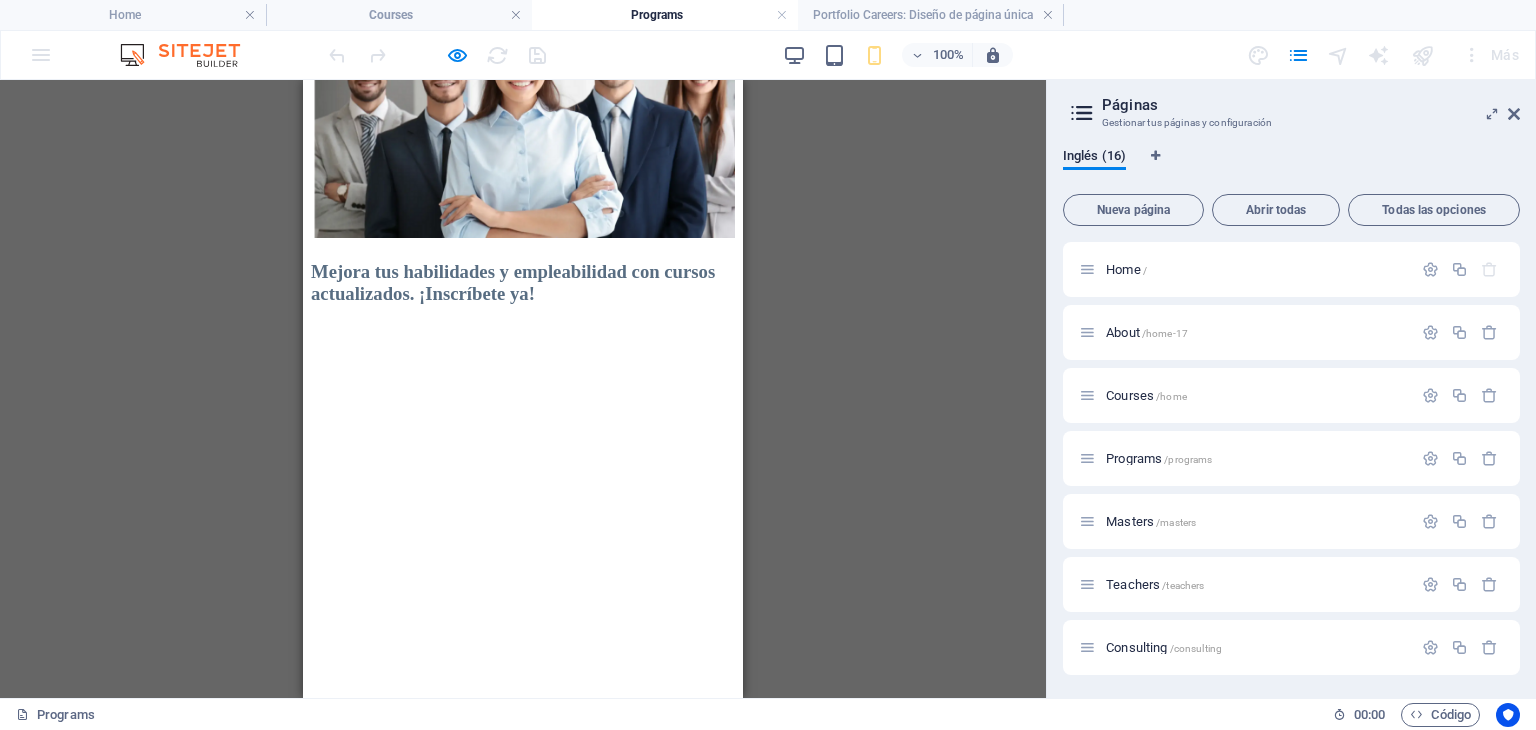 scroll, scrollTop: 500, scrollLeft: 0, axis: vertical 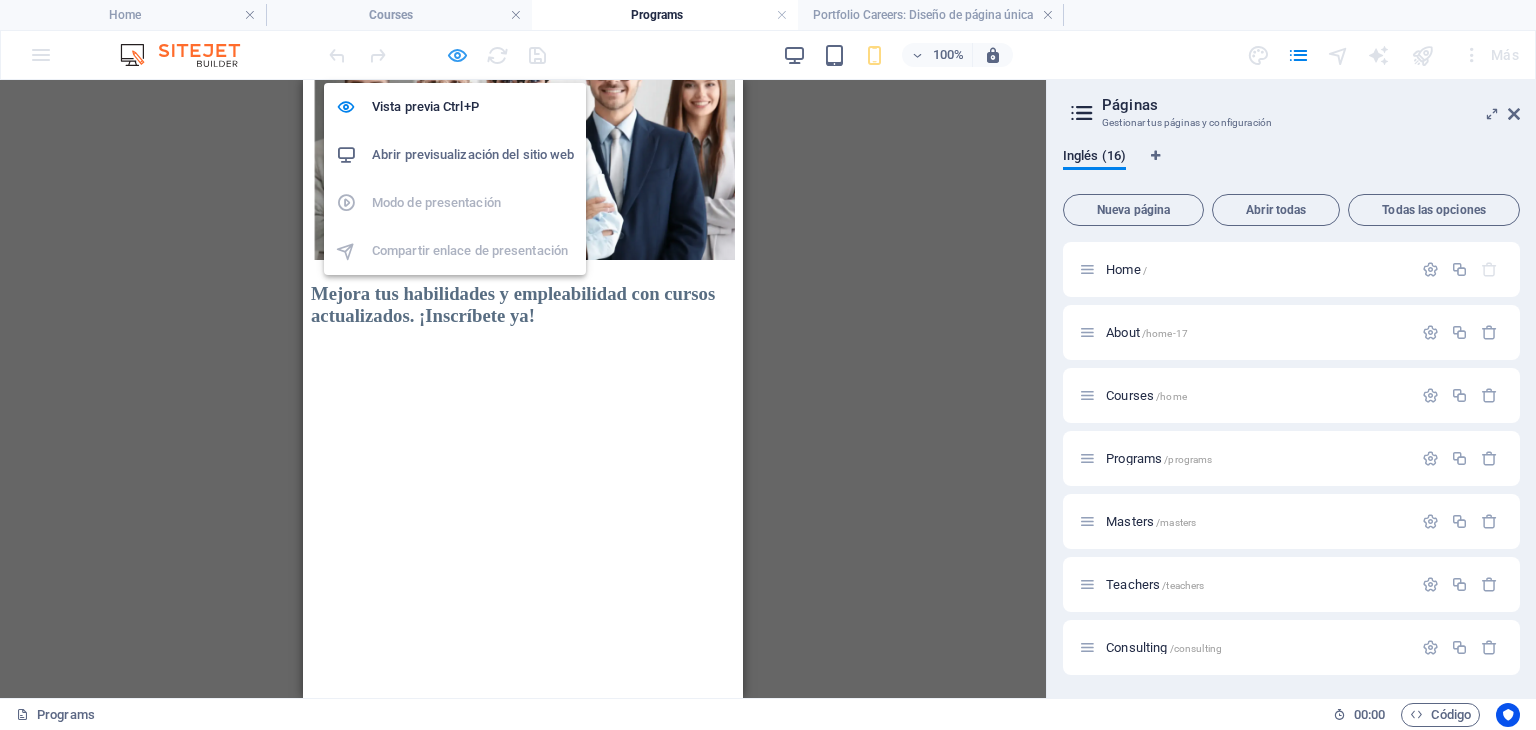click at bounding box center (457, 55) 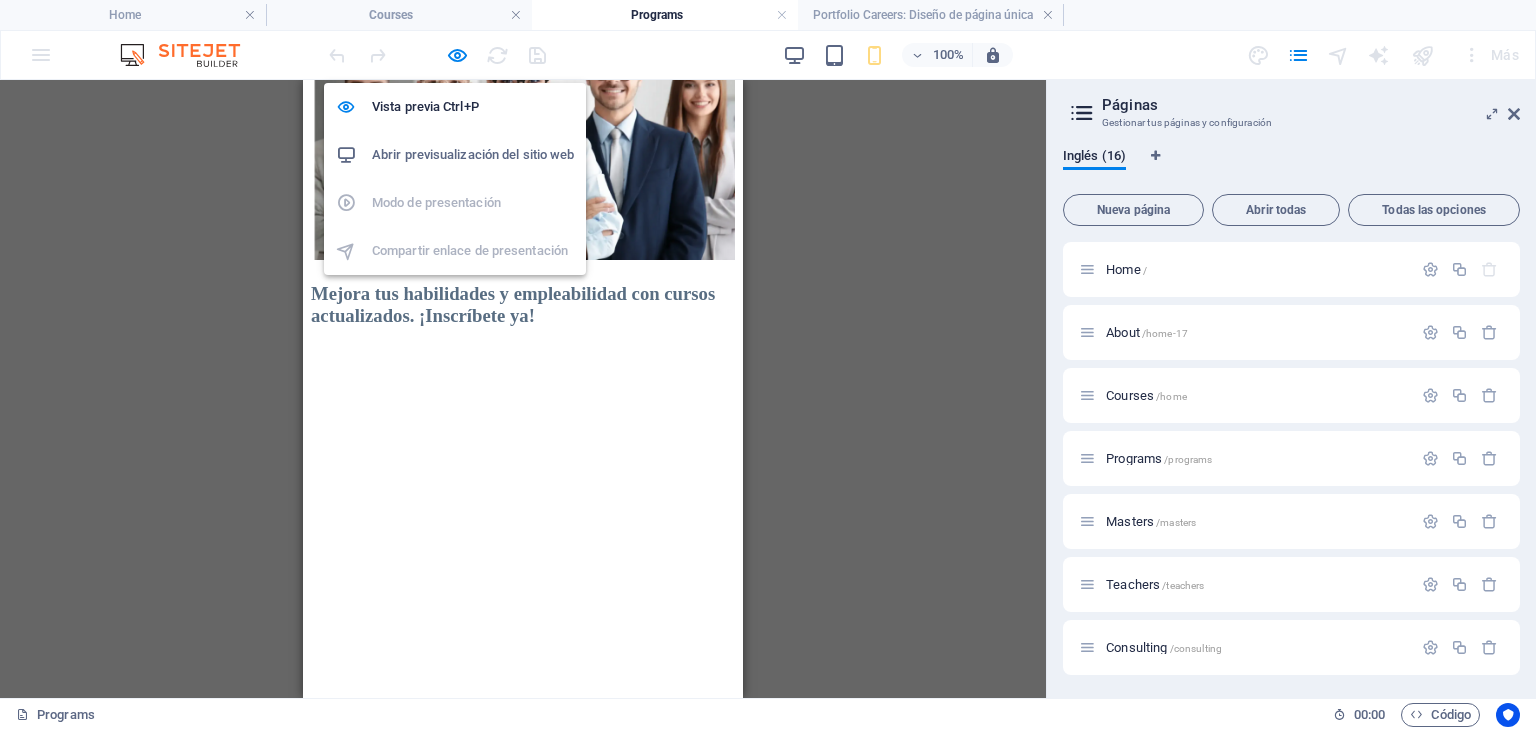 select on "6889b23fd6114249650637d6" 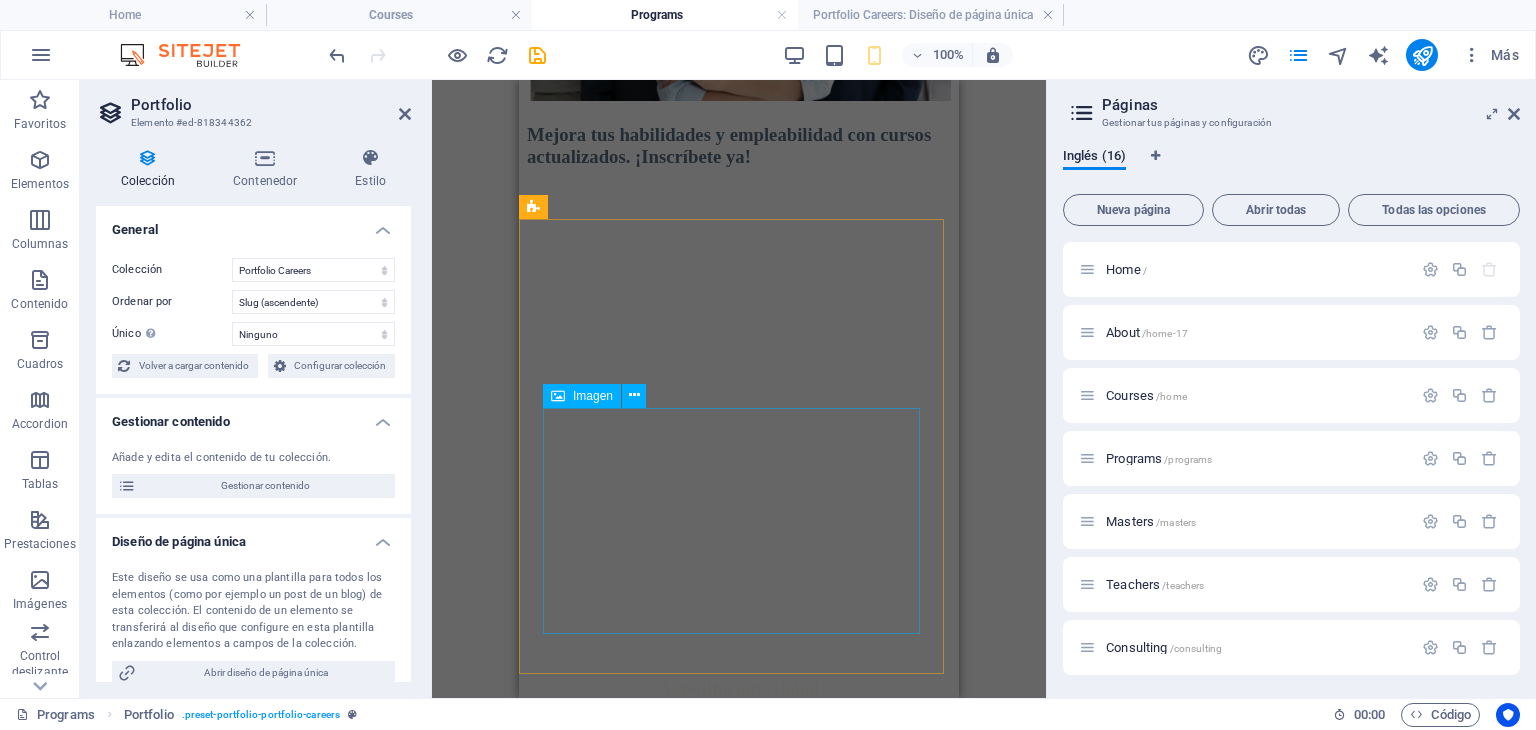 scroll, scrollTop: 800, scrollLeft: 0, axis: vertical 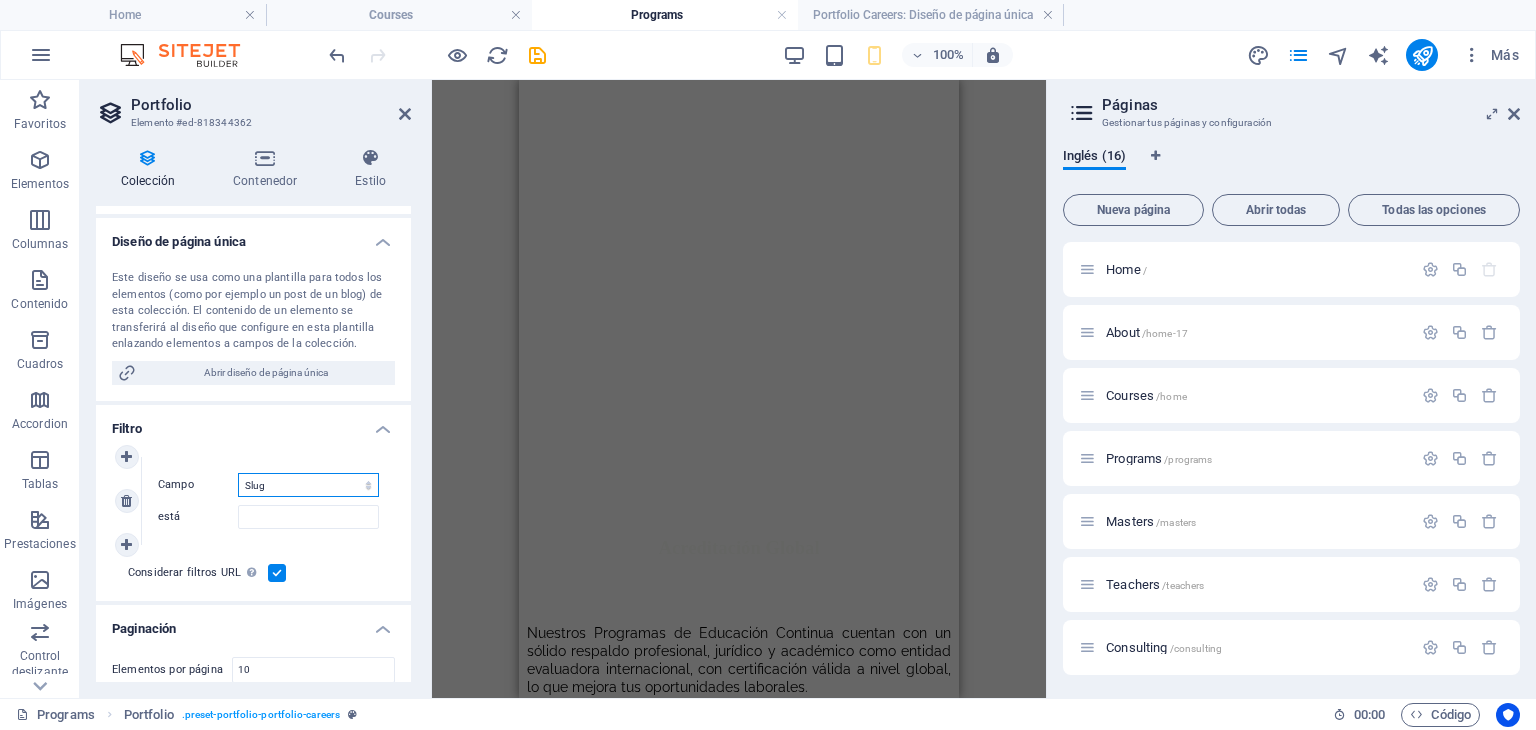 click on "Creado a las Actualizado a las Name Slug" at bounding box center [308, 485] 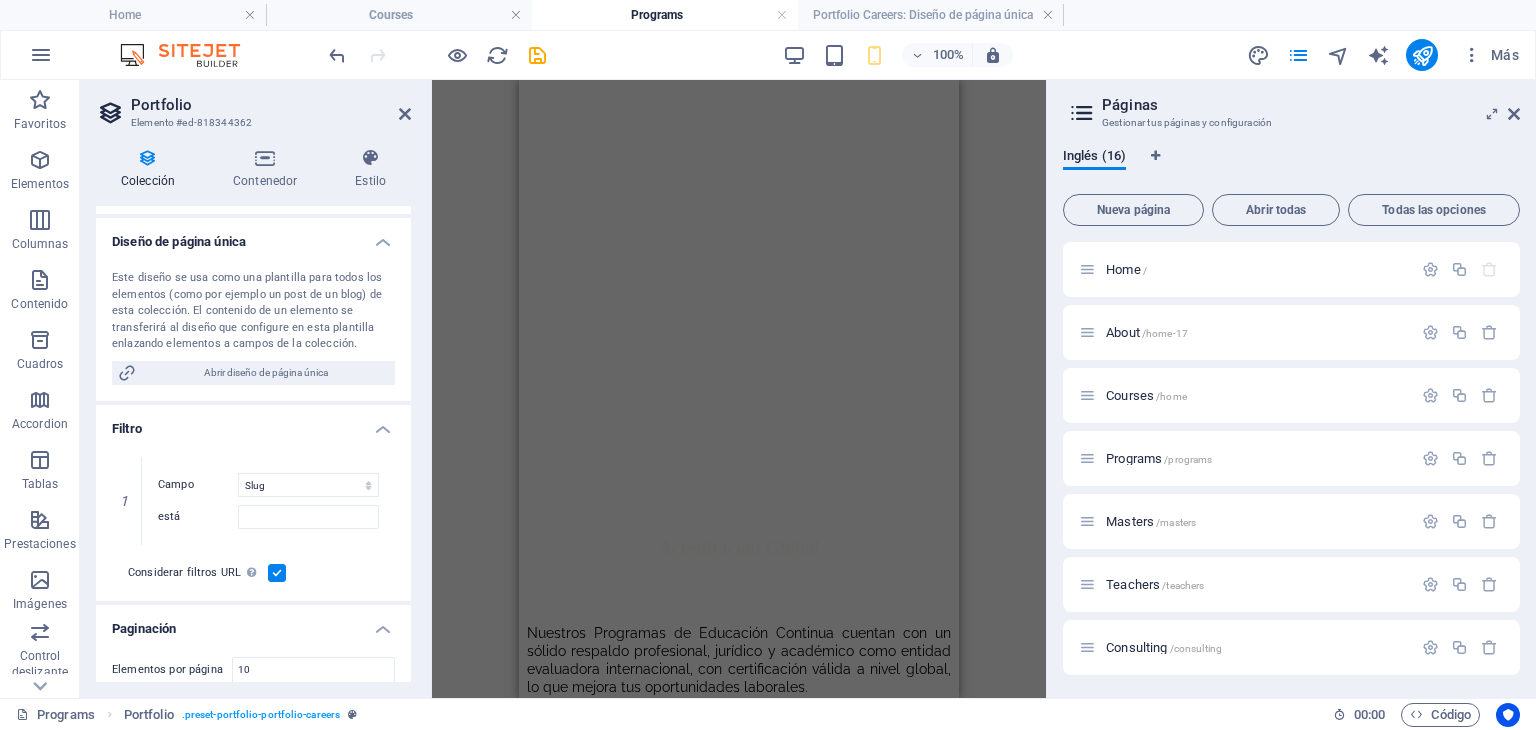 click on "Filtro" at bounding box center [253, 423] 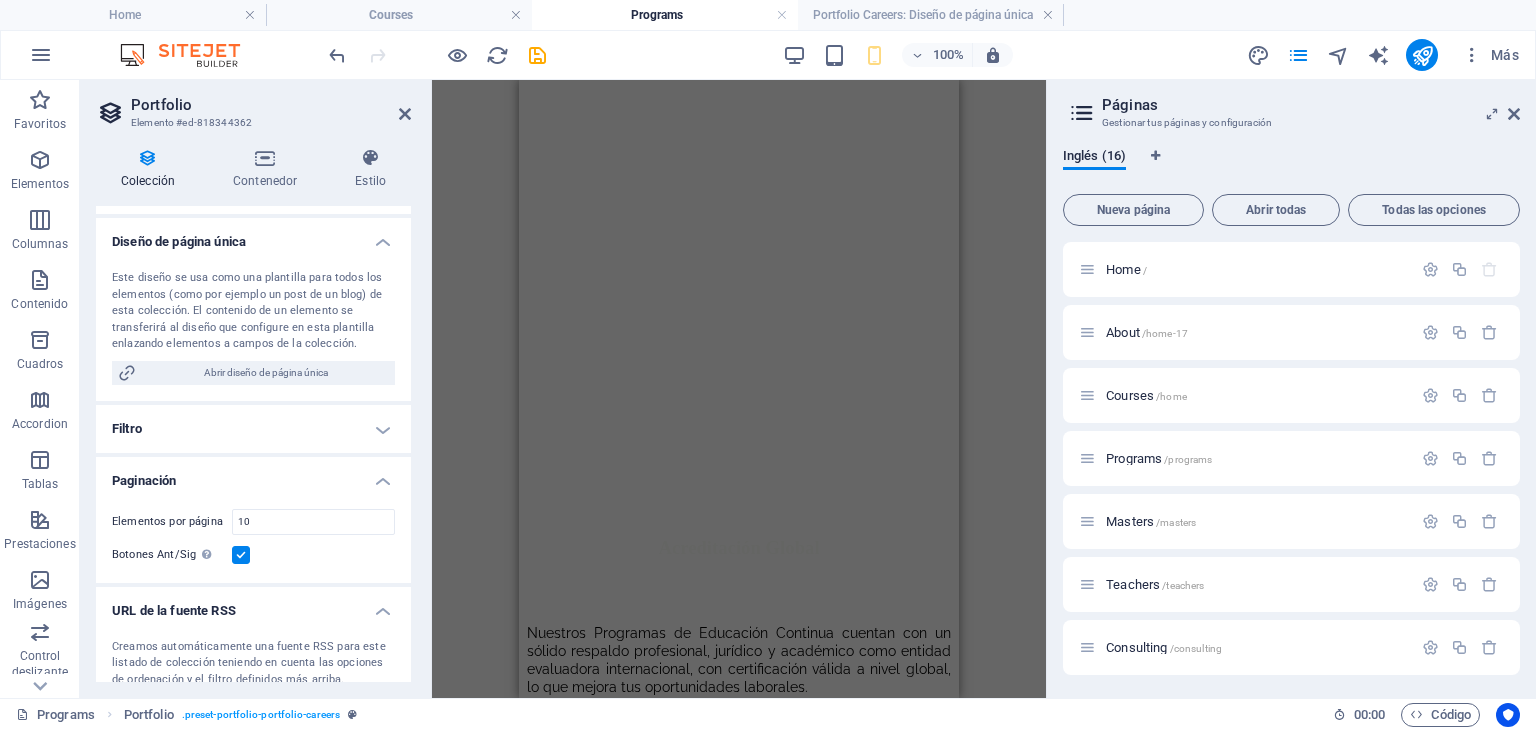 click on "Filtro" at bounding box center [253, 429] 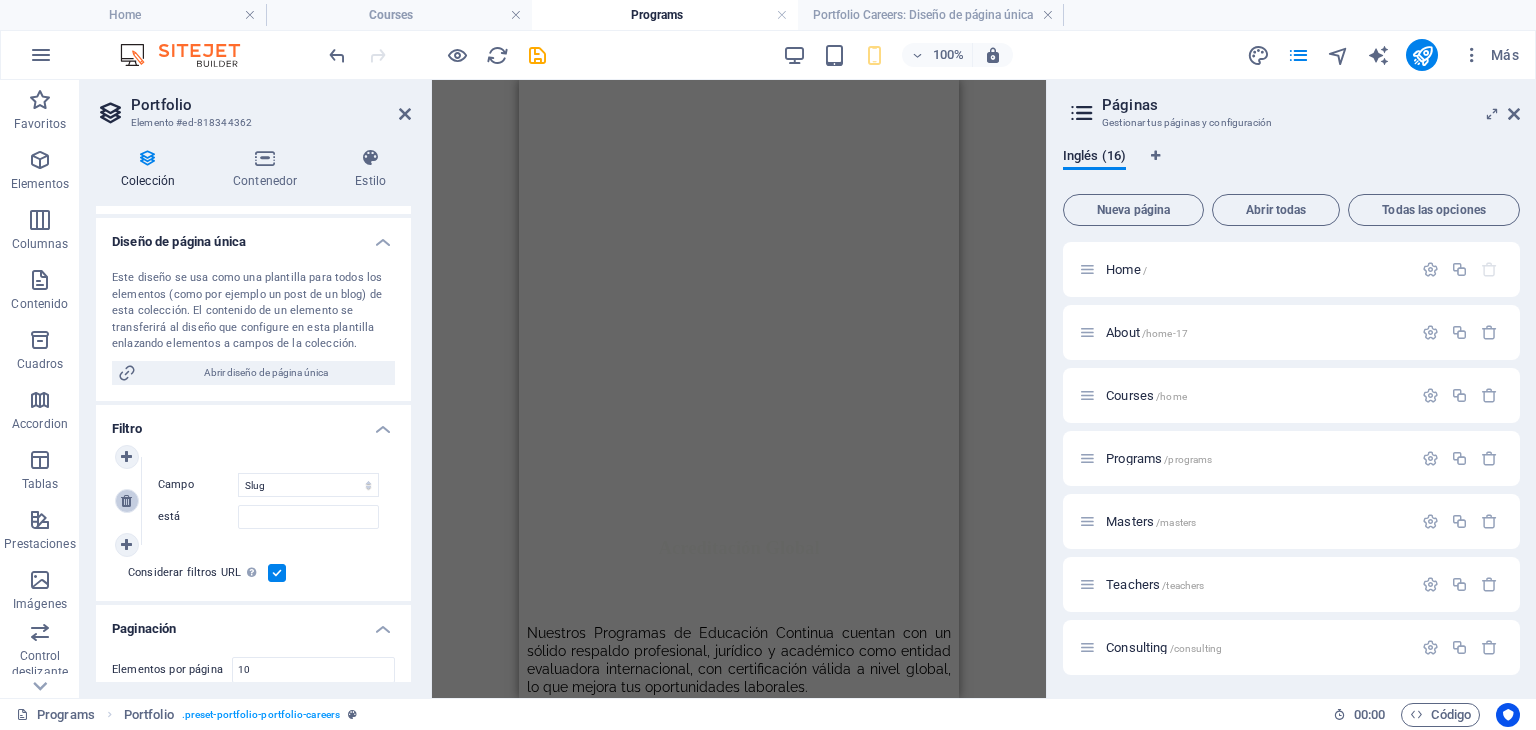 click at bounding box center [126, 501] 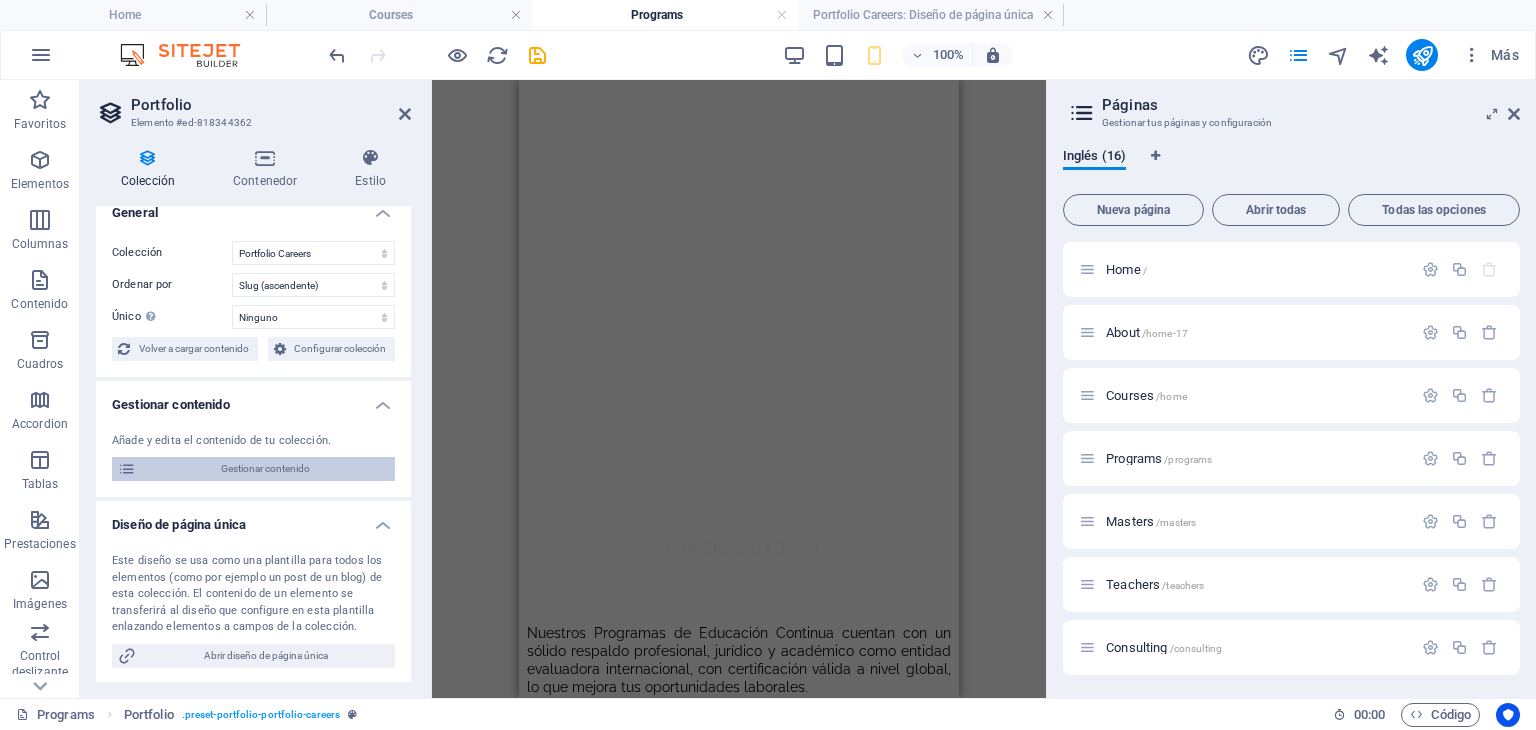 scroll, scrollTop: 0, scrollLeft: 0, axis: both 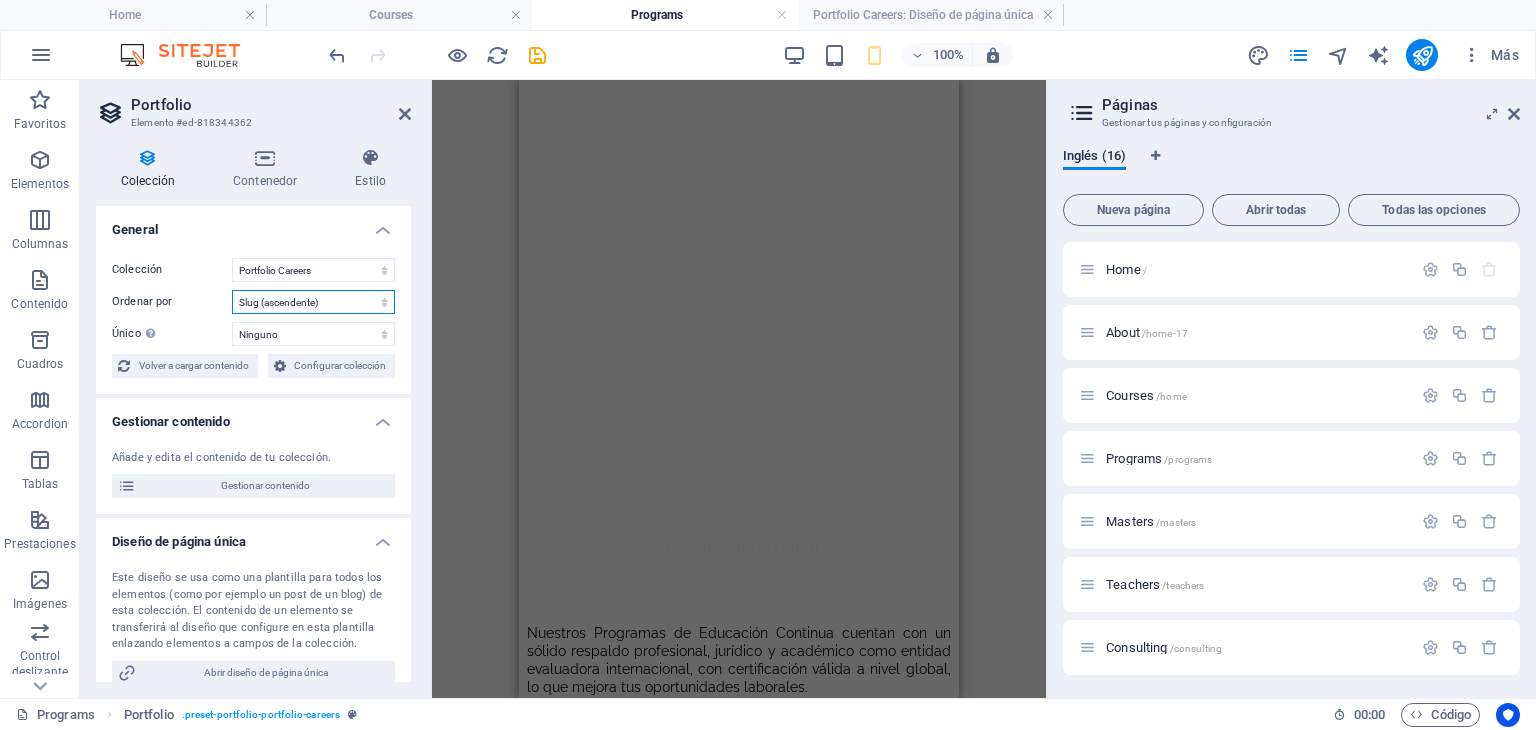click on "Creado a las (ascendente) Creado a las (descendente) Actualizado a las (ascendente) Actualizado a las (descendente) Name (ascendente) Name (descendente) Slug (ascendente) Slug (descendente) Random" at bounding box center [313, 302] 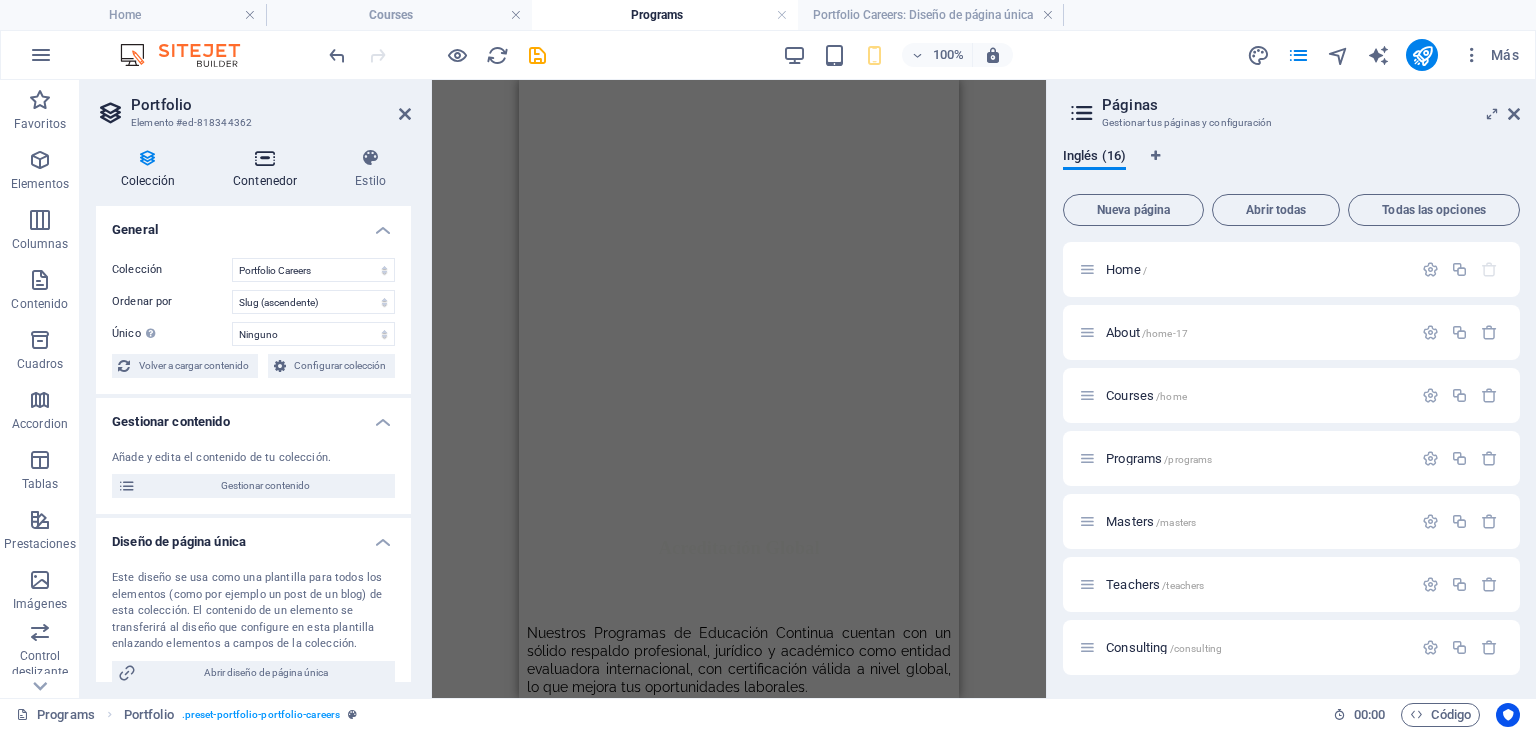 click at bounding box center (265, 158) 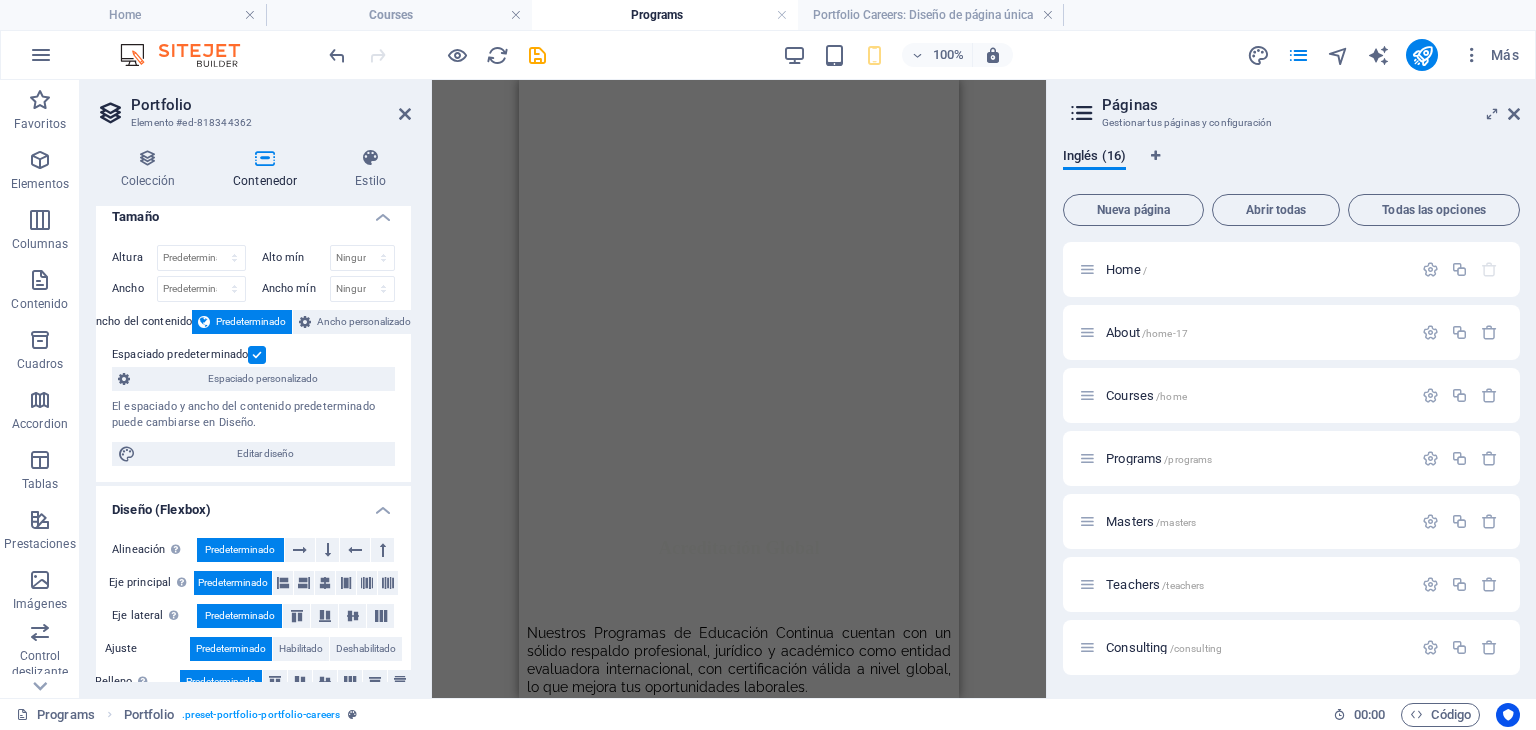 scroll, scrollTop: 0, scrollLeft: 0, axis: both 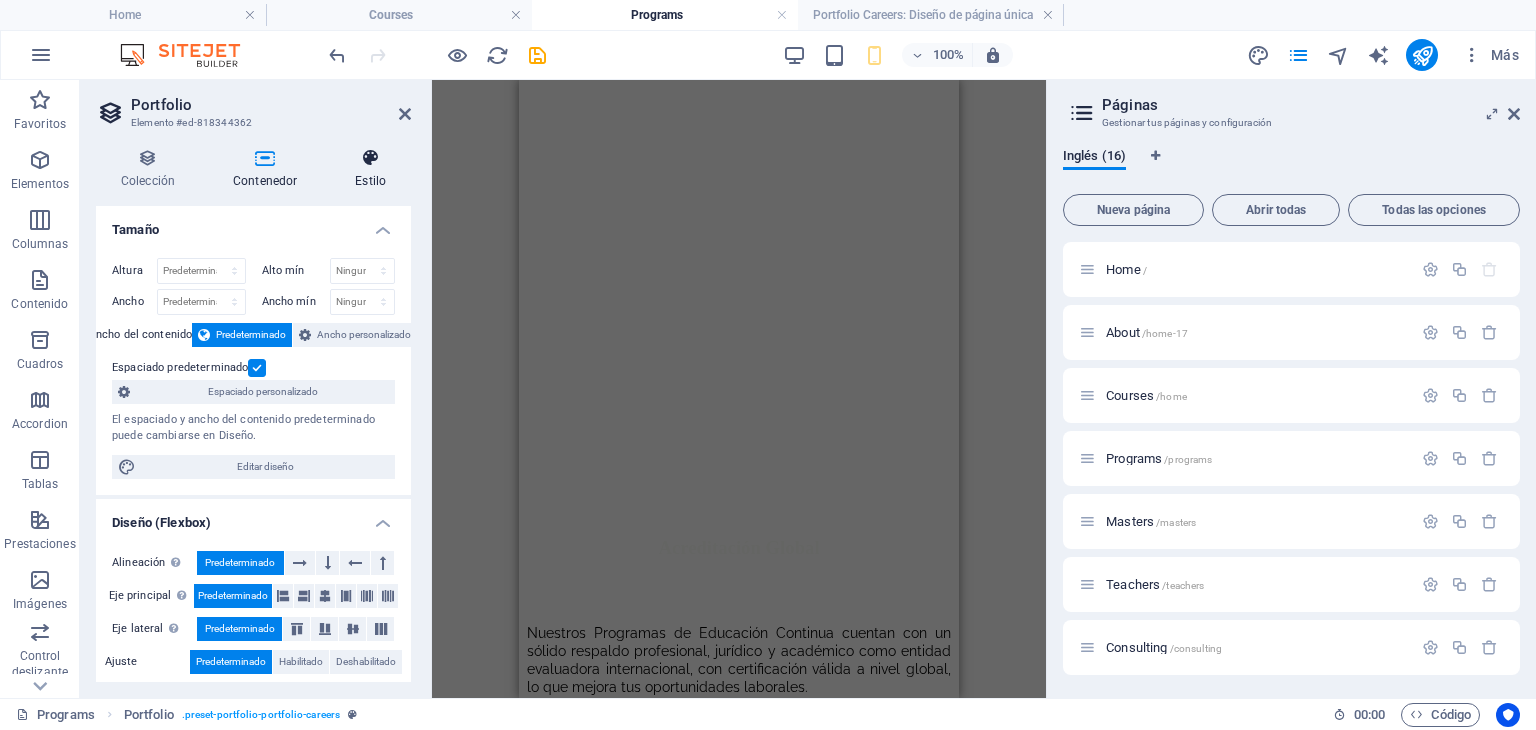 click at bounding box center [370, 158] 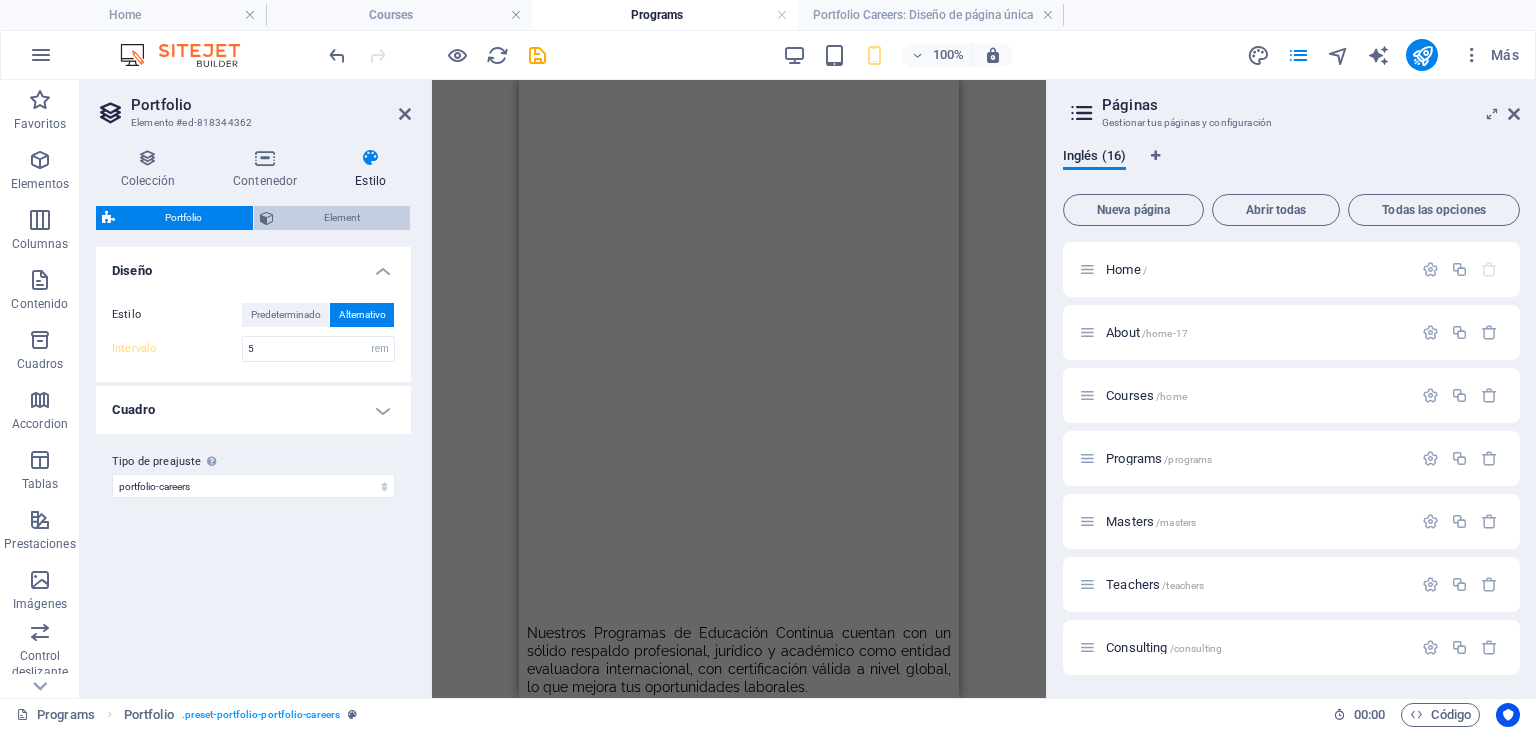 click on "Element" at bounding box center (342, 218) 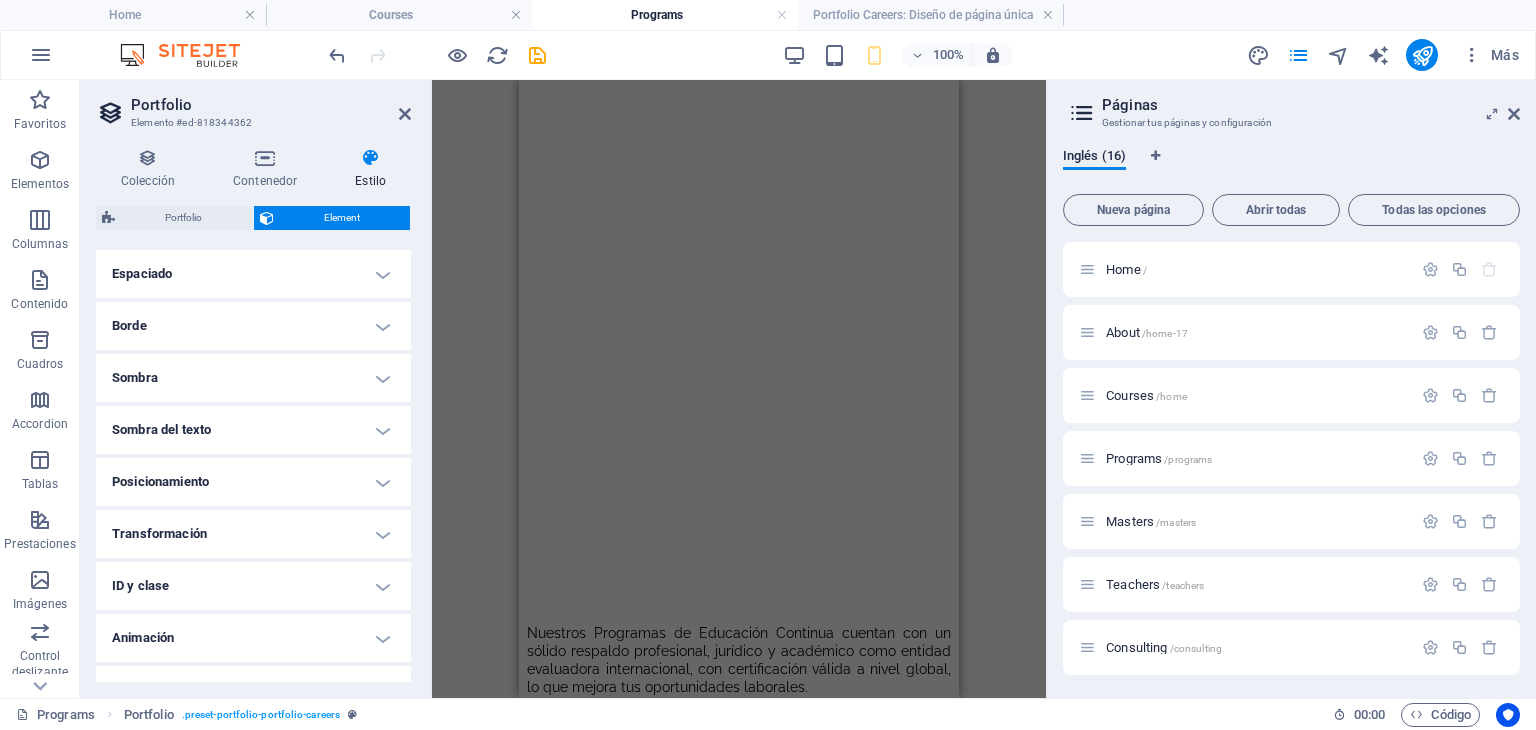 scroll, scrollTop: 196, scrollLeft: 0, axis: vertical 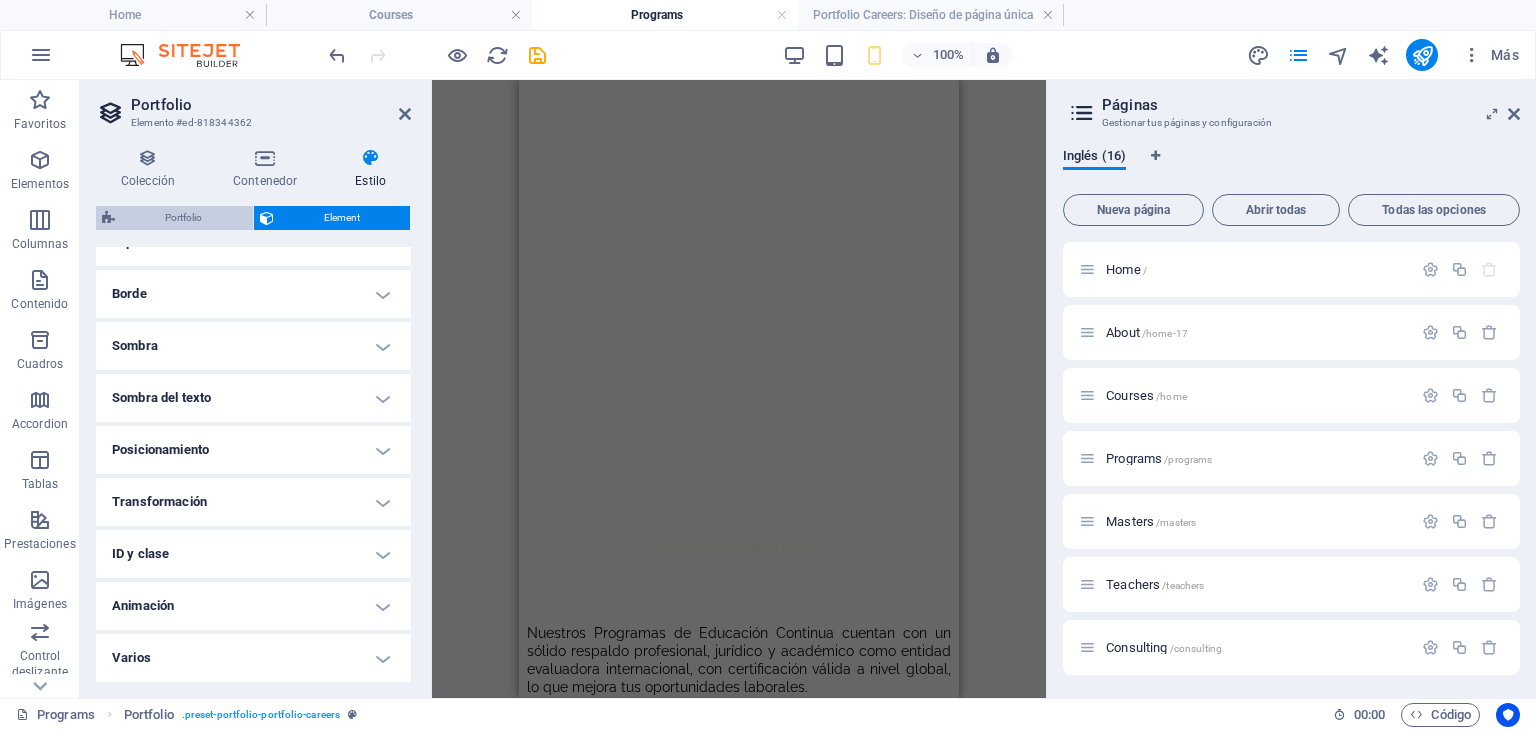 click on "Portfolio" at bounding box center [184, 218] 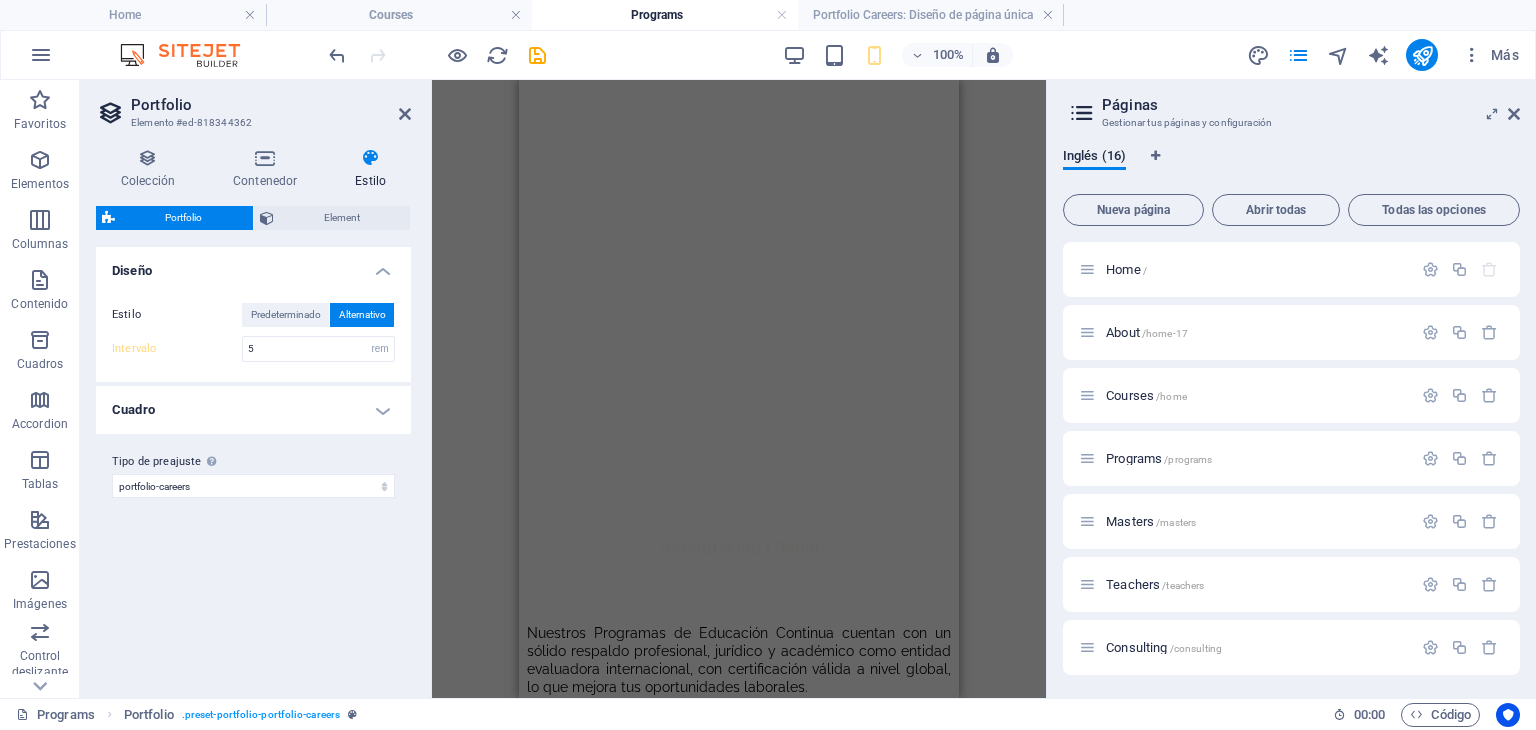 click on "Cuadro" at bounding box center (253, 410) 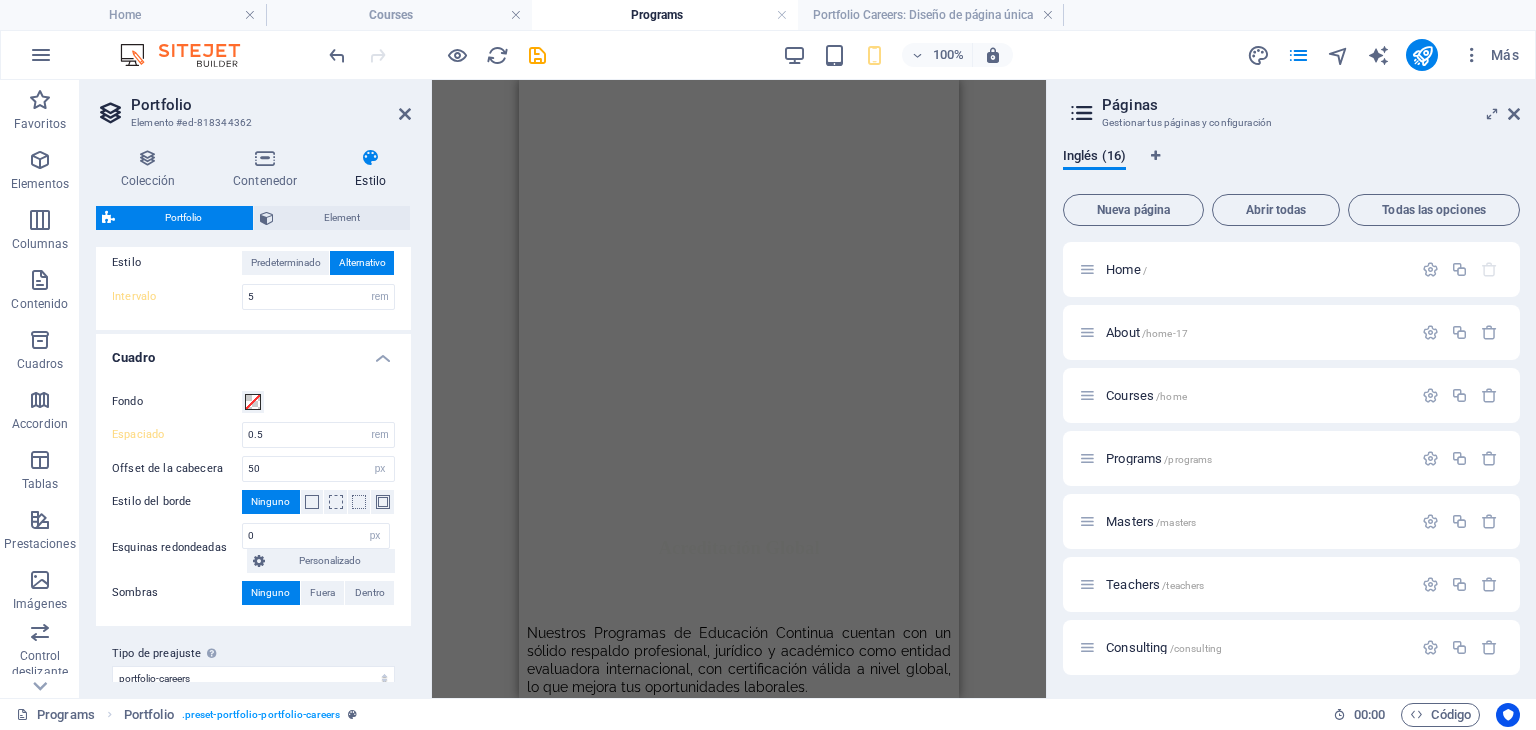 scroll, scrollTop: 74, scrollLeft: 0, axis: vertical 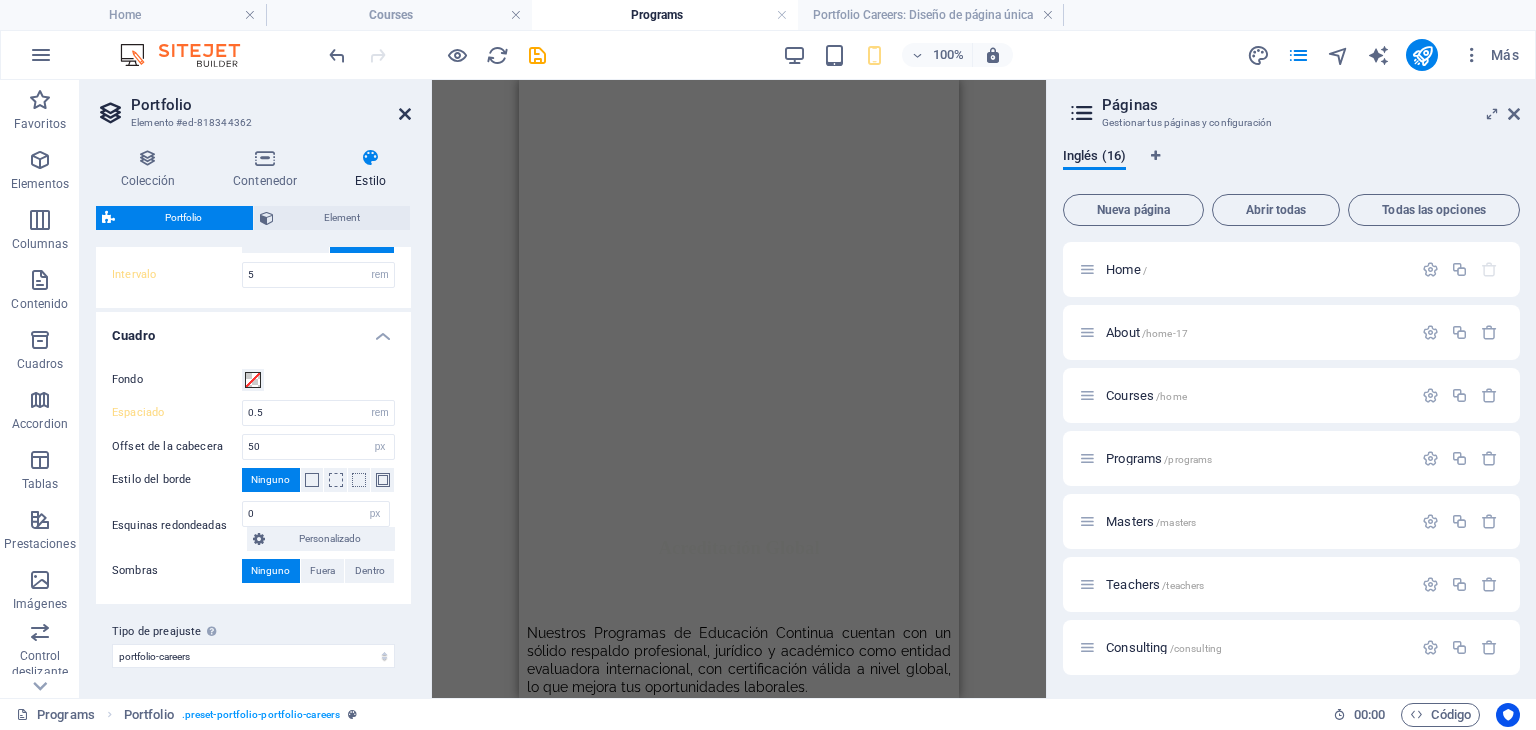click at bounding box center [405, 114] 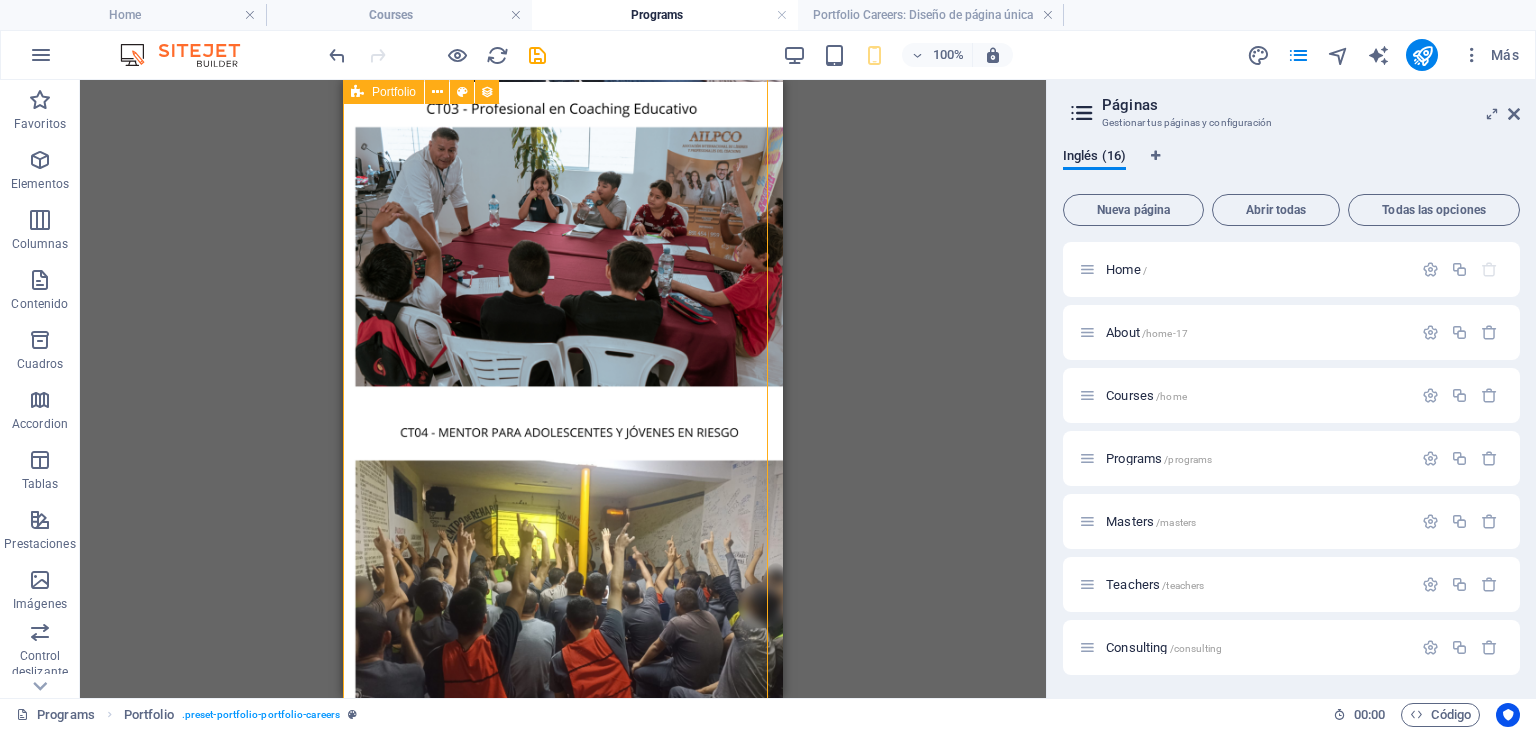 scroll, scrollTop: 3293, scrollLeft: 0, axis: vertical 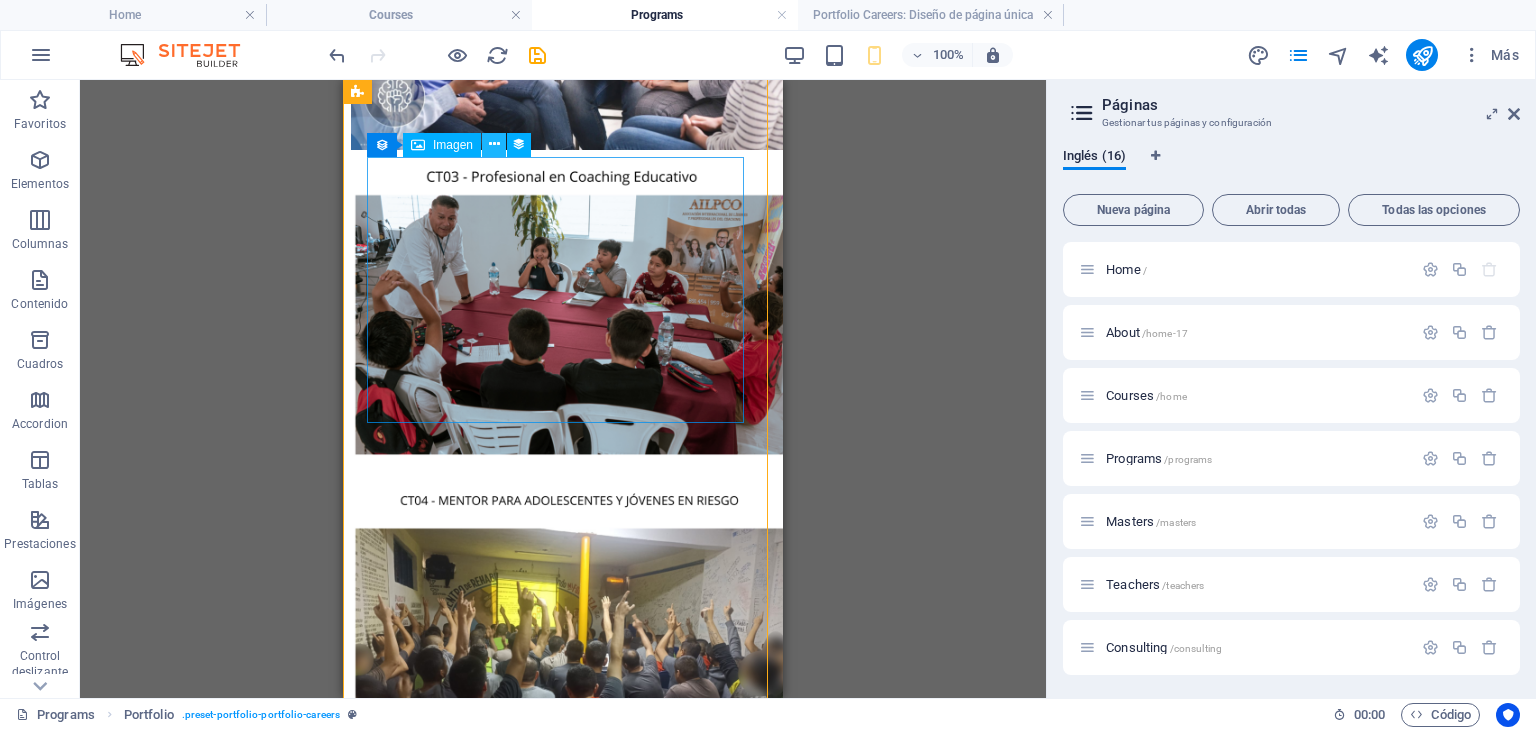 click at bounding box center [494, 144] 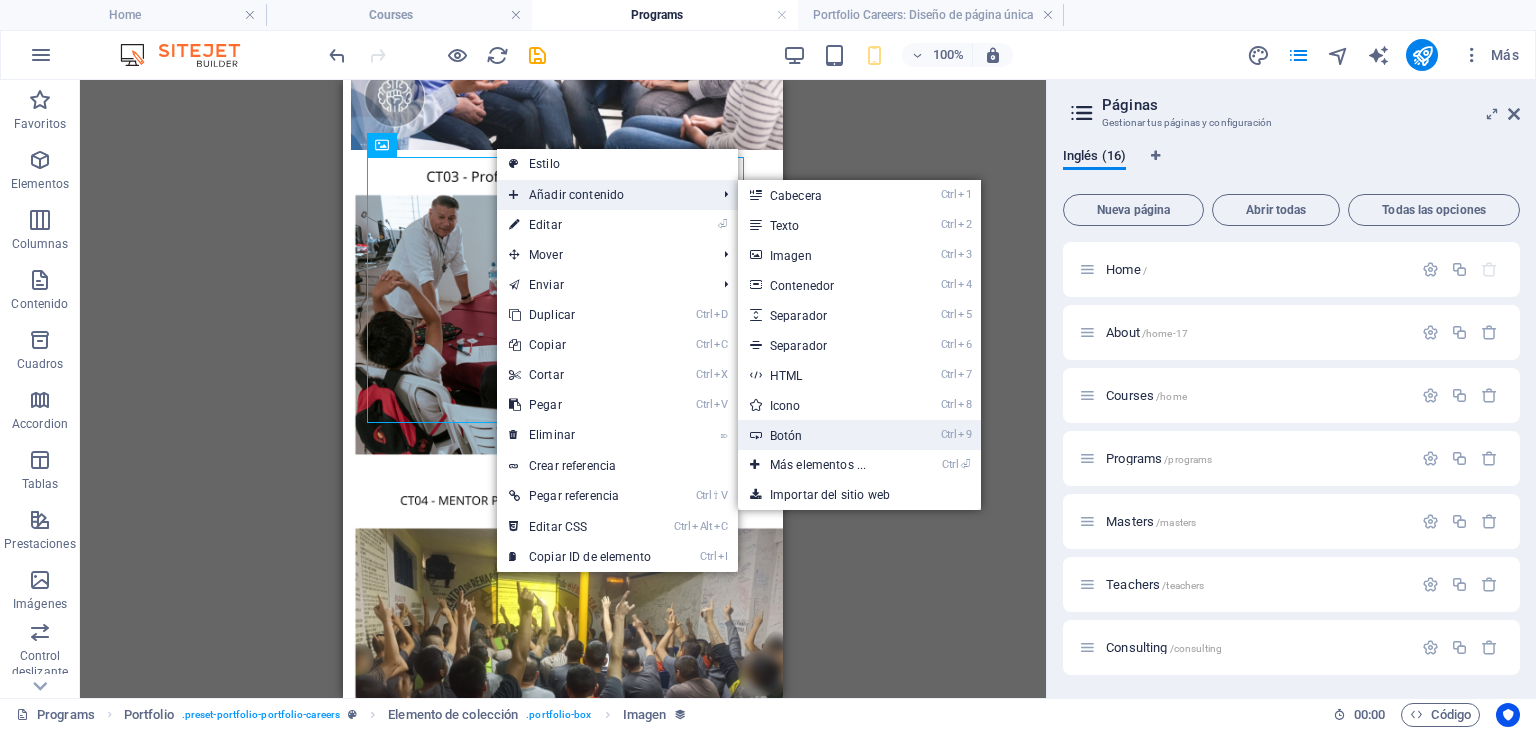 click on "Ctrl 9  Botón" at bounding box center (822, 435) 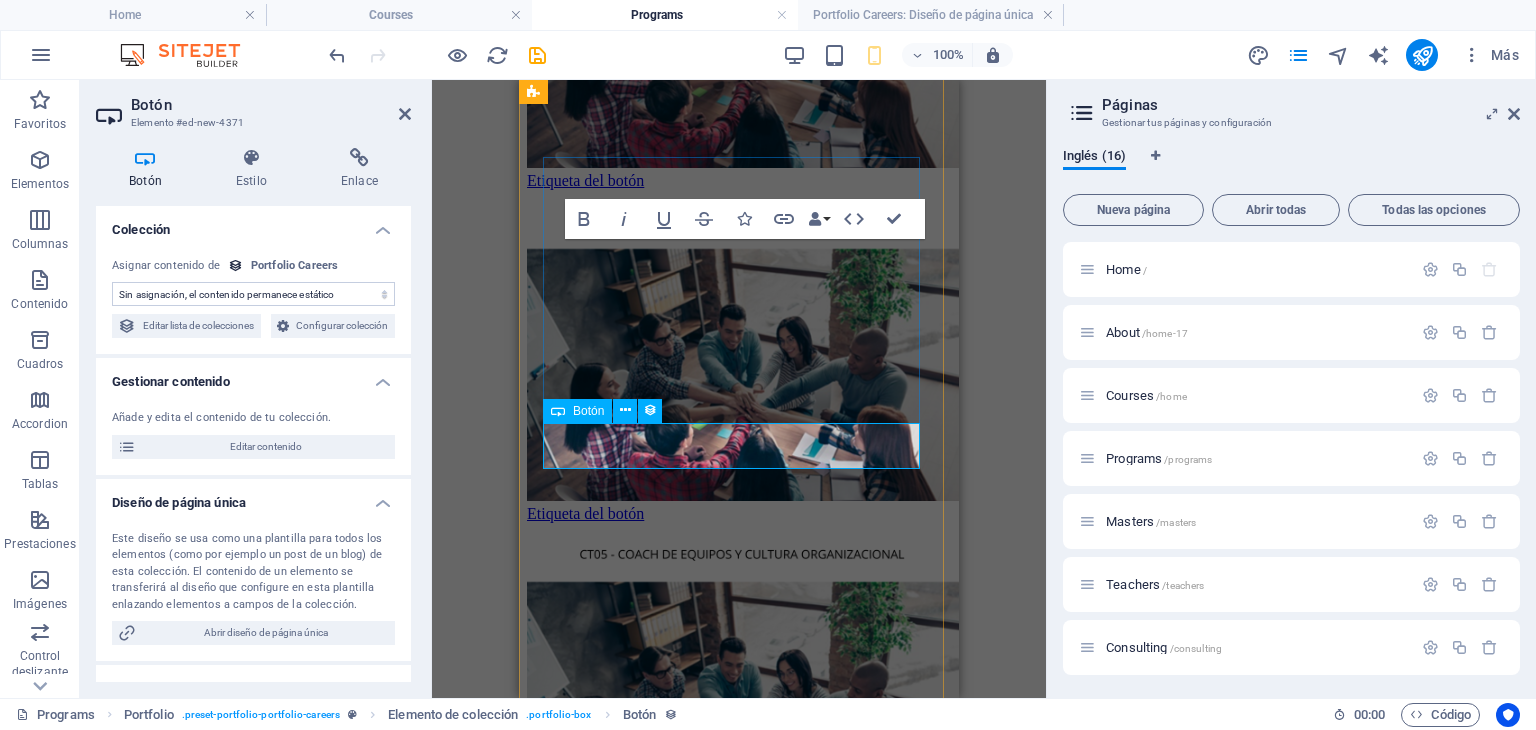 scroll, scrollTop: 3477, scrollLeft: 0, axis: vertical 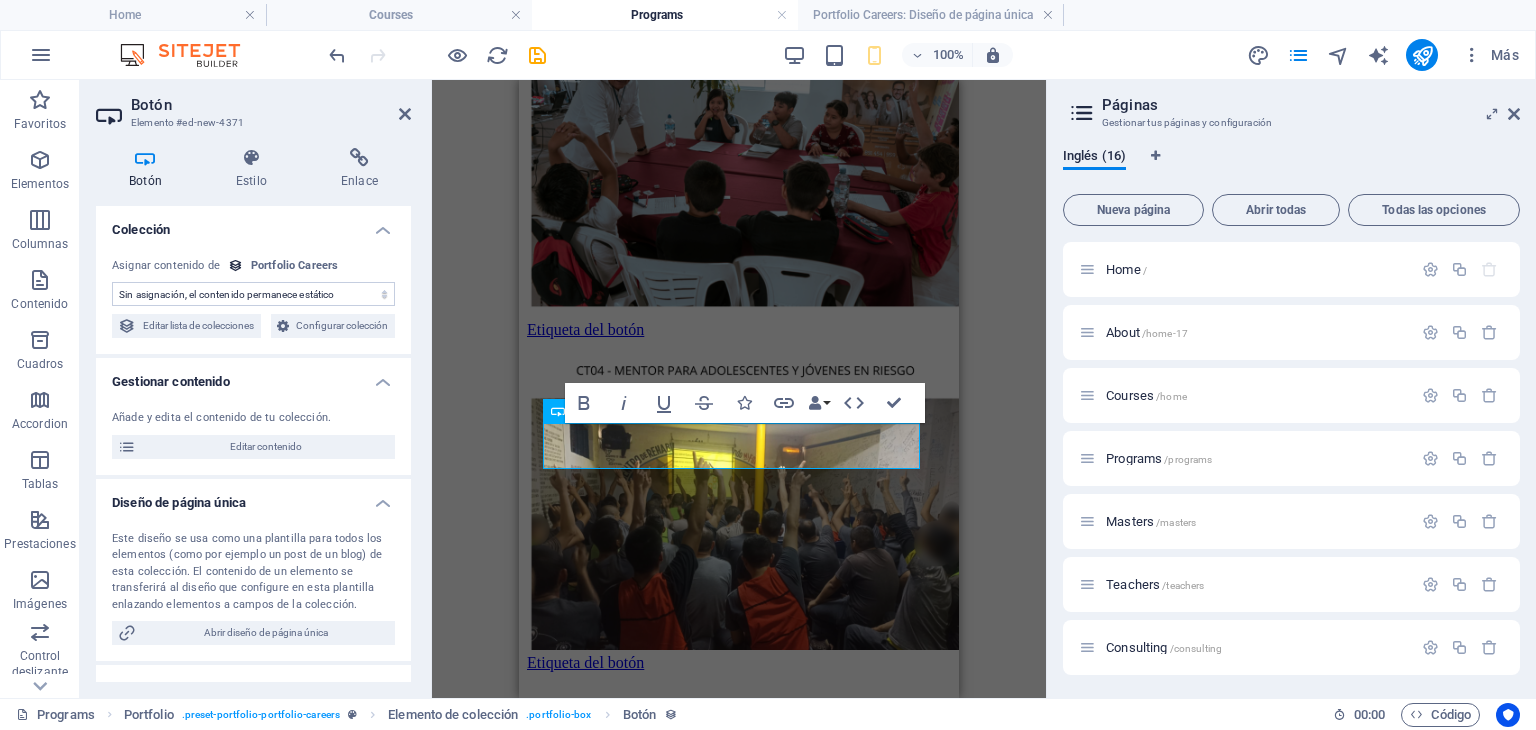 click on "Sin asignación, el contenido permanece estático Creado a las (Fecha) Actualizado a las (Fecha) Name (Texto sin formato) Slug (Texto sin formato) Imagen (Archivo) Descripción breve (Texto enriquecido) Descripción de la Carrera (CMS)" at bounding box center [253, 294] 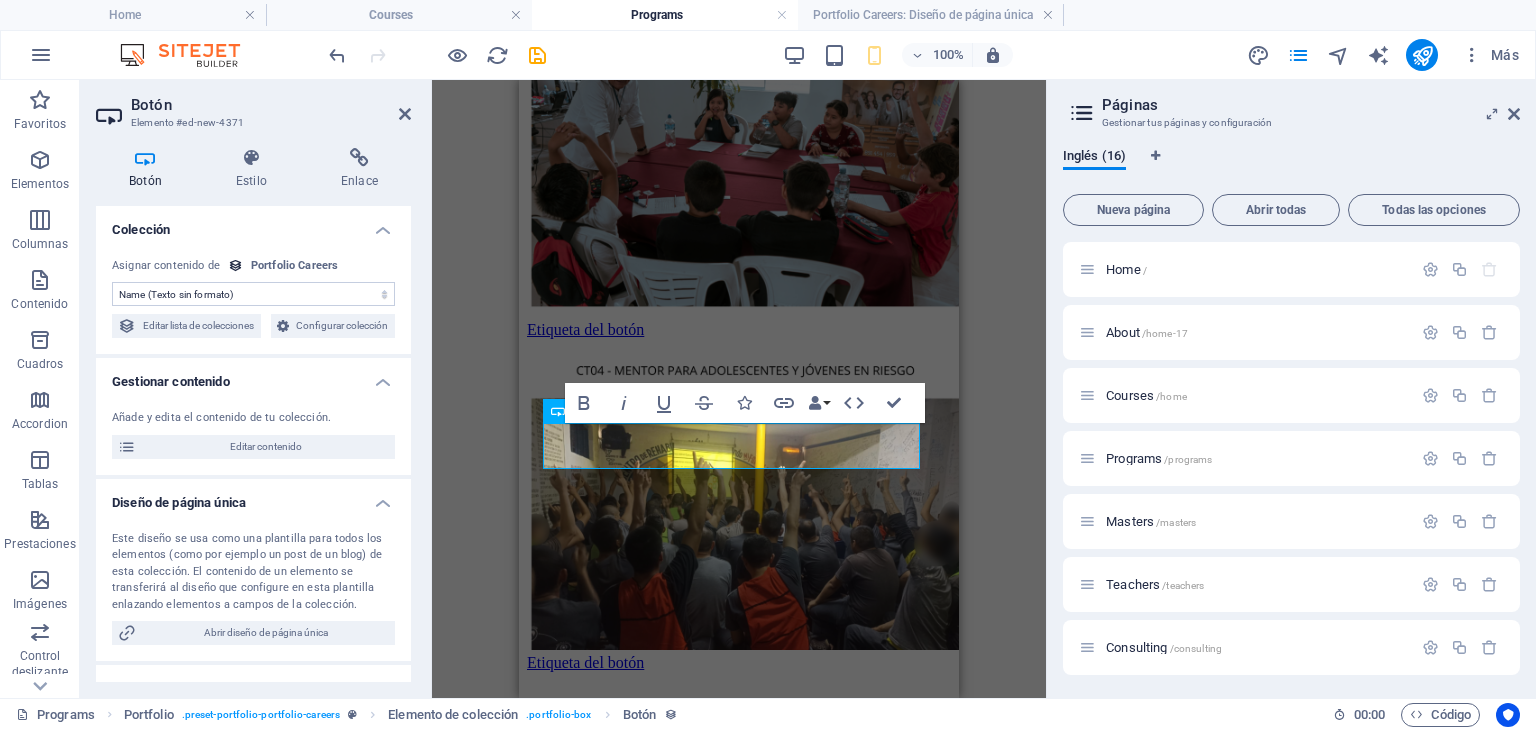 click on "Sin asignación, el contenido permanece estático Creado a las (Fecha) Actualizado a las (Fecha) Name (Texto sin formato) Slug (Texto sin formato) Imagen (Archivo) Descripción breve (Texto enriquecido) Descripción de la Carrera (CMS)" at bounding box center [253, 294] 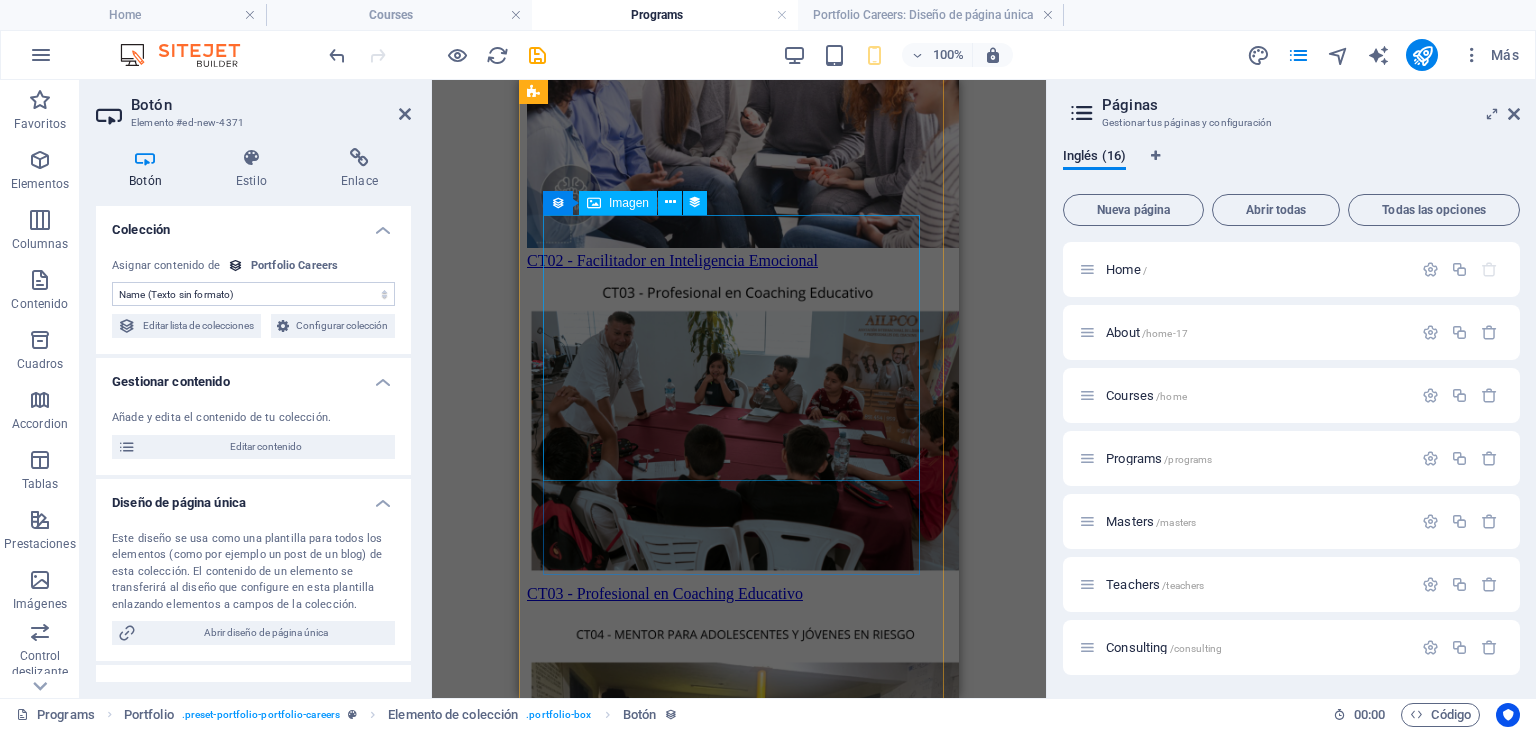 scroll, scrollTop: 3245, scrollLeft: 0, axis: vertical 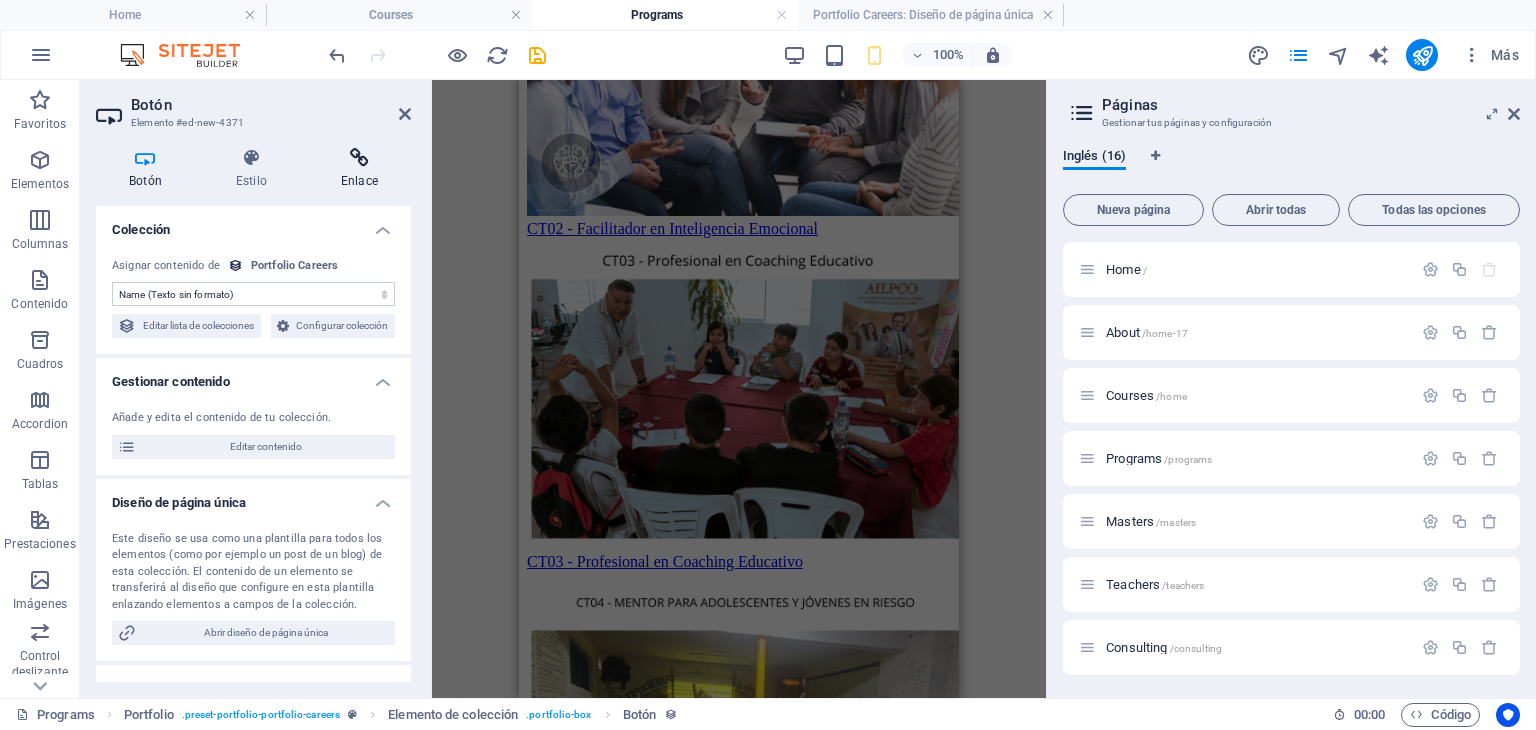 click at bounding box center (359, 158) 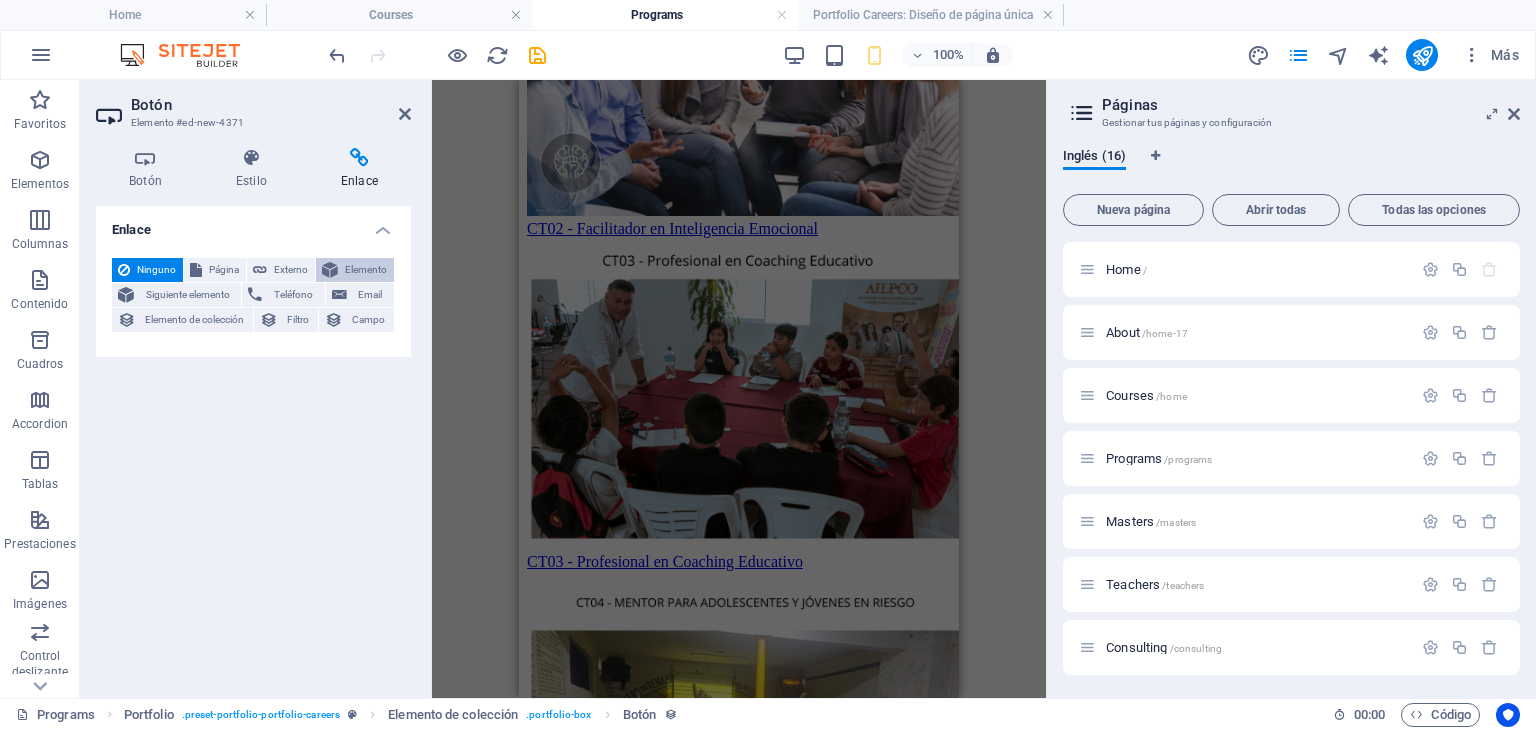 click on "Elemento" at bounding box center (366, 270) 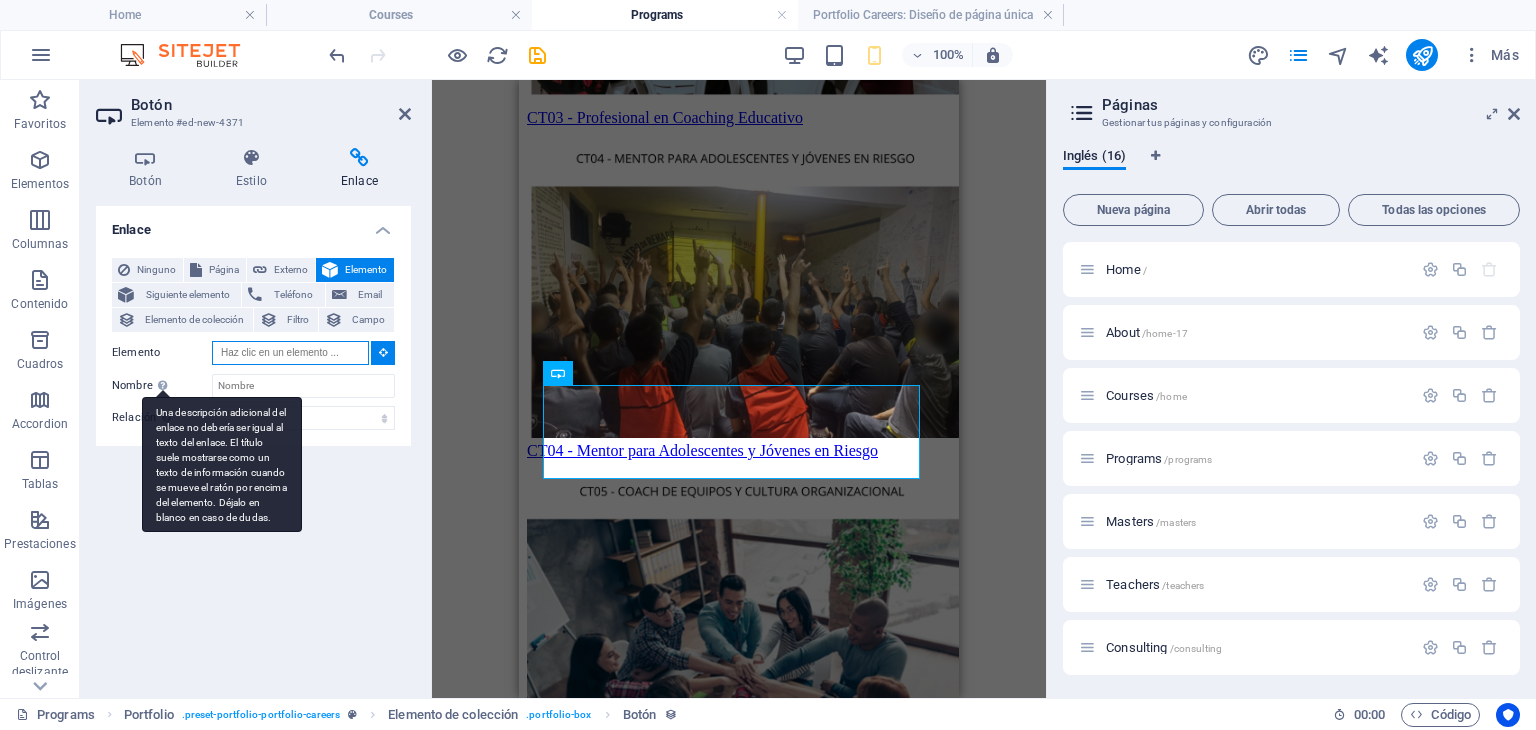 scroll, scrollTop: 3669, scrollLeft: 0, axis: vertical 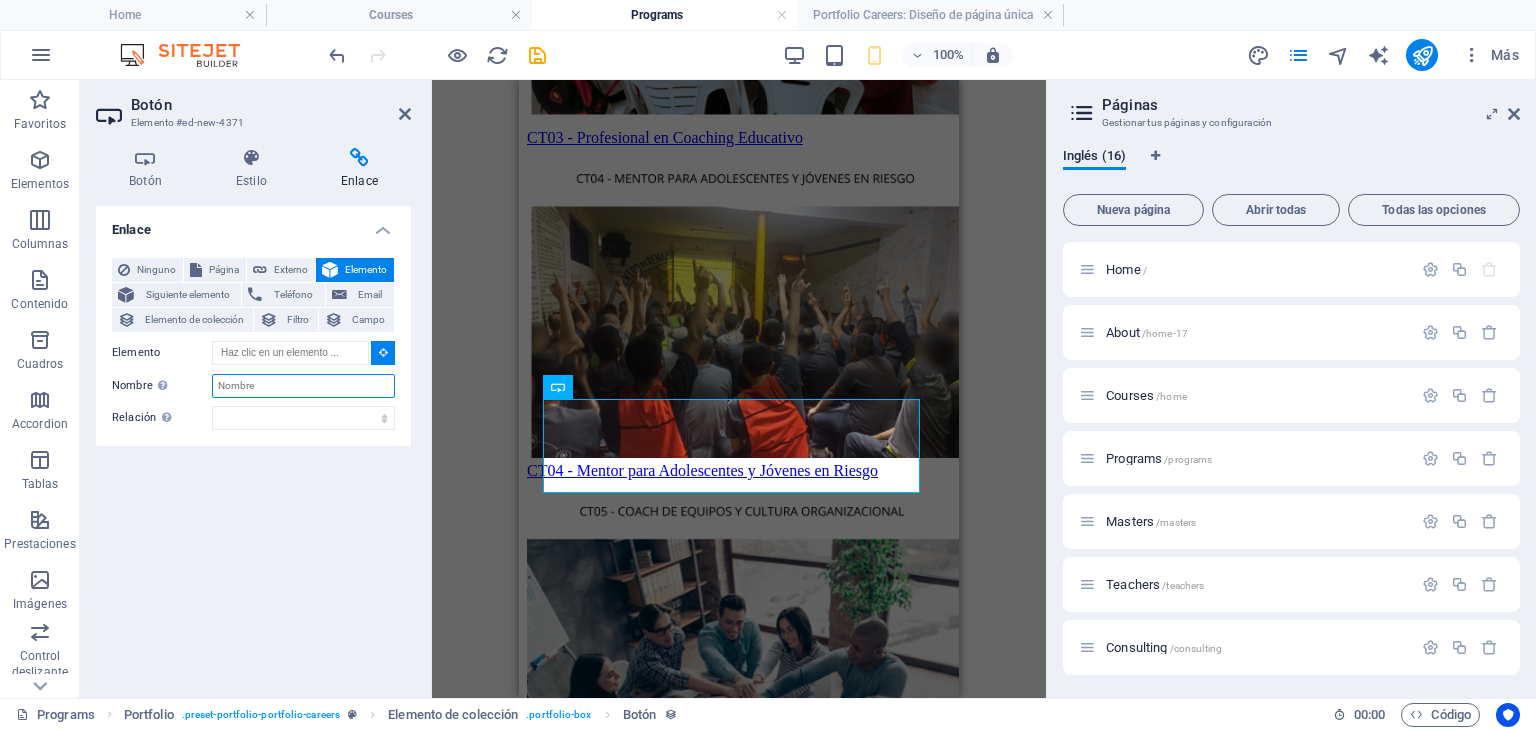click on "Nombre Una descripción adicional del enlace no debería ser igual al texto del enlace. El título suele mostrarse como un texto de información cuando se mueve el ratón por encima del elemento. Déjalo en blanco en caso de dudas." at bounding box center [303, 386] 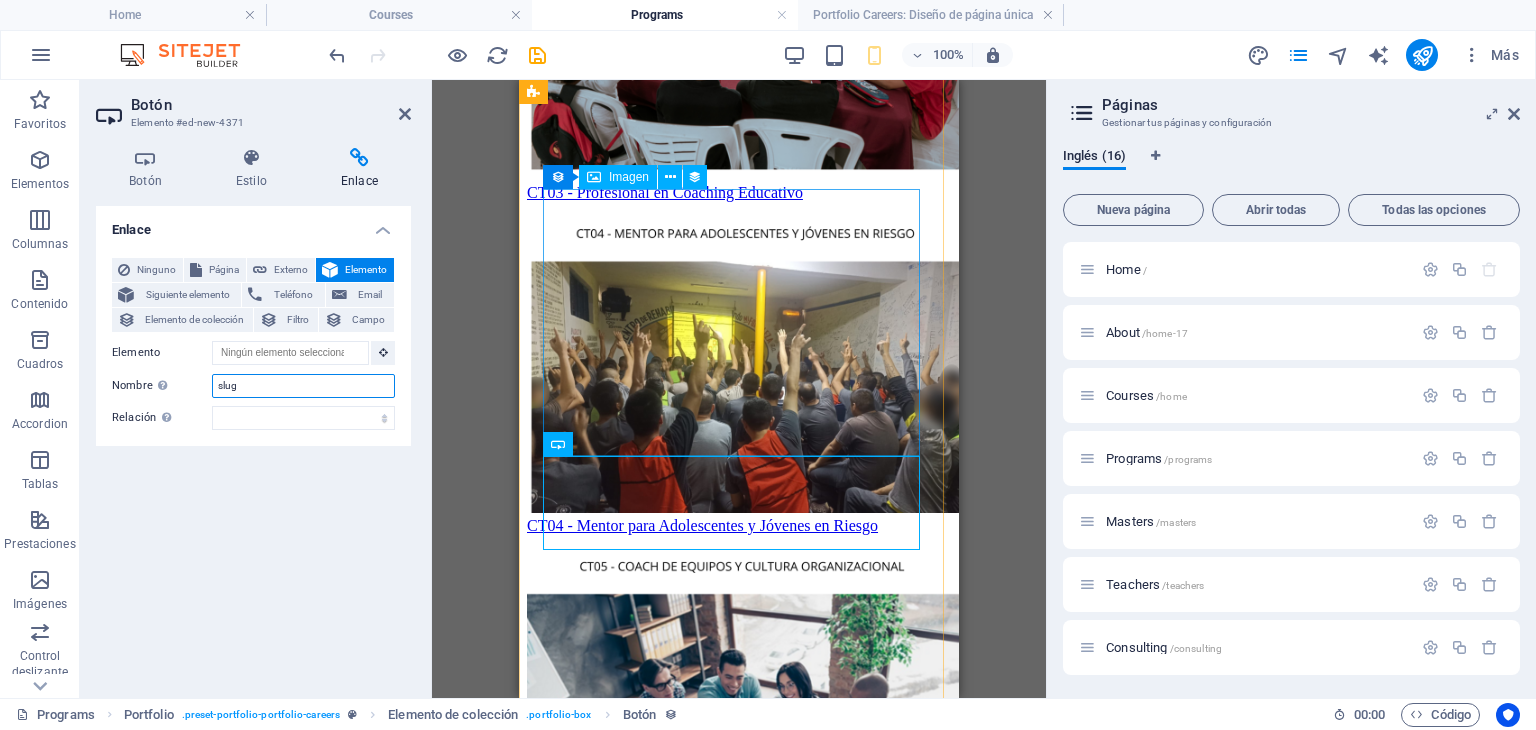 scroll, scrollTop: 3612, scrollLeft: 0, axis: vertical 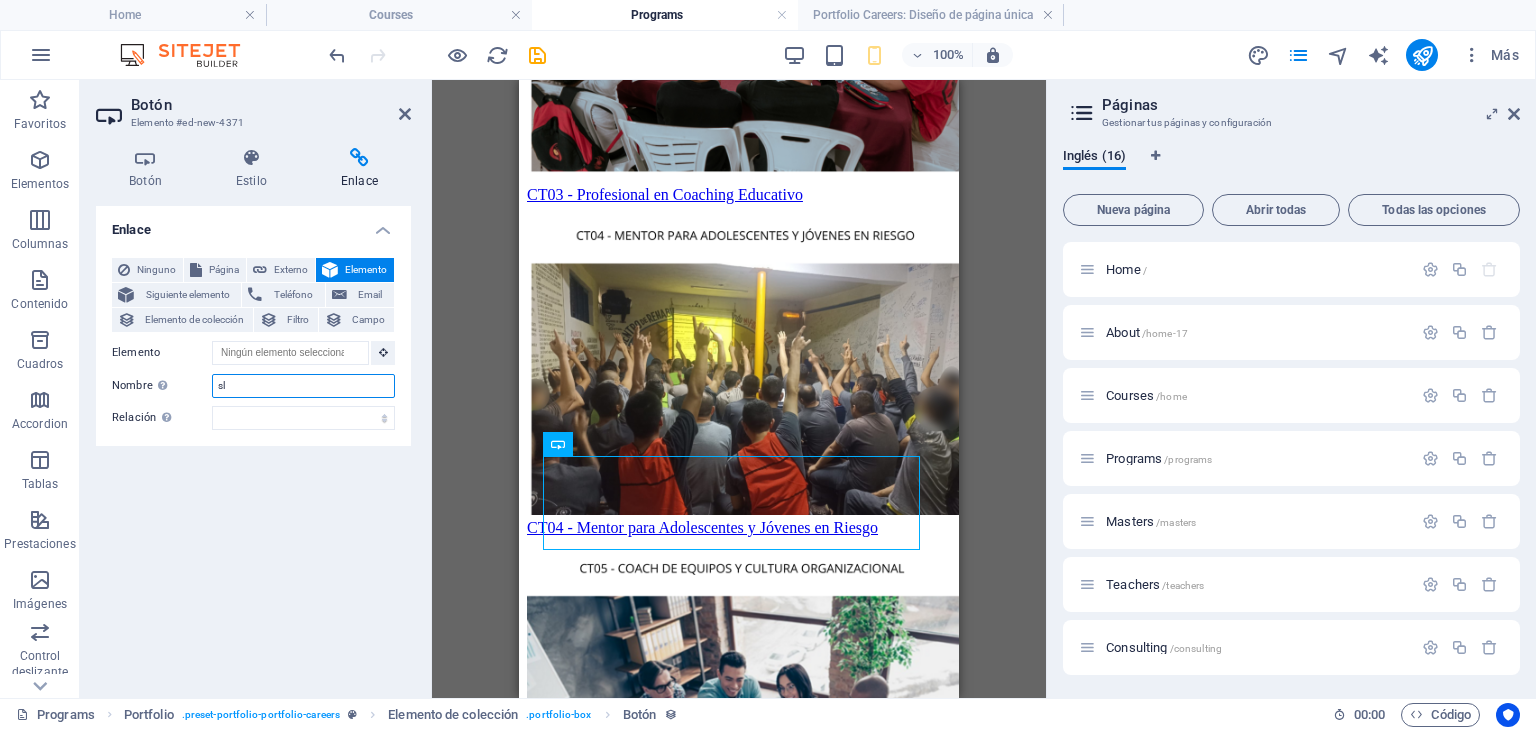 type on "s" 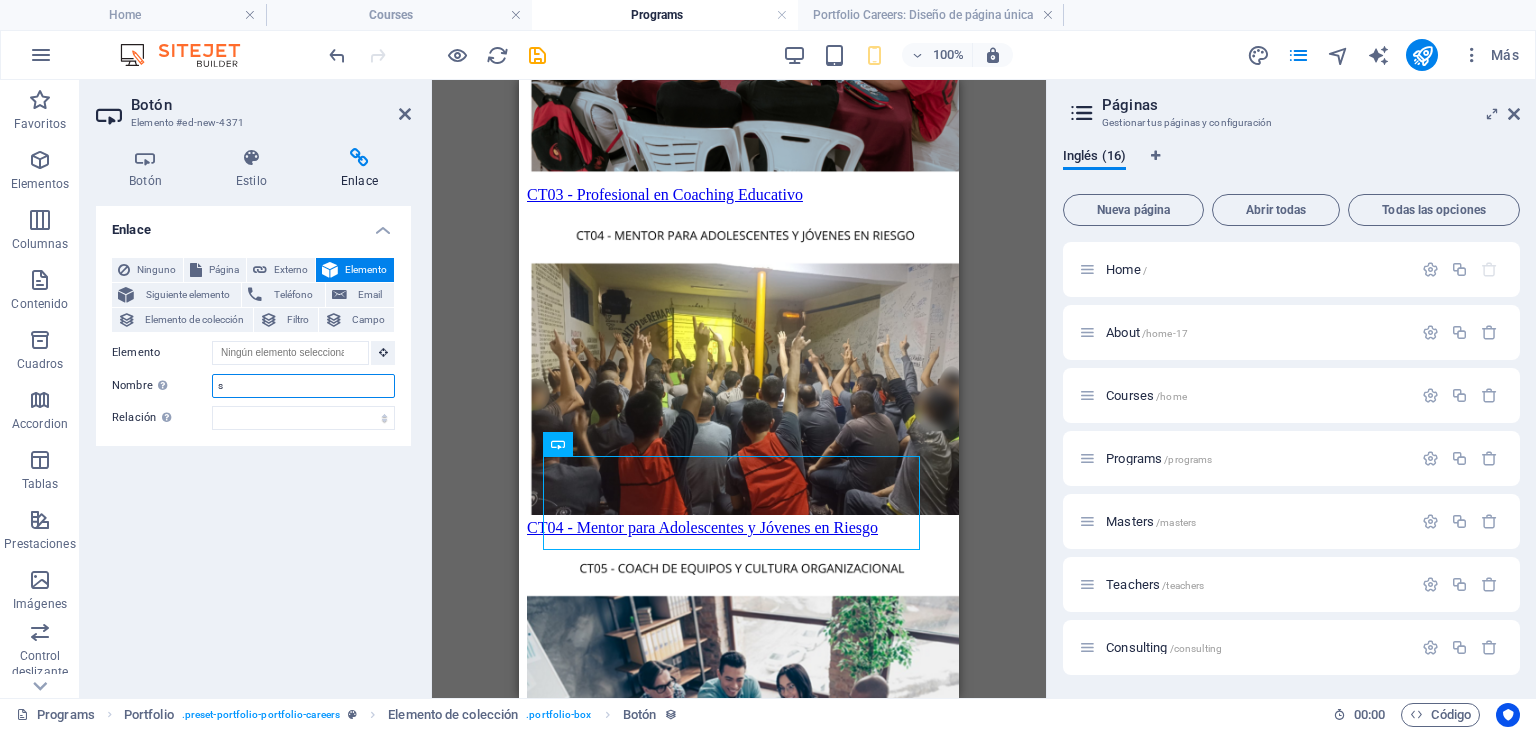 type 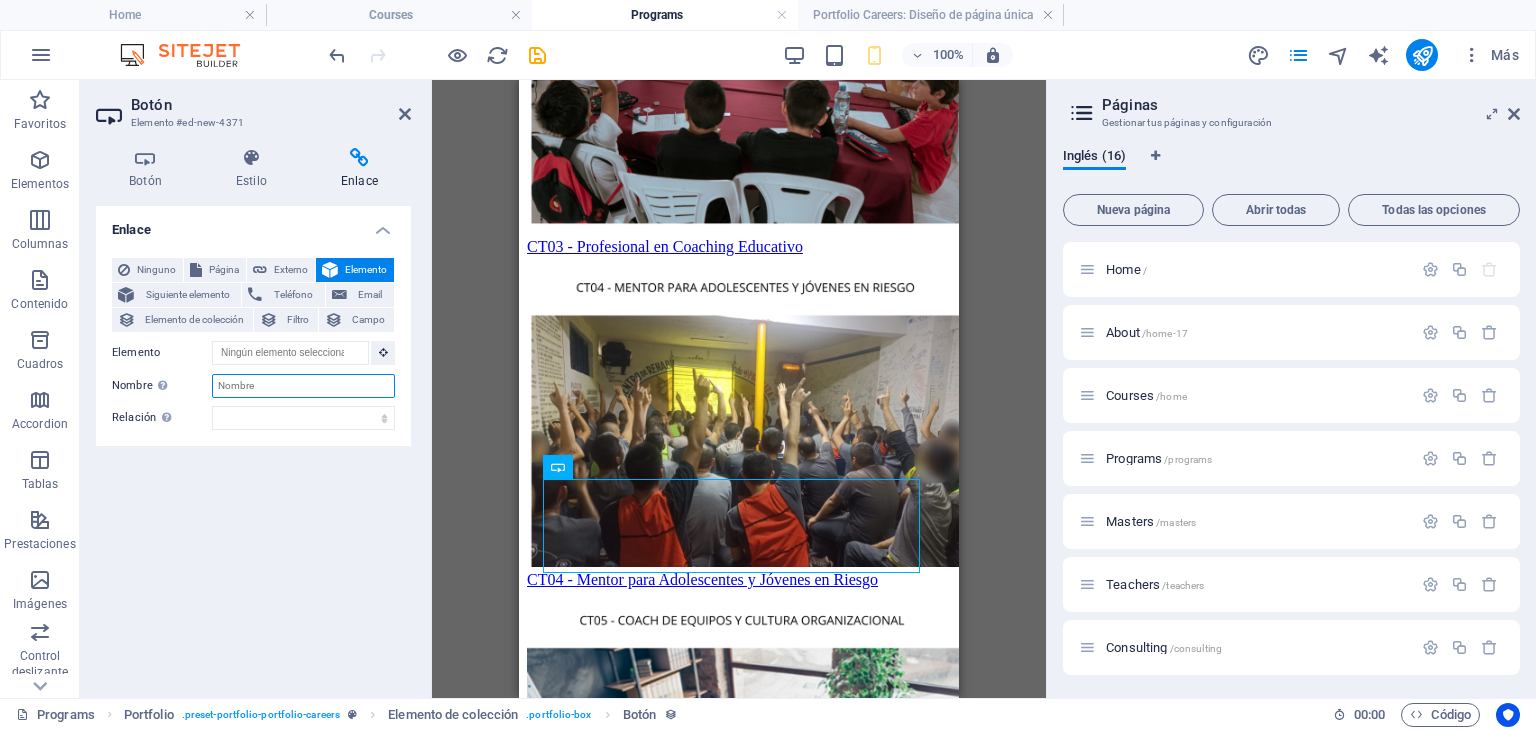 scroll, scrollTop: 3556, scrollLeft: 0, axis: vertical 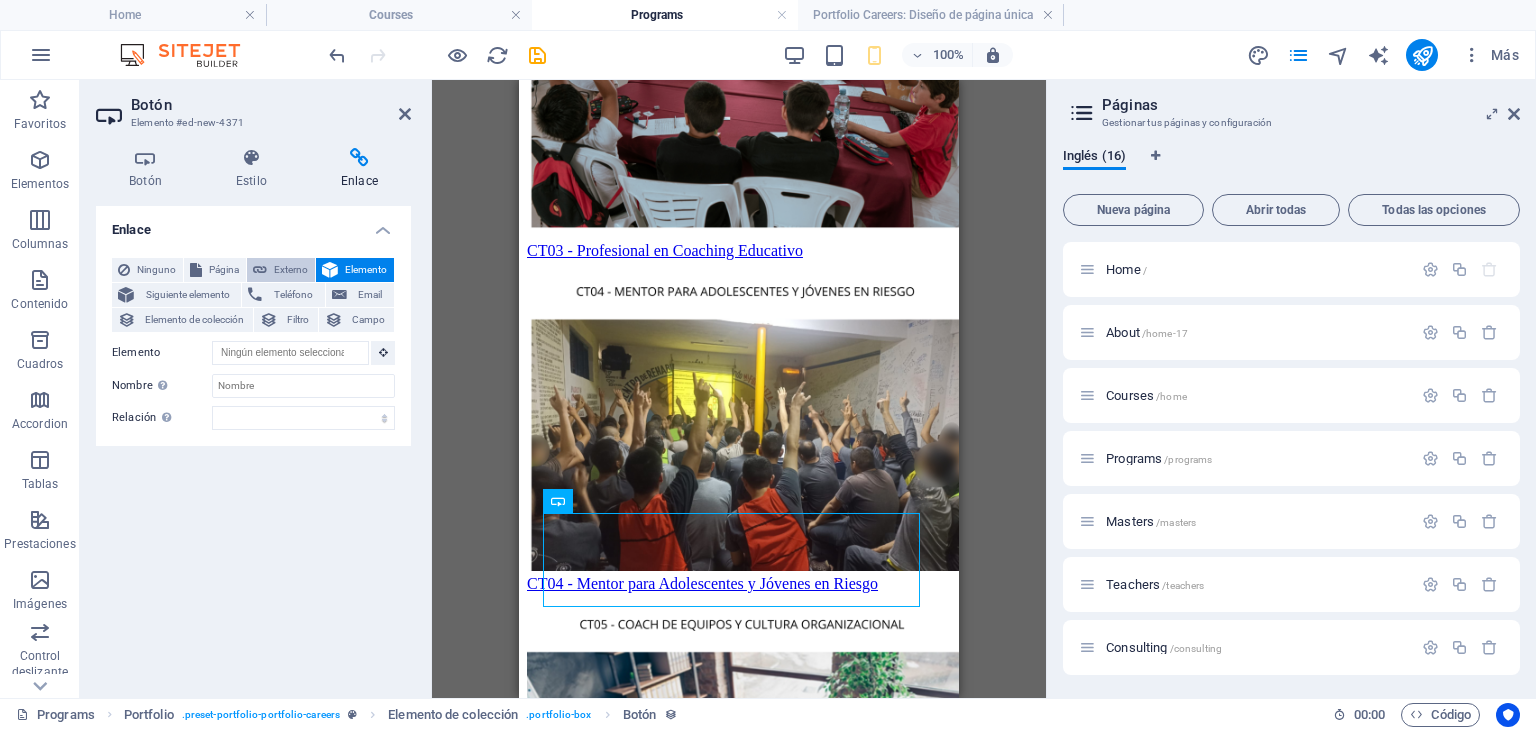 click on "Externo" at bounding box center [291, 270] 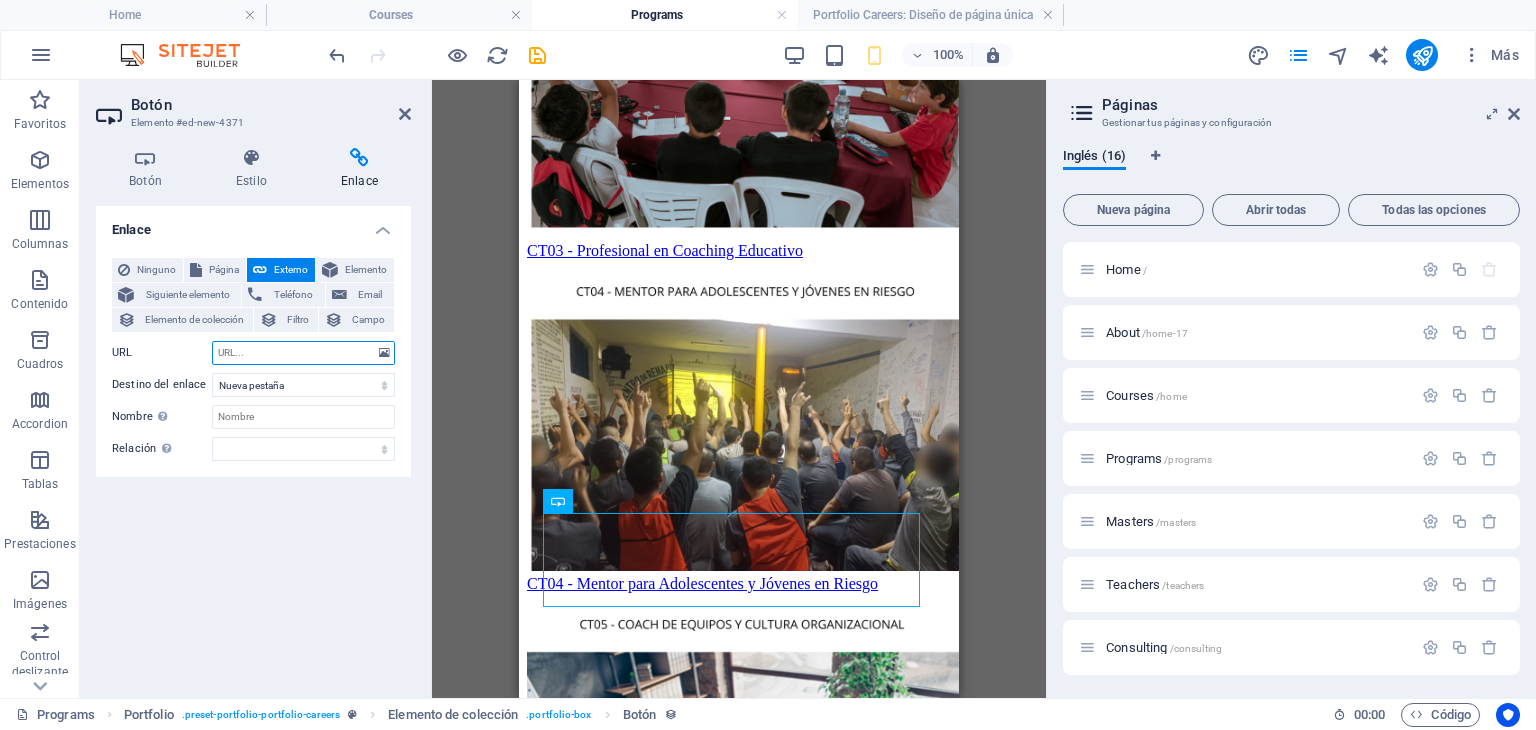 click on "URL" at bounding box center (303, 353) 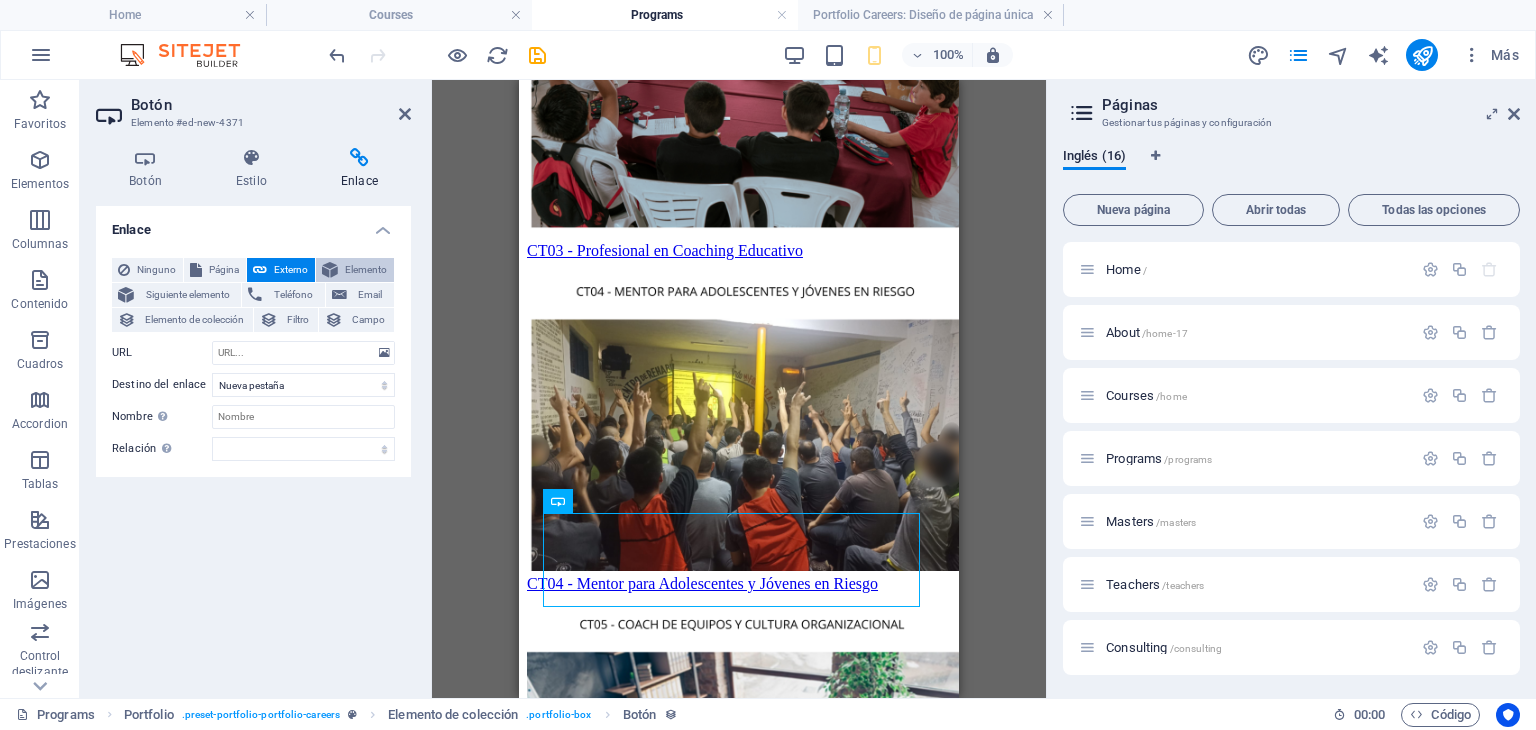 click on "Elemento" at bounding box center [366, 270] 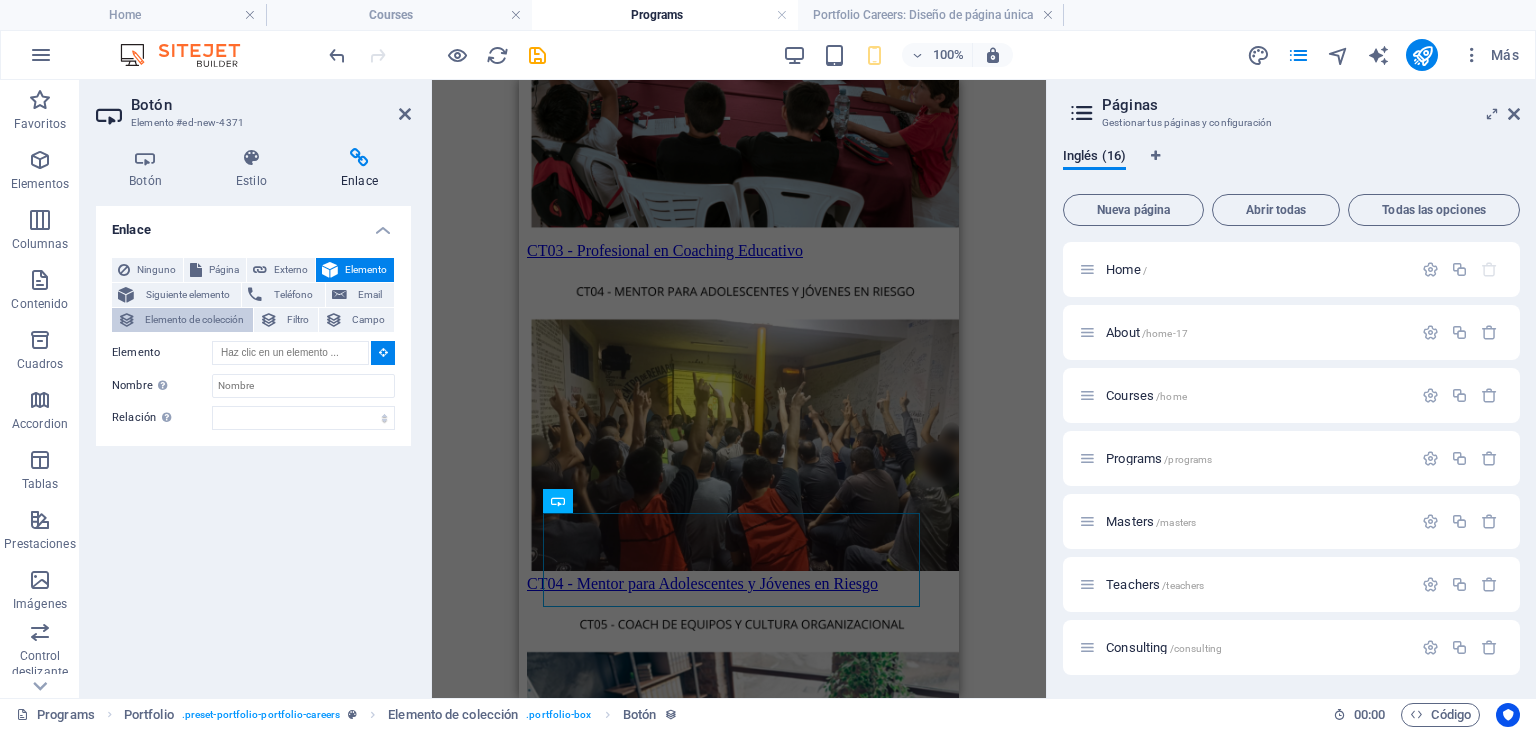 click on "Elemento de colección" at bounding box center [194, 320] 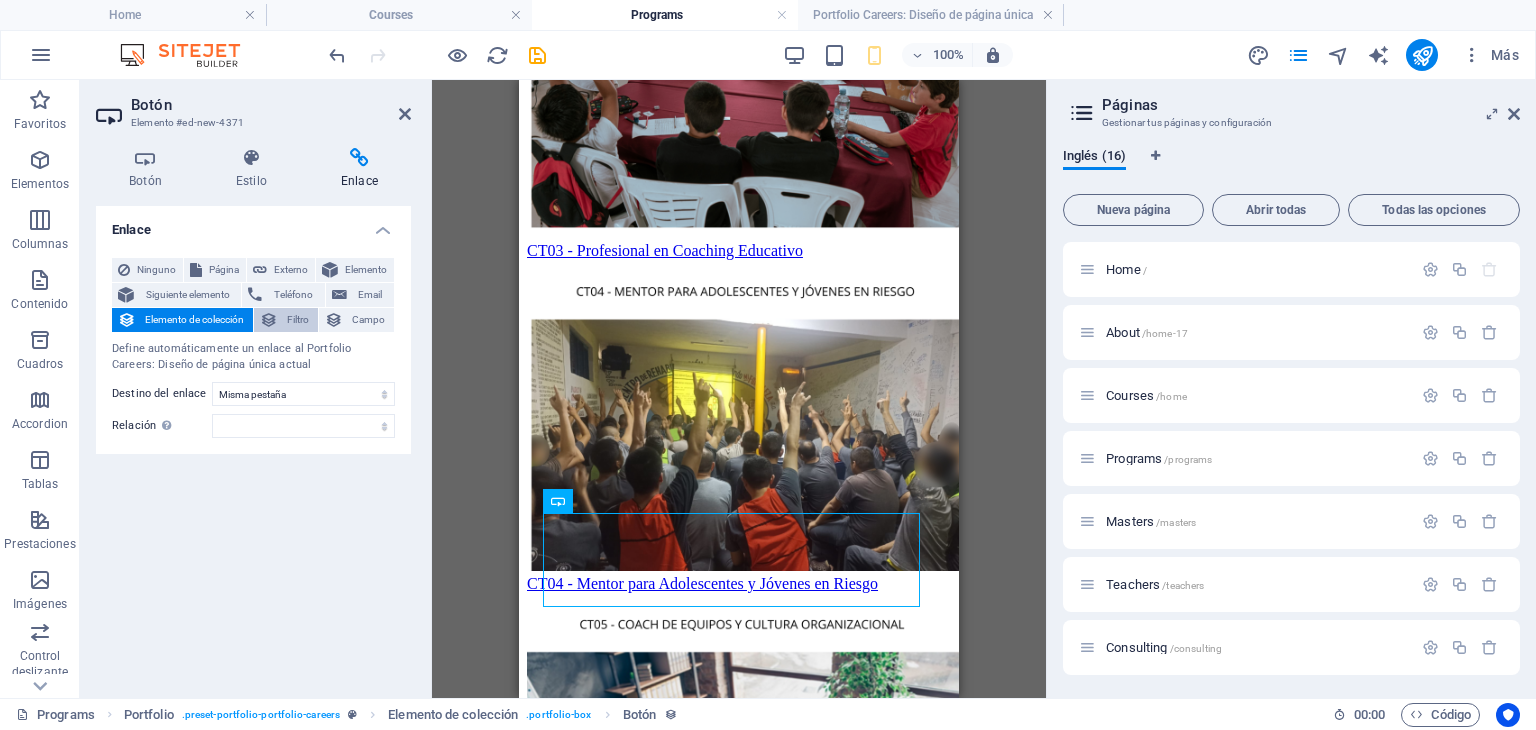 click at bounding box center [269, 320] 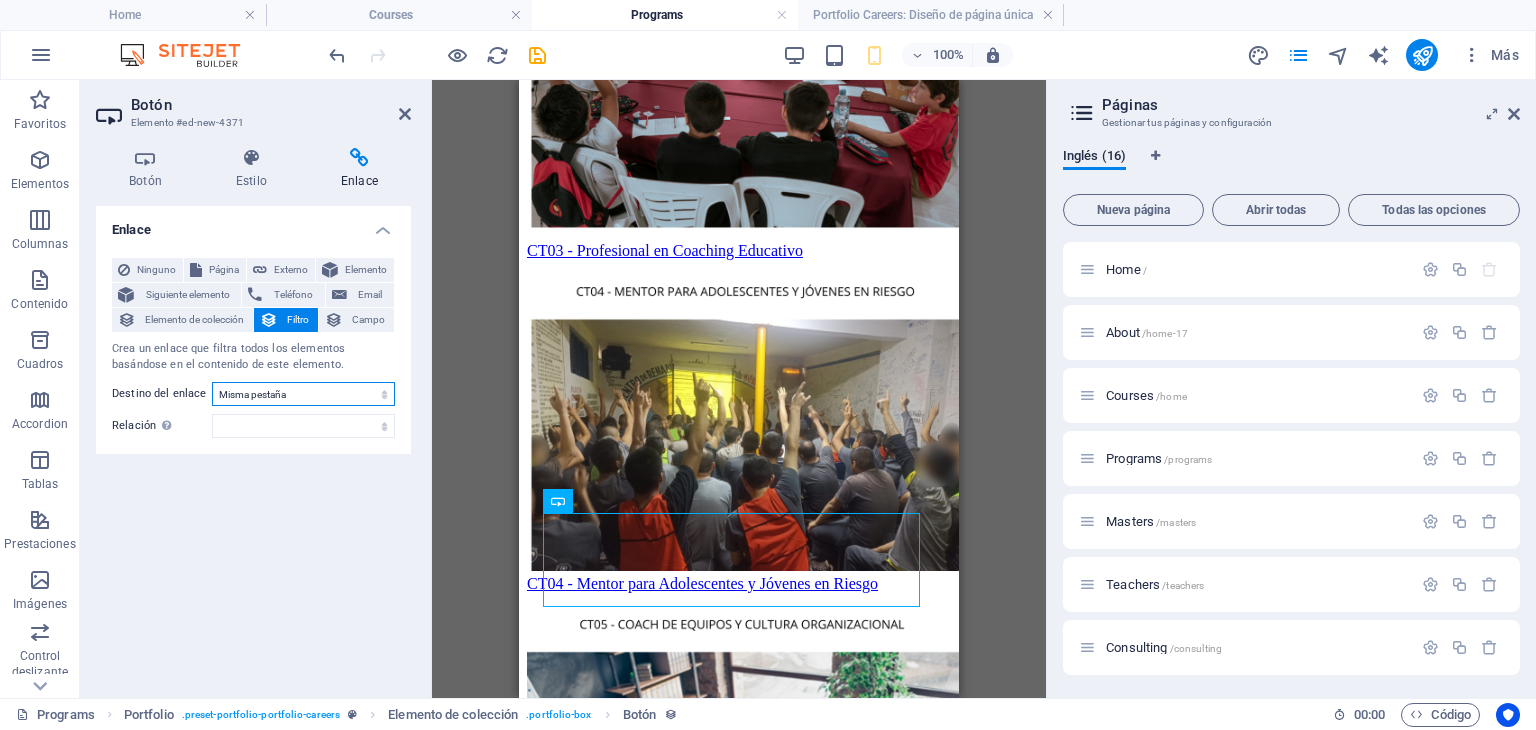 click on "Nueva pestaña Misma pestaña Superposición" at bounding box center [303, 394] 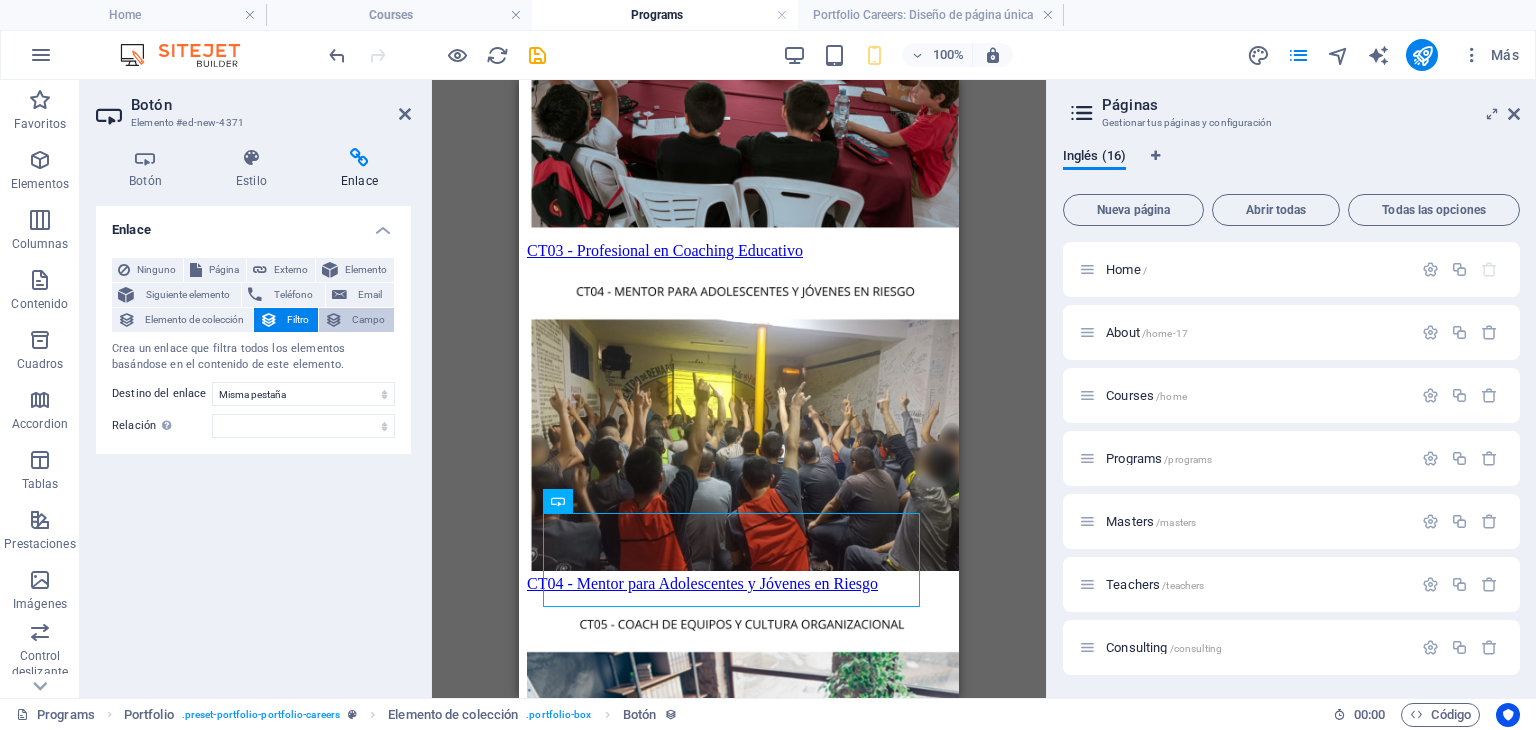 click on "Campo" at bounding box center [368, 320] 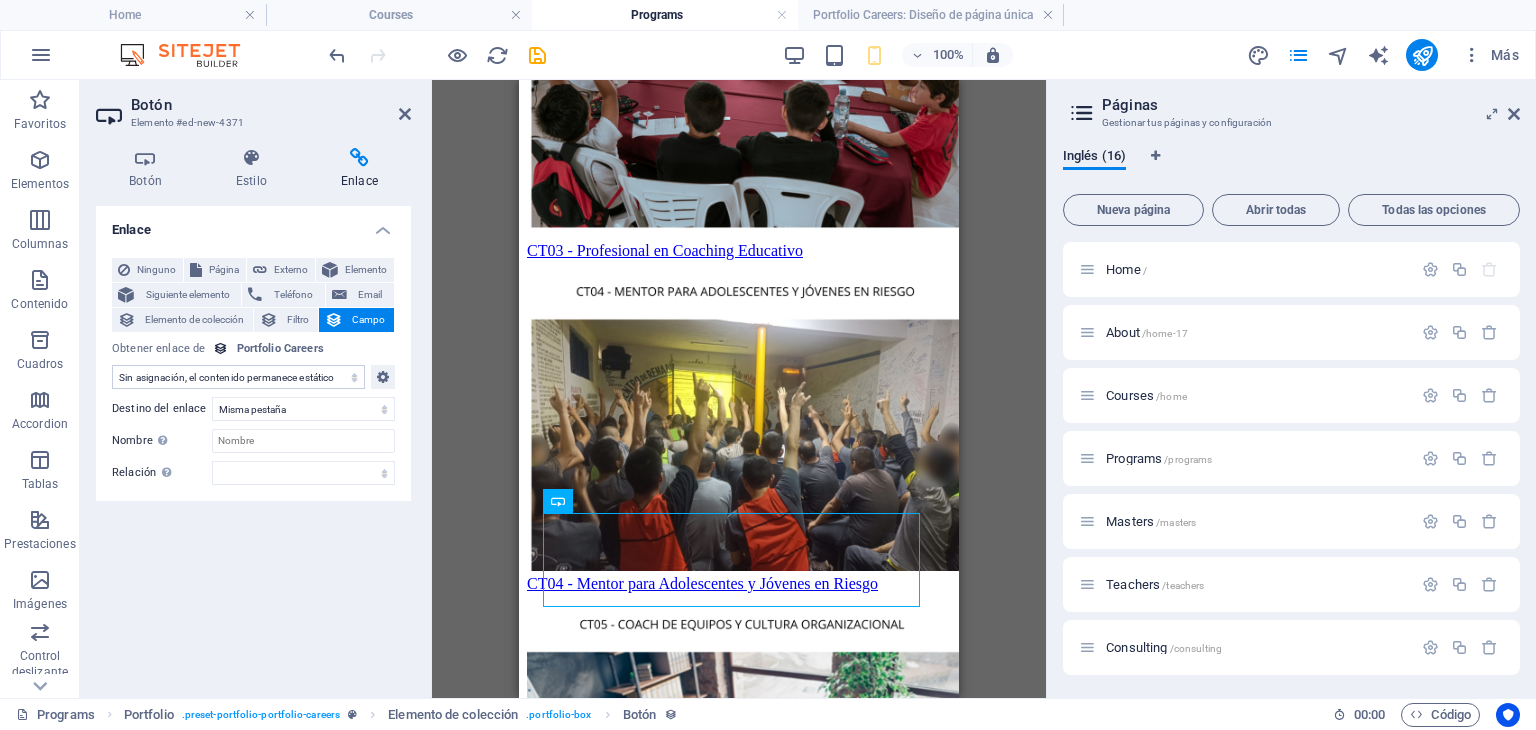 click on "Sin asignación, el contenido permanece estático Creado a las (Fecha) Actualizado a las (Fecha) Name (Texto sin formato) Slug (Texto sin formato) Imagen (Archivo) Descripción breve (Texto enriquecido) Descripción de la Carrera (CMS)" at bounding box center [238, 377] 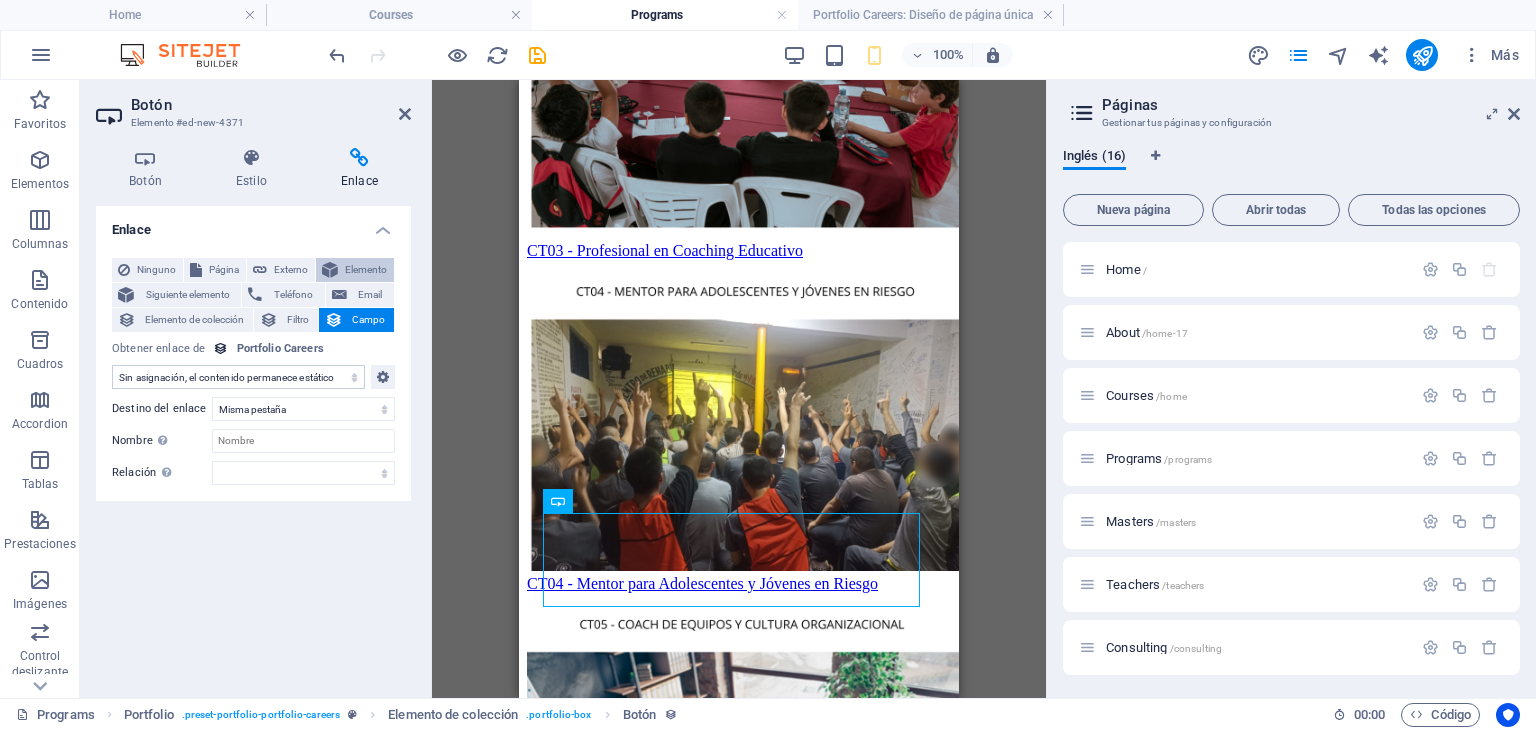 click on "Elemento" at bounding box center [366, 270] 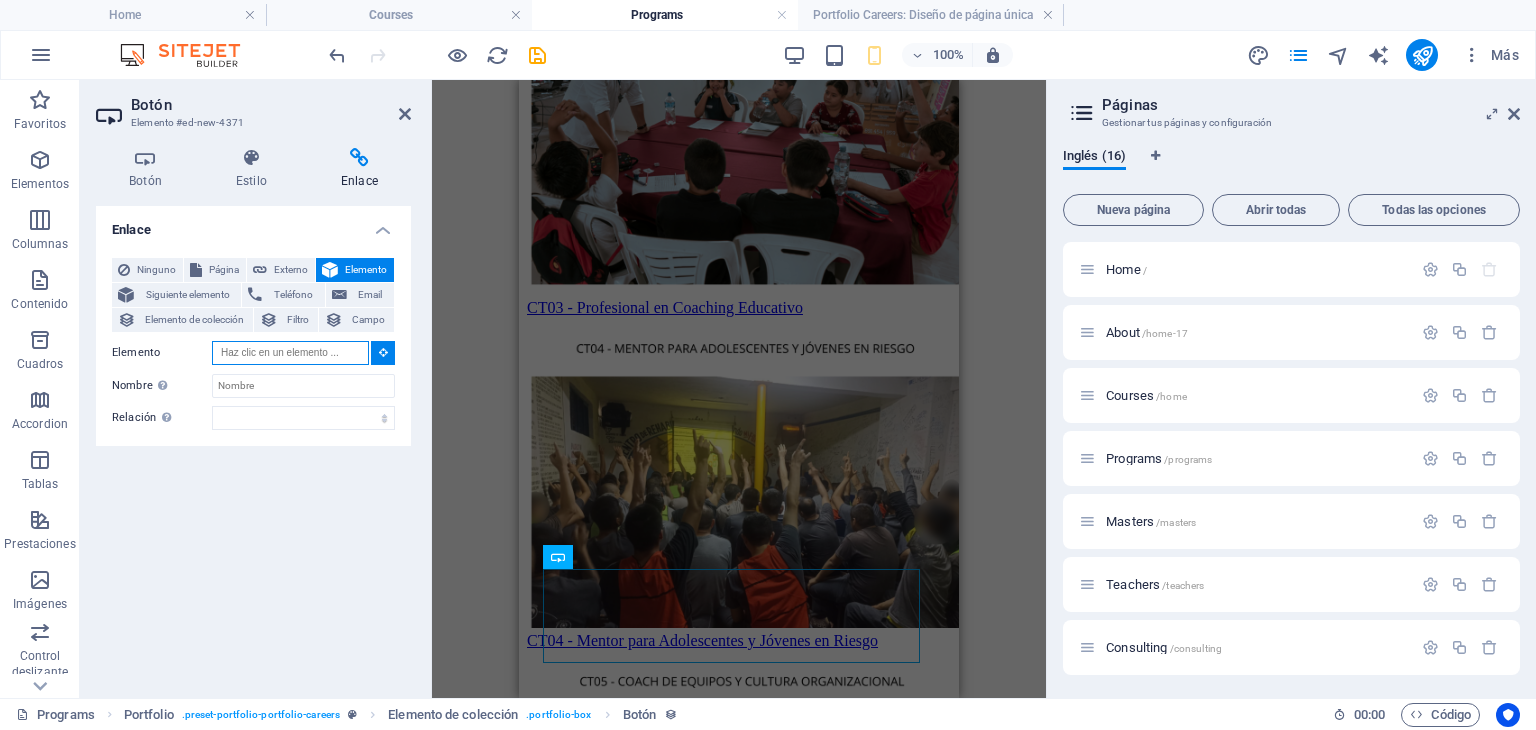 scroll, scrollTop: 3442, scrollLeft: 0, axis: vertical 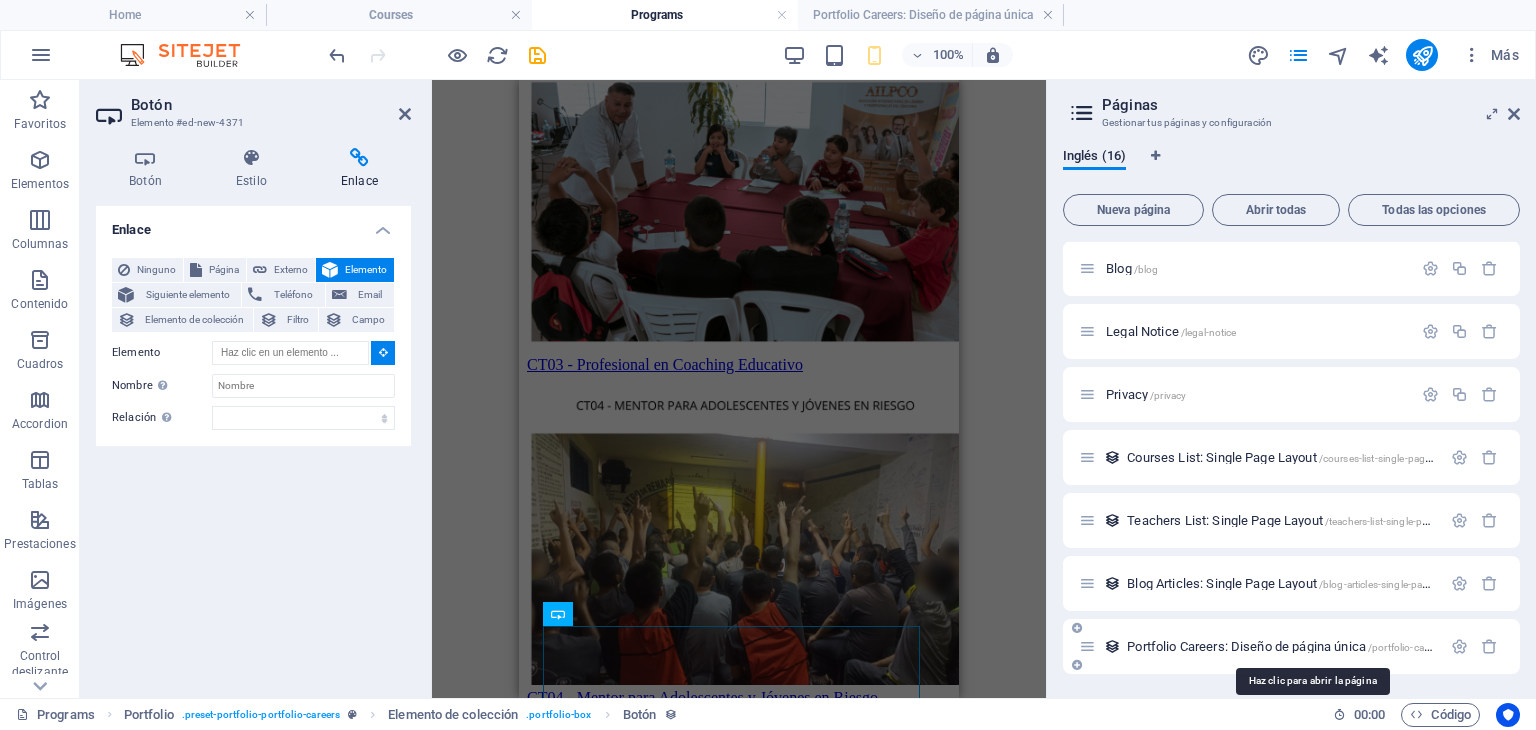 click on "Portfolio Careers: Diseño de página única /portfolio-careers-elemento" at bounding box center (1308, 646) 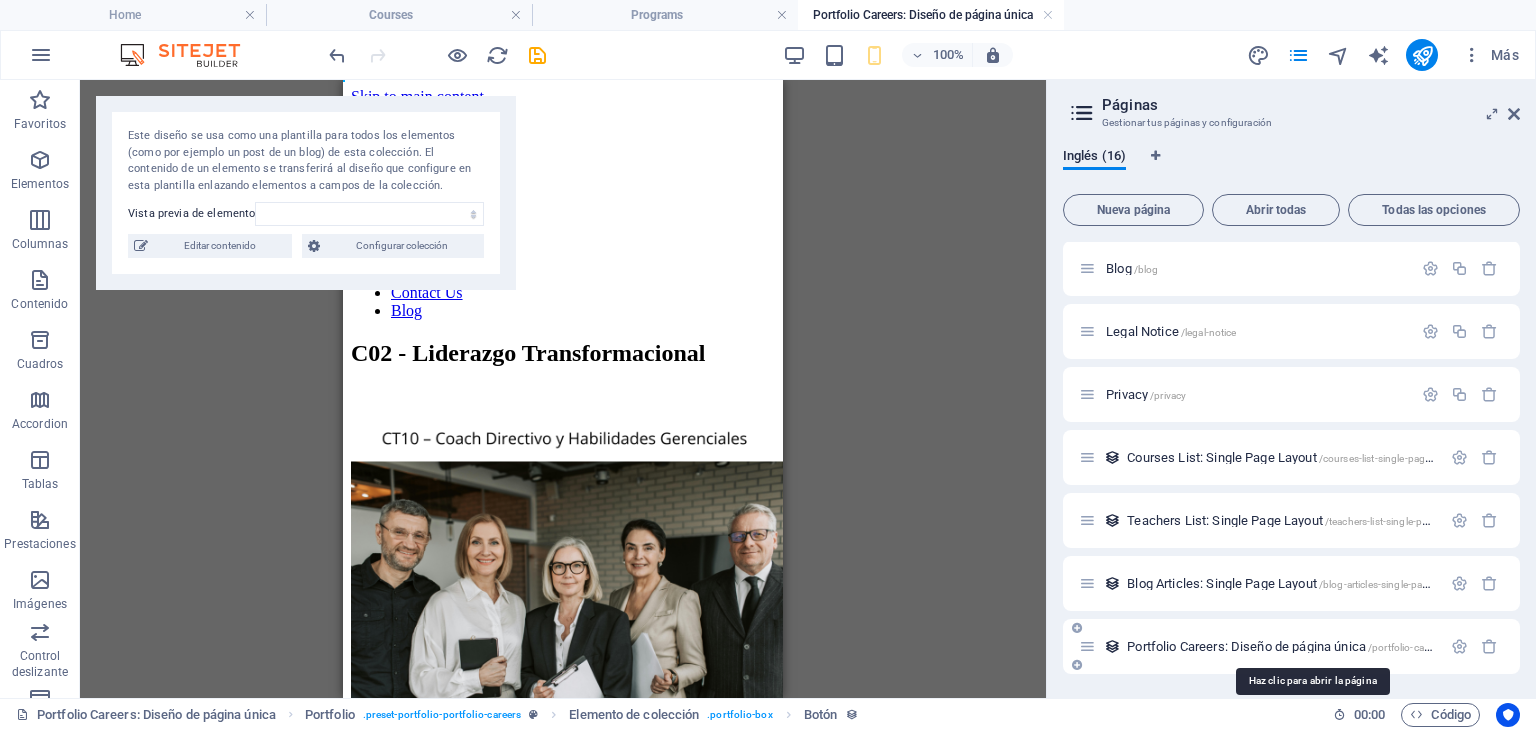 scroll, scrollTop: 0, scrollLeft: 0, axis: both 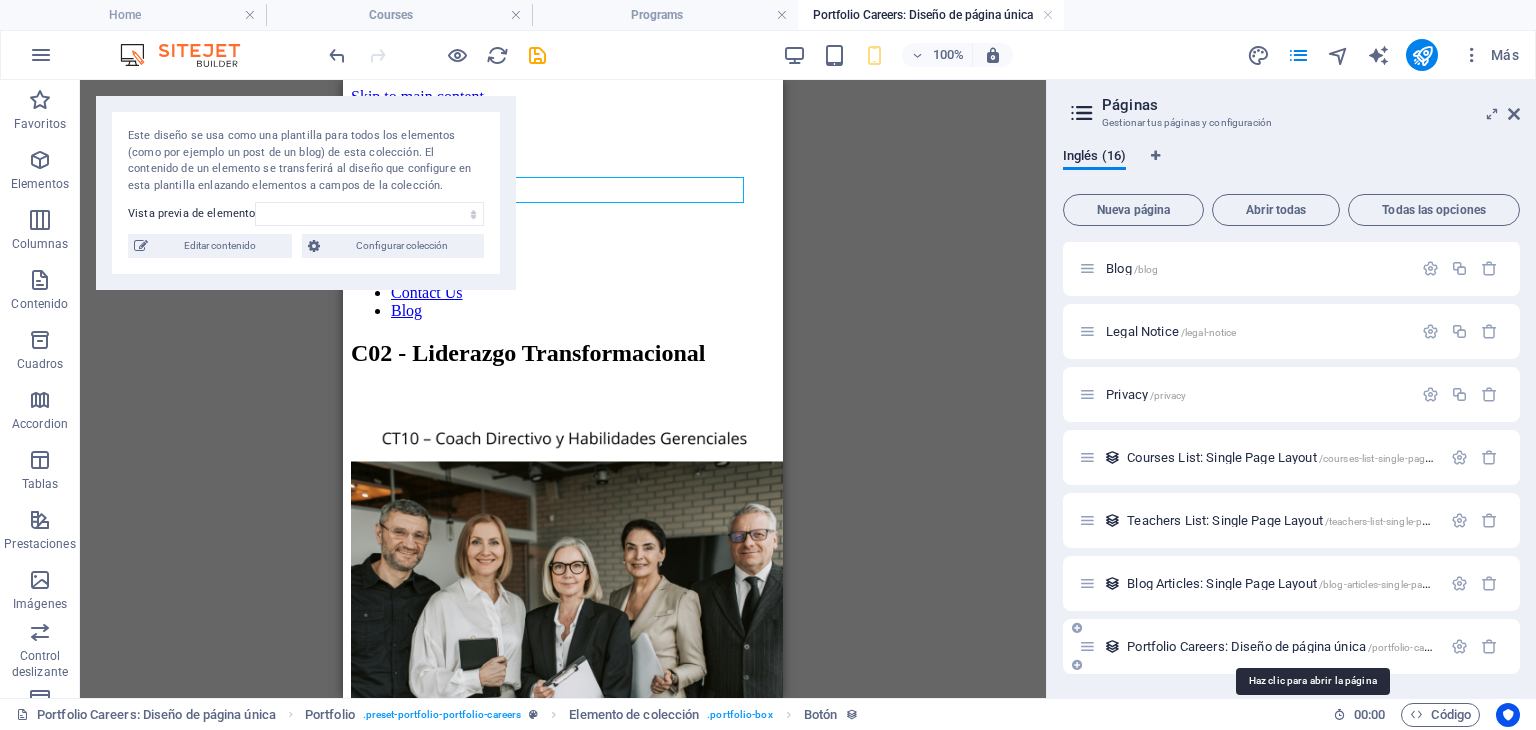 click on "Portfolio Careers: Diseño de página única /portfolio-careers-elemento" at bounding box center [1308, 646] 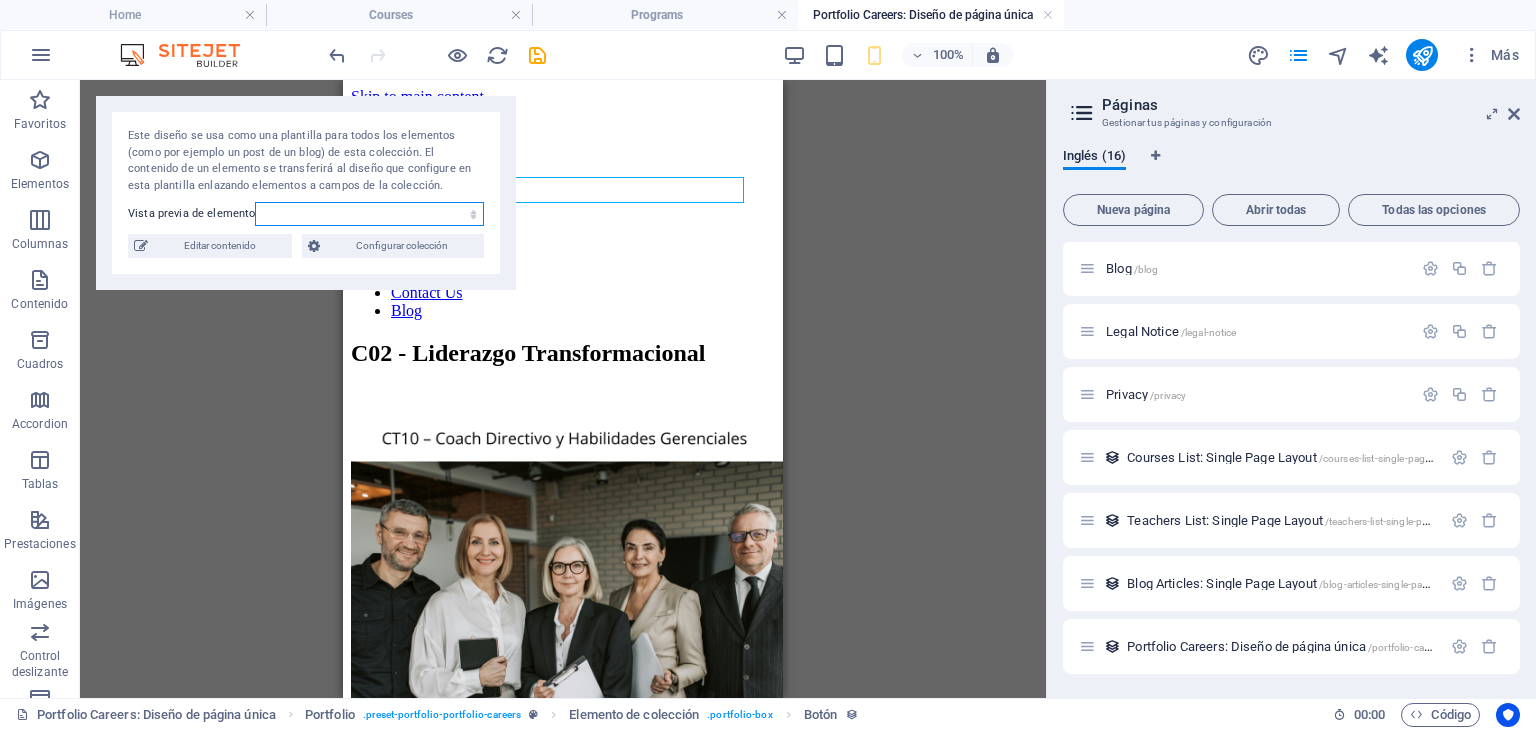 click on "CT10 Coach Directivo y Habilidades Gerenciales CT09 – Coach en Liderazgo y Conducción de Equipos CT08 - Coach en Liderazgo y Gestión del Talento Humano CT07 - Coach en Liderazgo y Comunicación Transformacional CT05 - Coach de Equipos y Cultura Organizacional CT06 - Coach en Felicidad y Bienestar Laboral CT01- Profesional en Coaching Ontológico con PNL CT03 - Profesional en Coaching Educativo CT02 - Facilitador en Inteligencia Emocional CT04 - Mentor para Adolescentes y Jóvenes en Riesgo" at bounding box center [369, 214] 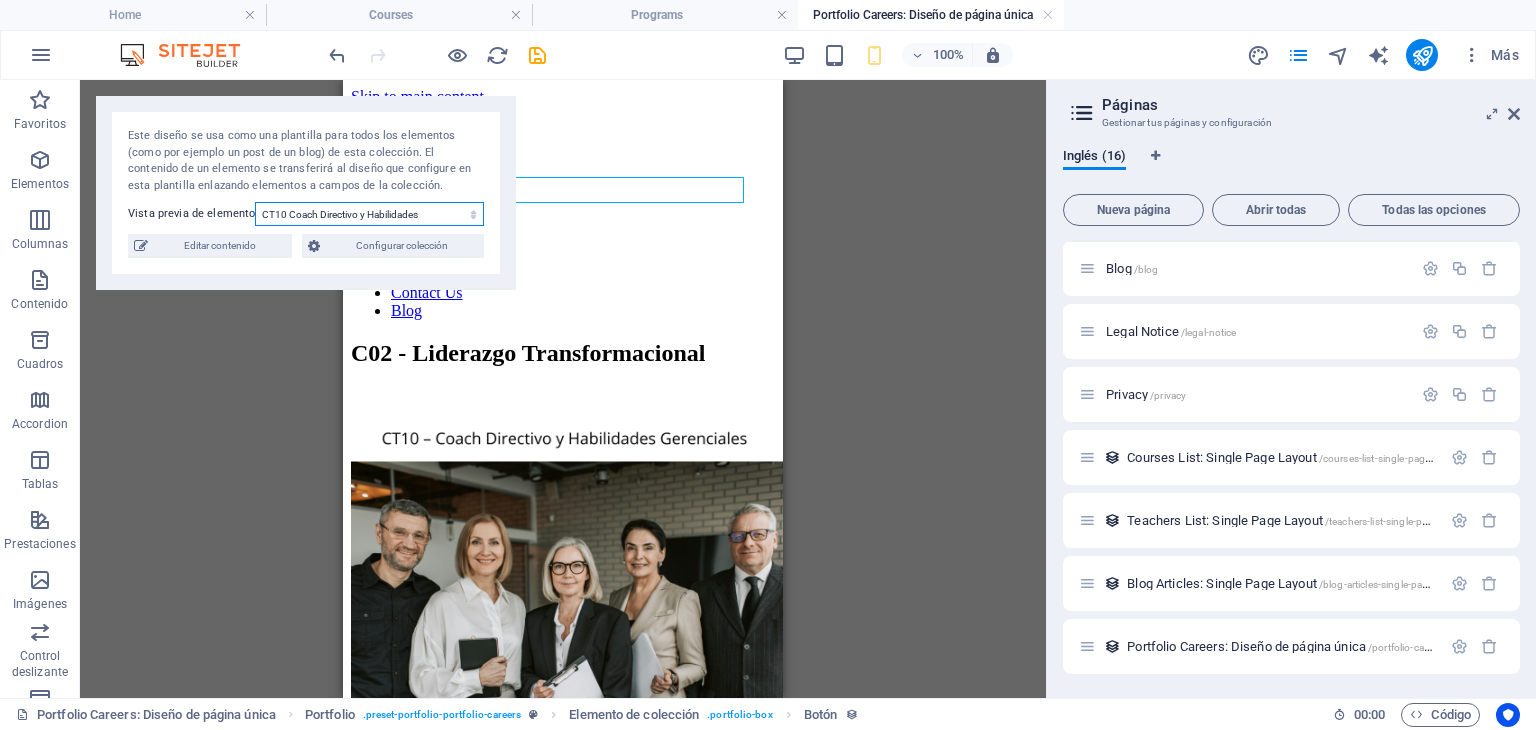 click on "CT10 Coach Directivo y Habilidades Gerenciales CT09 – Coach en Liderazgo y Conducción de Equipos CT08 - Coach en Liderazgo y Gestión del Talento Humano CT07 - Coach en Liderazgo y Comunicación Transformacional CT05 - Coach de Equipos y Cultura Organizacional CT06 - Coach en Felicidad y Bienestar Laboral CT01- Profesional en Coaching Ontológico con PNL CT03 - Profesional en Coaching Educativo CT02 - Facilitador en Inteligencia Emocional CT04 - Mentor para Adolescentes y Jóvenes en Riesgo" at bounding box center [369, 214] 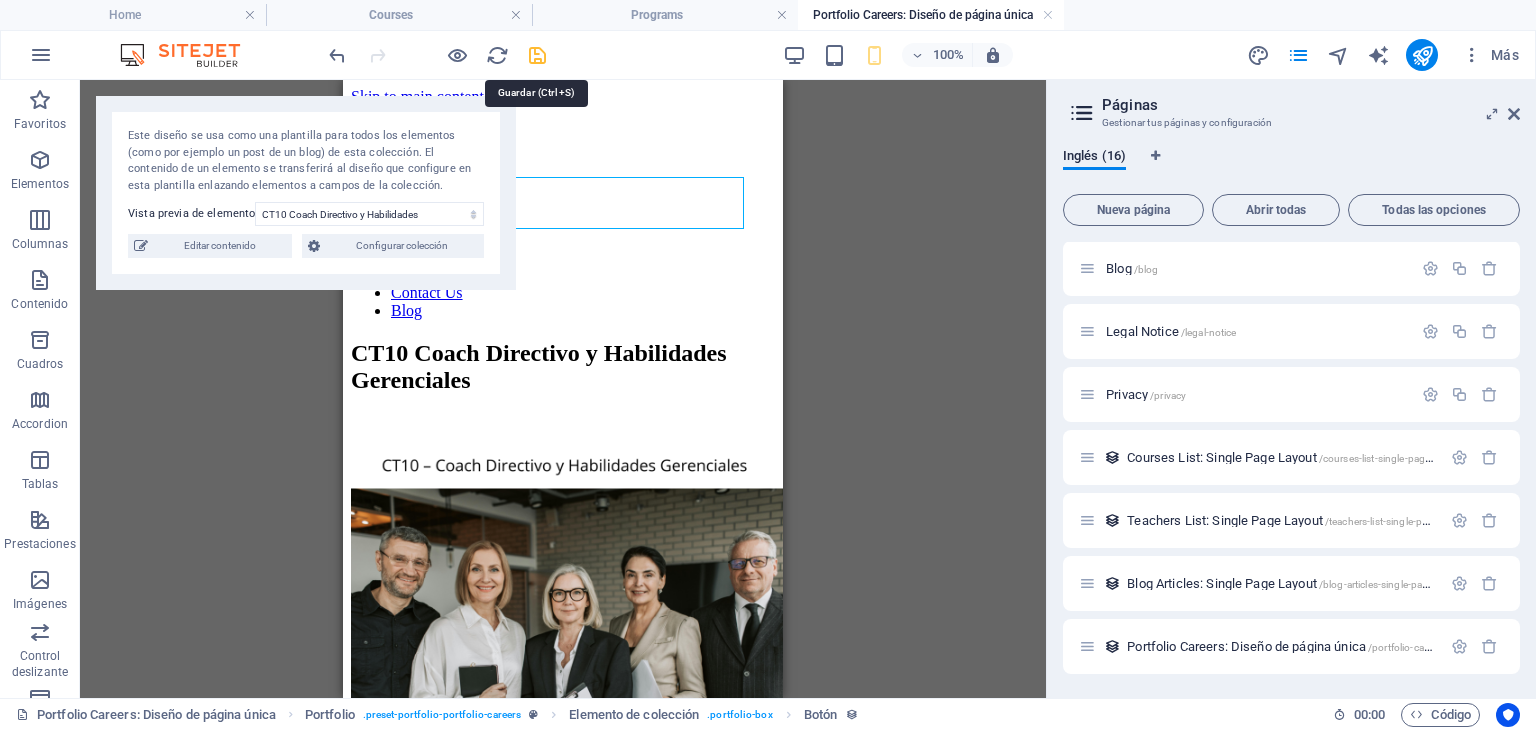 click at bounding box center [537, 55] 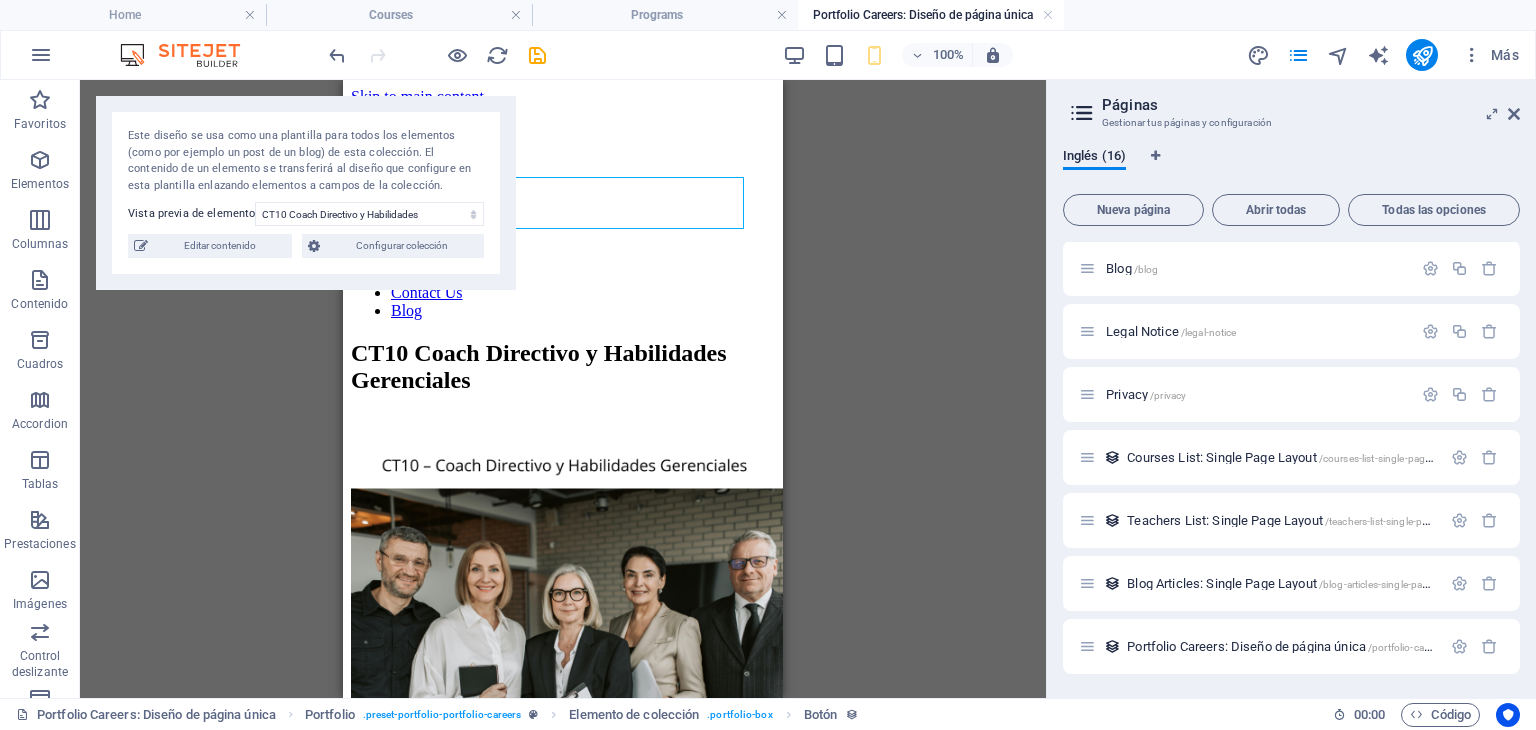 click at bounding box center (1048, 15) 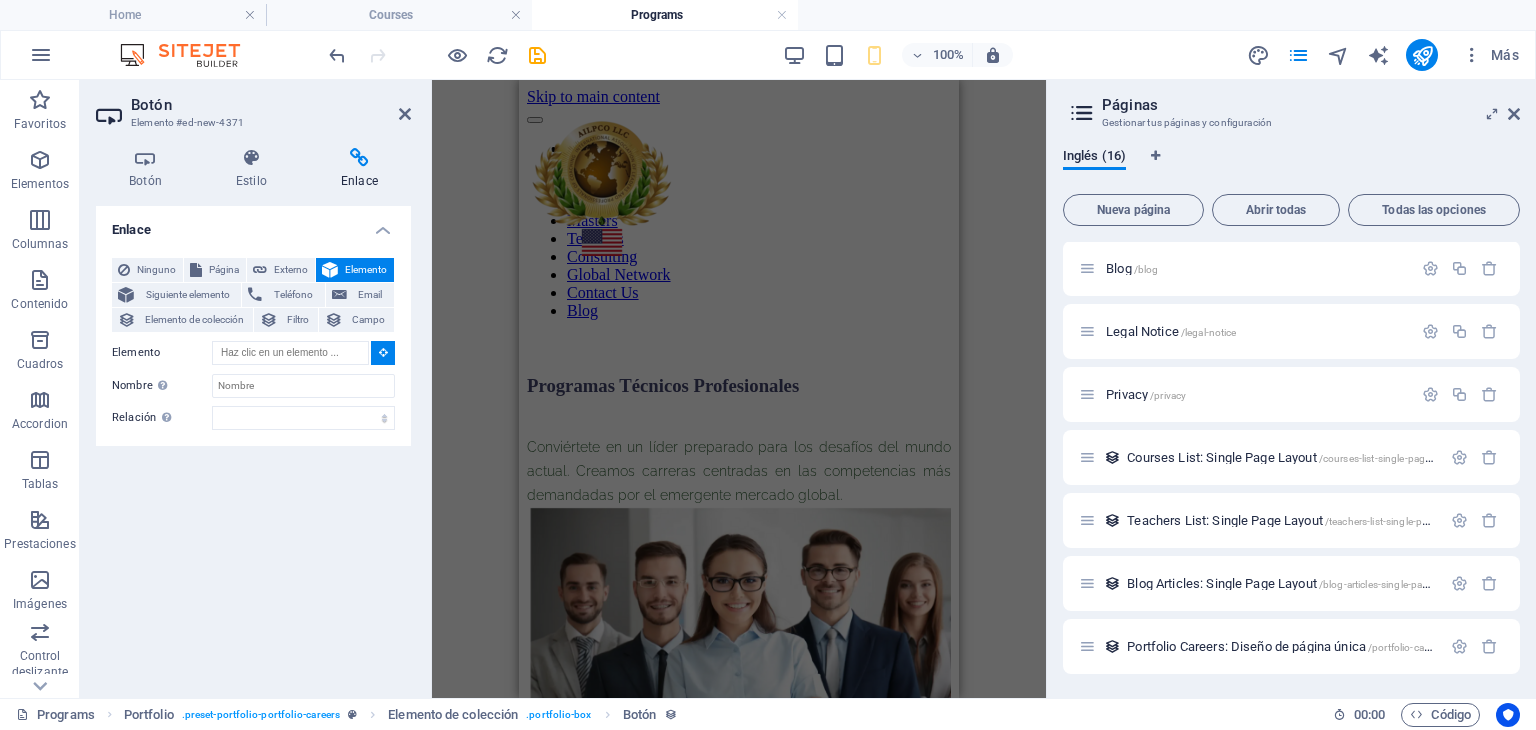 scroll, scrollTop: 3442, scrollLeft: 0, axis: vertical 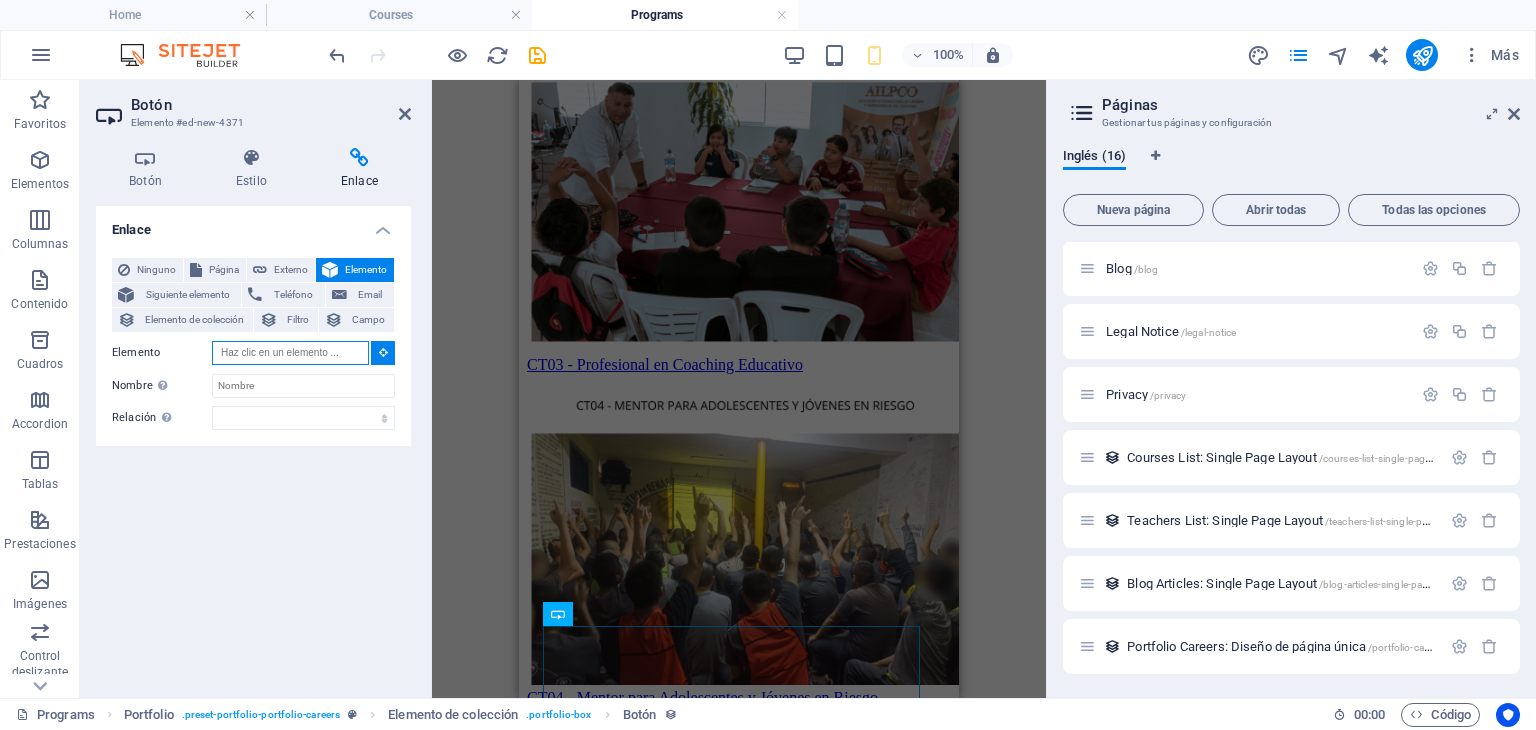 click on "Elemento" at bounding box center (290, 353) 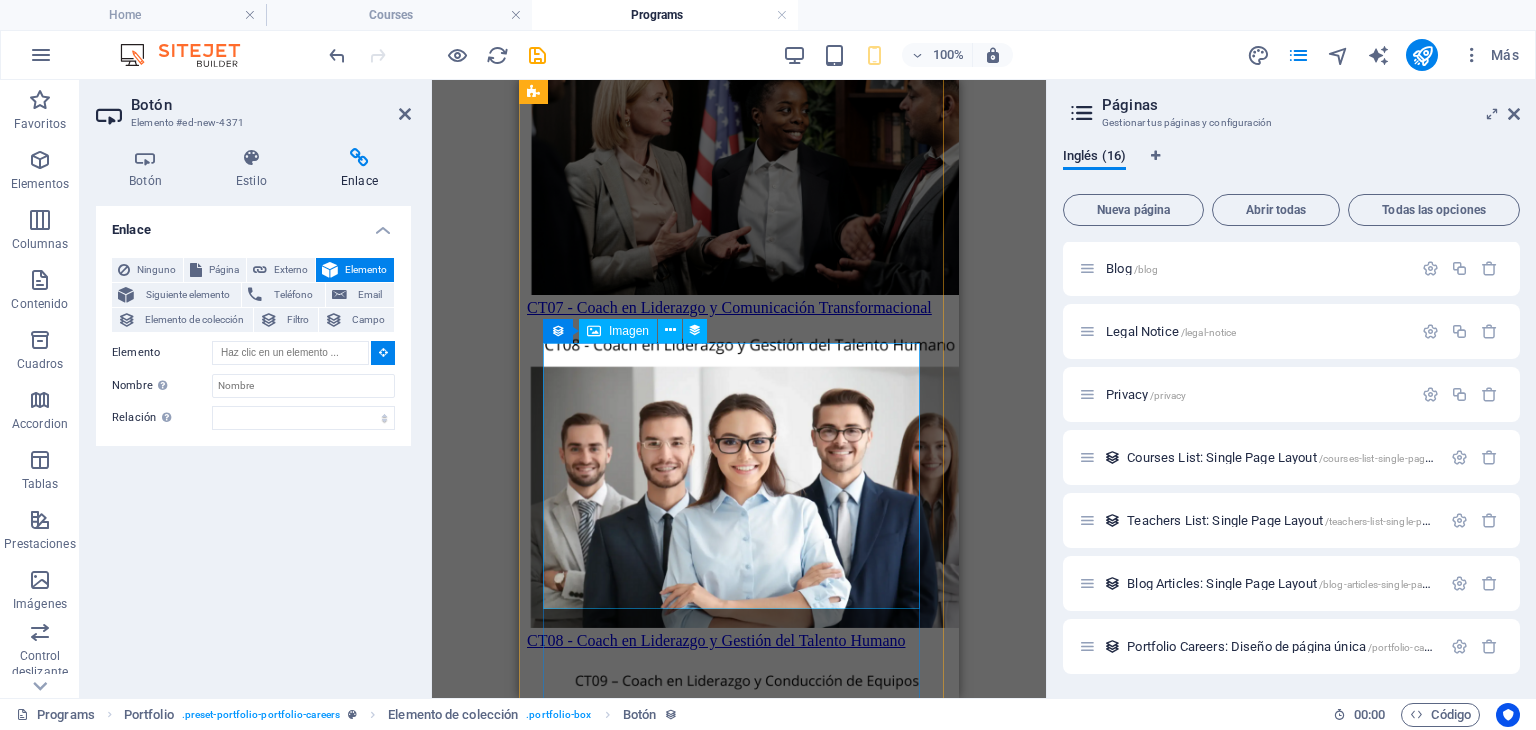 scroll, scrollTop: 4772, scrollLeft: 0, axis: vertical 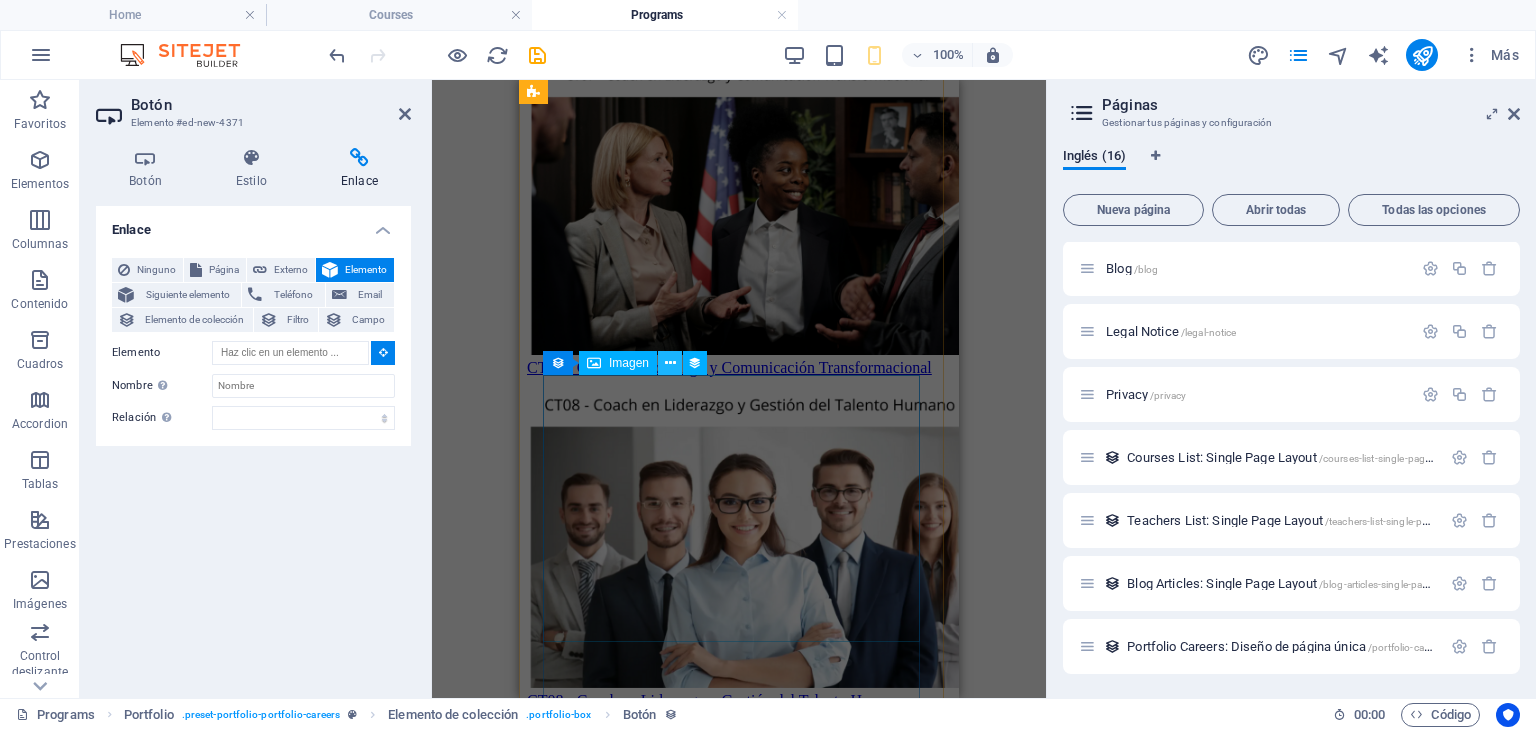 click at bounding box center (670, 363) 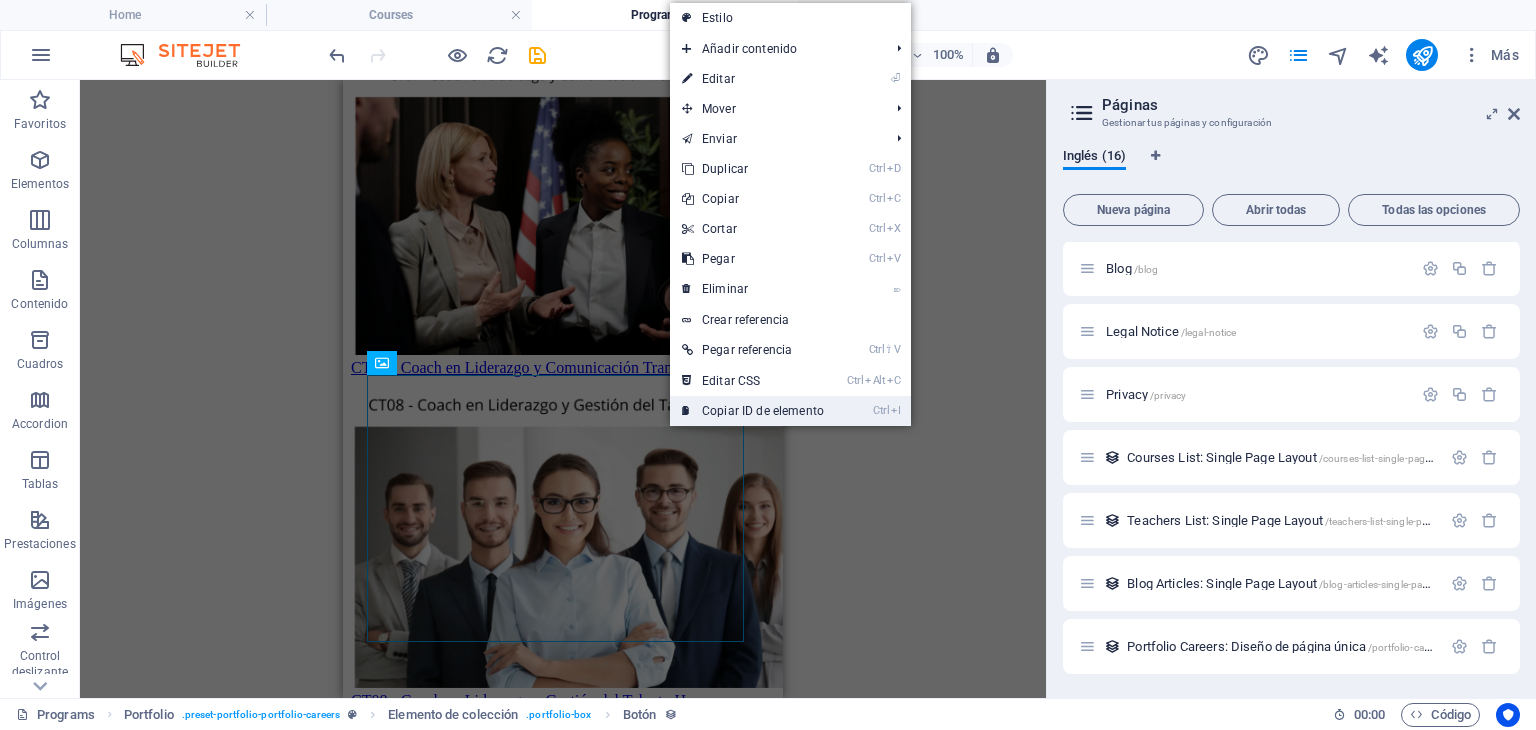 click on "Ctrl I  Copiar ID de elemento" at bounding box center [753, 411] 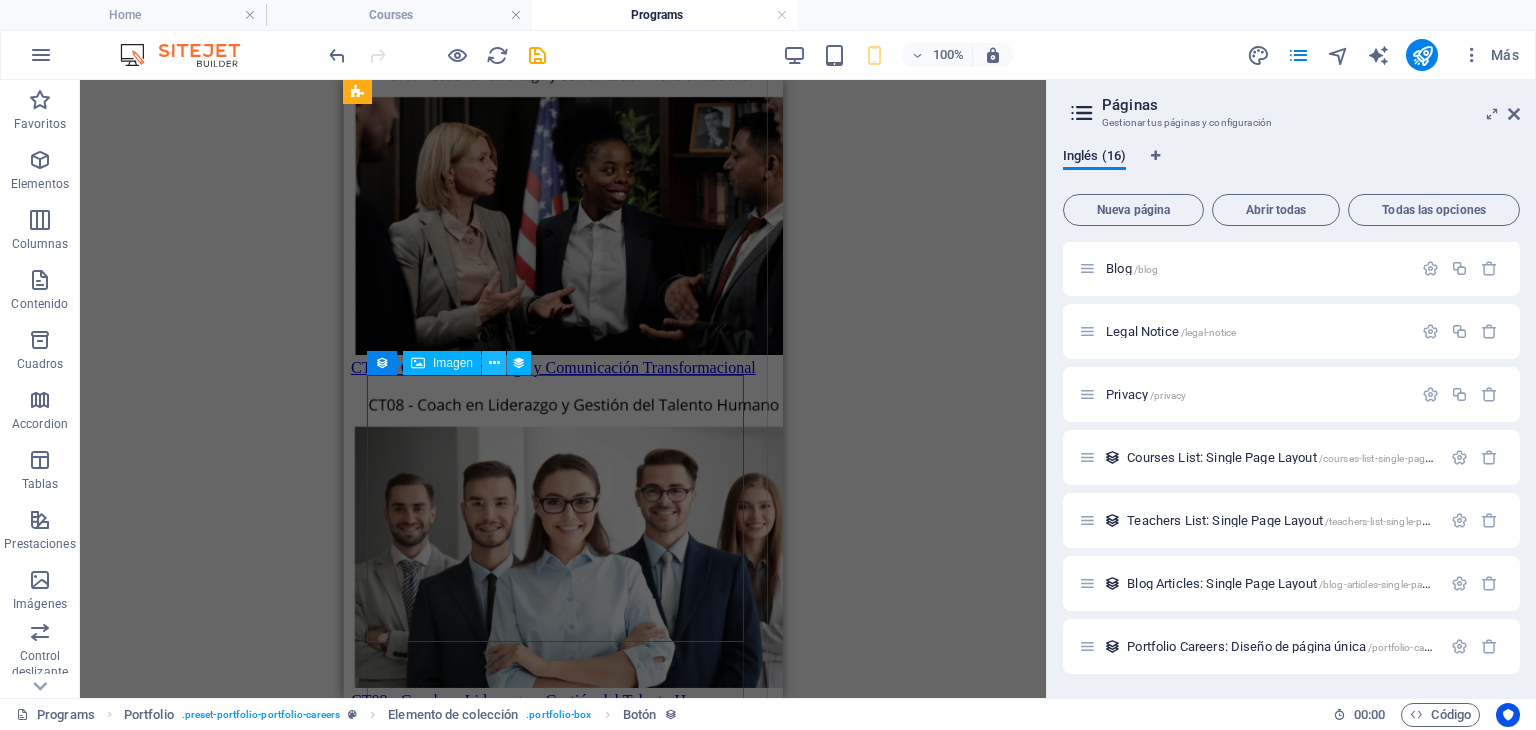 click at bounding box center [494, 363] 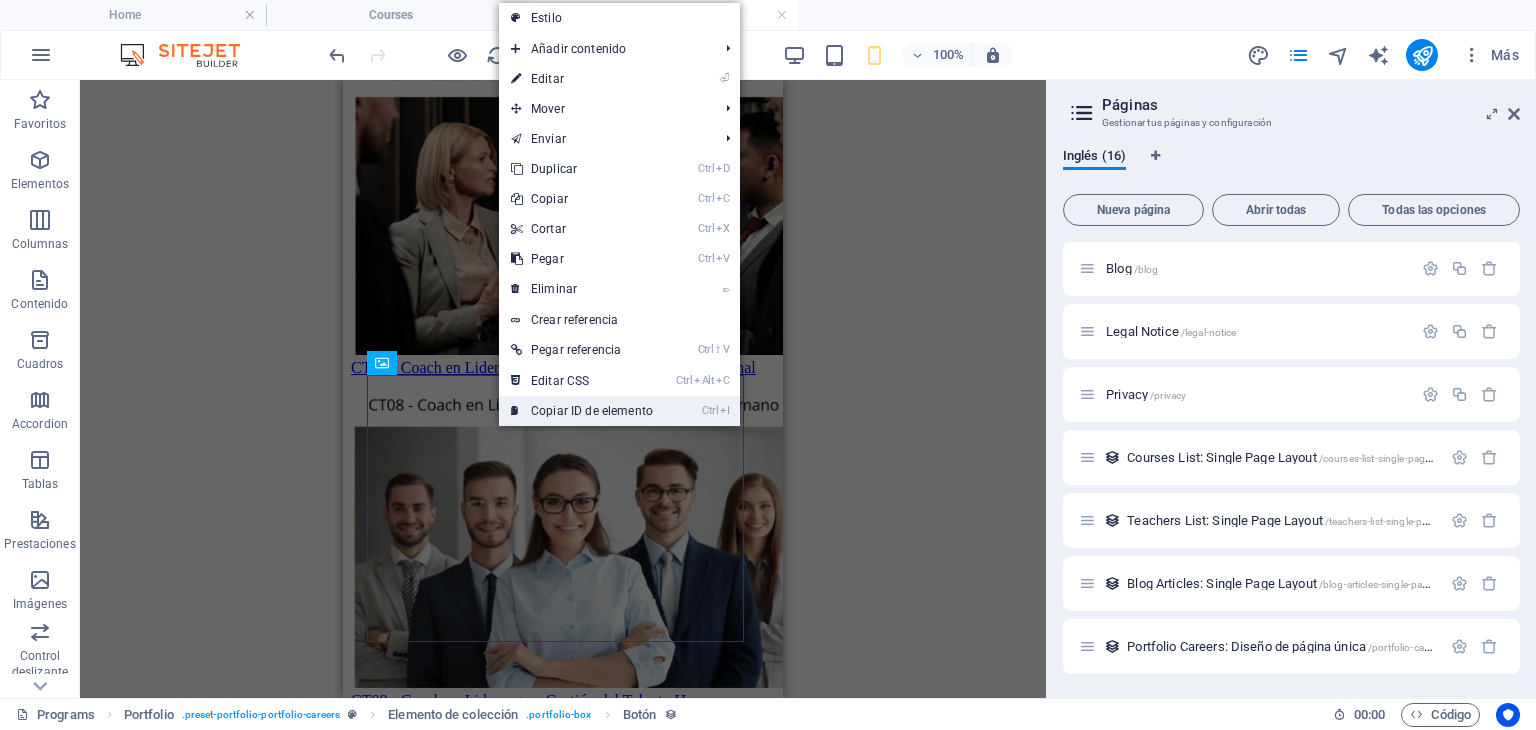 click on "Ctrl I  Copiar ID de elemento" at bounding box center [582, 411] 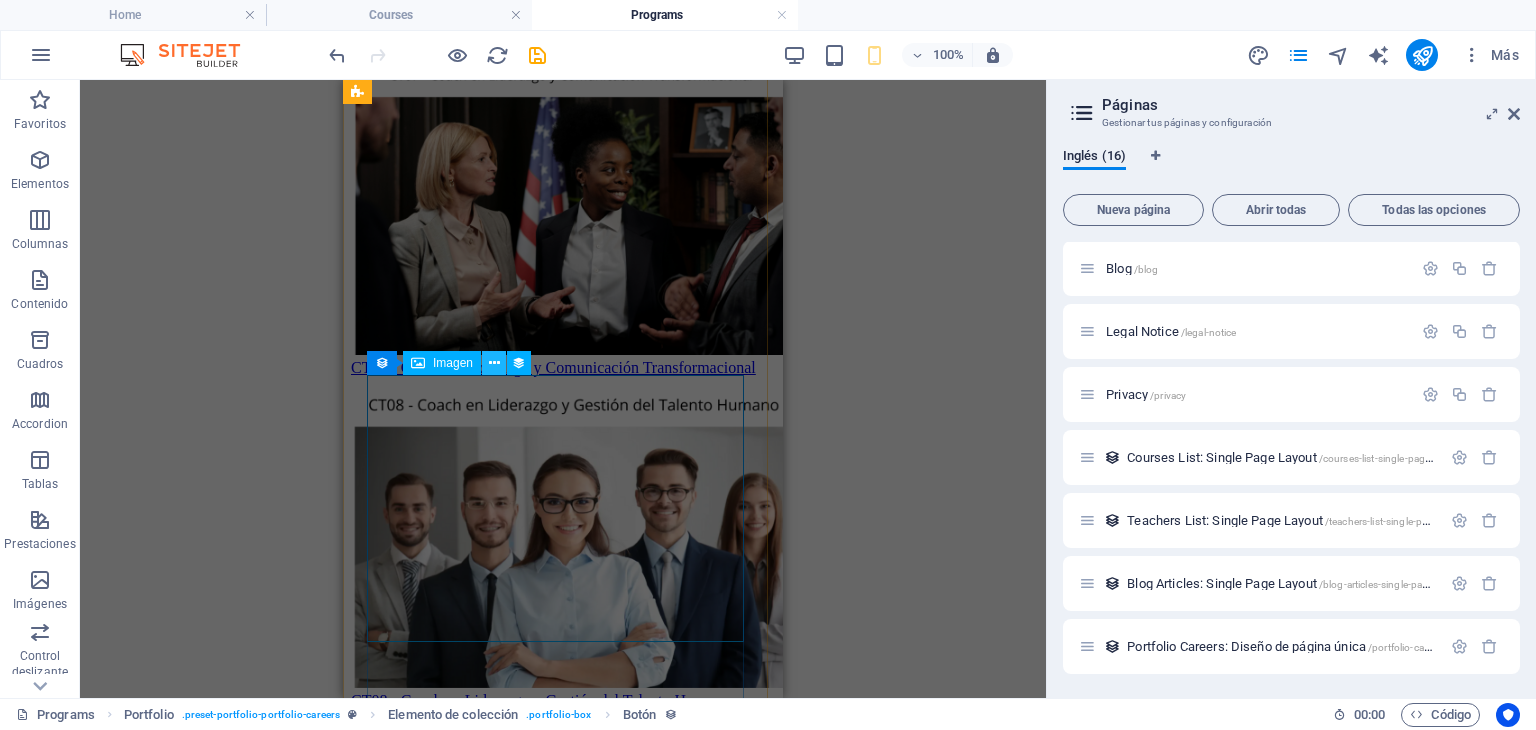 click at bounding box center [494, 363] 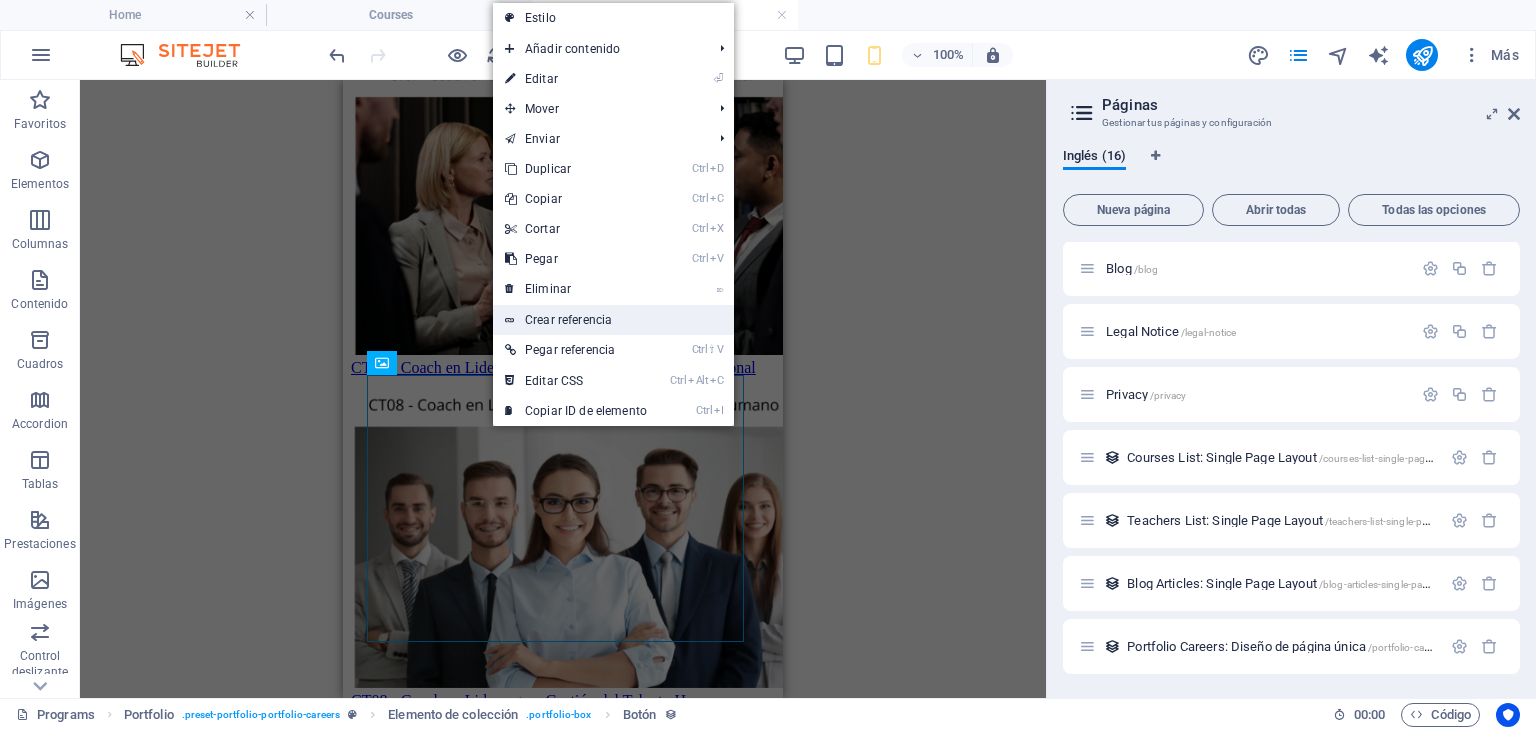 click on "Crear referencia" at bounding box center (613, 320) 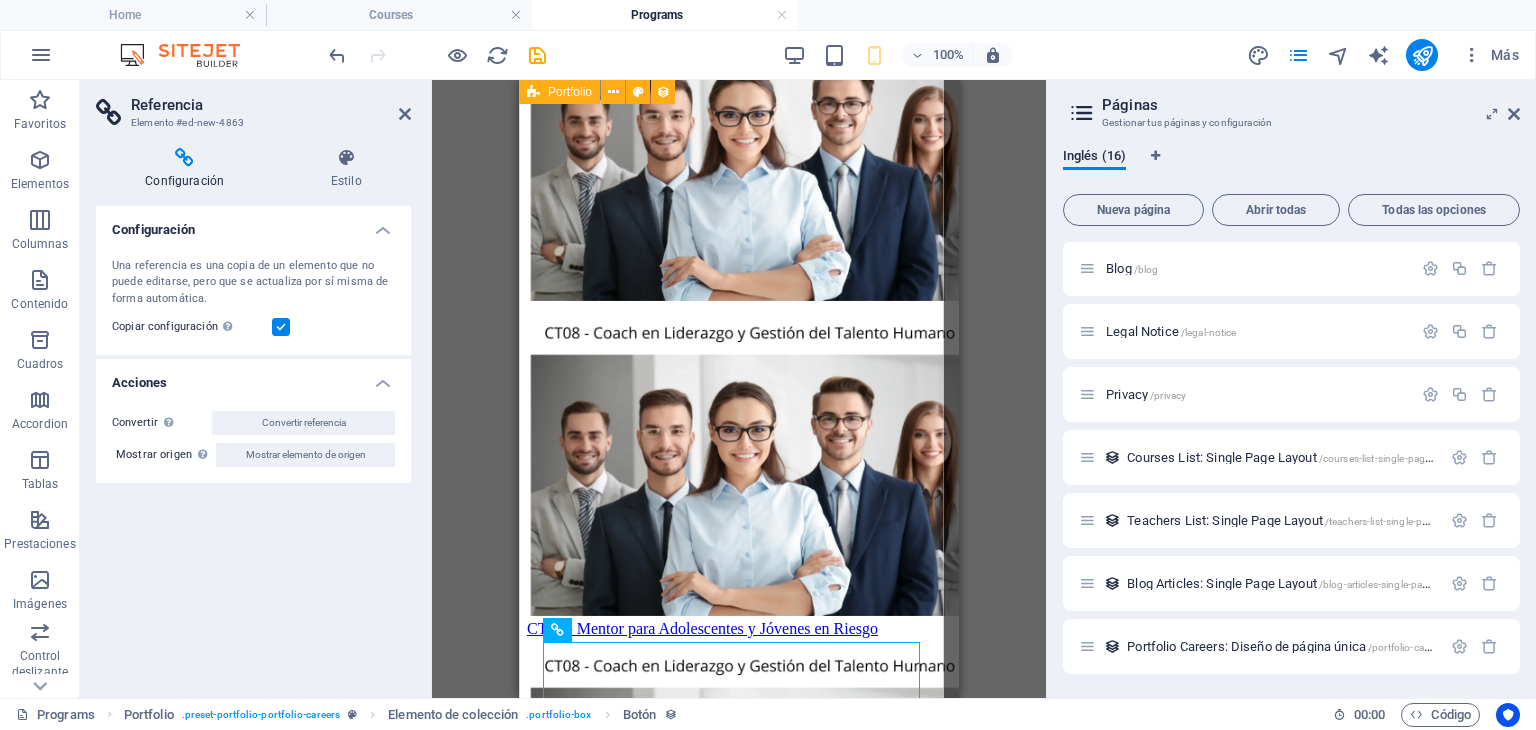 scroll, scrollTop: 6636, scrollLeft: 0, axis: vertical 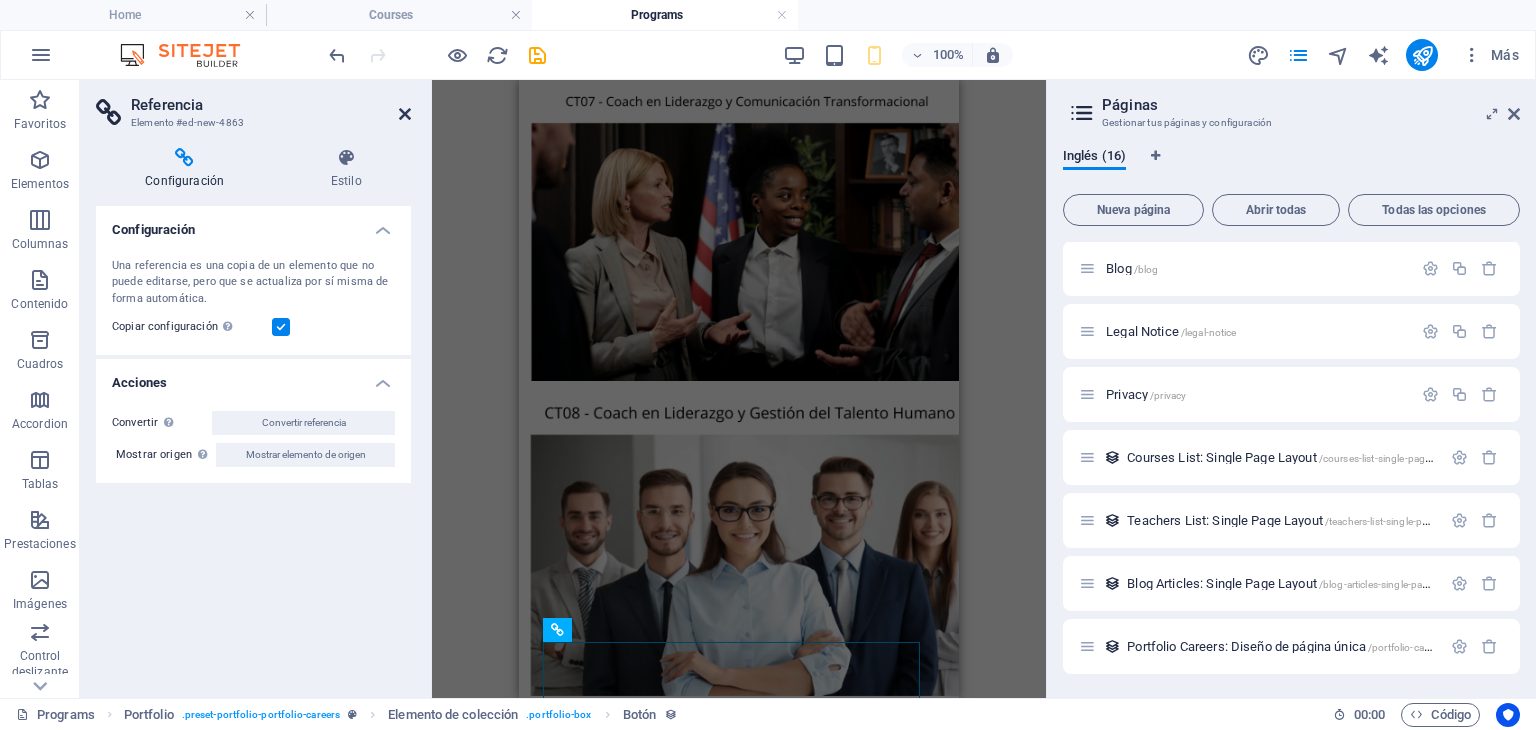 click at bounding box center [405, 114] 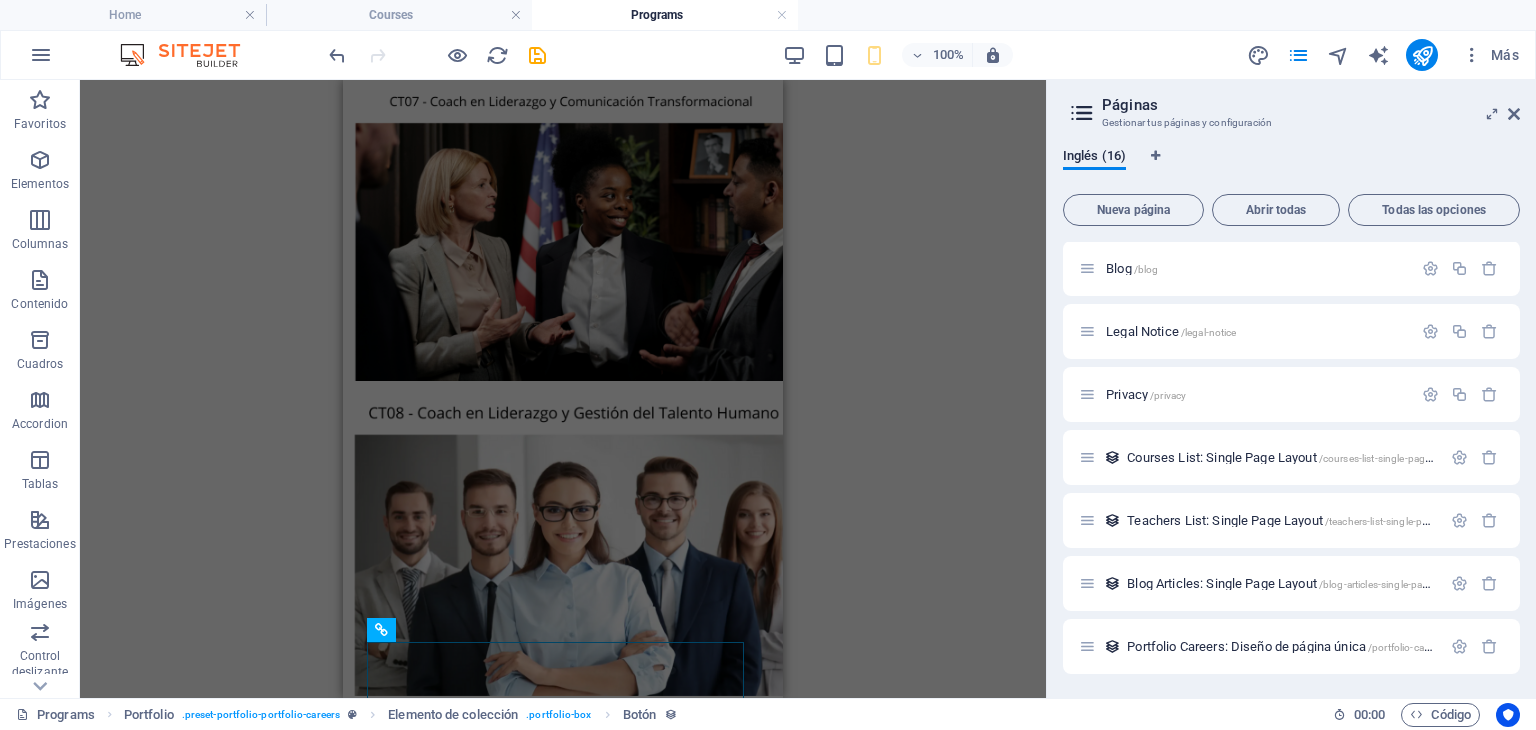 click on "Arrastra aquí para reemplazar el contenido existente. Si quieres crear un elemento nuevo, pulsa “Ctrl”.
H3   Superposición de imagen de texto   Contenedor   Imagen   H3   Separador   Texto en el fondo   Contenedor   Texto en el fondo   Texto   Contenedor   Separador   Contenedor   Contenedor   H3   Superposición de imagen de texto   Contenedor   Imagen   Texto   Cuadros   Cuadros   Contenedor   Contenedor   Separador   Contenedor   Separador   Contenedor   Contenedor   Cuadros   Texto   Portfolio   Elemento de colección   Imagen   Elemento de colección   Elemento de colección   Imagen   Elemento de colección   Separador   Portfolio   Elemento de colección   Imagen   Elemento de colección   Elemento de colección   Imagen   Elemento de colección   Referencia   H3   Separador   Elemento de colección   Imagen   Elemento de colección   Elemento de colección   Imagen   Elemento de colección   Botón   Botón   Elemento de colección   Elemento de colección   Imagen   Botón" at bounding box center (563, 389) 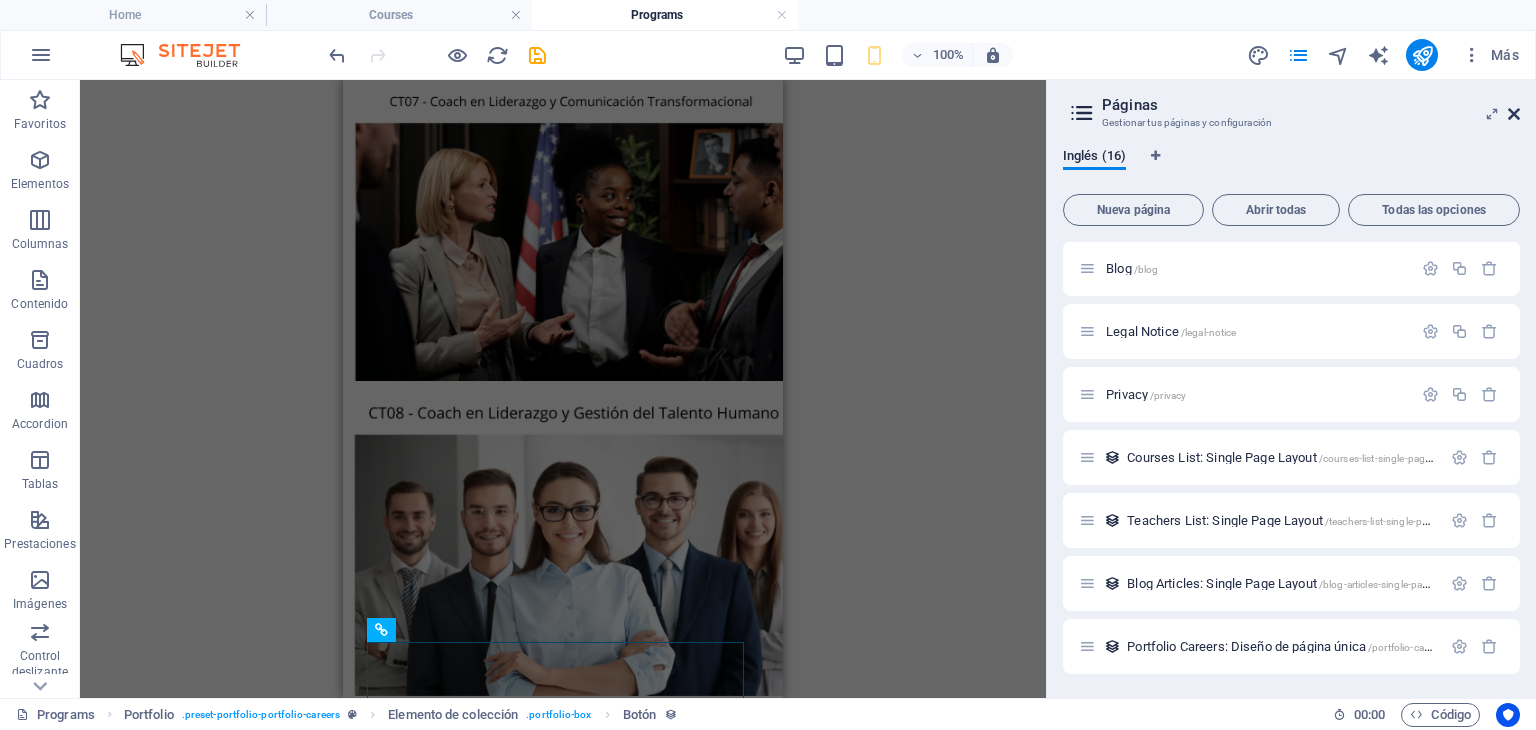 click at bounding box center [1514, 114] 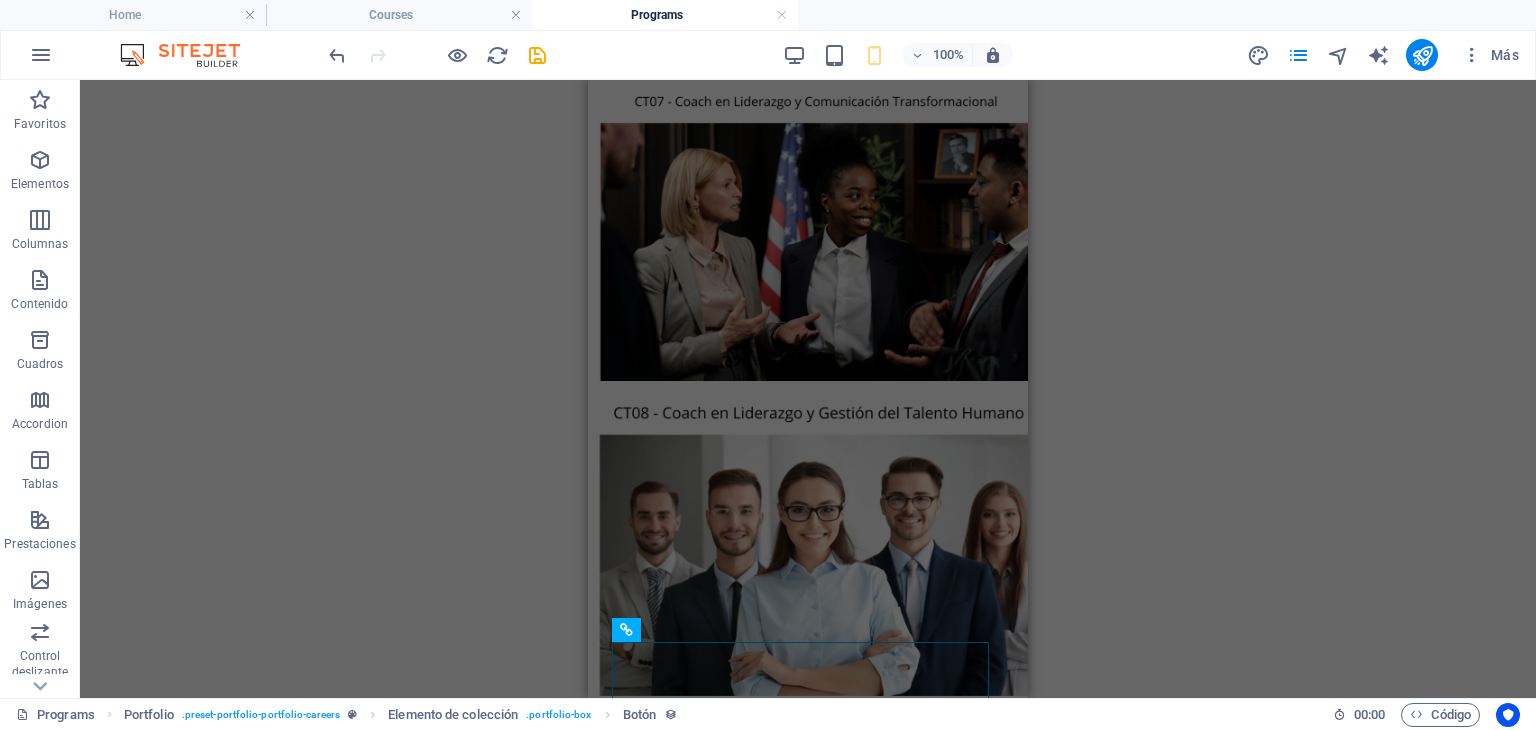 click on "Arrastra aquí para reemplazar el contenido existente. Si quieres crear un elemento nuevo, pulsa “Ctrl”.
H3   Superposición de imagen de texto   Contenedor   Imagen   H3   Separador   Texto en el fondo   Contenedor   Texto en el fondo   Texto   Contenedor   Separador   Contenedor   Contenedor   H3   Superposición de imagen de texto   Contenedor   Imagen   Texto   Cuadros   Cuadros   Contenedor   Contenedor   Separador   Contenedor   Separador   Contenedor   Contenedor   Cuadros   Texto   Portfolio   Elemento de colección   Imagen   Elemento de colección   Elemento de colección   Imagen   Elemento de colección   Separador   Portfolio   Elemento de colección   Imagen   Elemento de colección   Elemento de colección   Imagen   Elemento de colección   Referencia   H3   Separador   Elemento de colección   Imagen   Elemento de colección   Elemento de colección   Imagen   Elemento de colección   Botón   Botón   Elemento de colección   Elemento de colección   Imagen   Botón" at bounding box center [808, 389] 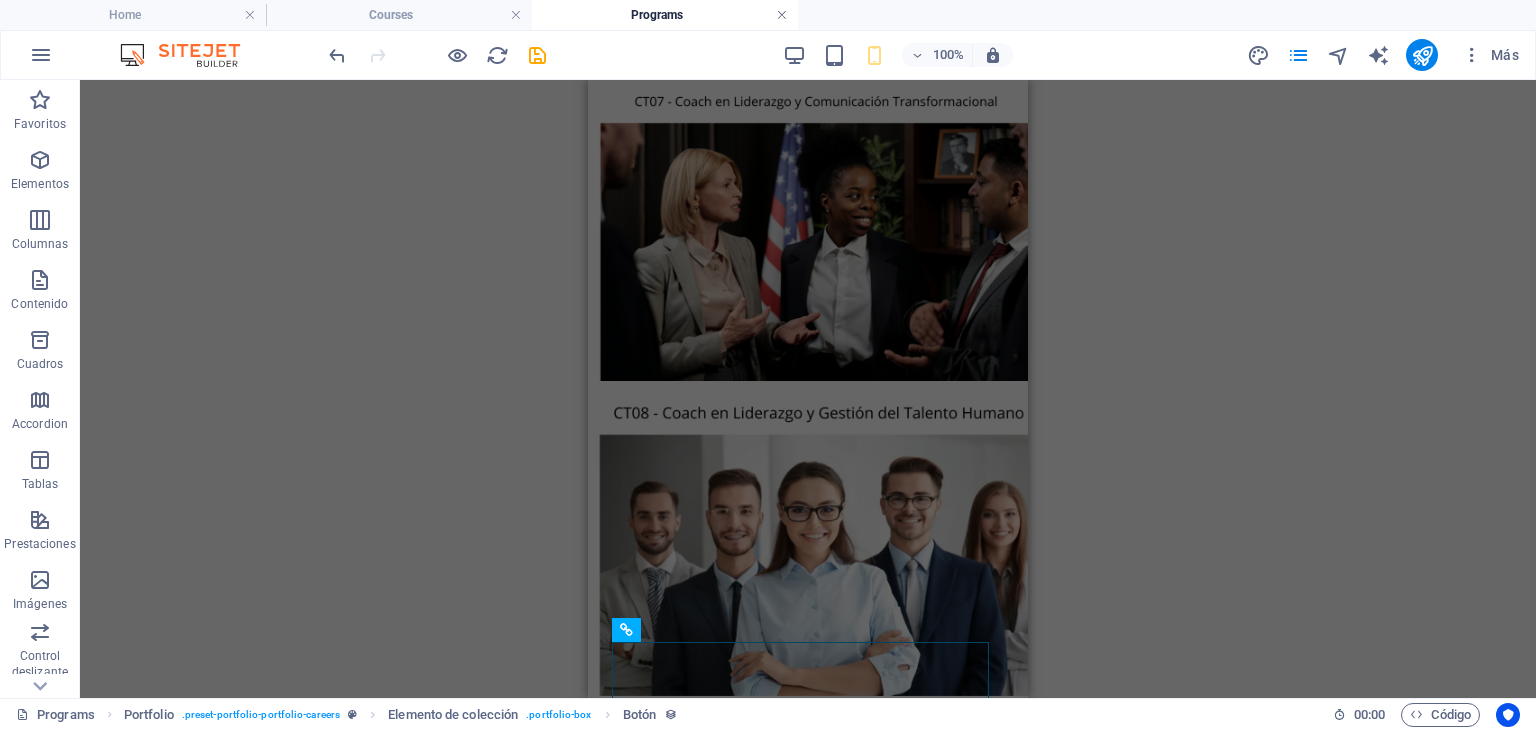click at bounding box center [782, 15] 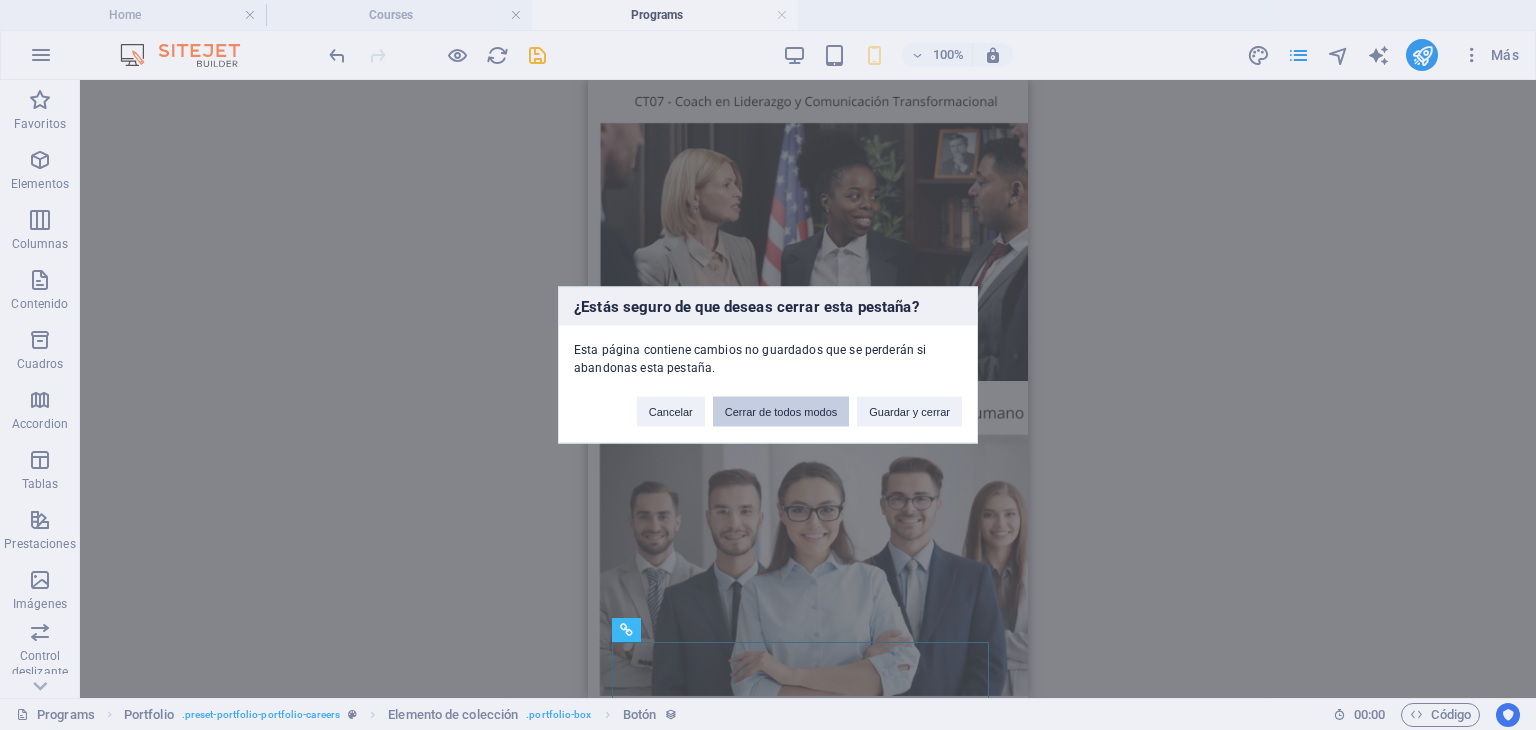 click on "Cerrar de todos modos" at bounding box center [781, 412] 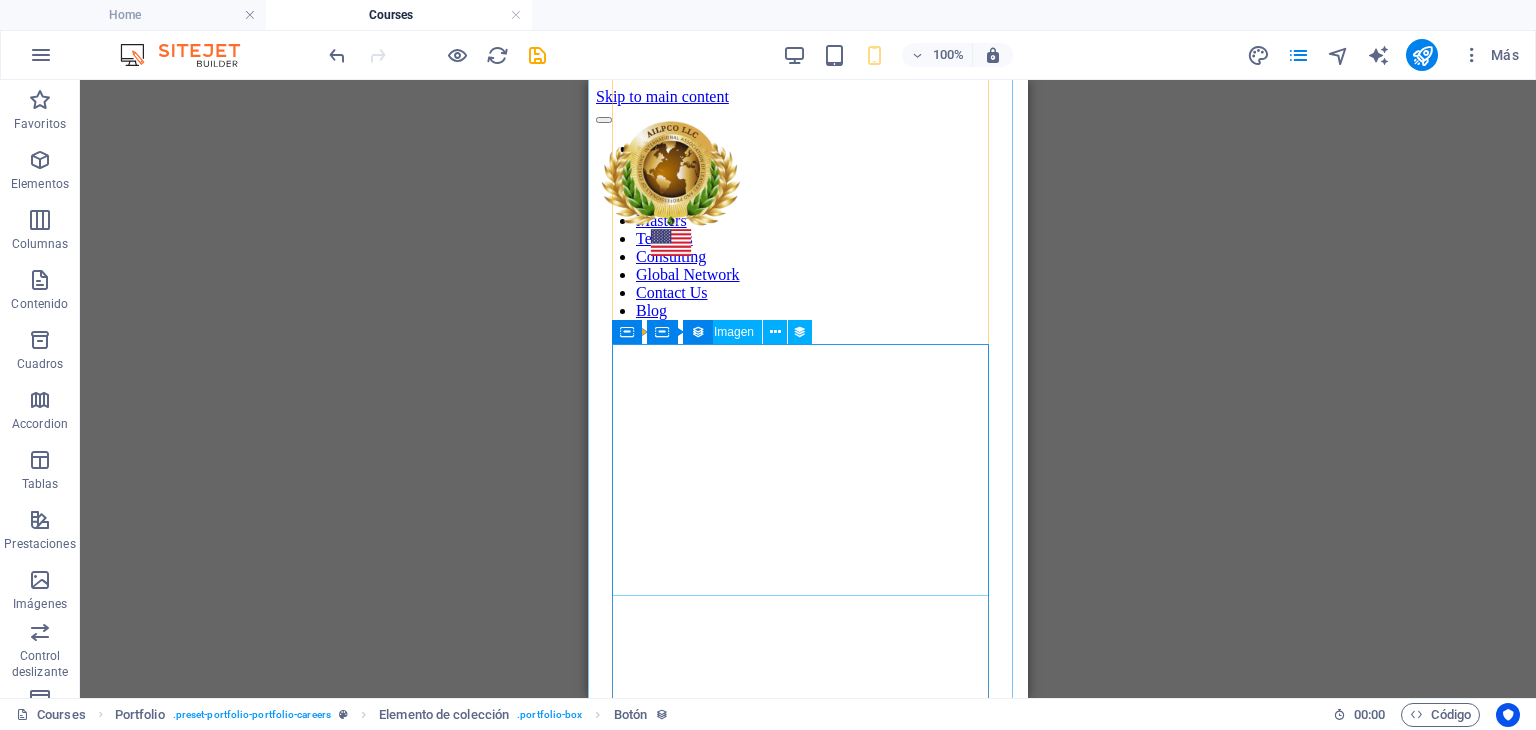 scroll, scrollTop: 2080, scrollLeft: 0, axis: vertical 